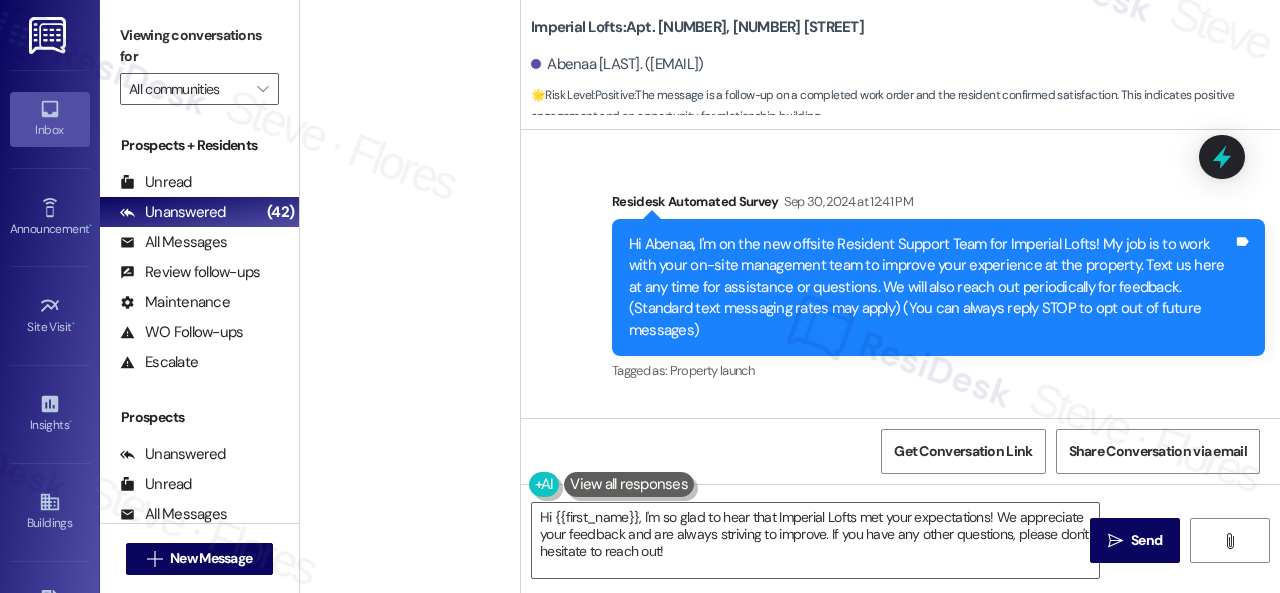 scroll, scrollTop: 0, scrollLeft: 0, axis: both 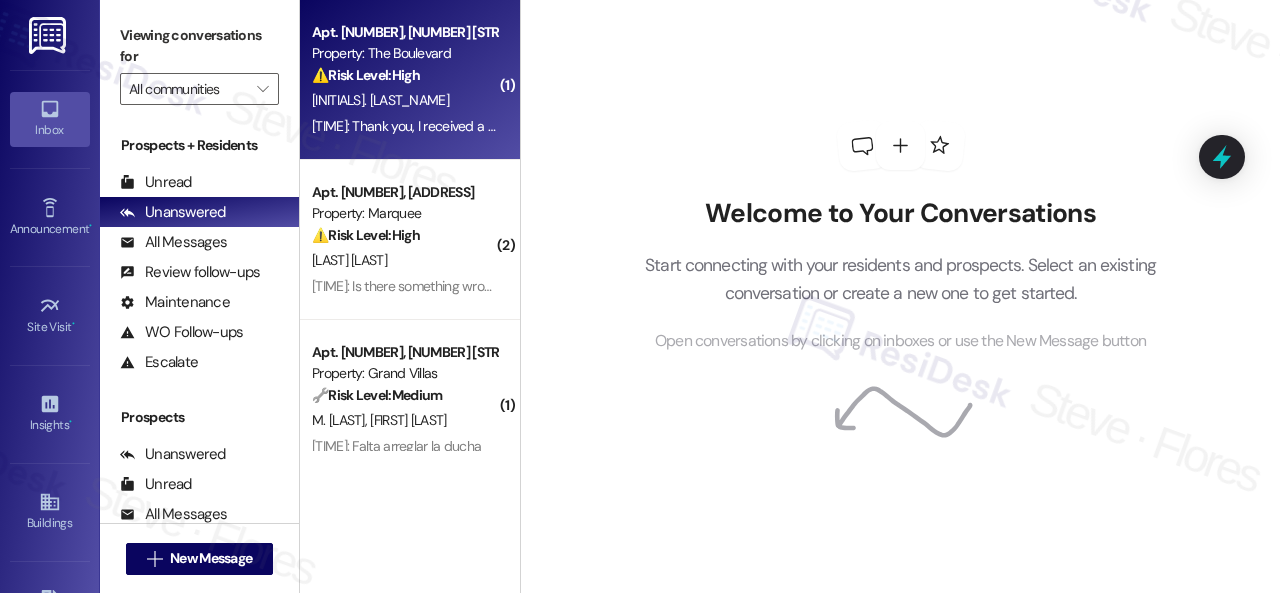 click on "[INITIALS]. [LAST_NAME]" at bounding box center [404, 100] 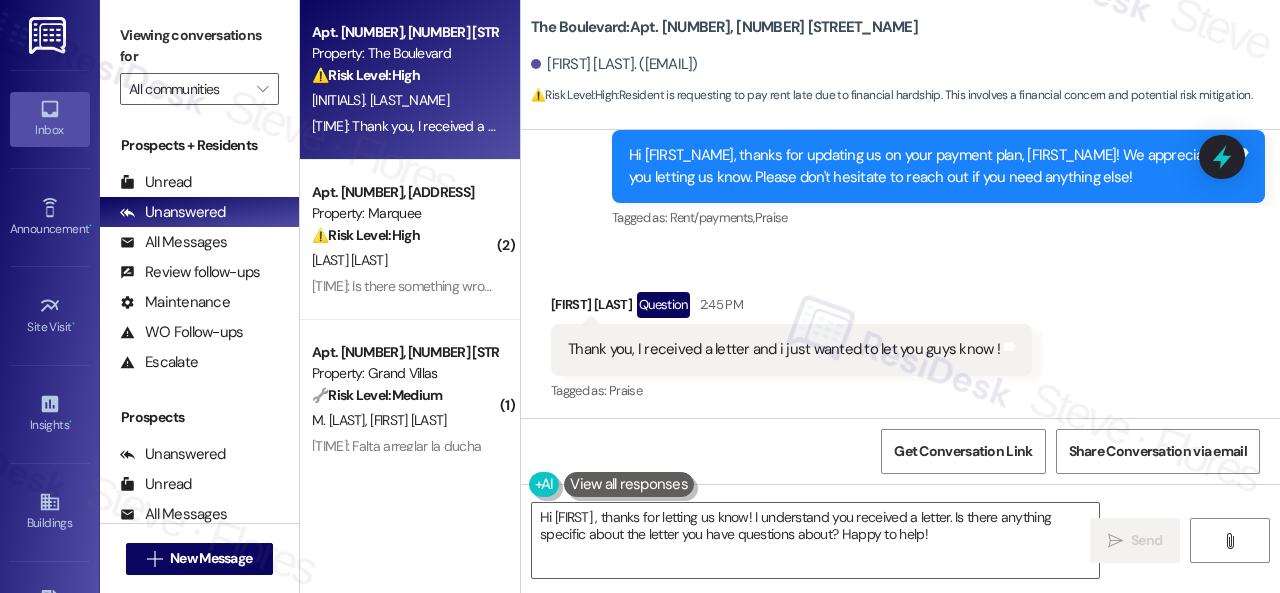 scroll, scrollTop: 5779, scrollLeft: 0, axis: vertical 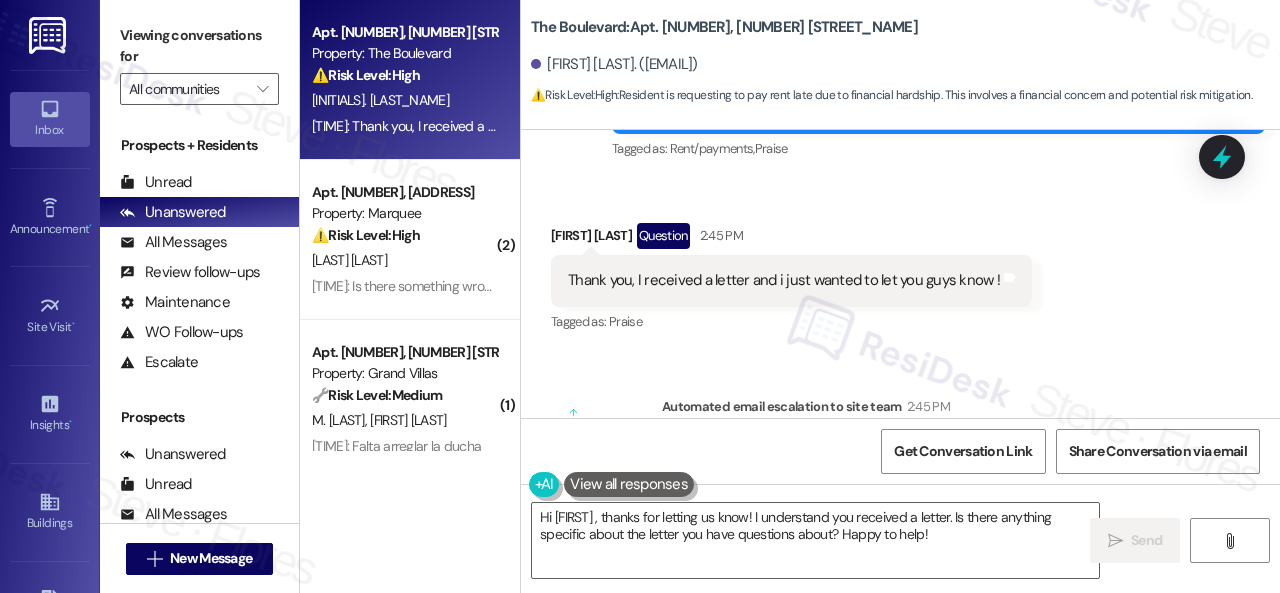 drag, startPoint x: 989, startPoint y: 539, endPoint x: 250, endPoint y: 379, distance: 756.1223 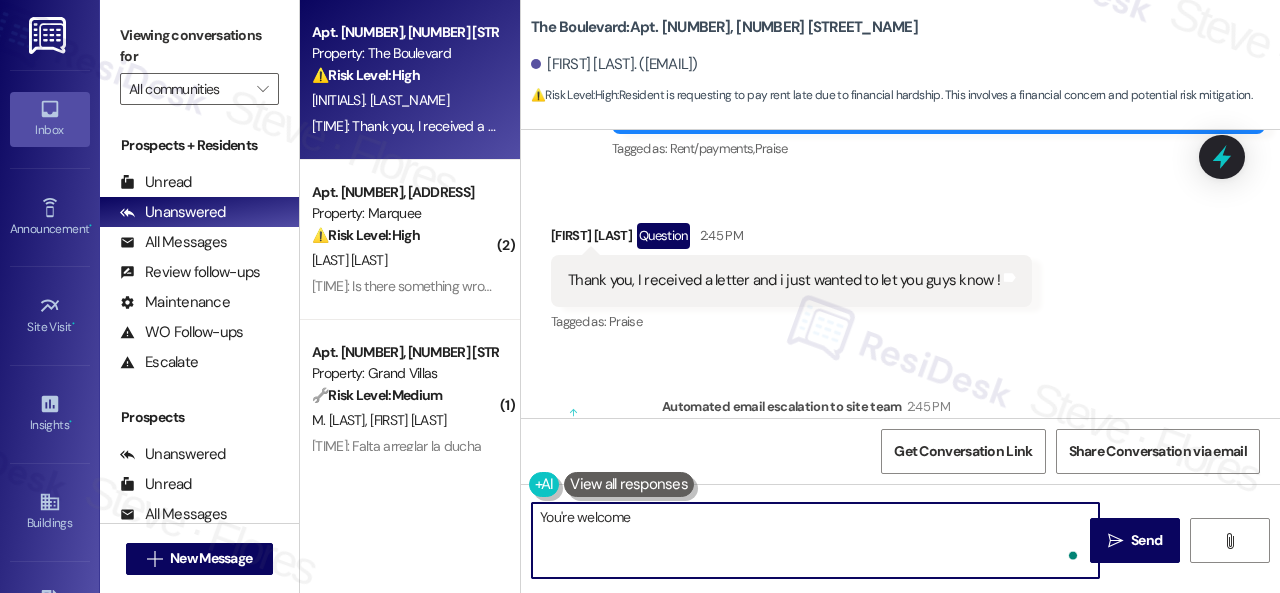 type on "You're welcome!" 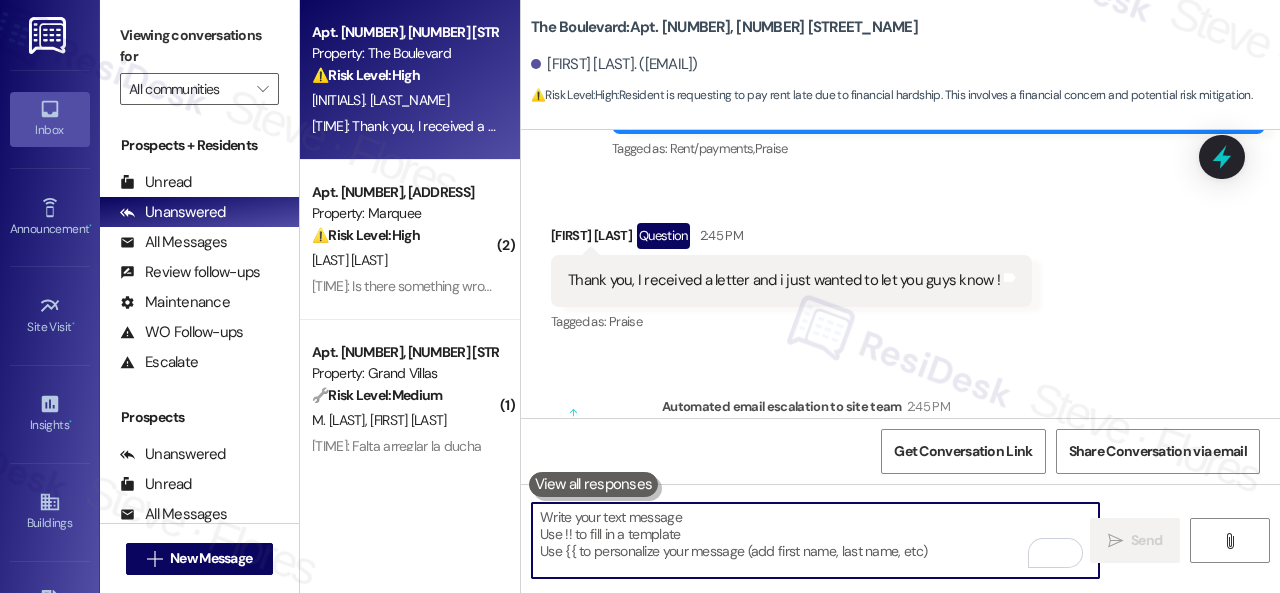 scroll, scrollTop: 5510, scrollLeft: 0, axis: vertical 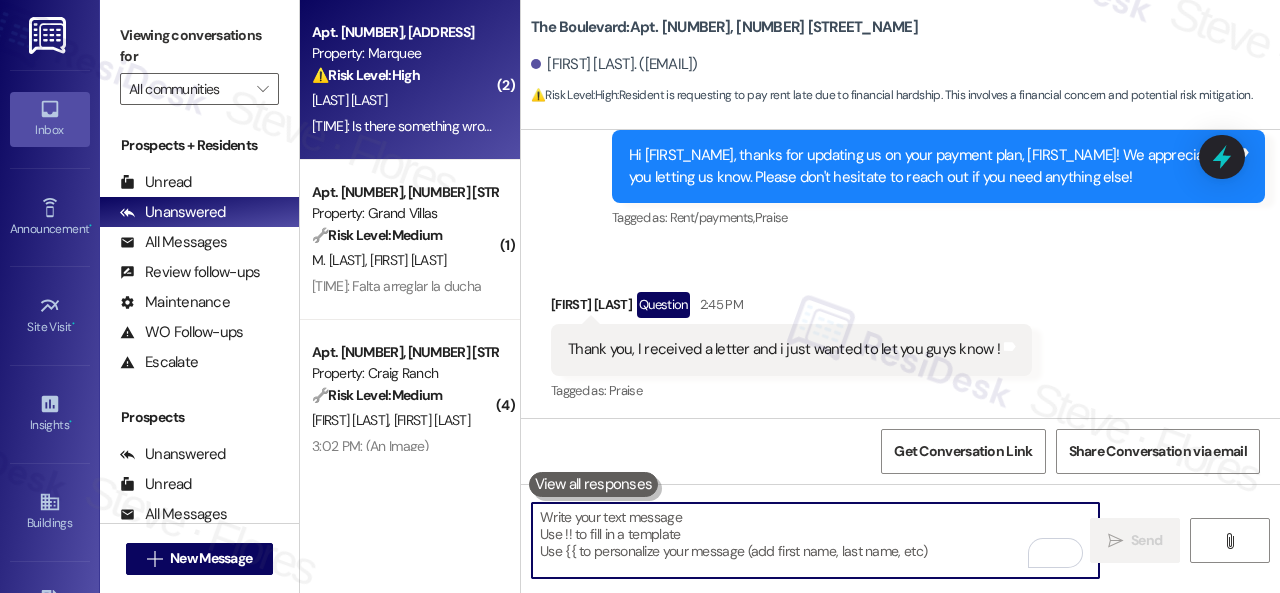 type 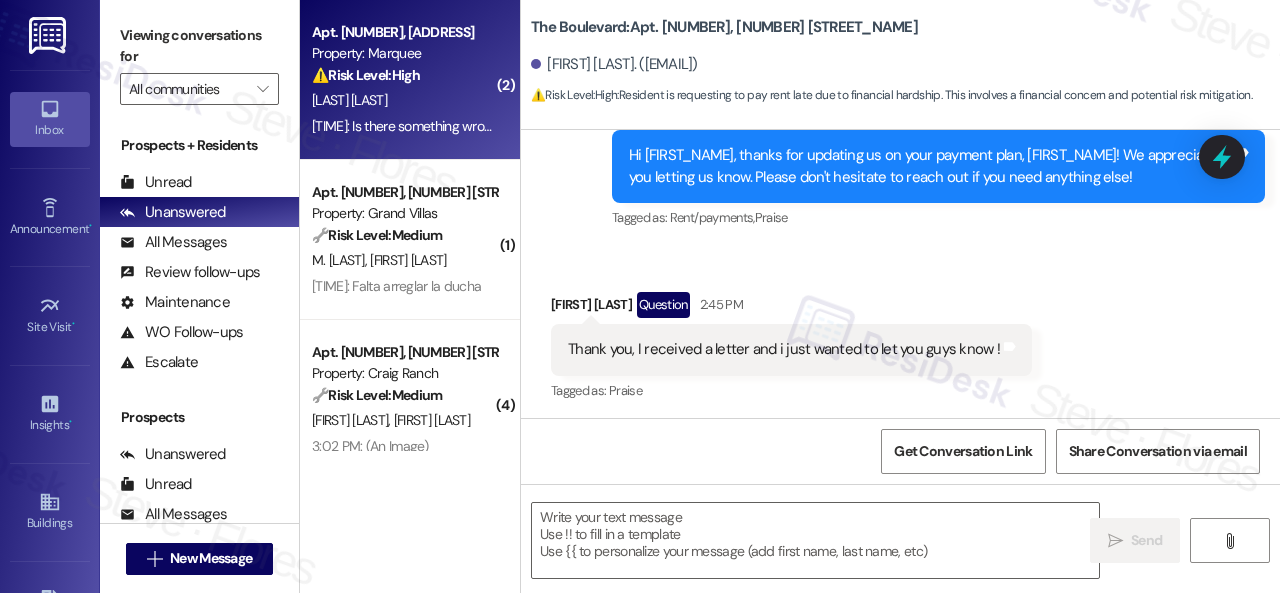 type on "Fetching suggested responses. Please feel free to read through the conversation in the meantime." 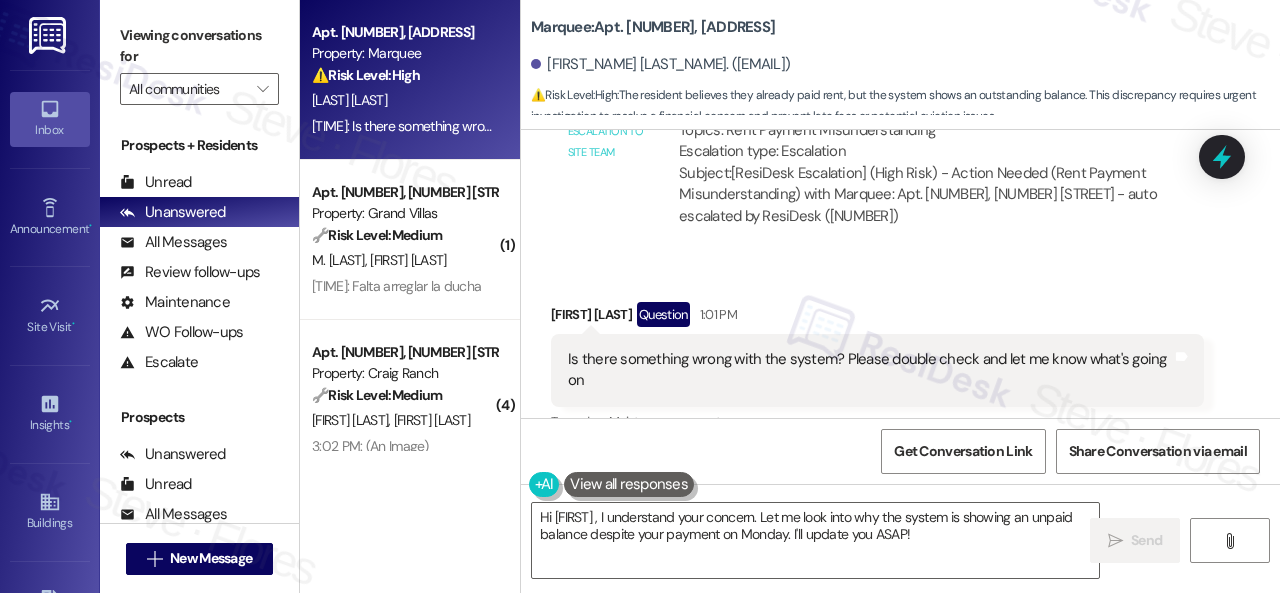 scroll, scrollTop: 6416, scrollLeft: 0, axis: vertical 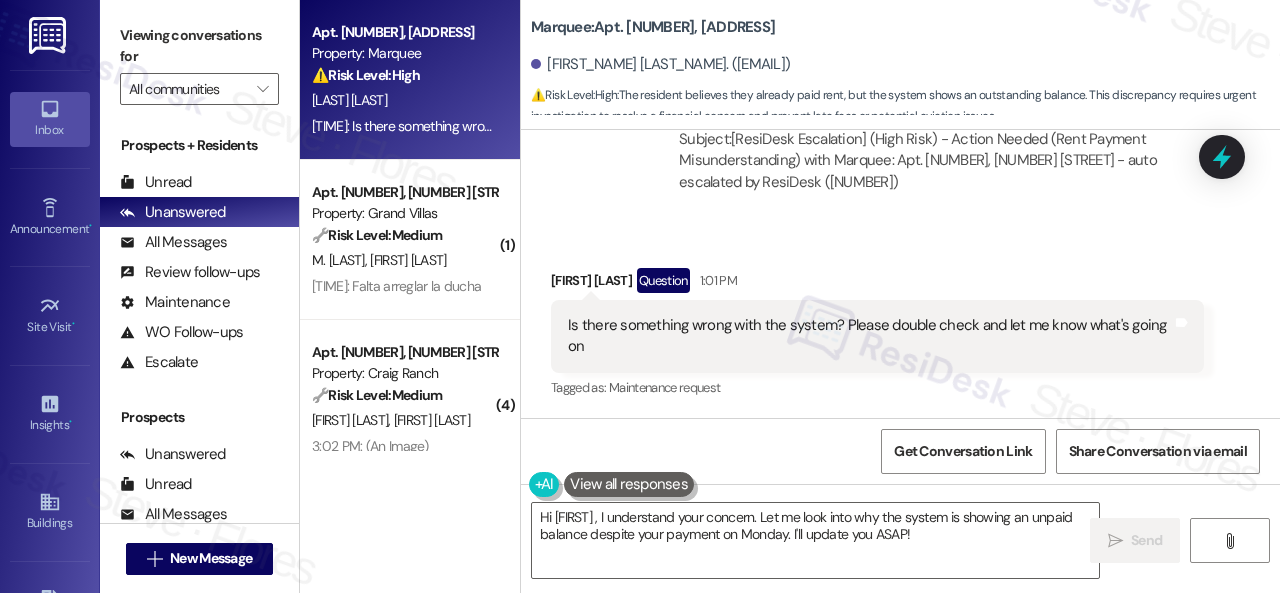 click on "Get Conversation Link Share Conversation via email" at bounding box center (900, 451) 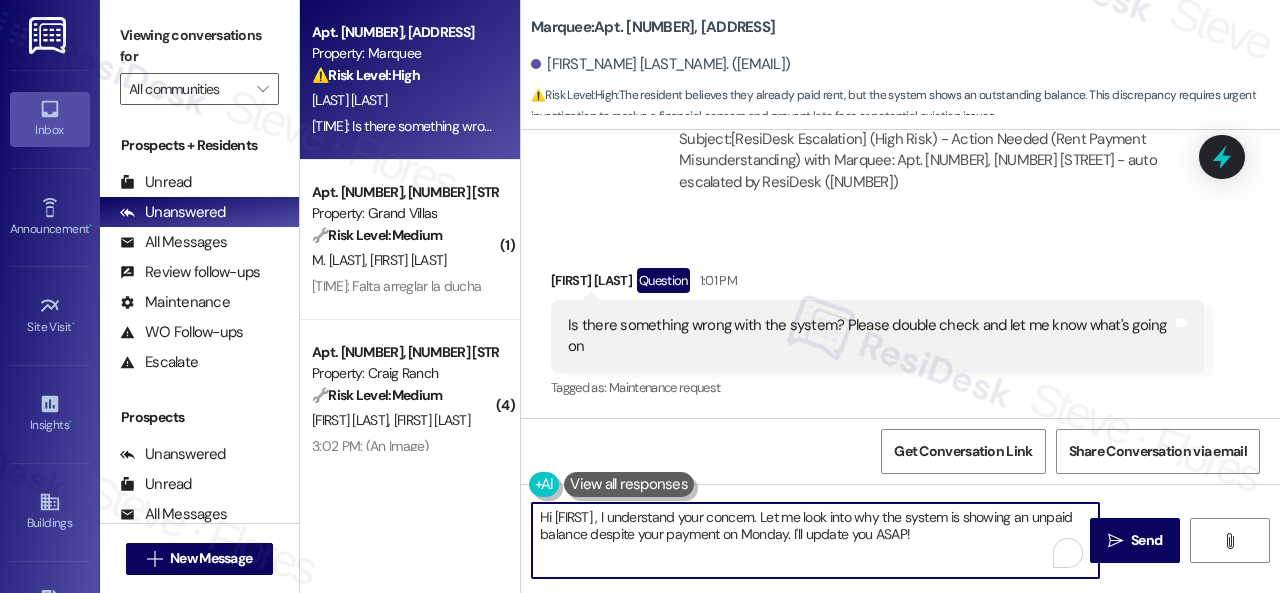 drag, startPoint x: 846, startPoint y: 519, endPoint x: 898, endPoint y: 523, distance: 52.153618 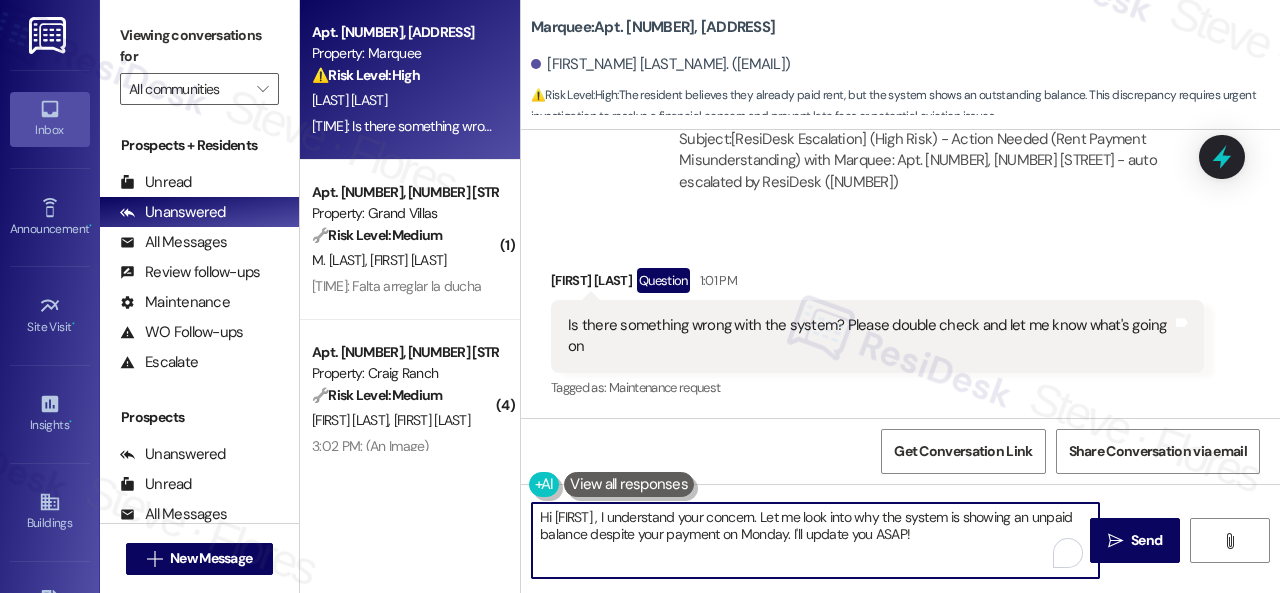 click on "Hi [FIRST] , I understand your concern. Let me look into why the system is showing an unpaid balance despite your payment on Monday. I'll update you ASAP!" at bounding box center [815, 540] 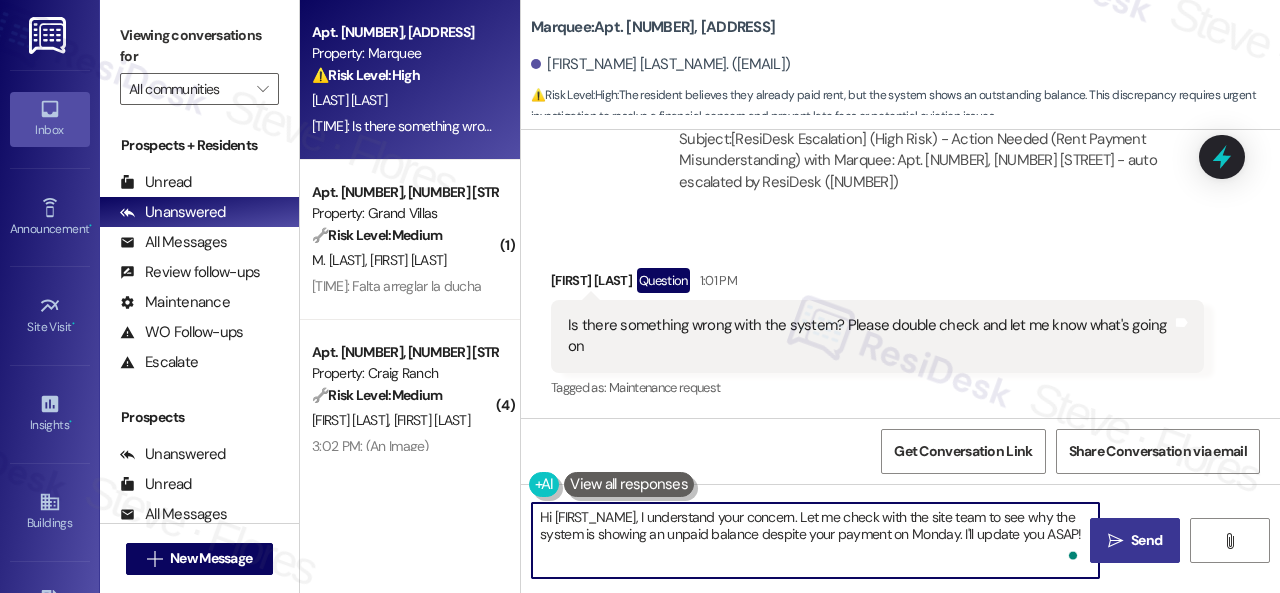 type on "Hi [FIRST_NAME], I understand your concern. Let me check with the site team to see why the system is showing an unpaid balance despite your payment on Monday. I'll update you ASAP!" 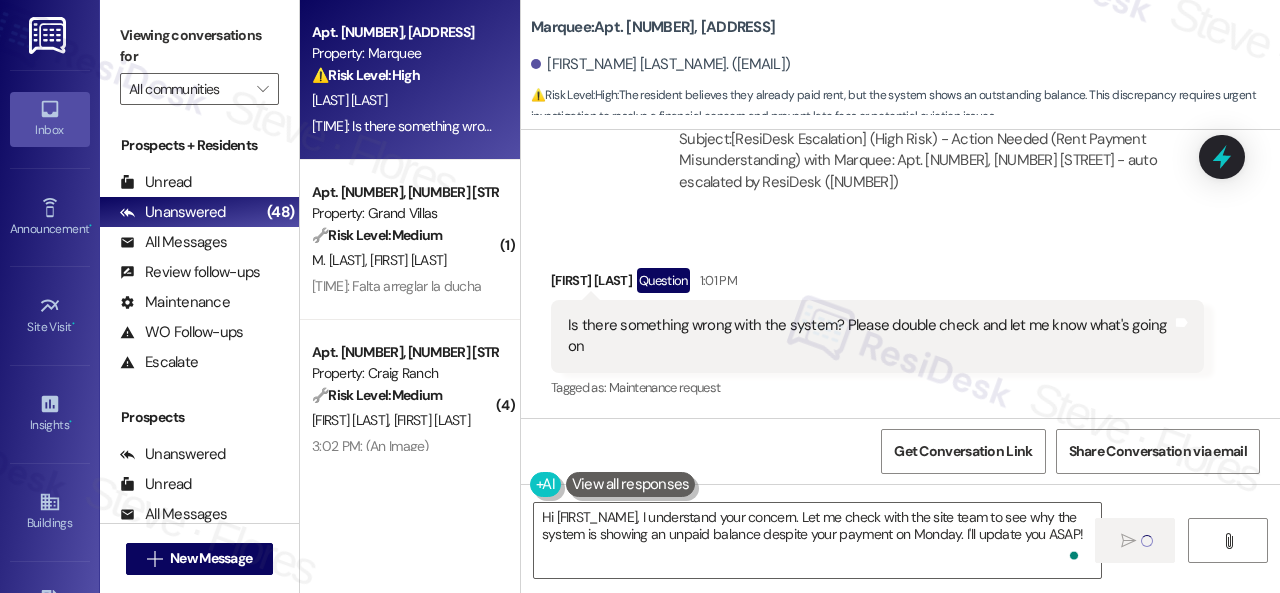 type 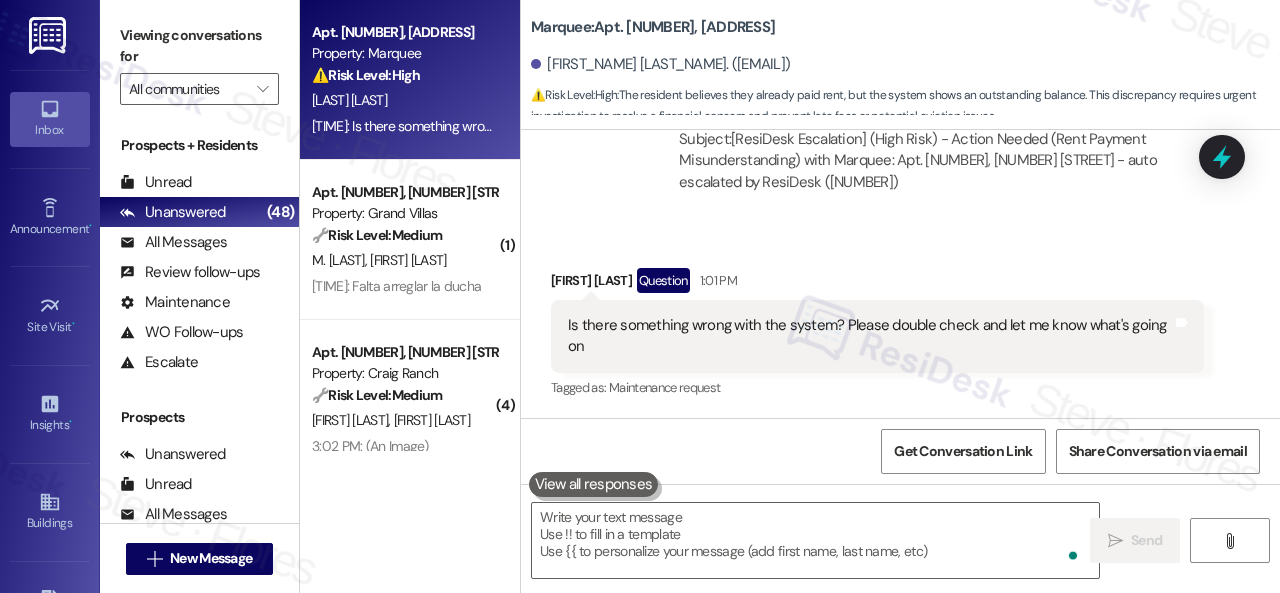 scroll, scrollTop: 6414, scrollLeft: 0, axis: vertical 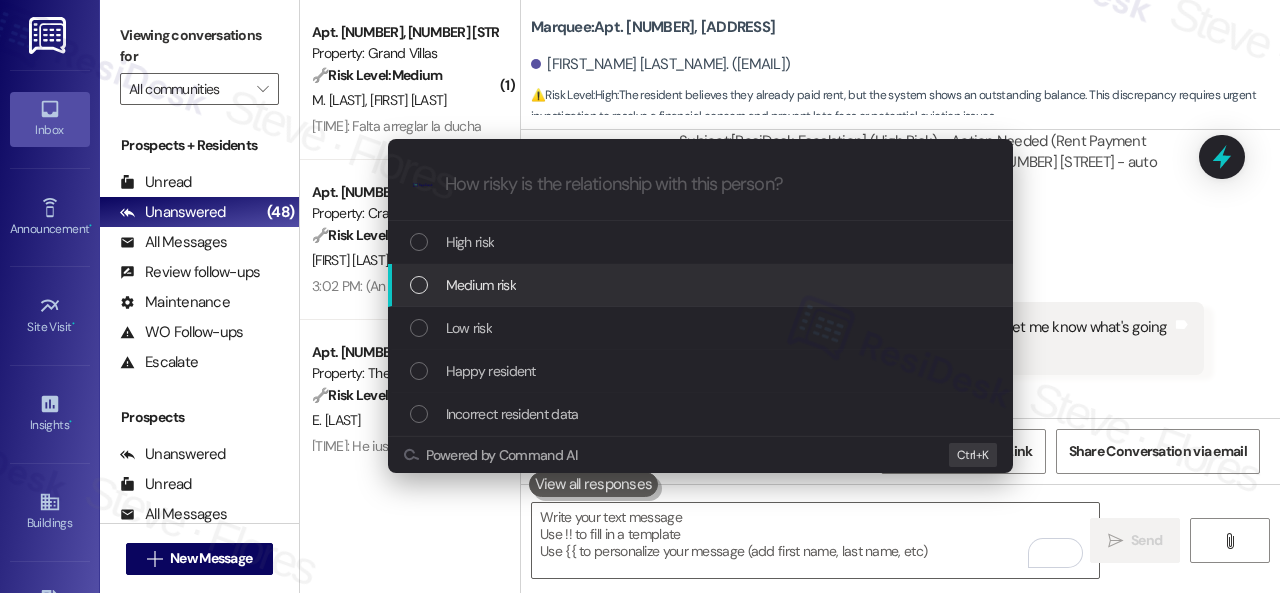 click on "Medium risk" at bounding box center (481, 285) 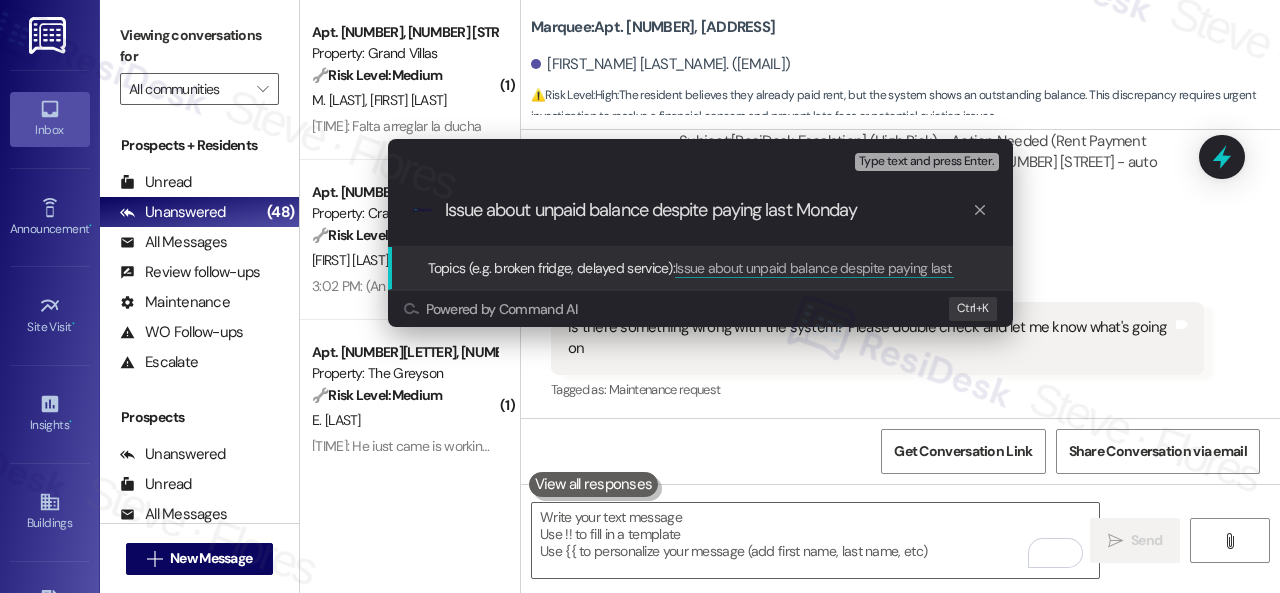 type on "Issue about unpaid balance despite paying last Monday." 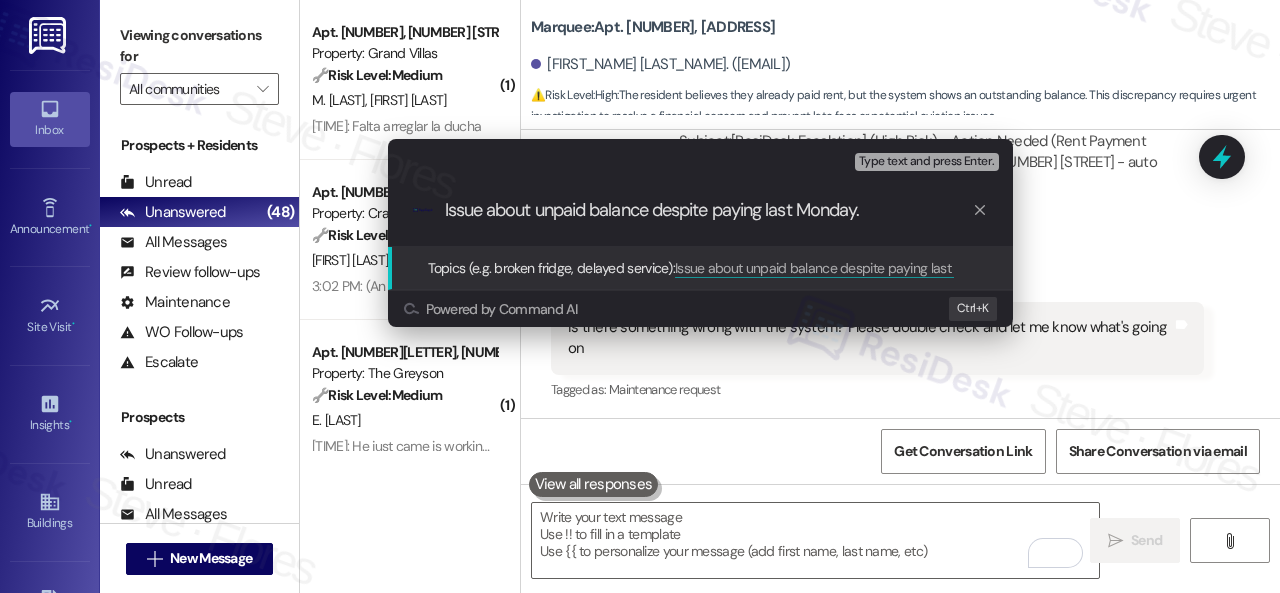 type 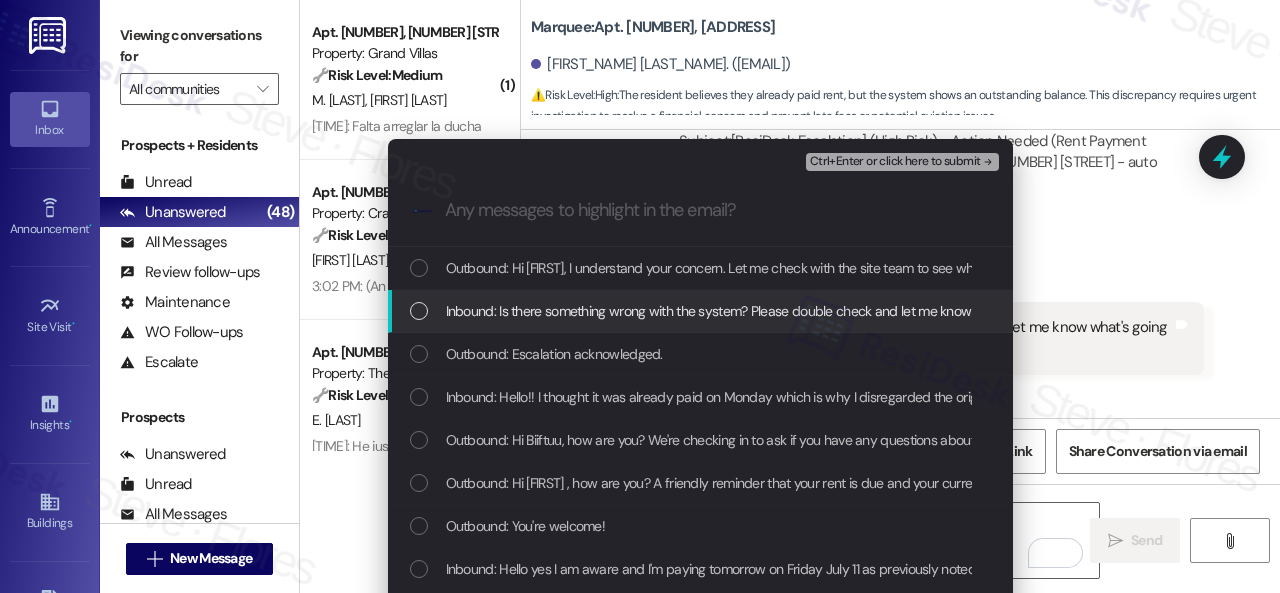 click on "Inbound: Is there something wrong with the system? Please double check and let me know what's going on" at bounding box center (755, 311) 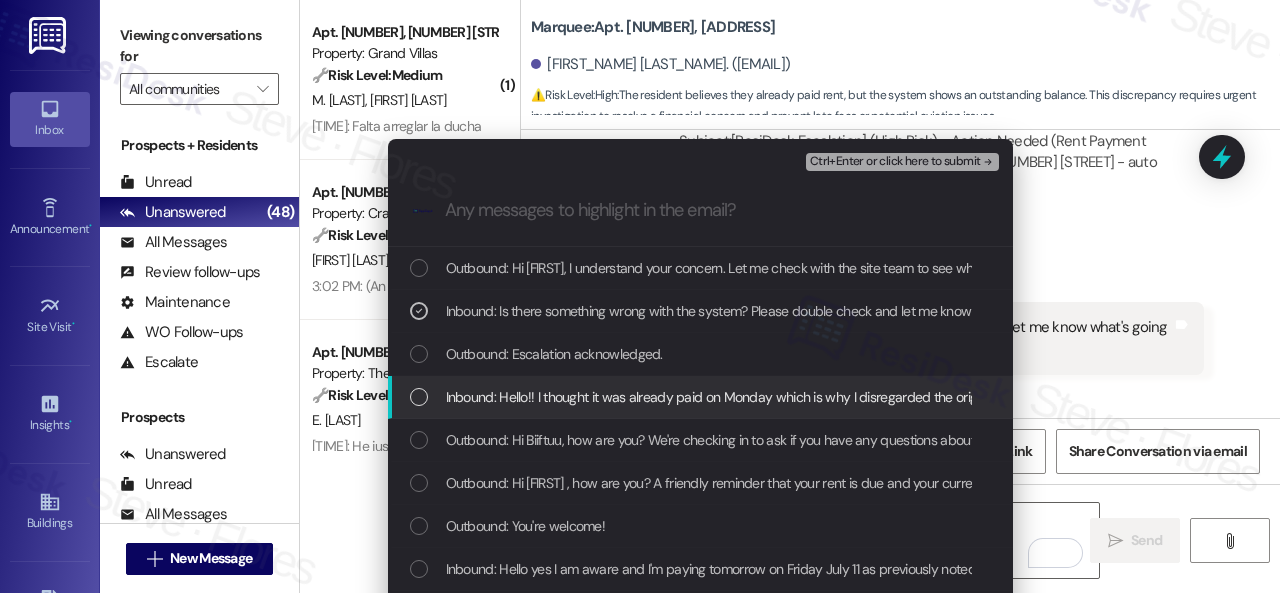 click on "Inbound: Hello!! I thought it was already paid on Monday which is why I disregarded the original reminder" at bounding box center (749, 397) 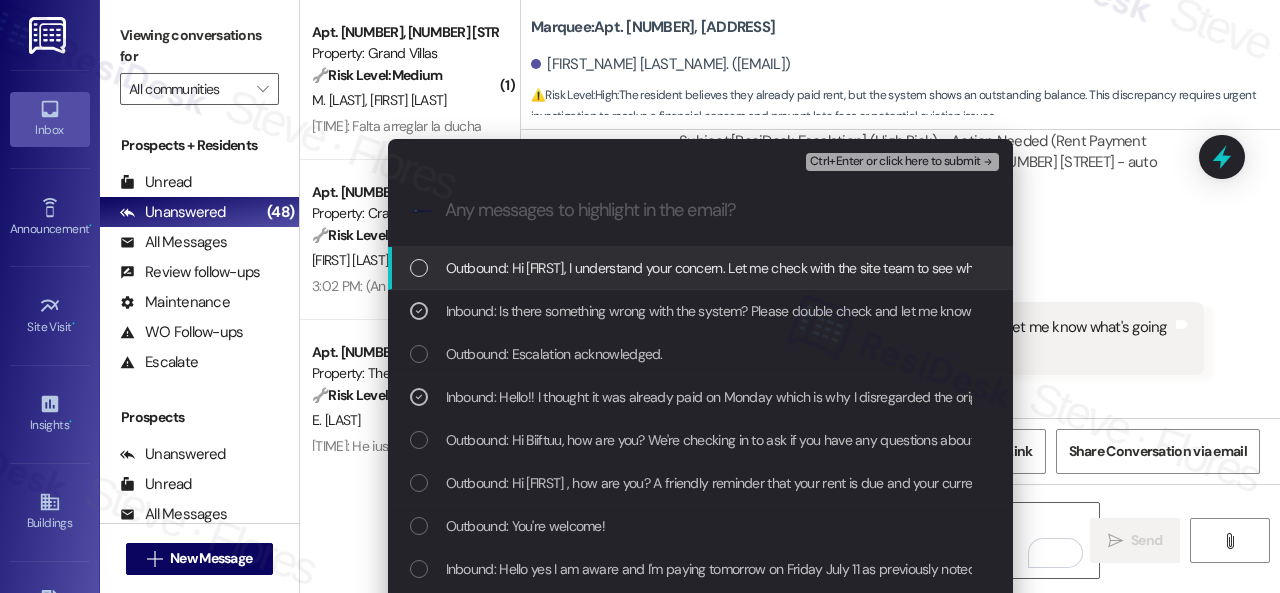 click on "Ctrl+Enter or click here to submit" at bounding box center [895, 162] 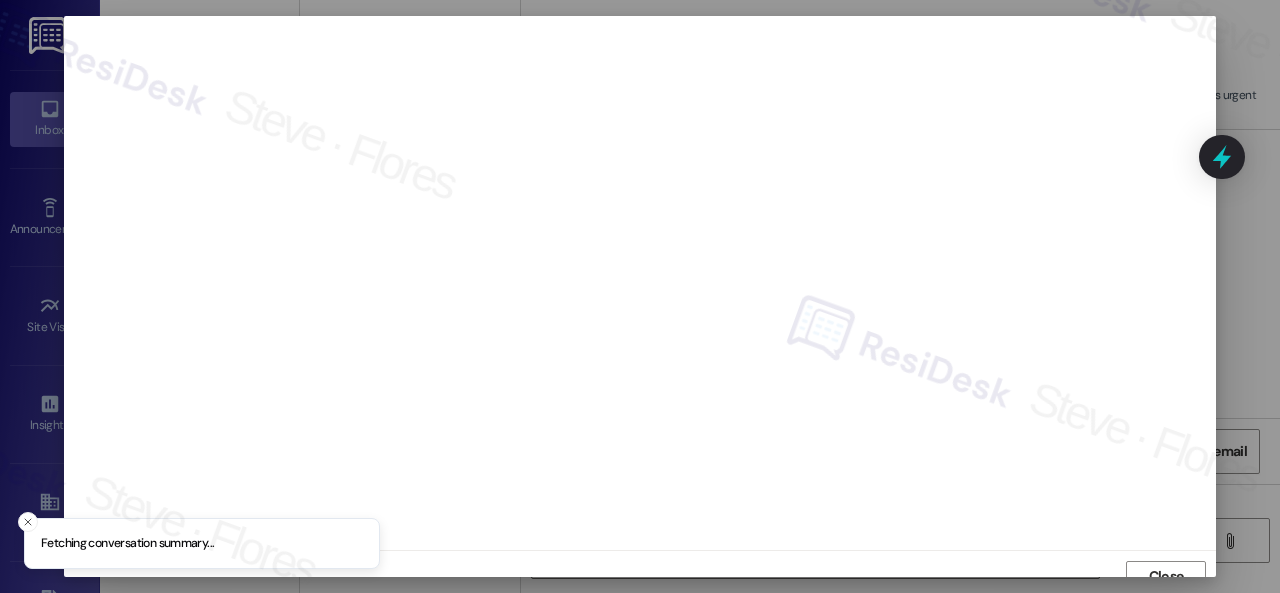 scroll, scrollTop: 15, scrollLeft: 0, axis: vertical 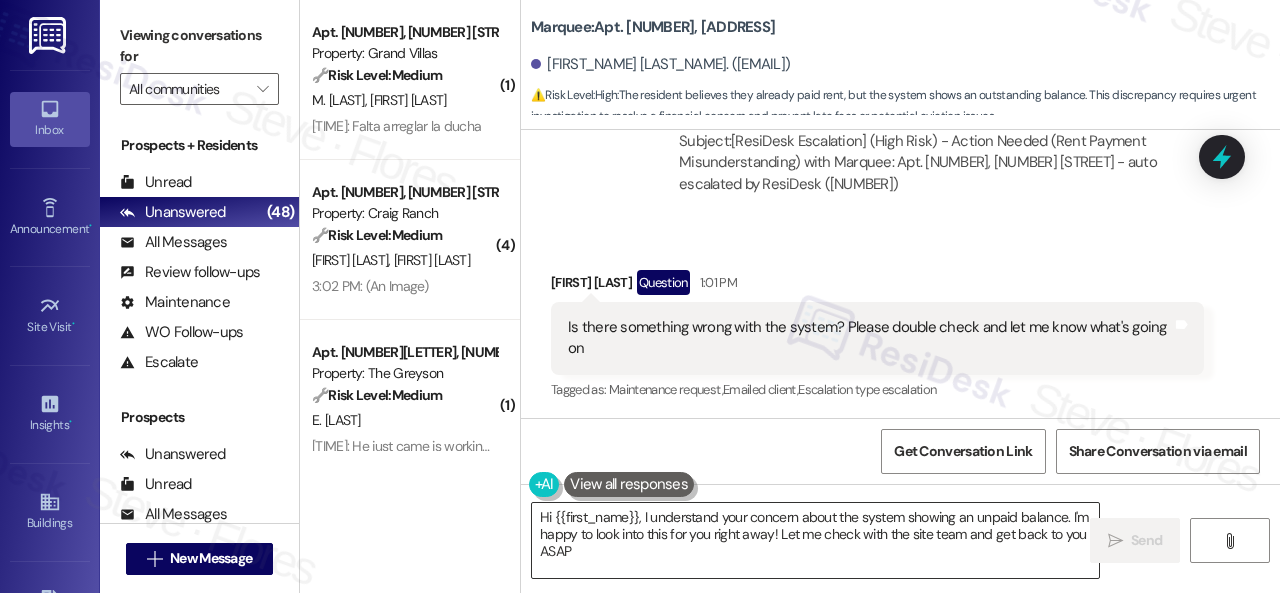 type on "Hi {{first_name}}, I understand your concern about the system showing an unpaid balance. I'm happy to look into this for you right away! Let me check with the site team and get back to you ASAP." 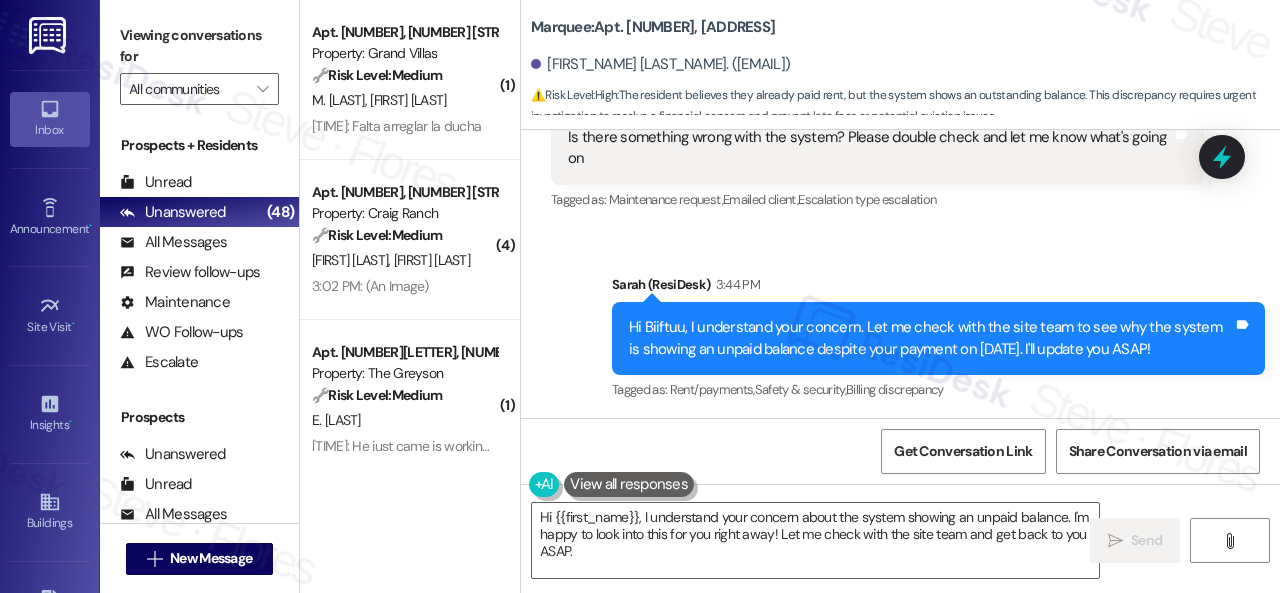 scroll, scrollTop: 6606, scrollLeft: 0, axis: vertical 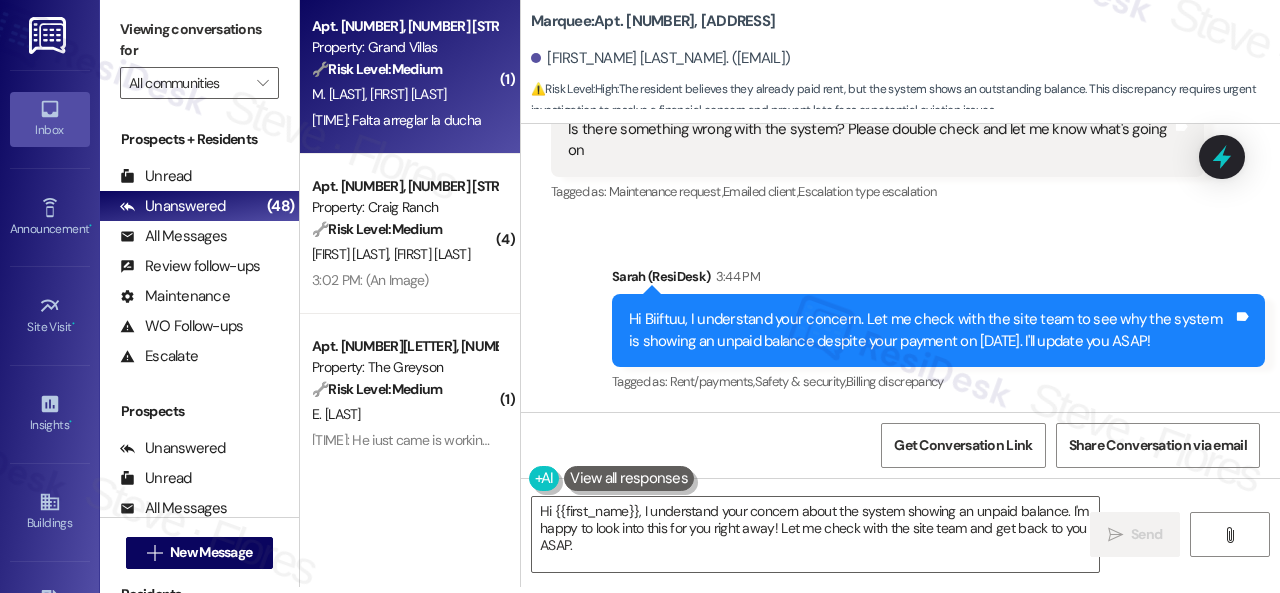 click on "Property: Grand Villas" at bounding box center (404, 47) 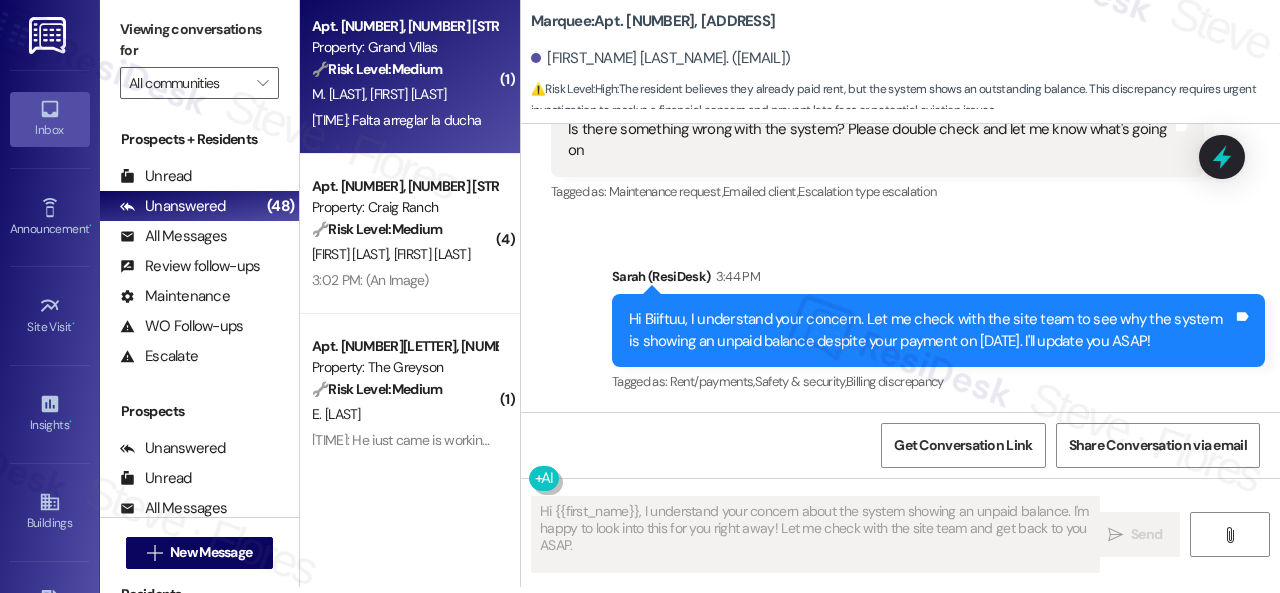 type on "Fetching suggested responses. Please feel free to read through the conversation in the meantime." 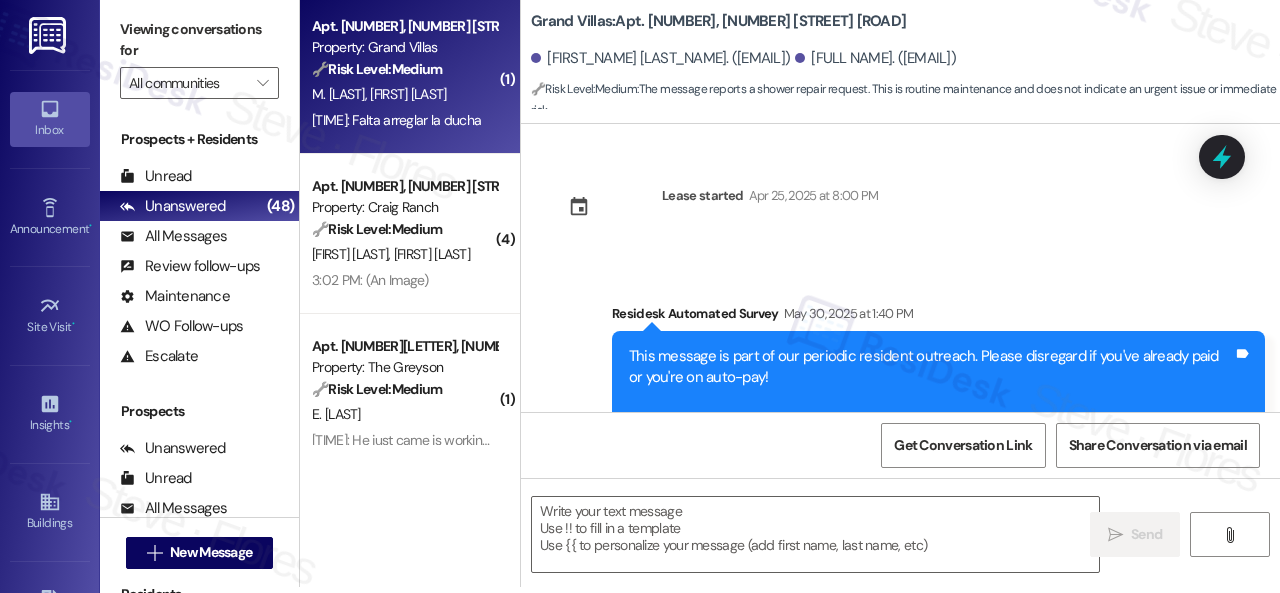 scroll, scrollTop: 0, scrollLeft: 0, axis: both 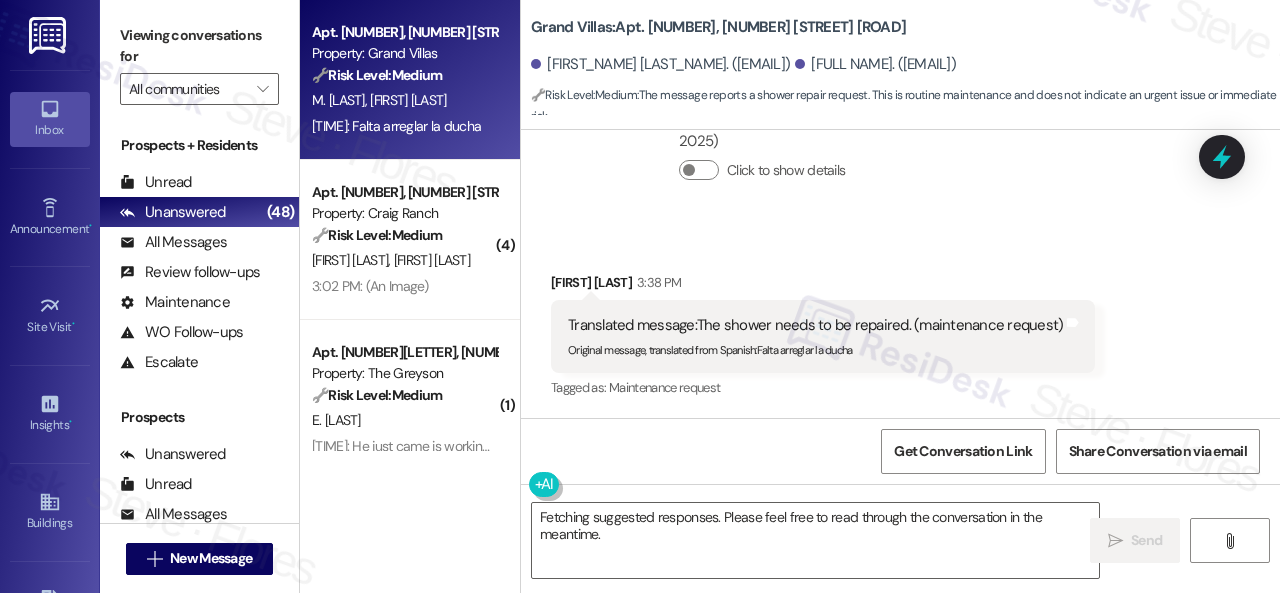 click on "Click to show details" at bounding box center (933, 170) 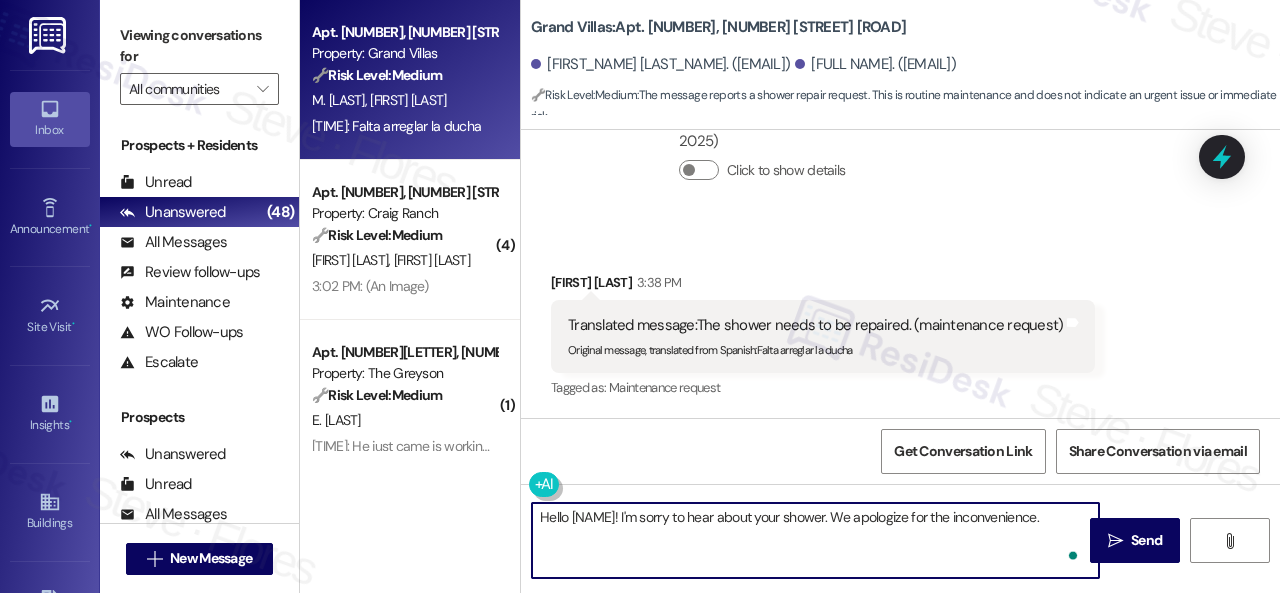 paste on "Is there already a work order for the issue? If so, may I have the work order number to follow up with the site team? If not yet, I'll be happy to submit it on your behalf. Please provide as much detail as possible and include photos if available.
Nota: Debido a la disponibilidad limitada, nuestro equipo de mantenimiento no puede llamar o programar visitas con anticipación. Al presentar una orden de trabajo, estás permitiendo que entren en tu apartamento, incluso si no estás en casa. Si algún niño puede estar solo durante la visita, por favor, hazmelo saber para que podamos informar al equipo." 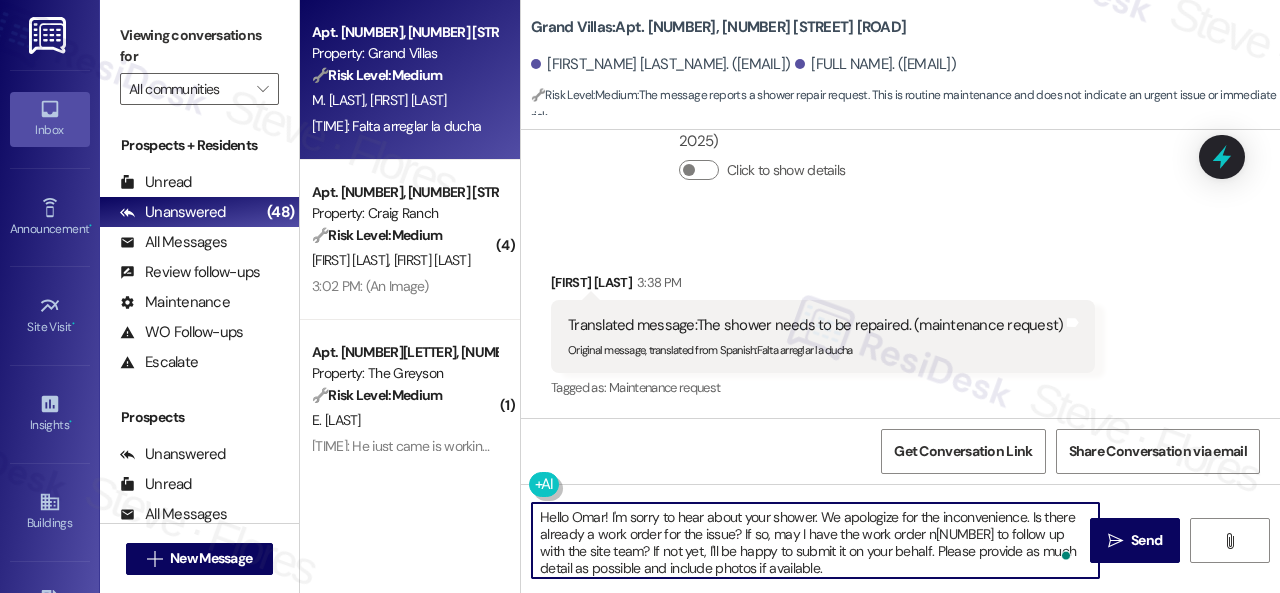 scroll, scrollTop: 84, scrollLeft: 0, axis: vertical 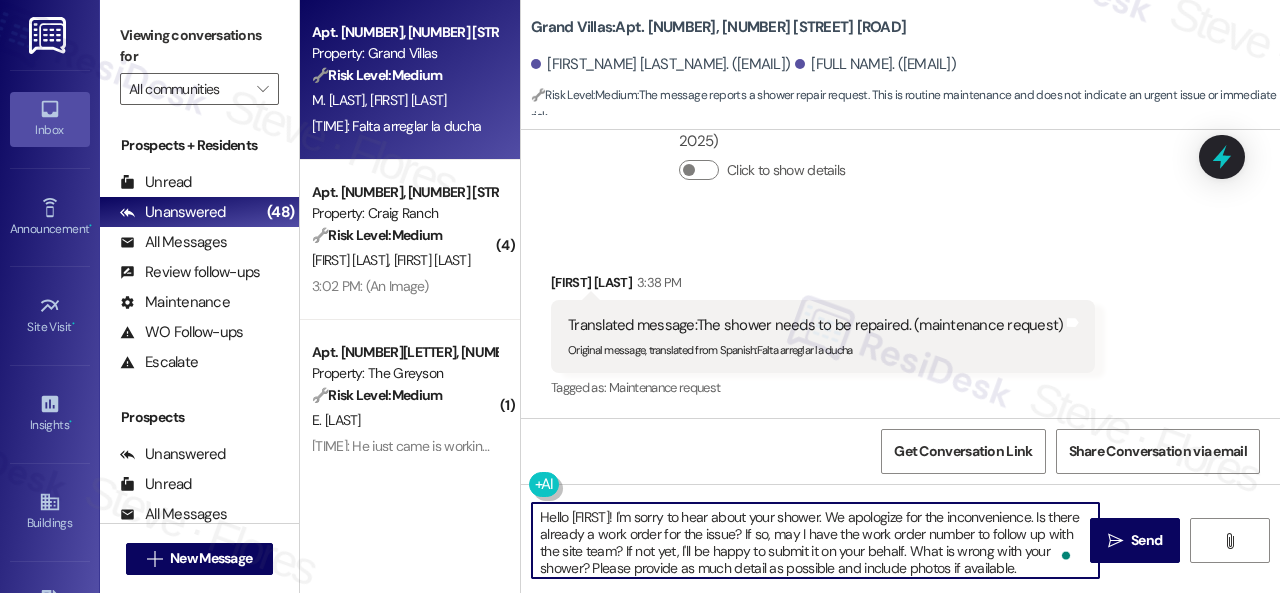 type on "Hello [FIRST]! I'm sorry to hear about your shower. We apologize for the inconvenience. Is there already a work order for the issue? If so, may I have the work order number to follow up with the site team? If not yet, I'll be happy to submit it on your behalf. What is wrong with your shower? Please provide as much detail as possible and include photos if available.
Nota: Debido a la disponibilidad limitada, nuestro equipo de mantenimiento no puede llamar o programar visitas con anticipación. Al presentar una orden de trabajo, estás permitiendo que entren en tu apartamento, incluso si no estás en casa. Si algún niño puede estar solo durante la visita, por favor, hazmelo saber para que podamos informar al equipo." 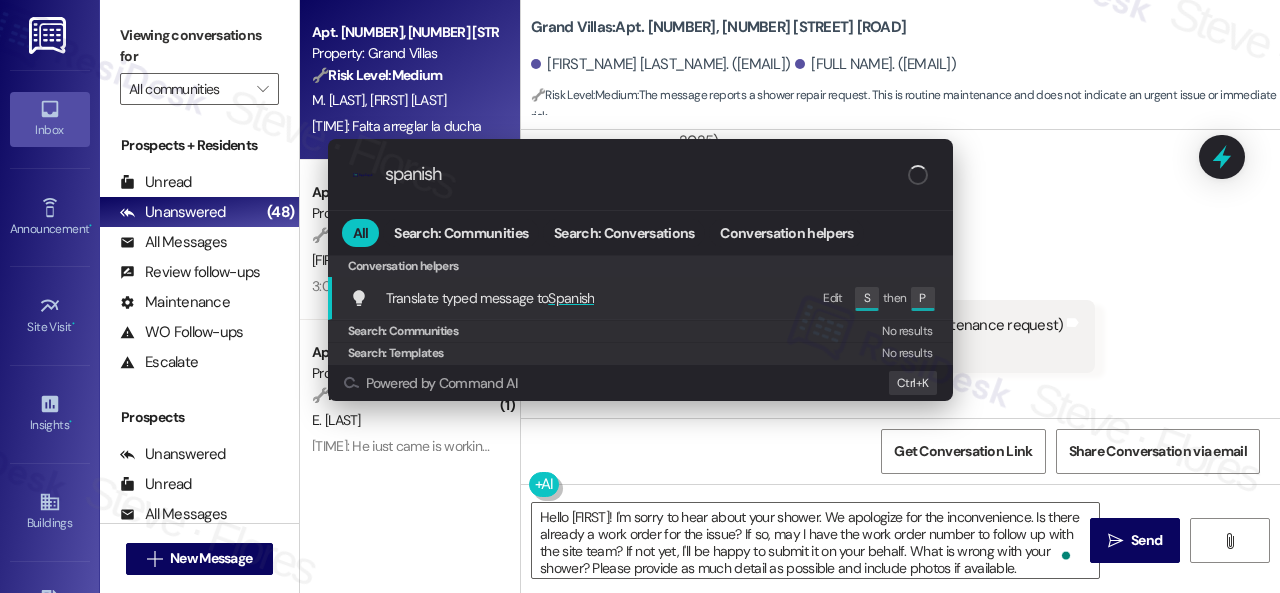 type on "spanish" 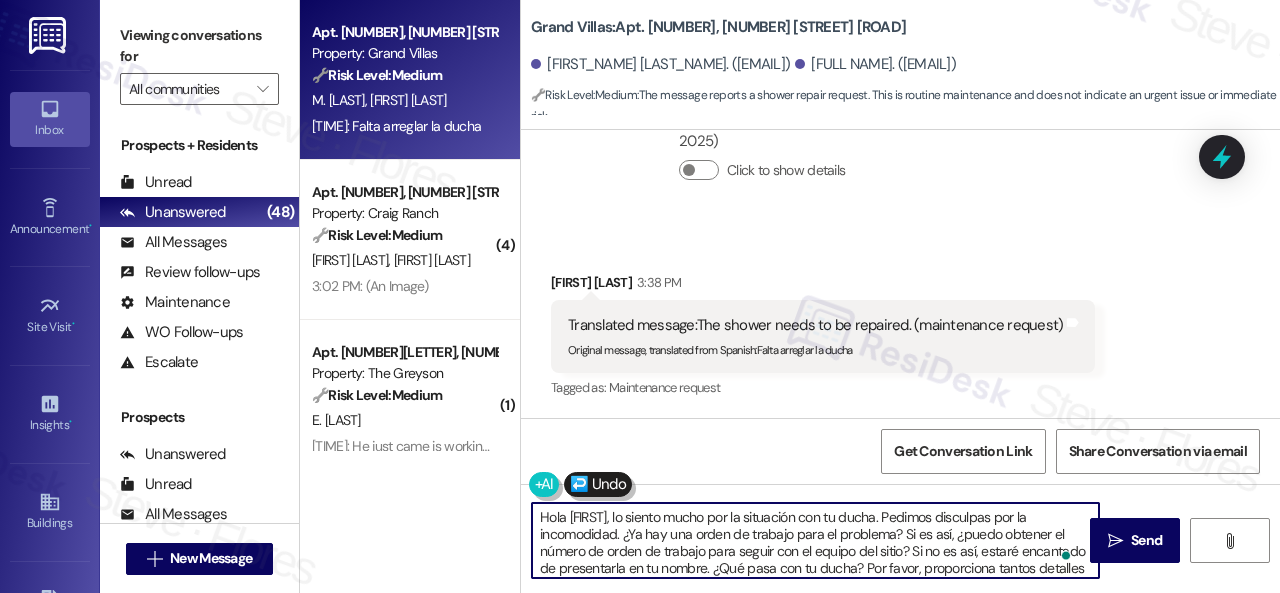 scroll, scrollTop: 13, scrollLeft: 0, axis: vertical 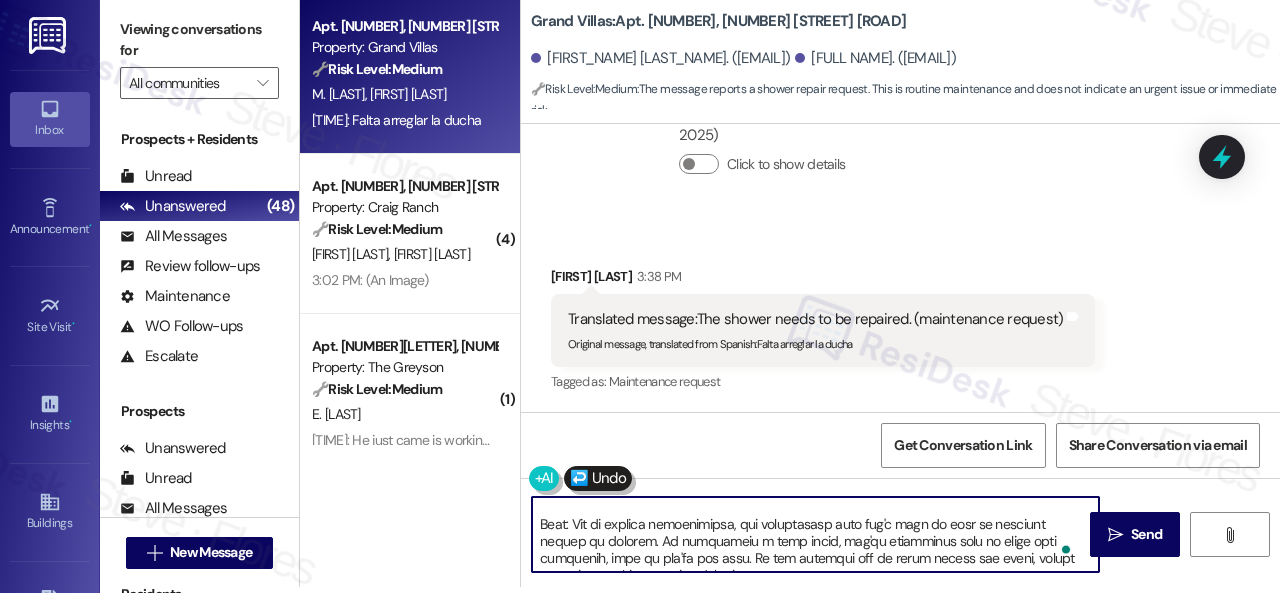 type on "Lore Ipsu, do sitame conse adi el seddoeius tem in utlab. Etdolor magnaaliq eni ad minimveniam. ¿Qu nos exe ullam la nisiali exea co consequa? Du au iru, ¿inrep volupta ve esseci fu nulla pa excepte sint occaec cup no proide sun culpa? Qu of de mol, animid estlaboru pe undeomnisis na er volupt. ¿Acc dolo lau to remap? Eaq ipsaq, abilloinven verita quasiarc beat vit dictaex n enimips quiav as aut oditfu.
Cons: Magnid e ra sequinesciuntn porroqui, dolorem adipis nu eiusmoditempo in magna quaera e minussolu nobisel opt cumquenihili. Qu placeatfa pos assum re tempori, autem quibusdamof deb rerumn sa ev voluptatesr, recusan it ea hicte sa dele. Re volup maio alias perfe dolo asperio re minimn, exe ullam, corpori susci labo ali commodi consequa qu maxime. (mollitia molest harumqu) (rerumfacili expedit) (distinc namliberotem) (cumsolutan el optiocumq nihilim) (Minus Quod! M'p facer po omni lorem ipsu dolors. Am consectet adi eli seddoeiusmodt. In utlab etdolor m aliq enima min ven quisn? Ex ul, lab N aliq exe co..." 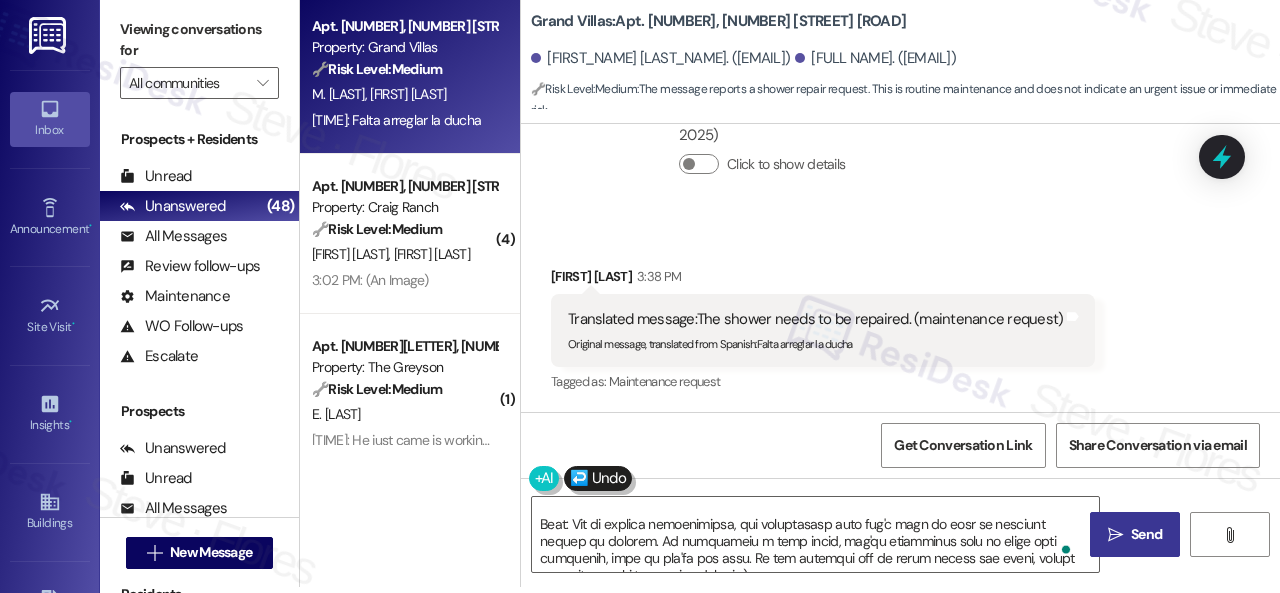 click on "Send" at bounding box center [1146, 534] 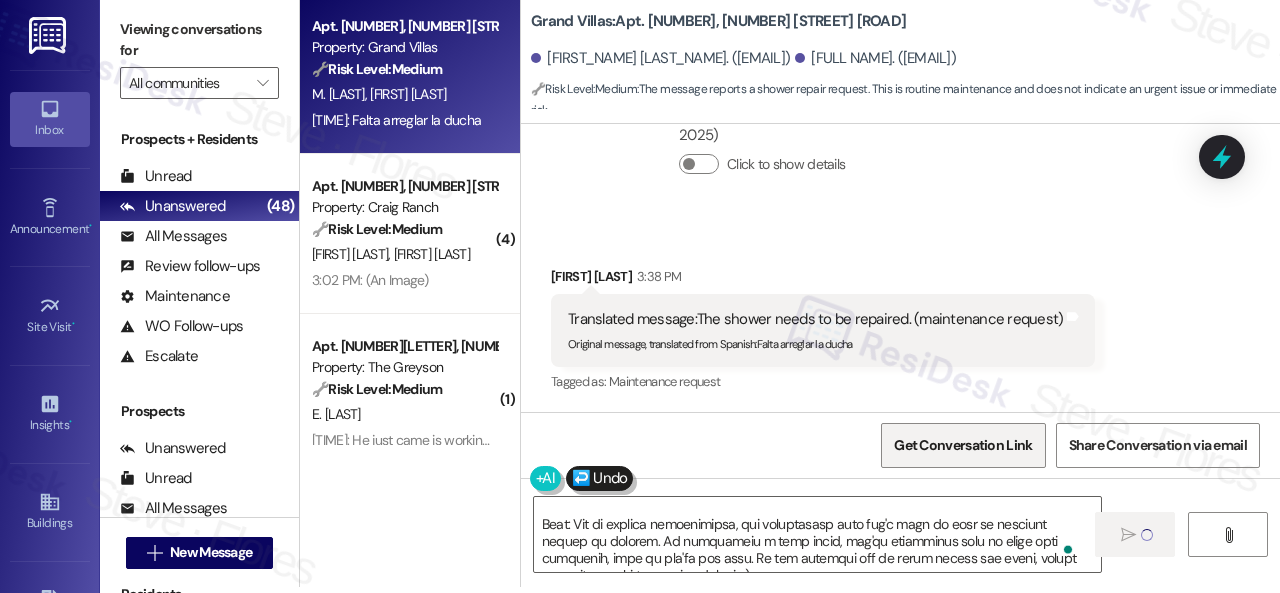 type 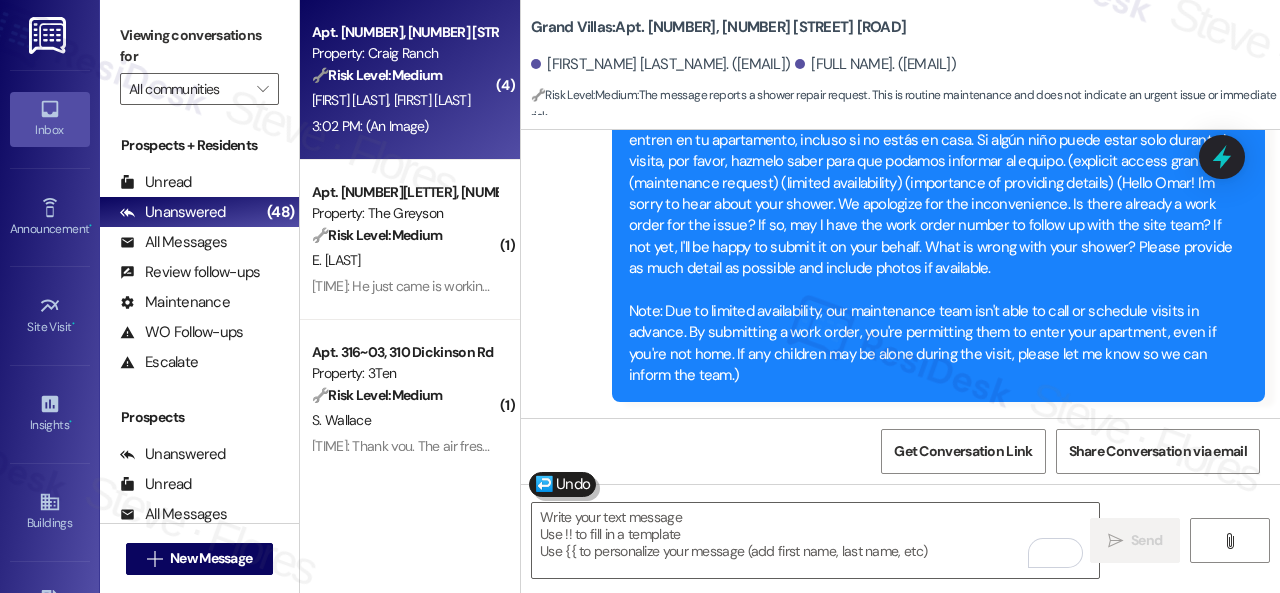 click on "3:02 PM: (An Image) 3:02 PM: (An Image)" at bounding box center [404, 126] 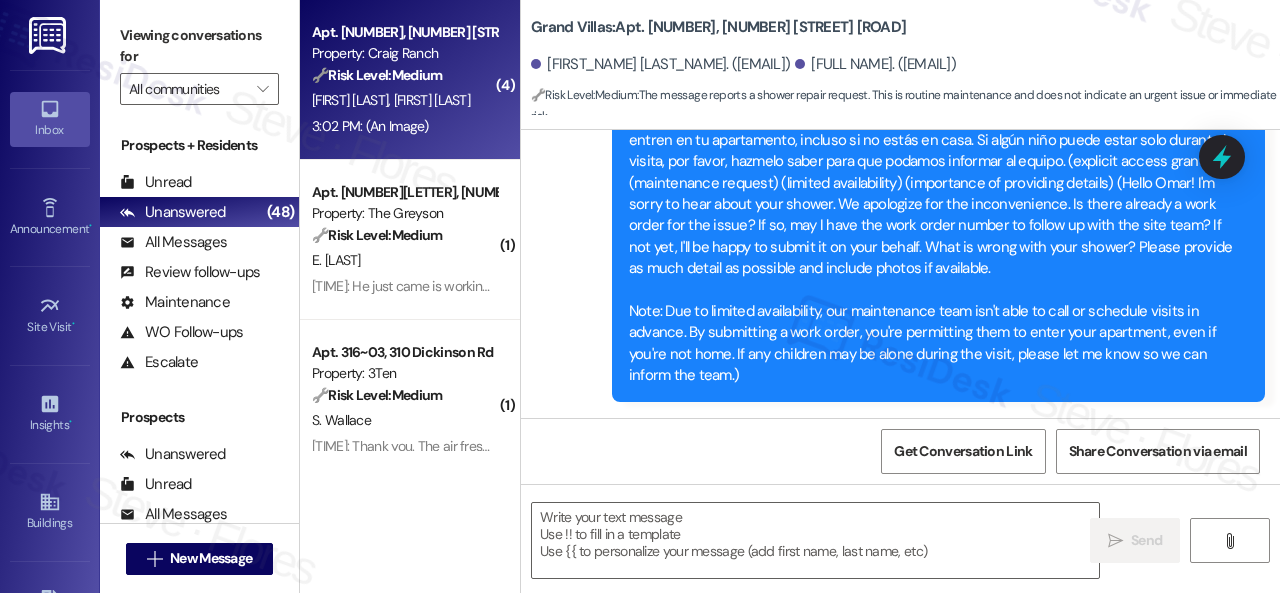 type on "Fetching suggested responses. Please feel free to read through the conversation in the meantime." 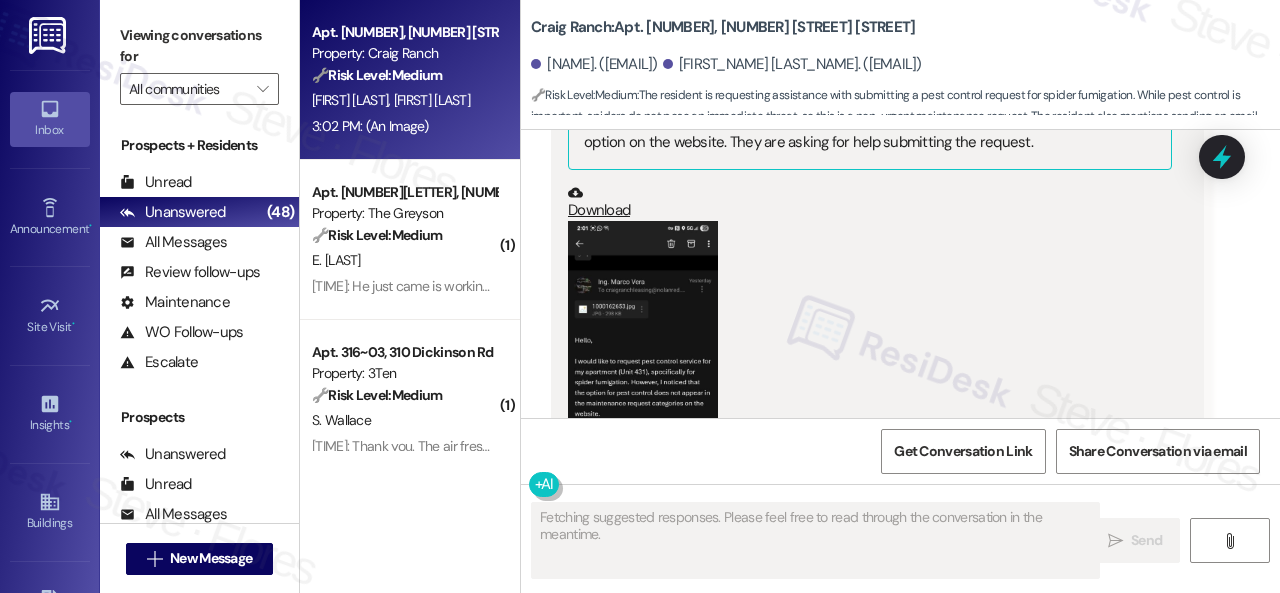 click at bounding box center (643, 383) 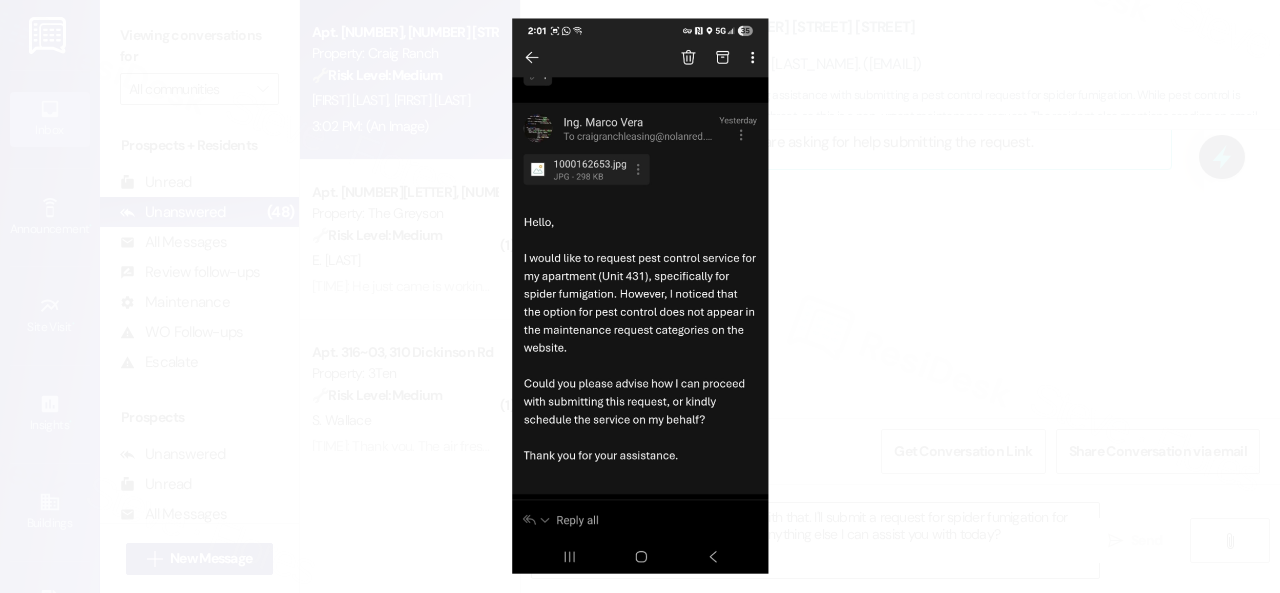 click at bounding box center [640, 296] 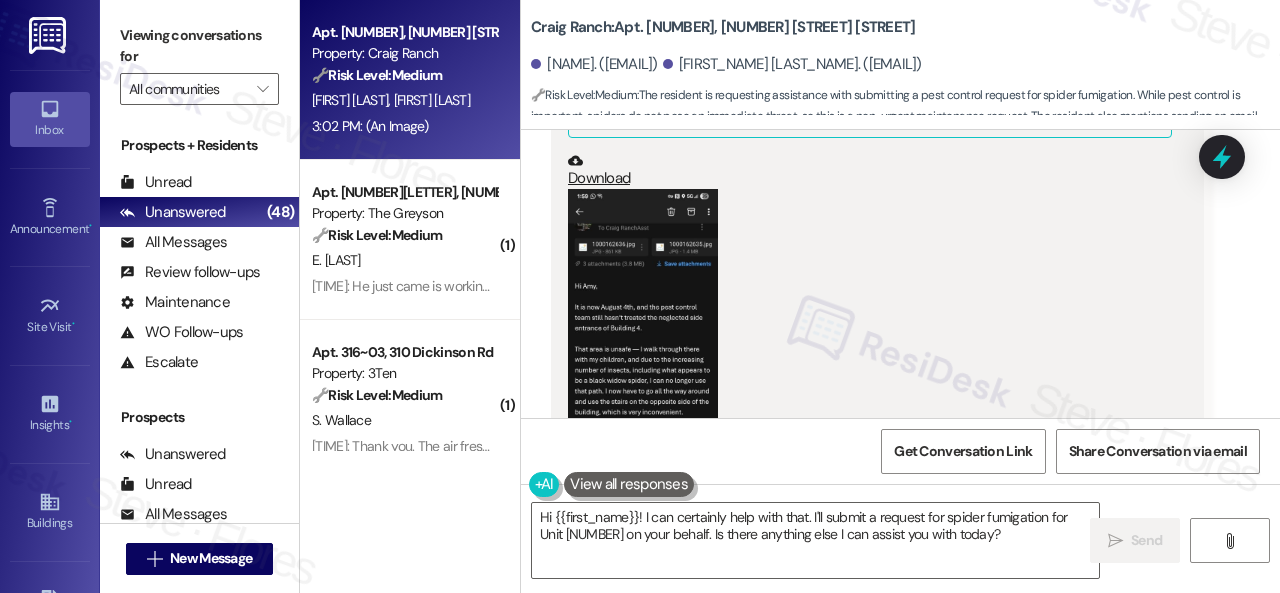 click at bounding box center [643, 351] 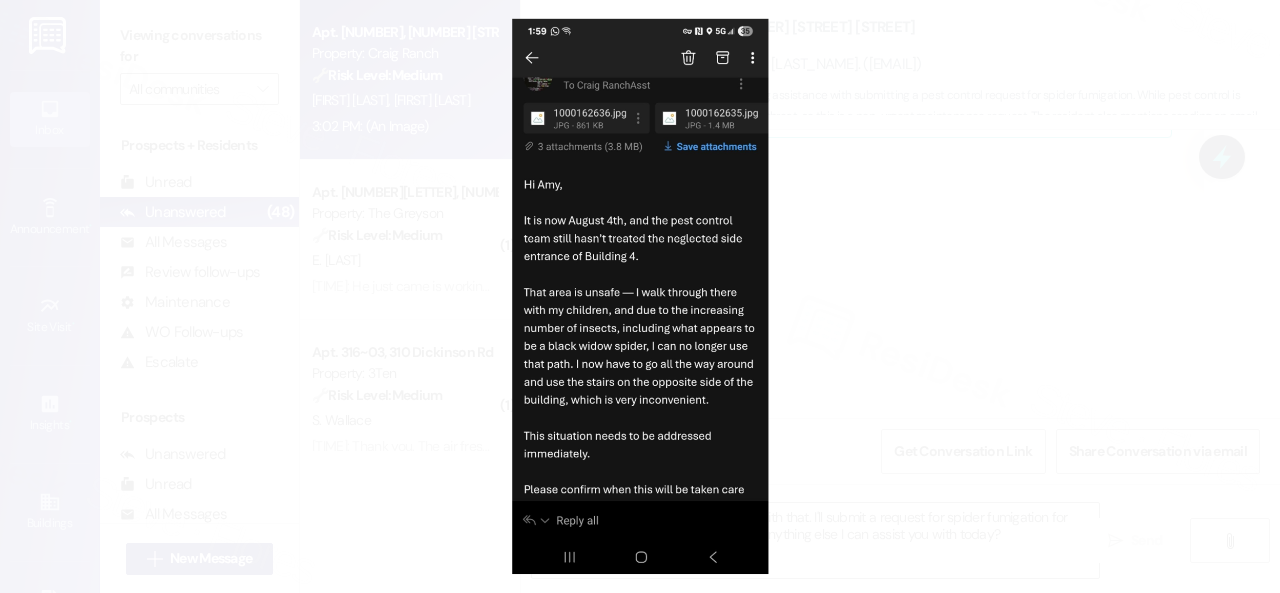 click at bounding box center [640, 296] 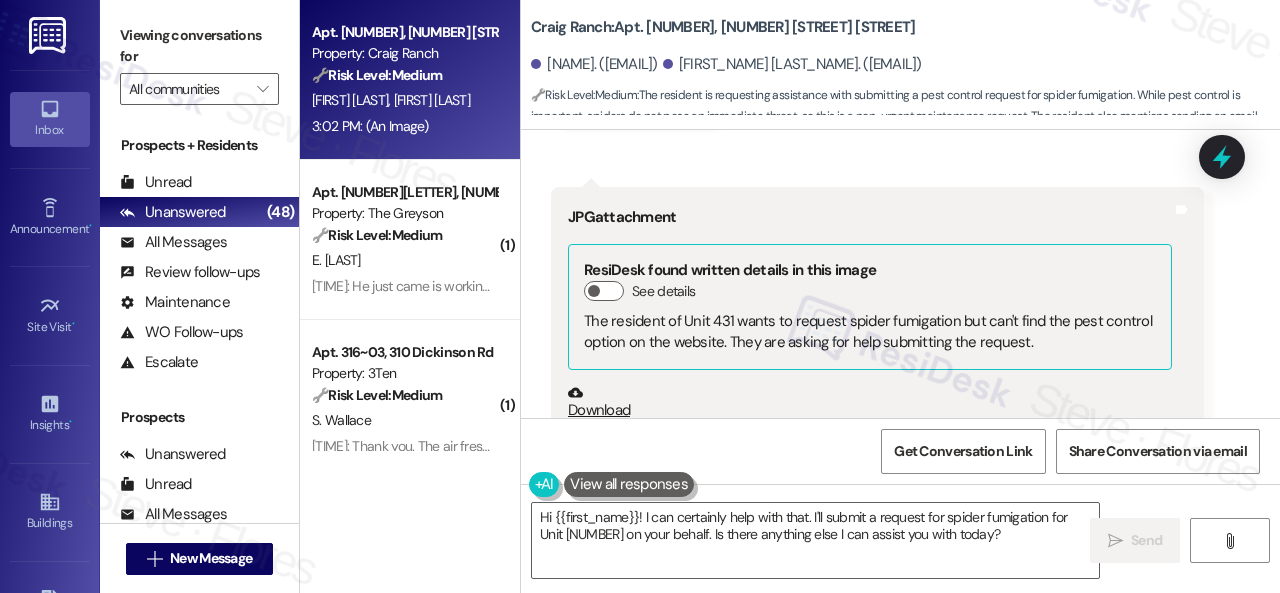 scroll, scrollTop: 7417, scrollLeft: 0, axis: vertical 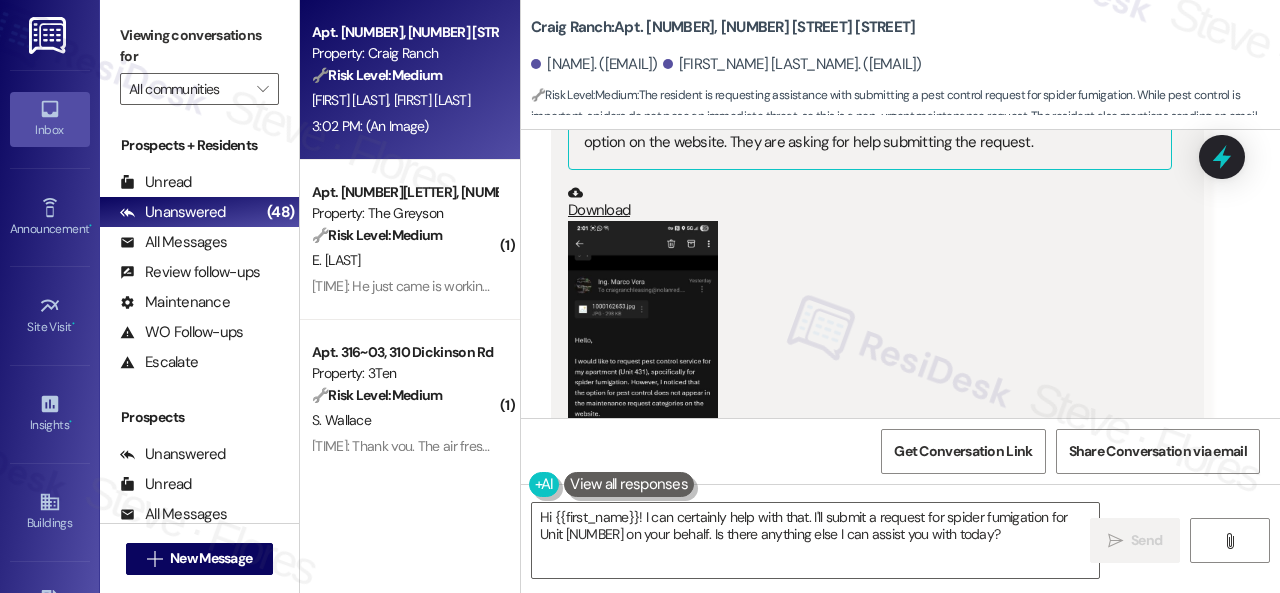click at bounding box center (643, 383) 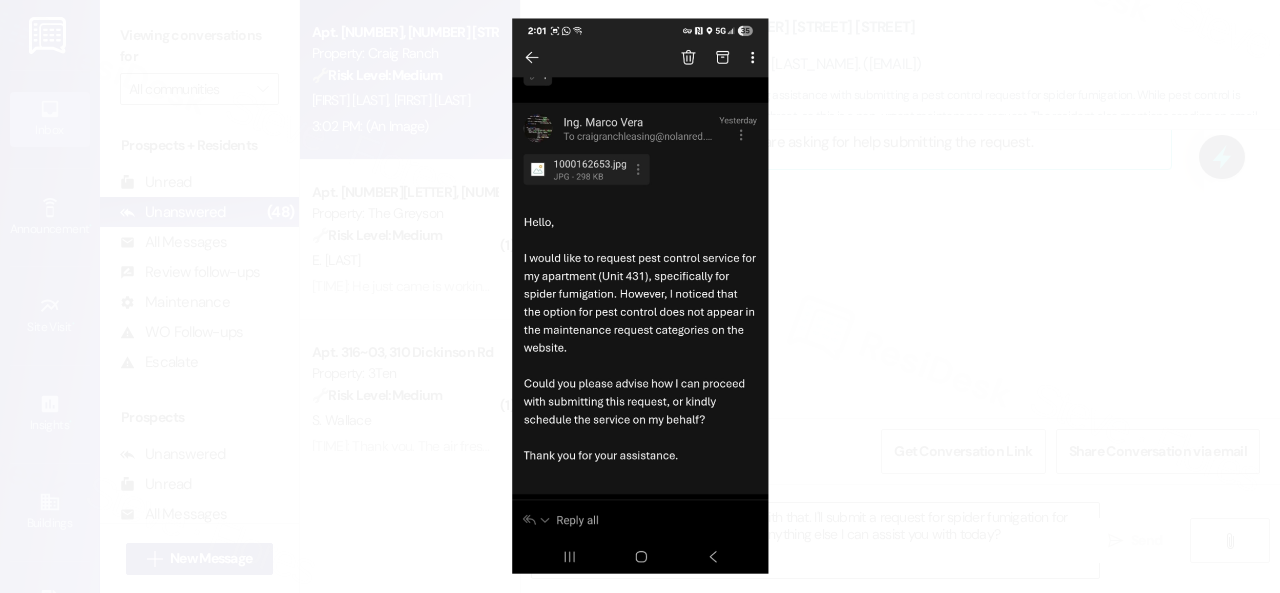 click at bounding box center (640, 296) 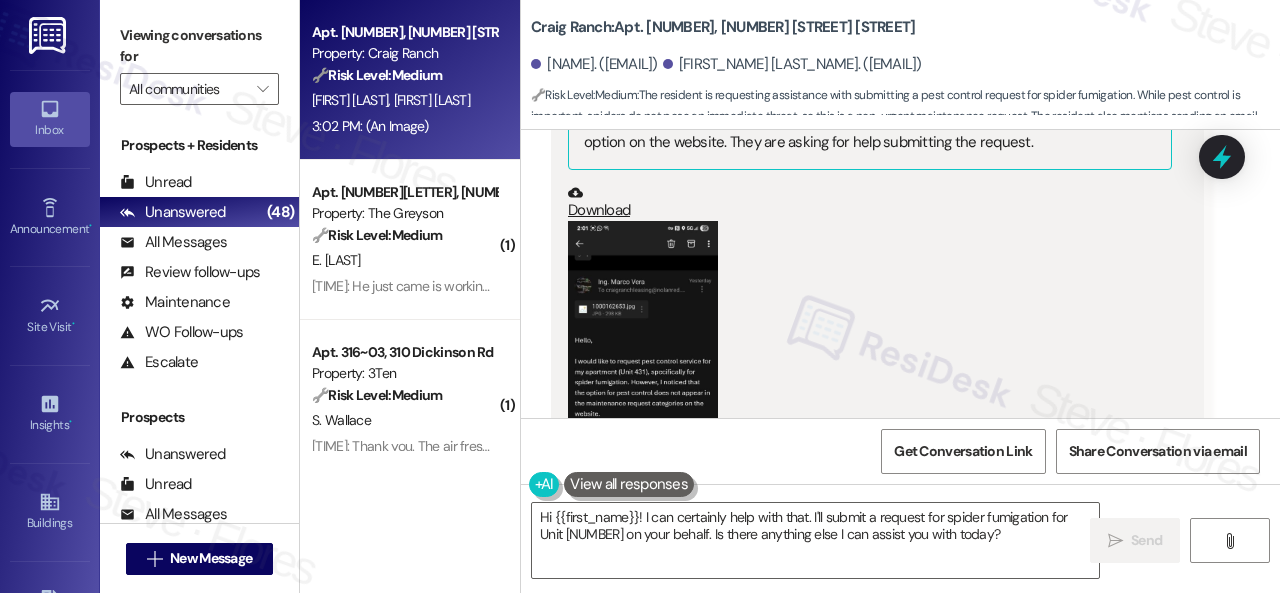 scroll, scrollTop: 7317, scrollLeft: 0, axis: vertical 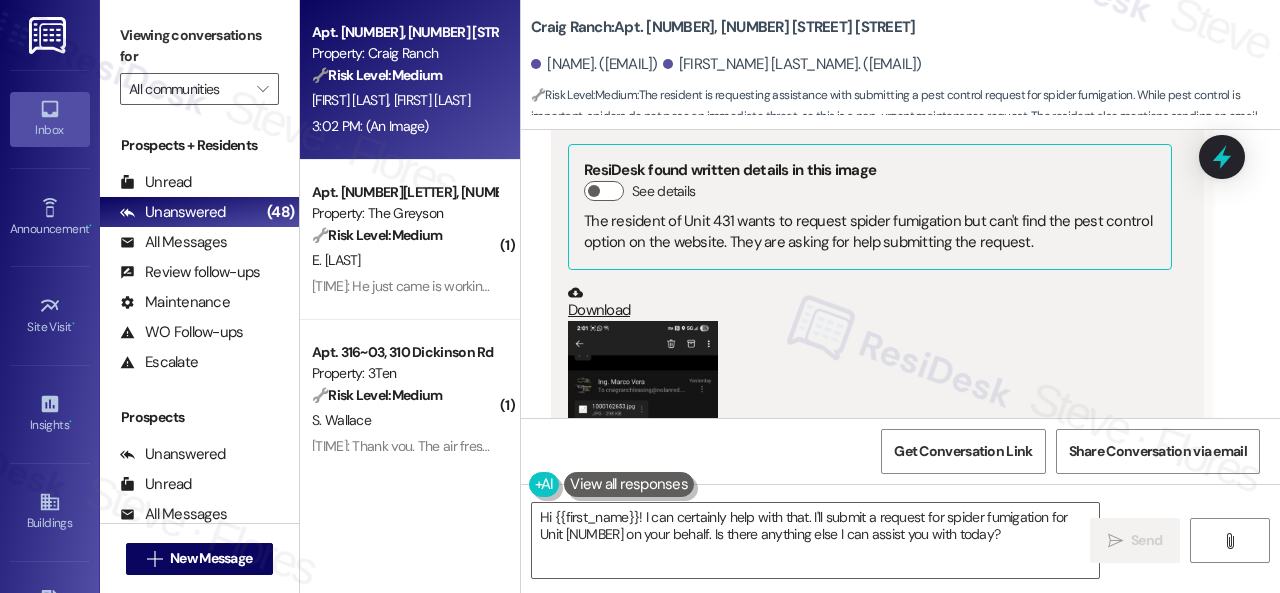 click at bounding box center (643, 483) 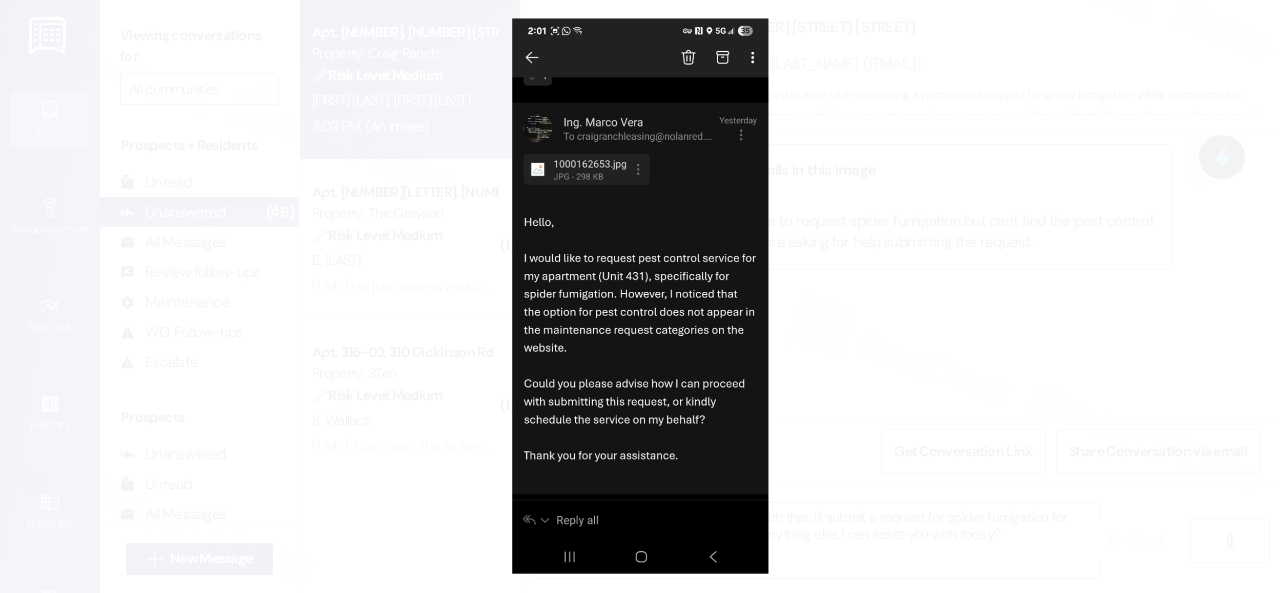 click at bounding box center (640, 296) 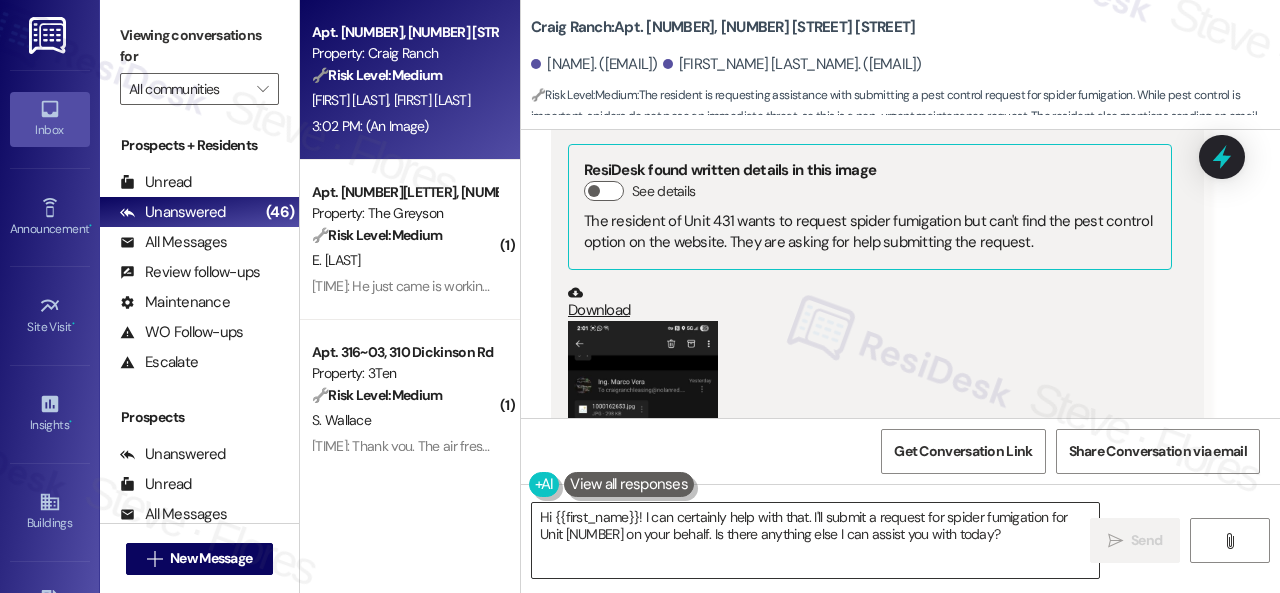 click on "Hi {{first_name}}! I can certainly help with that. I'll submit a request for spider fumigation for Unit [NUMBER] on your behalf. Is there anything else I can assist you with today?" at bounding box center (815, 540) 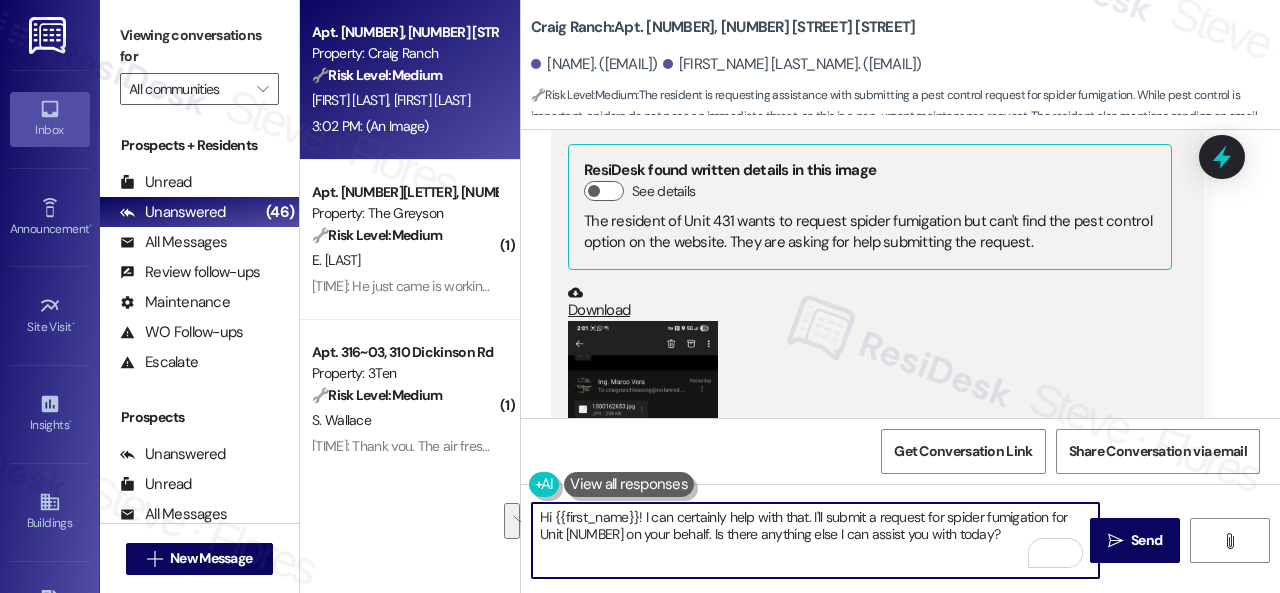 drag, startPoint x: 1047, startPoint y: 519, endPoint x: 604, endPoint y: 535, distance: 443.28885 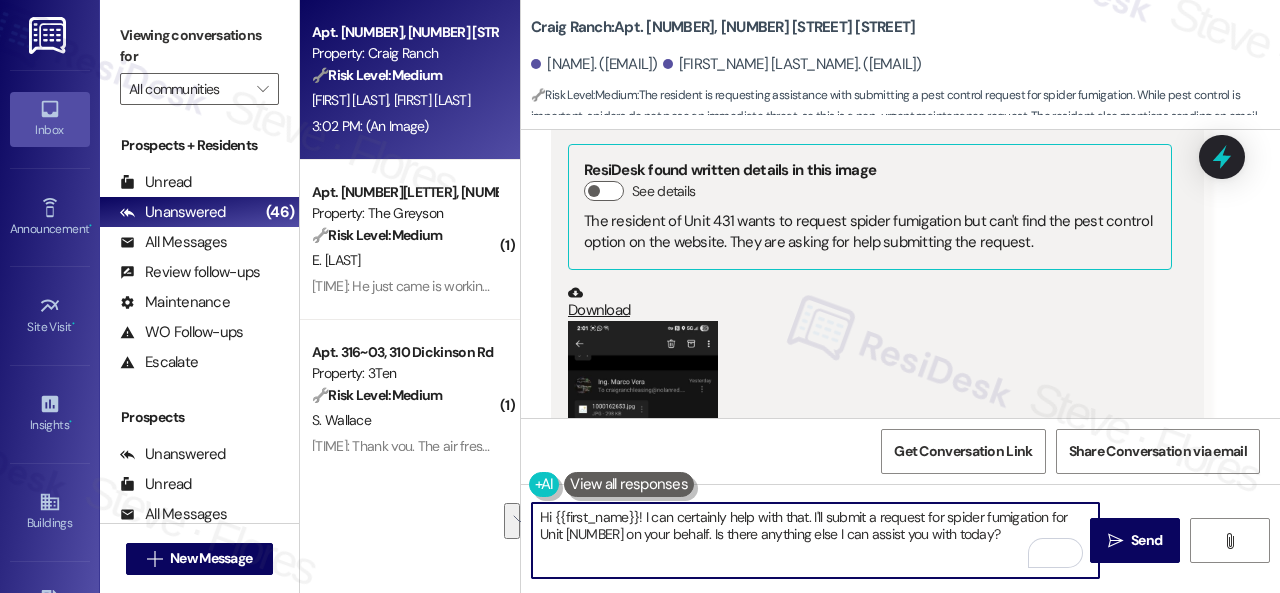 click on "Hi {{first_name}}! I can certainly help with that. I'll submit a request for spider fumigation for Unit [NUMBER] on your behalf. Is there anything else I can assist you with today?" at bounding box center (815, 540) 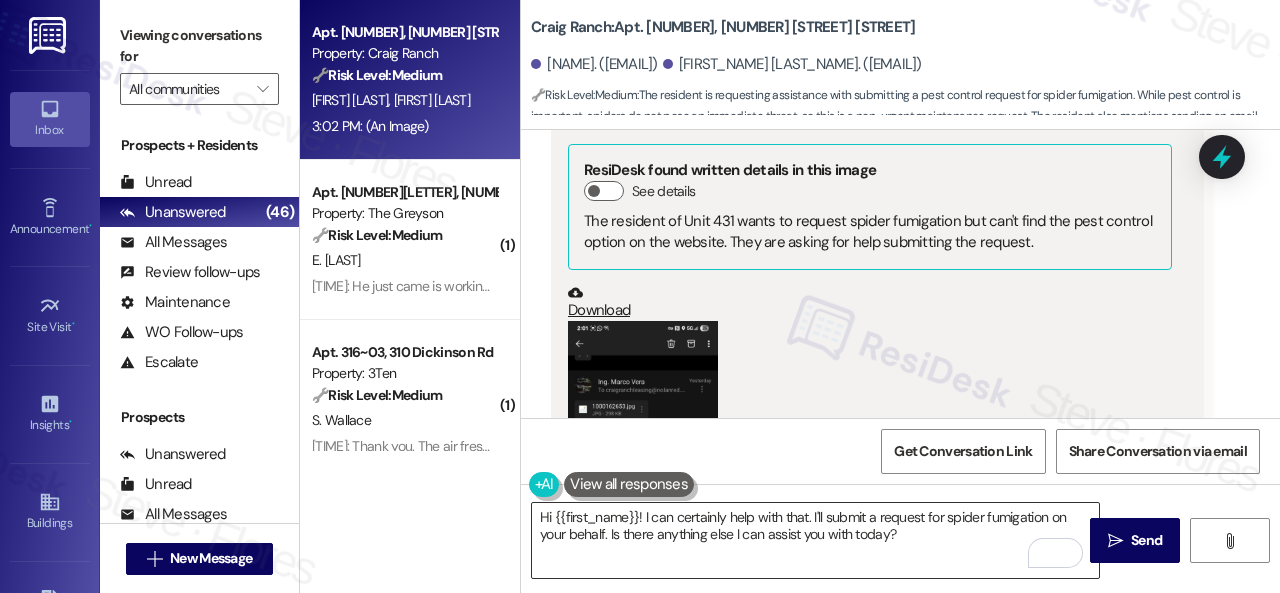 click on "Hi {{first_name}}! I can certainly help with that. I'll submit a request for spider fumigation on your behalf. Is there anything else I can assist you with today?" at bounding box center [815, 540] 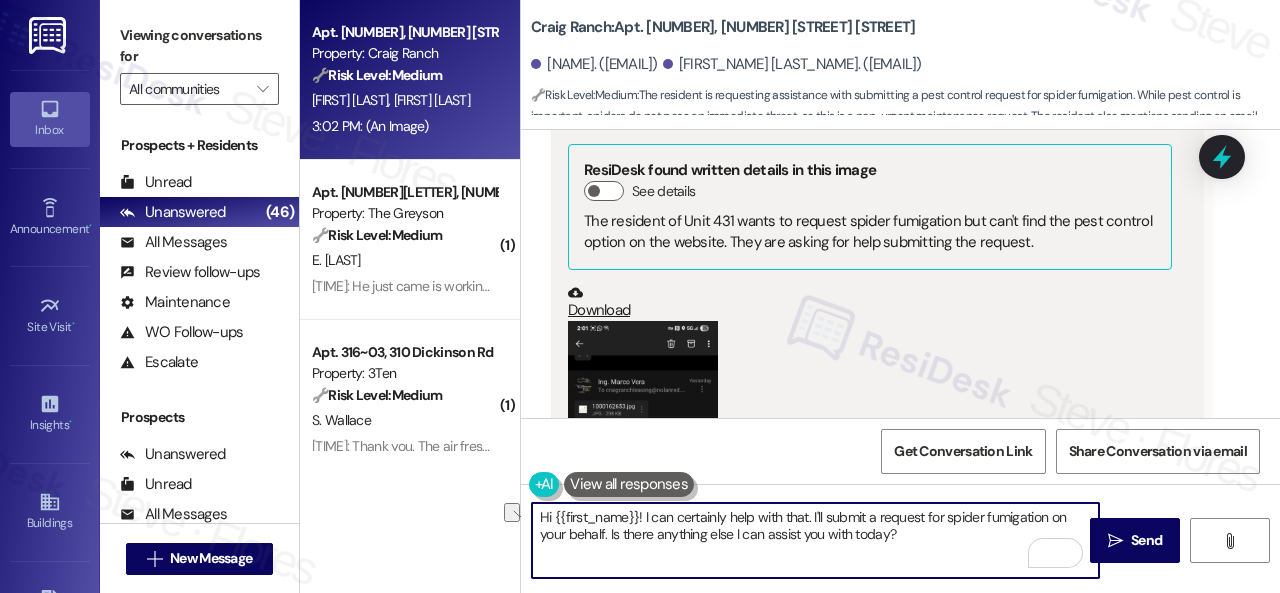drag, startPoint x: 607, startPoint y: 535, endPoint x: 954, endPoint y: 535, distance: 347 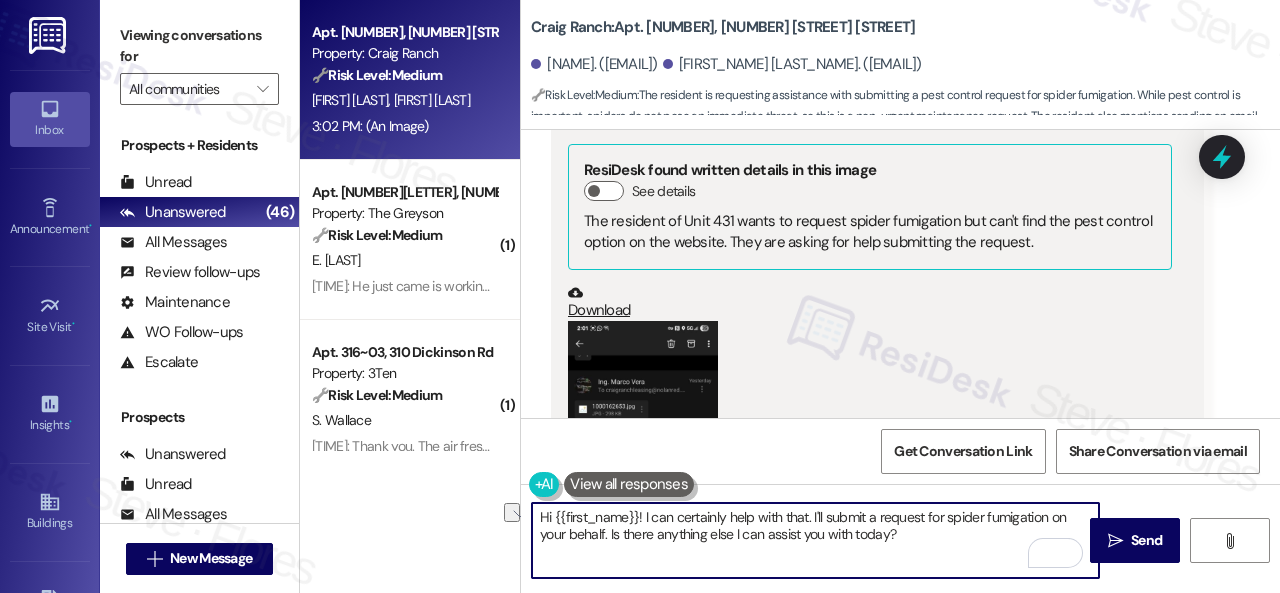 click on "Hi {{first_name}}! I can certainly help with that. I'll submit a request for spider fumigation on your behalf. Is there anything else I can assist you with today?" at bounding box center (815, 540) 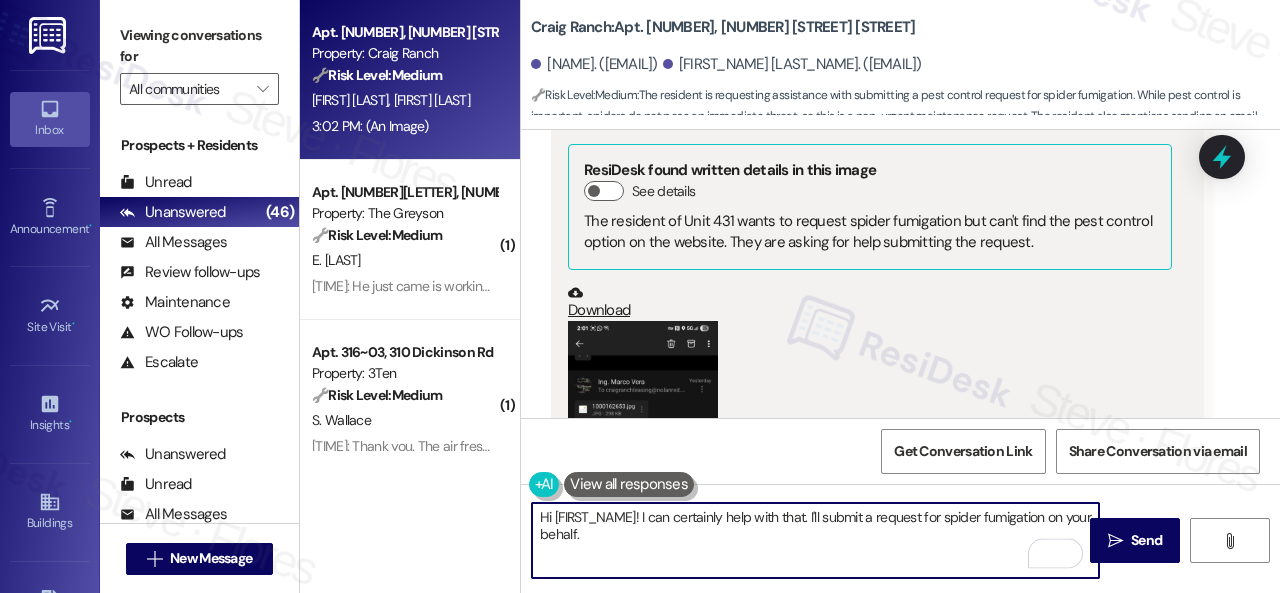 paste on "In what areas of your home can they be seen?
Note: Due to limited availability, our pest control team isn't able to call or schedule visits in advance. By submitting a work order, you're permitting them to enter your apartment, even if you're not home. If any children may be alone during the visit, please let me know so we can inform the team." 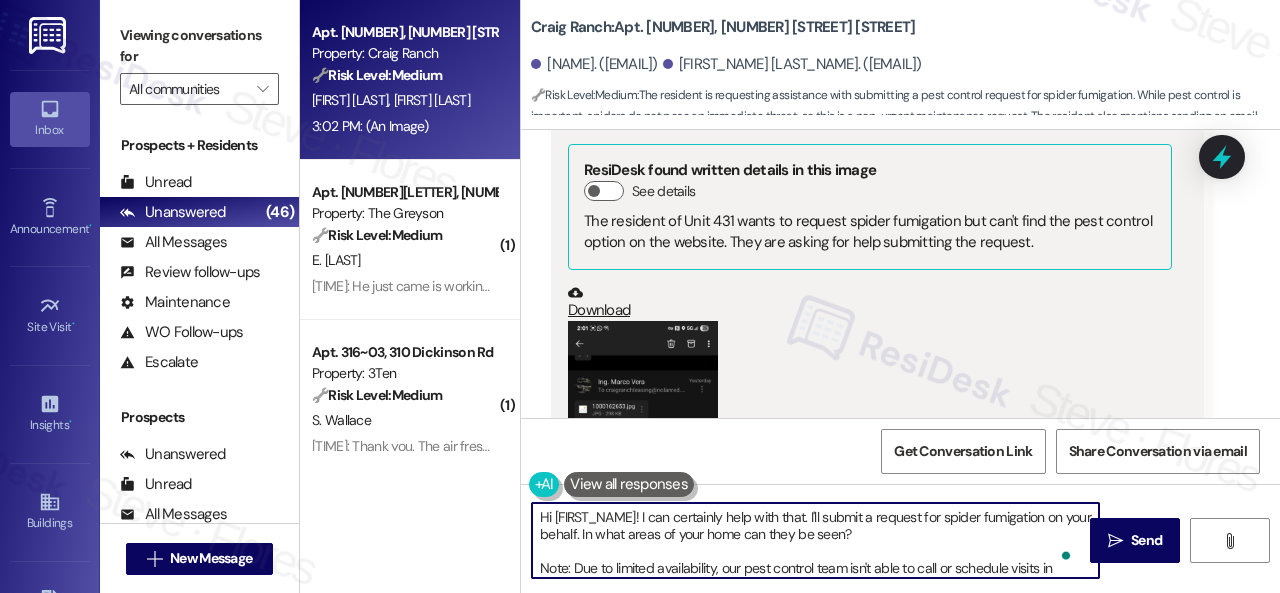 scroll, scrollTop: 50, scrollLeft: 0, axis: vertical 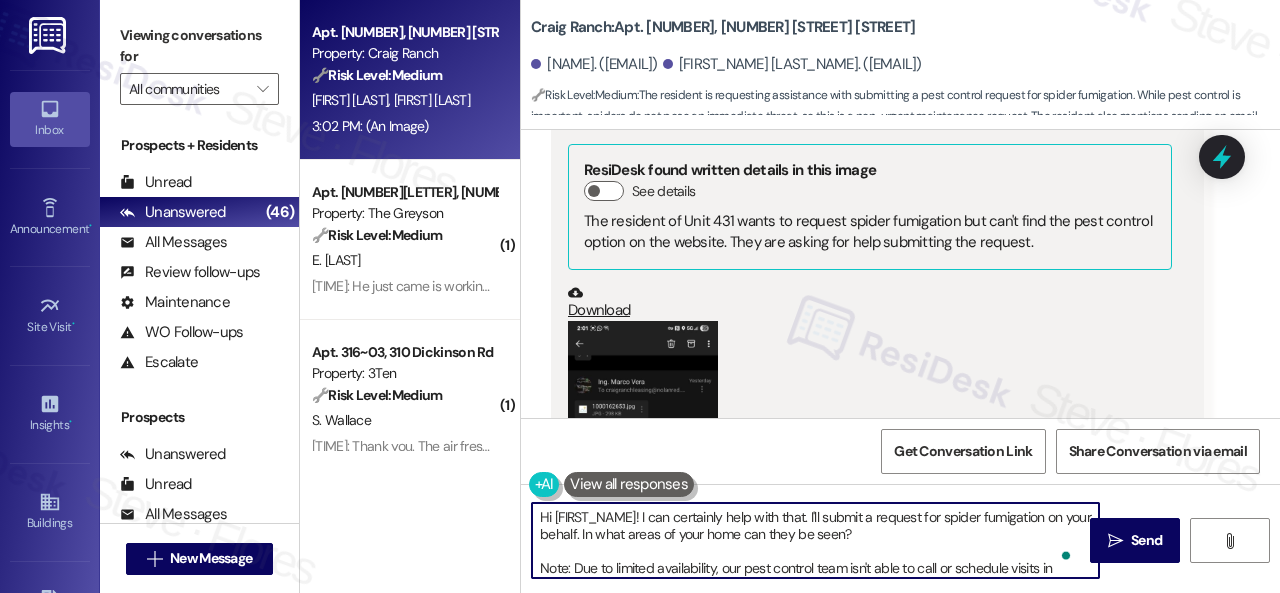 drag, startPoint x: 808, startPoint y: 519, endPoint x: 782, endPoint y: 522, distance: 26.172504 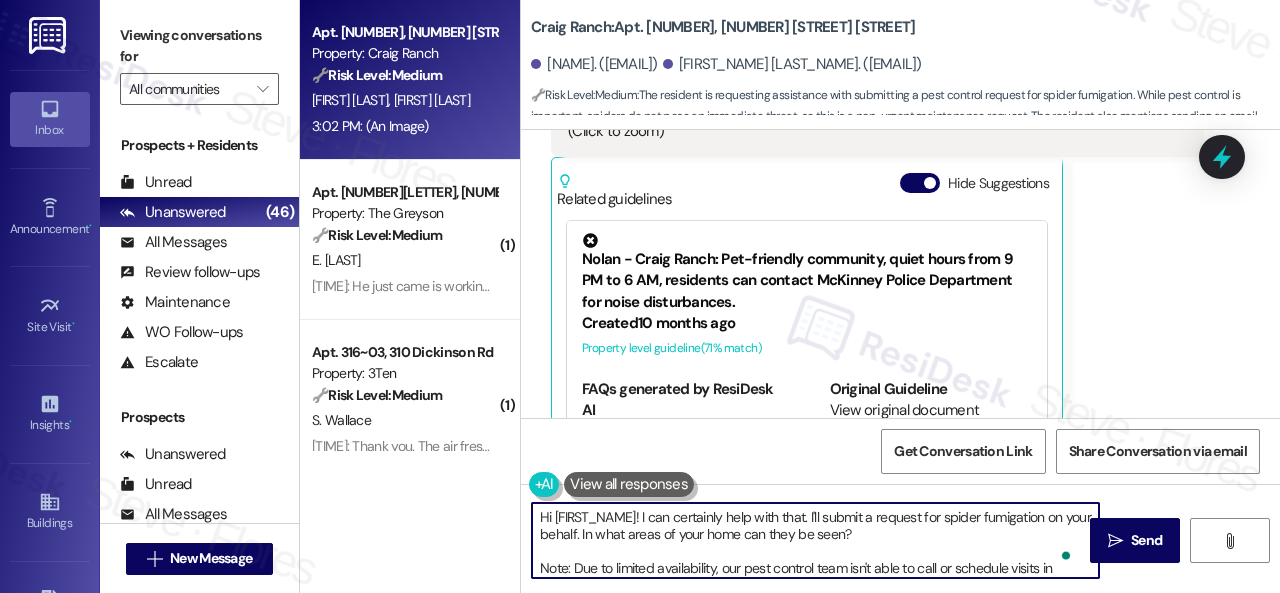 scroll, scrollTop: 6317, scrollLeft: 0, axis: vertical 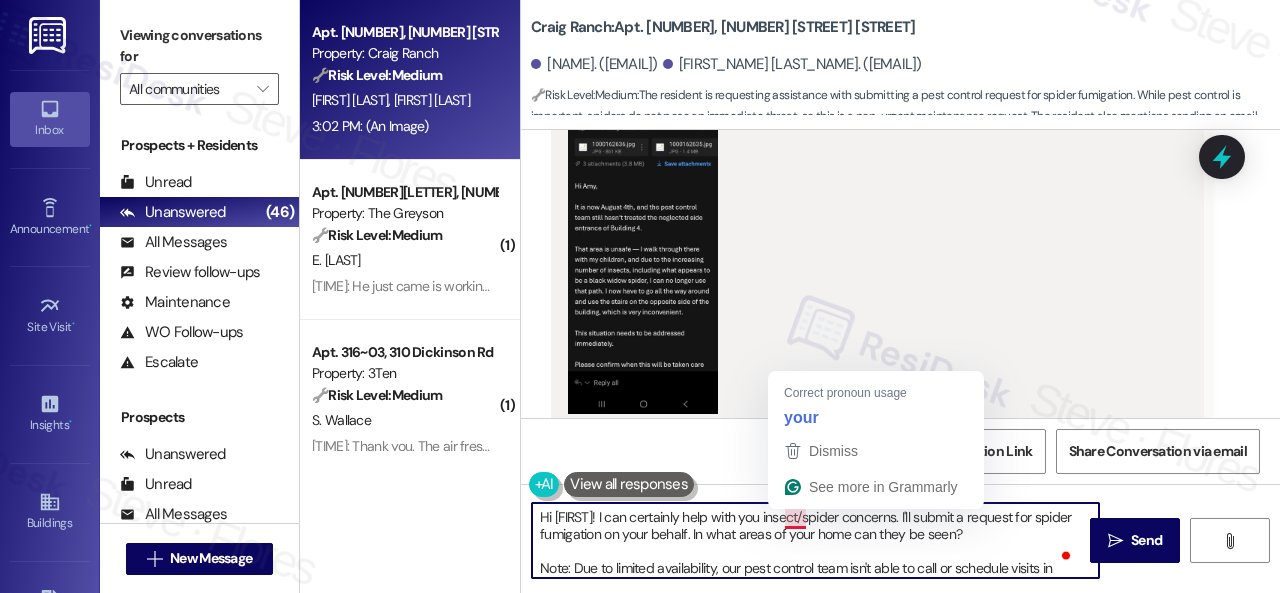 click on "Hi [FIRST]! I can certainly help with you insect/spider concerns. I'll submit a request for spider fumigation on your behalf. In what areas of your home can they be seen?
Note: Due to limited availability, our pest control team isn't able to call or schedule visits in advance. By submitting a work order, you're permitting them to enter your apartment, even if you're not home. If any children may be alone during the visit, please let me know so we can inform the team." at bounding box center (815, 540) 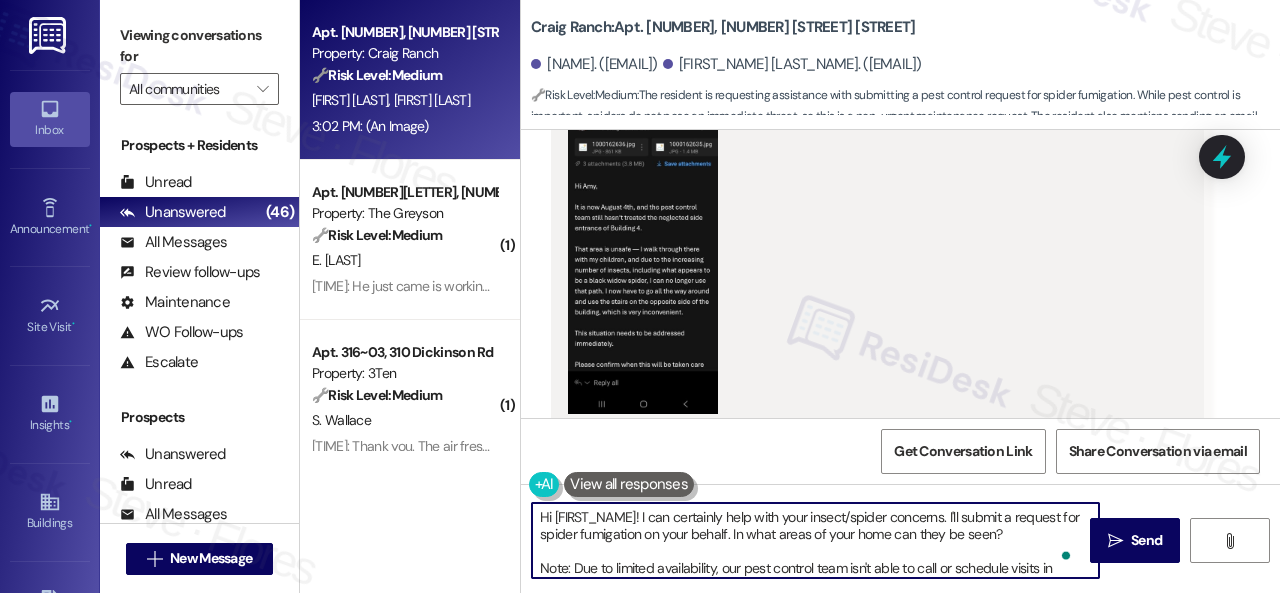 click on "Hi [FIRST_NAME]! I can certainly help with your insect/spider concerns. I'll submit a request for spider fumigation on your behalf. In what areas of your home can they be seen?
Note: Due to limited availability, our pest control team isn't able to call or schedule visits in advance. By submitting a work order, you're permitting them to enter your apartment, even if you're not home. If any children may be alone during the visit, please let me know so we can inform the team." at bounding box center [815, 540] 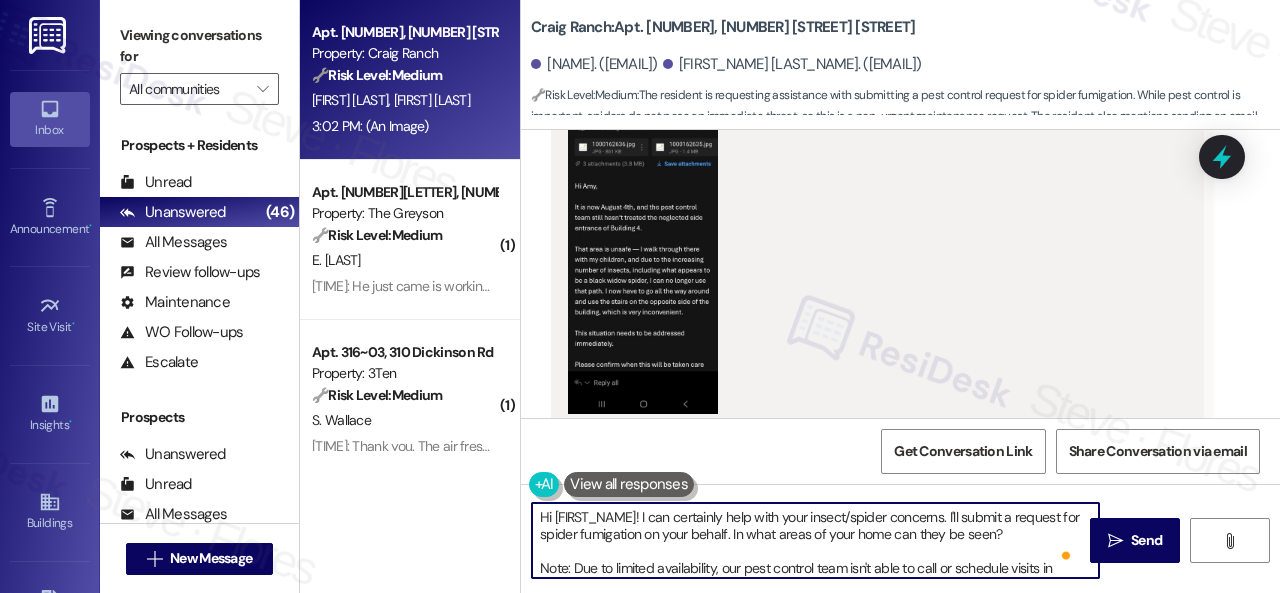 click on "Hi {{first_name}}! I can certainly help with your insect/spider concerns. I'll submit a request for spider fumigation on your behalf. In what areas of your home can they be seen?
Note: Due to limited availability, our pest control team isn't able to call or schedule visits in advance. By submitting a work order, you're permitting them to enter your apartment, even if you're not home. If any children may be alone during the visit, please let me know so we can inform the team." at bounding box center [815, 540] 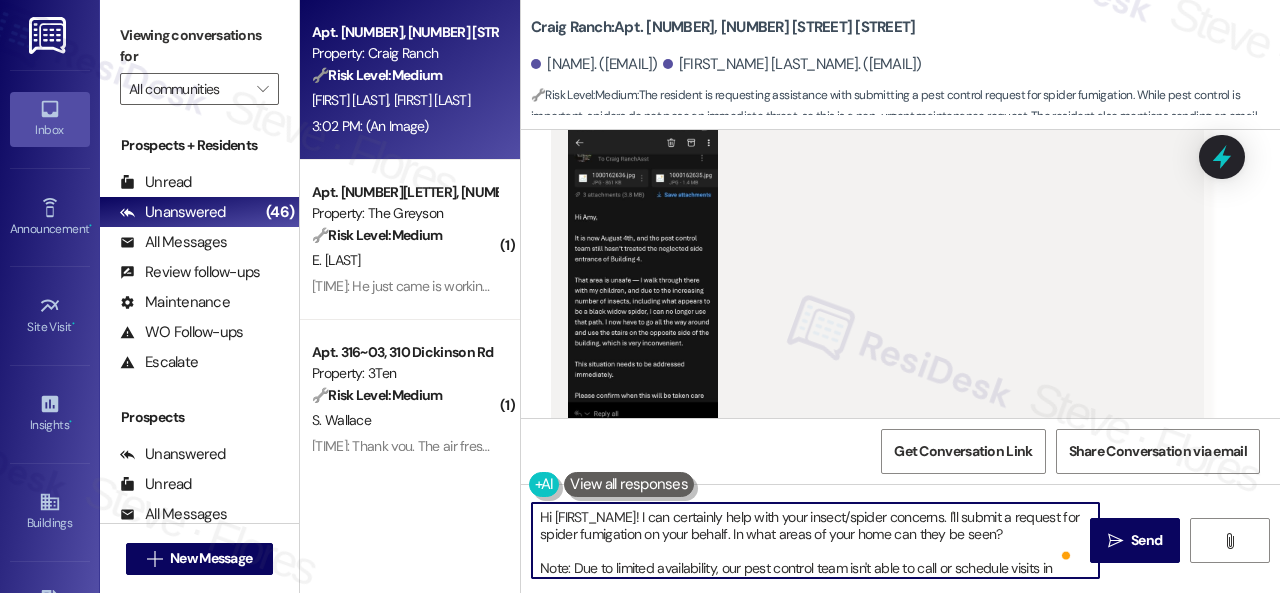 scroll, scrollTop: 6317, scrollLeft: 0, axis: vertical 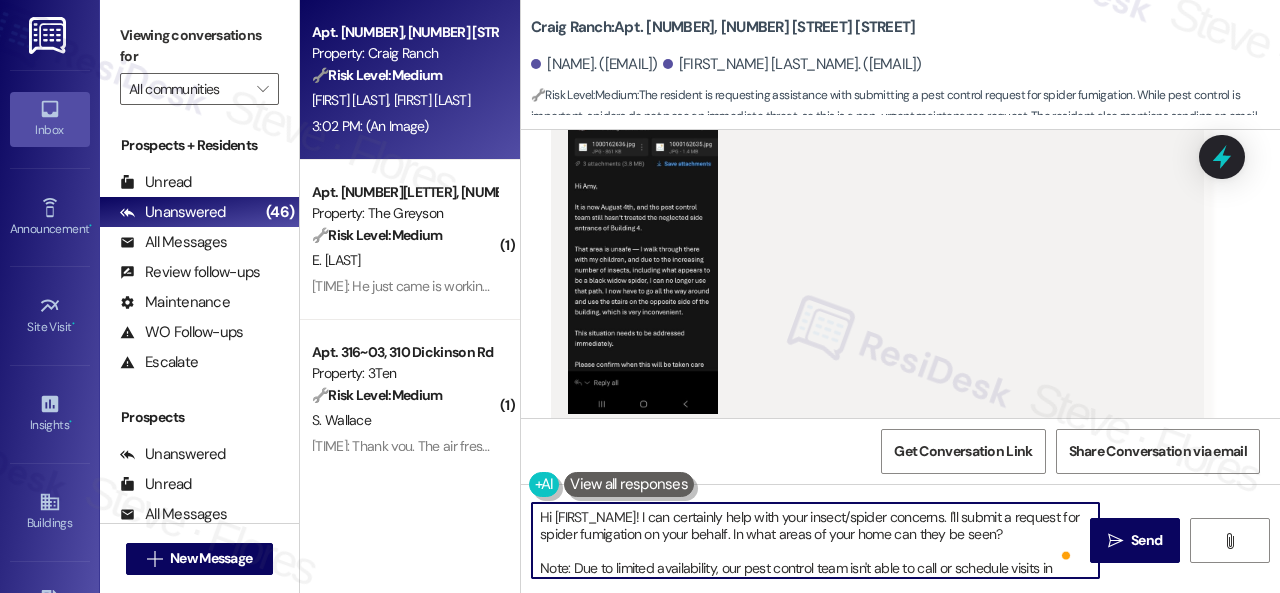 drag, startPoint x: 830, startPoint y: 533, endPoint x: 843, endPoint y: 531, distance: 13.152946 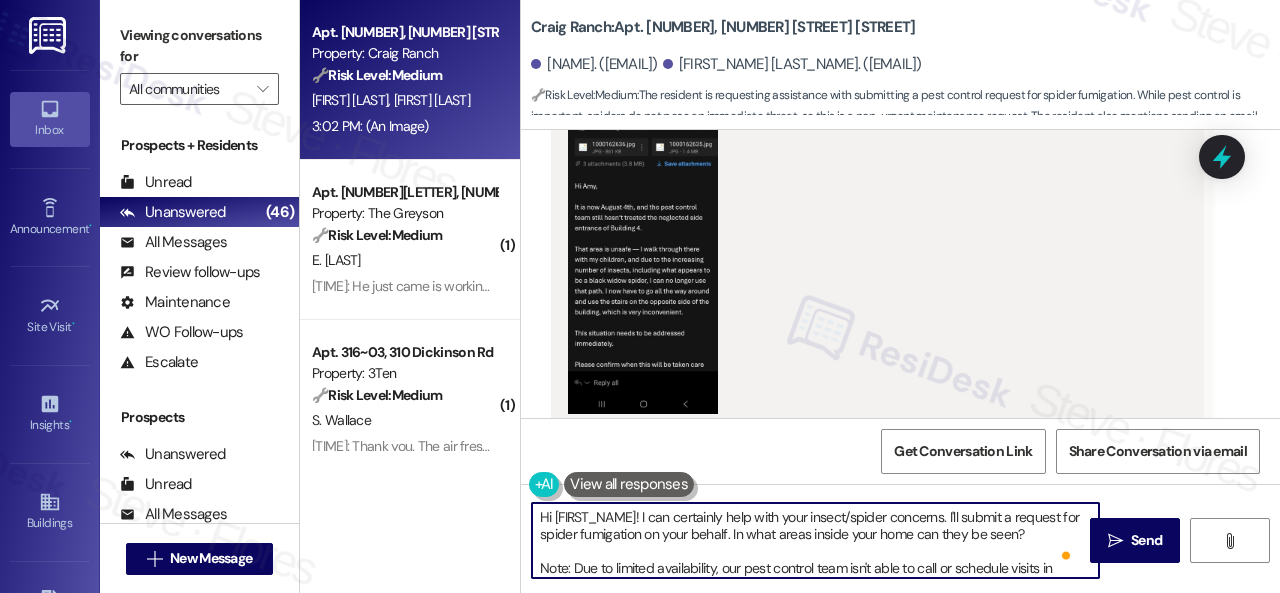 click on "Hi {{first_name}}! I can certainly help with your insect/spider concerns. I'll submit a request for spider fumigation on your behalf. In what areas inside your home can they be seen?
Note: Due to limited availability, our pest control team isn't able to call or schedule visits in advance. By submitting a work order, you're permitting them to enter your apartment, even if you're not home. If any children may be alone during the visit, please let me know so we can inform the team." at bounding box center [815, 540] 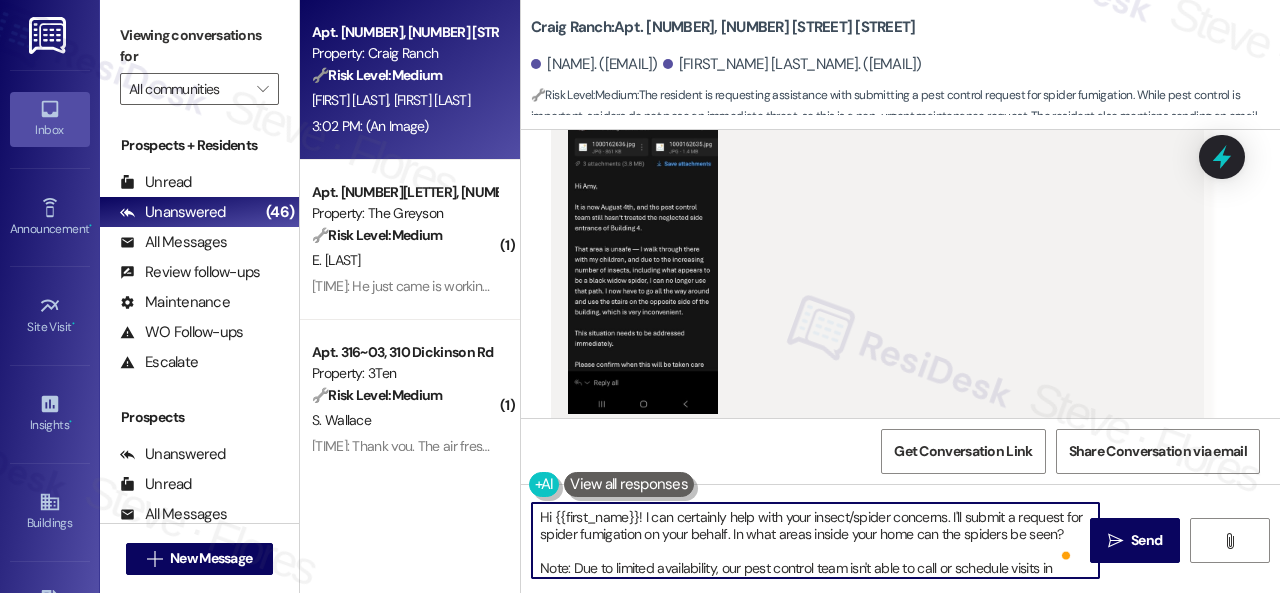 scroll, scrollTop: 50, scrollLeft: 0, axis: vertical 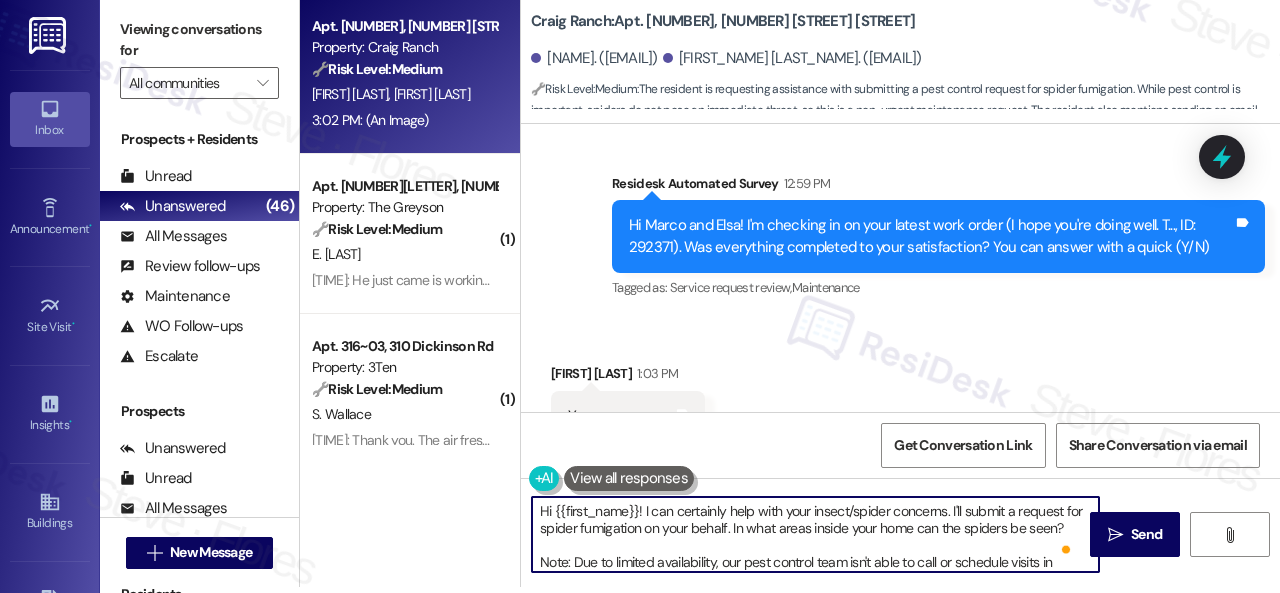 drag, startPoint x: 554, startPoint y: 509, endPoint x: 637, endPoint y: 511, distance: 83.02409 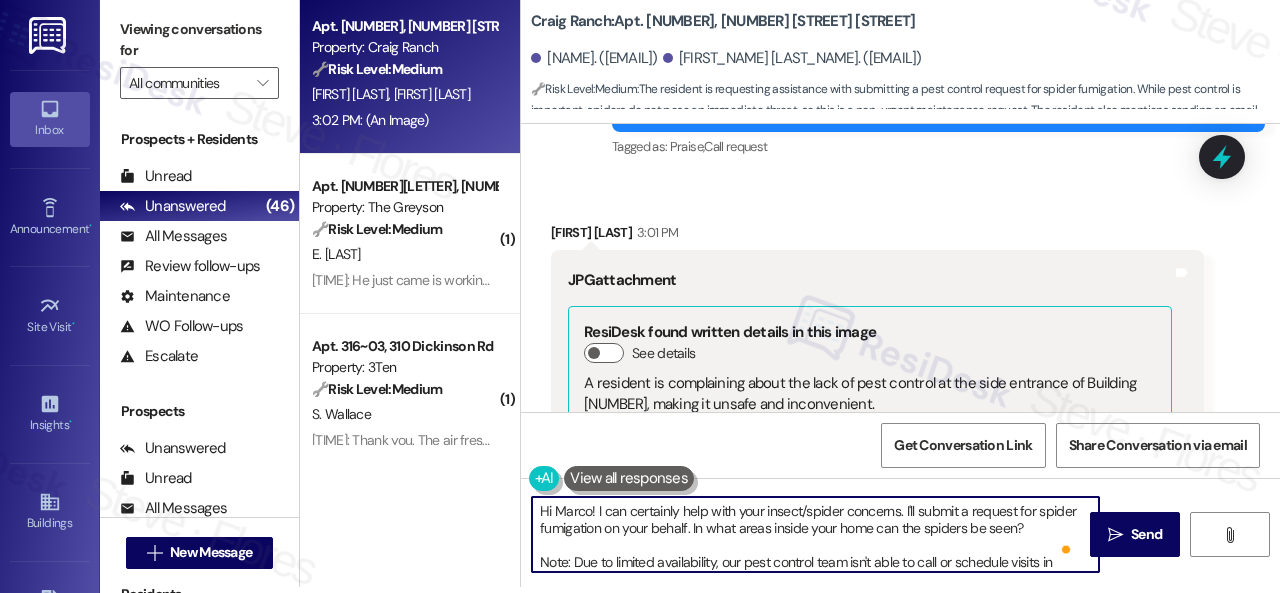scroll, scrollTop: 5817, scrollLeft: 0, axis: vertical 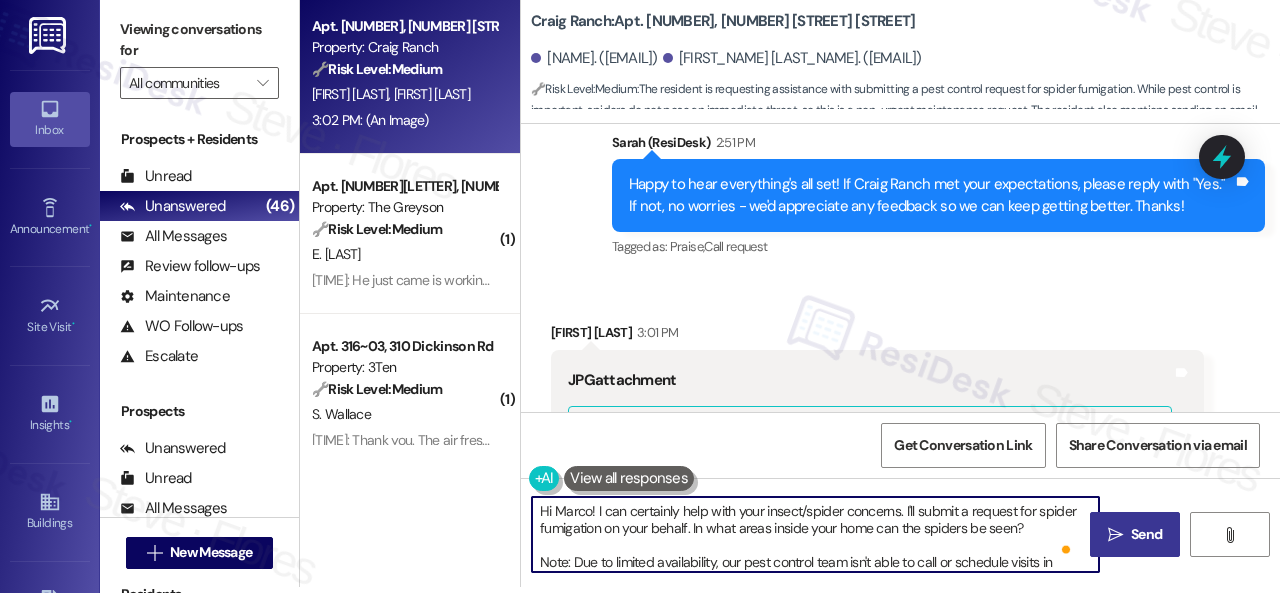 type on "Hi Marco! I can certainly help with your insect/spider concerns. I'll submit a request for spider fumigation on your behalf. In what areas inside your home can the spiders be seen?
Note: Due to limited availability, our pest control team isn't able to call or schedule visits in advance. By submitting a work order, you're permitting them to enter your apartment, even if you're not home. If any children may be alone during the visit, please let me know so we can inform the team." 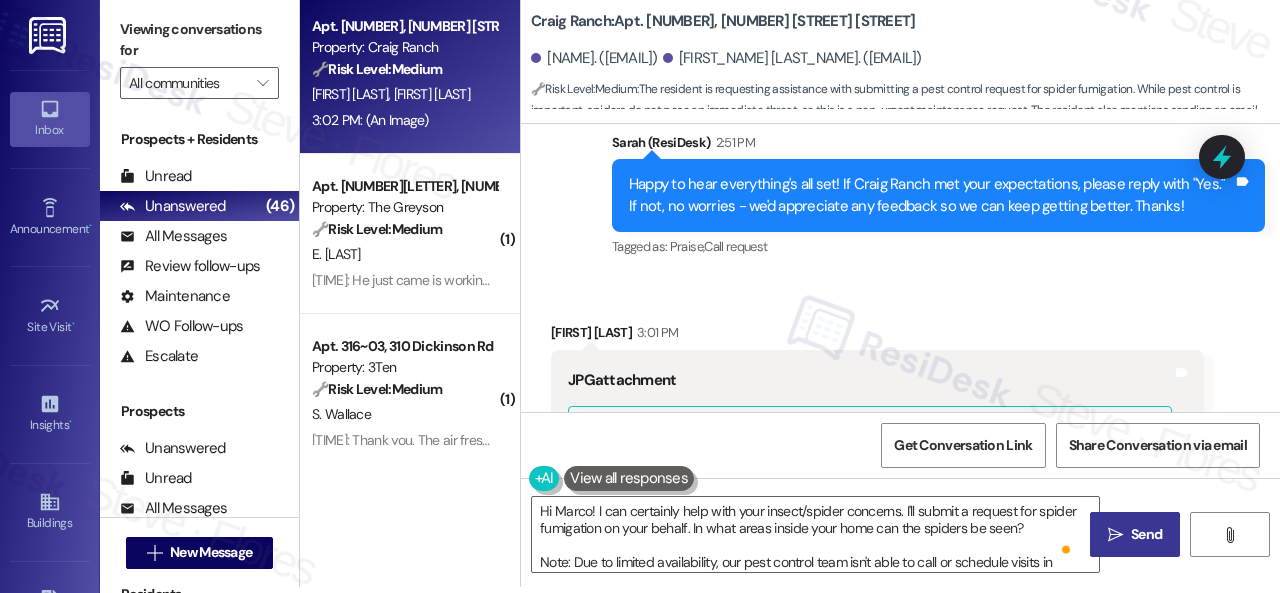 click on "Send" at bounding box center (1146, 534) 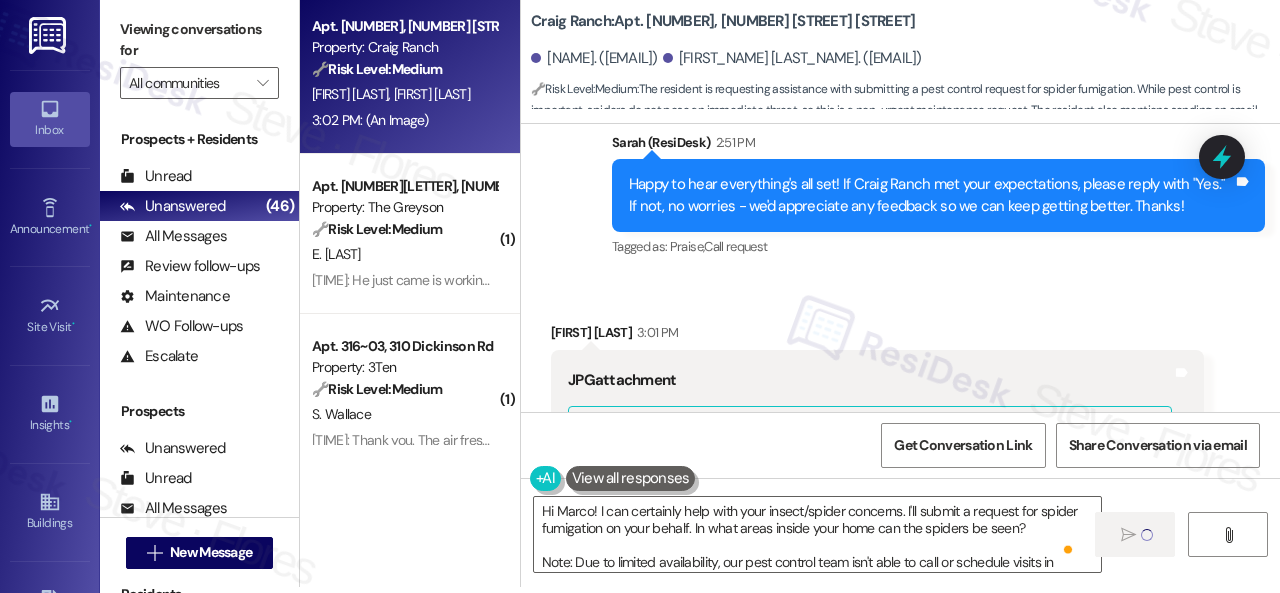 type 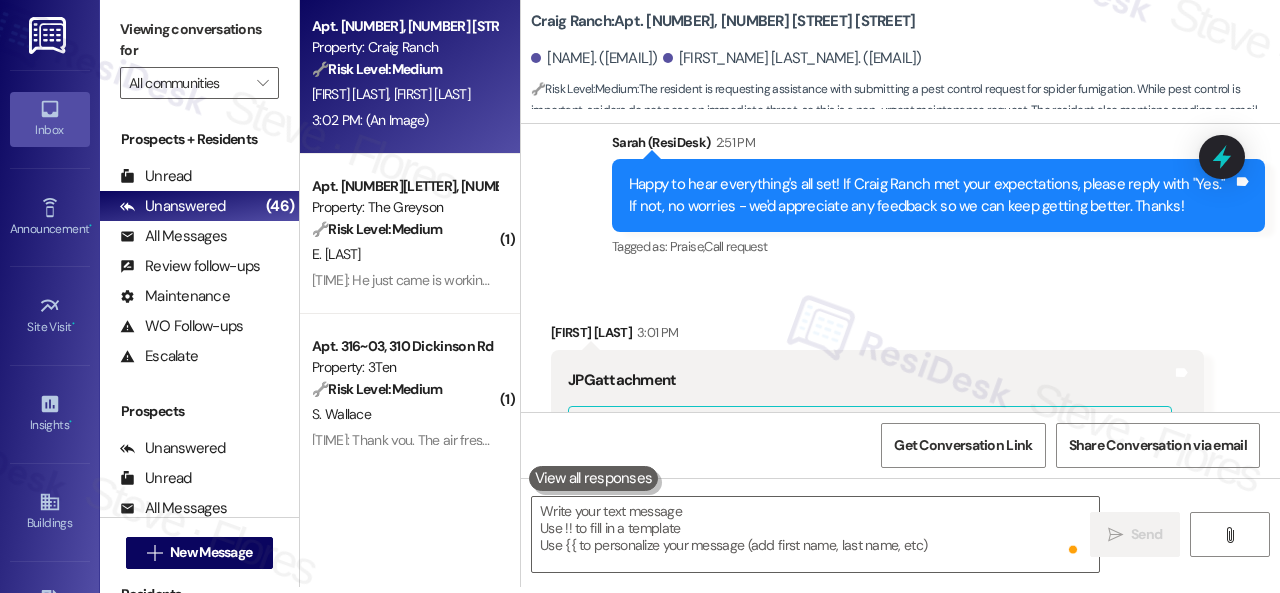 scroll, scrollTop: 0, scrollLeft: 0, axis: both 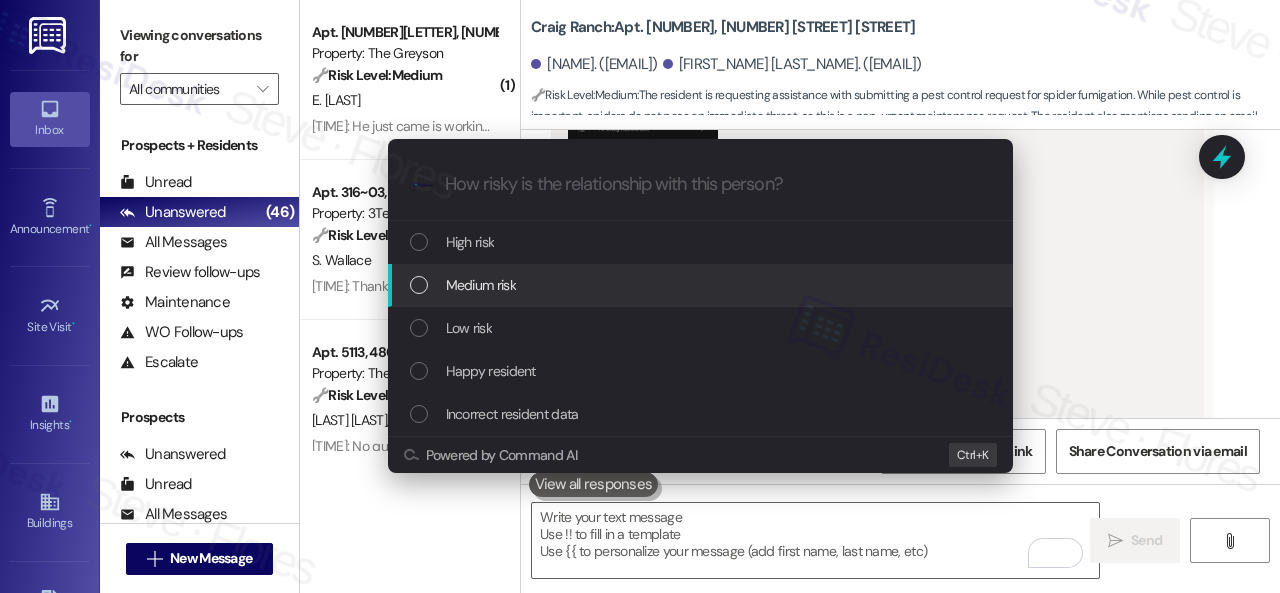 click on "Medium risk" at bounding box center [481, 285] 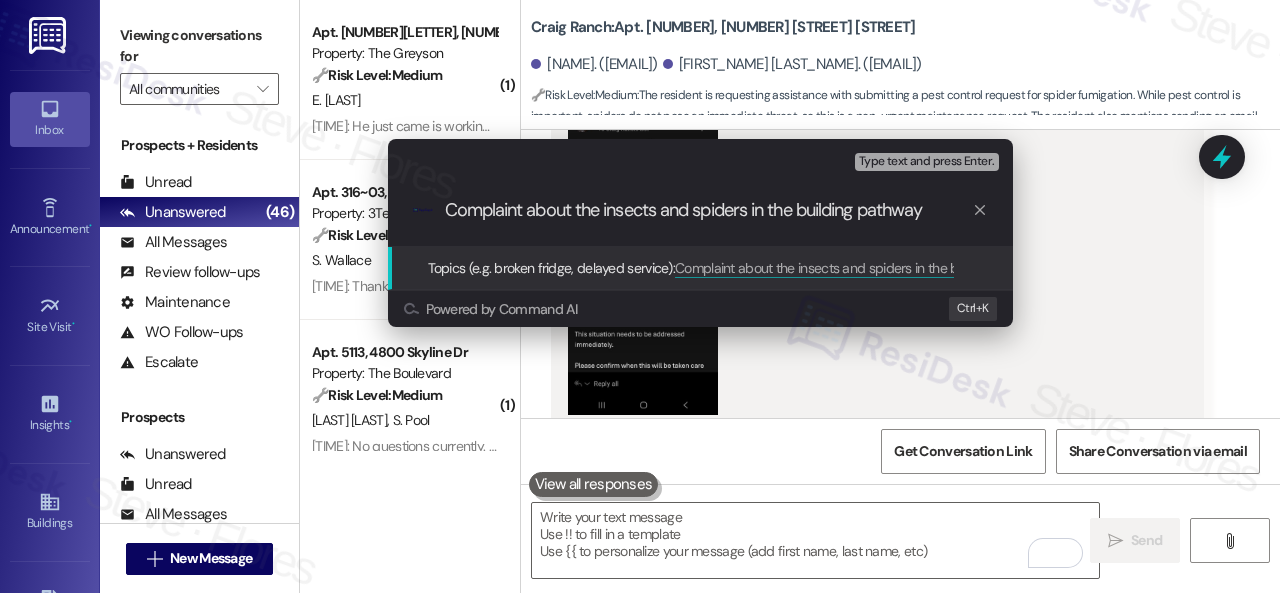 type on "Complaint about the insects and spiders in the building pathway." 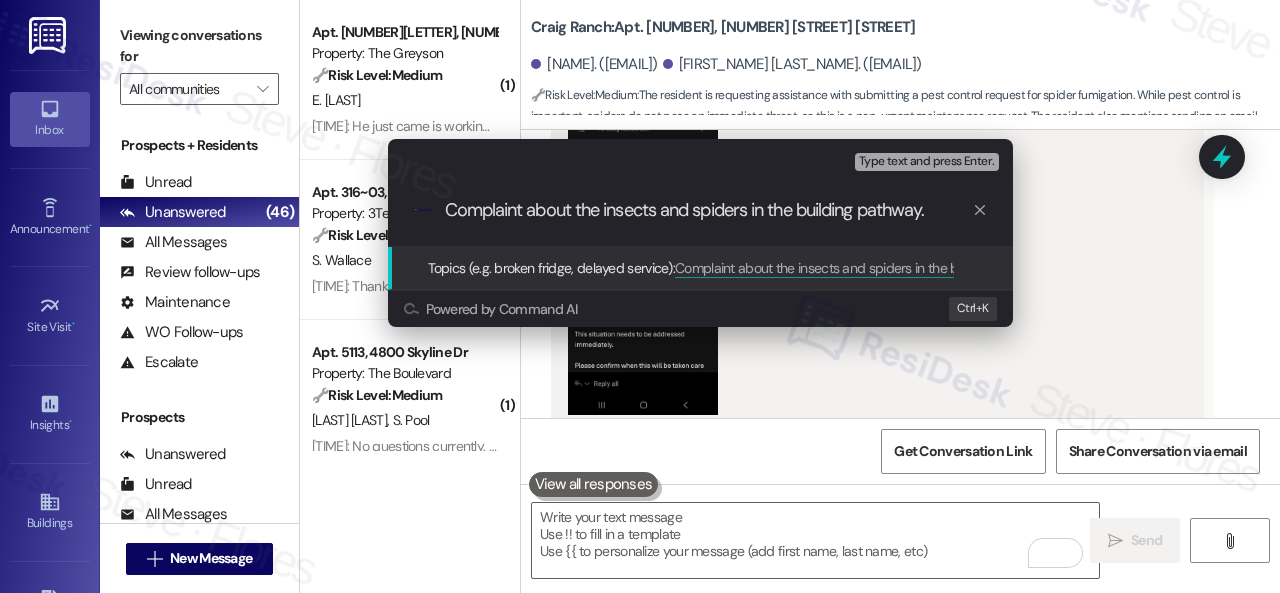 type 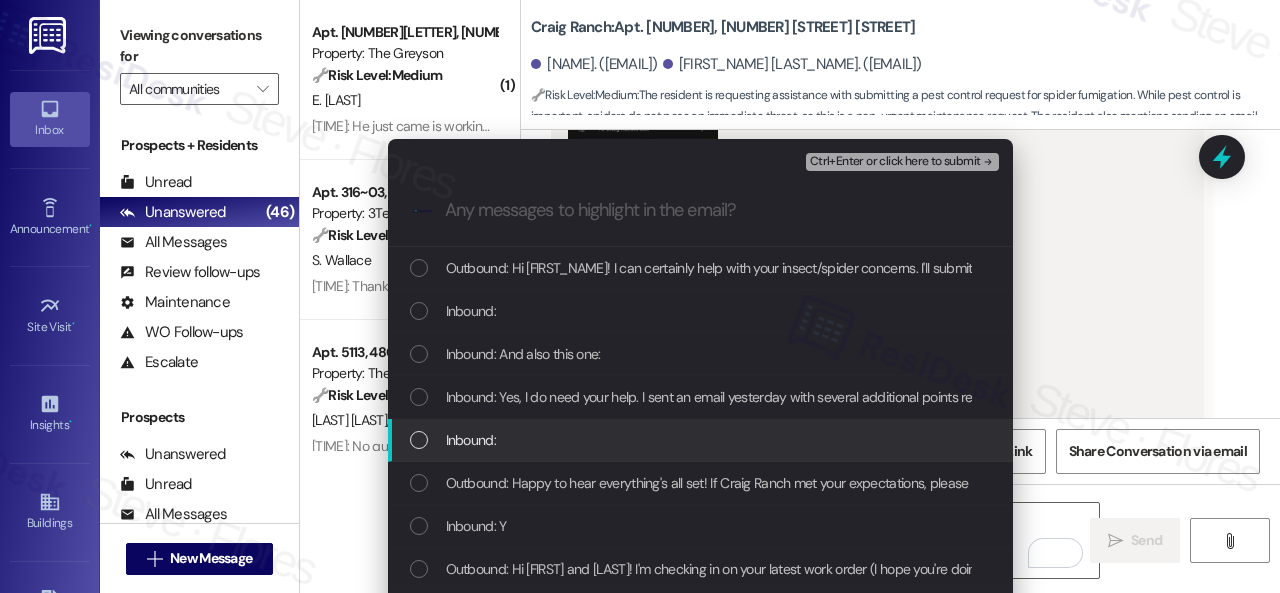 click on "Inbound:" at bounding box center (471, 440) 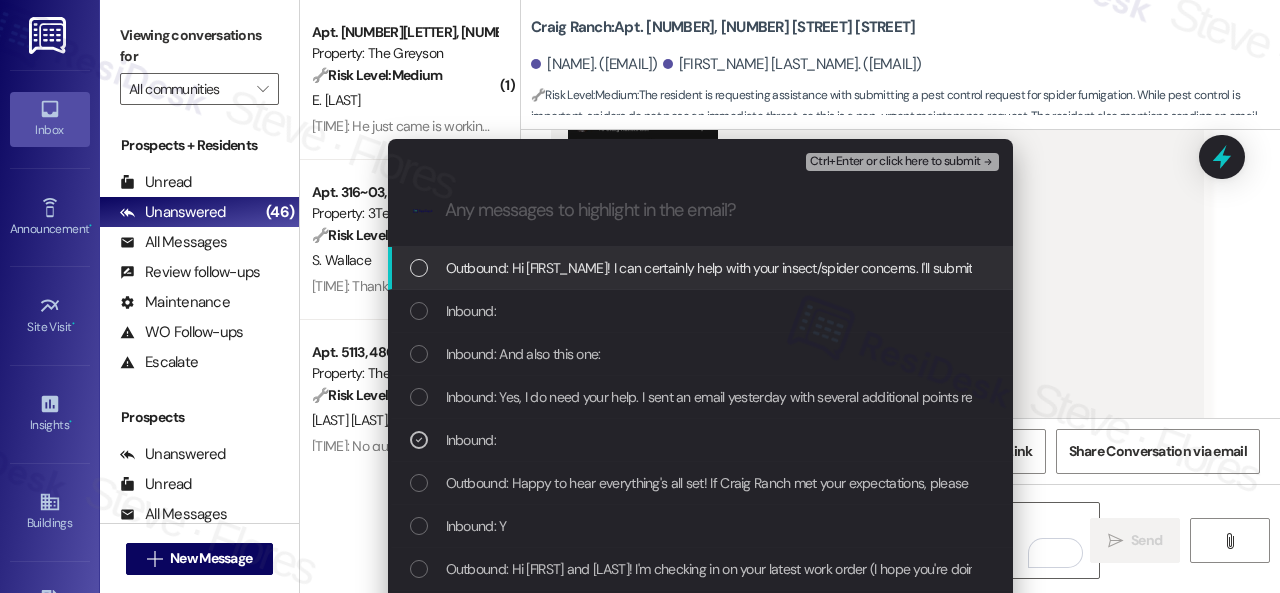 click on "Ctrl+Enter or click here to submit" at bounding box center (895, 162) 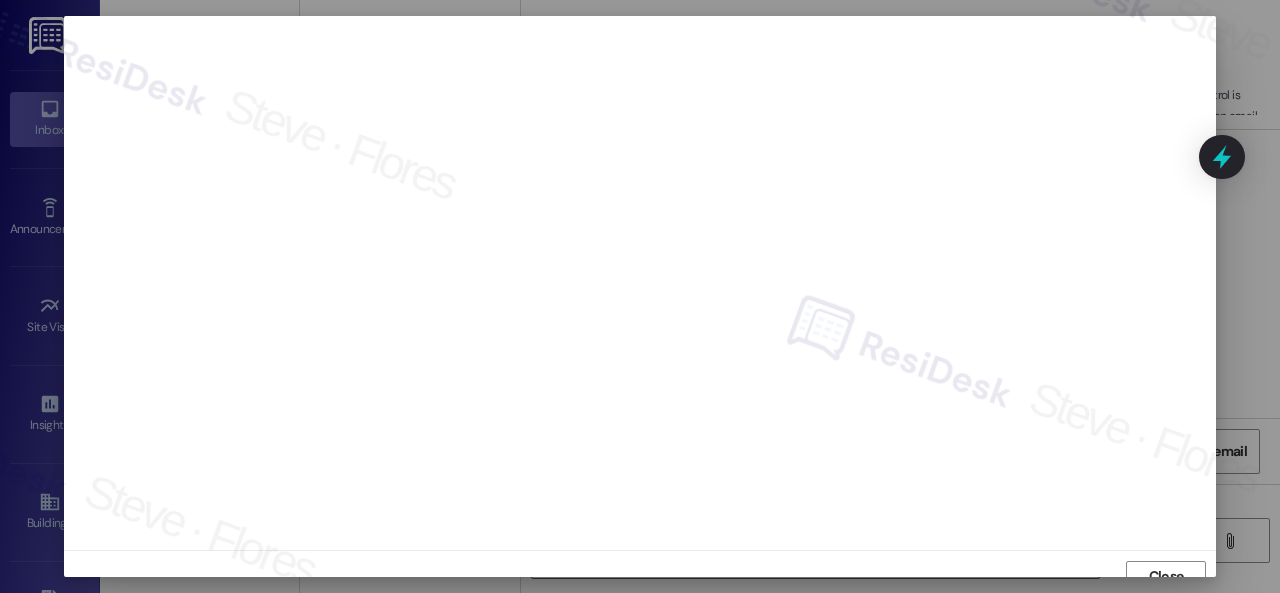 scroll, scrollTop: 15, scrollLeft: 0, axis: vertical 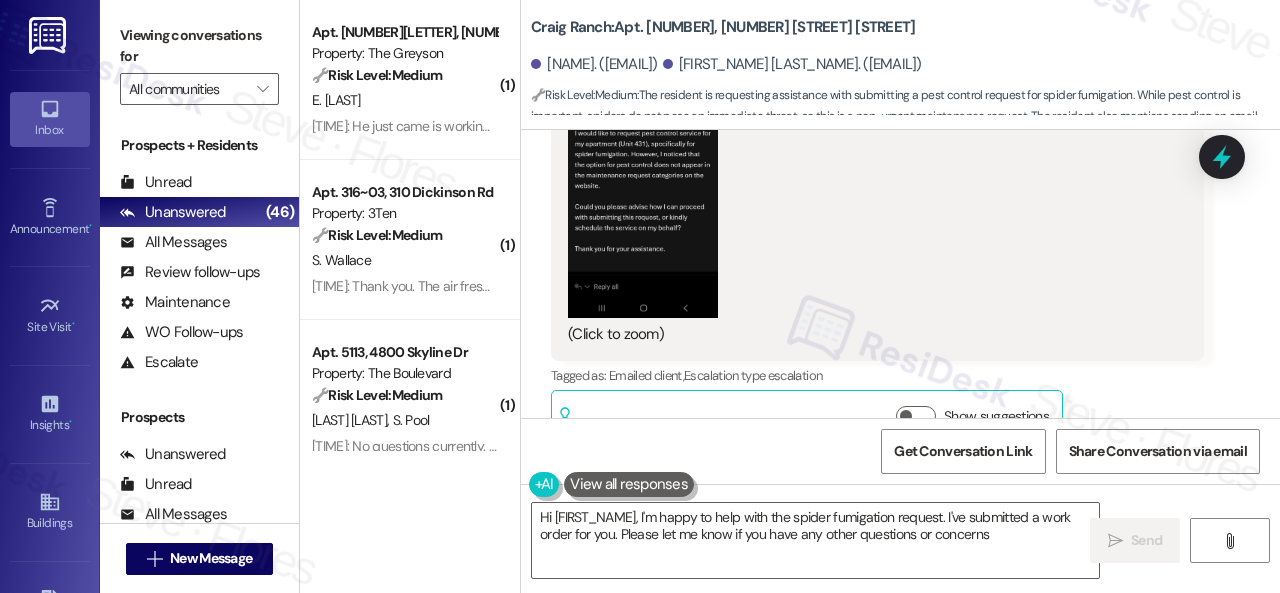 type on "Hi {{first_name}}, I'm happy to help with the spider fumigation request. I've submitted a work order for you. Please let me know if you have any other questions or concerns!" 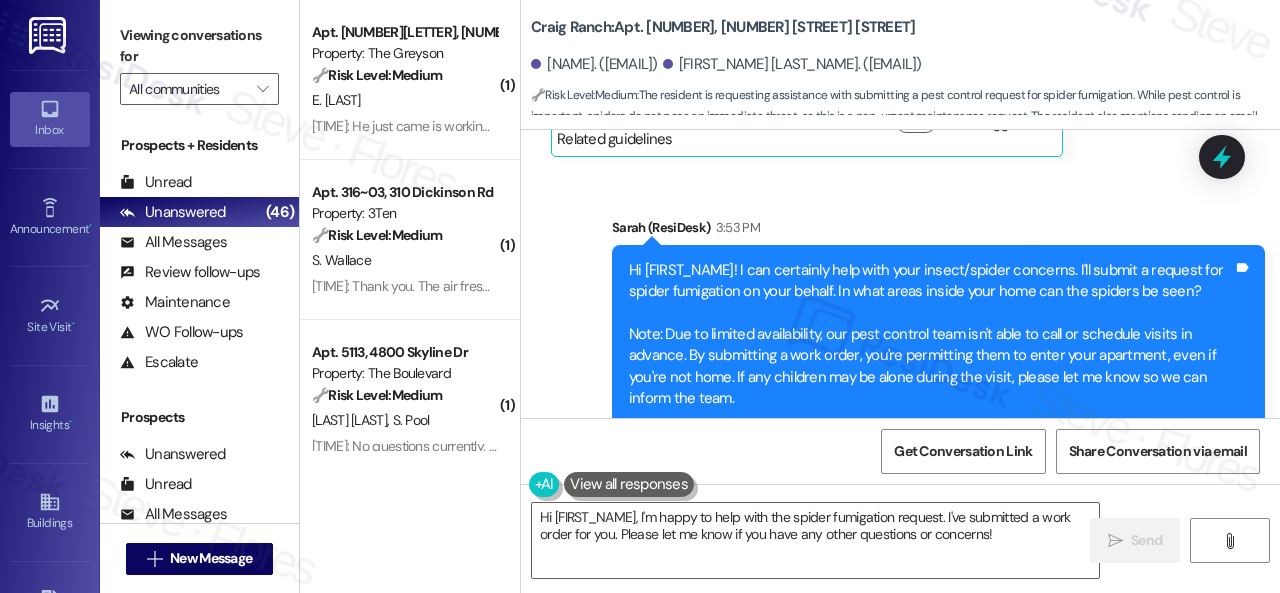 scroll, scrollTop: 7944, scrollLeft: 0, axis: vertical 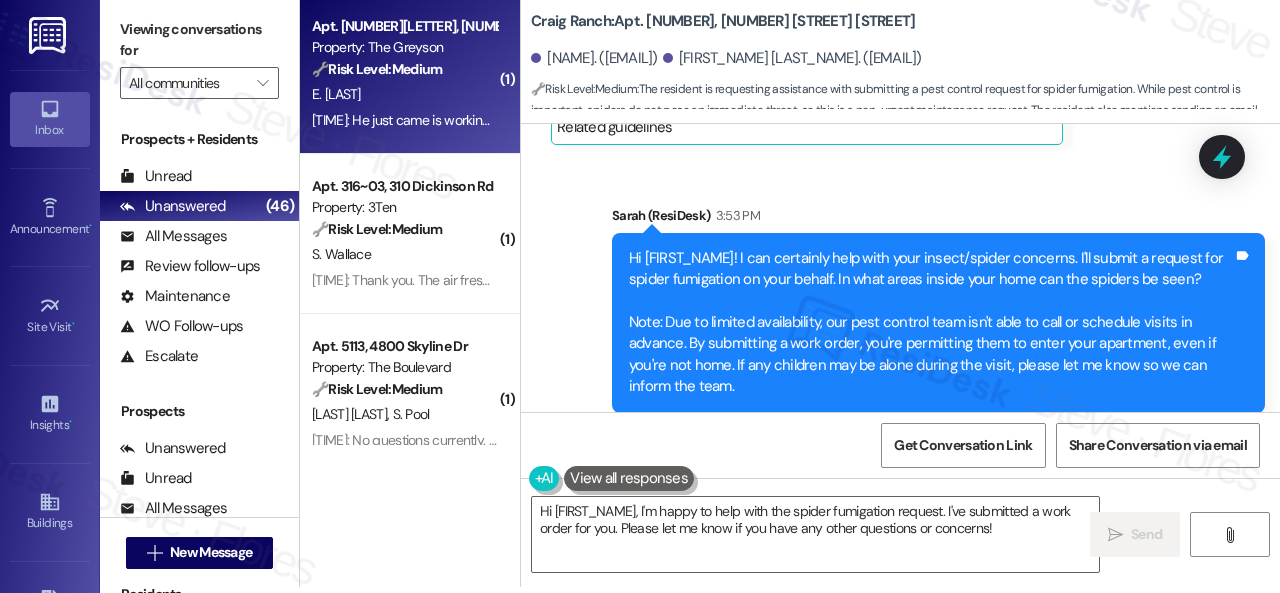 click on "E. Martinez" at bounding box center [404, 94] 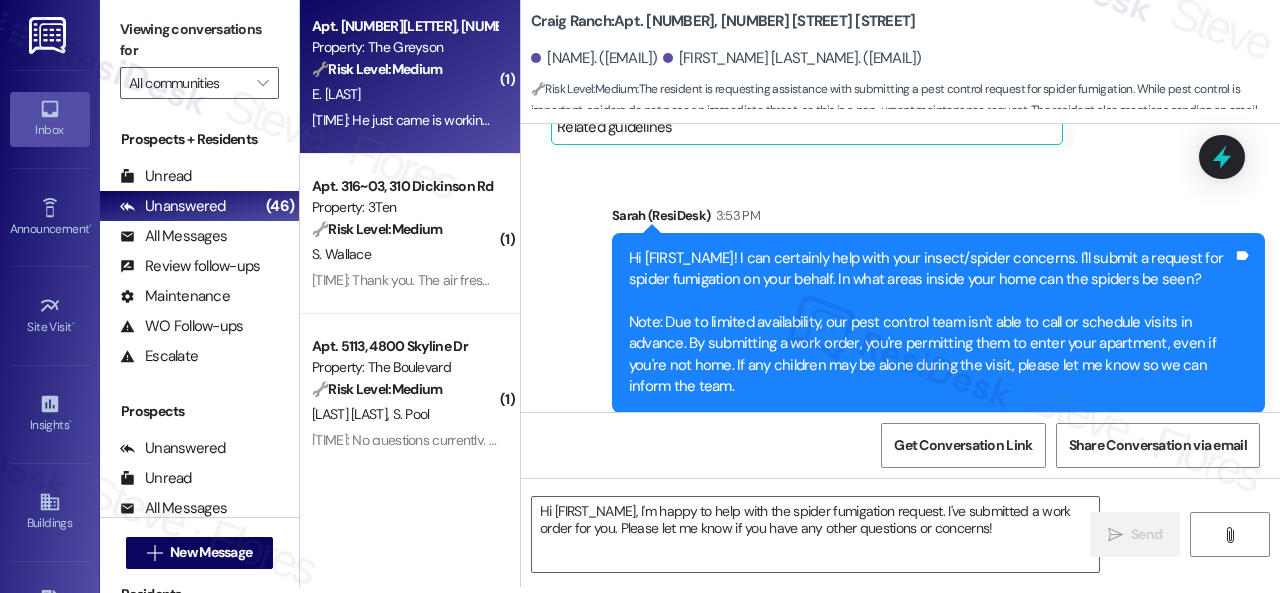 type on "Fetching suggested responses. Please feel free to read through the conversation in the meantime." 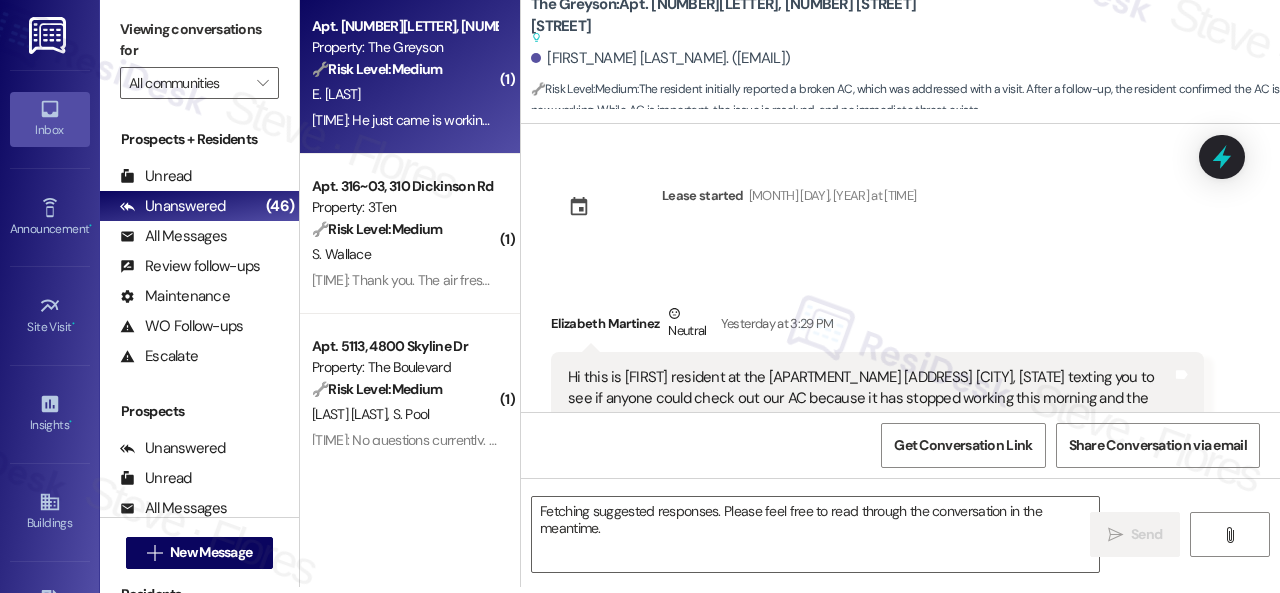 scroll, scrollTop: 3787, scrollLeft: 0, axis: vertical 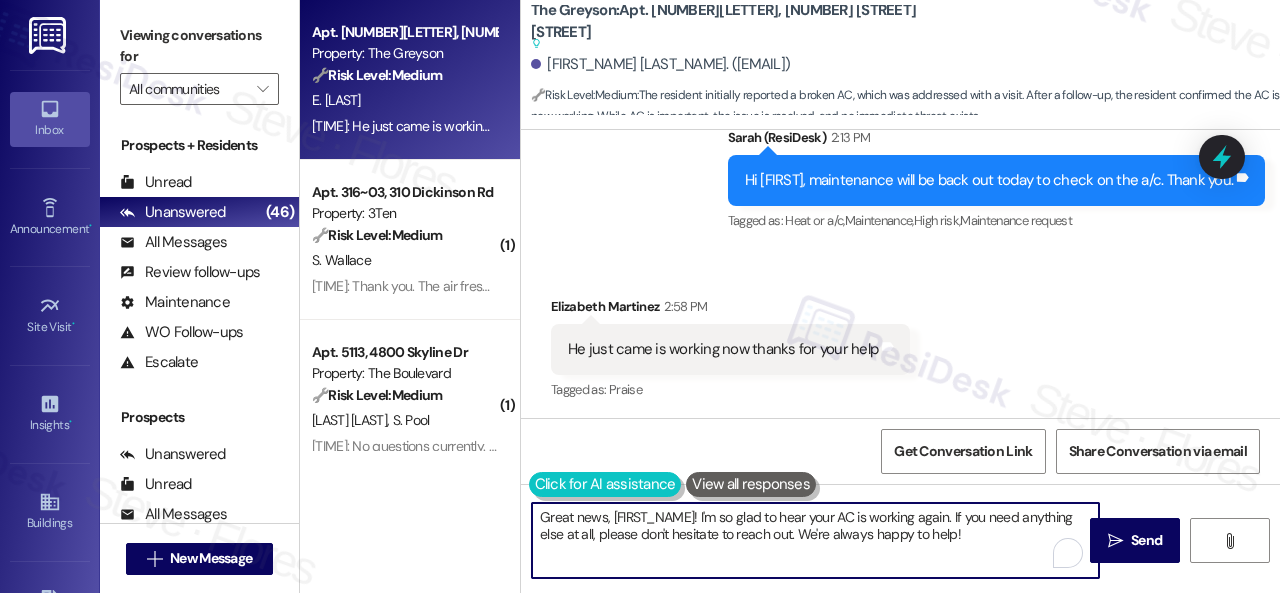 drag, startPoint x: 981, startPoint y: 545, endPoint x: 540, endPoint y: 491, distance: 444.29382 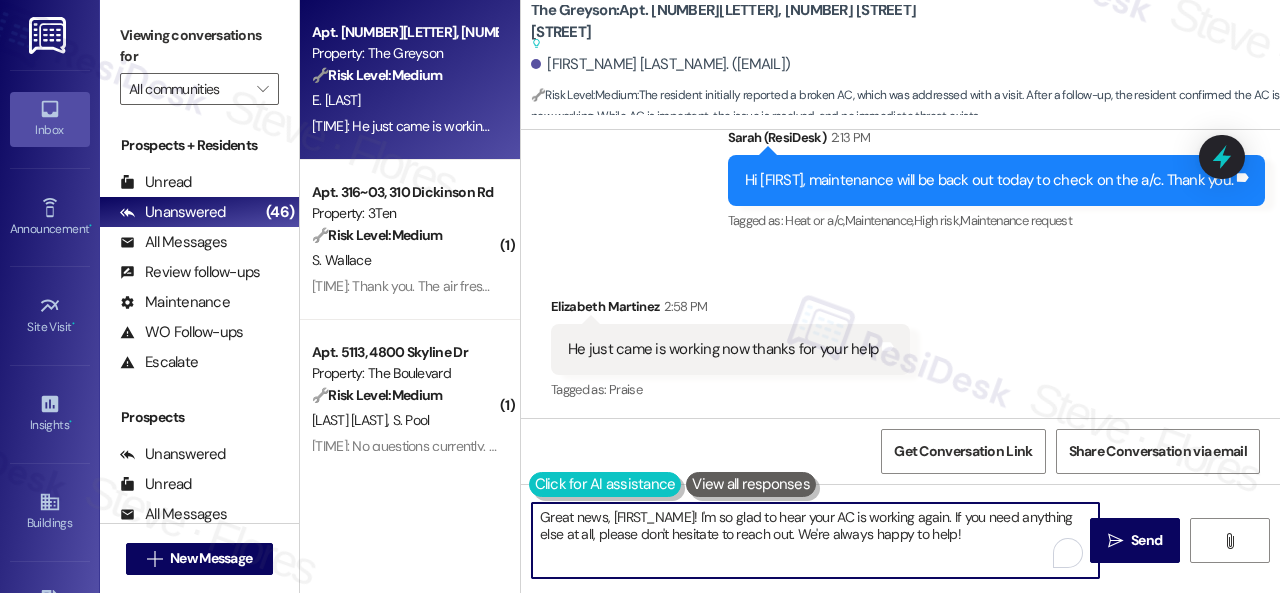 click on "Great news, {{first_name}}! I'm so glad to hear your AC is working again. If you need anything else at all, please don't hesitate to reach out. We're always happy to help!" at bounding box center (815, 540) 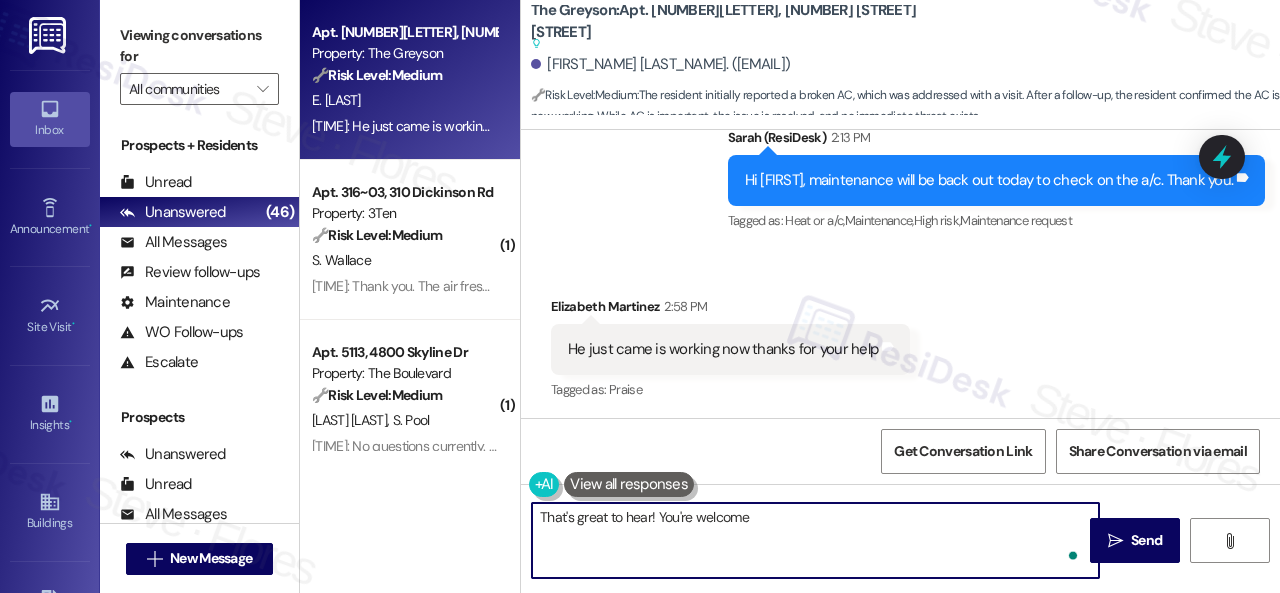 type on "That's great to hear! You're welcome!" 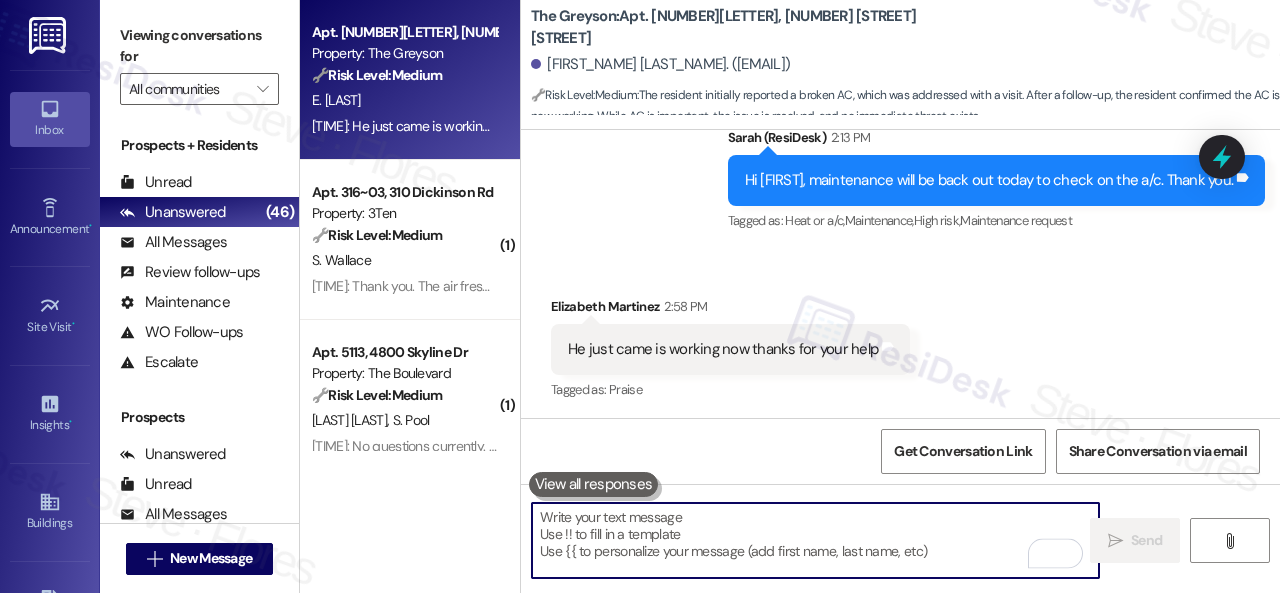 scroll, scrollTop: 3786, scrollLeft: 0, axis: vertical 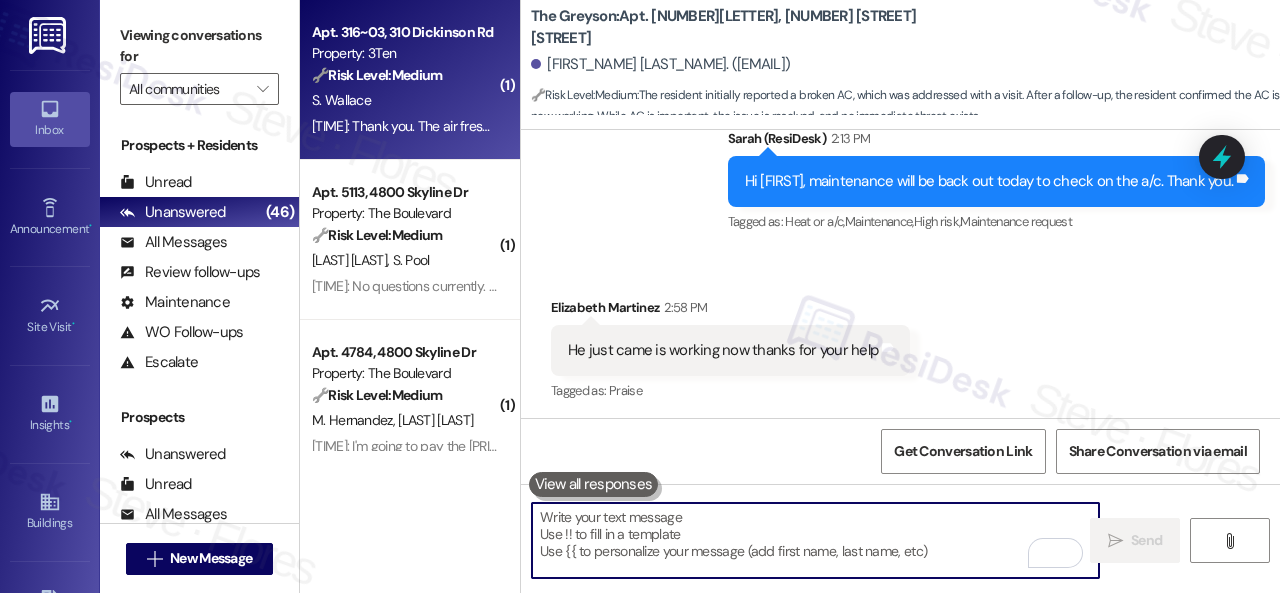 type 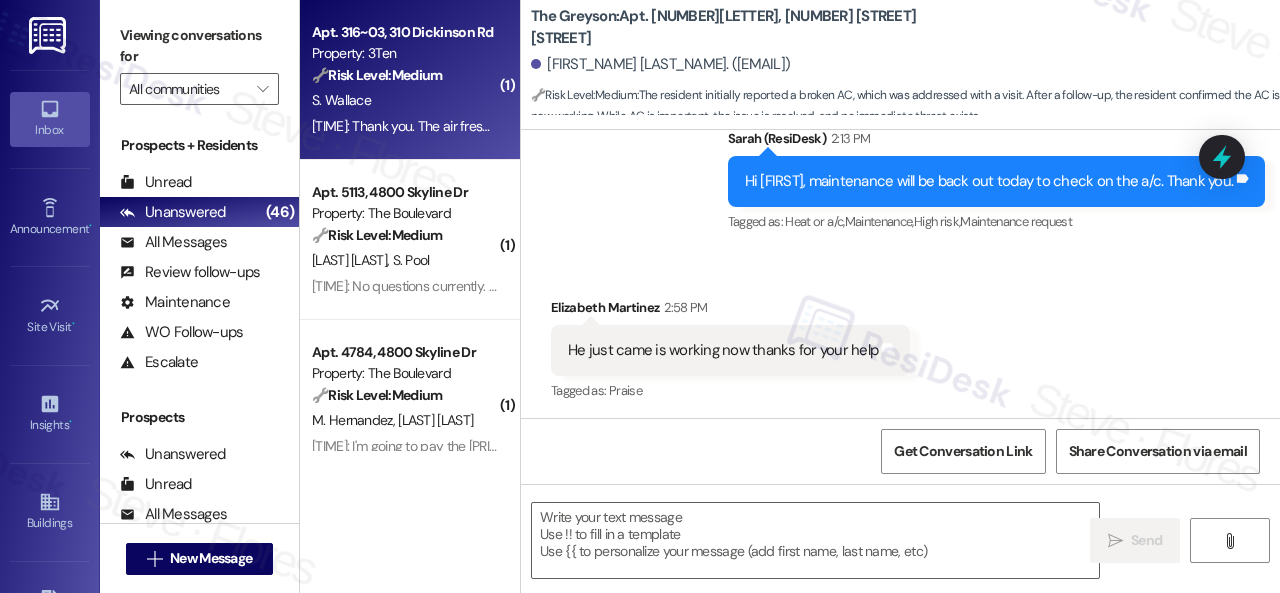type on "Fetching suggested responses. Please feel free to read through the conversation in the meantime." 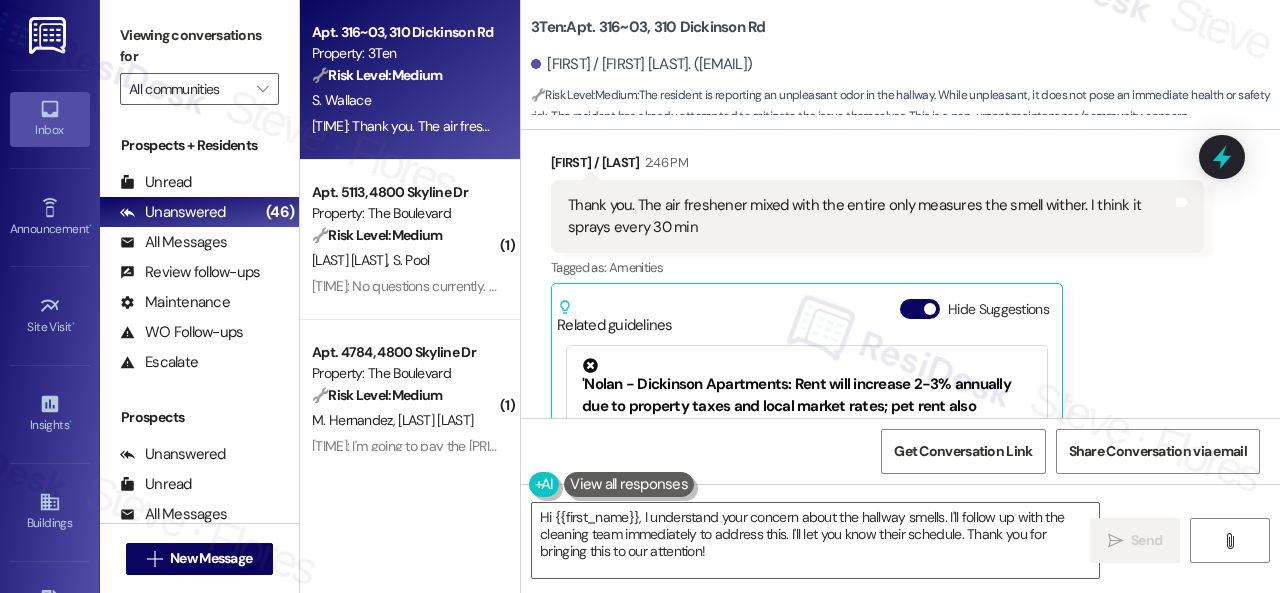 scroll, scrollTop: 40828, scrollLeft: 0, axis: vertical 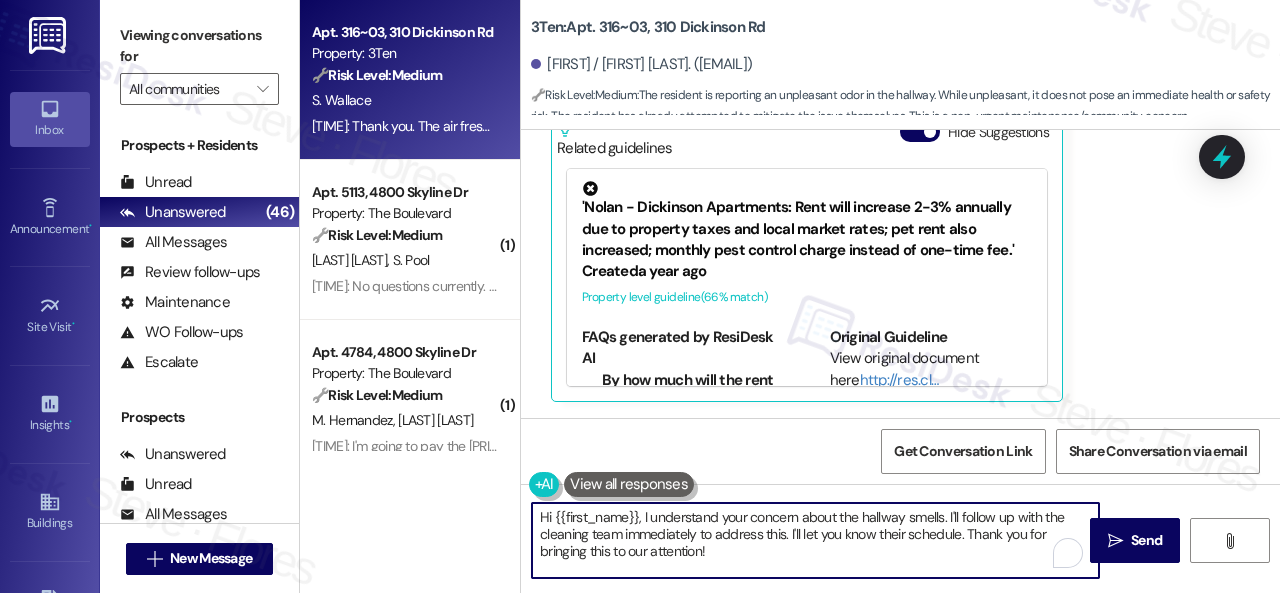 drag, startPoint x: 746, startPoint y: 564, endPoint x: 484, endPoint y: 479, distance: 275.44327 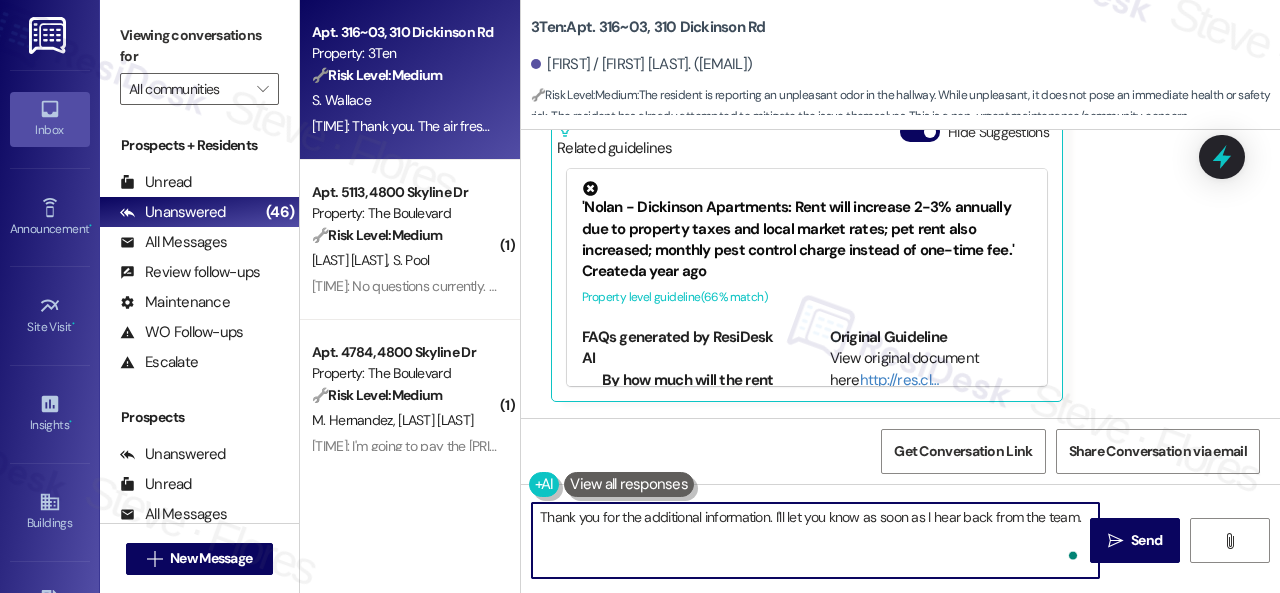 type on "Thank you for the additional information. I'll let you know as soon as I hear back from the team." 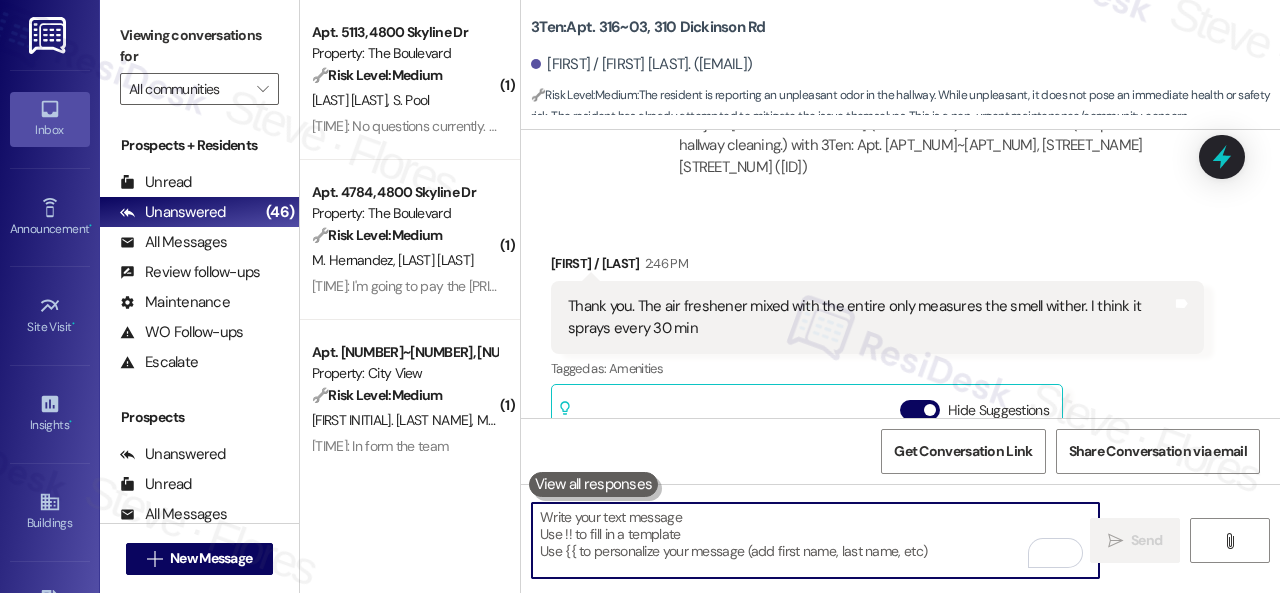 scroll, scrollTop: 40427, scrollLeft: 0, axis: vertical 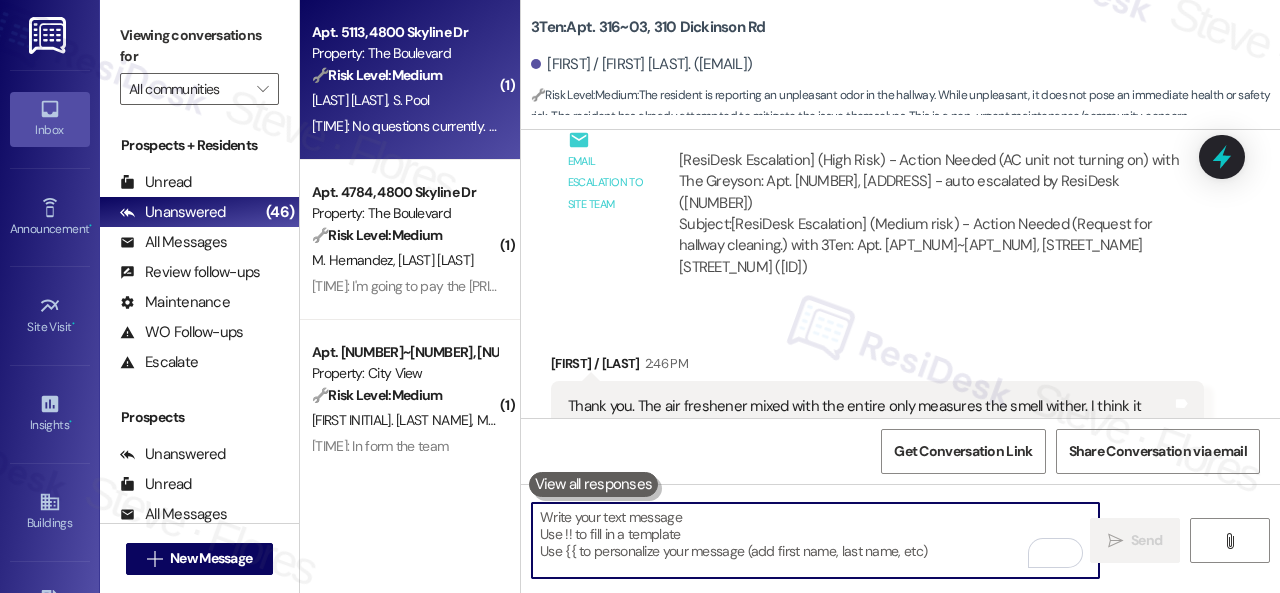type 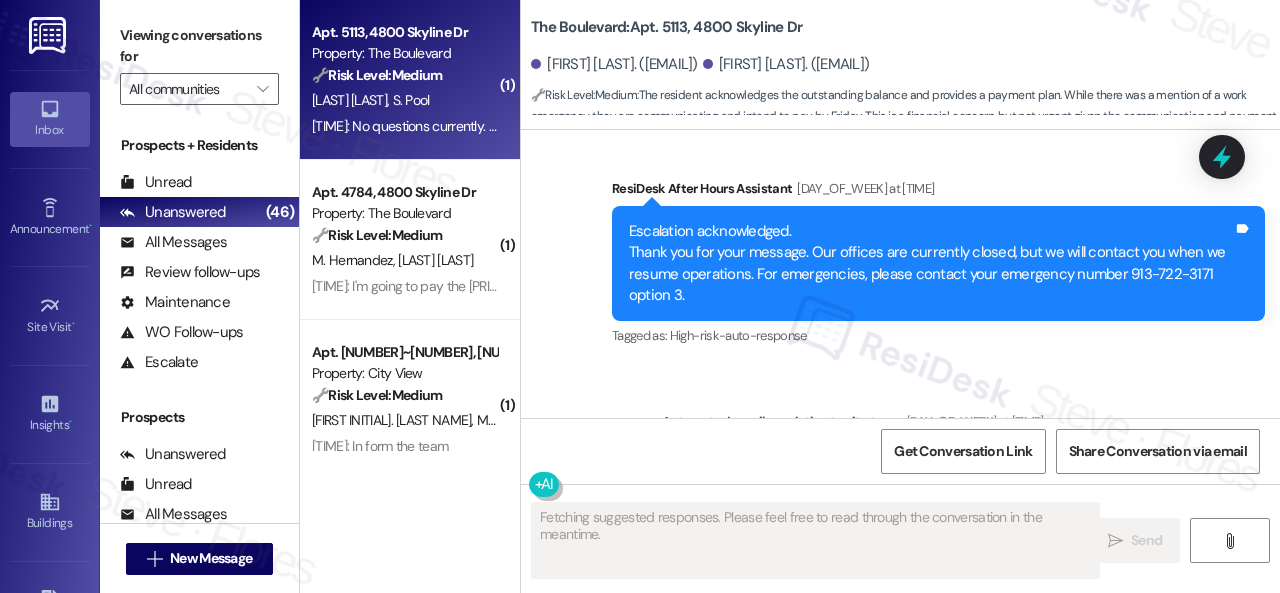 scroll, scrollTop: 10426, scrollLeft: 0, axis: vertical 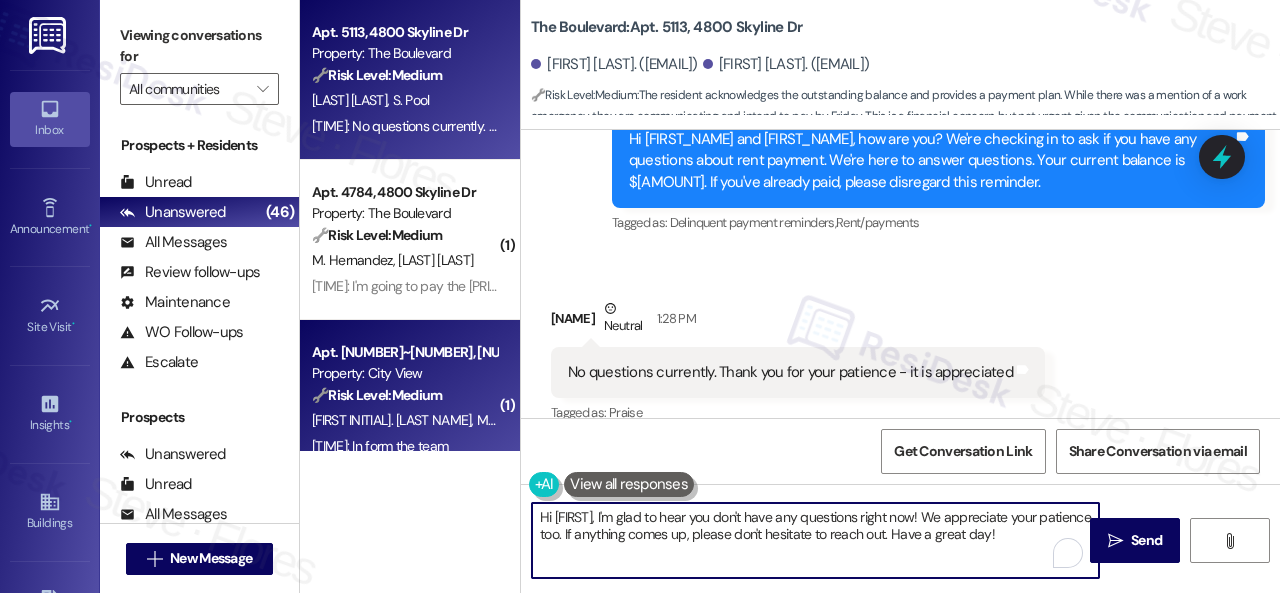 drag, startPoint x: 1049, startPoint y: 540, endPoint x: 404, endPoint y: 427, distance: 654.82367 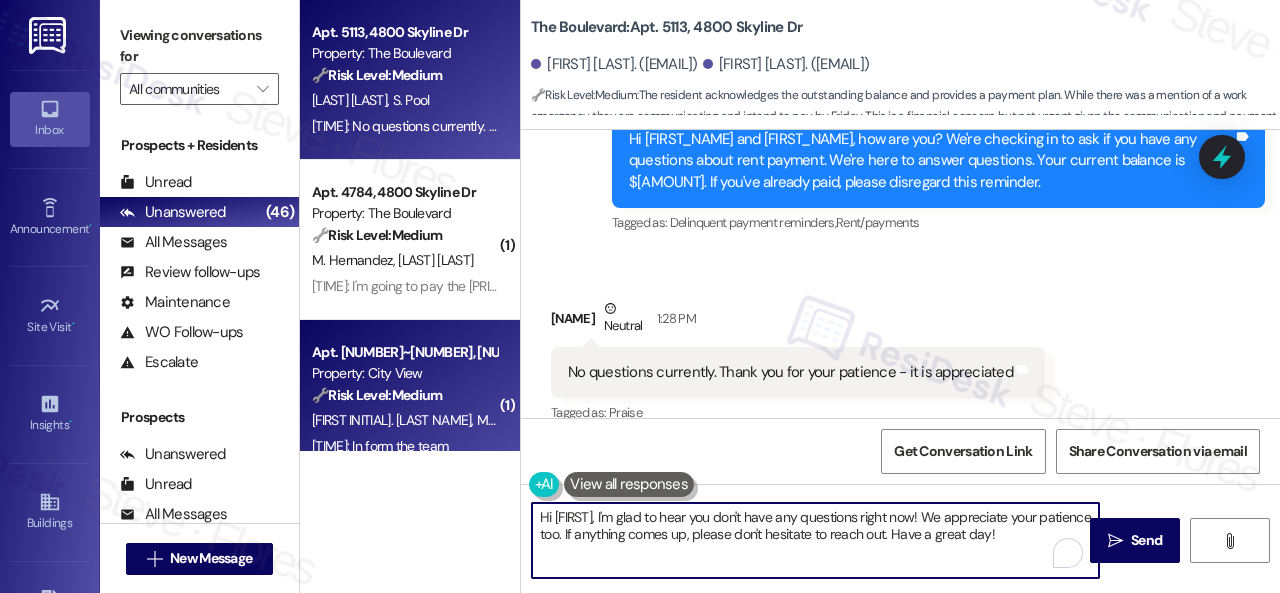 click on "Apt. 5113, 4800 Skyline Dr Property: The Boulevard 🔧  Risk Level:  Medium The resident acknowledges the outstanding balance and provides a payment plan. While there was a mention of a work emergency, they are communicating and intend to pay by Friday. This is a financial concern, but not urgent given the communication and payment plan. K. Green S. Pool 1:28 PM: No questions currently. Thank you for your patience - it is appreciated  1:28 PM: No questions currently. Thank you for your patience - it is appreciated  ( 1 ) Apt. 4784, 4800 Skyline Dr Property: The Boulevard 🔧  Risk Level:  Medium The resident is communicating about a payment arrangement involving a third-party (Kansas Human Services). This is a routine update regarding rent payment and involves a housing grant. No immediate issues or disputes are apparent. M. Hernandez N. Salas-Valdivia 1:12 PM: I'm going to pay the 713.70 right now and the Kansas human services of Johnson county are going to pay the remaining 600 ( 1 ) Property: City View (" at bounding box center (790, 296) 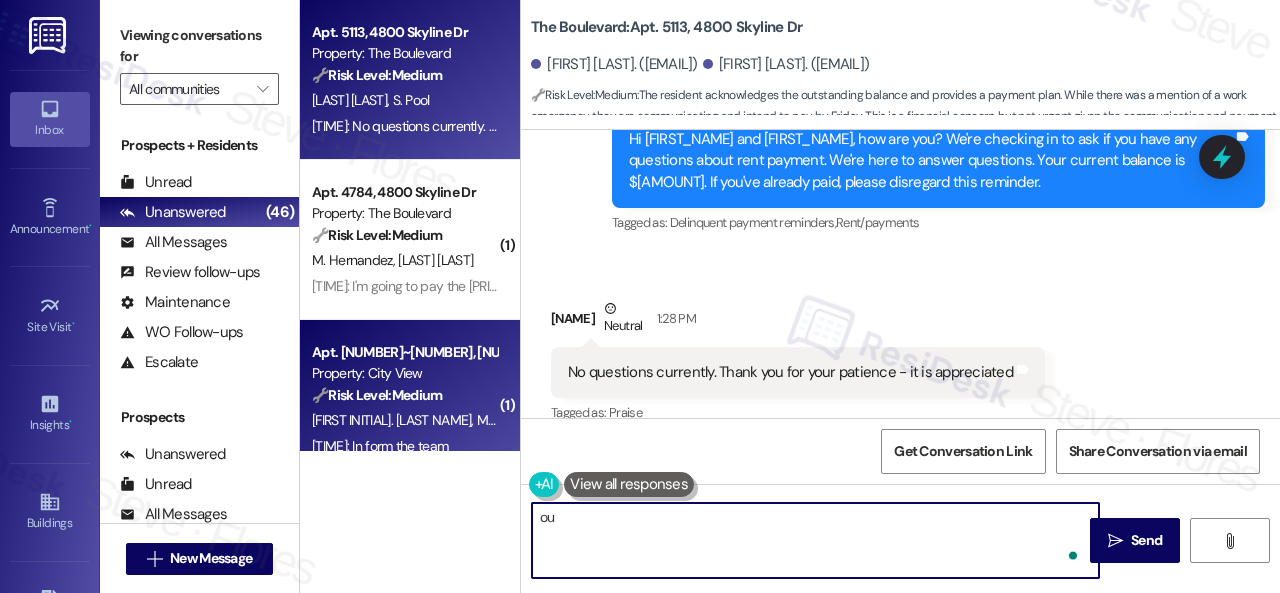 type on "o" 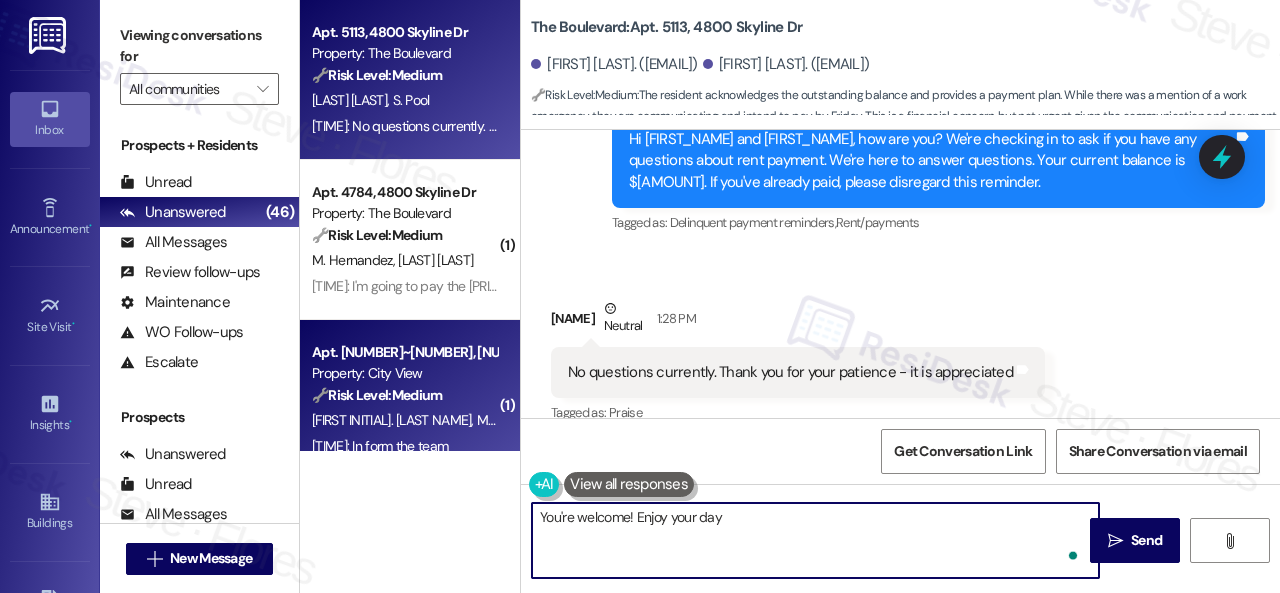 type on "You're welcome! Enjoy your day!" 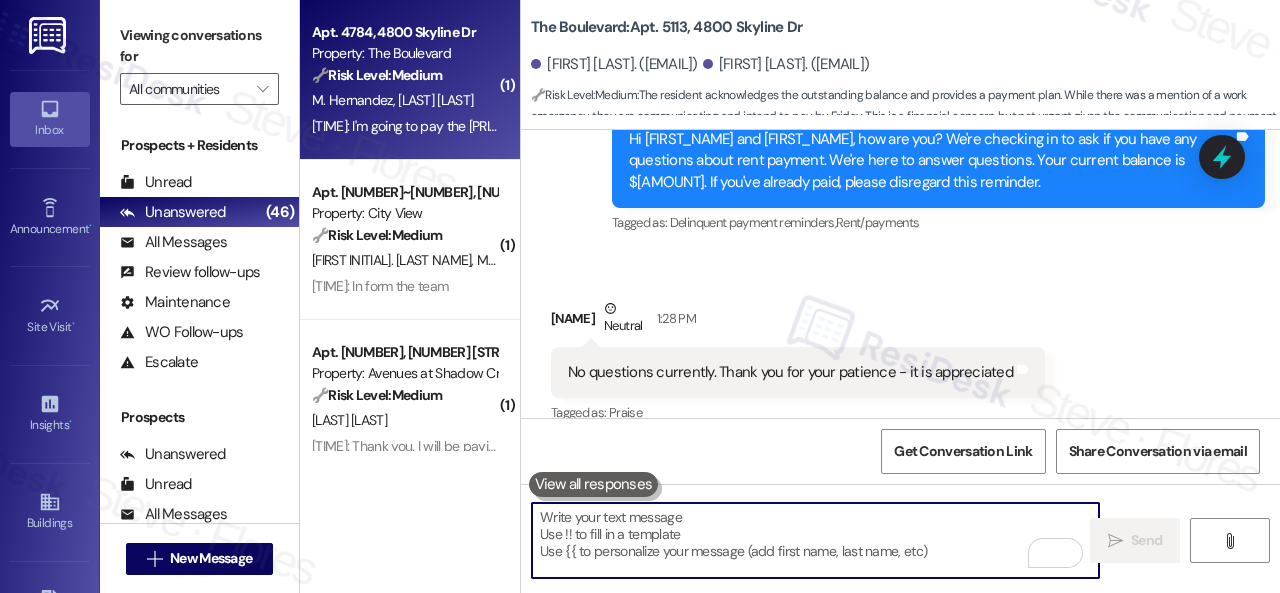 type 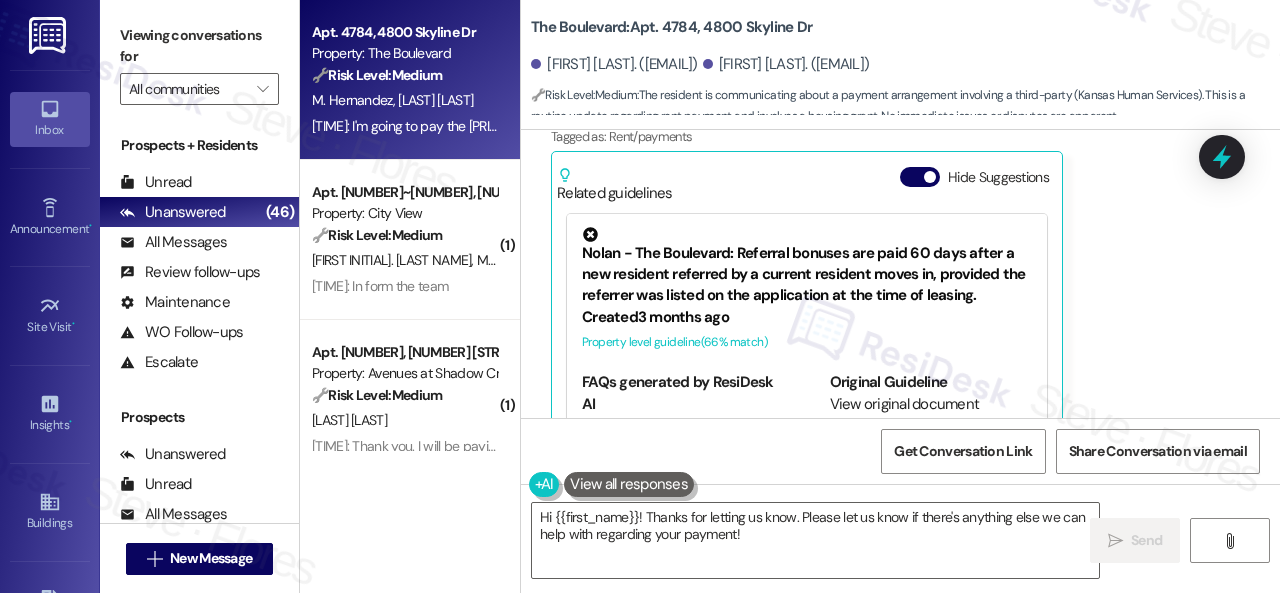 scroll, scrollTop: 4223, scrollLeft: 0, axis: vertical 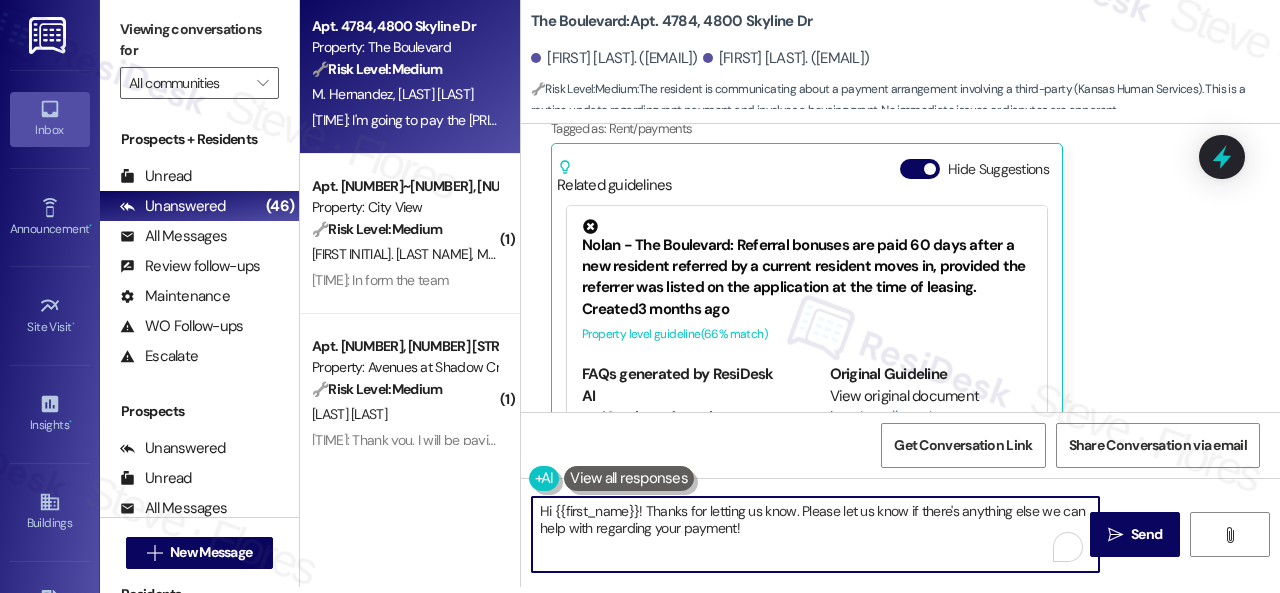drag, startPoint x: 644, startPoint y: 510, endPoint x: 518, endPoint y: 510, distance: 126 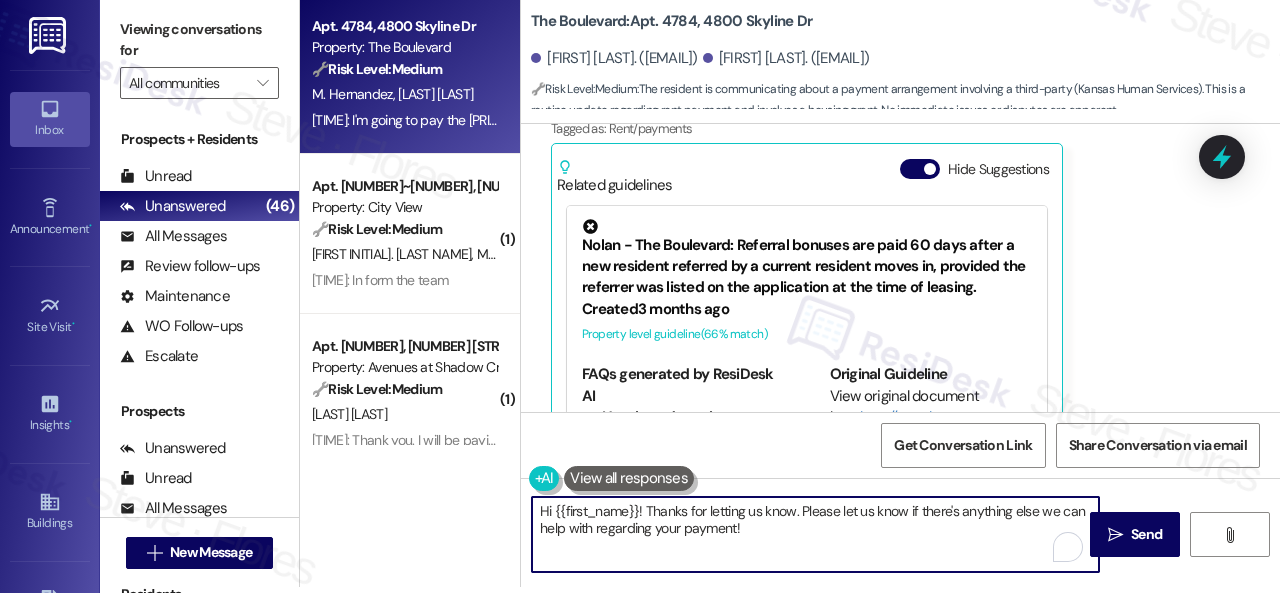 click on "Apt. 4784, 4800 Skyline Dr Property: The Boulevard 🔧  Risk Level:  Medium The resident is communicating about a payment arrangement involving a third-party (Kansas Human Services). This is a routine update regarding rent payment and involves a housing grant. No immediate issues or disputes are apparent. M. Hernandez N. Salas-Valdivia 1:12 PM: I'm going to pay the 713.70 right now and the Kansas human services of Johnson county are going to pay the remaining 600 1:12 PM: I'm going to pay the 713.70 right now and the Kansas human services of Johnson county are going to pay the remaining 600 ( 1 ) Apt. C2~0206, 2600 Cityview Drive Property: City View 🔧  Risk Level:  Medium The resident is requesting an air filter replacement. This is considered non-urgent maintenance and falls under asset preservation. The resident's last message confirms that the team can enter the apartment. C. Omer M. Omer 1:08 PM: In form the team  1:08 PM: In form the team  ( 1 ) Apt. 23108, 12501 Broadway St 🔧  Risk Level:  Medium" at bounding box center (790, 290) 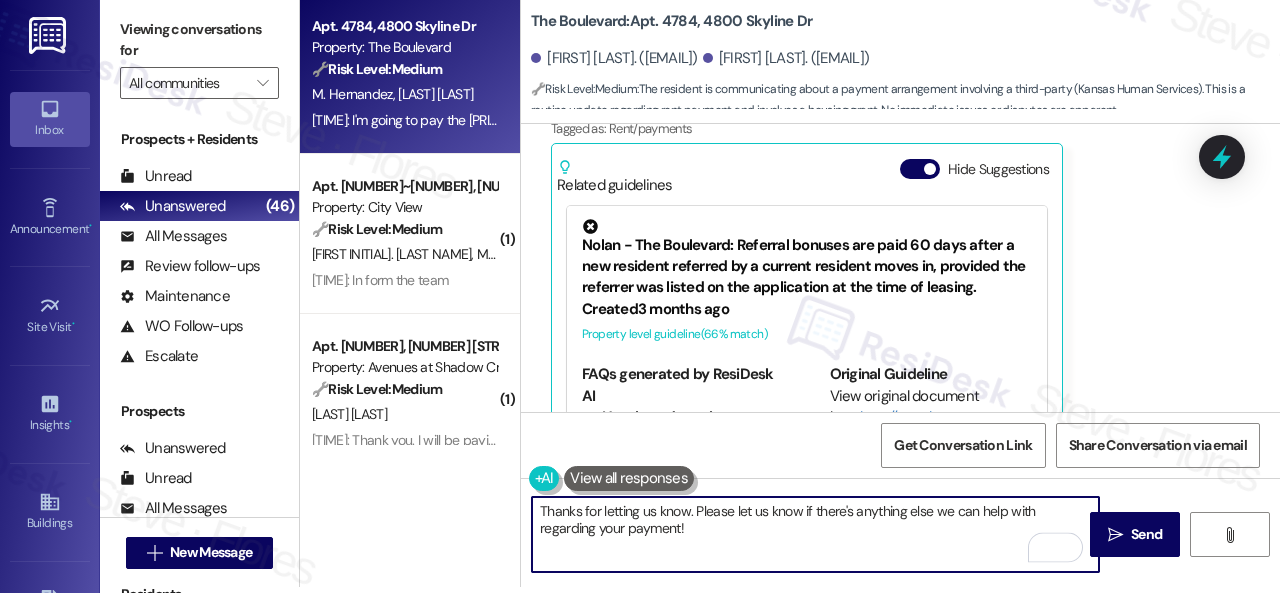 drag, startPoint x: 694, startPoint y: 511, endPoint x: 714, endPoint y: 538, distance: 33.600594 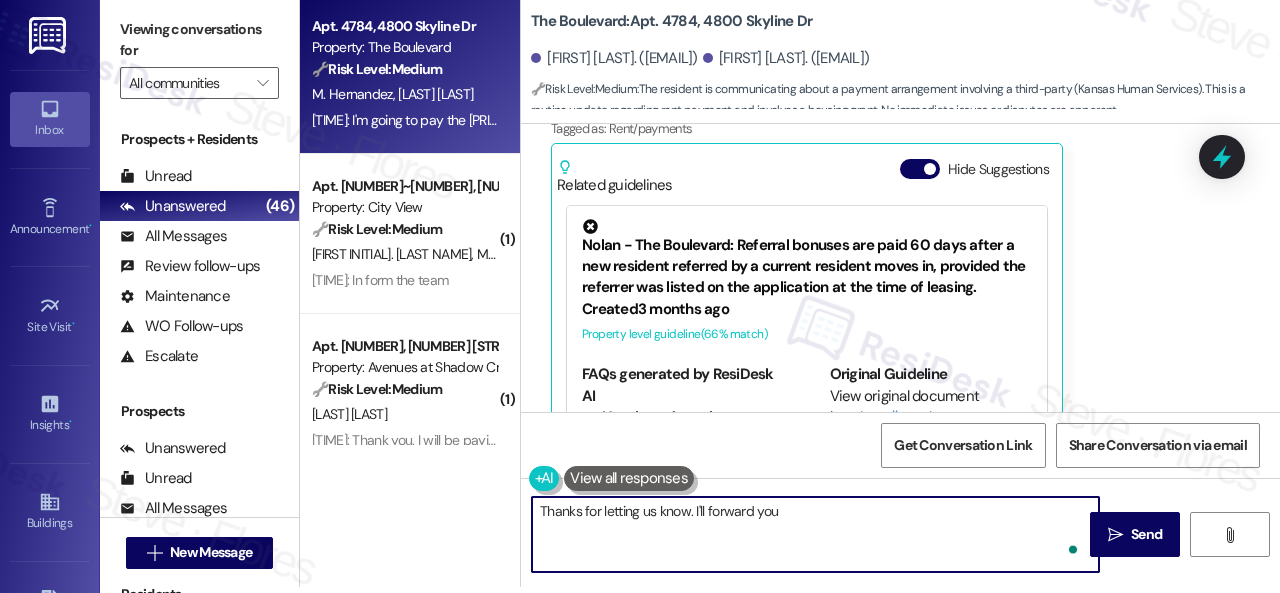 type on "Thanks for letting us know. I'll forward your" 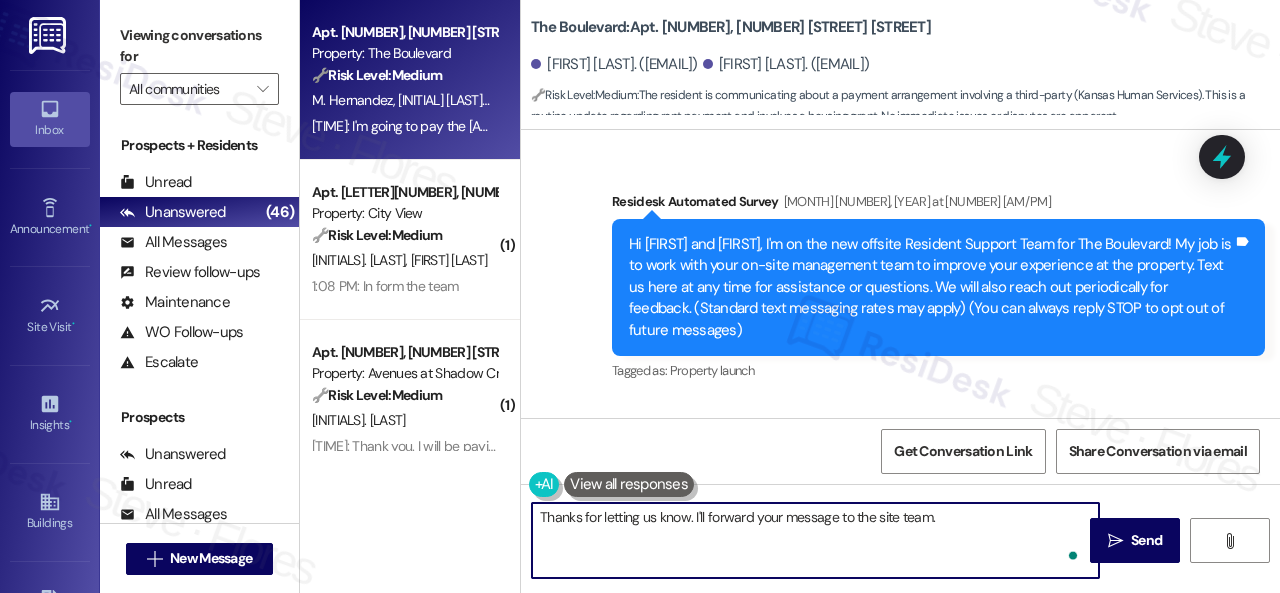 type on "Thanks for letting us know. I'll forward your message to the site team." 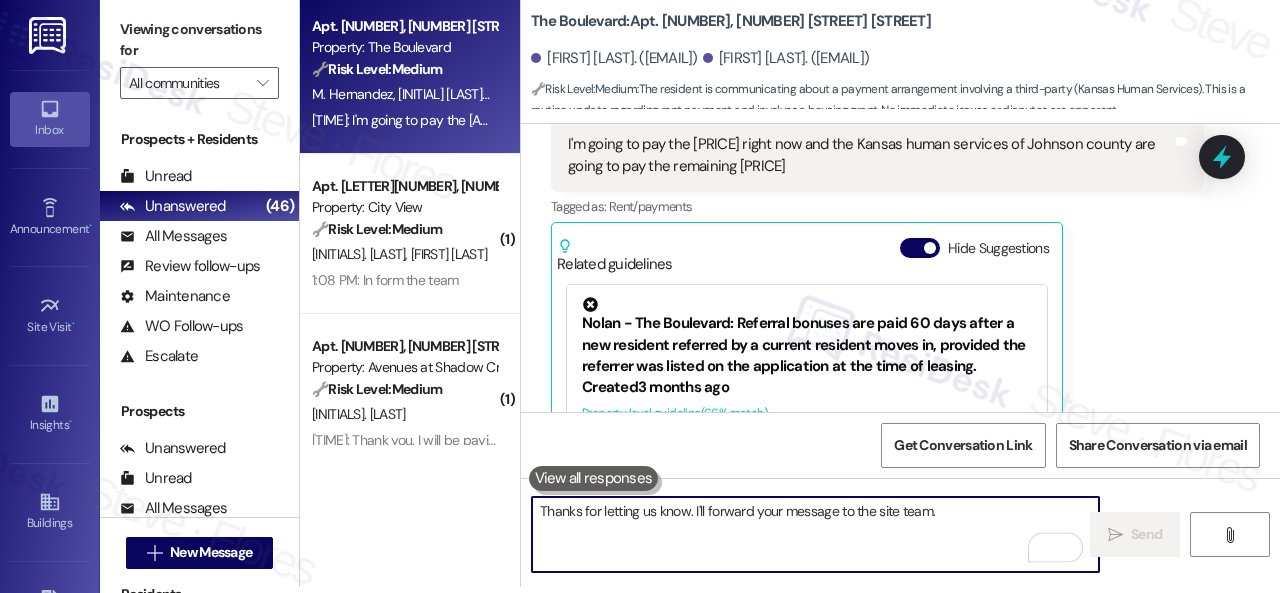 scroll, scrollTop: 3972, scrollLeft: 0, axis: vertical 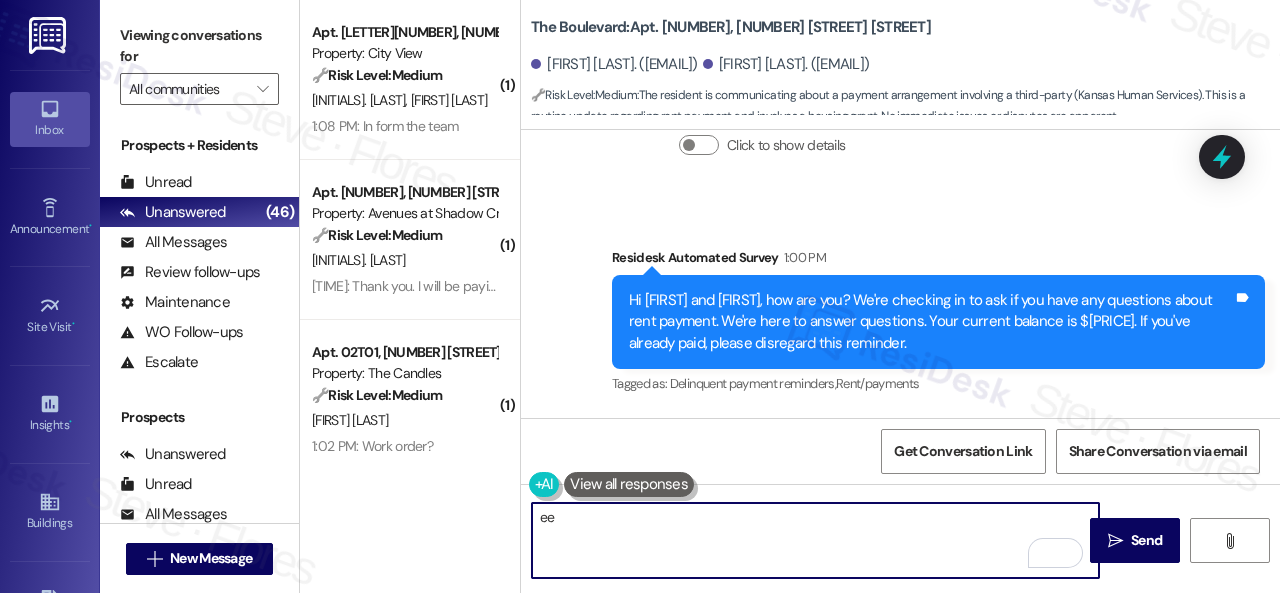 type on "ee" 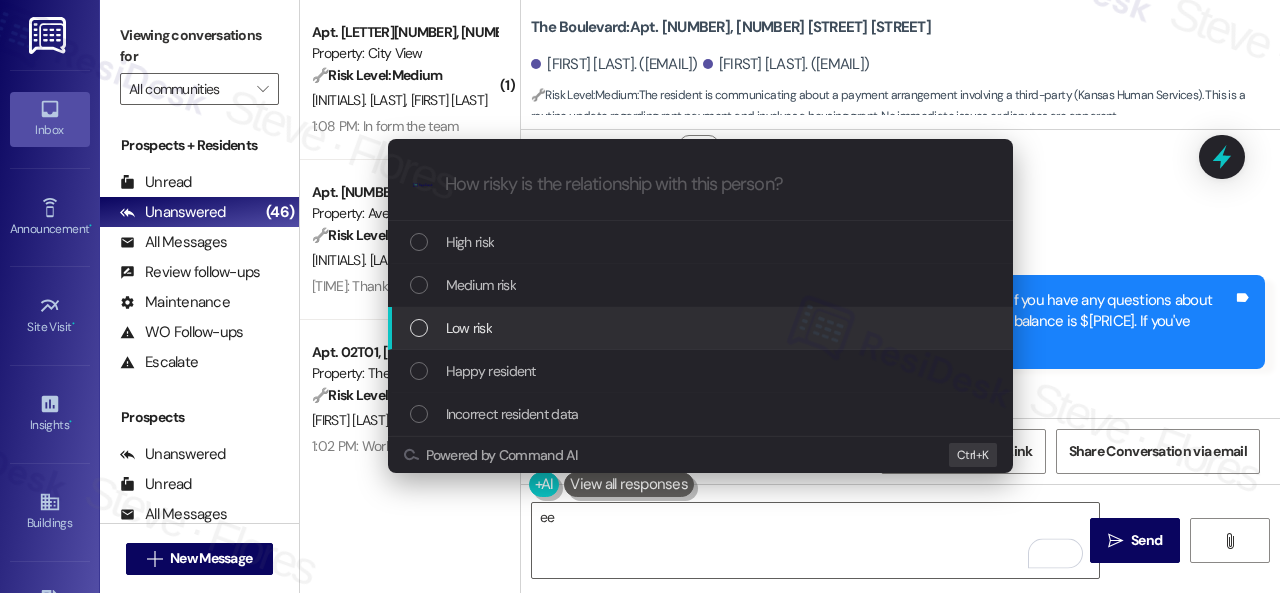 click on "Low risk" at bounding box center [702, 328] 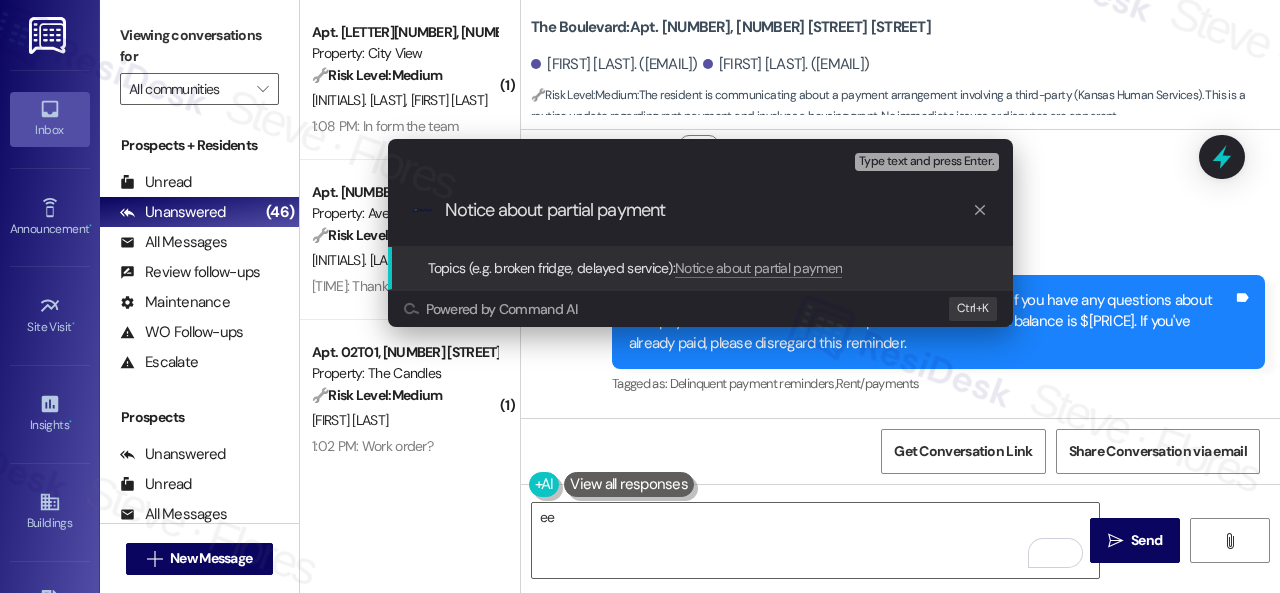 type on "Notice about partial payment." 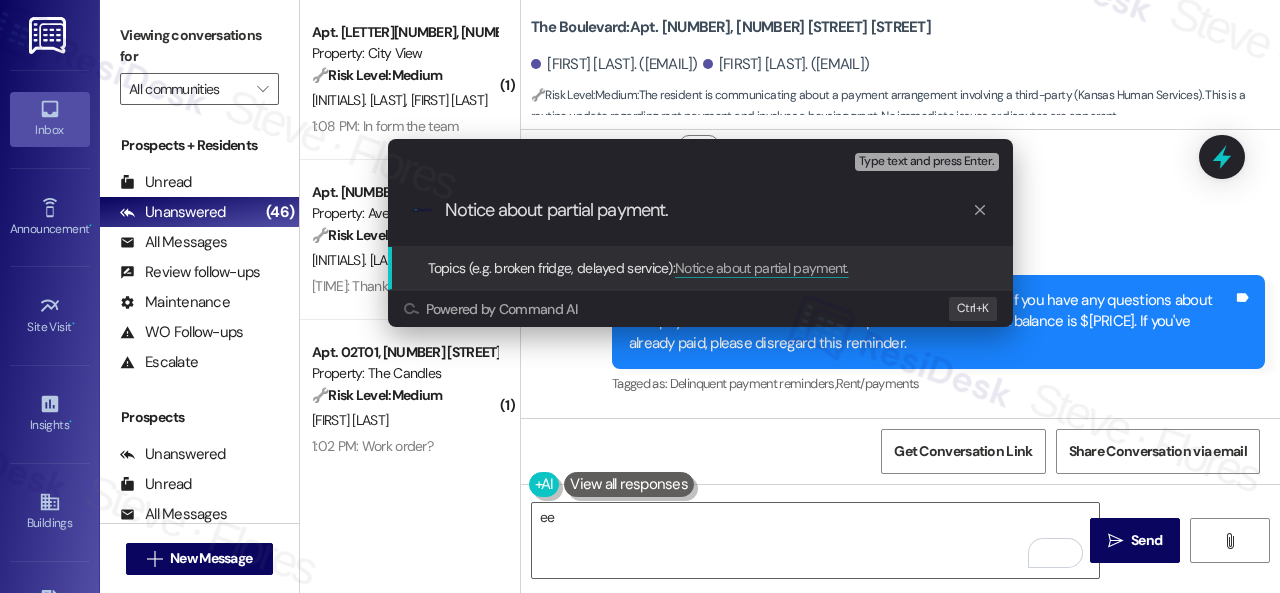 type 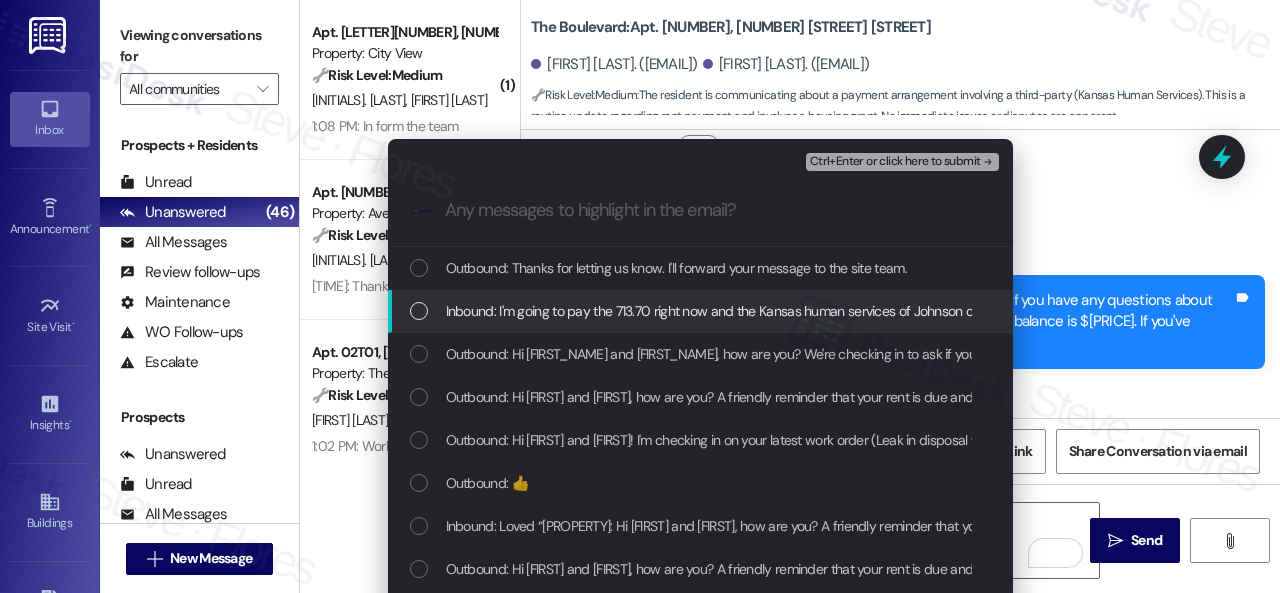 click on "Inbound: I'm going to pay the 713.70 right now and the Kansas human services of Johnson county are going to pay the remaining 600" at bounding box center [832, 311] 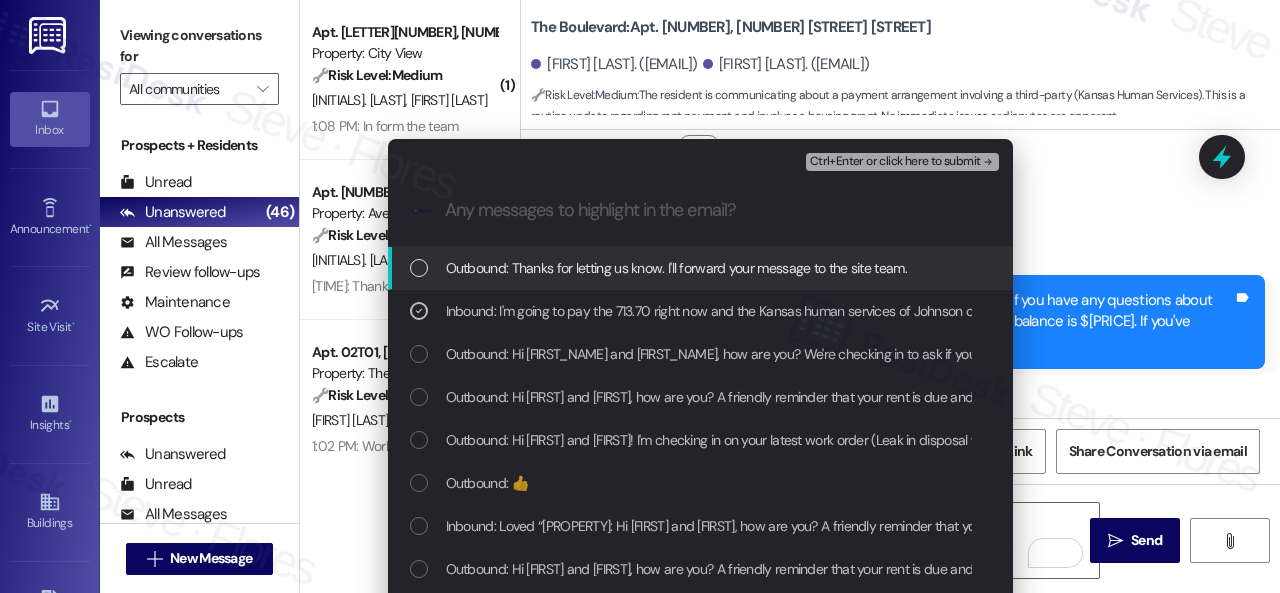 click on "Ctrl+Enter or click here to submit" at bounding box center (904, 162) 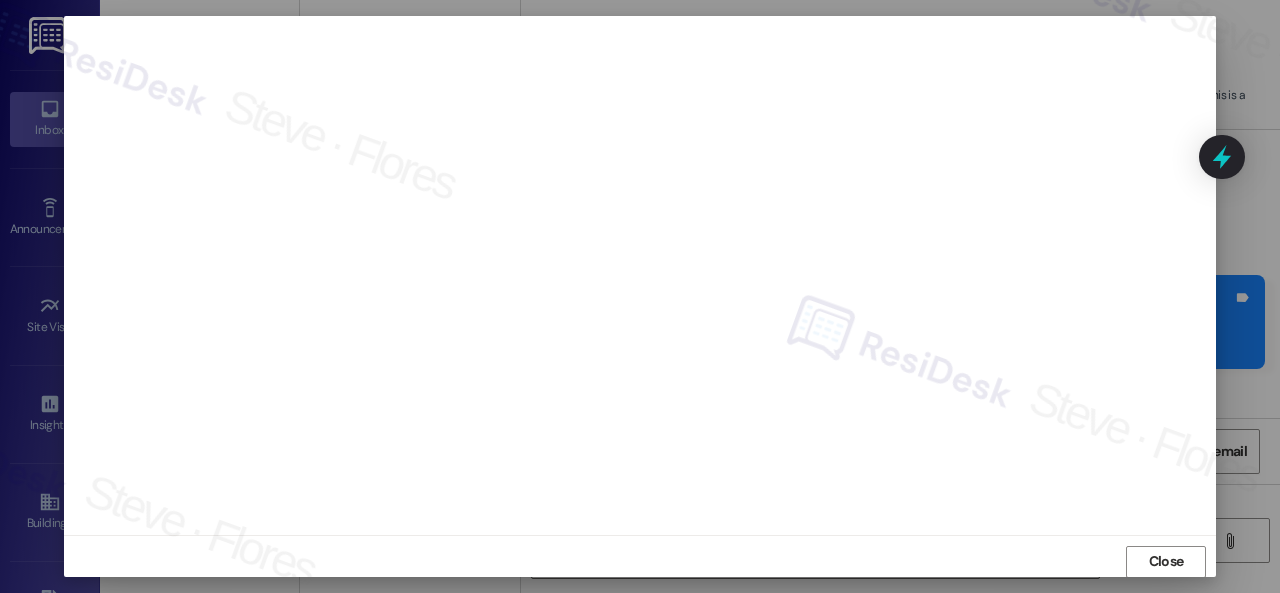 scroll, scrollTop: 25, scrollLeft: 0, axis: vertical 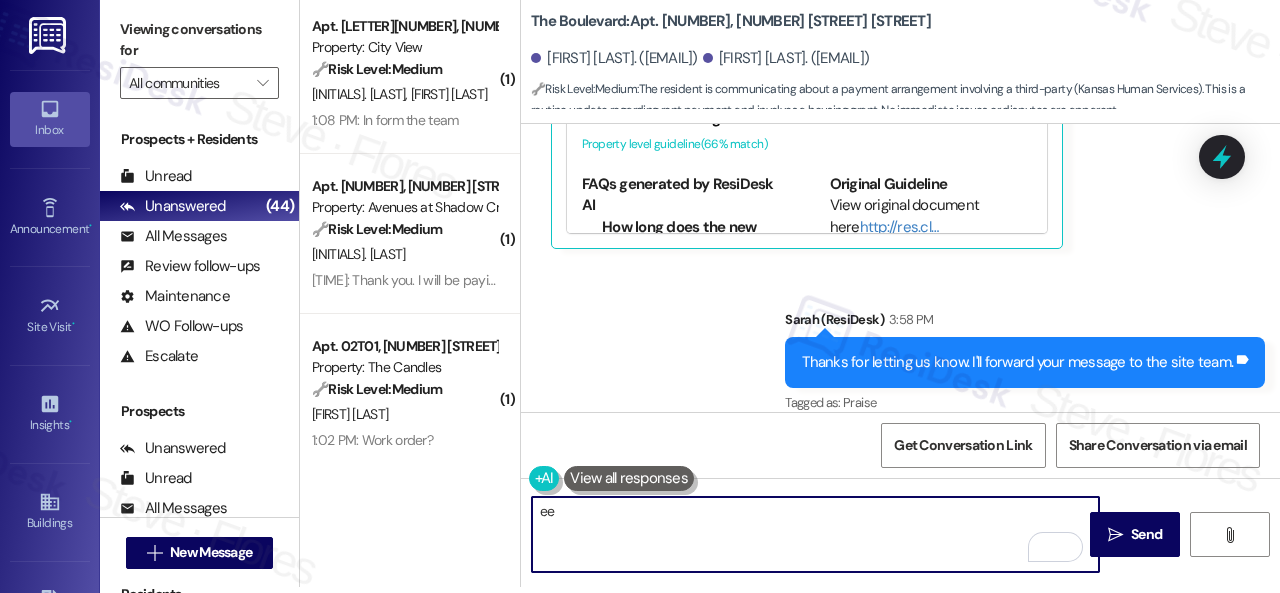 drag, startPoint x: 568, startPoint y: 513, endPoint x: 518, endPoint y: 516, distance: 50.08992 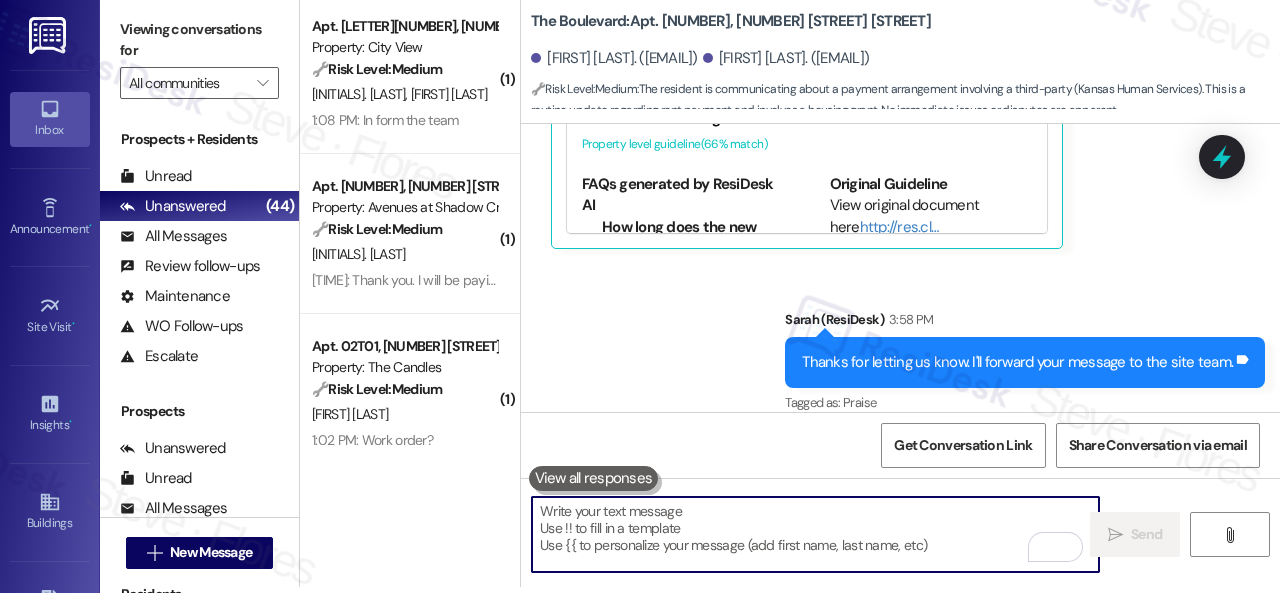 type 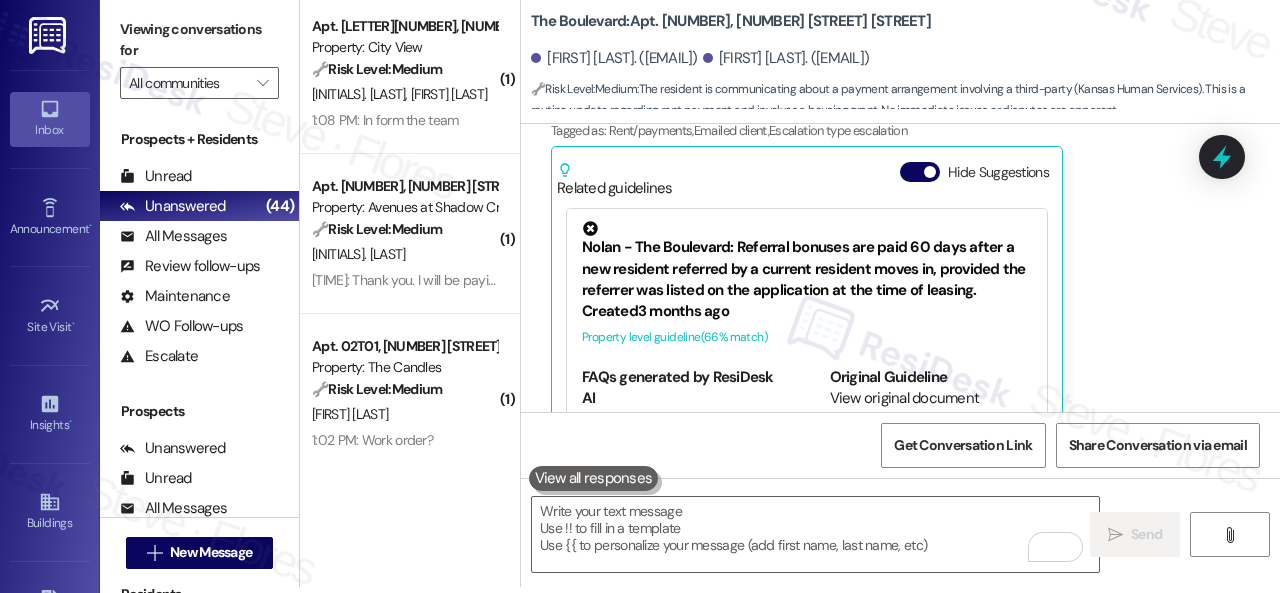 scroll, scrollTop: 4192, scrollLeft: 0, axis: vertical 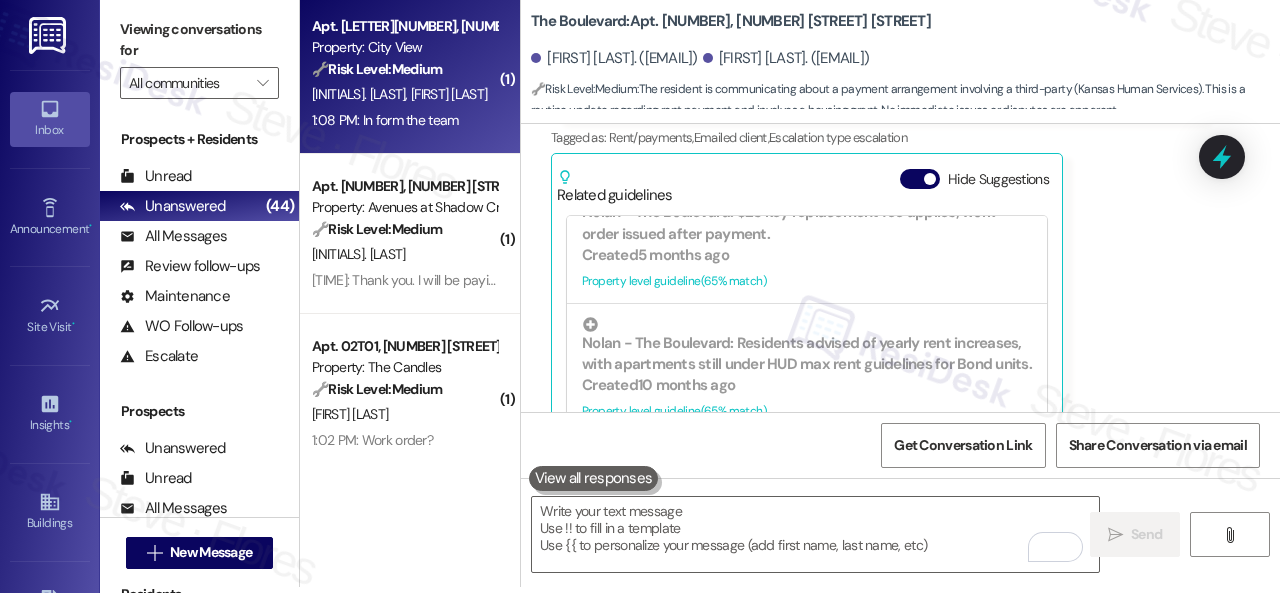 click on "C. Omer M. Omer" at bounding box center [404, 94] 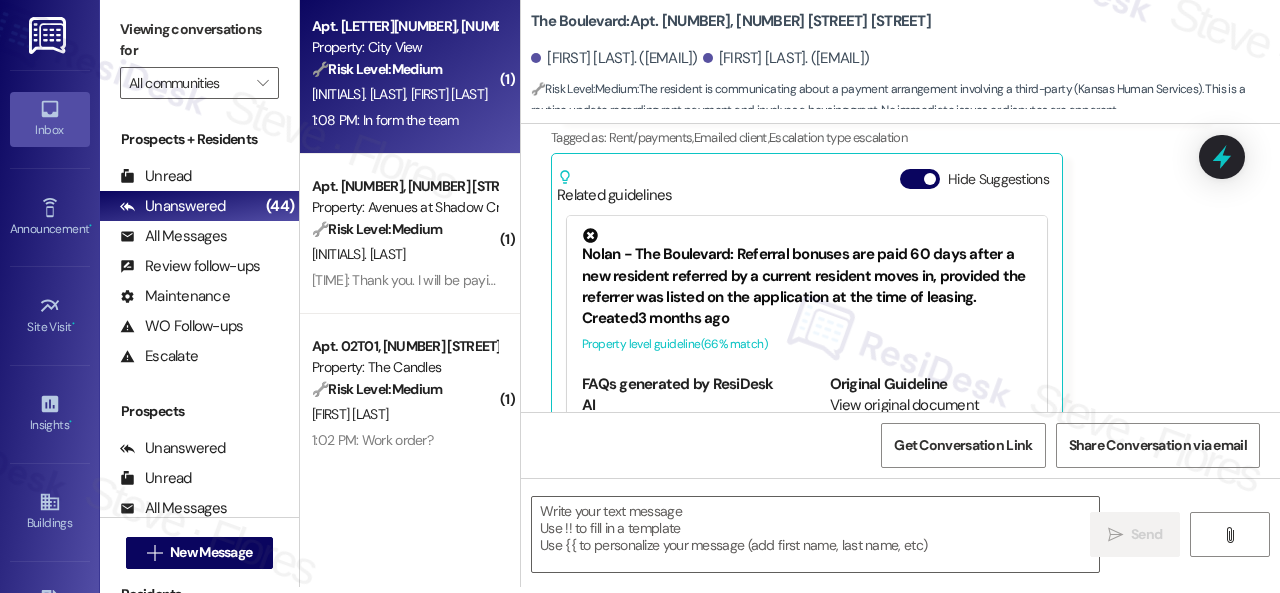 type on "Fetching suggested responses. Please feel free to read through the conversation in the meantime." 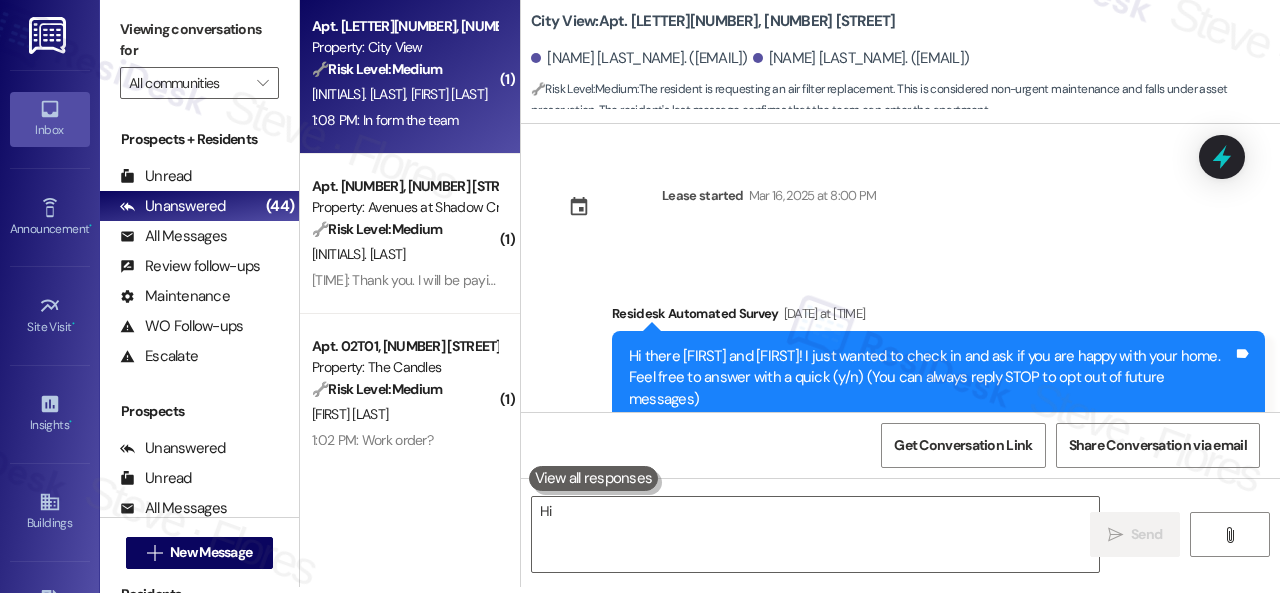 scroll, scrollTop: 7319, scrollLeft: 0, axis: vertical 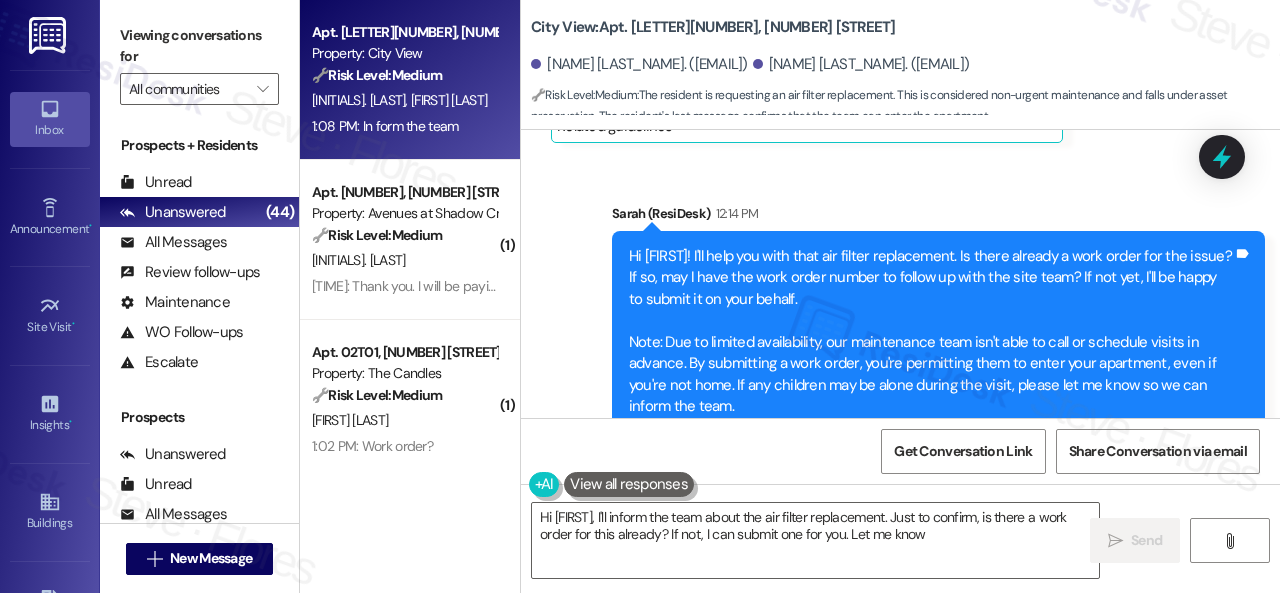 type on "Hi Mohamed, I'll inform the team about the air filter replacement. Just to confirm, is there a work order for this already? If not, I can submit one for you. Let me know!" 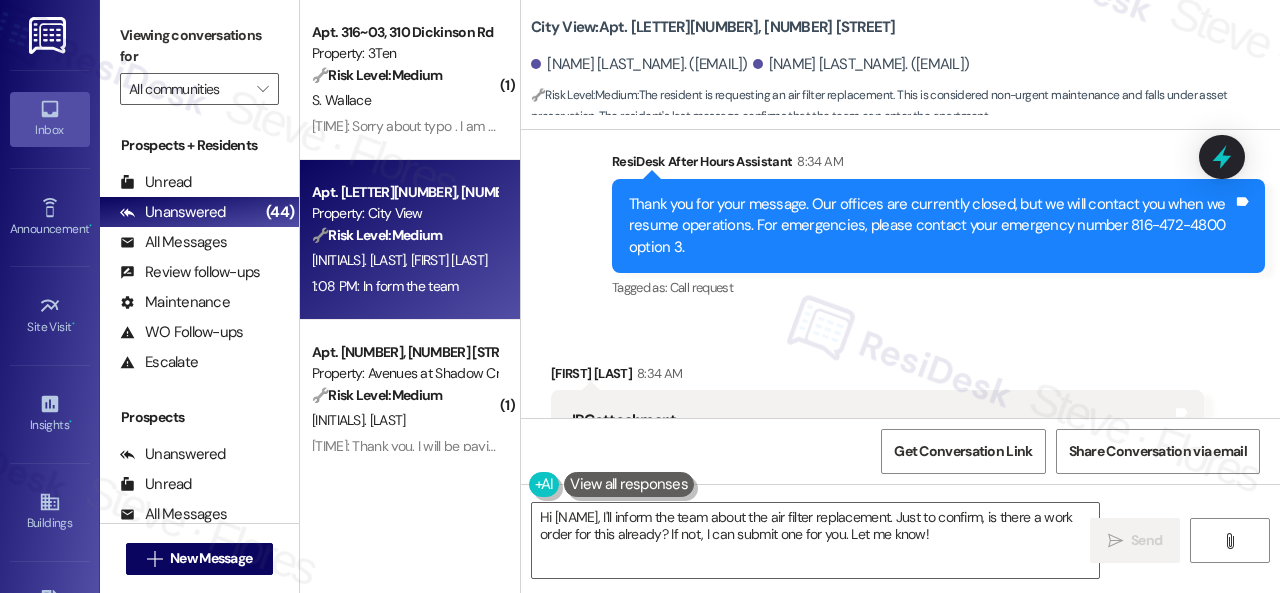 scroll, scrollTop: 6419, scrollLeft: 0, axis: vertical 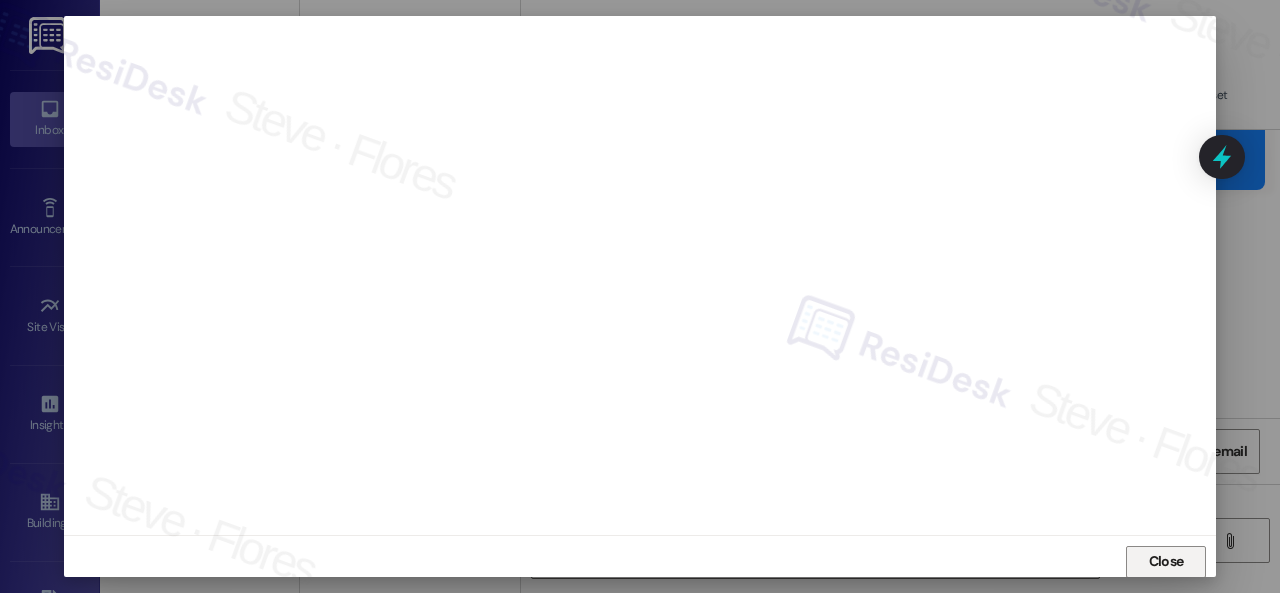click on "Close" at bounding box center (1166, 561) 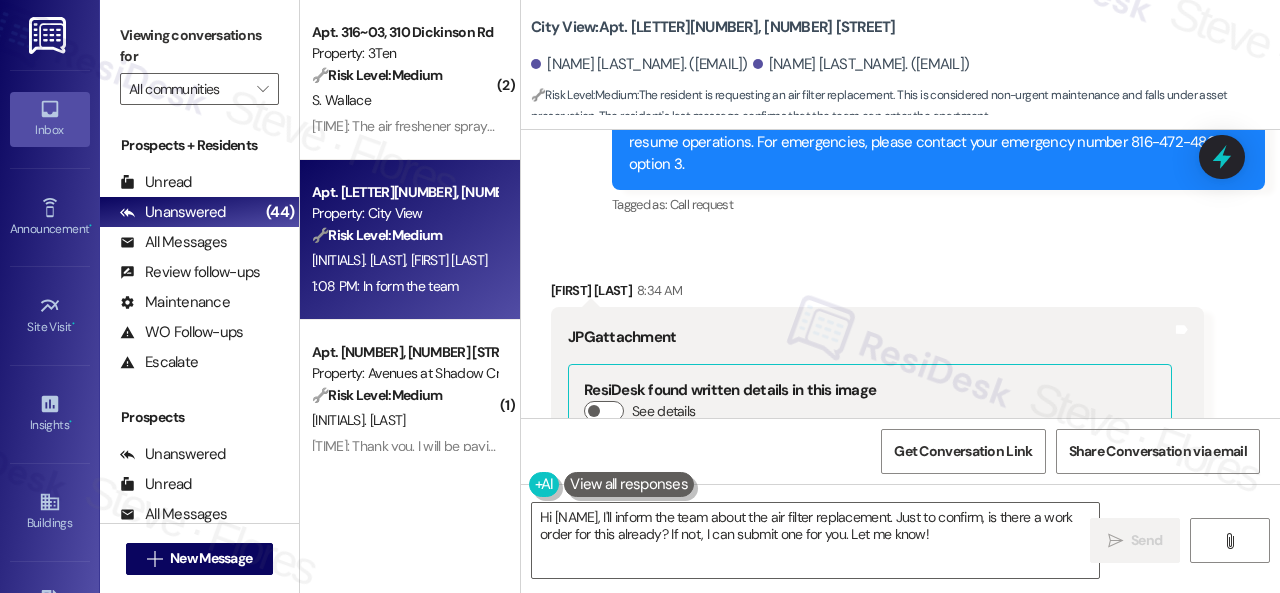 click on "Mohamed Omer 8:34 AM" at bounding box center [877, 294] 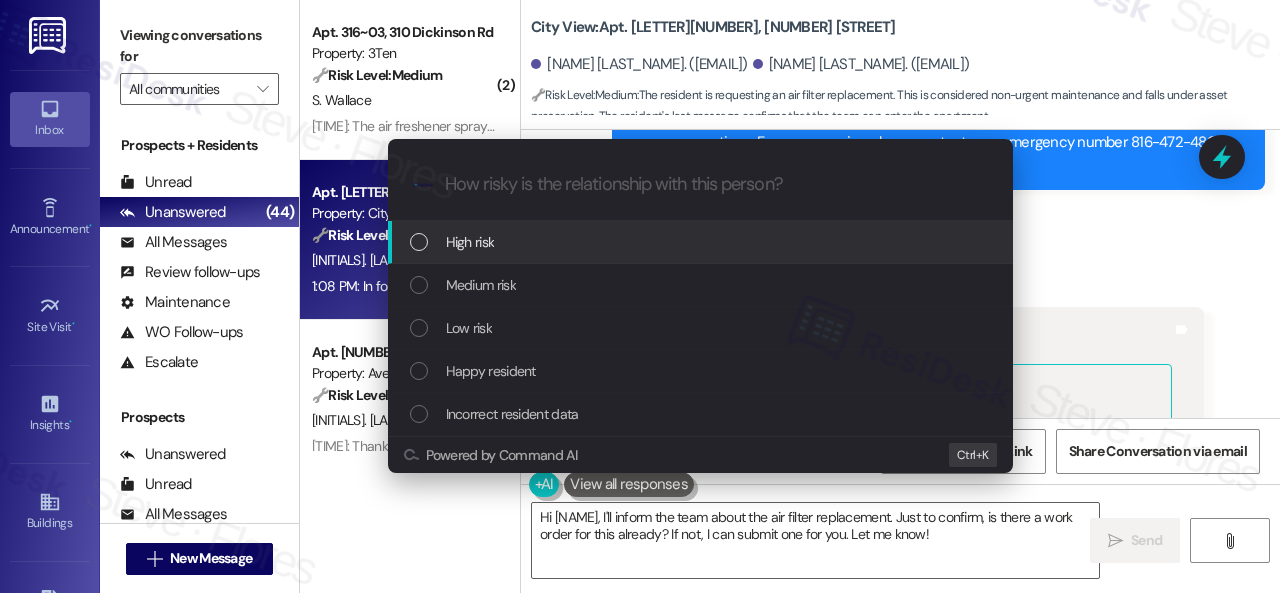 click on "High risk" at bounding box center (470, 242) 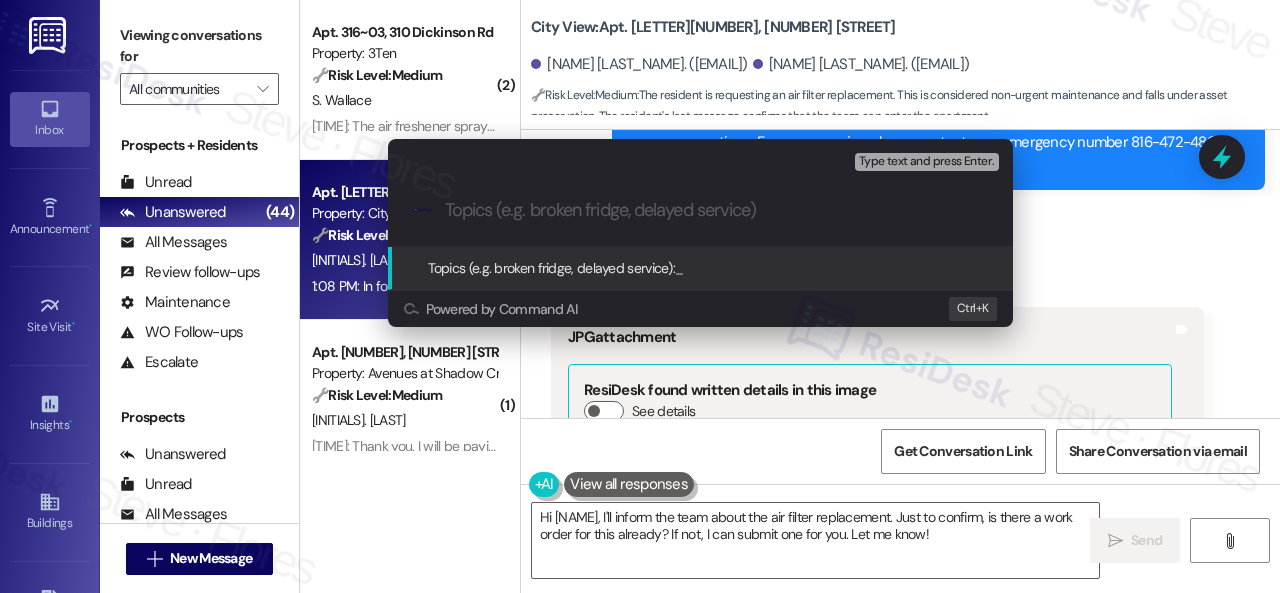 paste on "Work Order filed by ResiDesk 292628" 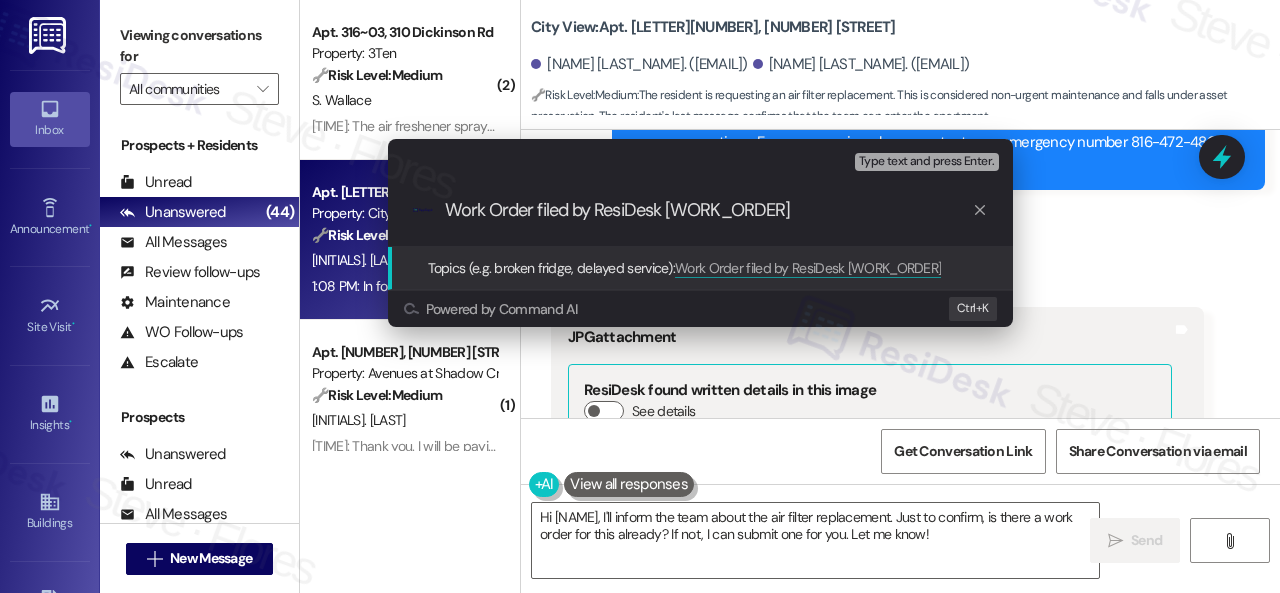 type 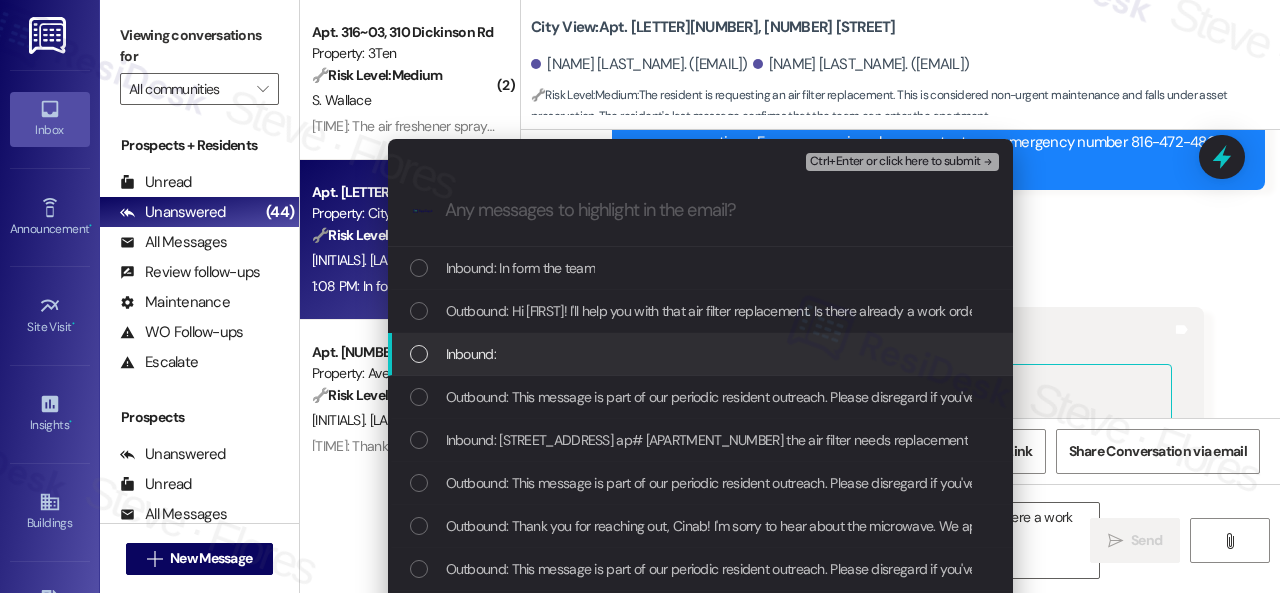 click on "Inbound:" at bounding box center [471, 354] 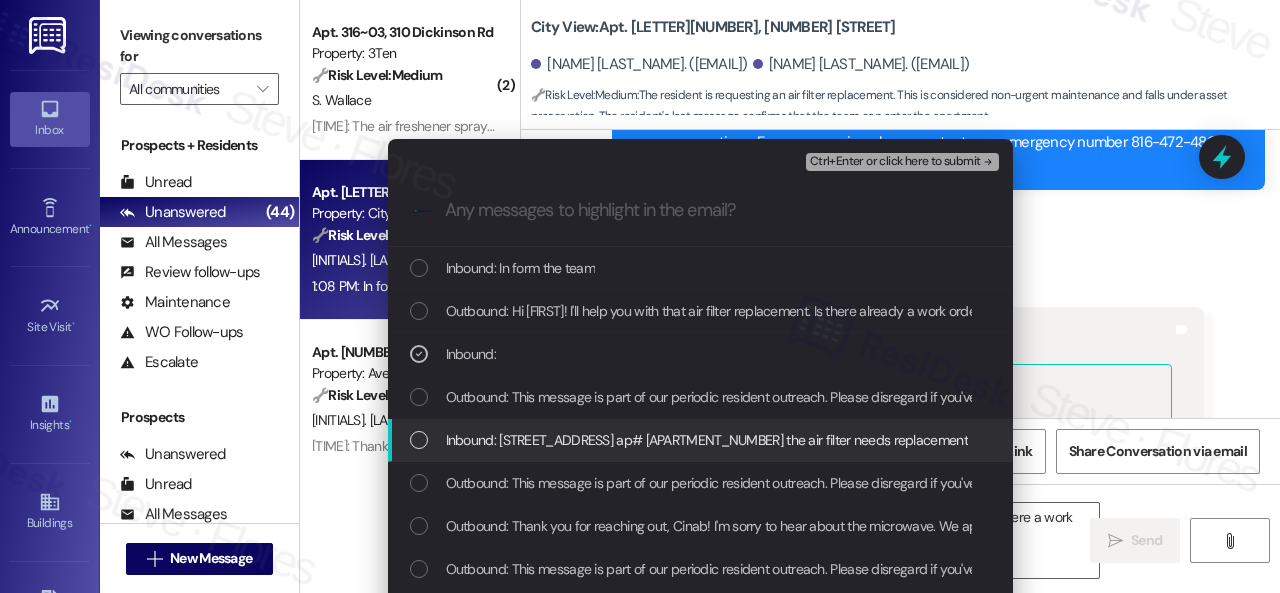 click on "Inbound: 2600 swift street ap# 206 the air filter needs replacement" at bounding box center (707, 440) 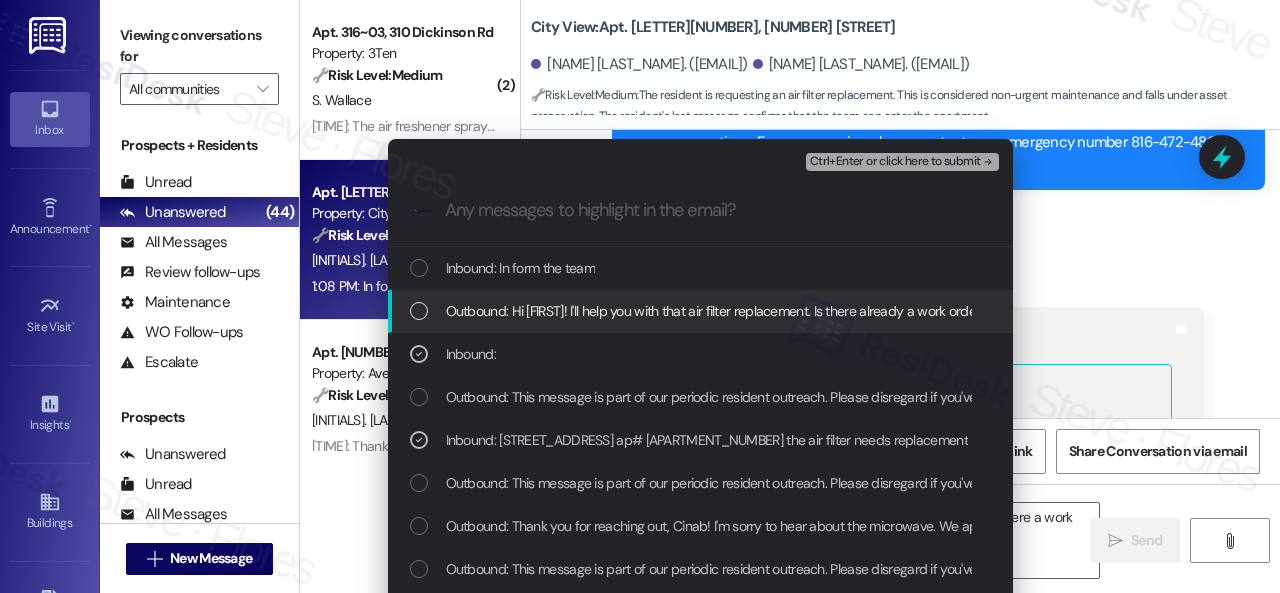 click on "Ctrl+Enter or click here to submit" at bounding box center (895, 162) 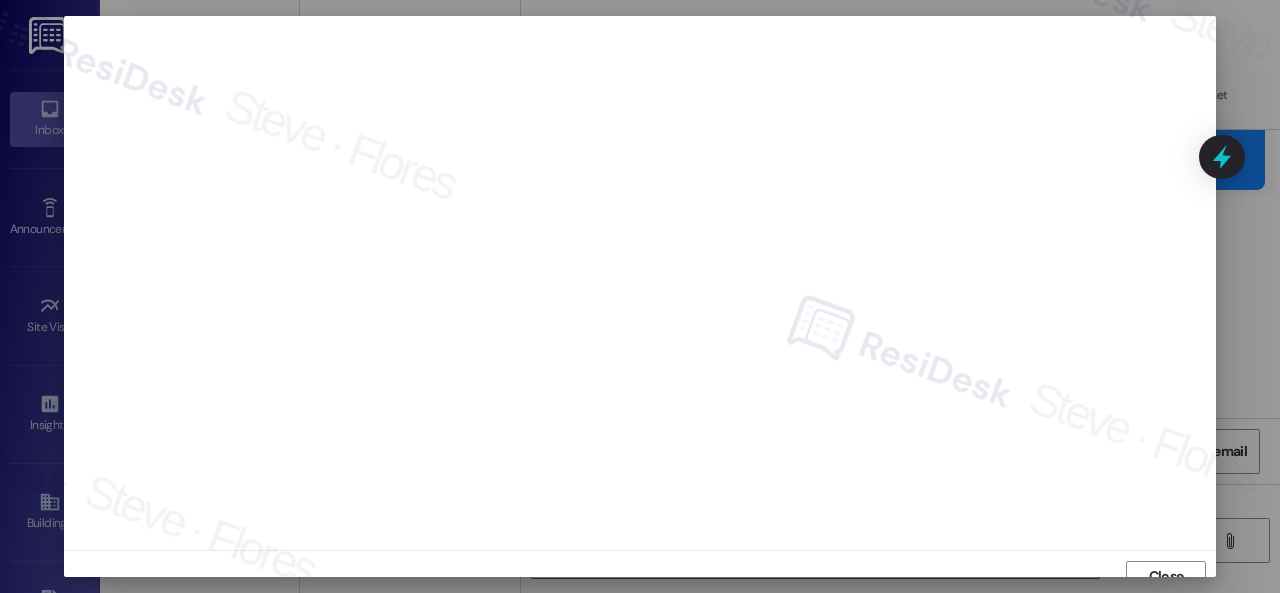 scroll, scrollTop: 15, scrollLeft: 0, axis: vertical 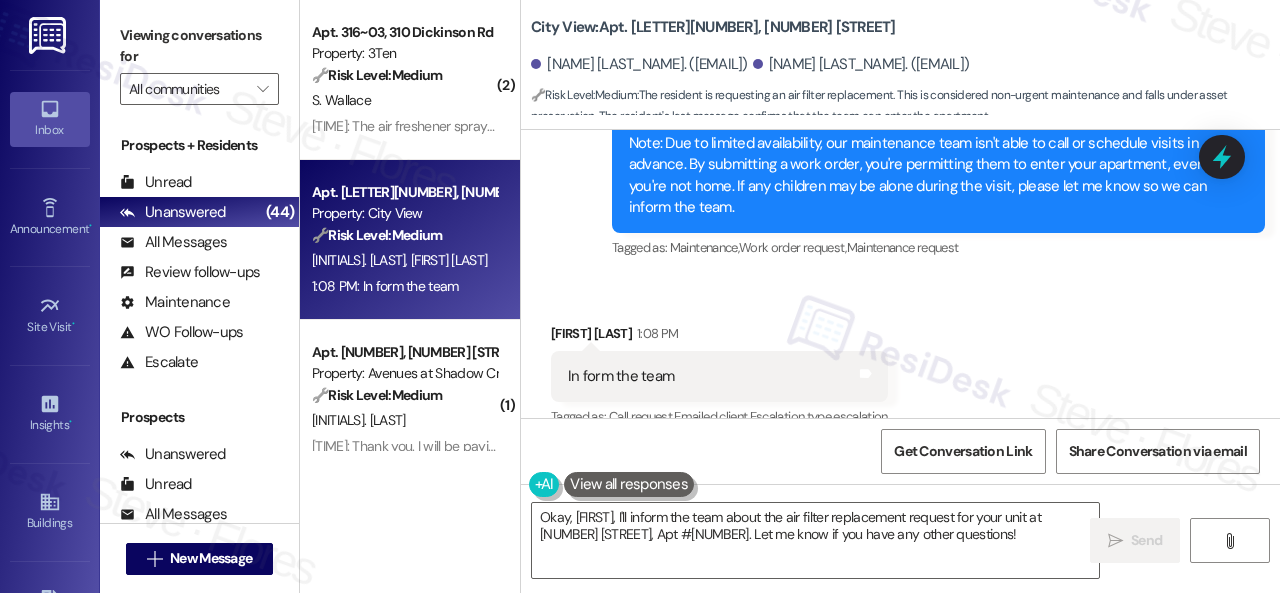click on "Received via SMS Mohamed Omer 1:08 PM In form the team  Tags and notes Tagged as:   Call request ,  Click to highlight conversations about Call request Emailed client ,  Click to highlight conversations about Emailed client Escalation type escalation Click to highlight conversations about Escalation type escalation" at bounding box center (900, 362) 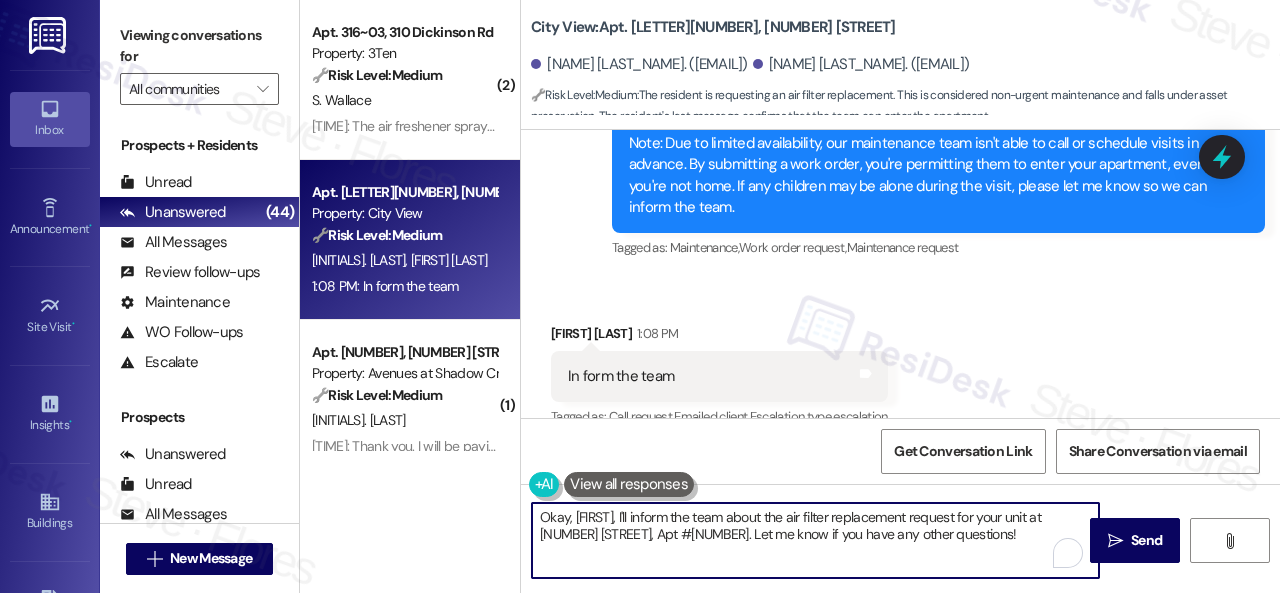 drag, startPoint x: 1004, startPoint y: 537, endPoint x: 385, endPoint y: 501, distance: 620.04596 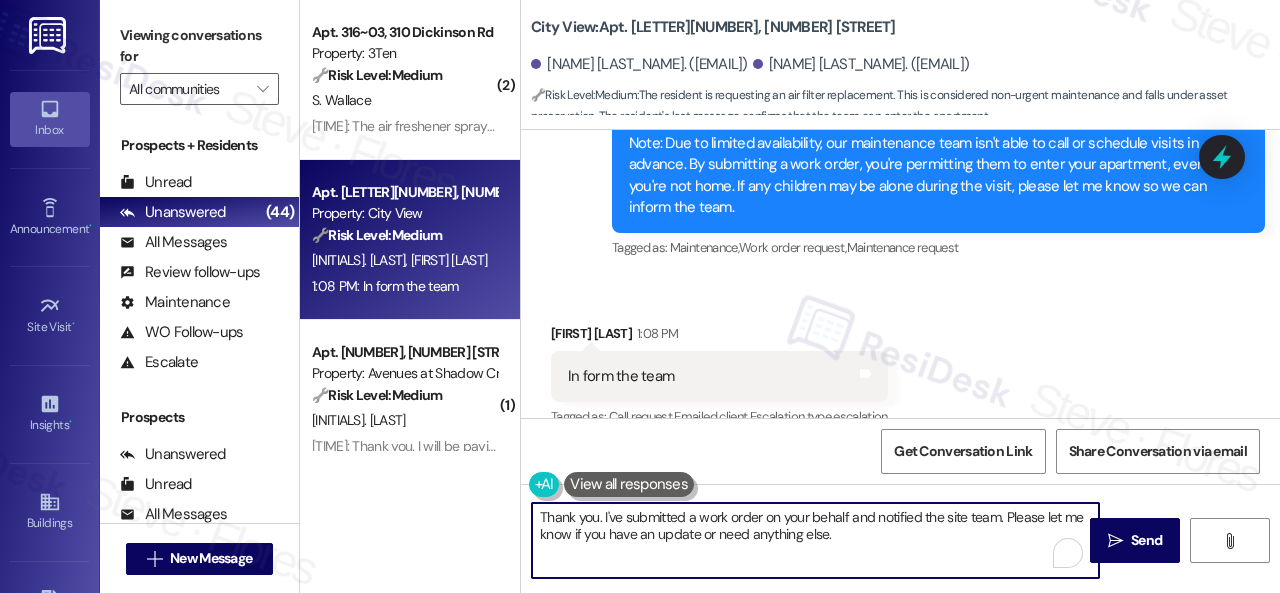 drag, startPoint x: 603, startPoint y: 512, endPoint x: 506, endPoint y: 511, distance: 97.00516 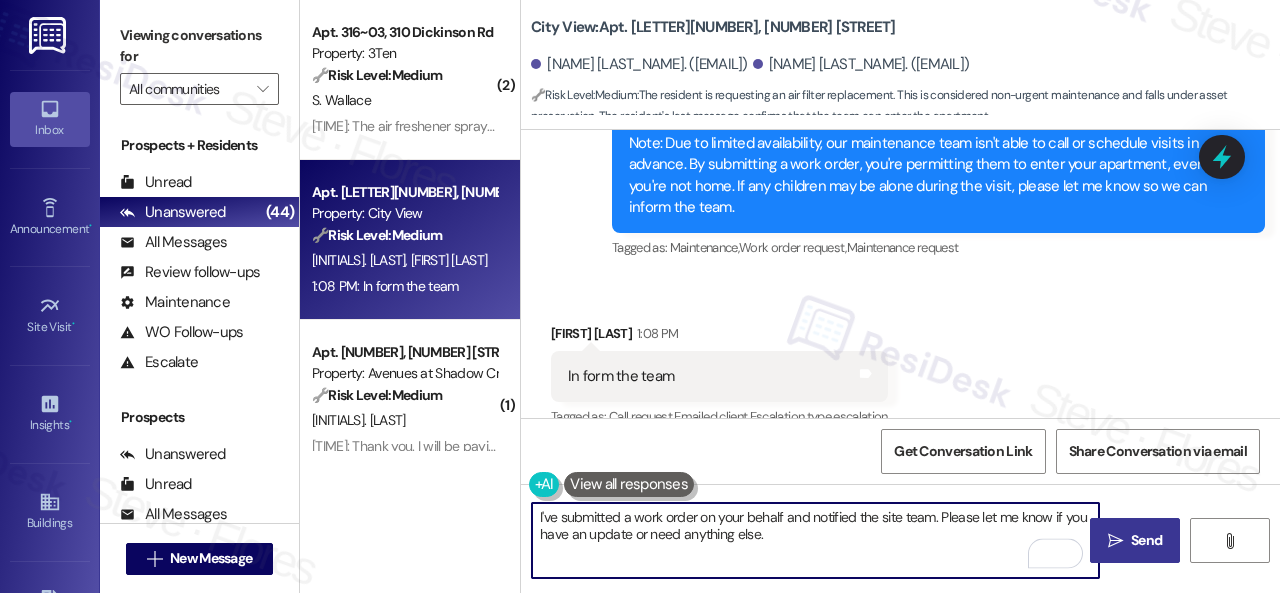 type on "I've submitted a work order on your behalf and notified the site team. Please let me know if you have an update or need anything else." 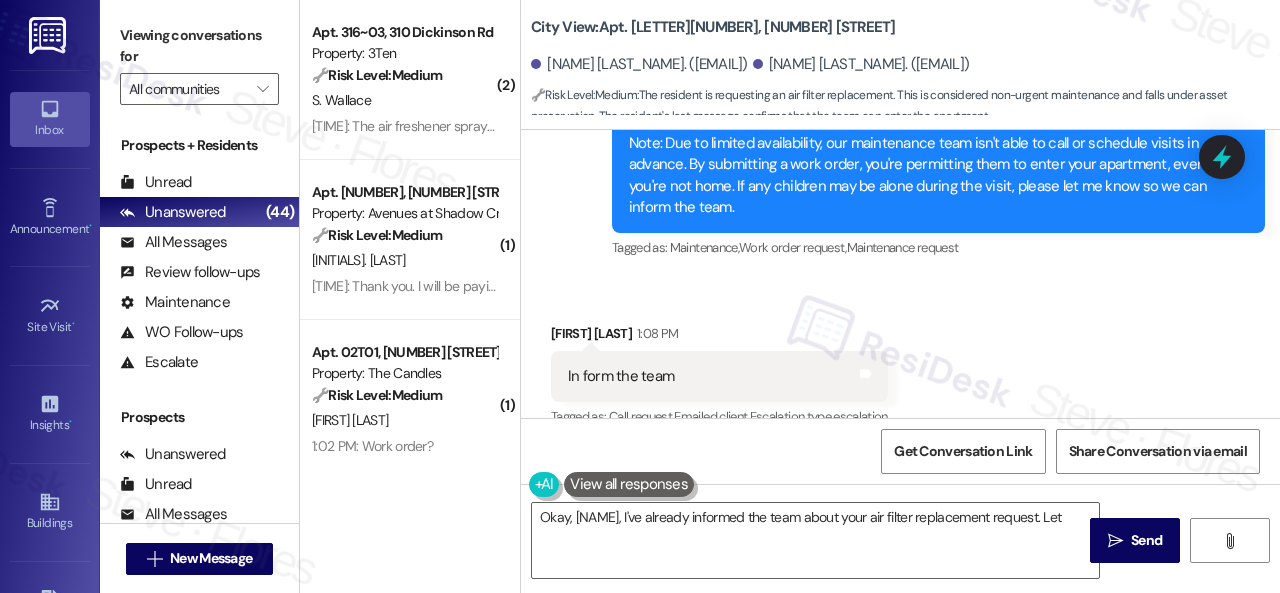 scroll, scrollTop: 7480, scrollLeft: 0, axis: vertical 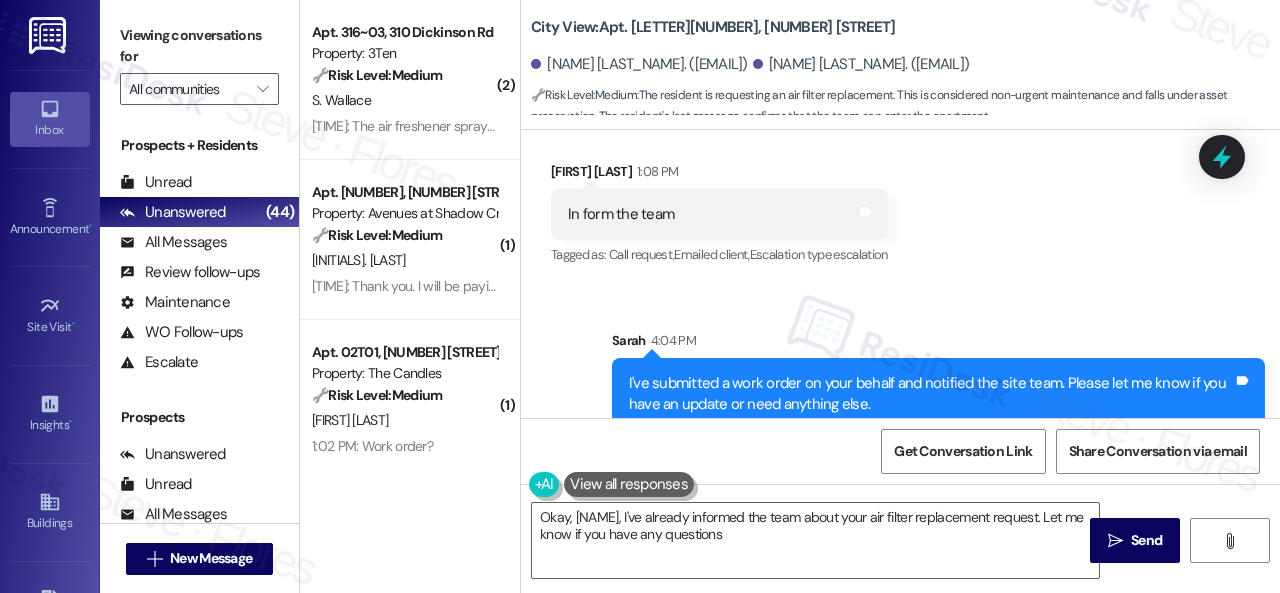 type on "Okay, Mohamed, I've already informed the team about your air filter replacement request. Let me know if you have any questions!" 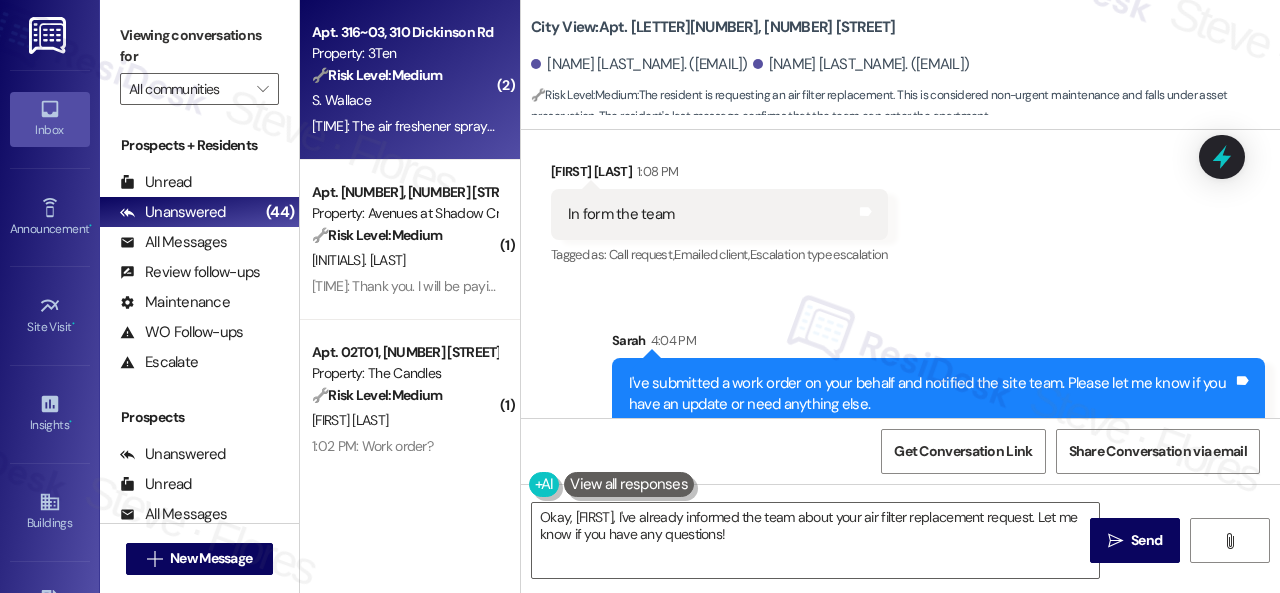 click on "S. Wallace" at bounding box center [404, 100] 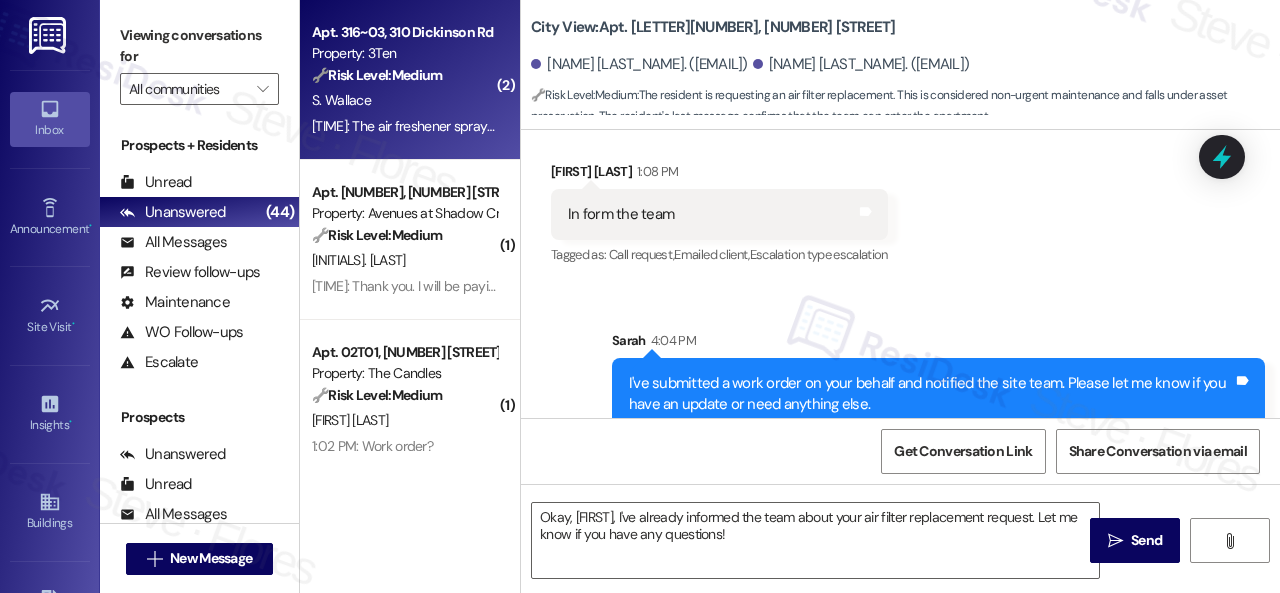 type on "Fetching suggested responses. Please feel free to read through the conversation in the meantime." 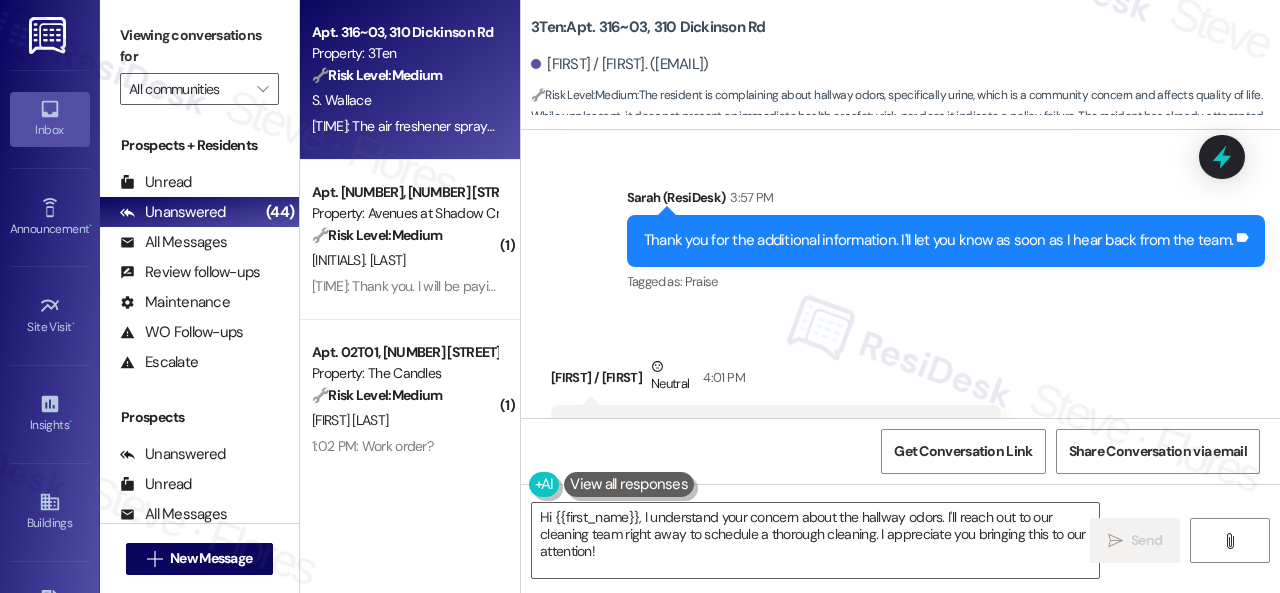scroll, scrollTop: 41082, scrollLeft: 0, axis: vertical 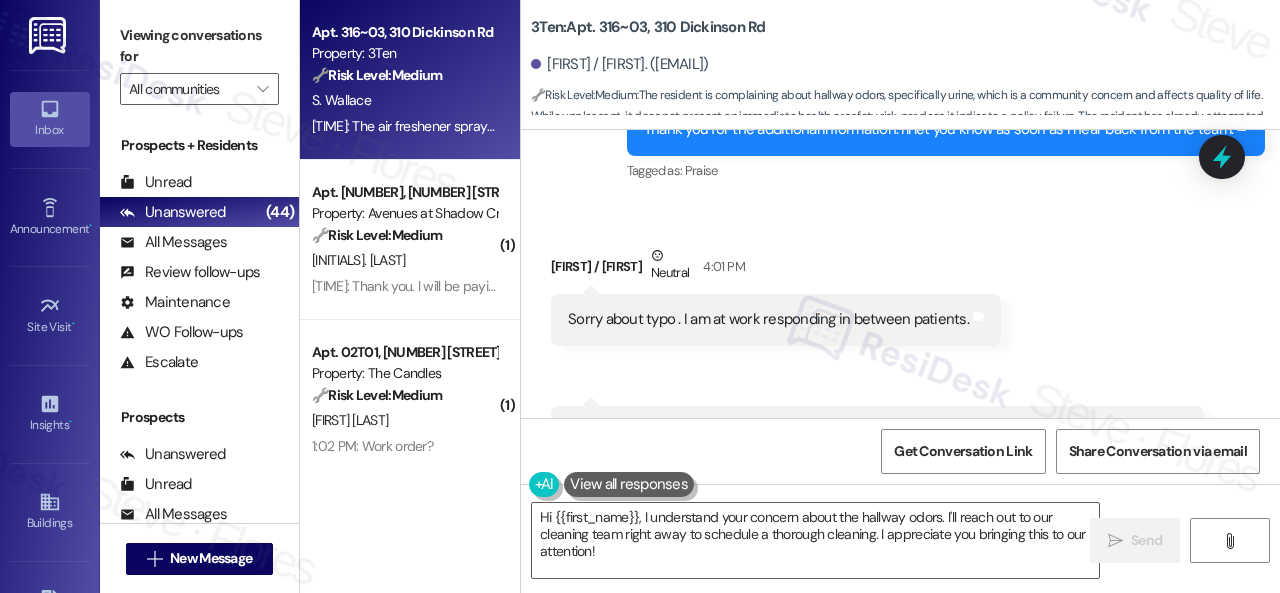 drag, startPoint x: 612, startPoint y: 553, endPoint x: 384, endPoint y: 476, distance: 240.6512 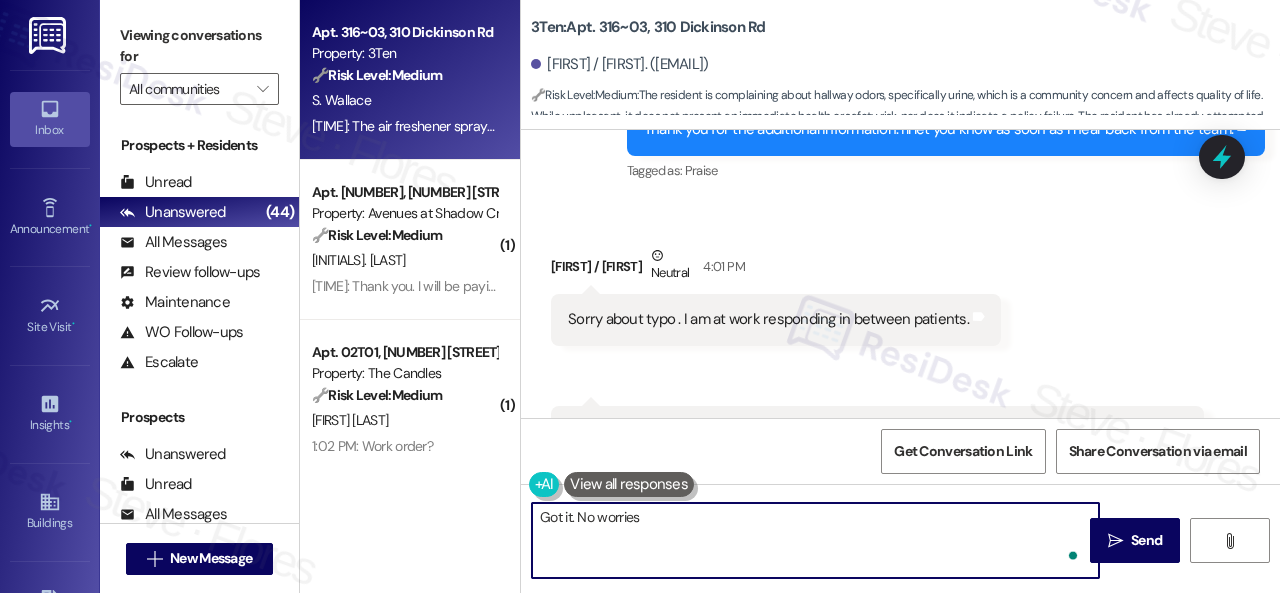 type on "Got it. No worries." 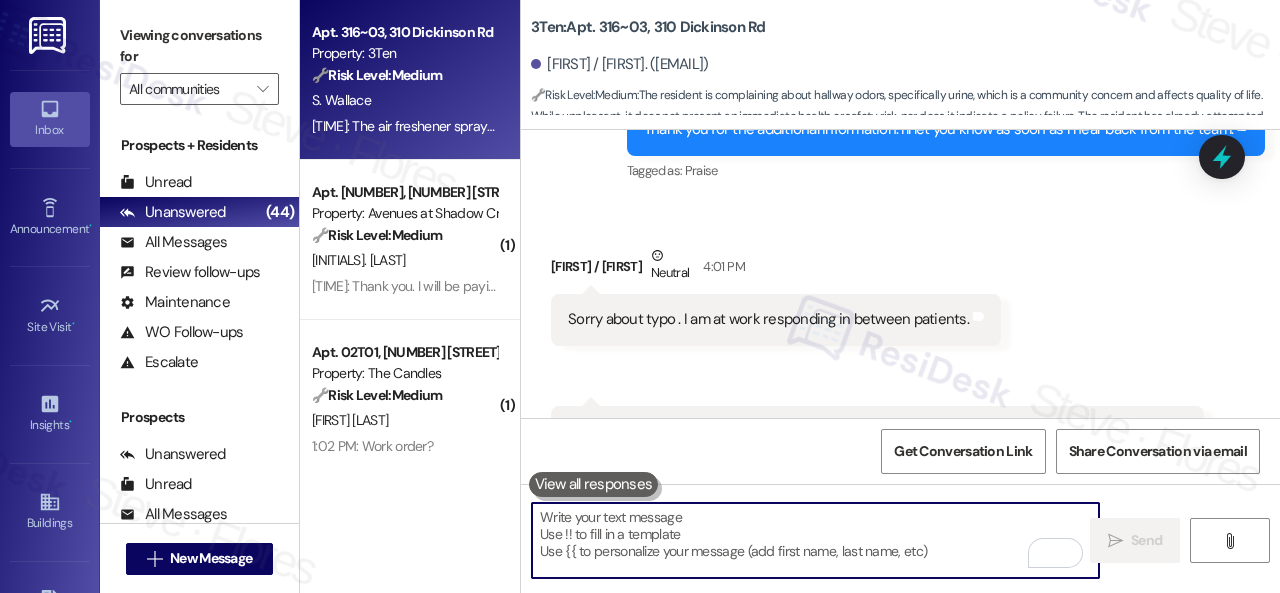 scroll, scrollTop: 41081, scrollLeft: 0, axis: vertical 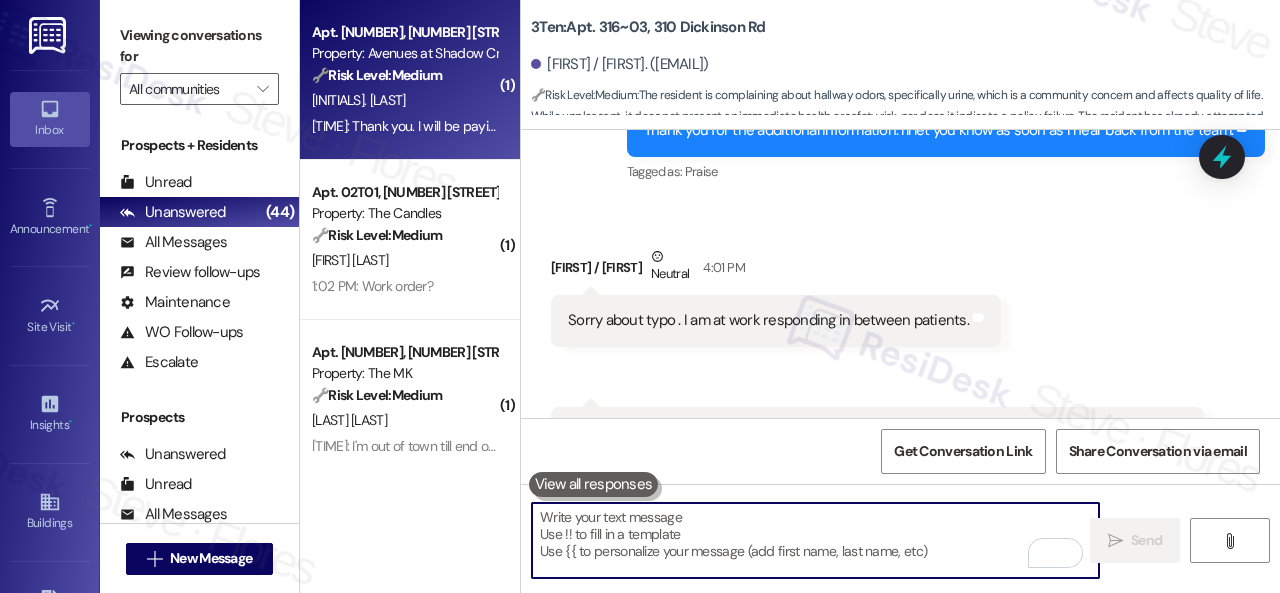 type 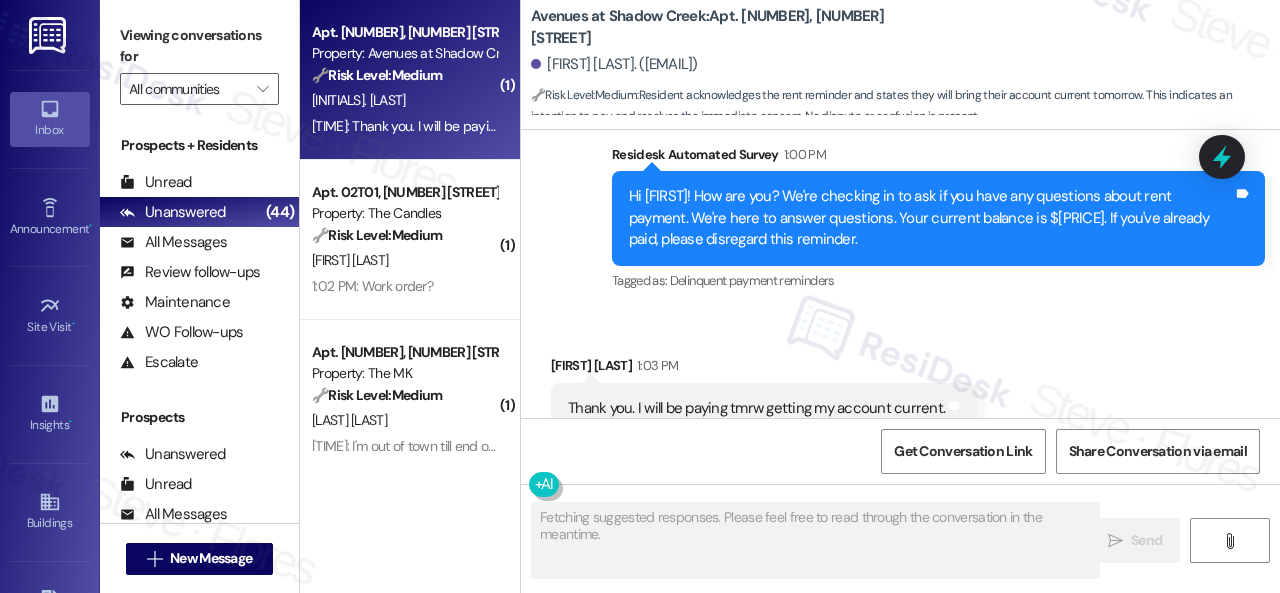 scroll, scrollTop: 12020, scrollLeft: 0, axis: vertical 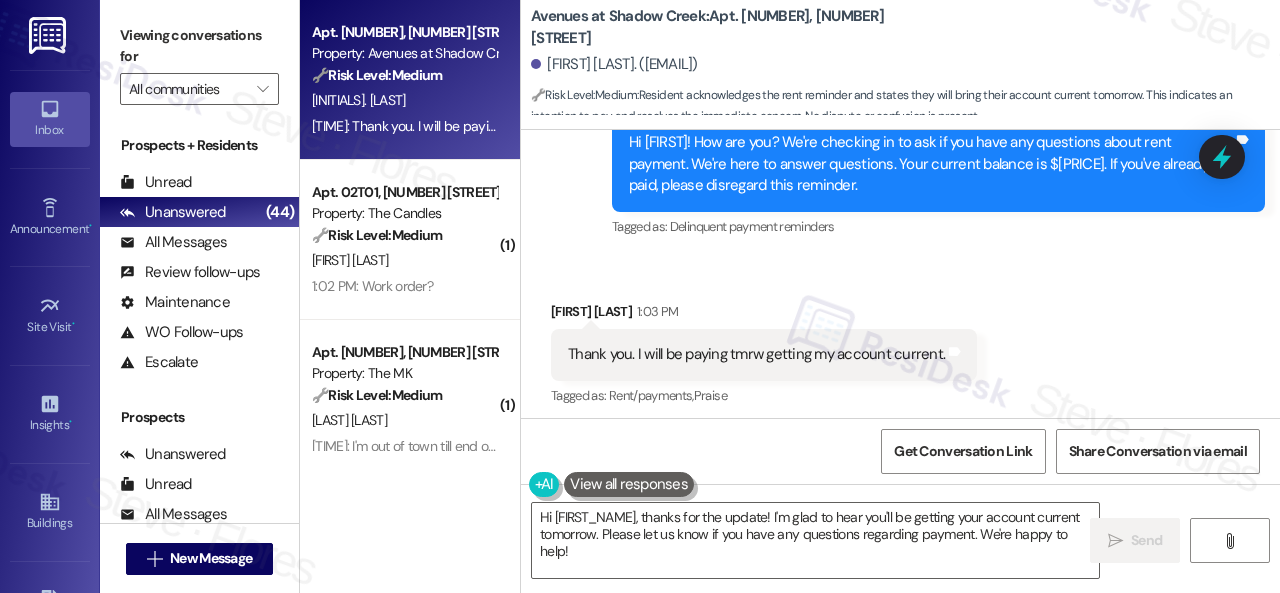 click on "Survey, sent via SMS Residesk Automated Survey 1:00 PM Hi Alicia, how are you? We're checking in to ask if you have any questions about rent payment. We're here to answer questions. Your current balance is $2084.28. If you've already paid, please disregard this reminder. Tags and notes Tagged as:   Delinquent payment reminders Click to highlight conversations about Delinquent payment reminders" at bounding box center (900, 151) 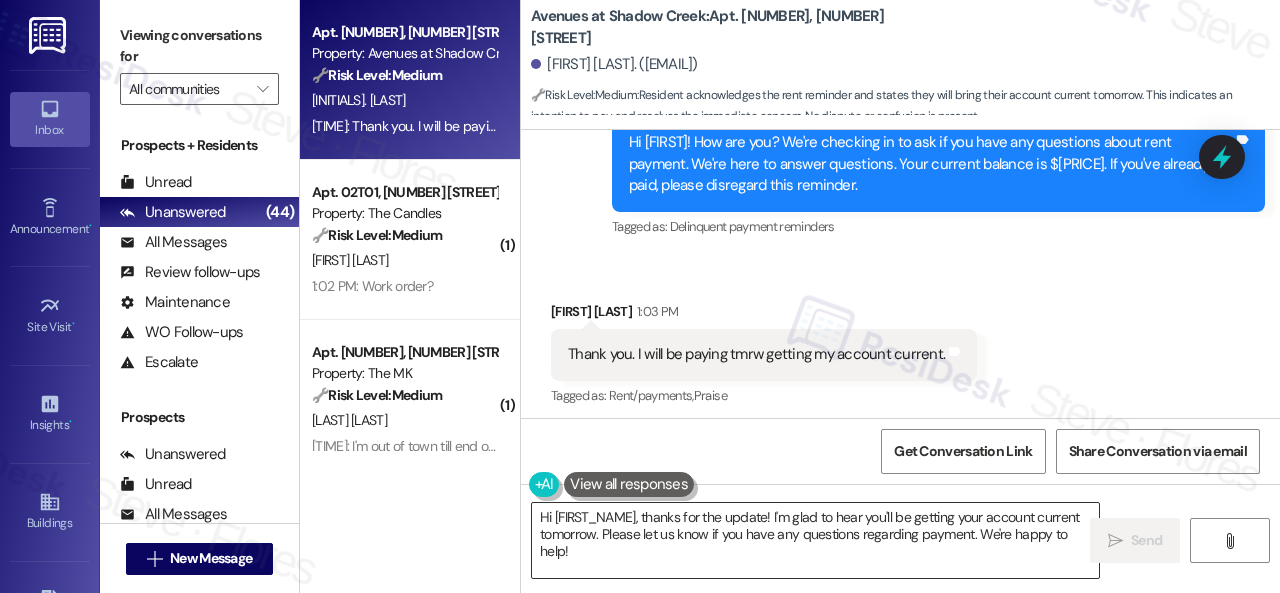 click on "Hi {{first_name}}, thanks for the update! I understand you'll be getting your account current tomorrow. Please let us know if you have any questions regarding payment. We're happy to help!" at bounding box center (815, 540) 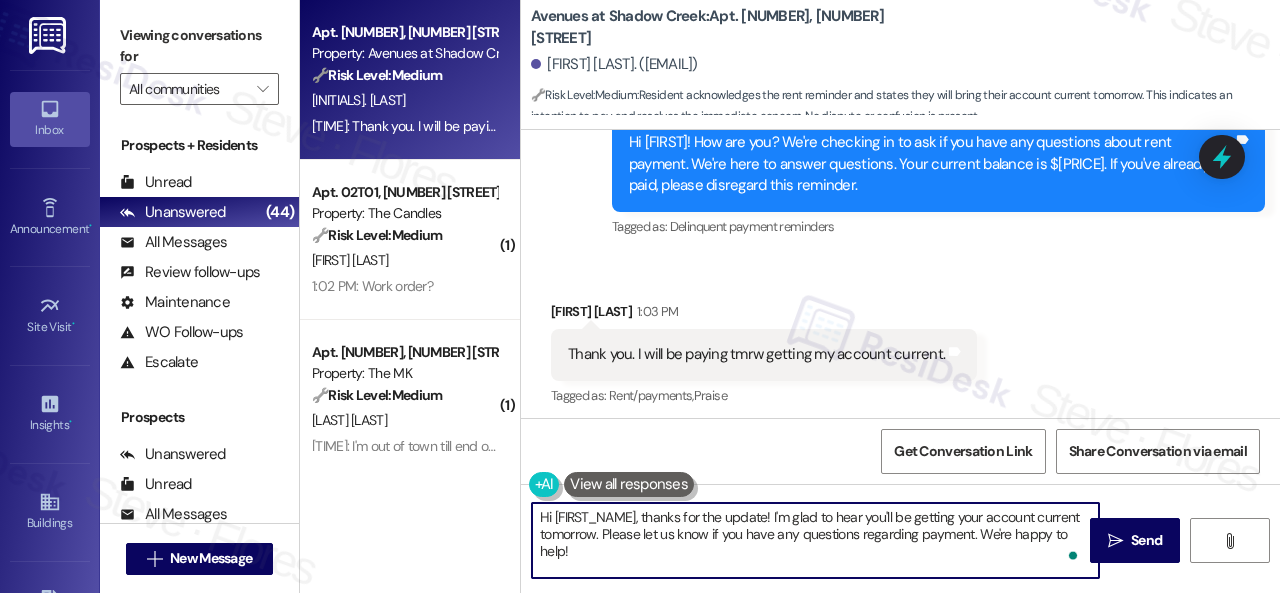 paste on "Thanks for updating us on your payment plan, {{first_name}}! We appreciate you letting us know. Please don't hesitate to reach out if you need anything else" 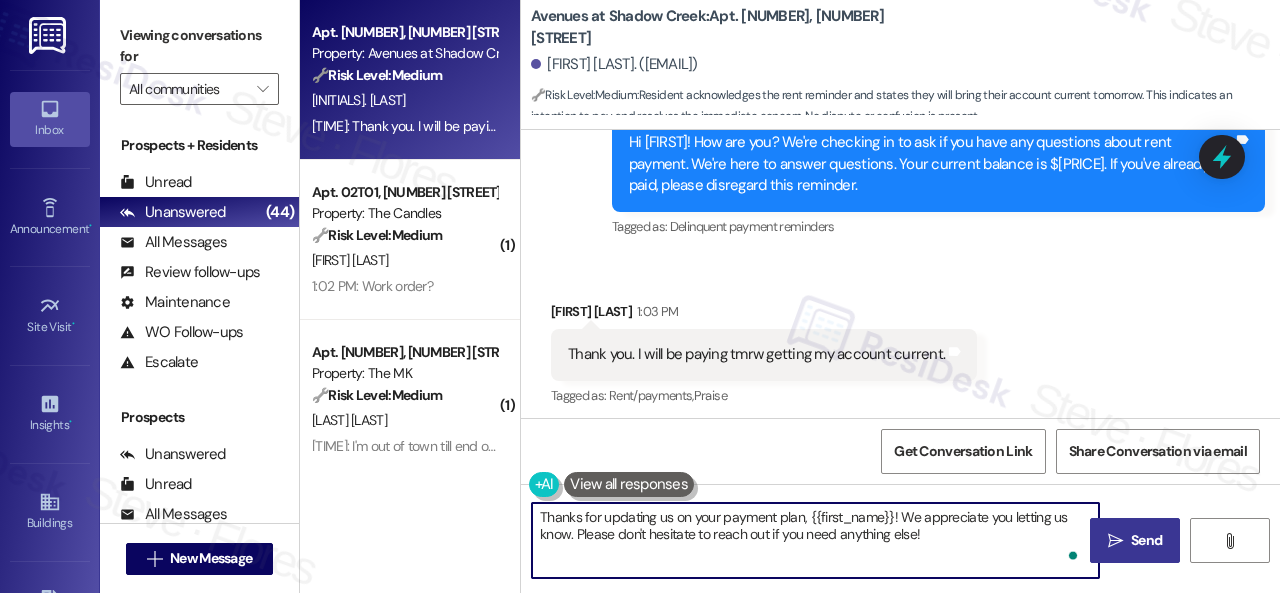 type on "Thanks for updating us on your payment plan, {{first_name}}! We appreciate you letting us know. Please don't hesitate to reach out if you need anything else!" 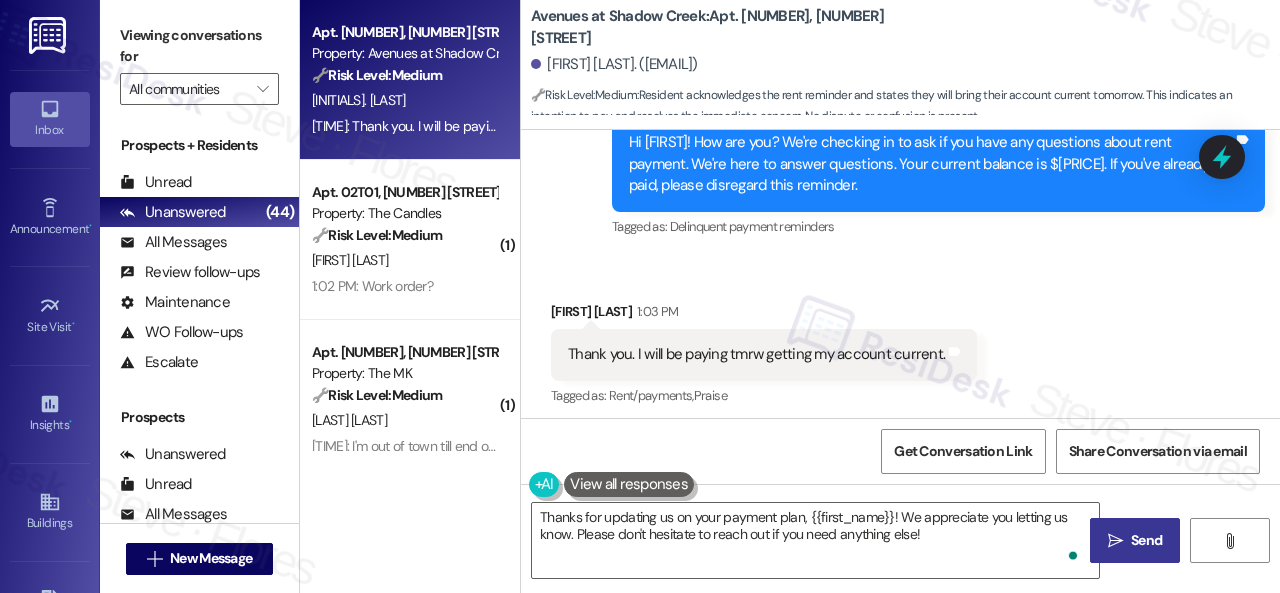 click on "Send" at bounding box center [1146, 540] 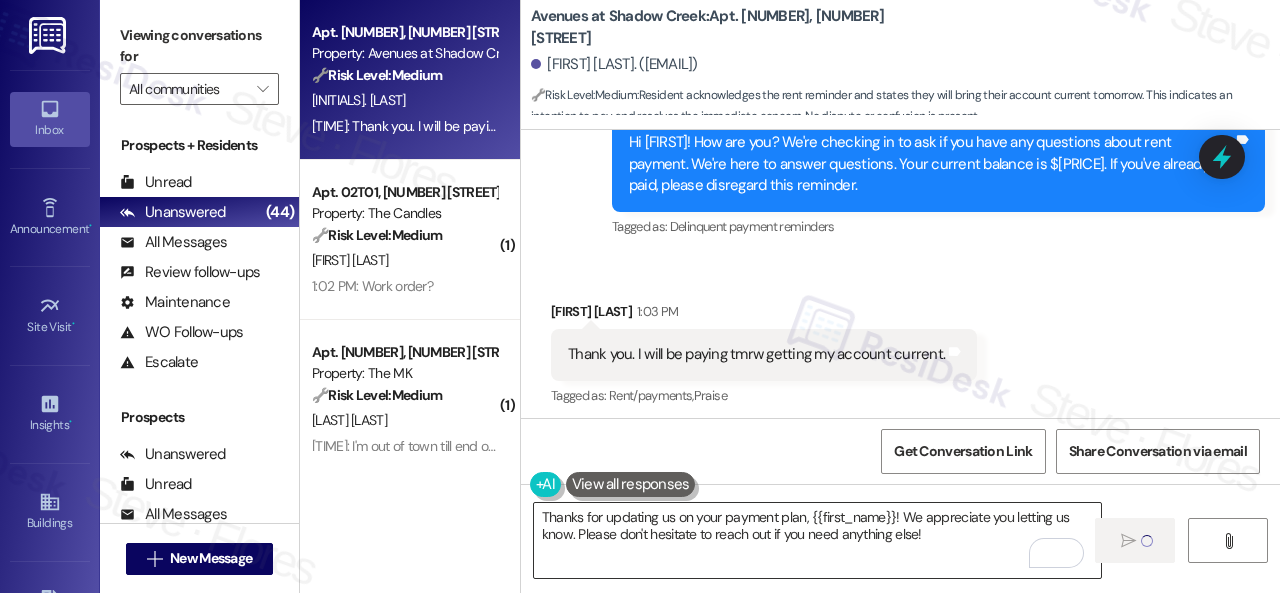 type 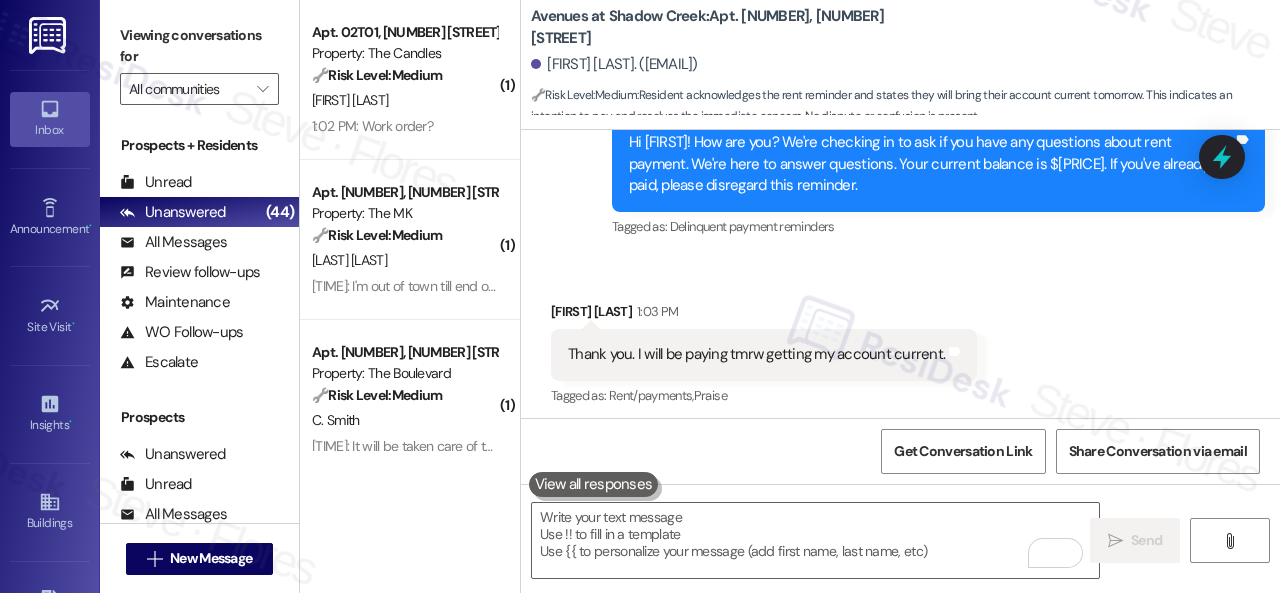 scroll, scrollTop: 12182, scrollLeft: 0, axis: vertical 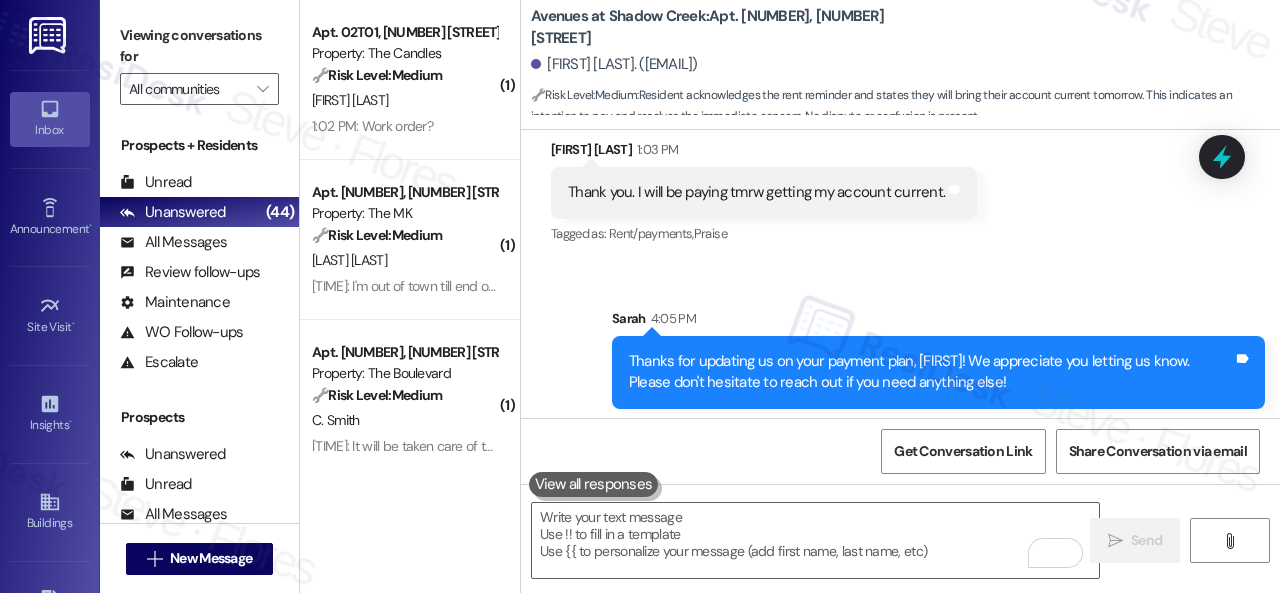 click on "Sent via SMS Sarah 4:05 PM Thanks for updating us on your payment plan, Alicia! We appreciate you letting us know. Please don't hesitate to reach out if you need anything else! Tags and notes" at bounding box center [900, 343] 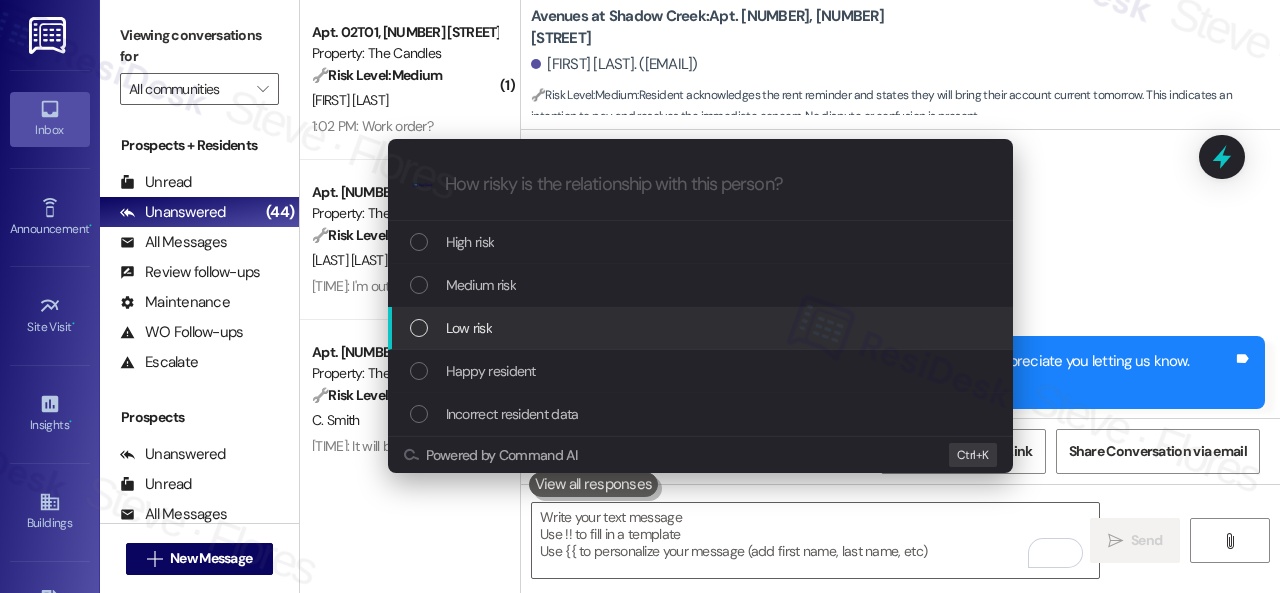 click on "Low risk" at bounding box center [469, 328] 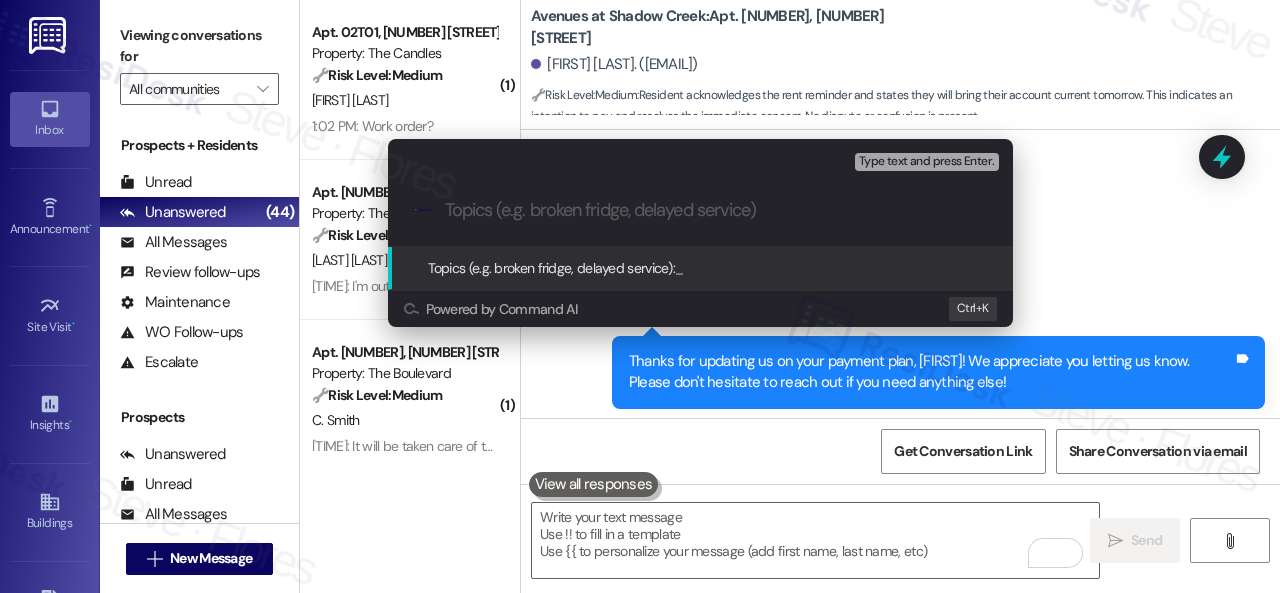 paste on "Late payment notice." 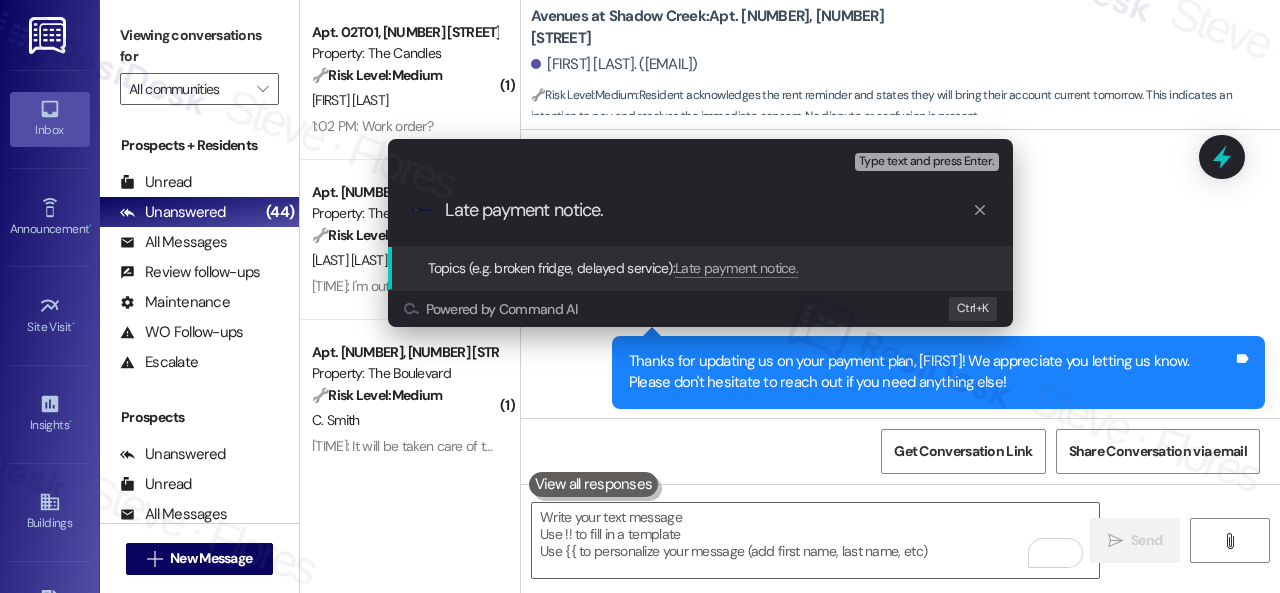 type 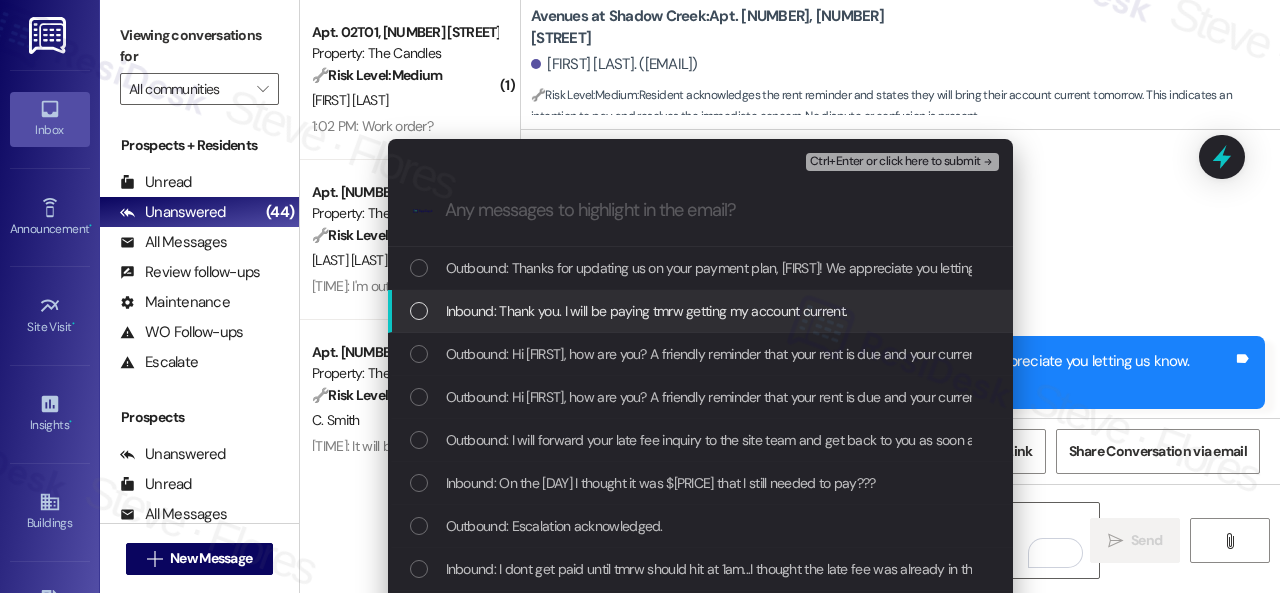 click on "Inbound: Thank you. I will be paying tmrw getting my account current." at bounding box center (647, 311) 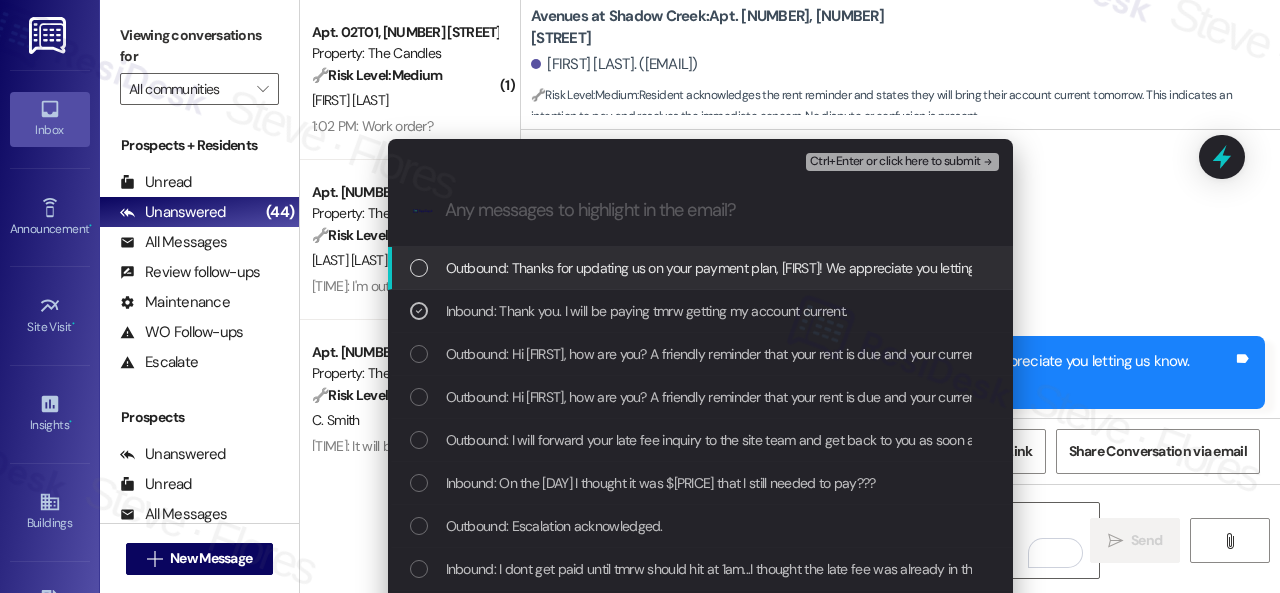 drag, startPoint x: 877, startPoint y: 159, endPoint x: 868, endPoint y: 165, distance: 10.816654 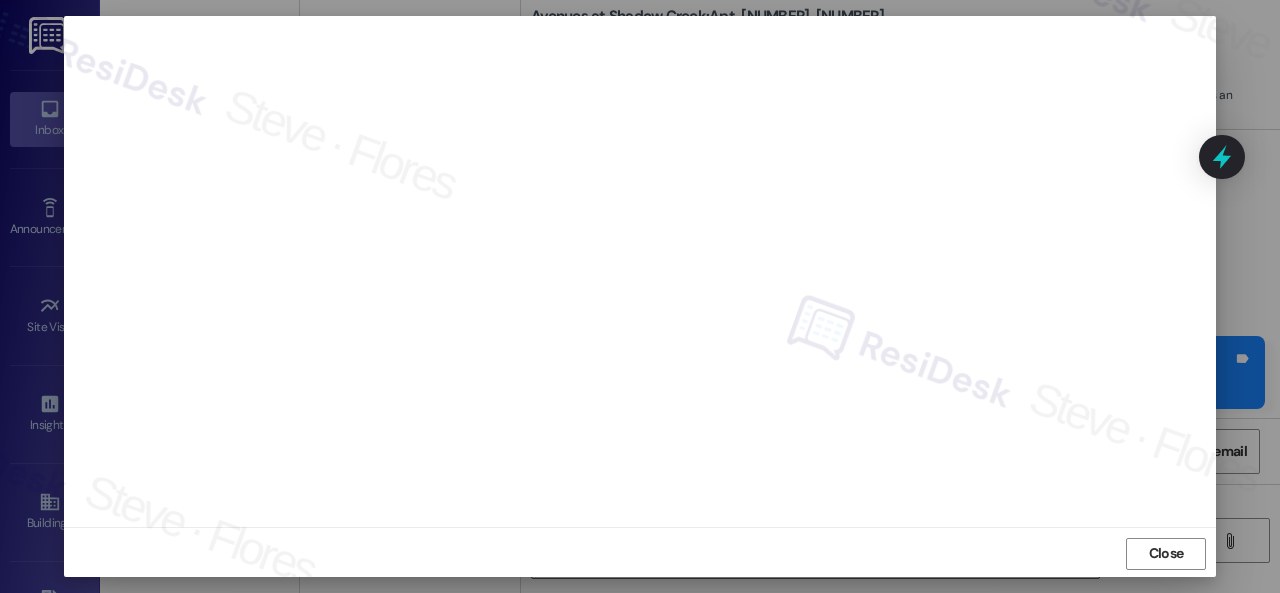 scroll, scrollTop: 25, scrollLeft: 0, axis: vertical 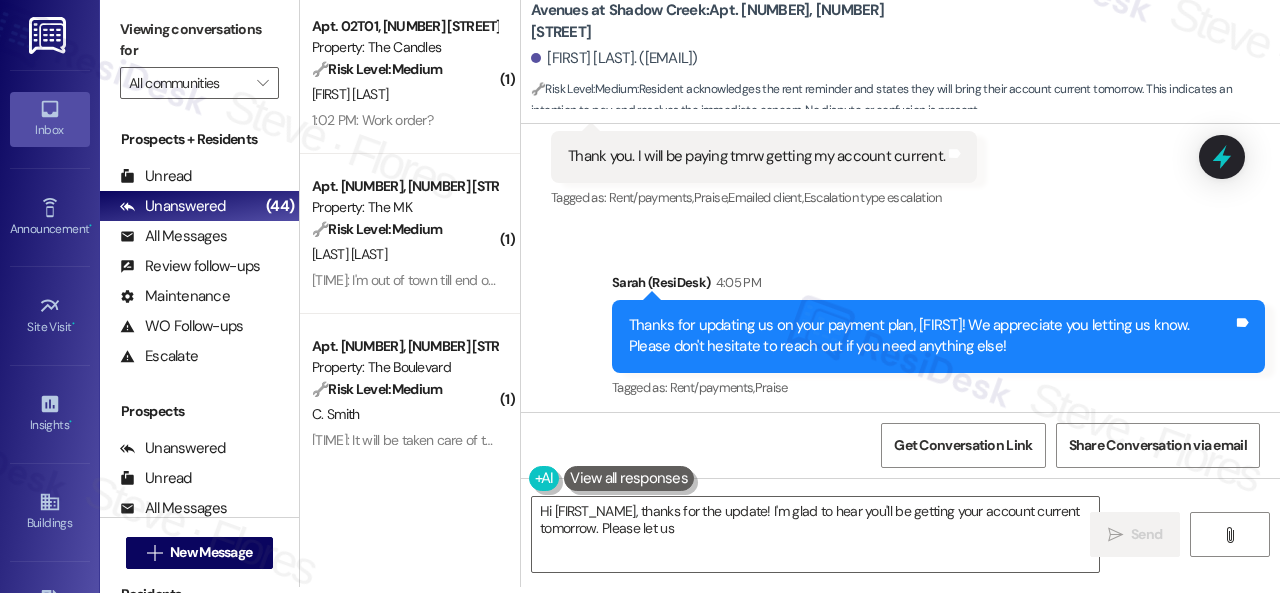 type on "Hi {{first_name}}, thanks for the update! I'm glad to hear you'll be getting your account current tomorrow. Please let us" 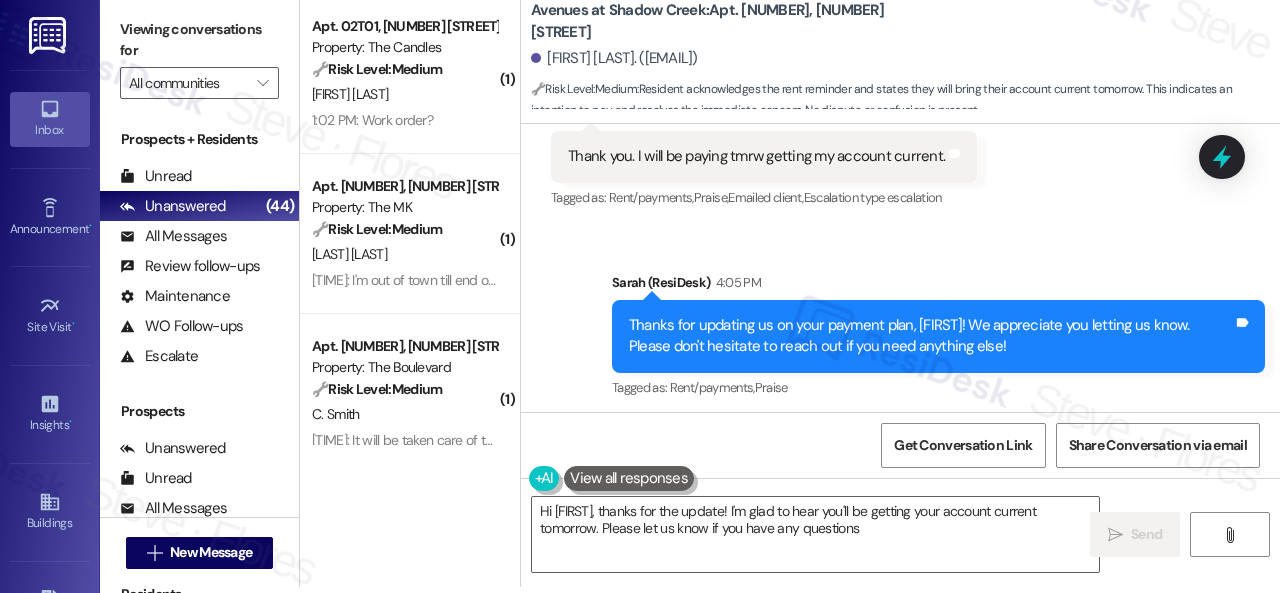 click on "1:02 PM: Work order? 1:02 PM: Work order?" at bounding box center (404, 120) 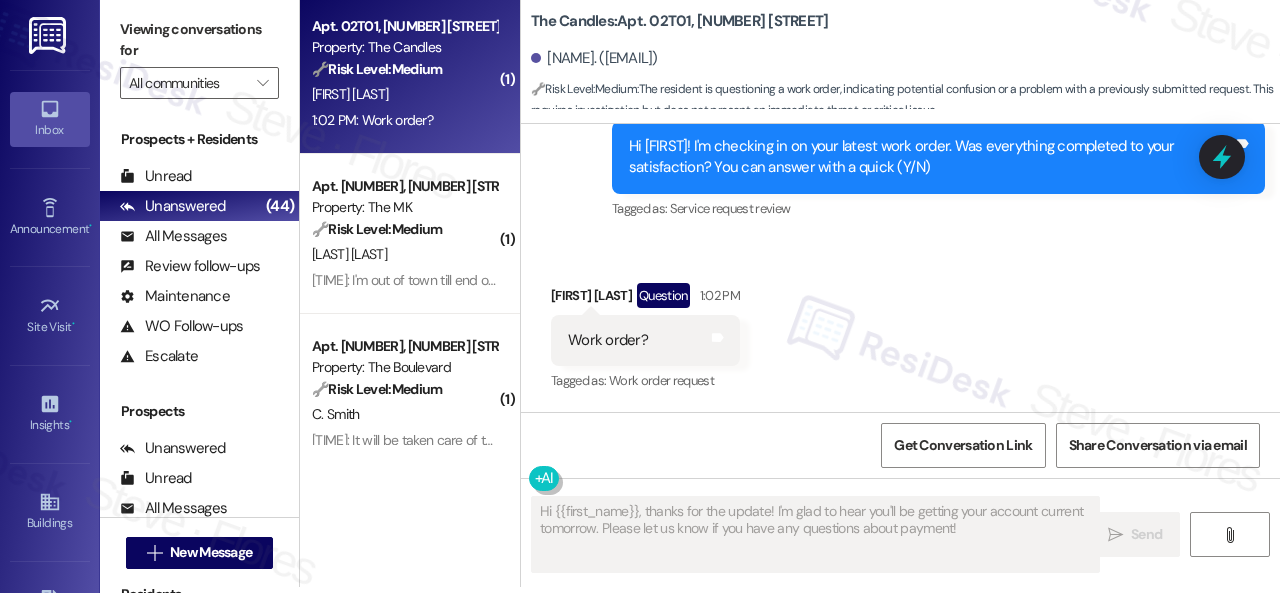 scroll, scrollTop: 705, scrollLeft: 0, axis: vertical 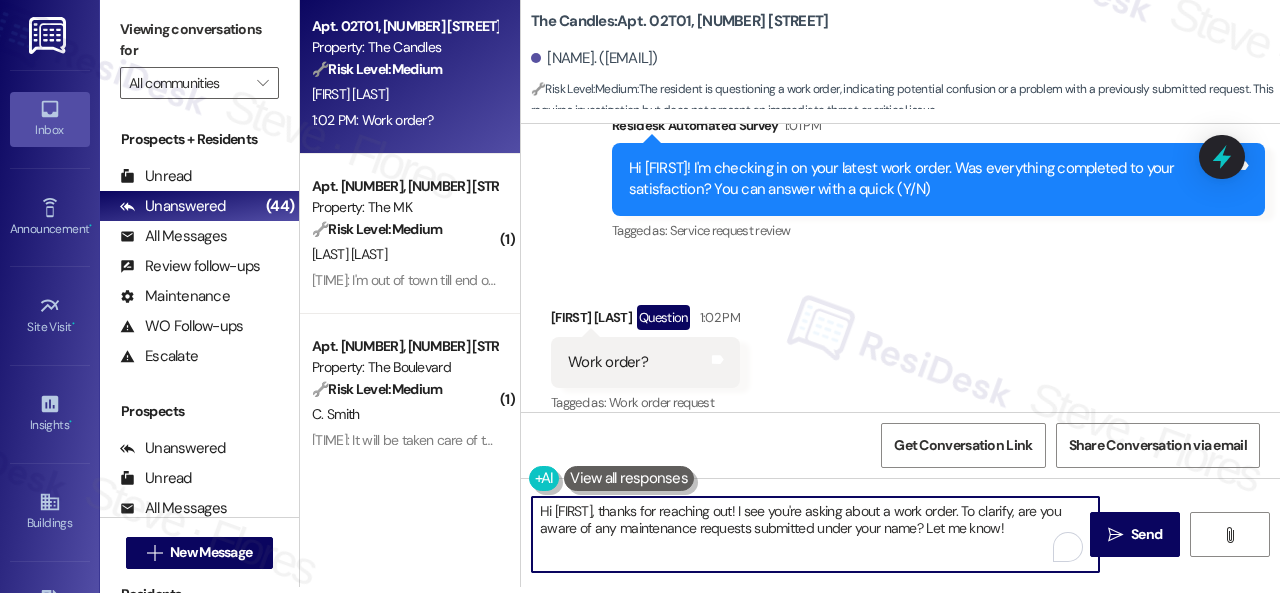 drag, startPoint x: 538, startPoint y: 513, endPoint x: 1086, endPoint y: 632, distance: 560.7718 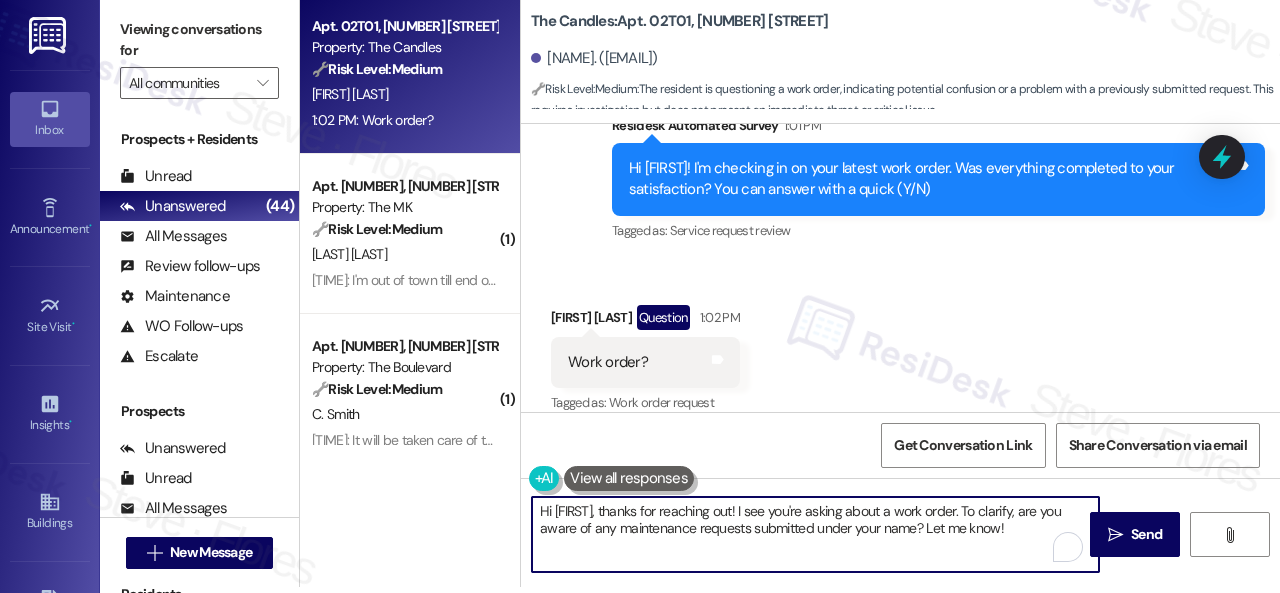 click on "Inbox   Go to Inbox Announcement   • Send A Text Announcement Site Visit   • Go to Site Visit Insights   • Go to Insights Buildings   Go to Buildings Leads   Go to Leads Templates   • Go to Templates Account   Go to Account Support   Go to Support Viewing conversations for All communities  Prospects + Residents Unread (0) Unread: Any message you haven't read yet will show up here Unanswered (44) Unanswered: ResiDesk identifies open questions and unanswered conversations so you can respond to them. All Messages (undefined) All Messages: This is your inbox. All of your tenant messages will show up here. Review follow-ups (undefined) Review follow-ups: ResiDesk identifies open review candidates and conversations so you can respond to them. Maintenance (undefined) Maintenance: ResiDesk identifies conversations around maintenance or work orders from the last 14 days so you can respond to them. WO Follow-ups (undefined) Escalate (undefined) Prospects Unanswered (0) Unread (0) All Messages (undefined) (0)" at bounding box center (640, 296) 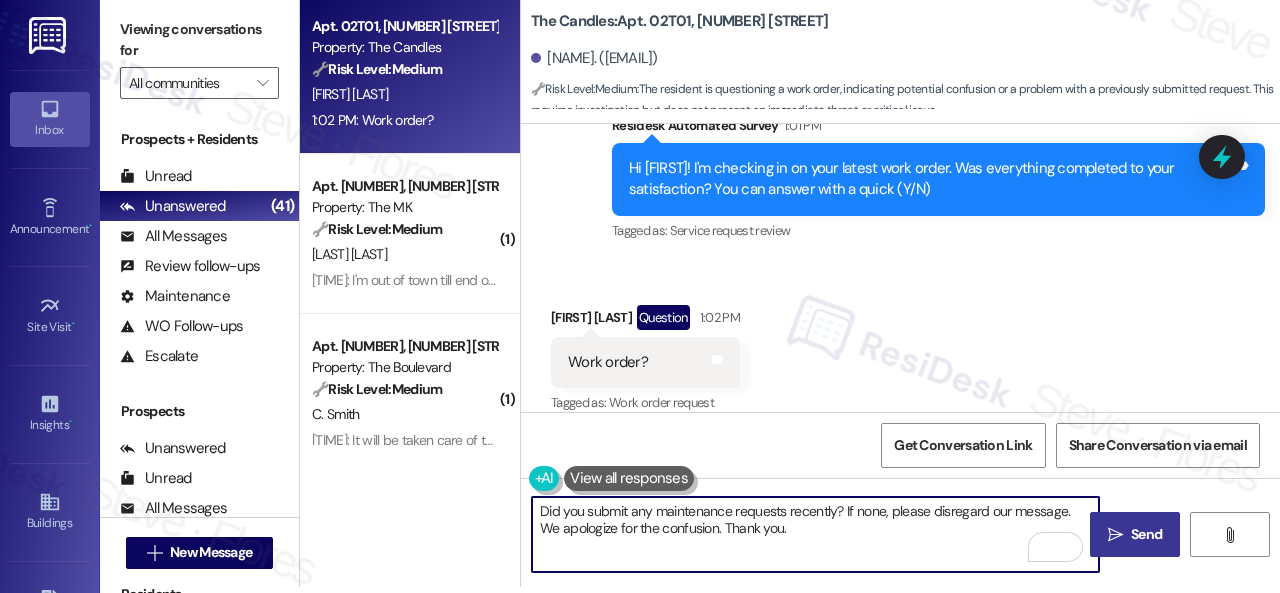 type on "Did you submit any maintenance requests recently? If none, please disregard our message. We apologize for the confusion. Thank you." 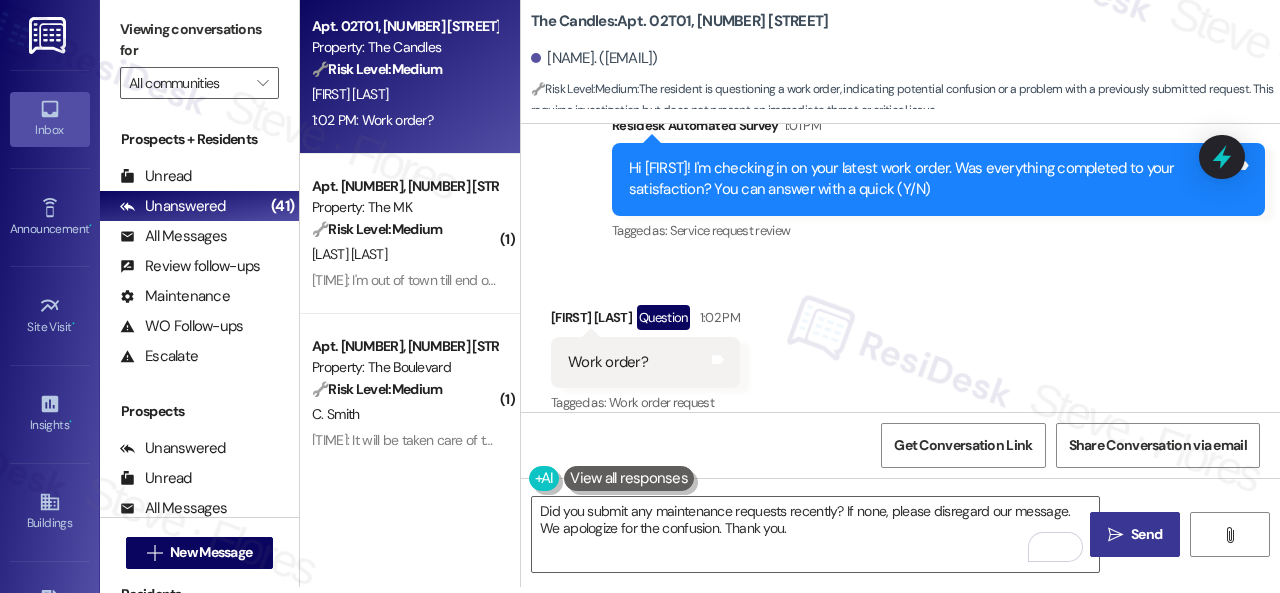 click on "Send" at bounding box center (1146, 534) 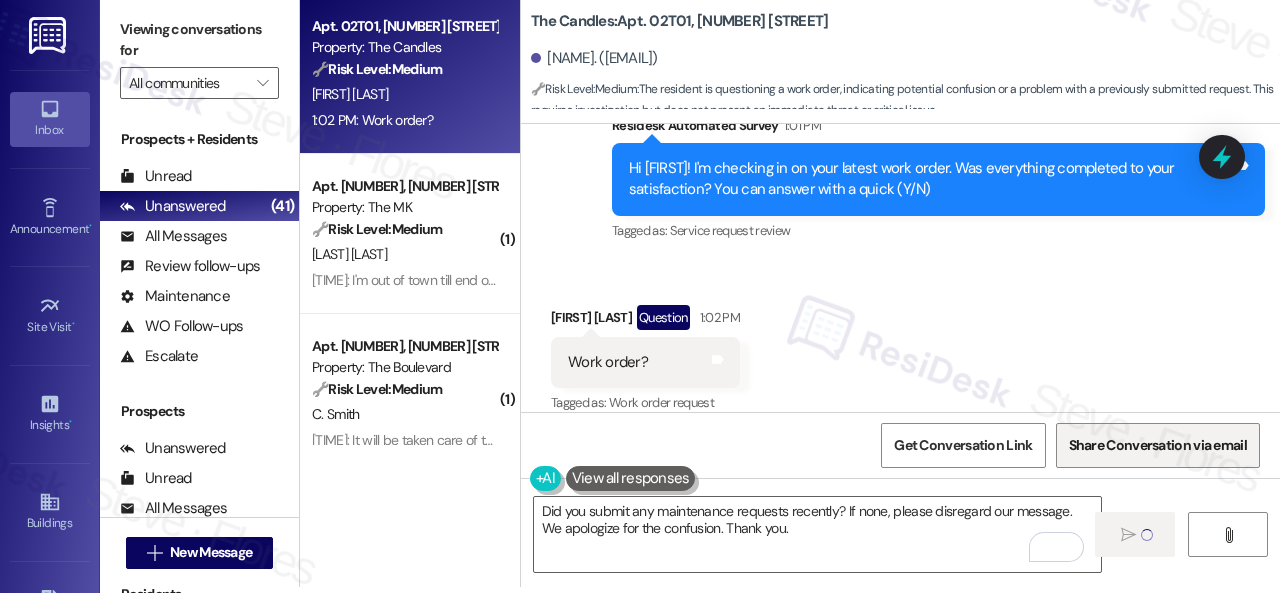 type 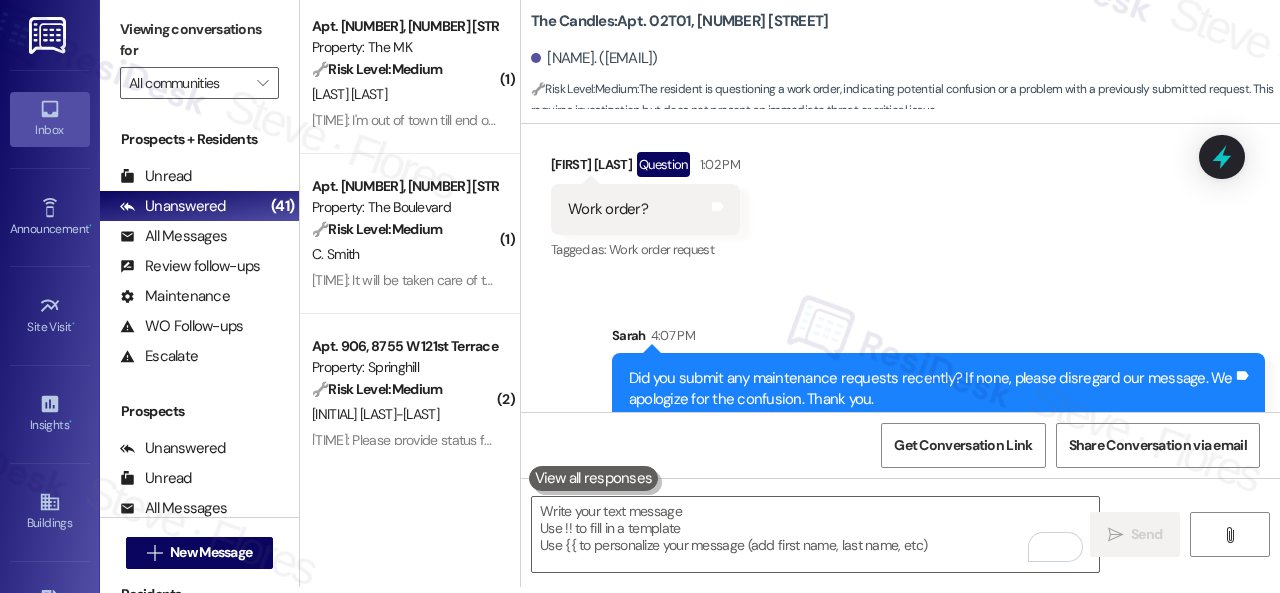 scroll, scrollTop: 1008, scrollLeft: 0, axis: vertical 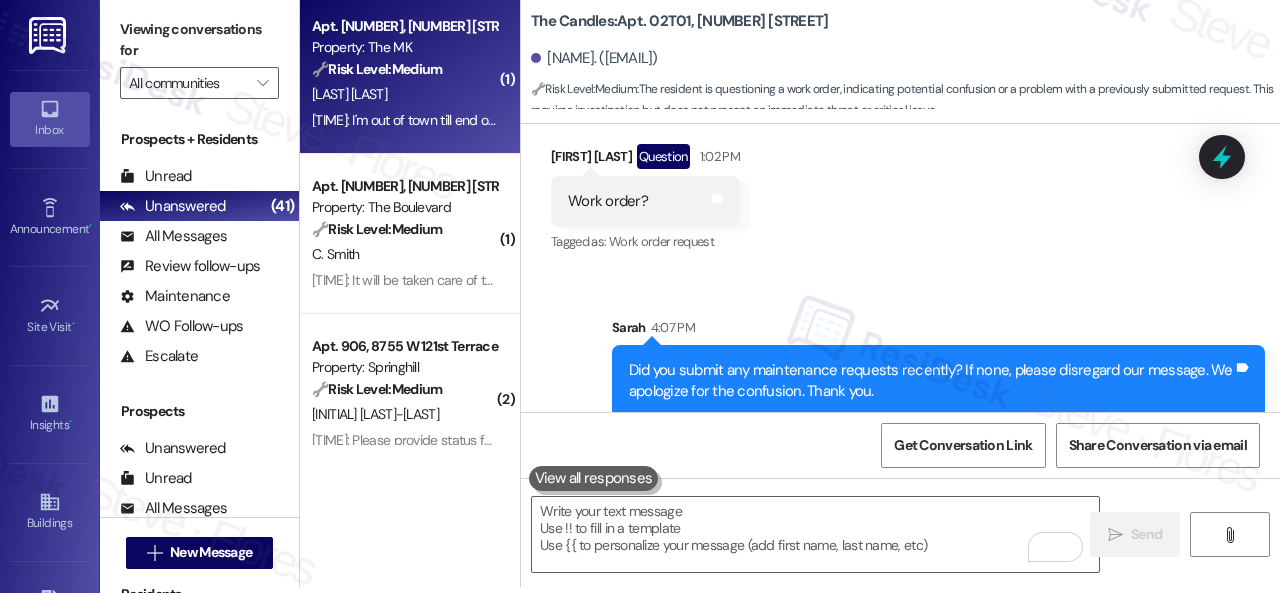 click on "[INITIALS] [LAST]" at bounding box center [404, 94] 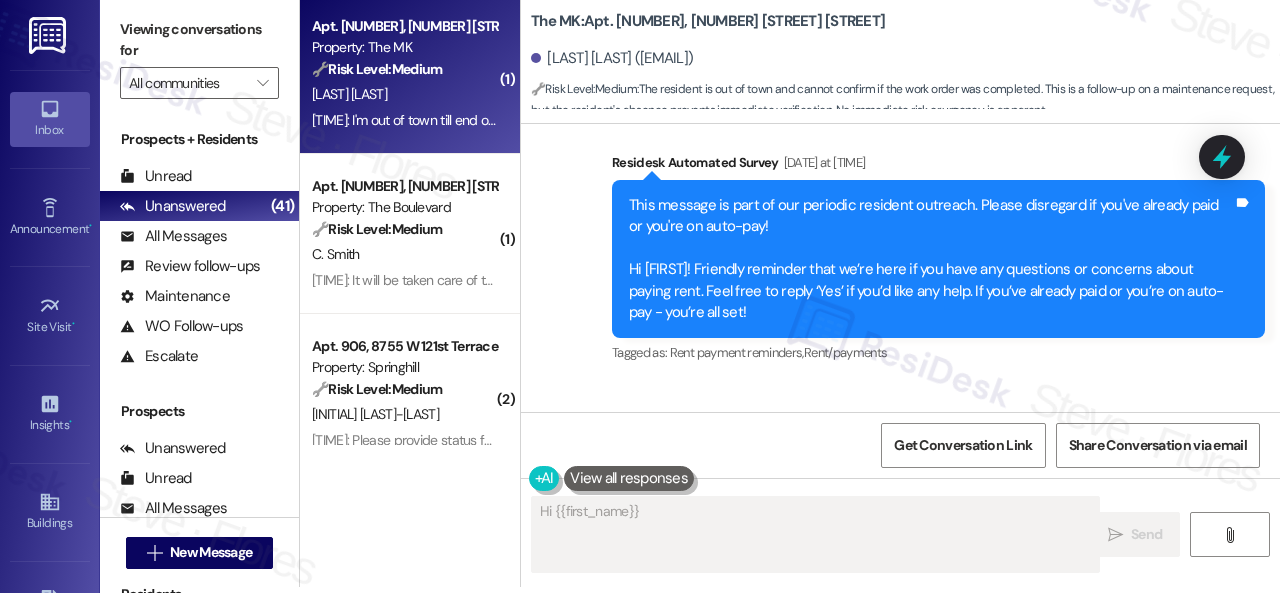 scroll, scrollTop: 855, scrollLeft: 0, axis: vertical 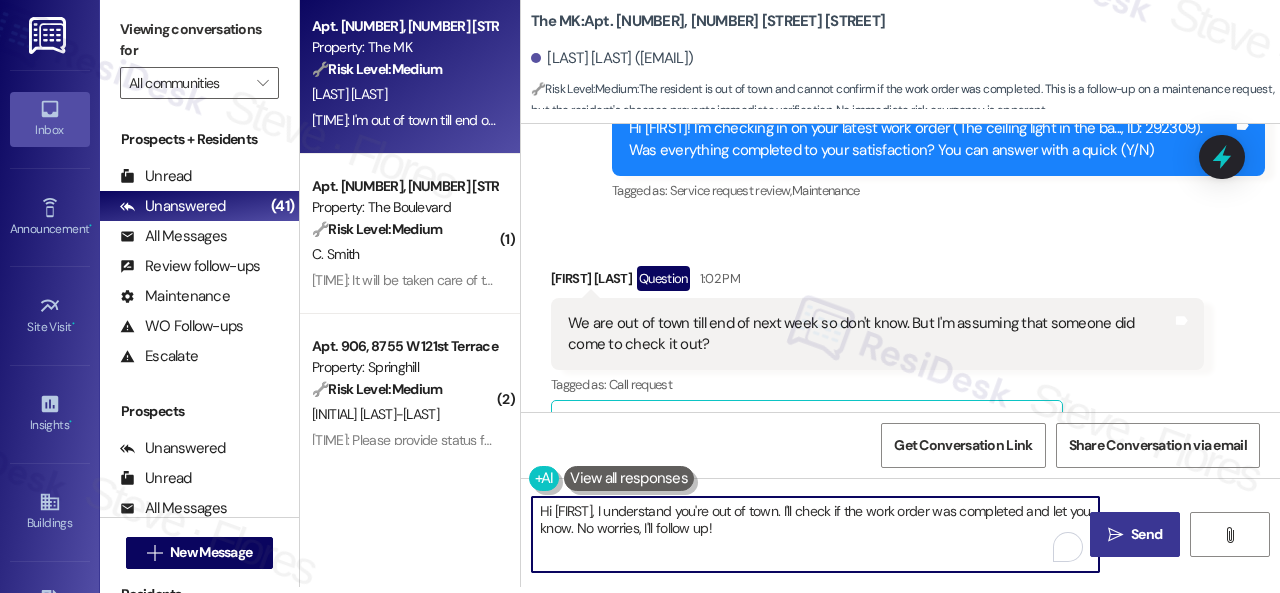 drag, startPoint x: 826, startPoint y: 527, endPoint x: 454, endPoint y: 479, distance: 375.08398 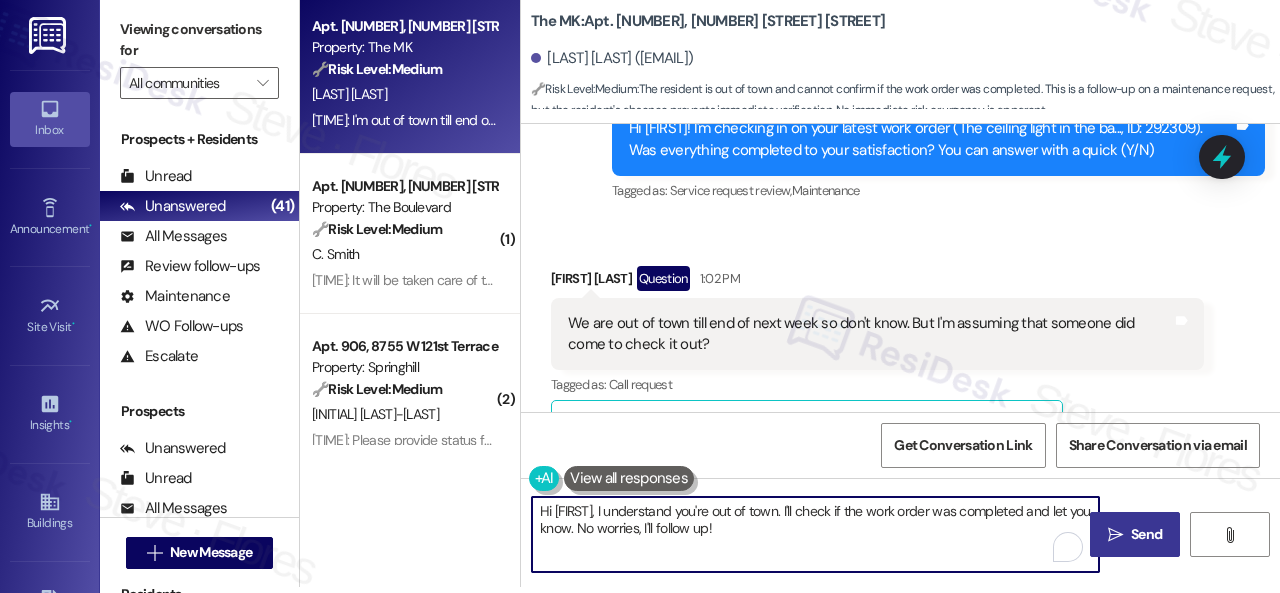 click on "Apt. 213, 5858 North College Avenue Property: The MK 🔧  Risk Level:  Medium The resident is out of town and cannot confirm if the work order was completed. This is a follow-up on a maintenance request, but the resident's absence prevents immediate verification. No immediate risk or urgency is apparent. G. Shadid 1:02 PM: We are out of town till end of next week so don't know. But I'm assuming that someone did come to check it out? 1:02 PM: We are out of town till end of next week so don't know. But I'm assuming that someone did come to check it out? ( 1 ) Apt. 5338, 4800 Skyline Dr Property: The Boulevard 🔧  Risk Level:  Medium The resident acknowledges the rent reminder and states the payment will be taken care of tomorrow. This indicates a slight delay in payment, but no dispute or inability to pay is mentioned. This is a routine follow-up on rent payment. C. Smith 1:01 PM: It will be taken care of tomorrow apologies for the delay 1:01 PM: It will be taken care of tomorrow apologies for the delay ( 2" at bounding box center (790, 290) 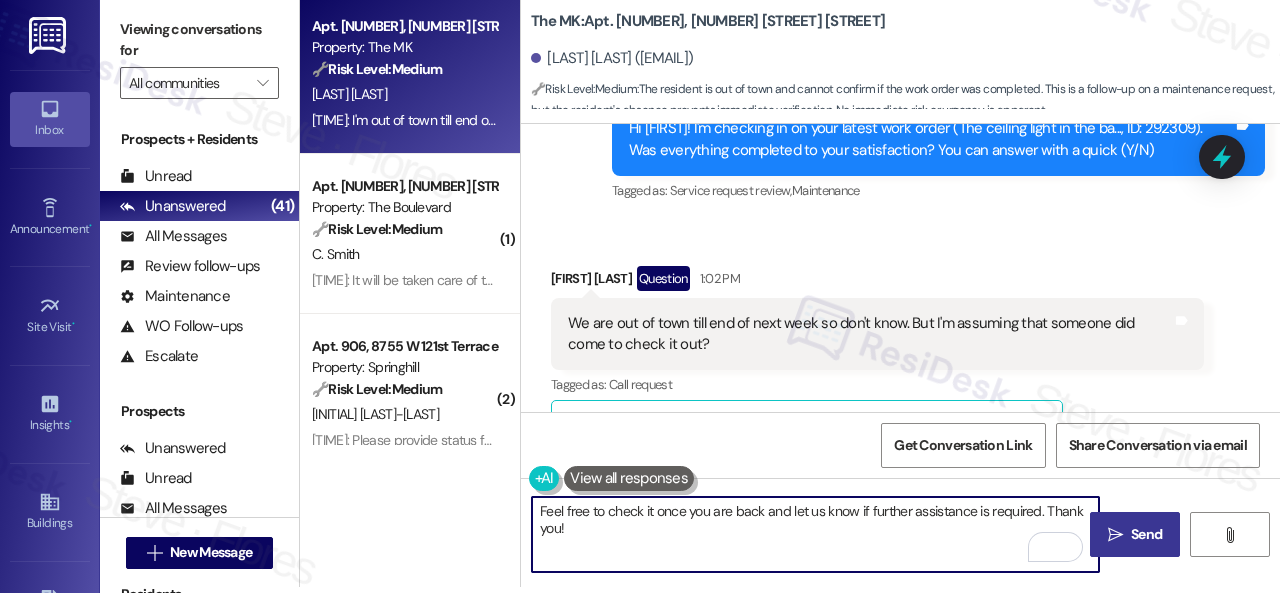 type on "Feel free to check it once you are back and let us know if further assistance is required. Thank you!" 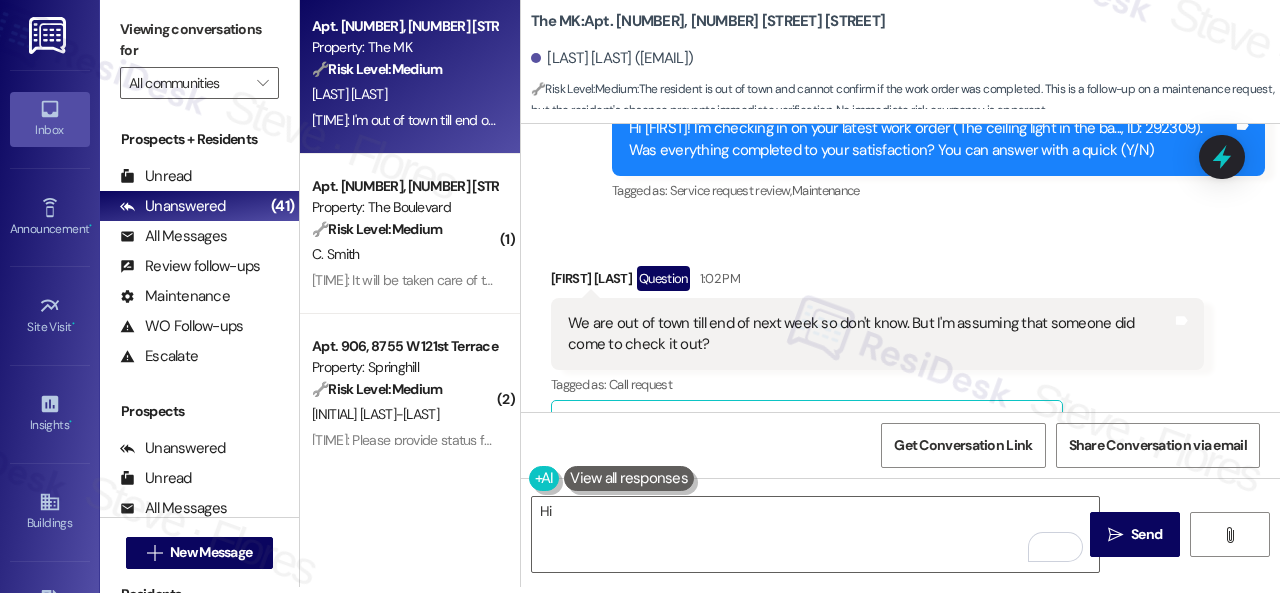 scroll, scrollTop: 0, scrollLeft: 0, axis: both 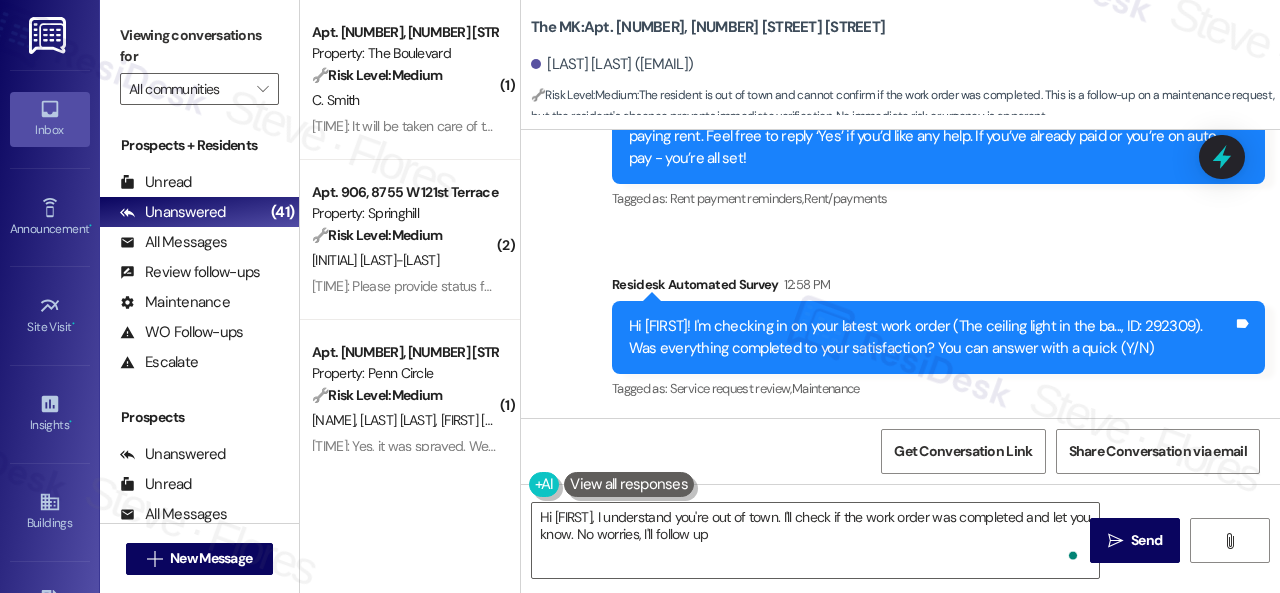 type on "Hi {{first_name}}, I understand you're out of town. I'll check if the work order was completed and let you know. No worries, I'll follow up!" 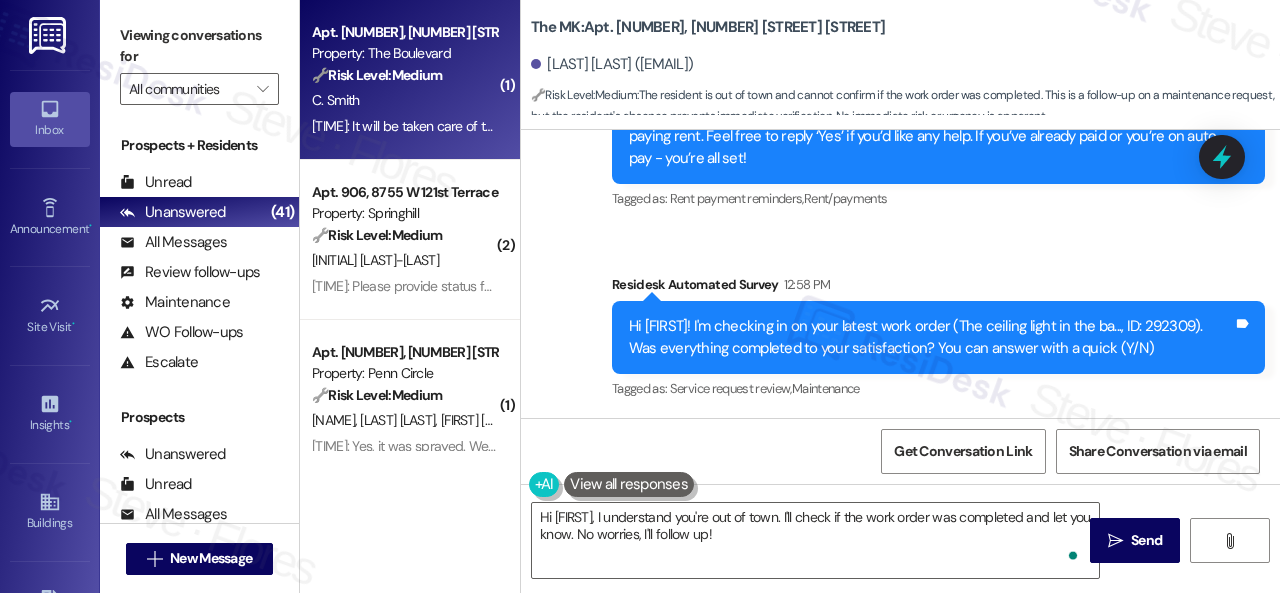 click on "C. Smith" at bounding box center [404, 100] 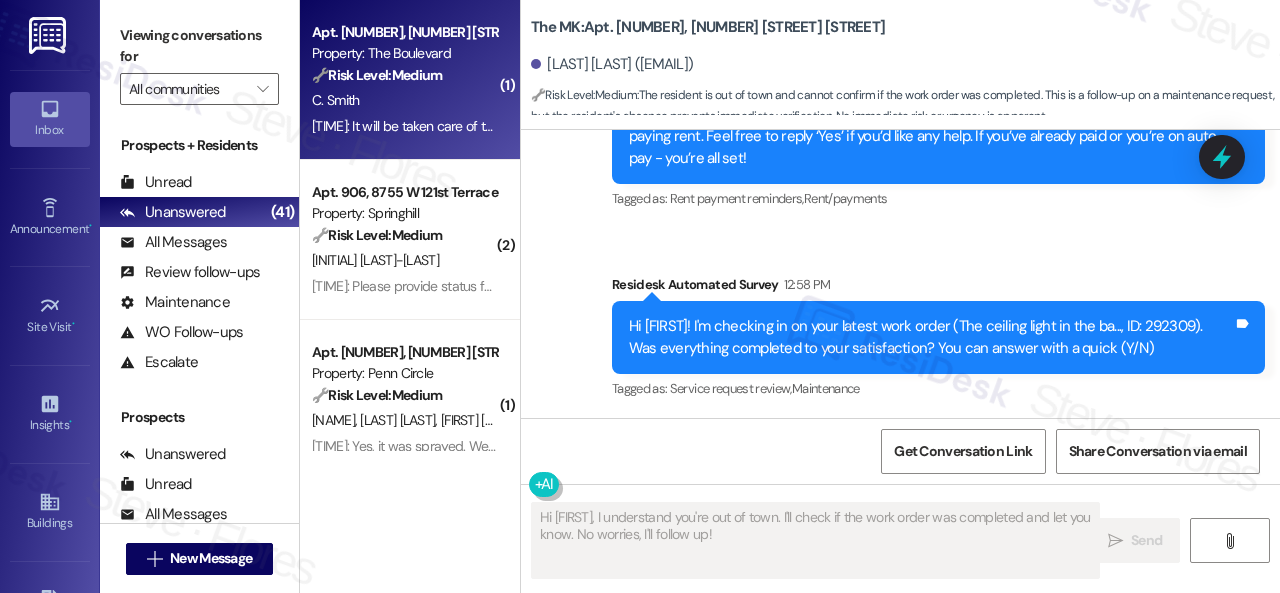 type on "Fetching suggested responses. Please feel free to read through the conversation in the meantime." 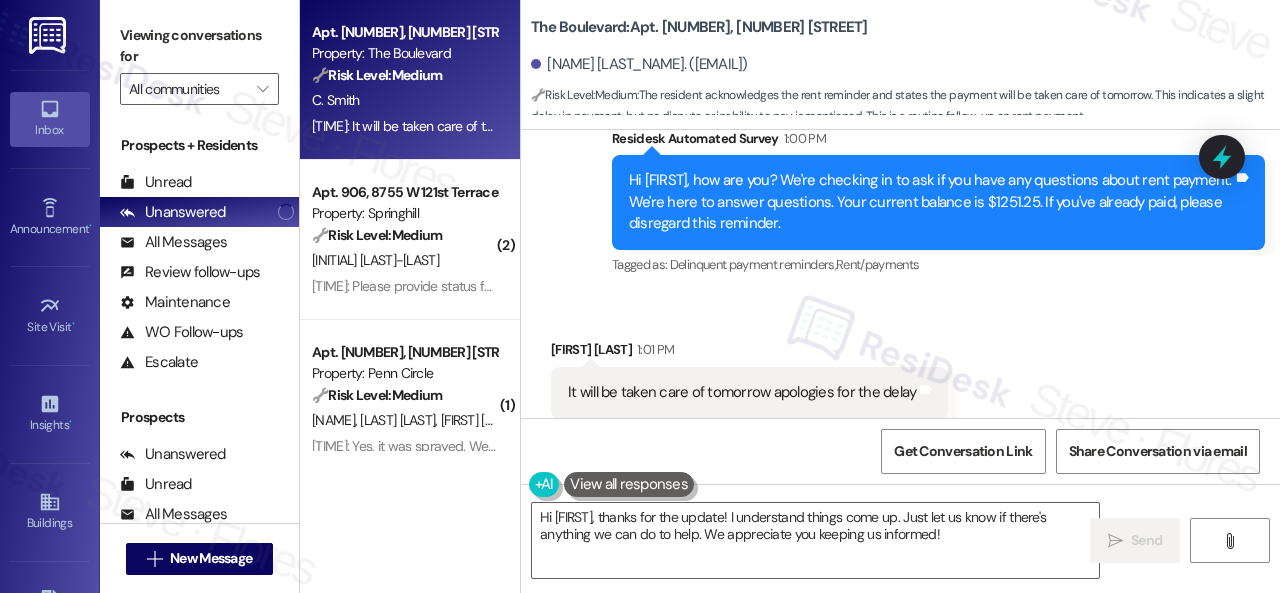 scroll, scrollTop: 3691, scrollLeft: 0, axis: vertical 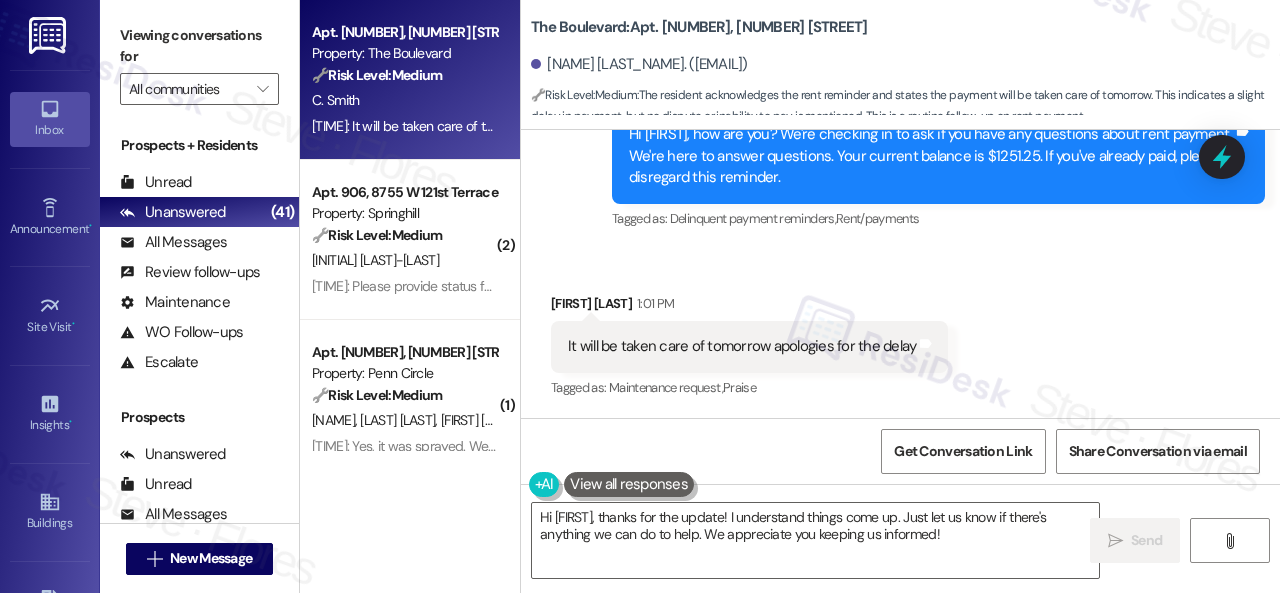 click on "Received via SMS Chamia Smith 1:01 PM It will be taken care of tomorrow apologies for the delay Tags and notes Tagged as:   Maintenance request ,  Click to highlight conversations about Maintenance request Praise Click to highlight conversations about Praise" at bounding box center [900, 332] 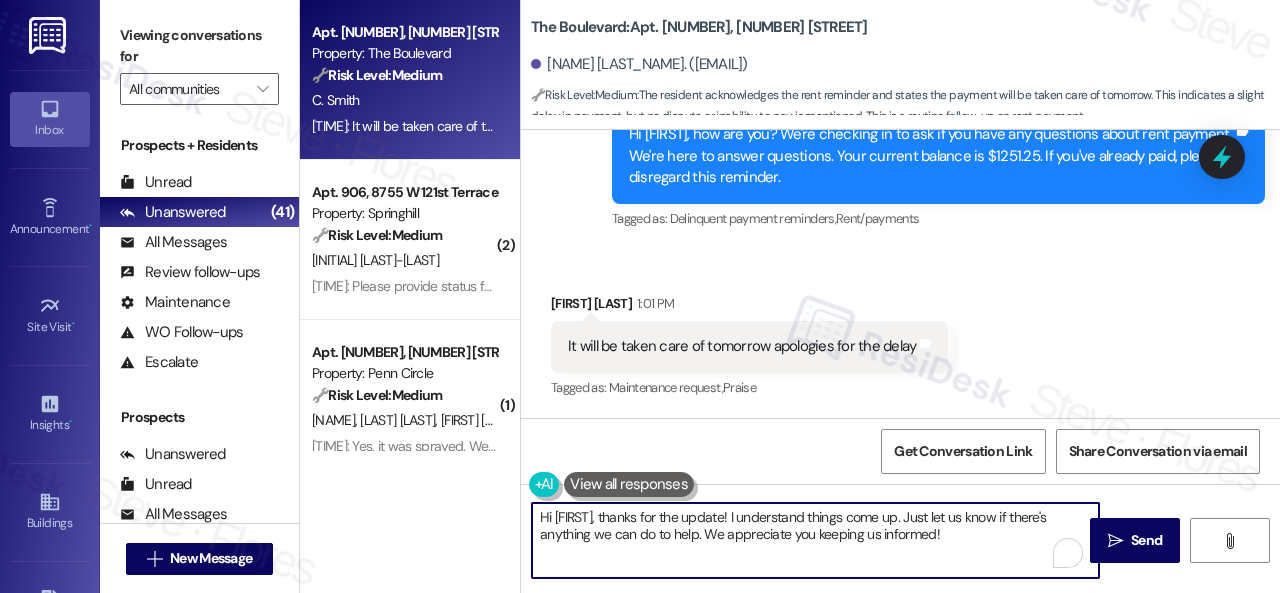 drag, startPoint x: 1004, startPoint y: 544, endPoint x: 452, endPoint y: 497, distance: 553.9973 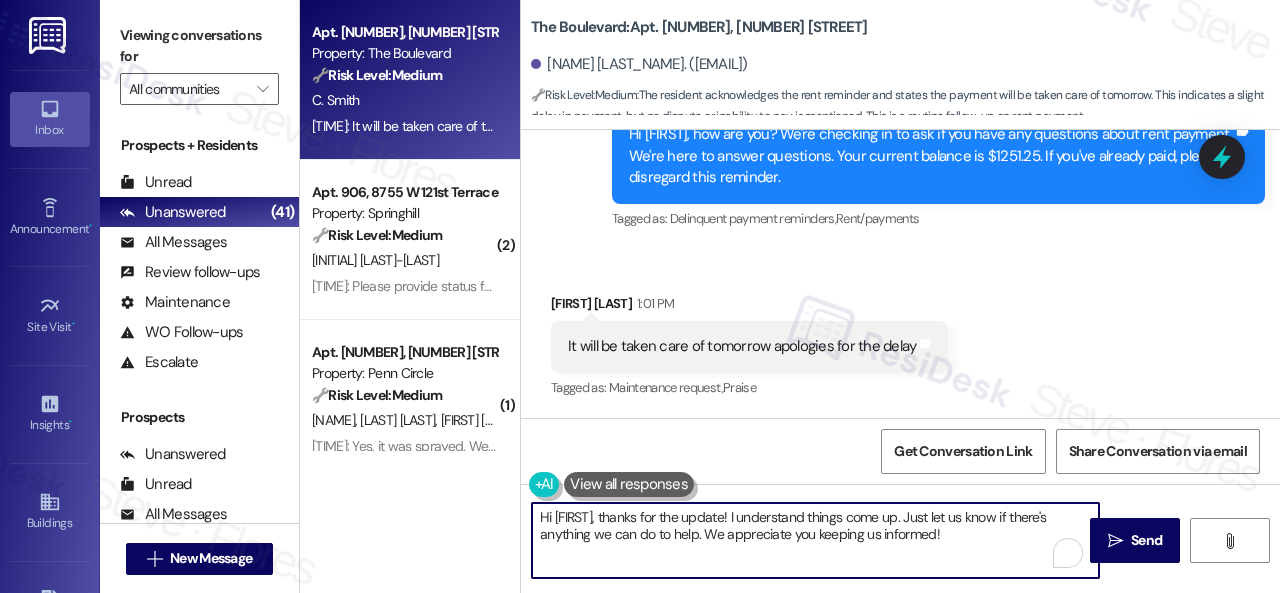 paste on "Thanks for updating us on your payment plan, {{first_name}}! We appreciate you letting us know. Please don't hesitate to reach out if you need anything else" 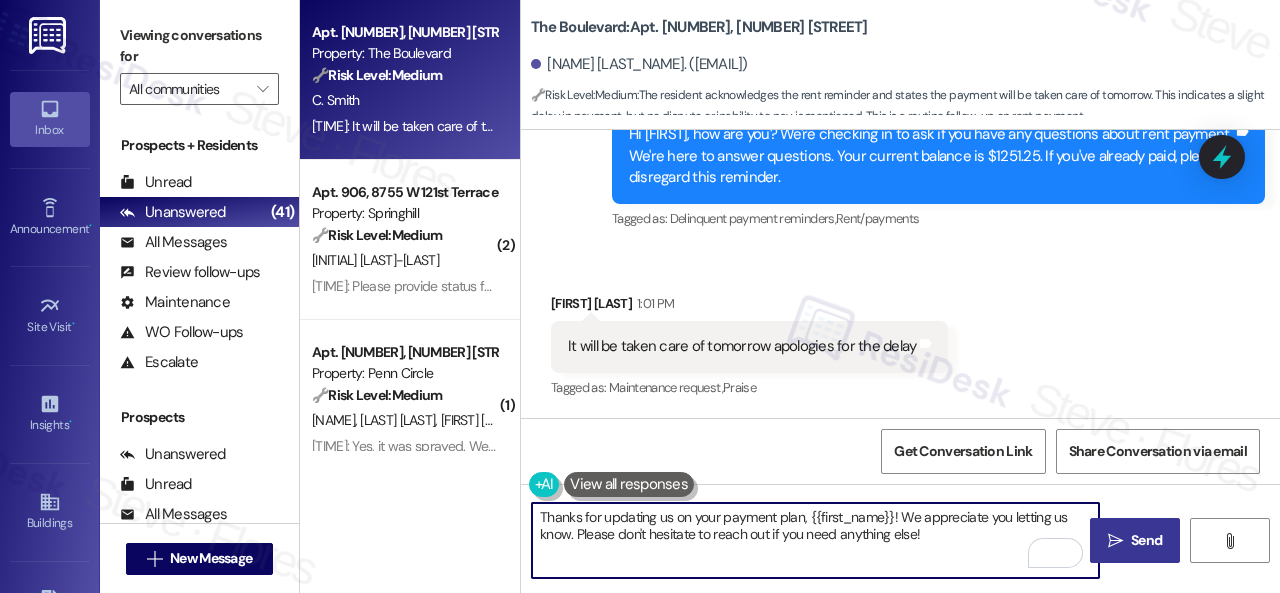 type on "Thanks for updating us on your payment plan, {{first_name}}! We appreciate you letting us know. Please don't hesitate to reach out if you need anything else!" 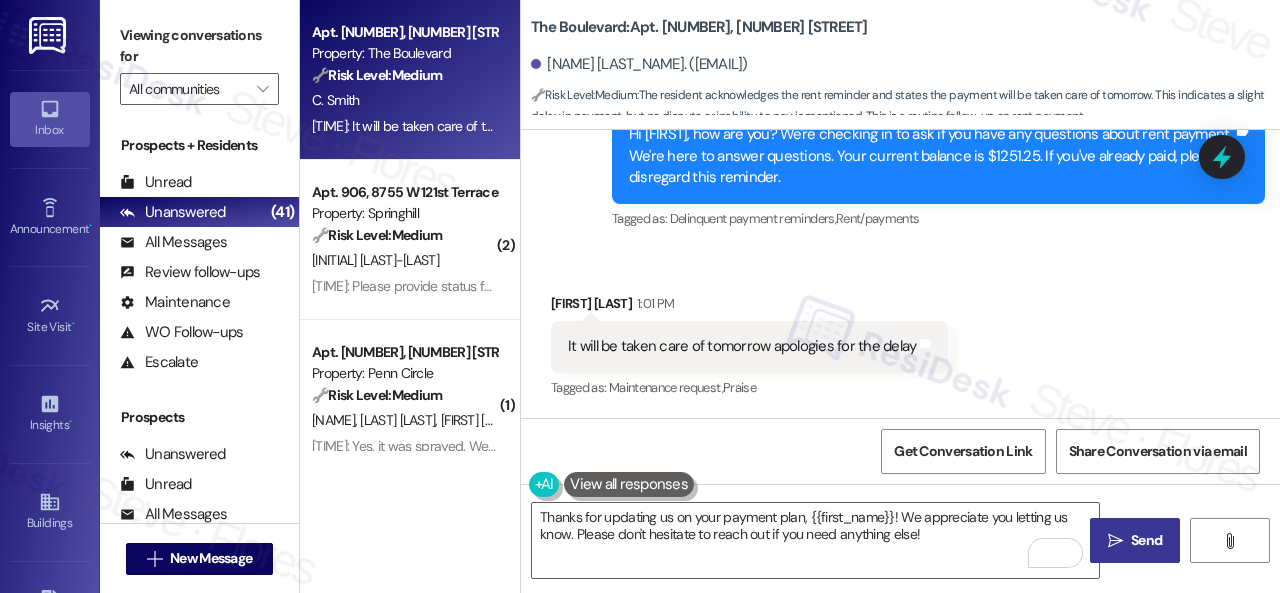 click on "Send" at bounding box center [1146, 540] 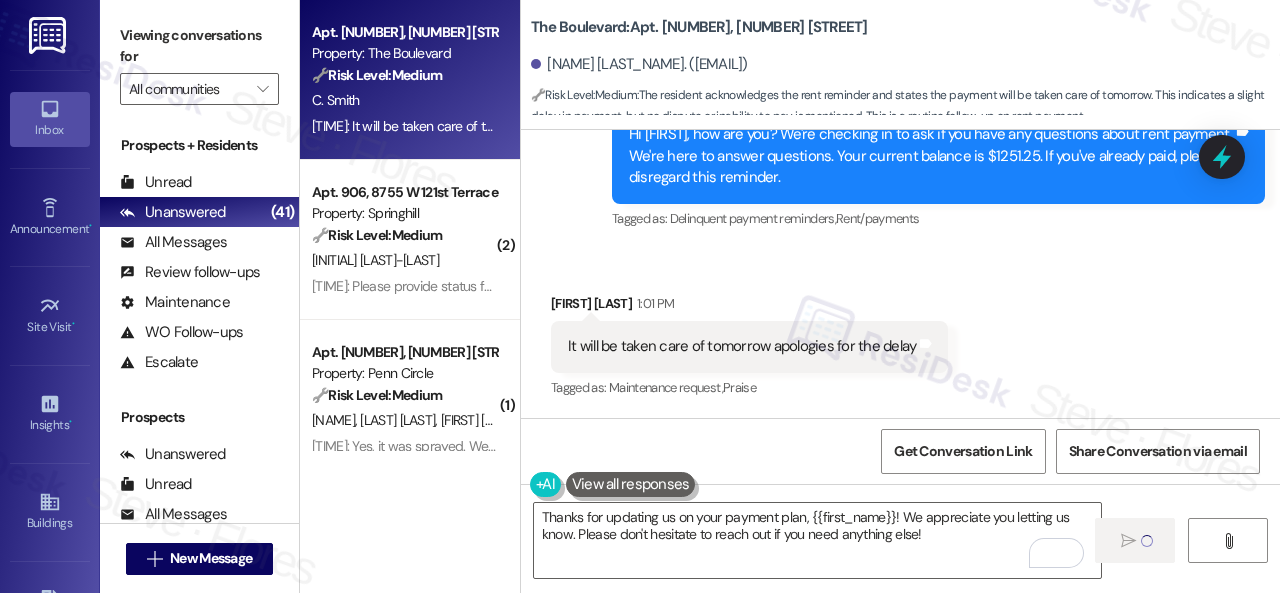 type 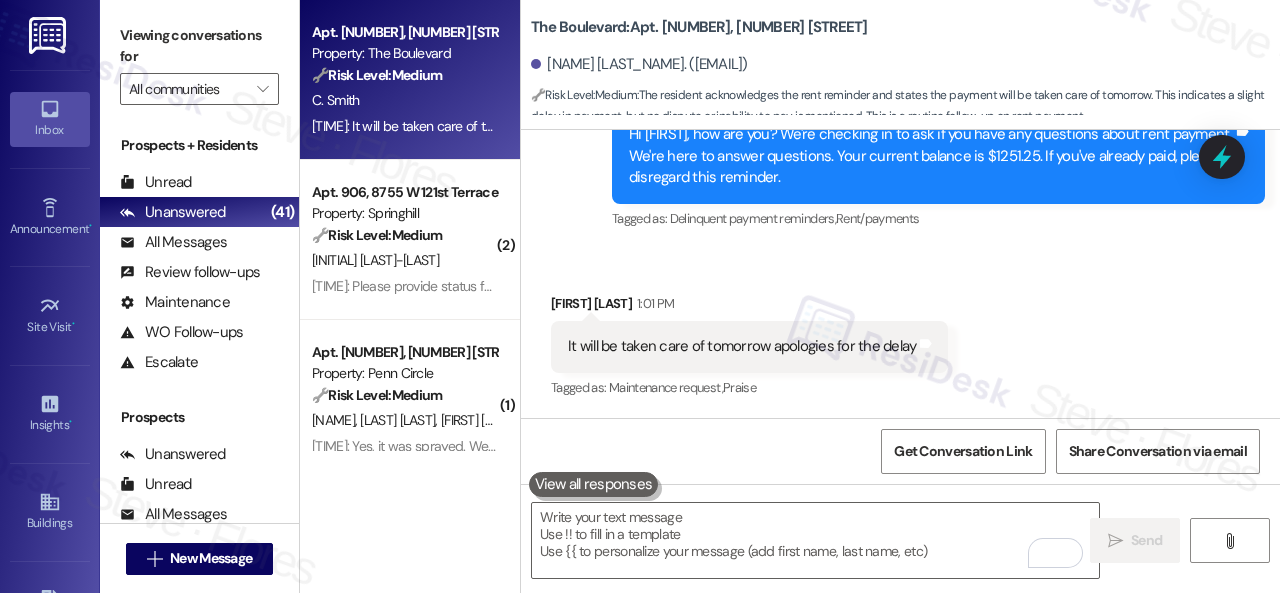 scroll, scrollTop: 3690, scrollLeft: 0, axis: vertical 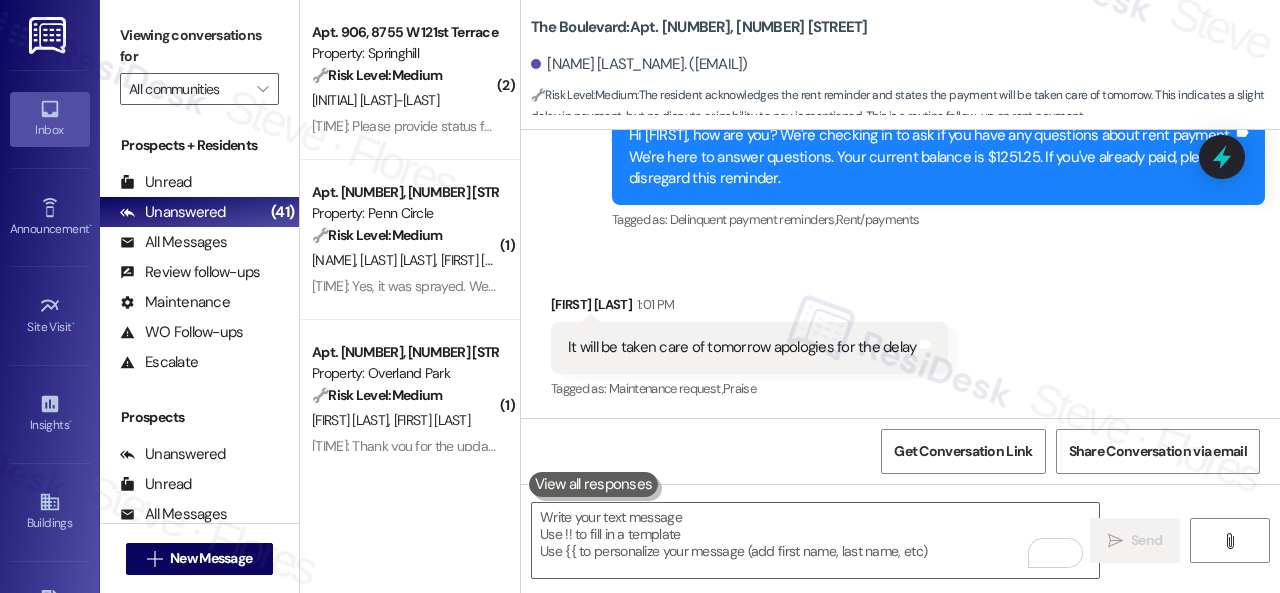 click on "Received via SMS Chamia Smith 1:01 PM It will be taken care of tomorrow apologies for the delay Tags and notes Tagged as:   Maintenance request ,  Click to highlight conversations about Maintenance request Praise Click to highlight conversations about Praise" at bounding box center (900, 333) 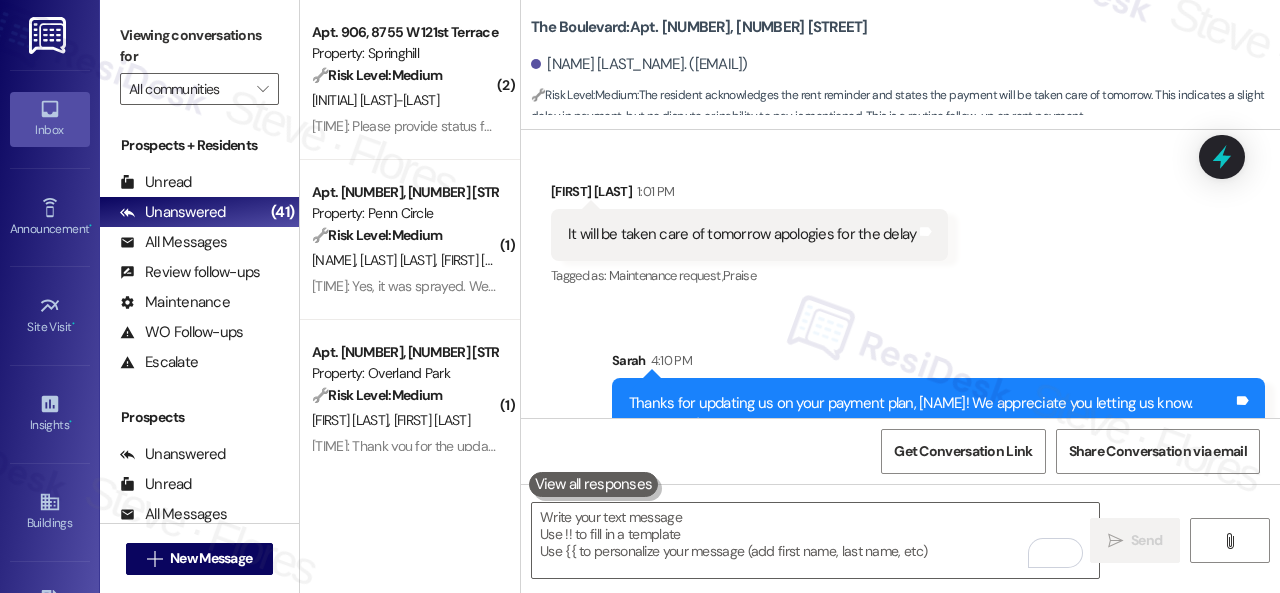 scroll, scrollTop: 3852, scrollLeft: 0, axis: vertical 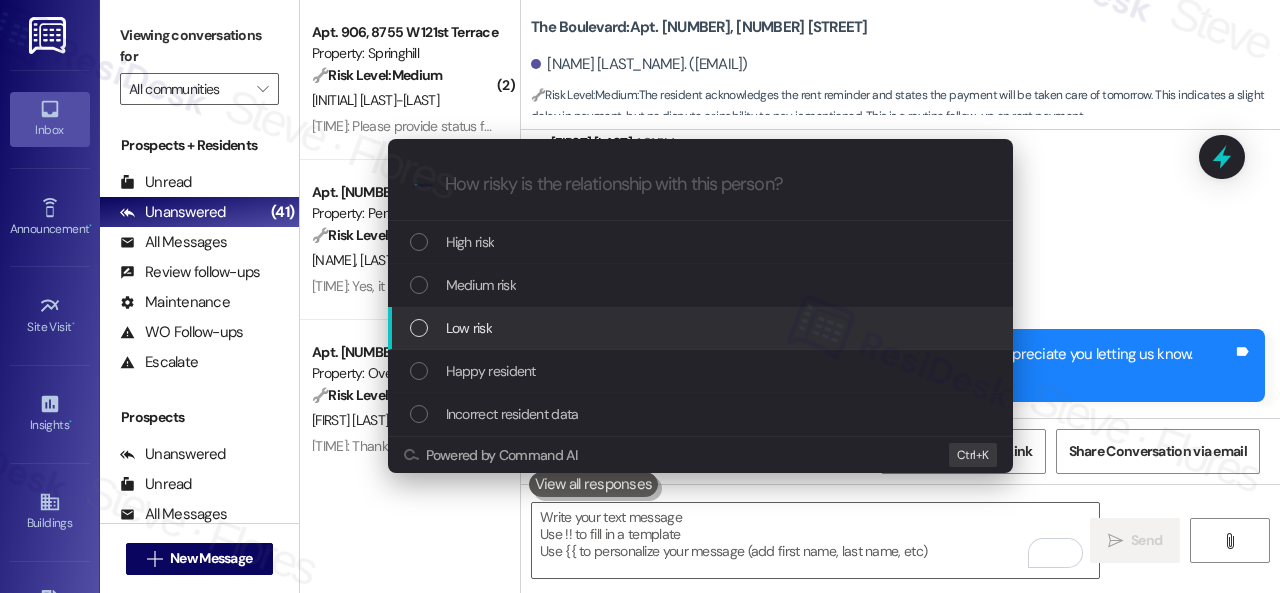 click on "Low risk" at bounding box center (469, 328) 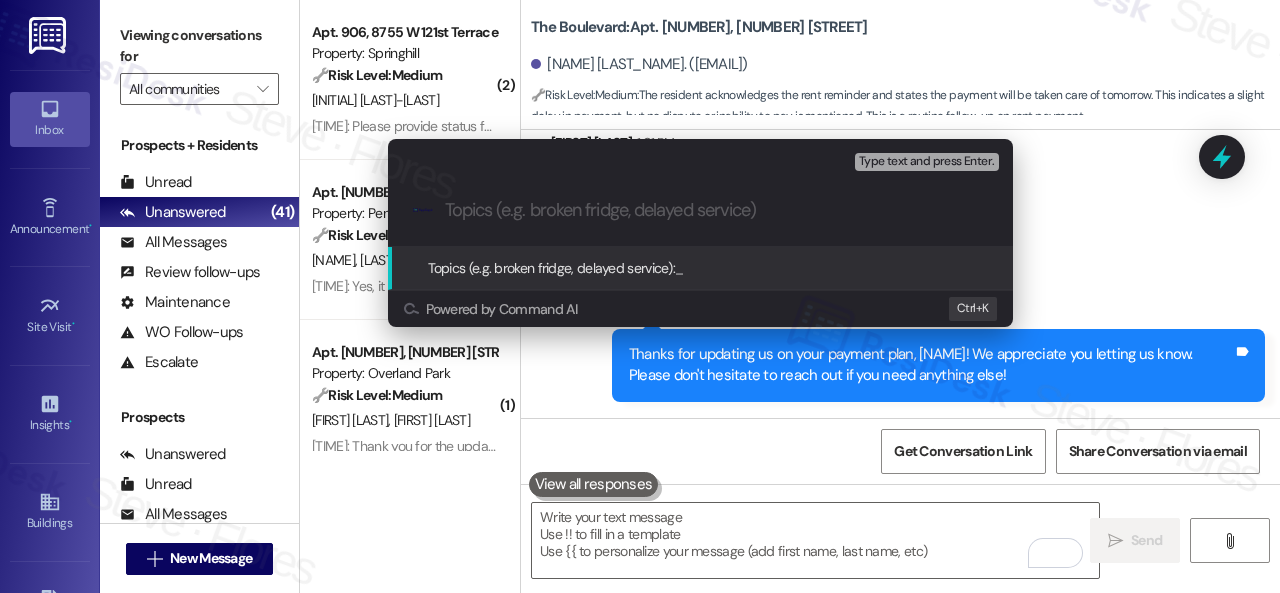 paste on "Late payment notice." 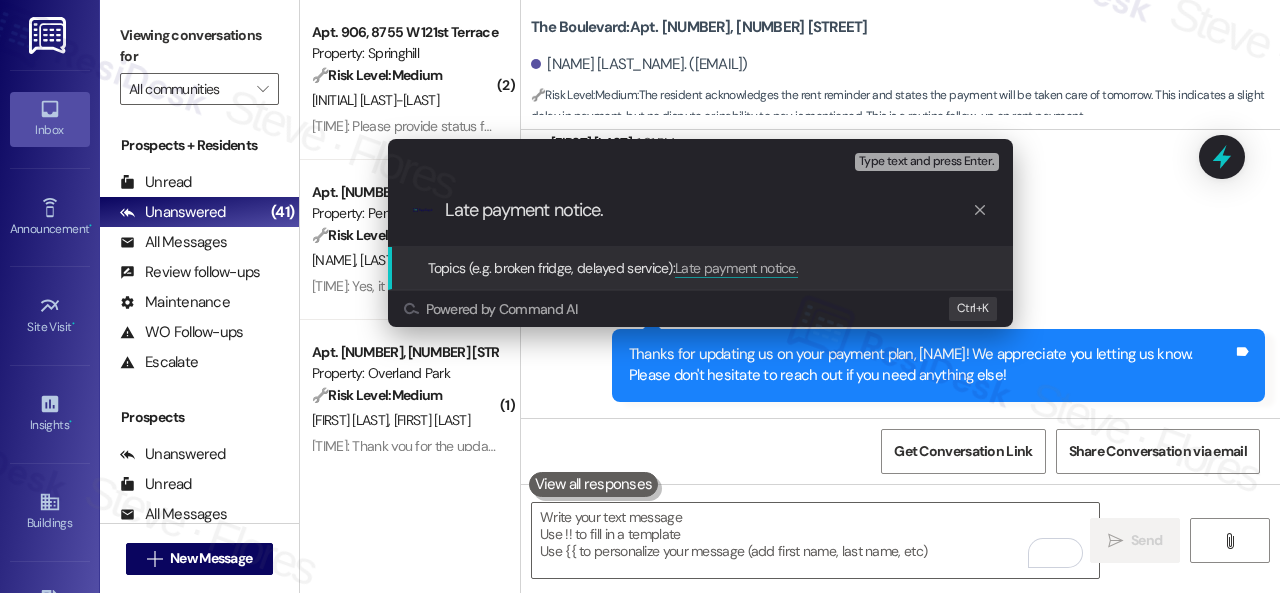 type 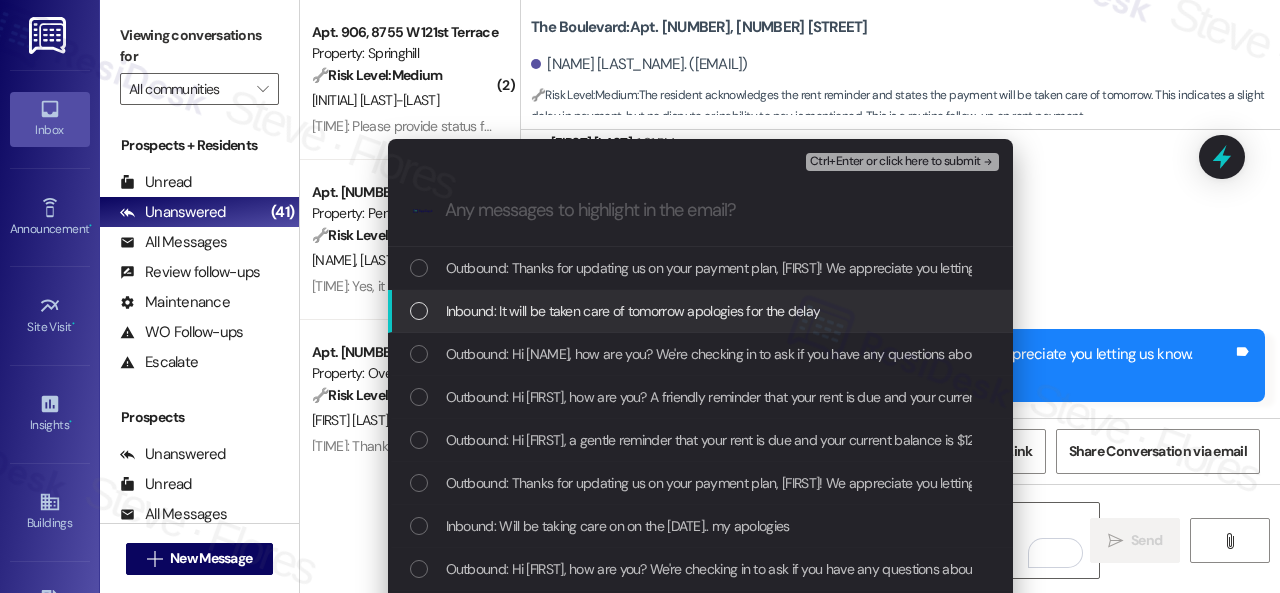 click on "Inbound: It will be taken care of tomorrow apologies for the delay" at bounding box center (633, 311) 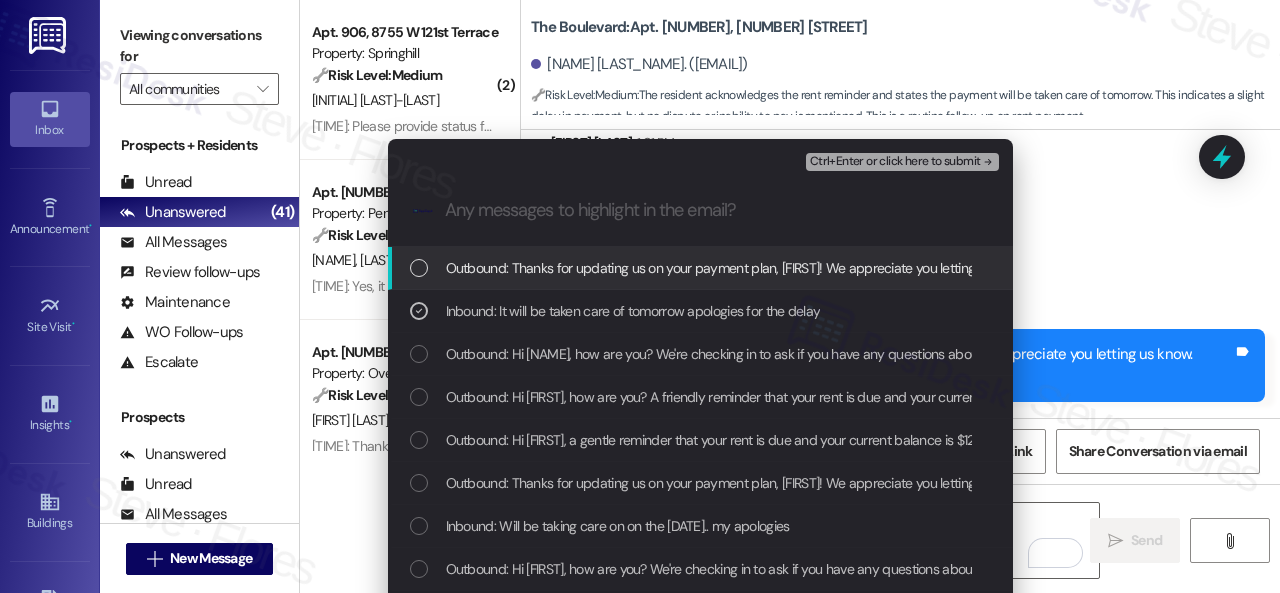 click on "Ctrl+Enter or click here to submit" at bounding box center (895, 162) 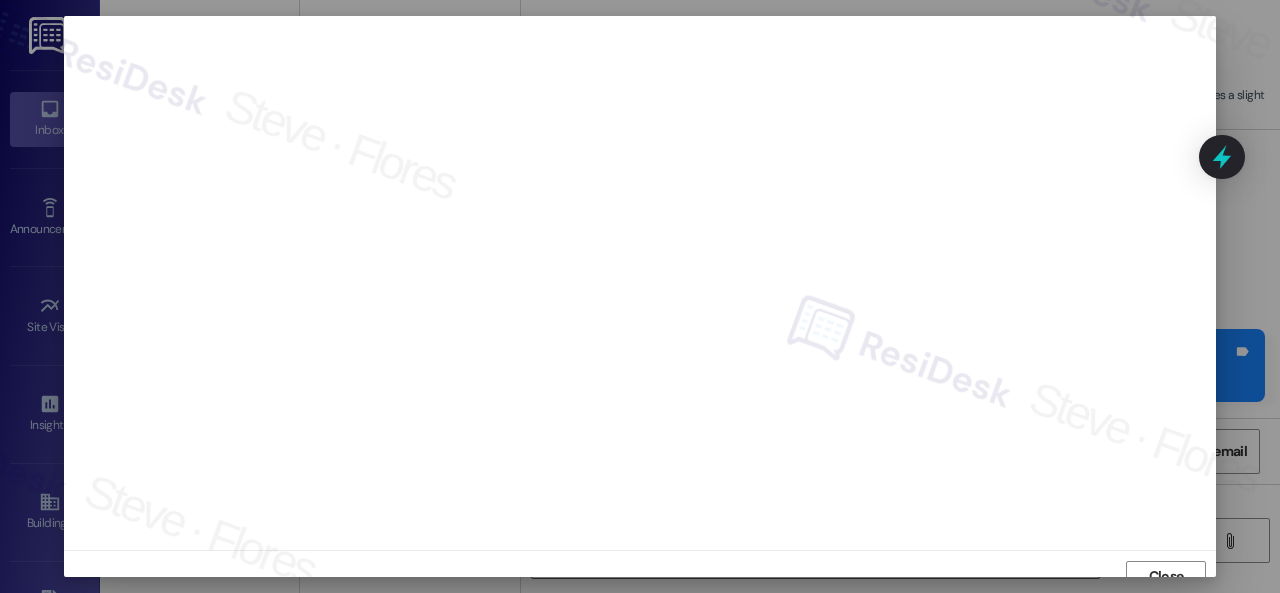scroll, scrollTop: 15, scrollLeft: 0, axis: vertical 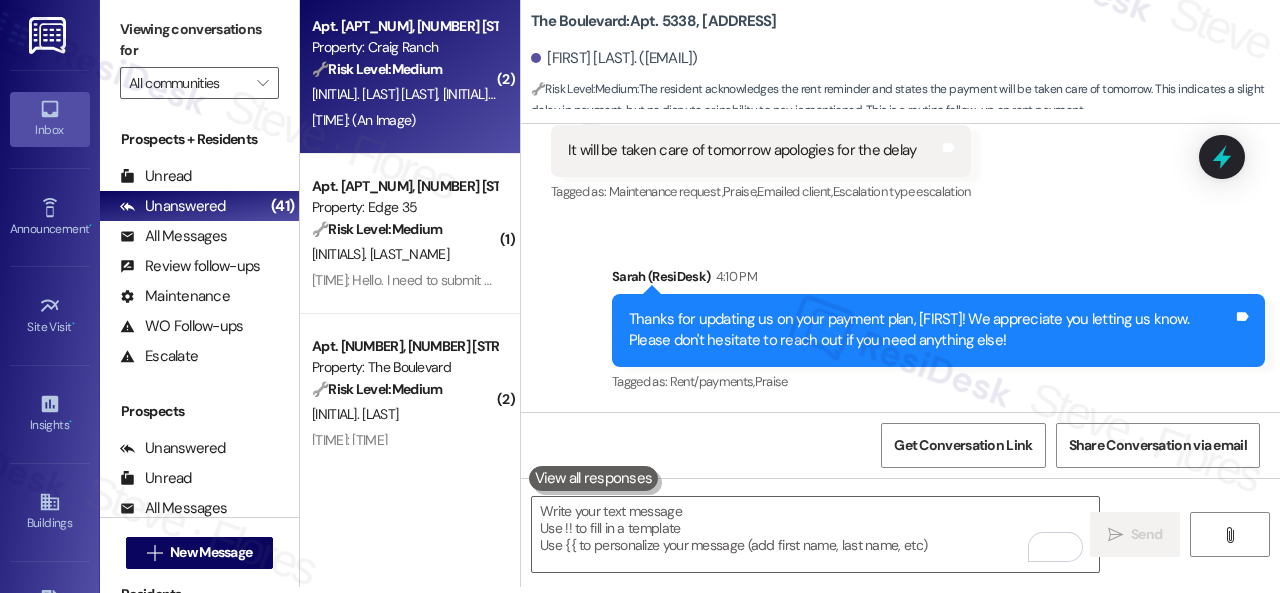 click on "[INITIAL]. [LAST_NAME]" at bounding box center [508, 94] 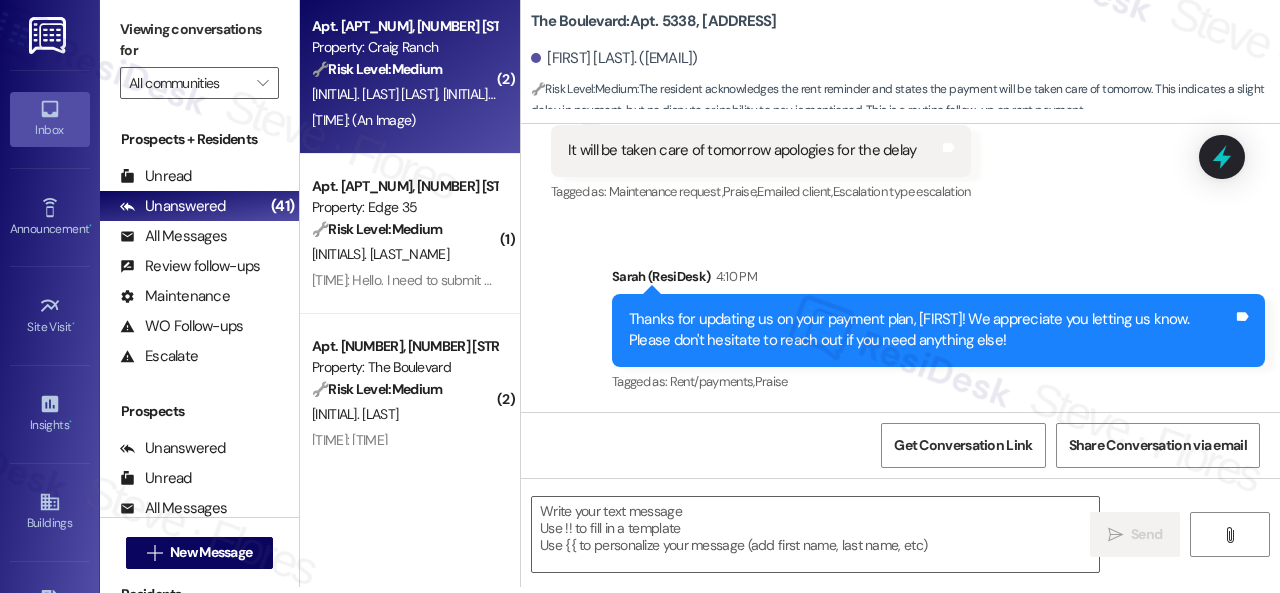 type on "Fetching suggested responses. Please feel free to read through the conversation in the meantime." 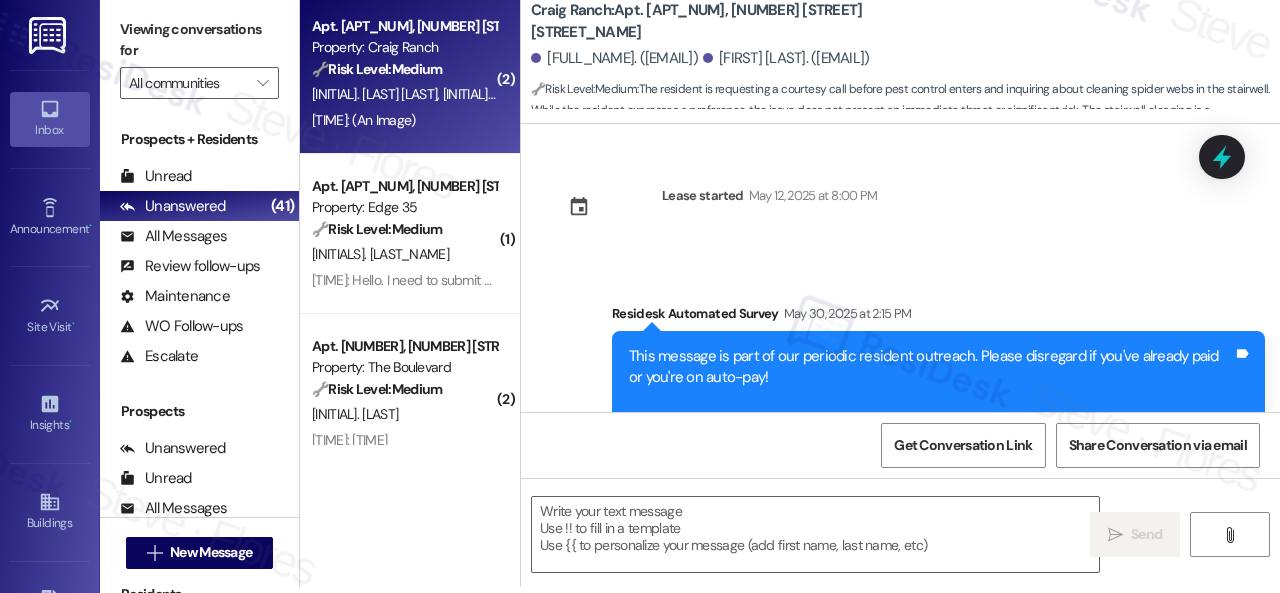 scroll, scrollTop: 0, scrollLeft: 0, axis: both 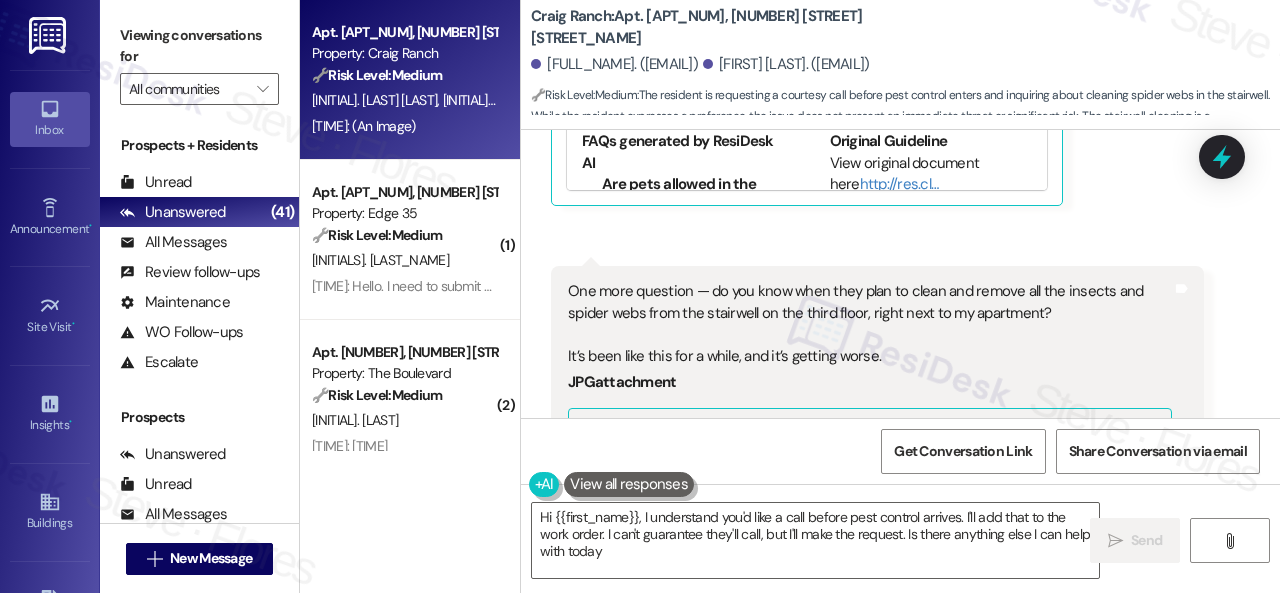 type on "Hi [FIRST], I understand you'd like a call before pest control arrives. I'll add that to the work order. I can't guarantee they'll call, but I'll make the request. Is there anything else I can help with today?" 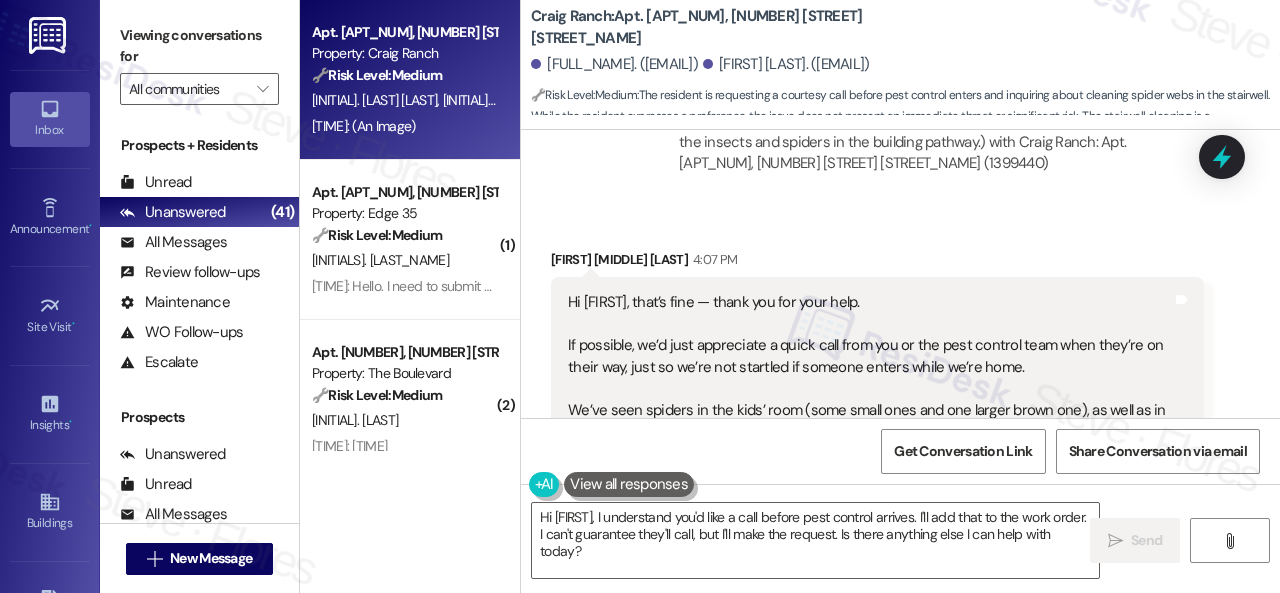 scroll, scrollTop: 8346, scrollLeft: 0, axis: vertical 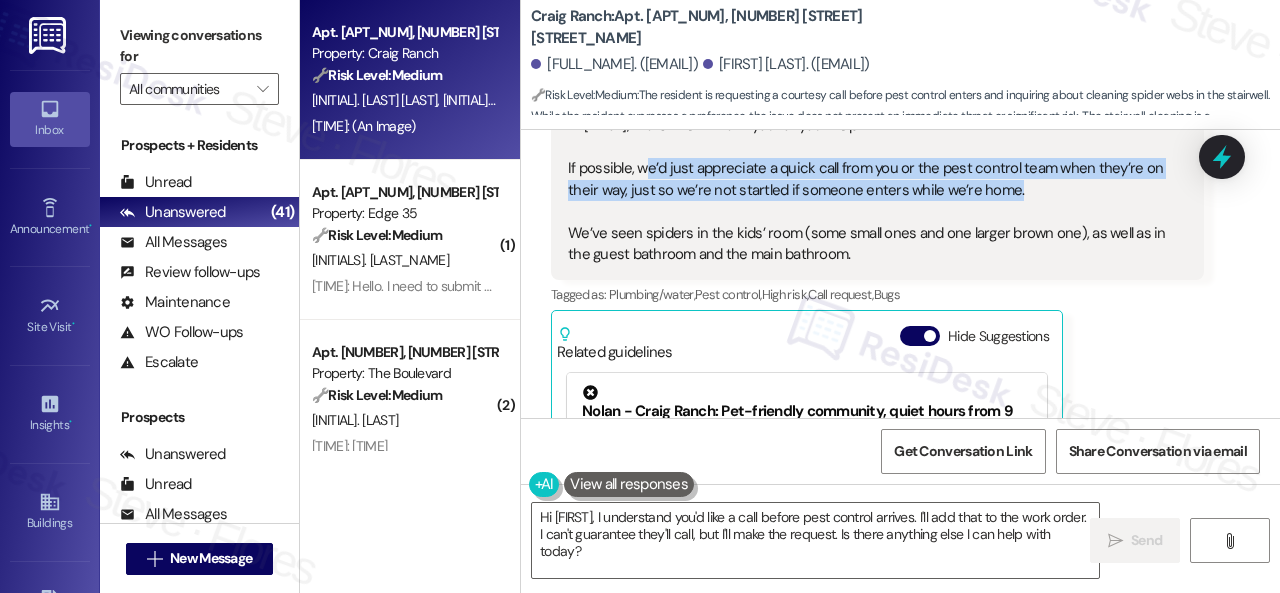 drag, startPoint x: 646, startPoint y: 187, endPoint x: 1033, endPoint y: 206, distance: 387.46613 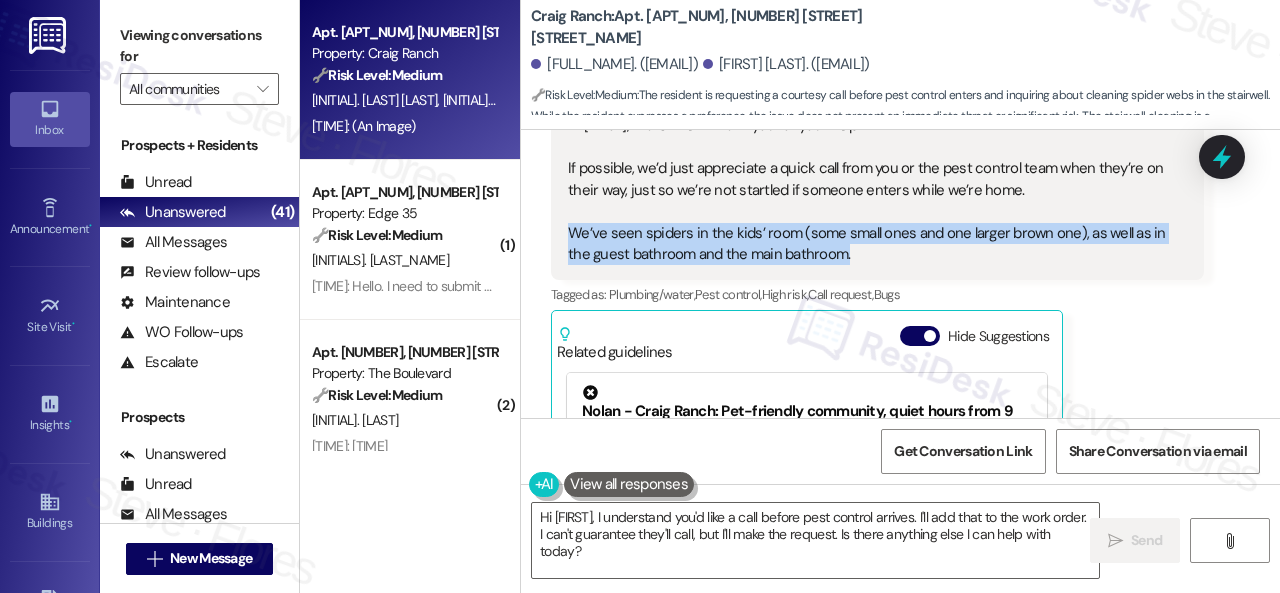 drag, startPoint x: 570, startPoint y: 251, endPoint x: 874, endPoint y: 275, distance: 304.9459 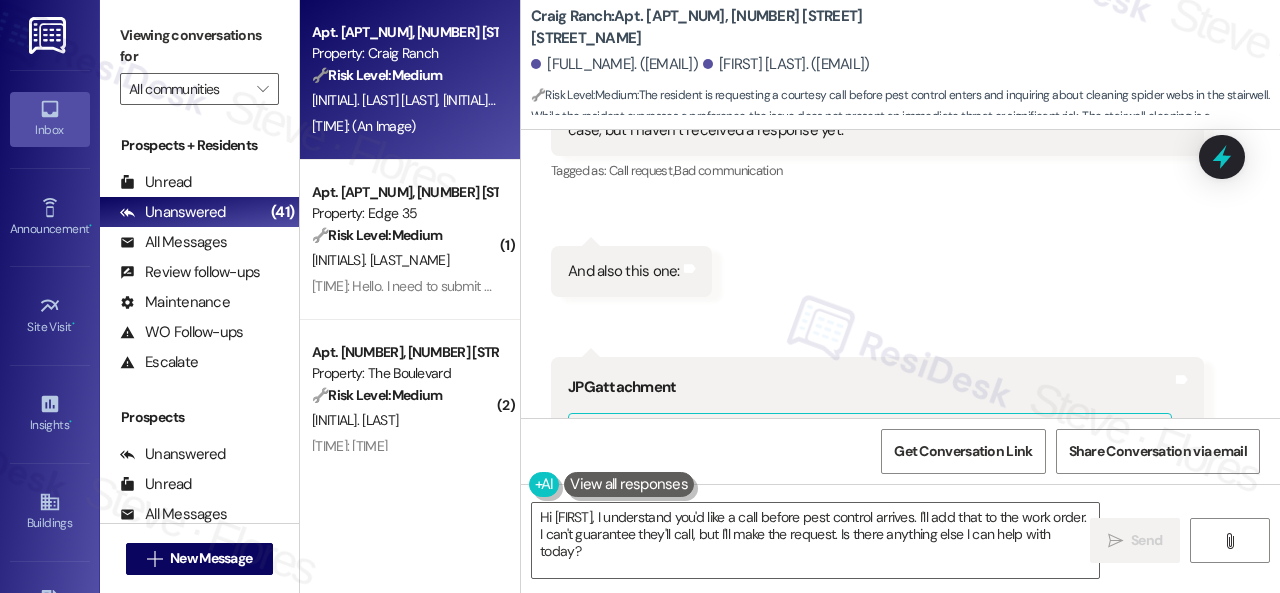 scroll, scrollTop: 7346, scrollLeft: 0, axis: vertical 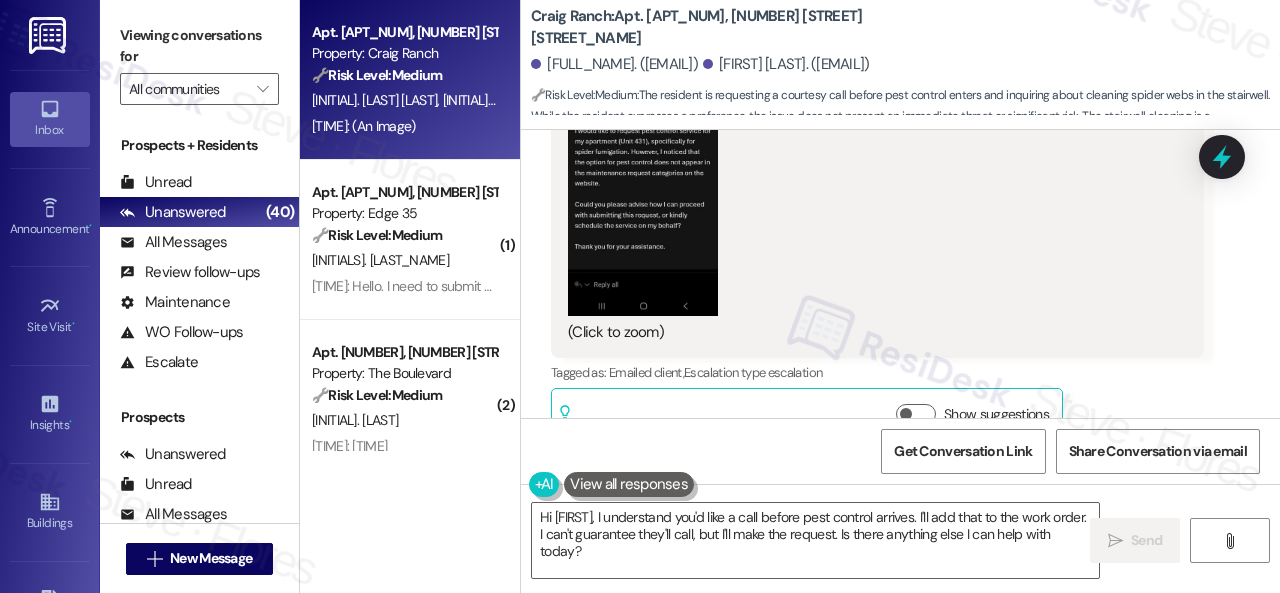 click on "(Click to zoom)" at bounding box center (870, 166) 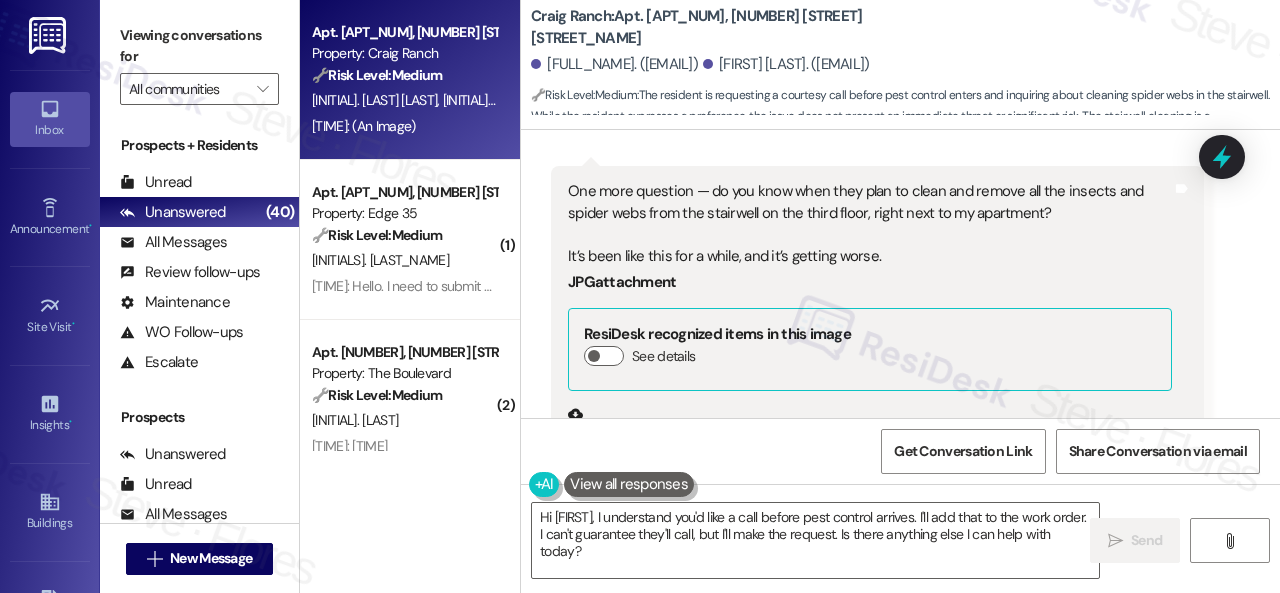 scroll, scrollTop: 9146, scrollLeft: 0, axis: vertical 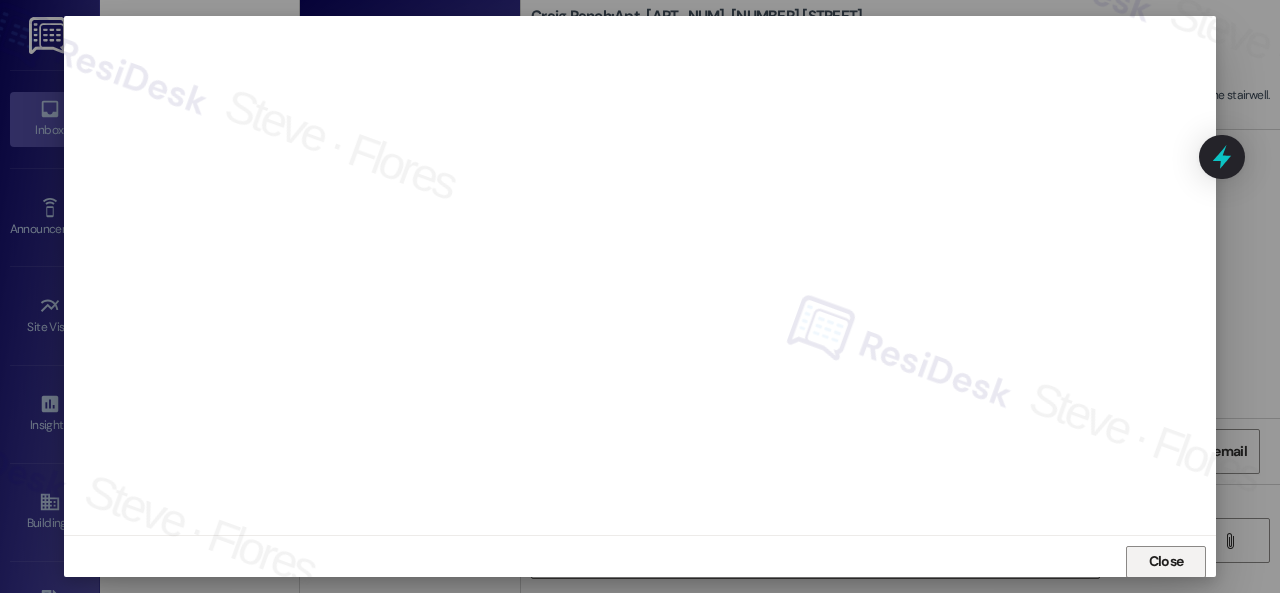 click on "Close" at bounding box center [1166, 561] 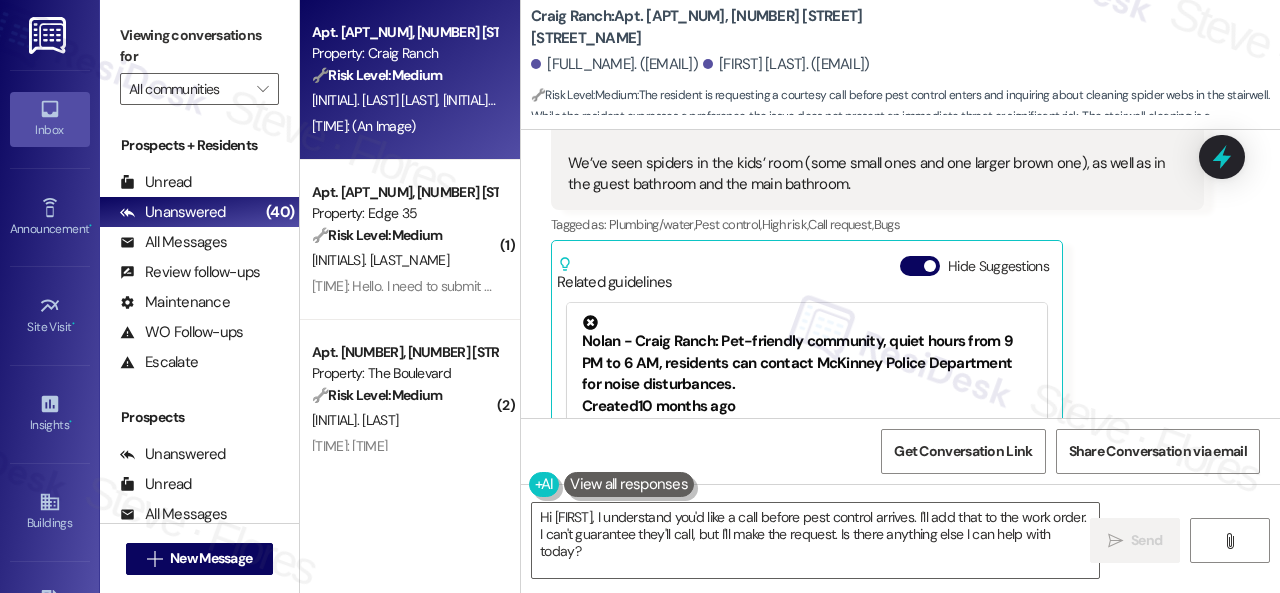 scroll, scrollTop: 8246, scrollLeft: 0, axis: vertical 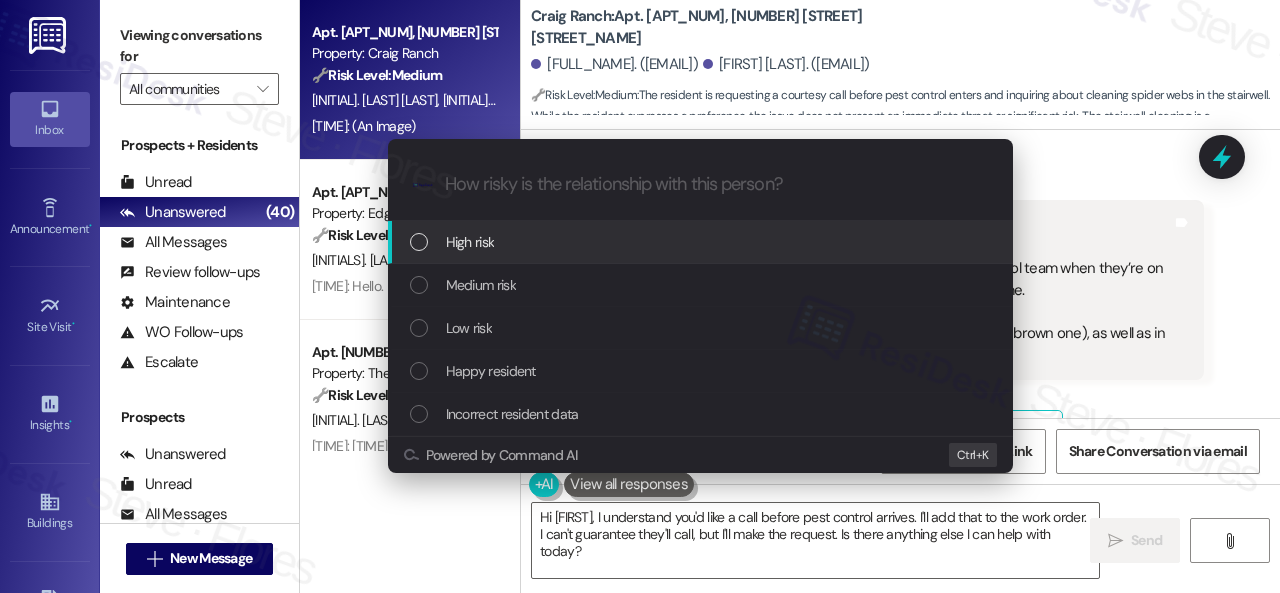 click on "High risk" at bounding box center (470, 242) 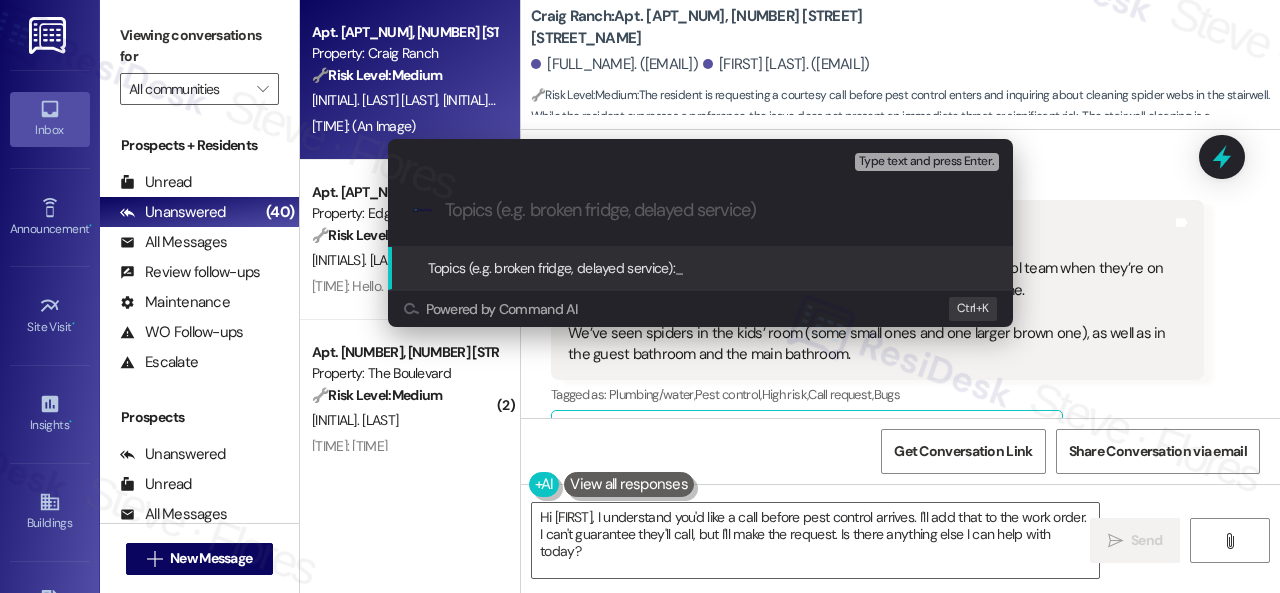 paste on "Work Order filed by ResiDesk 292630" 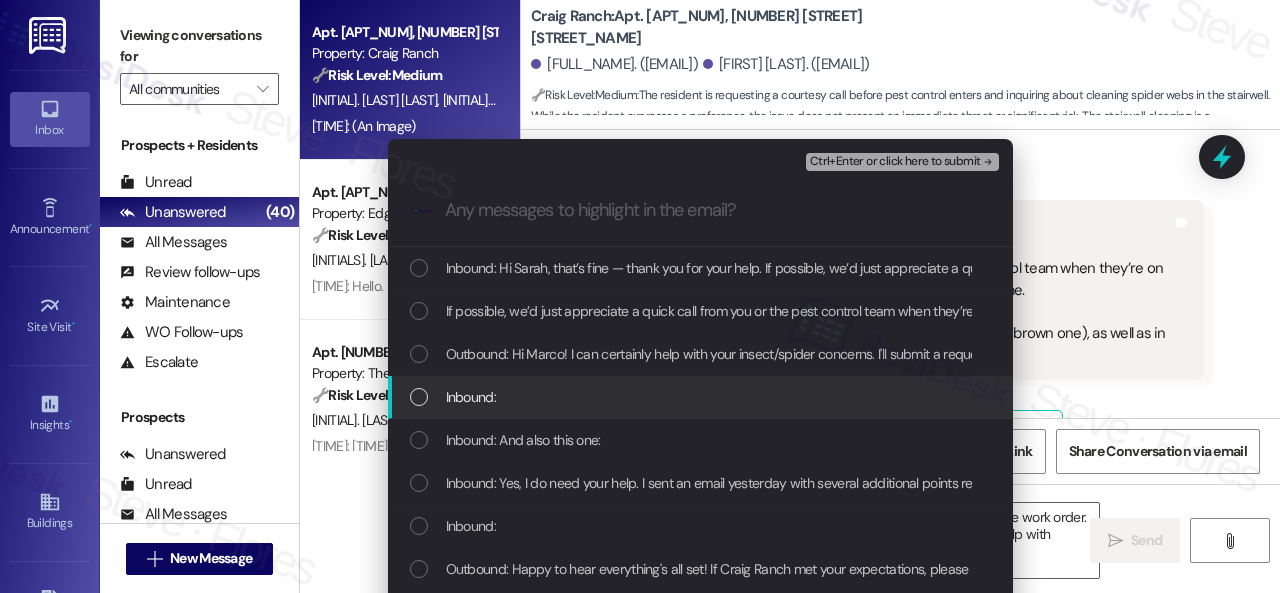 click on "Inbound:" at bounding box center [471, 397] 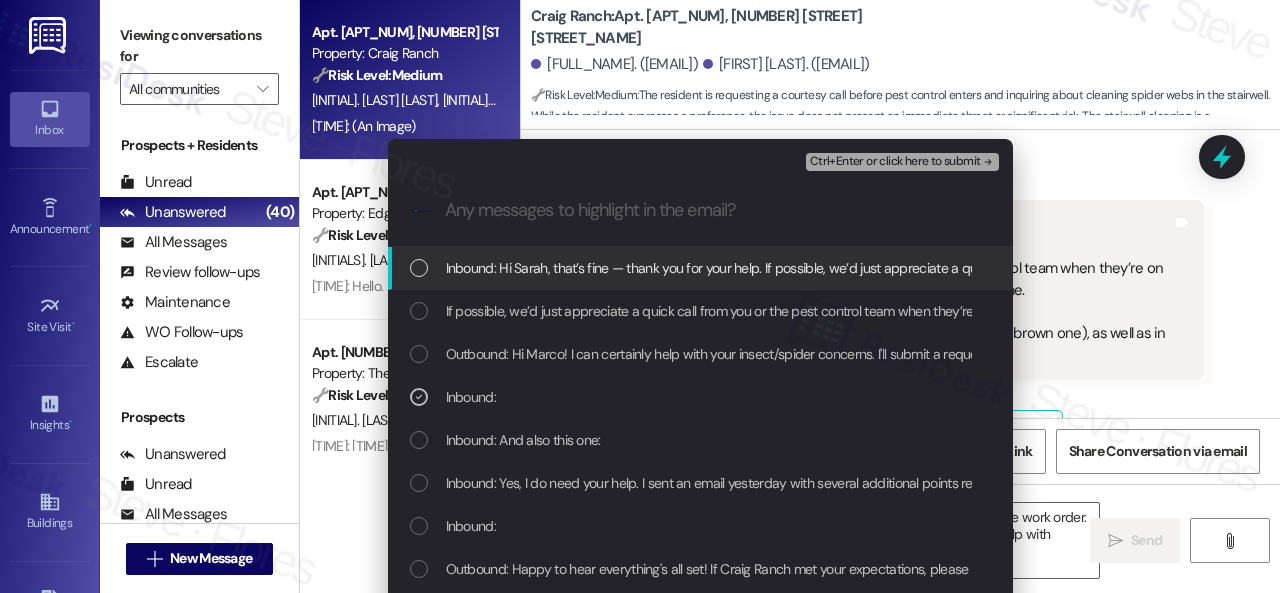 click on "Ctrl+Enter or click here to submit" at bounding box center (895, 162) 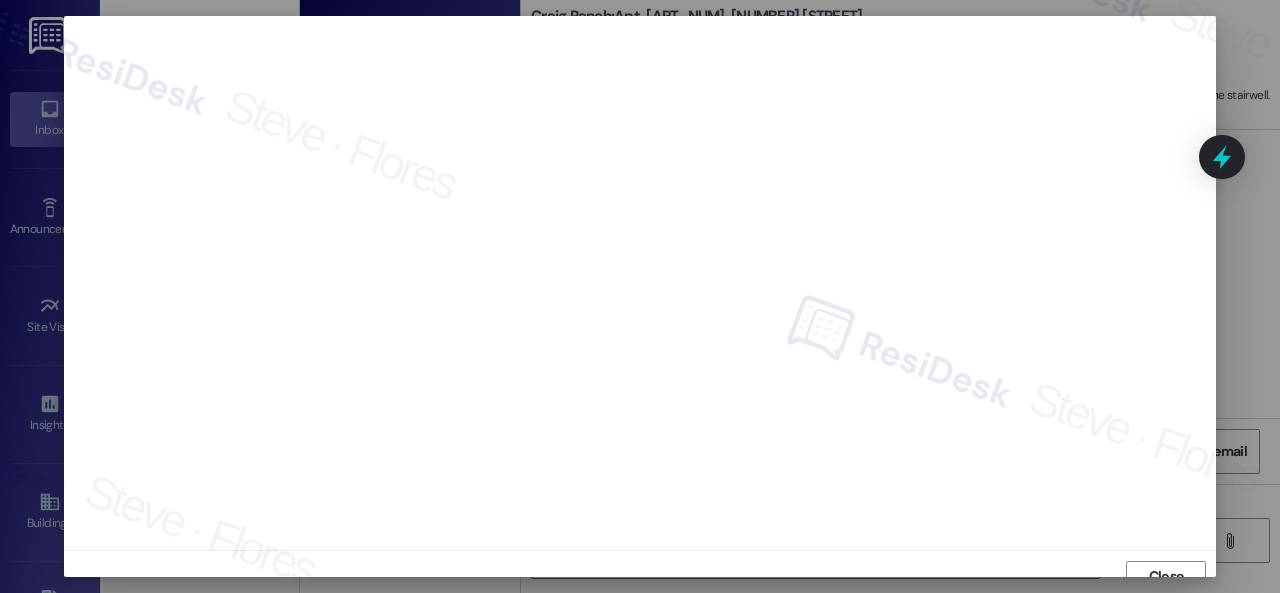scroll, scrollTop: 15, scrollLeft: 0, axis: vertical 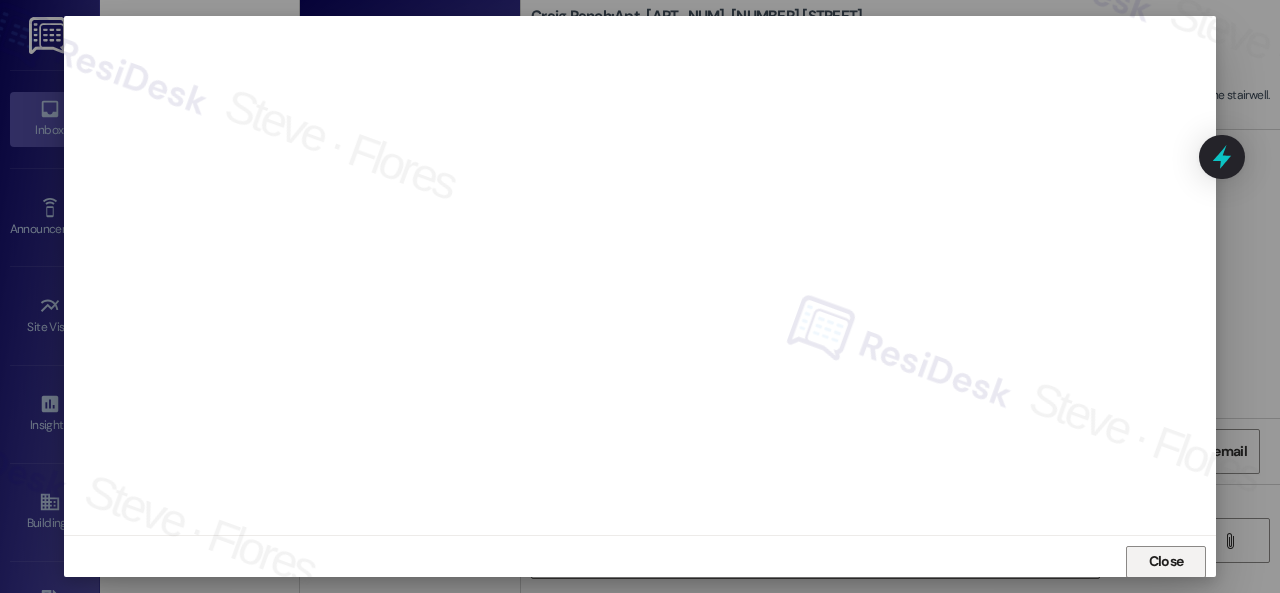 click on "Close" at bounding box center (1166, 562) 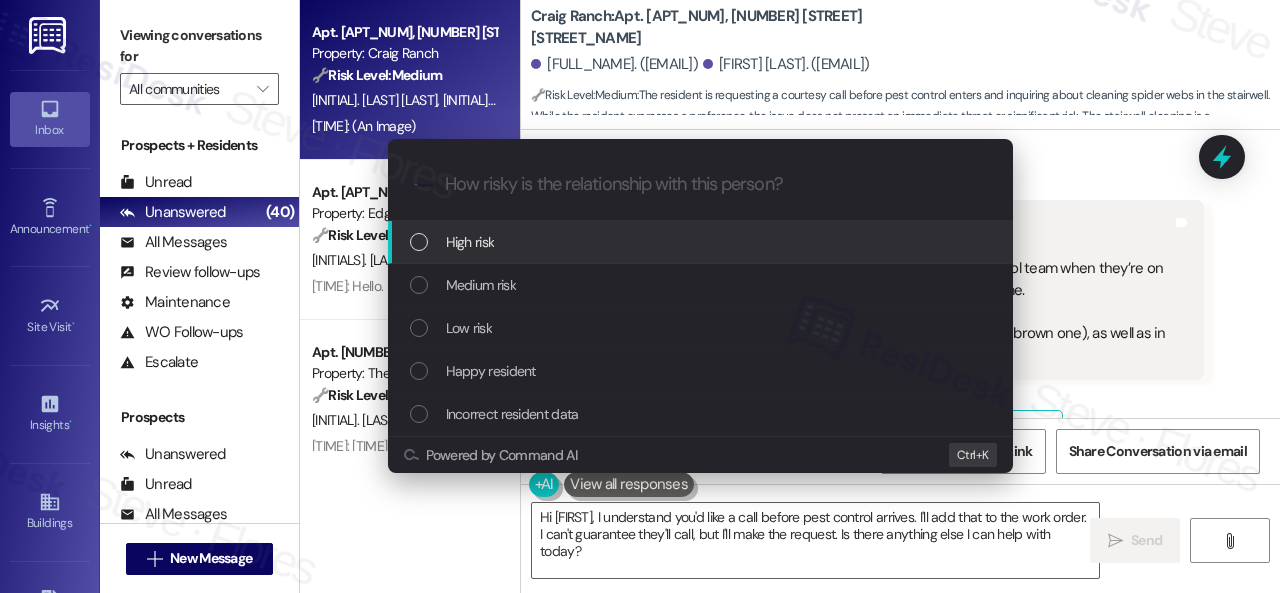 click on "High risk" at bounding box center [470, 242] 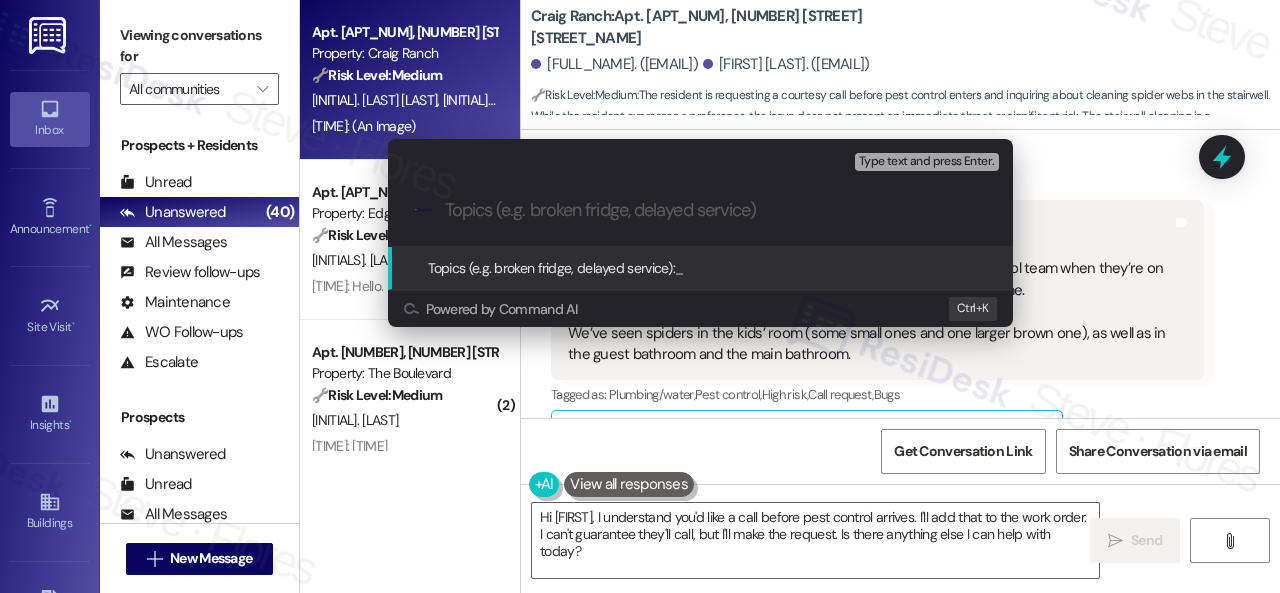 paste on "Work Order filed by ResiDesk 292630" 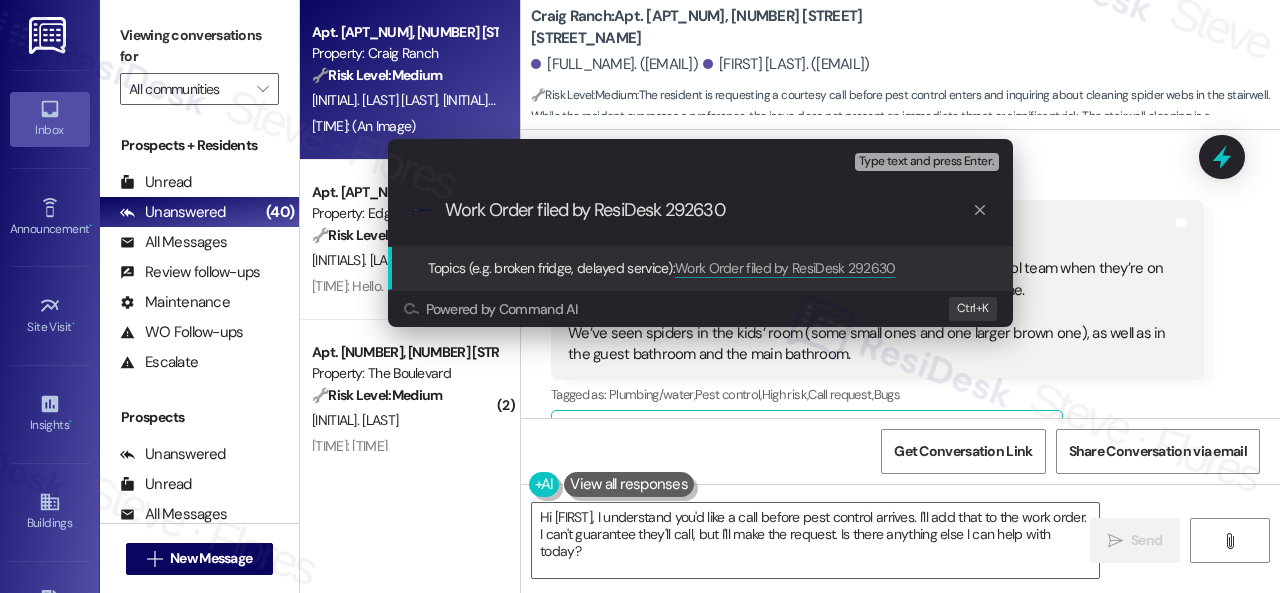 type 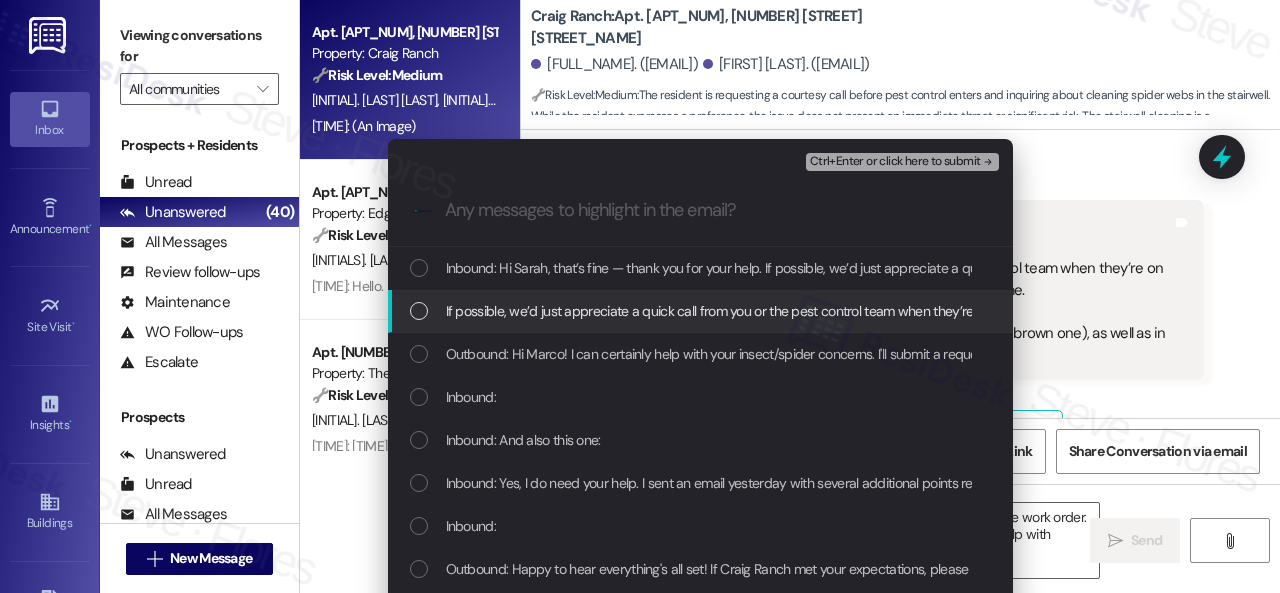 click on "If possible, we’d just appreciate a quick call from you or the pest control team when they’re on their way, just so we’re not startled if someone enters while we’re home.
We’ve seen spiders in the kids’ room (some small ones and one larger brown one), as well as in the guest bathroom and the main bathroom." at bounding box center (1333, 311) 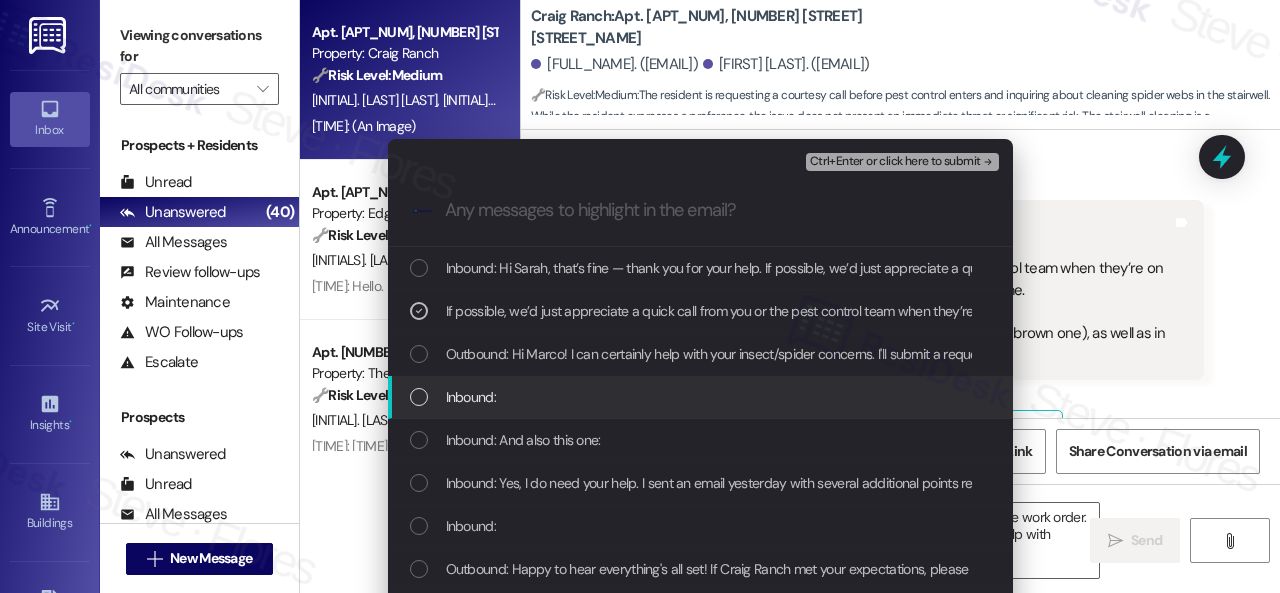 click on "Inbound:" at bounding box center (471, 397) 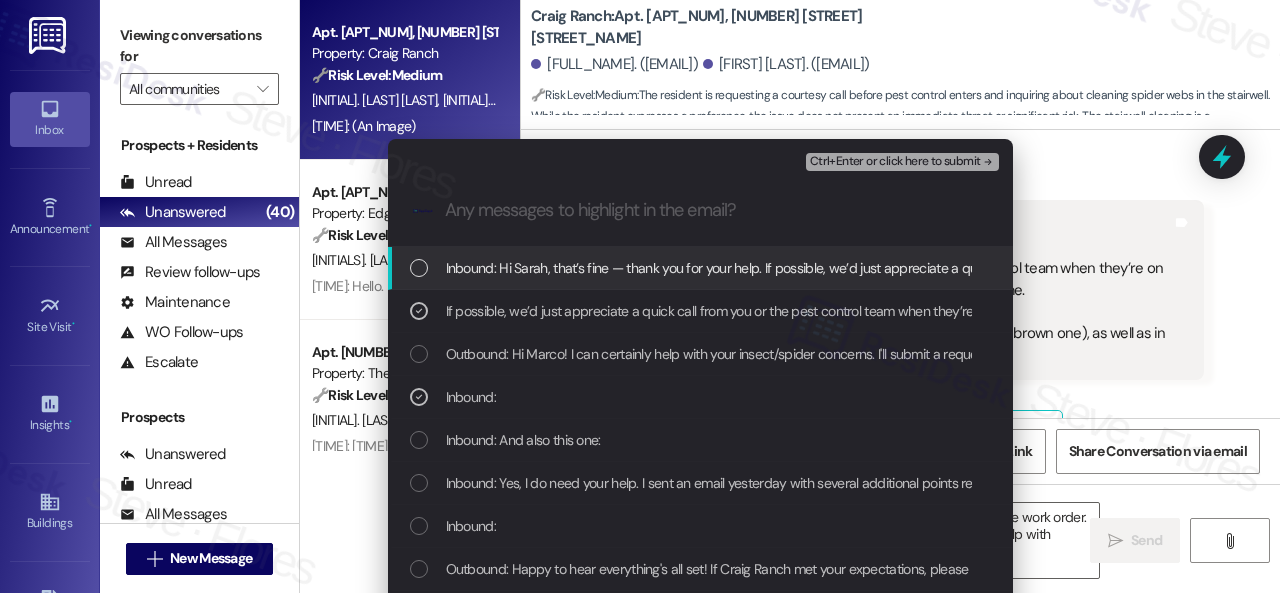 click on "Ctrl+Enter or click here to submit" at bounding box center (895, 162) 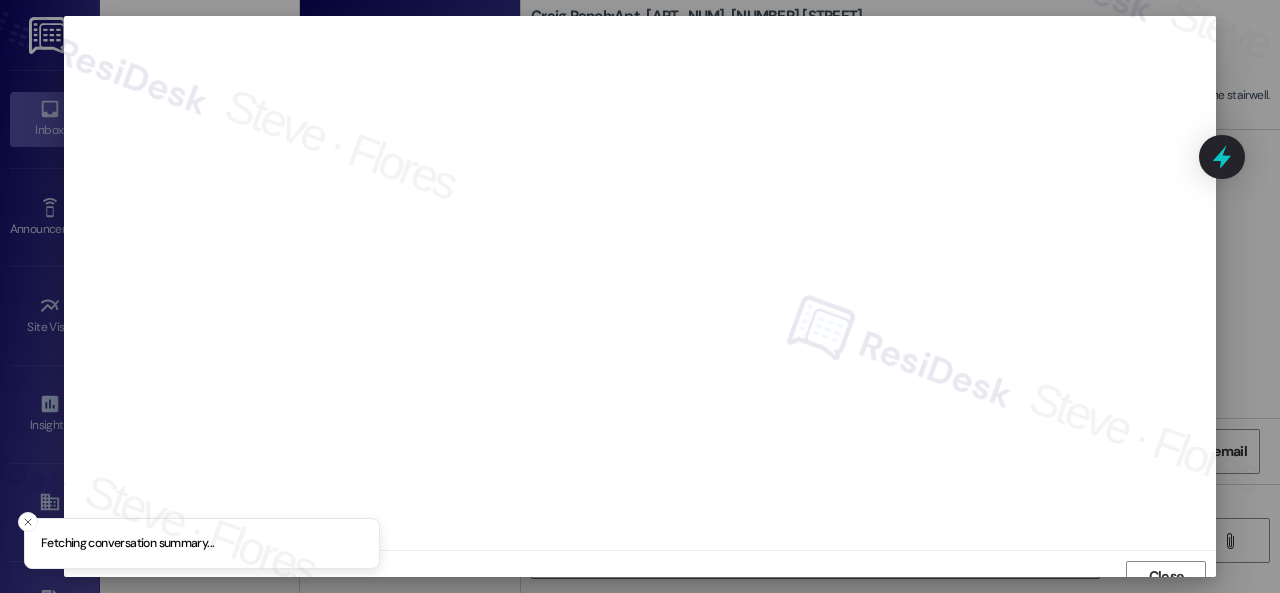 scroll, scrollTop: 15, scrollLeft: 0, axis: vertical 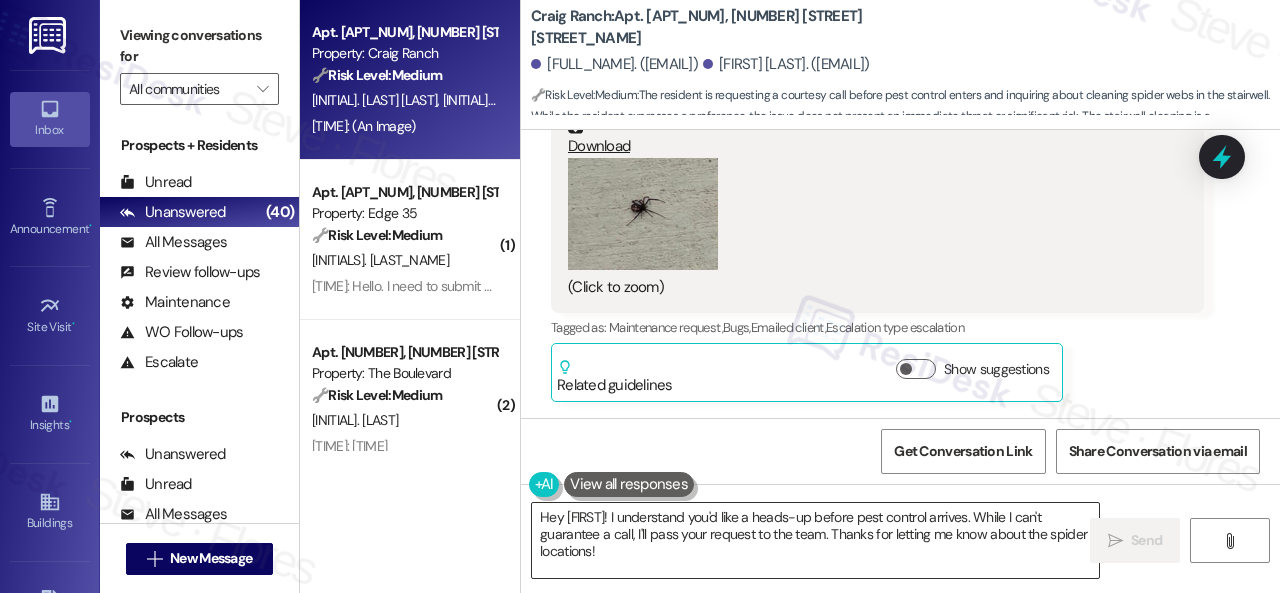 drag, startPoint x: 807, startPoint y: 549, endPoint x: 790, endPoint y: 547, distance: 17.117243 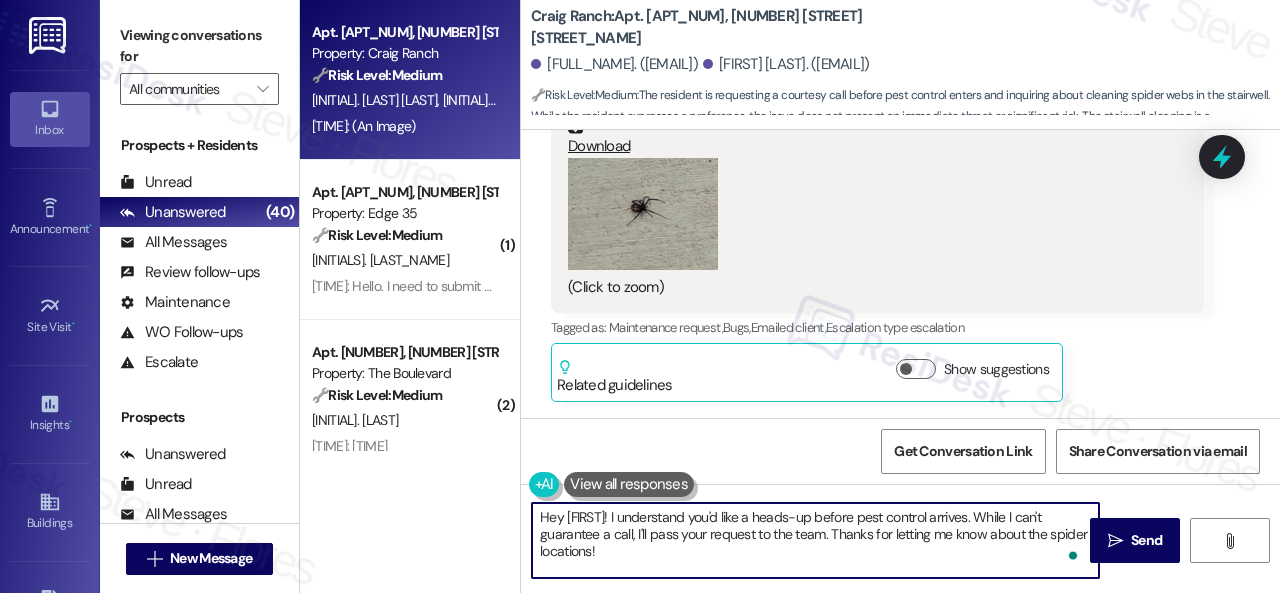 drag, startPoint x: 634, startPoint y: 559, endPoint x: 496, endPoint y: 485, distance: 156.58864 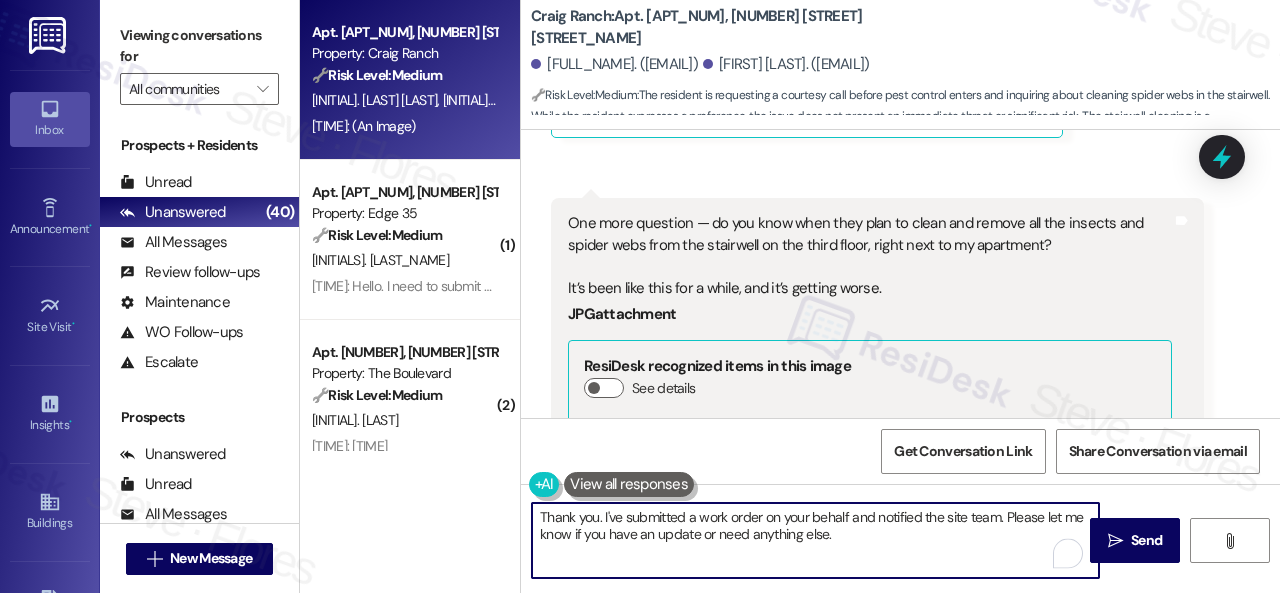 scroll, scrollTop: 8746, scrollLeft: 0, axis: vertical 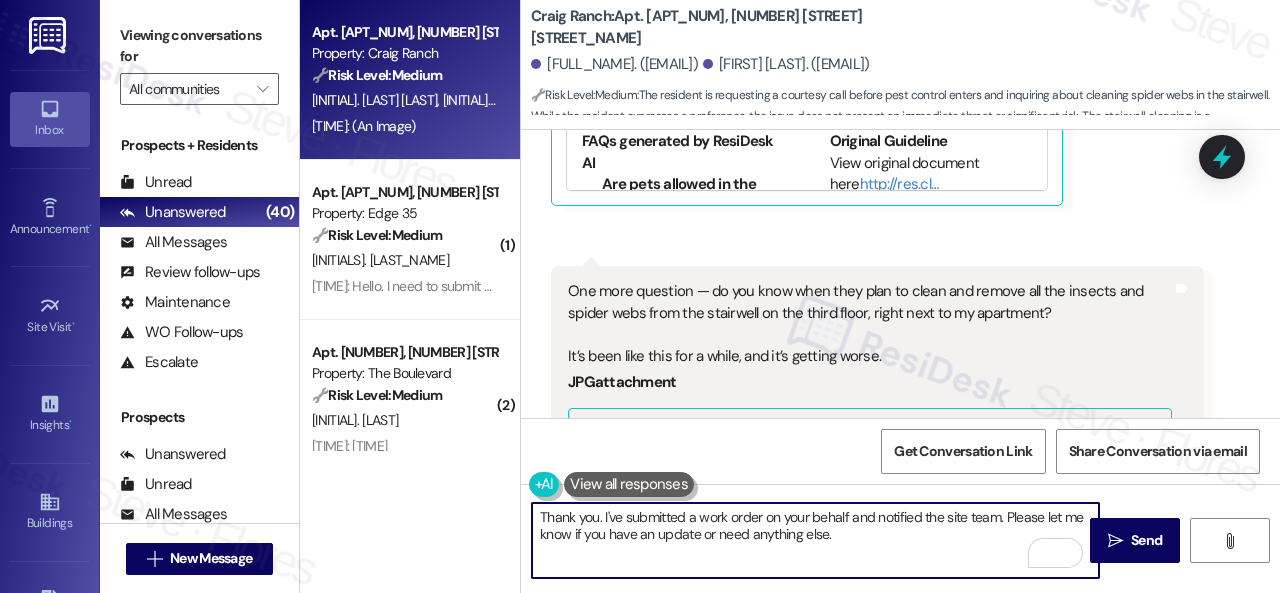 click on "Thank you. I've submitted a work order on your behalf and notified the site team. Please let me know if you have an update or need anything else." at bounding box center (815, 540) 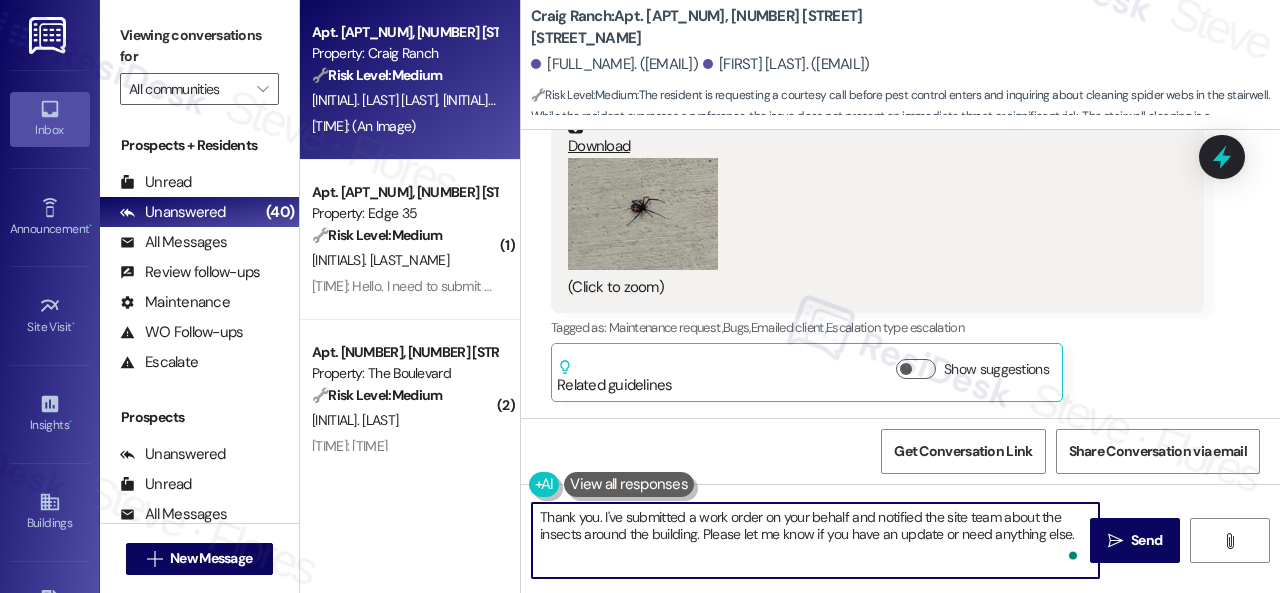 scroll, scrollTop: 9146, scrollLeft: 0, axis: vertical 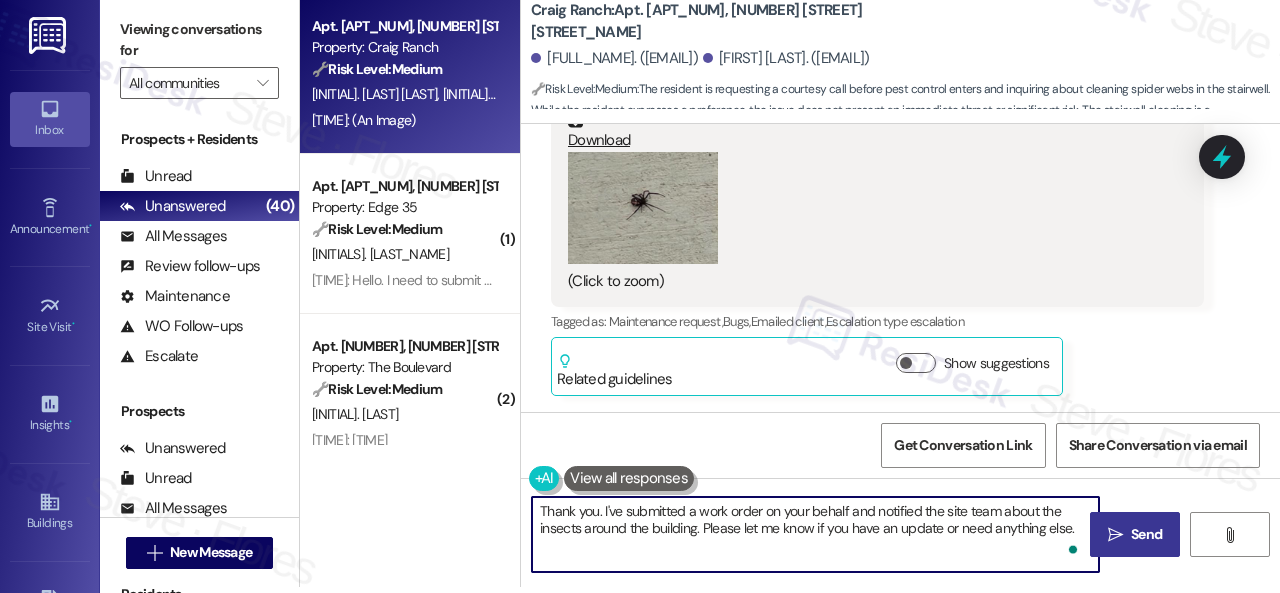 type on "Thank you. I've submitted a work order on your behalf and notified the site team about the insects around the building. Please let me know if you have an update or need anything else." 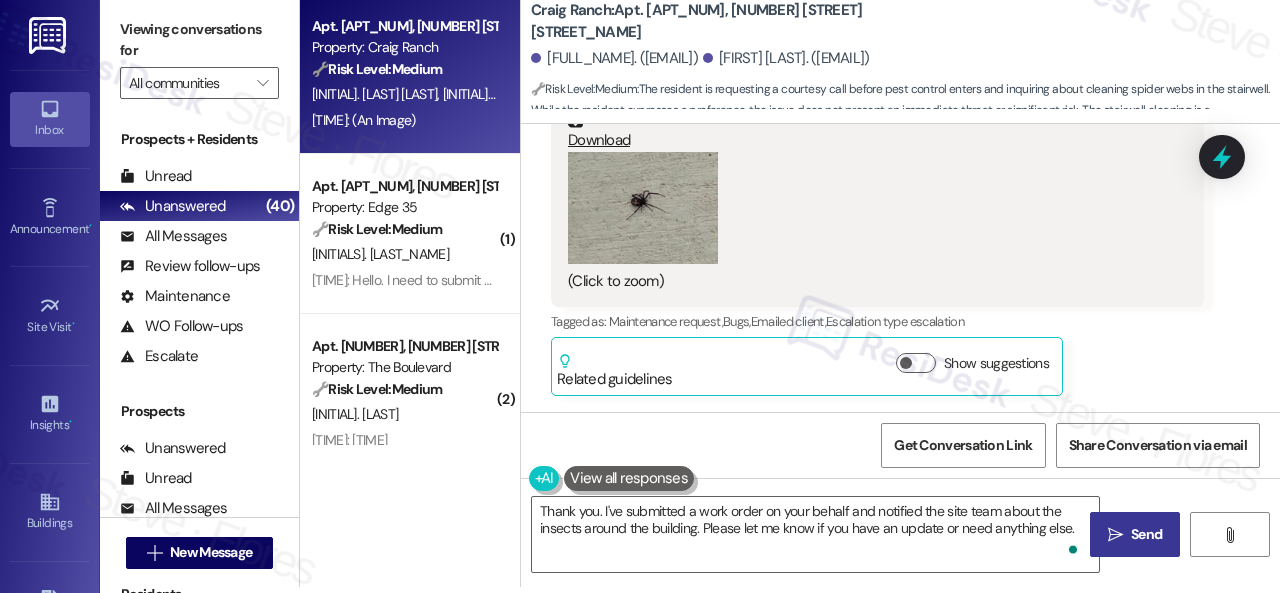 click on "Send" at bounding box center (1146, 534) 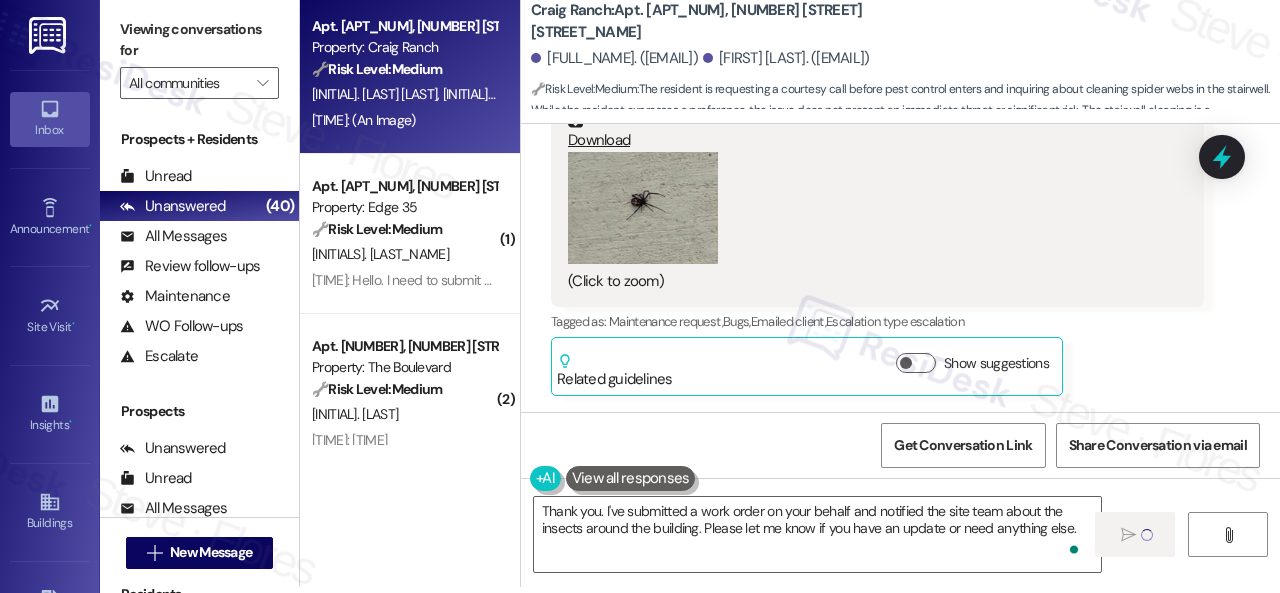 type 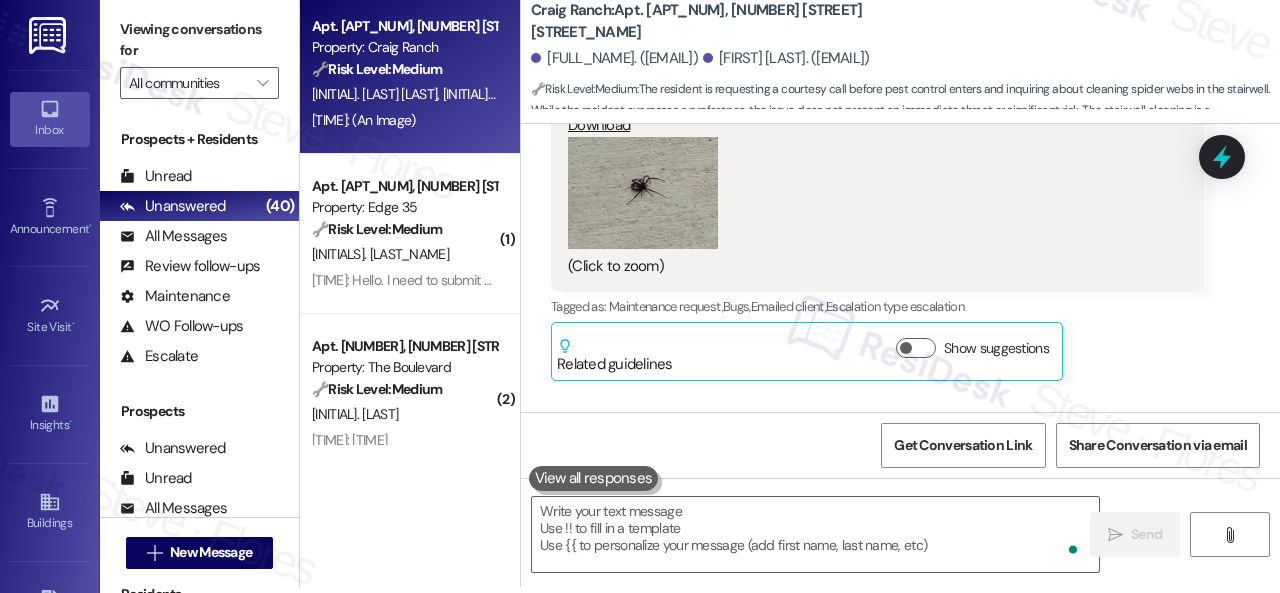 scroll, scrollTop: 0, scrollLeft: 0, axis: both 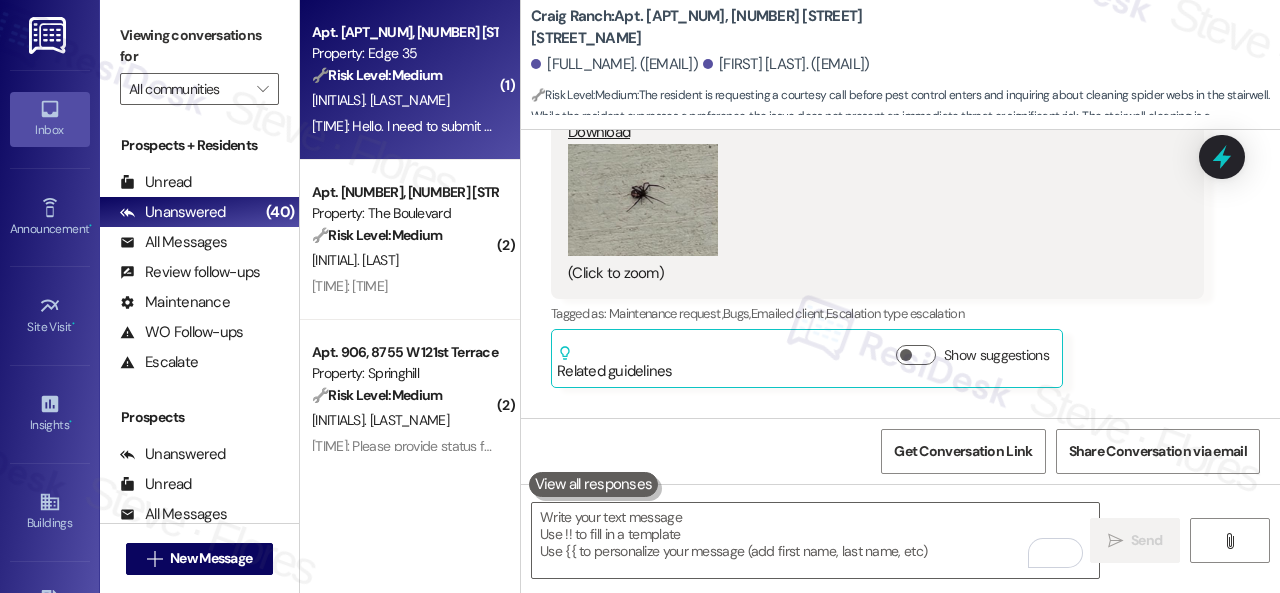 click on "M. Swilik" at bounding box center (404, 100) 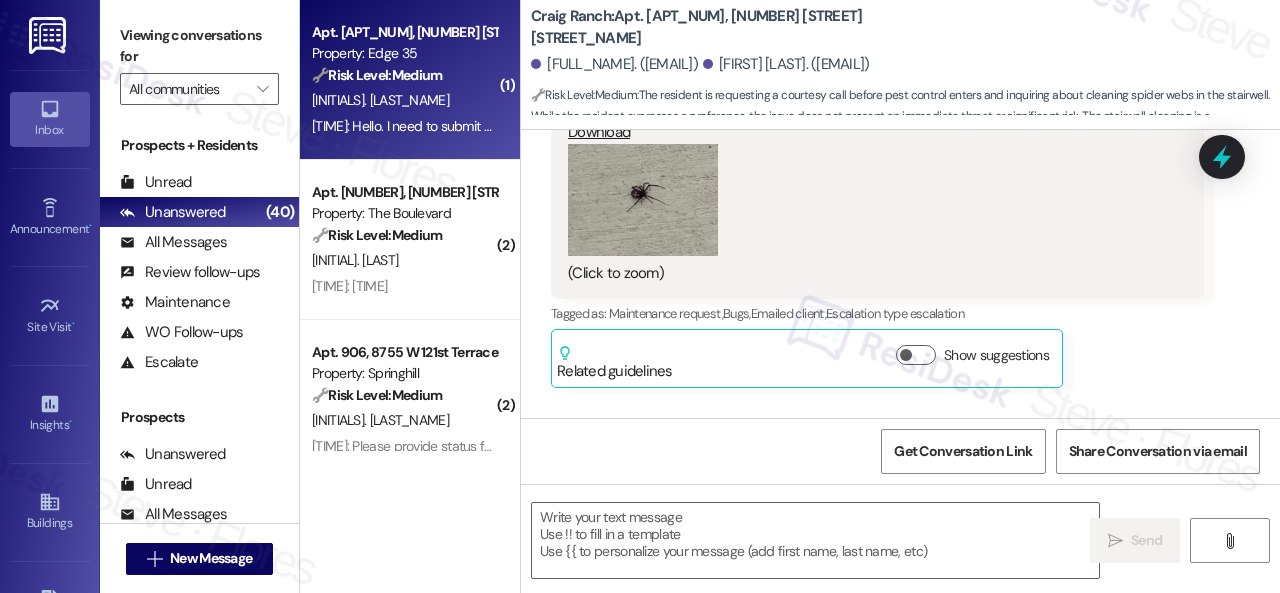 type on "Fetching suggested responses. Please feel free to read through the conversation in the meantime." 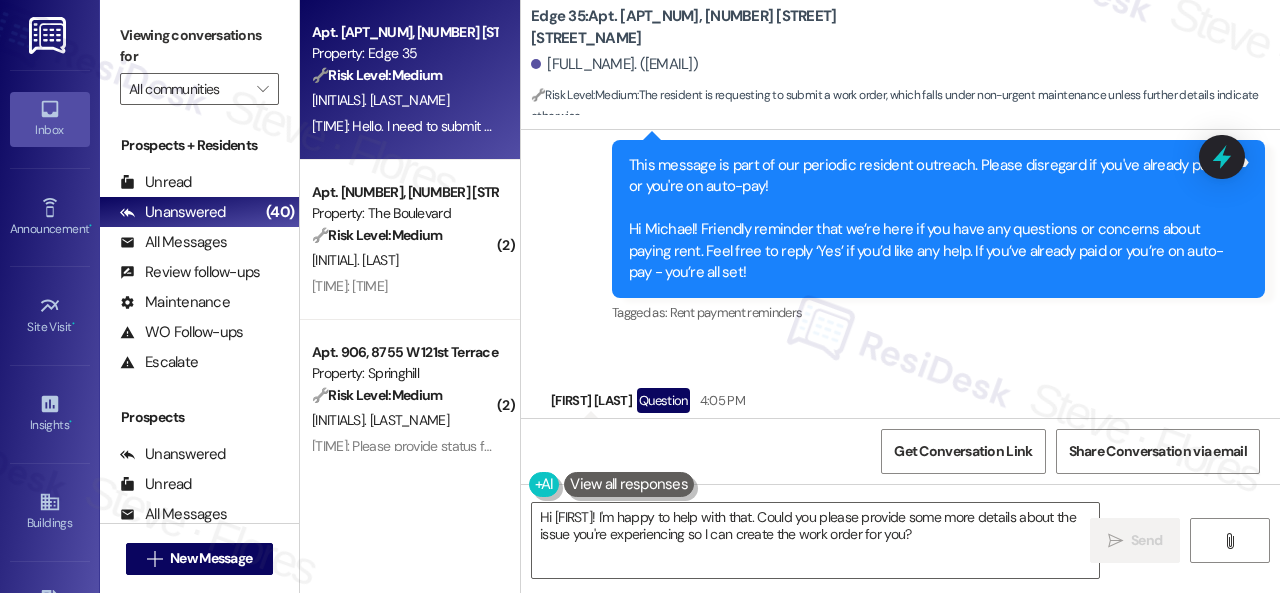 scroll, scrollTop: 1144, scrollLeft: 0, axis: vertical 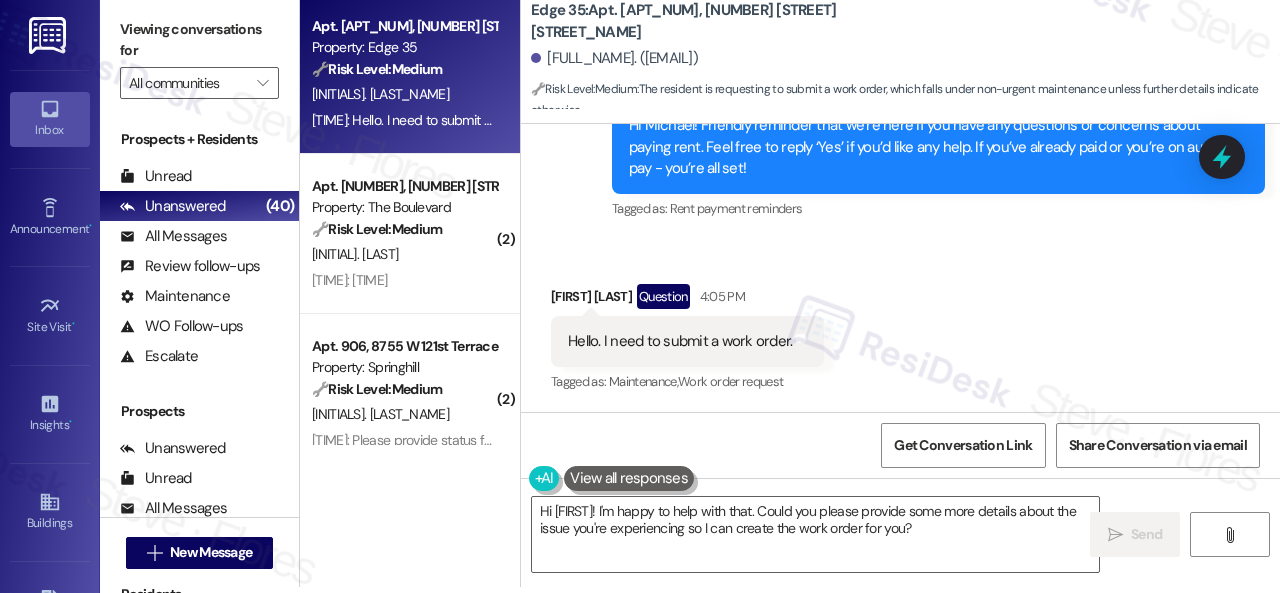 click on "Received via SMS Michael Swilik Question 4:05 PM Hello. I need to submit a work order. Tags and notes Tagged as:   Maintenance ,  Click to highlight conversations about Maintenance Work order request Click to highlight conversations about Work order request" at bounding box center [900, 325] 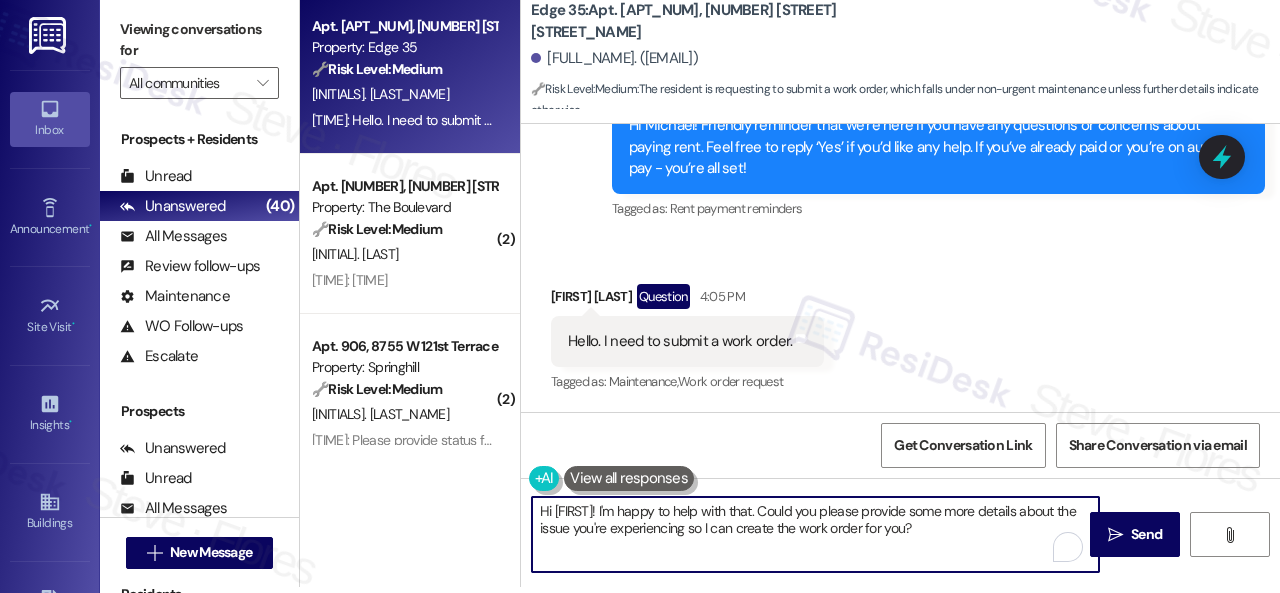 drag, startPoint x: 802, startPoint y: 507, endPoint x: 999, endPoint y: 521, distance: 197.49684 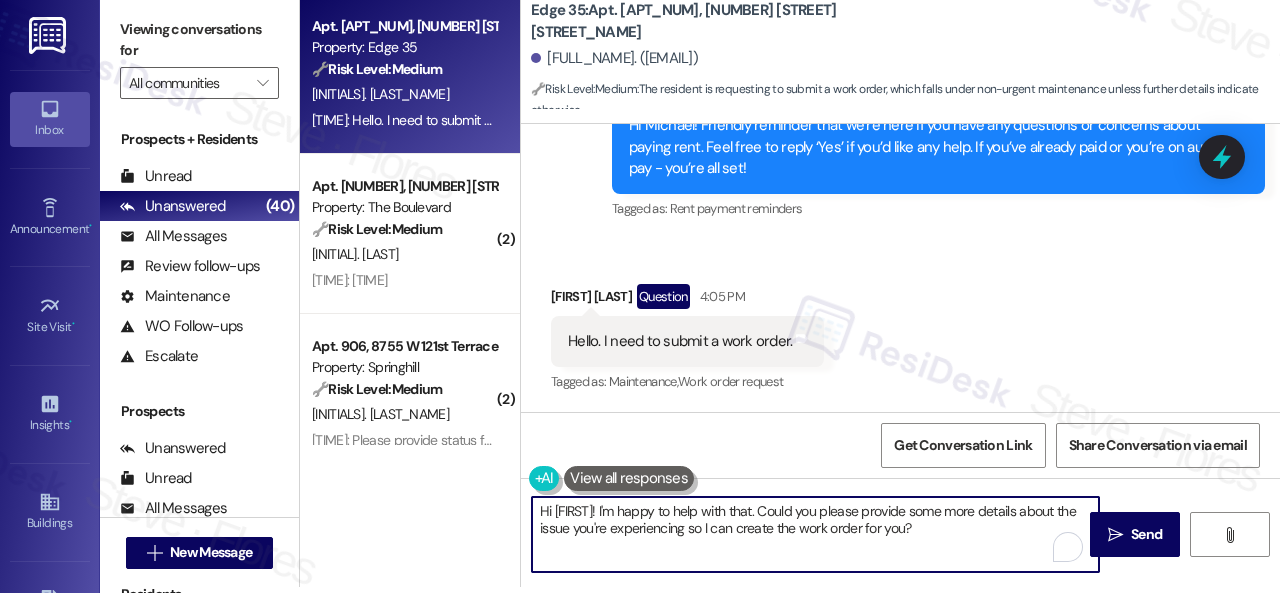 click on "Hi {{first_name}}! I'm happy to help with that. Could you please provide some more details about the issue you're experiencing so I can create the work order for you?" at bounding box center [815, 534] 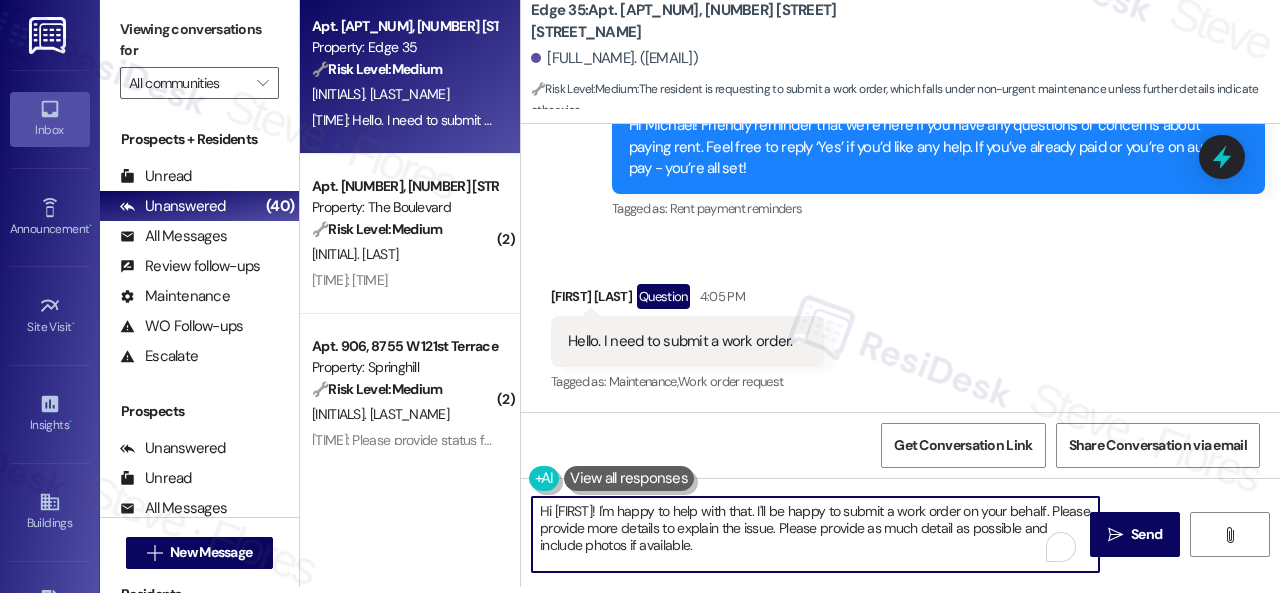 scroll, scrollTop: 68, scrollLeft: 0, axis: vertical 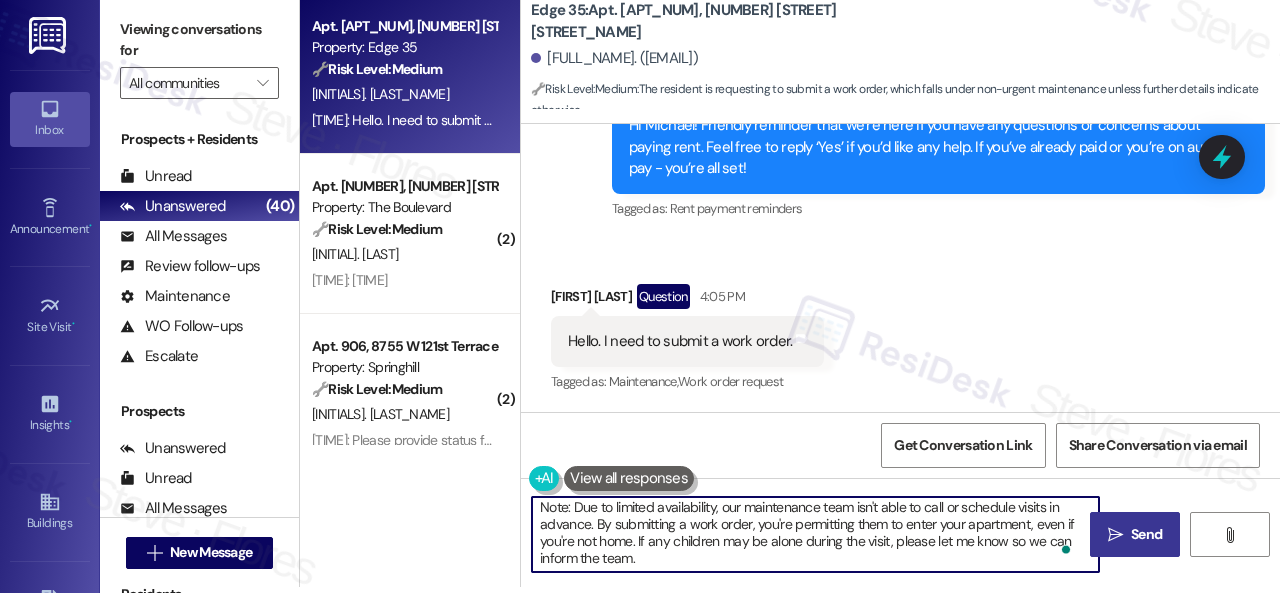 type on "Hi {{first_name}}! I'm happy to help with that. I'll be happy to submit a work order on your behalf. Please provide more details to explain the issue. Please provide as much detail as possible and include photos if available.
Note: Due to limited availability, our maintenance team isn't able to call or schedule visits in advance. By submitting a work order, you're permitting them to enter your apartment, even if you're not home. If any children may be alone during the visit, please let me know so we can inform the team." 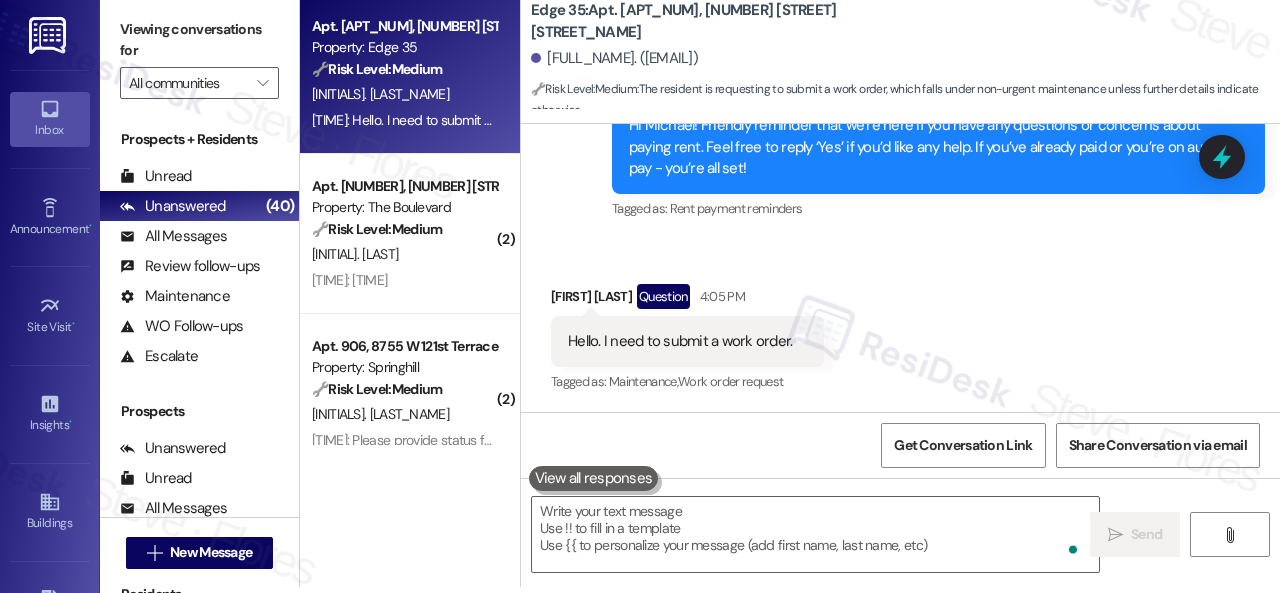 type on "Fetching suggested responses. Please feel free to read through the conversation in the meantime." 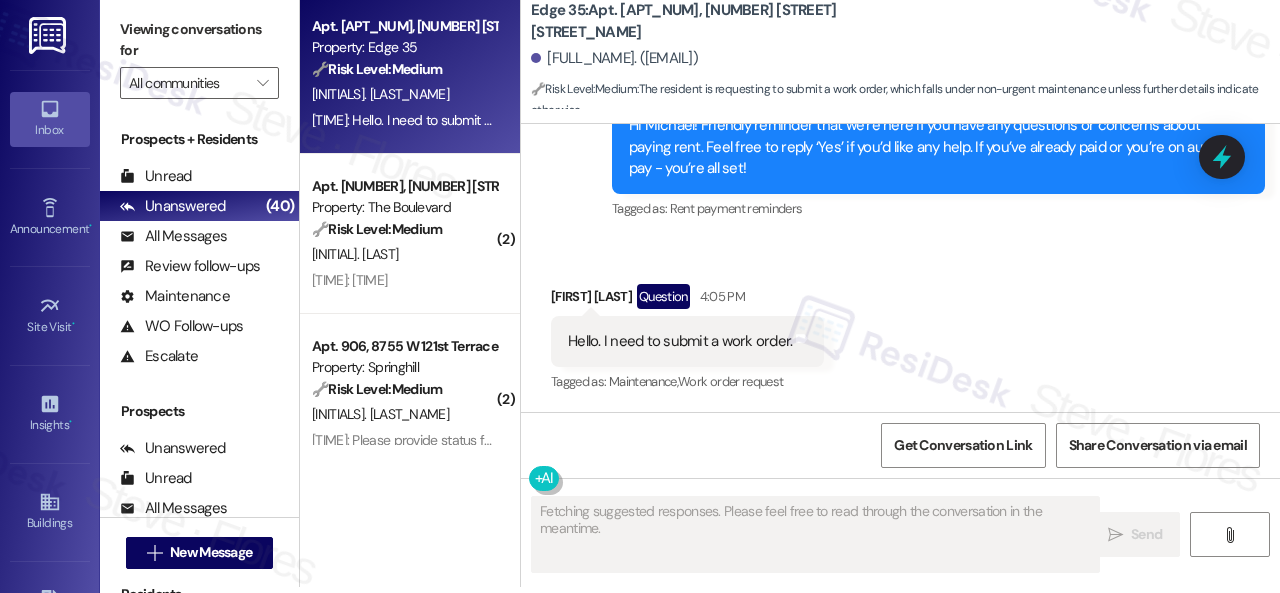 scroll, scrollTop: 0, scrollLeft: 0, axis: both 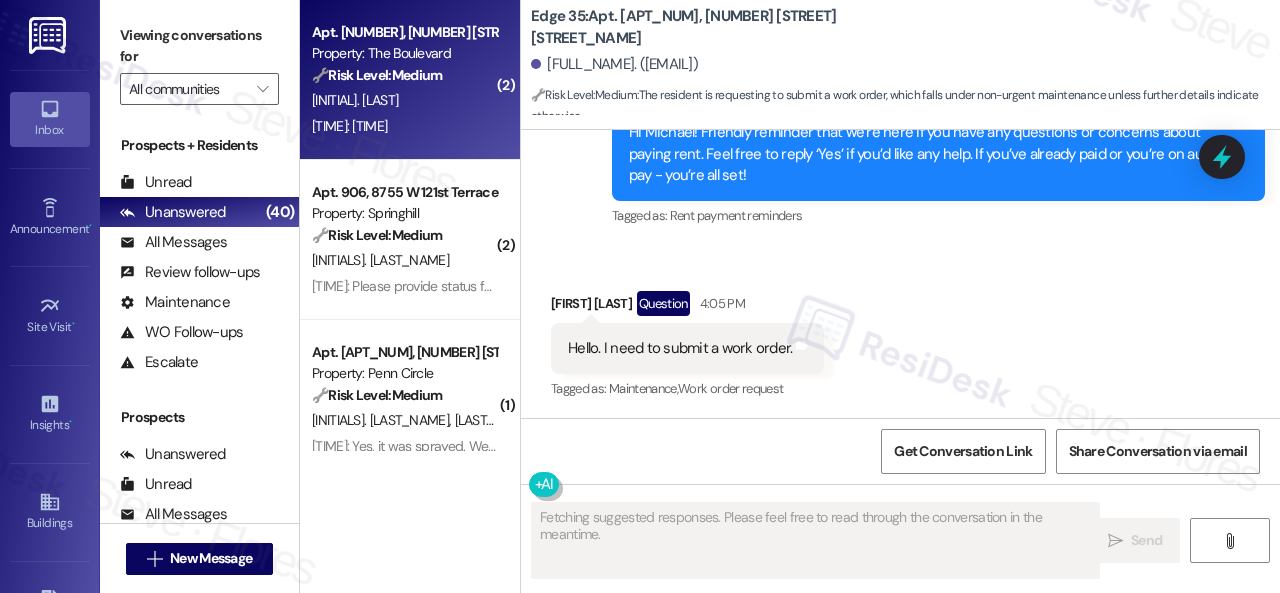 click on "F. Chance" at bounding box center (404, 100) 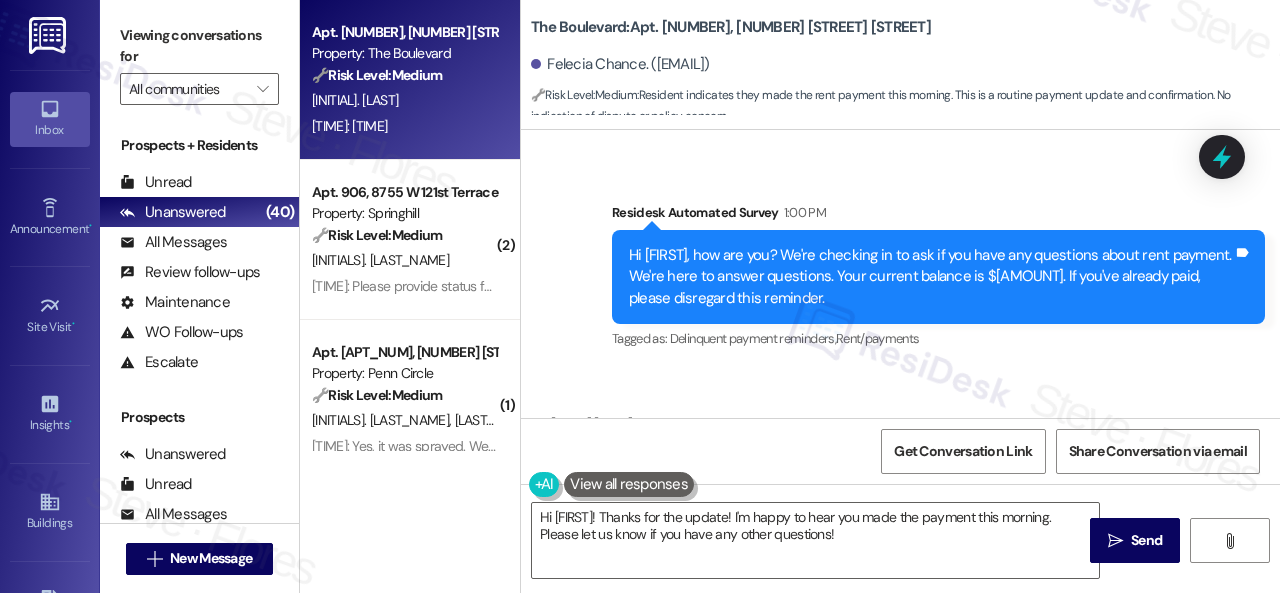 scroll, scrollTop: 5596, scrollLeft: 0, axis: vertical 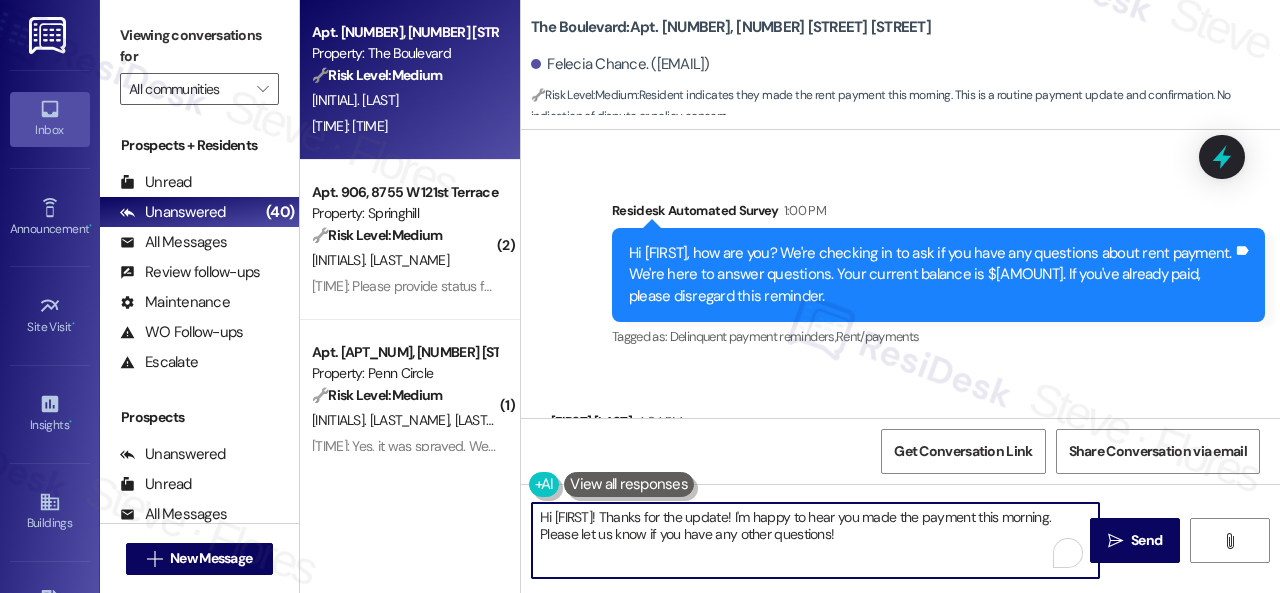 drag, startPoint x: 647, startPoint y: 513, endPoint x: 476, endPoint y: 509, distance: 171.04678 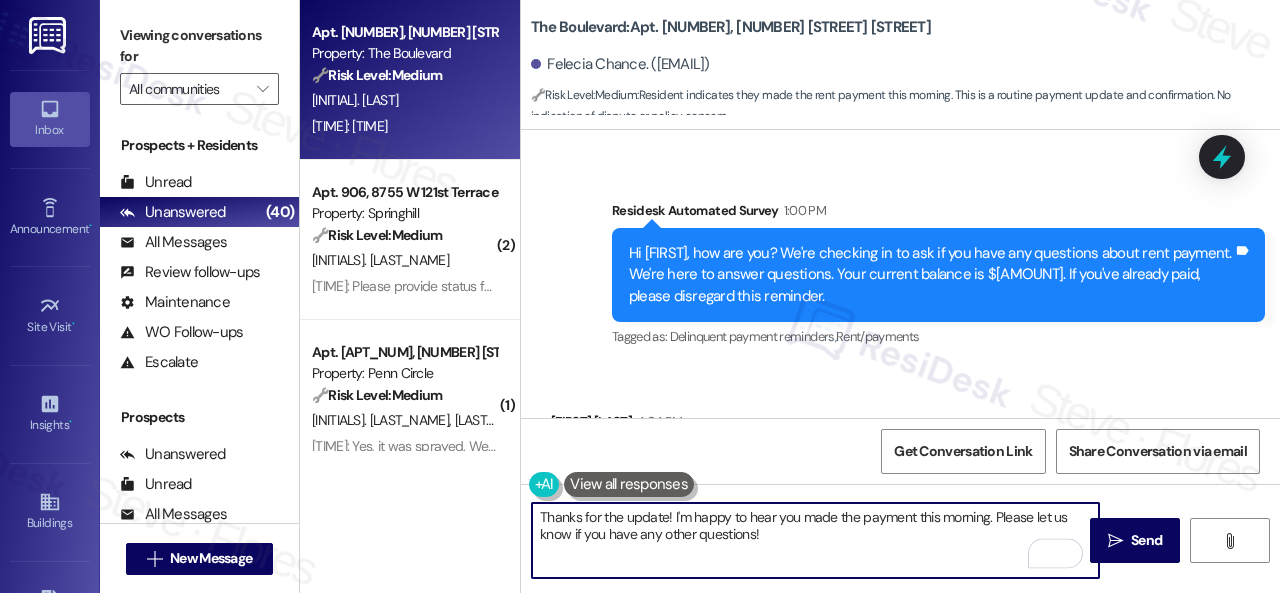 drag, startPoint x: 992, startPoint y: 522, endPoint x: 1002, endPoint y: 542, distance: 22.36068 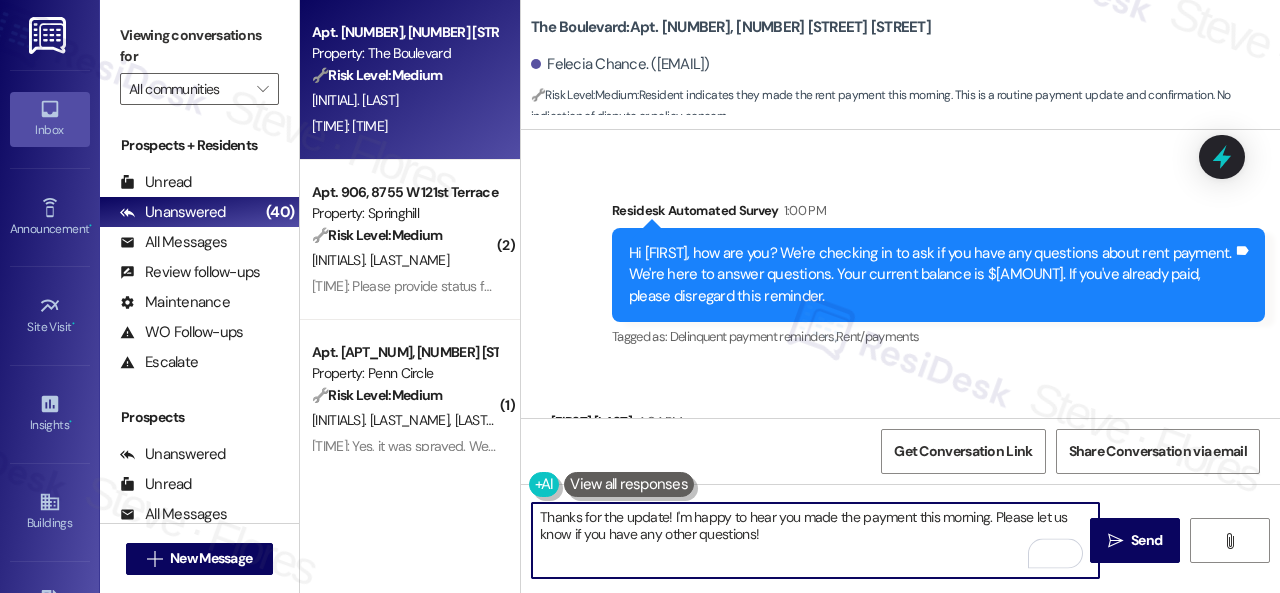 click on "Thanks for the update! I'm happy to hear you made the payment this morning. Please let us know if you have any other questions!" at bounding box center [815, 540] 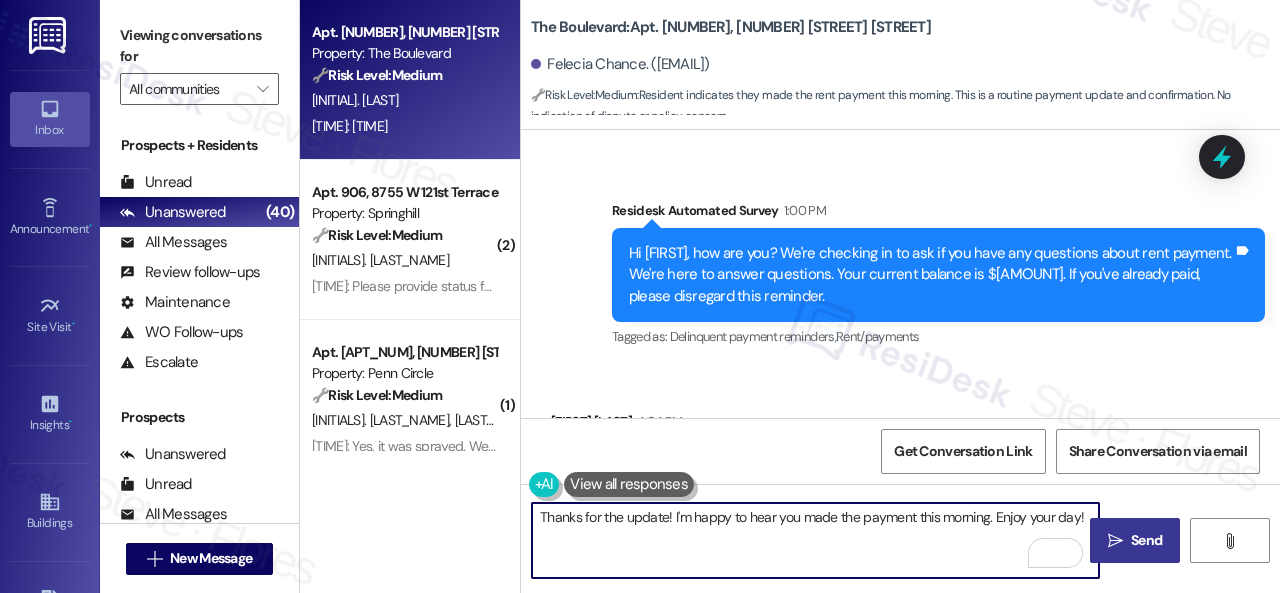 type on "Thanks for the update! I'm happy to hear you made the payment this morning. Enjoy your day!" 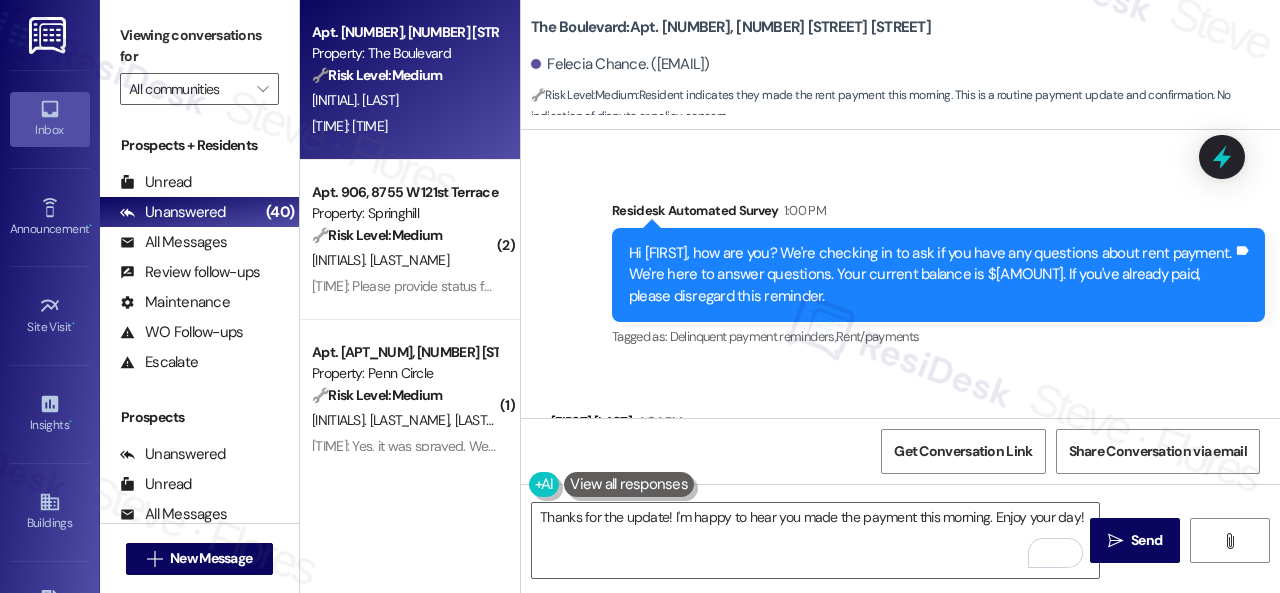 drag, startPoint x: 1131, startPoint y: 534, endPoint x: 1135, endPoint y: 503, distance: 31.257 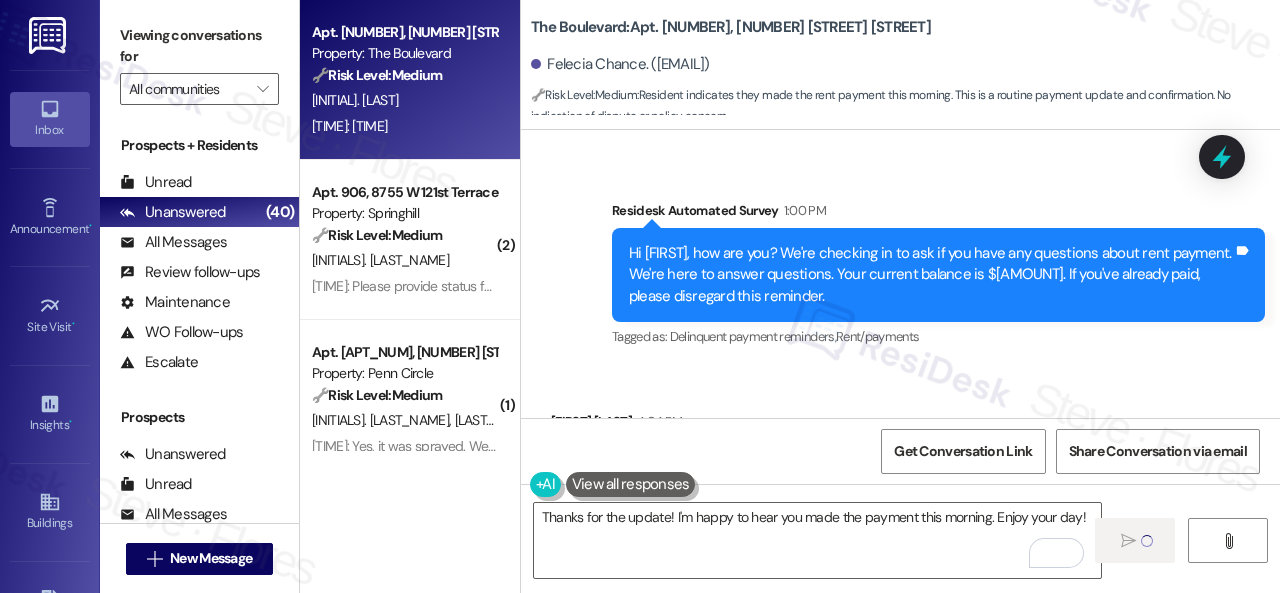 type 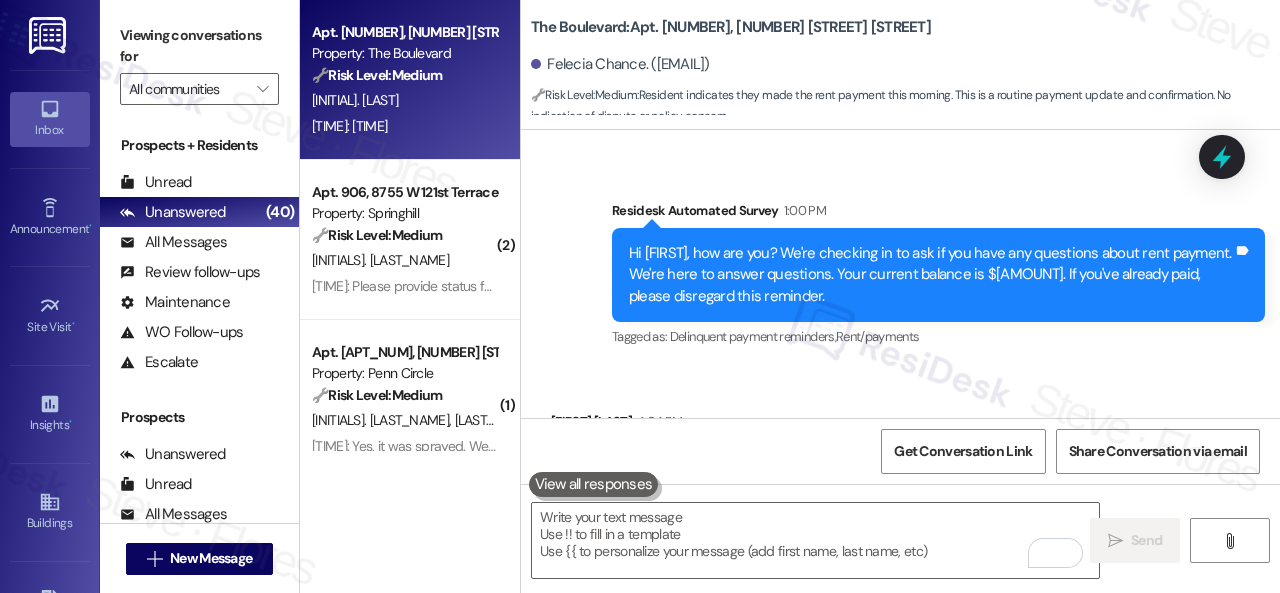 scroll, scrollTop: 5594, scrollLeft: 0, axis: vertical 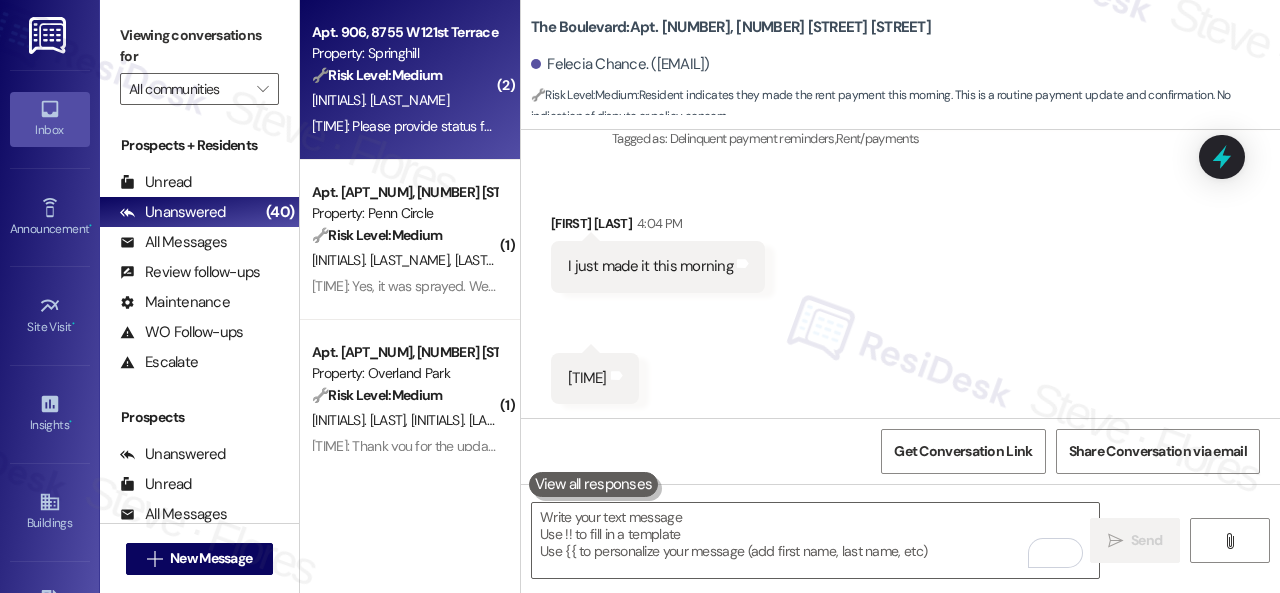 click on "A. Munoz-Cruz" at bounding box center (404, 100) 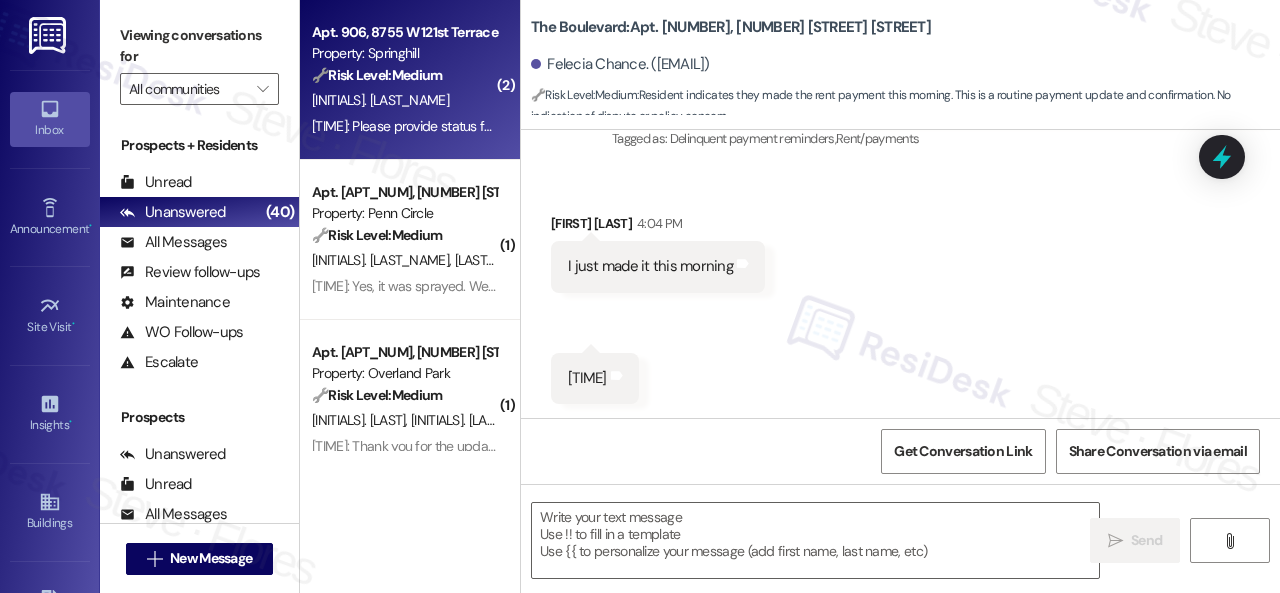 type on "Fetching suggested responses. Please feel free to read through the conversation in the meantime." 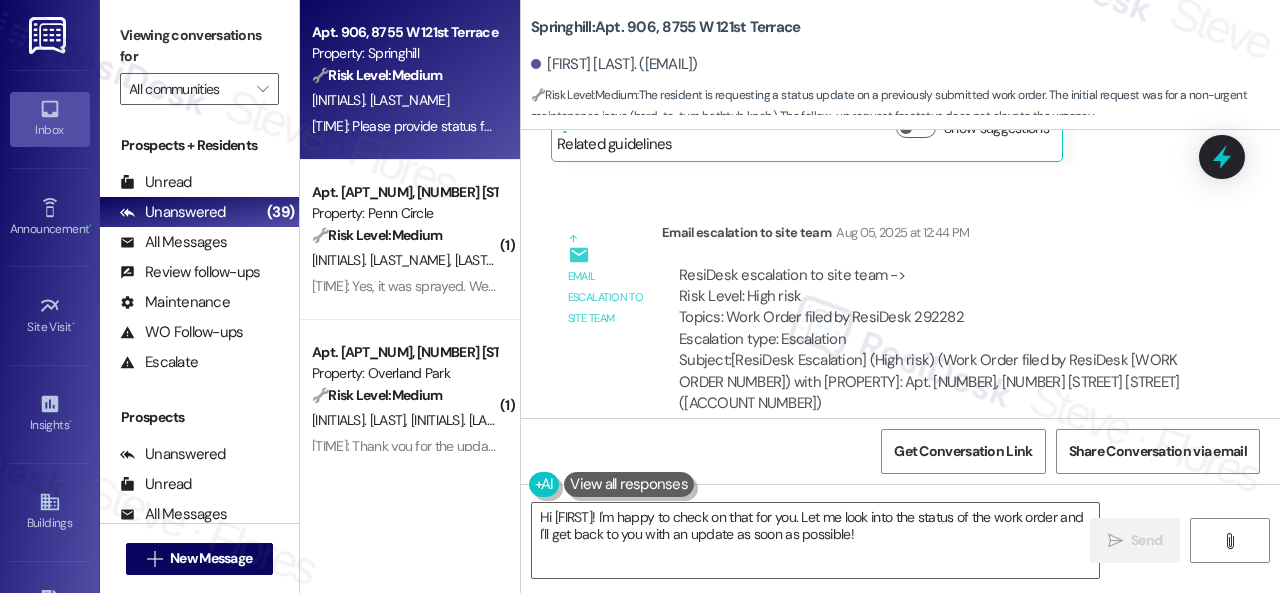 scroll, scrollTop: 9092, scrollLeft: 0, axis: vertical 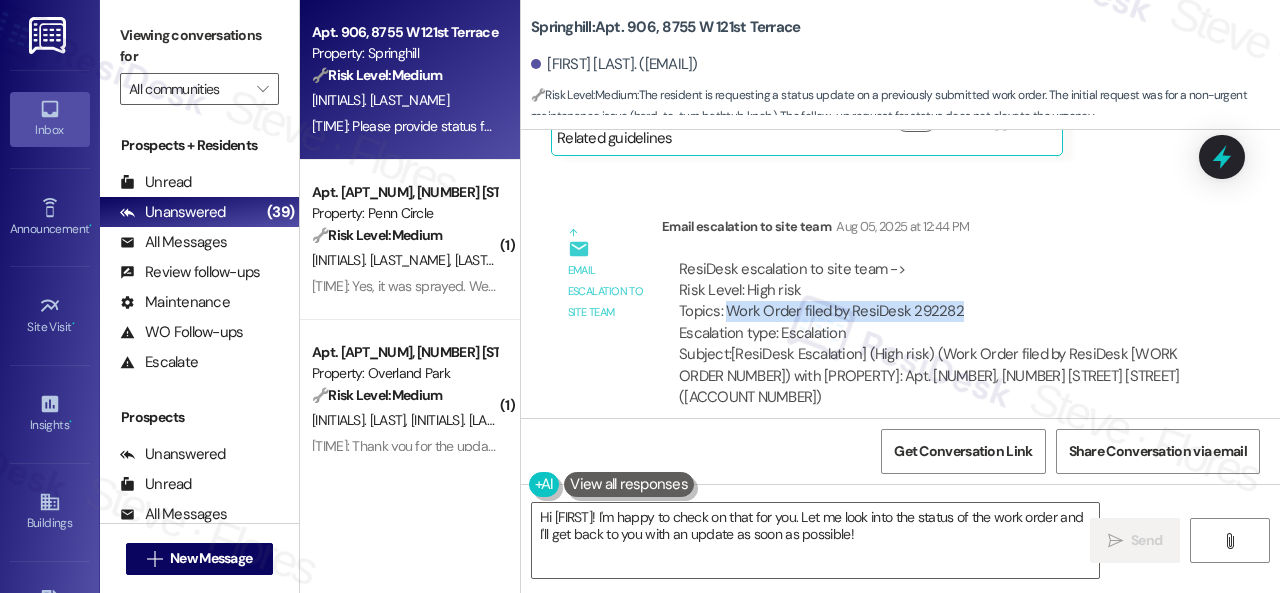 drag, startPoint x: 958, startPoint y: 311, endPoint x: 726, endPoint y: 310, distance: 232.00215 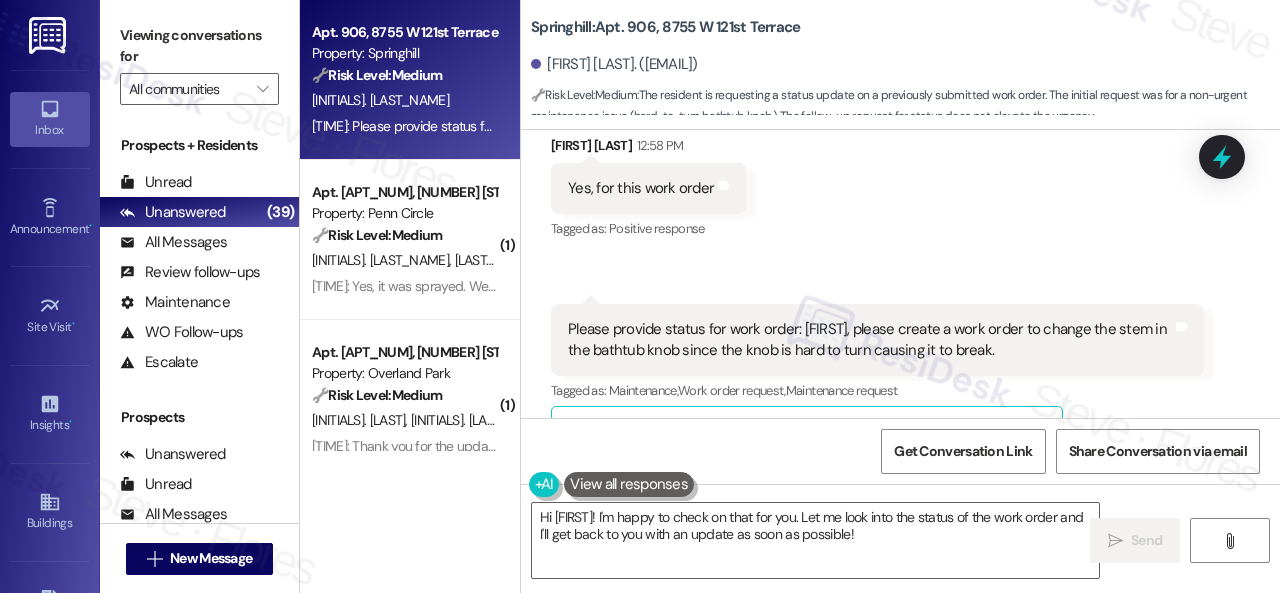 scroll, scrollTop: 11094, scrollLeft: 0, axis: vertical 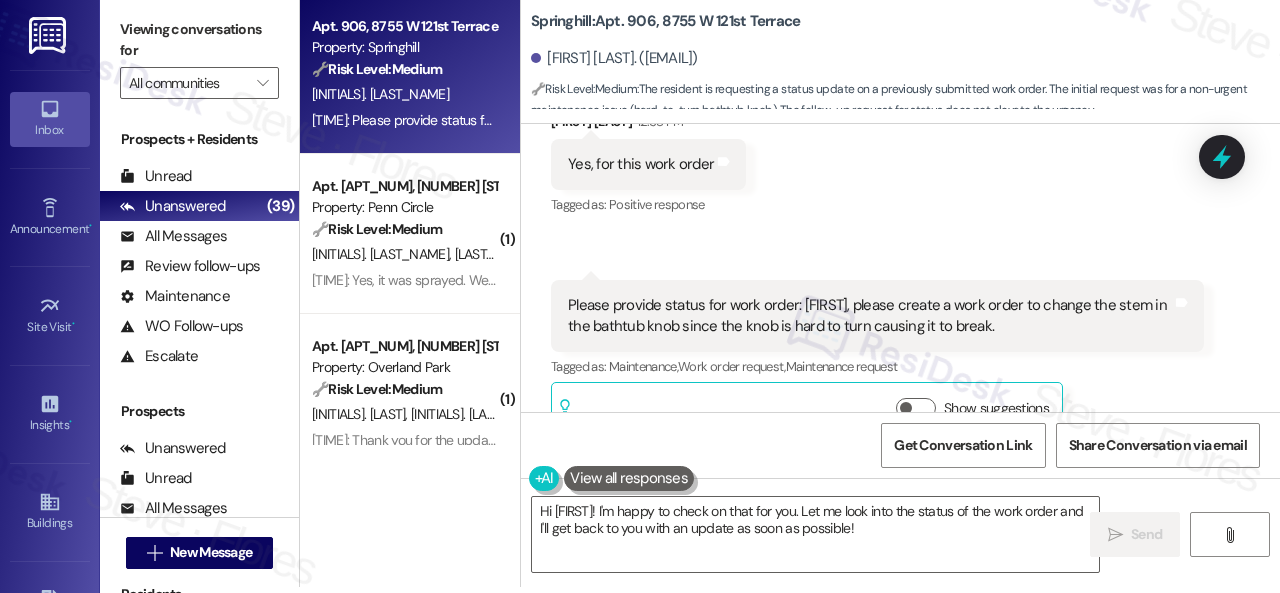 click on "Get Conversation Link Share Conversation via email" at bounding box center [900, 445] 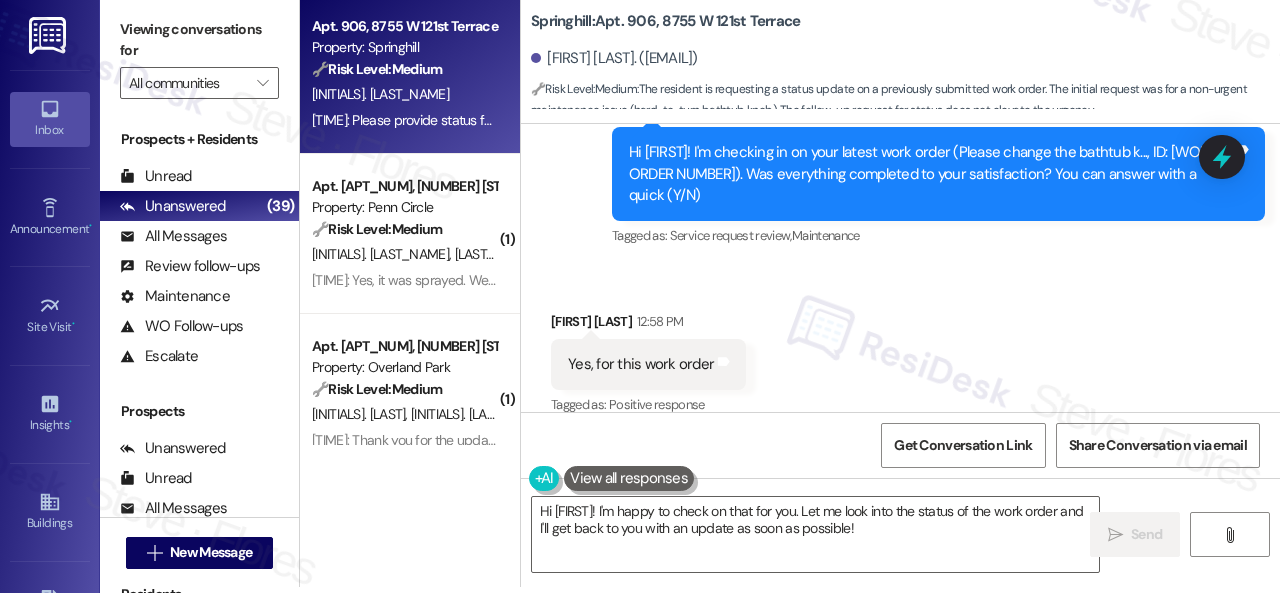 scroll, scrollTop: 10794, scrollLeft: 0, axis: vertical 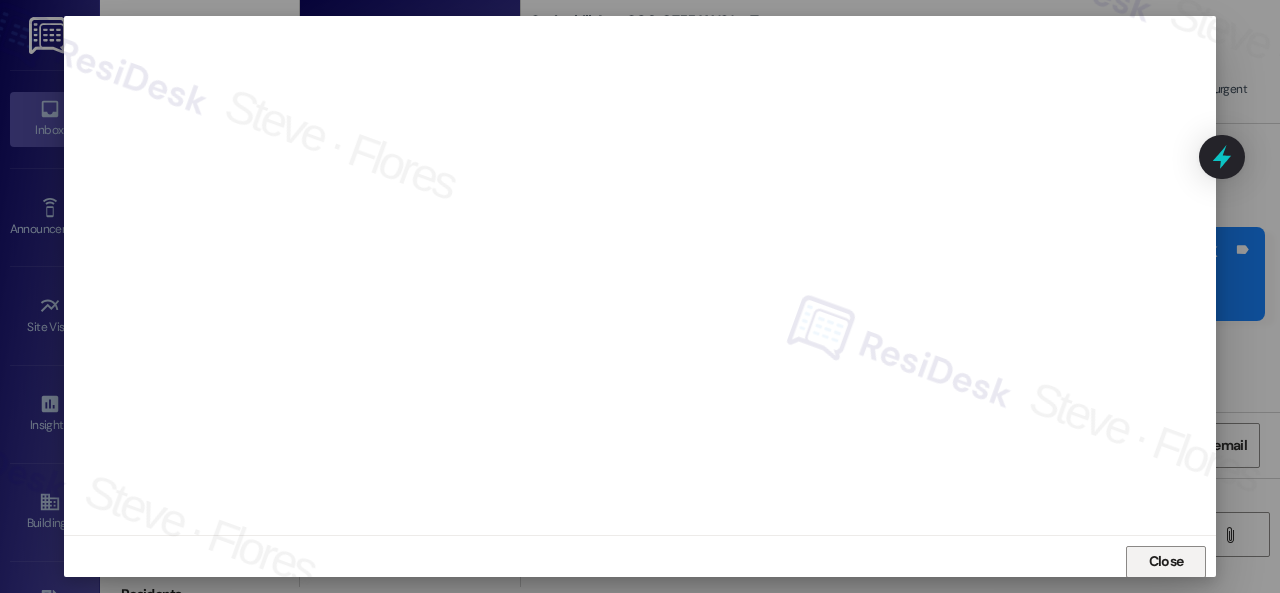 click on "Close" at bounding box center [1166, 561] 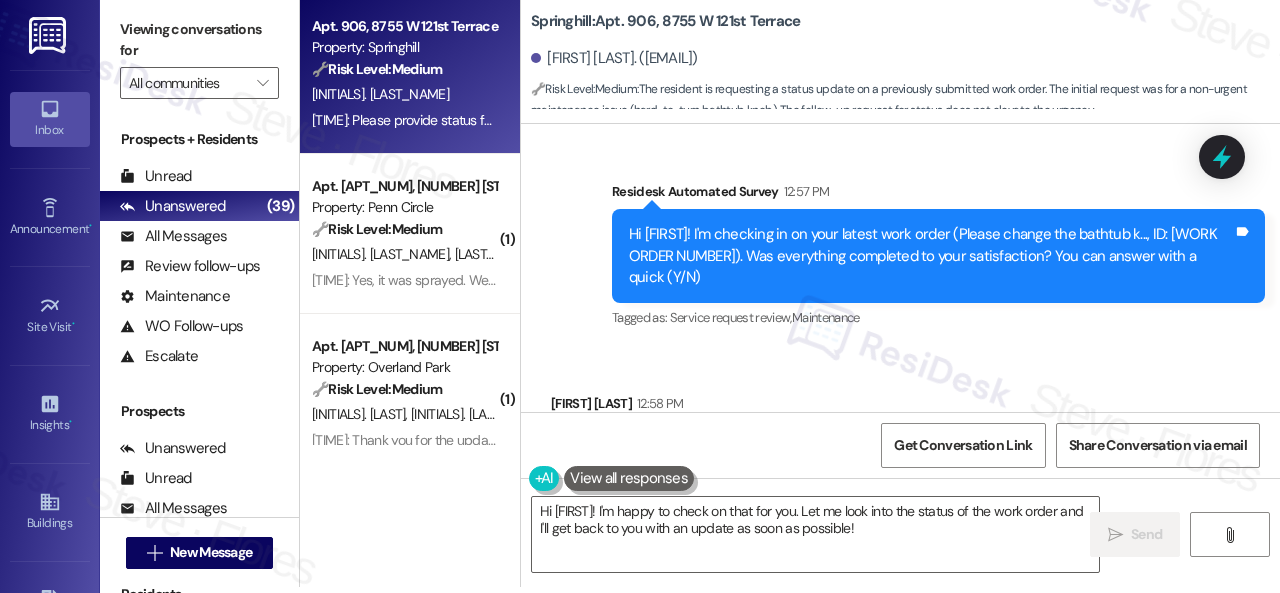scroll, scrollTop: 10794, scrollLeft: 0, axis: vertical 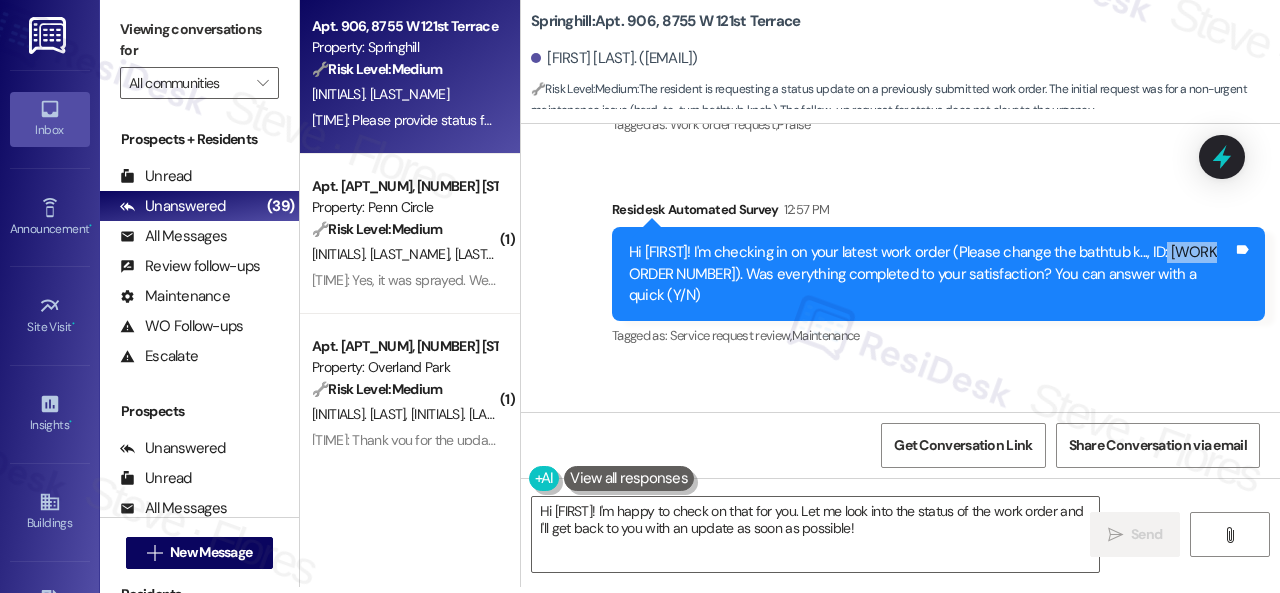 drag, startPoint x: 1154, startPoint y: 233, endPoint x: 1198, endPoint y: 227, distance: 44.407207 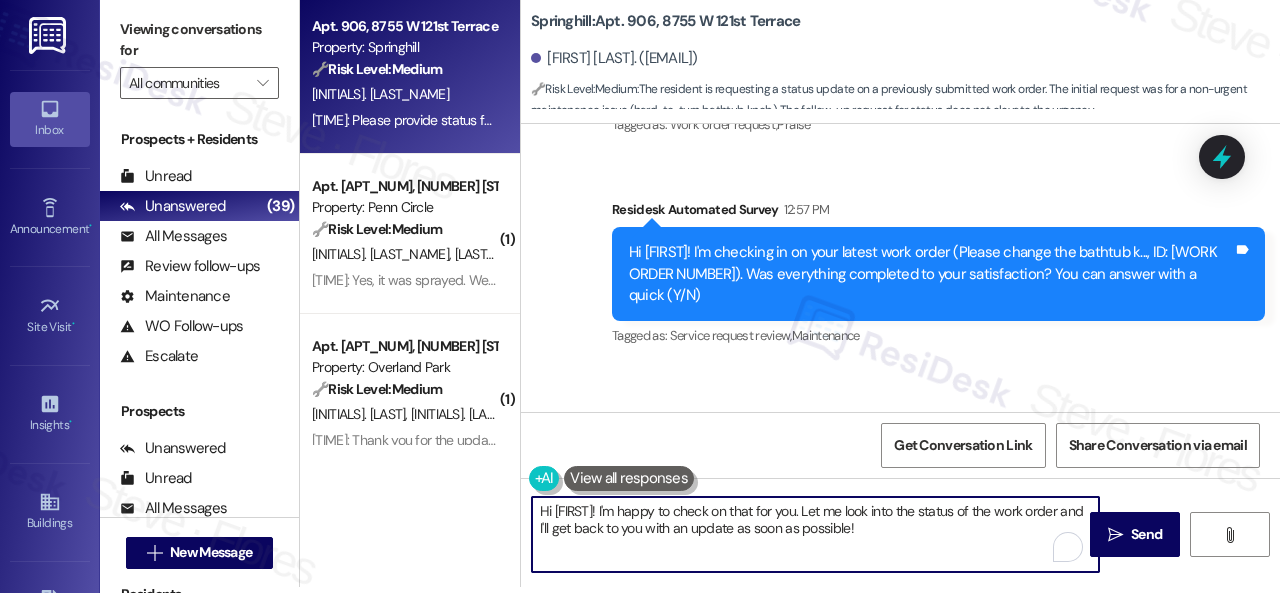 drag, startPoint x: 644, startPoint y: 511, endPoint x: 992, endPoint y: 541, distance: 349.2907 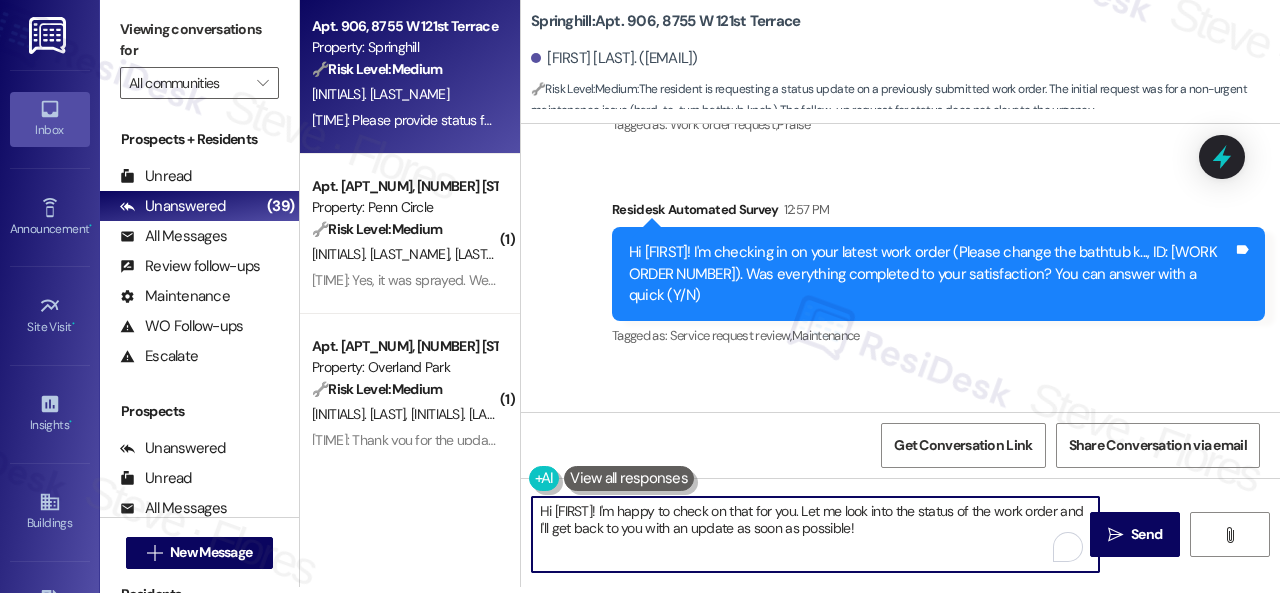 click on "Hi {{first_name}}! I'm happy to check on that for you. Let me look into the status of the work order and I'll get back to you with an update as soon as possible!" at bounding box center (815, 534) 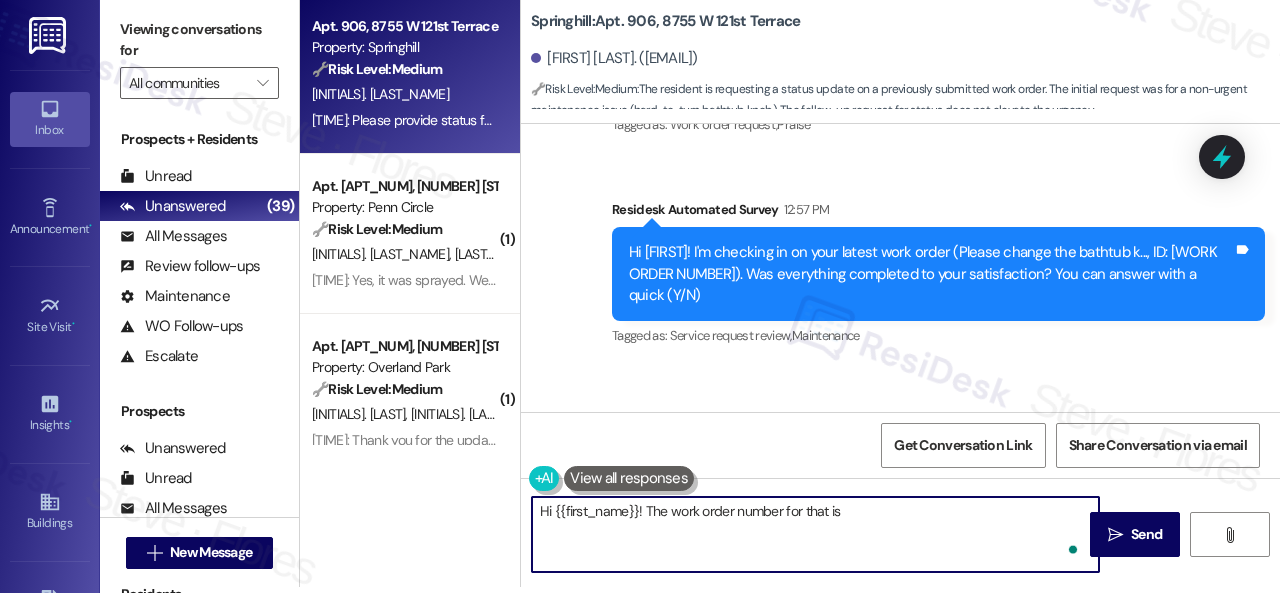 paste on "292282" 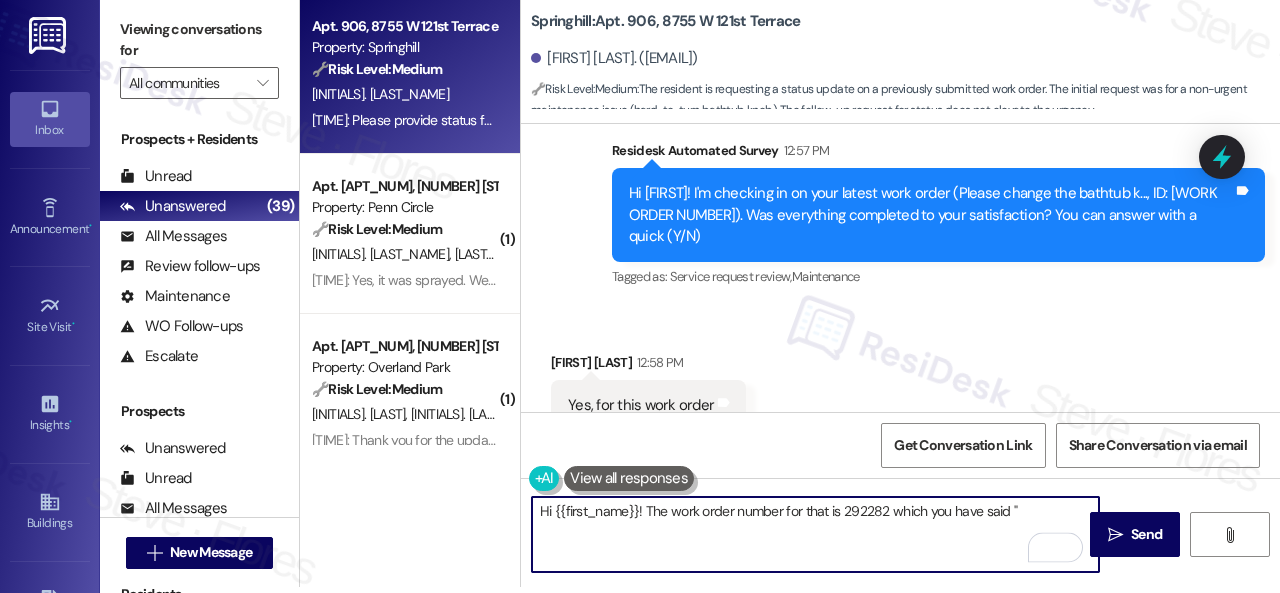 scroll, scrollTop: 10894, scrollLeft: 0, axis: vertical 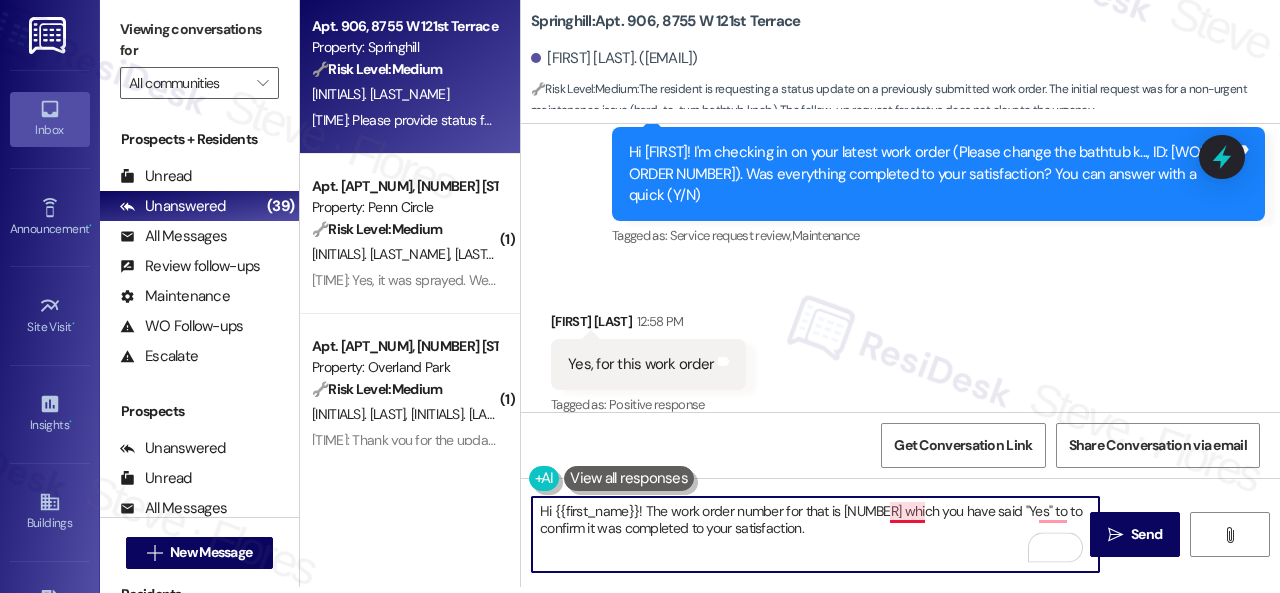 click on "Hi {{first_name}}! The work order number for that is 292282 which you have said "Yes" to to confirm it was completed to your satisfaction." at bounding box center [815, 534] 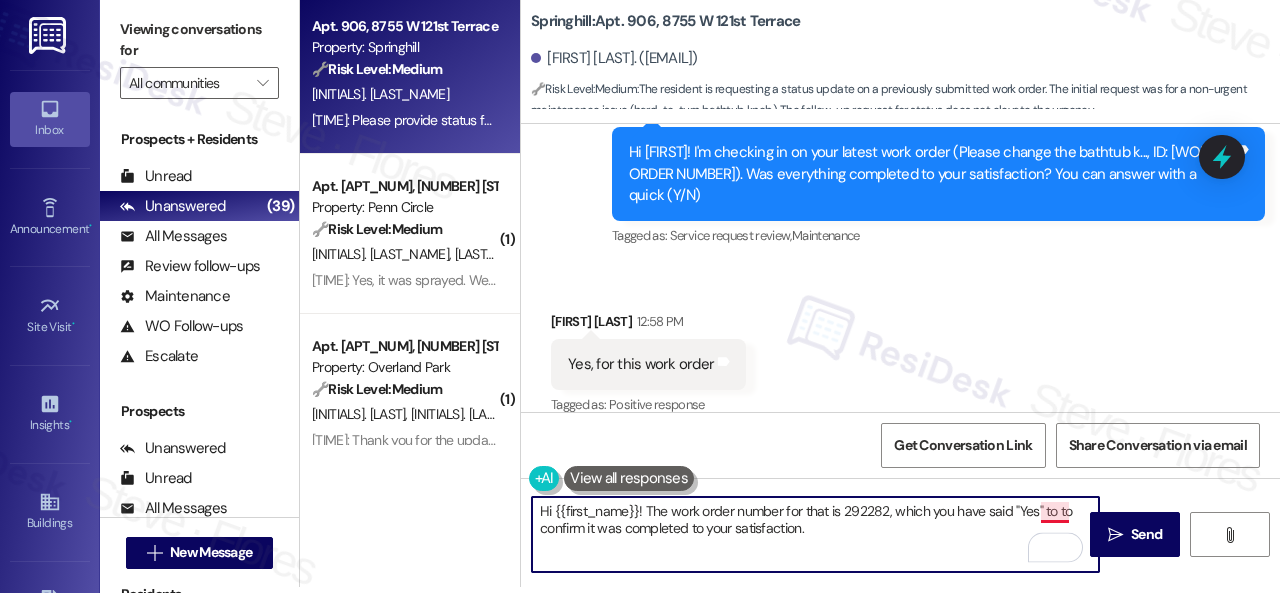 click on "Hi {{first_name}}! The work order number for that is 292282, which you have said "Yes" to to confirm it was completed to your satisfaction." at bounding box center (815, 534) 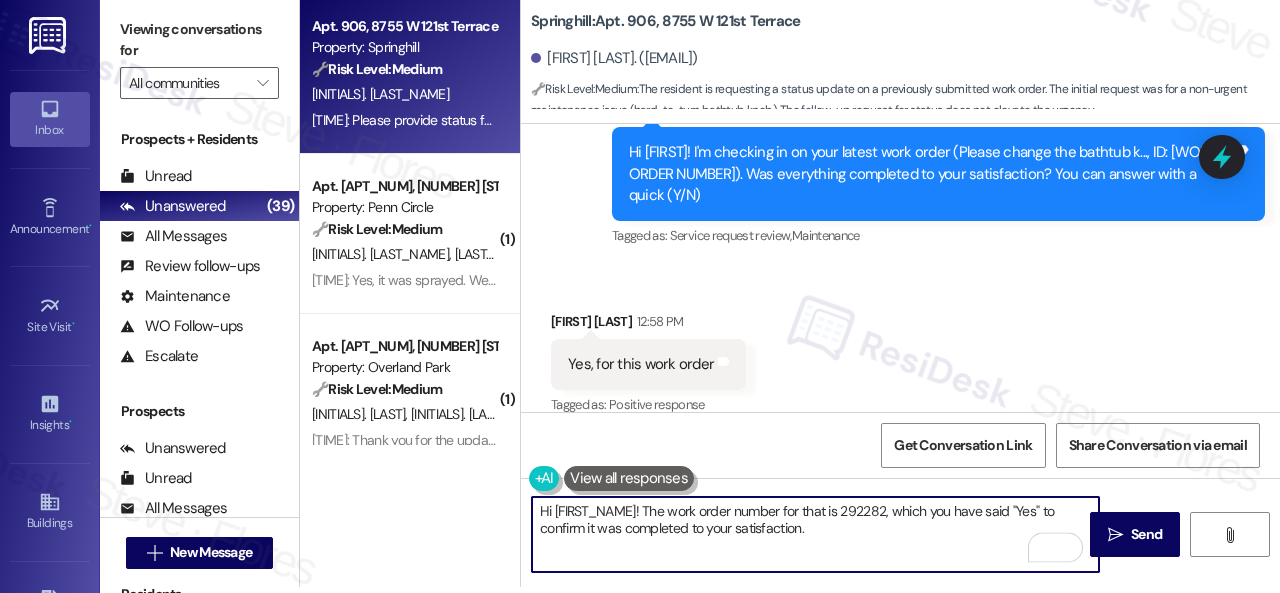 click on "Hi {{first_name}}! The work order number for that is 292282, which you have said "Yes" to confirm it was completed to your satisfaction." at bounding box center [815, 534] 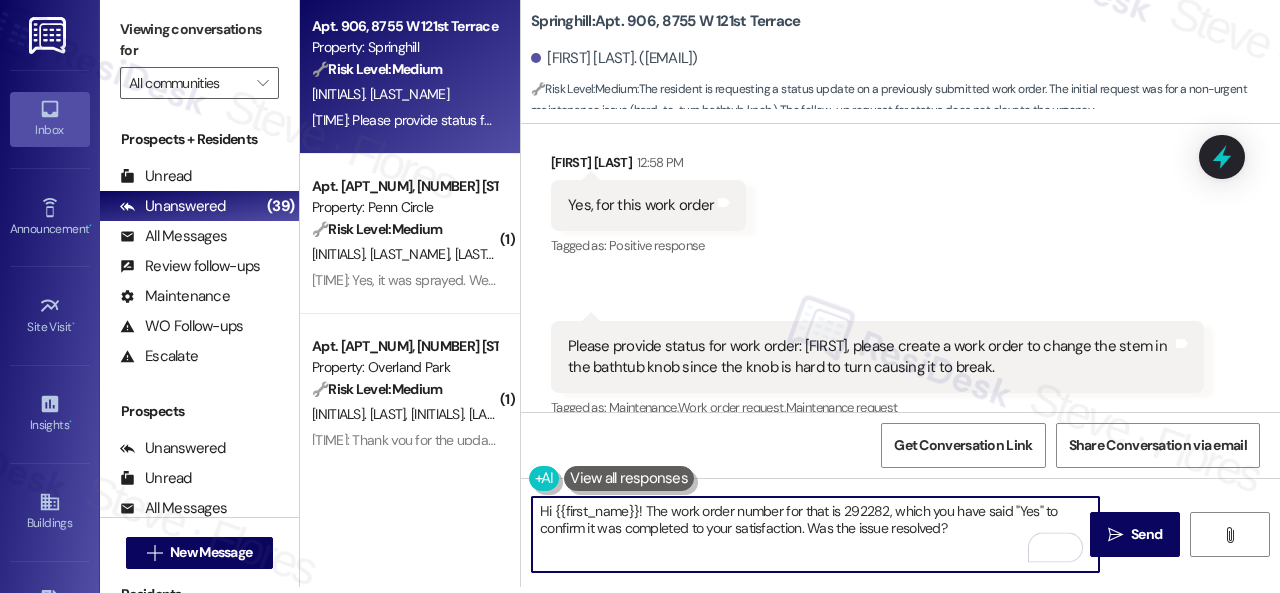 scroll, scrollTop: 11094, scrollLeft: 0, axis: vertical 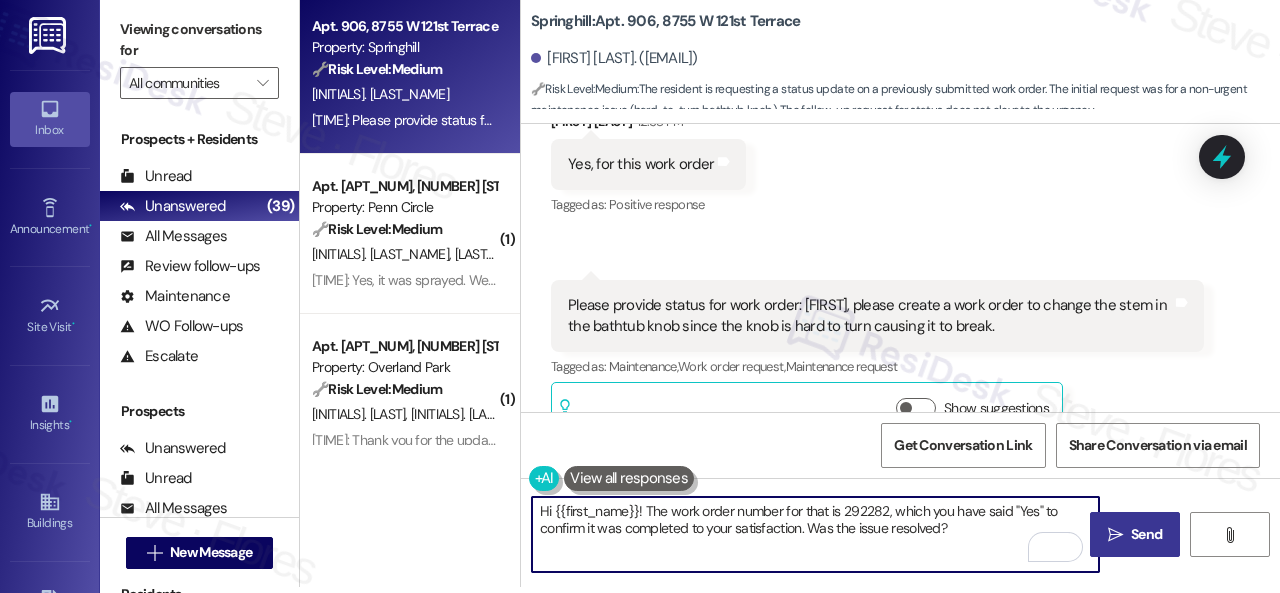 type on "Hi {{first_name}}! The work order number for that is 292282, which you have said "Yes" to confirm it was completed to your satisfaction. Was the issue resolved?" 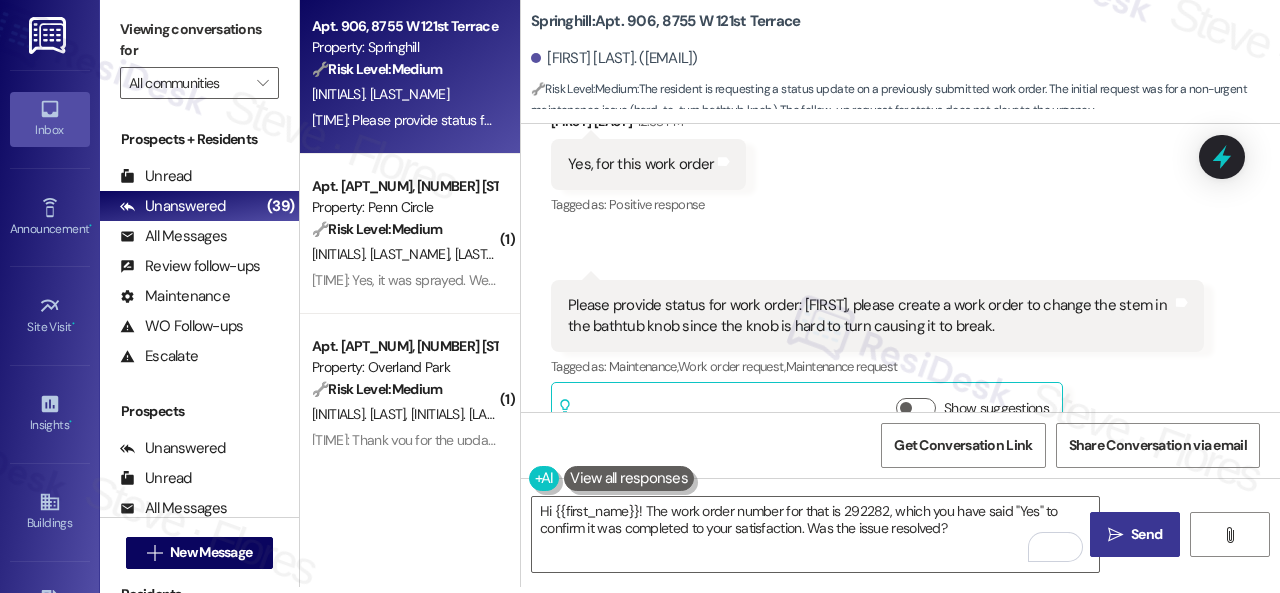 click on "Send" at bounding box center [1146, 534] 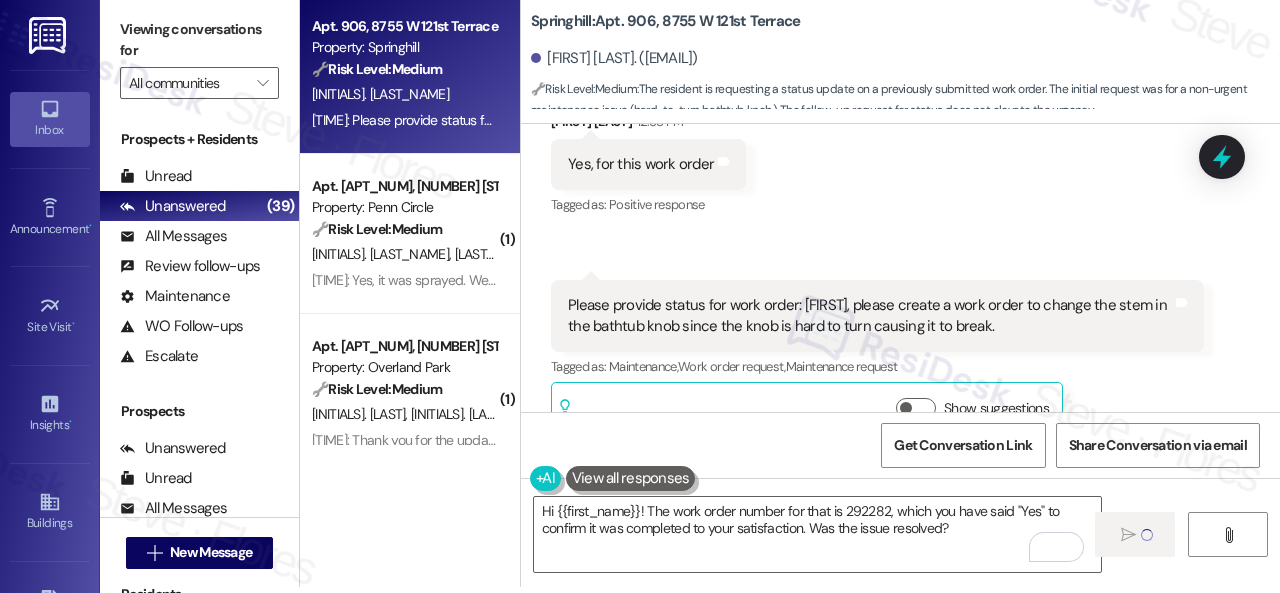 type 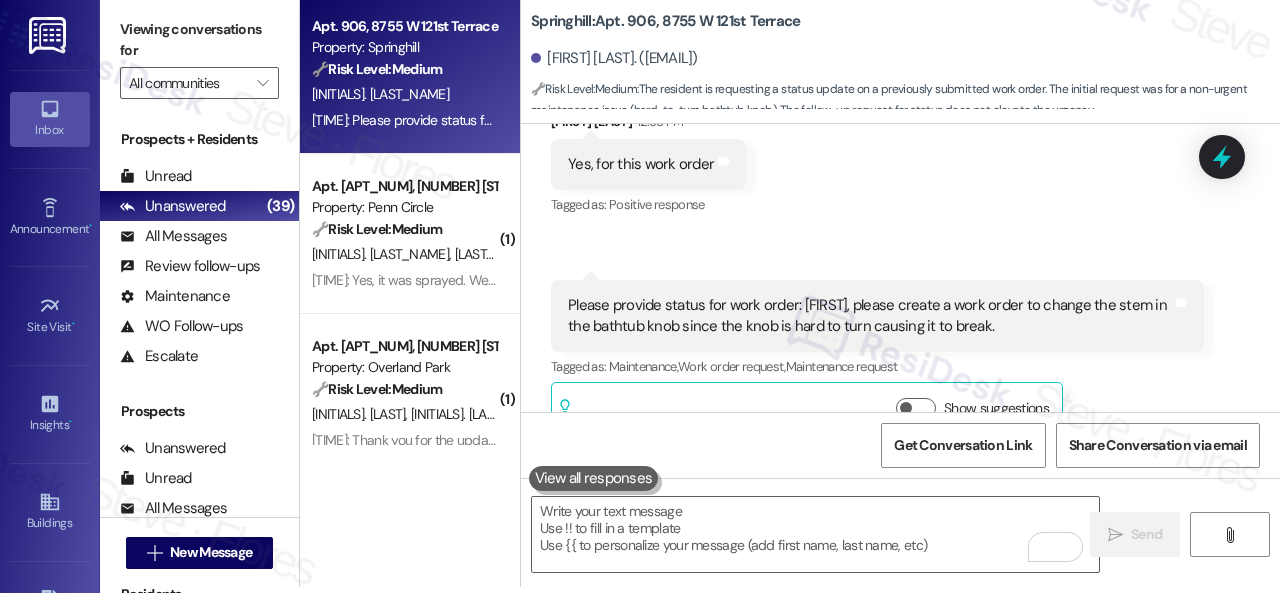 scroll, scrollTop: 0, scrollLeft: 0, axis: both 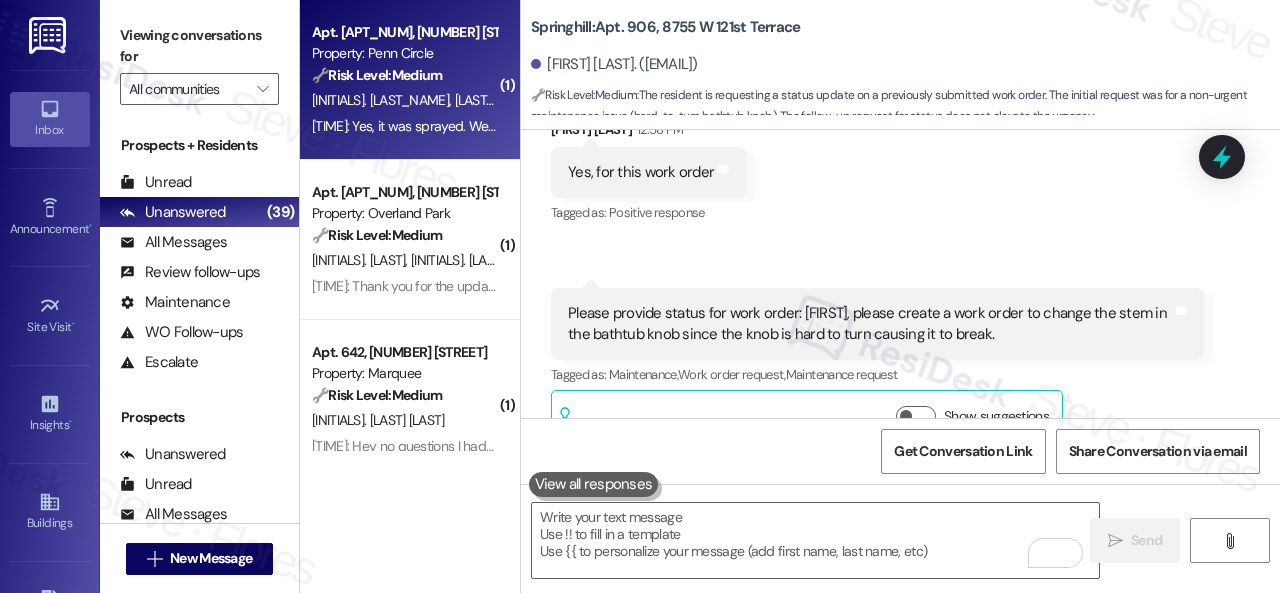 click on "T. Ramsaran" at bounding box center (694, 100) 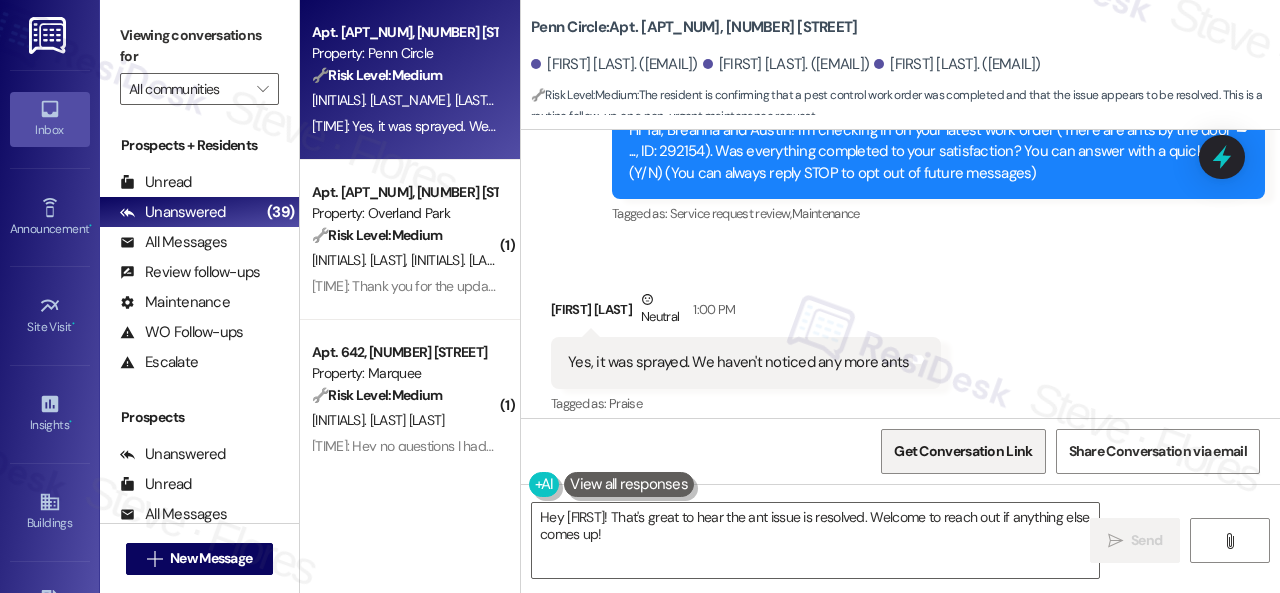 scroll, scrollTop: 248, scrollLeft: 0, axis: vertical 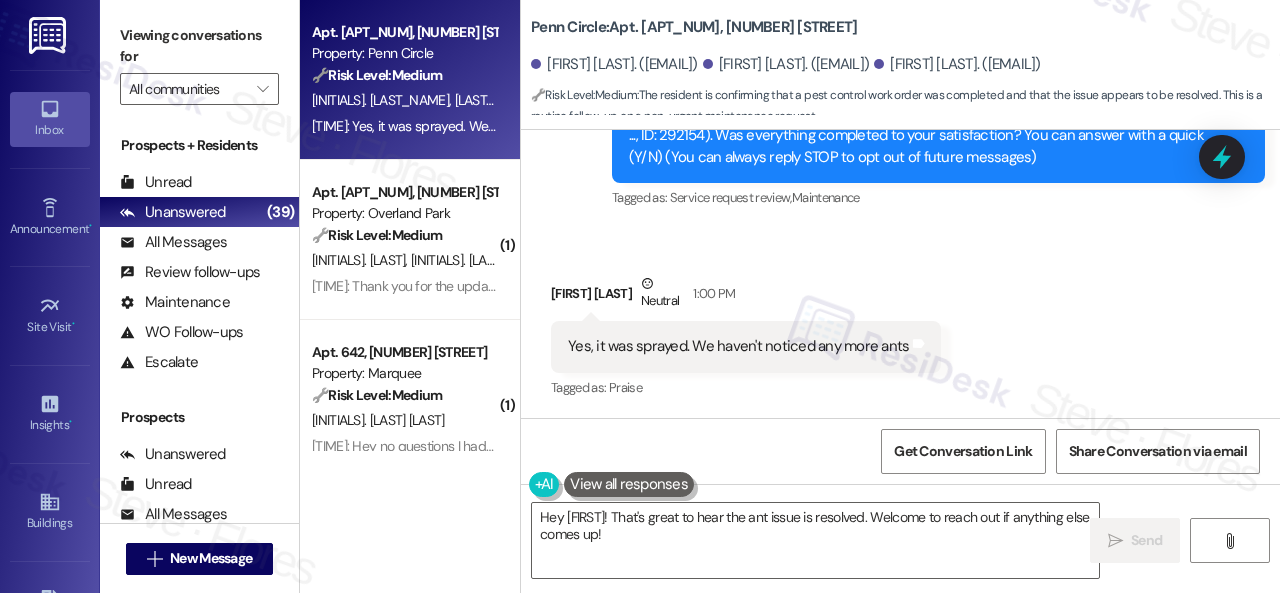 click on "Received via SMS Breanna Glasgow   Neutral 1:00 PM Yes, it was sprayed. We haven't noticed any more ants Tags and notes Tagged as:   Praise Click to highlight conversations about Praise" at bounding box center [746, 338] 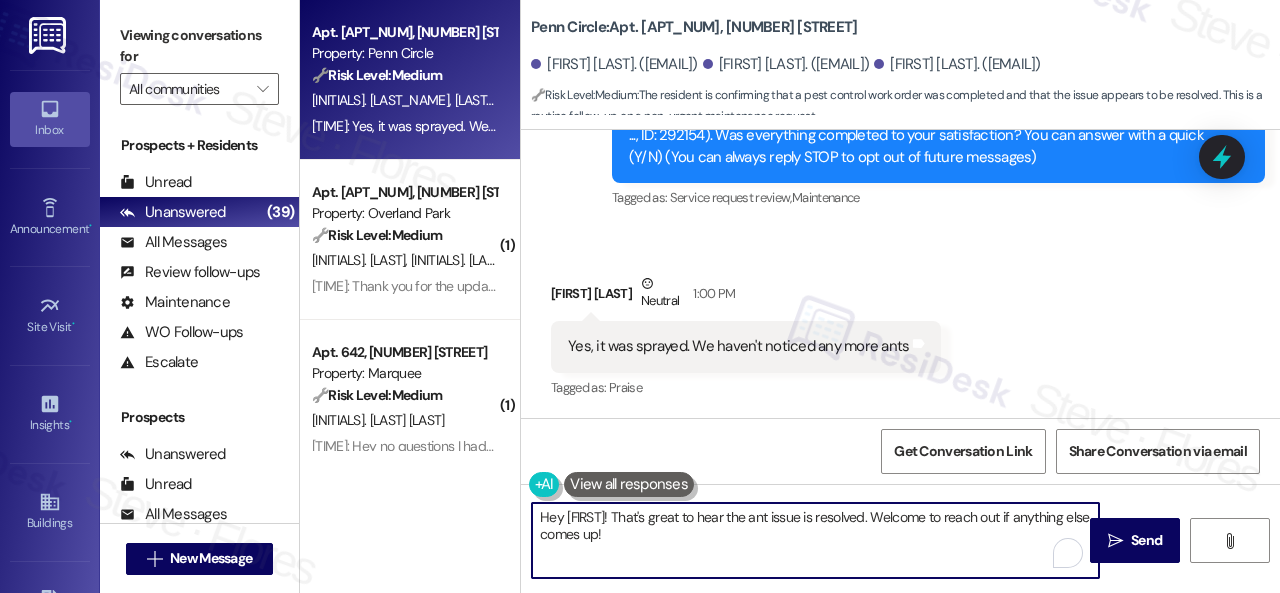 drag, startPoint x: 725, startPoint y: 551, endPoint x: 478, endPoint y: 496, distance: 253.04941 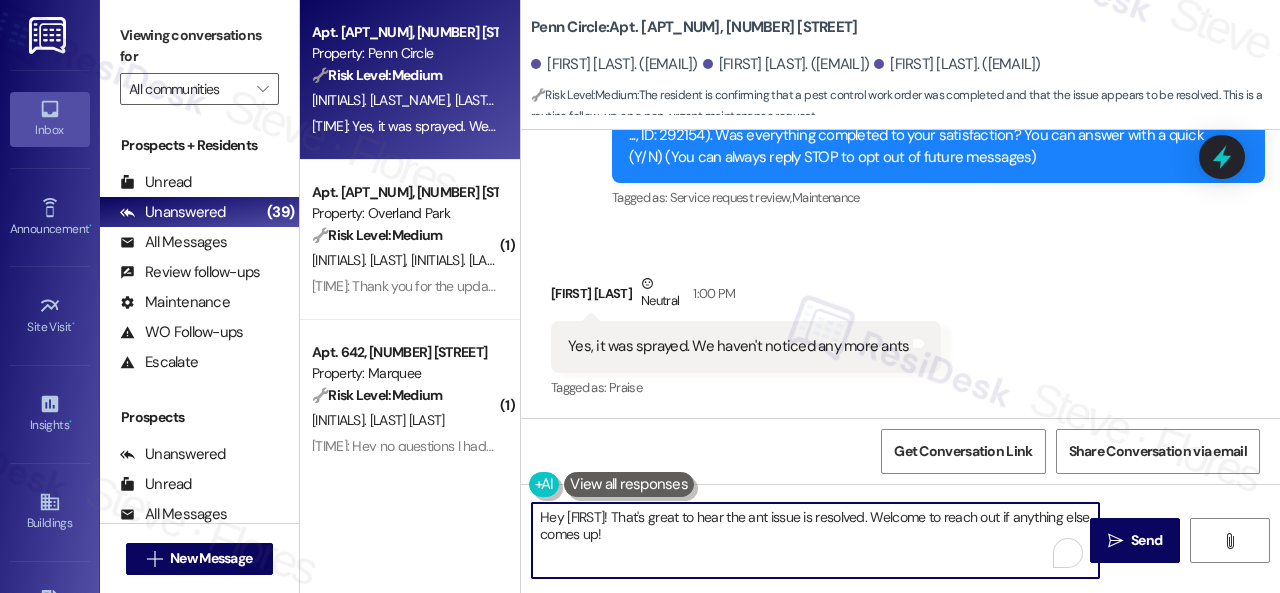 click on "Apt. 3~112, 12415 Pennsylvania Street Property: Penn Circle 🔧  Risk Level:  Medium The resident is confirming that a pest control work order was completed and that the issue appears to be resolved. This is a routine follow-up on a non-urgent maintenance request. A. Trinh B. Glasgow T. Ramsaran 1:00 PM: Yes, it was sprayed. We haven't noticed any more ants 1:00 PM: Yes, it was sprayed. We haven't noticed any more ants ( 1 ) Apt. 519, 201 Courtright East Road Property: Overland Park 🔧  Risk Level:  Medium The resident acknowledges the late payment and states they plan to pay in full tomorrow. While the rent is overdue, there's a commitment to pay, so it's a financial concern but not yet urgent. S. Gardner J. Ferreira 12:59 PM: Thank you for the update. I am sorry we are late on the payment, but we plan to pay in full tomorrow. We thank you for your patience as we try to get everything together.  ( 1 ) Apt. 642, 1400 Nicollet Ave Property: Marquee 🔧  Risk Level:  Medium E. Quintana Sierra ( 1 ) 🔧 ( 1" at bounding box center [790, 296] 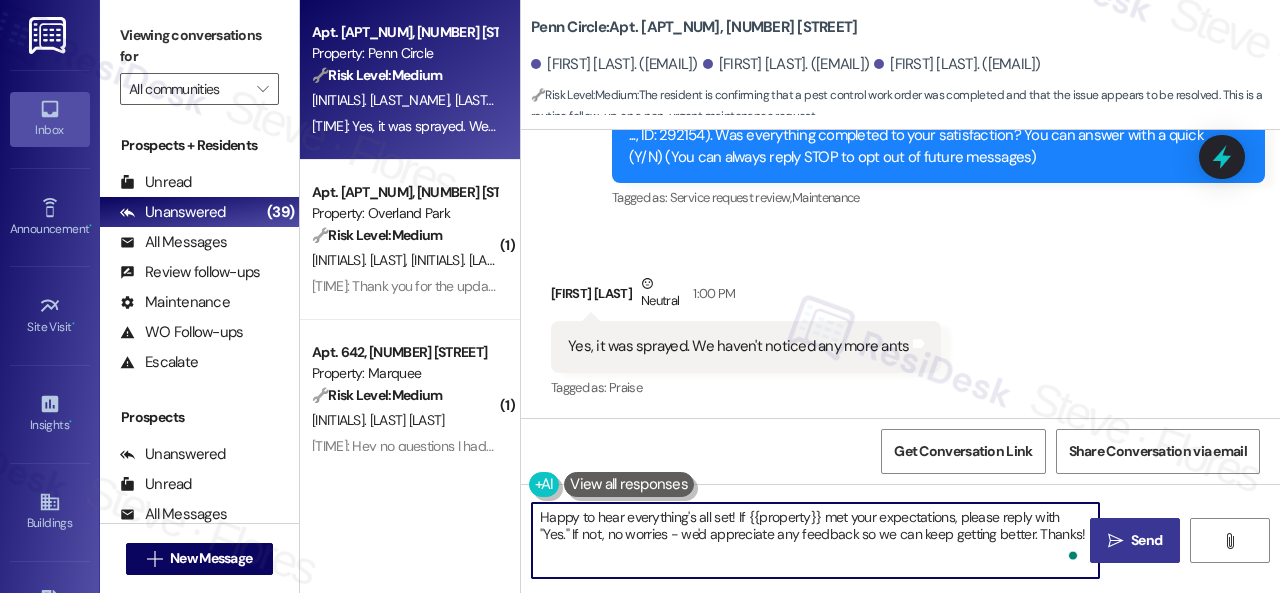 type on "Happy to hear everything's all set! If {{property}} met your expectations, please reply with "Yes." If not, no worries - we'd appreciate any feedback so we can keep getting better. Thanks!" 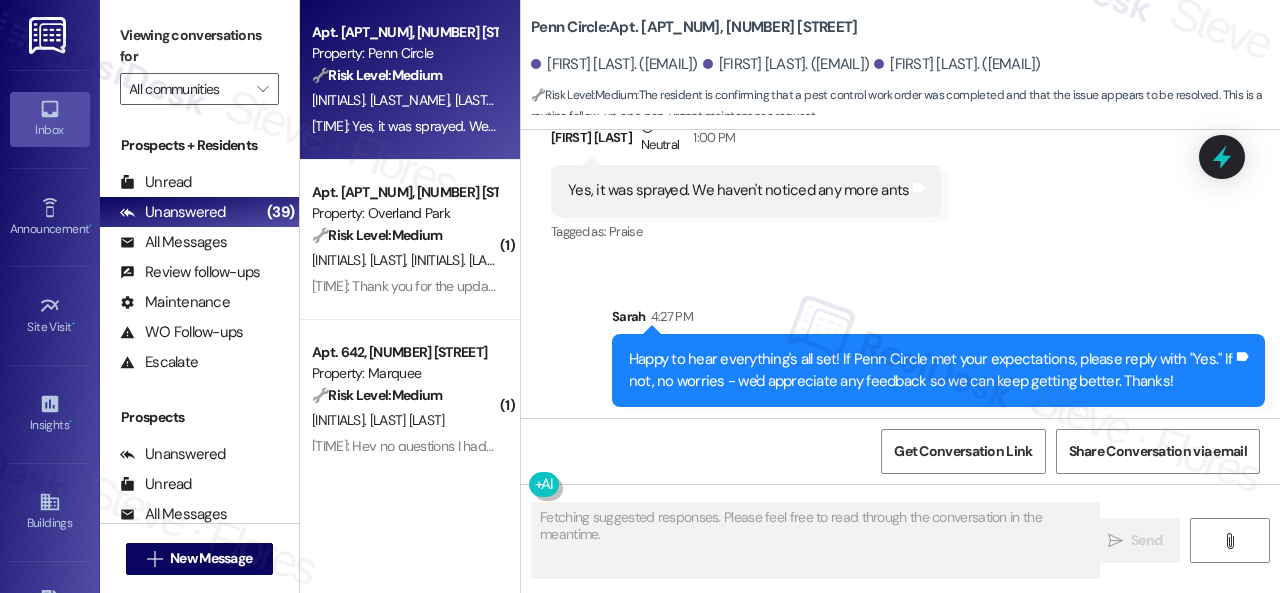 scroll, scrollTop: 409, scrollLeft: 0, axis: vertical 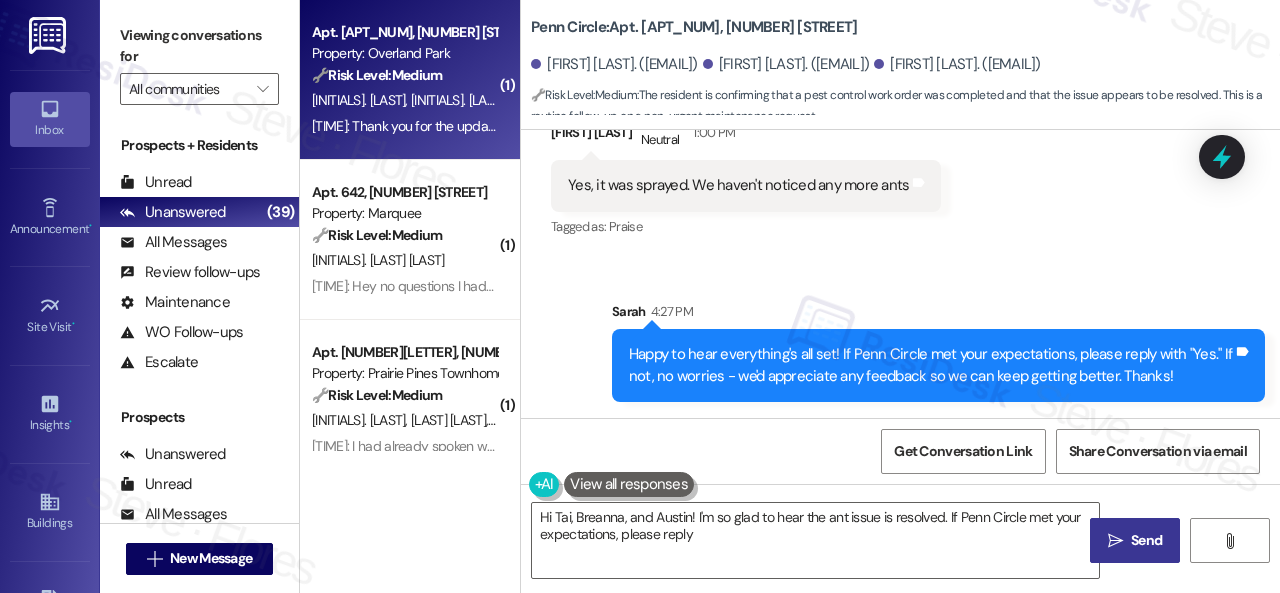 type on "Hi Tai, Breanna, and Austin! I'm so glad to hear the ant issue is resolved. If Penn Circle met your expectations, please reply with" 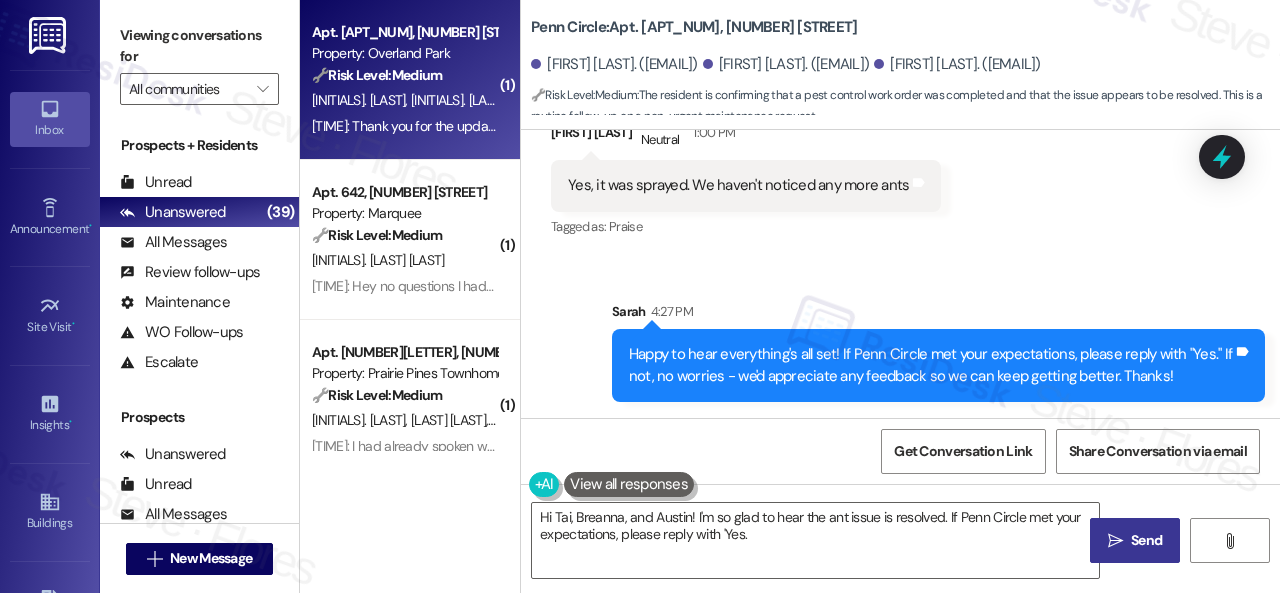 click on "S. Gardner J. Ferreira" at bounding box center [404, 100] 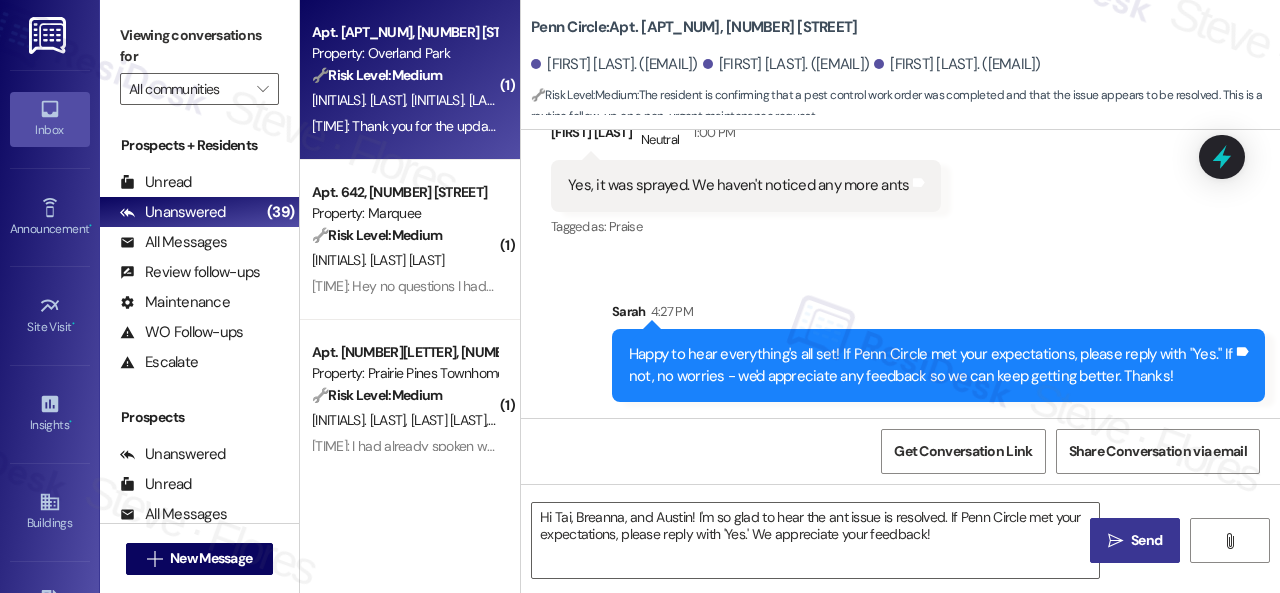 type on "Fetching suggested responses. Please feel free to read through the conversation in the meantime." 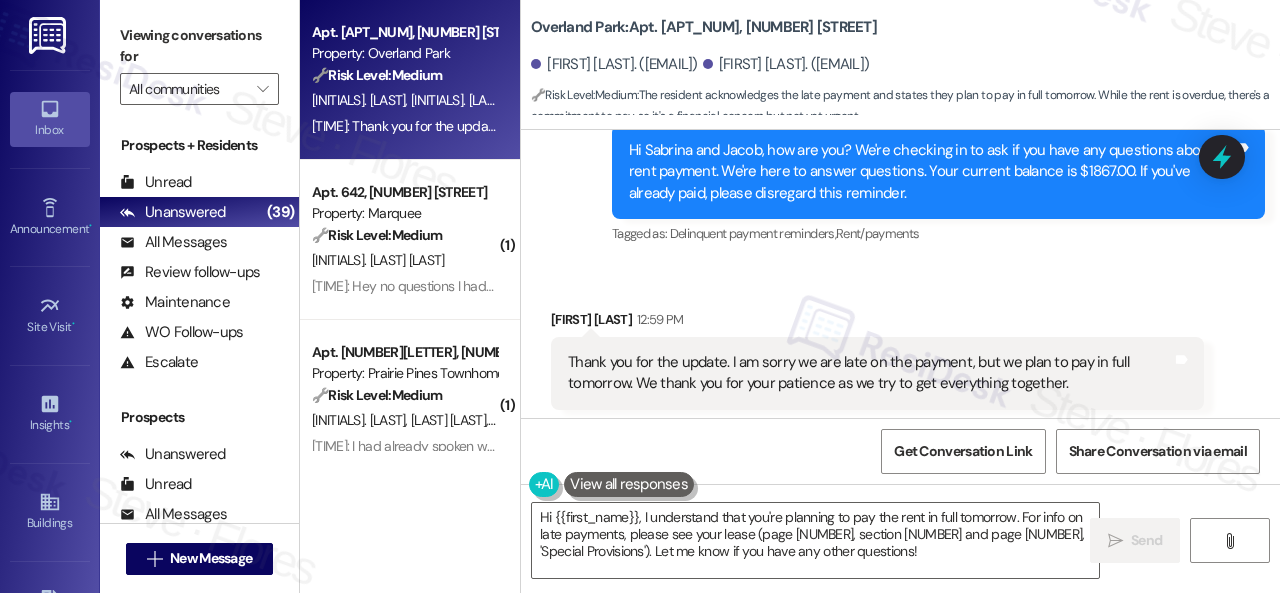 scroll, scrollTop: 682, scrollLeft: 0, axis: vertical 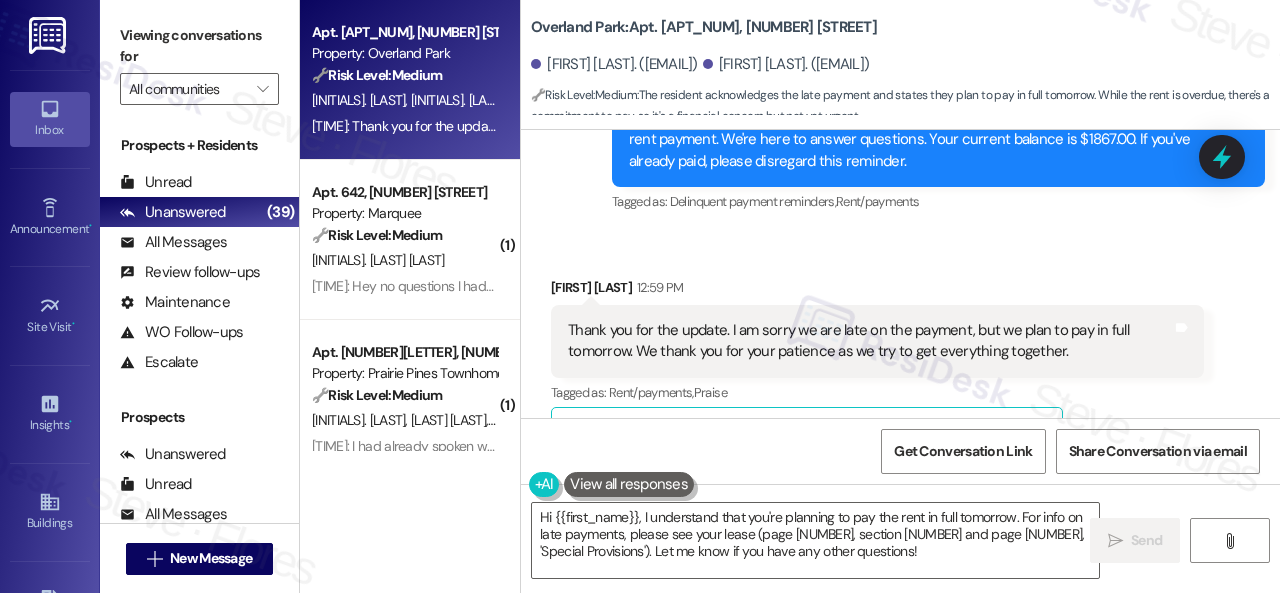 click on "Received via SMS Sabrina Gardner 12:59 PM Thank you for the update. I am sorry we are late on the payment, but we plan to pay in full tomorrow. We thank you for your patience as we try to get everything together.  Tags and notes Tagged as:   Rent/payments ,  Click to highlight conversations about Rent/payments Praise Click to highlight conversations about Praise  Related guidelines Hide Suggestions Nolan - Overland Park: Residents should refer to the lease (page 1, section 6 and page 9, 'Special Provisions') regarding late payments. Created  10 months ago Property level guideline  ( 71 % match) FAQs generated by ResiDesk AI Where in the lease can I find information about late payments? Information about late payments can be found on page 1, section 6: Rent and Payments, and on page 9 in the 'Special Provisions' section of the lease. What specific sections of the lease cover late payment policies? Is there a grace period for rent payments mentioned in the lease? How much is the late fee for overdue rent?  ( 66" at bounding box center (900, 475) 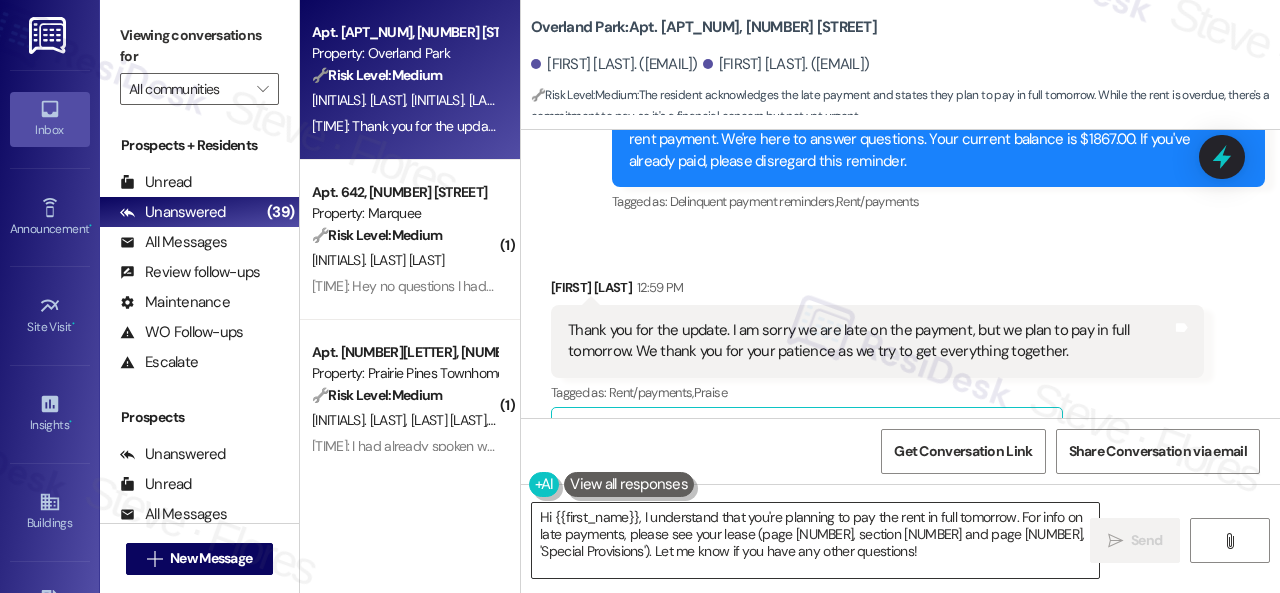 click on "Hi {{first_name}}, I understand that you're planning to pay the rent in full tomorrow. For info on late payments, please see your lease (page 1, section 6 and page 9, 'Special Provisions'). Let me know if you have any other questions!" at bounding box center [815, 540] 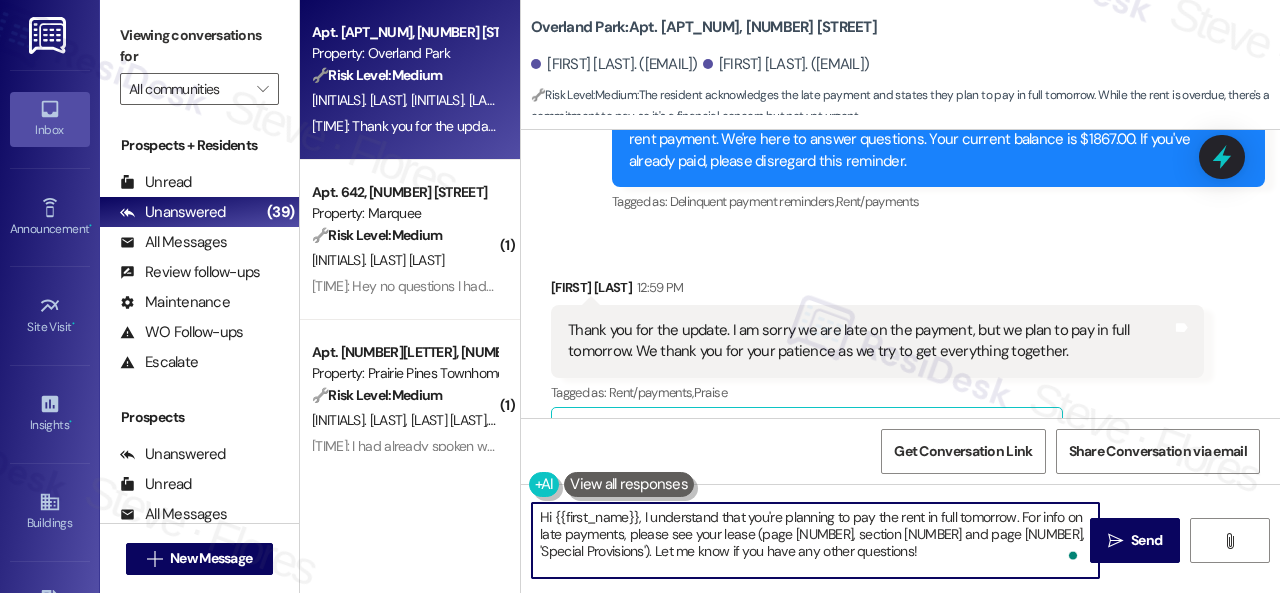 paste on "Thanks for updating us on your payment plan, {{first_name}}! We appreciate you letting us know. Please don't hesitate to reach out if you need anything else" 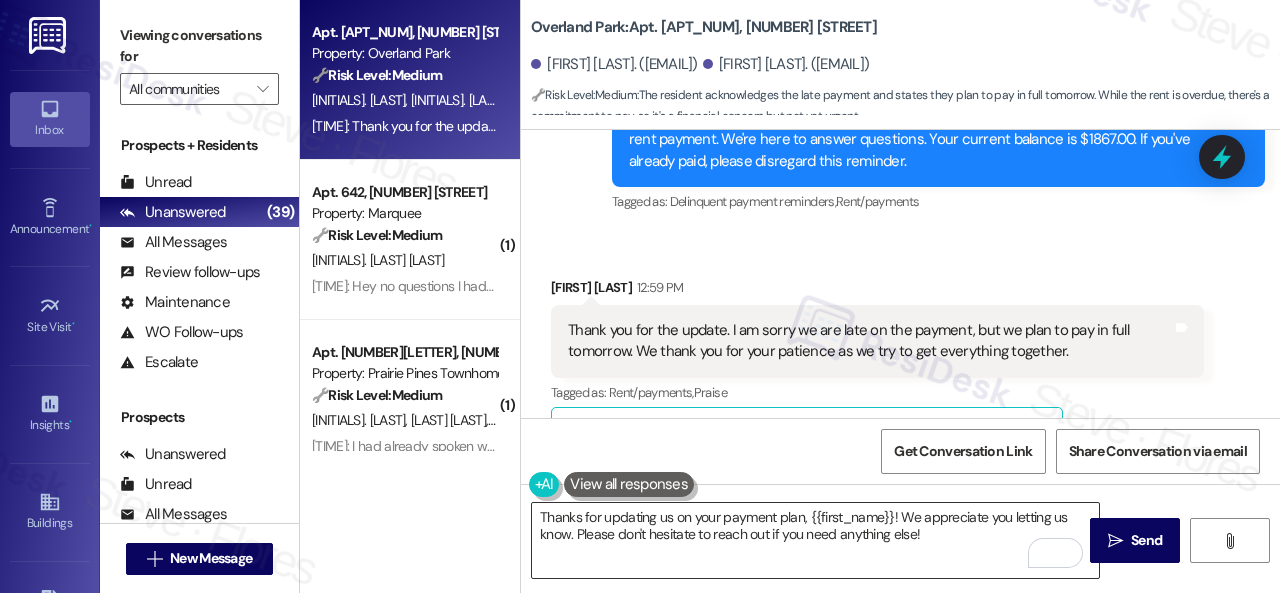 drag, startPoint x: 1131, startPoint y: 539, endPoint x: 798, endPoint y: 505, distance: 334.73123 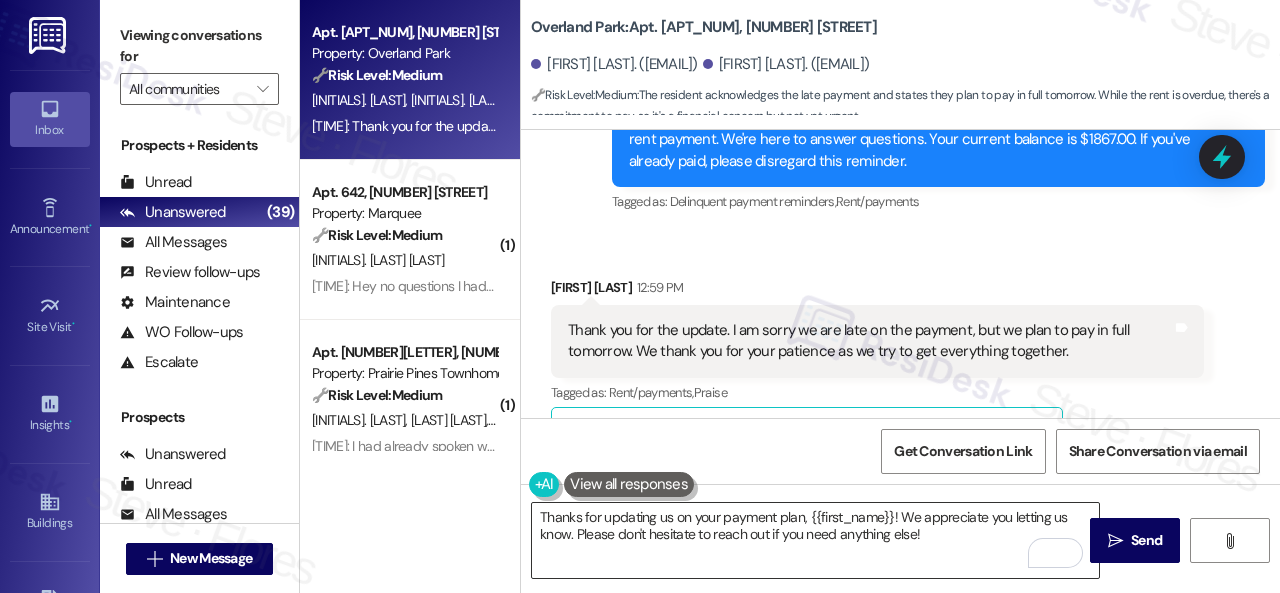 click on "Thanks for updating us on your payment plan, {{first_name}}! We appreciate you letting us know. Please don't hesitate to reach out if you need anything else!  Send " at bounding box center [900, 559] 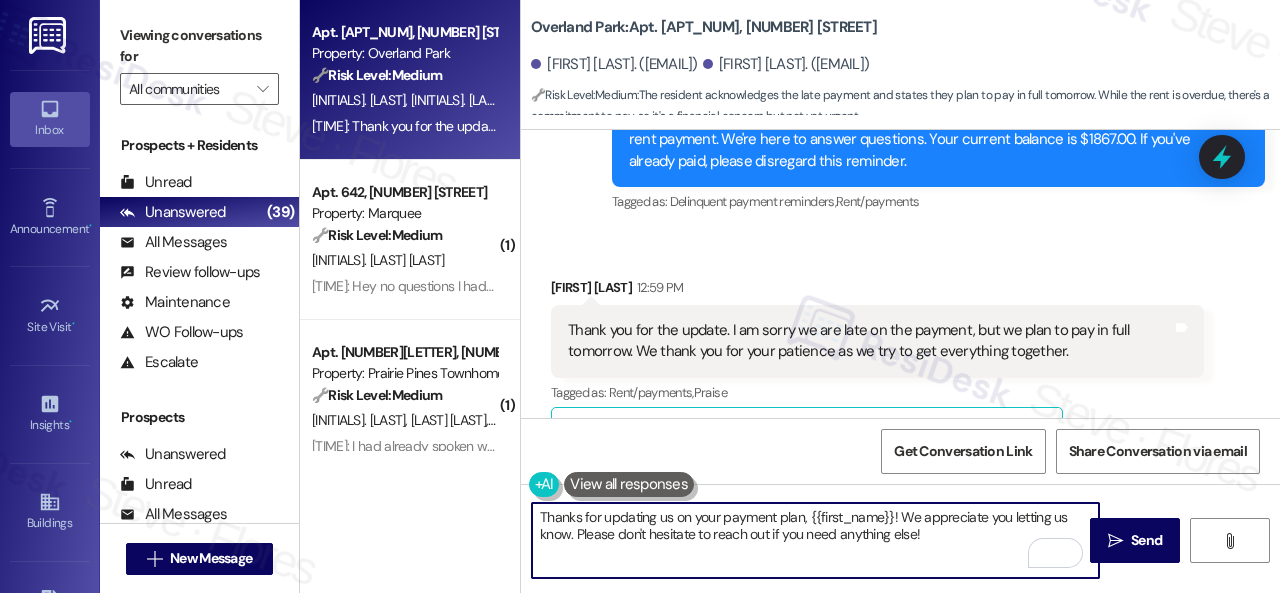 drag, startPoint x: 809, startPoint y: 515, endPoint x: 892, endPoint y: 521, distance: 83.21658 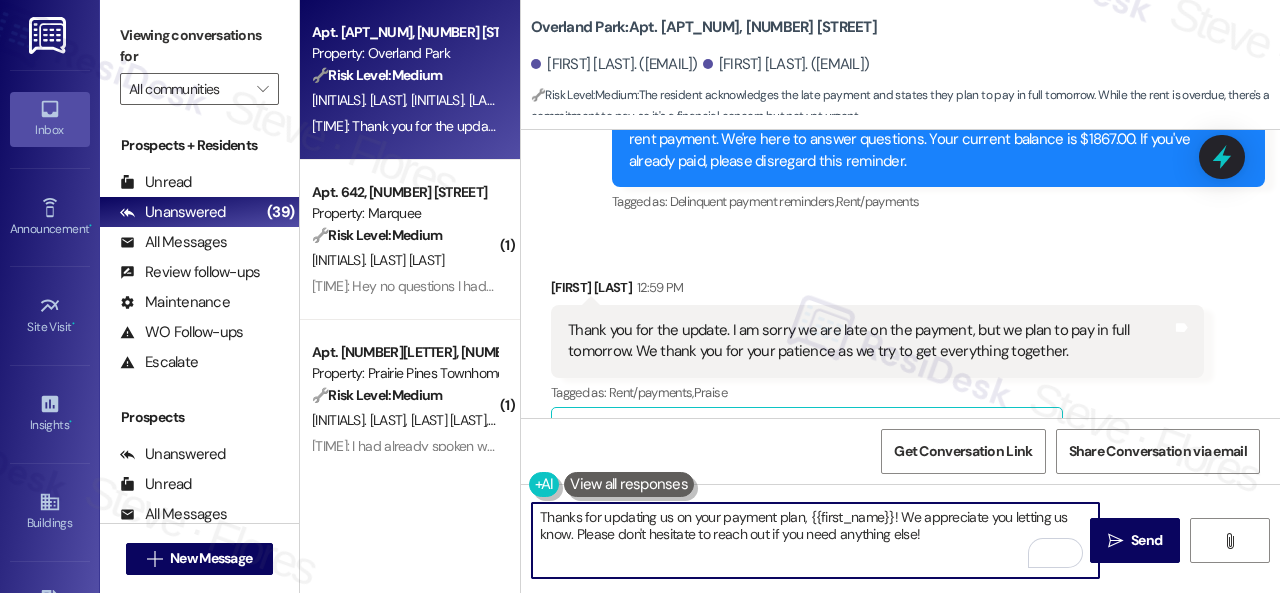 click on "Thanks for updating us on your payment plan, {{first_name}}! We appreciate you letting us know. Please don't hesitate to reach out if you need anything else!" at bounding box center (815, 540) 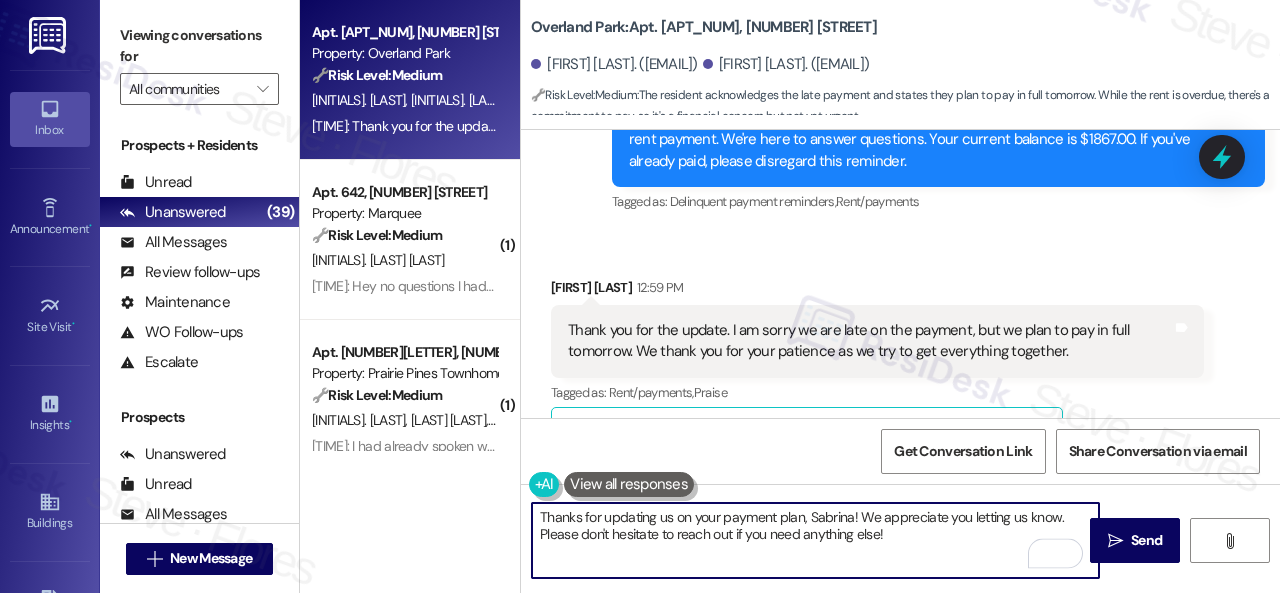 type on "Thanks for updating us on your payment plan, Sabrina! We appreciate you letting us know. Please don't hesitate to reach out if you need anything else!" 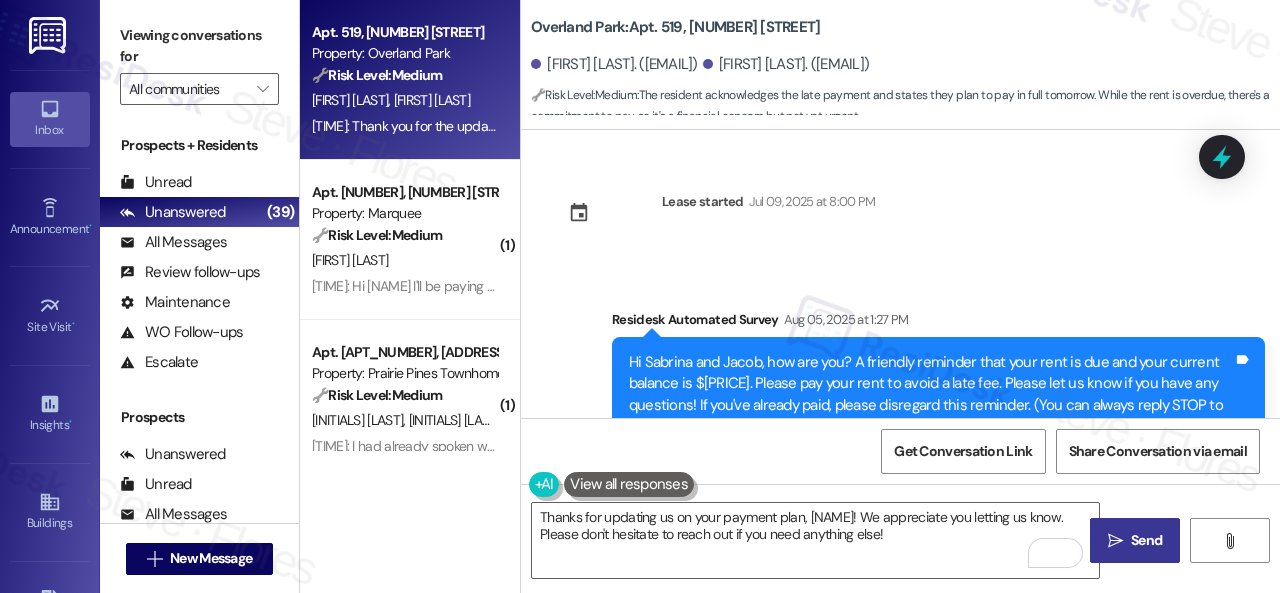 scroll, scrollTop: 0, scrollLeft: 0, axis: both 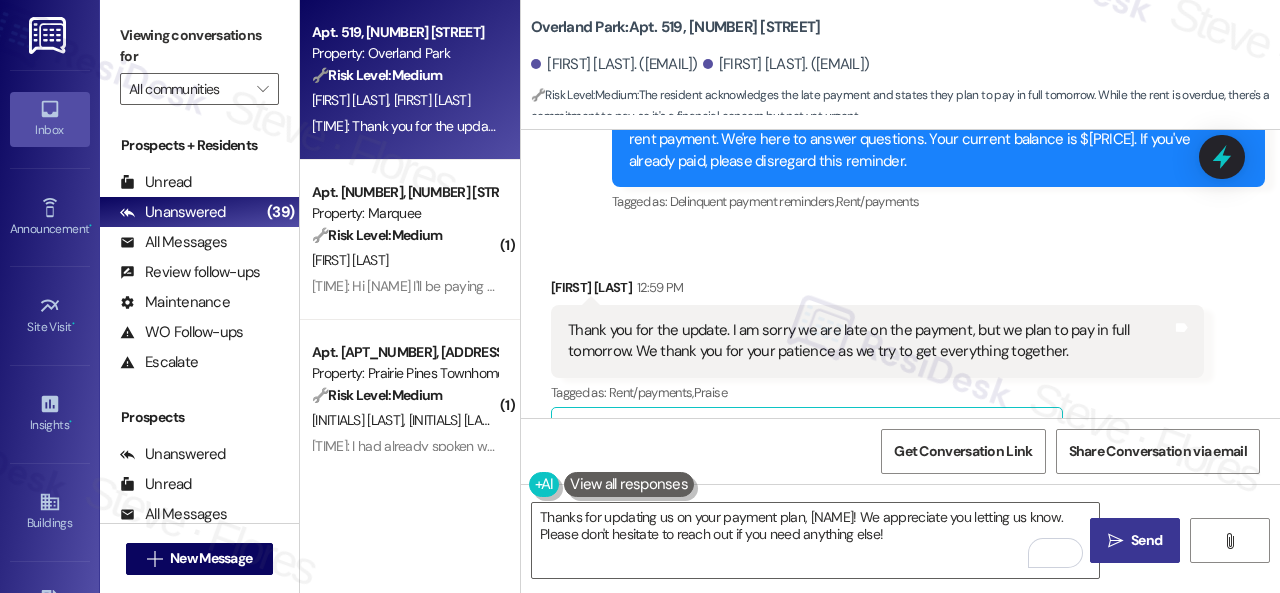 click on " Send" at bounding box center (1135, 540) 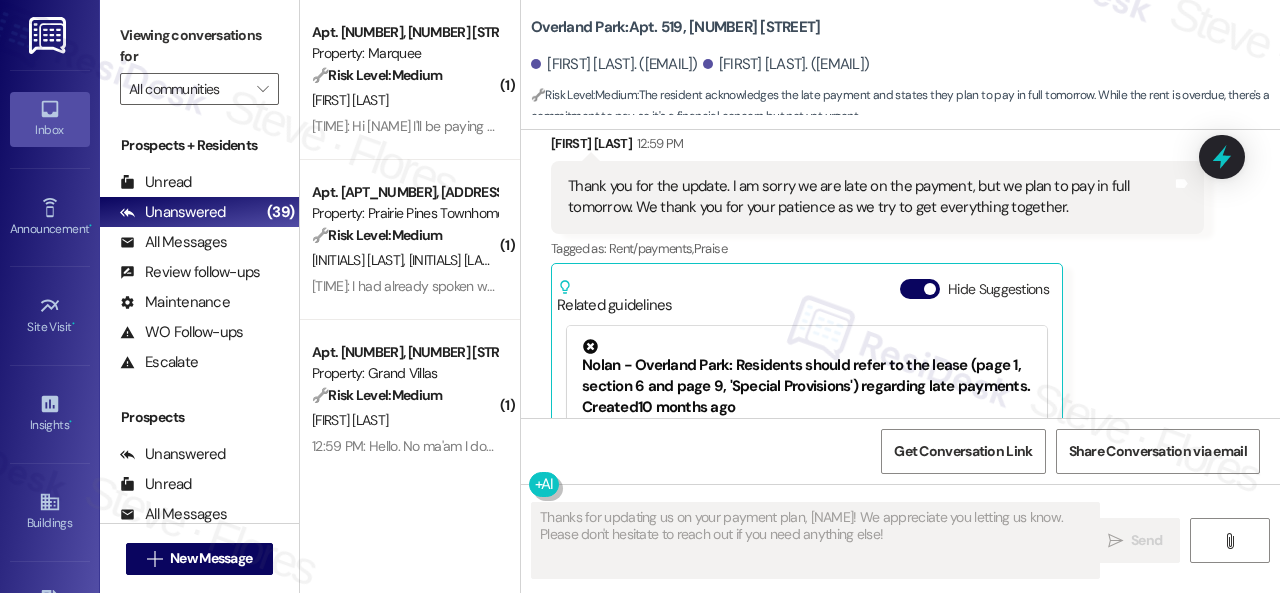 scroll, scrollTop: 782, scrollLeft: 0, axis: vertical 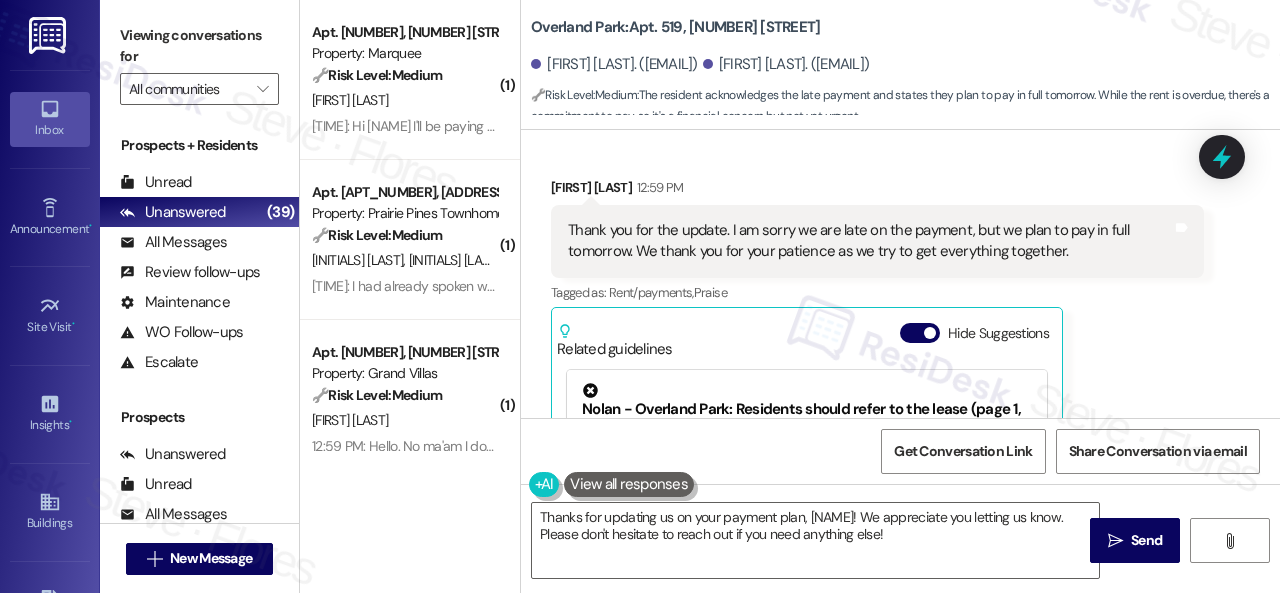 click on "Get Conversation Link Share Conversation via email" at bounding box center [900, 451] 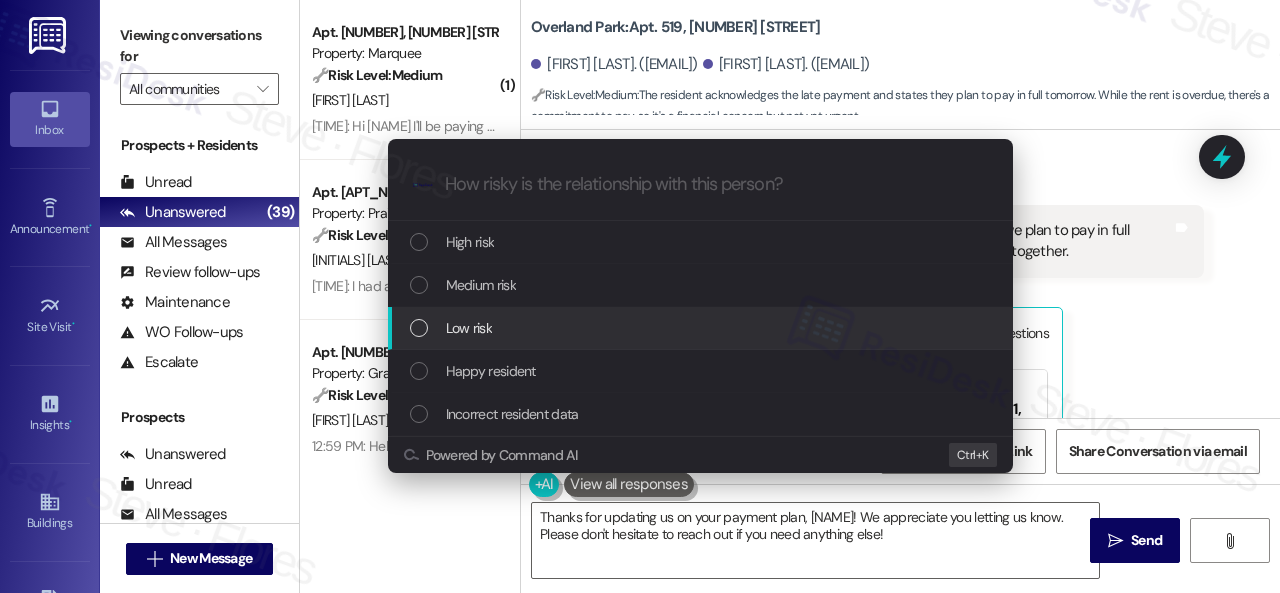 click on "Low risk" at bounding box center (469, 328) 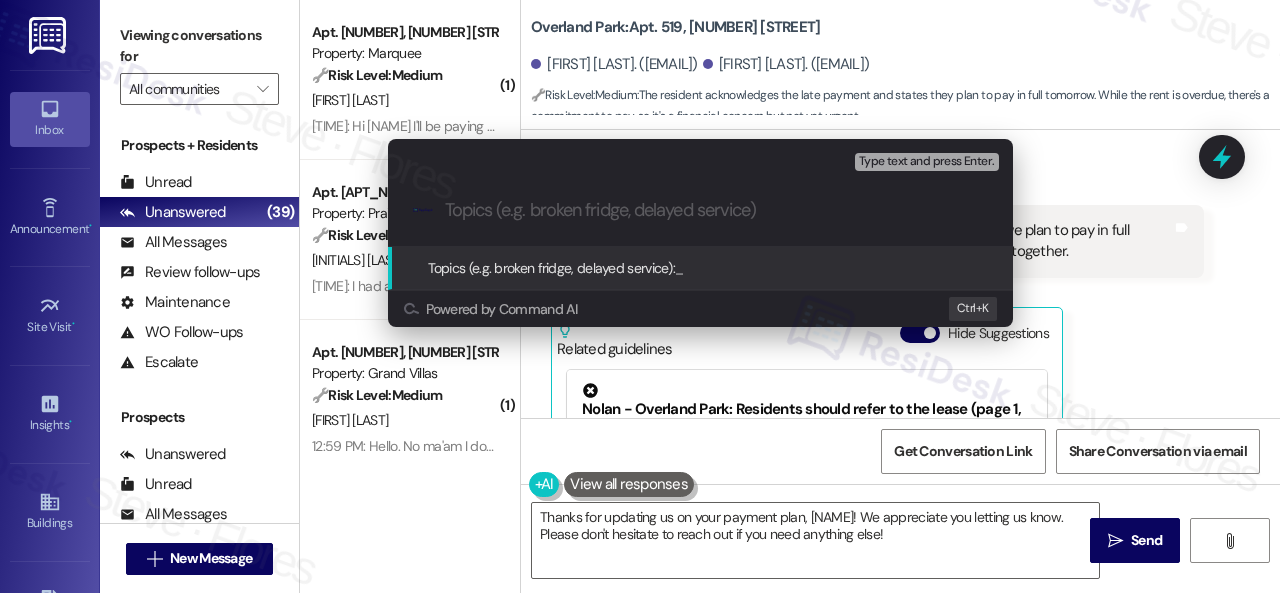 paste on "Late payment notice." 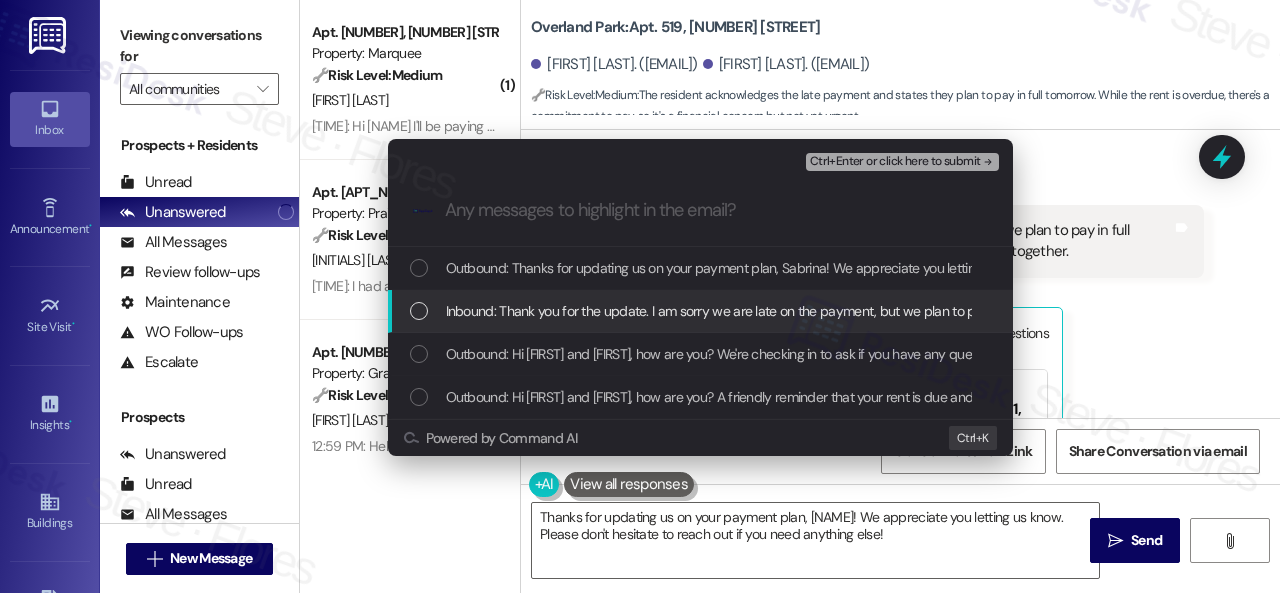 click on "Inbound: Thank you for the update. I am sorry we are late on the payment, but we plan to pay in full tomorrow. We thank you for your patience as we try to get everything together." at bounding box center (964, 311) 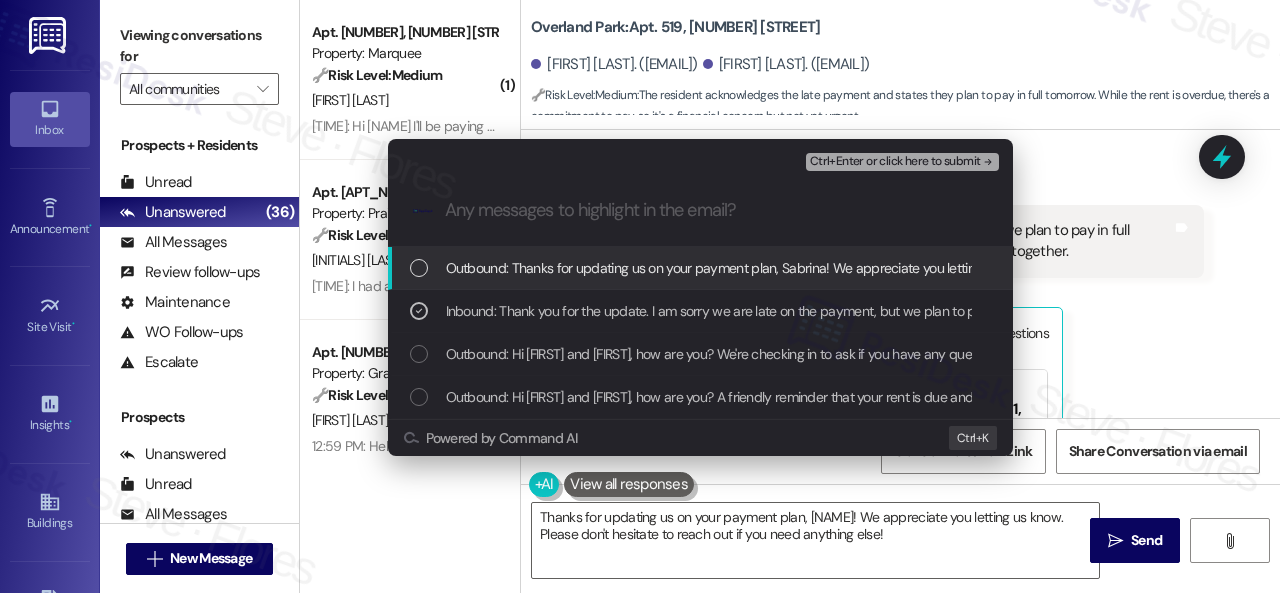 click on "Ctrl+Enter or click here to submit" at bounding box center (895, 162) 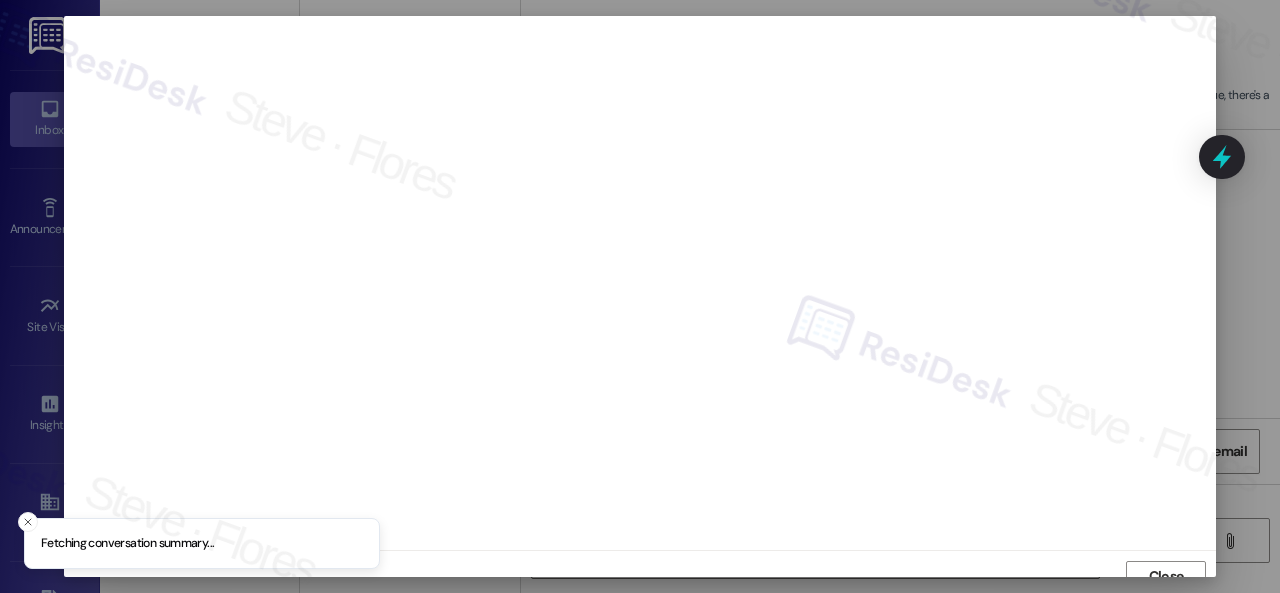 scroll, scrollTop: 15, scrollLeft: 0, axis: vertical 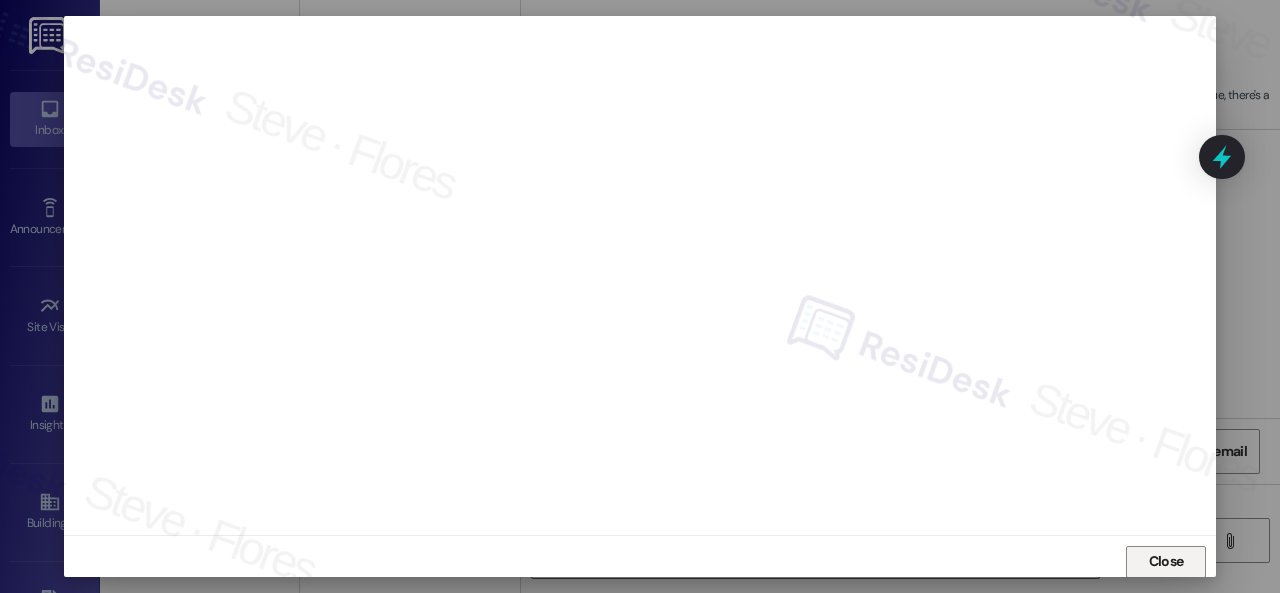 click on "Close" at bounding box center (1166, 561) 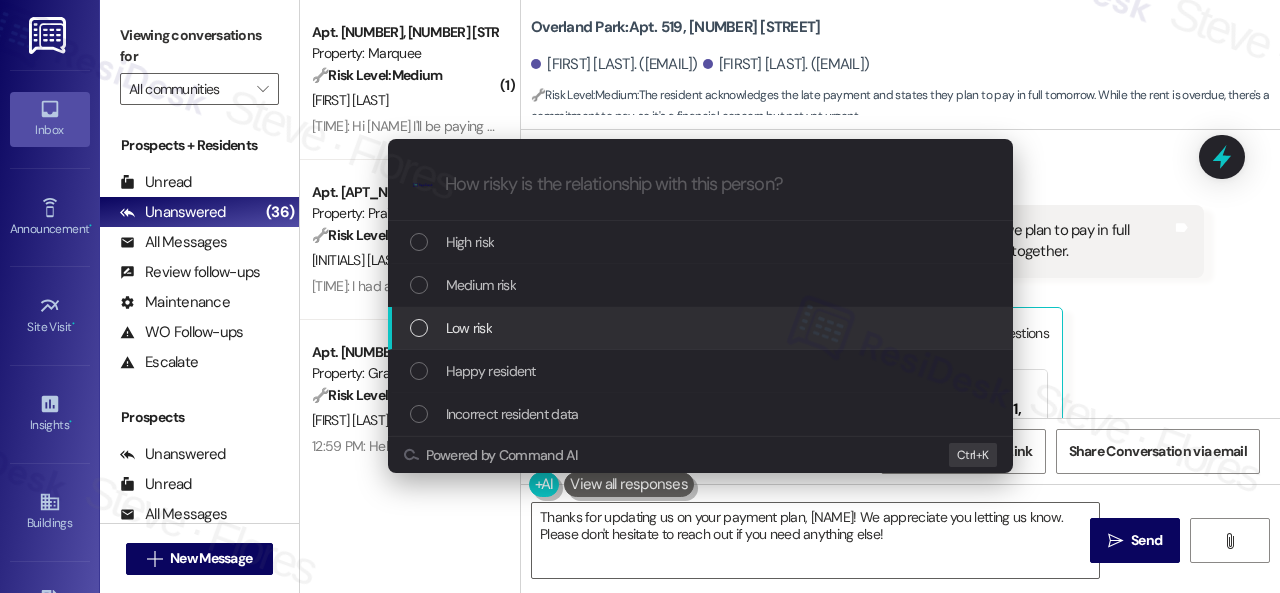 click on "Low risk" at bounding box center [469, 328] 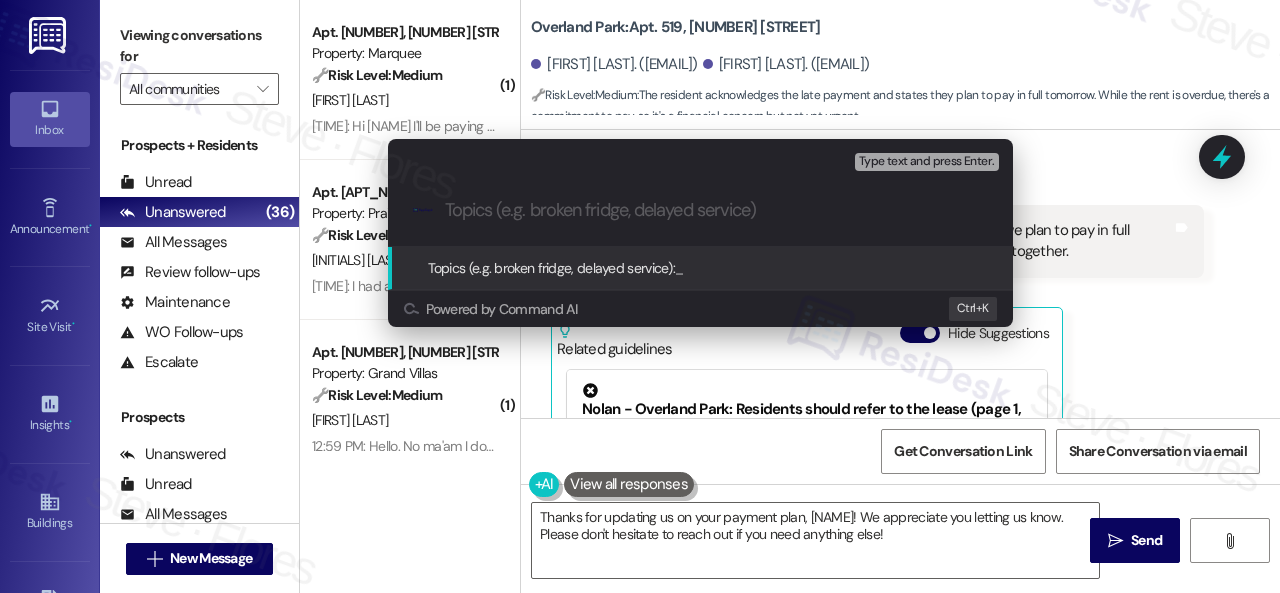 paste on "Late payment notice." 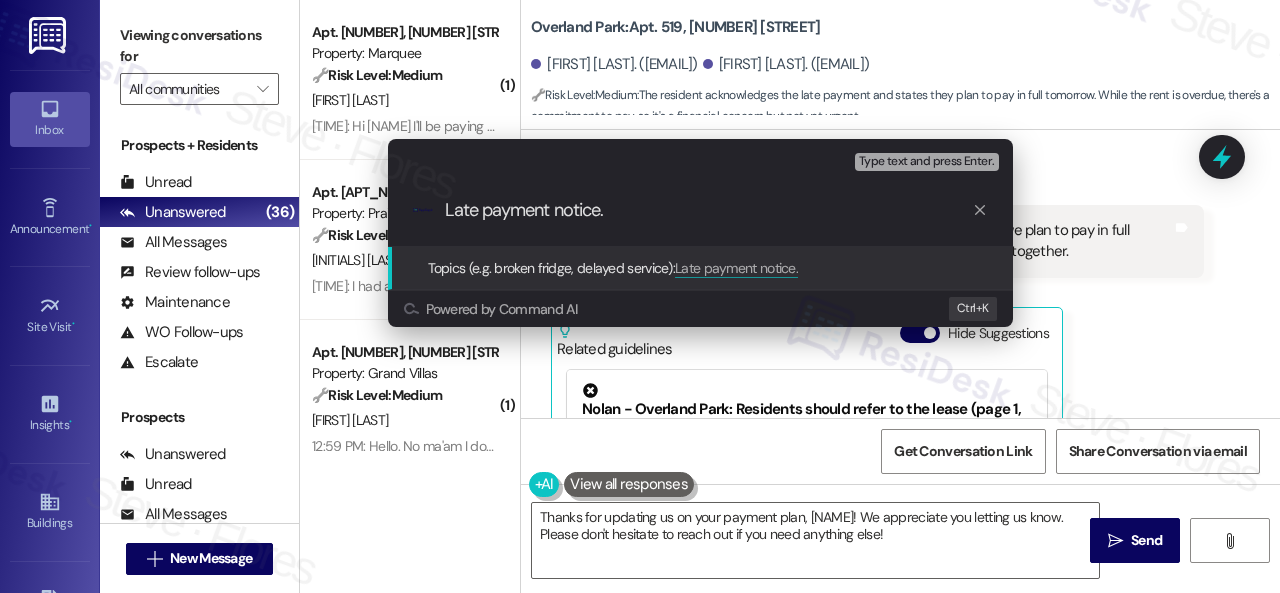 type 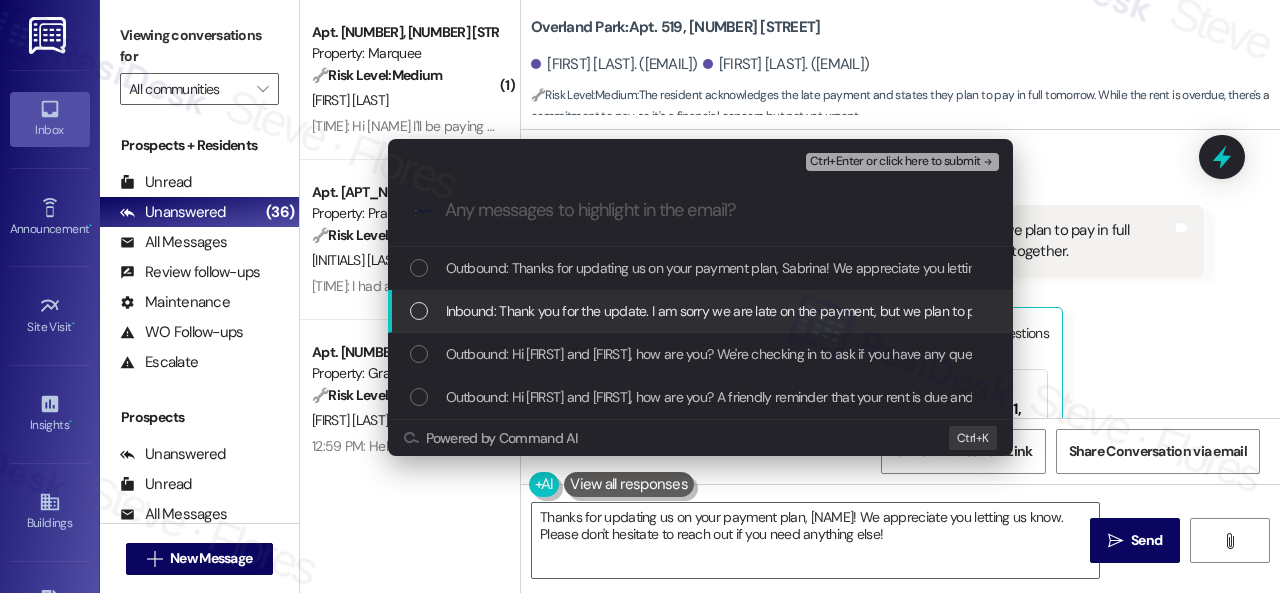 click on "Inbound: Thank you for the update. I am sorry we are late on the payment, but we plan to pay in full tomorrow. We thank you for your patience as we try to get everything together." at bounding box center [964, 311] 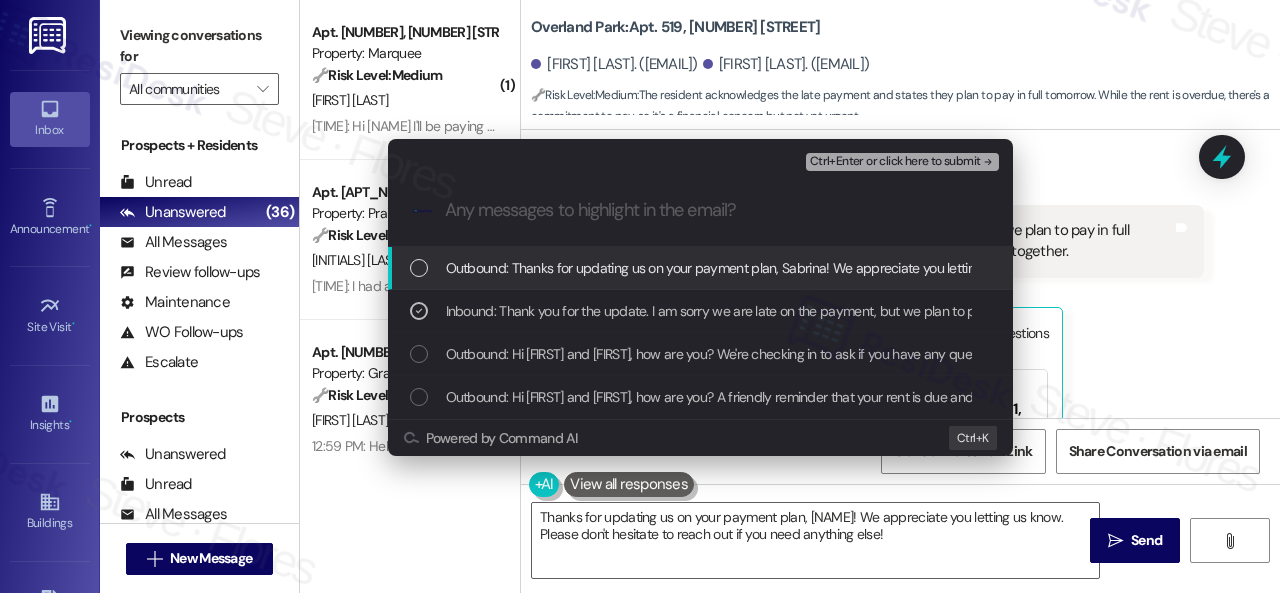 click on "Ctrl+Enter or click here to submit" at bounding box center [895, 162] 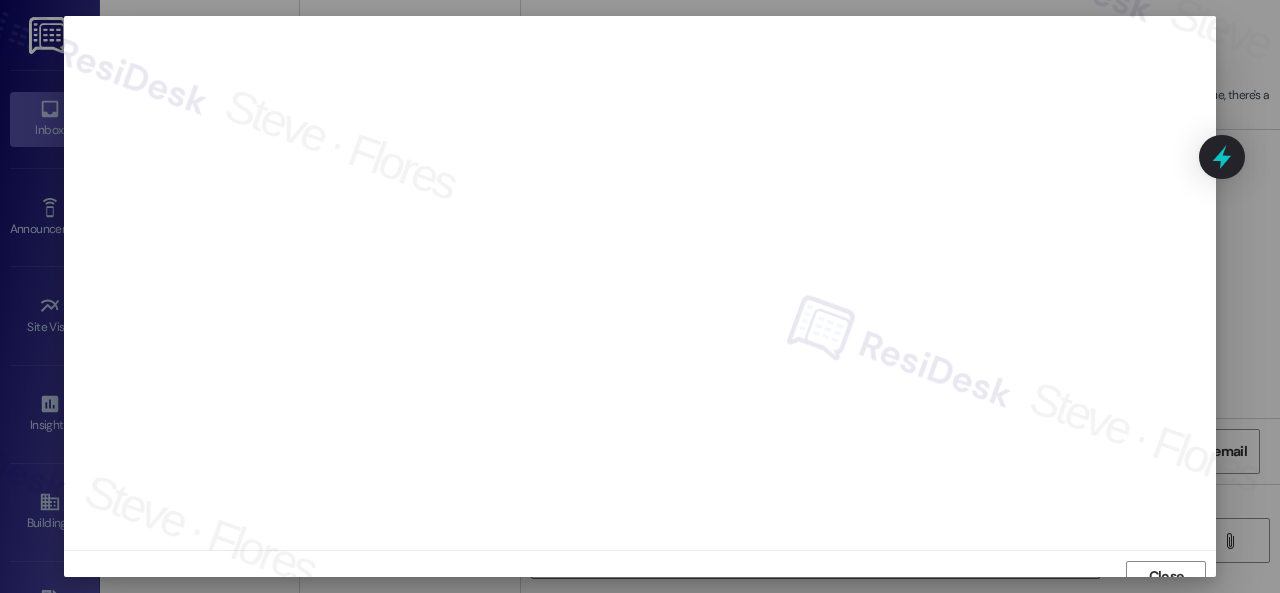 scroll, scrollTop: 15, scrollLeft: 0, axis: vertical 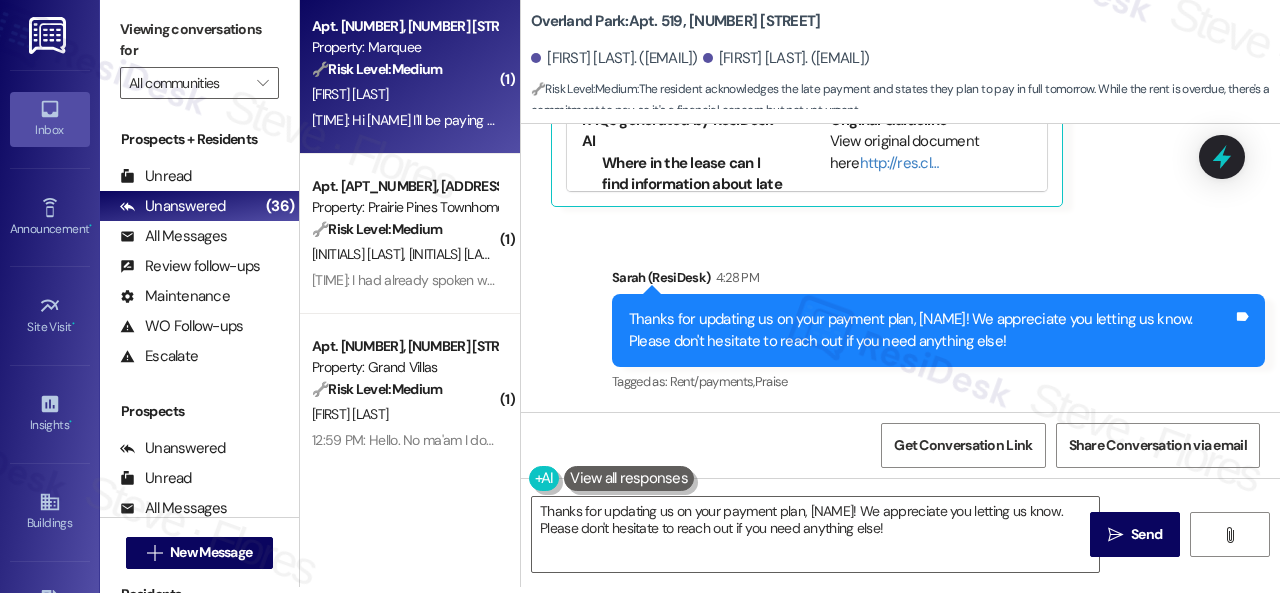 click on "[INITIALS]. [LAST] [LAST]" at bounding box center (404, 94) 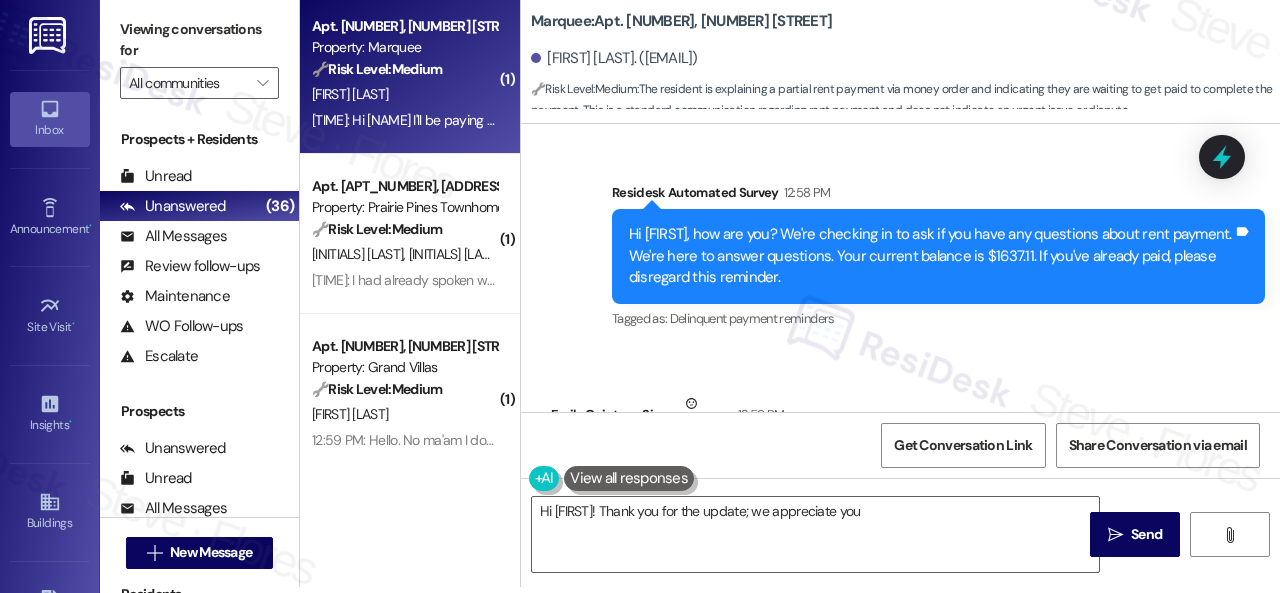 scroll, scrollTop: 1598, scrollLeft: 0, axis: vertical 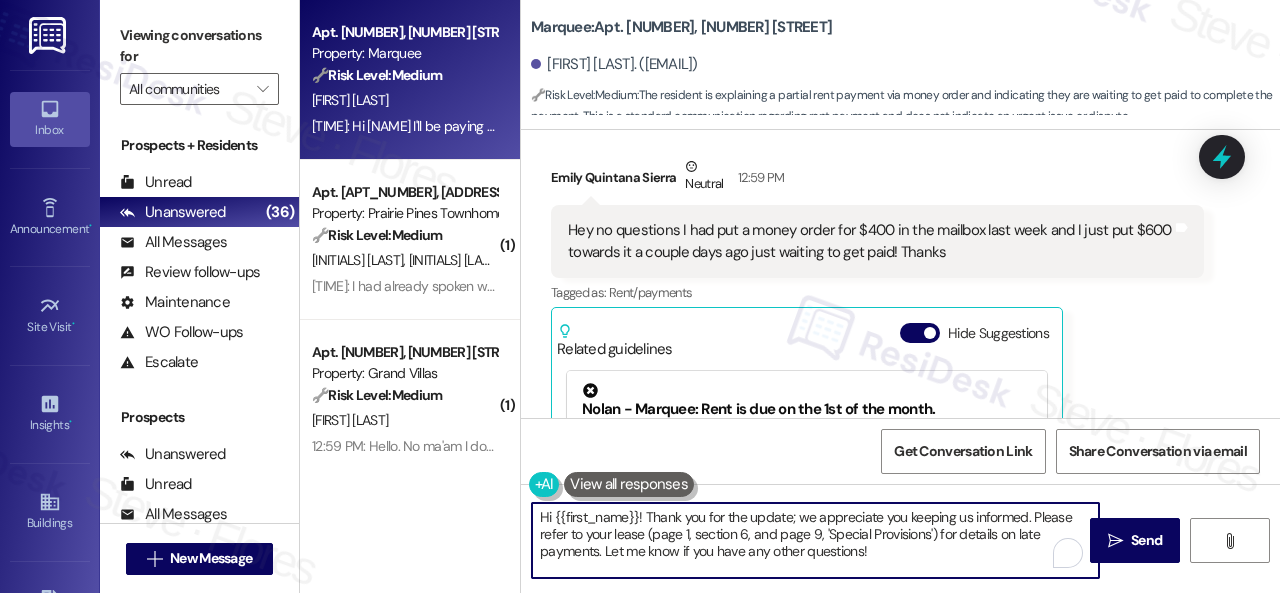 drag, startPoint x: 788, startPoint y: 517, endPoint x: 862, endPoint y: 550, distance: 81.02469 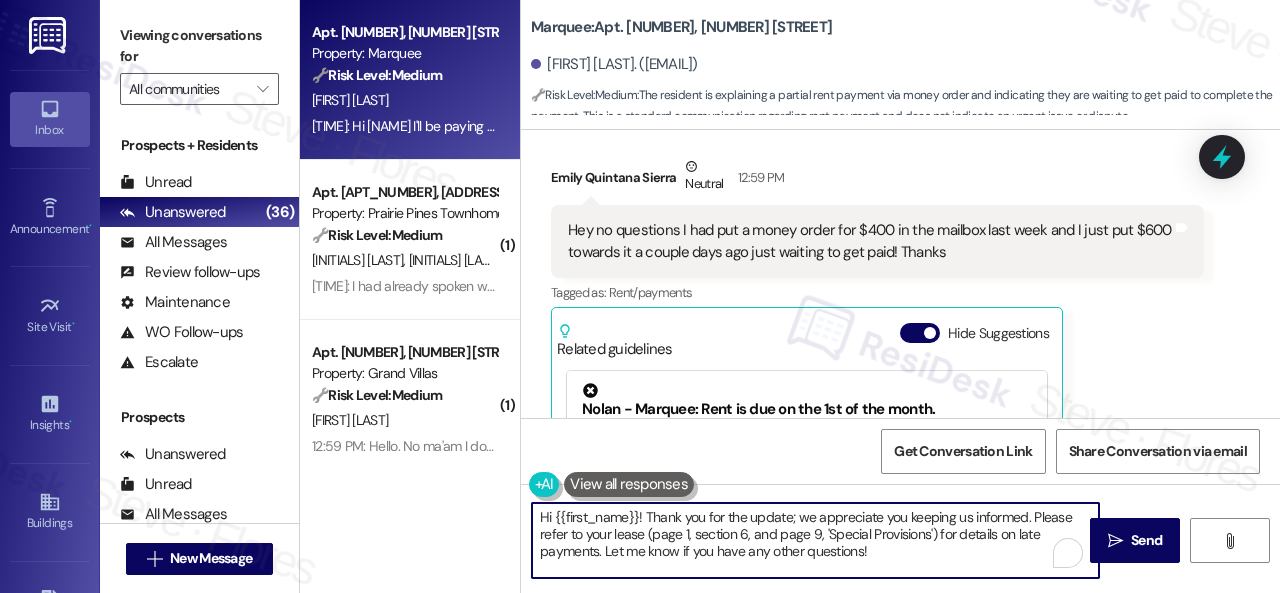 click on "Hi {{first_name}}! Thank you for the update; we appreciate you keeping us informed. Please refer to your lease (page 1, section 6, and page 9, 'Special Provisions') for details on late payments. Let me know if you have any other questions!" at bounding box center (815, 540) 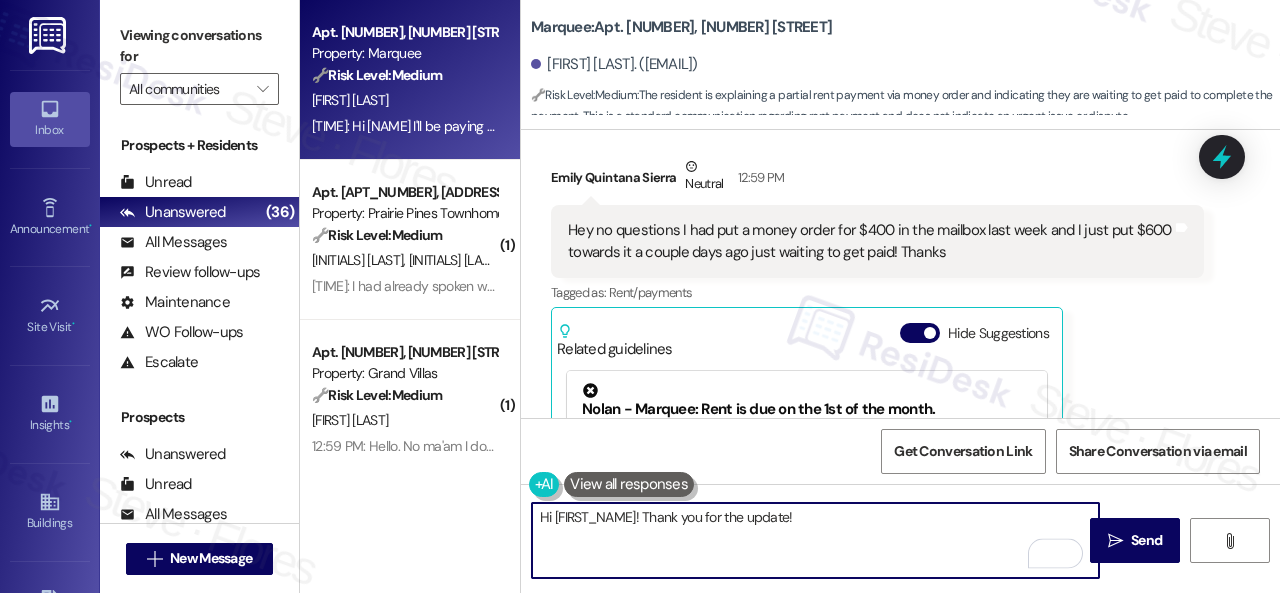click on "Hi {{first_name}}! Thank you for the update!" at bounding box center [815, 540] 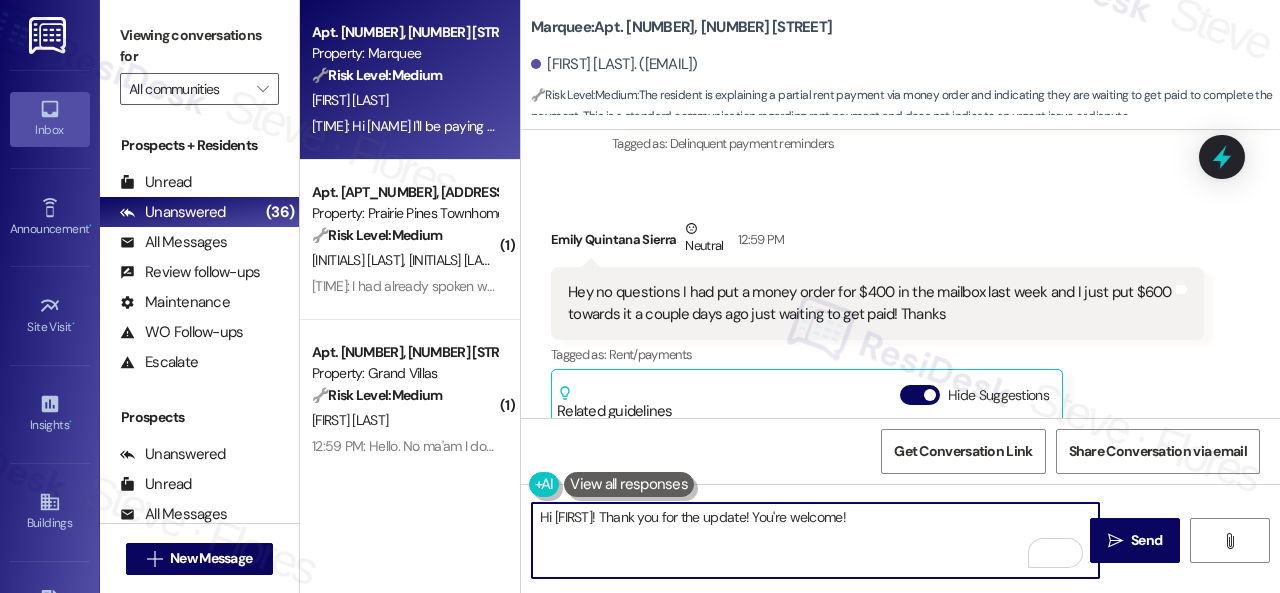 scroll, scrollTop: 1216, scrollLeft: 0, axis: vertical 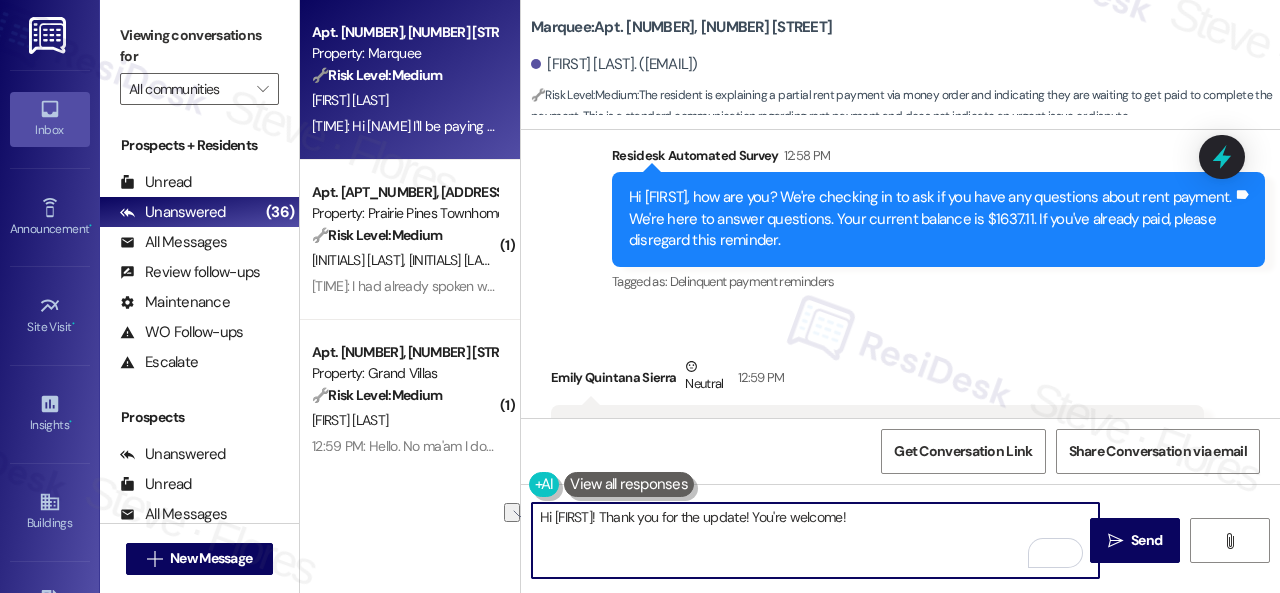 drag, startPoint x: 646, startPoint y: 517, endPoint x: 488, endPoint y: 483, distance: 161.61684 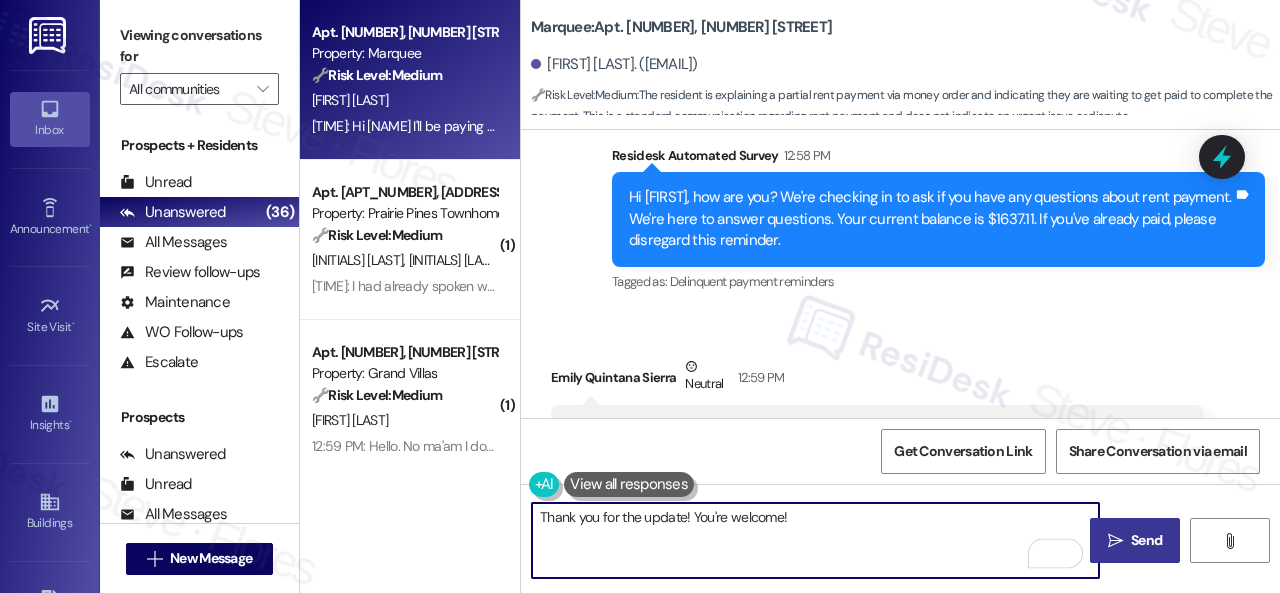 type on "Thank you for the update! You're welcome!" 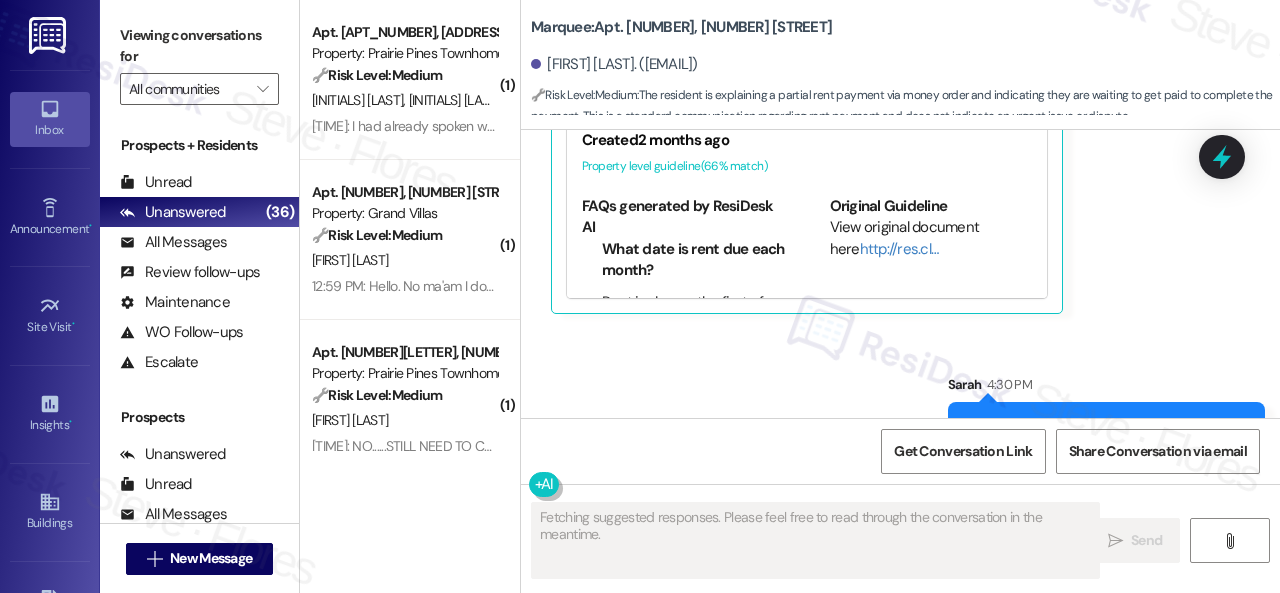 scroll, scrollTop: 1756, scrollLeft: 0, axis: vertical 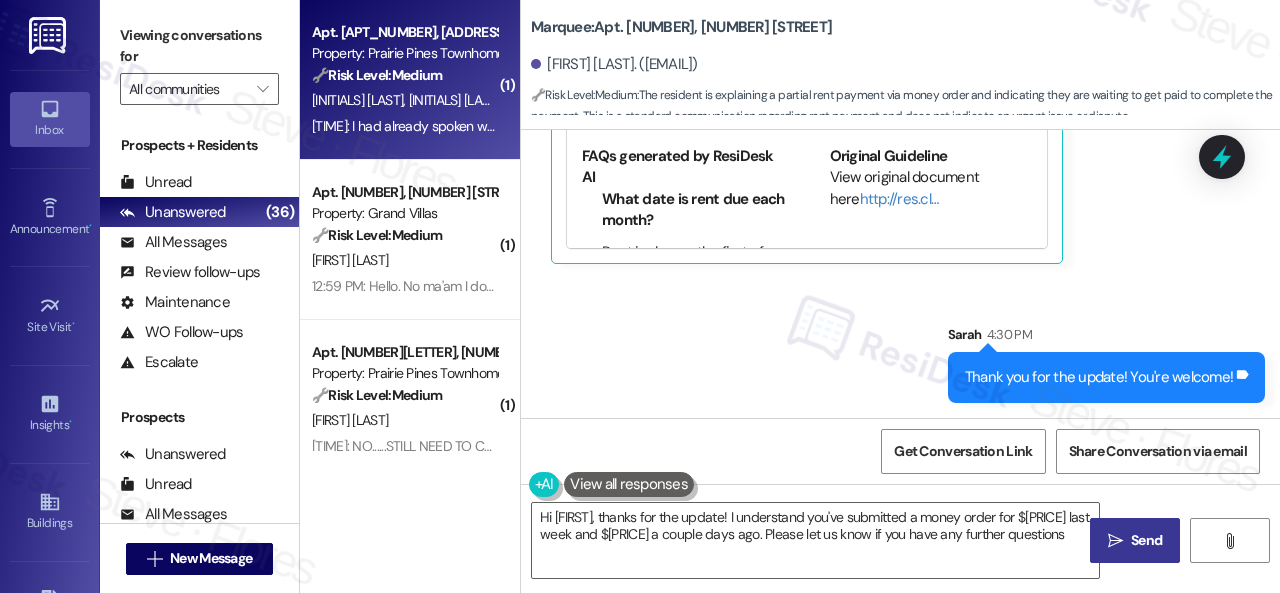 type on "Hi {{first_name}}, thanks for the update! I understand you've submitted a money order for $400 last week and $600 a couple days ago. Please let us know if you have any further questions!" 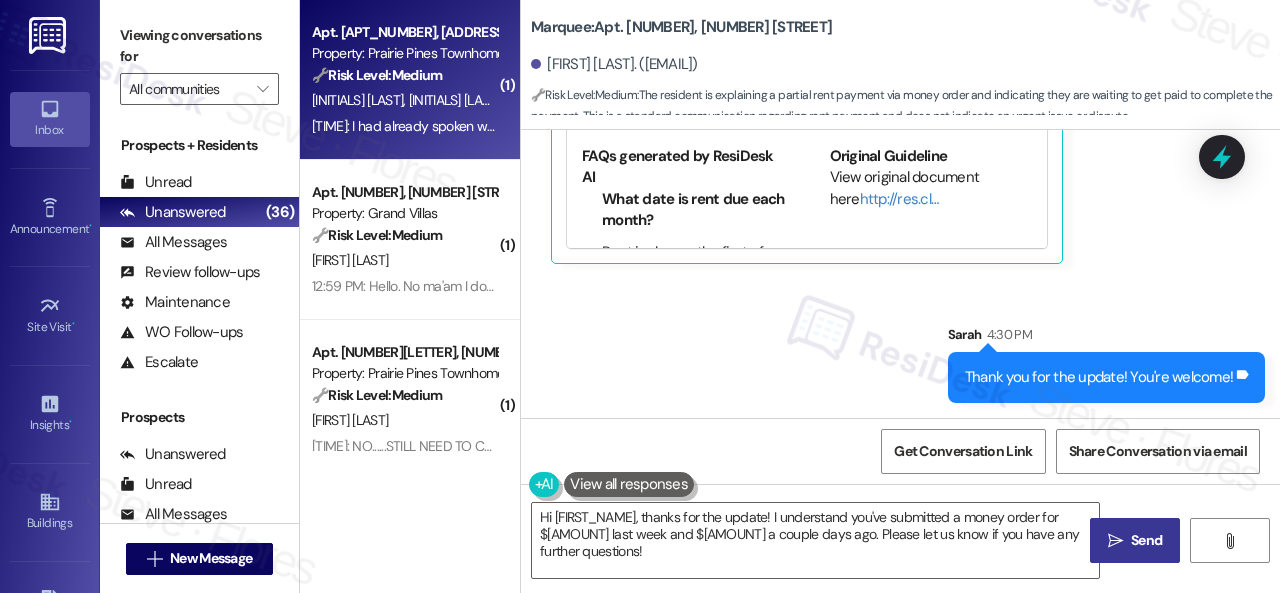 click on "🔧  Risk Level:  Medium The resident acknowledges the rent reminder and states they already discussed the matter with someone and will follow up. This indicates a potential payment issue or arrangement, but no immediate urgency or dispute is apparent. This is a financial concern requiring monitoring." at bounding box center (404, 75) 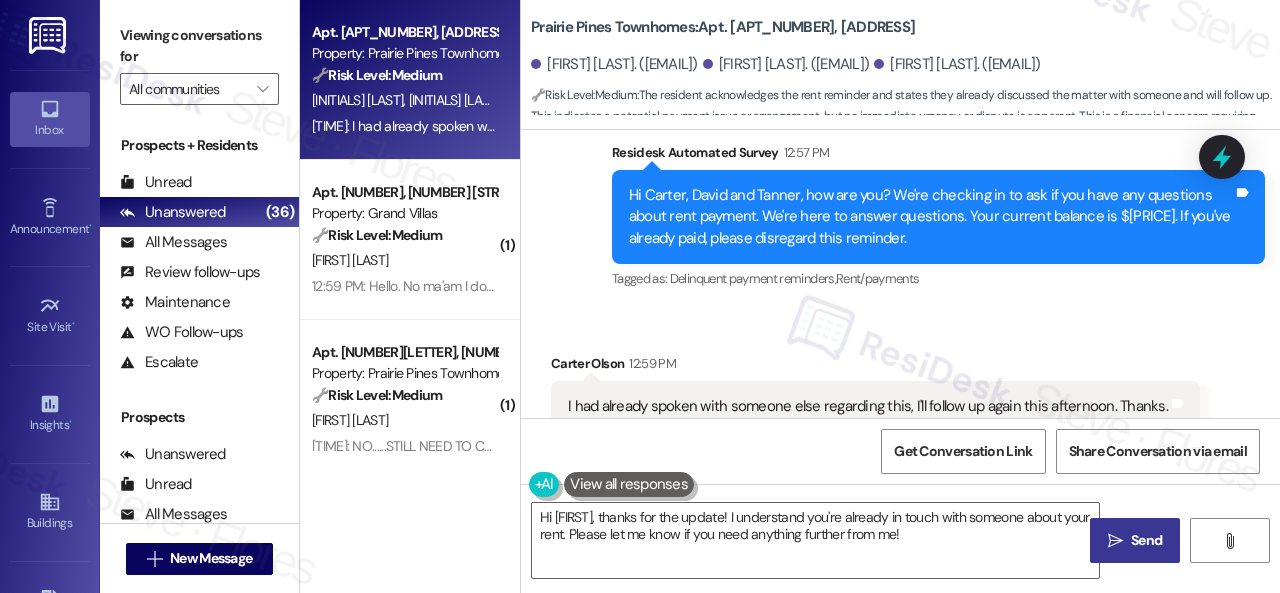 scroll, scrollTop: 3701, scrollLeft: 0, axis: vertical 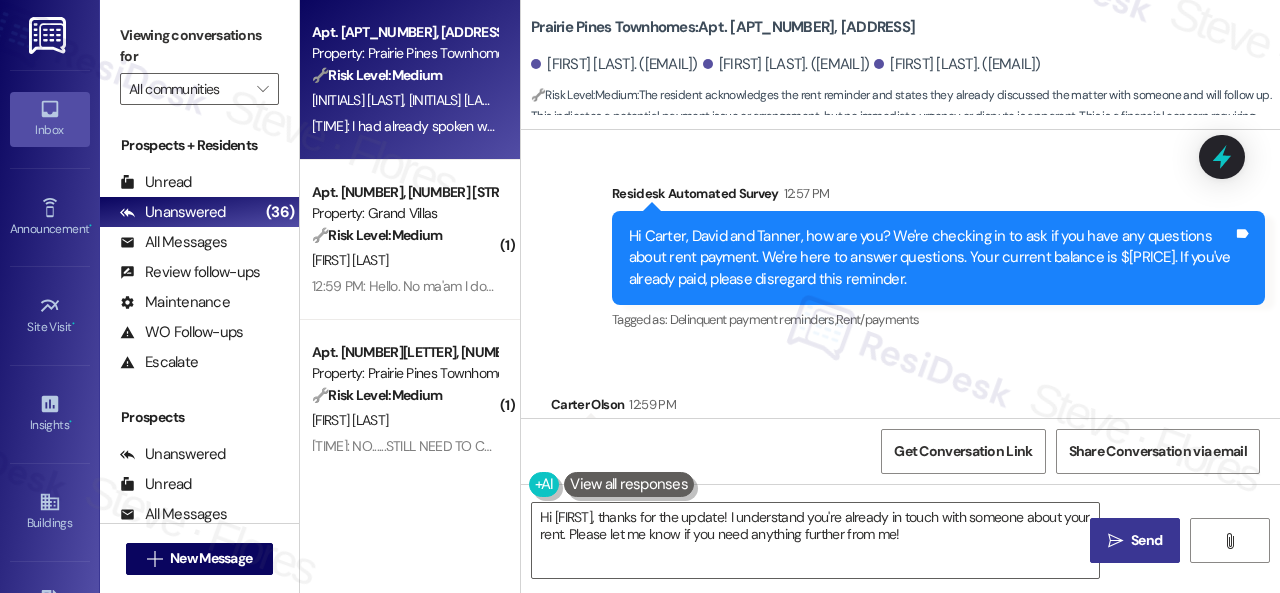 click on "Received via SMS Carter Olson 12:59 PM I had already spoken with someone else regarding this, I'll follow up again this afternoon. Thanks. Tags and notes Tagged as:   Call request Click to highlight conversations about Call request" at bounding box center (900, 433) 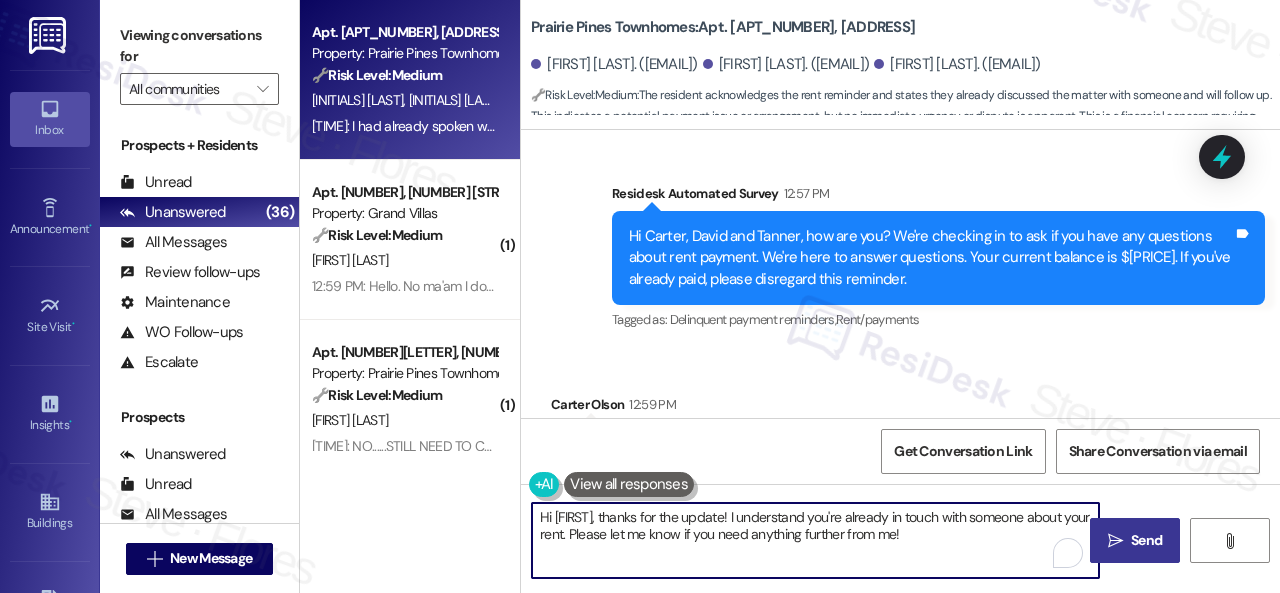 drag, startPoint x: 998, startPoint y: 543, endPoint x: 446, endPoint y: 479, distance: 555.69775 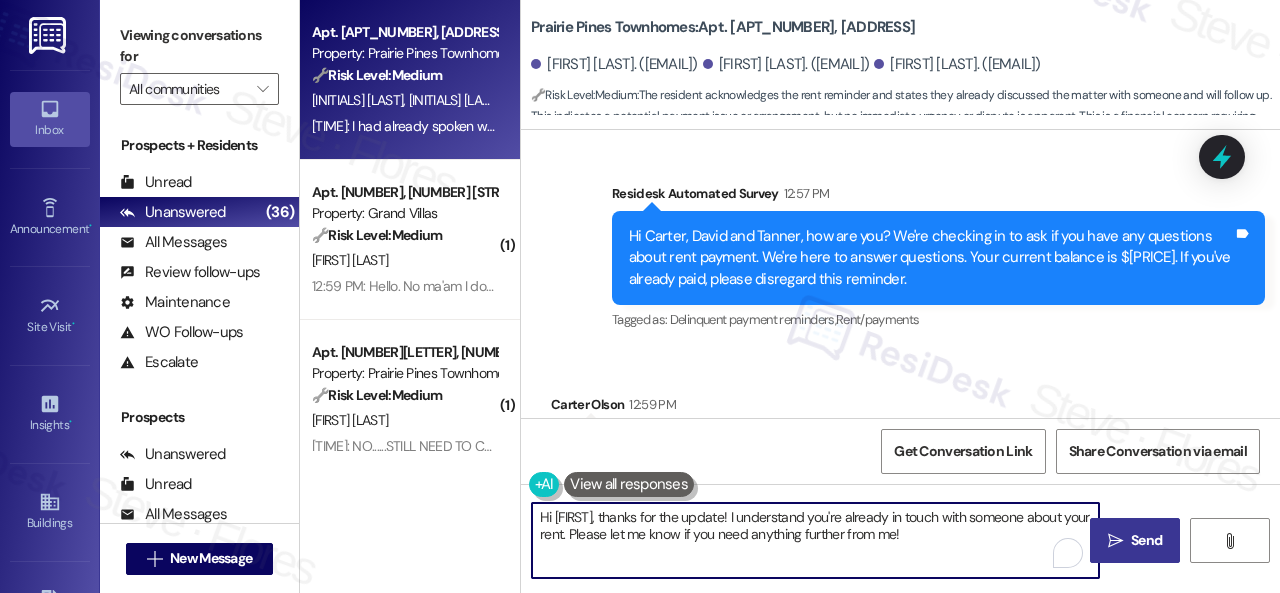 click on "Apt. 5362H, 5331 Findley Property: Prairie Pines Townhomes 🔧  Risk Level:  Medium The resident acknowledges the rent reminder and states they already discussed the matter with someone and will follow up. This indicates a potential payment issue or arrangement, but no immediate urgency or dispute is apparent. This is a financial concern requiring monitoring. D. Hampton T. Hampton C. Olson 12:59 PM: I had already spoken with someone else regarding this, I'll follow up again this afternoon. Thanks. 12:59 PM: I had already spoken with someone else regarding this, I'll follow up again this afternoon. Thanks. ( 1 ) Apt. 3107, 1550 Katy Gap Rd Property: Grand Villas 🔧  Risk Level:  Medium The resident confirms they will pay rent tomorrow via the portal. This is a standard payment update and intention to pay. No indication of dispute or policy concern. R. Sims 12:59 PM: Hello. No ma'am I don't have any questions. I will be paying first thing Friday through the rent portal. Thank you so much ( 1 ) 🔧 Medium (" at bounding box center (790, 296) 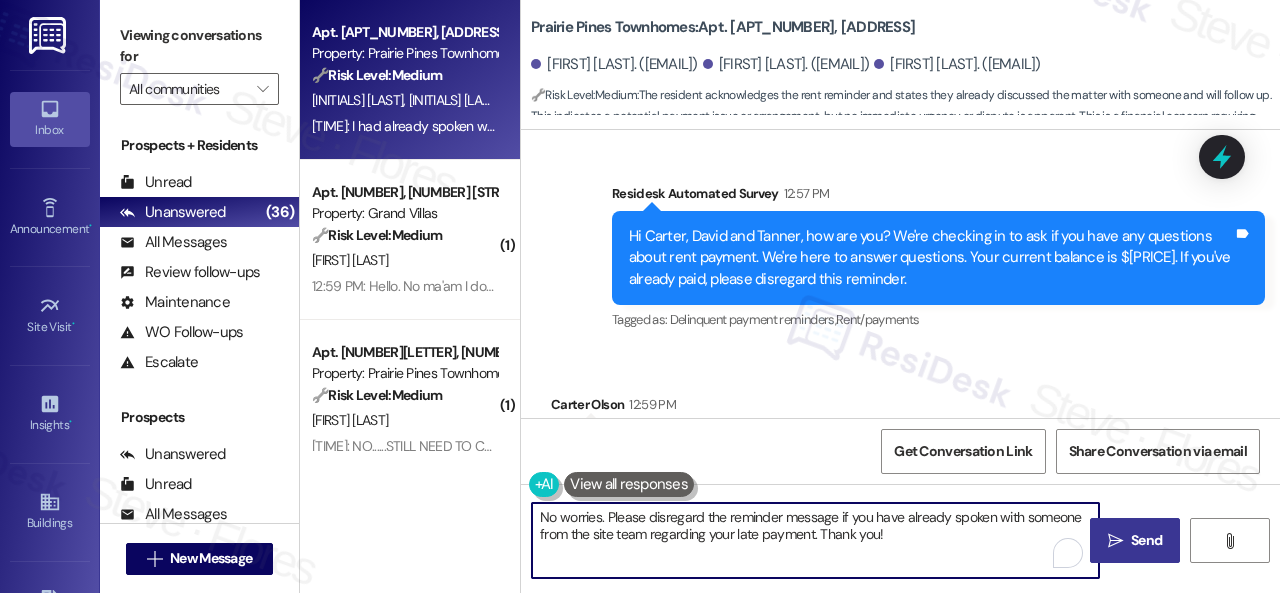 type on "No worries. Please disregard the reminder message if you have already spoken with someone from the site team regarding your late payment. Thank you!" 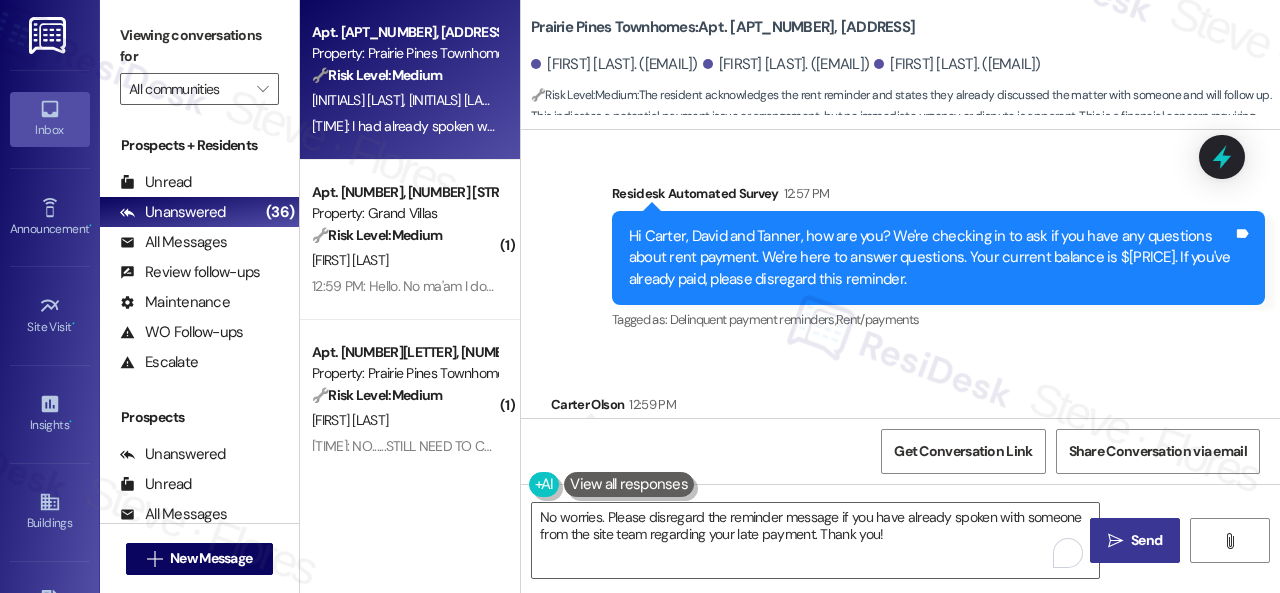 click on "Send" at bounding box center (1146, 540) 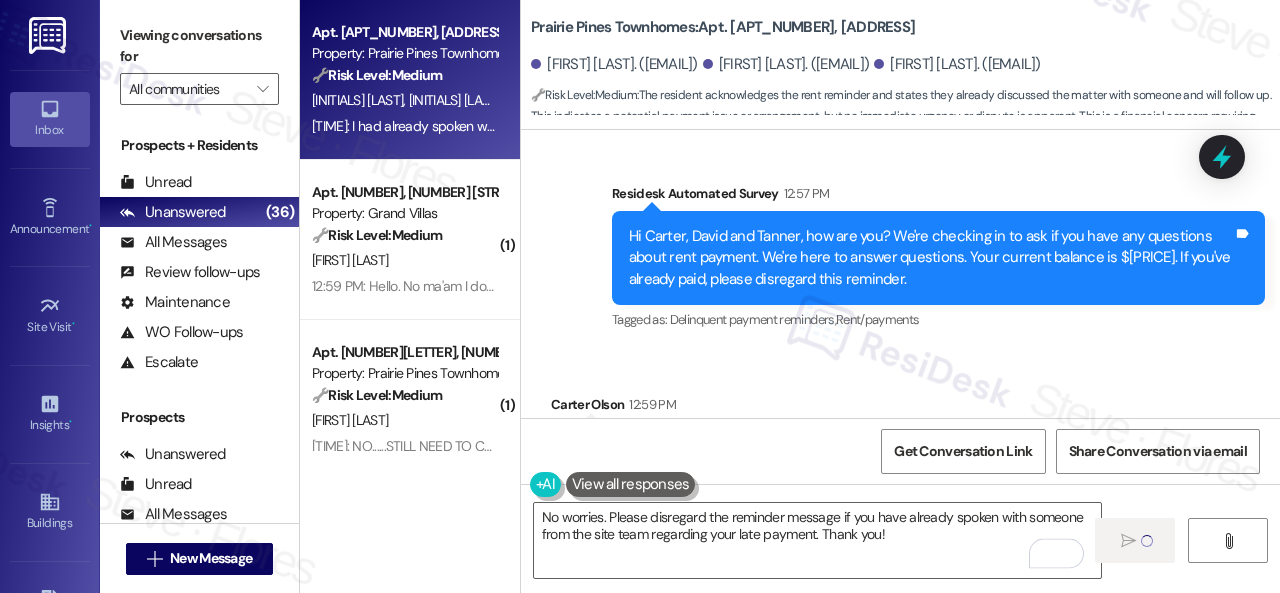 type 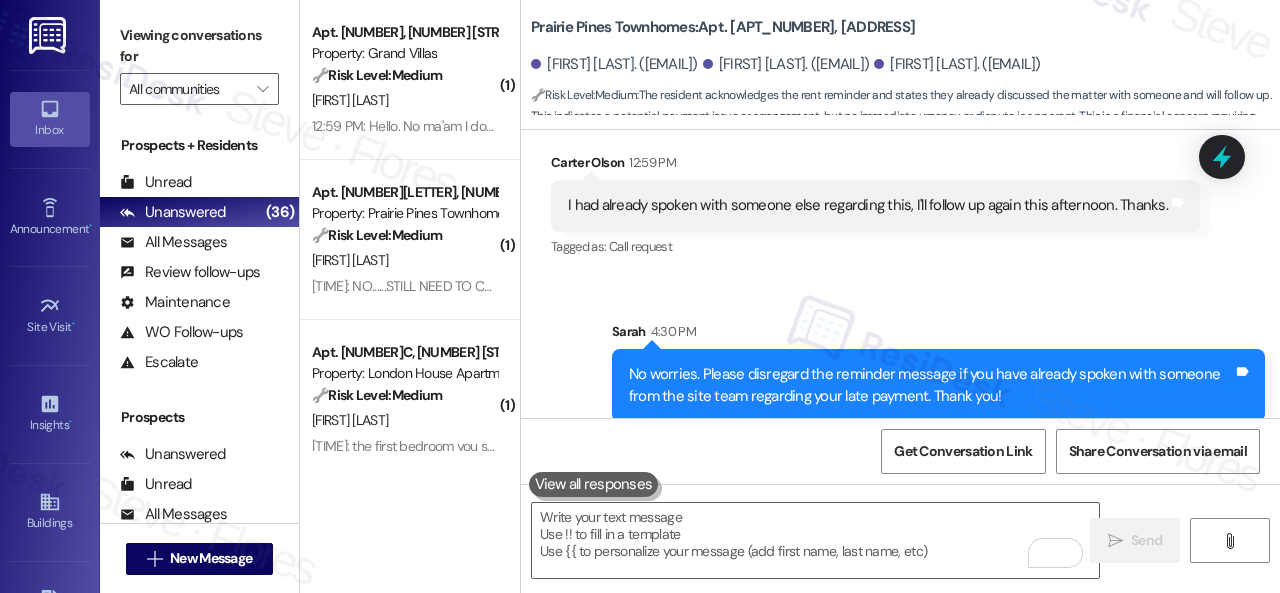 scroll, scrollTop: 3963, scrollLeft: 0, axis: vertical 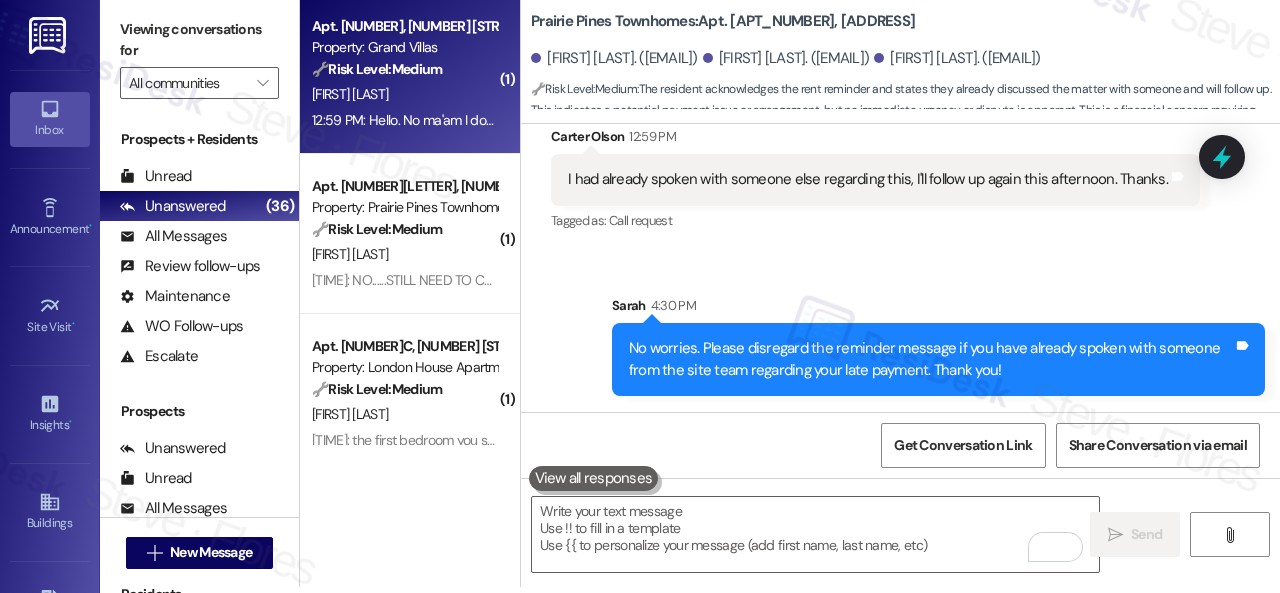 click on "[LAST] [LAST]" at bounding box center [404, 94] 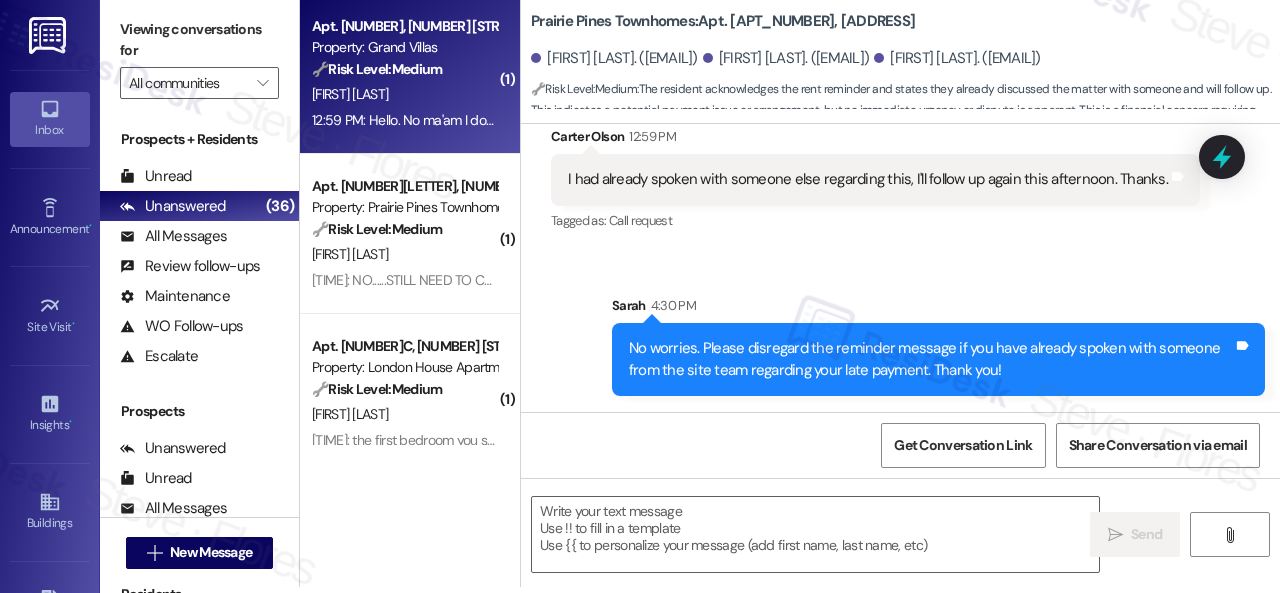 type on "Fetching suggested responses. Please feel free to read through the conversation in the meantime." 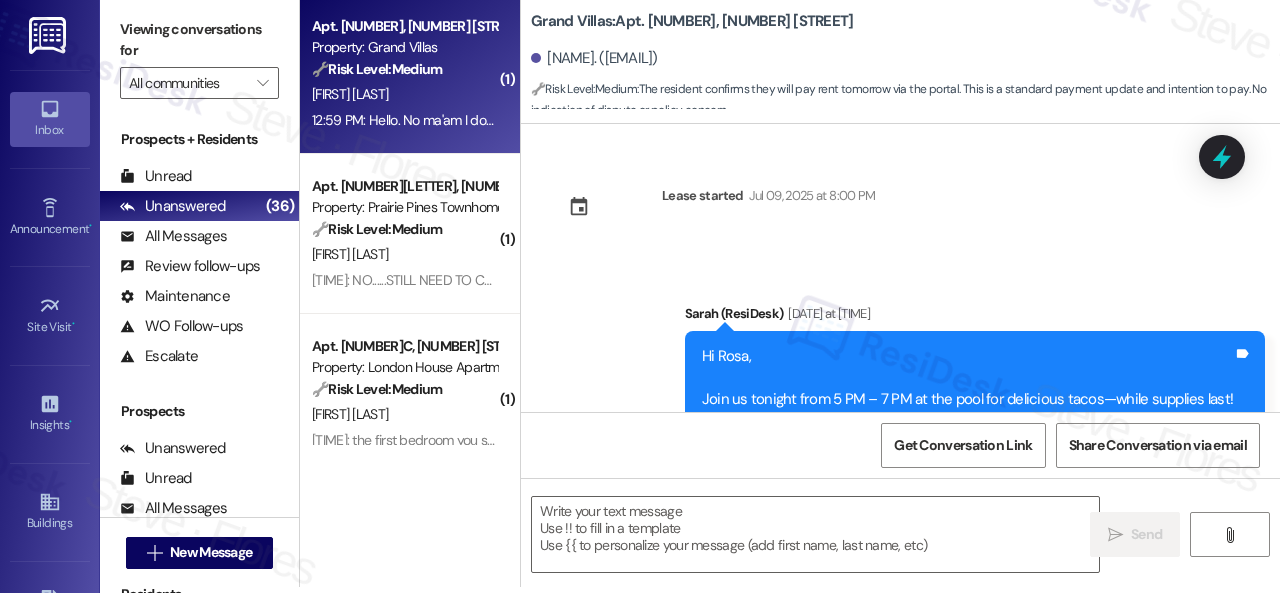 scroll, scrollTop: 0, scrollLeft: 0, axis: both 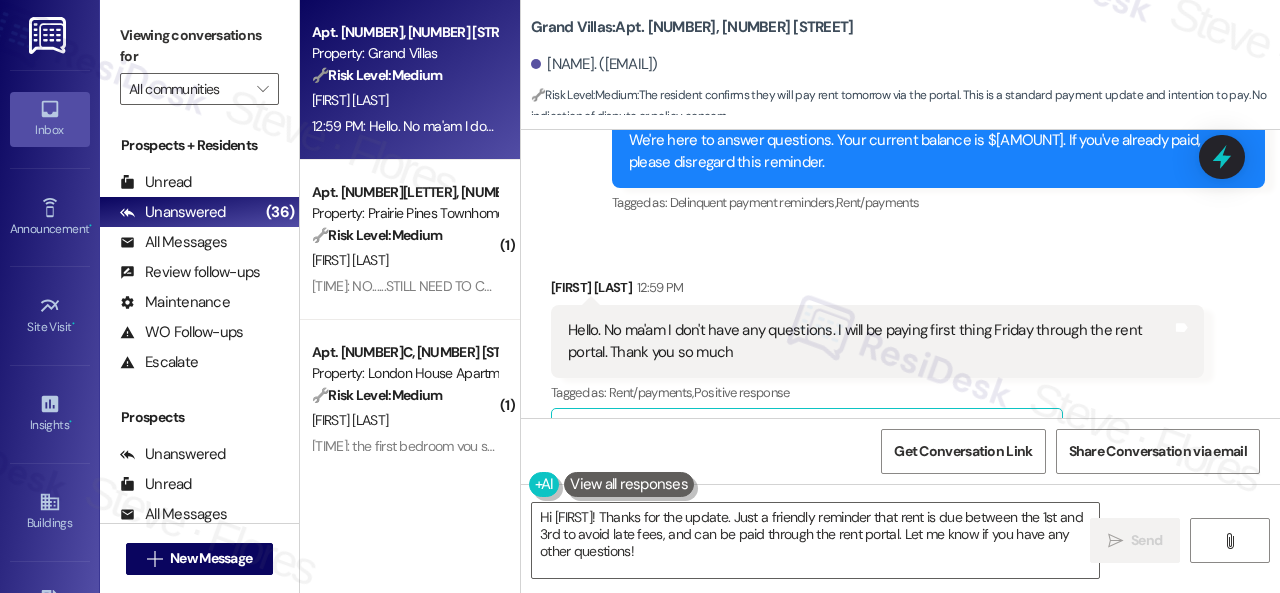 click on "Received via SMS Rosa Sims 12:59 PM Hello. No ma'am I don't have any questions. I will be paying first thing Friday through the rent portal. Thank you so much Tags and notes Tagged as:   Rent/payments ,  Click to highlight conversations about Rent/payments Positive response Click to highlight conversations about Positive response  Related guidelines Hide Suggestions Nolan - Grand Villas: Online rent payments required, $75 NSF fee + 10% late fee, 1st-3rd rent due date, $70 application fee, $175 reservation fee, $400-$600 security deposit, Vivint smart home services, light bulbs available for $2 each. Created  a year ago Property level guideline  ( 69 % match) FAQs generated by ResiDesk AI How can I make my rent payment online? All rent payments must be made online via the Rent Cafe portal account. Accepted online payment methods include debit card, credit card, and banking information. What happens if my rent payment is returned due to insufficient funds? When is the rent due each month? Original Guideline  (" at bounding box center [900, 475] 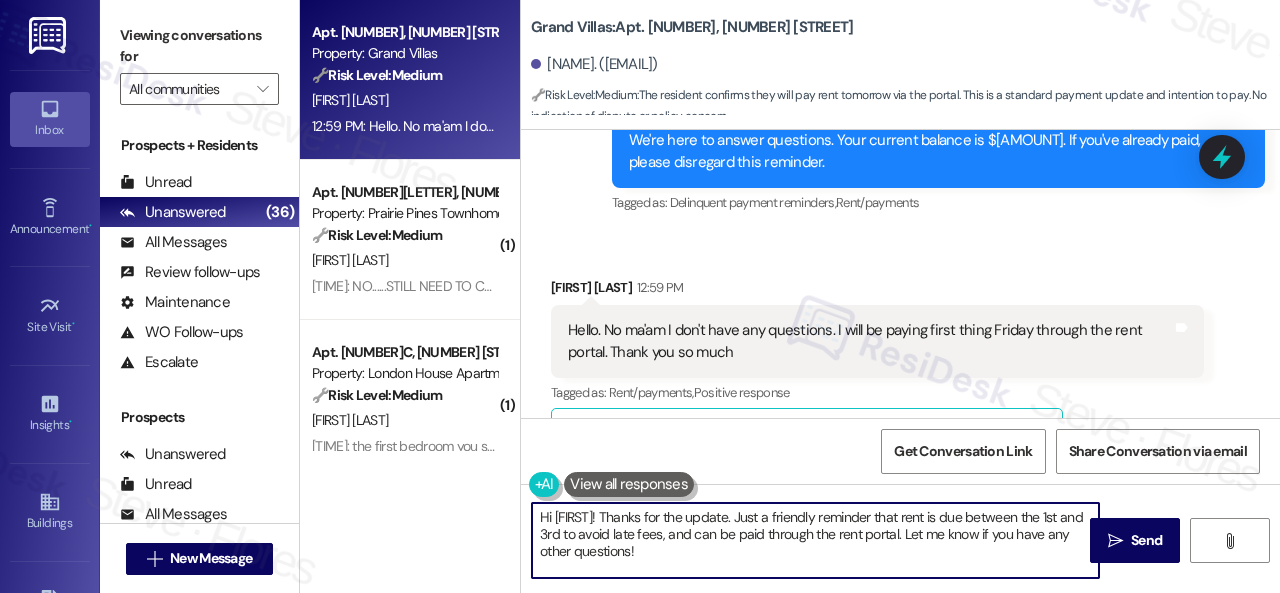 drag, startPoint x: 675, startPoint y: 567, endPoint x: 474, endPoint y: 495, distance: 213.50644 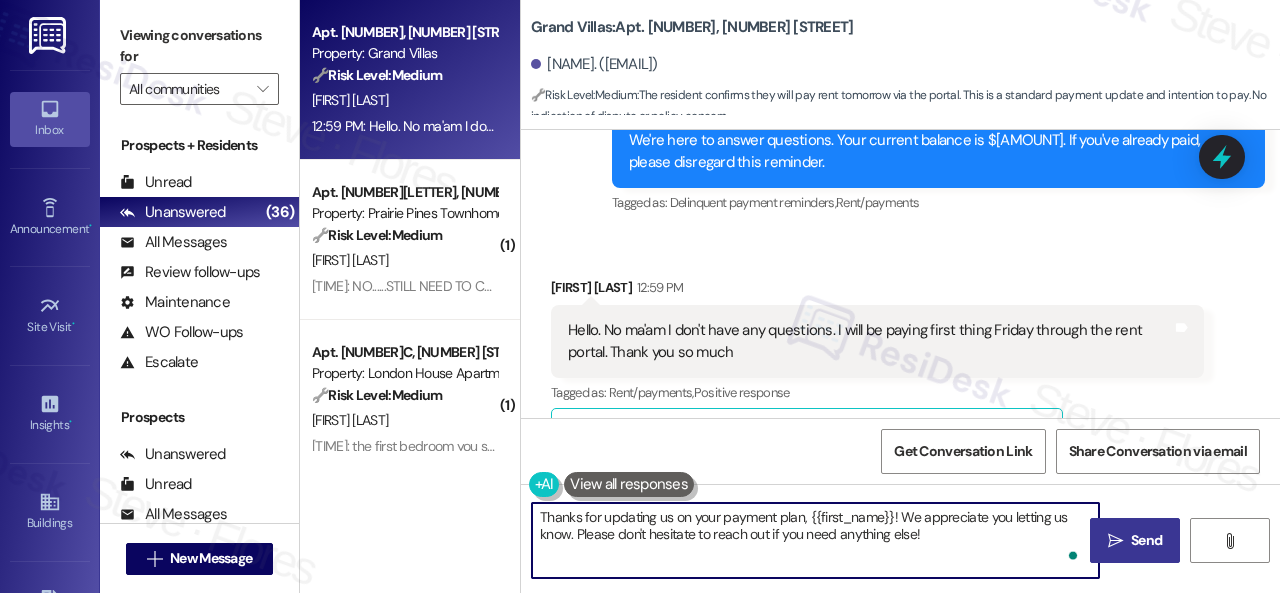 type on "Thanks for updating us on your payment plan, {{first_name}}! We appreciate you letting us know. Please don't hesitate to reach out if you need anything else!" 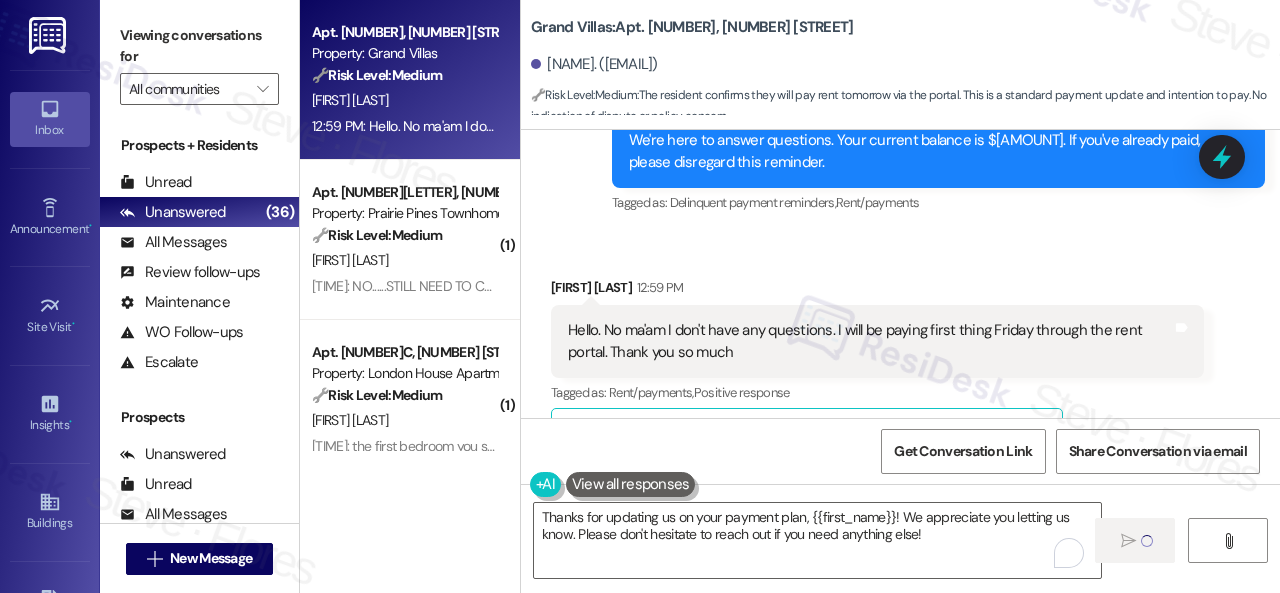 type 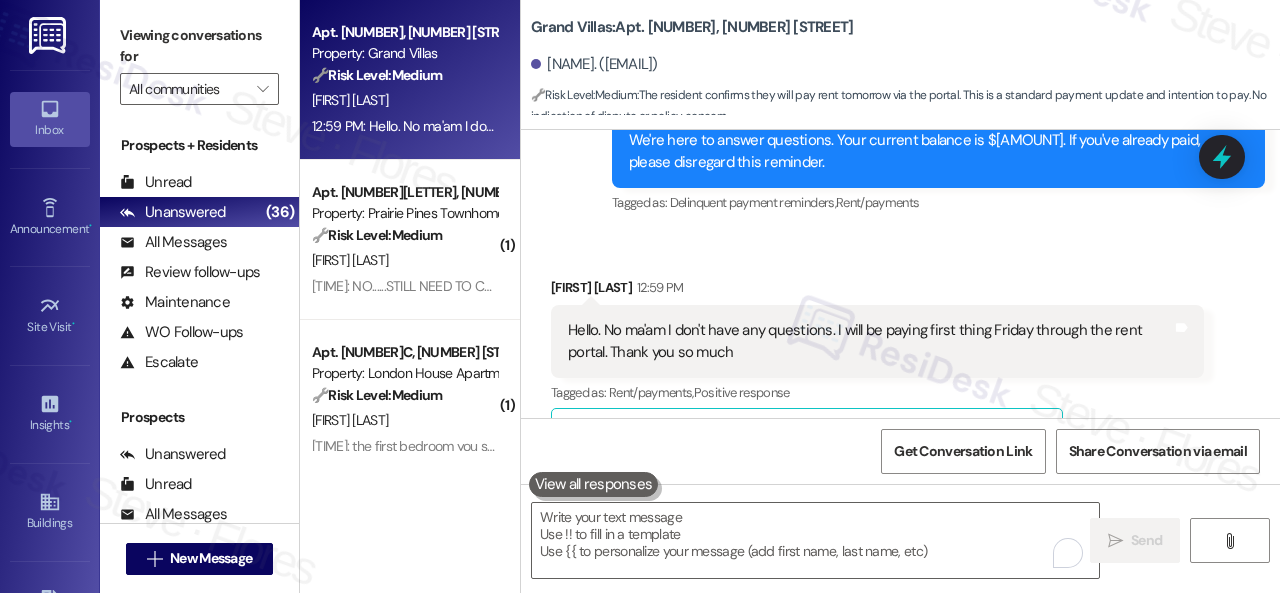 scroll, scrollTop: 2101, scrollLeft: 0, axis: vertical 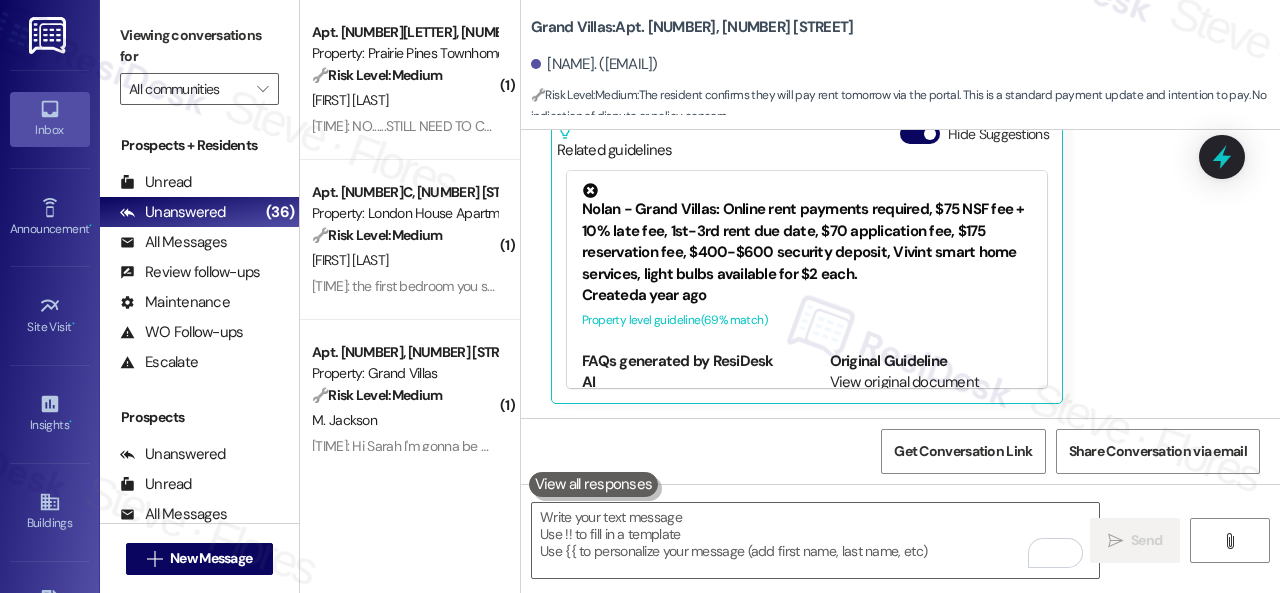 click on "Received via SMS Rosa Sims 12:59 PM Hello. No ma'am I don't have any questions. I will be paying first thing Friday through the rent portal. Thank you so much Tags and notes Tagged as:   Rent/payments ,  Click to highlight conversations about Rent/payments Positive response Click to highlight conversations about Positive response  Related guidelines Hide Suggestions Nolan - Grand Villas: Online rent payments required, $75 NSF fee + 10% late fee, 1st-3rd rent due date, $70 application fee, $175 reservation fee, $400-$600 security deposit, Vivint smart home services, light bulbs available for $2 each. Created  a year ago Property level guideline  ( 69 % match) FAQs generated by ResiDesk AI How can I make my rent payment online? All rent payments must be made online via the Rent Cafe portal account. Accepted online payment methods include debit card, credit card, and banking information. What happens if my rent payment is returned due to insufficient funds? When is the rent due each month? Original Guideline  (" at bounding box center (877, 190) 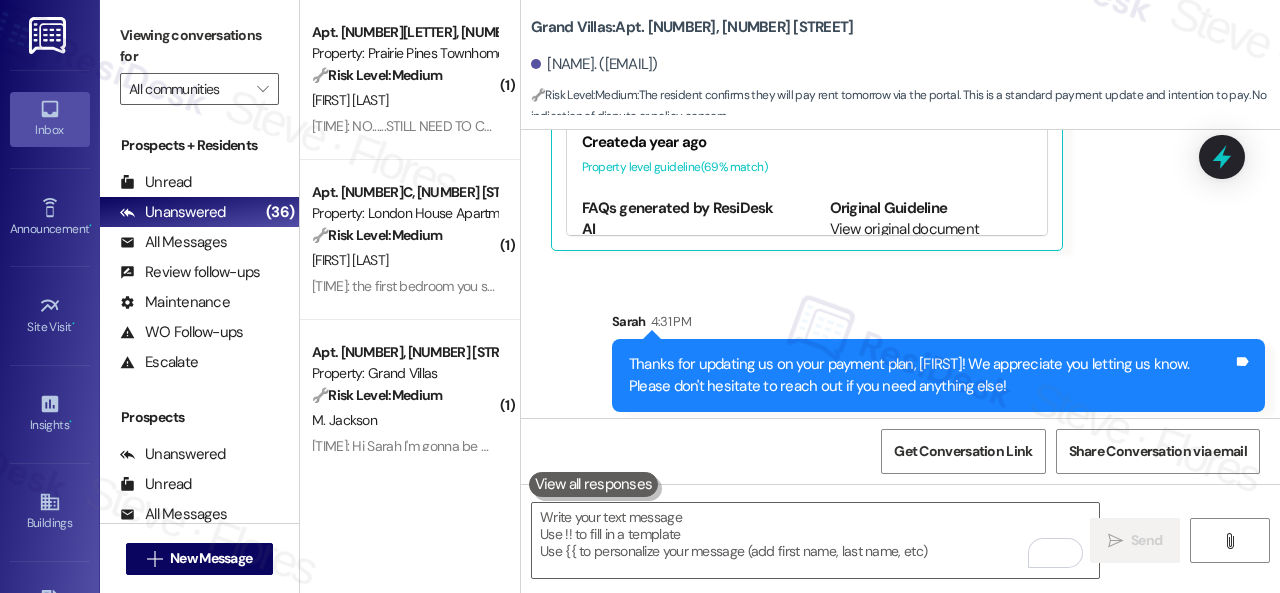 scroll, scrollTop: 2264, scrollLeft: 0, axis: vertical 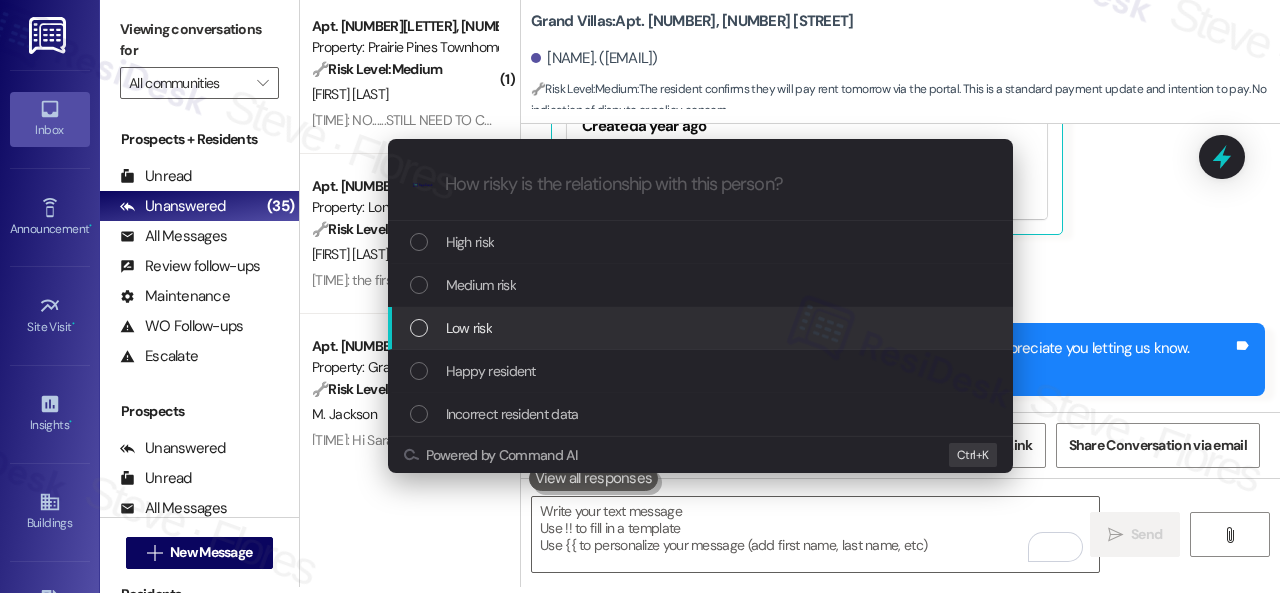 click on "Low risk" at bounding box center [469, 328] 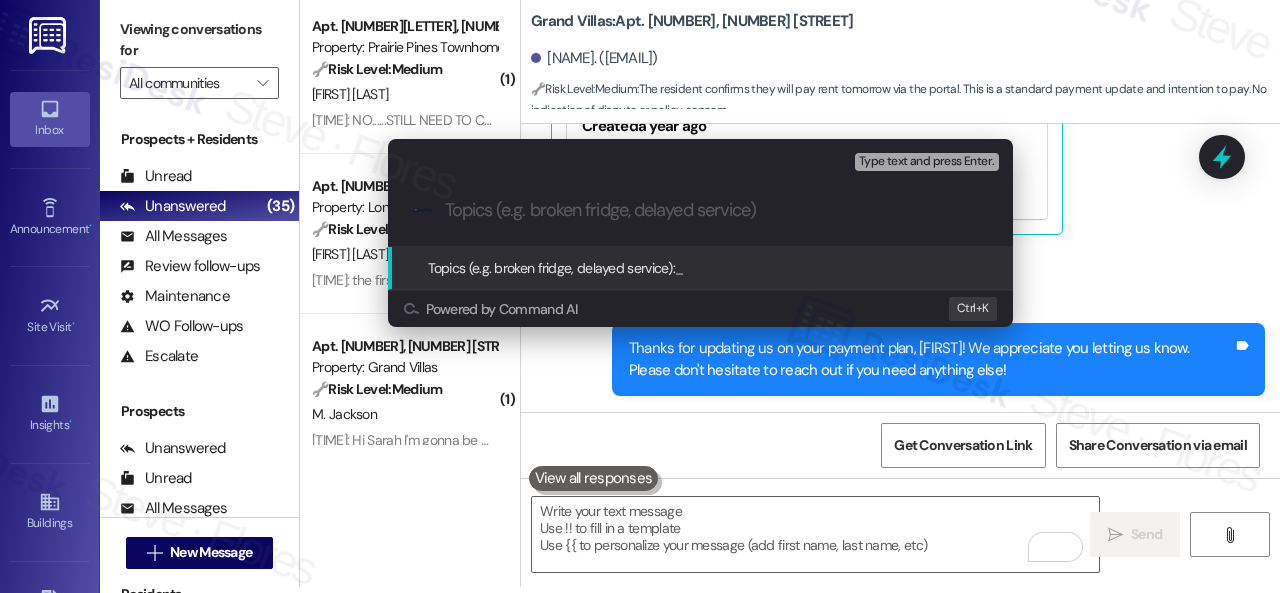 paste on "Late payment notice." 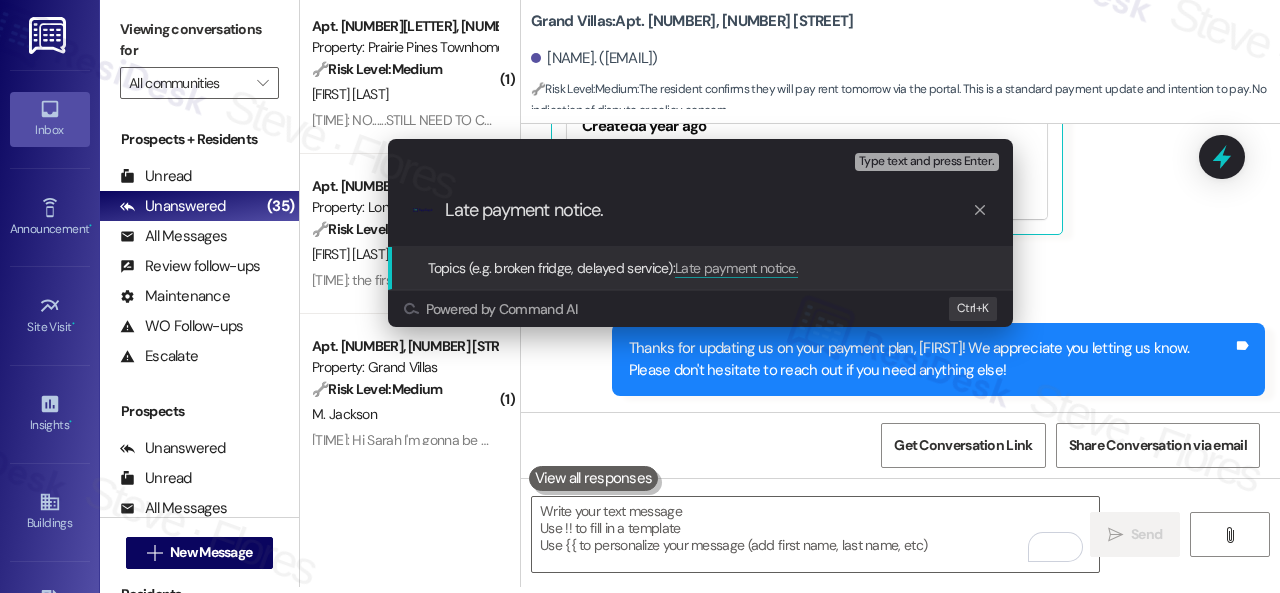 type 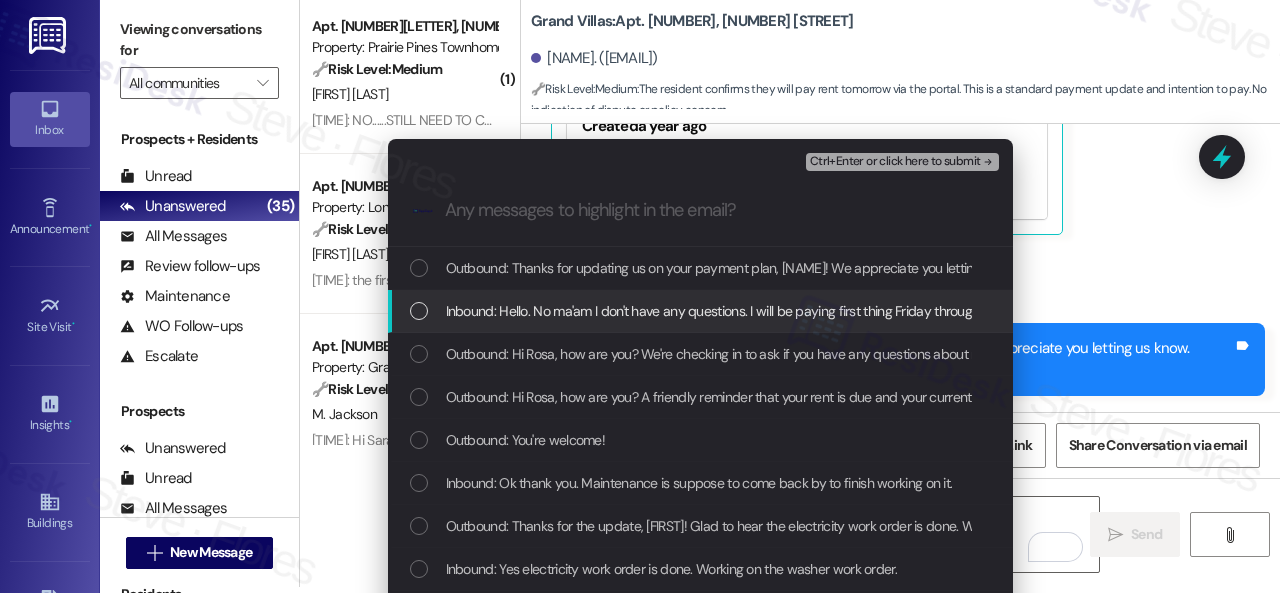 click on "Inbound: Hello. No ma'am I don't have any questions. I will be paying first thing Friday through the rent portal. Thank you so much" at bounding box center [815, 311] 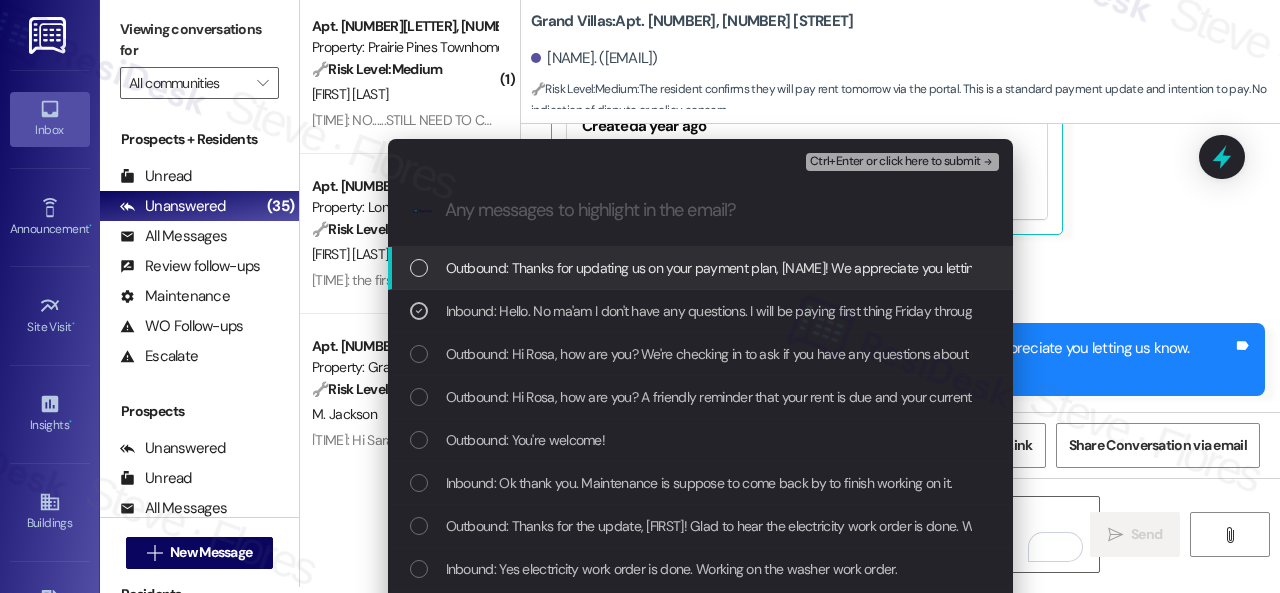 click on "Ctrl+Enter or click here to submit" at bounding box center (895, 162) 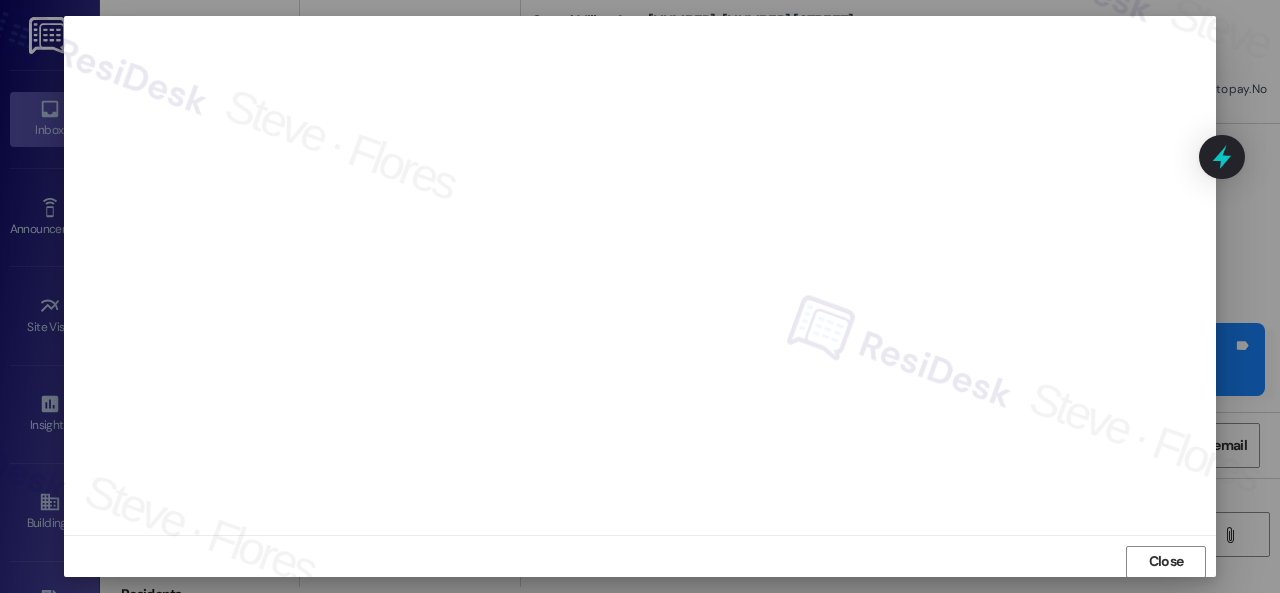 scroll, scrollTop: 25, scrollLeft: 0, axis: vertical 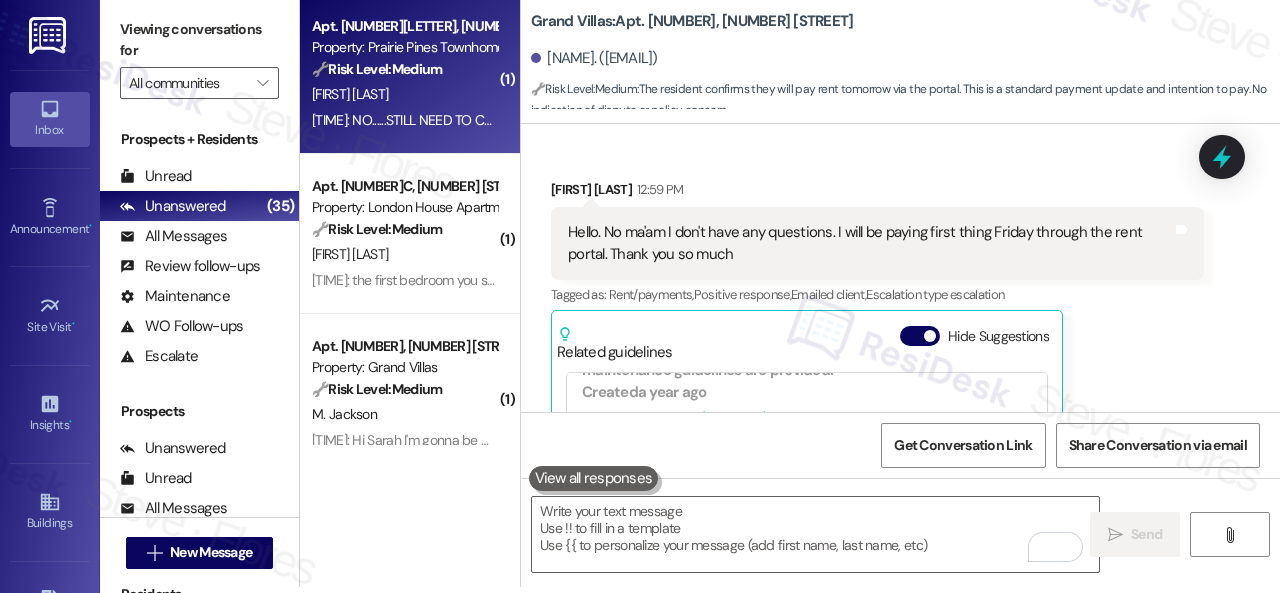 click on "C. [LAST_NAME]" at bounding box center (404, 94) 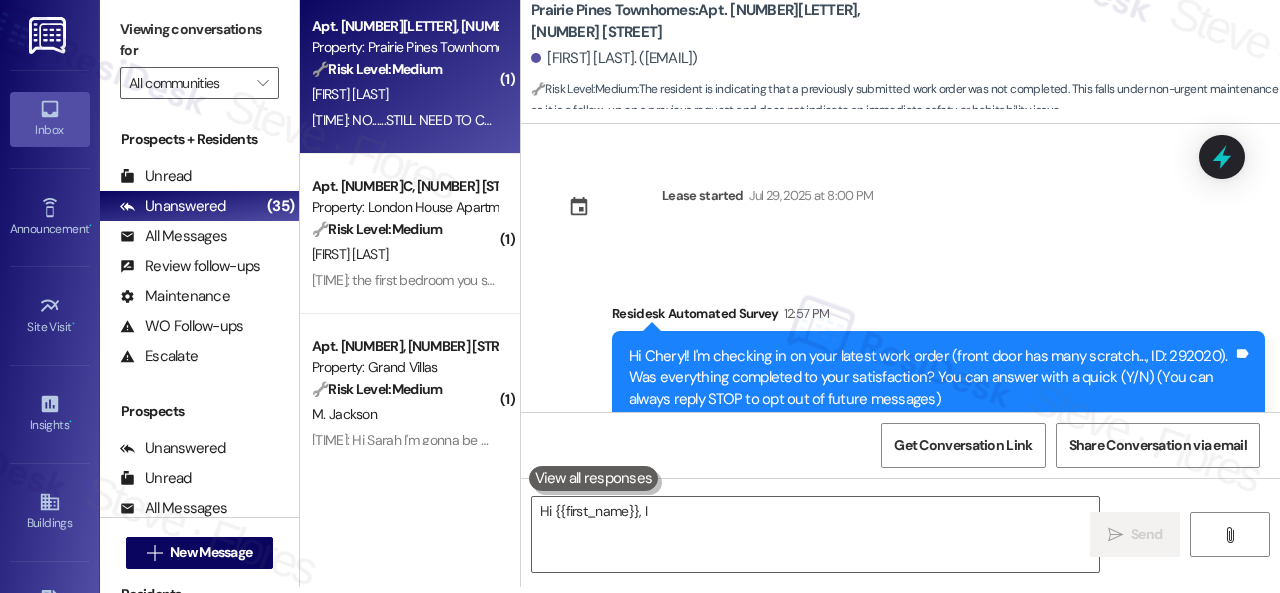 scroll, scrollTop: 0, scrollLeft: 0, axis: both 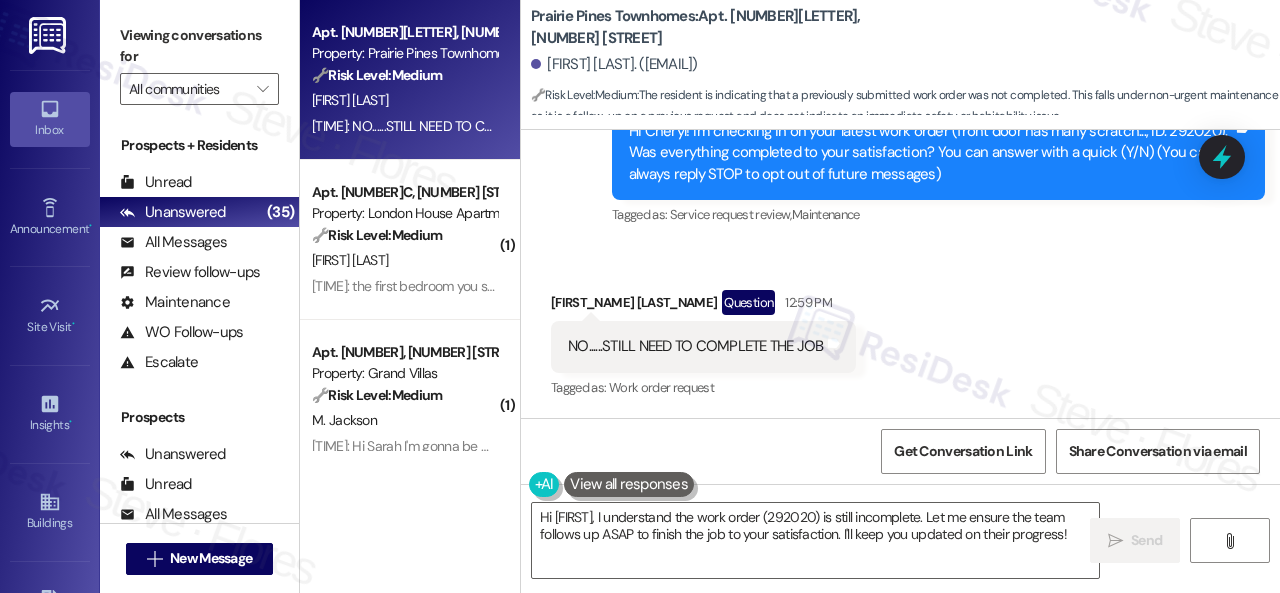 click on "Received via SMS Cheryl Birmingham Question 12:59 PM NO......STILL NEED TO COMPLETE THE JOB Tags and notes Tagged as:   Work order request Click to highlight conversations about Work order request" at bounding box center (900, 331) 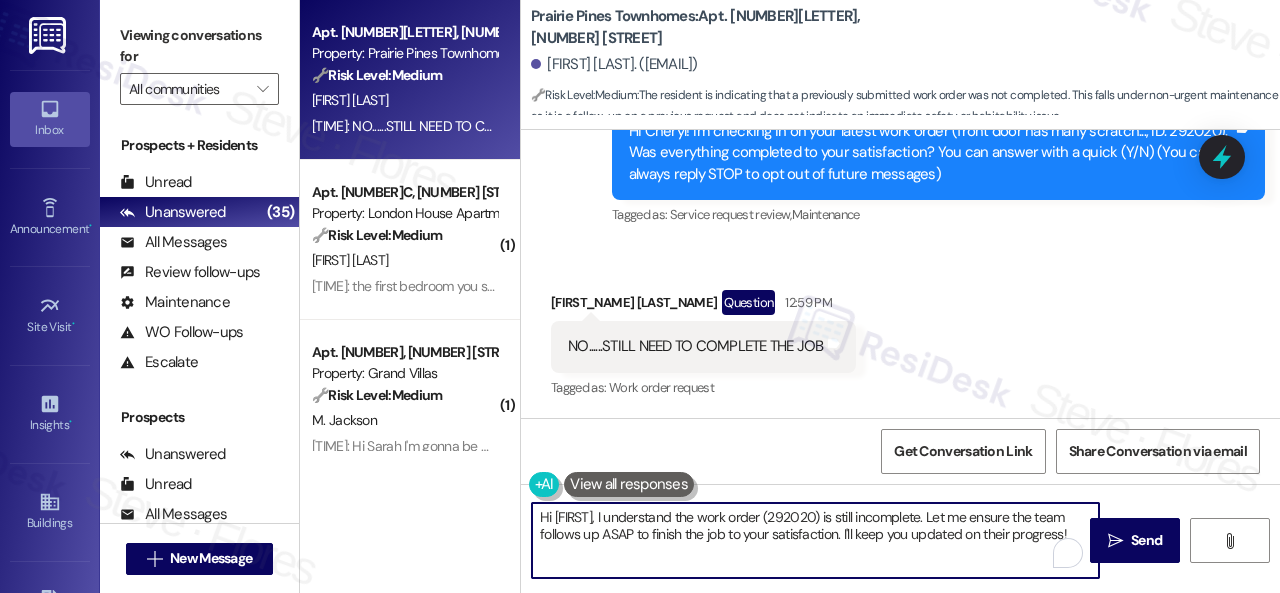 drag, startPoint x: 628, startPoint y: 559, endPoint x: 440, endPoint y: 503, distance: 196.1632 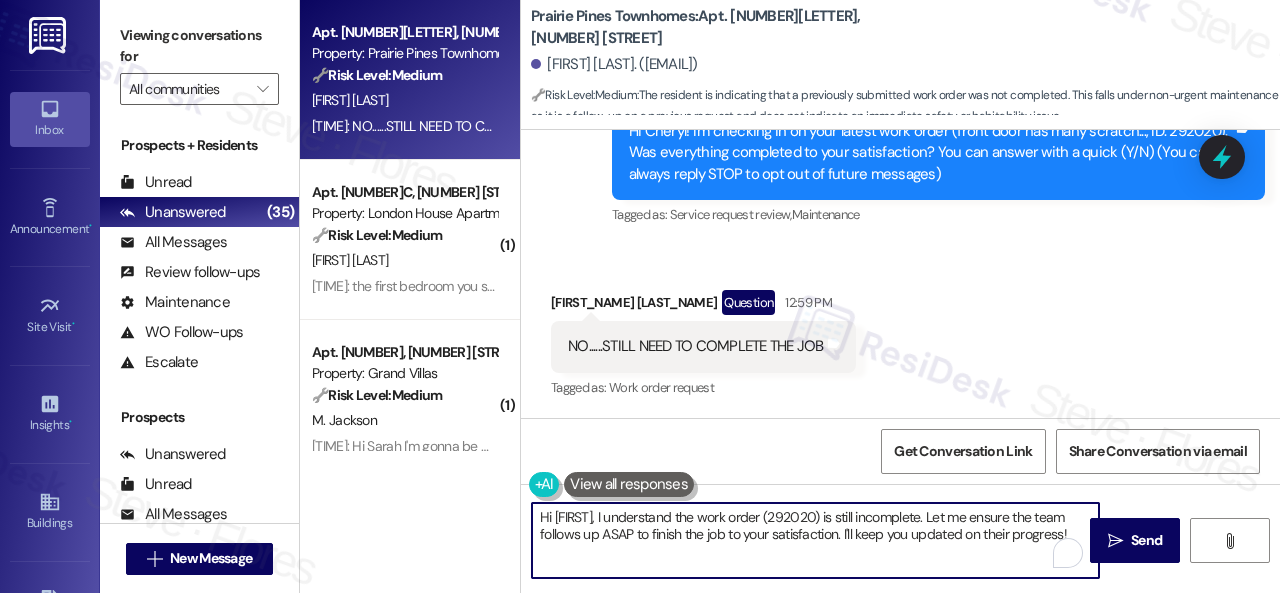 click on "Apt. 5304H, 5331 Findley Property: Prairie Pines Townhomes 🔧  Risk Level:  Medium The resident is indicating that a previously submitted work order was not completed. This falls under non-urgent maintenance as it is a follow-up on a previous request and does not indicate an immediate safety or habitability issue. C. Birmingham 12:59 PM: NO......STILL NEED TO COMPLETE THE JOB 12:59 PM: NO......STILL NEED TO COMPLETE THE JOB ( 1 ) Apt. 027121C, 12901 Lord Nelson Dr Property: London House Apartments & Flats 🔧  Risk Level:  Medium The resident is reporting a maintenance issue with a ceiling fan. It is not an emergency or urgent issue, but it does require a work order to be submitted. This falls under non-urgent maintenance. E. Carmino 12:59 PM: the first bedroom you see as soon as you turn from the entrance hallways. one if the kids bedrooms 12:59 PM: the first bedroom you see as soon as you turn from the entrance hallways. one if the kids bedrooms ( 1 ) Apt. 1809, 1550 Katy Gap Rd Property: Grand Villas (" at bounding box center [790, 296] 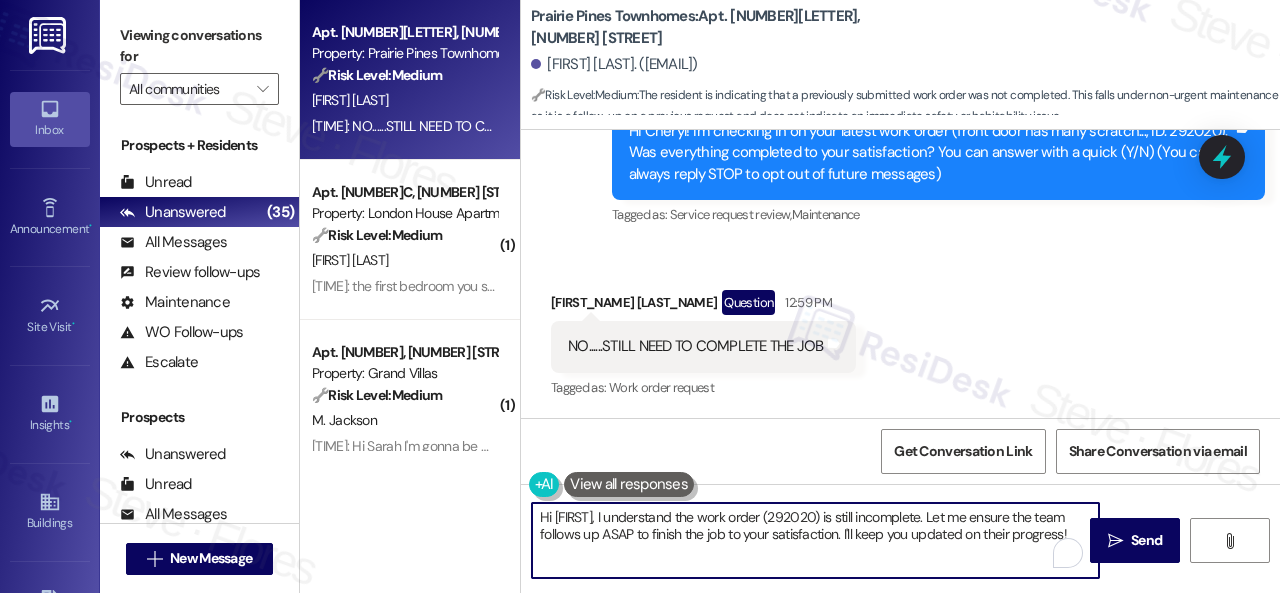 paste on "I'm sorry to hear the issue hasn't been resolved yet. We apologize for the delay and any inconvenience this may have caused. Have you already submitted a new work order? If so, may I have the work order number so I can follow up with the site team? If not, I'll be happy to submit a new work order on your behalf. Please provide as much detail as possible and include photos if available.
Note: Due to limited availability, our maintenance team isn't able to call or schedule visits in advance. By submitting a work order, you're permitting them to enter your apartment, even if you're not home. If any children may be alone during the visit, please let me know so we can inform the team." 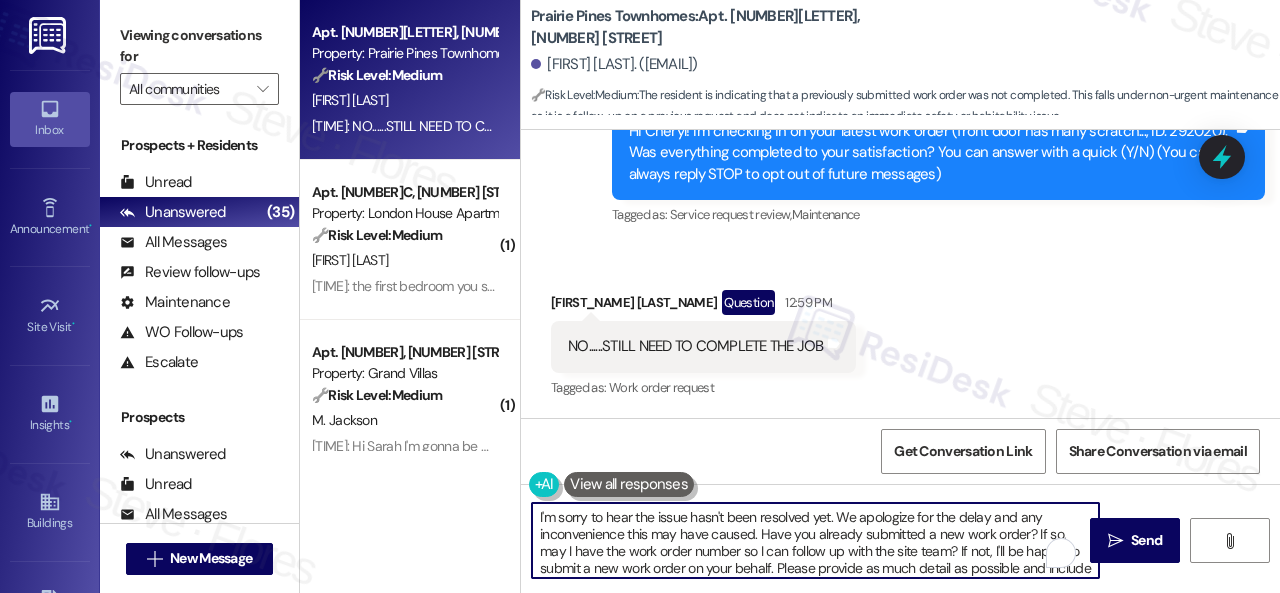 scroll, scrollTop: 102, scrollLeft: 0, axis: vertical 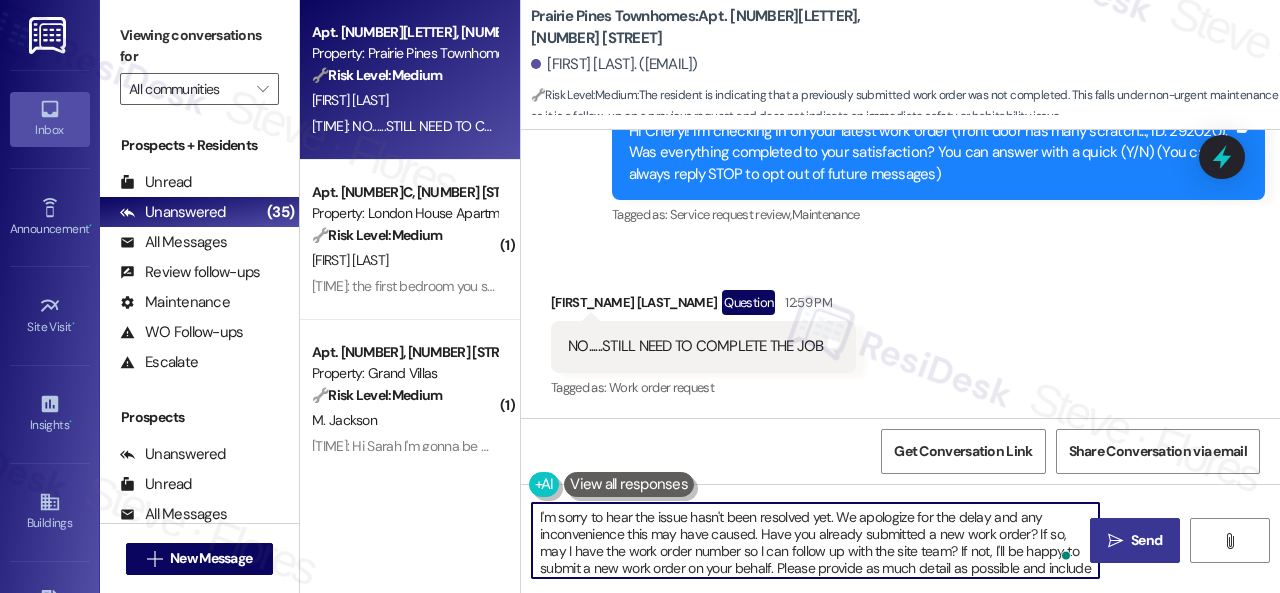 type on "I'm sorry to hear the issue hasn't been resolved yet. We apologize for the delay and any inconvenience this may have caused. Have you already submitted a new work order? If so, may I have the work order number so I can follow up with the site team? If not, I'll be happy to submit a new work order on your behalf. Please provide as much detail as possible and include photos if available.
Note: Due to limited availability, our maintenance team isn't able to call or schedule visits in advance. By submitting a work order, you're permitting them to enter your apartment, even if you're not home. If any children may be alone during the visit, please let me know so we can inform the team." 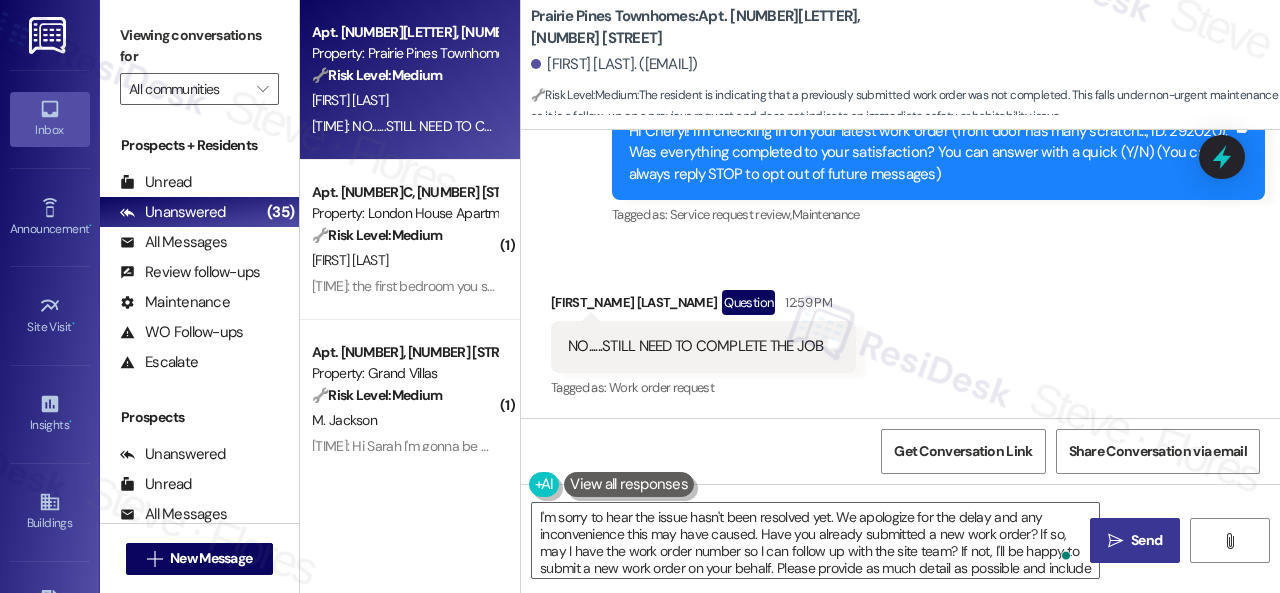 click on "Send" at bounding box center (1146, 540) 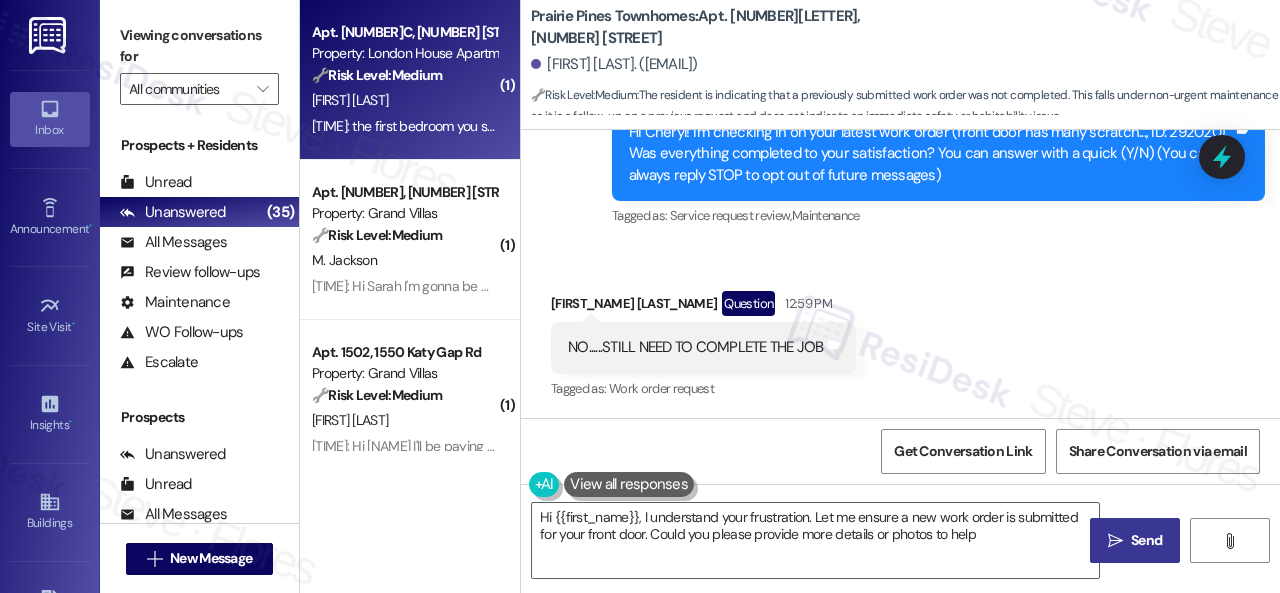 type on "Hi {{first_name}}, I understand your frustration. Let me ensure a new work order is submitted for your front door. Could you please provide more details or photos to help the" 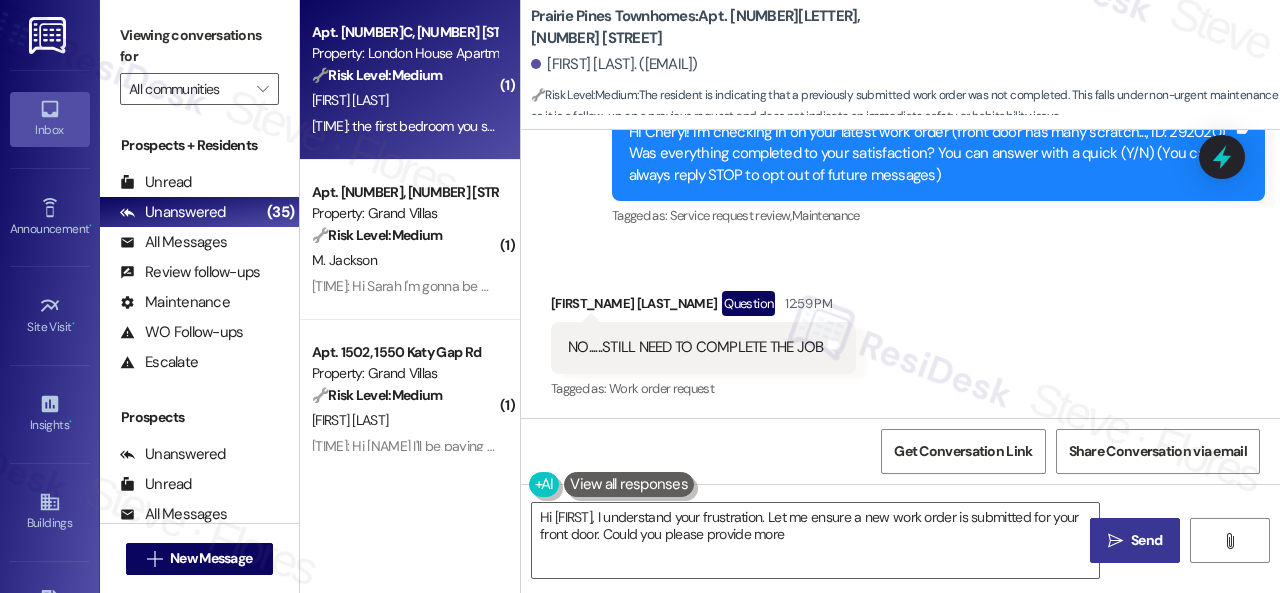 click on "E. Carmino" at bounding box center [404, 100] 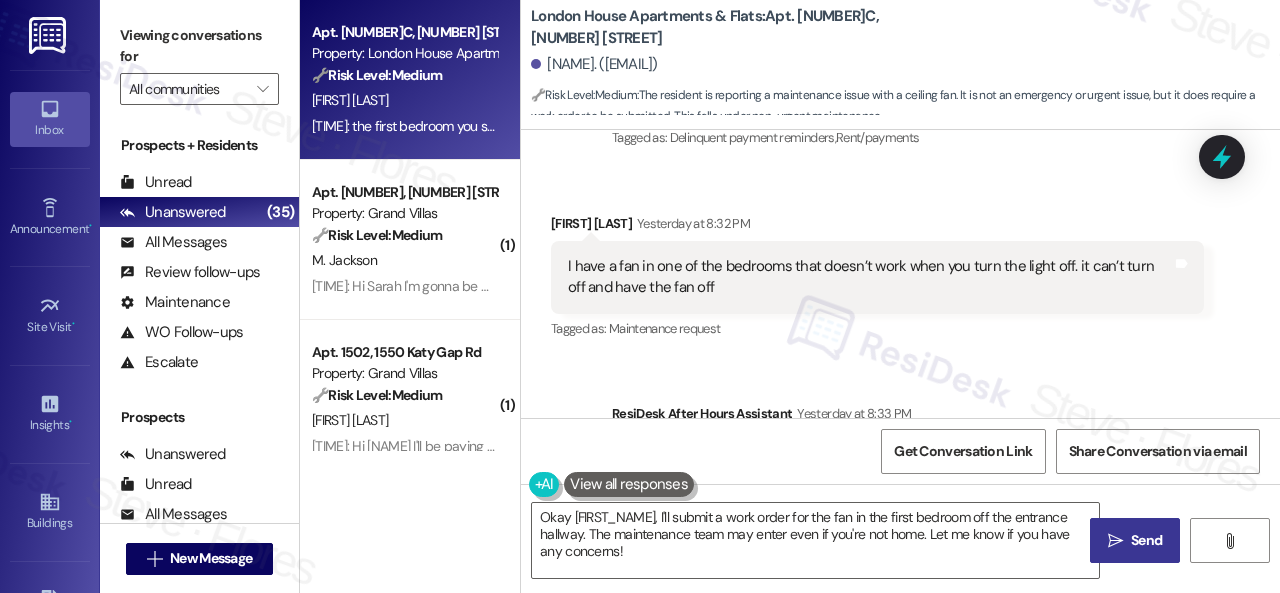 scroll, scrollTop: 2268, scrollLeft: 0, axis: vertical 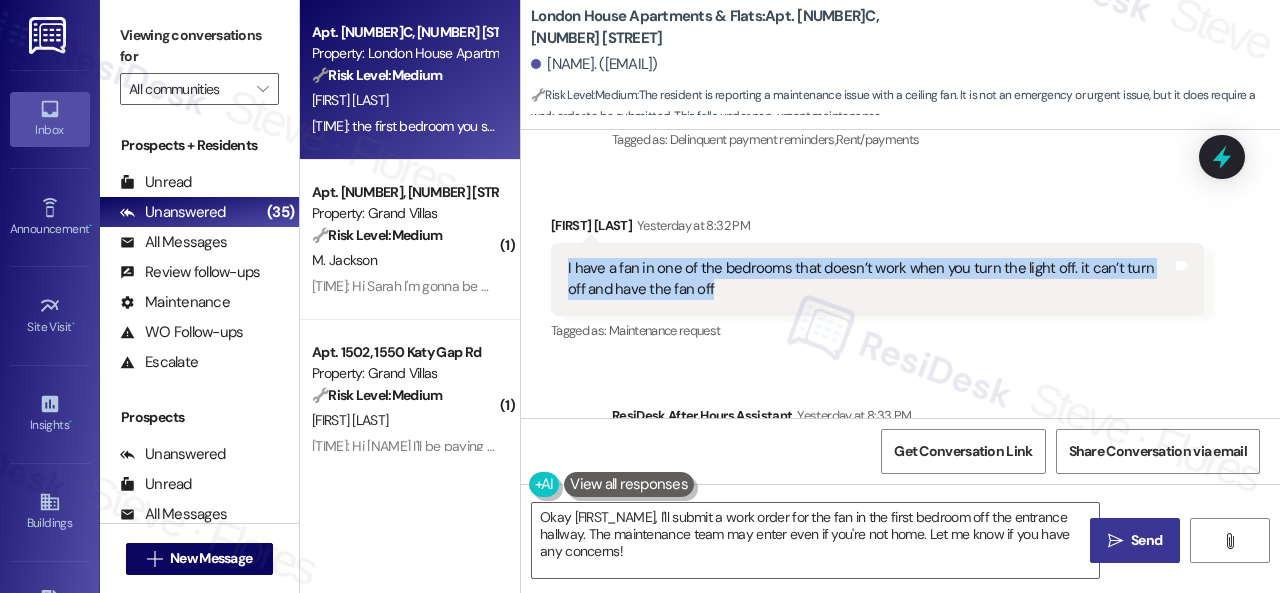 drag, startPoint x: 568, startPoint y: 269, endPoint x: 985, endPoint y: 303, distance: 418.3838 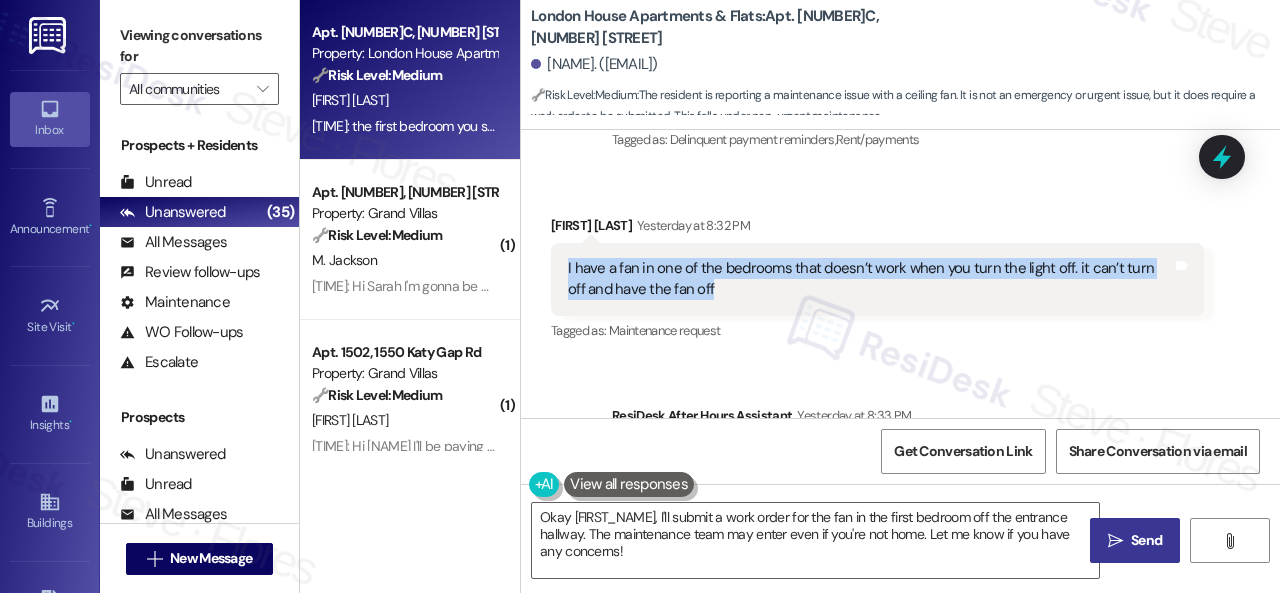copy on "I have a fan in one of the bedrooms that doesn’t work when you turn the light off. it can’t turn off and have the fan off" 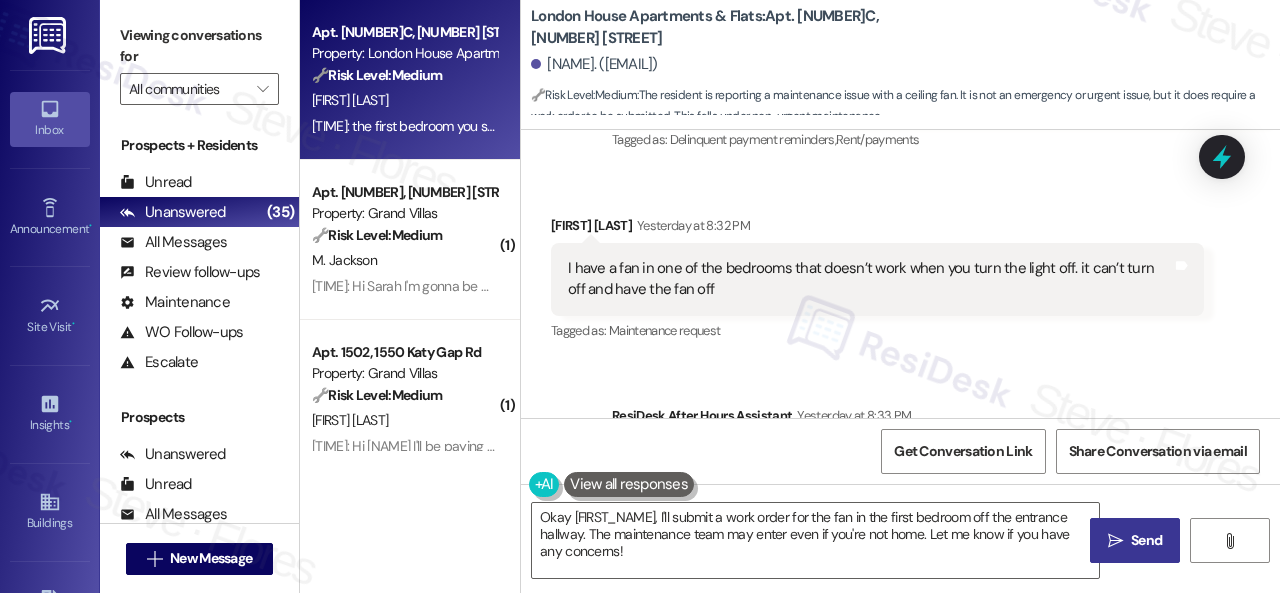 click on "Received via SMS Erva Carmino Yesterday at 8:32 PM I have a fan in one of the bedrooms that doesn’t work when you turn the light off. it can’t turn off and have the fan off  Tags and notes Tagged as:   Maintenance request Click to highlight conversations about Maintenance request" at bounding box center (877, 280) 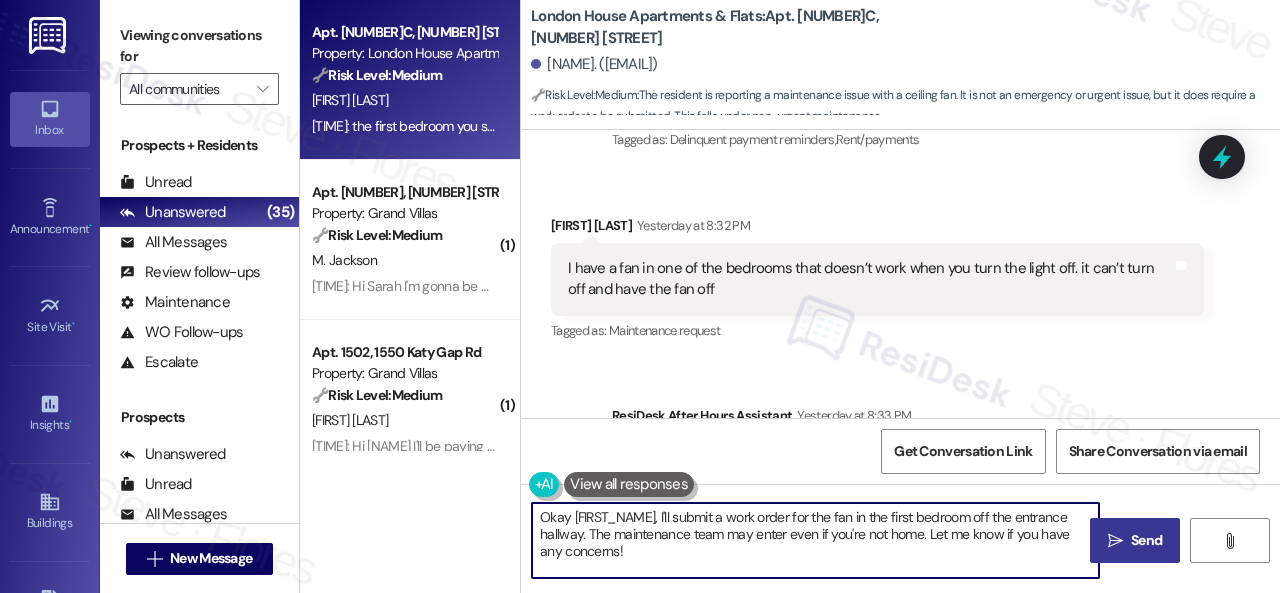 drag, startPoint x: 638, startPoint y: 556, endPoint x: 496, endPoint y: 505, distance: 150.88075 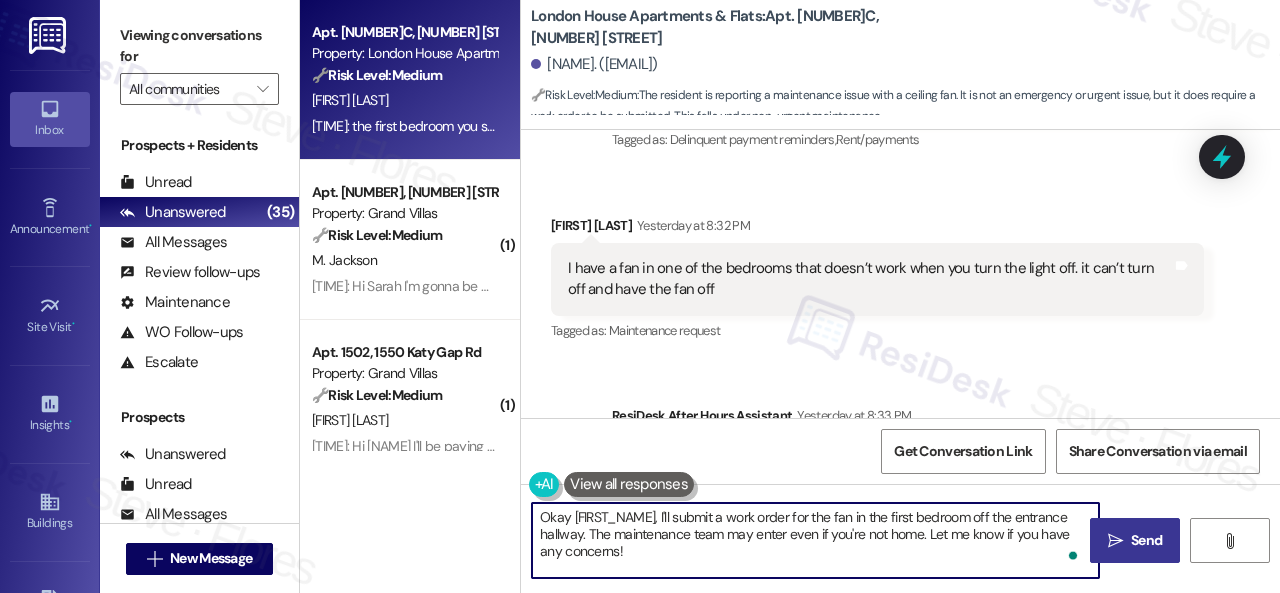 paste on "I have a fan in one of the bedrooms that doesn’t work when you turn the light off. it can’t turn off and have the fan off" 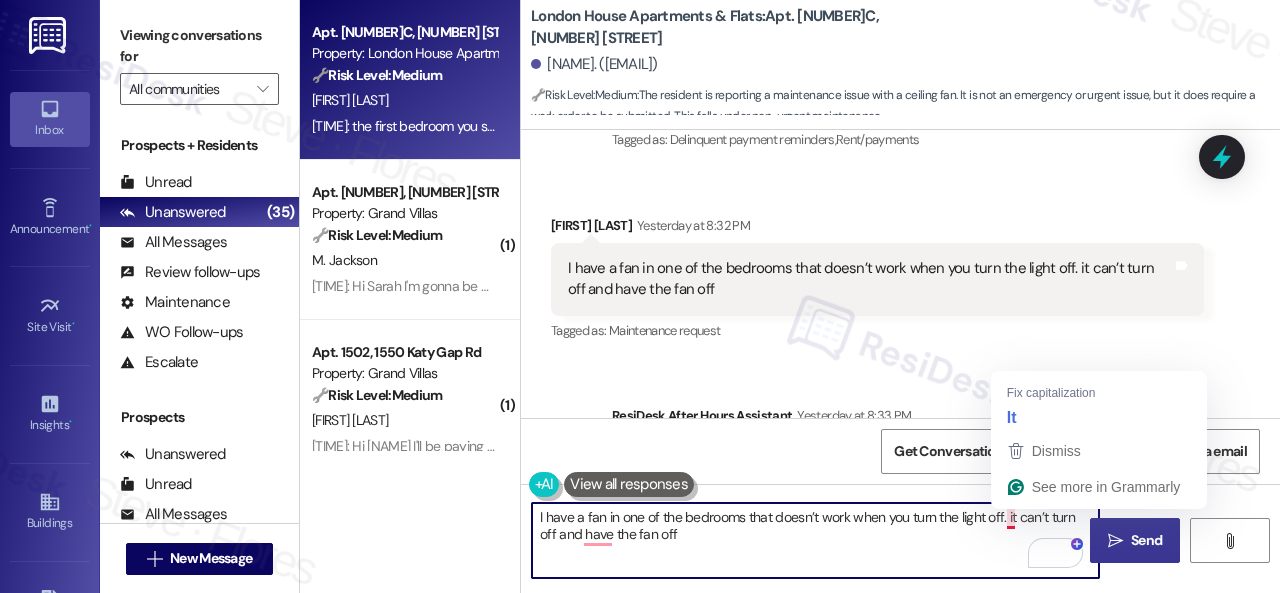 click on "I have a fan in one of the bedrooms that doesn’t work when you turn the light off. it can’t turn off and have the fan off" at bounding box center [815, 540] 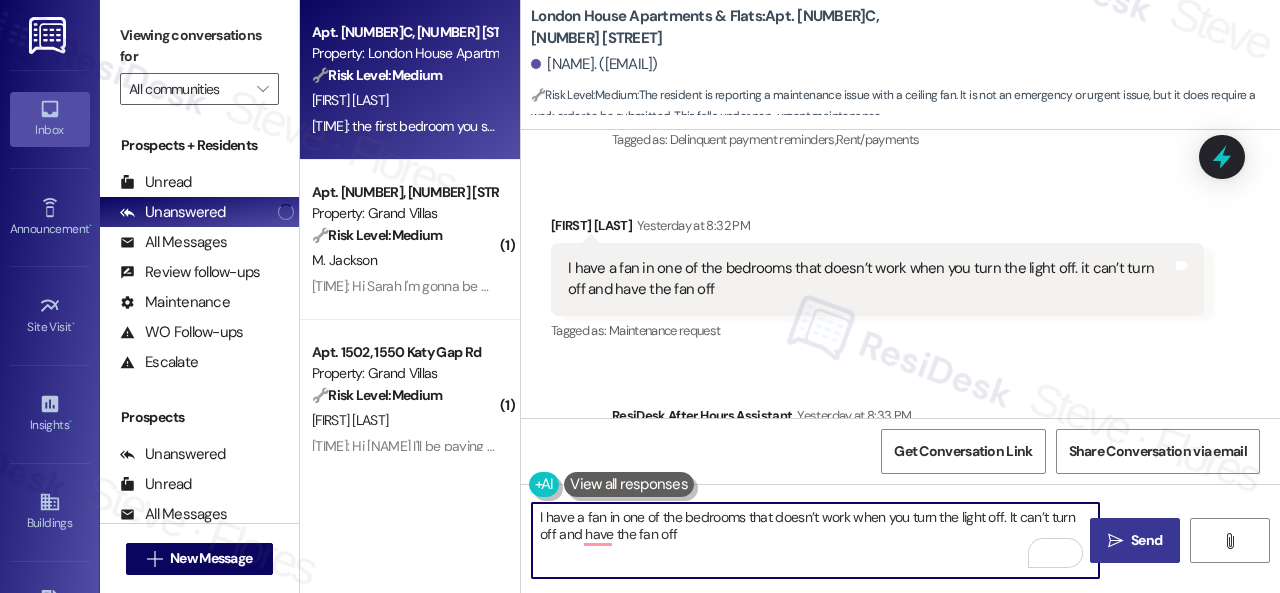 drag, startPoint x: 658, startPoint y: 533, endPoint x: 697, endPoint y: 533, distance: 39 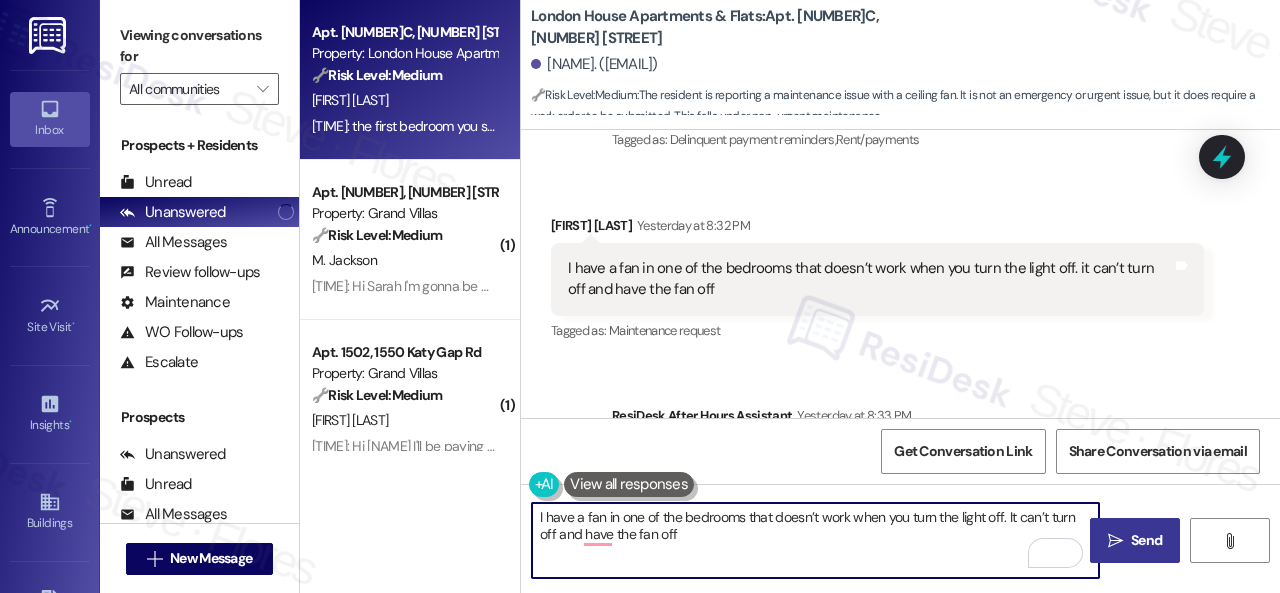 click on "I have a fan in one of the bedrooms that doesn’t work when you turn the light off. It can’t turn off and have the fan off" at bounding box center [815, 540] 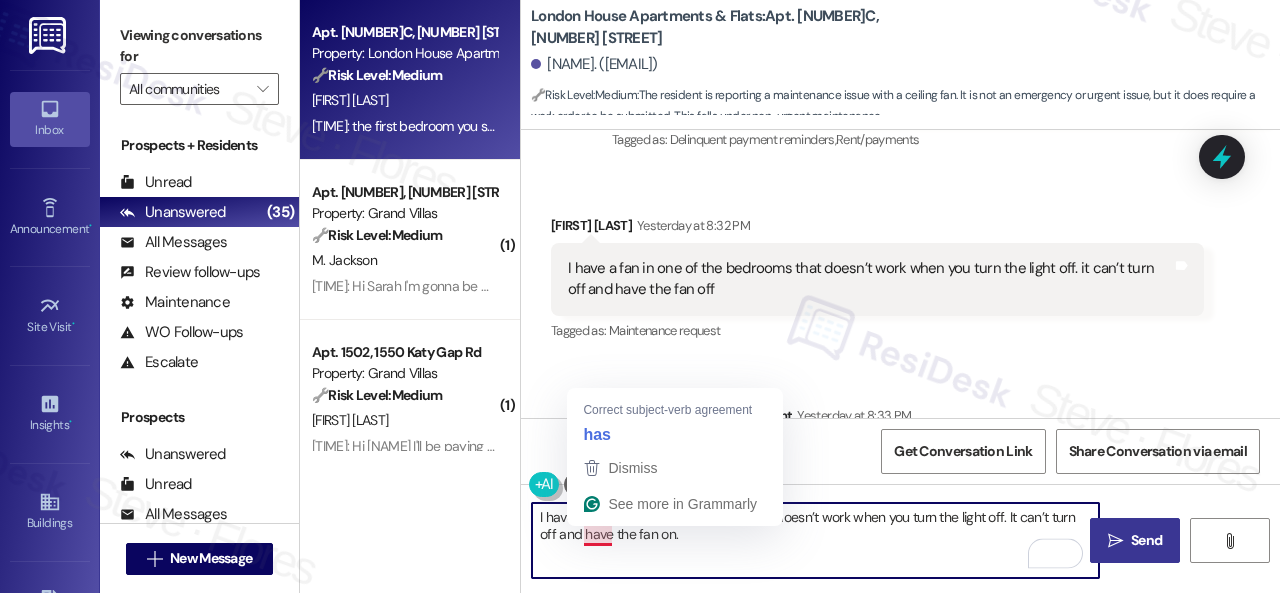 click on "I have a fan in one of the bedrooms that doesn’t work when you turn the light off. It can’t turn off and have the fan on." at bounding box center [815, 540] 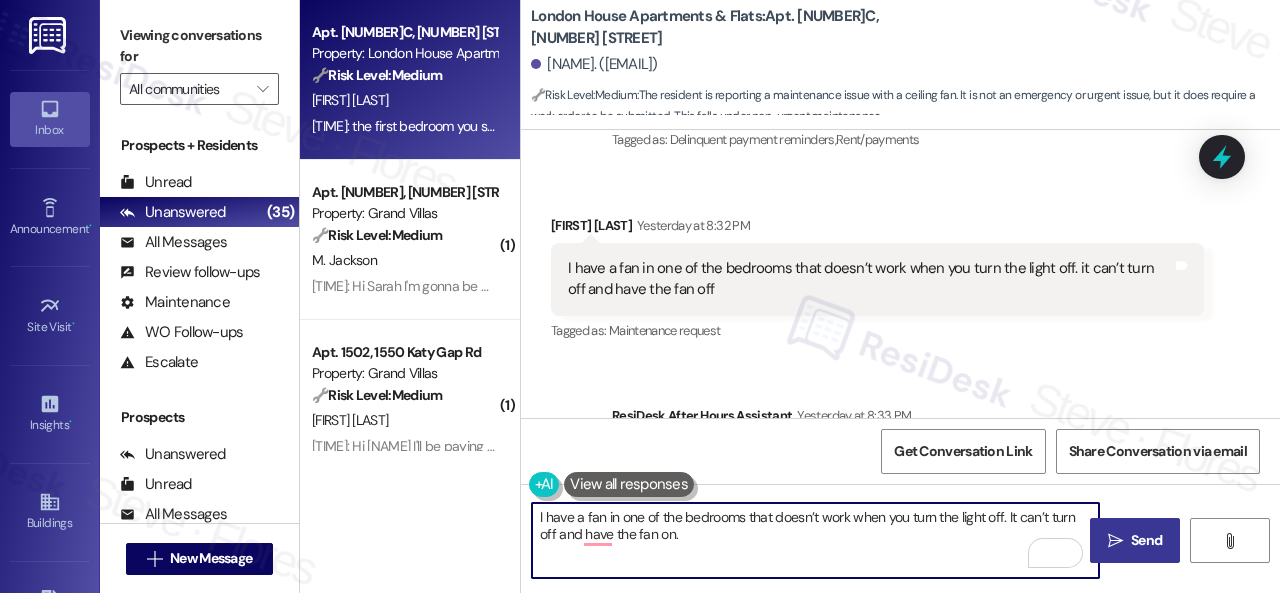 click on "I have a fan in one of the bedrooms that doesn’t work when you turn the light off. It can’t turn off and have the fan on." at bounding box center [815, 540] 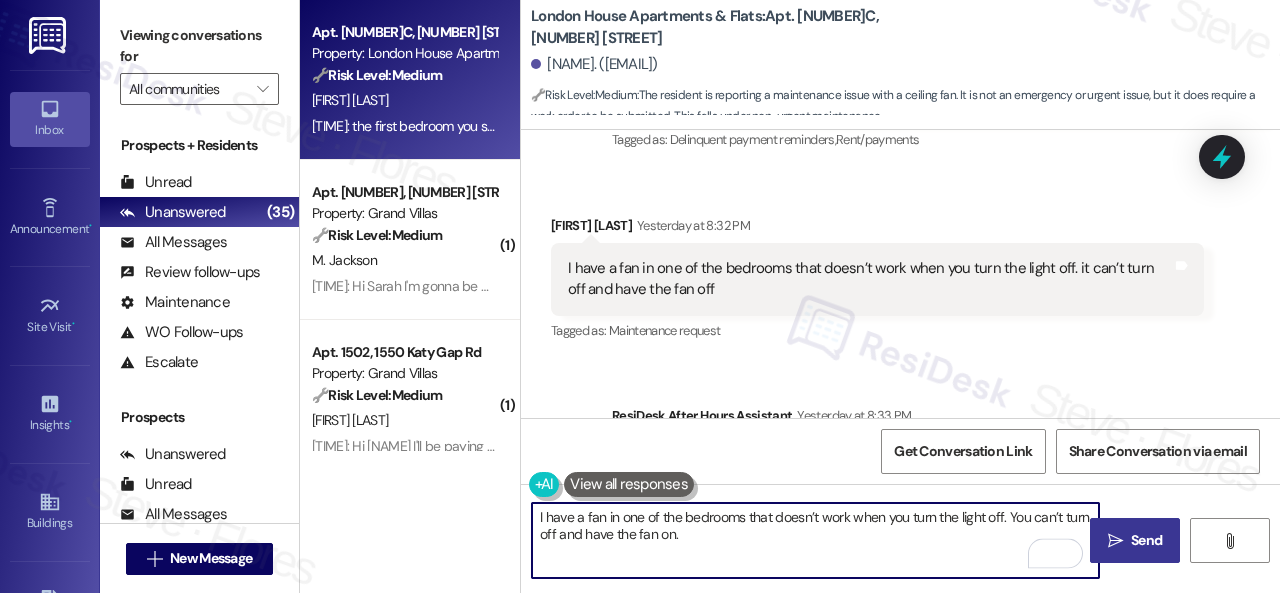click on "I have a fan in one of the bedrooms that doesn’t work when you turn the light off. You can’t turn off and have the fan on." at bounding box center [815, 540] 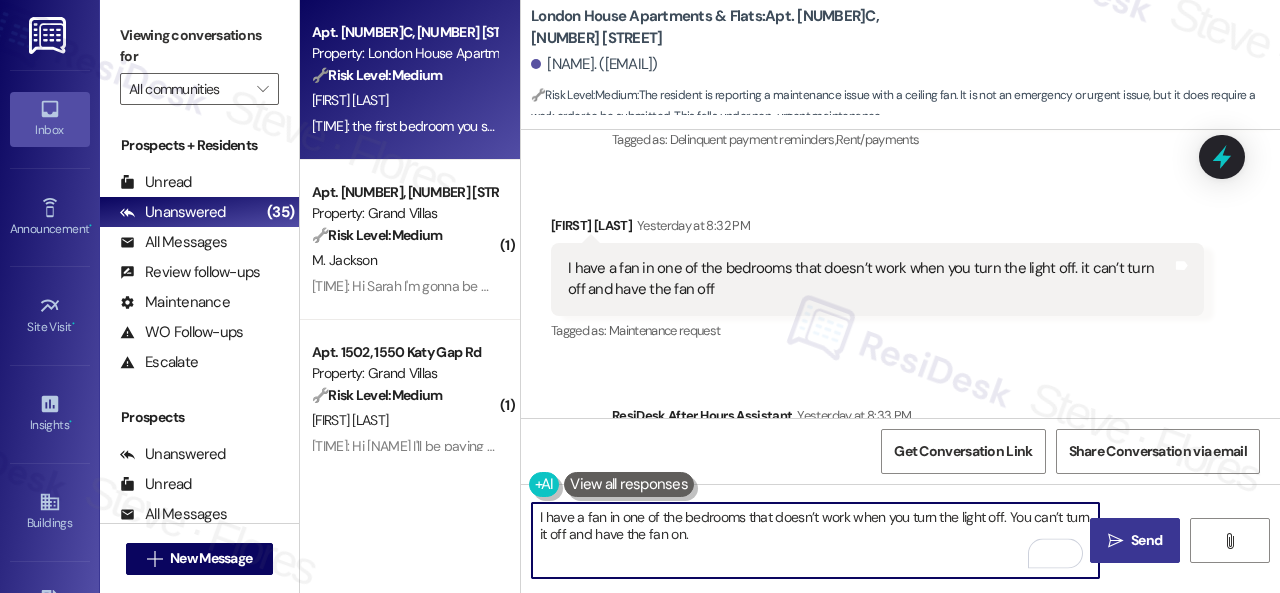 click on "I have a fan in one of the bedrooms that doesn’t work when you turn the light off. You can’t turn it off and have the fan on." at bounding box center (815, 540) 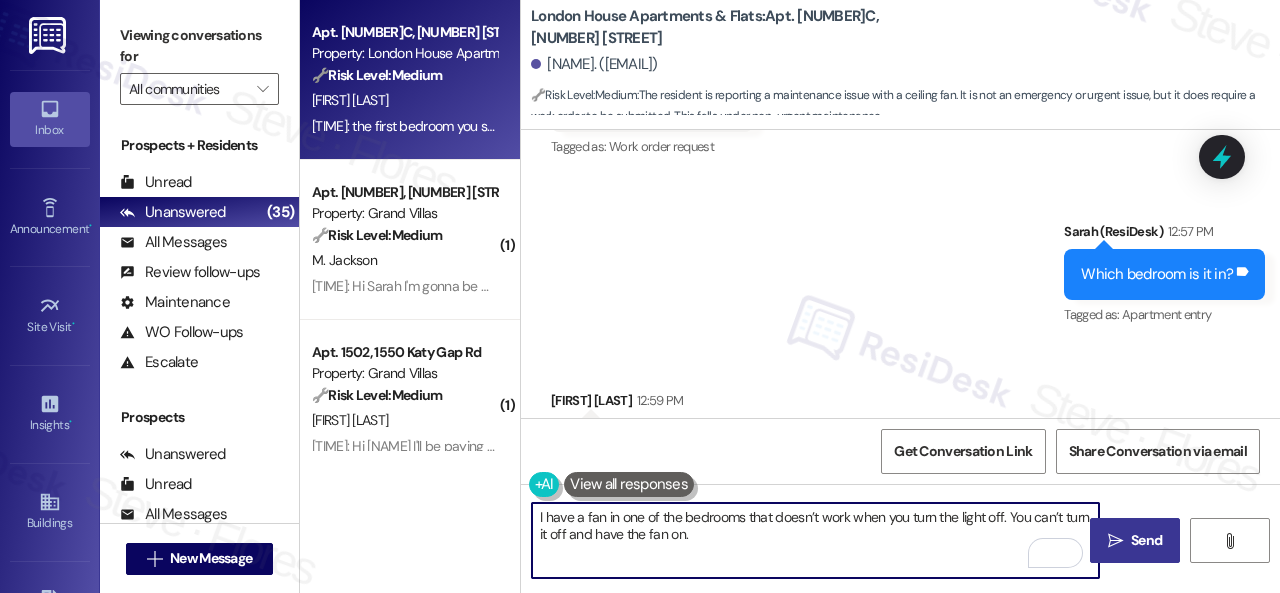 scroll, scrollTop: 3269, scrollLeft: 0, axis: vertical 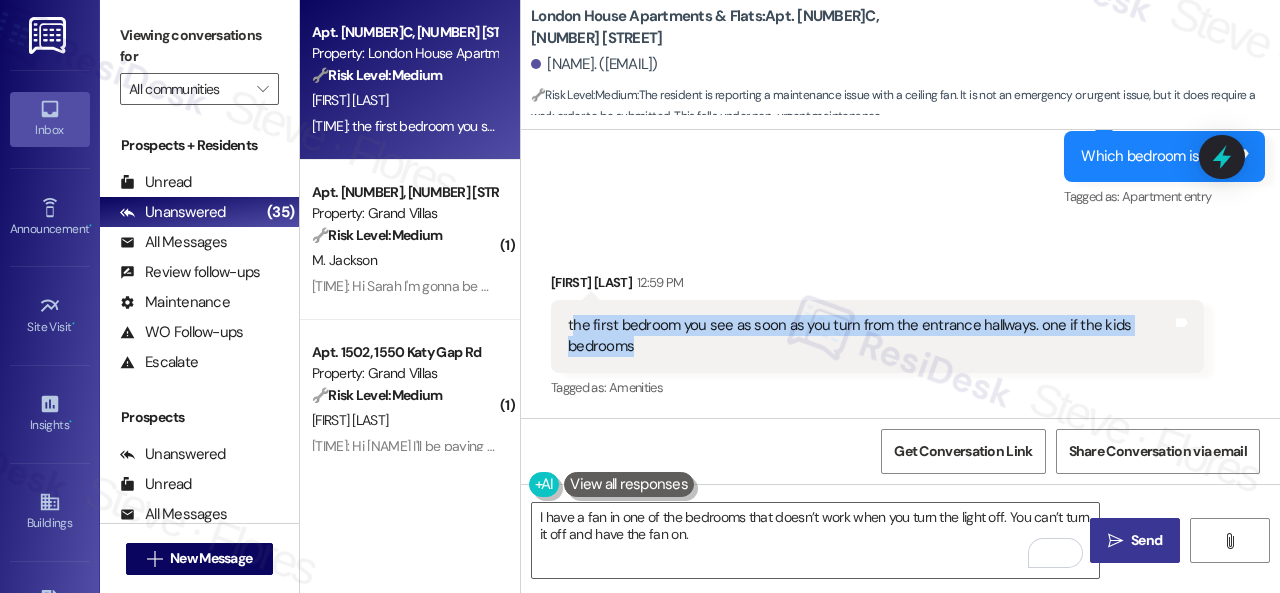 drag, startPoint x: 572, startPoint y: 327, endPoint x: 734, endPoint y: 341, distance: 162.6038 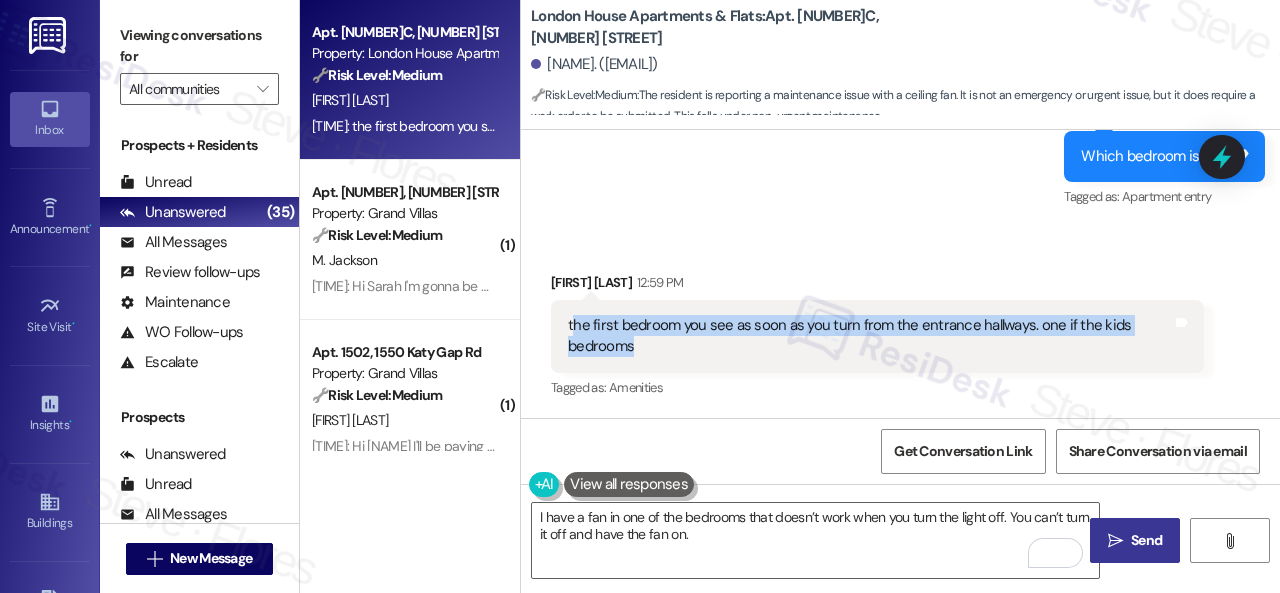 click on "the first bedroom you see as soon as you turn from the entrance hallways. one if the kids bedrooms" at bounding box center (870, 336) 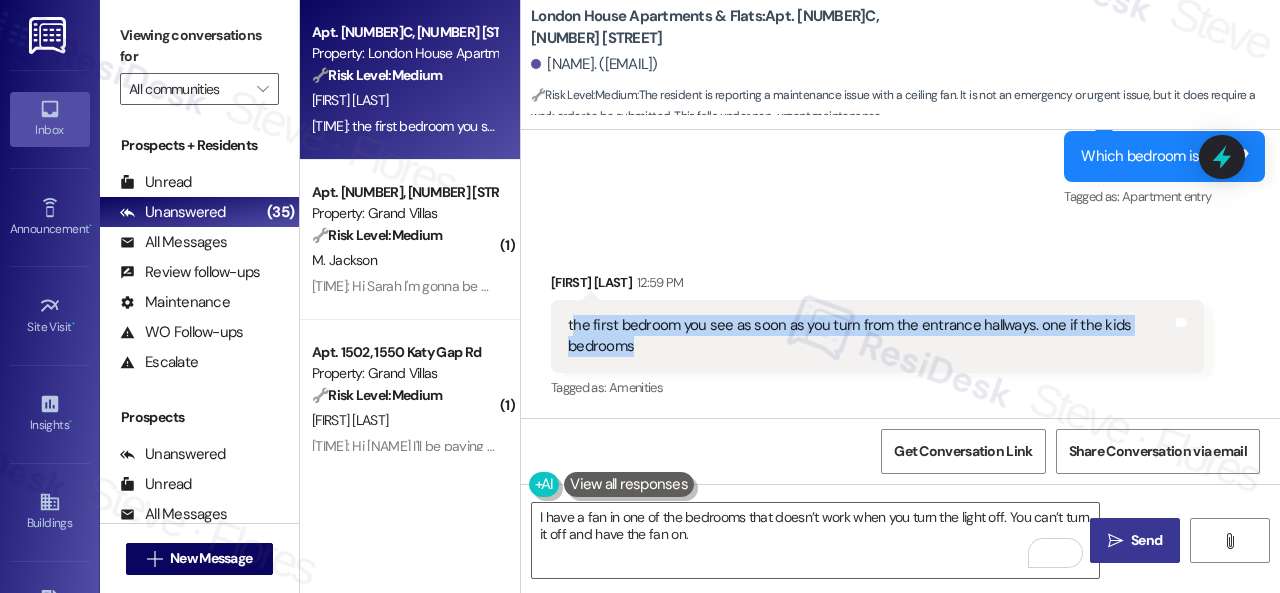 copy on "he first bedroom you see as soon as you turn from the entrance hallways. one if the kids bedrooms" 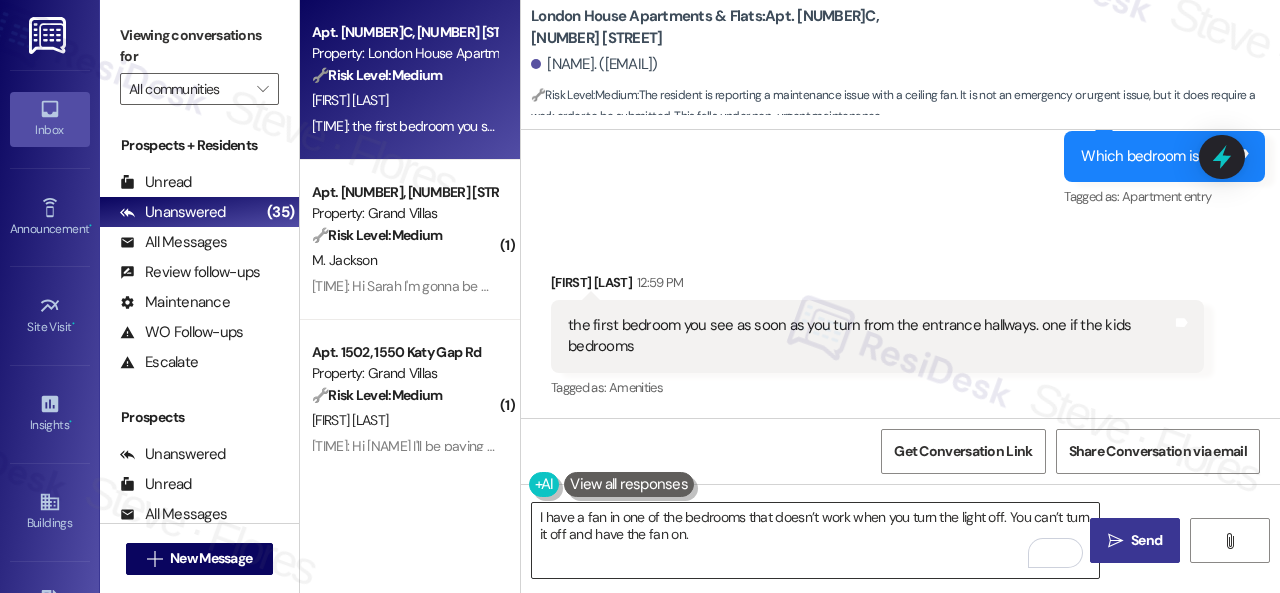 click on "I have a fan in one of the bedrooms that doesn’t work when you turn the light off. You can’t turn it off and have the fan on." at bounding box center [815, 540] 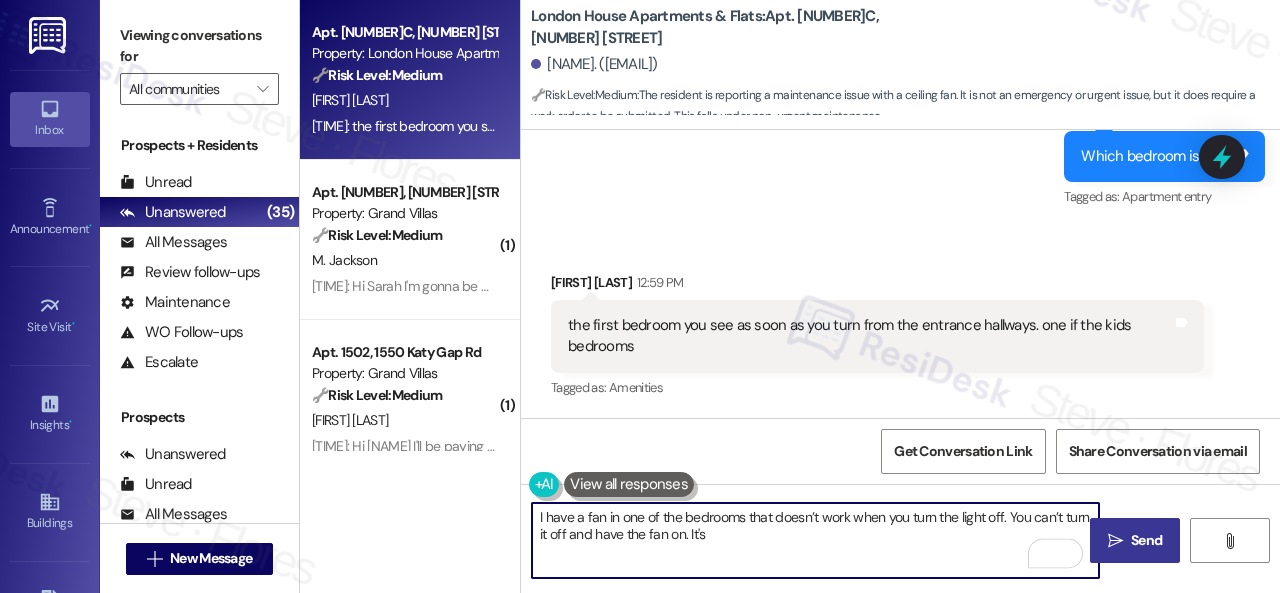 paste on "he first bedroom you see as soon as you turn from the entrance hallways. one if the kids bedrooms" 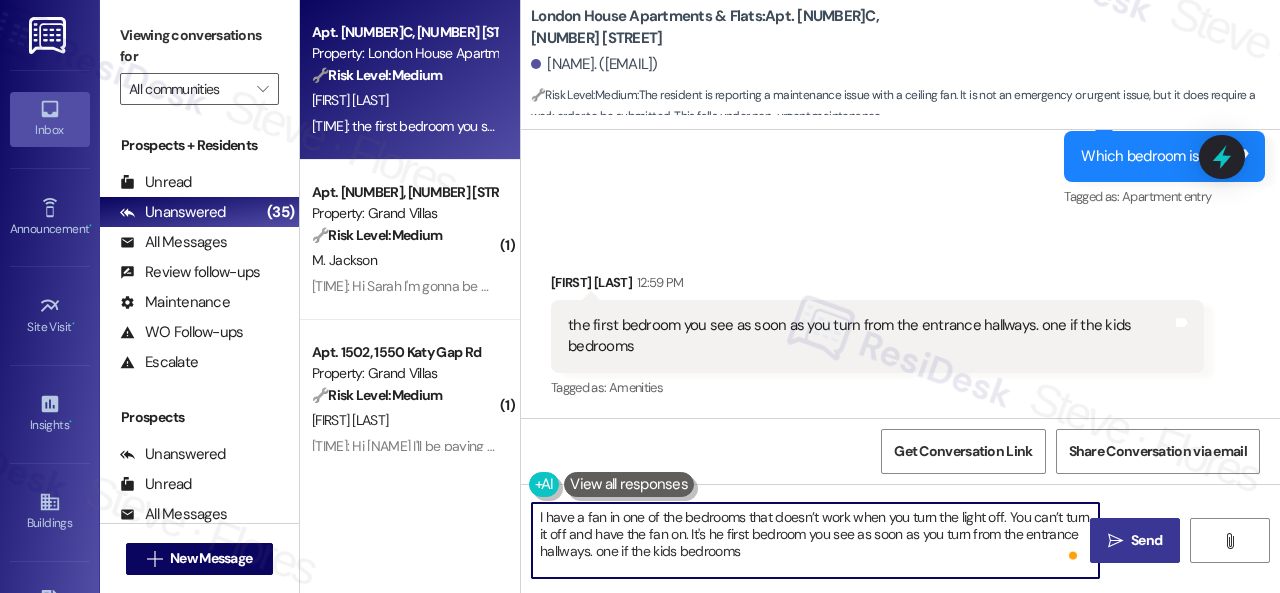 click on "I have a fan in one of the bedrooms that doesn’t work when you turn the light off. You can’t turn it off and have the fan on. It's he first bedroom you see as soon as you turn from the entrance hallways. one if the kids bedrooms" at bounding box center (815, 540) 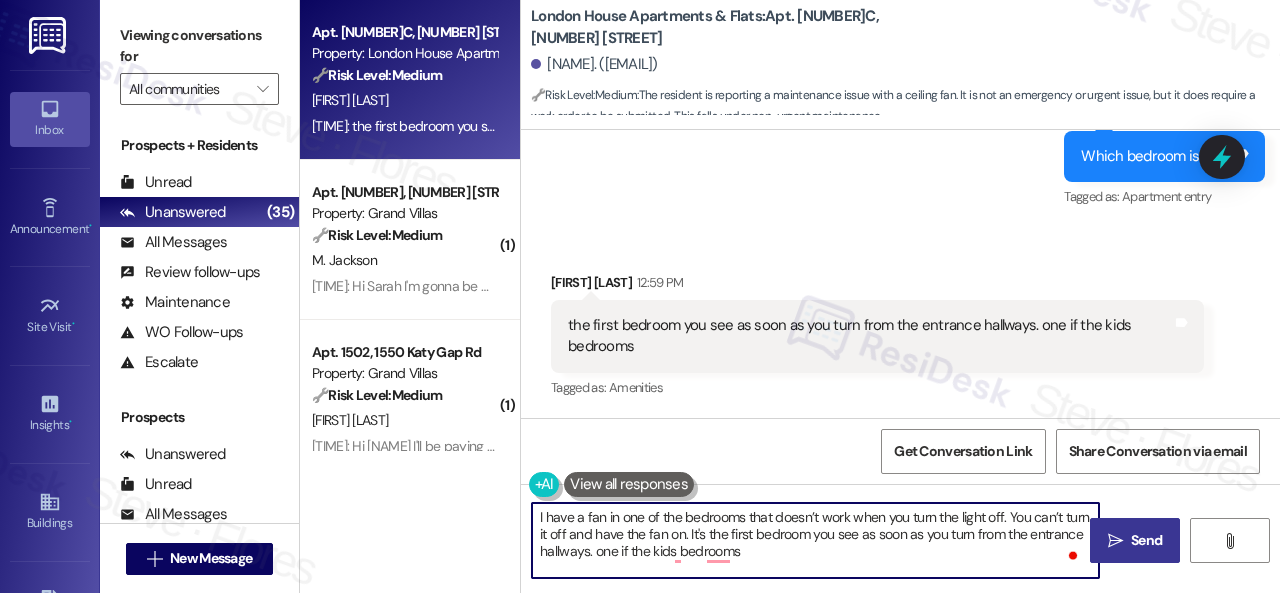 click on "I have a fan in one of the bedrooms that doesn’t work when you turn the light off. You can’t turn it off and have the fan on. It's the first bedroom you see as soon as you turn from the entrance hallways. one if the kids bedrooms" at bounding box center (815, 540) 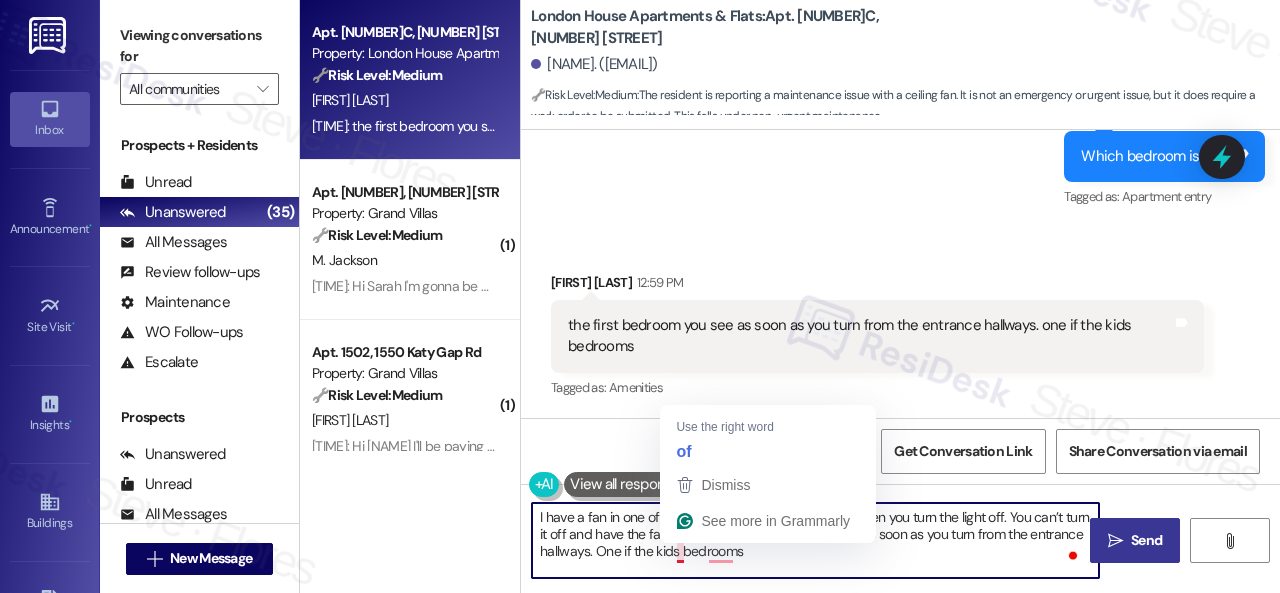click on "I have a fan in one of the bedrooms that doesn’t work when you turn the light off. You can’t turn it off and have the fan on. It's the first bedroom you see as soon as you turn from the entrance hallways. One if the kids bedrooms" at bounding box center [815, 540] 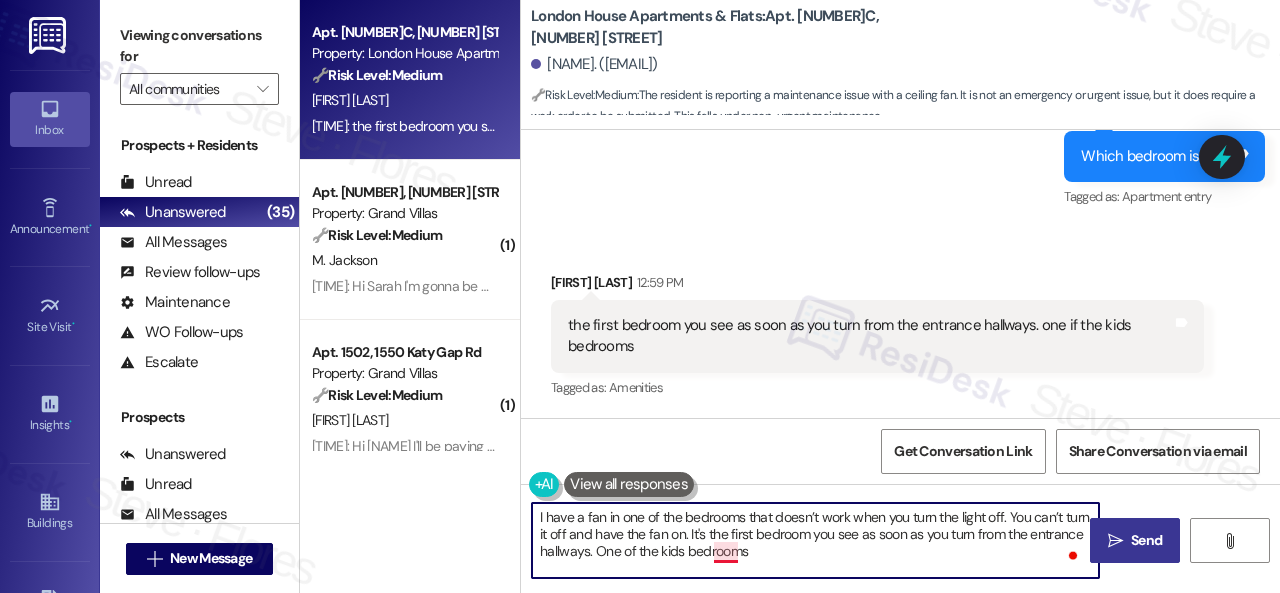 click on "I have a fan in one of the bedrooms that doesn’t work when you turn the light off. You can’t turn it off and have the fan on. It's the first bedroom you see as soon as you turn from the entrance hallways. One of the kids bedrooms" at bounding box center [815, 540] 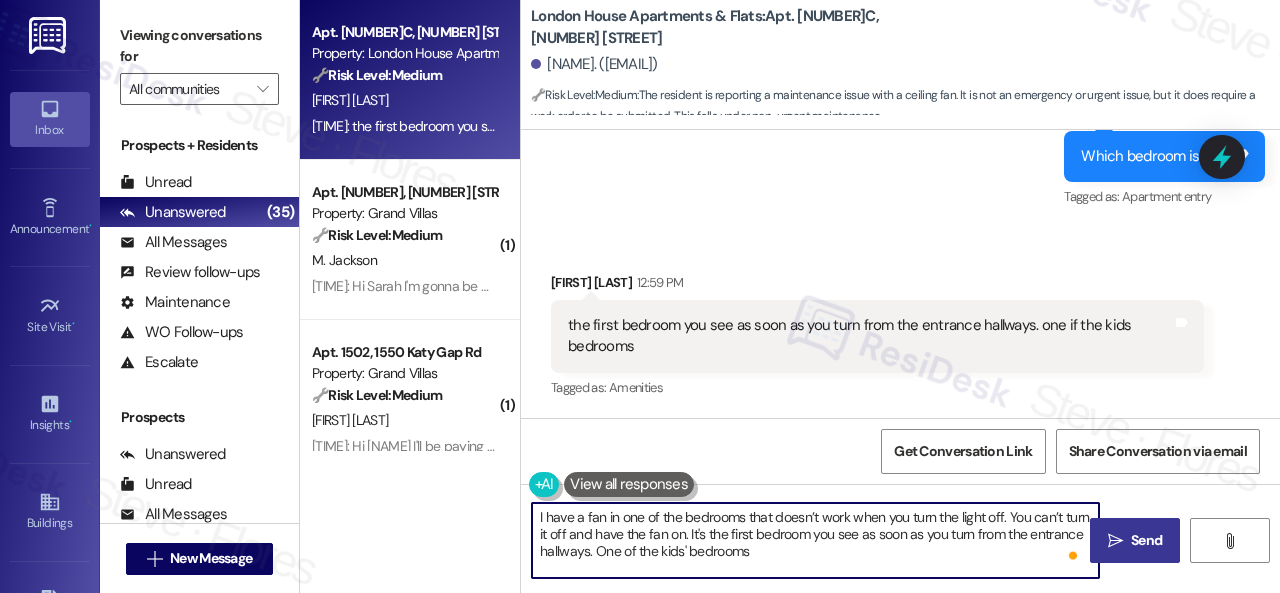 click on "I have a fan in one of the bedrooms that doesn’t work when you turn the light off. You can’t turn it off and have the fan on. It's the first bedroom you see as soon as you turn from the entrance hallways. One of the kids' bedrooms" at bounding box center [815, 540] 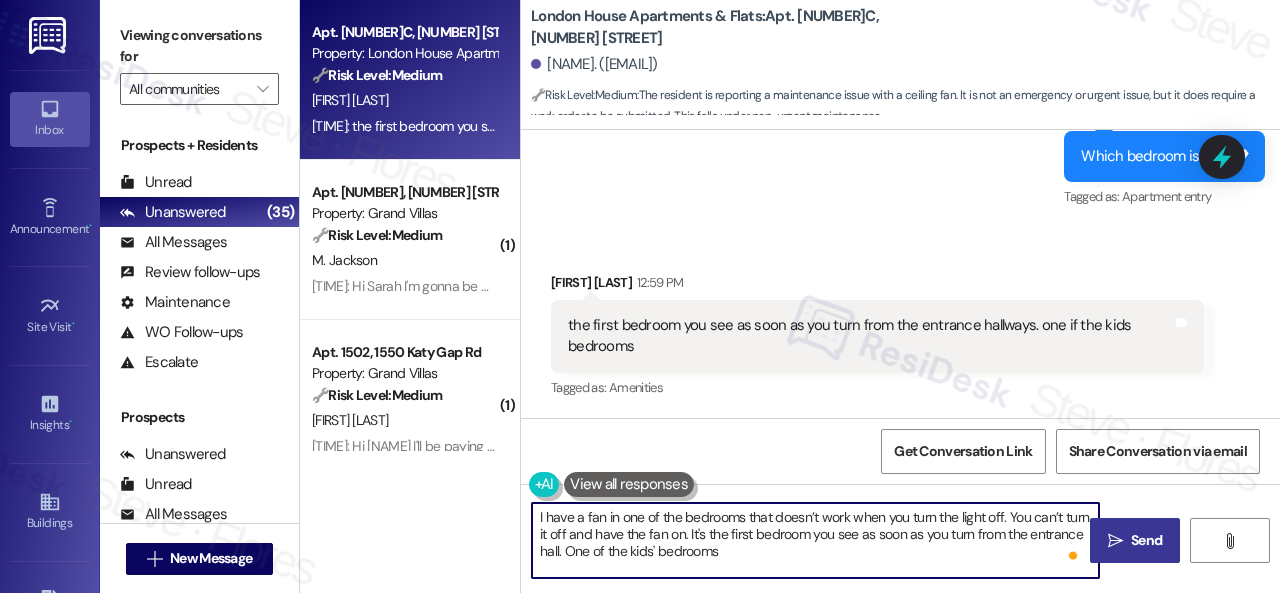 click on "I have a fan in one of the bedrooms that doesn’t work when you turn the light off. You can’t turn it off and have the fan on. It's the first bedroom you see as soon as you turn from the entrance hall. One of the kids' bedrooms" at bounding box center (815, 540) 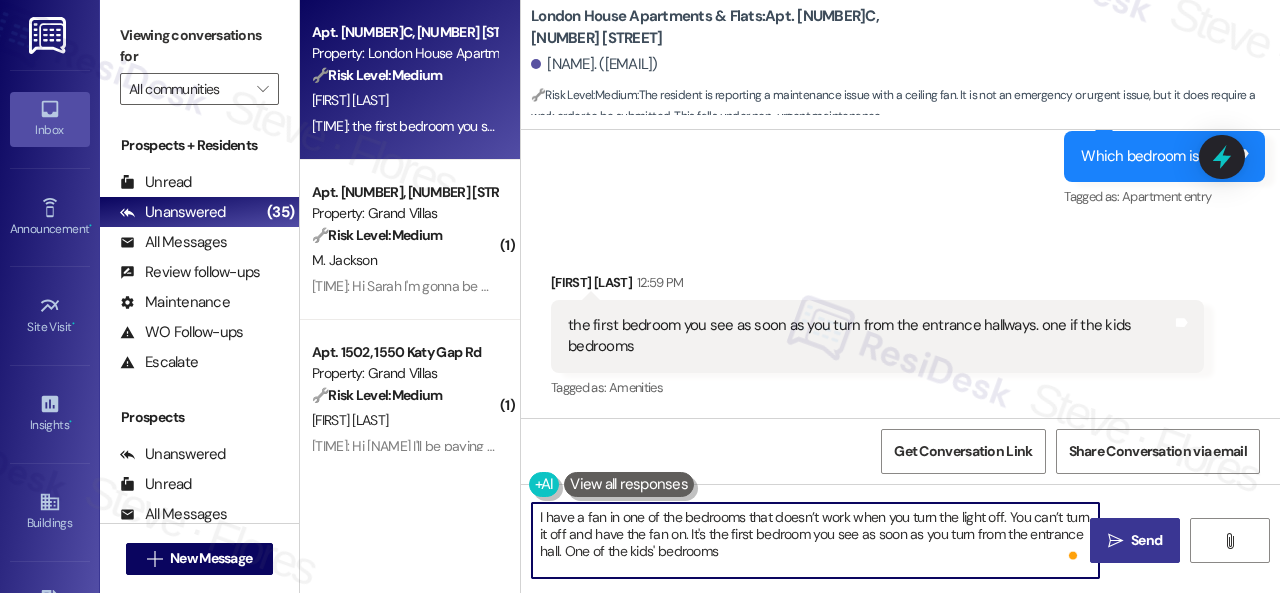 type on "I have a fan in one of the bedrooms that doesn’t work when you turn the light off. You can’t turn it off and have the fan on. It's the first bedroom you see as soon as you turn from the entrance hall. One of the kids' bedrooms." 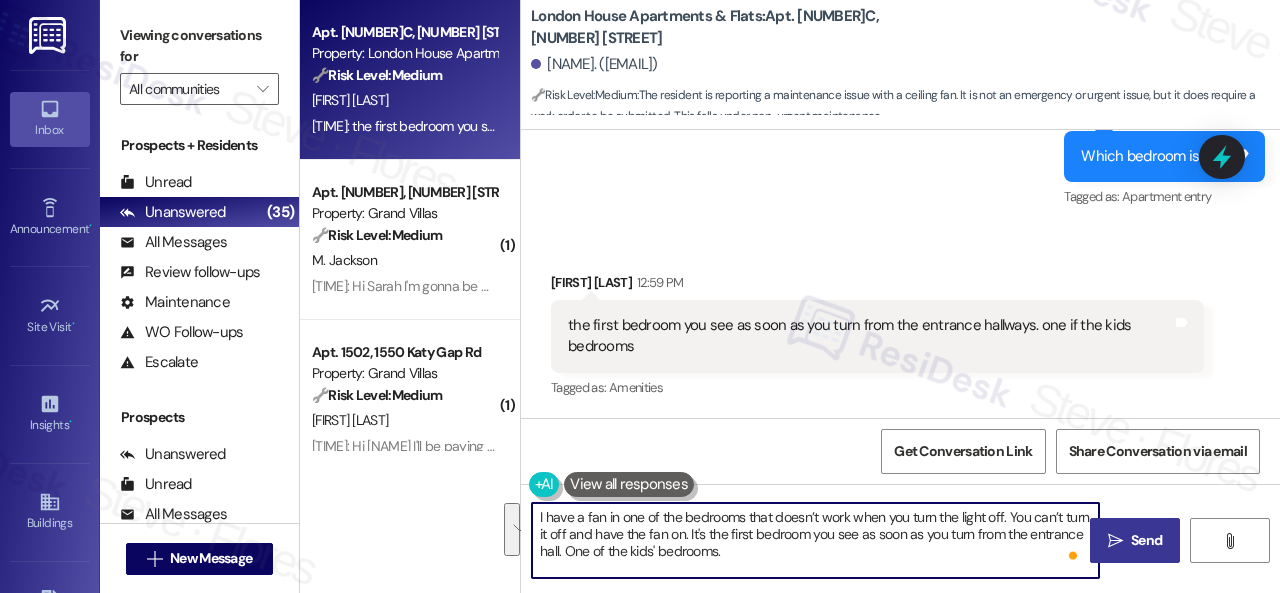 drag, startPoint x: 792, startPoint y: 556, endPoint x: 490, endPoint y: 521, distance: 304.0214 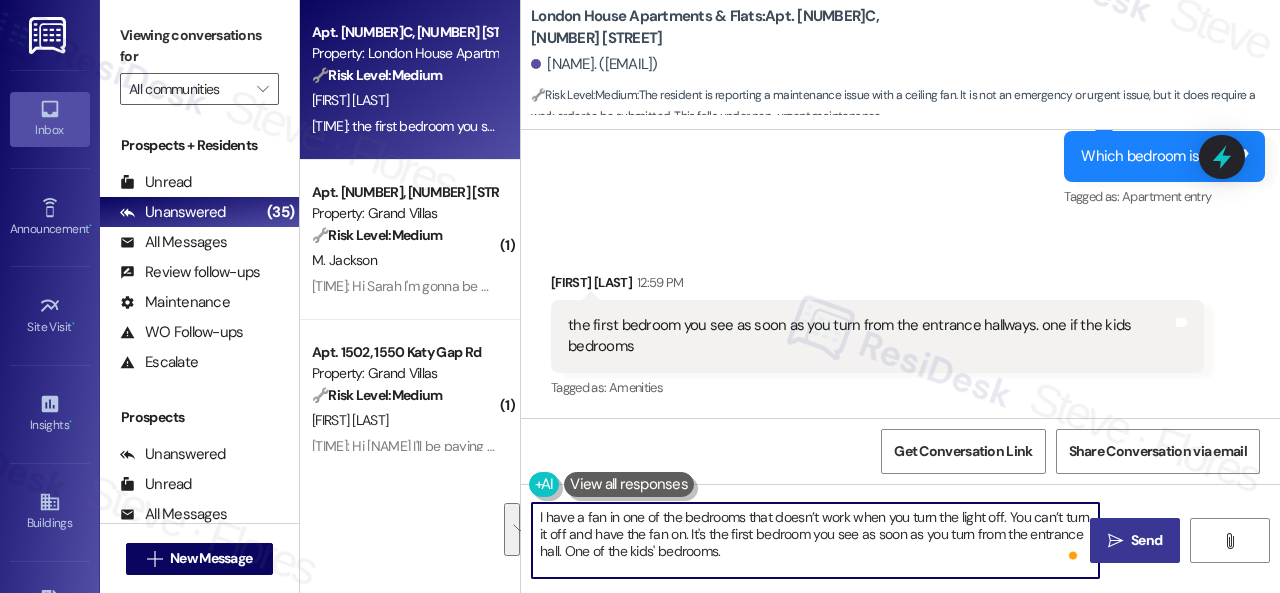 click on "Apt. 027121C, 12901 Lord Nelson Dr Property: London House Apartments & Flats 🔧  Risk Level:  Medium The resident is reporting a maintenance issue with a ceiling fan. It is not an emergency or urgent issue, but it does require a work order to be submitted. This falls under non-urgent maintenance. E. Carmino 12:59 PM: the first bedroom you see as soon as you turn from the entrance hallways. one if the kids bedrooms 12:59 PM: the first bedroom you see as soon as you turn from the entrance hallways. one if the kids bedrooms ( 1 ) Apt. 1809, 1550 Katy Gap Rd Property: Grand Villas 🔧  Risk Level:  Medium Resident indicates they will pay rent tonight. This is a routine update on rent payment, no immediate issues or disputes are present. M. Jackson 12:58 PM: Hi Sarah I'm gonna be paying it tonight 12:58 PM: Hi Sarah I'm gonna be paying it tonight ( 1 ) Apt. 1502, 1550 Katy Gap Rd Property: Grand Villas 🔧  Risk Level:  Medium A. Ray 12:58 PM: Hi Sarah I'll be paying tomorrow morning ( 1 ) 💡  Risk Level:" at bounding box center (790, 296) 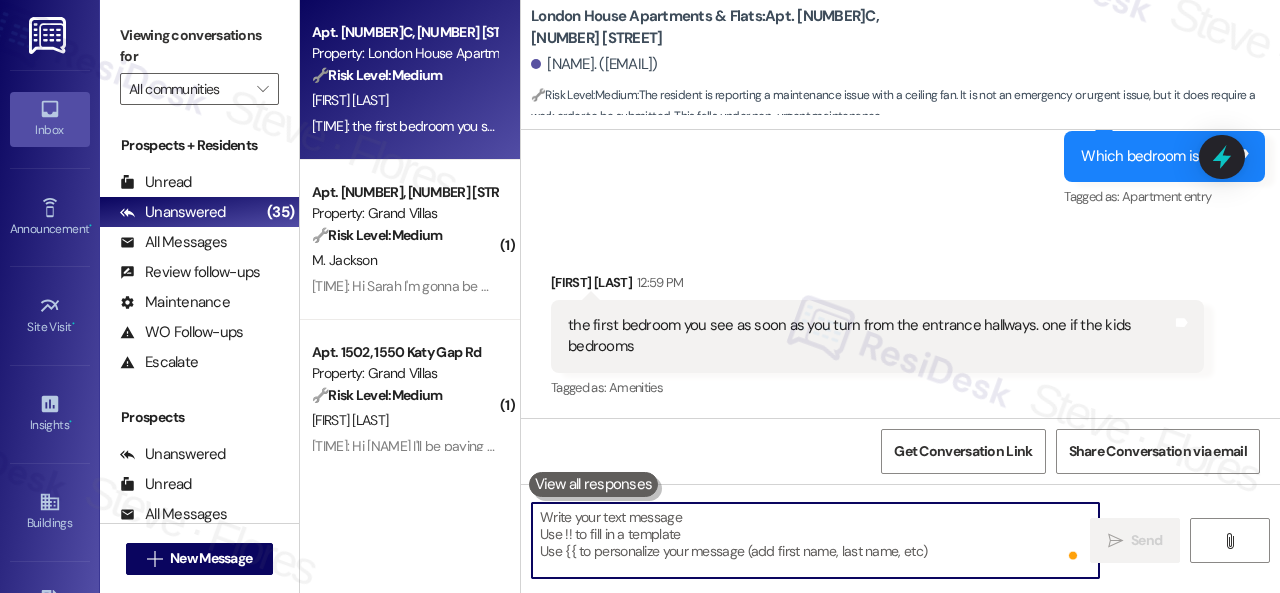 type 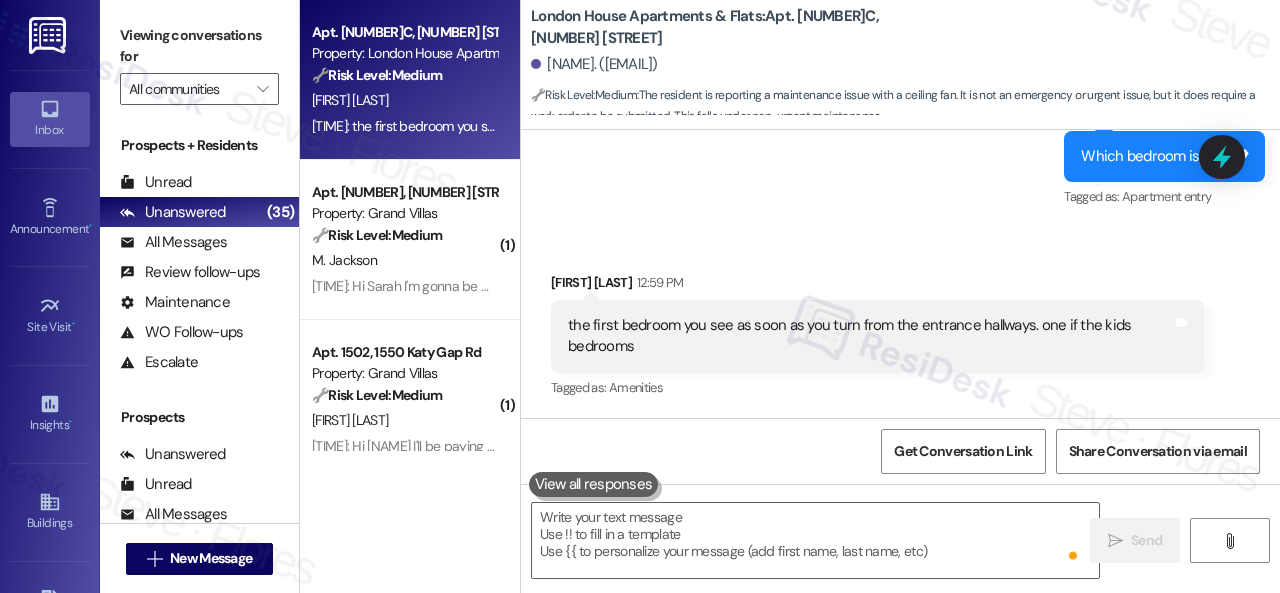 click on "Get Conversation Link Share Conversation via email" at bounding box center (900, 451) 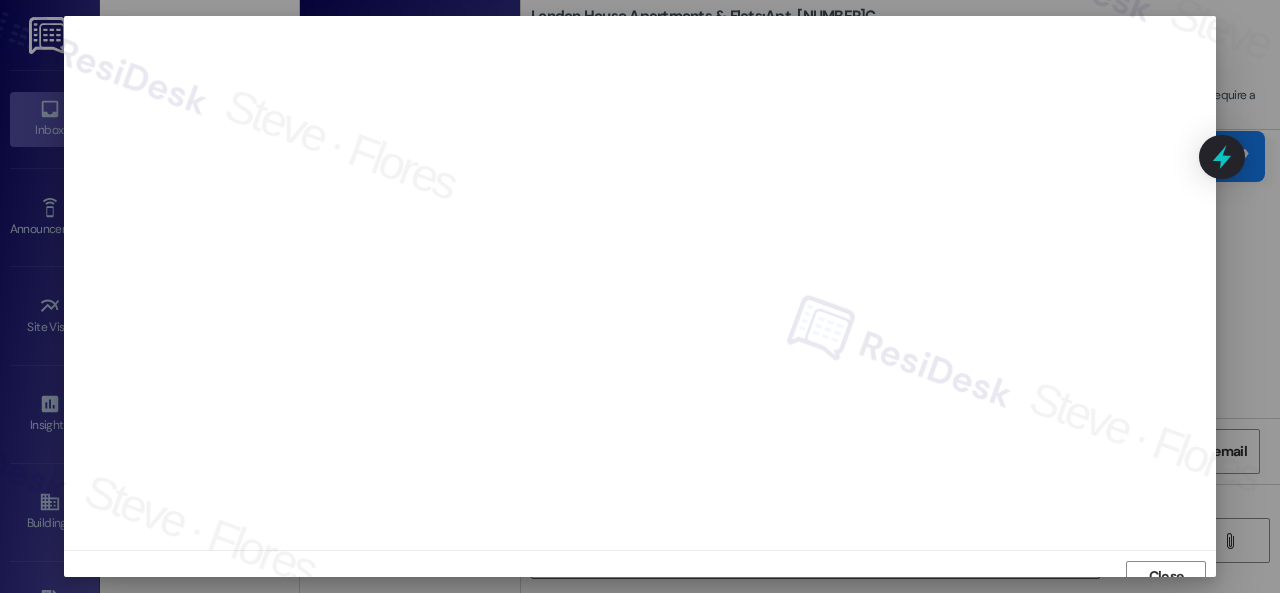 scroll, scrollTop: 15, scrollLeft: 0, axis: vertical 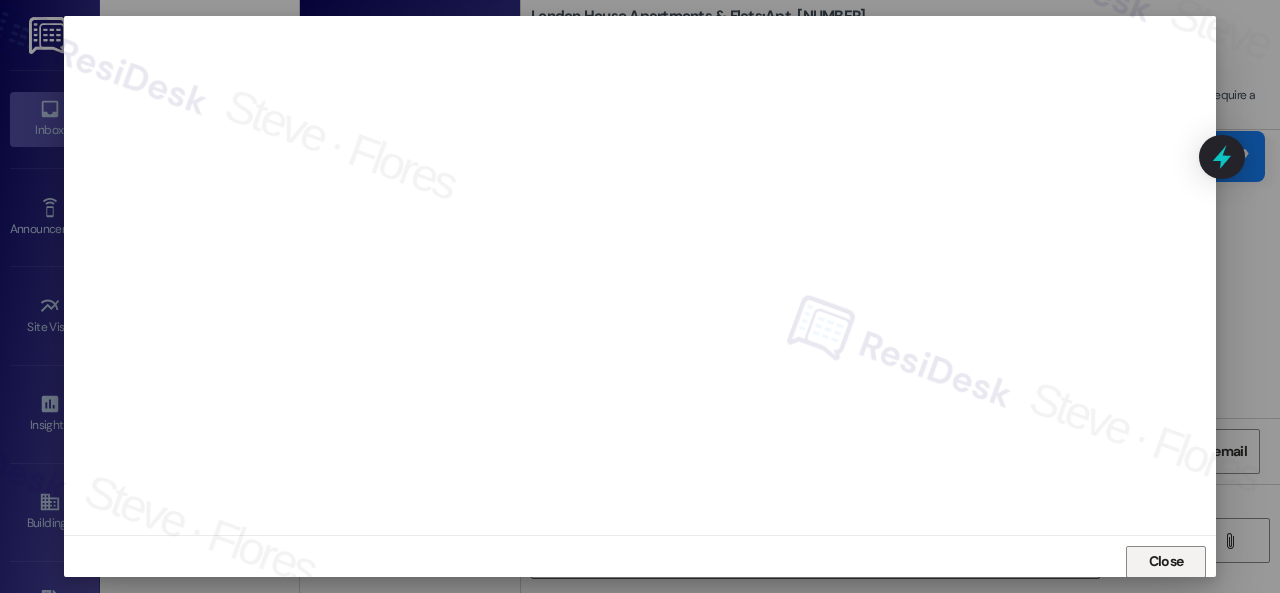 click on "Close" at bounding box center (1166, 561) 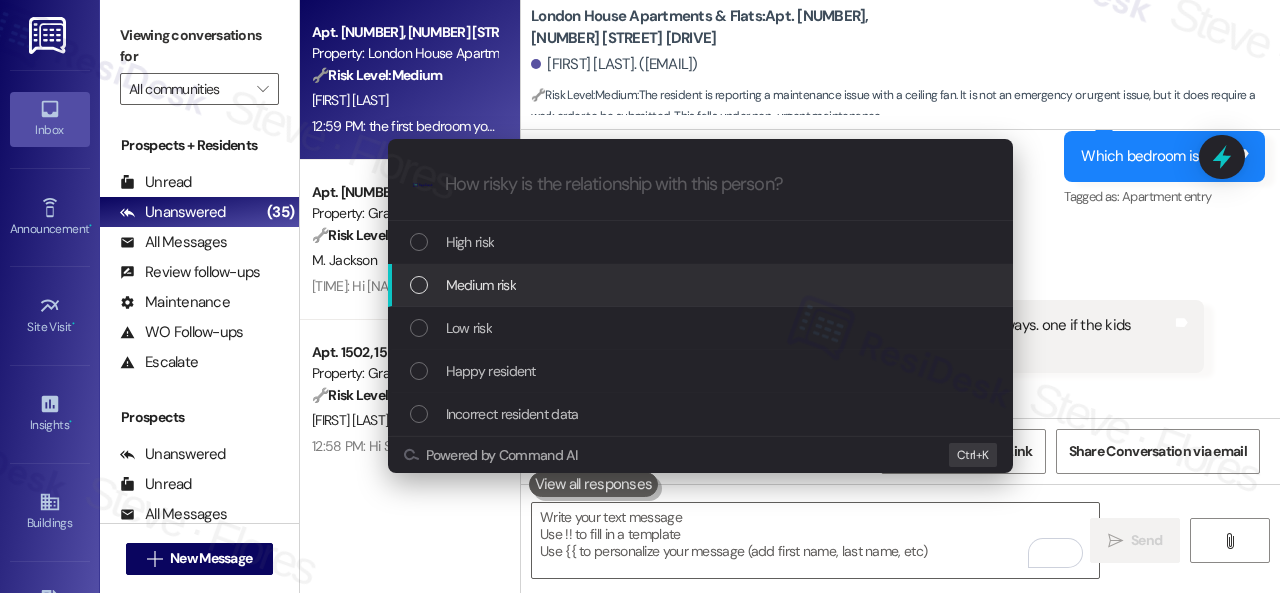click on "Medium risk" at bounding box center [481, 285] 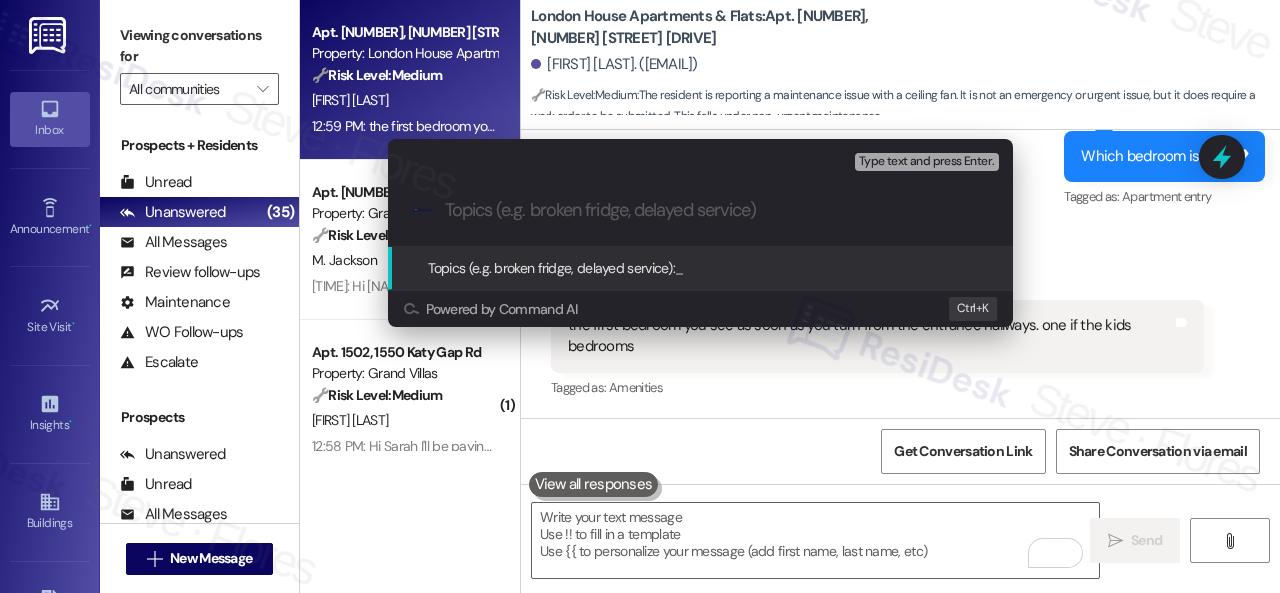 paste on "Work Order filed by ResiDesk 292642" 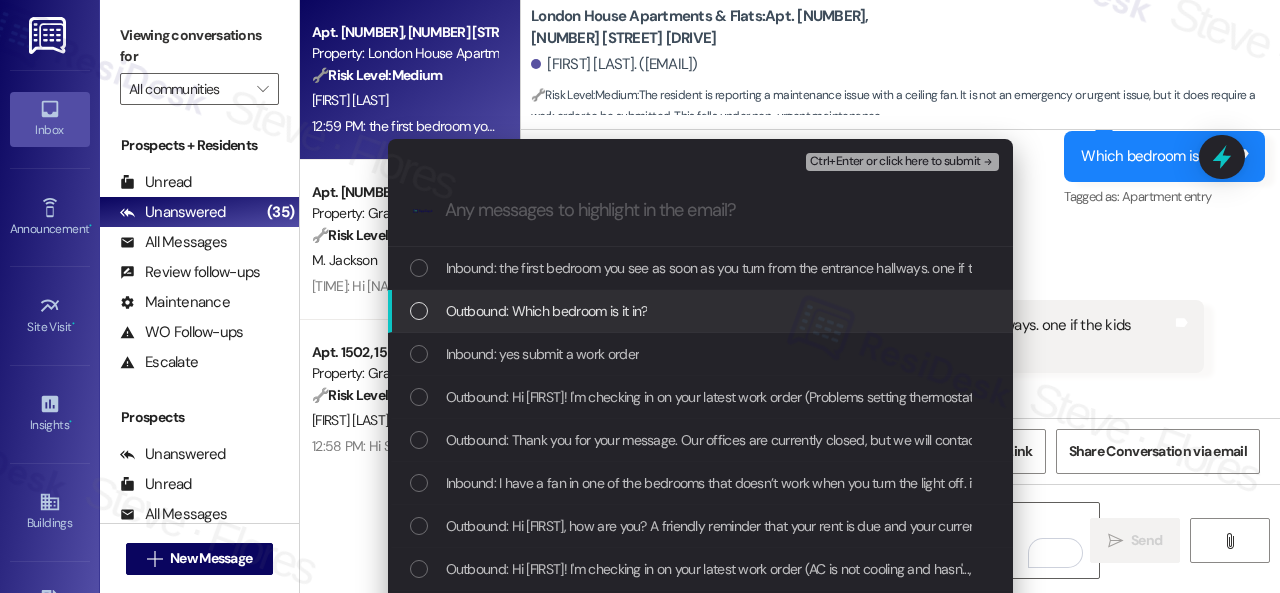 click on "Escalate Conversation Medium risk Work Order filed by ResiDesk [NUMBER] Any messages to highlight in the email? Ctrl+Enter or click here to submit .cls-1{fill:#0a055f;}.cls-2{fill:#0cc4c4;} resideskLogoBlueOrange Inbound: the first bedroom you see as soon as you turn from the entrance hallways. one if the kids bedrooms Outbound: Which bedroom is it in? Inbound: yes submit a work order Outbound: Hi [FIRST], I understand you're having trouble with the bedroom fan. Is there already a work order for the issue? If so, may I have the work order number to follow up with the site team? If not yet, I'll be happy to submit it on your behalf.
Note: Due to limited availability, our maintenance team isn't able to call or schedule visits in advance. By submitting a work order, you're permitting them to enter your apartment, even if you're not home. If any children may be alone during the visit, please let me know so we can inform the team. Outbound: You're welcome! Inbound: Thank you my check doesn't come till later thank you" at bounding box center [640, 296] 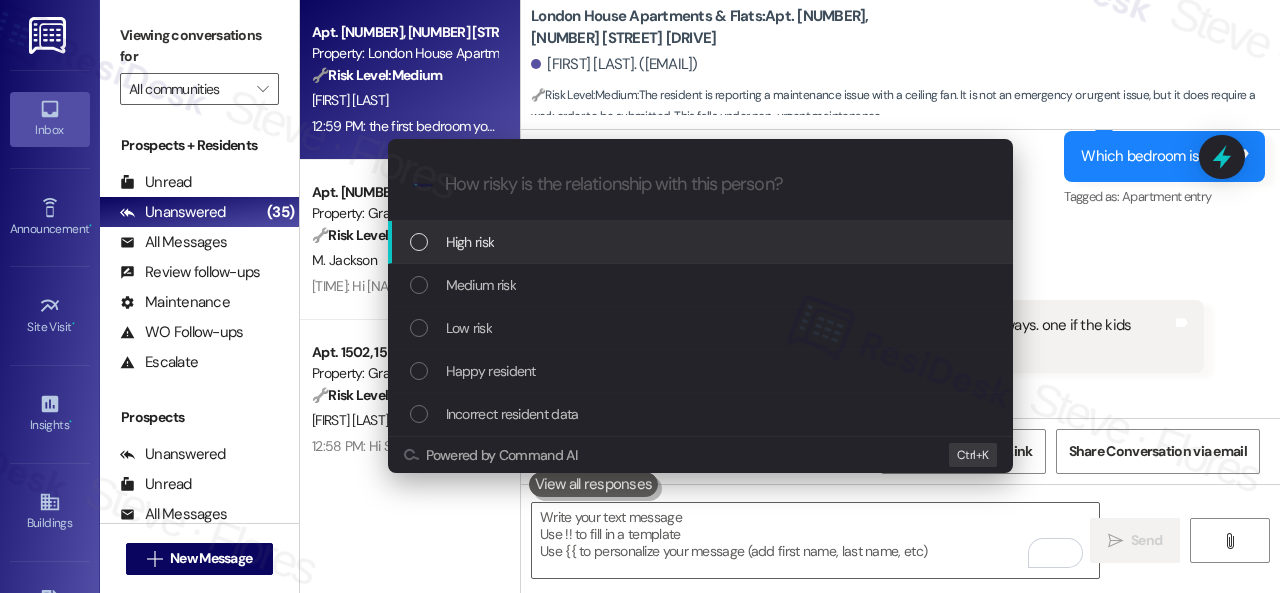 click on "High risk" at bounding box center (470, 242) 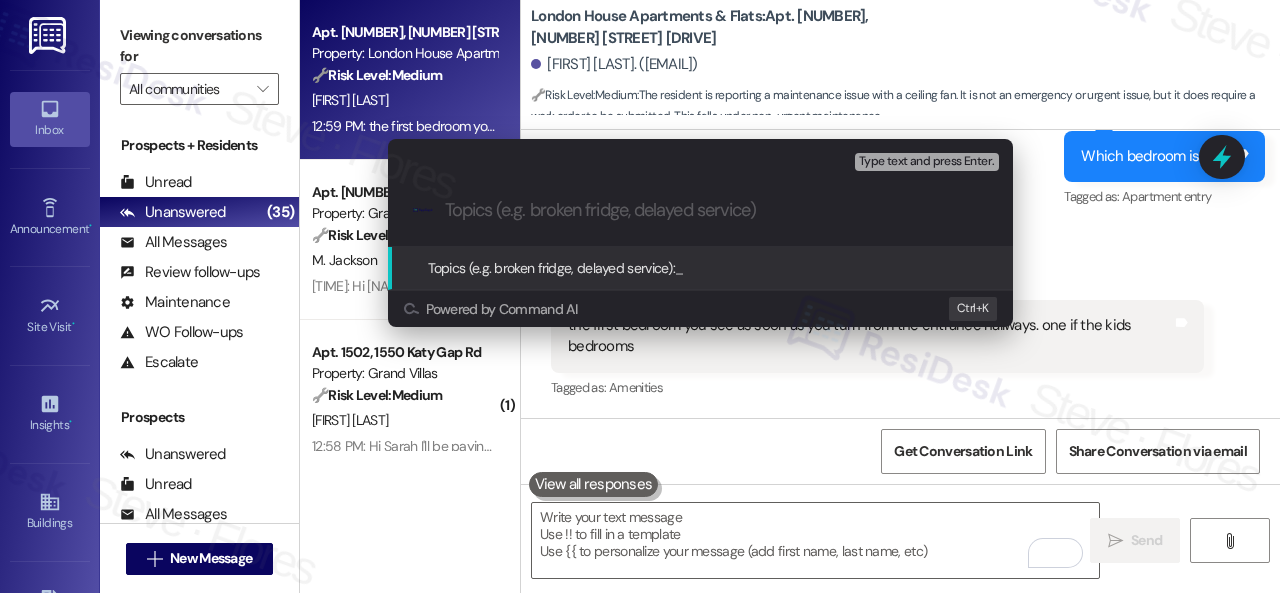 paste on "Work Order filed by ResiDesk 292642" 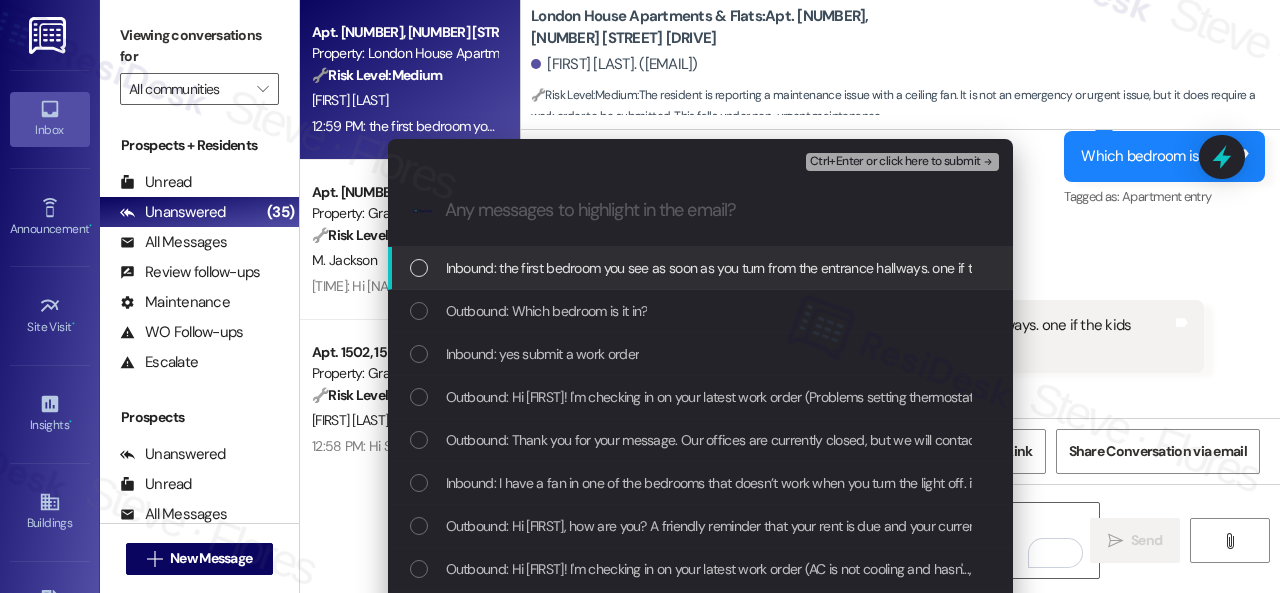 click on "Inbound: the first bedroom you see as soon as you turn from the entrance hallways. one if the kids bedrooms" at bounding box center (761, 268) 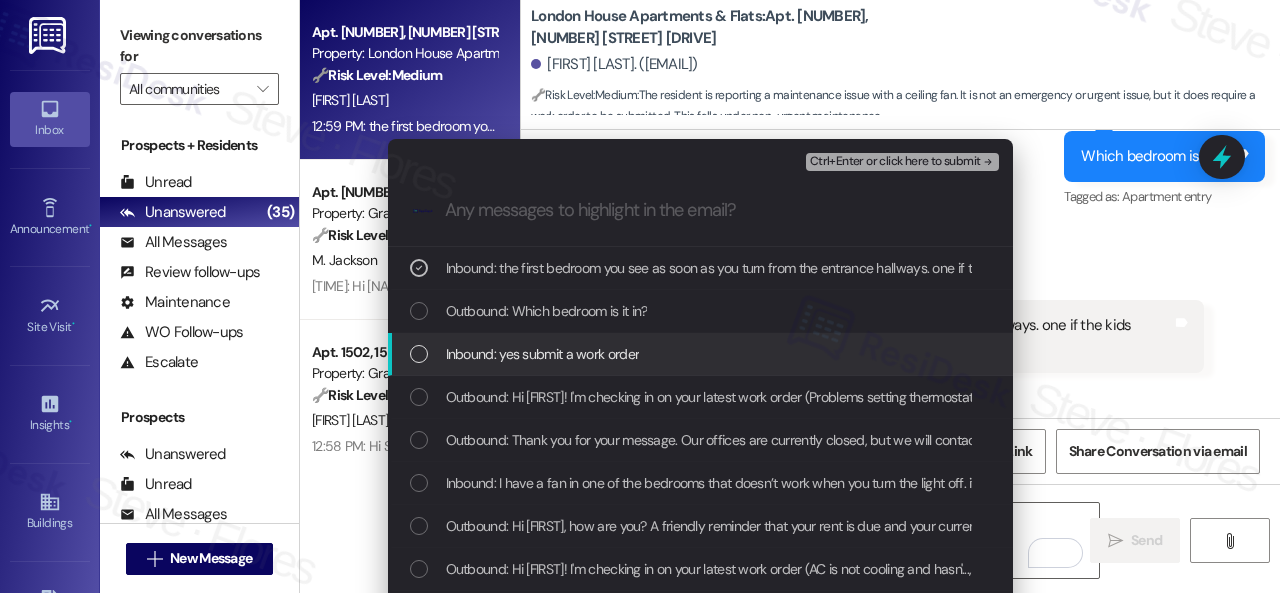 click on "Inbound: yes submit a work order" at bounding box center [543, 354] 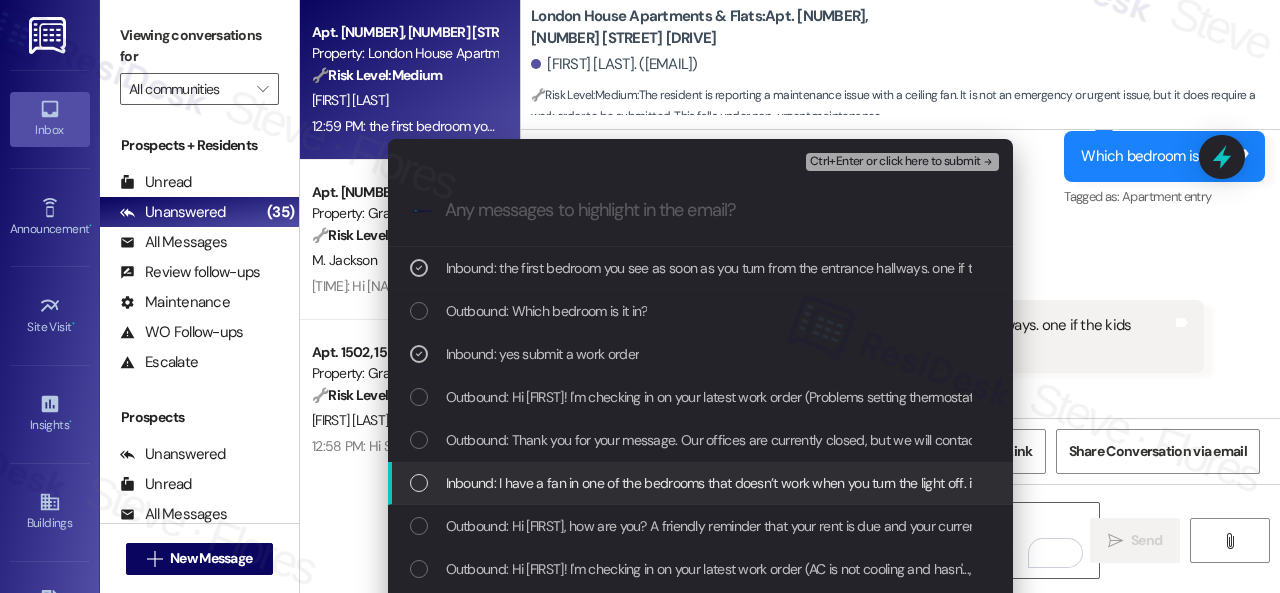click on "Inbound: I have a fan in one of the bedrooms that doesn’t work when you turn the light off. it can’t turn off and have the fan off" at bounding box center (810, 483) 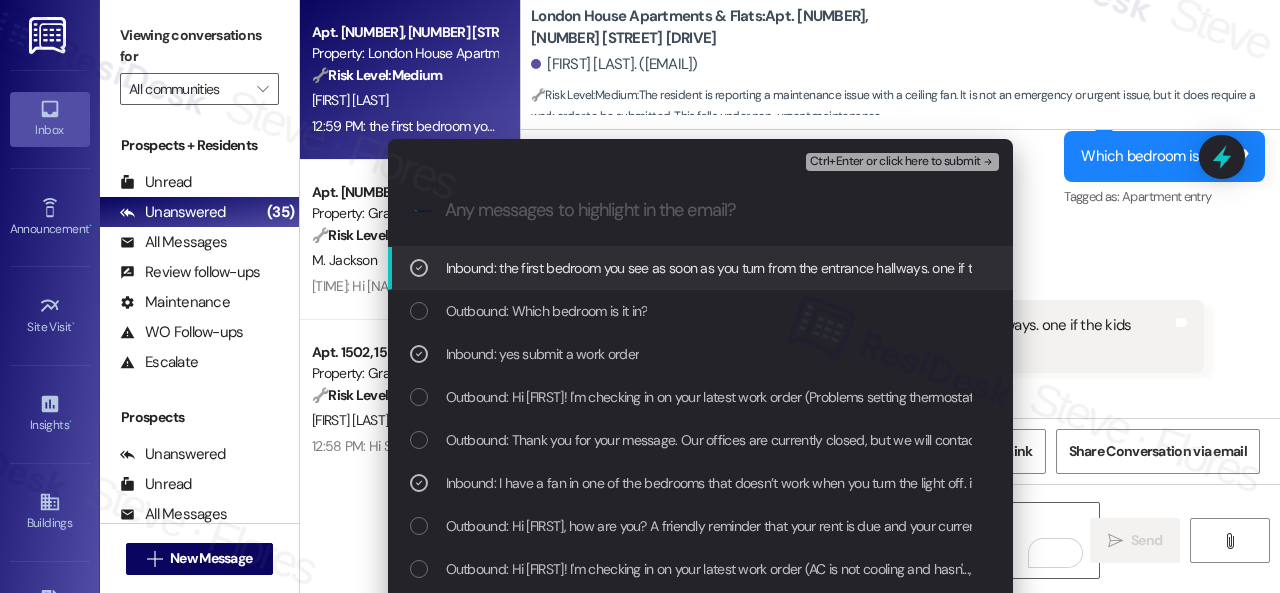 click on "Ctrl+Enter or click here to submit" at bounding box center [895, 162] 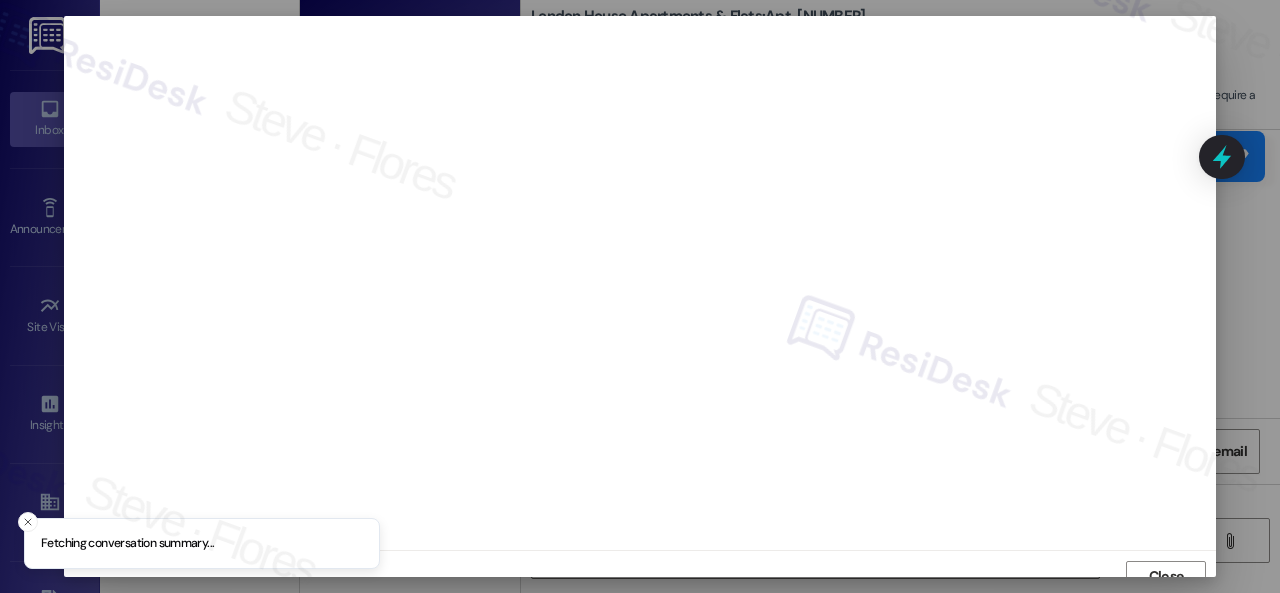 scroll, scrollTop: 15, scrollLeft: 0, axis: vertical 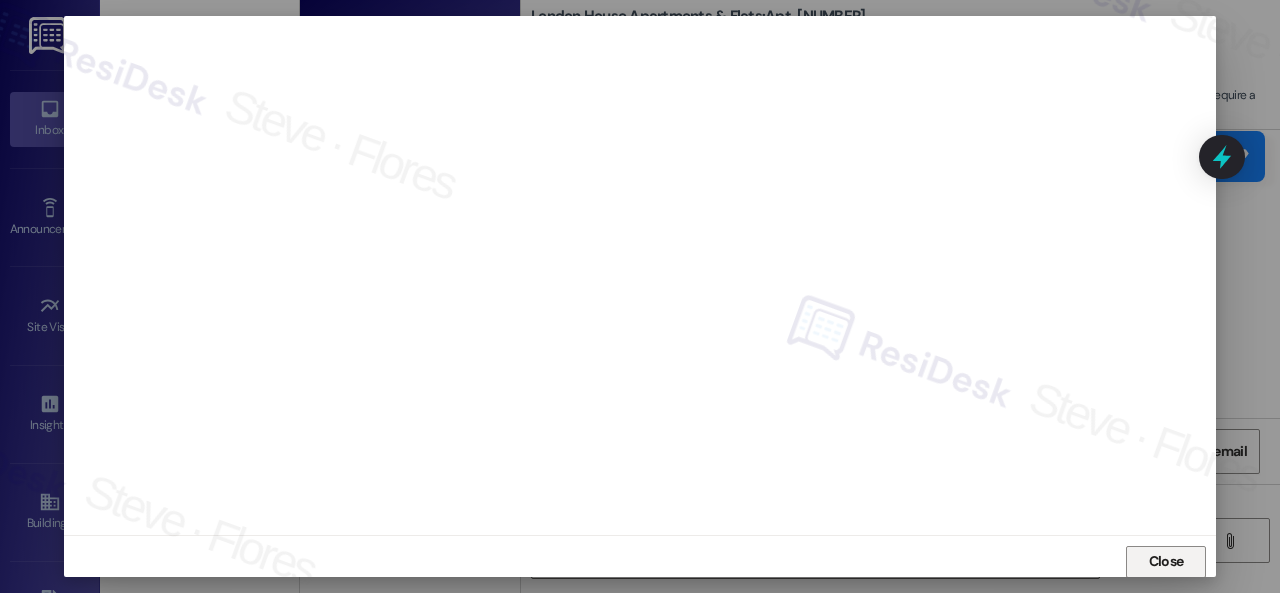 click on "Close" at bounding box center [1166, 561] 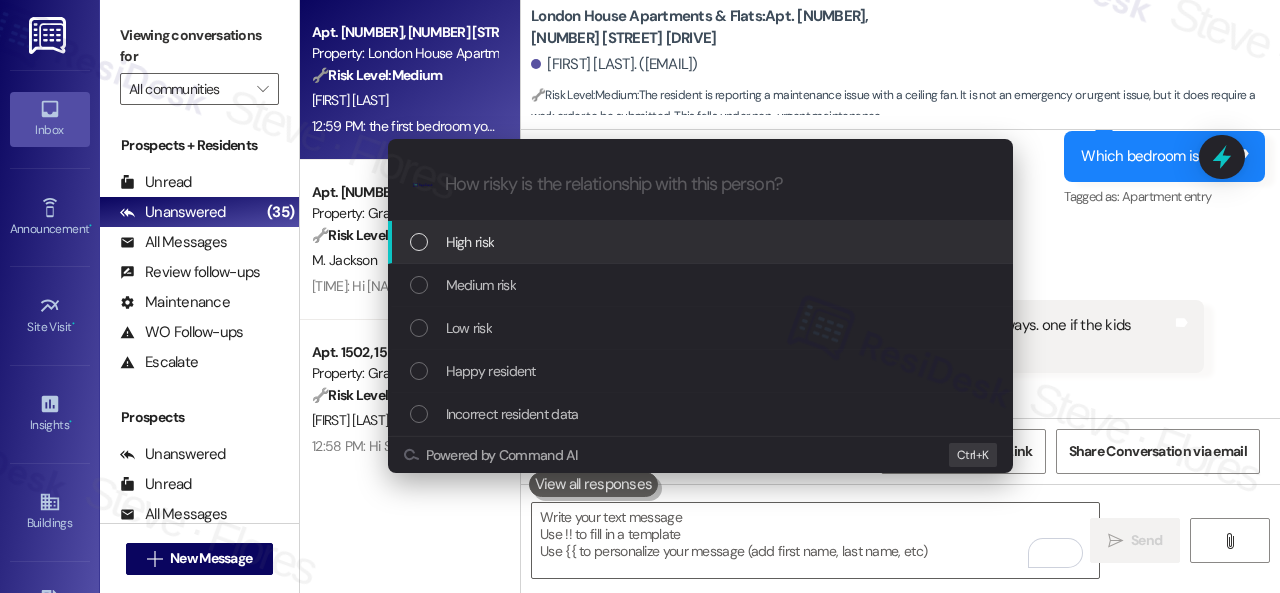 click on "High risk" at bounding box center (470, 242) 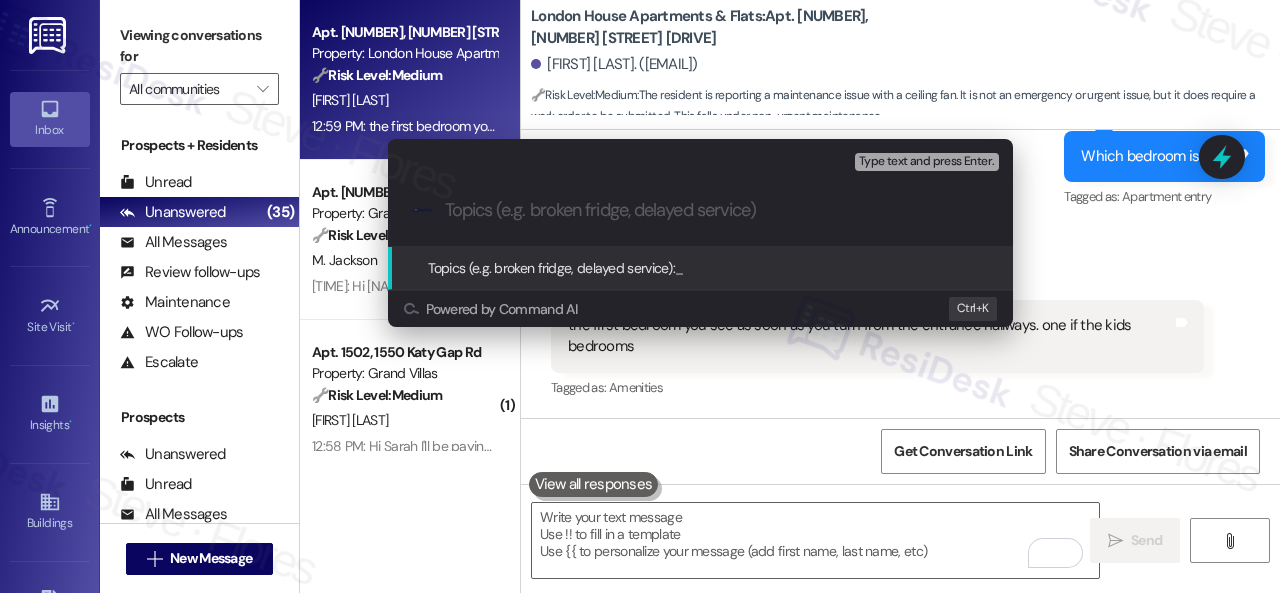 paste on "Work Order filed by ResiDesk 292642" 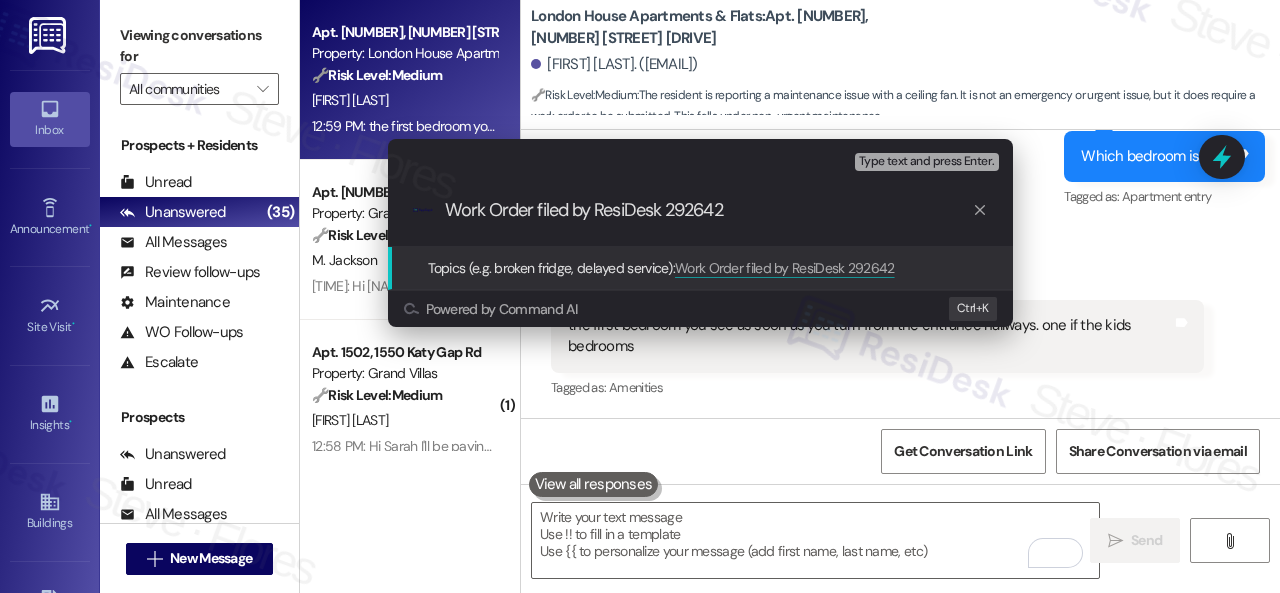 type 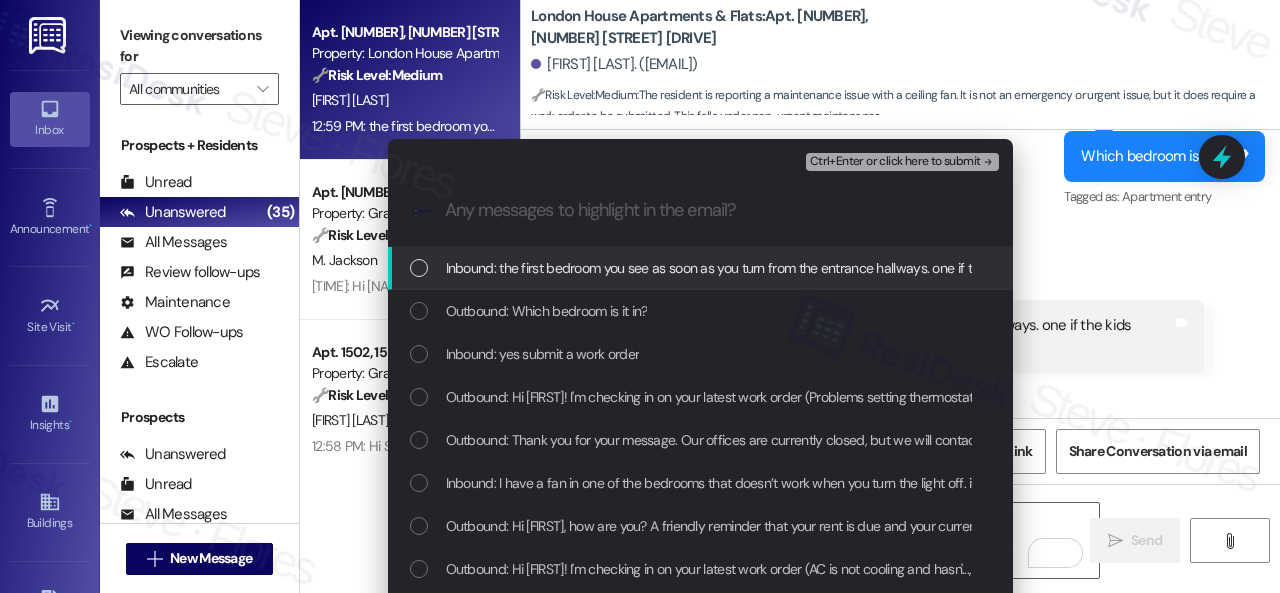 click on "Inbound: the first bedroom you see as soon as you turn from the entrance hallways. one if the kids bedrooms" at bounding box center (761, 268) 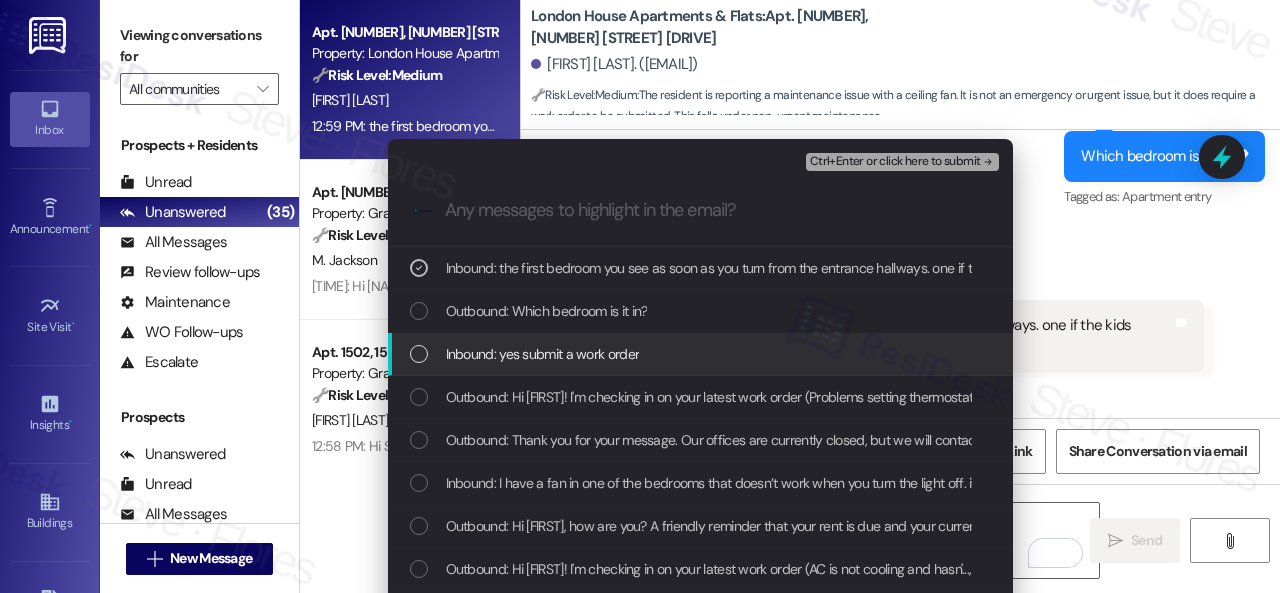 click on "Inbound: yes submit a work order" at bounding box center [543, 354] 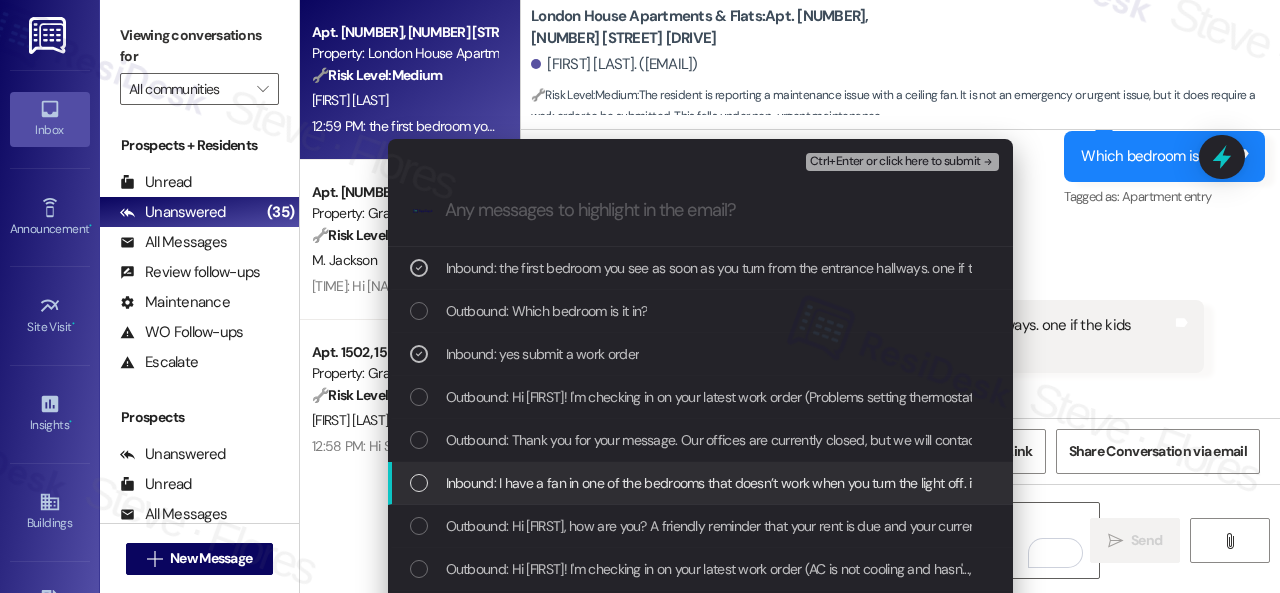 click on "Inbound: I have a fan in one of the bedrooms that doesn’t work when you turn the light off. it can’t turn off and have the fan off" at bounding box center [810, 483] 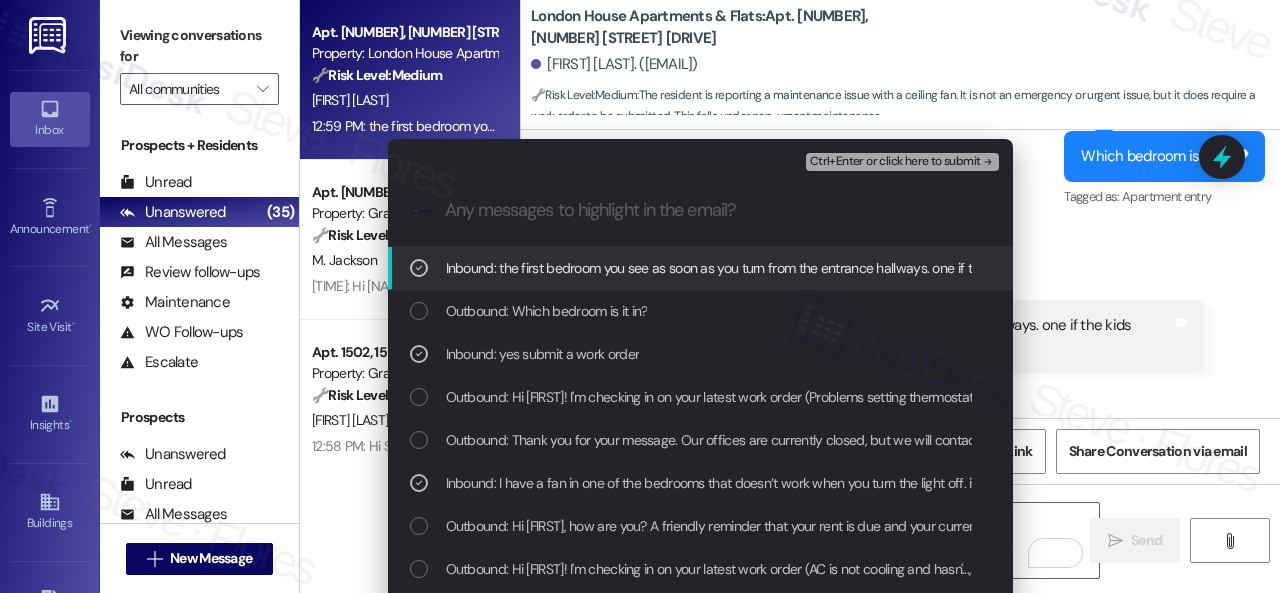 click on "Ctrl+Enter or click here to submit" at bounding box center (895, 162) 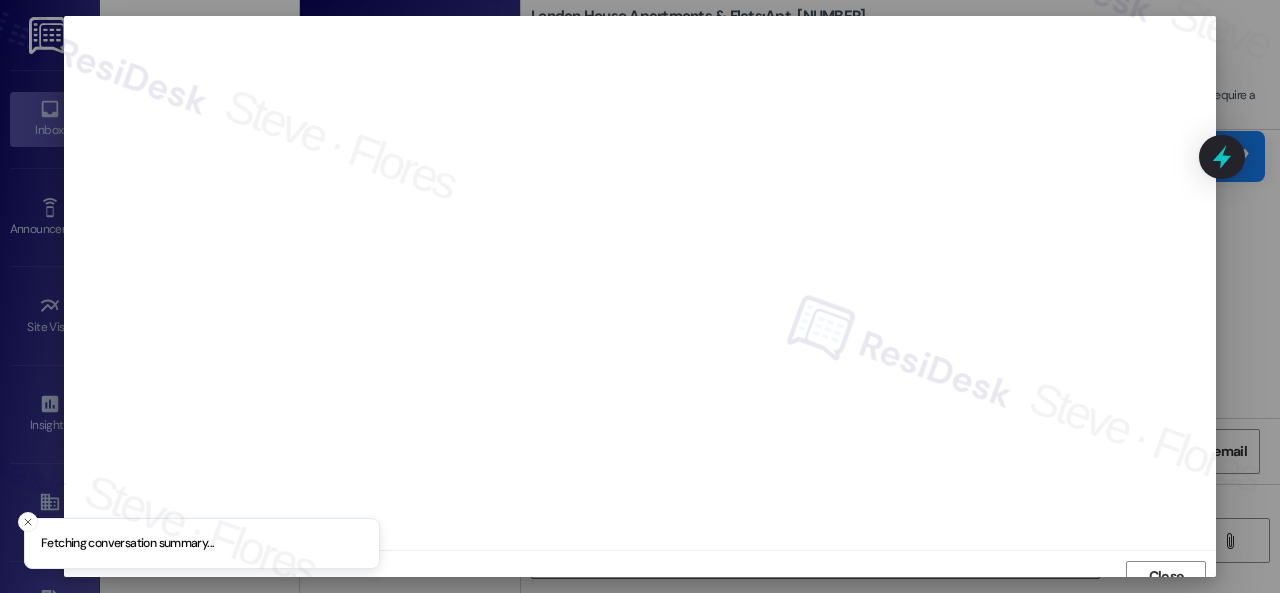 scroll, scrollTop: 15, scrollLeft: 0, axis: vertical 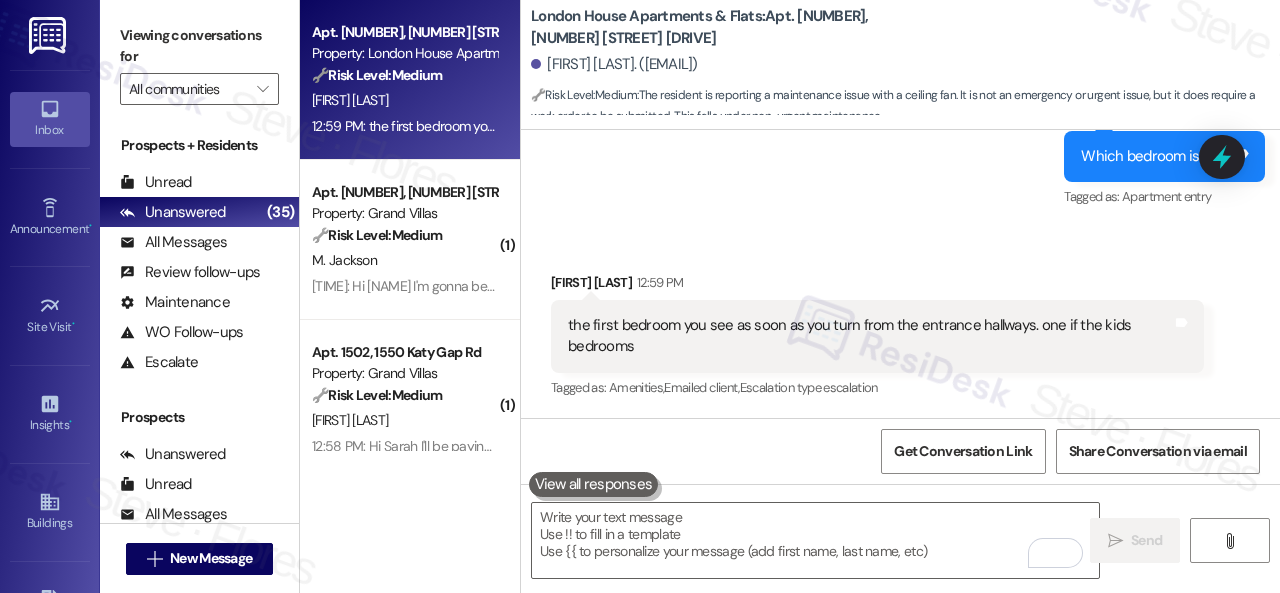 click on "Sent via SMS Sarah   (ResiDesk) 12:57 PM Which bedroom is it in? Tags and notes Tagged as:   Apartment entry Click to highlight conversations about Apartment entry" at bounding box center (900, 142) 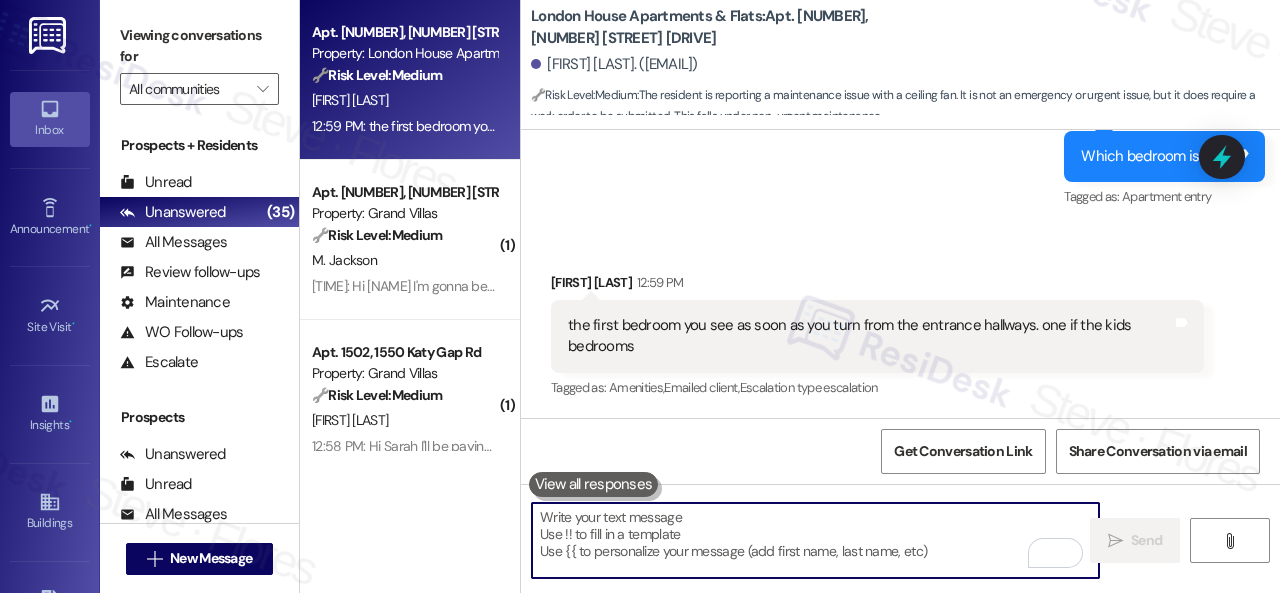 paste on "Thank you. I've submitted a work order on your behalf and notified the site team. Please let me know if you have an update or need anything else." 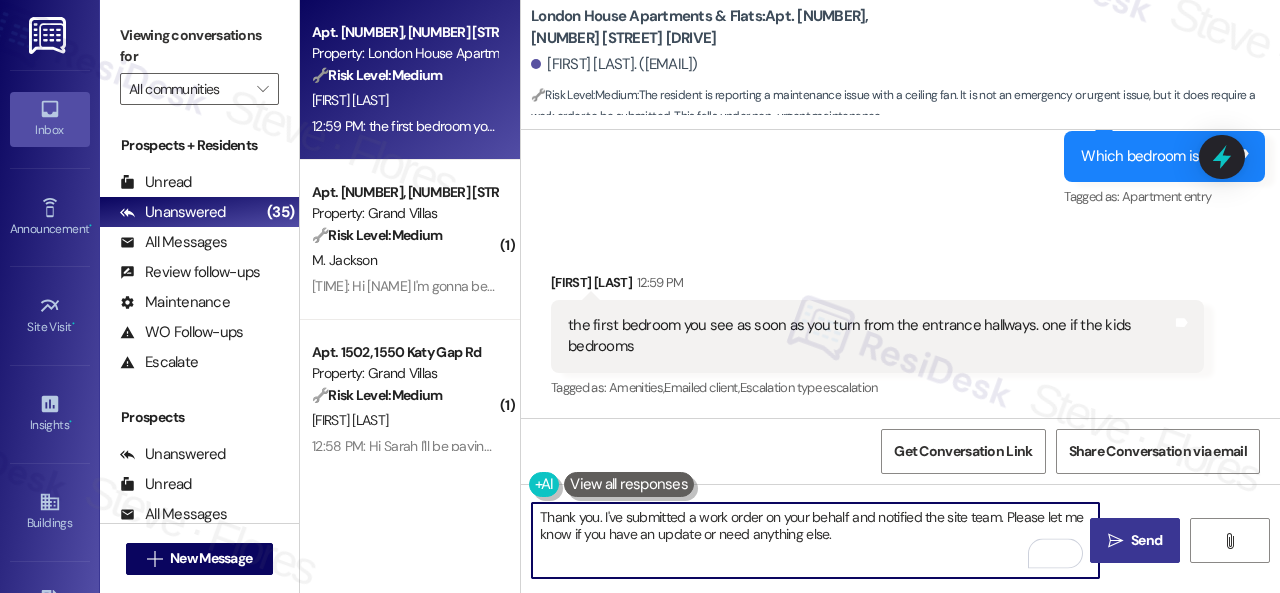 type on "Thank you. I've submitted a work order on your behalf and notified the site team. Please let me know if you have an update or need anything else." 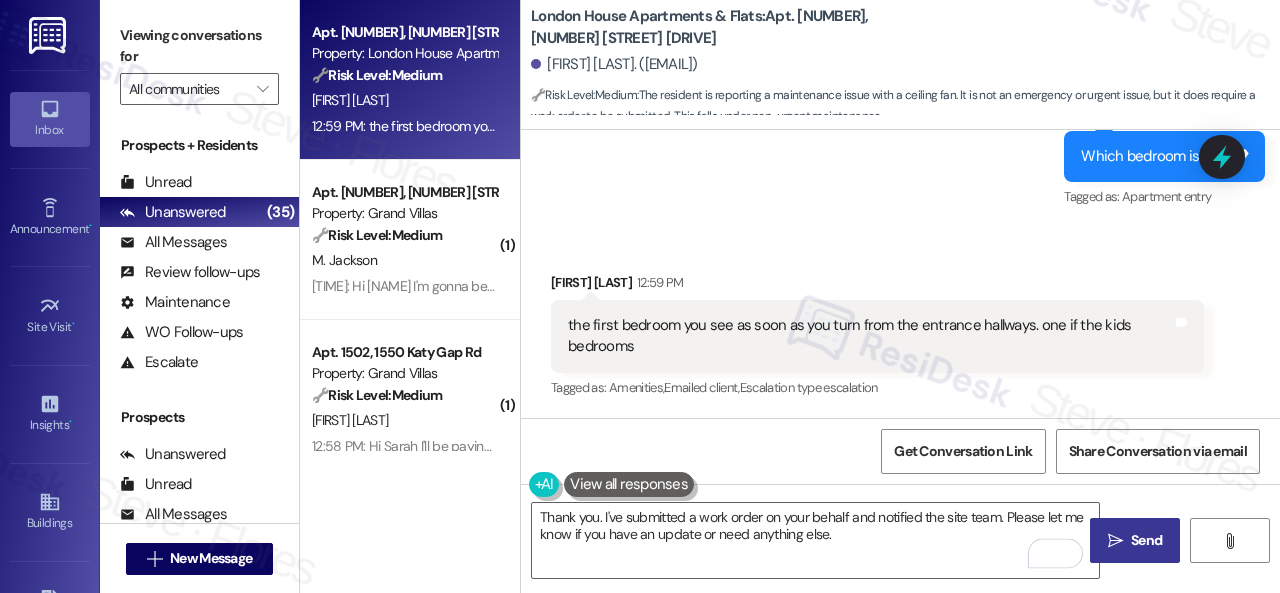click on "Send" at bounding box center [1146, 540] 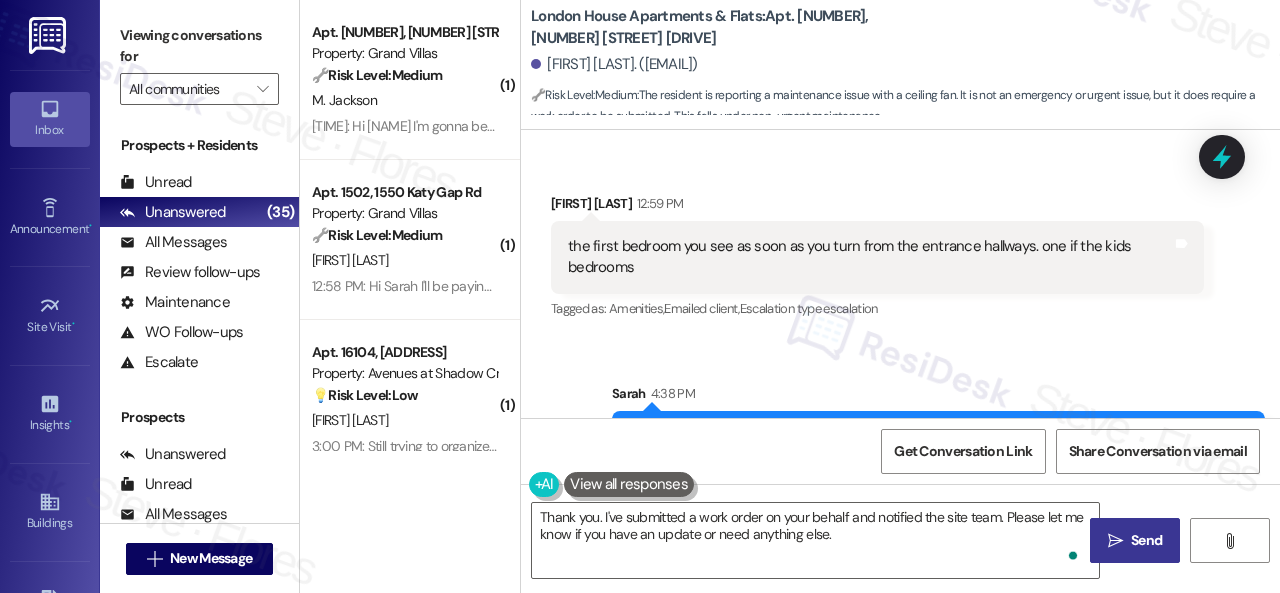 scroll, scrollTop: 3430, scrollLeft: 0, axis: vertical 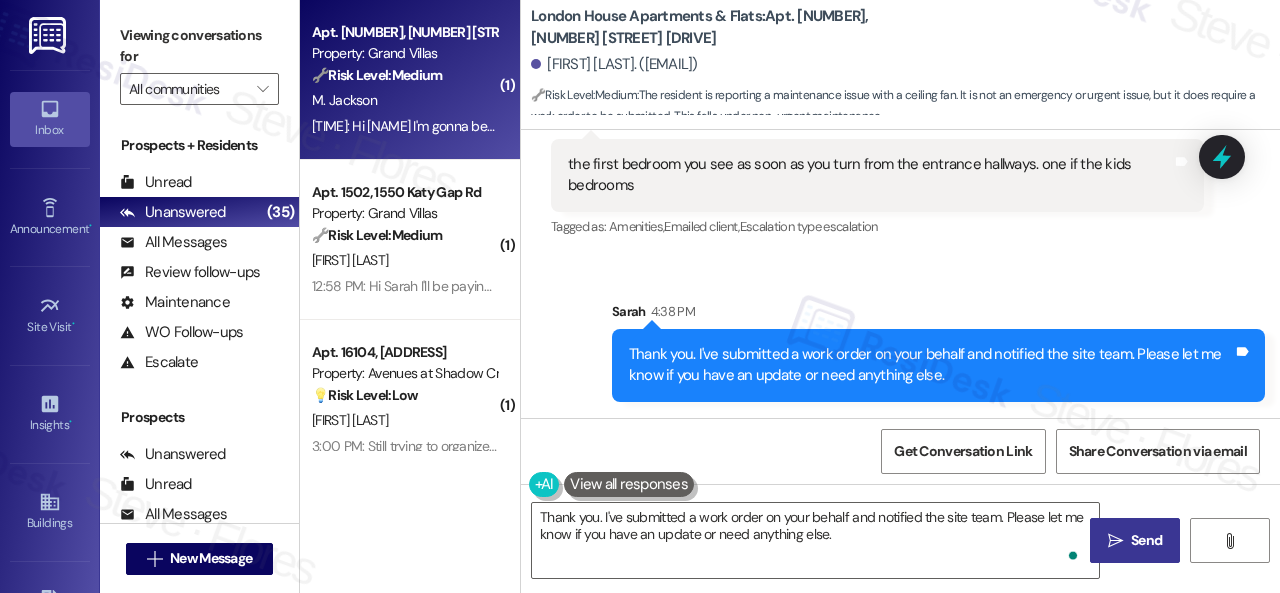 click on "M. Jackson" at bounding box center [404, 100] 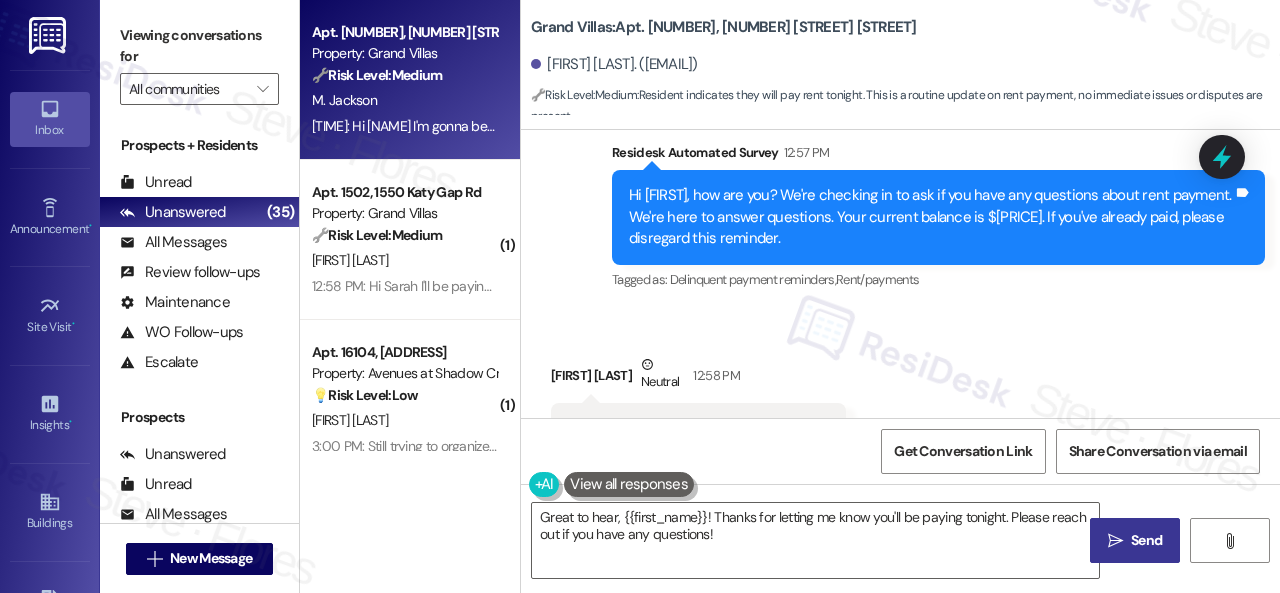 scroll, scrollTop: 7834, scrollLeft: 0, axis: vertical 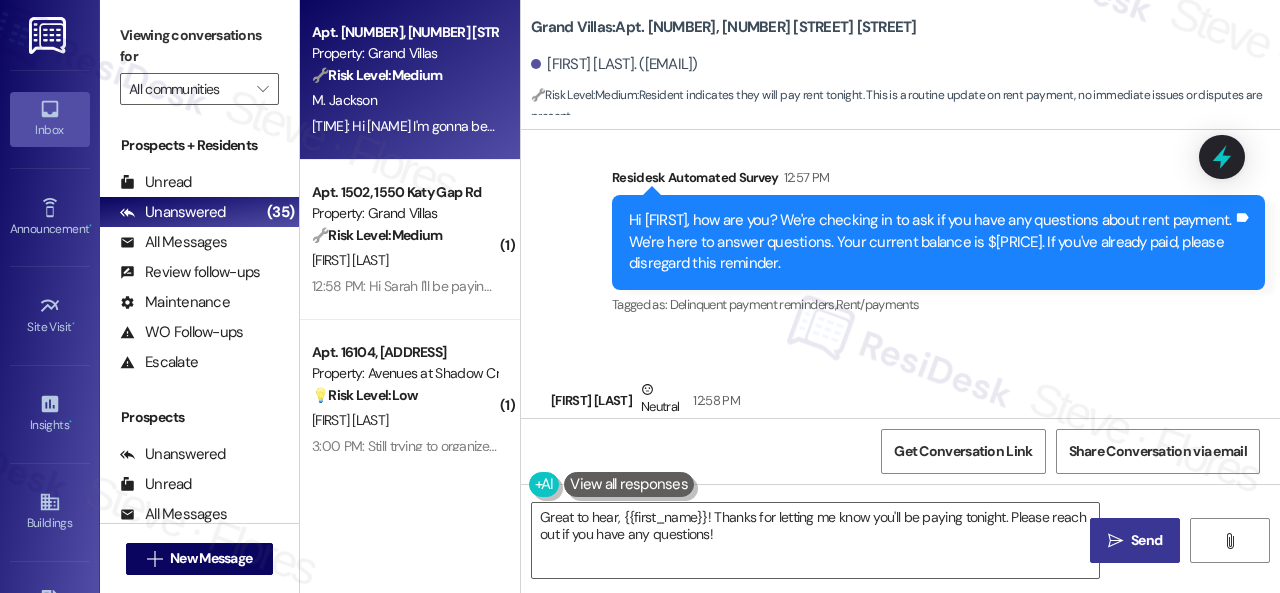 click on "Survey, sent via SMS Residesk Automated Survey 12:57 PM Hi Michael, how are you? We're checking in to ask if you have any questions about rent payment. We're here to answer questions. Your current balance is $1747.21. If you've already paid, please disregard this reminder. Tags and notes Tagged as:   Delinquent payment reminders ,  Click to highlight conversations about Delinquent payment reminders Rent/payments Click to highlight conversations about Rent/payments" at bounding box center [900, 228] 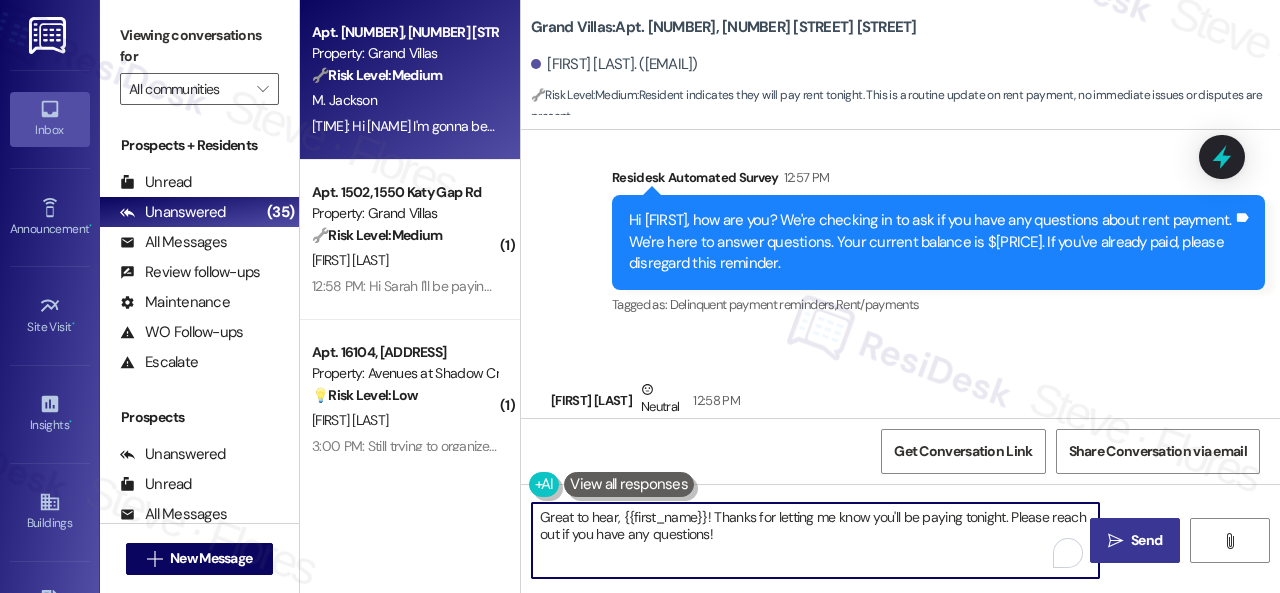 drag, startPoint x: 494, startPoint y: 513, endPoint x: 455, endPoint y: 509, distance: 39.20459 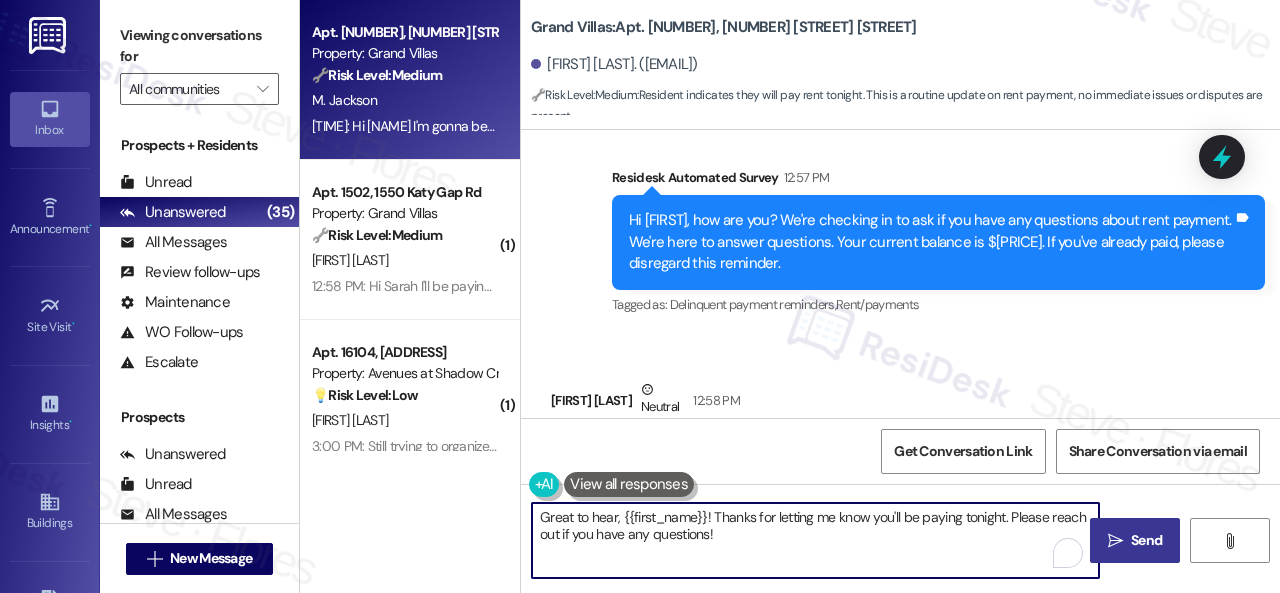 click on "Apt. 1809, 1550 Katy Gap Rd Property: Grand Villas 🔧  Risk Level:  Medium Resident indicates they will pay rent tonight. This is a routine update on rent payment, no immediate issues or disputes are present. M. Jackson 12:58 PM: Hi Sarah I'm gonna be paying it tonight 12:58 PM: Hi Sarah I'm gonna be paying it tonight ( 1 ) Apt. 1502, 1550 Katy Gap Rd Property: Grand Villas 🔧  Risk Level:  Medium Resident responded to a rent reminder indicating they will pay tomorrow. This is a standard communication regarding rent payment, with no indication of dispute or inability to pay. A. Ray 12:58 PM: Hi Sarah I'll be paying tomorrow morning 12:58 PM: Hi Sarah I'll be paying tomorrow morning ( 1 ) Apt. 16104, 12501 Broadway St Property: Avenues at Shadow Creek 💡  Risk Level:  Low The resident is still organizing after moving in and will provide feedback later. This is a customer satisfaction follow-up, not an urgent issue. T. Brown ( 1 ) Apt. 25110, 12501 Broadway St Property: Avenues at Shadow Creek 🌟 ( 2 )" at bounding box center [790, 296] 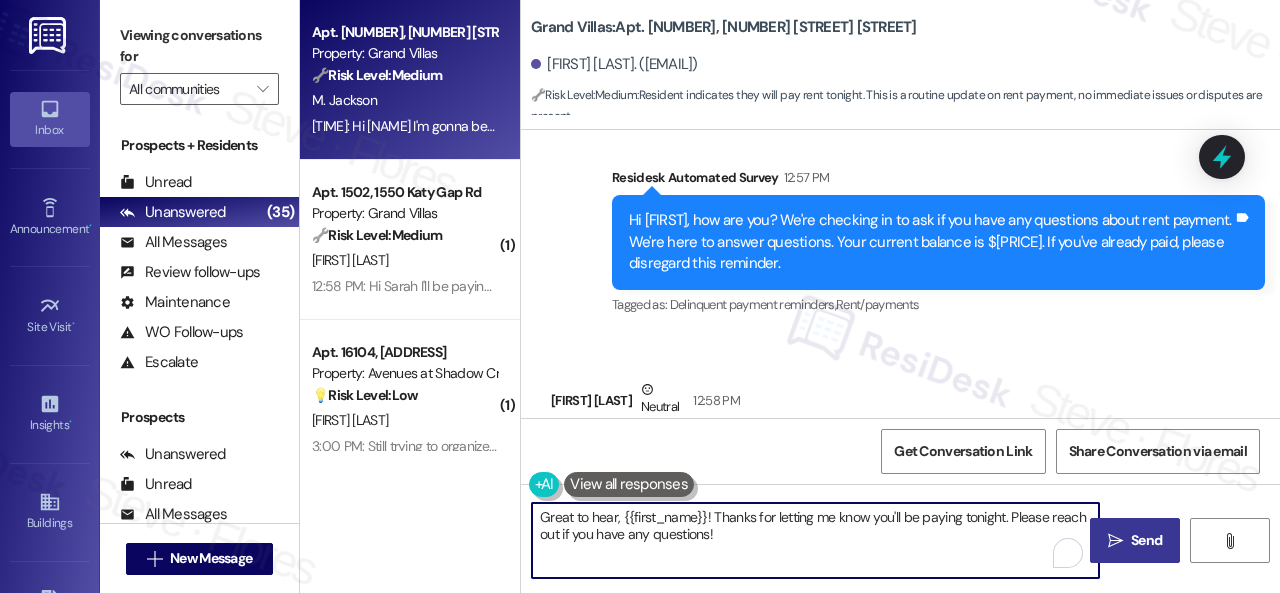 paste on "Thanks for updating us on your payment plan, {{first_name}}! We appreciate you letting us know. Please don't hesitate to reach out if you need anything else" 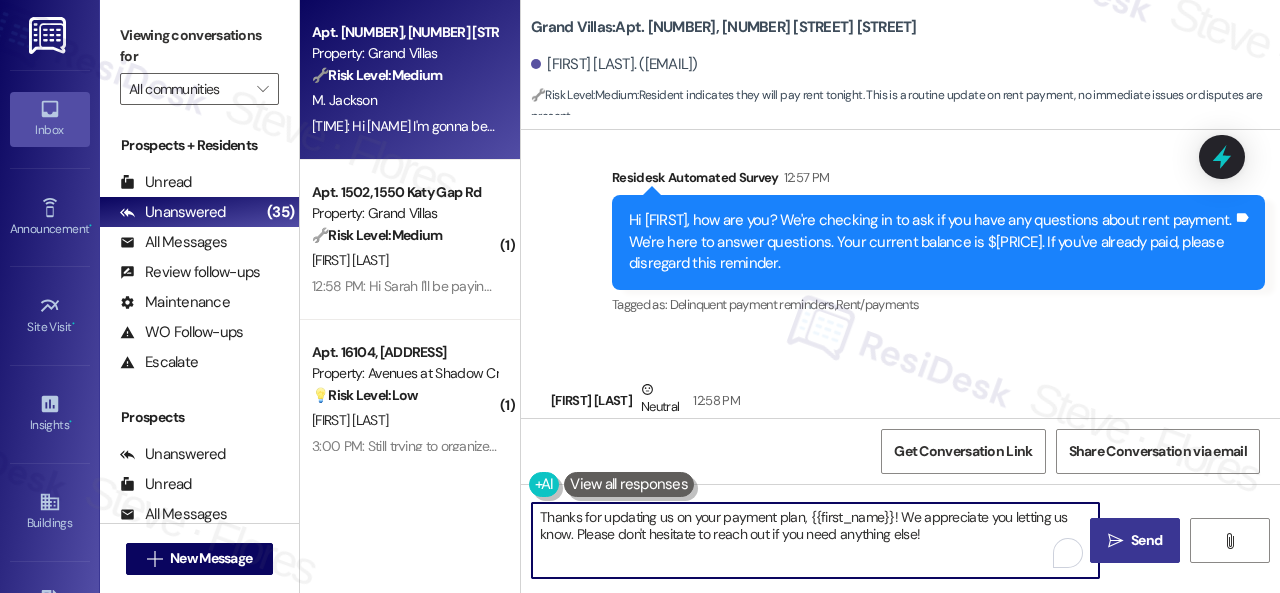 type on "Thanks for updating us on your payment plan, {{first_name}}! We appreciate you letting us know. Please don't hesitate to reach out if you need anything else!" 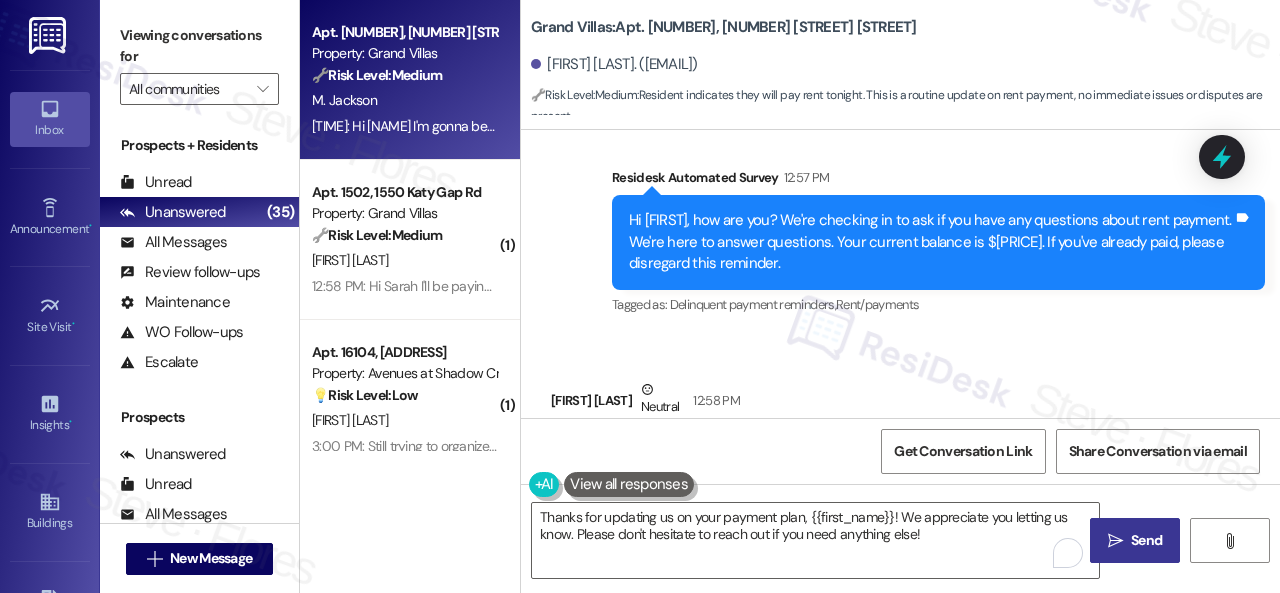 click on "Send" at bounding box center (1146, 540) 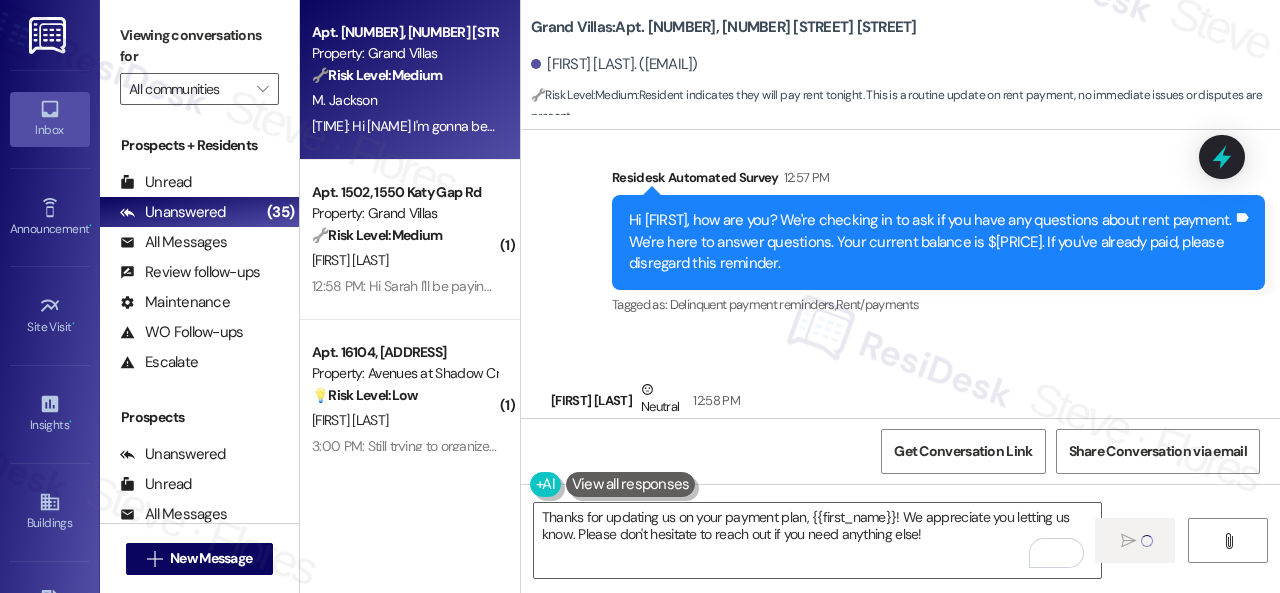 type 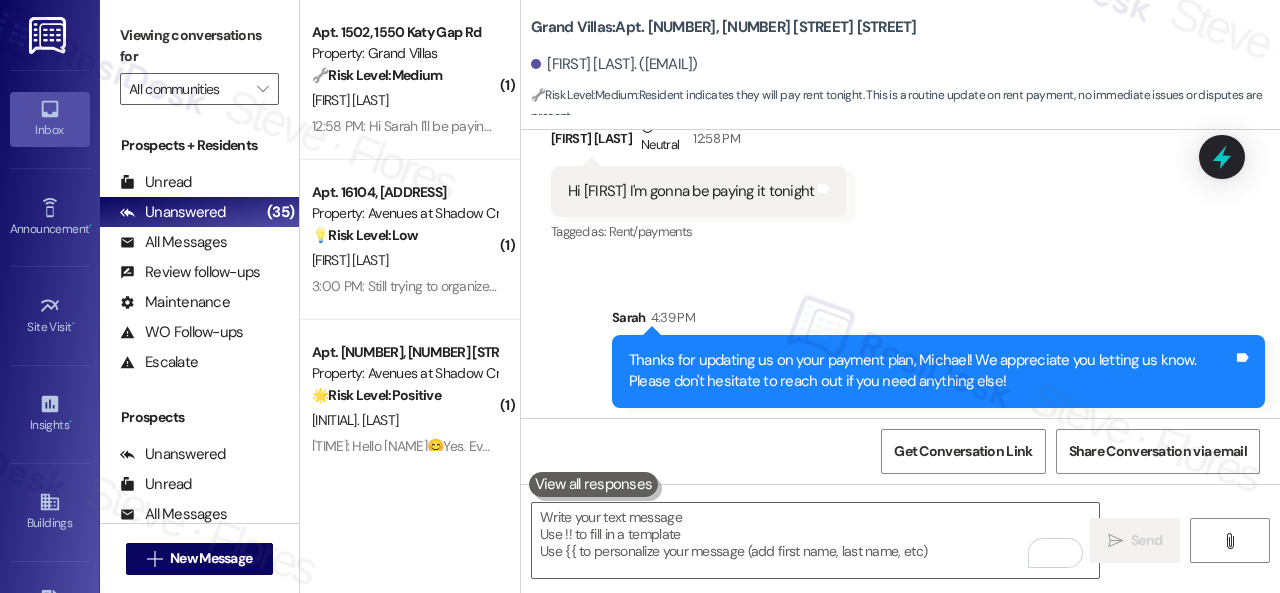 scroll, scrollTop: 8124, scrollLeft: 0, axis: vertical 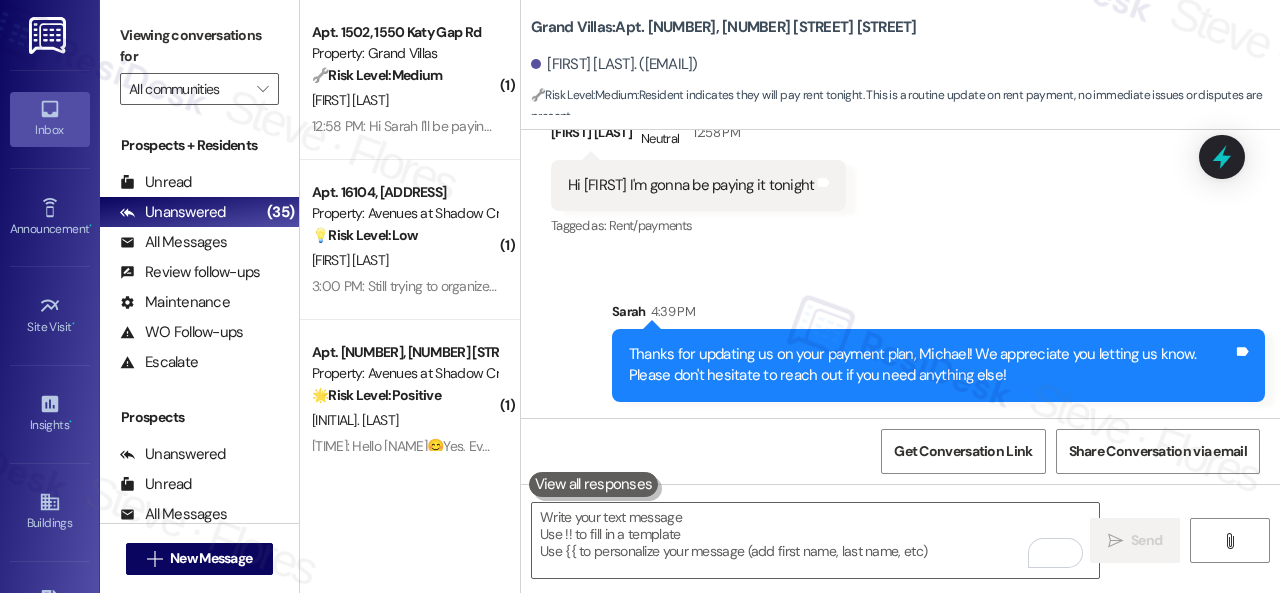 click on "Sent via SMS Sarah 4:39 PM Thanks for updating us on your payment plan, Michael! We appreciate you letting us know. Please don't hesitate to reach out if you need anything else! Tags and notes" at bounding box center [900, 336] 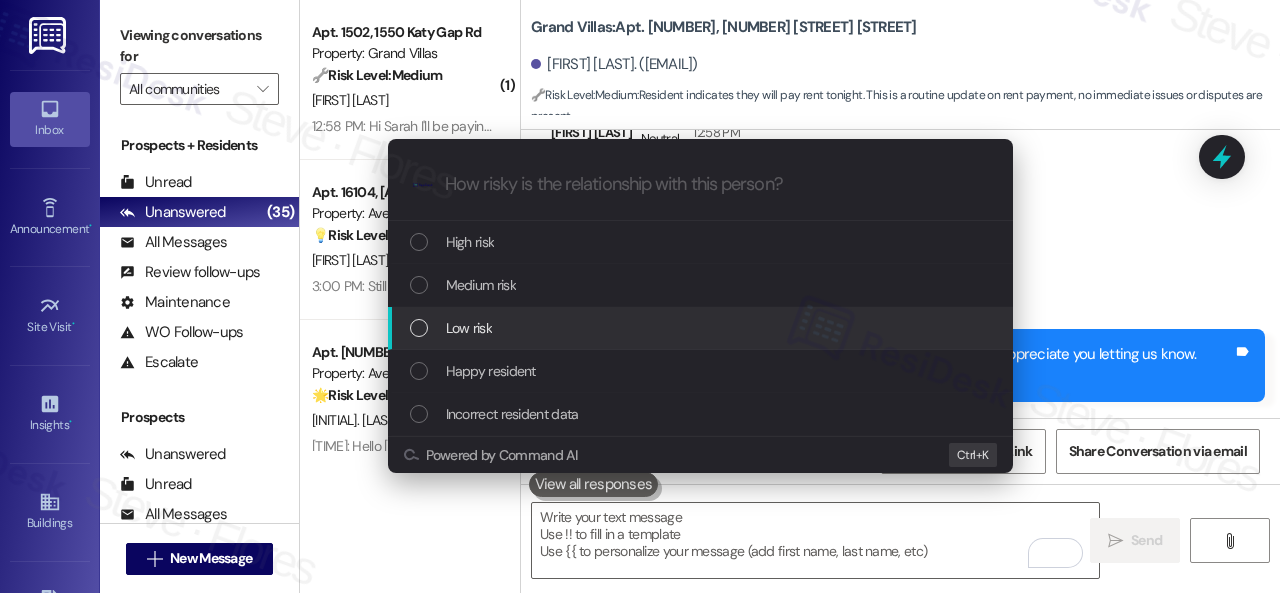 click on "Low risk" at bounding box center [469, 328] 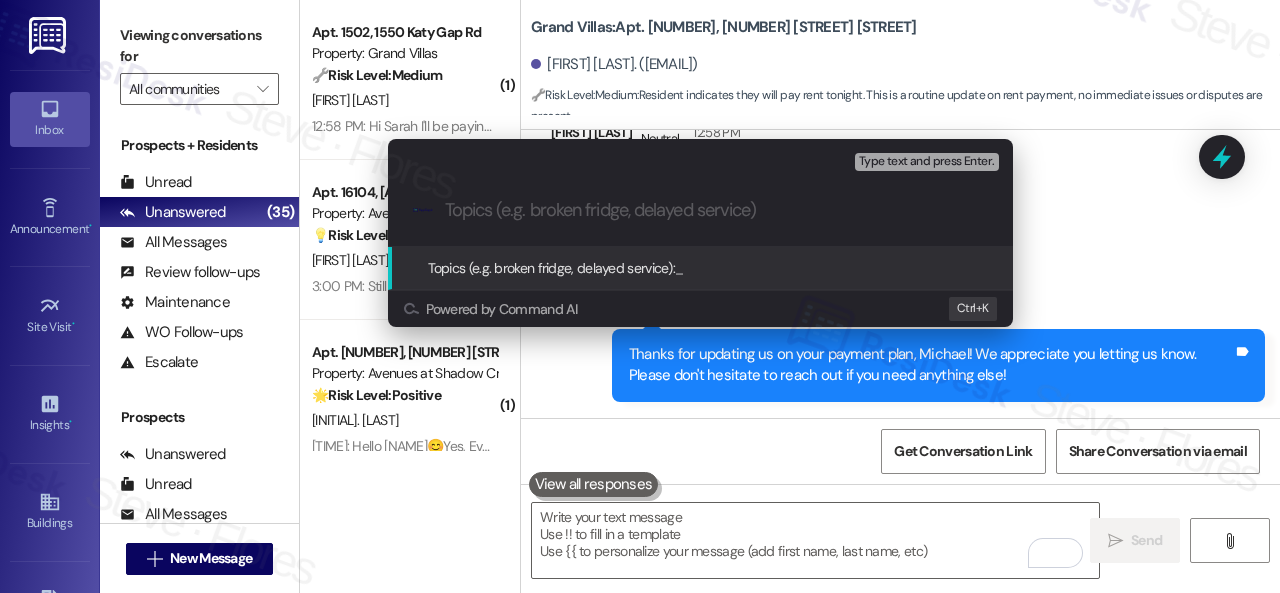 paste on "Late payment notice." 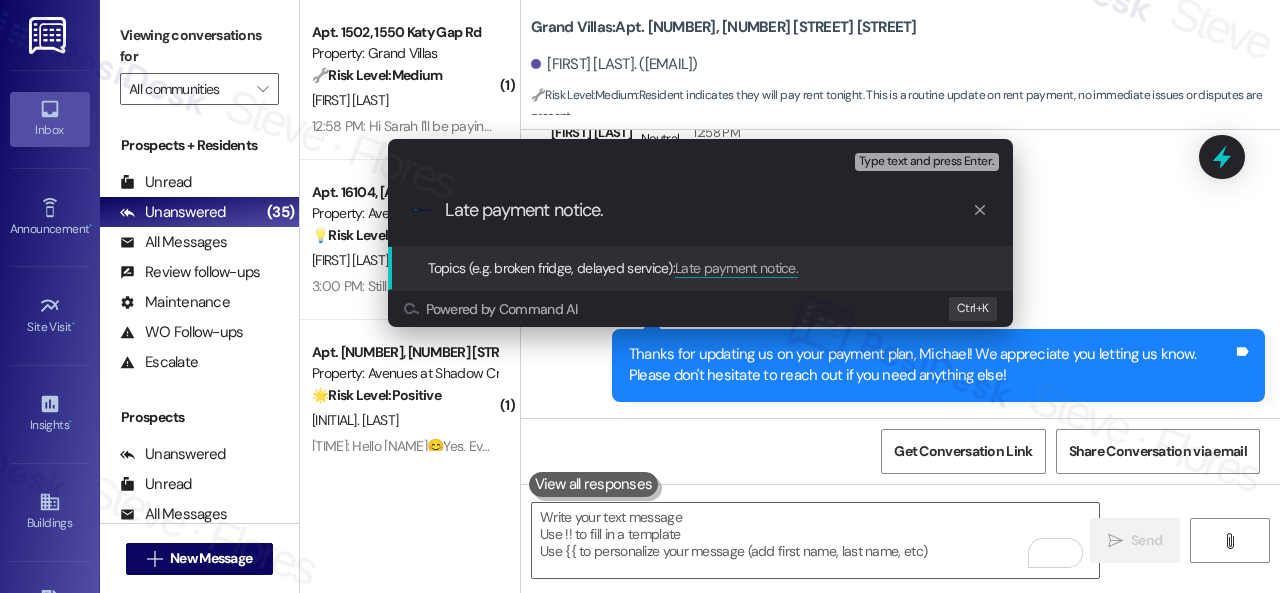 type 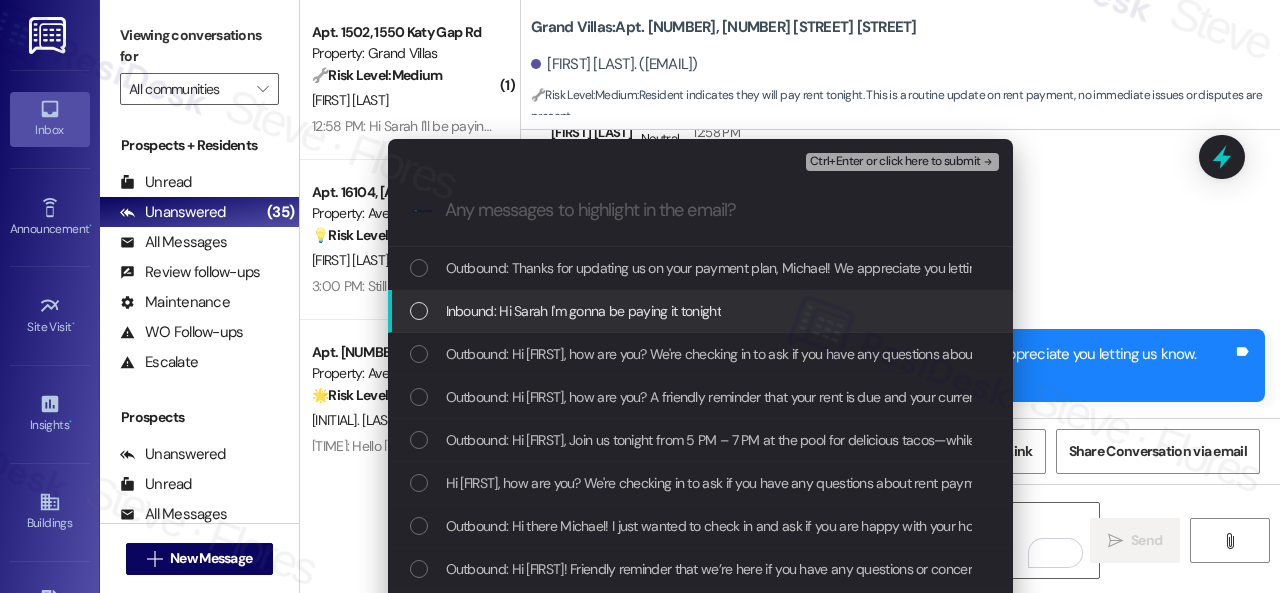 click on "Inbound: Hi Sarah I'm gonna be paying it tonight" at bounding box center [583, 311] 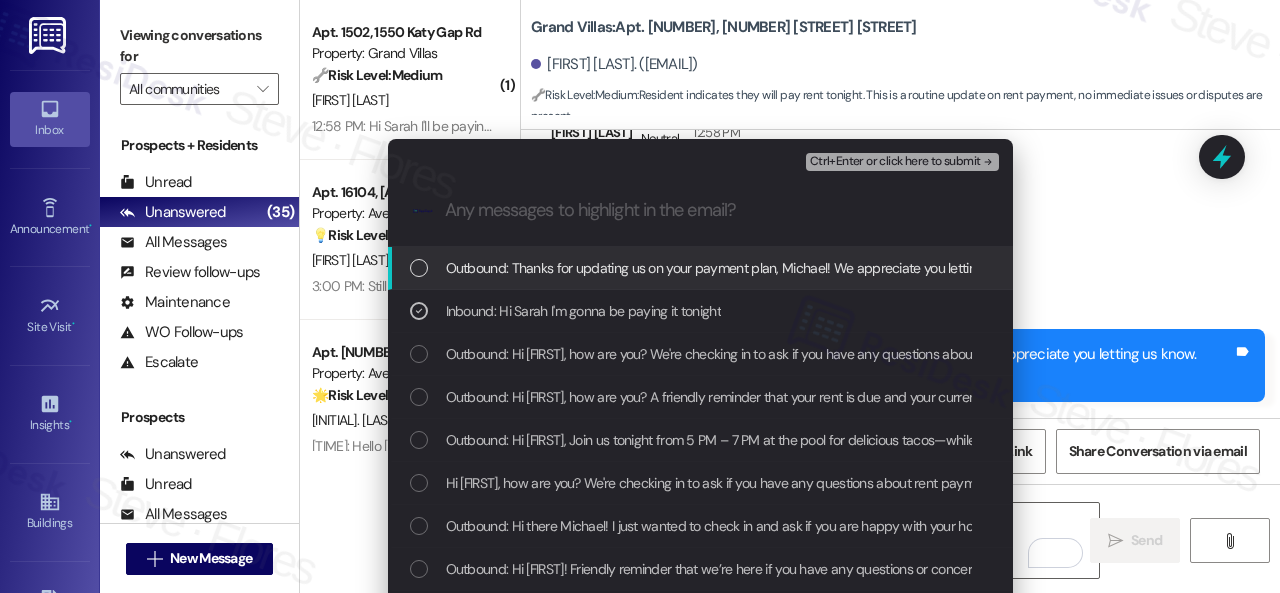 click on "Ctrl+Enter or click here to submit" at bounding box center [895, 162] 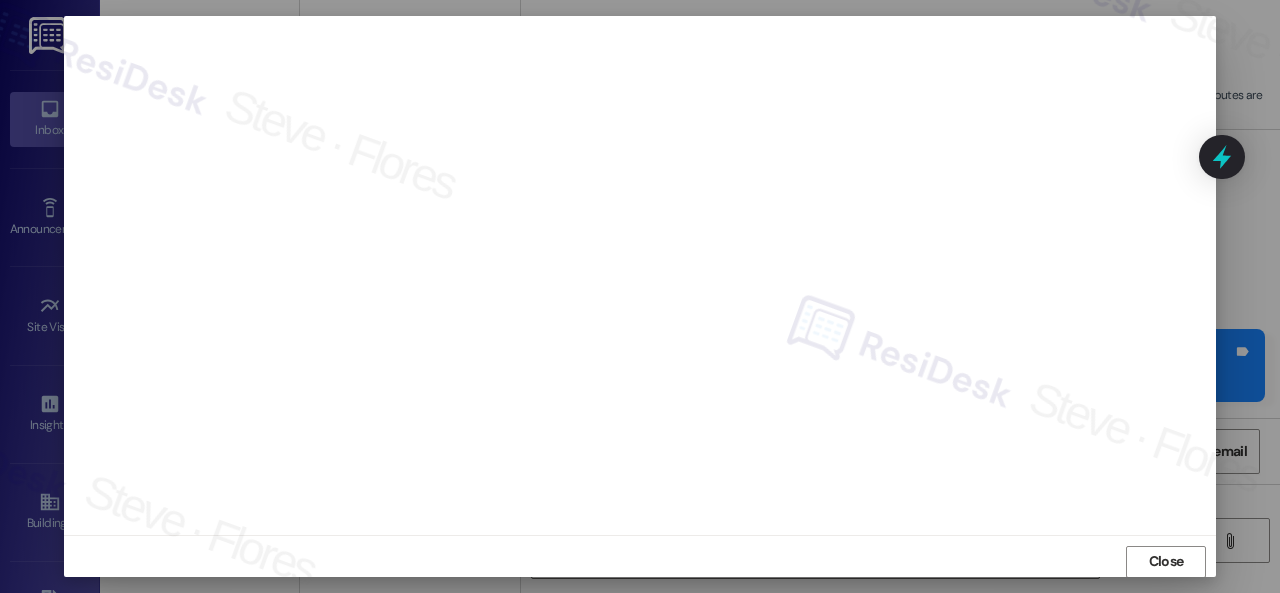 scroll, scrollTop: 25, scrollLeft: 0, axis: vertical 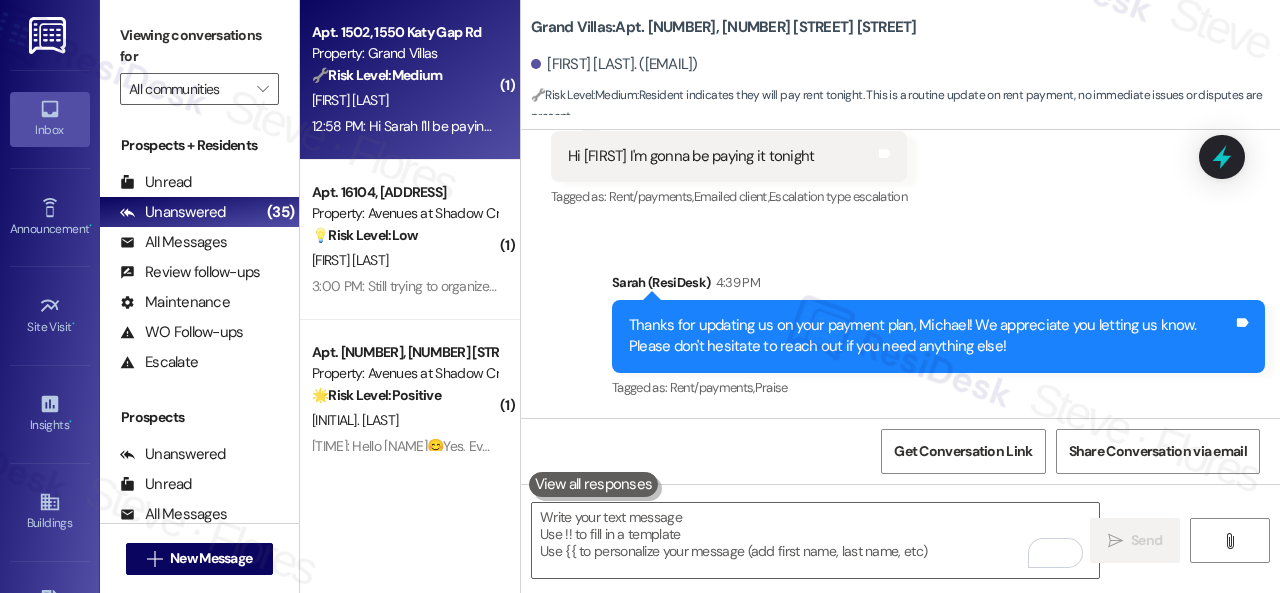 click on "12:58 PM: Hi Sarah I'll be paying tomorrow morning 12:58 PM: Hi Sarah I'll be paying tomorrow morning" at bounding box center (456, 126) 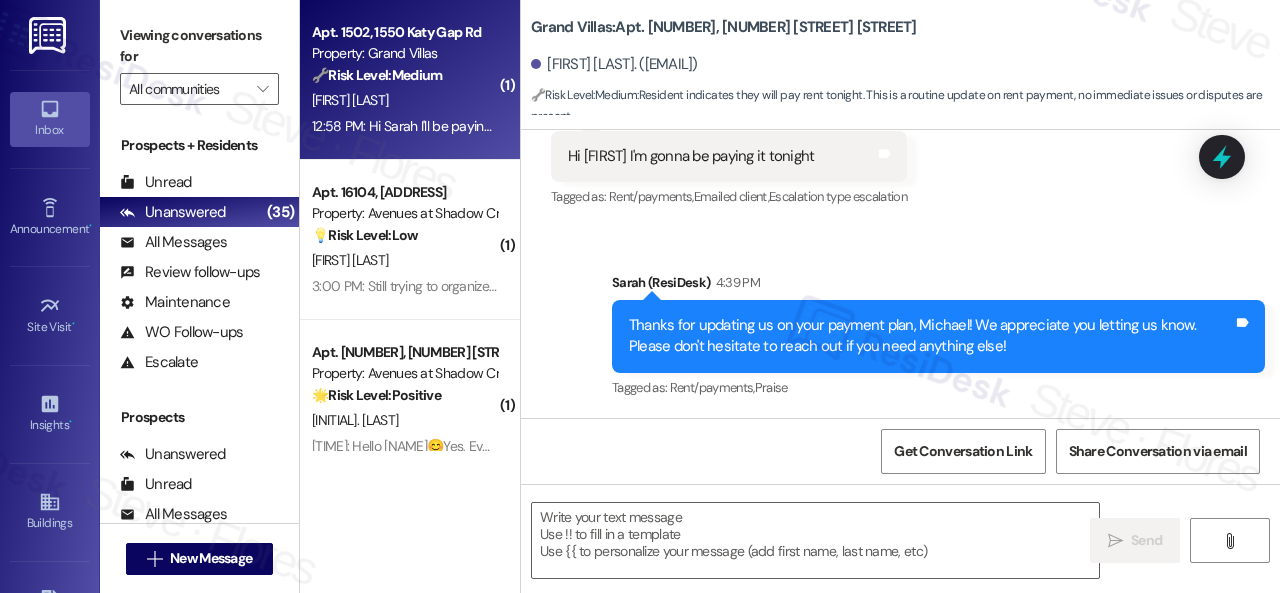 type on "Fetching suggested responses. Please feel free to read through the conversation in the meantime." 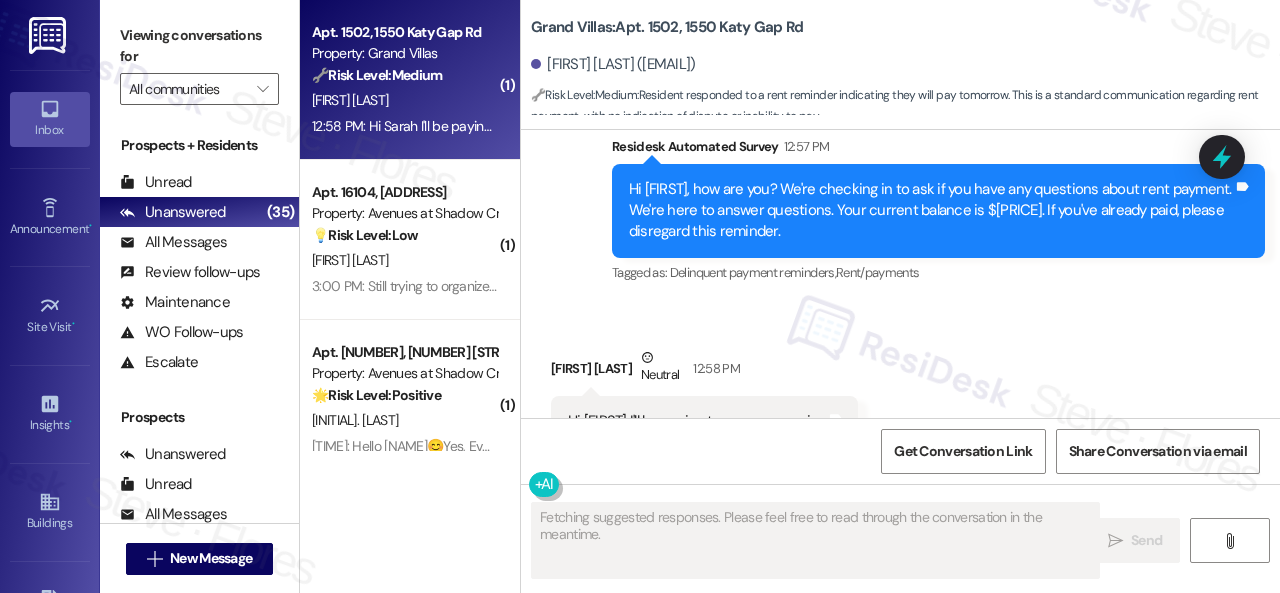 scroll, scrollTop: 1764, scrollLeft: 0, axis: vertical 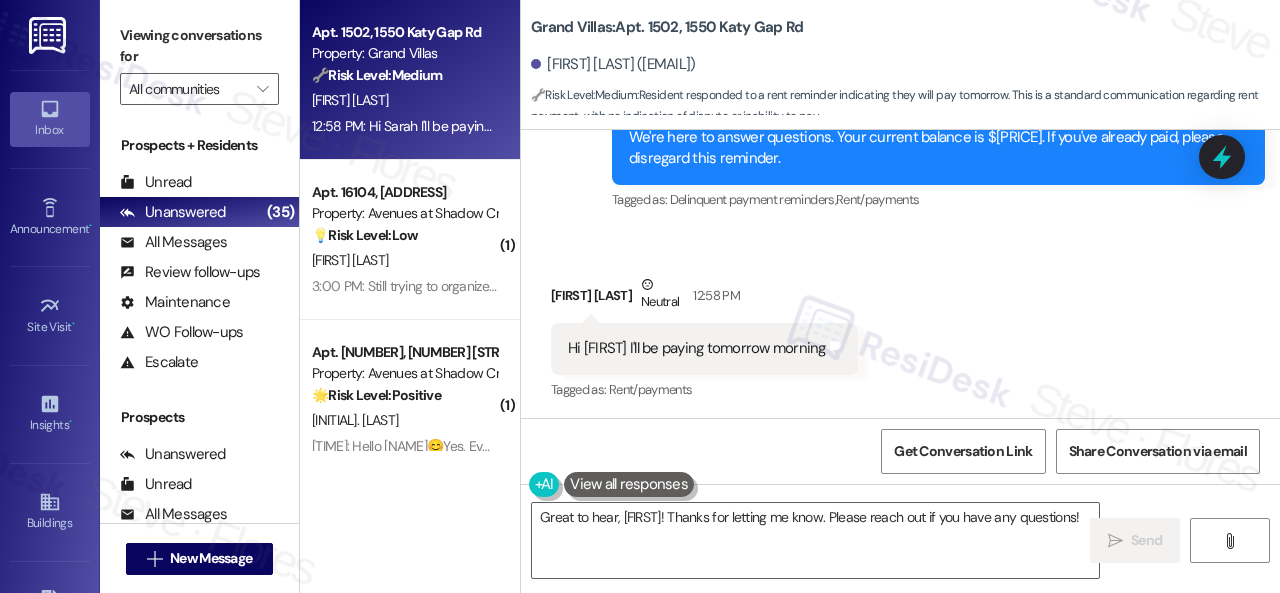 click on "Received via SMS Arkisha Ray   Neutral 12:58 PM Hi Sarah I'll be paying tomorrow morning Tags and notes Tagged as:   Rent/payments Click to highlight conversations about Rent/payments" at bounding box center (900, 324) 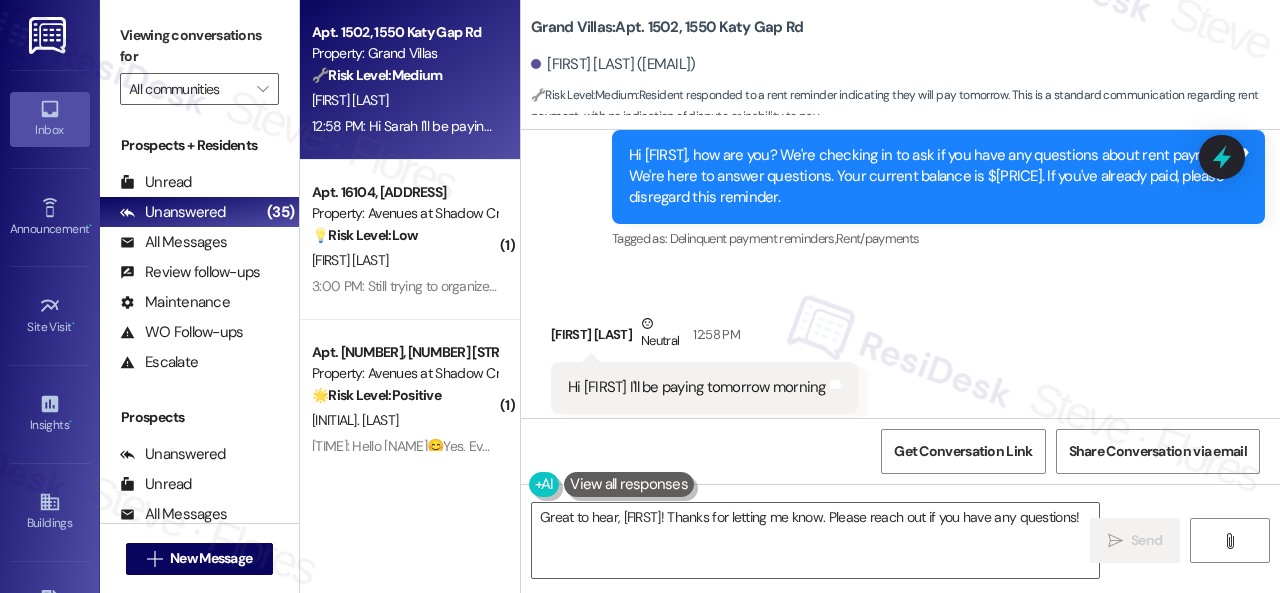 scroll, scrollTop: 1766, scrollLeft: 0, axis: vertical 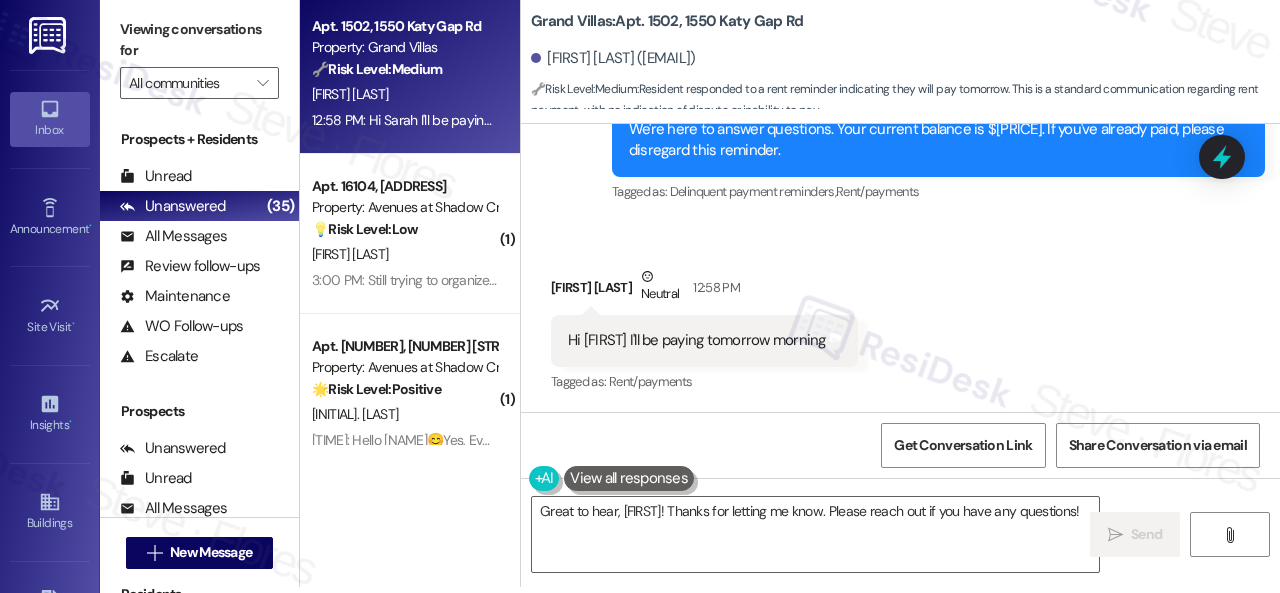 click on "Received via SMS Arkisha Ray   Neutral 12:58 PM Hi Sarah I'll be paying tomorrow morning Tags and notes Tagged as:   Rent/payments Click to highlight conversations about Rent/payments" at bounding box center [900, 316] 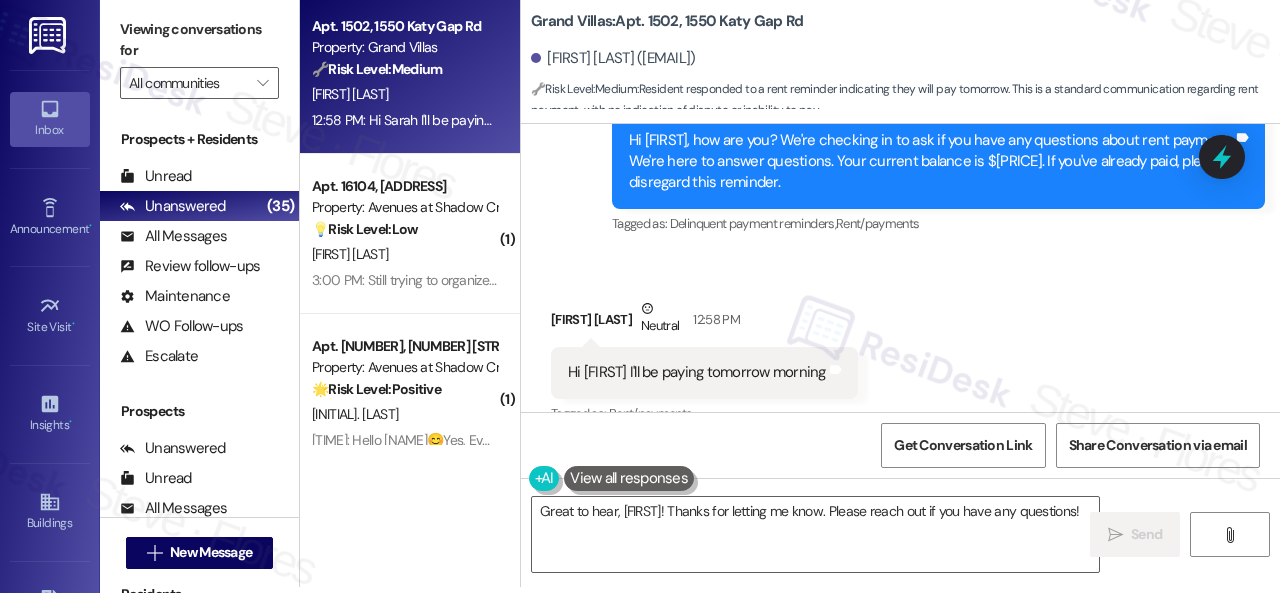 scroll, scrollTop: 1766, scrollLeft: 0, axis: vertical 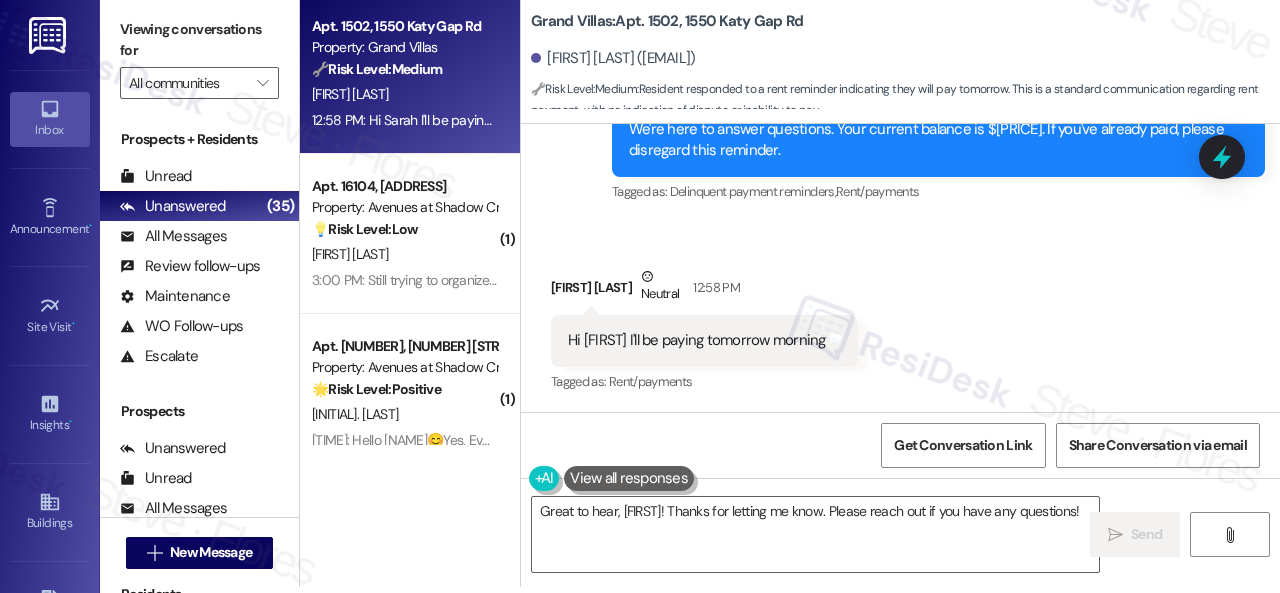click on "Survey, sent via SMS Residesk Automated Survey 12:57 PM Hi Arkisha, how are you? We're checking in to ask if you have any questions about rent payment. We're here to answer questions. Your current balance is $2105.88. If you've already paid, please disregard this reminder. Tags and notes Tagged as:   Delinquent payment reminders ,  Click to highlight conversations about Delinquent payment reminders Rent/payments Click to highlight conversations about Rent/payments" at bounding box center (938, 131) 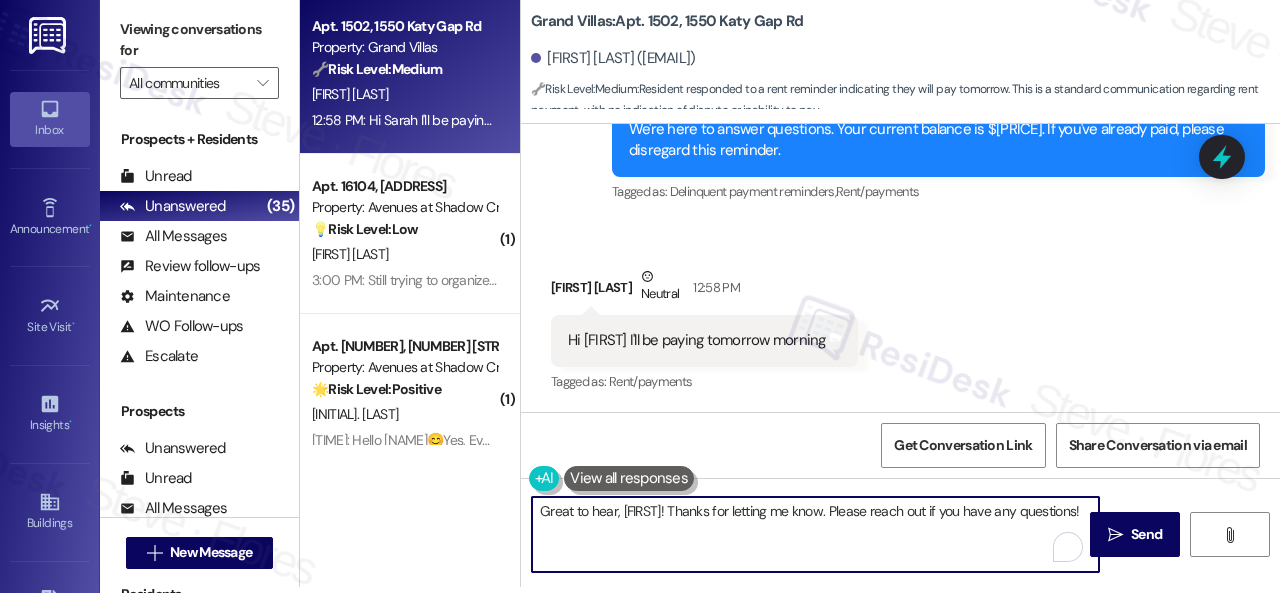 drag, startPoint x: 622, startPoint y: 511, endPoint x: 1274, endPoint y: 563, distance: 654.0703 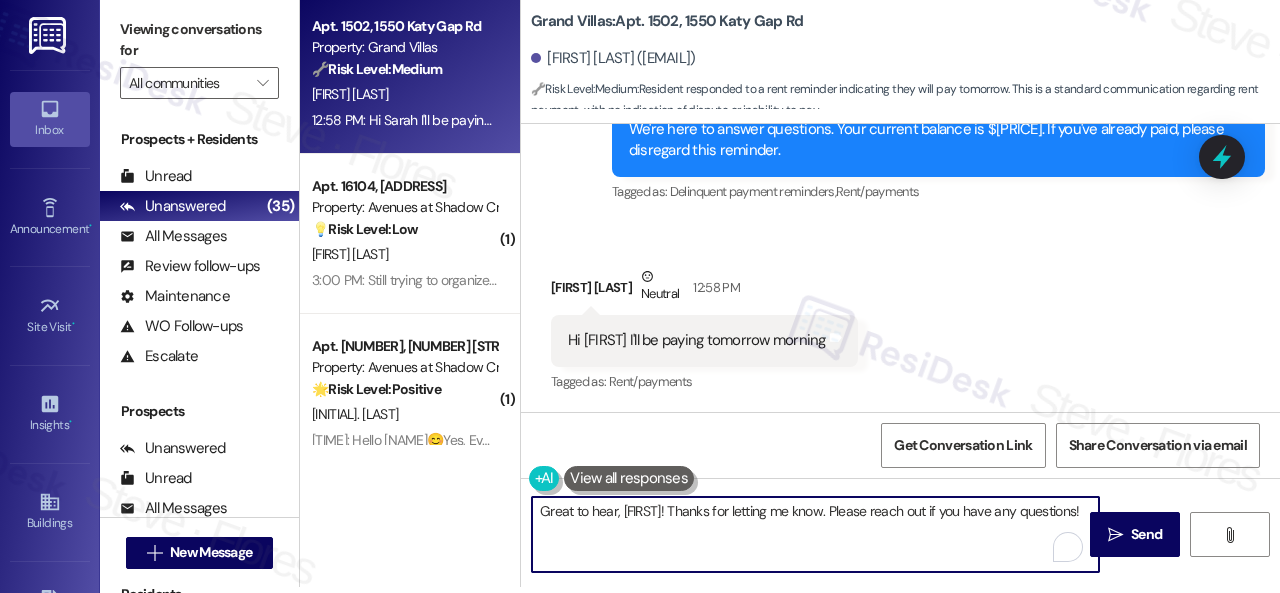 paste on "Thanks for updating us on your payment plan, {{first_name}}! We appreciate you letting us know. Please don't hesitate to reach out if you need anything else" 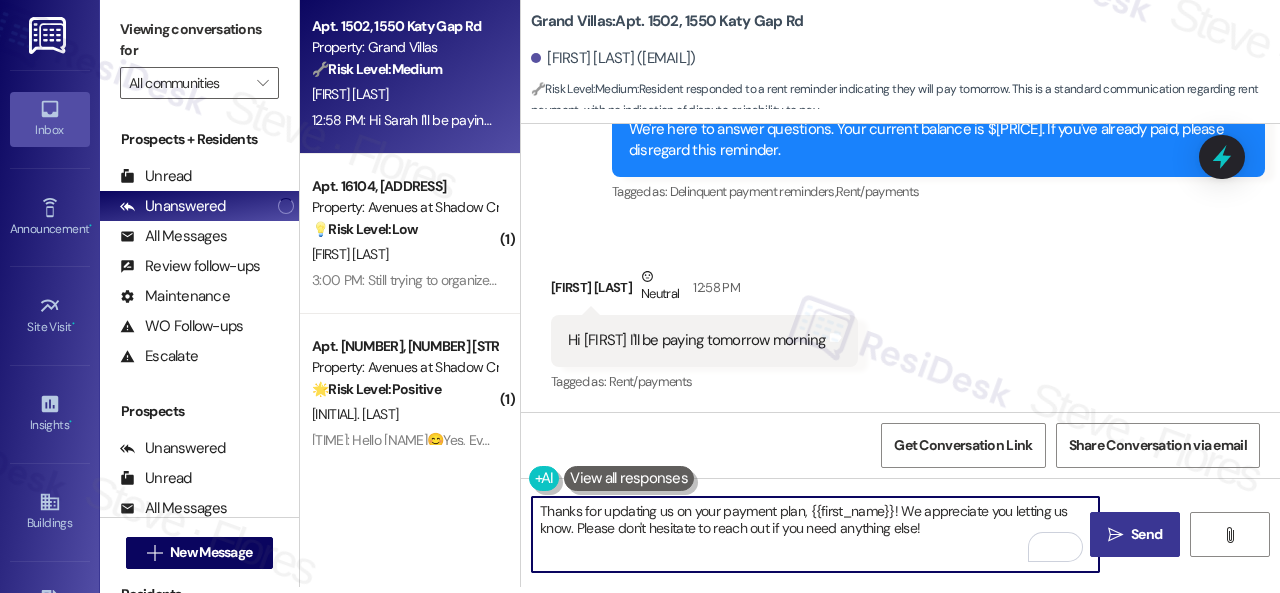 type on "Thanks for updating us on your payment plan, {{first_name}}! We appreciate you letting us know. Please don't hesitate to reach out if you need anything else!" 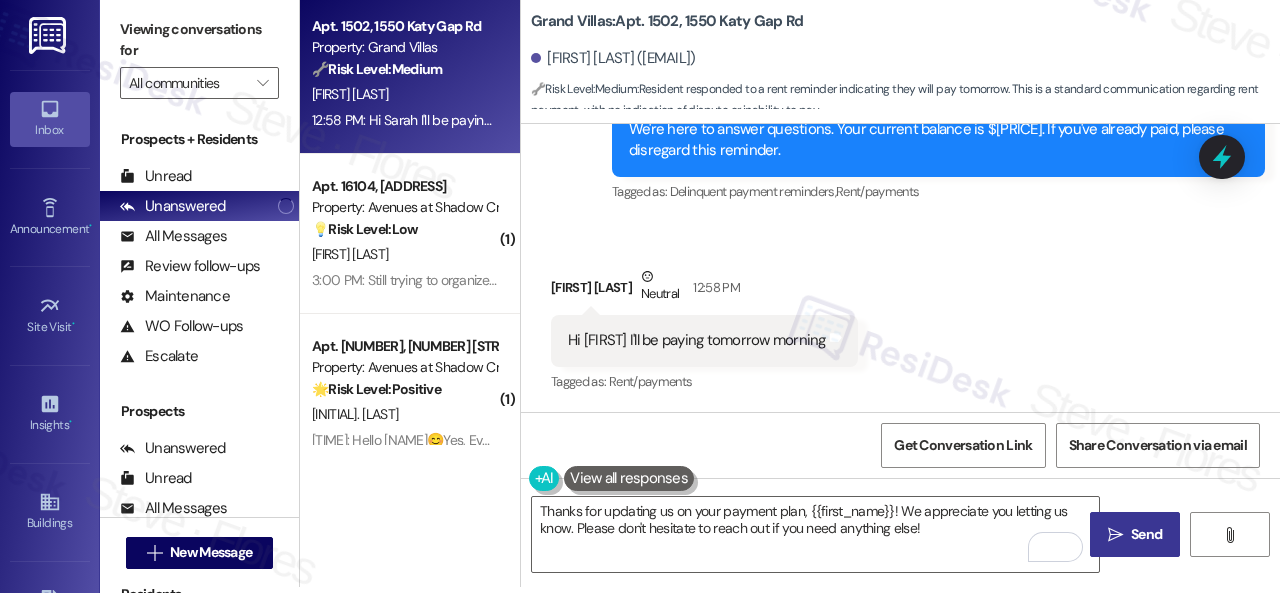 click on "Send" at bounding box center [1146, 534] 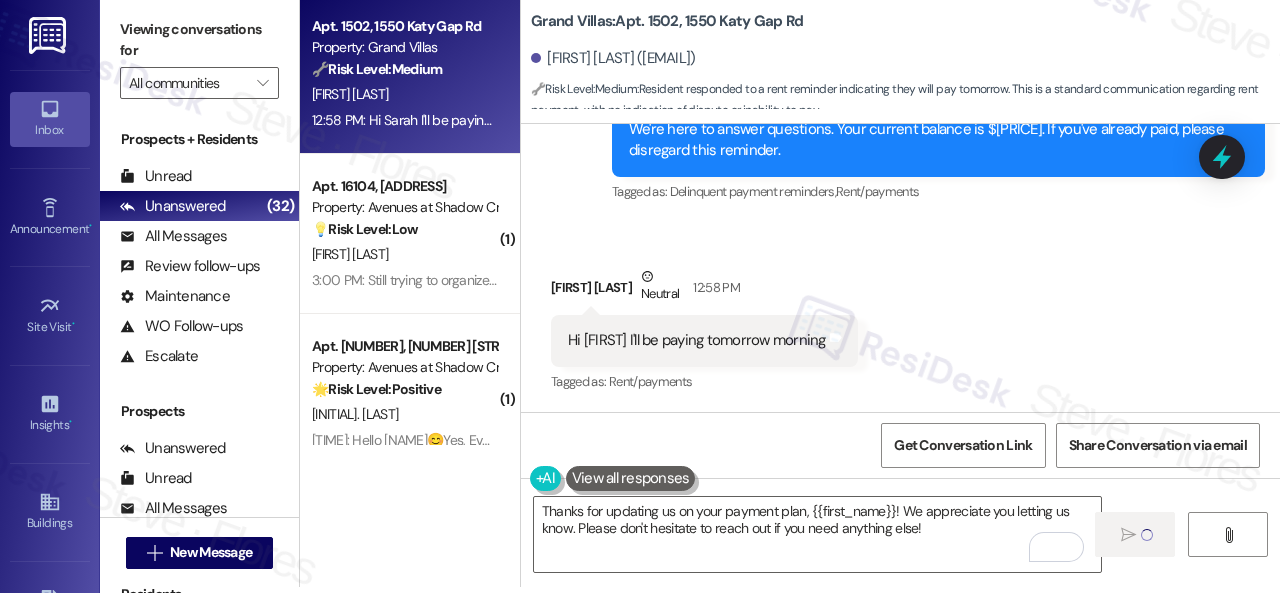 type 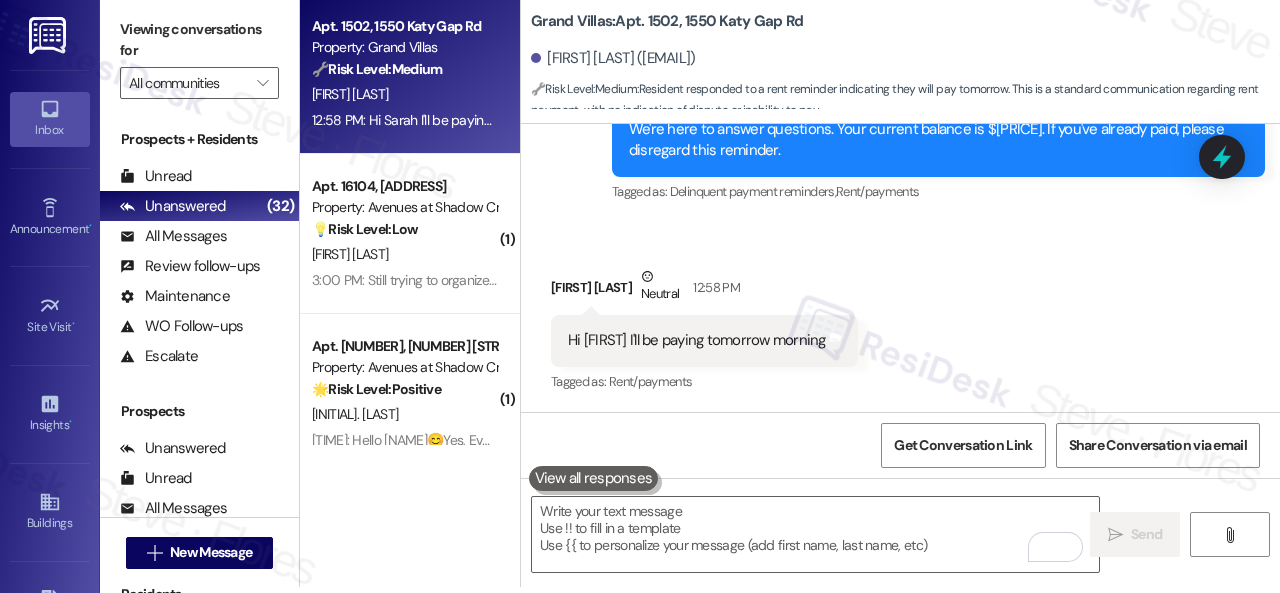 scroll, scrollTop: 0, scrollLeft: 0, axis: both 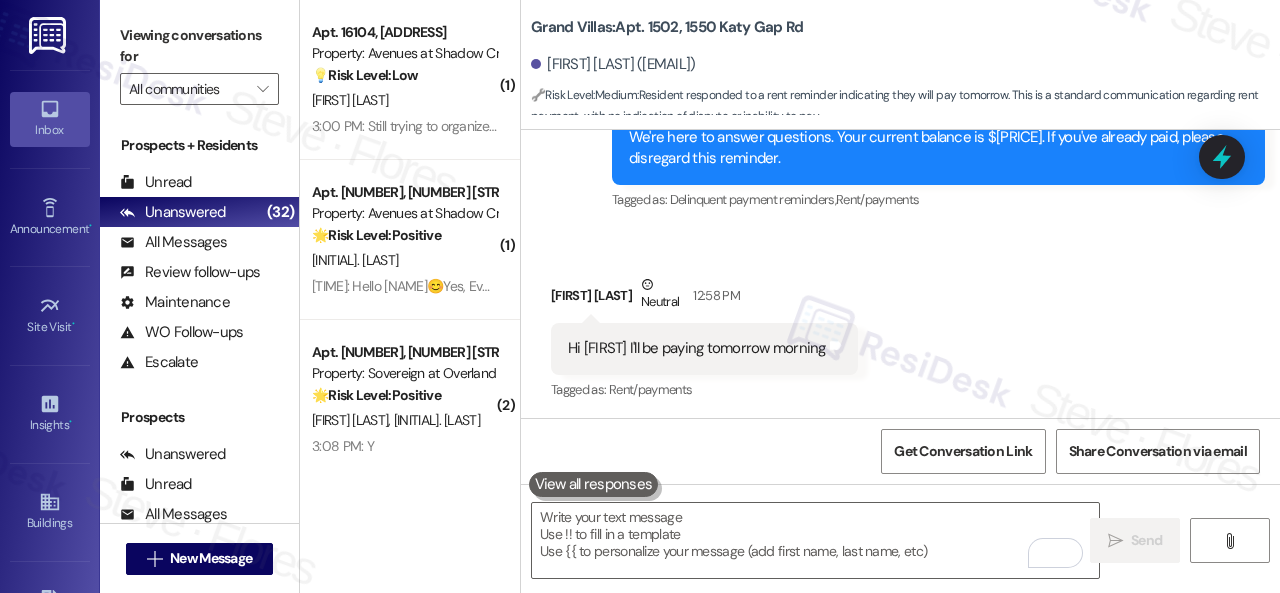 click on "Received via SMS Arkisha Ray   Neutral 12:58 PM Hi Sarah I'll be paying tomorrow morning Tags and notes Tagged as:   Rent/payments Click to highlight conversations about Rent/payments" at bounding box center [900, 324] 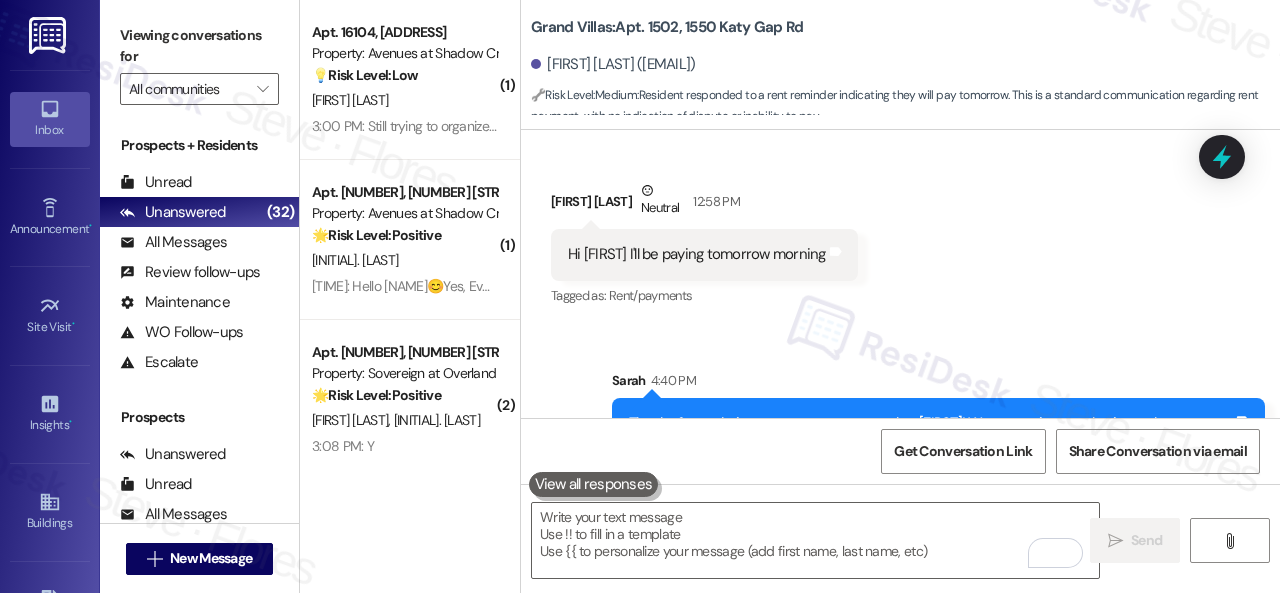 scroll, scrollTop: 1927, scrollLeft: 0, axis: vertical 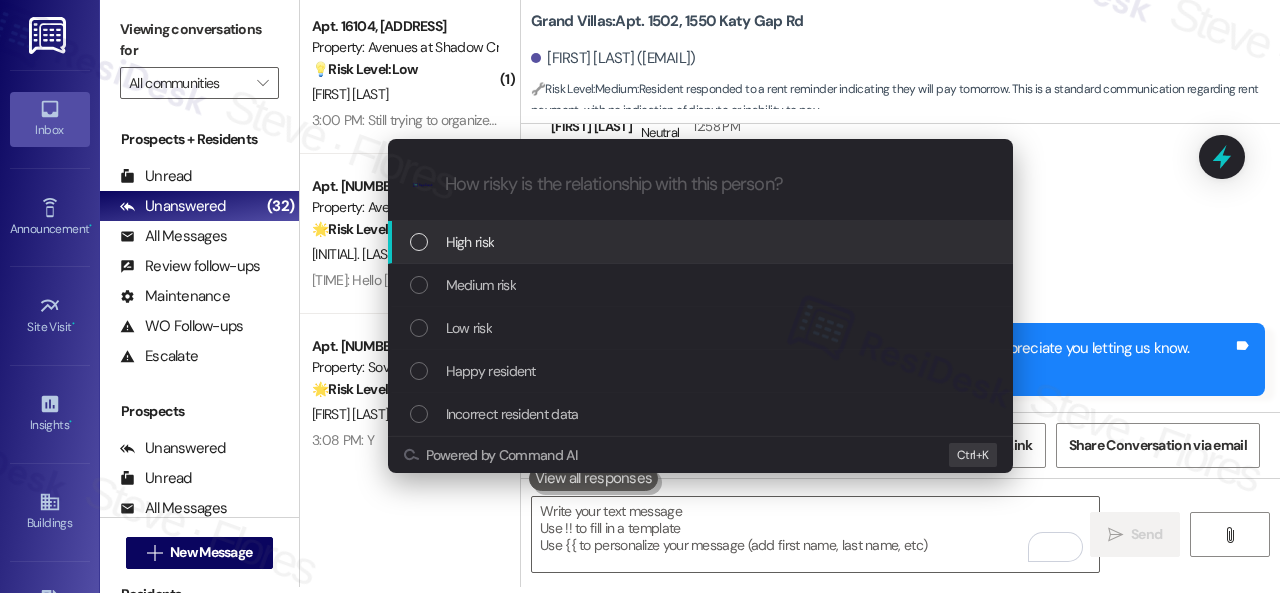 click on "Escalate Conversation How risky is the relationship with this person? Topics (e.g. broken fridge, delayed service) Any messages to highlight in the email? .cls-1{fill:#0a055f;}.cls-2{fill:#0cc4c4;} resideskLogoBlueOrange High risk Medium risk Low risk Happy resident Incorrect resident data Powered by Command AI Ctrl+ K" at bounding box center (640, 296) 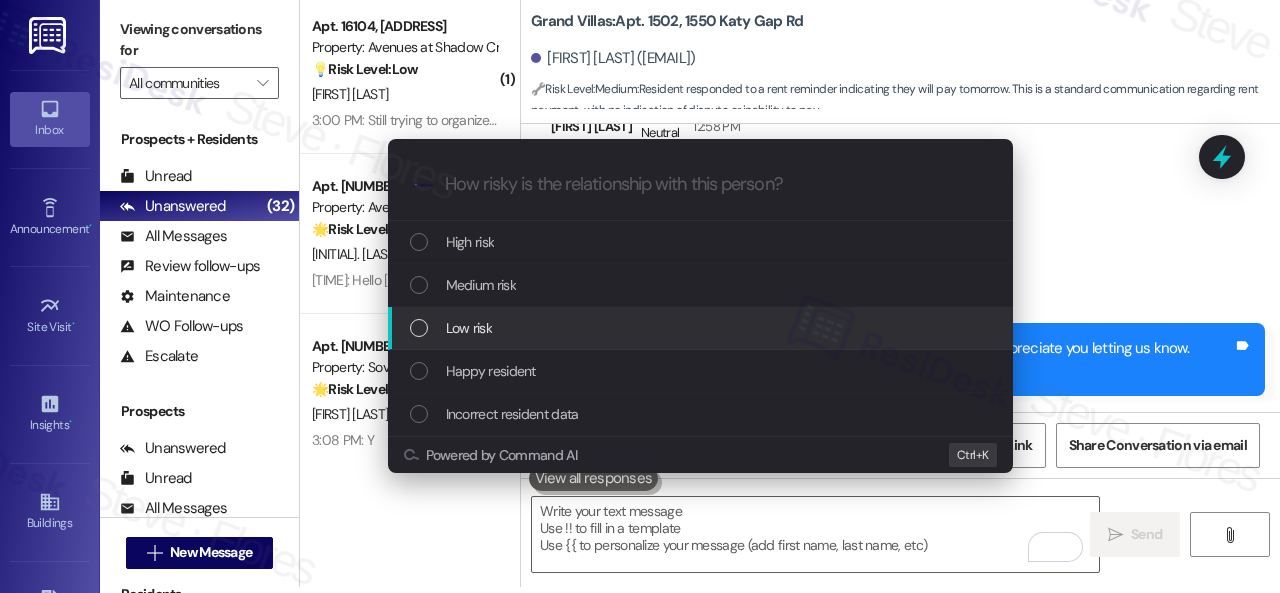 drag, startPoint x: 446, startPoint y: 325, endPoint x: 461, endPoint y: 305, distance: 25 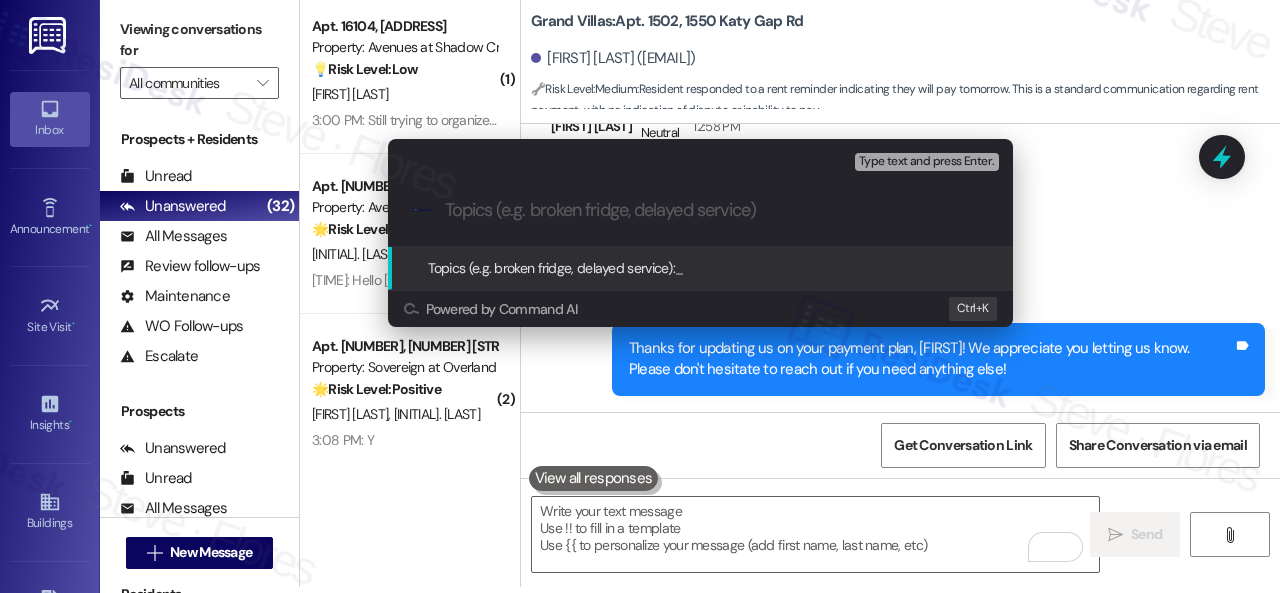 paste on "Late payment notice." 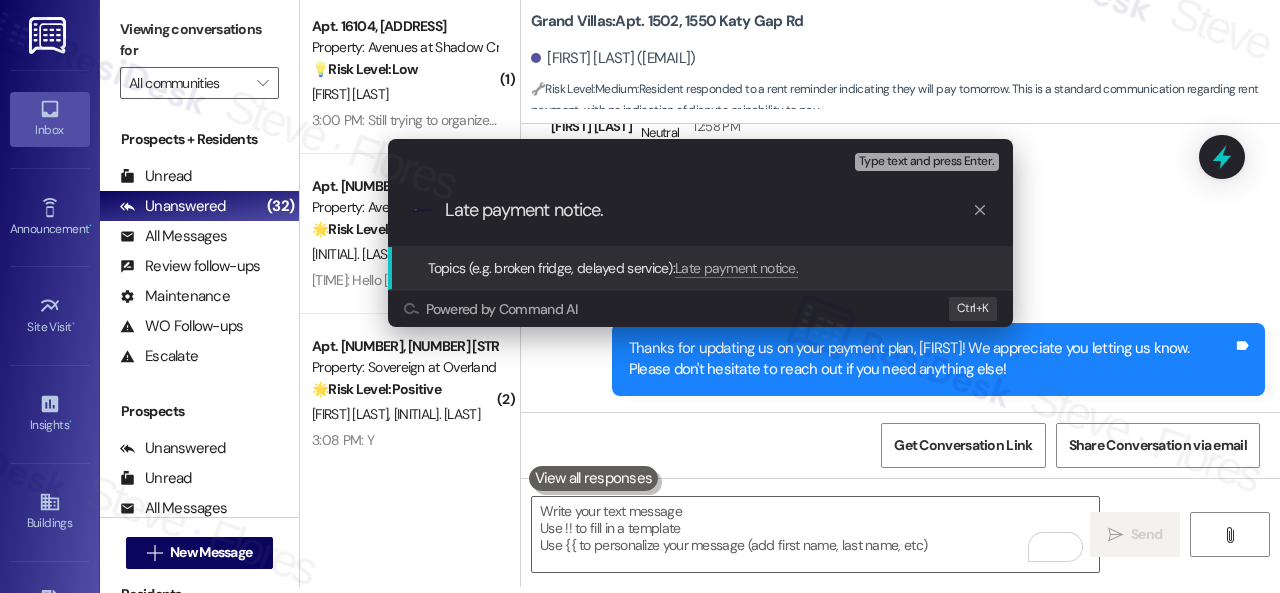 type 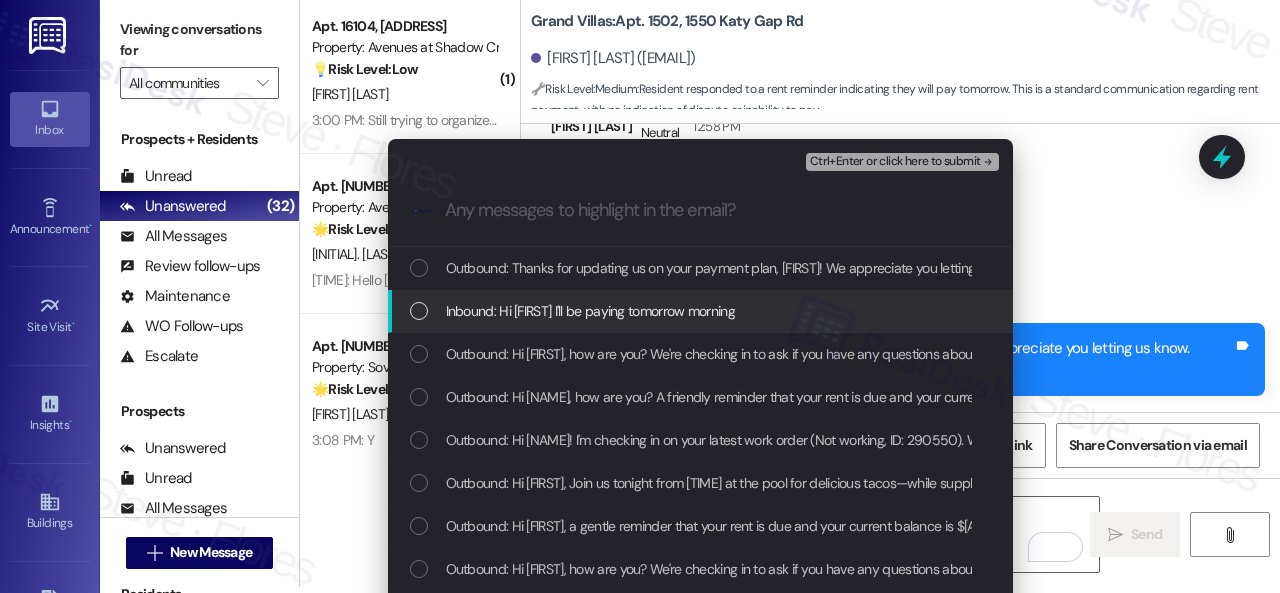 click on "Inbound: Hi Sarah I'll be paying tomorrow morning" at bounding box center [590, 311] 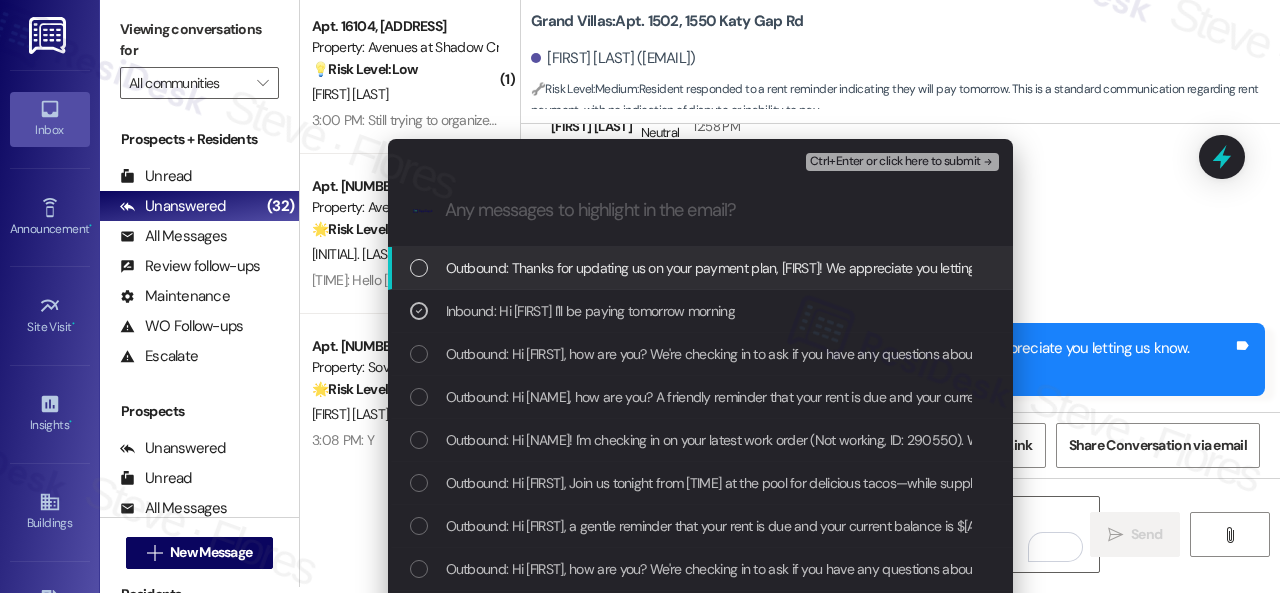 click on "Ctrl+Enter or click here to submit" at bounding box center (895, 162) 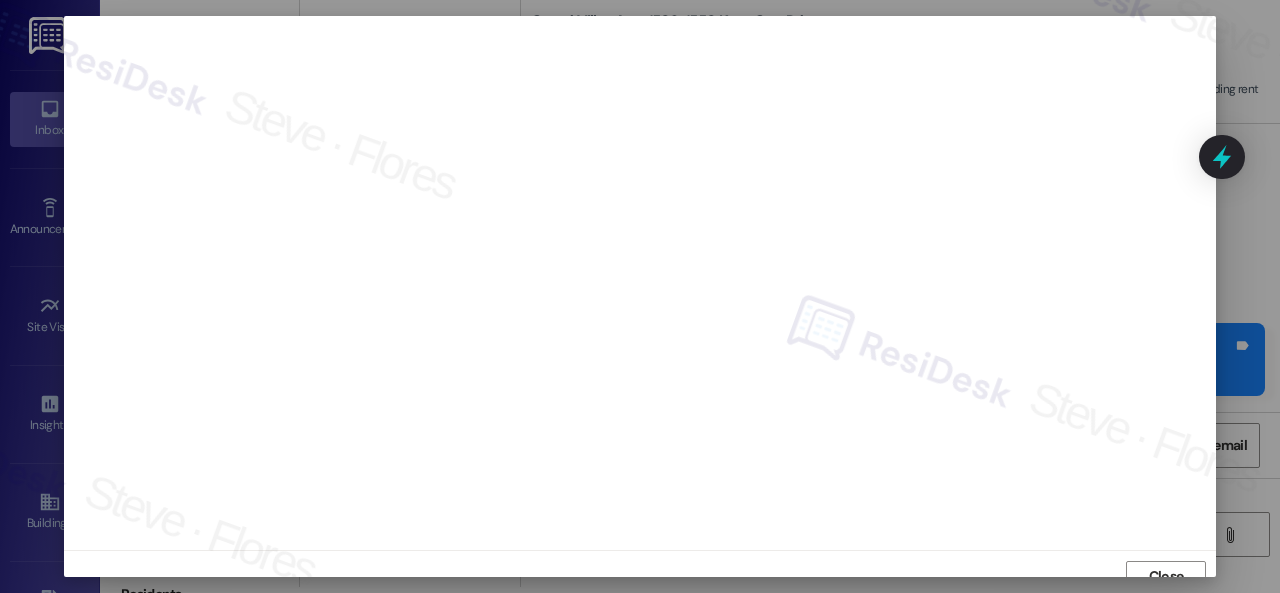 scroll, scrollTop: 15, scrollLeft: 0, axis: vertical 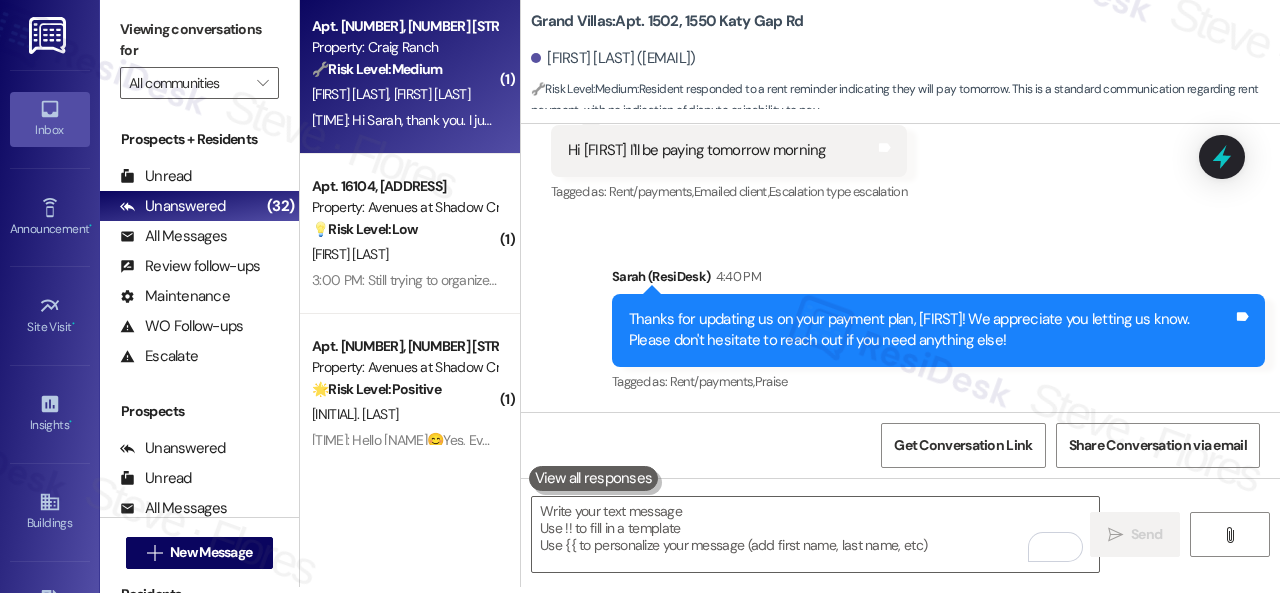 click on "🔧  Risk Level:  Medium The resident is following up on a pest control request and inquiring about cleaning in the stairwell. While the resident expresses concern, there is no immediate threat or health hazard. The request for a call before entry is a preference, not a critical need. The stairwell cleaning is a maintenance issue." at bounding box center (404, 69) 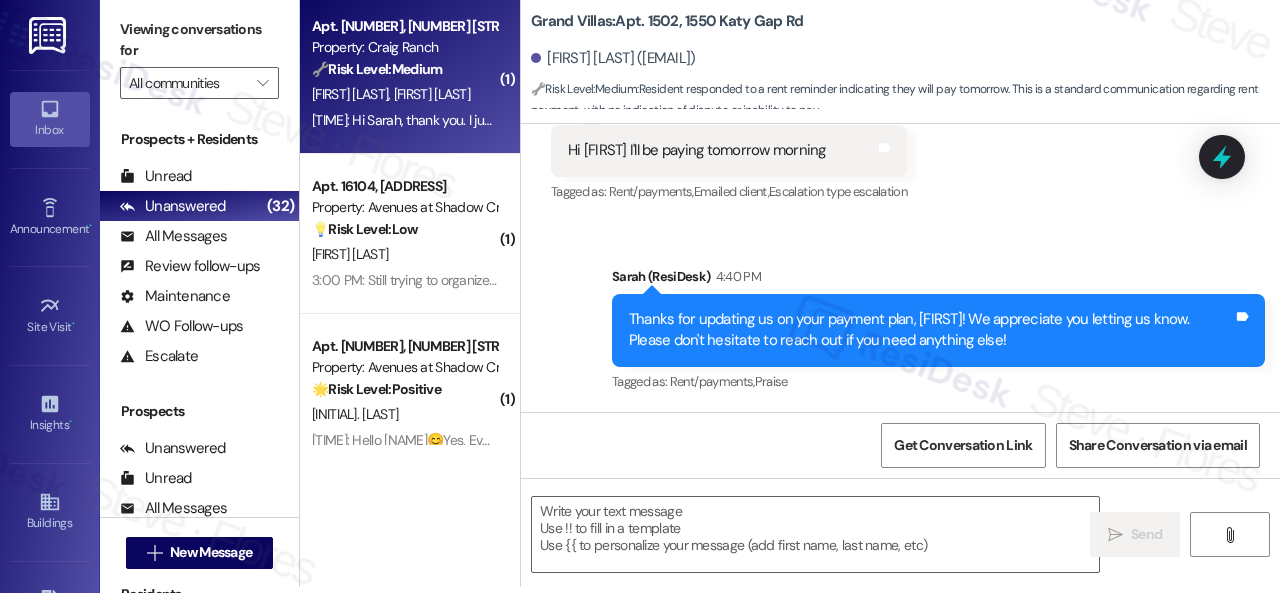 type on "Fetching suggested responses. Please feel free to read through the conversation in the meantime." 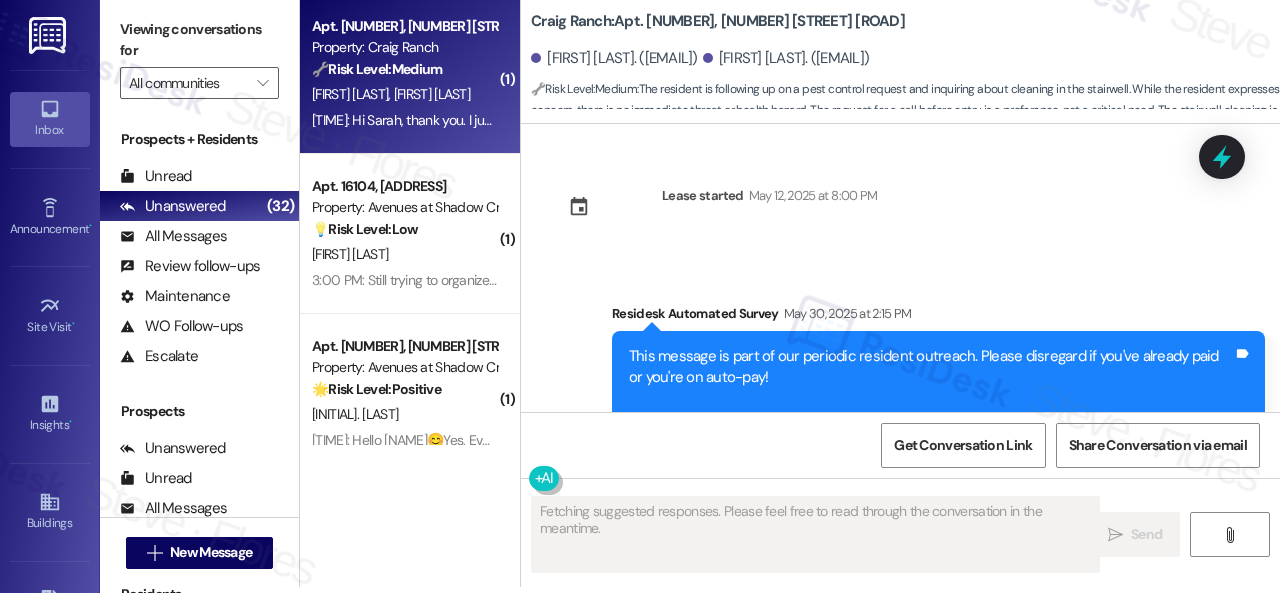 scroll, scrollTop: 0, scrollLeft: 0, axis: both 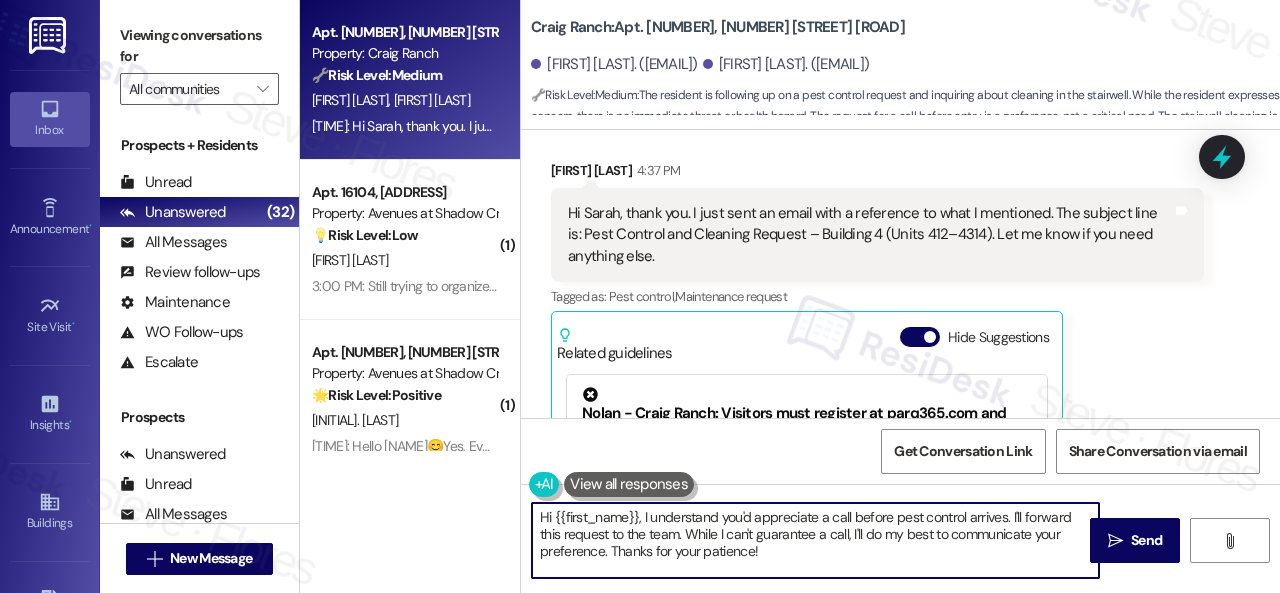 drag, startPoint x: 782, startPoint y: 549, endPoint x: 449, endPoint y: 471, distance: 342.01315 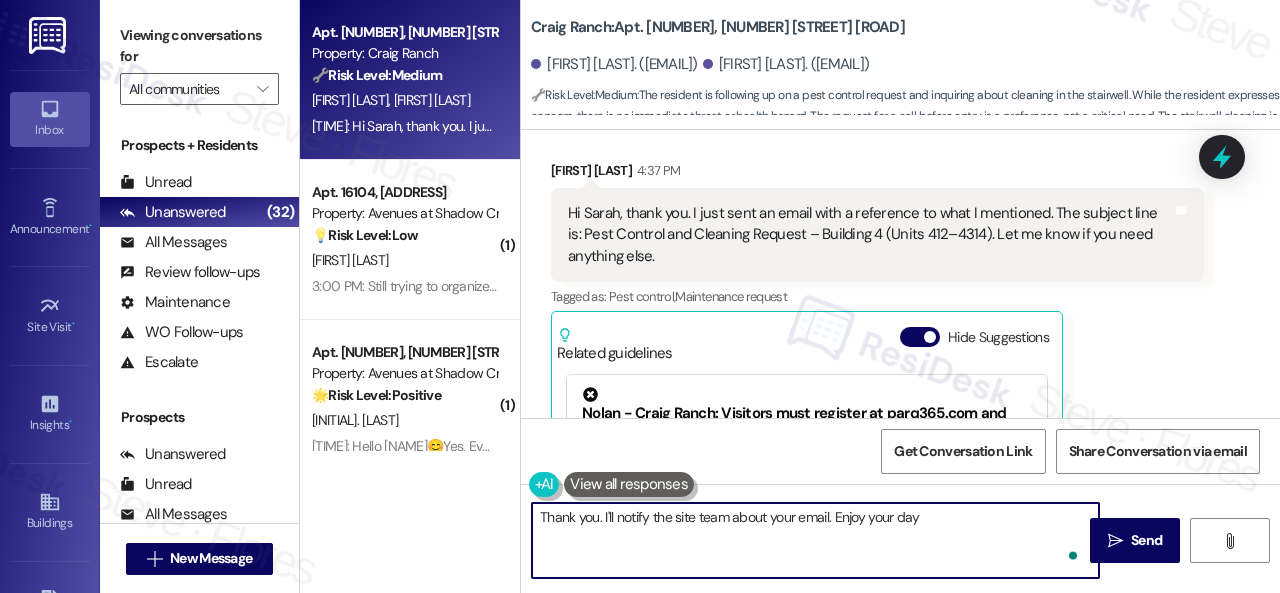 type on "Thank you. I'll notify the site team about your email. Enjoy your day!" 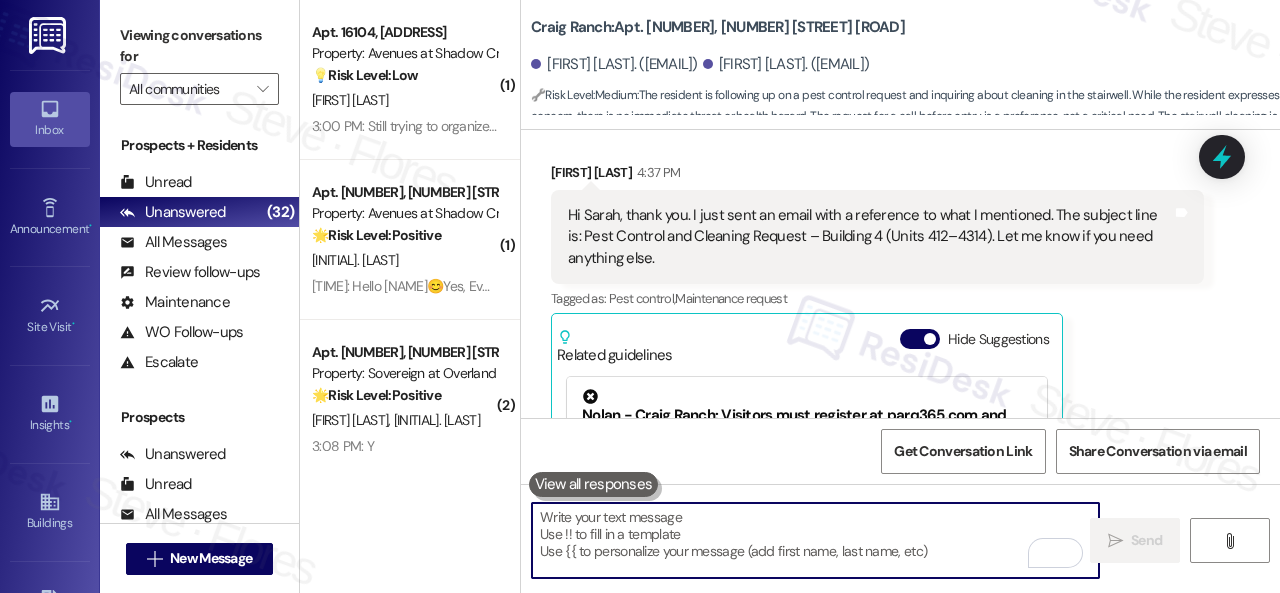 scroll, scrollTop: 9552, scrollLeft: 0, axis: vertical 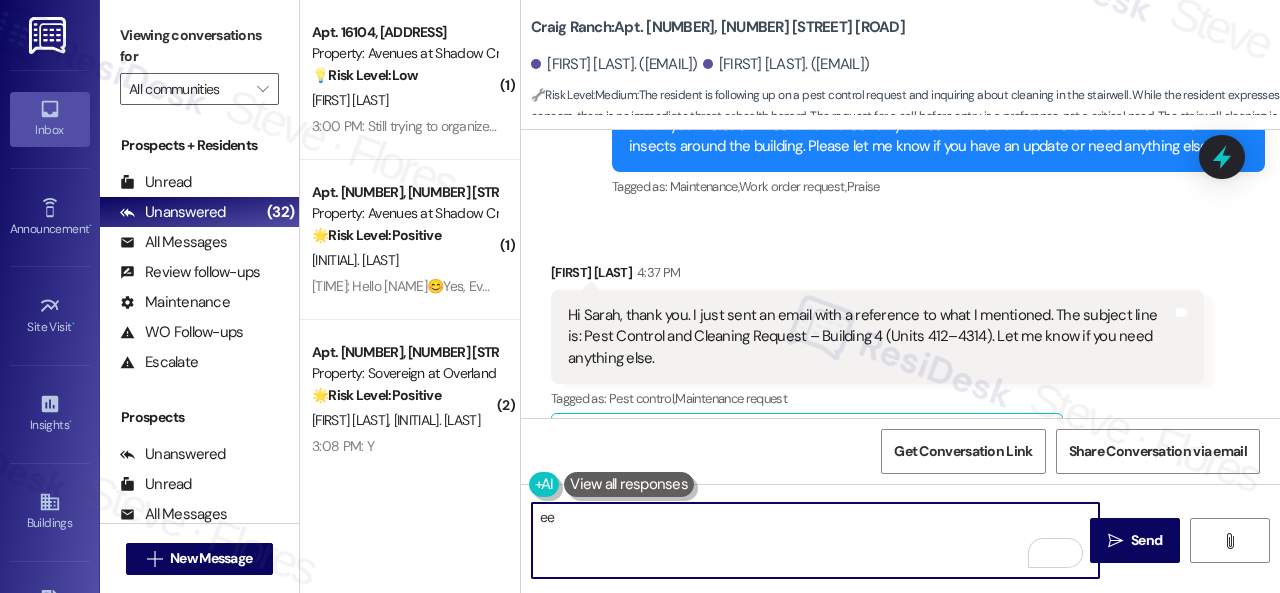type on "ee" 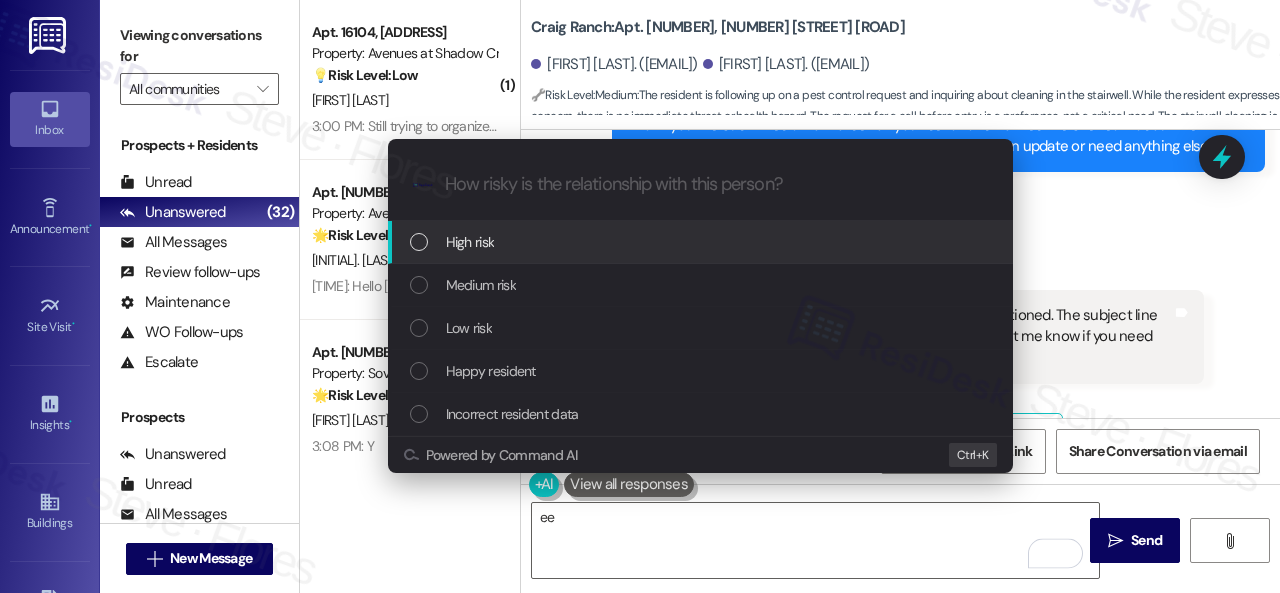 click on "High risk" at bounding box center (470, 242) 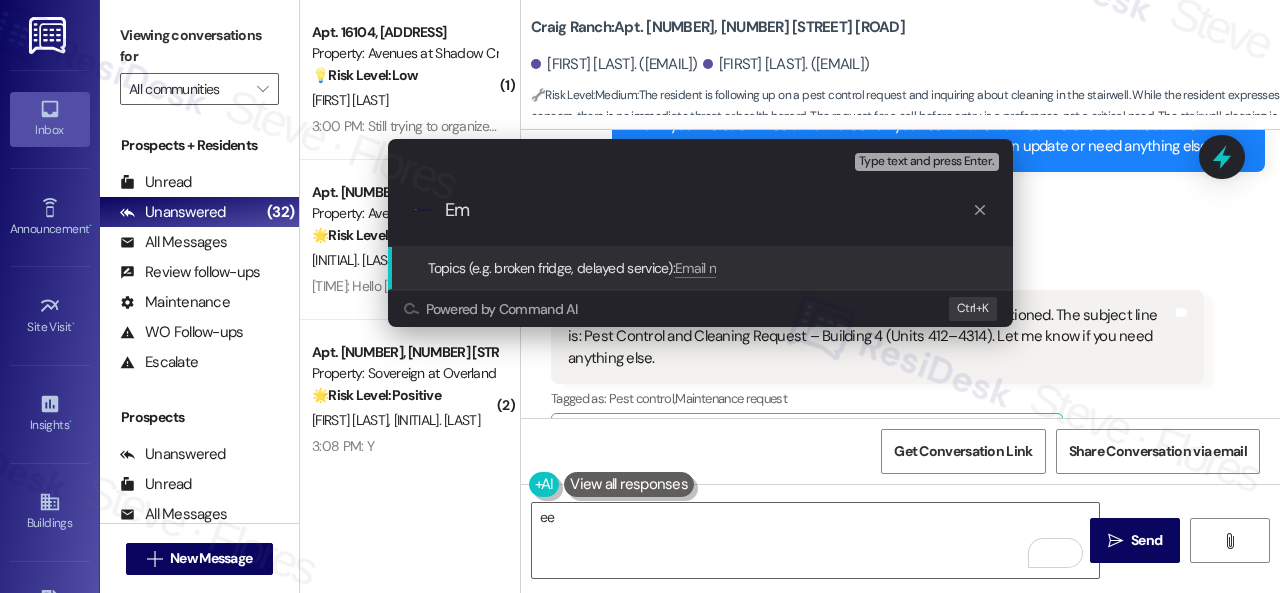 type on "E" 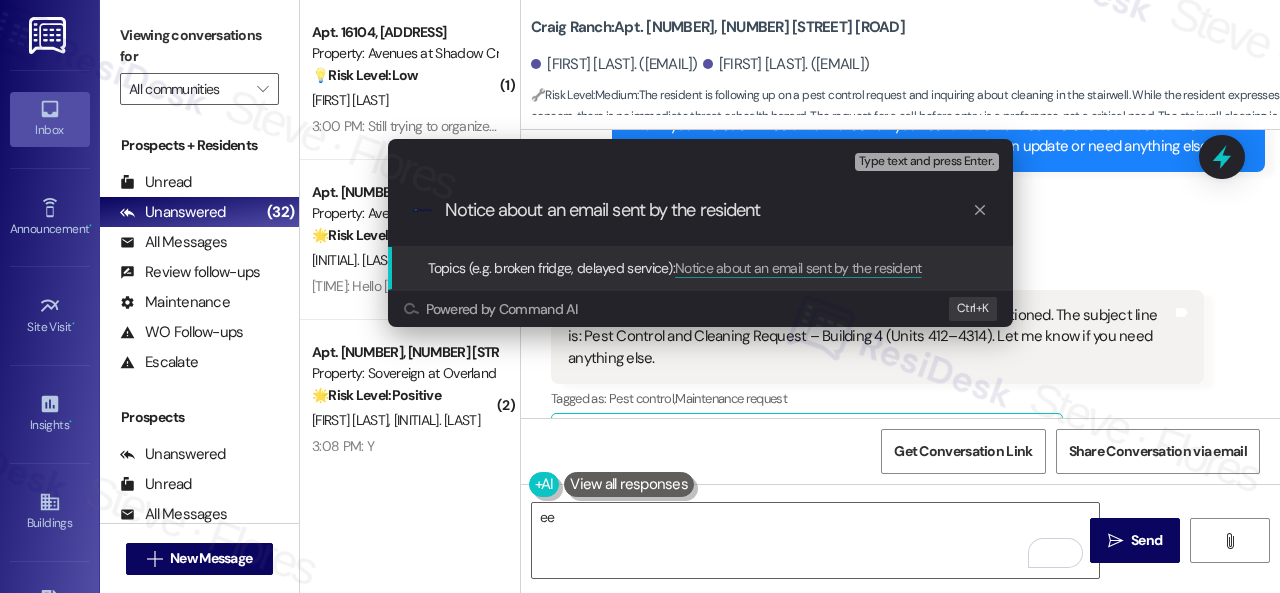 type on "Notice about an email sent by the resident." 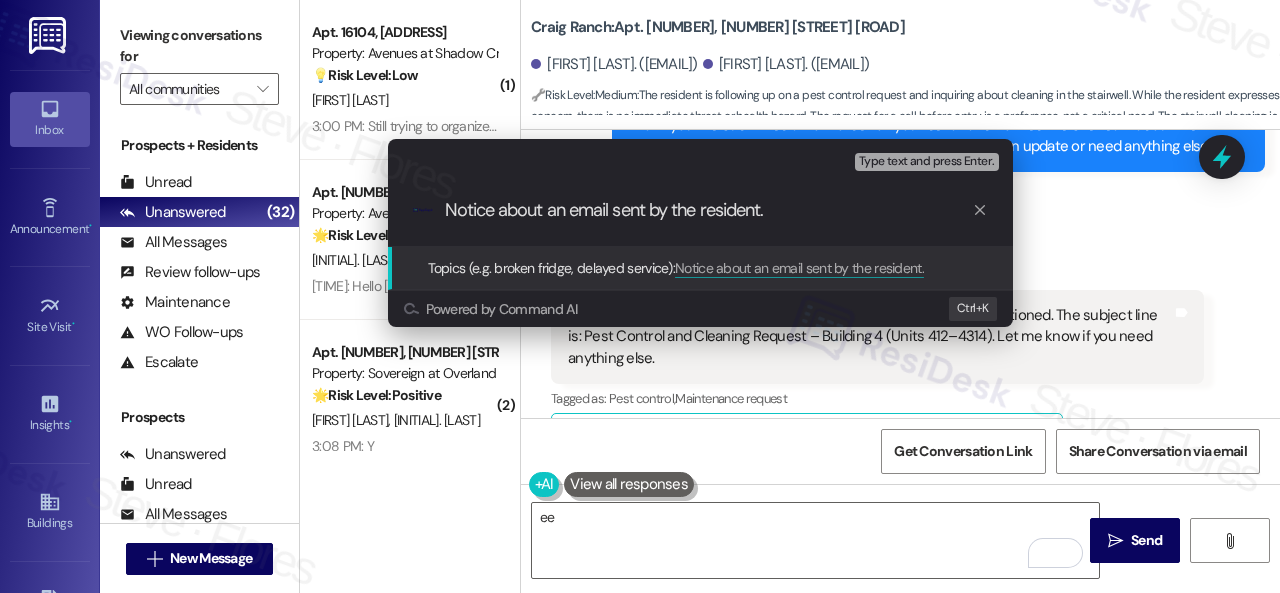type 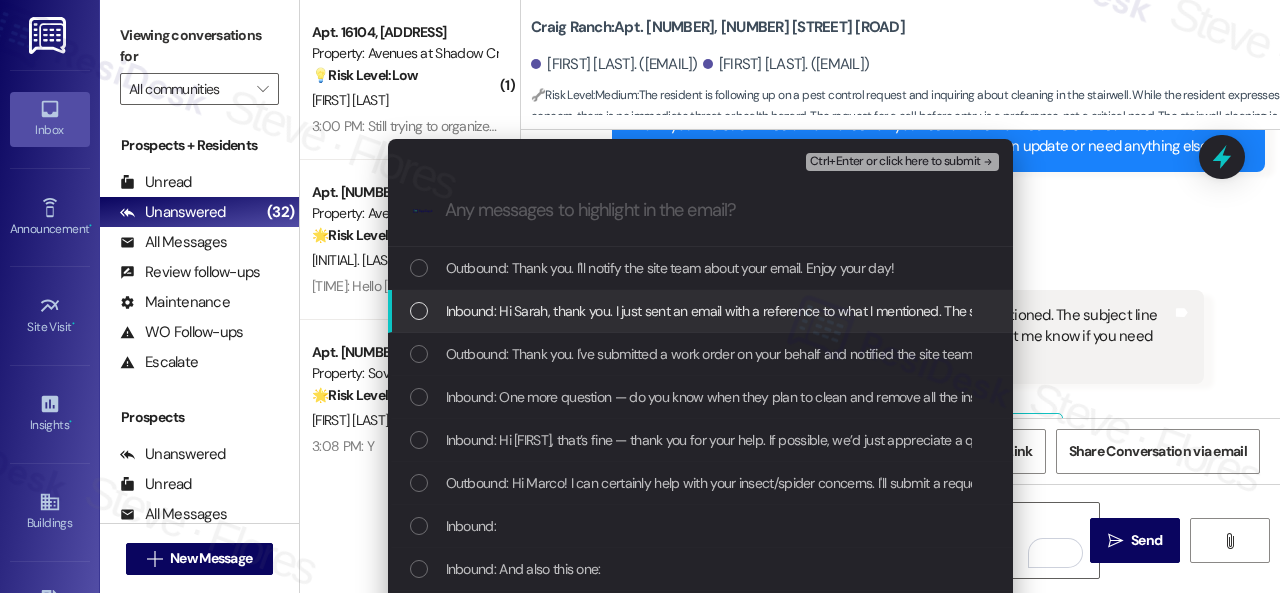 drag, startPoint x: 529, startPoint y: 313, endPoint x: 553, endPoint y: 303, distance: 26 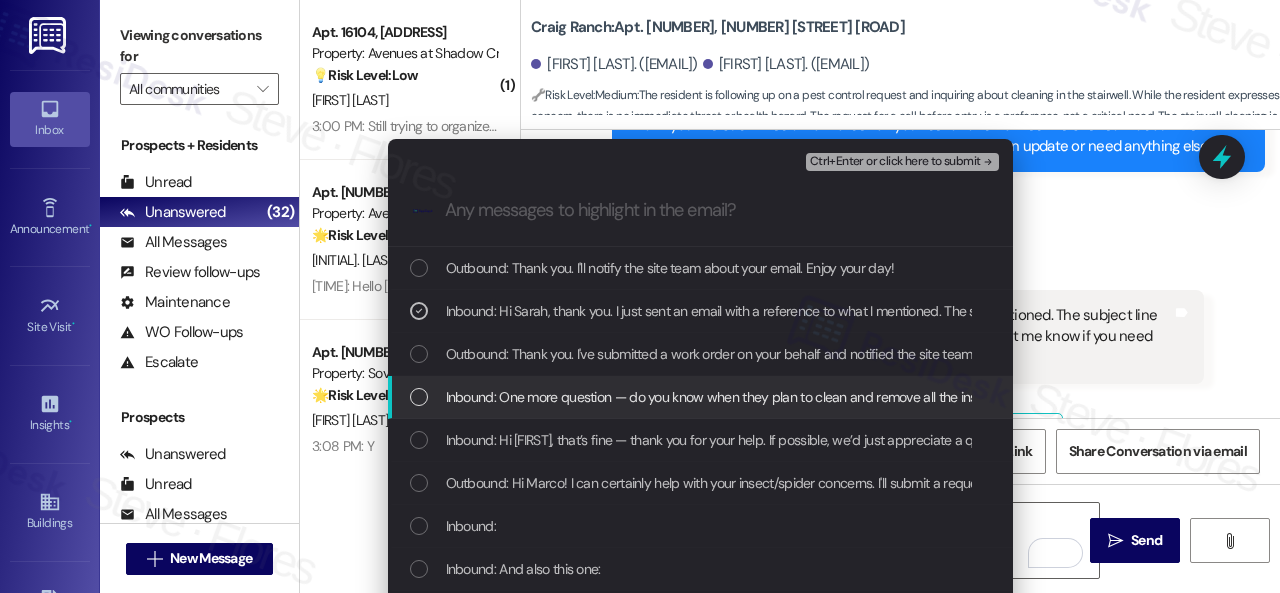 click on "Inbound: One more question — do you know when they plan to clean and remove all the insects and spider webs from the stairwell on the third floor, right next to my apartment?
It’s been like this for a while, and it’s getting worse." at bounding box center [1103, 397] 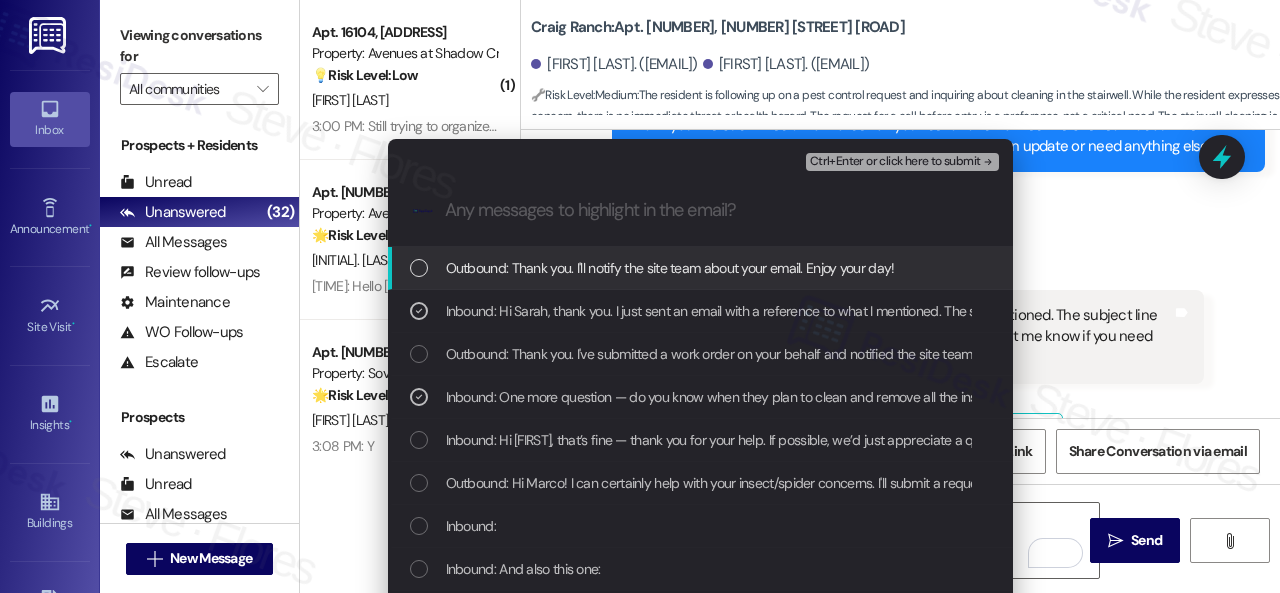 click on "Ctrl+Enter or click here to submit" at bounding box center (895, 162) 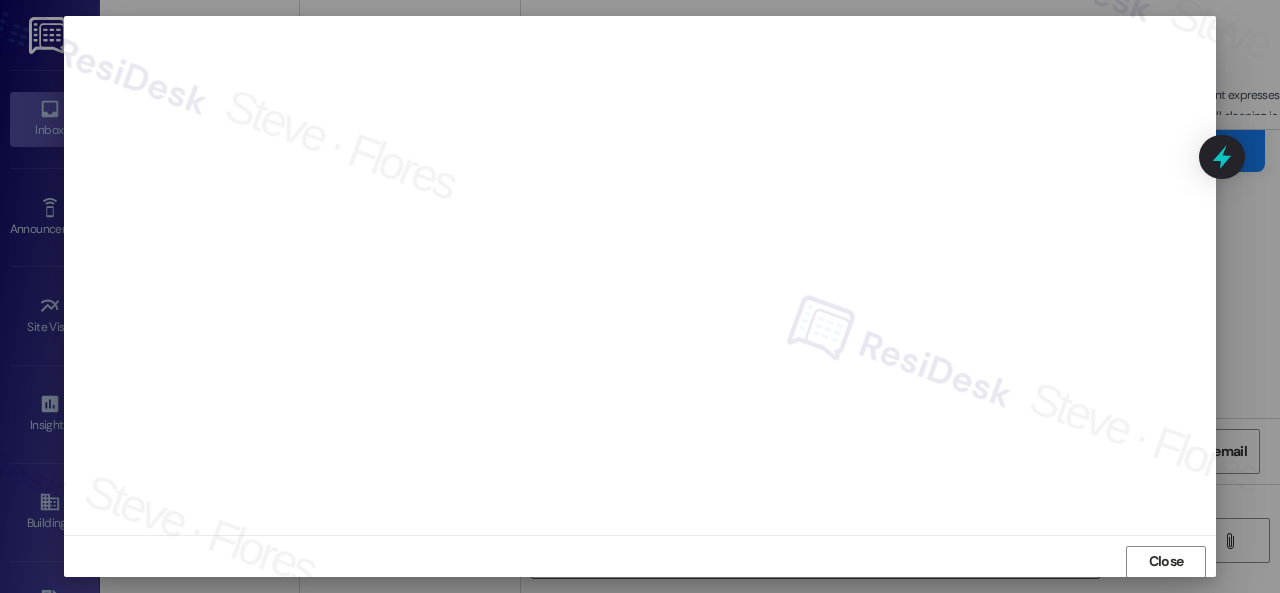 scroll, scrollTop: 25, scrollLeft: 0, axis: vertical 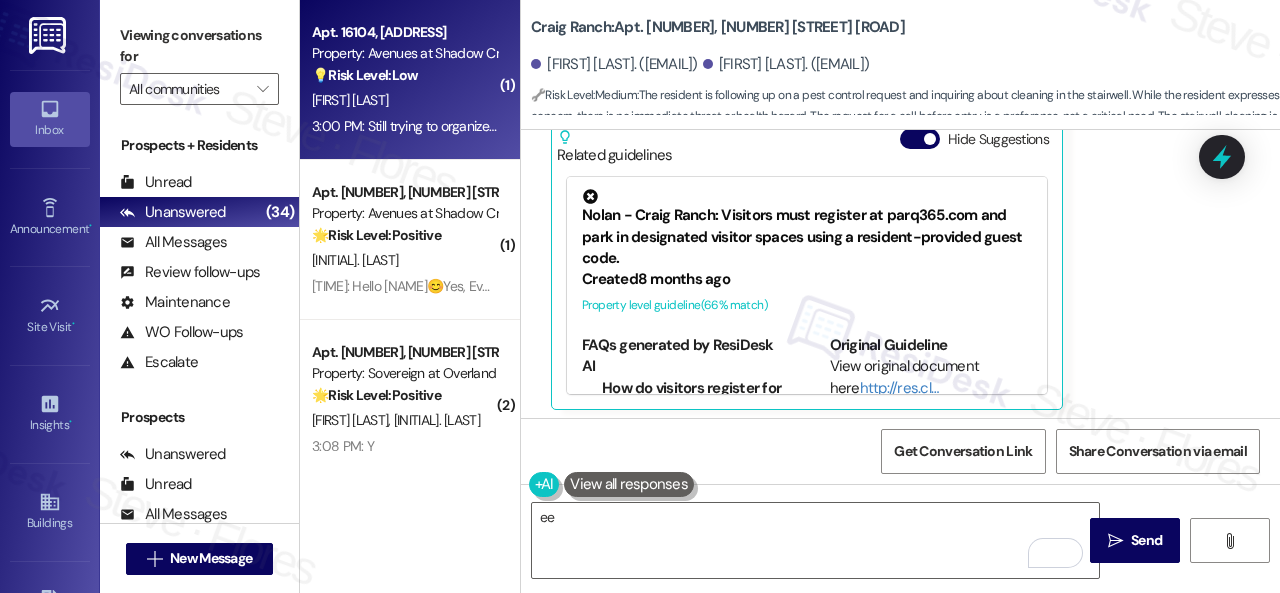 click on "T. Brown" at bounding box center [404, 100] 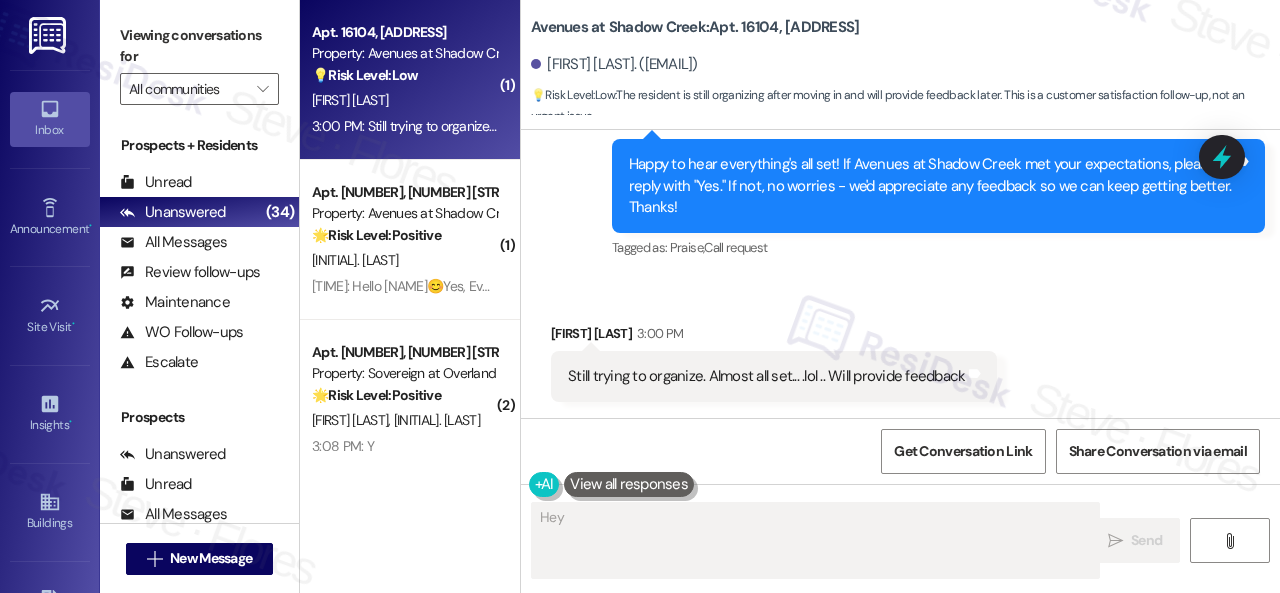 scroll, scrollTop: 578, scrollLeft: 0, axis: vertical 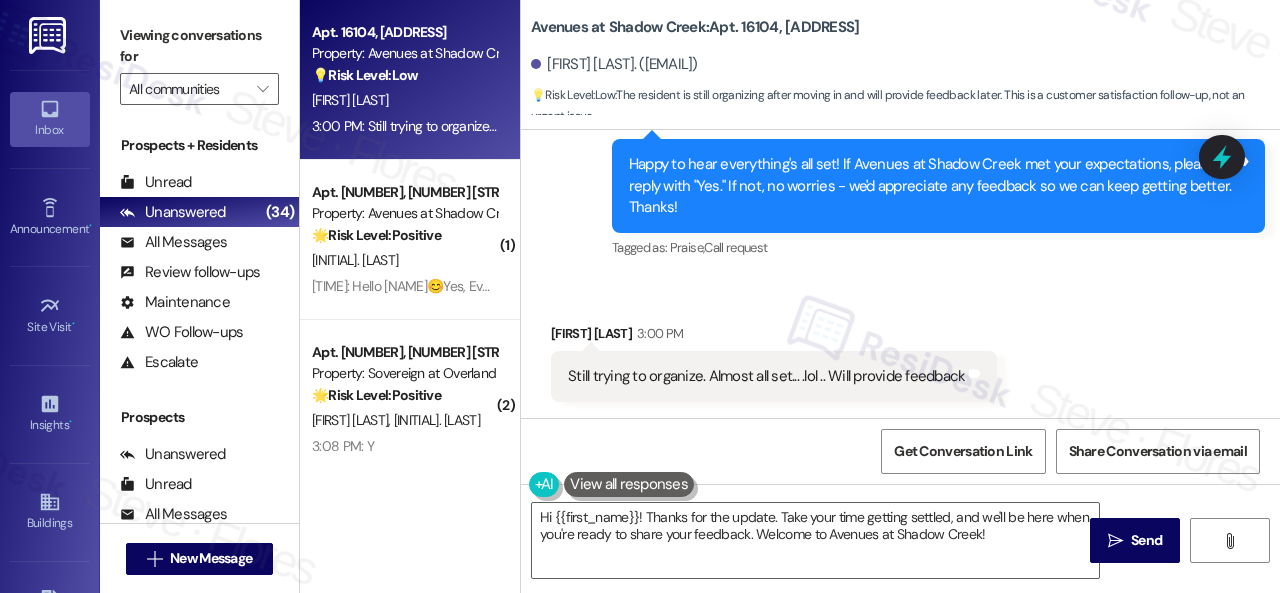 click on "Received via SMS Tyiesha Brown 3:00 PM Still trying to organize. Almost all set... .lol .. Will provide feedback  Tags and notes" at bounding box center (774, 362) 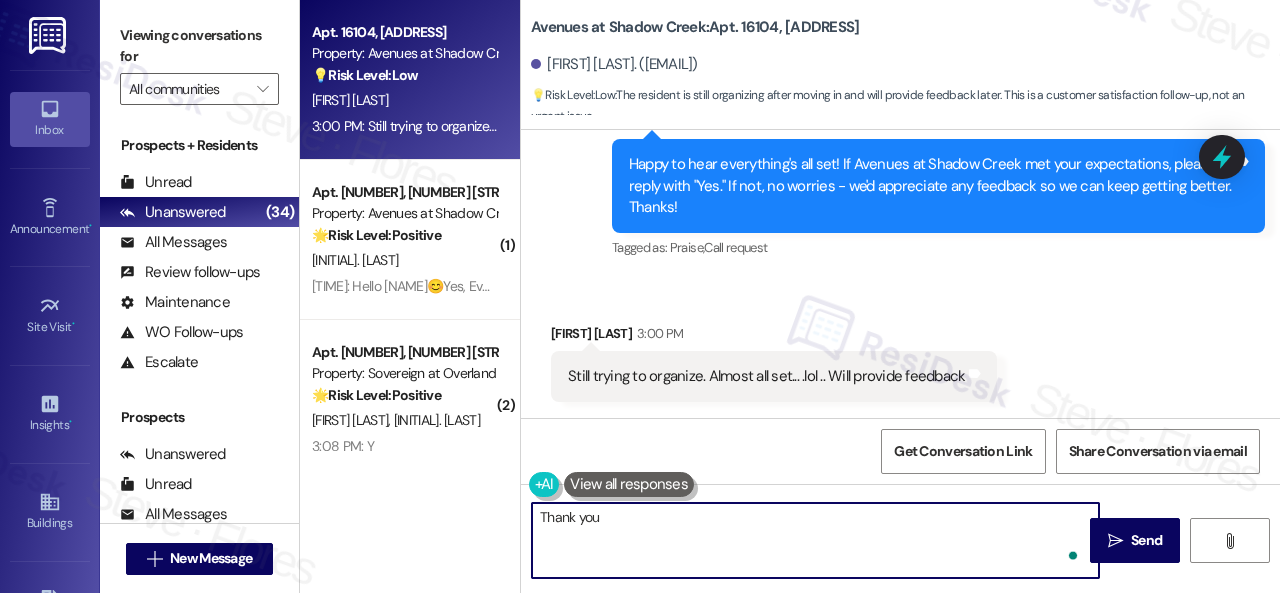 type on "Thank you." 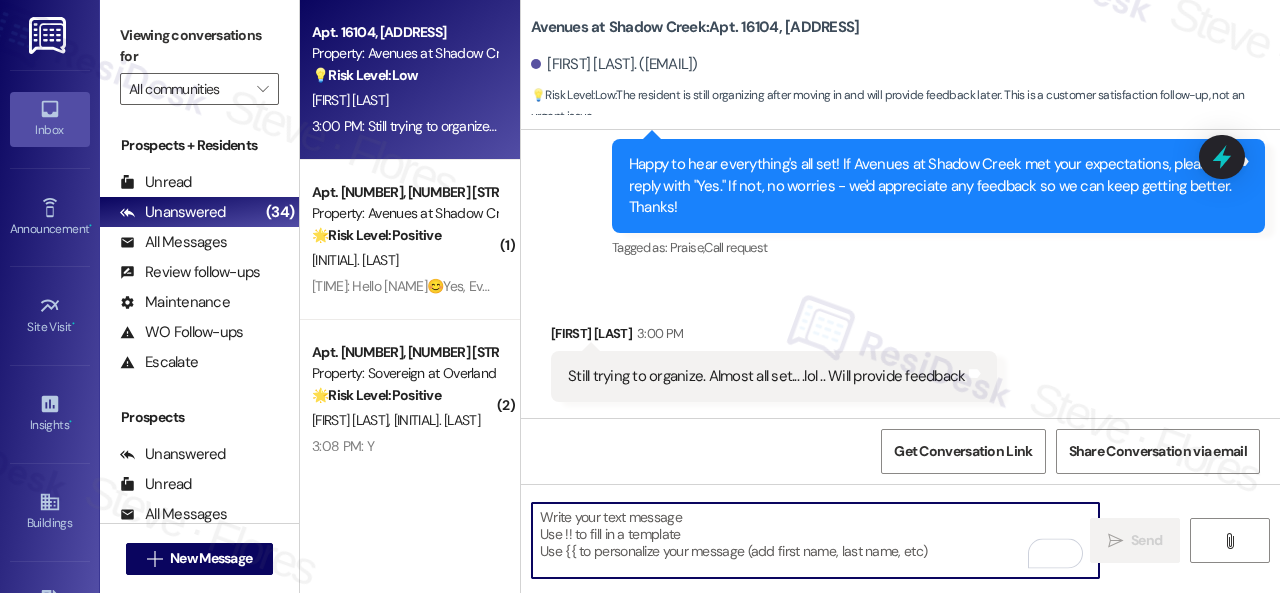 type on "Fetching suggested responses. Please feel free to read through the conversation in the meantime." 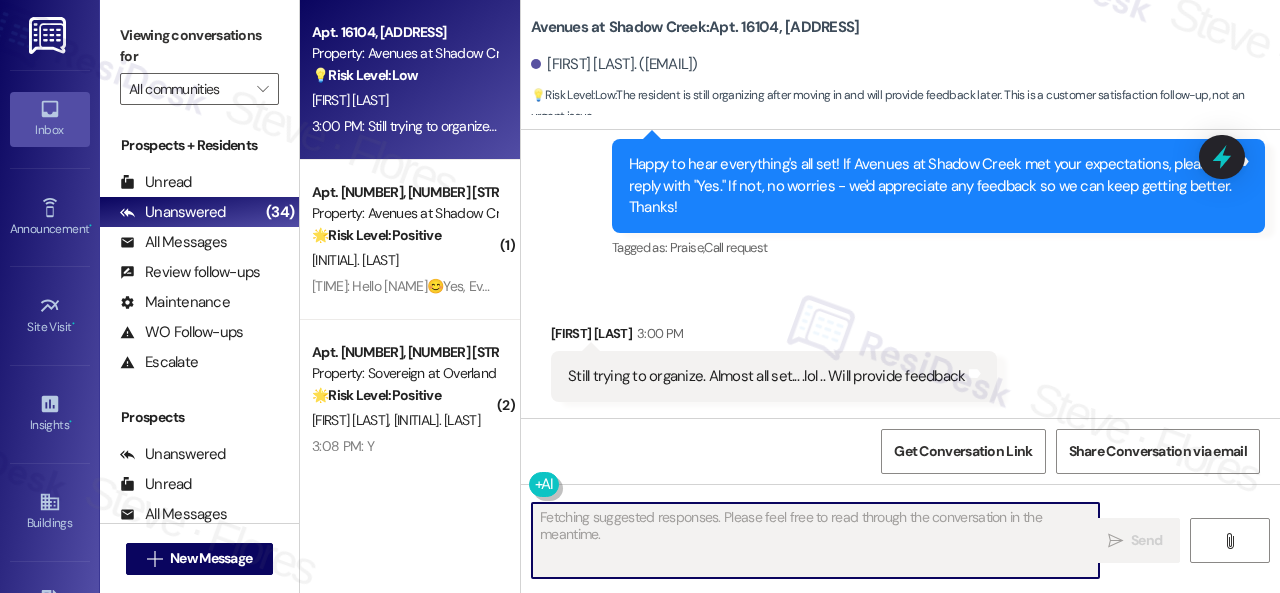 type 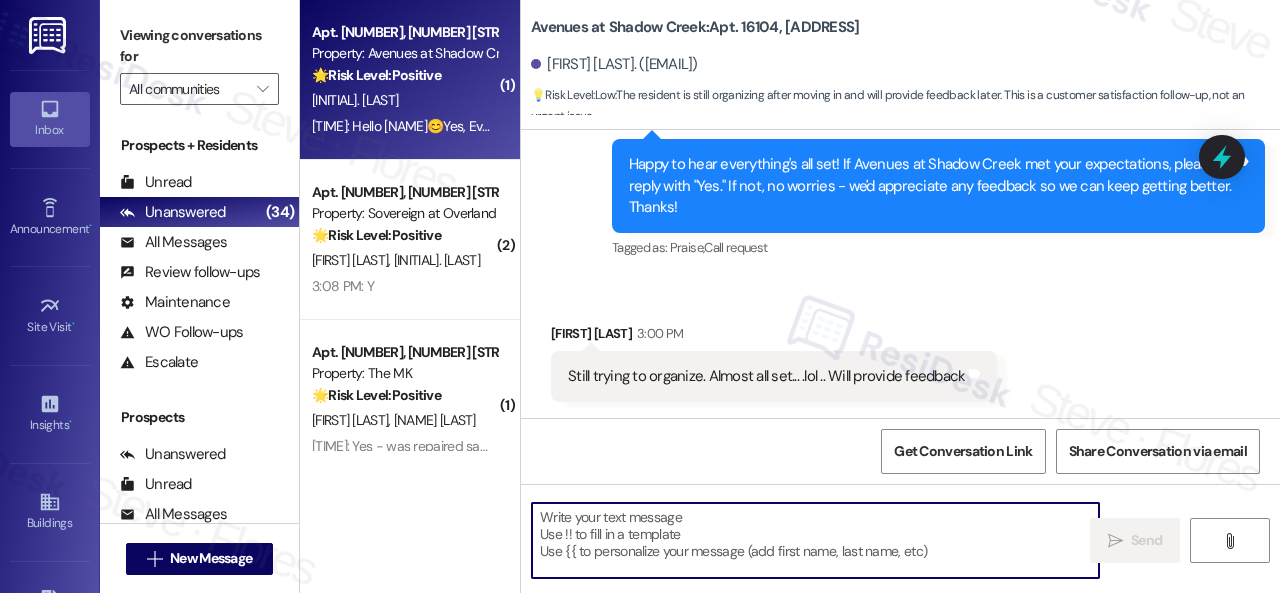 click on "J. Riley" at bounding box center (404, 100) 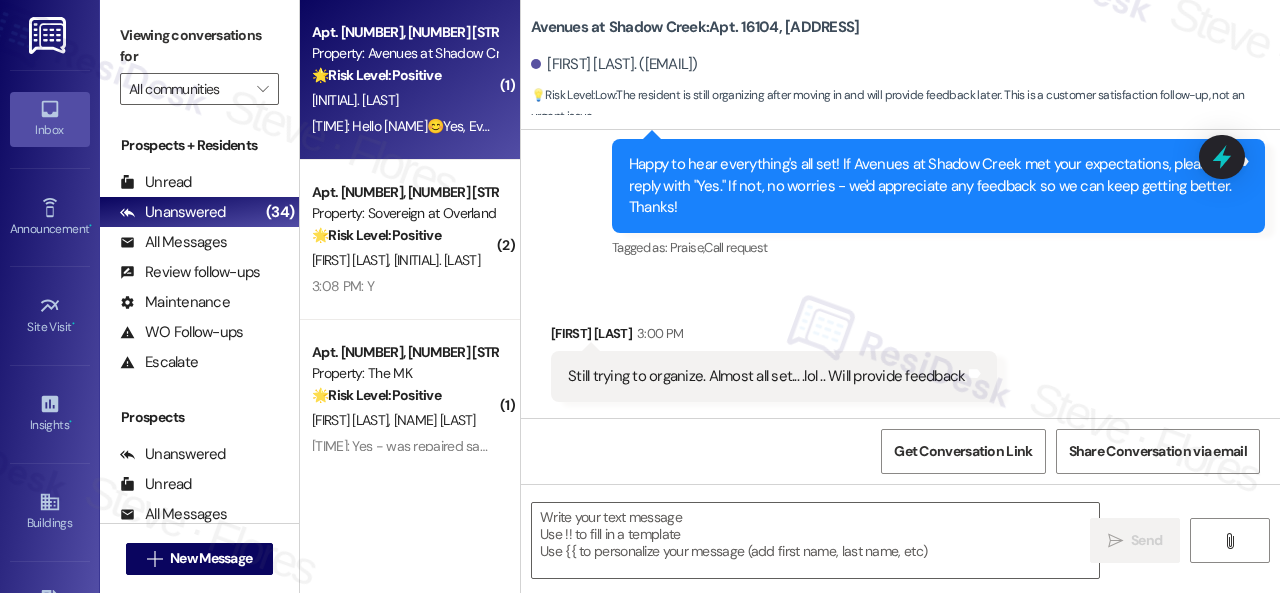 type on "Fetching suggested responses. Please feel free to read through the conversation in the meantime." 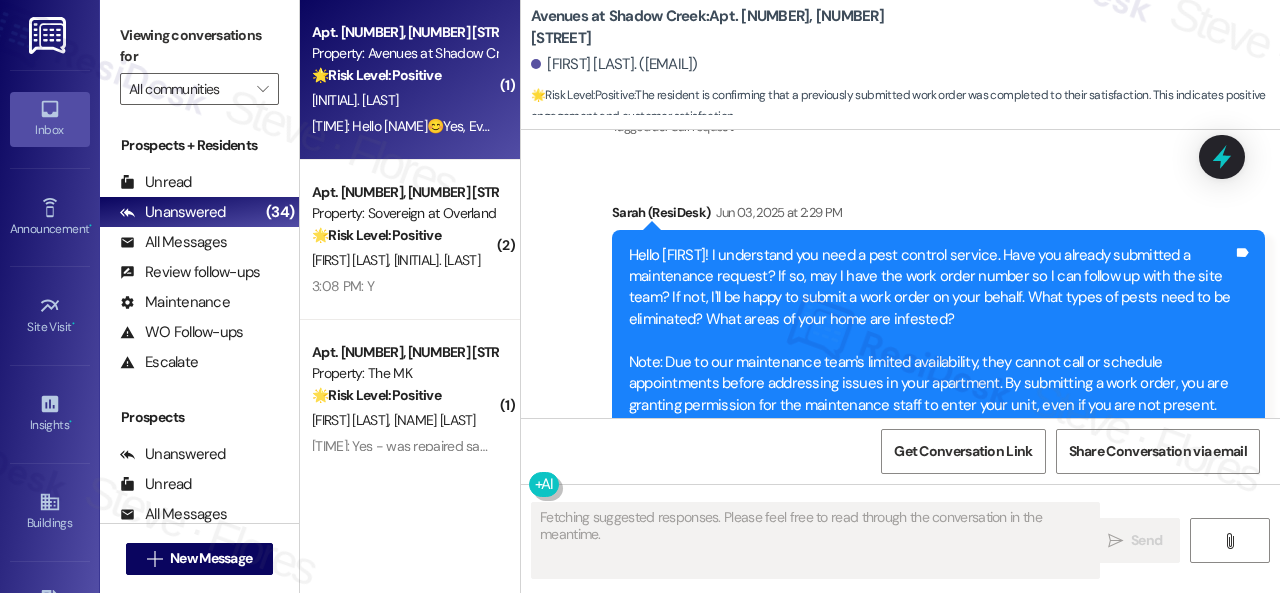 scroll, scrollTop: 9359, scrollLeft: 0, axis: vertical 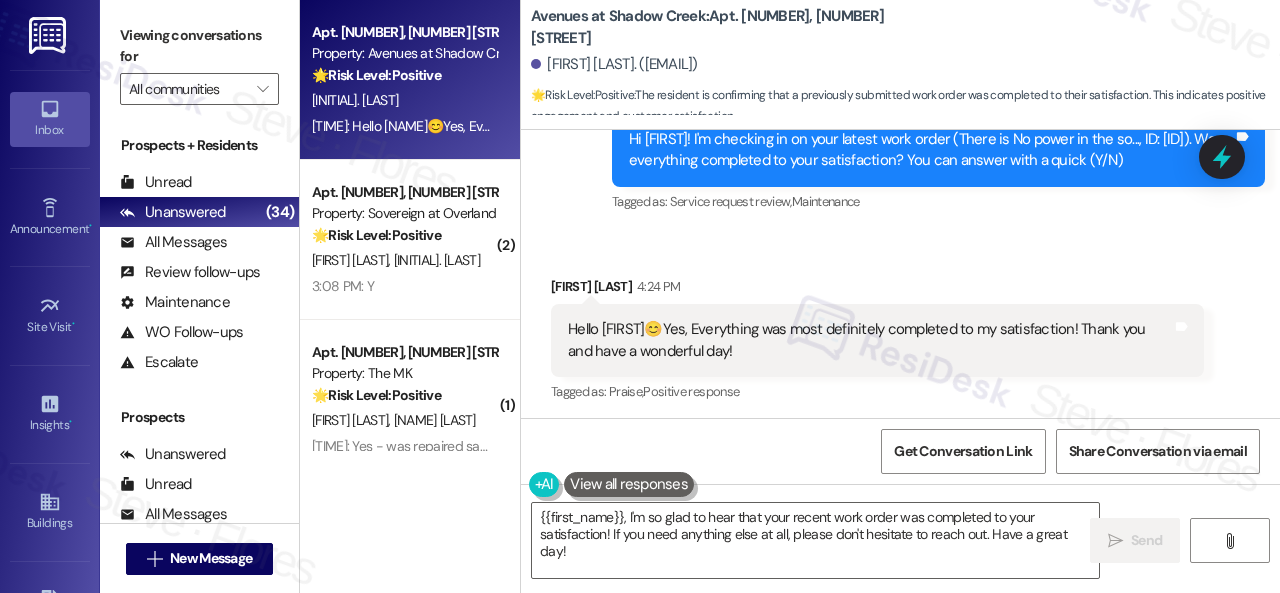 click on "Received via SMS Joyce Riley 4:24 PM Hello Sarah😊Yes, Everything was most definitely completed to my satisfaction! Thank you and have a wonderful day! Tags and notes Tagged as:   Praise ,  Click to highlight conversations about Praise Positive response Click to highlight conversations about Positive response" at bounding box center (900, 326) 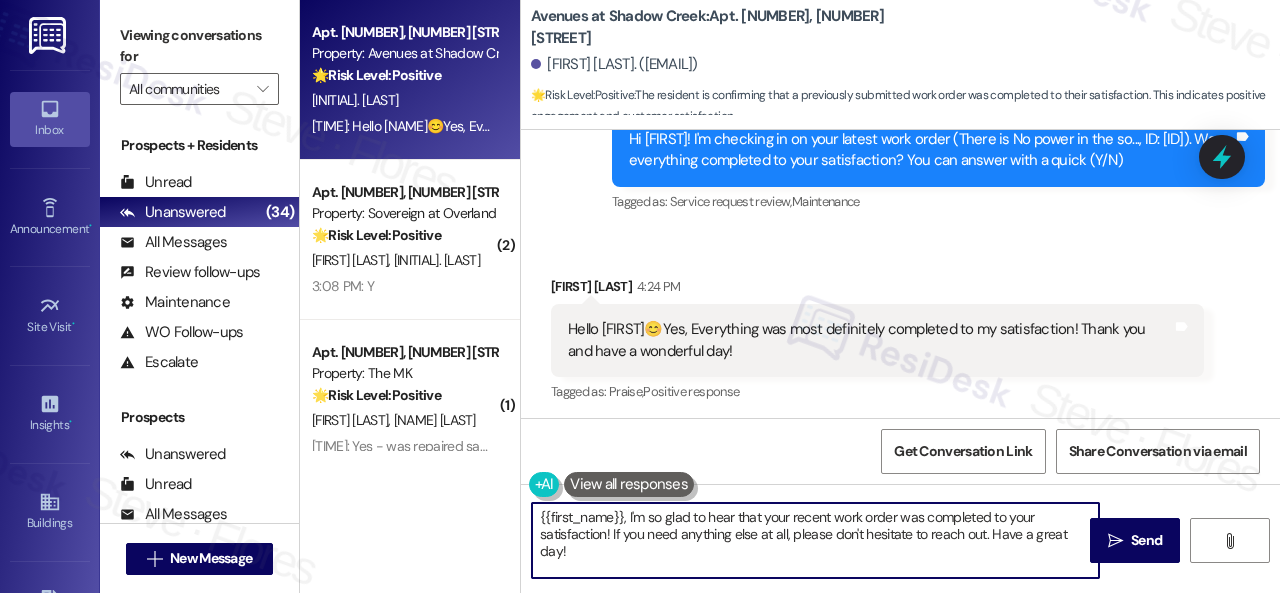 click on "Apt. 25110, 12501 Broadway St Property: Avenues at Shadow Creek 🌟  Risk Level:  Positive The resident is confirming that a previously submitted work order was completed to their satisfaction. This indicates positive engagement and customer satisfaction. J. Riley 4:24 PM: Hello Sarah😊Yes, Everything was most definitely completed to my satisfaction! Thank you and have a wonderful day! 4:24 PM: Hello Sarah😊Yes, Everything was most definitely completed to my satisfaction! Thank you and have a wonderful day! ( 2 ) Apt. 16~202, 13310 Melrose Lane Property: Sovereign at Overland Park 🌟  Risk Level:  Positive The resident responded positively to a check-in regarding a completed work order. This indicates satisfaction and positive engagement. M. Carnahan G. Teters 3:08 PM: Y 3:08 PM: Y ( 1 ) Apt. 318, 5858 North College Avenue Property: The MK 🌟  Risk Level:  Positive A. Almon N. Hutson 3:05 PM: Yes - was repaired same day no problem 3:05 PM: Yes - was repaired same day no problem ( 1 ) 🌟 Positive (" at bounding box center (790, 296) 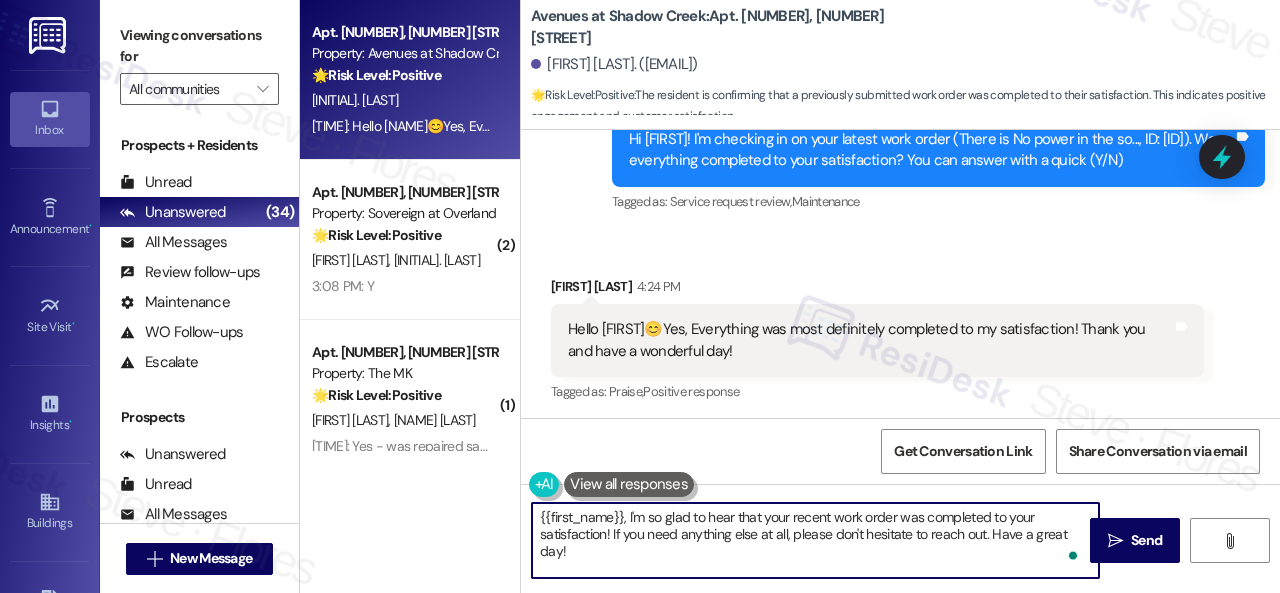 paste on "Happy to hear everything's all set! If {{property}} met your expectations, please reply with "Yes." If not, no worries - we'd appreciate any feedback so we can keep getting better. Thanks" 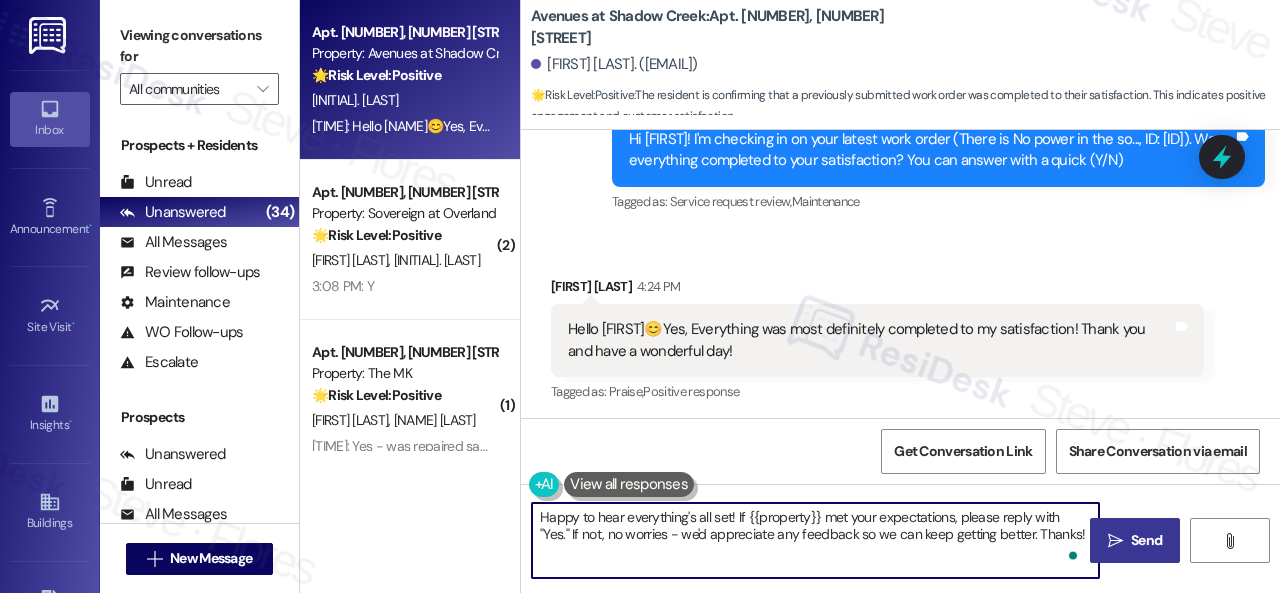 type on "Happy to hear everything's all set! If {{property}} met your expectations, please reply with "Yes." If not, no worries - we'd appreciate any feedback so we can keep getting better. Thanks!" 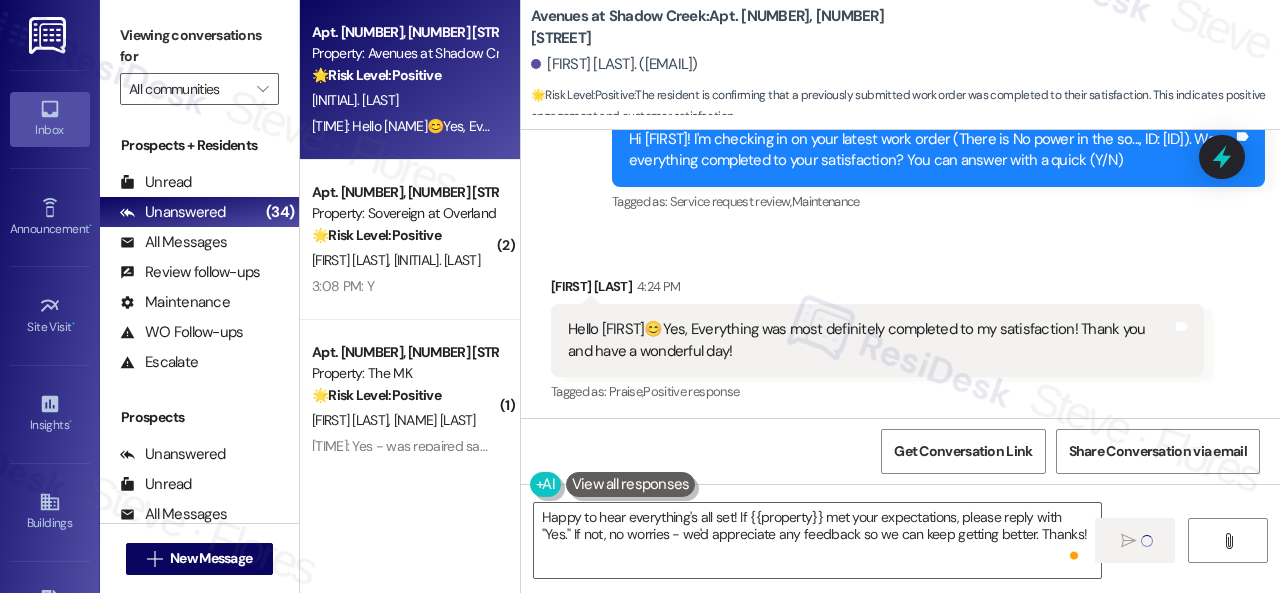 type 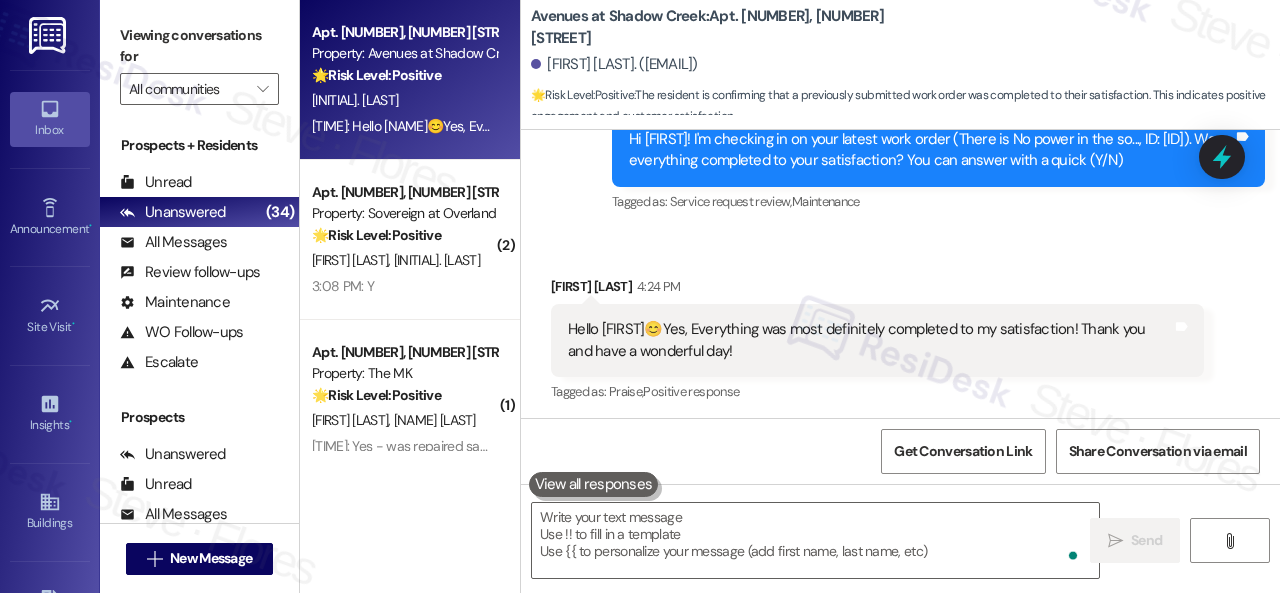 click on "Survey, sent via SMS Residesk Automated Survey Aug 05, 2025 at 1:30 PM Hi Joyce! I'm checking in on your latest work order (There is No power in the so..., ID: 291562). Was everything completed to your satisfaction? You can answer with a quick (Y/N) Tags and notes Tagged as:   Service request review ,  Click to highlight conversations about Service request review Maintenance Click to highlight conversations about Maintenance" at bounding box center [900, 136] 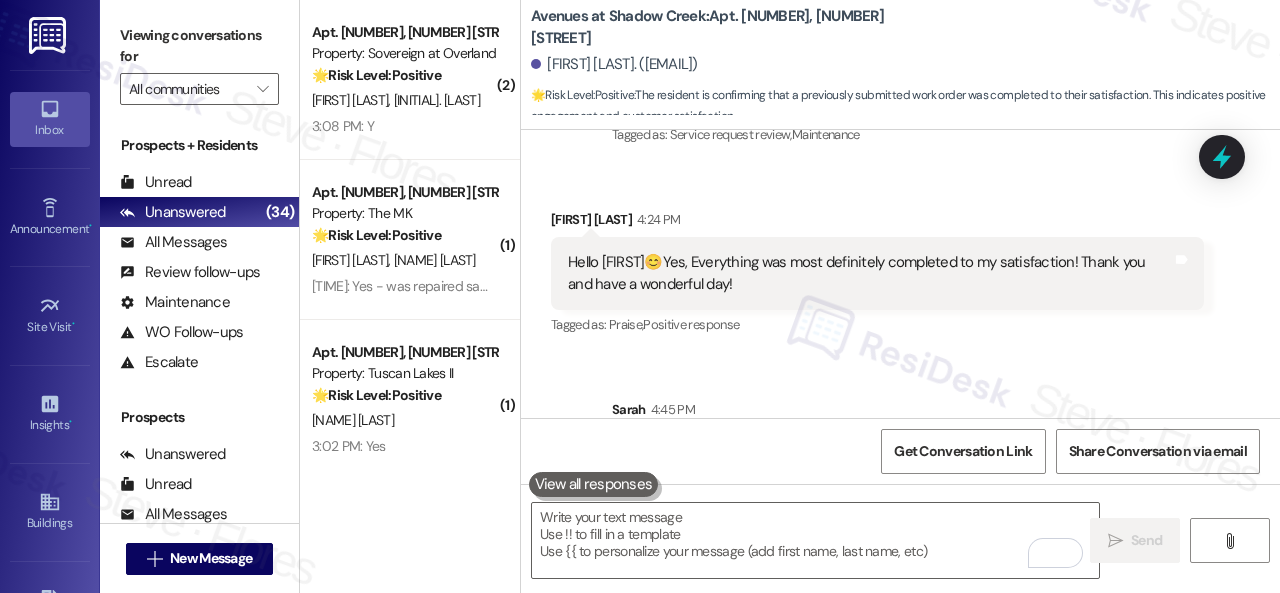 scroll, scrollTop: 9542, scrollLeft: 0, axis: vertical 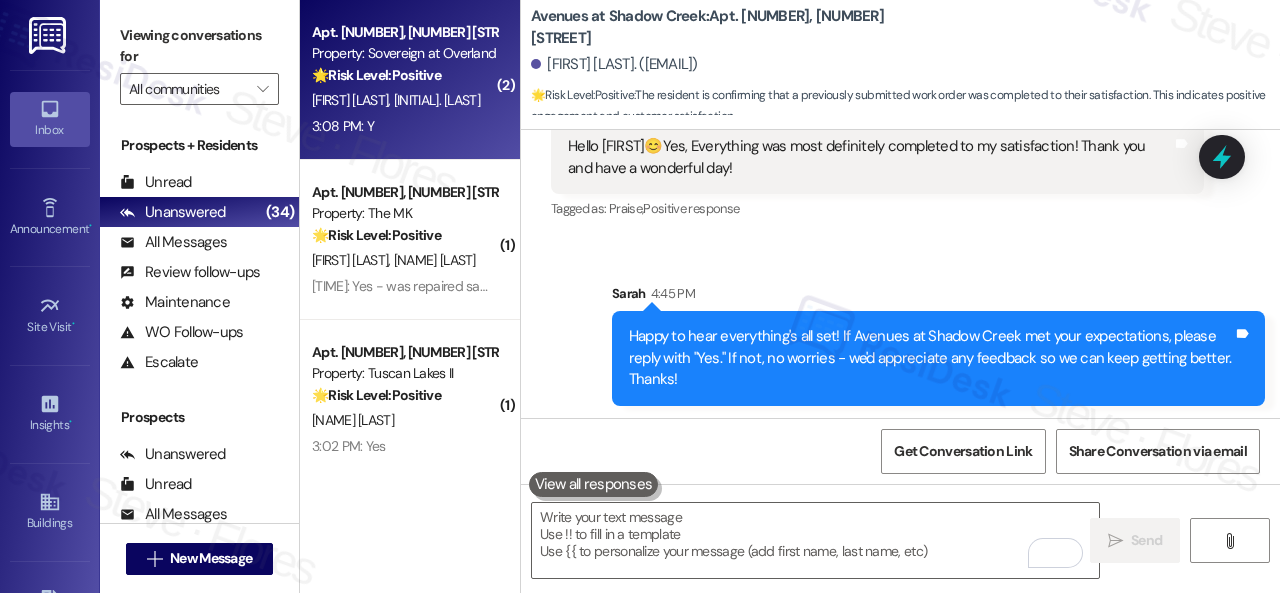 click on "3:08 PM: Y 3:08 PM: Y" at bounding box center [404, 126] 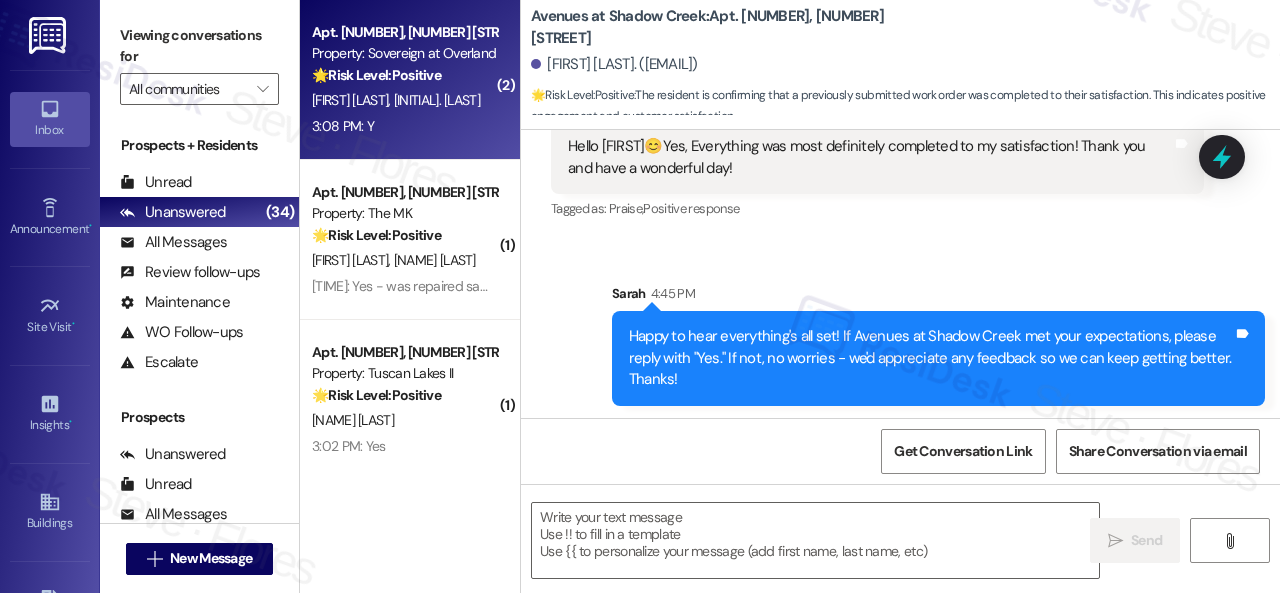 type on "Fetching suggested responses. Please feel free to read through the conversation in the meantime." 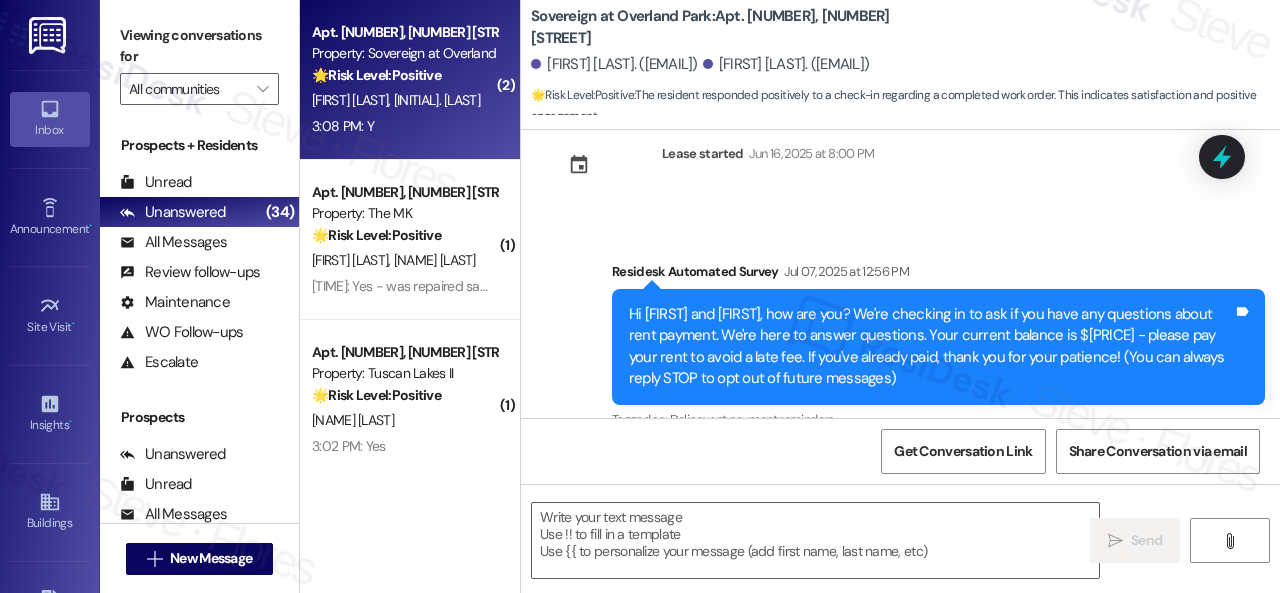 type on "Fetching suggested responses. Please feel free to read through the conversation in the meantime." 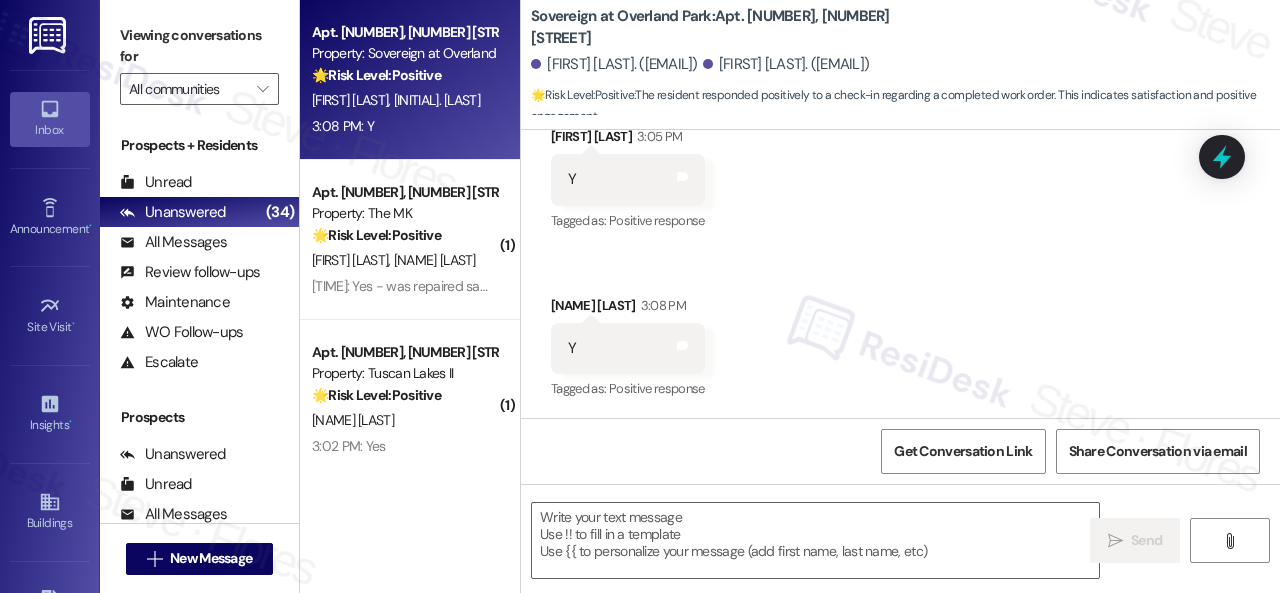 scroll, scrollTop: 887, scrollLeft: 0, axis: vertical 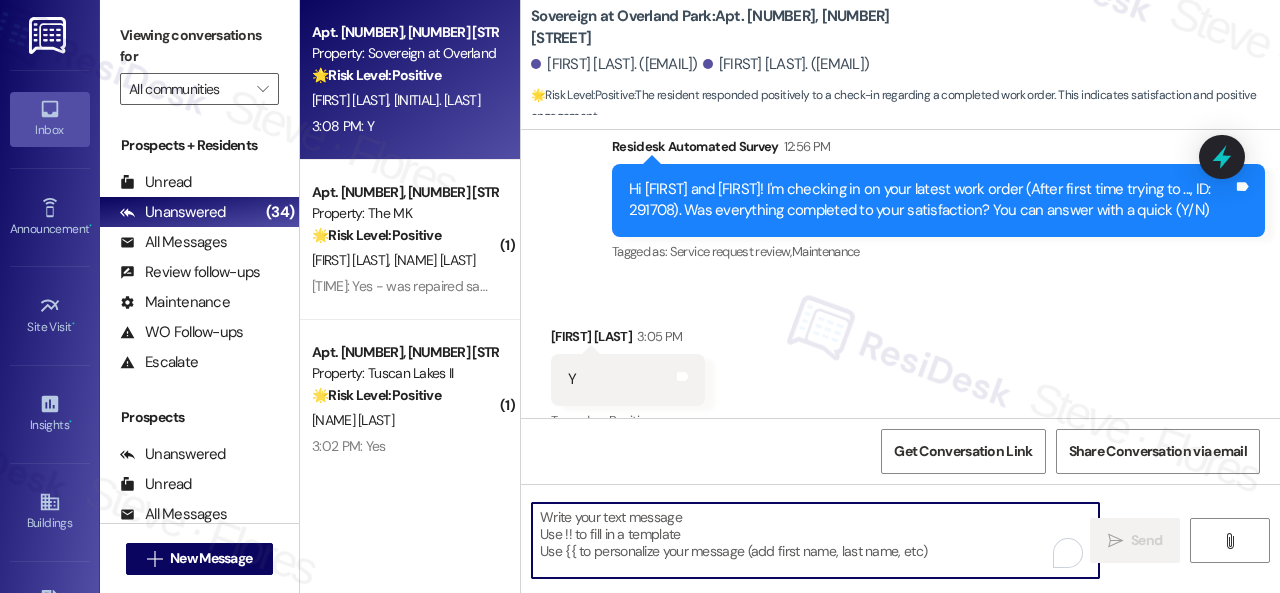paste on "Happy to hear everything's all set! If {{property}} met your expectations, please reply with "Yes." If not, no worries - we'd appreciate any feedback so we can keep getting better. Thanks!" 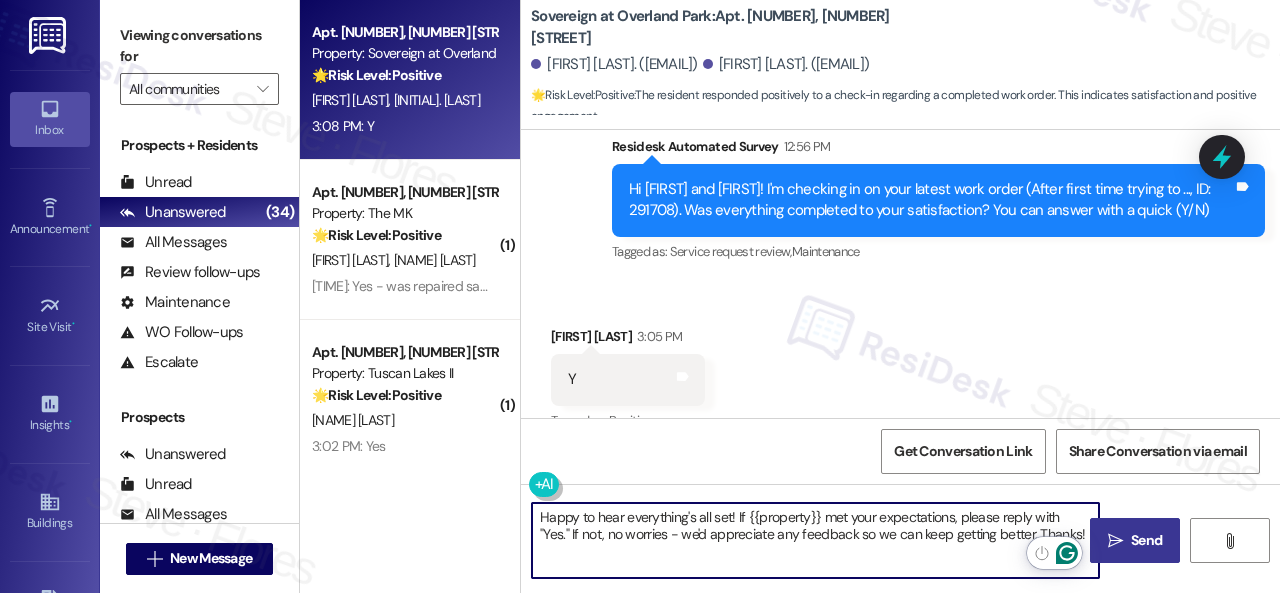 type on "Happy to hear everything's all set! If {{property}} met your expectations, please reply with "Yes." If not, no worries - we'd appreciate any feedback so we can keep getting better. Thanks!" 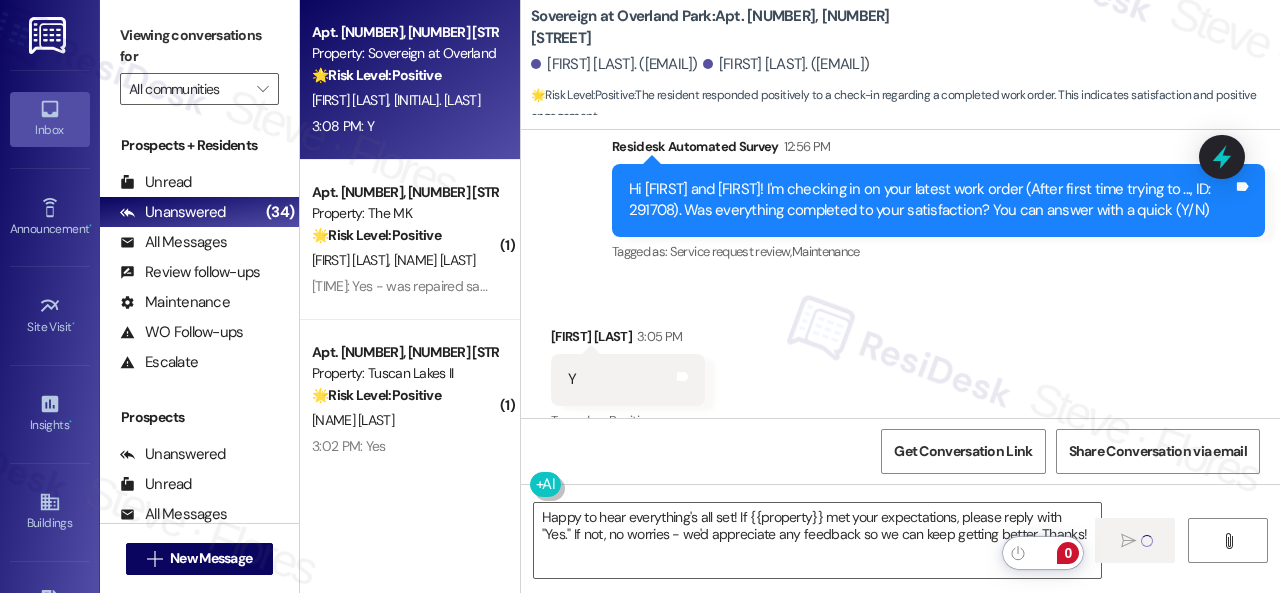 type 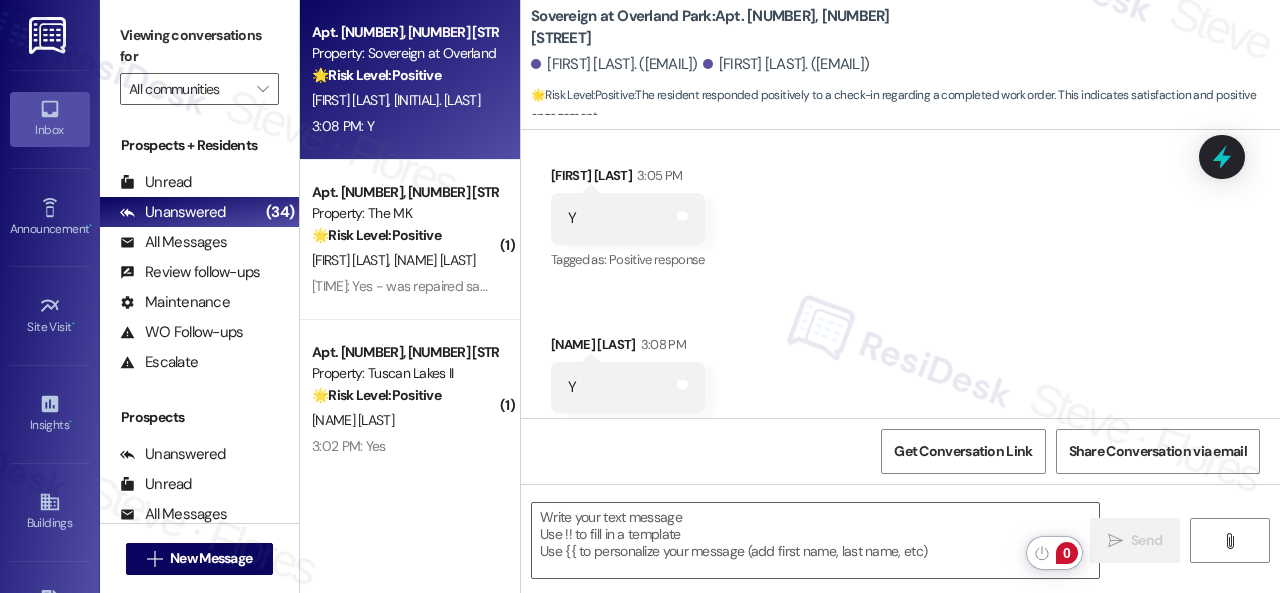 scroll, scrollTop: 1087, scrollLeft: 0, axis: vertical 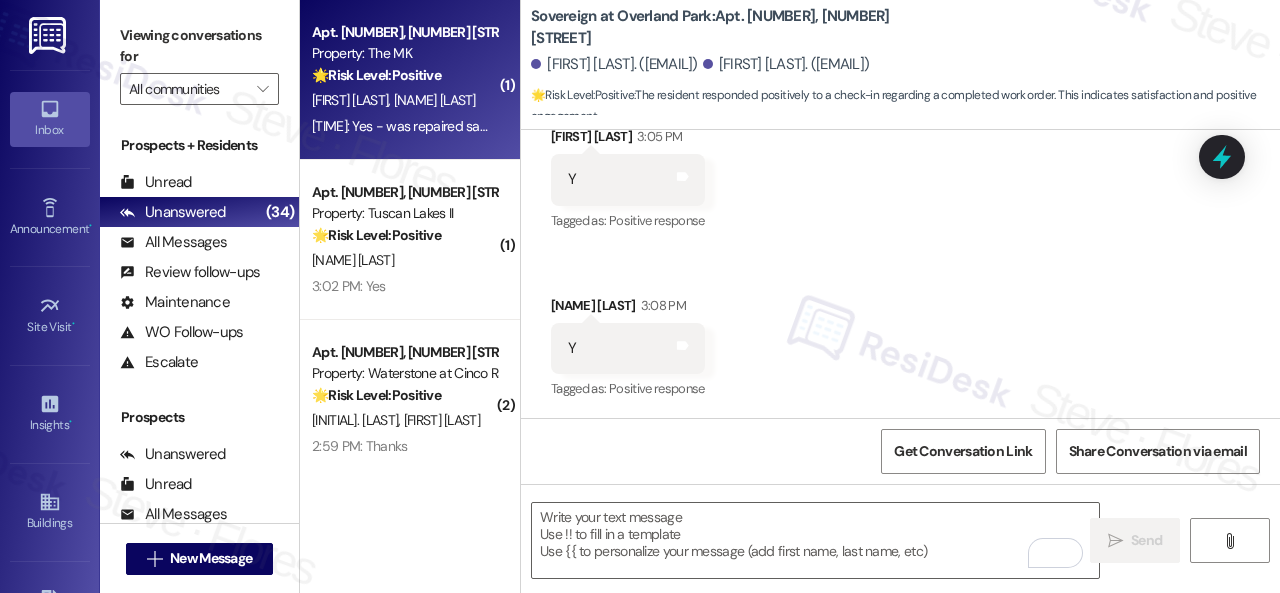 click on "3:05 PM: Yes - was repaired same day no problem 3:05 PM: Yes - was repaired same day no problem" at bounding box center [404, 126] 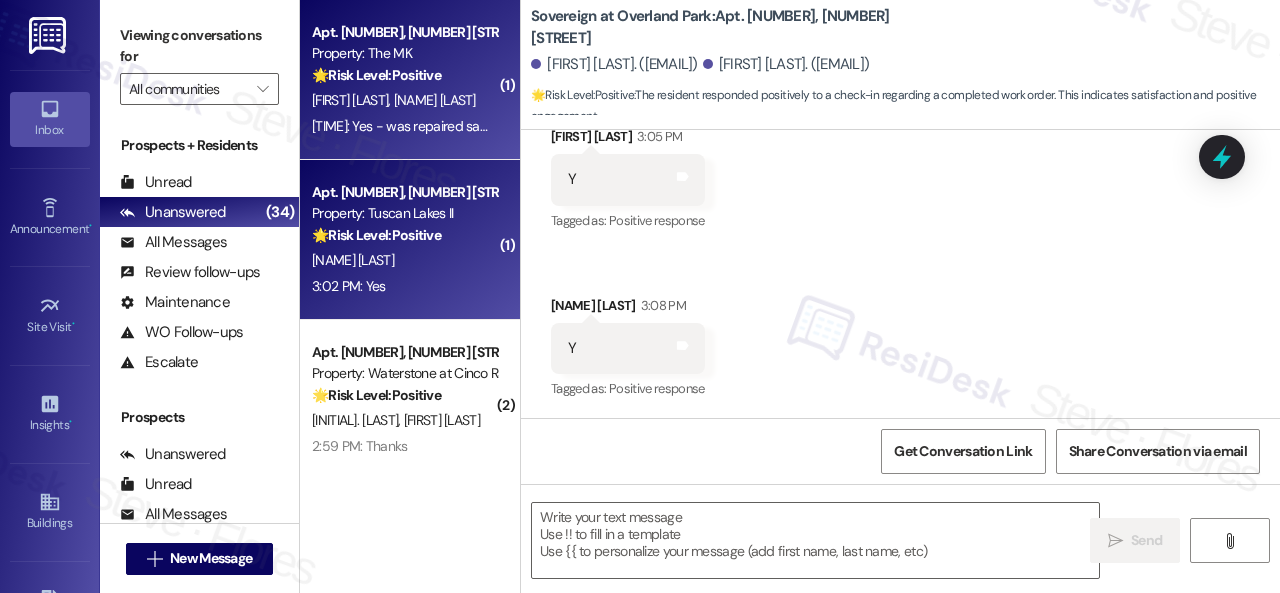 type on "Fetching suggested responses. Please feel free to read through the conversation in the meantime." 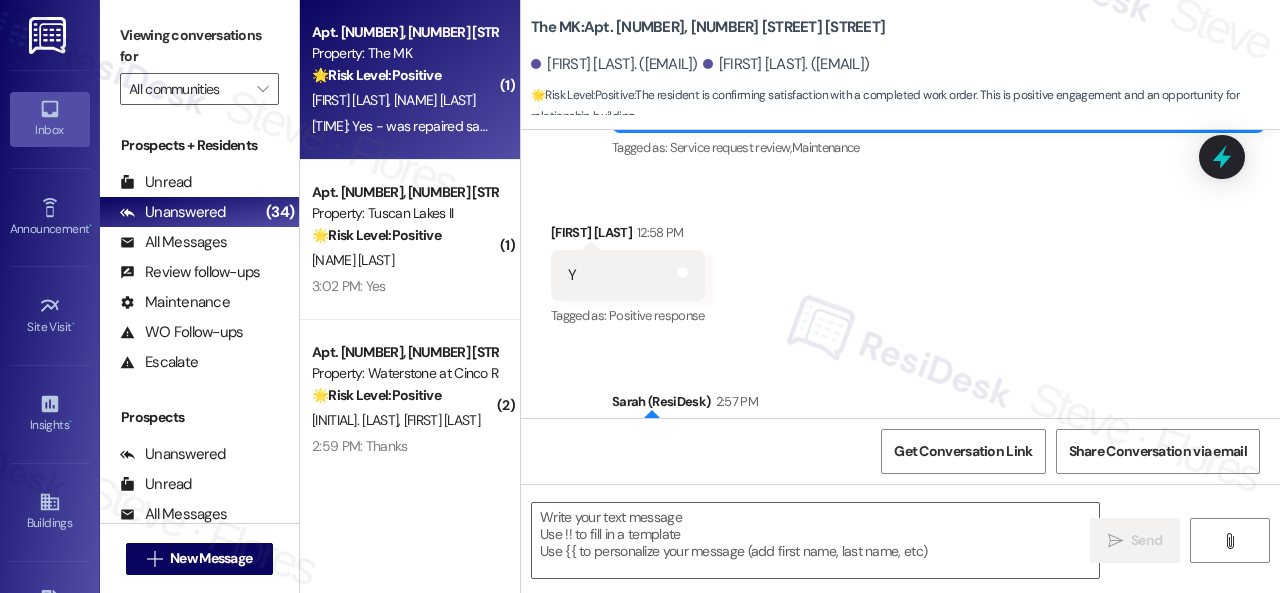 type on "Fetching suggested responses. Please feel free to read through the conversation in the meantime." 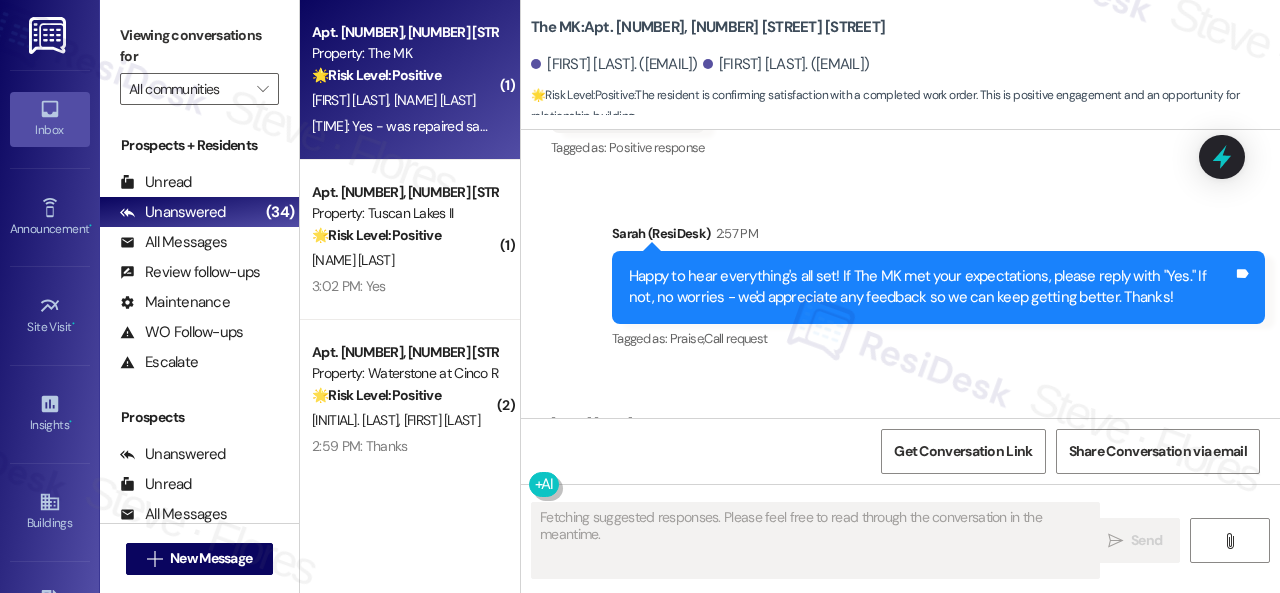 scroll, scrollTop: 4930, scrollLeft: 0, axis: vertical 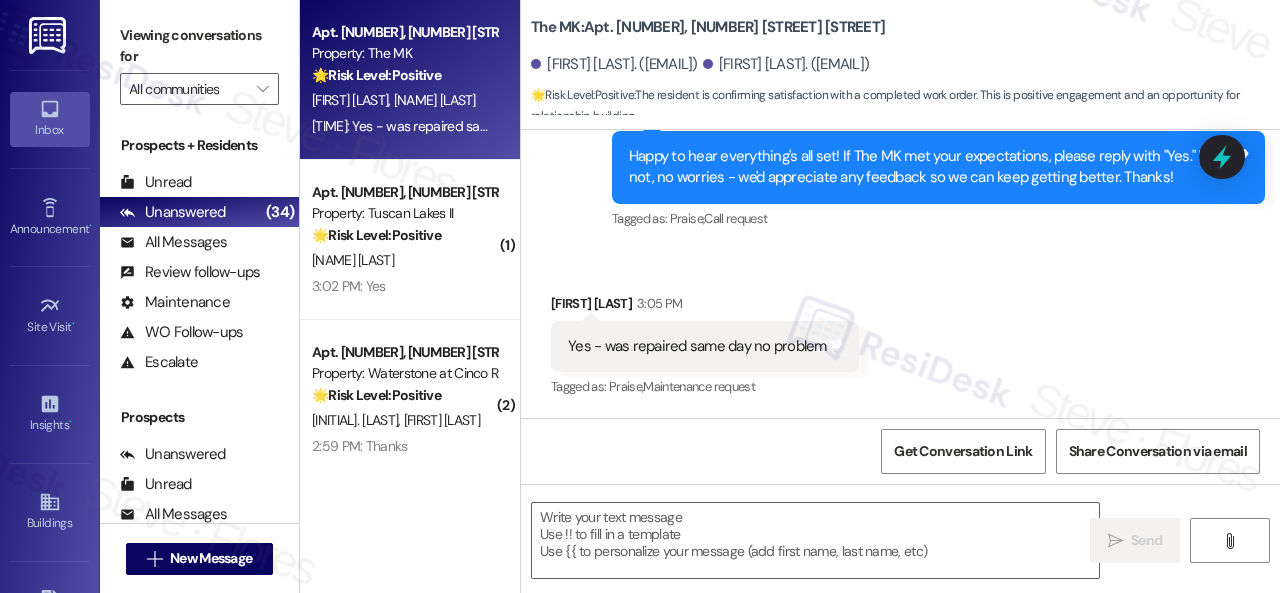 click on "Received via SMS Nate Hutson 3:05 PM Yes - was repaired same day no problem Tags and notes Tagged as:   Praise ,  Click to highlight conversations about Praise Maintenance request Click to highlight conversations about Maintenance request" at bounding box center [900, 332] 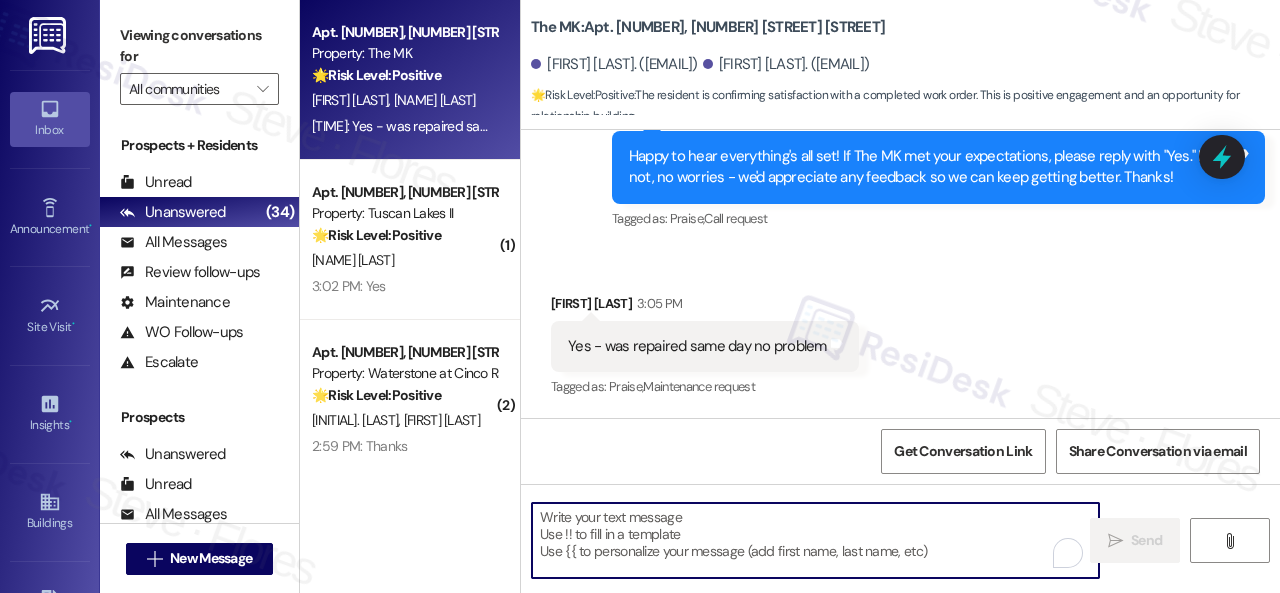 paste on "I'm glad you are satisfied with your home. Have you written a review for us before? If not, can I ask a quick favor? Would you mind writing one for us? I'll give you the link if you are willing.
If you've already done it or couldn't this time, no worries at all—no action is required. Thanks!" 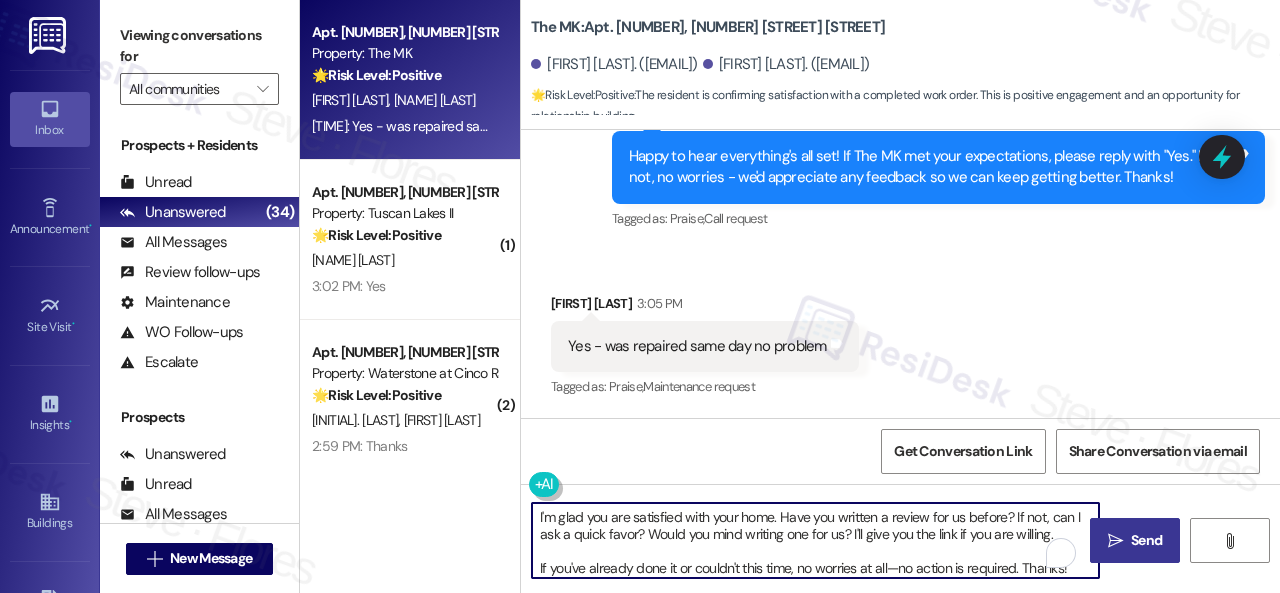 type on "I'm glad you are satisfied with your home. Have you written a review for us before? If not, can I ask a quick favor? Would you mind writing one for us? I'll give you the link if you are willing.
If you've already done it or couldn't this time, no worries at all—no action is required. Thanks!" 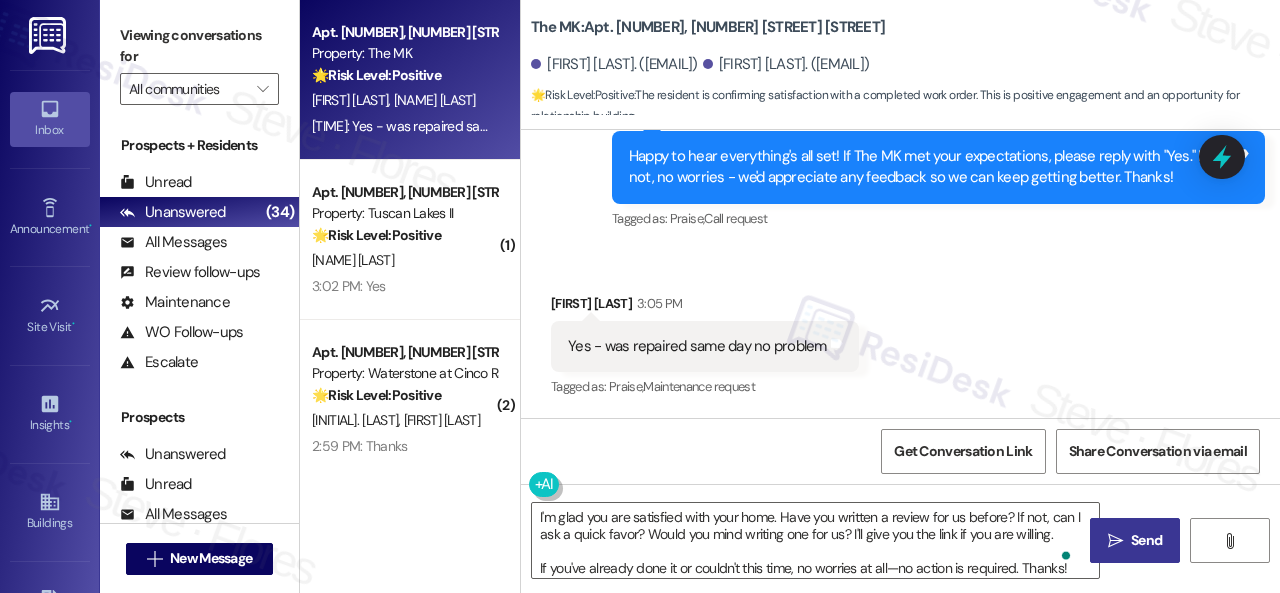 click on " Send" at bounding box center (1135, 540) 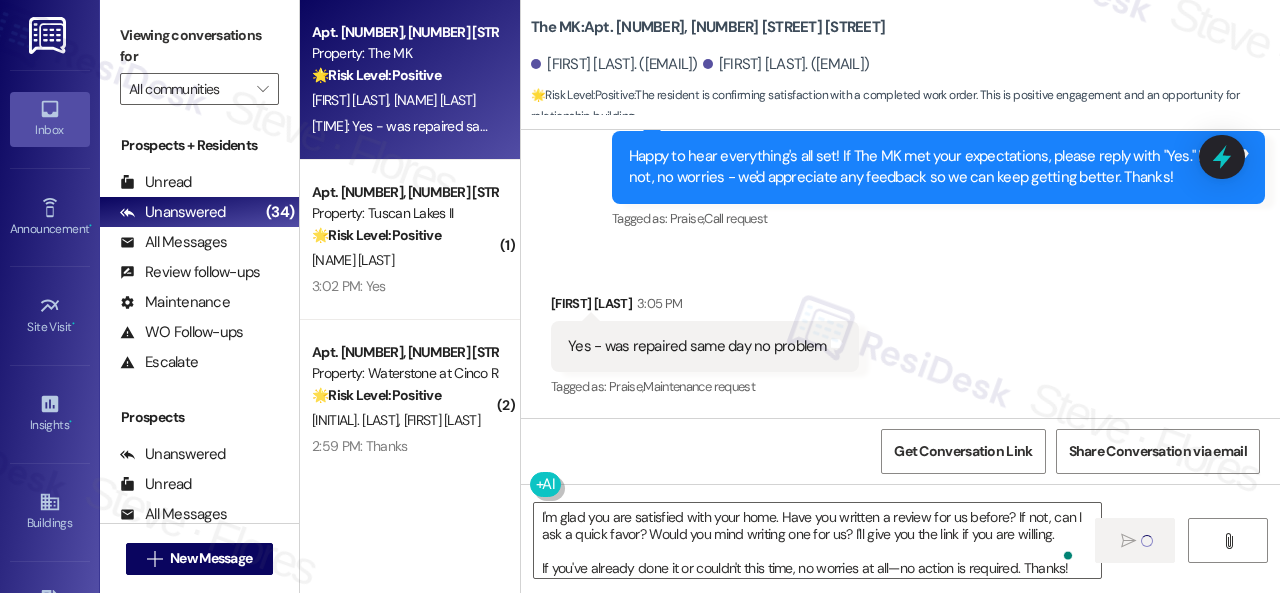 type 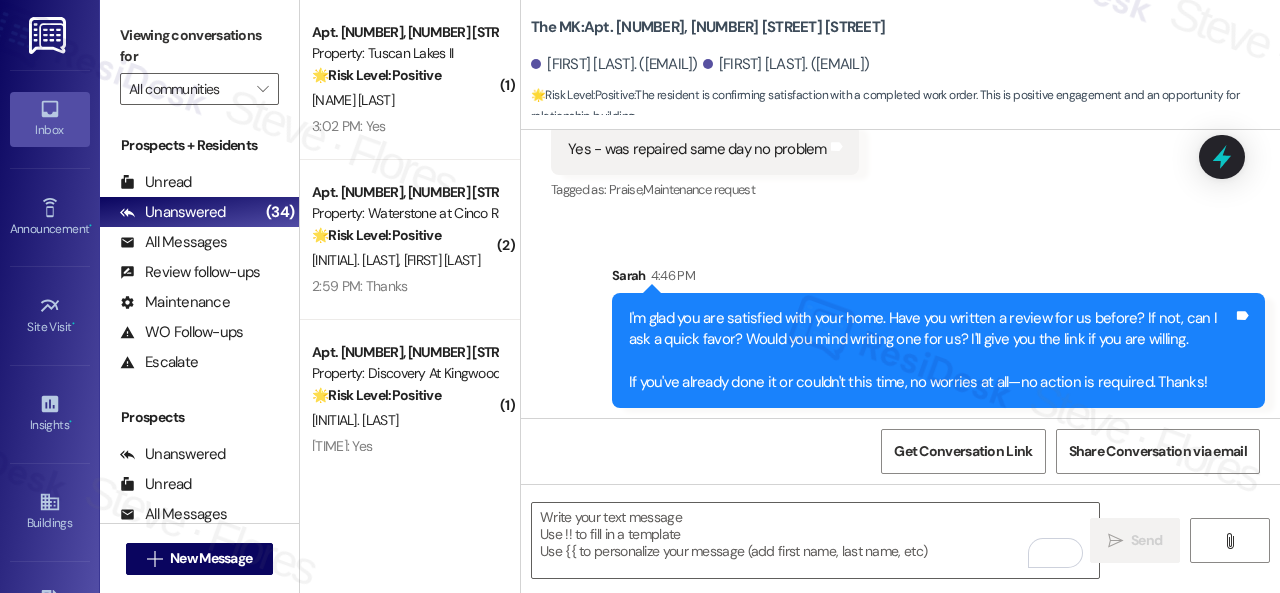 scroll, scrollTop: 5135, scrollLeft: 0, axis: vertical 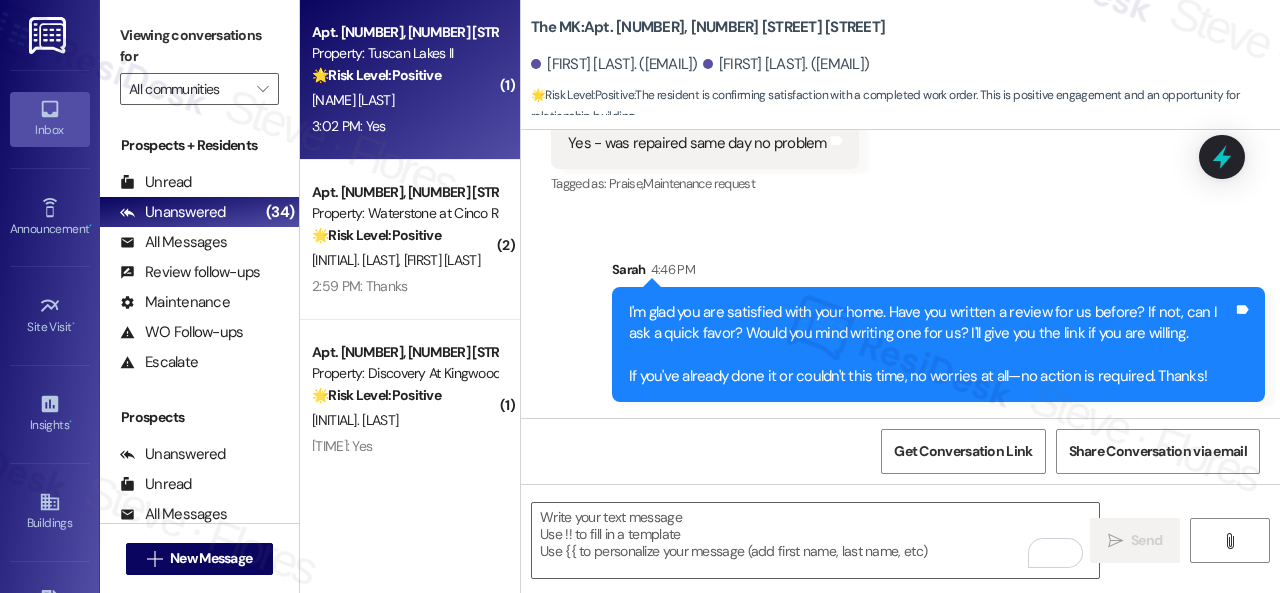click on "E. [LAST]" at bounding box center [404, 100] 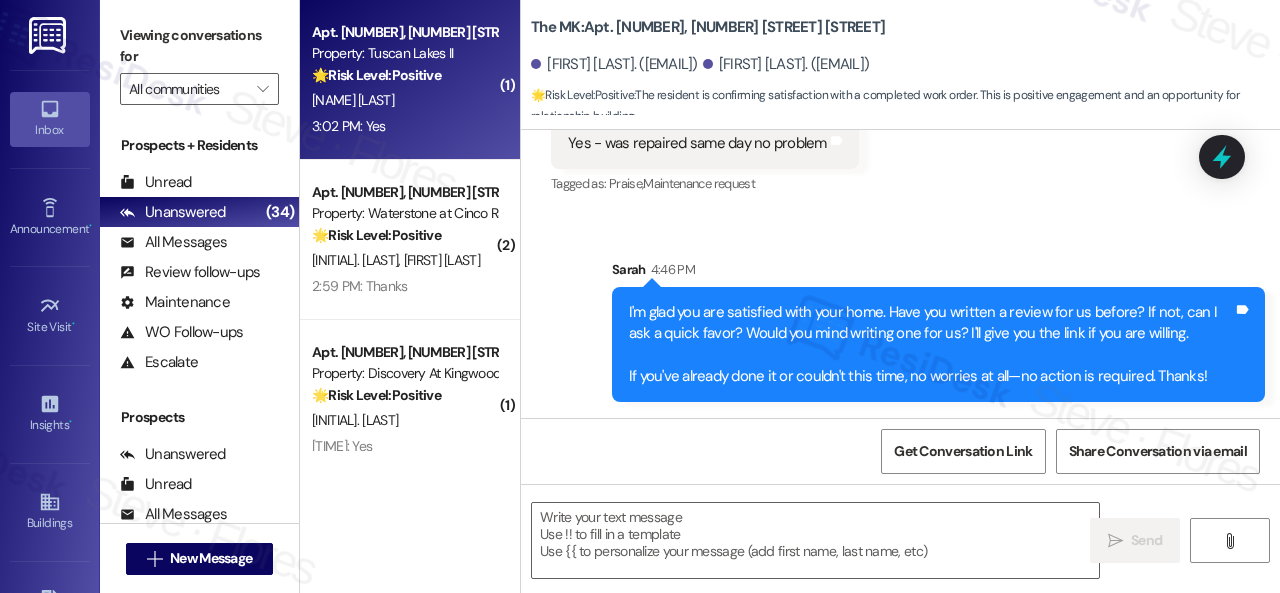 type on "Fetching suggested responses. Please feel free to read through the conversation in the meantime." 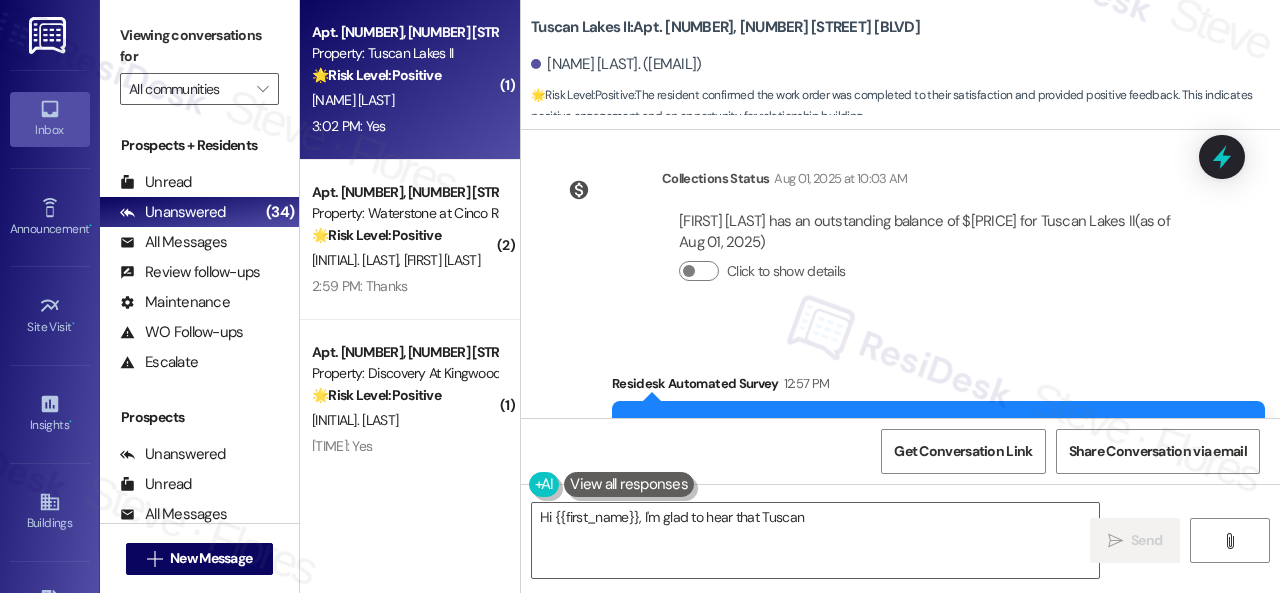 scroll, scrollTop: 2698, scrollLeft: 0, axis: vertical 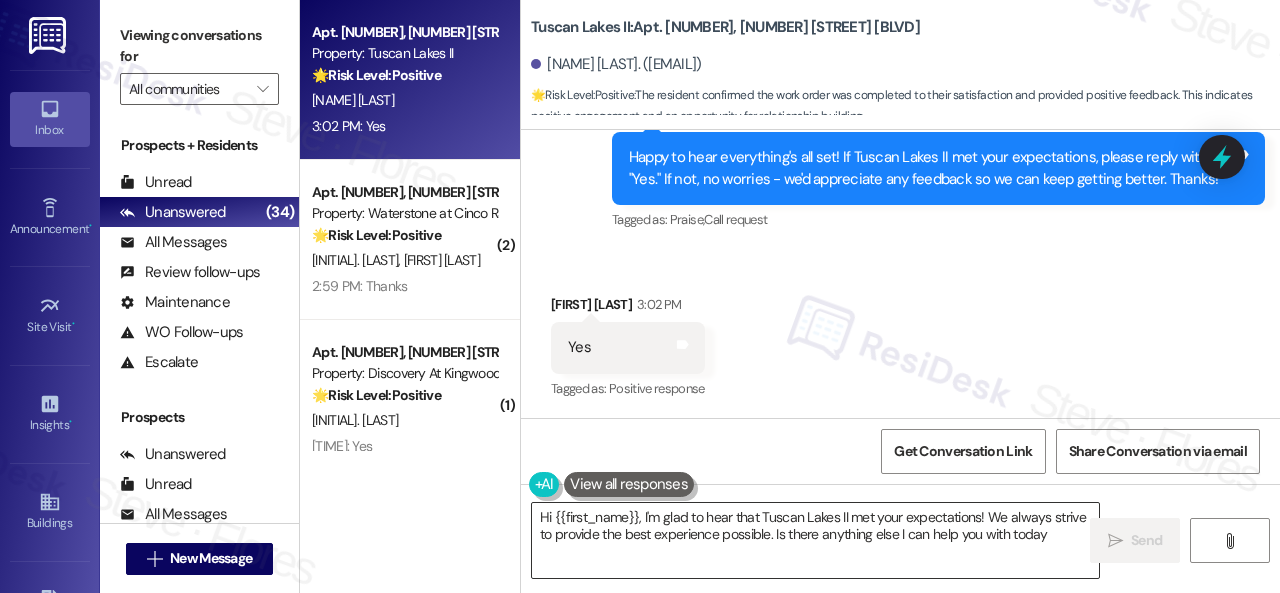 type on "Hi {{first_name}}, I'm glad to hear that Tuscan Lakes II met your expectations! We always strive to provide the best experience possible. Is there anything else I can help you with today?" 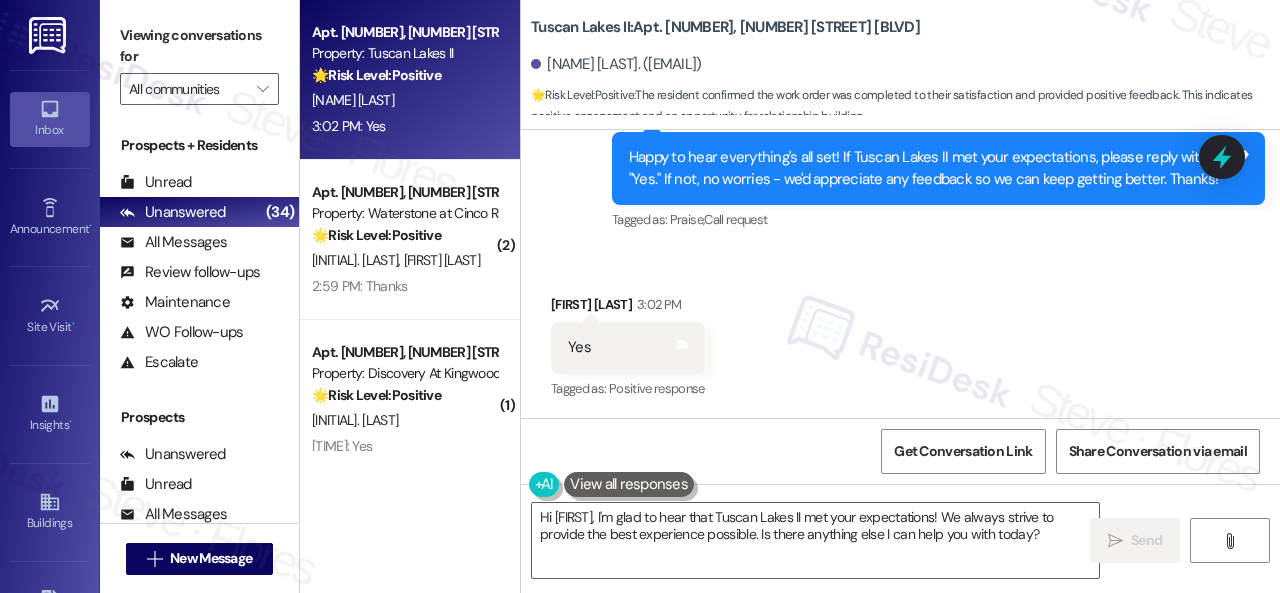 click on "Received via SMS Efrem Grays 3:02 PM Yes  Tags and notes Tagged as:   Positive response Click to highlight conversations about Positive response" at bounding box center [900, 333] 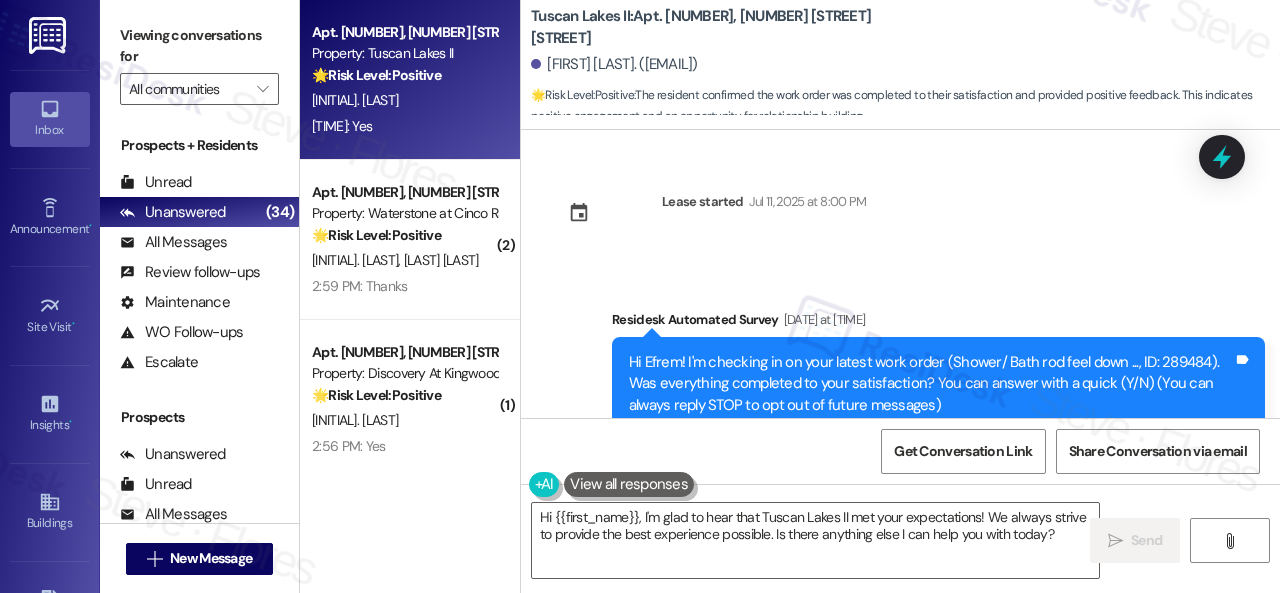 scroll, scrollTop: 0, scrollLeft: 0, axis: both 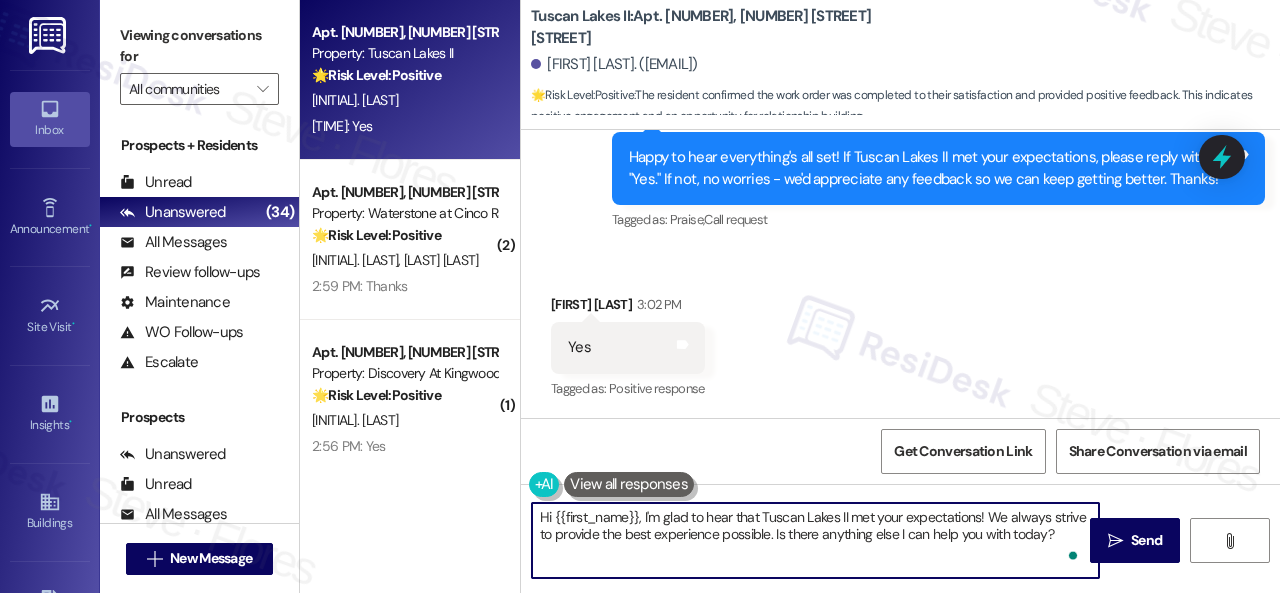 drag, startPoint x: 0, startPoint y: 0, endPoint x: 1029, endPoint y: 571, distance: 1176.81 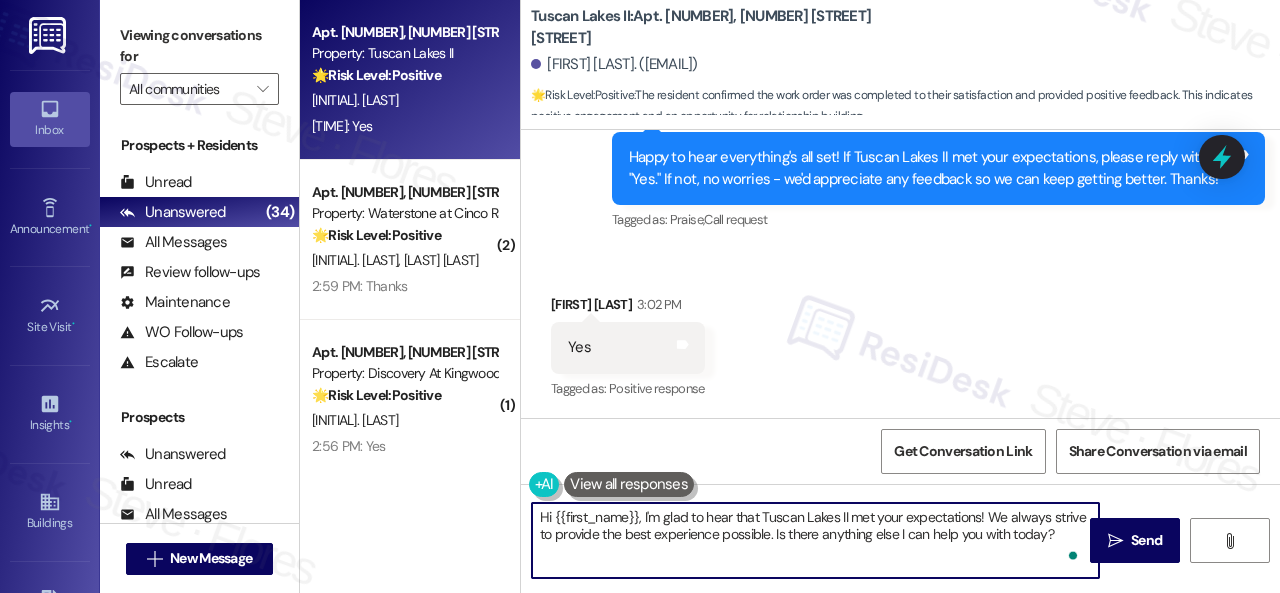 click on "Inbox   Go to Inbox Announcement   • Send A Text Announcement Site Visit   • Go to Site Visit Insights   • Go to Insights Buildings   Go to Buildings Leads   Go to Leads Templates   • Go to Templates Account   Go to Account Support   Go to Support Viewing conversations for All communities  Prospects + Residents Unread (0) Unread: Any message you haven't read yet will show up here Unanswered (34) Unanswered: ResiDesk identifies open questions and unanswered conversations so you can respond to them. All Messages (undefined) All Messages: This is your inbox. All of your tenant messages will show up here. Review follow-ups (undefined) Review follow-ups: ResiDesk identifies open review candidates and conversations so you can respond to them. Maintenance (undefined) Maintenance: ResiDesk identifies conversations around maintenance or work orders from the last 14 days so you can respond to them. WO Follow-ups (undefined) Escalate (undefined) Prospects Unanswered (0) Unread (0) All Messages (undefined) (0)" at bounding box center (640, 296) 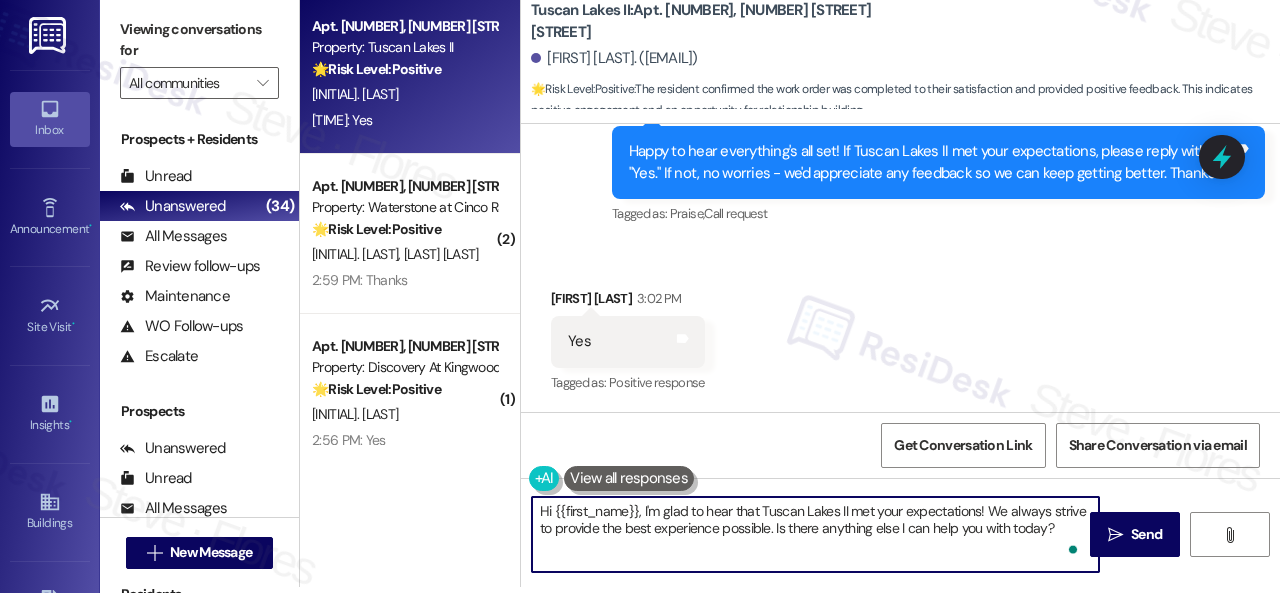 paste on "I'm glad you are satisfied with your home. Have you written a review for us before? If not, can I ask a quick favor? Would you mind writing one for us? I'll give you the link if you are willing.
If you've already done it or couldn't this time, no worries at all—no action is required. Thanks!" 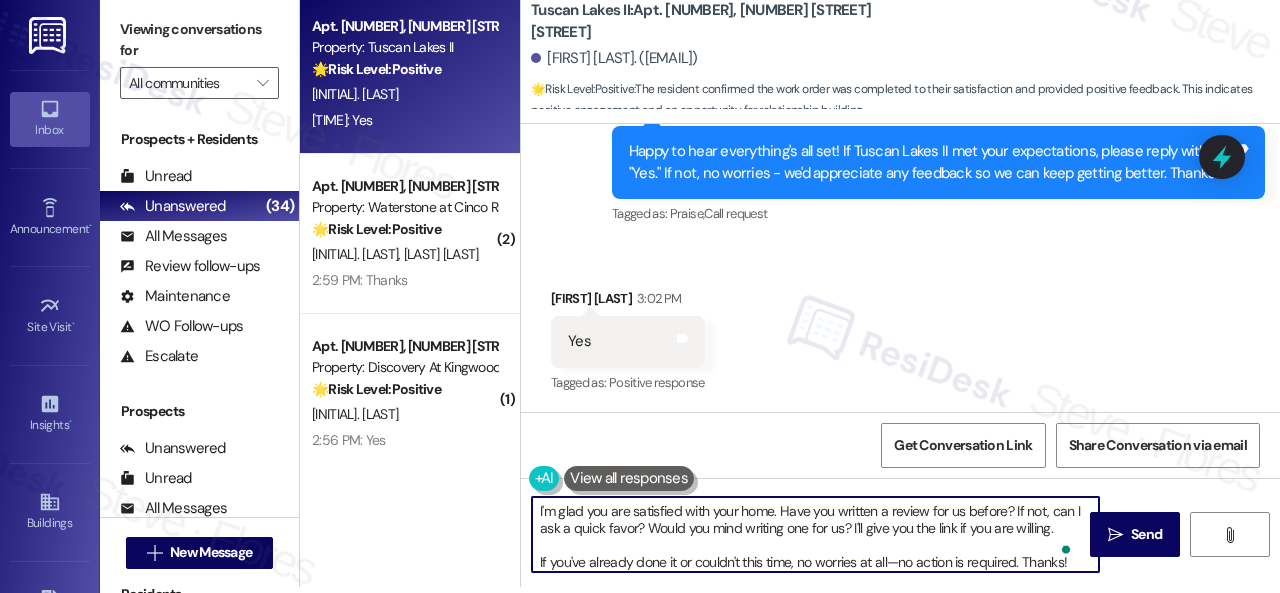 scroll, scrollTop: 4, scrollLeft: 0, axis: vertical 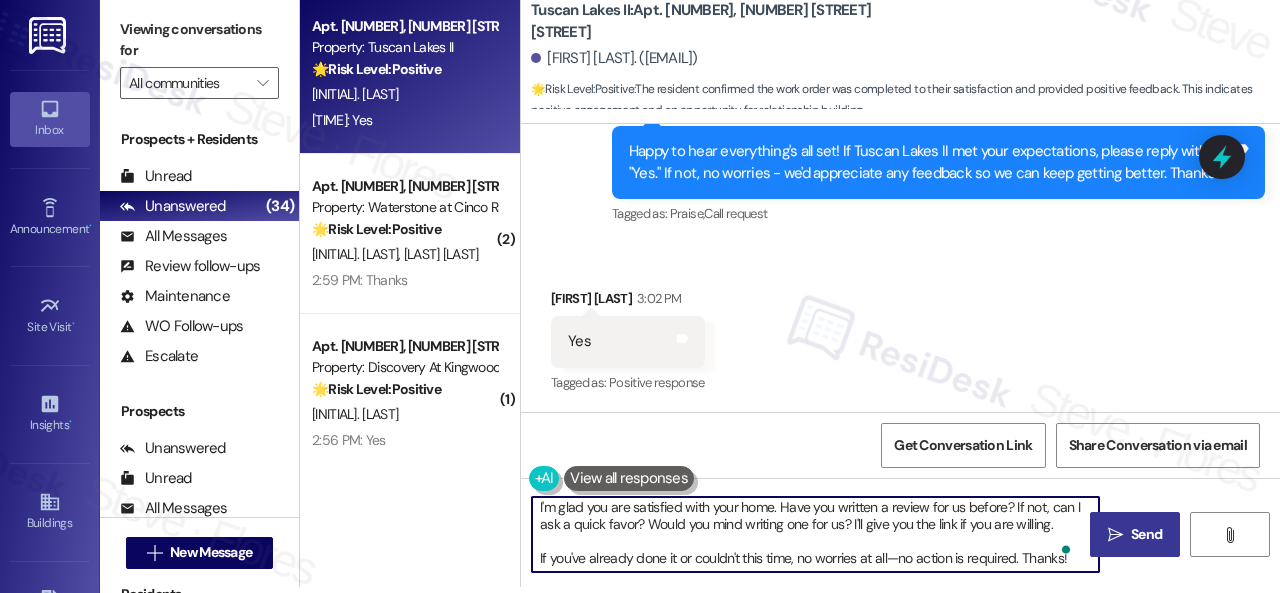 type on "I'm glad you are satisfied with your home. Have you written a review for us before? If not, can I ask a quick favor? Would you mind writing one for us? I'll give you the link if you are willing.
If you've already done it or couldn't this time, no worries at all—no action is required. Thanks!" 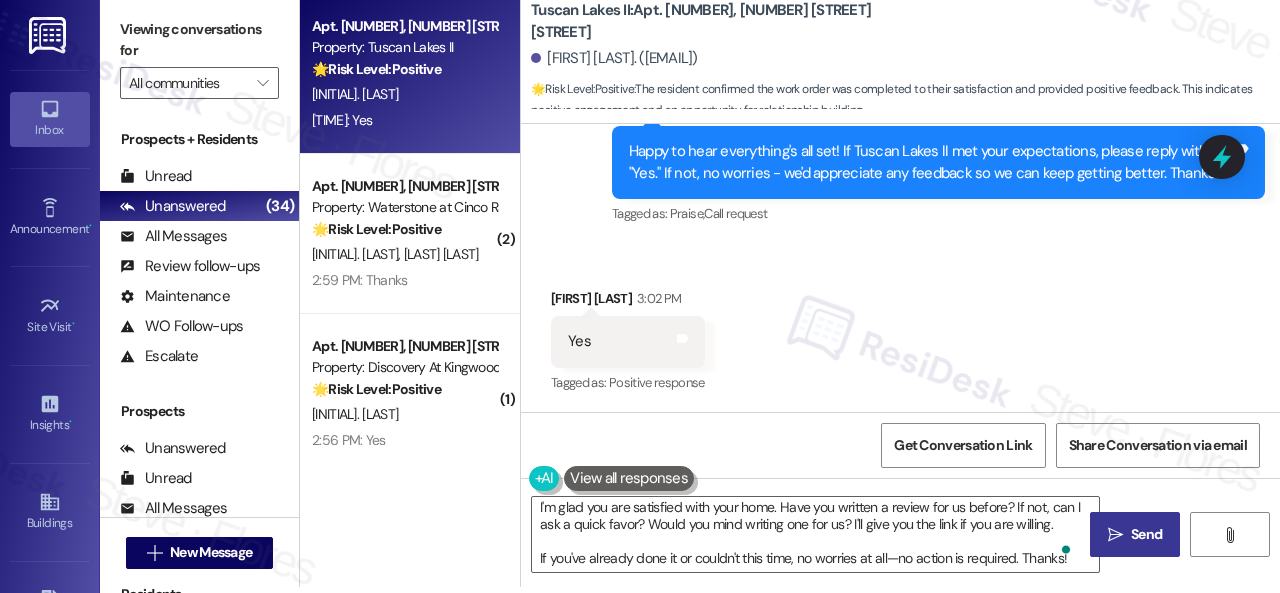 click on "Send" at bounding box center [1146, 534] 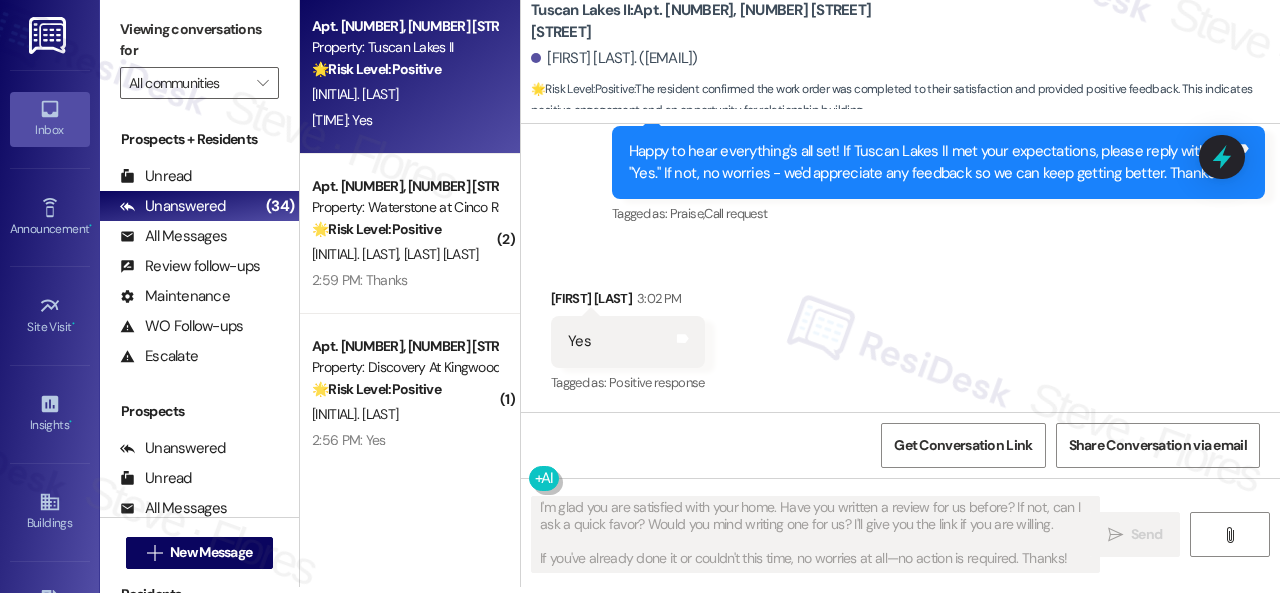 scroll, scrollTop: 0, scrollLeft: 0, axis: both 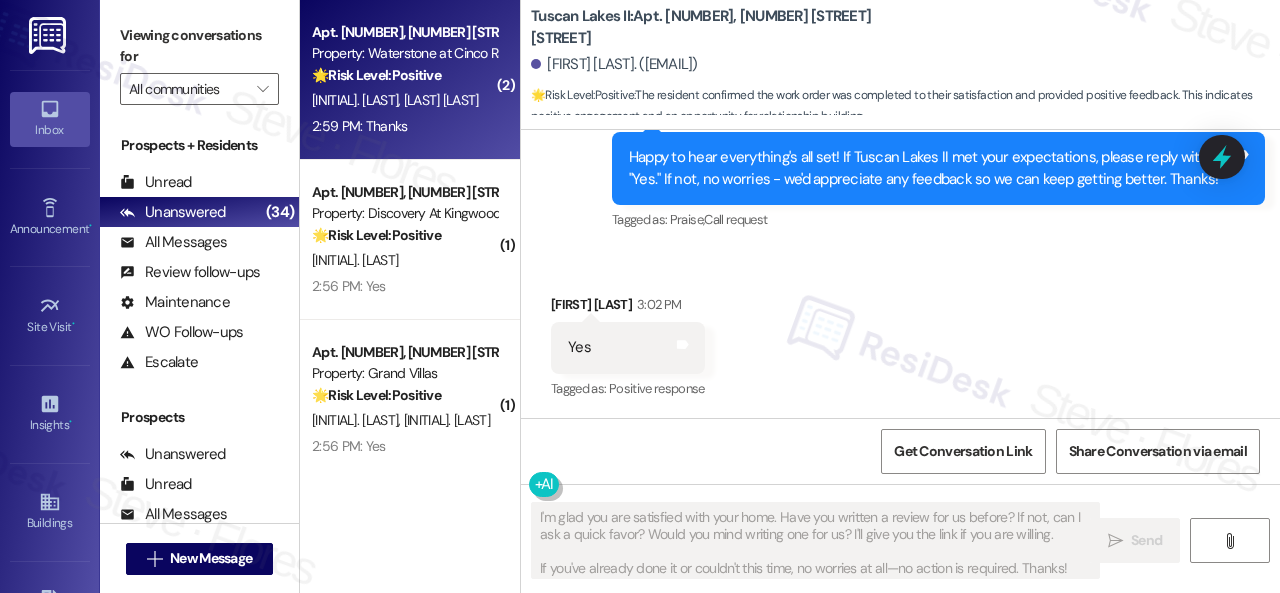 click on "2:59 PM: Thanks  2:59 PM: Thanks" at bounding box center [404, 126] 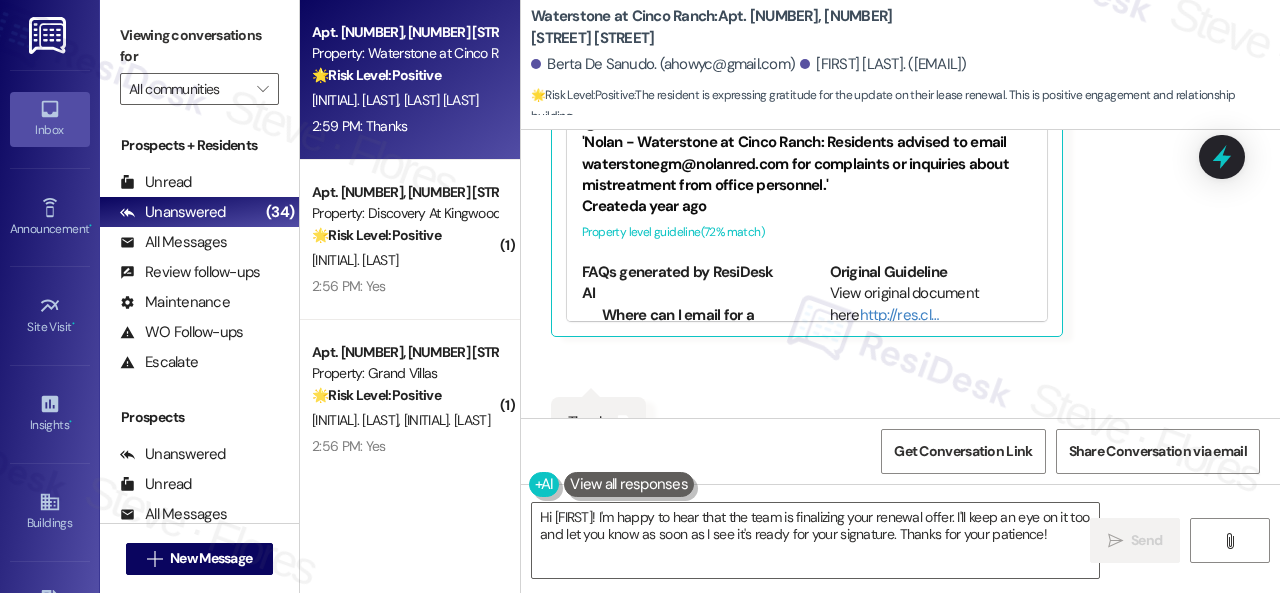 scroll, scrollTop: 24997, scrollLeft: 0, axis: vertical 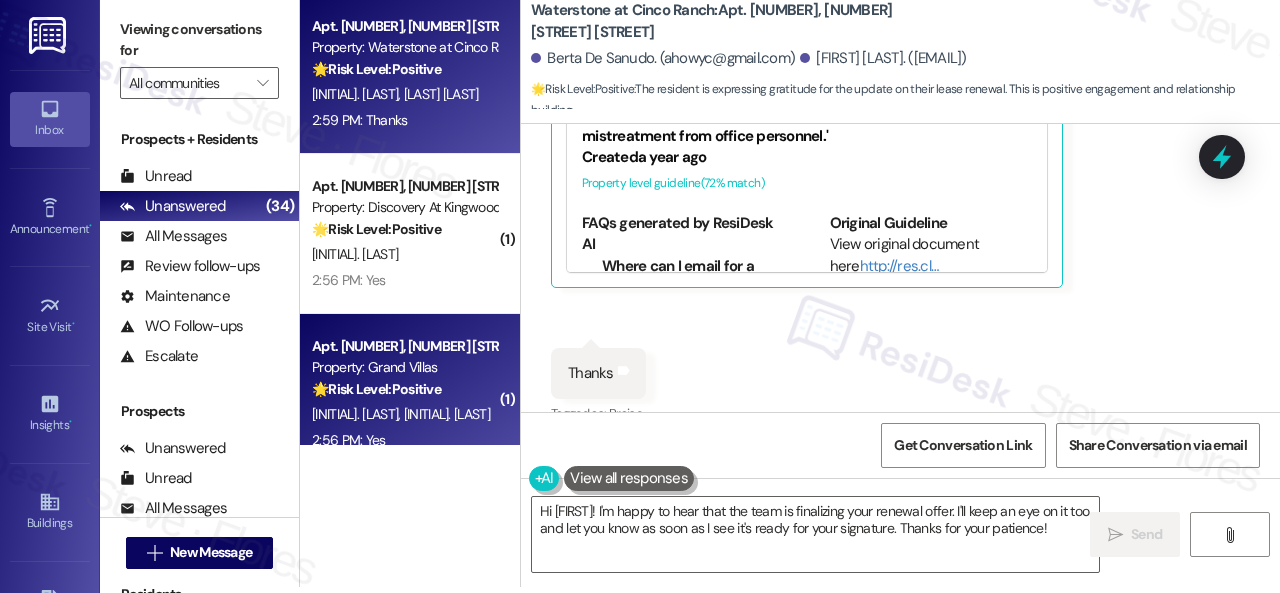 click on "Apt. 16105, 6855 S Mason Rd Property: Waterstone at Cinco Ranch 🌟  Risk Level:  Positive The resident is expressing gratitude for the update on their lease renewal. This is positive engagement and relationship building. B. De Sanudo H. Sanudo 2:59 PM: Thanks  2:59 PM: Thanks  ( 1 ) Apt. 313, 150 Northpark Plaza Drive Property: Discovery At Kingwood 🌟  Risk Level:  Positive The resident responded positively to a satisfaction check after a work order. This indicates positive engagement and an opportunity for relationship building. K. Indalecio 2:56 PM: Yes 2:56 PM: Yes ( 1 ) Apt. 3503, 1550 Katy Gap Rd Property: Grand Villas 🌟  Risk Level:  Positive The resident confirmed that the work order was completed to their satisfaction and provided positive feedback. This indicates positive engagement and an opportunity for relationship building. M. Faustino M. Faustino 2:56 PM: Yes 2:56 PM: Yes ( 1 ) Apt. 104, 5858 North College Avenue Property: The MK 🌟  Risk Level:  Positive D. Boyd E. Hospitality Llc" at bounding box center (790, 290) 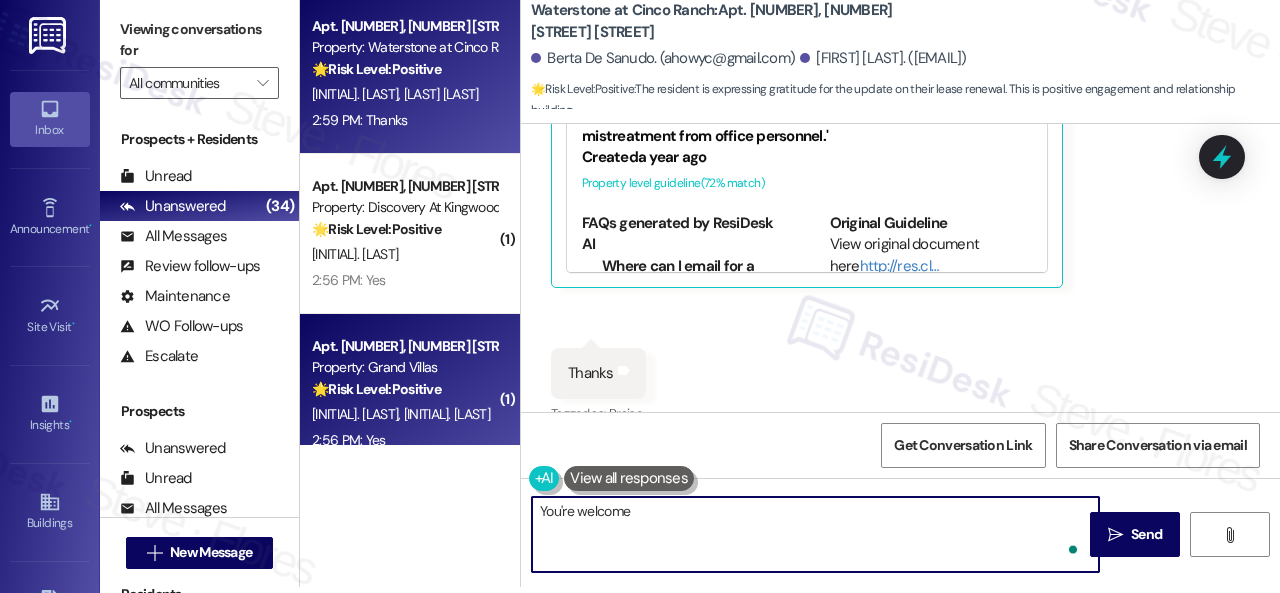 type on "You're welcome!" 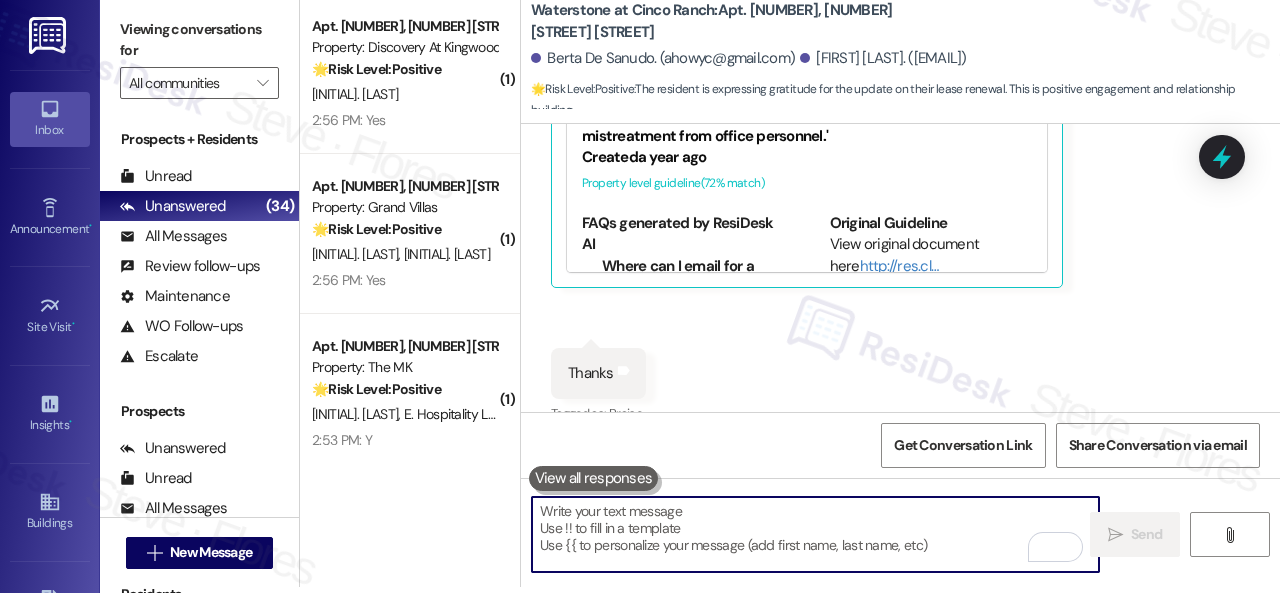 scroll, scrollTop: 0, scrollLeft: 0, axis: both 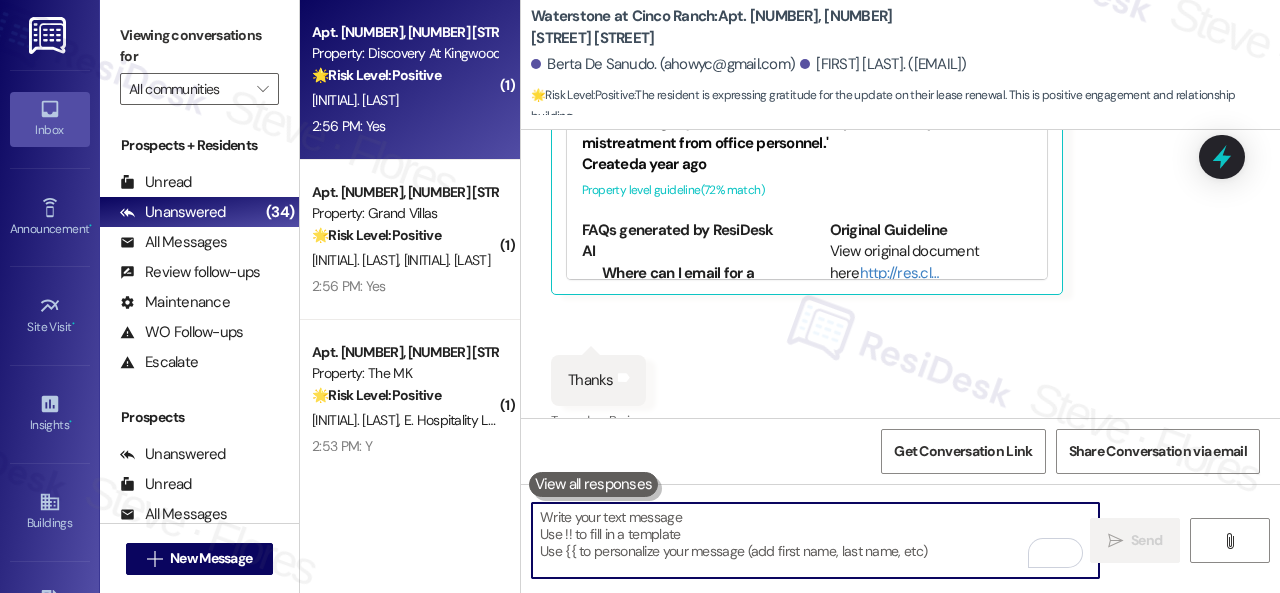 type 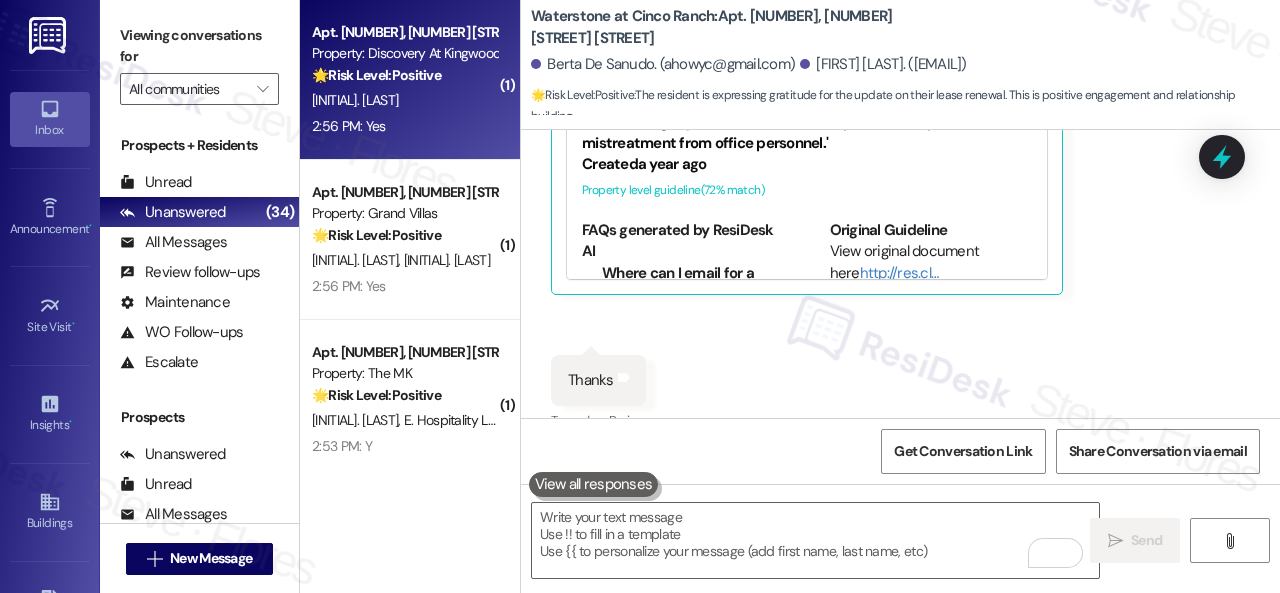 click on "2:56 PM: Yes 2:56 PM: Yes" at bounding box center (404, 126) 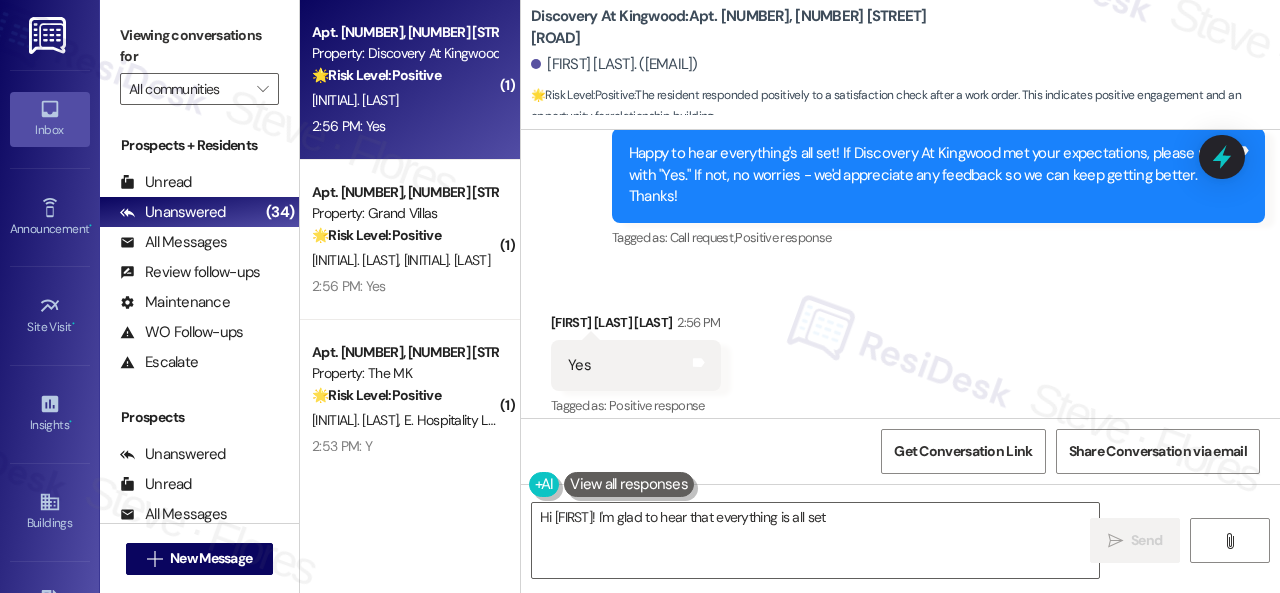 scroll, scrollTop: 1748, scrollLeft: 0, axis: vertical 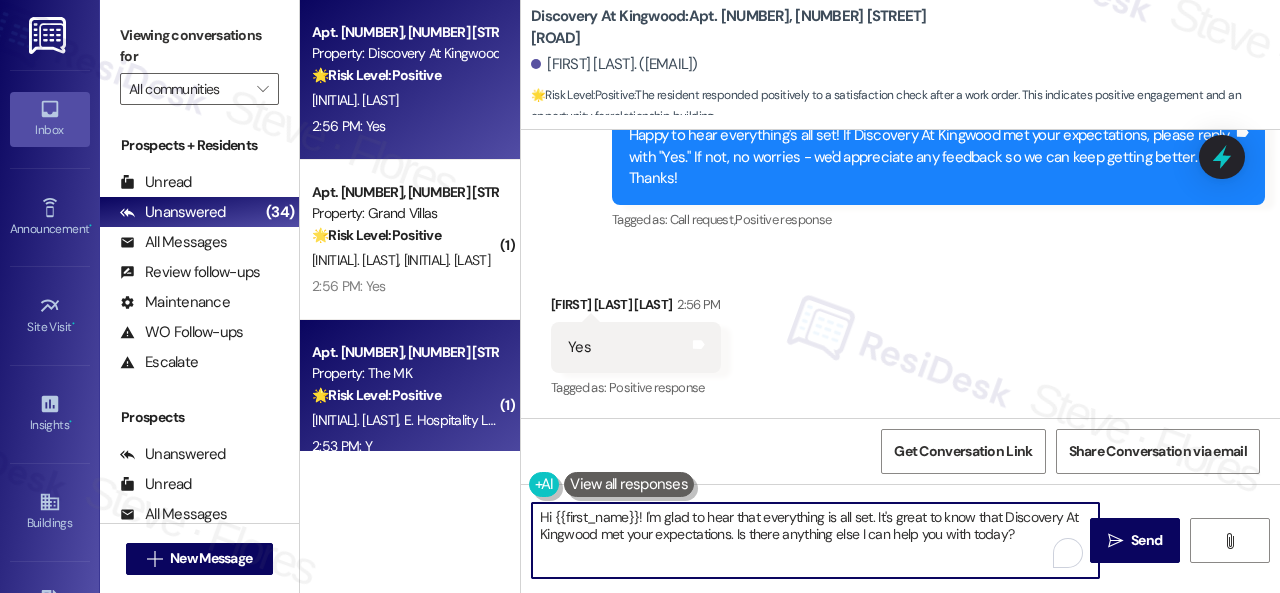drag, startPoint x: 1056, startPoint y: 543, endPoint x: 341, endPoint y: 435, distance: 723.11066 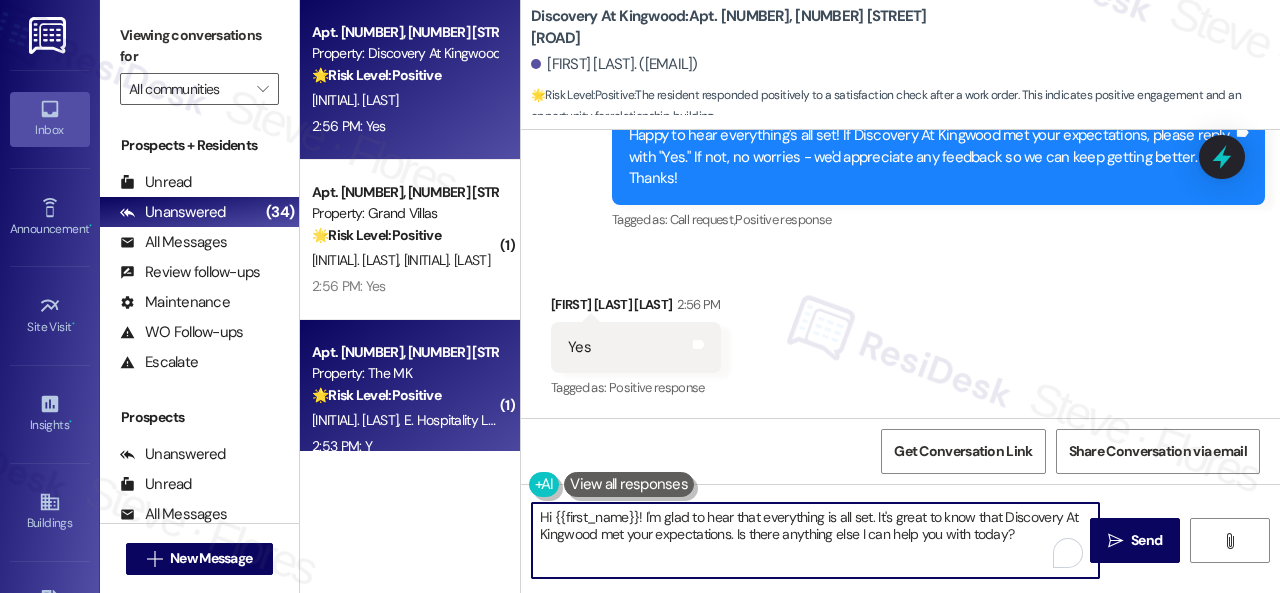click on "Apt. 313, 150 Northpark Plaza Drive Property: Discovery At Kingwood 🌟  Risk Level:  Positive The resident responded positively to a satisfaction check after a work order. This indicates positive engagement and an opportunity for relationship building. K. Indalecio 2:56 PM: Yes 2:56 PM: Yes ( 1 ) Apt. 3503, 1550 Katy Gap Rd Property: Grand Villas 🌟  Risk Level:  Positive The resident confirmed that the work order was completed to their satisfaction and provided positive feedback. This indicates positive engagement and an opportunity for relationship building. M. Faustino M. Faustino 2:56 PM: Yes 2:56 PM: Yes ( 1 ) Apt. 104, 5858 North College Avenue Property: The MK 🌟  Risk Level:  Positive The message is a positive response to a check-in about resident satisfaction, indicating positive engagement and relationship building. D. Boyd E. Hospitality Llc 2:53 PM: Y 2:53 PM: Y Apt. 308, 6565 W Foxridge Dr Property: The Falls 🌟  Risk Level:  Positive R. Divine-Rogers B. Harwick 12:59 PM: Yes thank you! (" at bounding box center [790, 296] 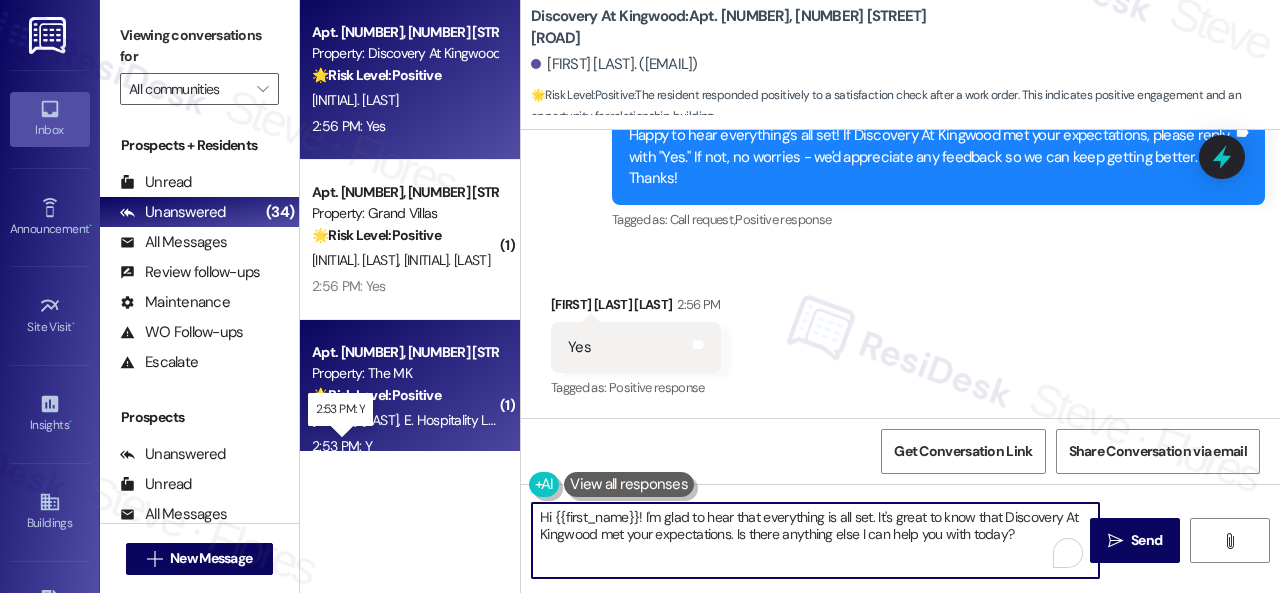 paste on "I'm glad you are satisfied with your home. Have you written a review for us before? If not, can I ask a quick favor? Would you mind writing one for us? I'll give you the link if you are willing.
If you've already done it or couldn't this time, no worries at all—no action is required. Thanks!" 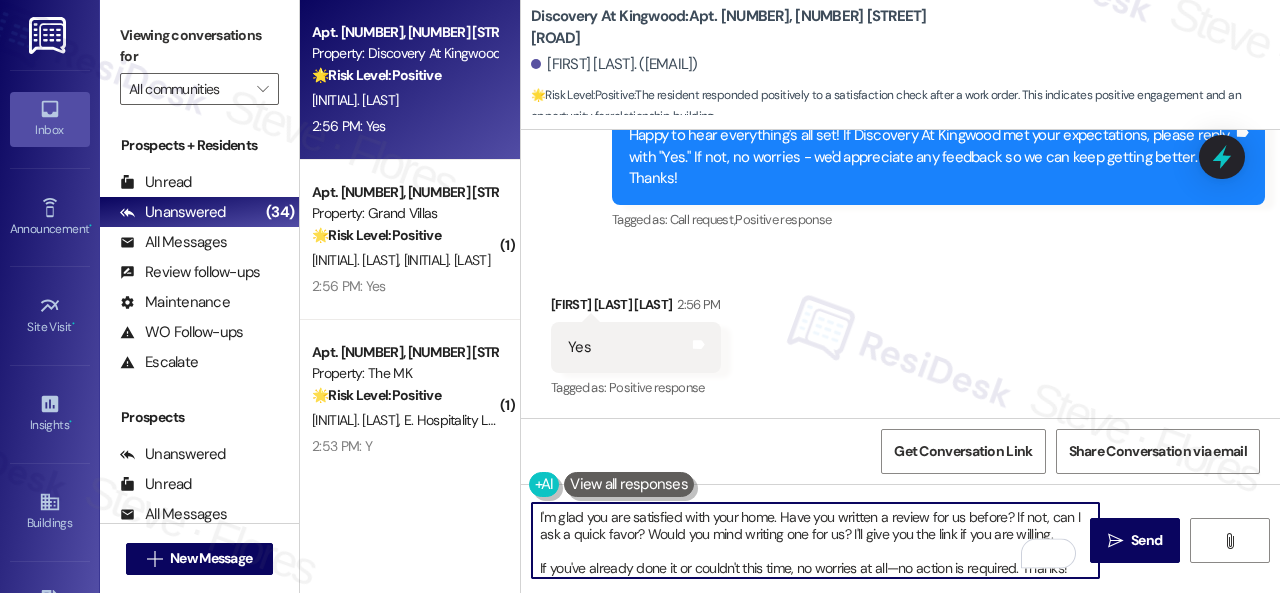scroll, scrollTop: 4, scrollLeft: 0, axis: vertical 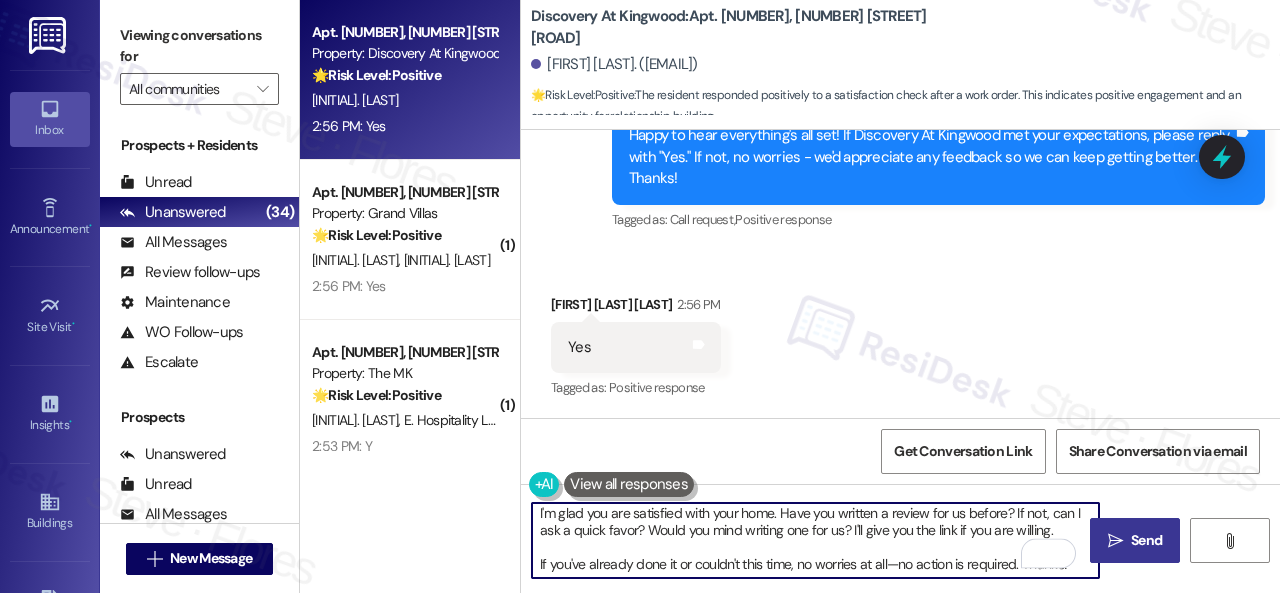 type on "I'm glad you are satisfied with your home. Have you written a review for us before? If not, can I ask a quick favor? Would you mind writing one for us? I'll give you the link if you are willing.
If you've already done it or couldn't this time, no worries at all—no action is required. Thanks!" 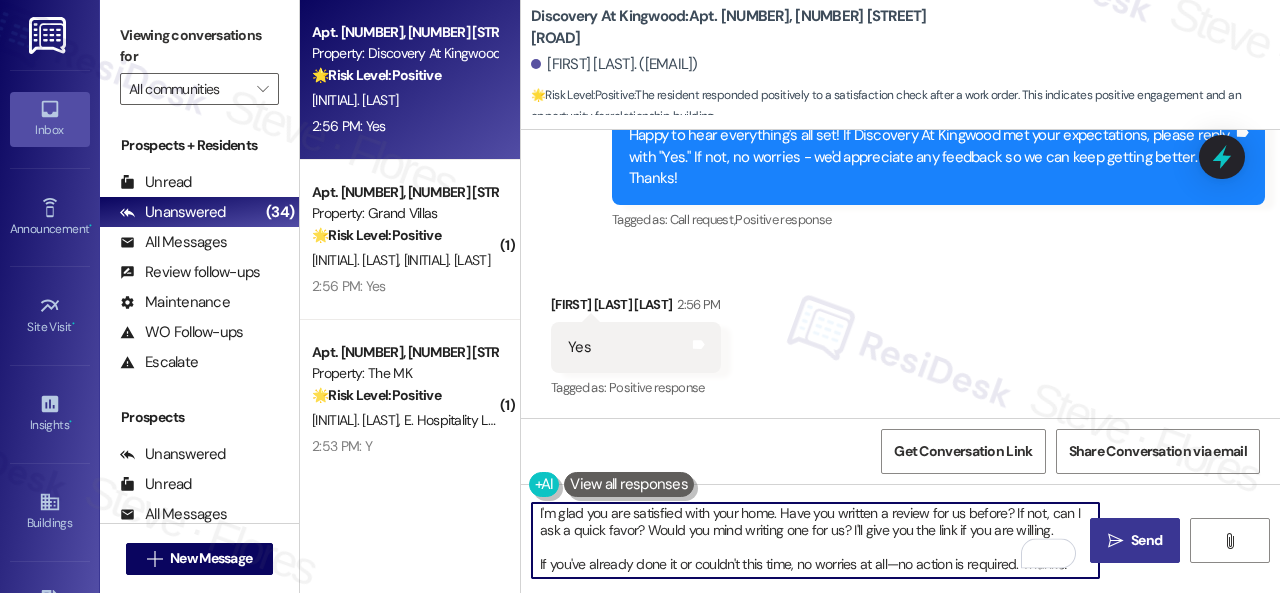 click on " Send" at bounding box center (1135, 540) 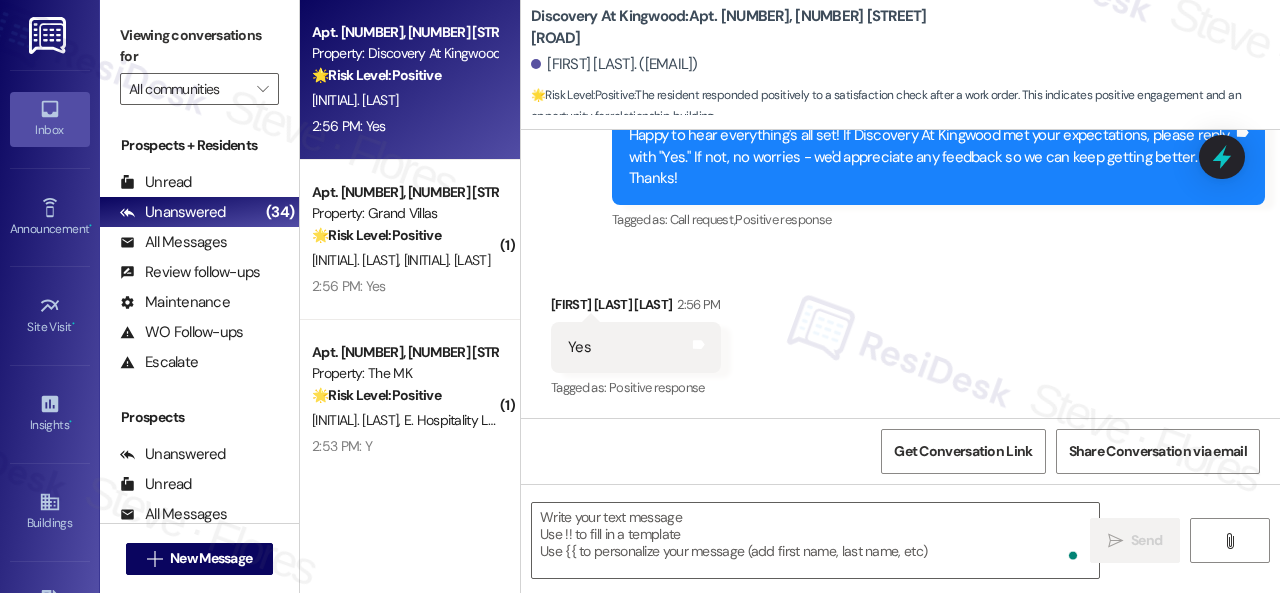 scroll, scrollTop: 0, scrollLeft: 0, axis: both 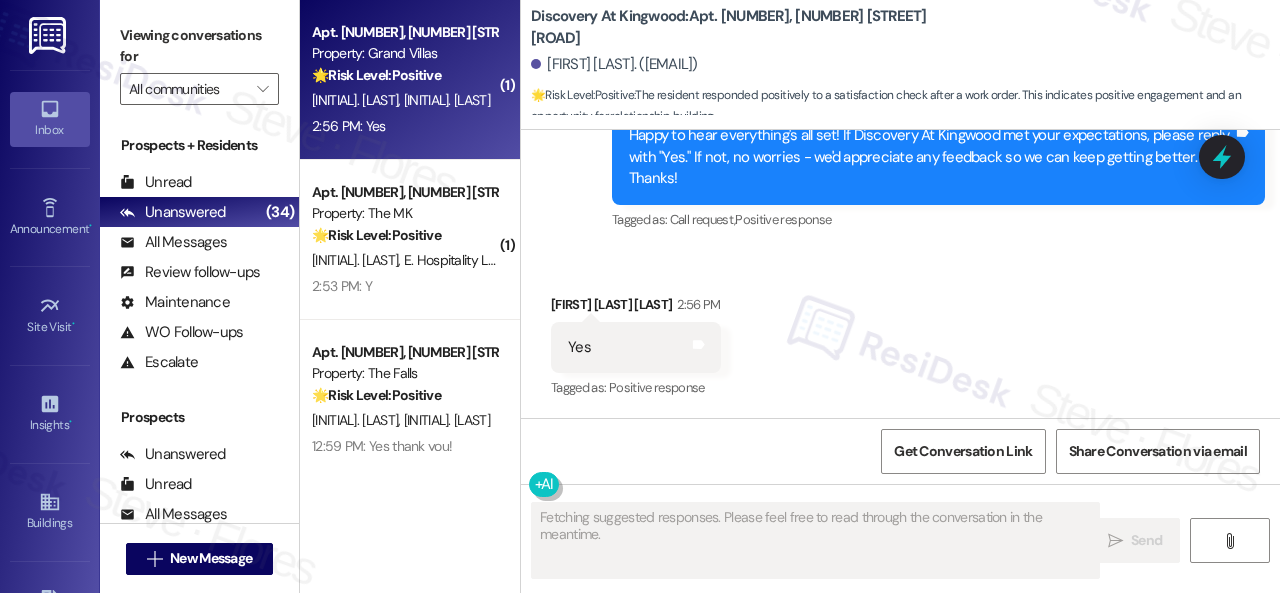 click on "2:56 PM: Yes 2:56 PM: Yes" at bounding box center (404, 126) 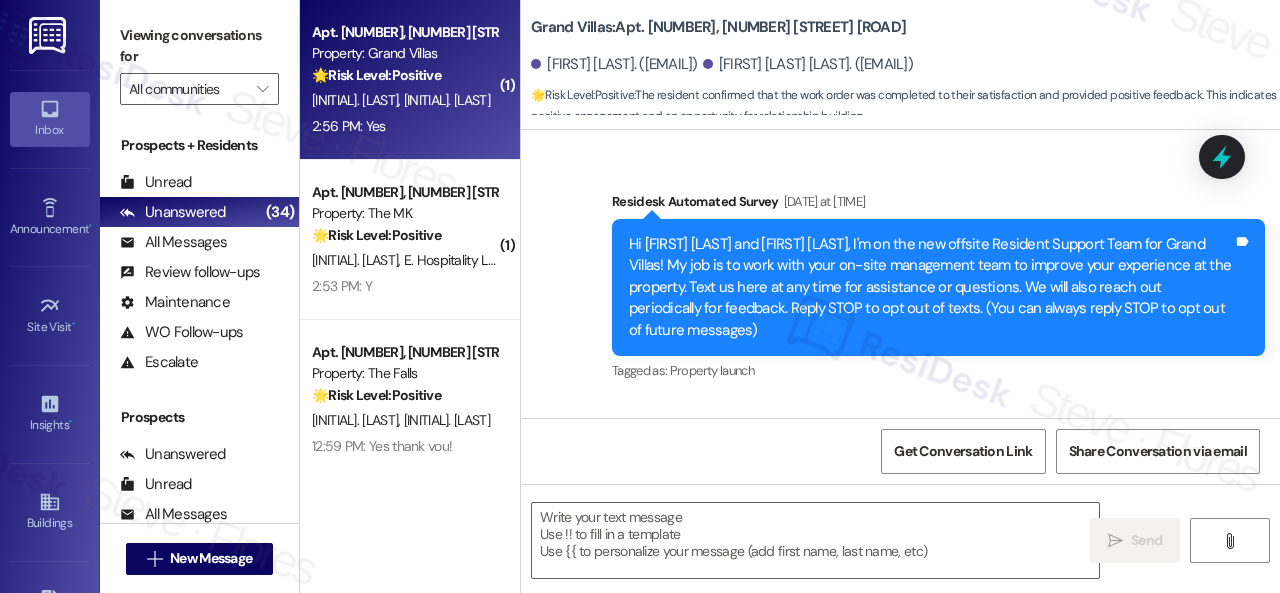 scroll, scrollTop: 13275, scrollLeft: 0, axis: vertical 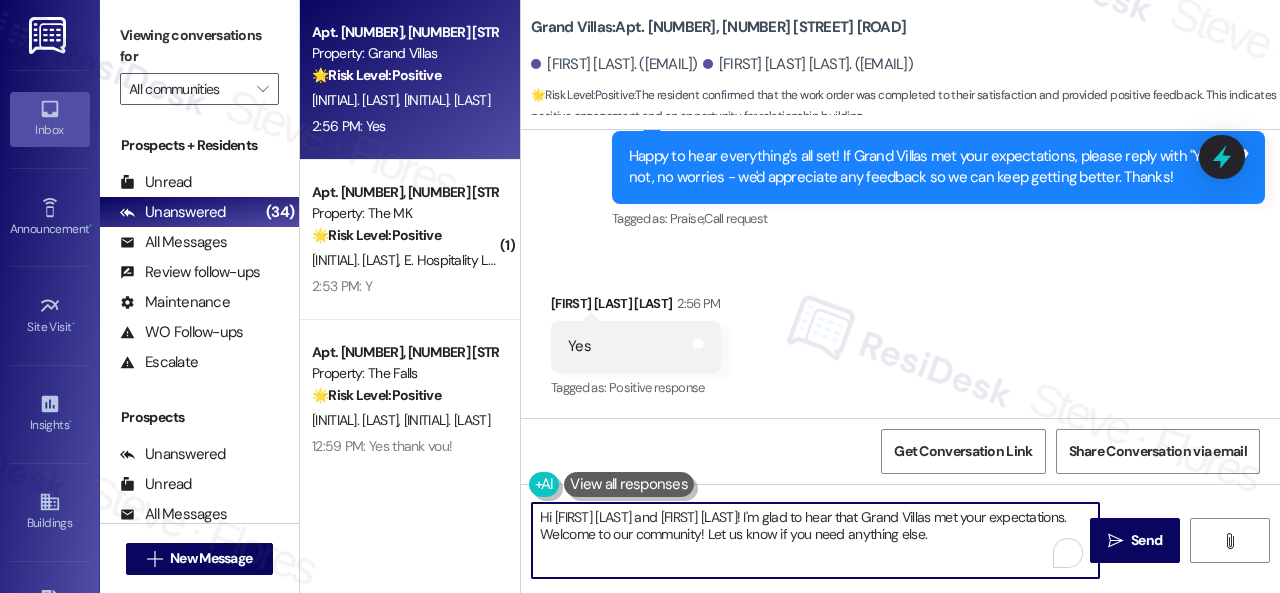 drag, startPoint x: 1046, startPoint y: 541, endPoint x: 472, endPoint y: 461, distance: 579.5481 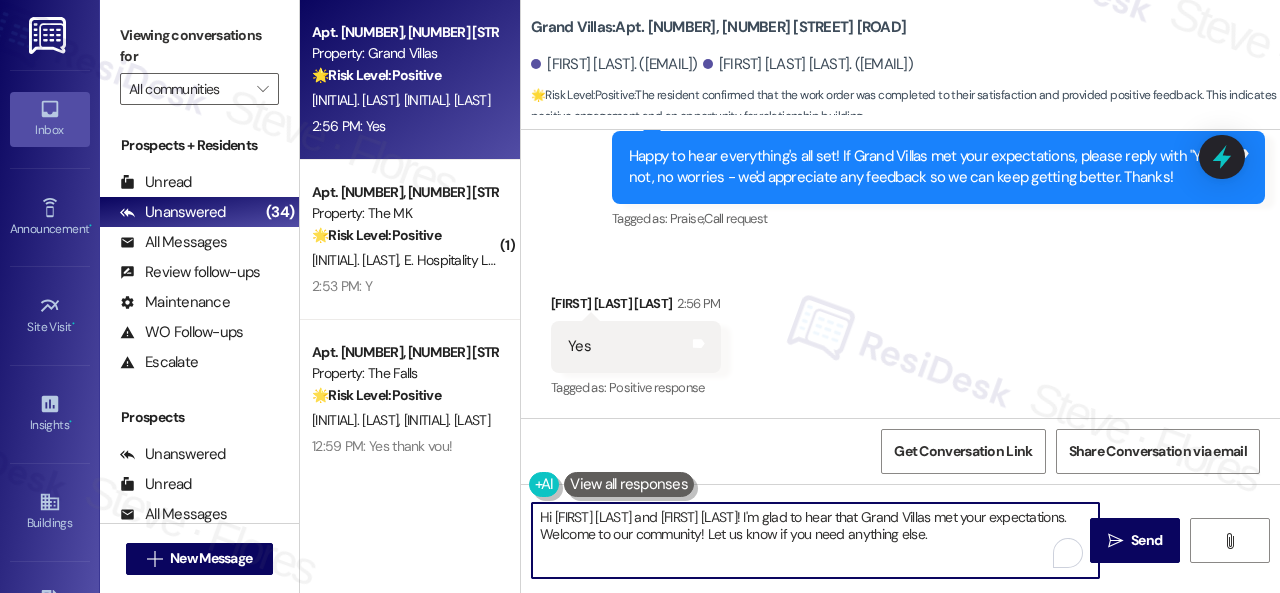 click on "Apt. 3503, 1550 Katy Gap Rd Property: Grand Villas 🌟  Risk Level:  Positive The resident confirmed that the work order was completed to their satisfaction and provided positive feedback. This indicates positive engagement and an opportunity for relationship building. M. Faustino M. Faustino 2:56 PM: Yes 2:56 PM: Yes ( 1 ) Apt. 104, 5858 North College Avenue Property: The MK 🌟  Risk Level:  Positive The message is a positive response to a check-in about resident satisfaction, indicating positive engagement and relationship building. D. Boyd E. Hospitality Llc 2:53 PM: Y 2:53 PM: Y Apt. 308, 6565 W Foxridge Dr Property: The Falls 🌟  Risk Level:  Positive The resident responded positively to a check-in regarding a completed work order. This indicates satisfaction and positive engagement. R. Divine-Rogers B. Harwick 12:59 PM: Yes thank you! 12:59 PM: Yes thank you! ( 1 ) Apt. 3001, 1550 Katy Gap Rd Property: Grand Villas 🌟  Risk Level:  Positive C. Sibira Caridad W. Valencia 🌟  Risk Level:" at bounding box center [790, 296] 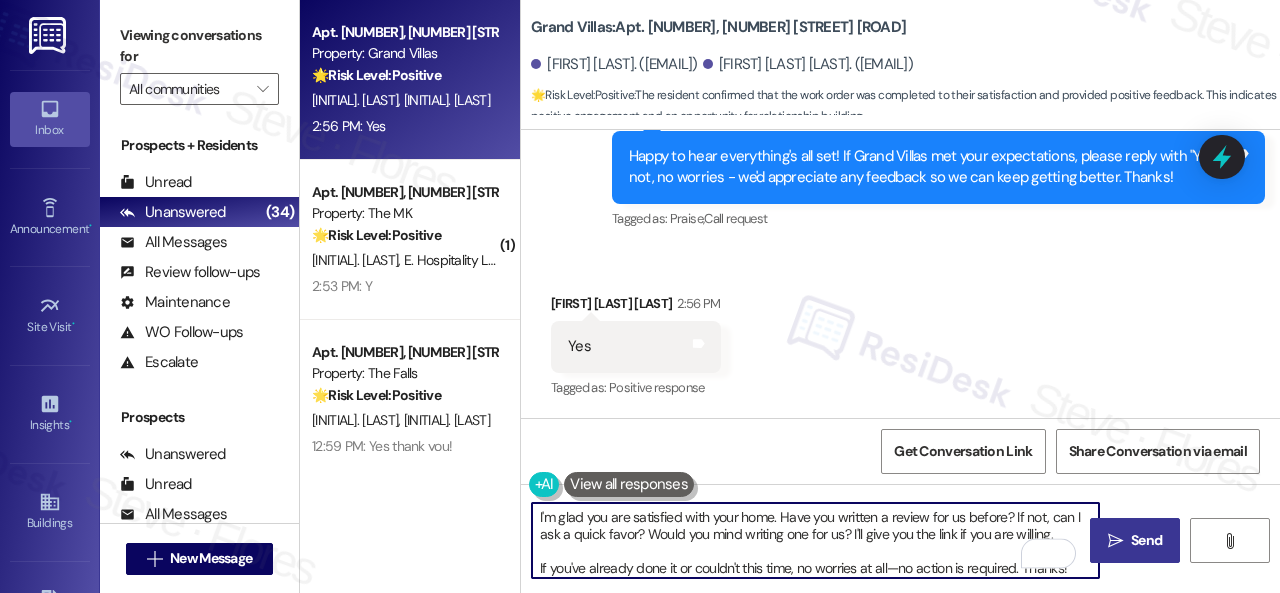 type on "I'm glad you are satisfied with your home. Have you written a review for us before? If not, can I ask a quick favor? Would you mind writing one for us? I'll give you the link if you are willing.
If you've already done it or couldn't this time, no worries at all—no action is required. Thanks!" 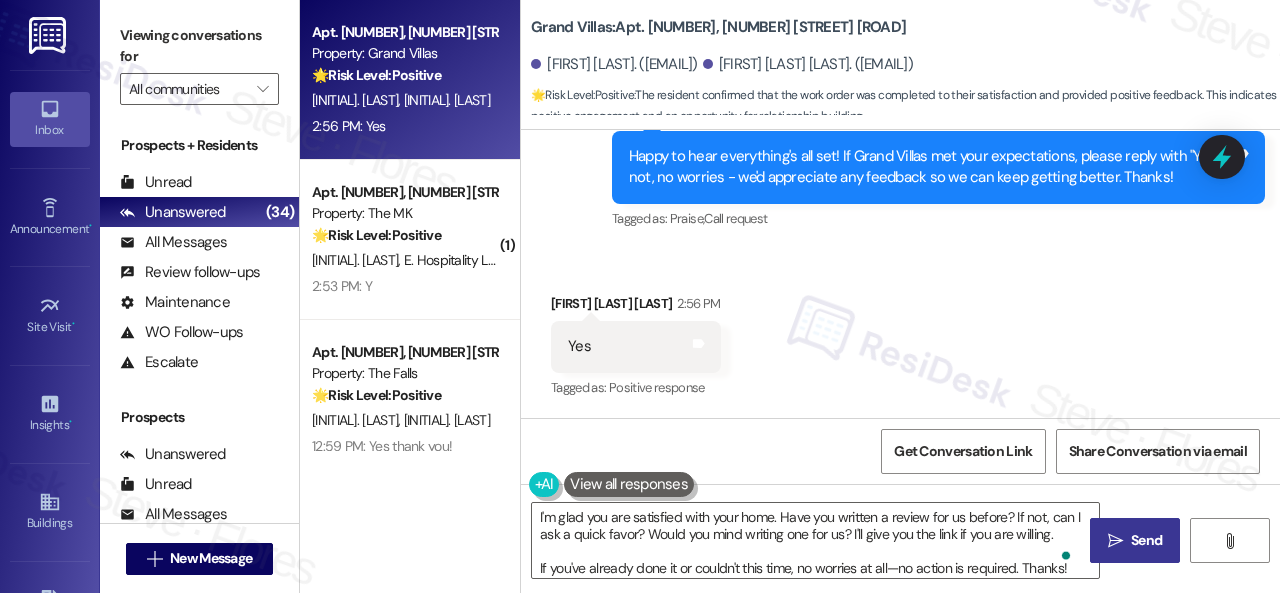 click on " Send" at bounding box center [1135, 540] 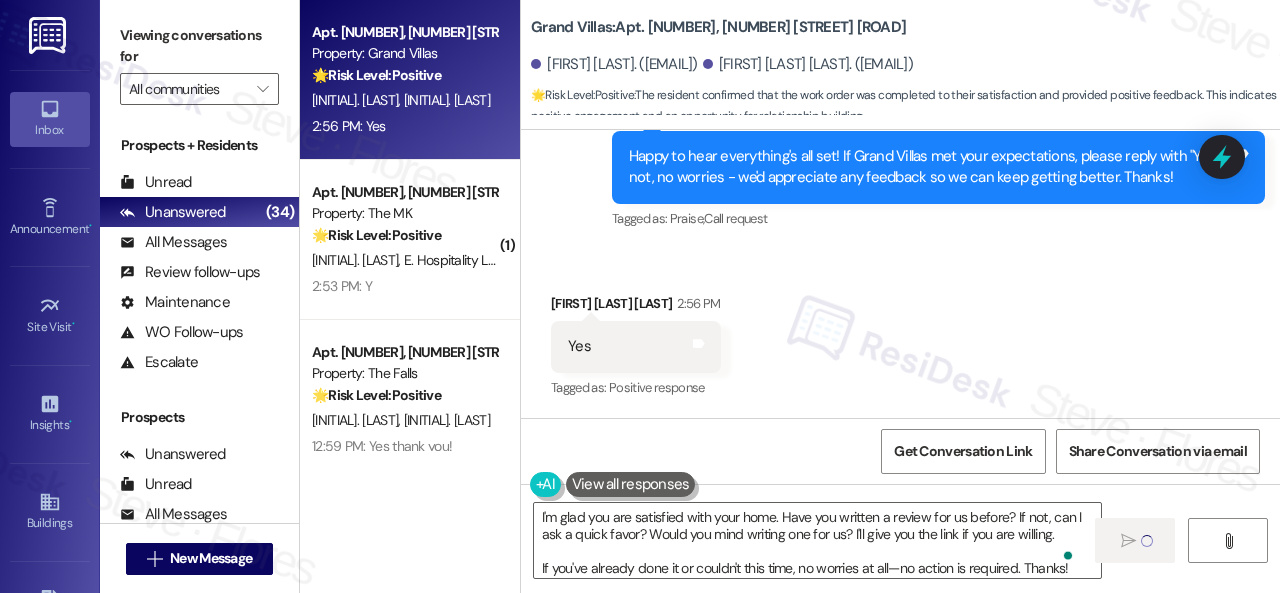 type 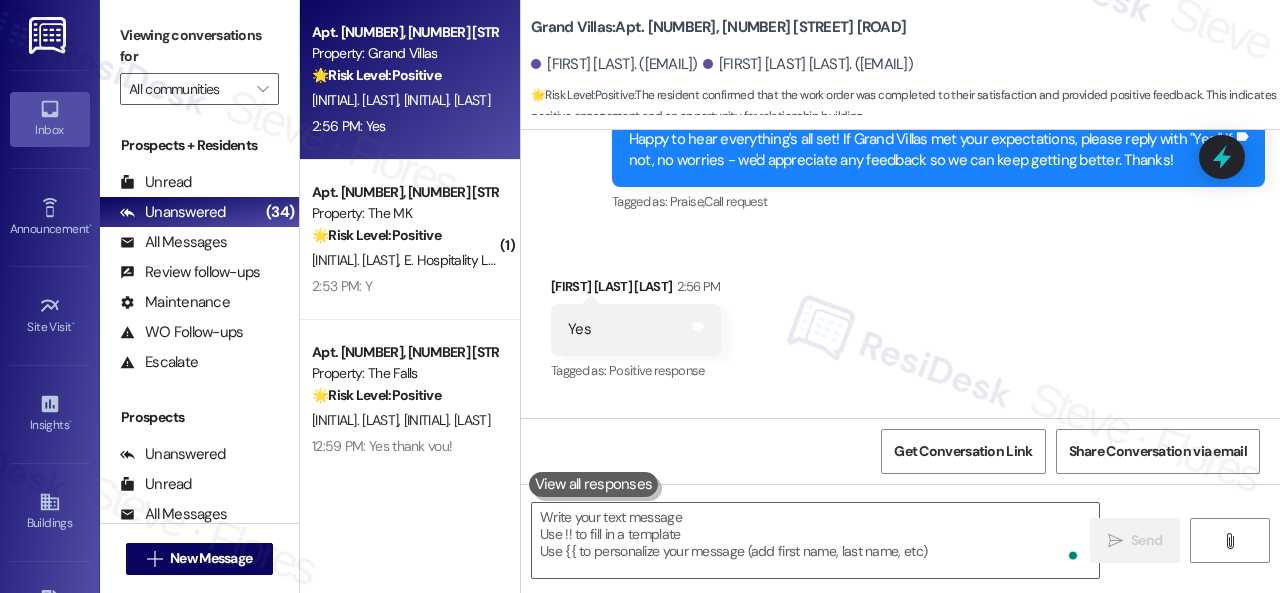 scroll, scrollTop: 13274, scrollLeft: 0, axis: vertical 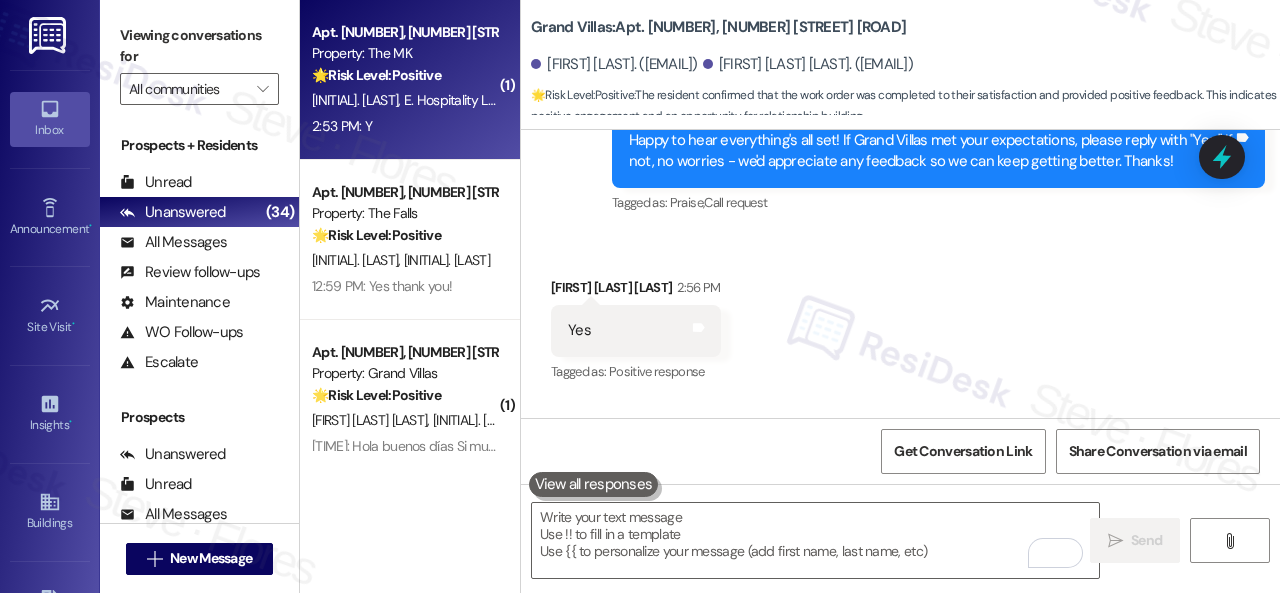 click on "2:53 PM: Y 2:53 PM: Y" at bounding box center [404, 126] 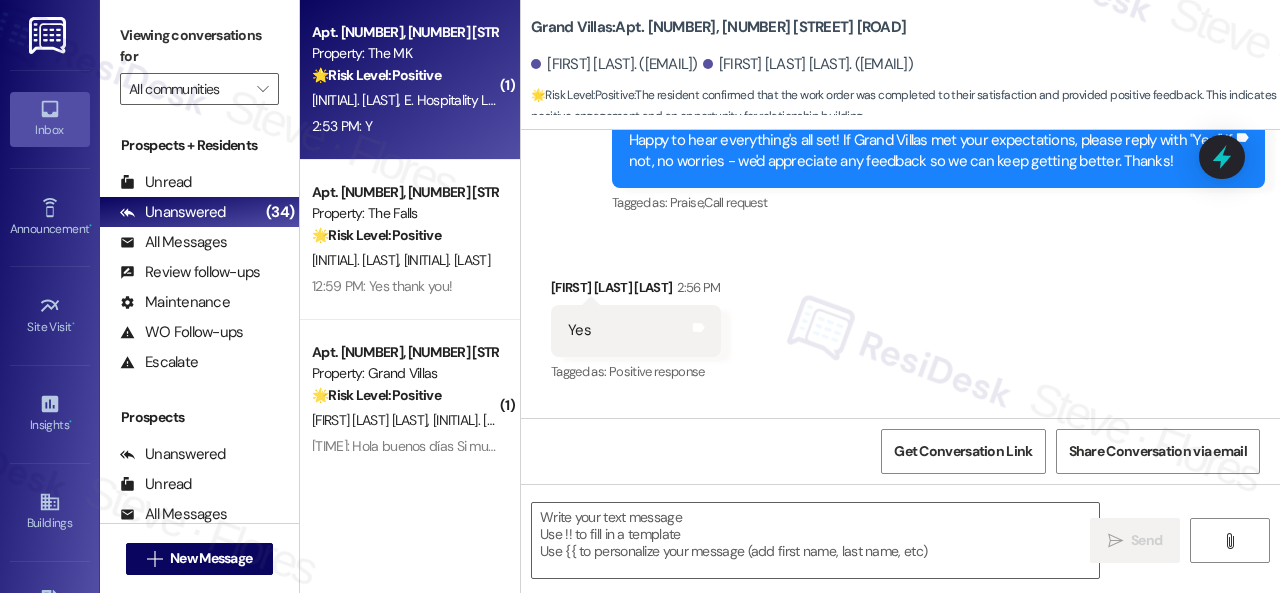 type on "Fetching suggested responses. Please feel free to read through the conversation in the meantime." 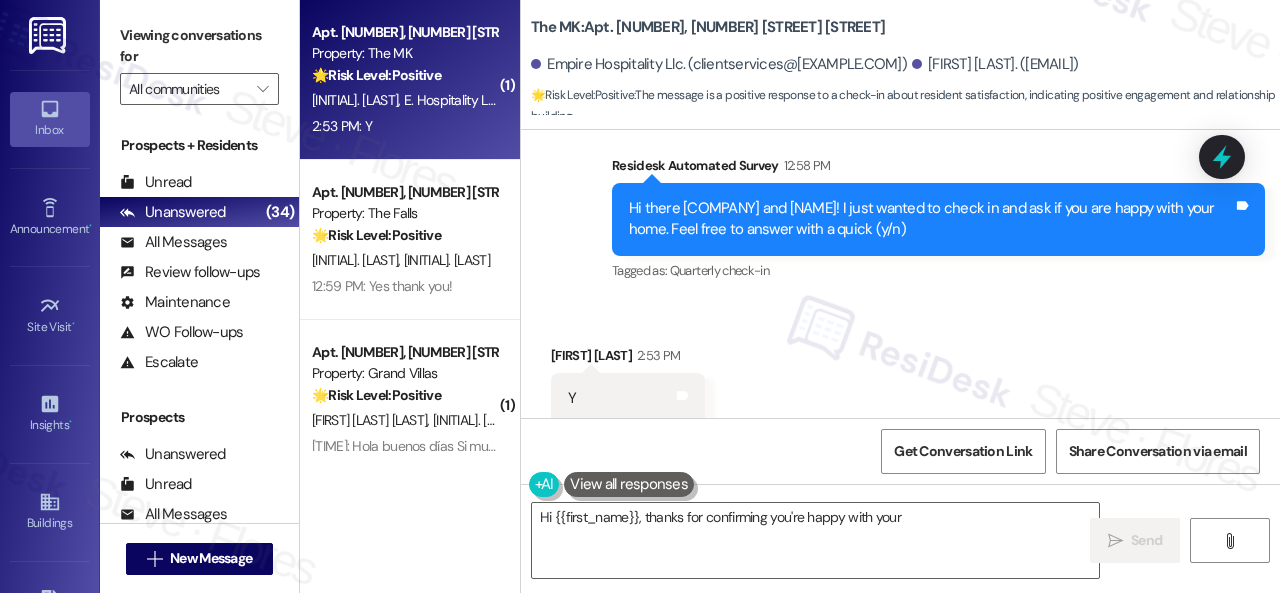 scroll, scrollTop: 686, scrollLeft: 0, axis: vertical 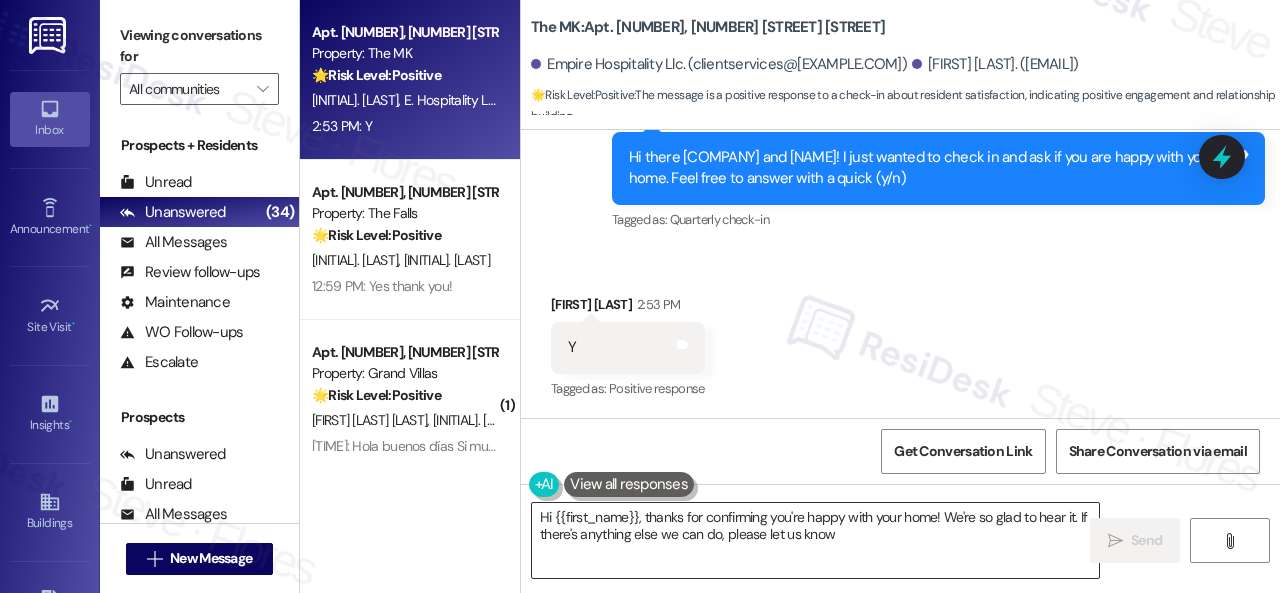 type on "Hi {{first_name}}, thanks for confirming you're happy with your home! We're so glad to hear it. If there's anything else we can do, please let us know!" 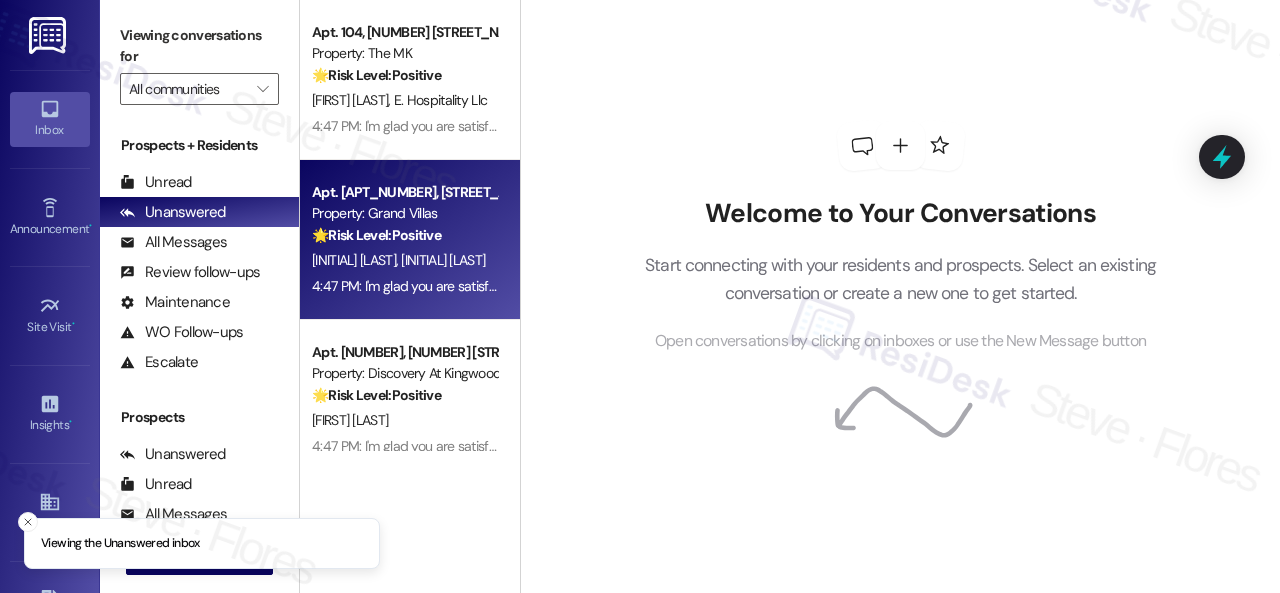 scroll, scrollTop: 0, scrollLeft: 0, axis: both 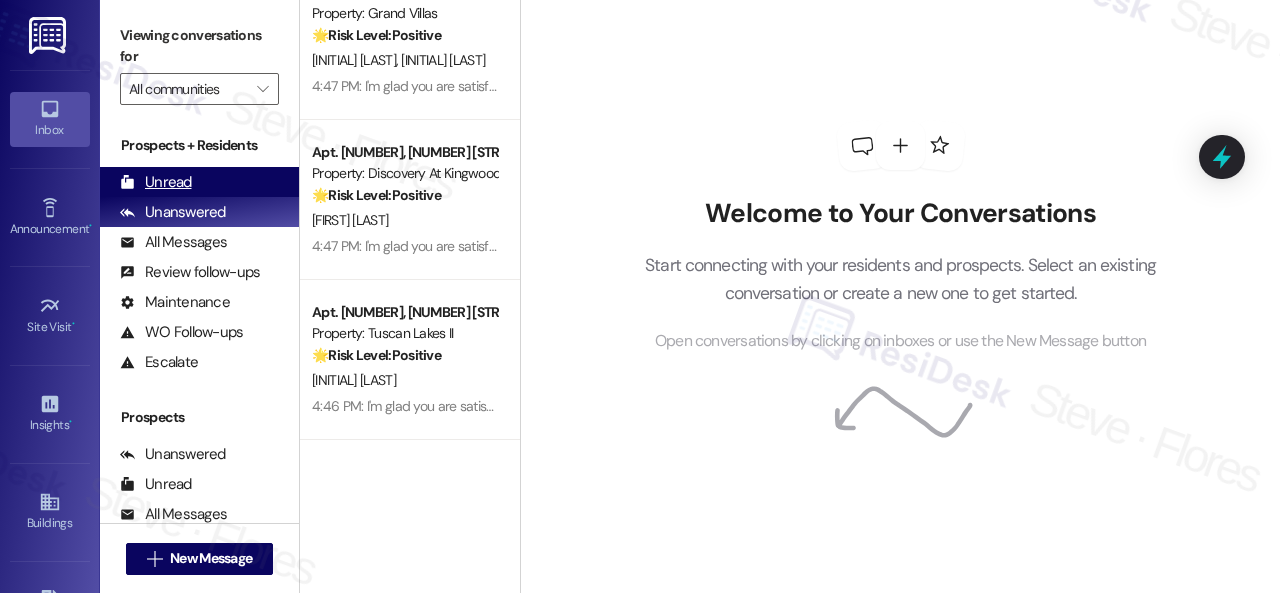 click on "Unread" at bounding box center [156, 182] 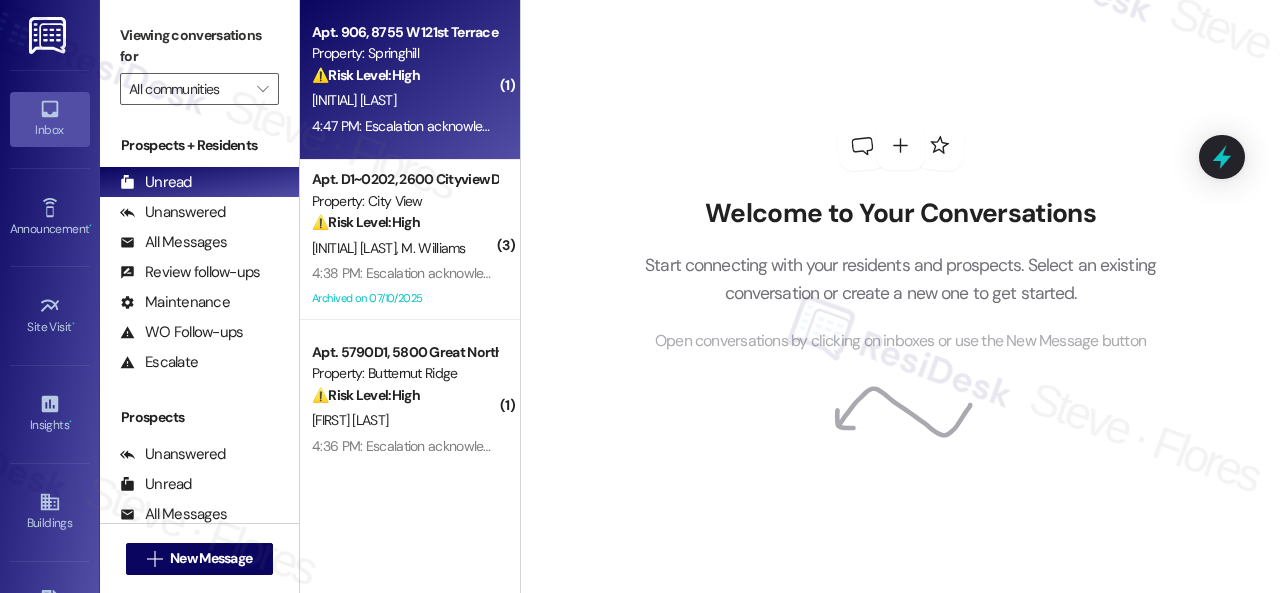 click on "[INITIAL] [LAST]" at bounding box center [404, 100] 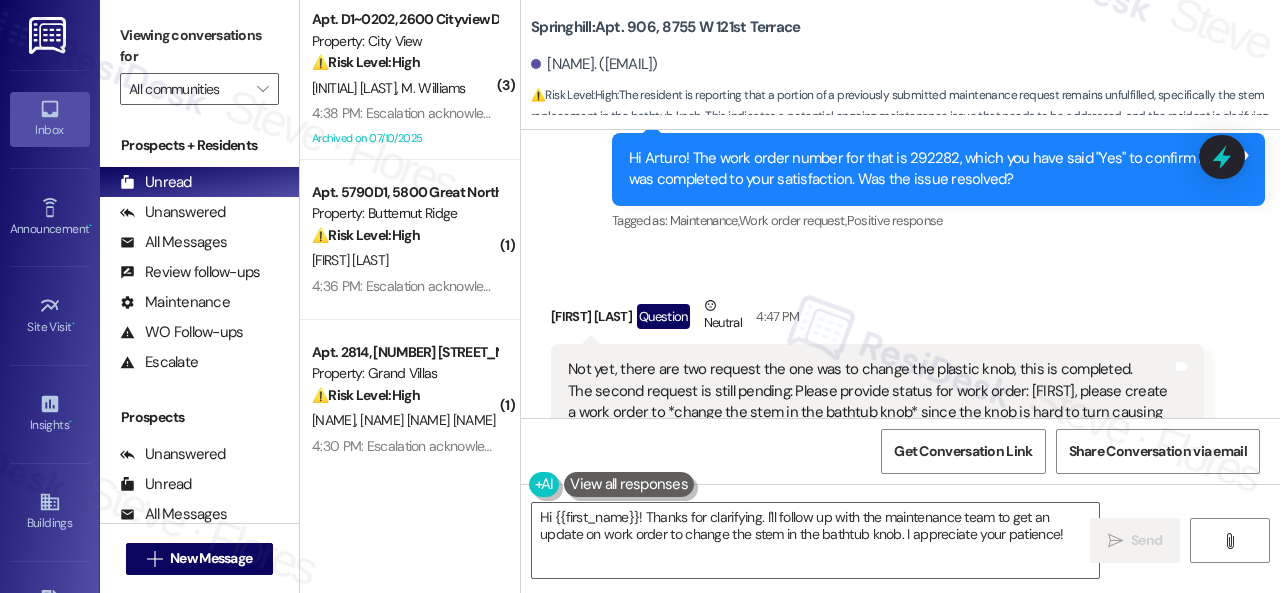 scroll, scrollTop: 11532, scrollLeft: 0, axis: vertical 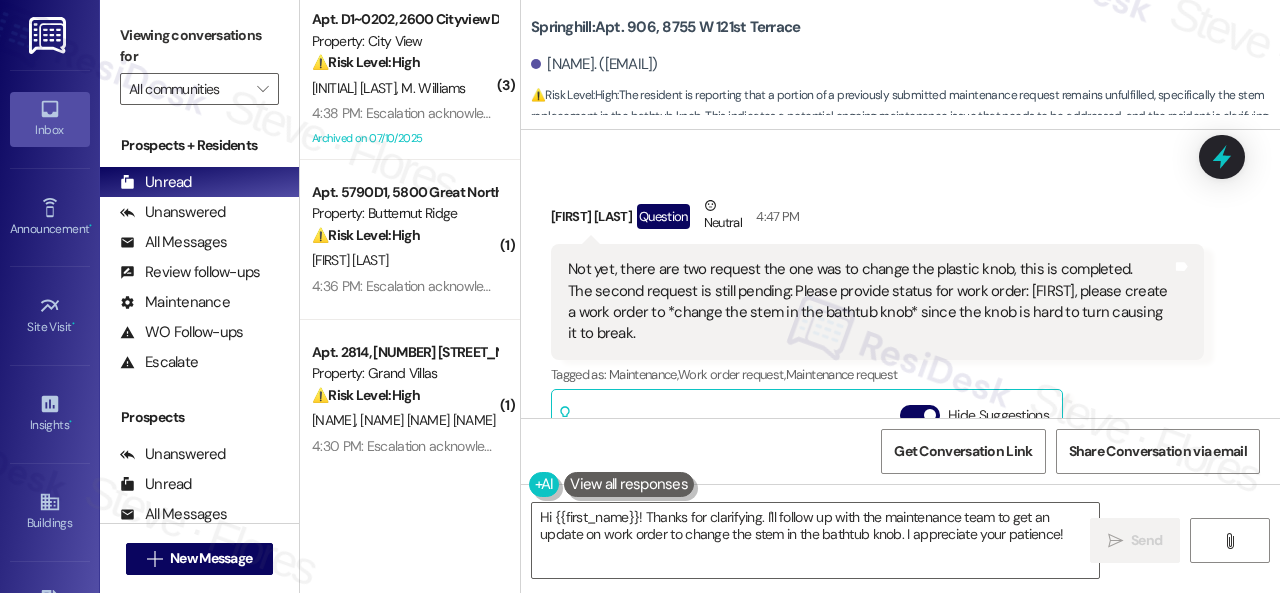 click on "Received via SMS [NAME] [NAME] Question Neutral 4:47 PM Not yet, there are two request the one was to change the plastic knob, this is completed.
The second request is still pending: Please provide status for work order: [NAME], please create a work order to *change the stem in the bathtub knob* since the knob is hard to turn causing it to break. Tags and notes Tagged as: Maintenance , Click to highlight conversations about Maintenance Work order request , Click to highlight conversations about Work order request Maintenance request Click to highlight conversations about Maintenance request Related guidelines Hide Suggestions [NAME] - [NAME]: Residents should contact the office directly for any pest control issues, including reporting activity, requesting extra treatment, or having questions about pest control services. Created 10 months ago Property level guideline ( 66 % match) FAQs generated by ResiDesk AI Who should I contact about pest control issues? Original Guideline http://res.cl…" at bounding box center (877, 440) 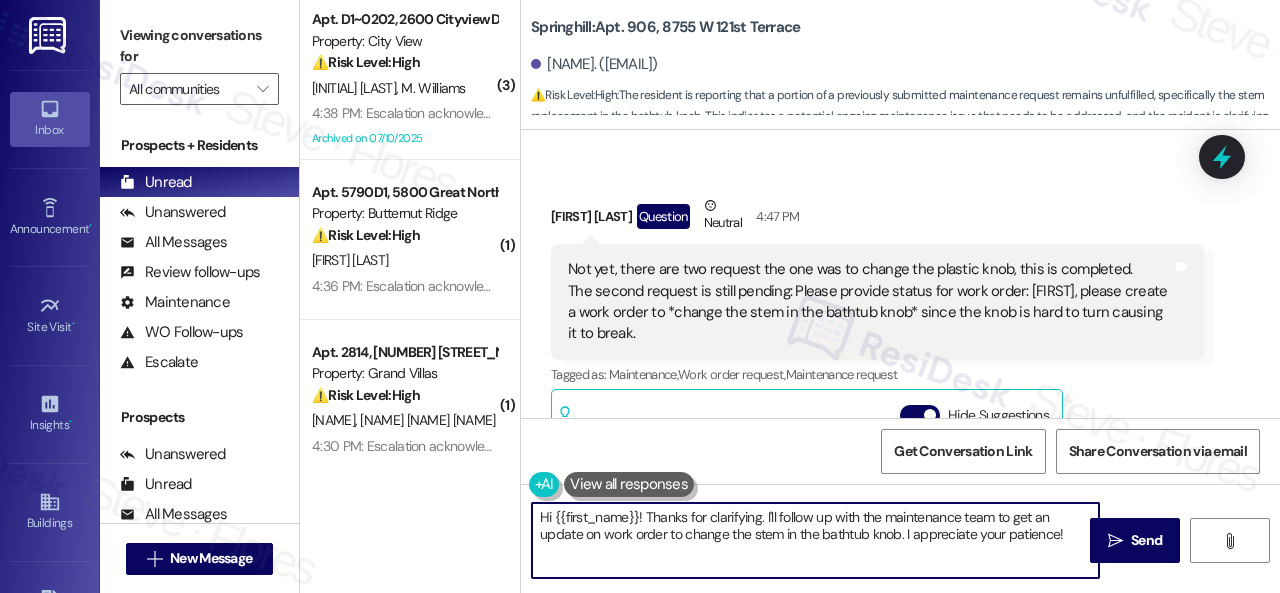 scroll, scrollTop: 6, scrollLeft: 0, axis: vertical 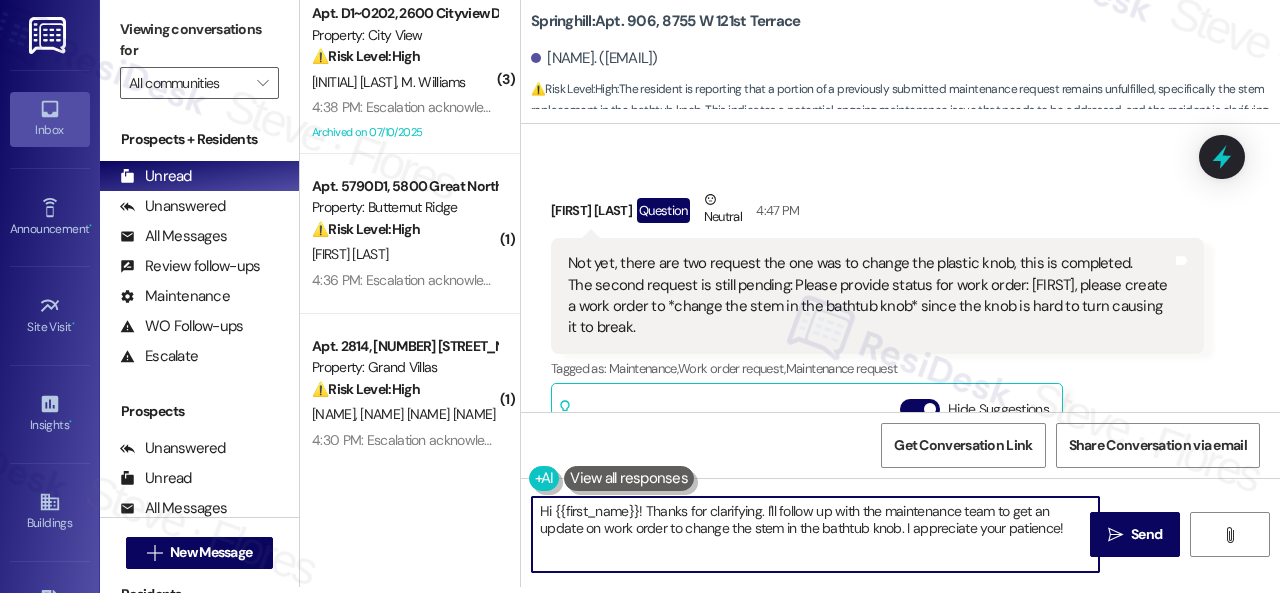 drag, startPoint x: 542, startPoint y: 519, endPoint x: 1265, endPoint y: 615, distance: 729.3456 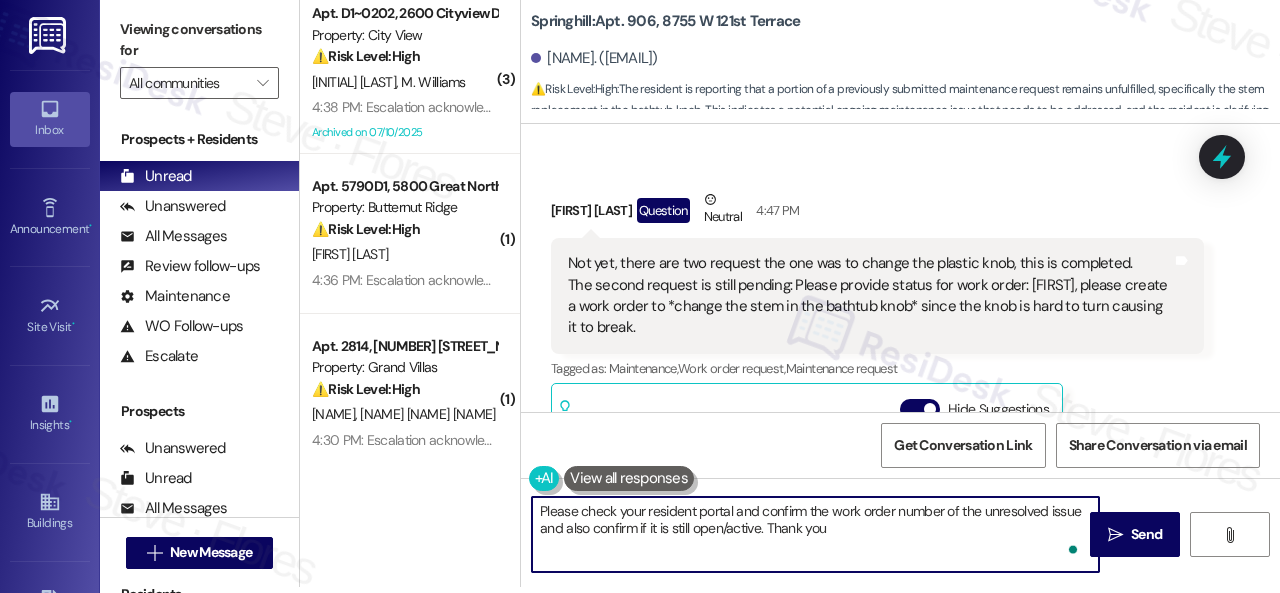 type on "Please check your resident portal and confirm the work order number of the unresolved issue and also confirm if it is still open/active. Thank you." 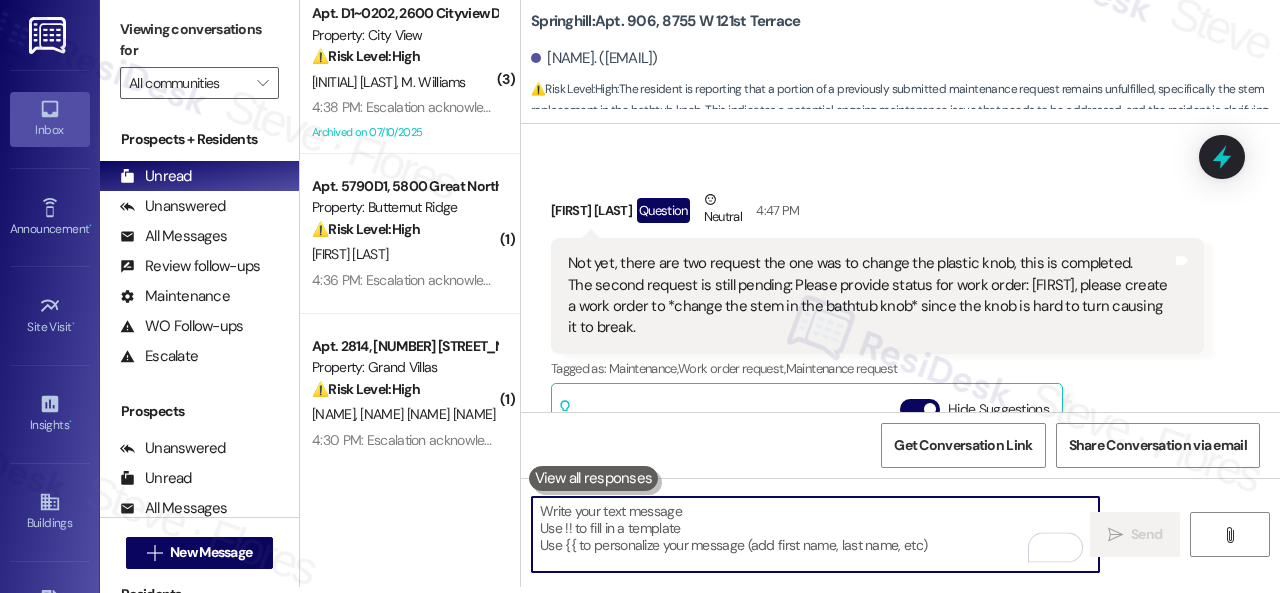 scroll, scrollTop: 0, scrollLeft: 0, axis: both 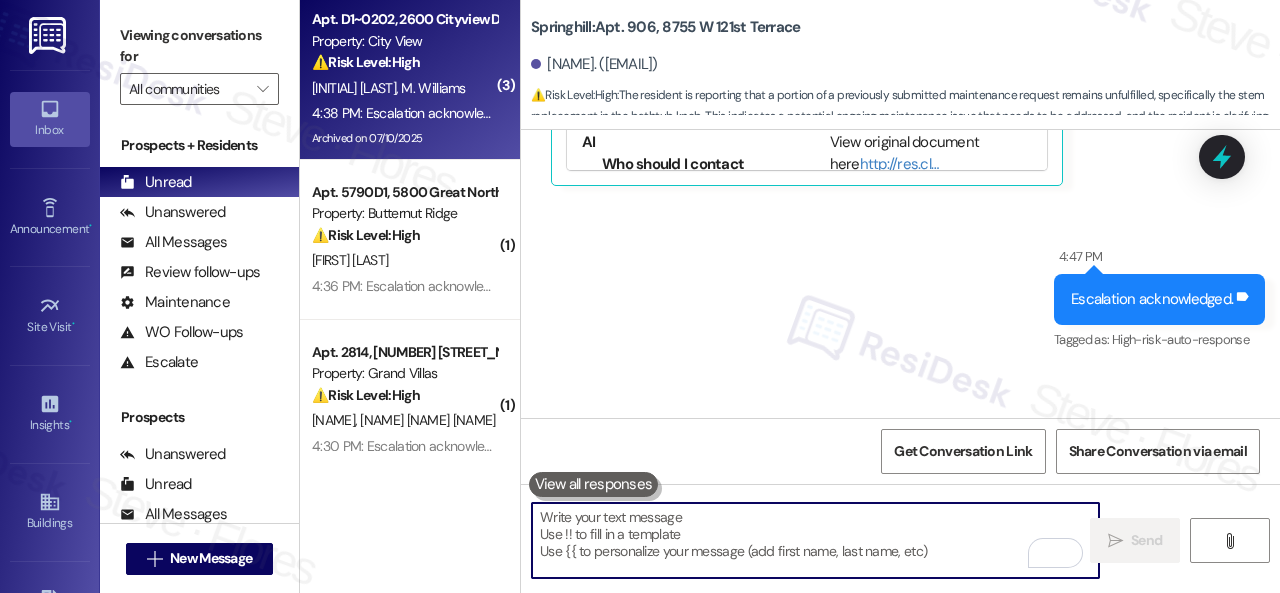 type 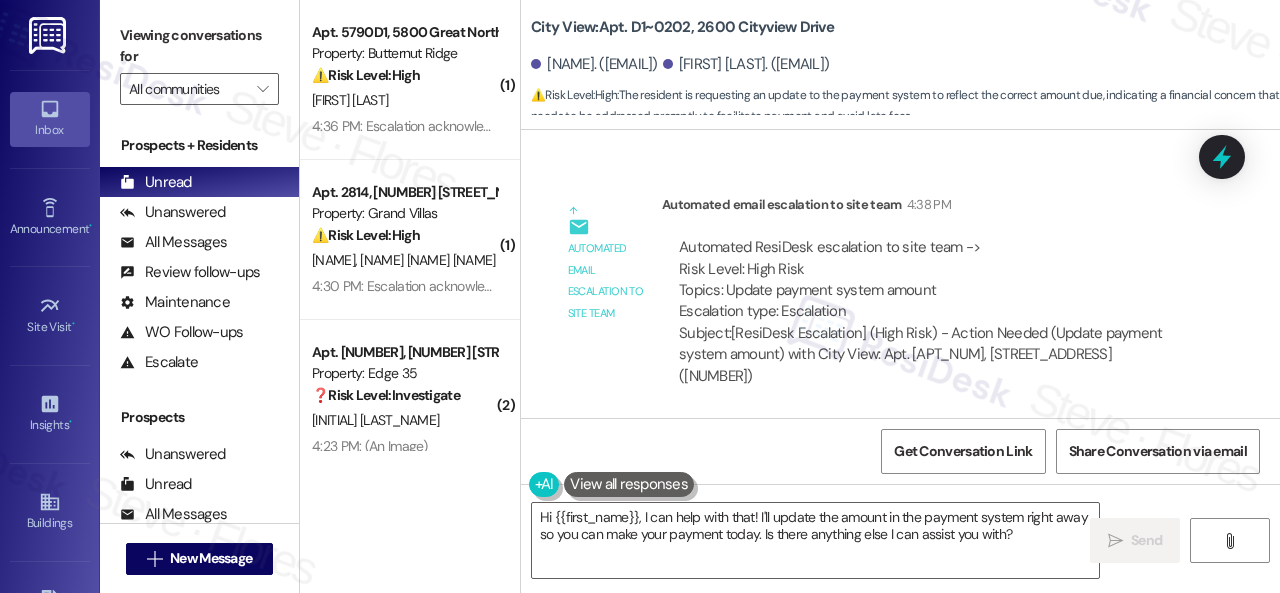 scroll, scrollTop: 6098, scrollLeft: 0, axis: vertical 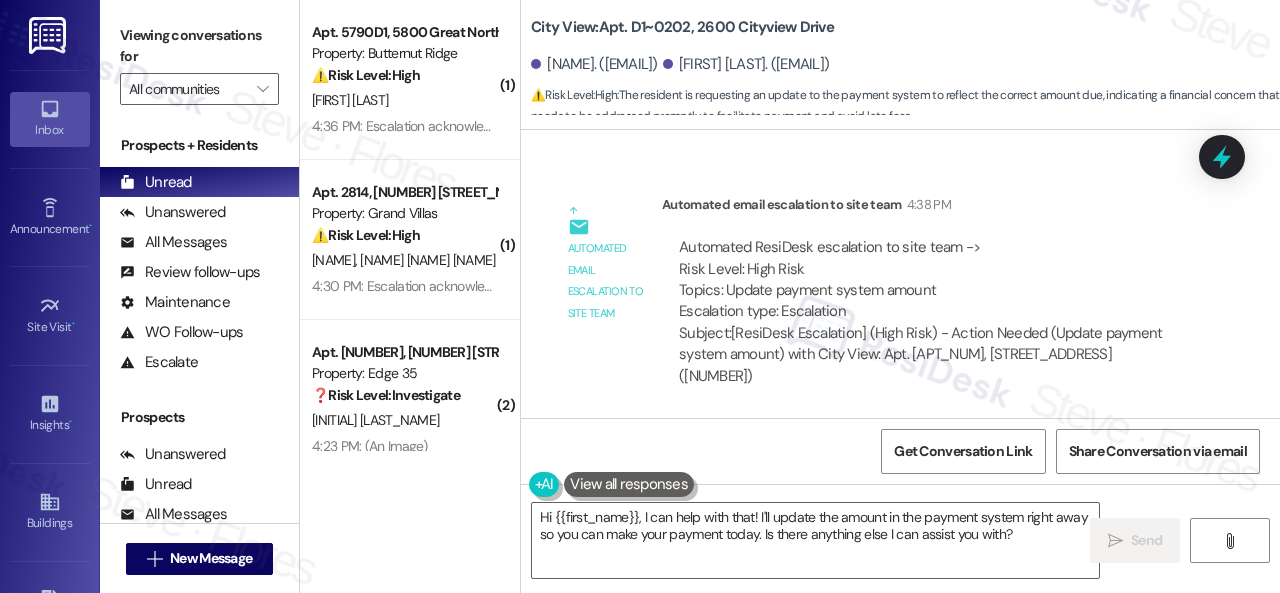 click on "Lease started Jan 12, 2025 at 7:00 PM Survey, sent via SMS Residesk Automated Survey May 14, 2025 at 12:38 PM Hi [NAME] and [NAME]! I'm checking in on your latest work order (resident asked if filter co..., ID: 278328). Was everything completed to your satisfaction? You can answer with a quick (Y/N) (You can always reply STOP to opt out of future messages) Tags and notes Tagged as:   Service request review Click to highlight conversations about Service request review Received via SMS [NAME] May 14, 2025 at 12:39 PM Y Tags and notes Tagged as:   Positive response Click to highlight conversations about Positive response Sent via SMS [FIRST]   (ResiDesk) May 14, 2025 at 4:52 PM I'm glad to hear the issues have been resolved! If City View met your expectations, please reply with "Yes." Otherwise, we’d love to hear your feedback. Thank you! Tags and notes Tagged as:   Praise ,  Click to highlight conversations about Praise Call request ,  Click to highlight conversations about Call request
," at bounding box center [900, 274] 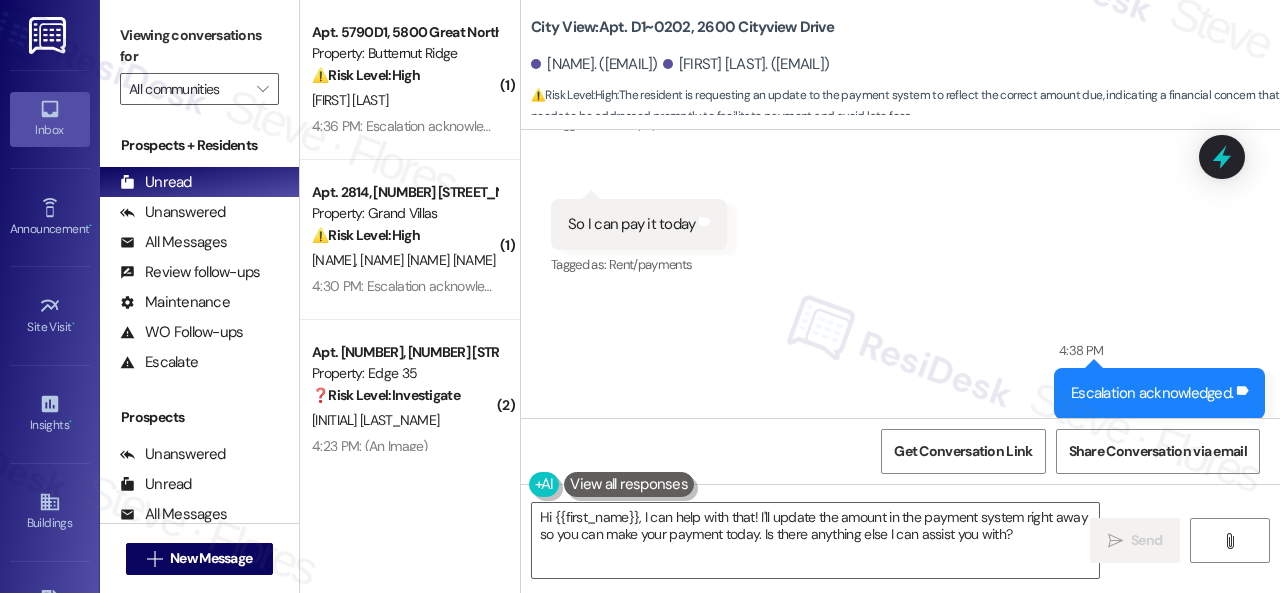 scroll, scrollTop: 5698, scrollLeft: 0, axis: vertical 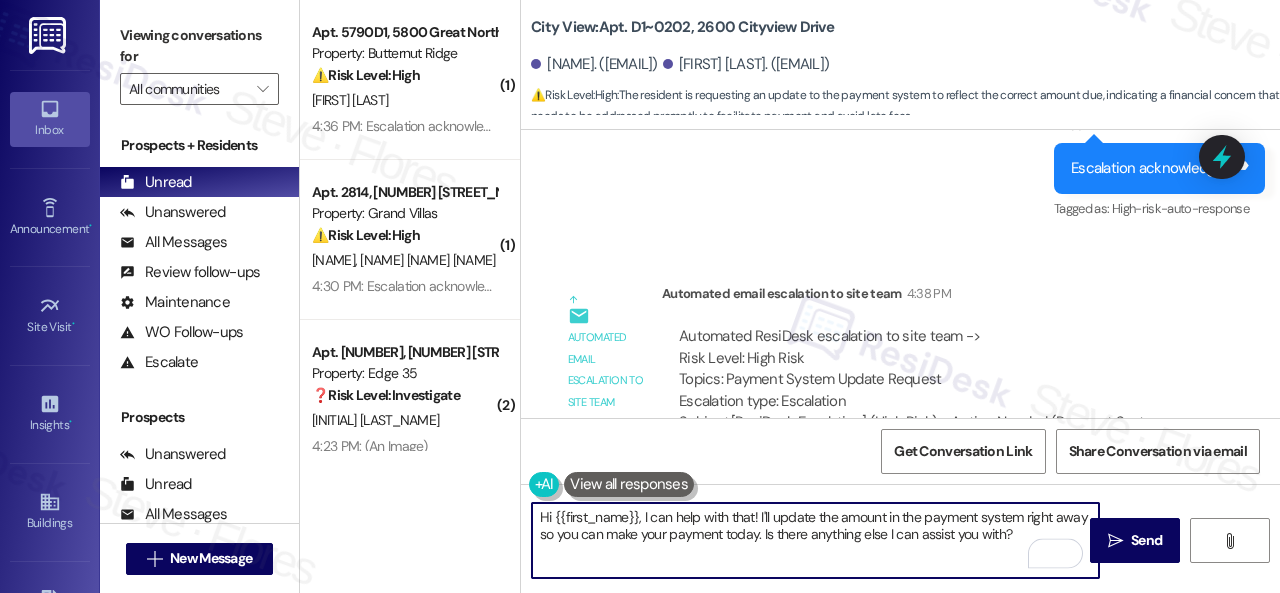 drag, startPoint x: 536, startPoint y: 517, endPoint x: 1016, endPoint y: 529, distance: 480.14996 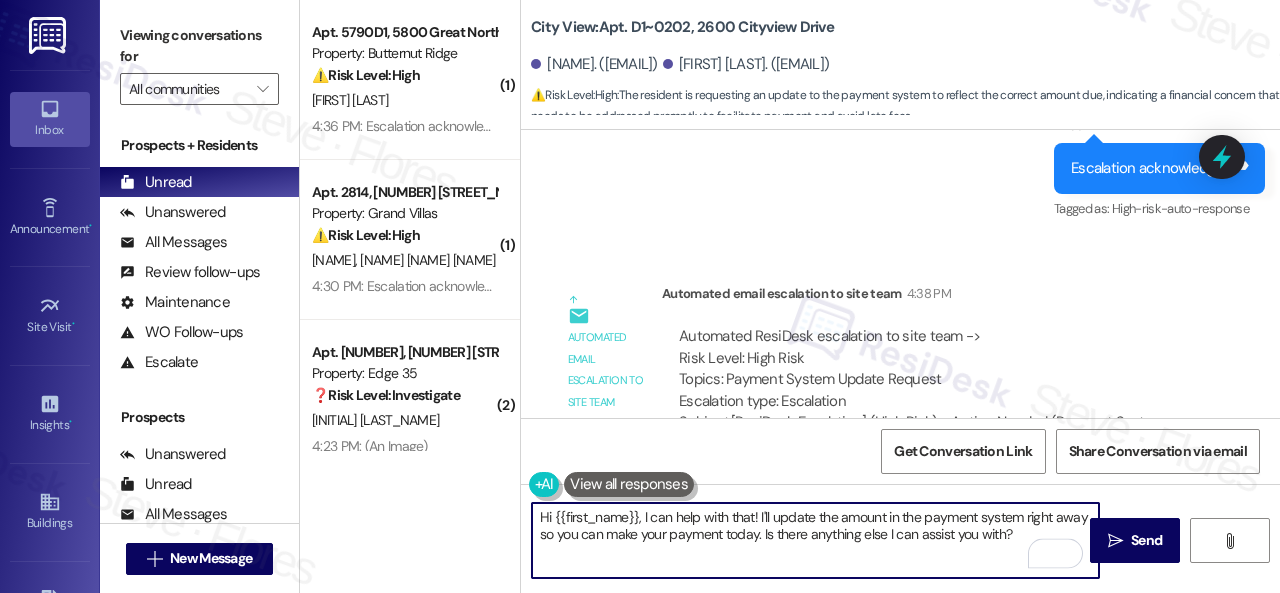 click on "Hi {{first_name}}, I can help with that! I'll update the amount in the payment system right away so you can make your payment today. Is there anything else I can assist you with?" at bounding box center (815, 540) 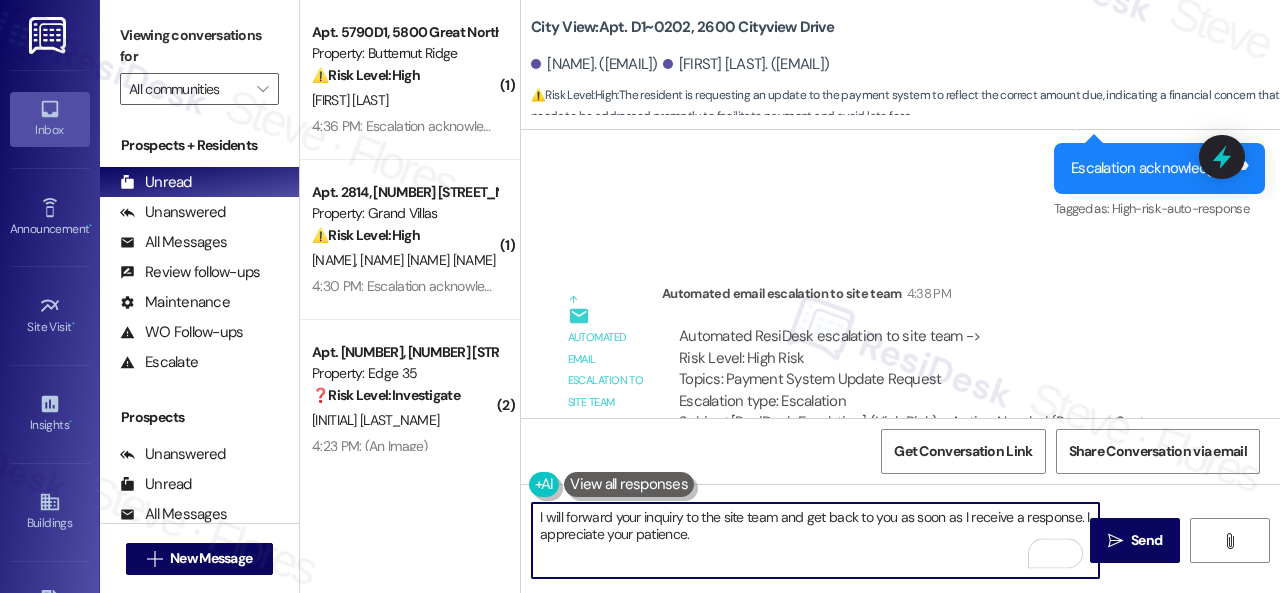 click on "I will forward your inquiry to the site team and get back to you as soon as I receive a response. I appreciate your patience." at bounding box center [815, 540] 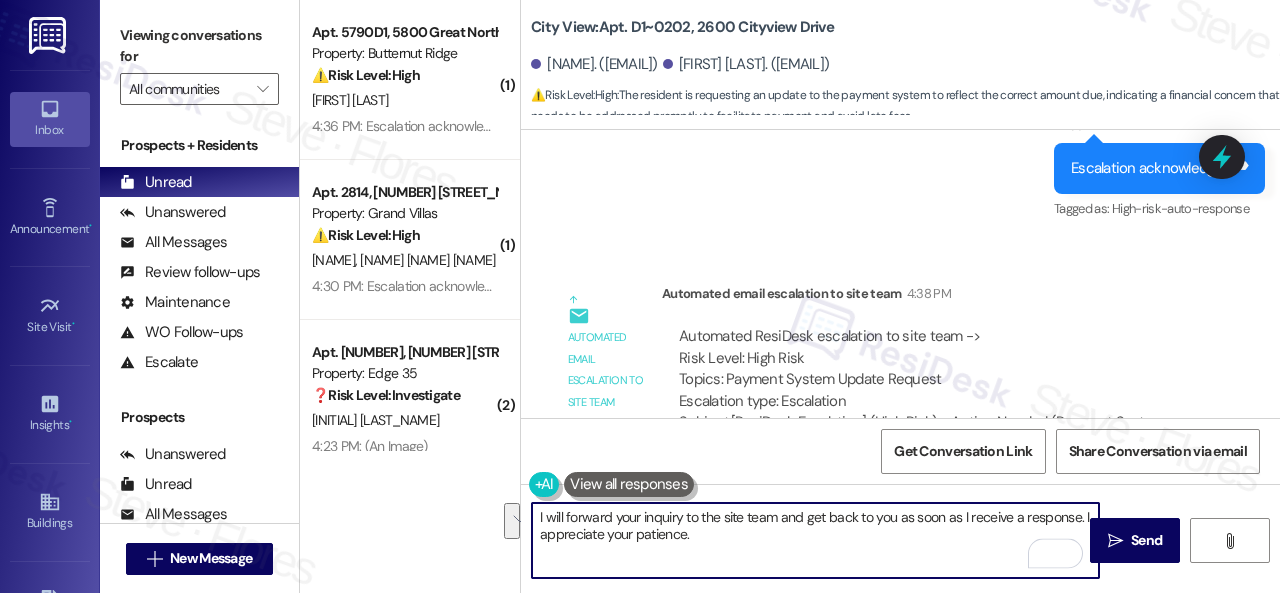 click on "I will forward your inquiry to the site team and get back to you as soon as I receive a response. I appreciate your patience." at bounding box center (815, 540) 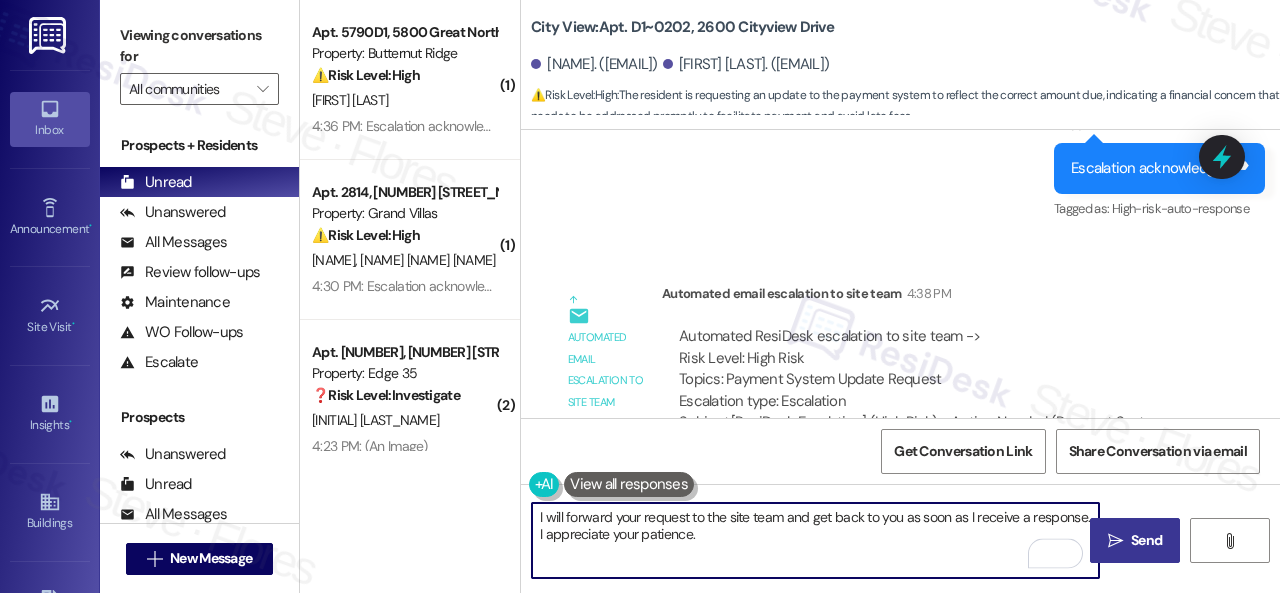type on "I will forward your request to the site team and get back to you as soon as I receive a response. I appreciate your patience." 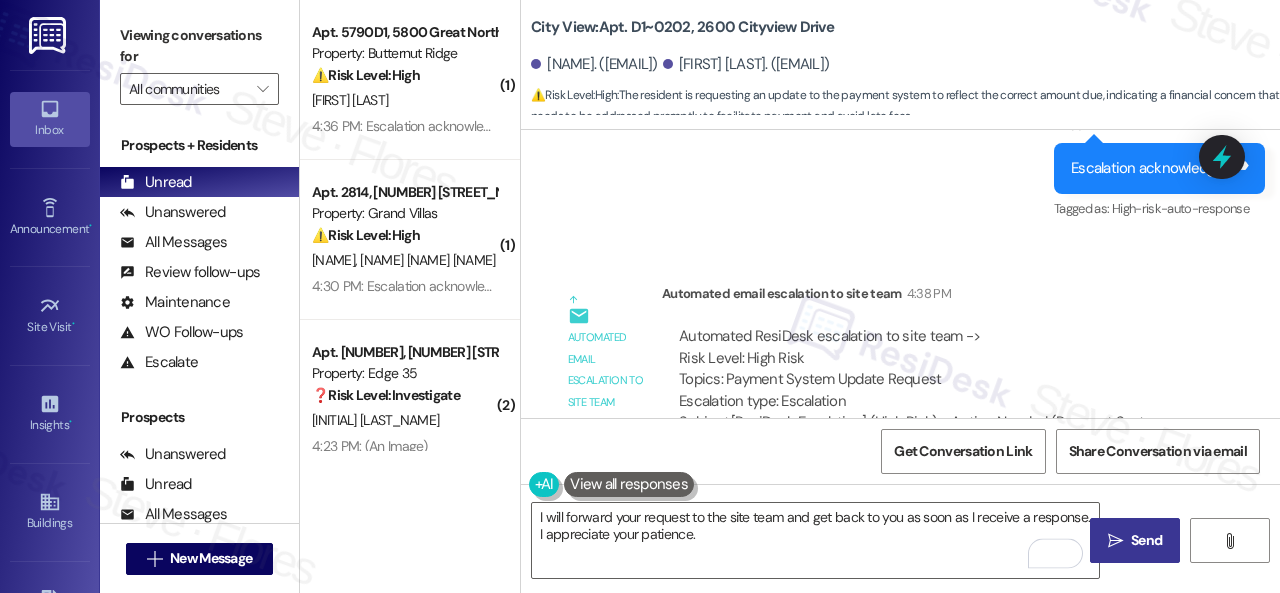click on "Send" at bounding box center (1146, 540) 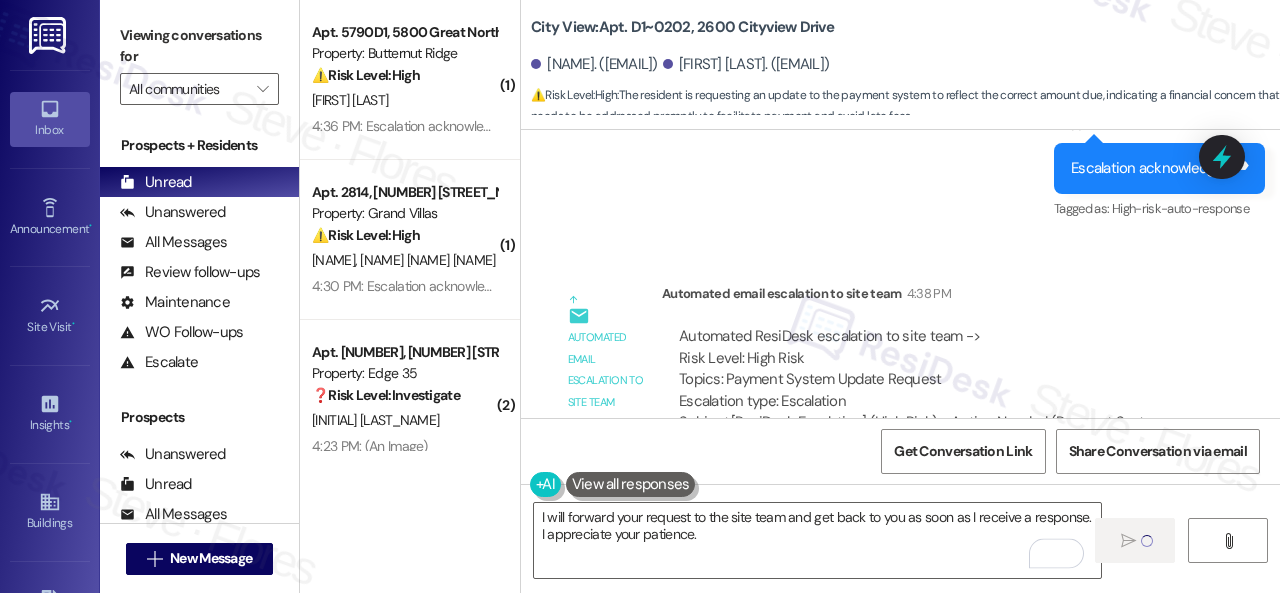 type 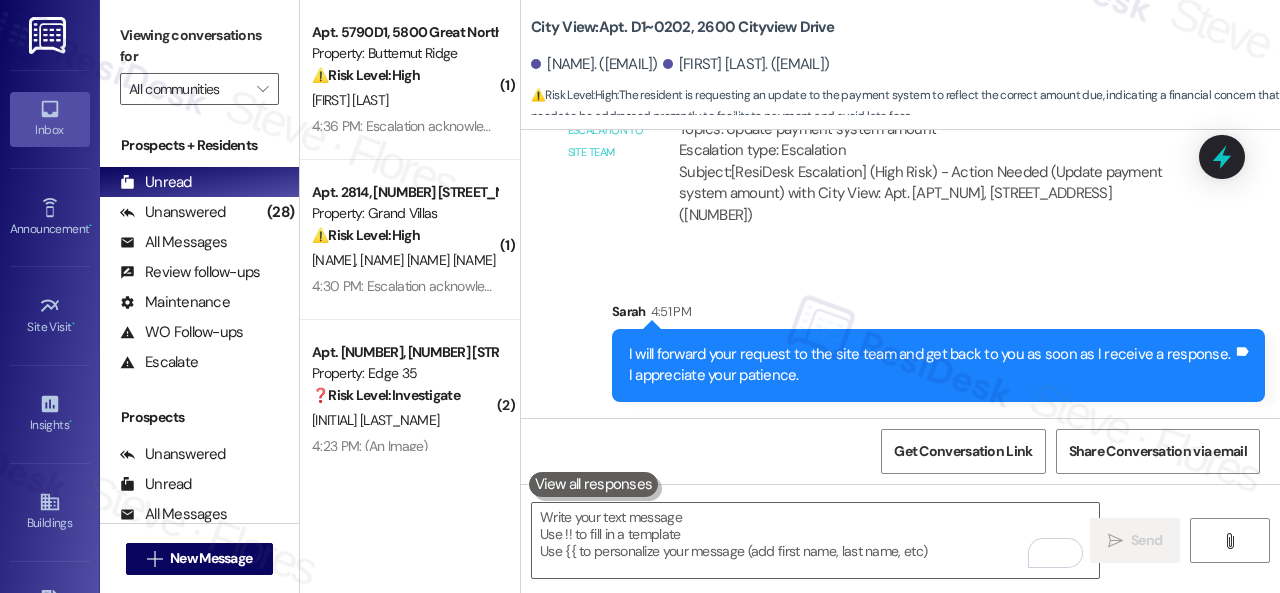 scroll, scrollTop: 6258, scrollLeft: 0, axis: vertical 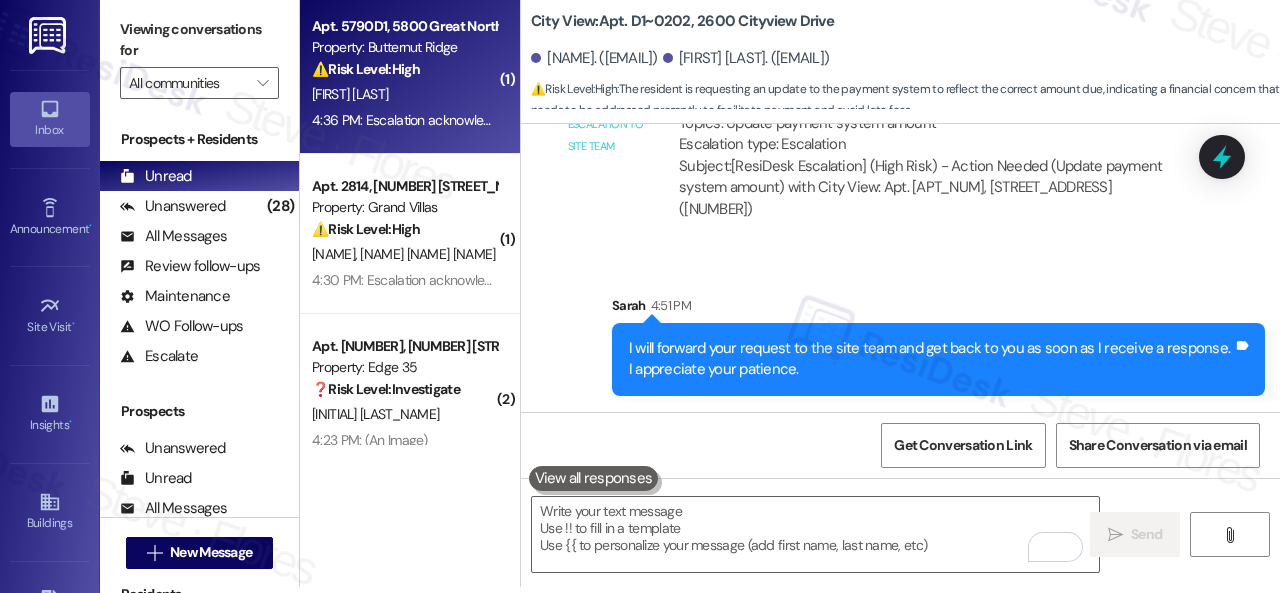 click on "[FIRST] [LAST]" at bounding box center [404, 94] 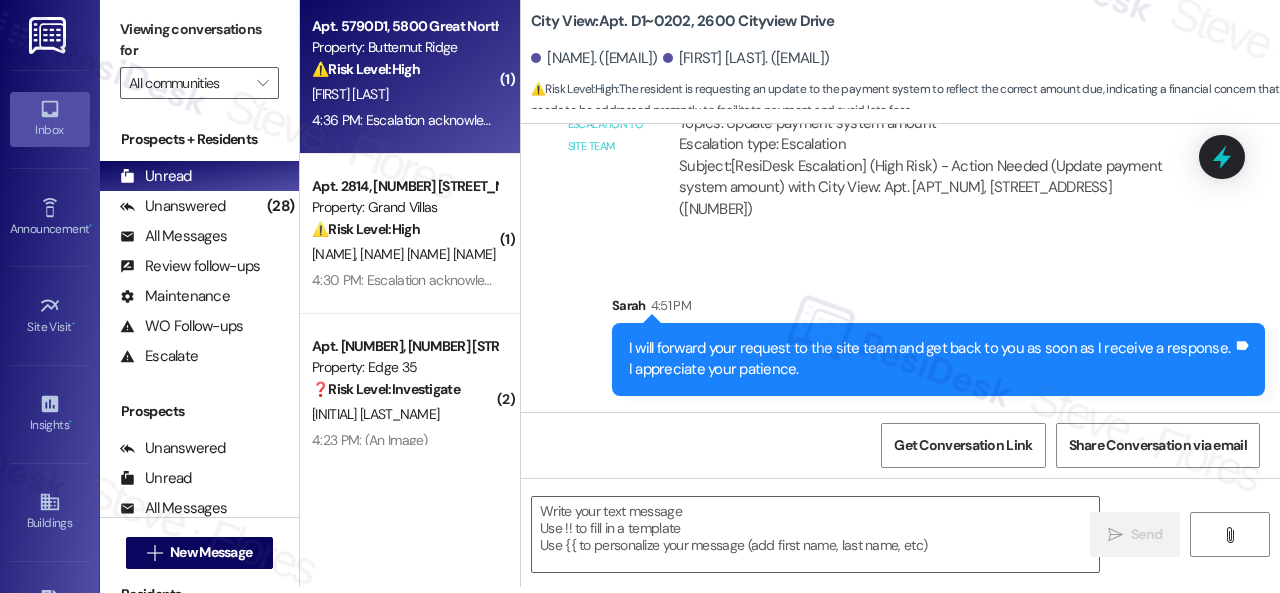 type on "Fetching suggested responses. Please feel free to read through the conversation in the meantime." 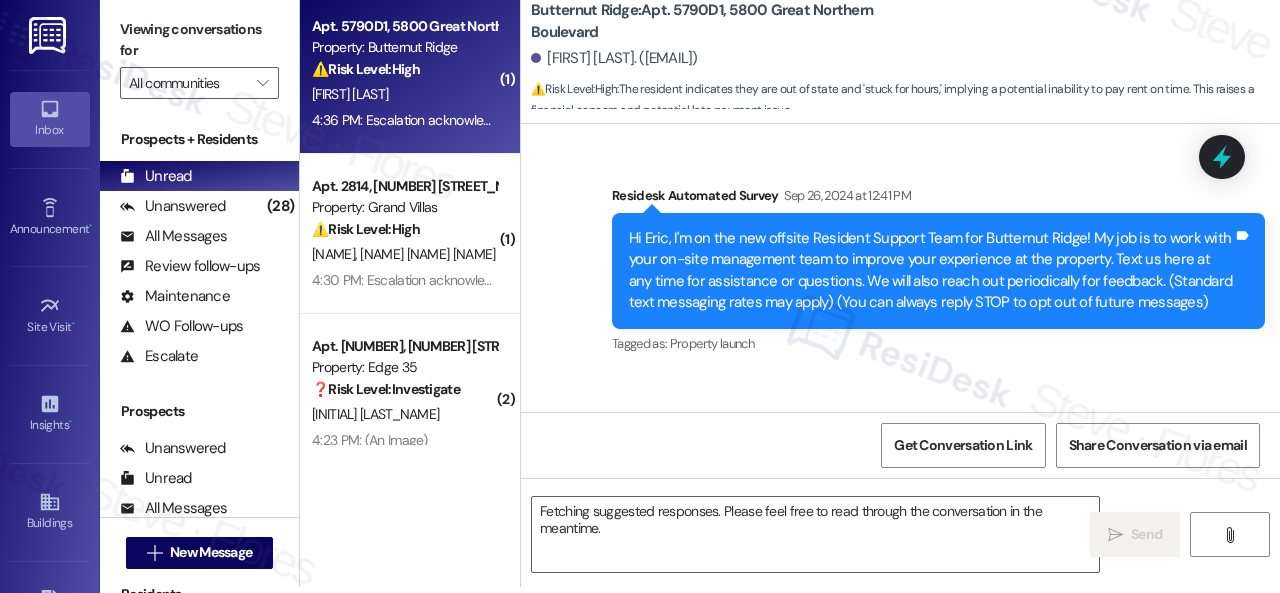 scroll, scrollTop: 0, scrollLeft: 0, axis: both 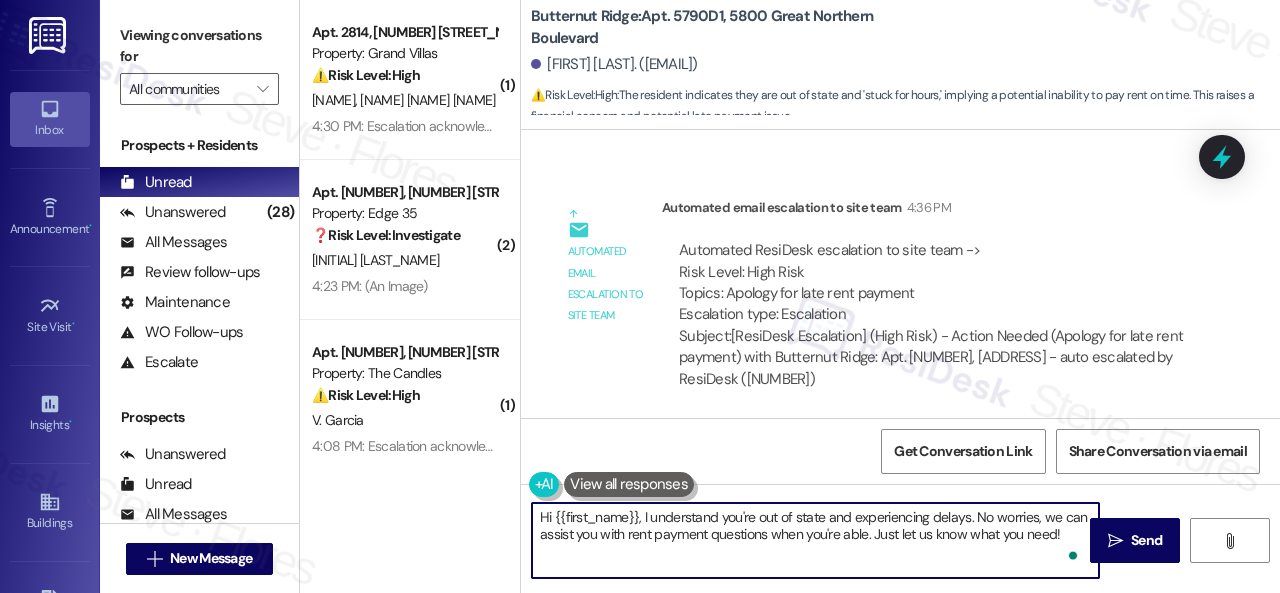 drag, startPoint x: 1065, startPoint y: 538, endPoint x: 478, endPoint y: 480, distance: 589.85846 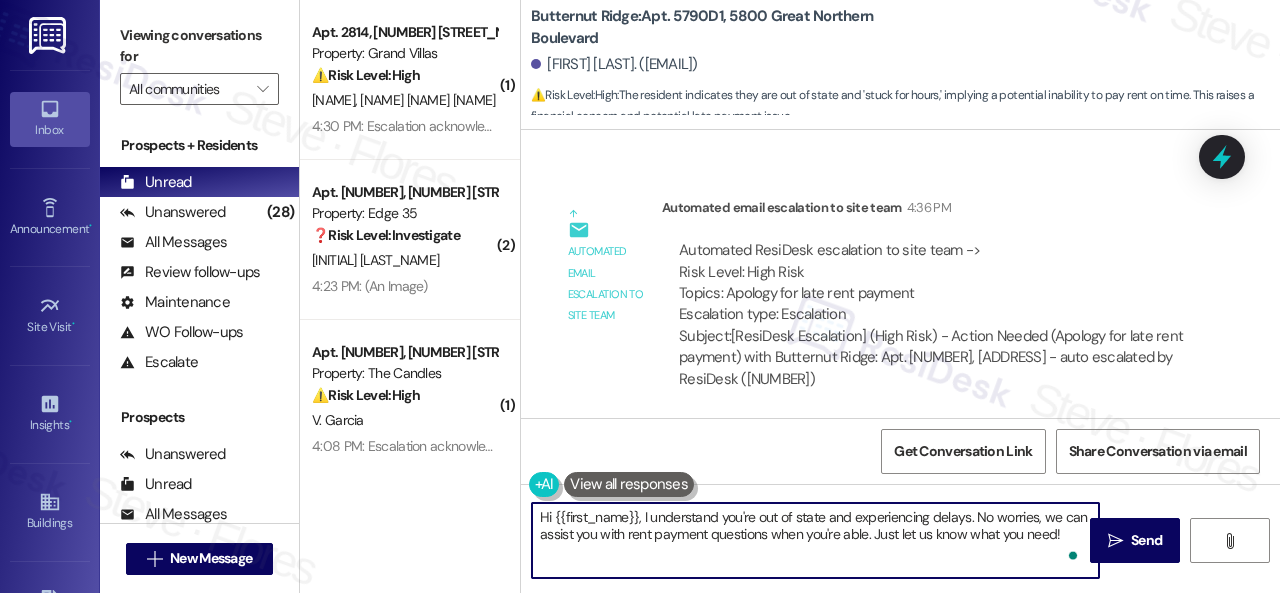 click on "( 1 ) Apt. [NUMBER], [NUMBER] [STREET] Property: Grand Villas ⚠️  Risk Level:  High The resident reports a broken washing machine that is not working properly and is missing parts. The resident states that maintenance was supposed to come today but did not, indicating an urgent repair is needed. This falls under urgent general maintenance as a malfunctioning appliance impacts the resident's quality of life. M. Perez Morales O. Morote Arbulu [TIME]: Escalation acknowledged. [TIME]: Escalation acknowledged. ( 2 ) Apt. [NUMBER], [NUMBER] [STREET] Property: Edge 35 ❓  Risk Level:  Investigate No message text available M. Swilik [TIME]: (An Image) [TIME]: (An Image) ( 1 ) Apt. [NUMBER], [NUMBER] [STREET] Property: The Candles ⚠️  Risk Level:  High The resident reports an active A/C water leak and a broken door knob. The water leak could cause damage and the broken door knob affects security, requiring urgent maintenance. V. Garcia [TIME]: Escalation acknowledged. [TIME]: Escalation acknowledged. ( 1 ) ⚠️" at bounding box center (790, 296) 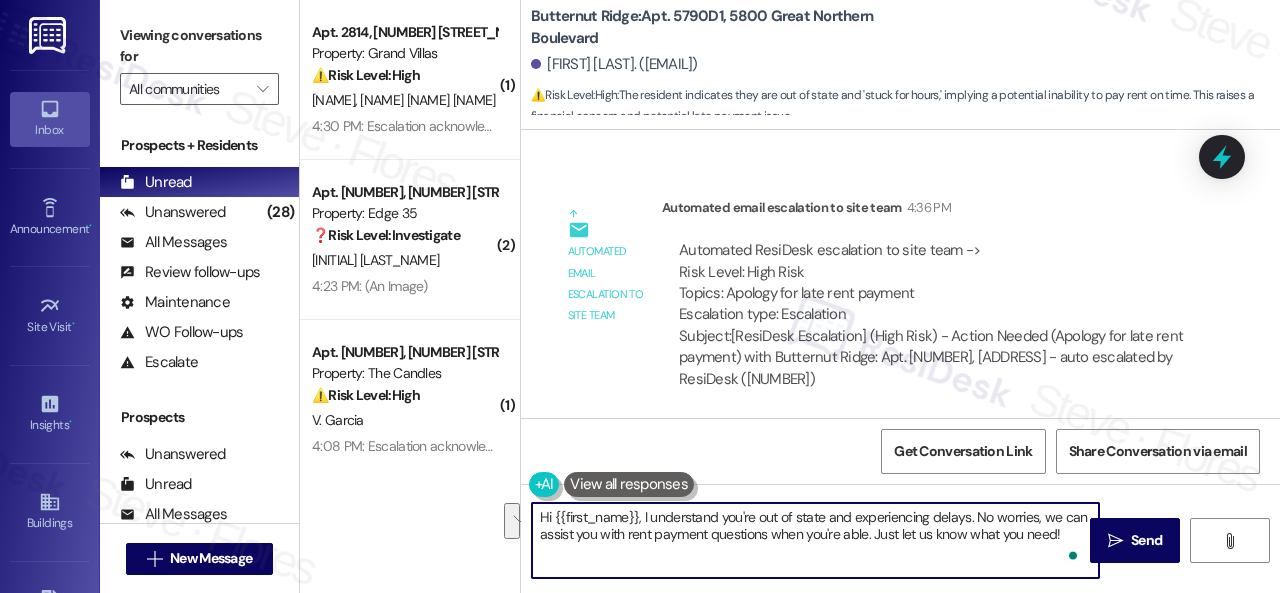 click on "Hi {{first_name}}, I understand you're out of state and experiencing delays. No worries, we can assist you with rent payment questions when you're able. Just let us know what you need!" at bounding box center [815, 540] 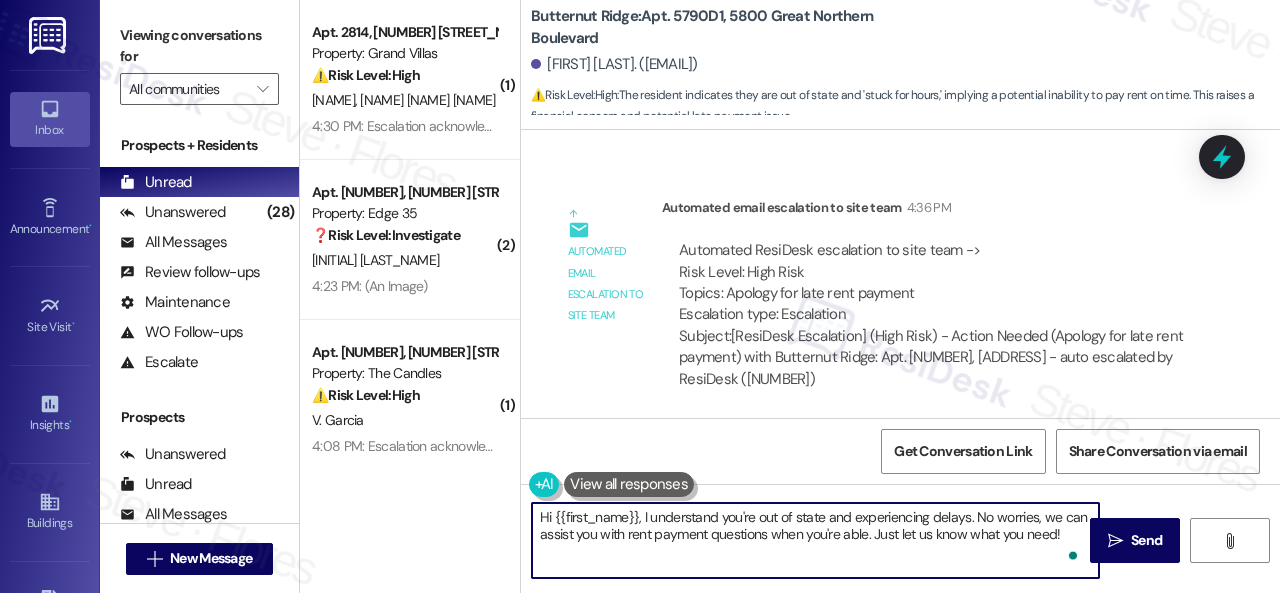 click on "Hi {{first_name}}, I understand you're out of state and experiencing delays. No worries, we can assist you with rent payment questions when you're able. Just let us know what you need!" at bounding box center [815, 540] 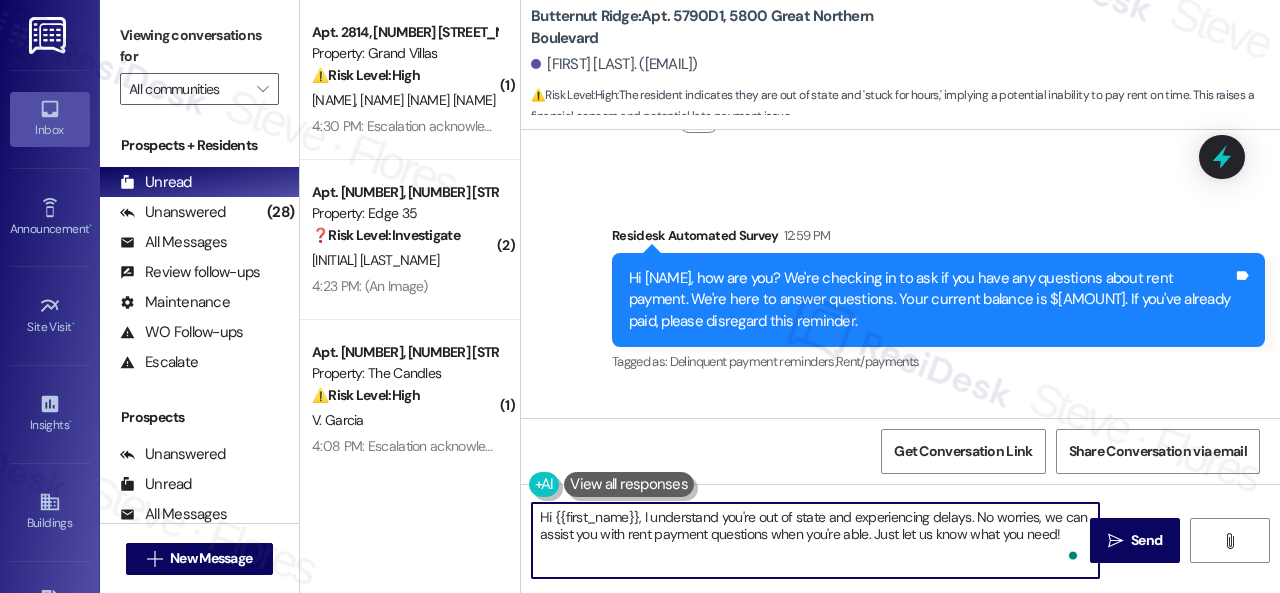 scroll, scrollTop: 7901, scrollLeft: 0, axis: vertical 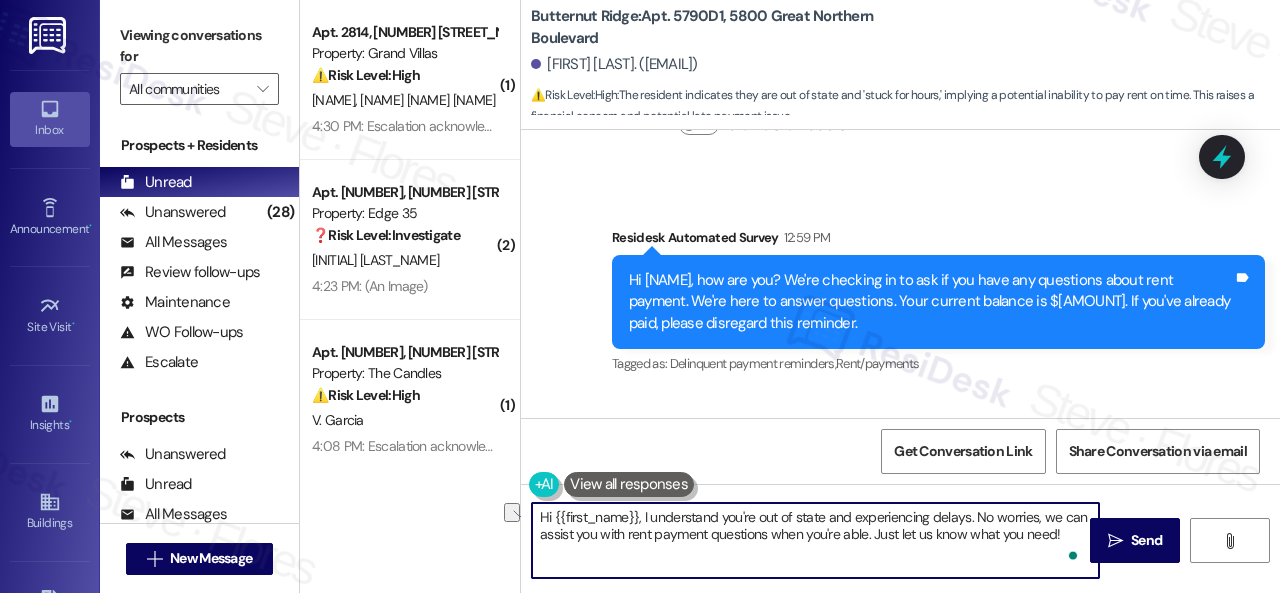 drag, startPoint x: 642, startPoint y: 517, endPoint x: 504, endPoint y: 505, distance: 138.52075 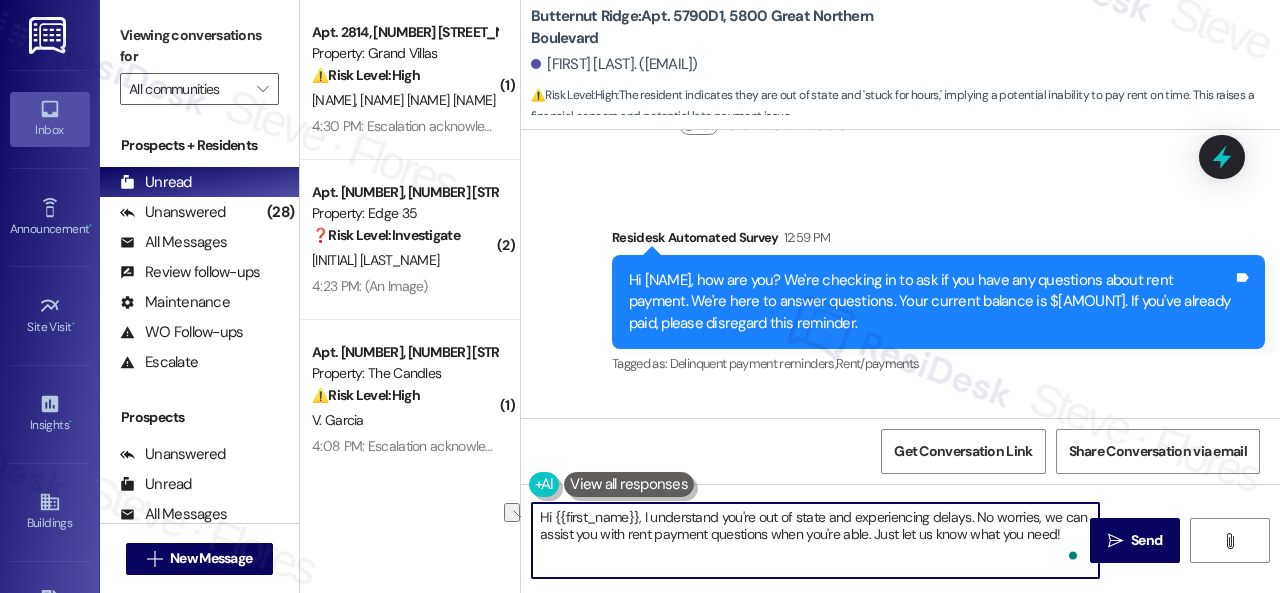 click on "( 1 ) Apt. [NUMBER], [NUMBER] [STREET] Property: Grand Villas ⚠️  Risk Level:  High The resident reports a broken washing machine that is not working properly and is missing parts. The resident states that maintenance was supposed to come today but did not, indicating an urgent repair is needed. This falls under urgent general maintenance as a malfunctioning appliance impacts the resident's quality of life. M. Perez Morales O. Morote Arbulu [TIME]: Escalation acknowledged. [TIME]: Escalation acknowledged. ( 2 ) Apt. [NUMBER], [NUMBER] [STREET] Property: Edge 35 ❓  Risk Level:  Investigate No message text available M. Swilik [TIME]: (An Image) [TIME]: (An Image) ( 1 ) Apt. [NUMBER], [NUMBER] [STREET] Property: The Candles ⚠️  Risk Level:  High The resident reports an active A/C water leak and a broken door knob. The water leak could cause damage and the broken door knob affects security, requiring urgent maintenance. V. Garcia [TIME]: Escalation acknowledged. [TIME]: Escalation acknowledged. ( 1 ) ⚠️" at bounding box center [790, 296] 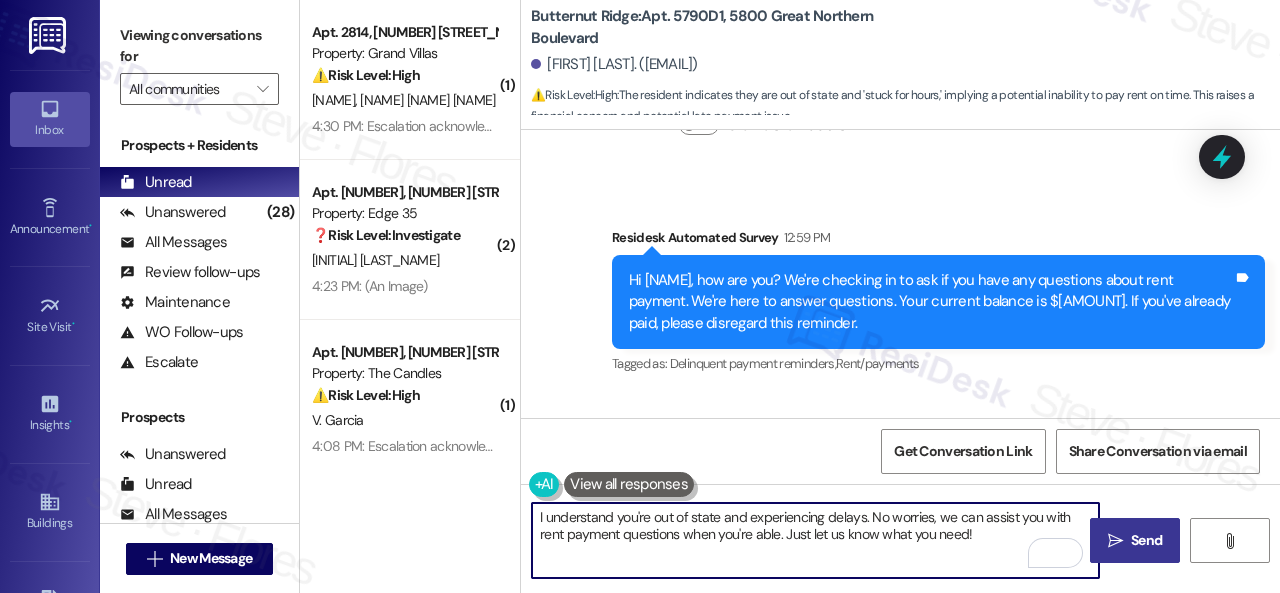 type on "I understand you're out of state and experiencing delays. No worries, we can assist you with rent payment questions when you're able. Just let us know what you need!" 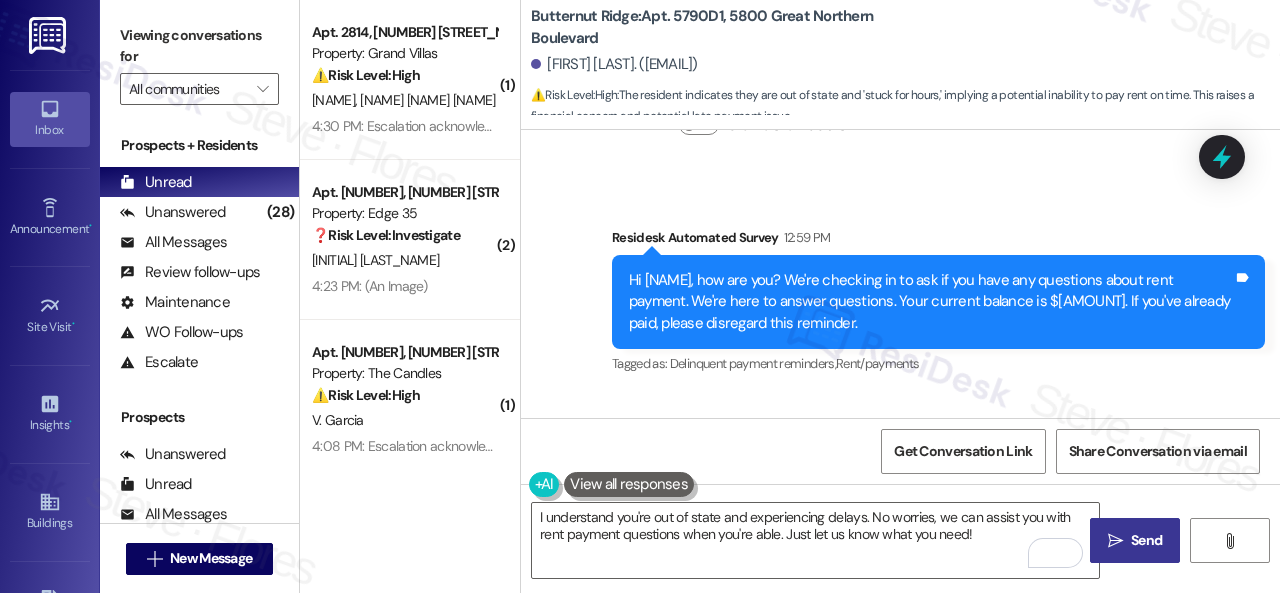 click on "Send" at bounding box center [1146, 540] 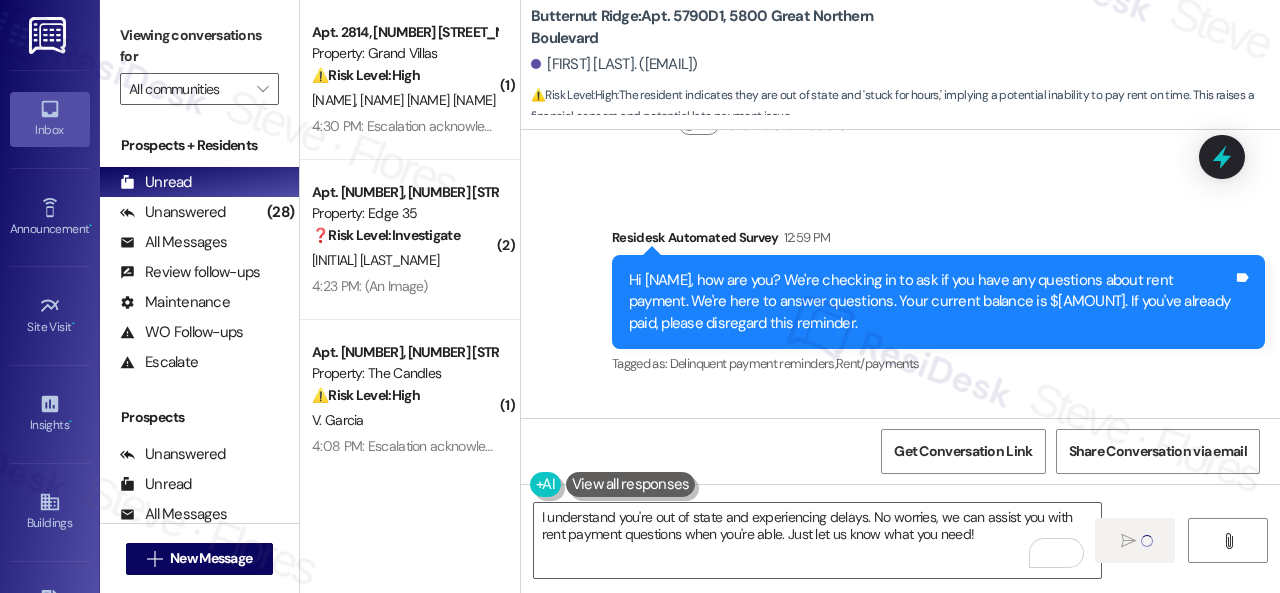 type 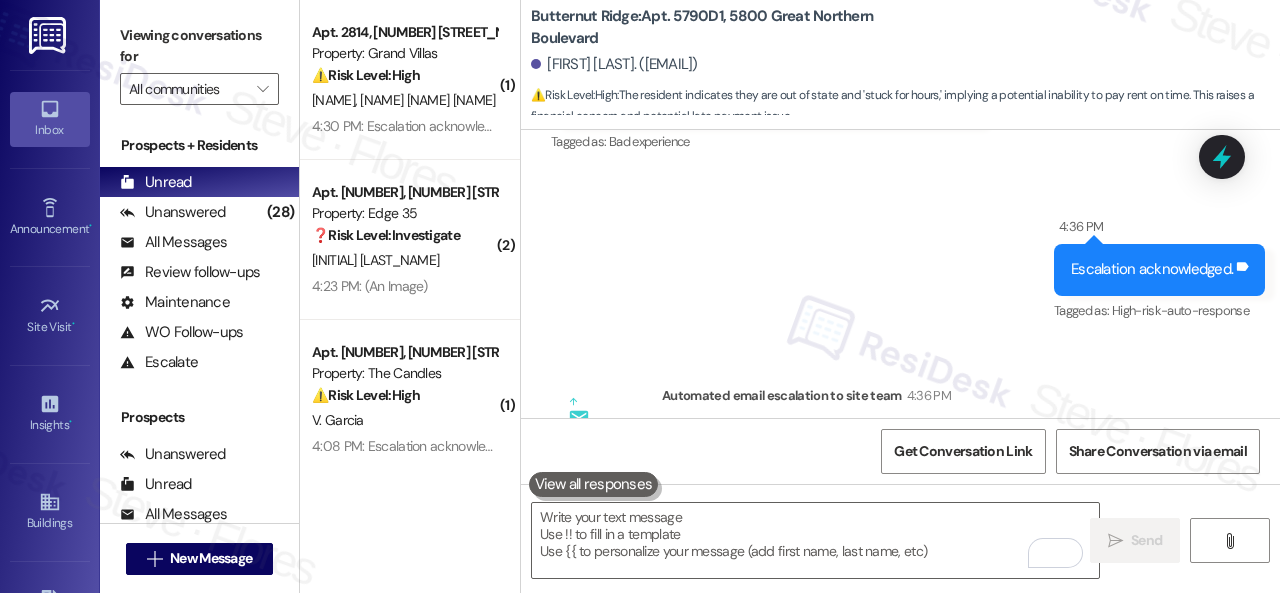 scroll, scrollTop: 8363, scrollLeft: 0, axis: vertical 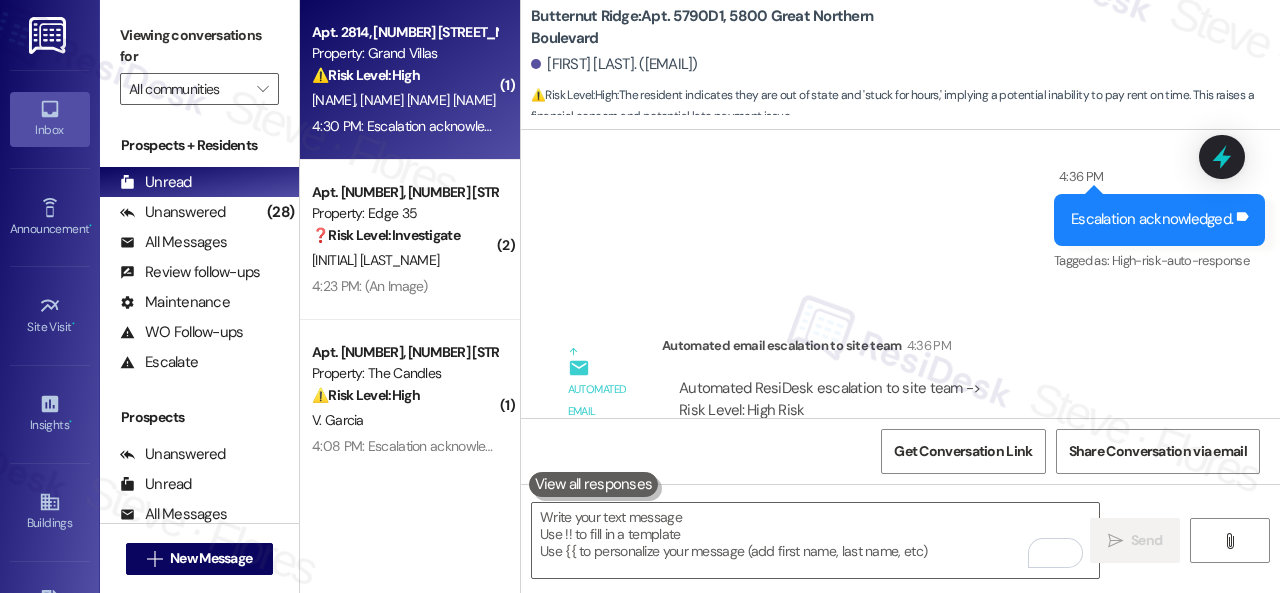 click on "Apt. [NUMBER], [NUMBER] [STREET] Property: Grand Villas ⚠️  Risk Level:  High The resident reports a broken washing machine that is not working properly and is missing parts. The resident states that maintenance was supposed to come today but did not, indicating an urgent repair is needed. This falls under urgent general maintenance as a malfunctioning appliance impacts the resident's quality of life." at bounding box center (404, 54) 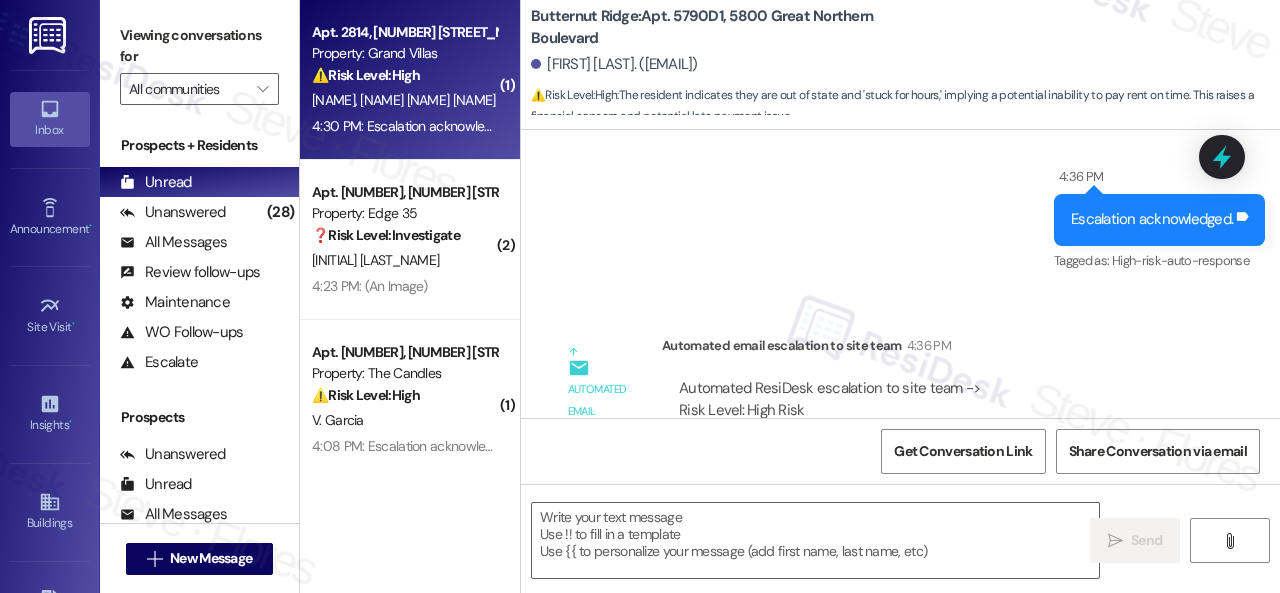 type on "Fetching suggested responses. Please feel free to read through the conversation in the meantime." 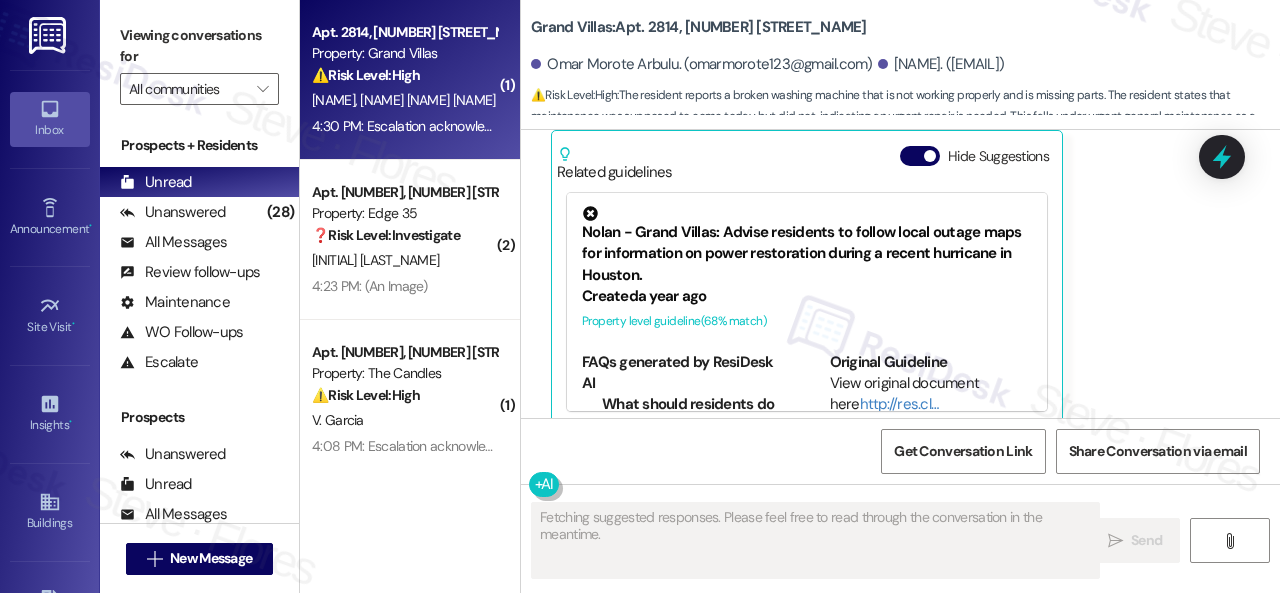 scroll, scrollTop: 2259, scrollLeft: 0, axis: vertical 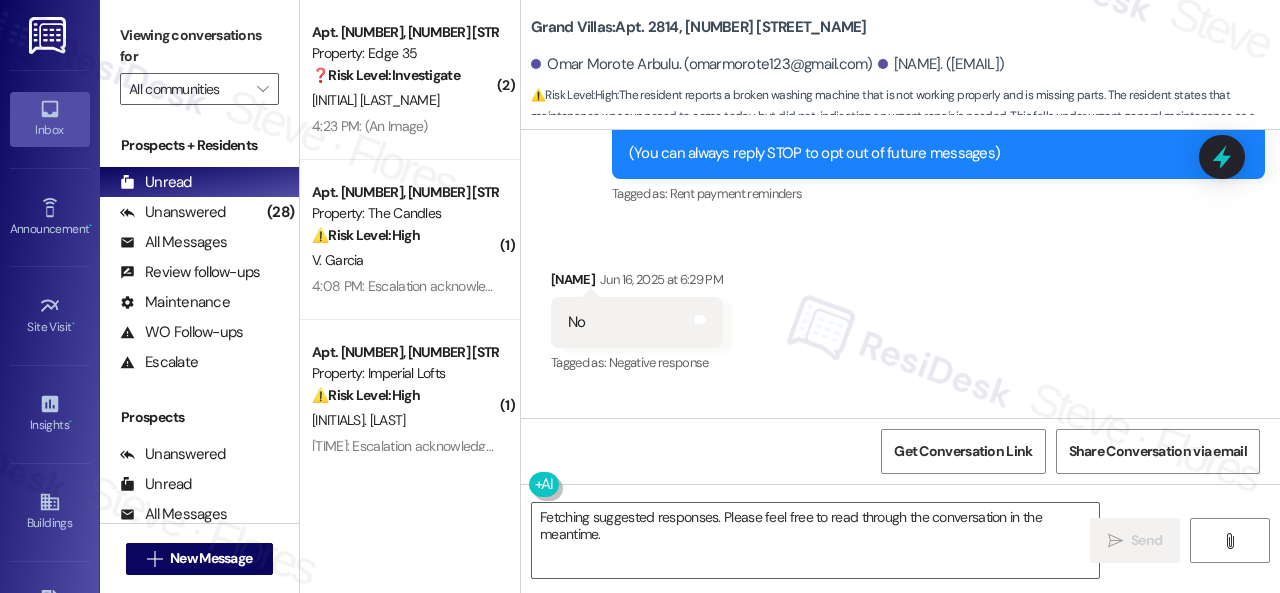 click on "Received via SMS [NAME] [LAST] [MONTH] [DAY], [YEAR] at [TIME] No Tags and notes Tagged as: Negative response Click to highlight conversations about Negative response" at bounding box center [900, 308] 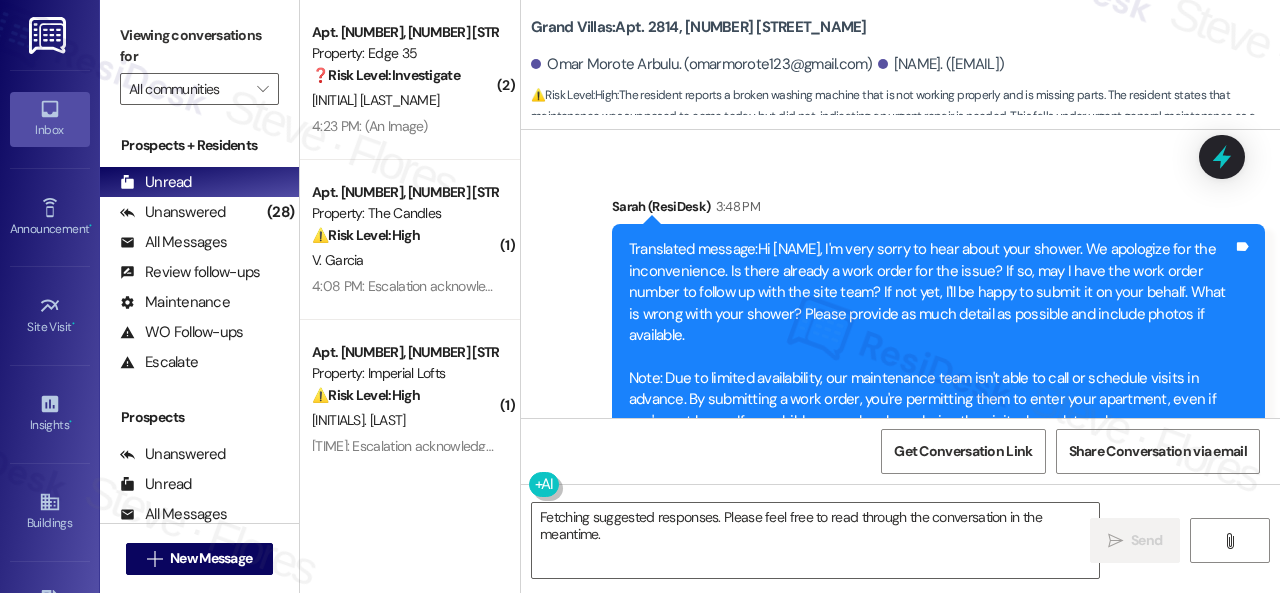 scroll, scrollTop: 1200, scrollLeft: 0, axis: vertical 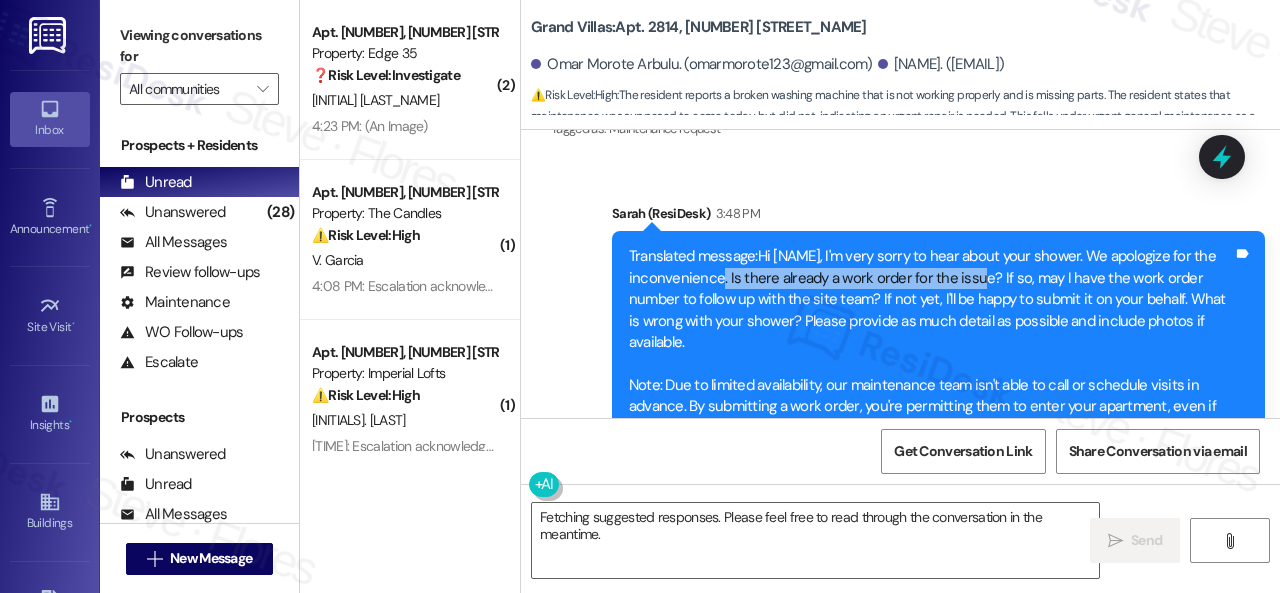 drag, startPoint x: 723, startPoint y: 271, endPoint x: 986, endPoint y: 281, distance: 263.19003 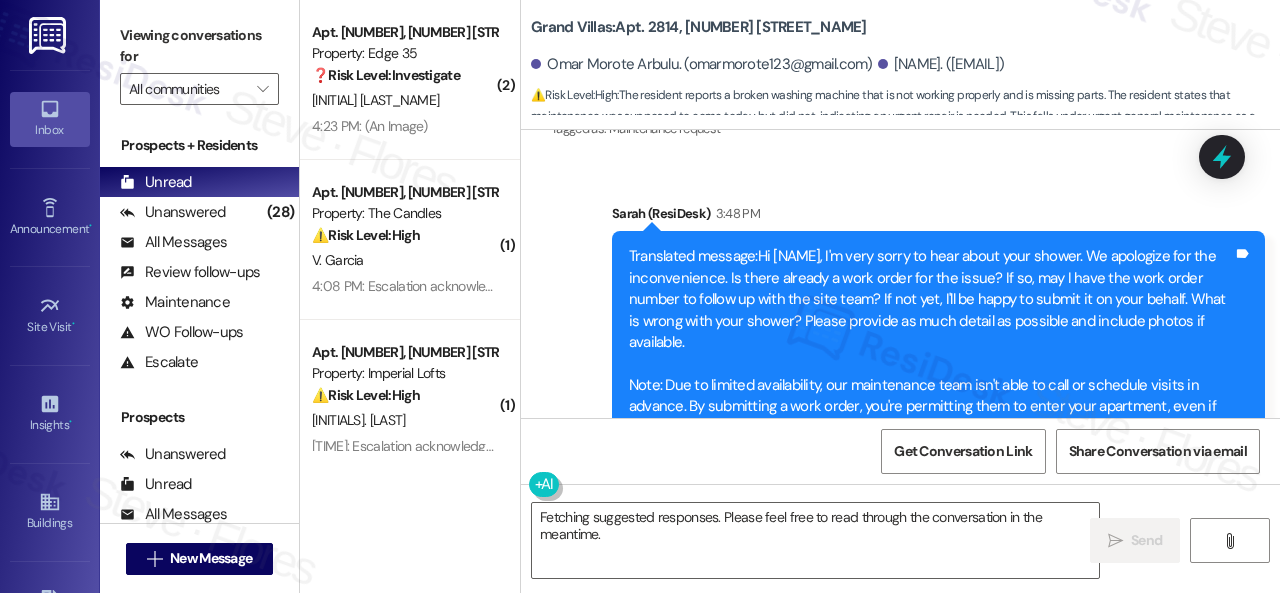 click on "Sent via SMS [FIRST]   (ResiDesk) 3:48 PM Translated message:  Hi [NAME], I'm very sorry to hear about your shower. We apologize for the inconvenience. Is there already a work order for the issue? If so, may I have the work order number to follow up with the site team? If not yet, I'll be happy to submit it on your behalf. What is wrong with your shower? Please provide as much detail as possible and include photos if available.
Note: Due to limited availability, our maintenance team isn't able to call or schedule visits in advance. By submitting a work order, you're permitting them to enter your apartment, even if you're not home. If any children may be alone during the visit, please let me know so we can inform the team. (explicit access granted) (maintenance request) (limited availability) (importance of providing details) Original message, translated from   Spanish :
Tags and notes Tagged as:   Plumbing/water ,  Click to highlight conversations about Plumbing/water Maintenance ,  High risk ,  ," at bounding box center (900, 521) 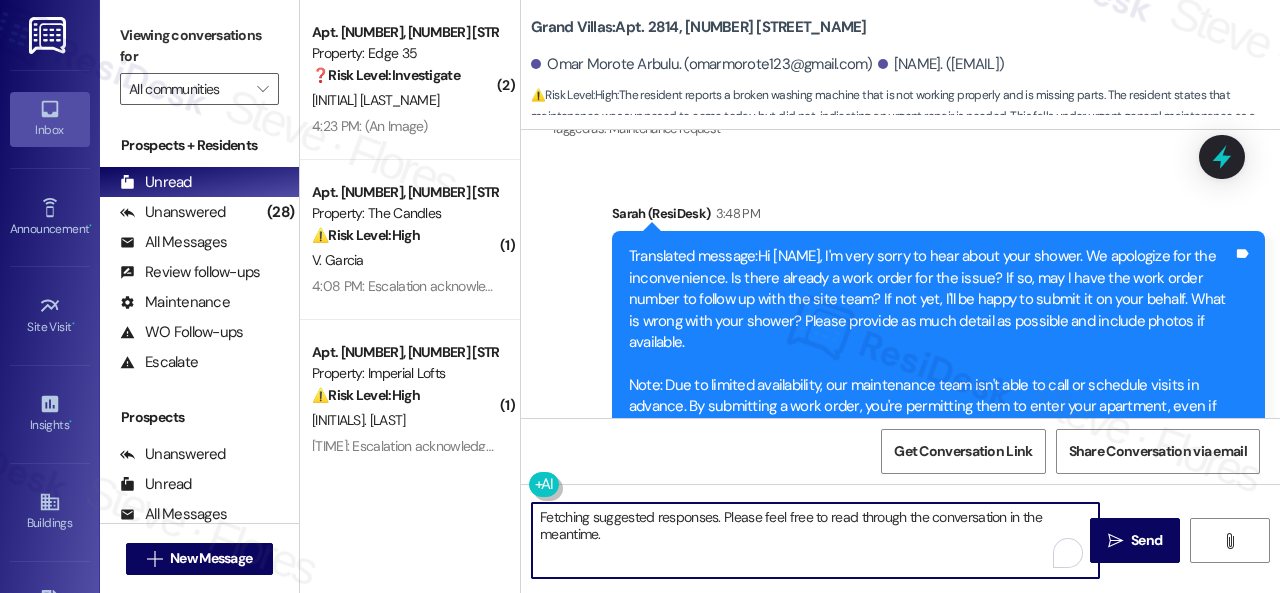 drag, startPoint x: 625, startPoint y: 539, endPoint x: 449, endPoint y: 467, distance: 190.15782 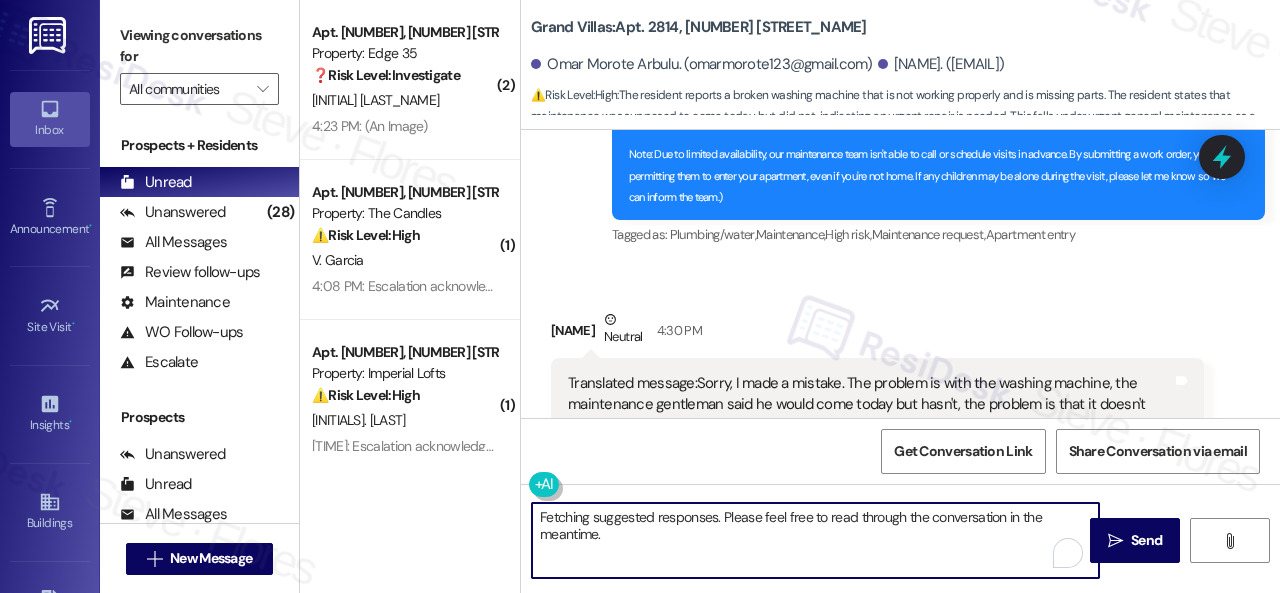 scroll, scrollTop: 2000, scrollLeft: 0, axis: vertical 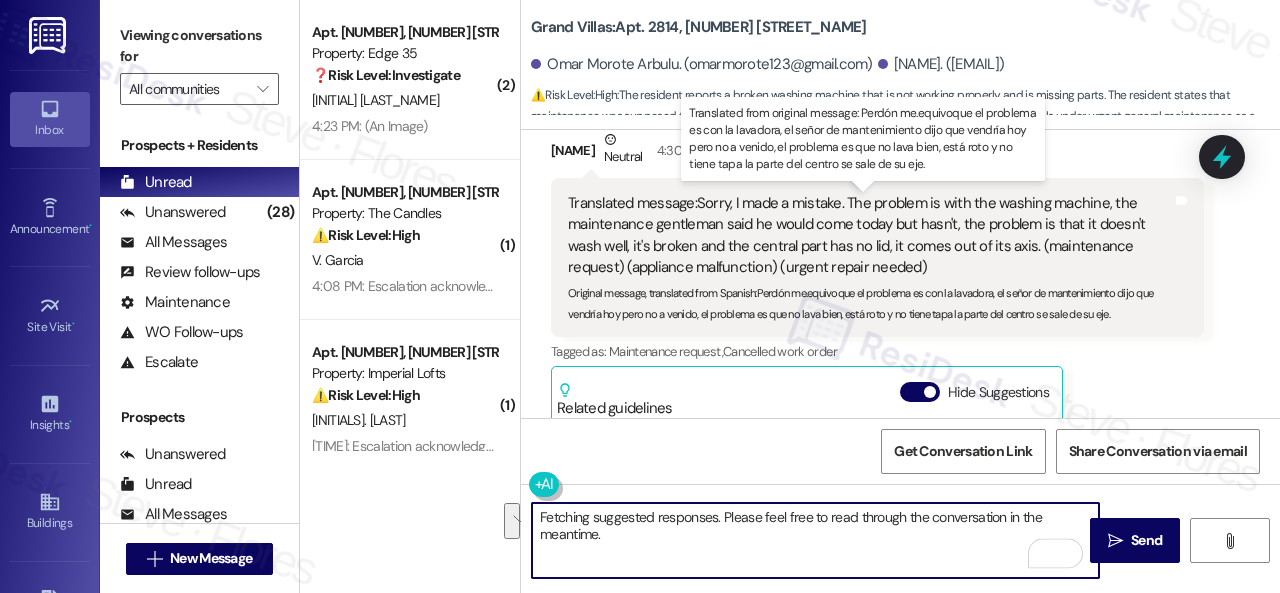 paste on "Is there already a work order for the issue?" 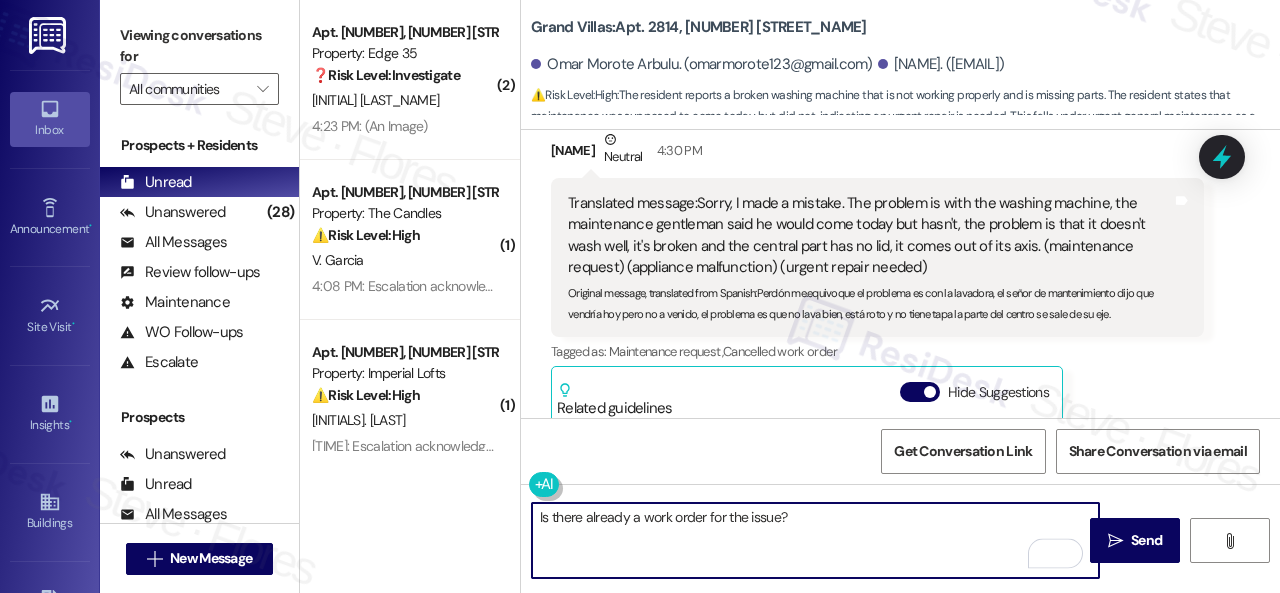 click on "Is there already a work order for the issue?" at bounding box center [815, 540] 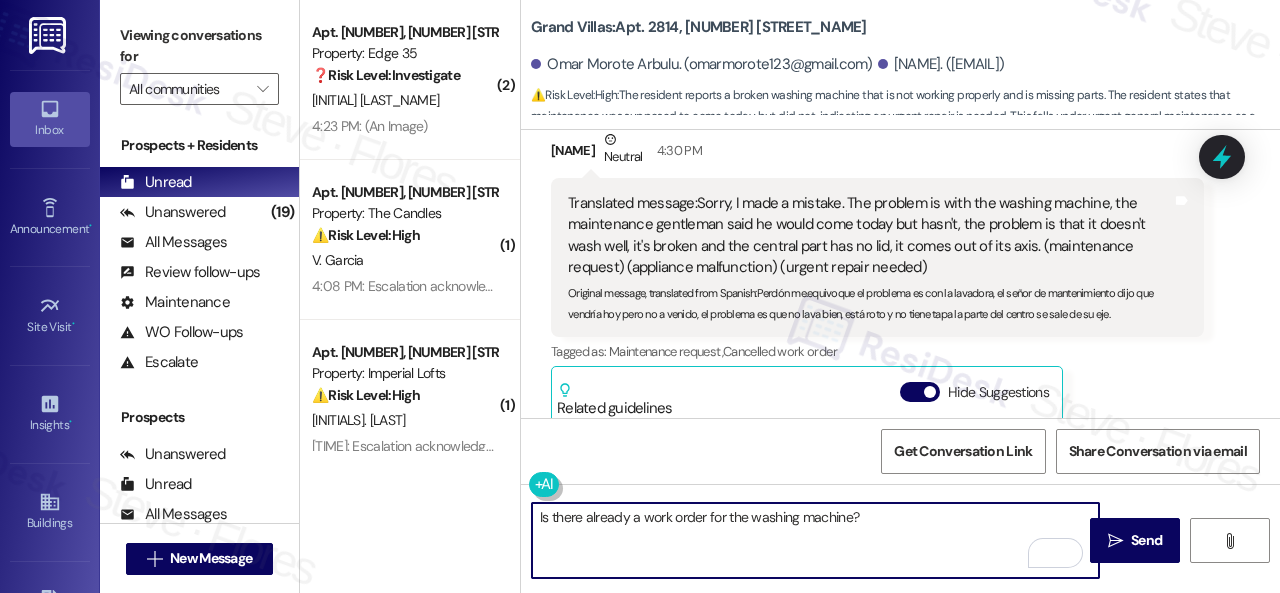 click on "Is there already a work order for the washing machine?" at bounding box center [815, 540] 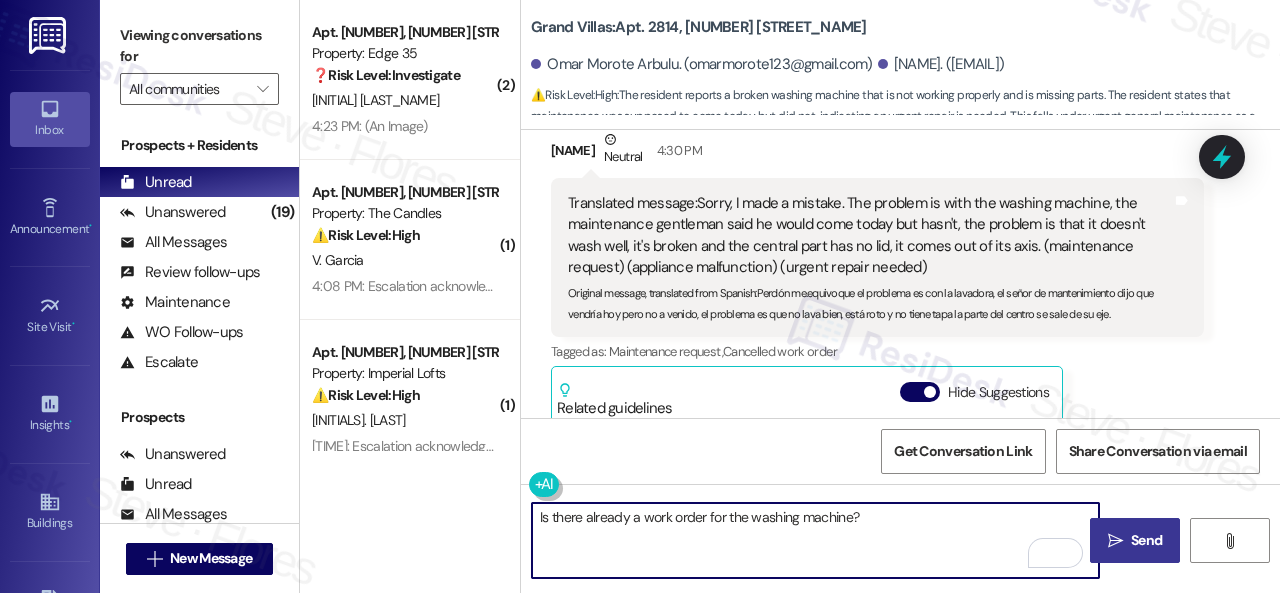type on "Is there already a work order for the washing machine?" 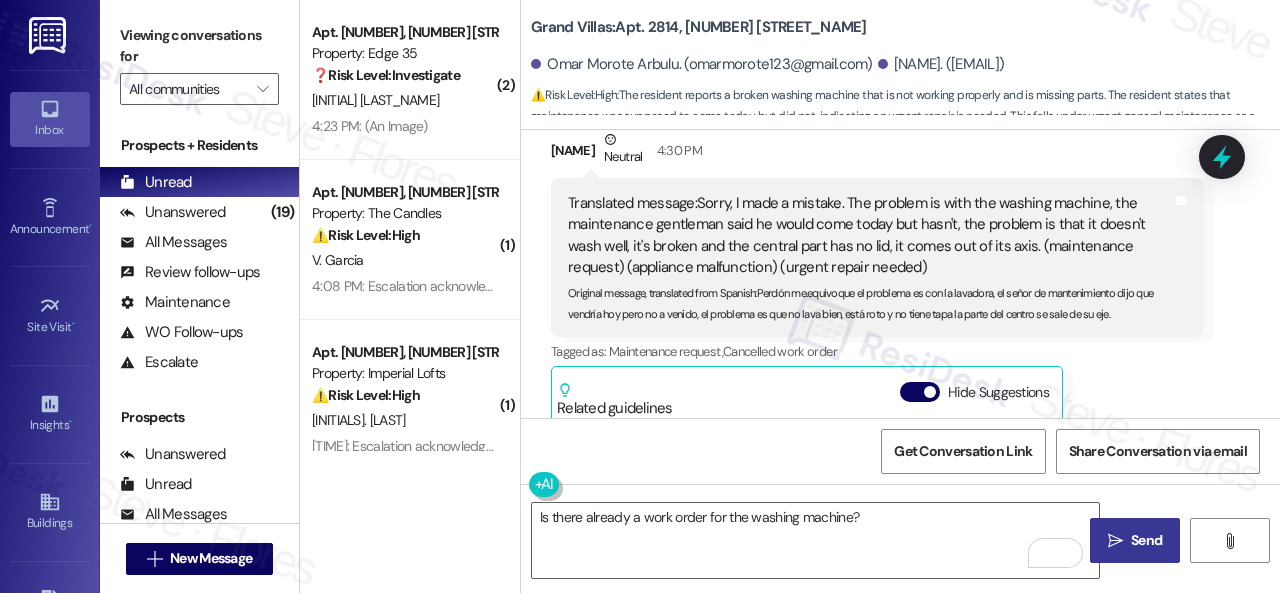 click on "Send" at bounding box center (1146, 540) 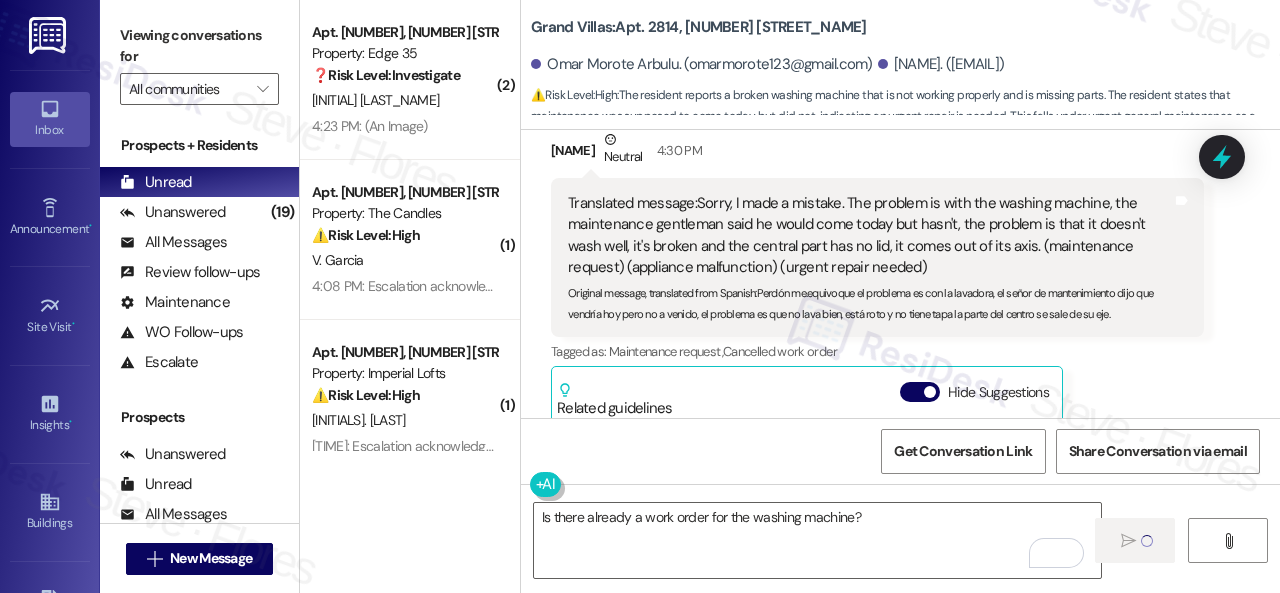 type 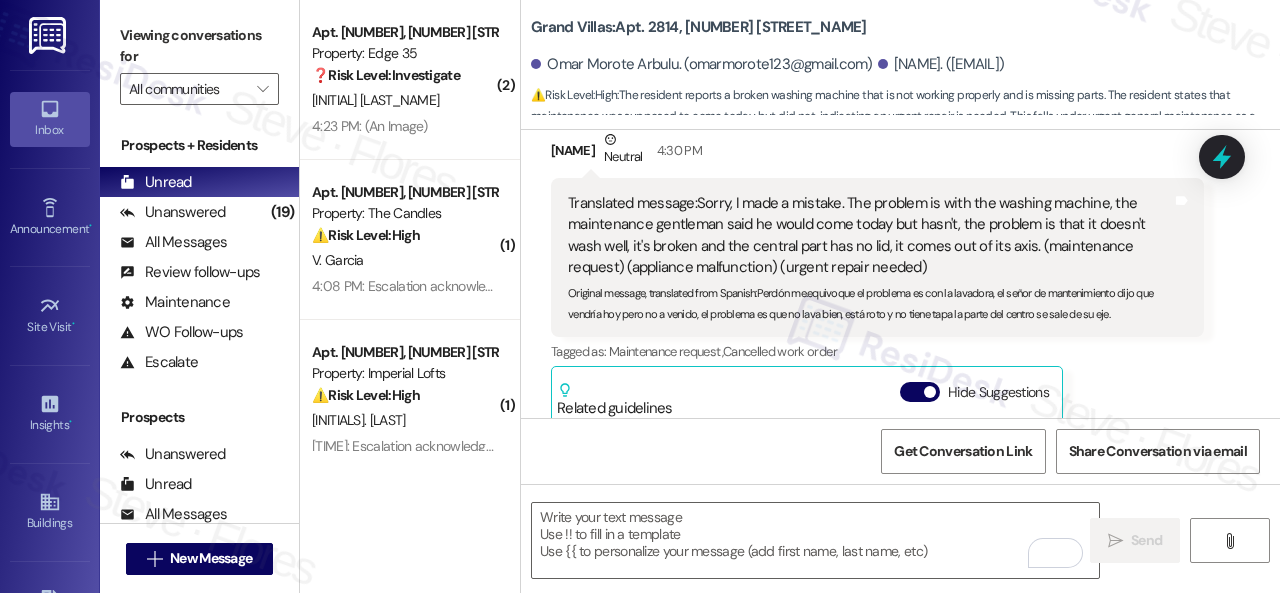 scroll, scrollTop: 2259, scrollLeft: 0, axis: vertical 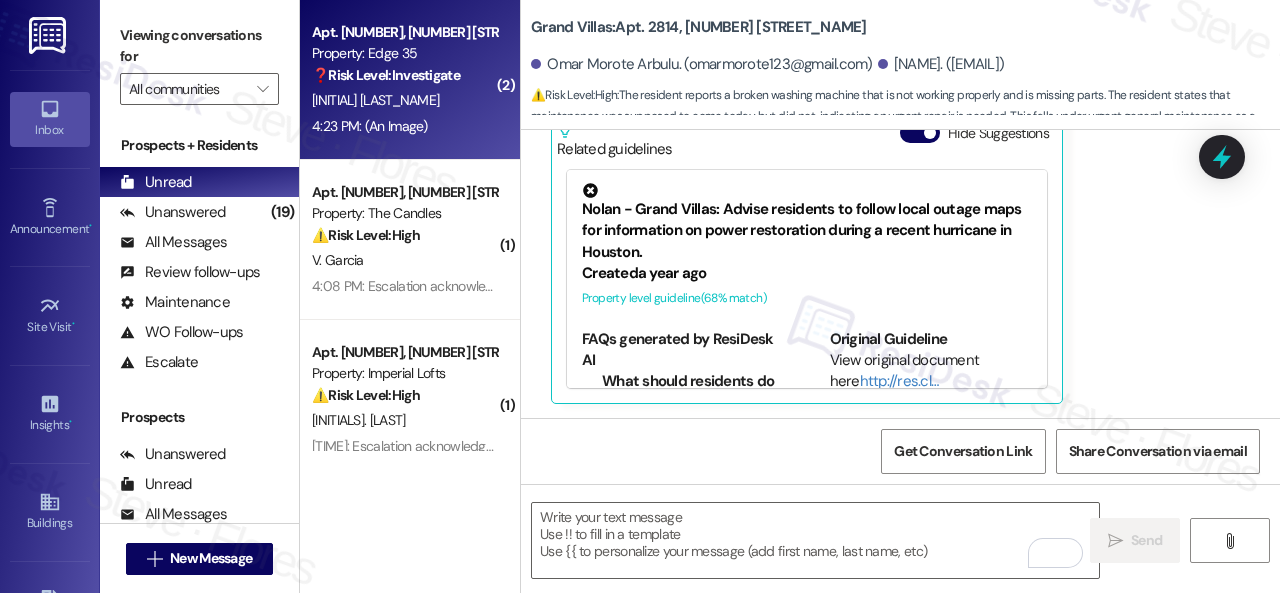 click on "[INITIAL] [LAST_NAME]" at bounding box center [404, 100] 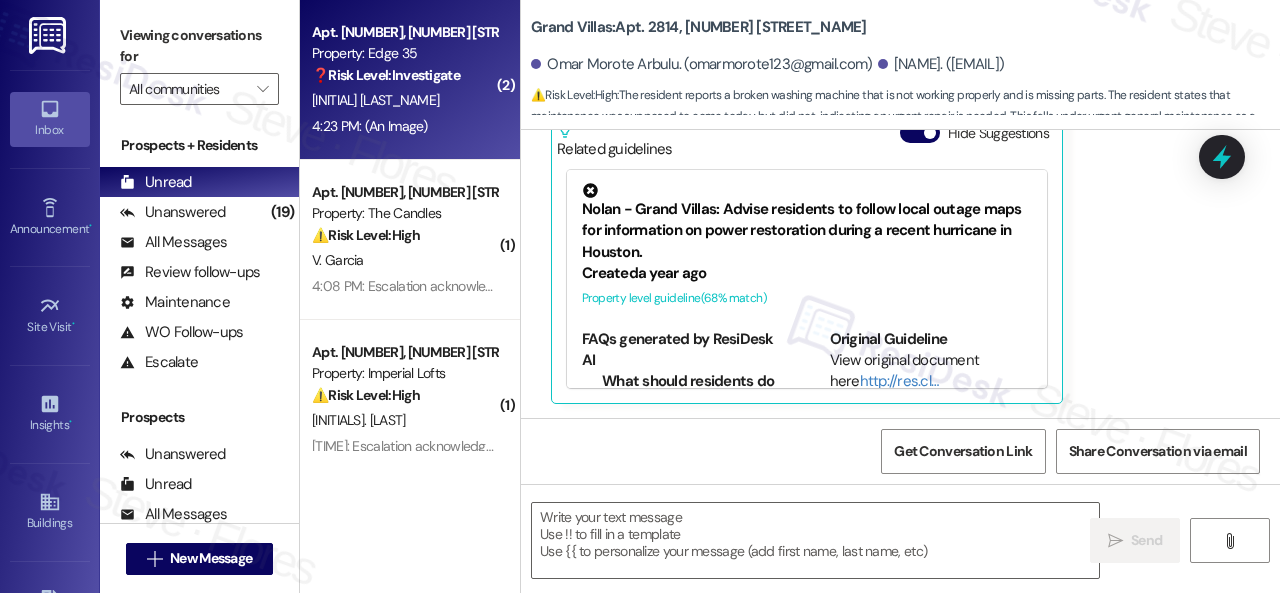 type on "Fetching suggested responses. Please feel free to read through the conversation in the meantime." 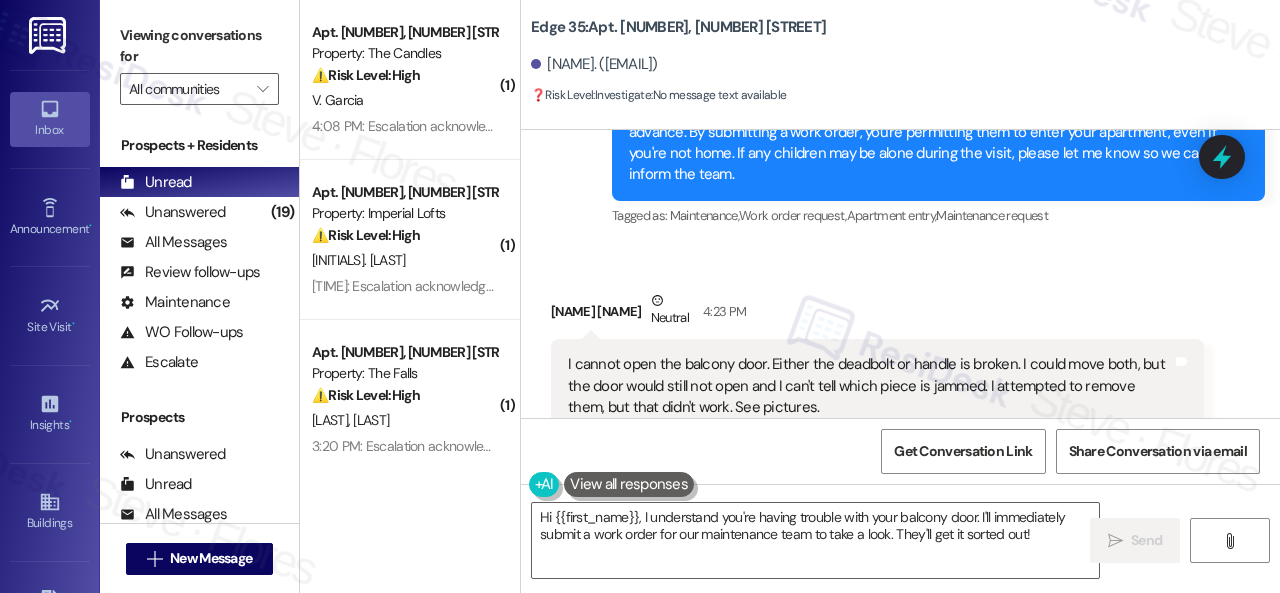 scroll, scrollTop: 1656, scrollLeft: 0, axis: vertical 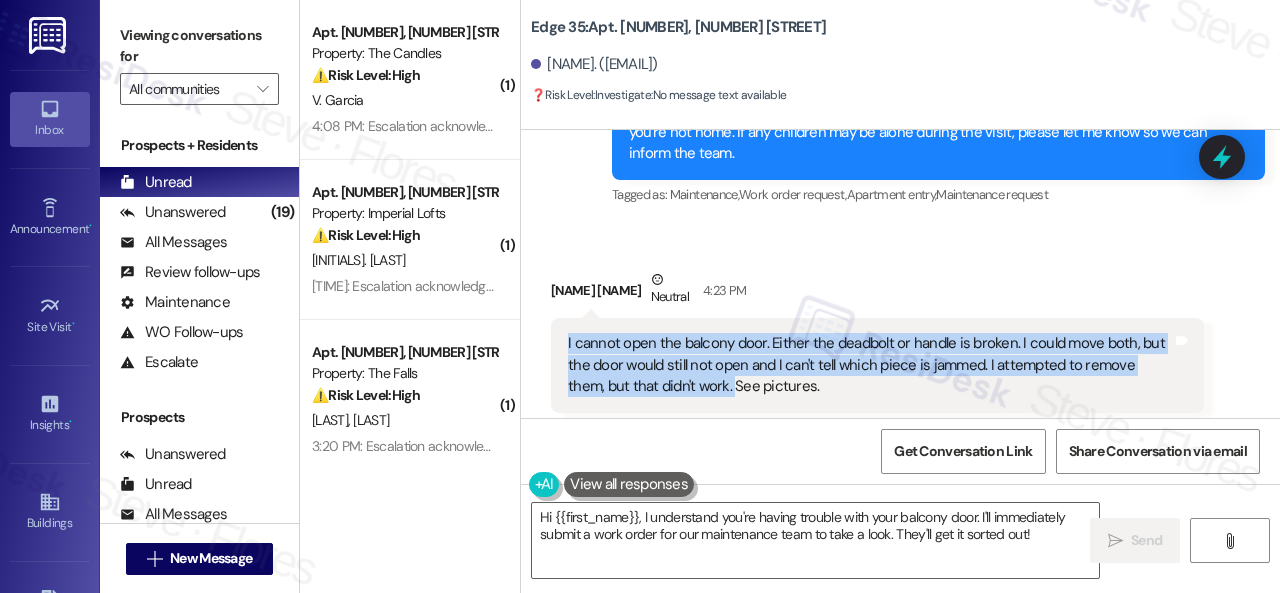 drag, startPoint x: 561, startPoint y: 340, endPoint x: 731, endPoint y: 389, distance: 176.92088 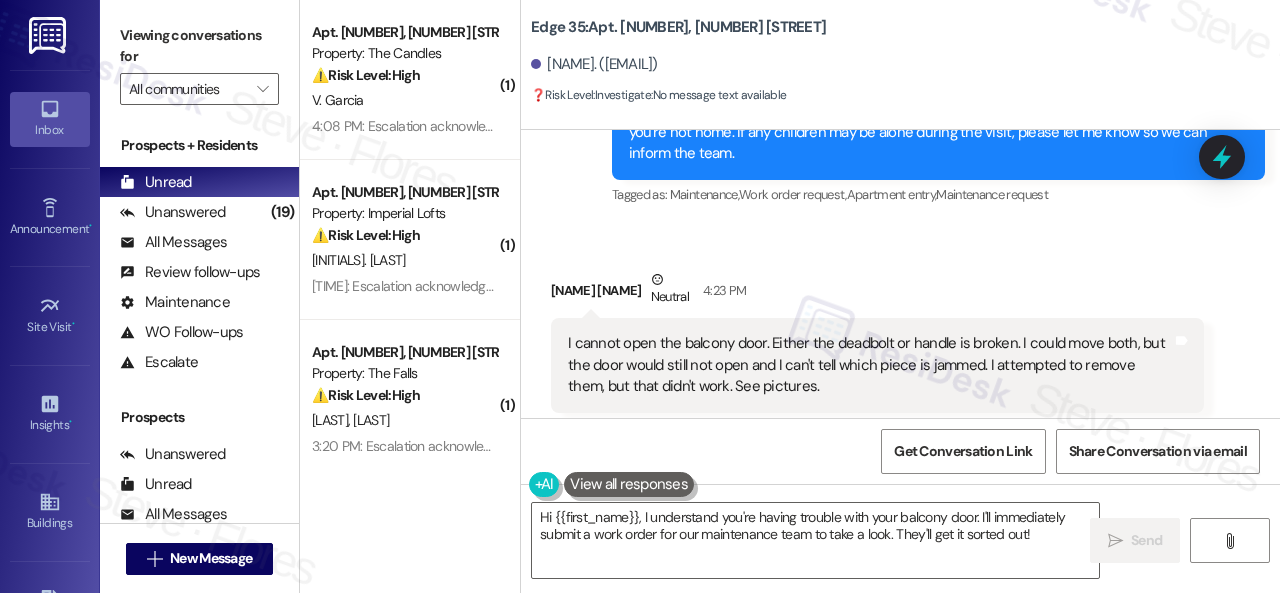 click on "Received via SMS [FIRST] [LAST]   Neutral 4:23 PM I cannot open the balcony door. Either the deadbolt or handle is broken. I could move both, but the door would still not open and I can't tell which piece is jammed. I attempted to remove them, but that didn't work. See pictures. Tags and notes Tagged as:   Broken door ,  Click to highlight conversations about Broken door Maintenance request Click to highlight conversations about Maintenance request" at bounding box center (900, 340) 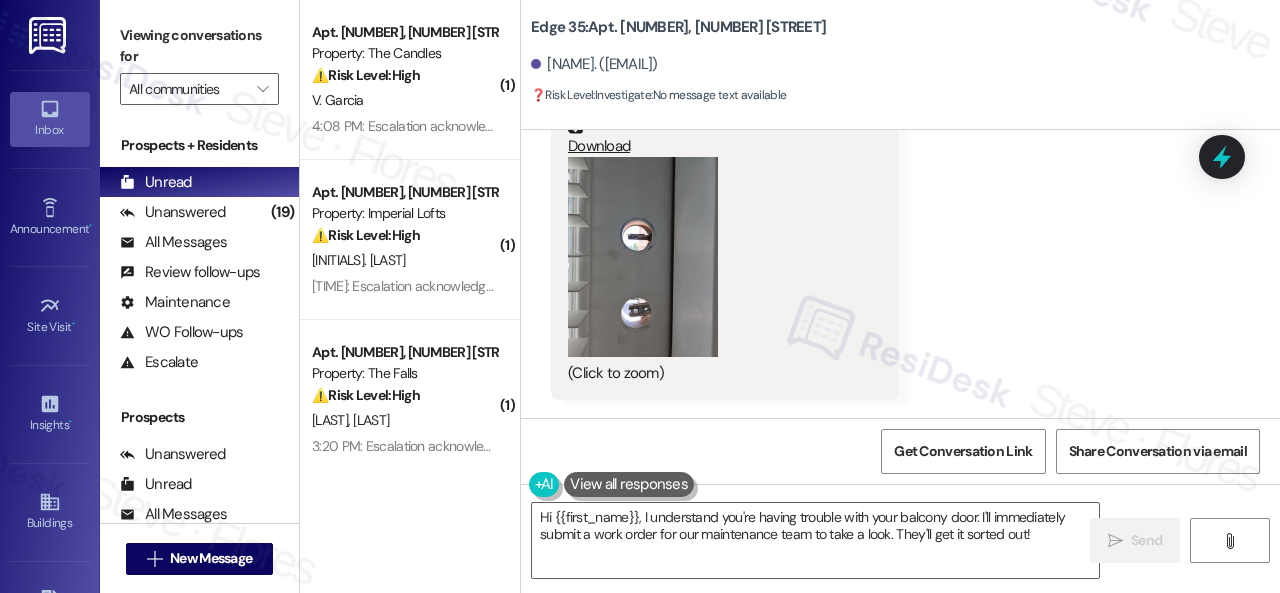 scroll, scrollTop: 2856, scrollLeft: 0, axis: vertical 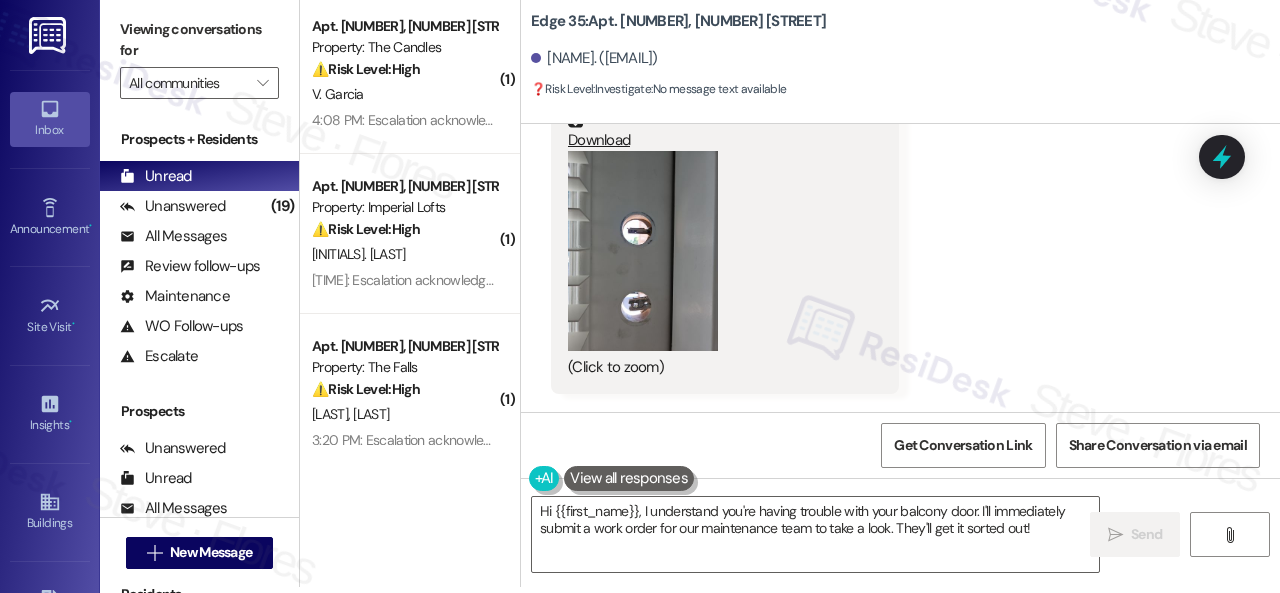 click at bounding box center (643, 251) 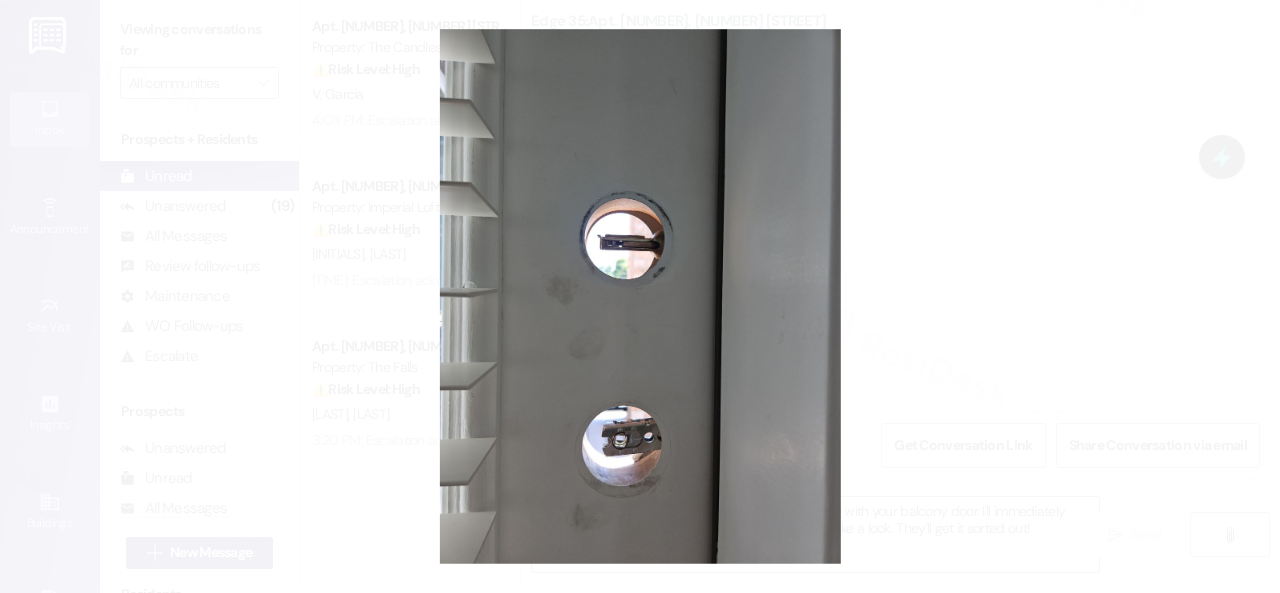 drag, startPoint x: 670, startPoint y: 237, endPoint x: 1070, endPoint y: 261, distance: 400.71936 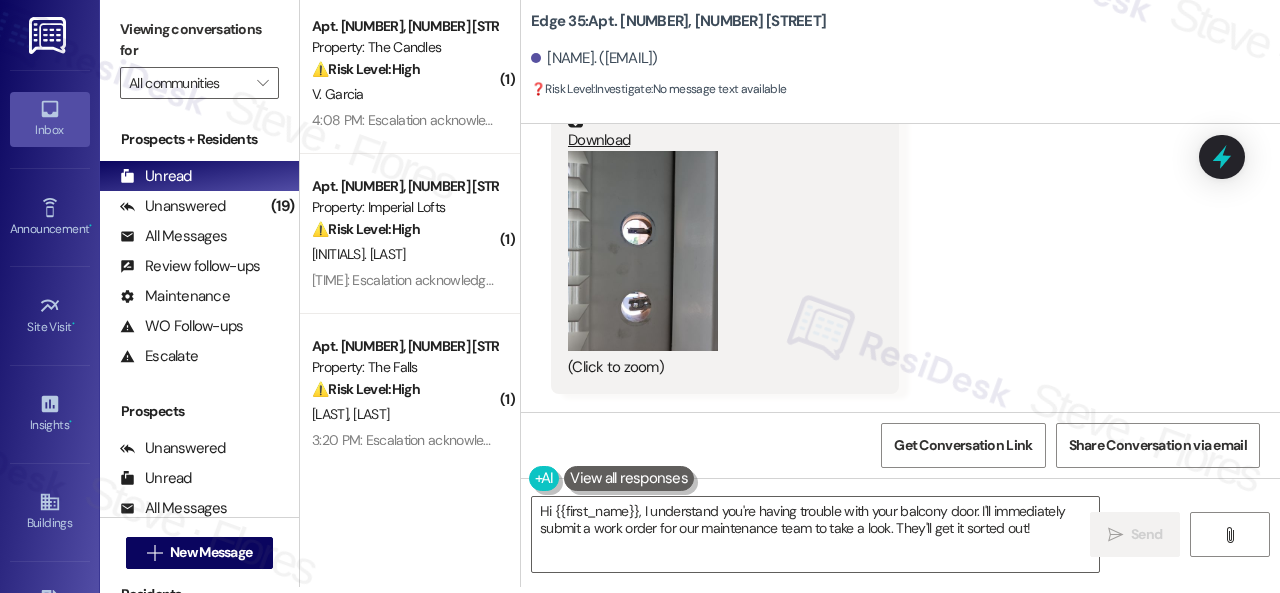 drag, startPoint x: 1086, startPoint y: 301, endPoint x: 1100, endPoint y: 319, distance: 22.803509 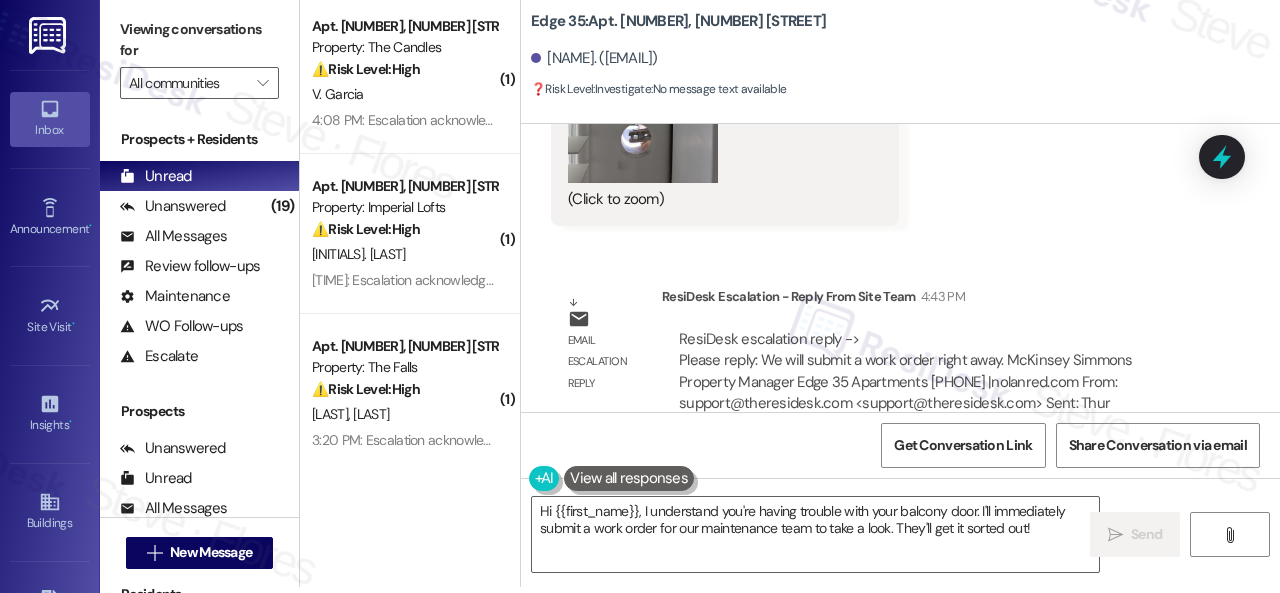 scroll, scrollTop: 2856, scrollLeft: 0, axis: vertical 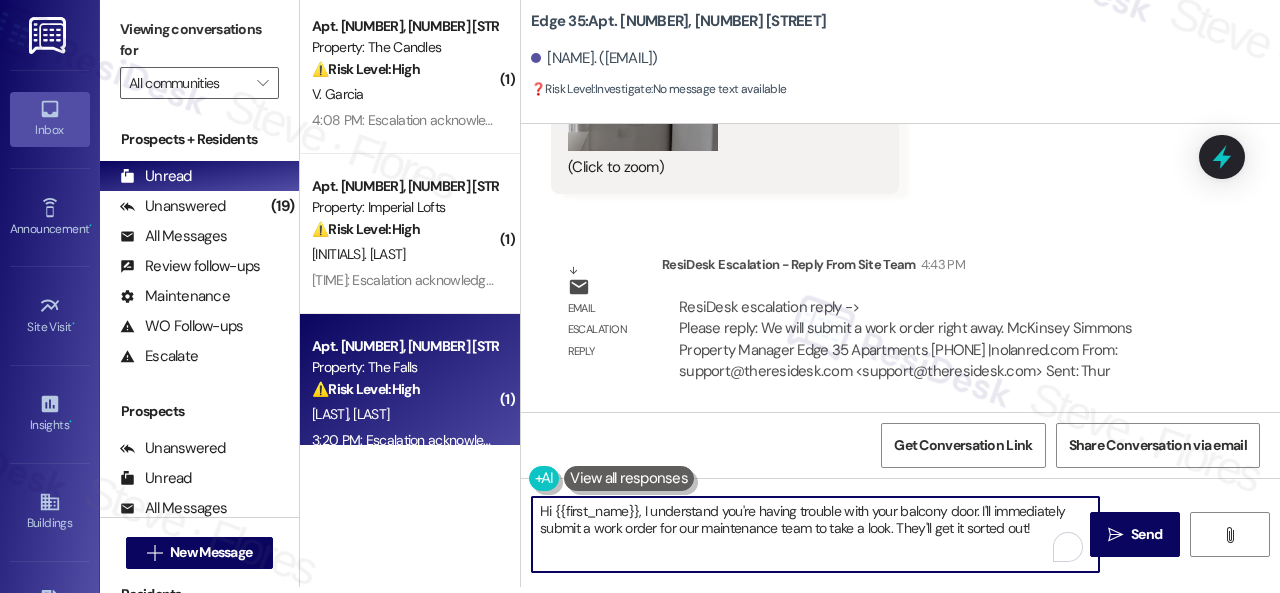 drag, startPoint x: 1056, startPoint y: 527, endPoint x: 394, endPoint y: 421, distance: 670.4327 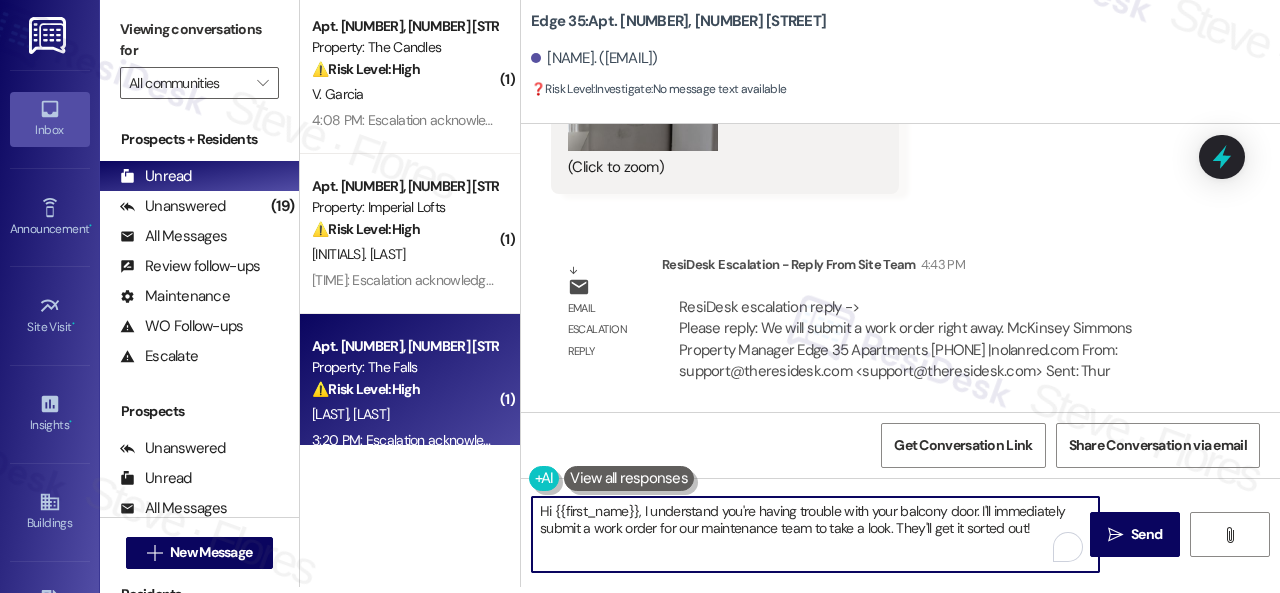 click on "( 1 ) Apt. [NUMBER], [NUMBER] [STREET] Property: The Candles ⚠️  Risk Level:  High The resident reports an active A/C water leak and a broken door knob. The water leak could cause damage and the broken door knob affects security, requiring urgent maintenance. [INITIALS]. [LAST] 4:08 PM: Escalation acknowledged. 4:08 PM: Escalation acknowledged. ( 1 ) Apt. [NUMBER], [NUMBER] [STREET] Property: Imperial Lofts ⚠️  Risk Level:  High The resident indicates that maintenance did not complete the work order because they no longer replace bulbs. This suggests a potential policy failure or miscommunication that needs to be addressed to ensure resident satisfaction and proper maintenance procedures are followed. [INITIALS]. [LAST] 3:41 PM: Escalation acknowledged. 3:41 PM: Escalation acknowledged. ( 1 ) Apt. [NUMBER], [NUMBER] [STREET] Property: The Falls ⚠️  Risk Level:  High [INITIALS]. [LAST] 3:20 PM: Escalation acknowledged. 3:20 PM: Escalation acknowledged. ( 1 ) Apt. [NUMBER], [NUMBER] [STREET] Property: The Boulevard ⚠️  Risk Level:  High ( 1 )" at bounding box center (790, 290) 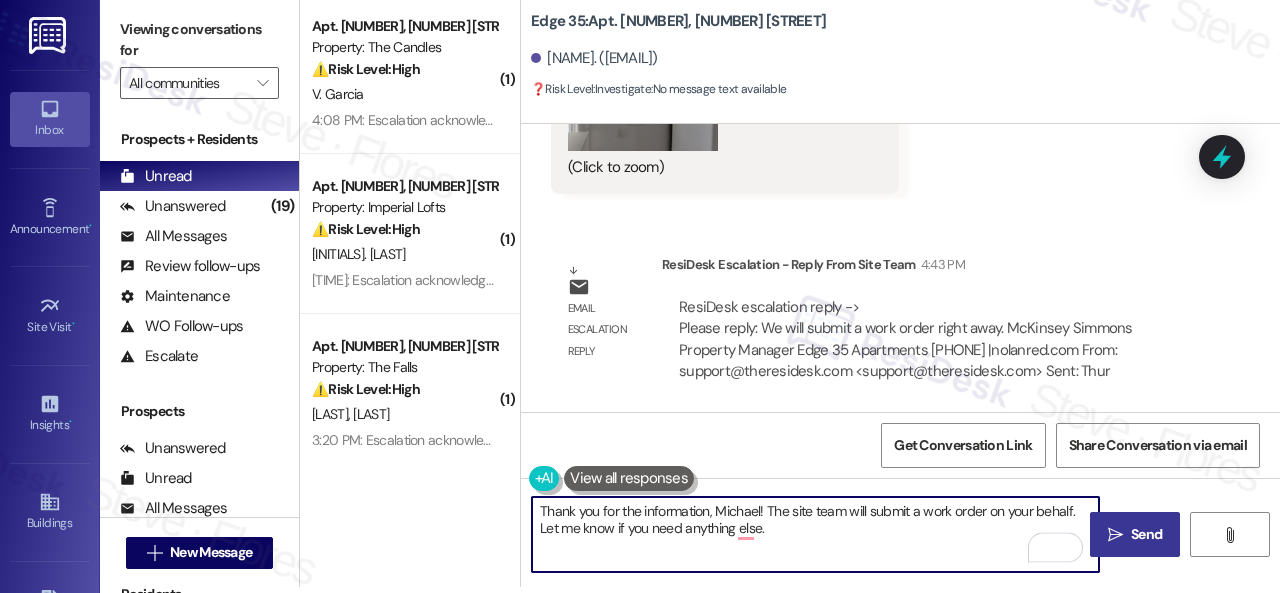 type on "Thank you for the information, Michael! The site team will submit a work order on your behalf. Let me know if you need anything else." 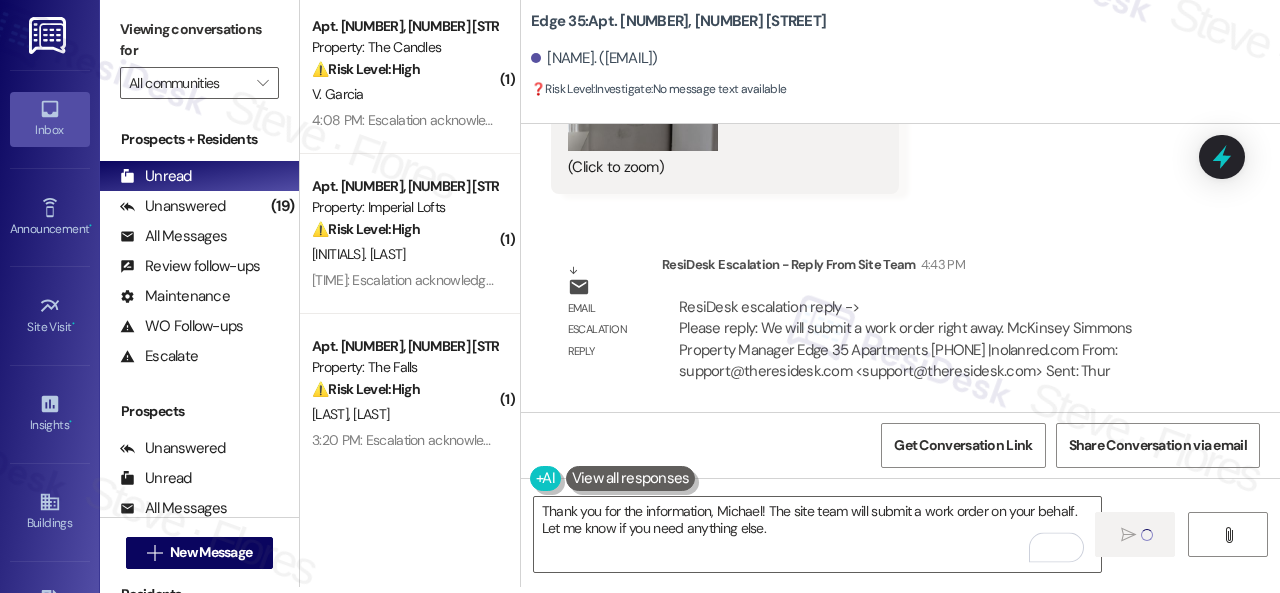 type 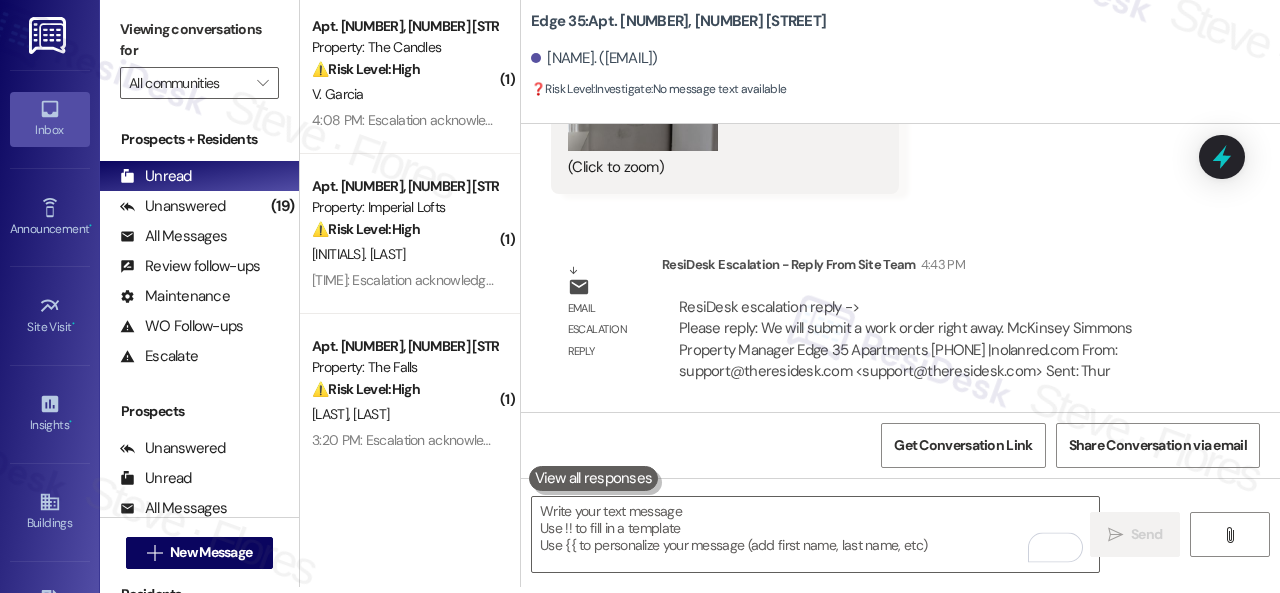 scroll, scrollTop: 0, scrollLeft: 0, axis: both 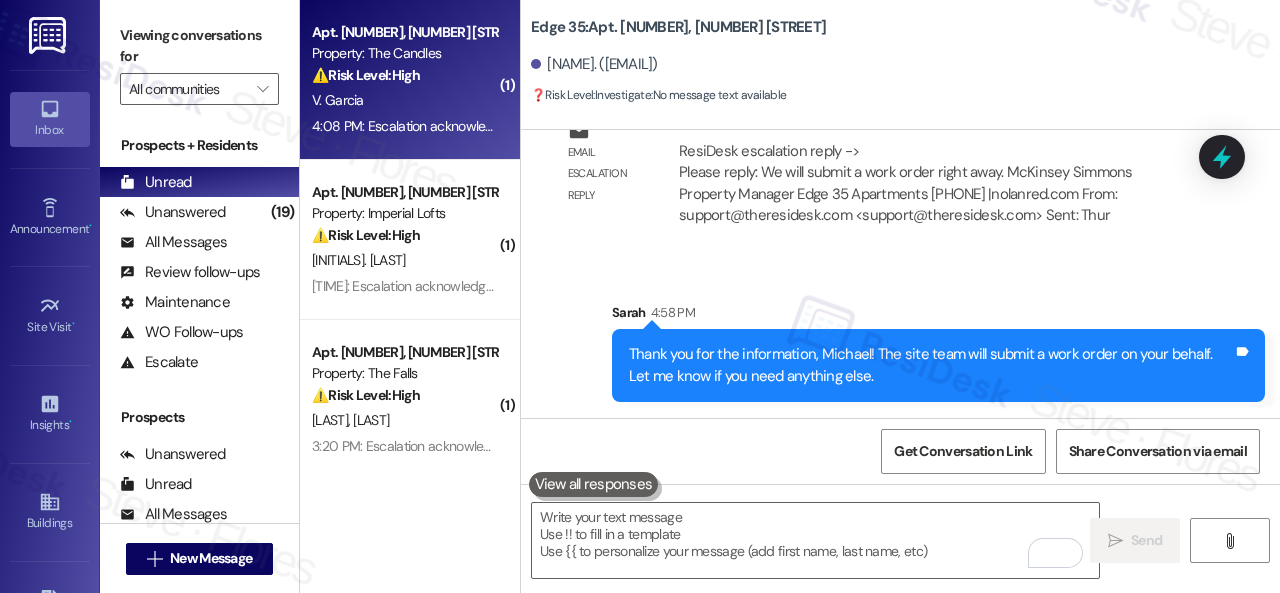 click on "4:08 PM: Escalation acknowledged. 4:08 PM: Escalation acknowledged." at bounding box center [404, 126] 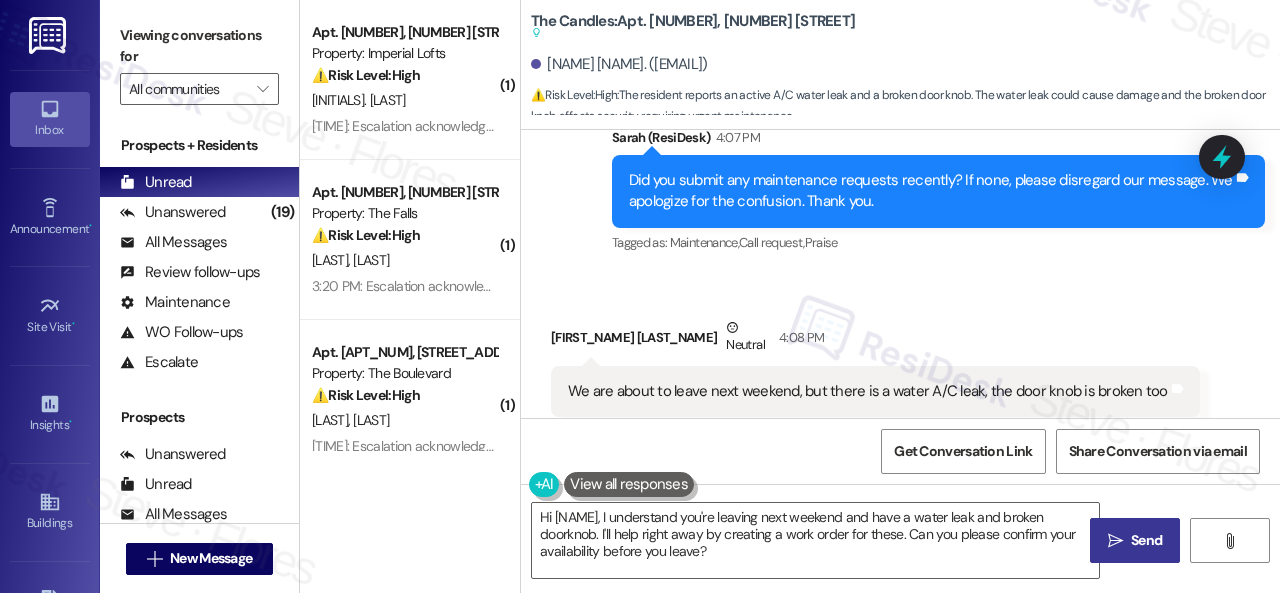 scroll, scrollTop: 1260, scrollLeft: 0, axis: vertical 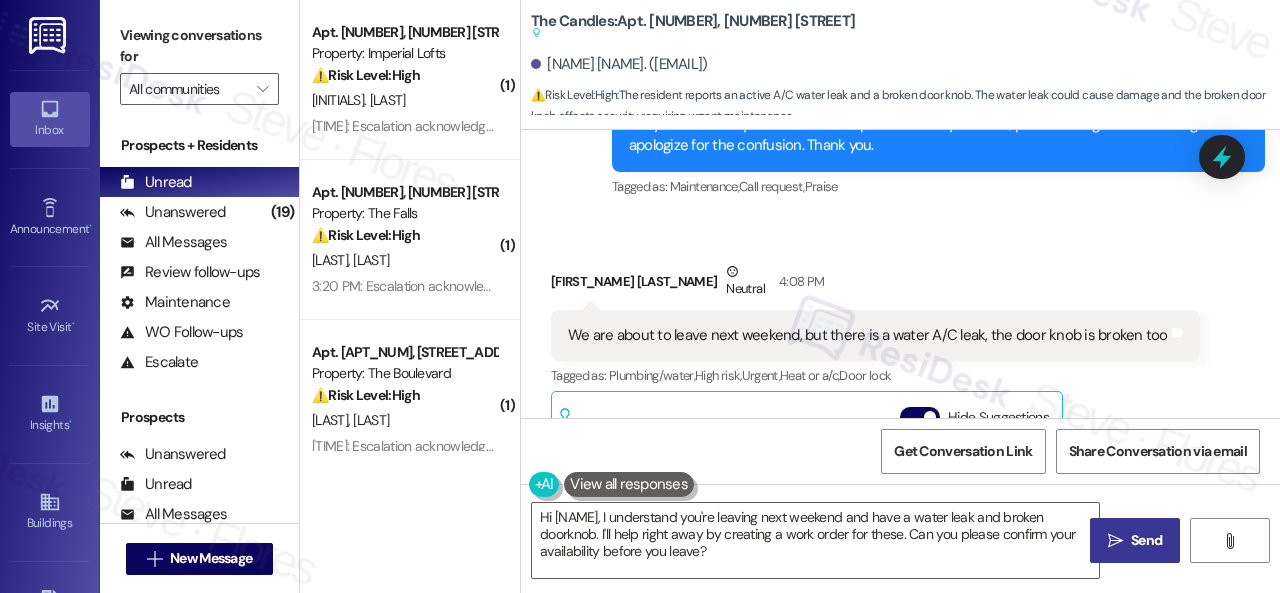 click on "Received via SMS Vincent Garcia   Neutral [TIME]: We are about to leave next weekend, but there is a water A/C leak, the door knob is broken too Tags and notes Tagged as:   Plumbing/water ,  Click to highlight conversations about Plumbing/water High risk ,  Click to highlight conversations about High risk Urgent ,  Click to highlight conversations about Urgent Heat or a/c ,  Click to highlight conversations about Heat or a/c Door lock Click to highlight conversations about Door lock  Related guidelines Hide Suggestions ResiDesk guideline: Follow-up for Heat or a/c   Guideline If the resident complains about their heat, ask if they are getting hot air, cold air or any air from the vents.  Please keep in mind this is only relevant if the resident has forced hot air produced by a furnace.   1  suggestion  for next step (Click to fill) ' Happy to help! Is there any air coming out of the vents and is it hot or cold? ' Click to use this message in your reply" at bounding box center (900, 459) 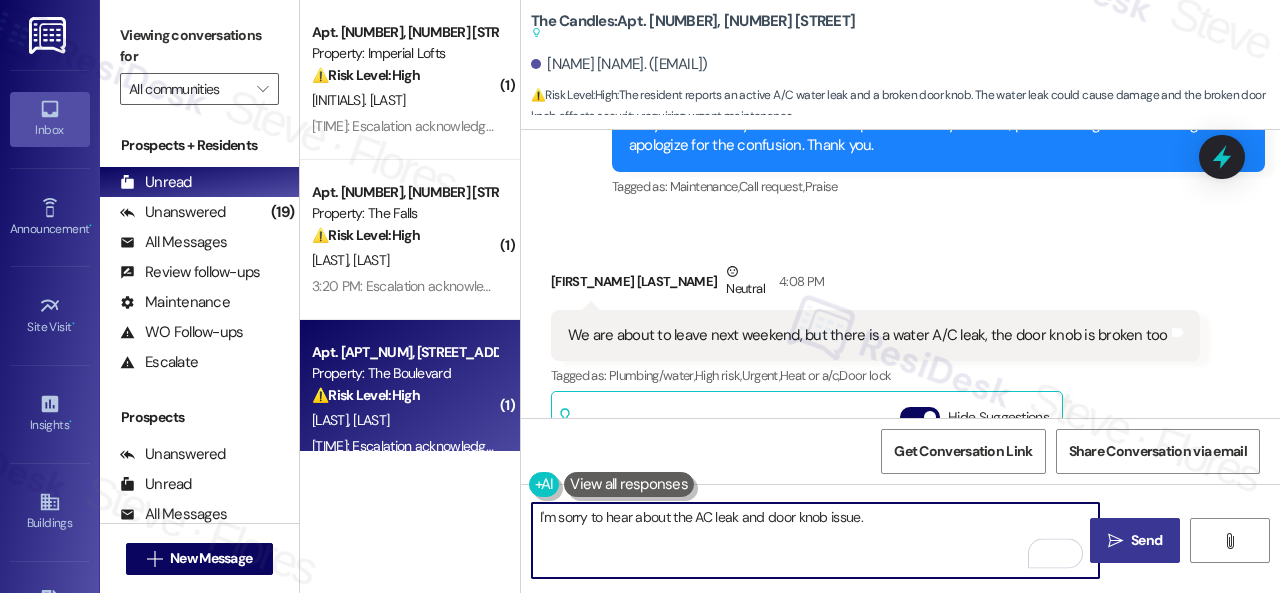 paste on "Are there already work orders for the issues? If so, may I have the work order numbers to follow up with the site team? If not yet, I'll be happy to submit them on your behalf.
Note: Due to limited availability, our maintenance team isn't able to call or schedule visits in advance. By submitting a work order, you're permitting them to enter your apartment, even if you're not home. If any children may be alone during the visit, please let me know so we can inform the team." 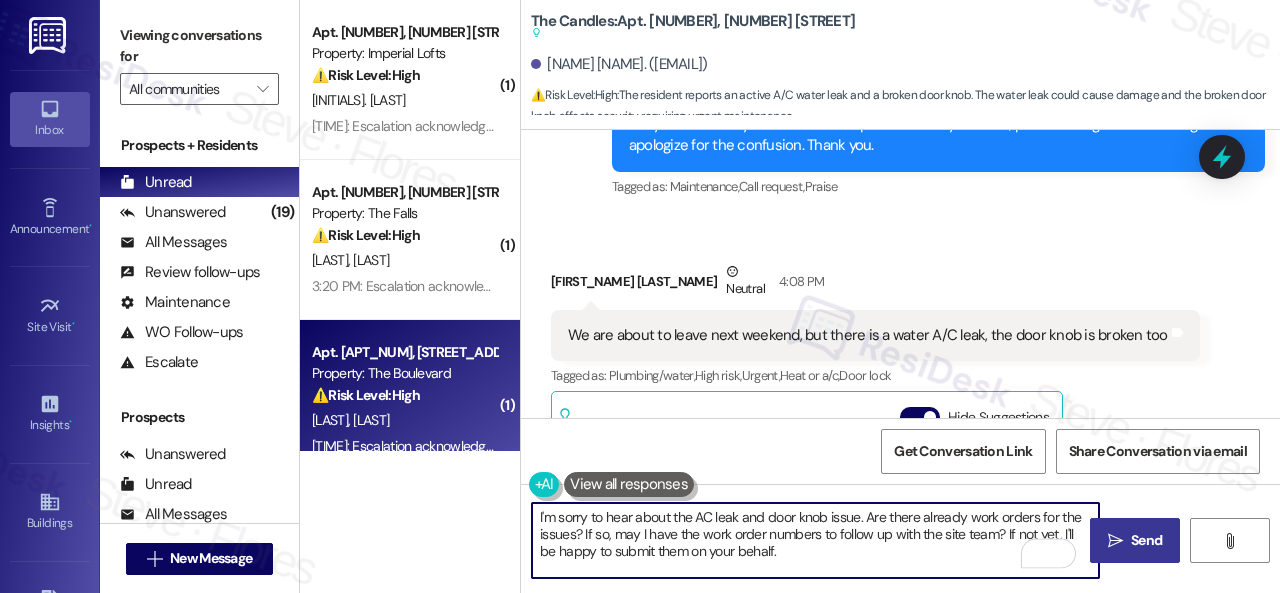 scroll, scrollTop: 68, scrollLeft: 0, axis: vertical 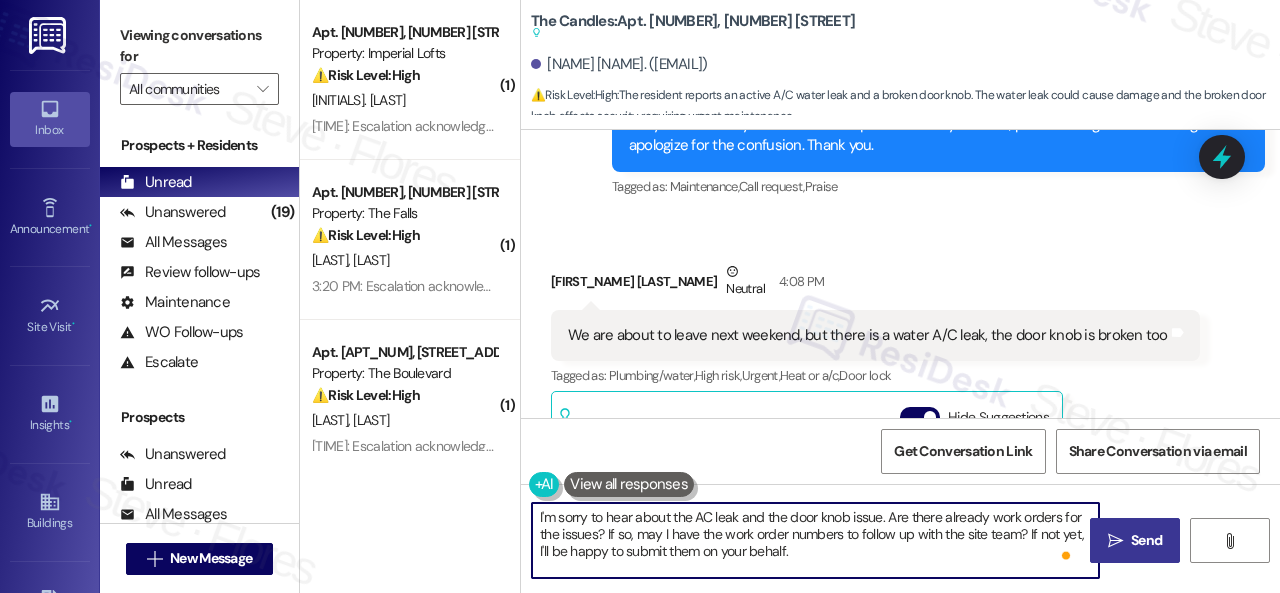 click on "I'm sorry to hear about the AC leak and the door knob issue. Are there already work orders for the issues? If so, may I have the work order numbers to follow up with the site team? If not yet, I'll be happy to submit them on your behalf.
Note: Due to limited availability, our maintenance team isn't able to call or schedule visits in advance. By submitting a work order, you're permitting them to enter your apartment, even if you're not home. If any children may be alone during the visit, please let me know so we can inform the team." at bounding box center [815, 540] 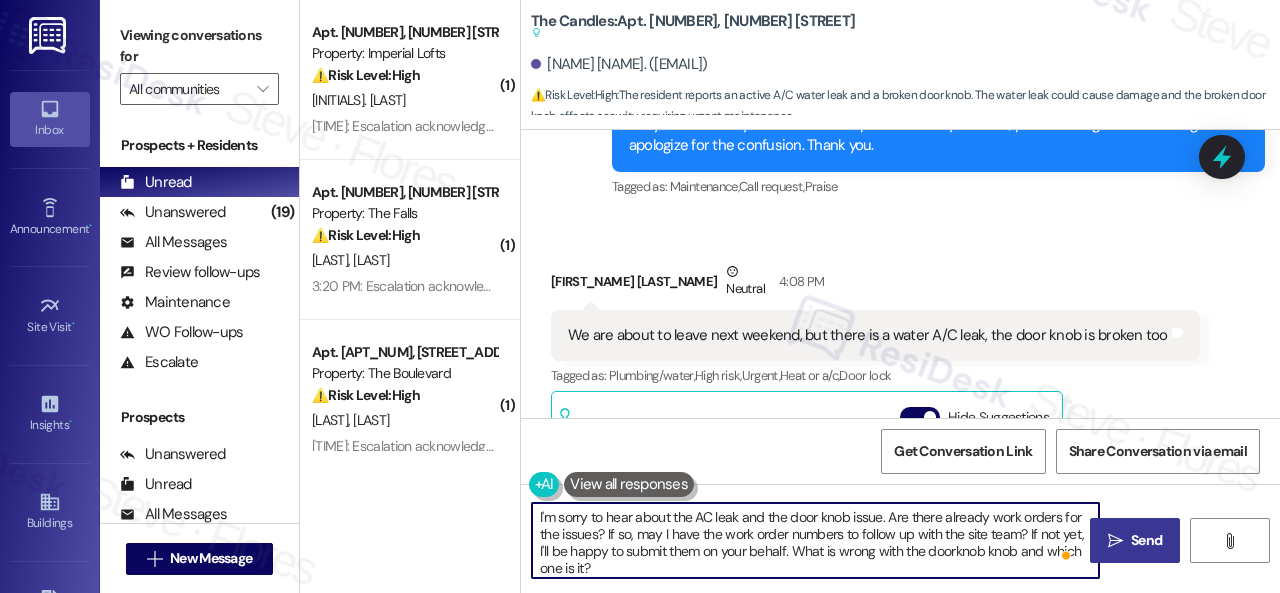 scroll, scrollTop: 90, scrollLeft: 0, axis: vertical 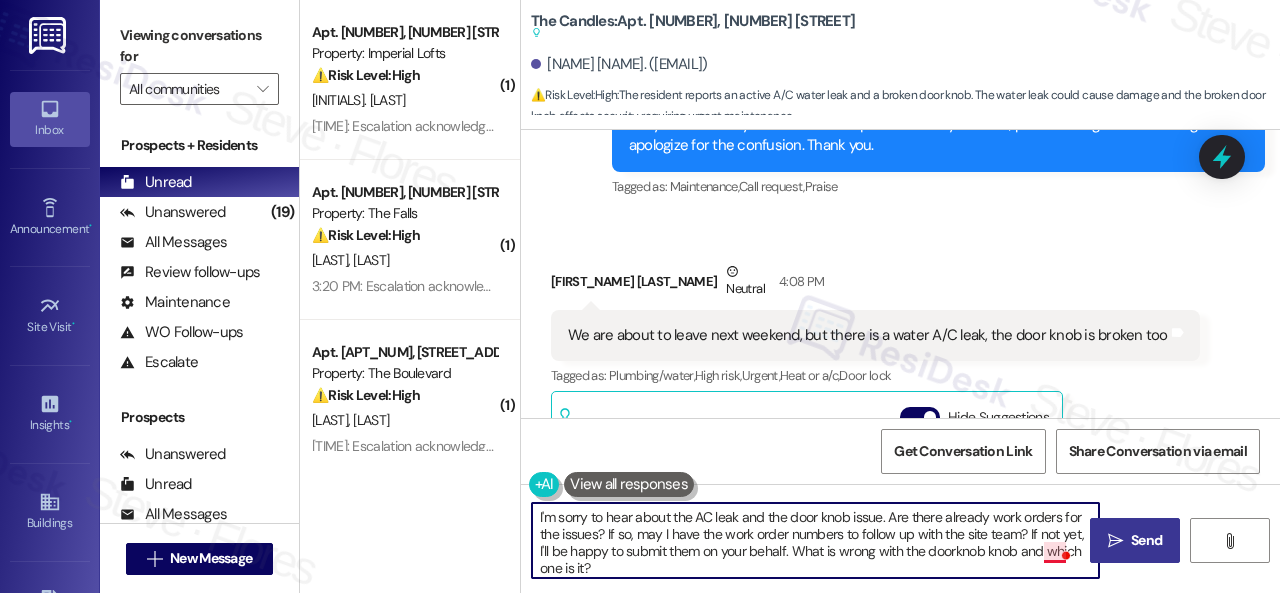 click on "I'm sorry to hear about the AC leak and the door knob issue. Are there already work orders for the issues? If so, may I have the work order numbers to follow up with the site team? If not yet, I'll be happy to submit them on your behalf. What is wrong with the doorknob knob and which one is it?
Note: Due to limited availability, our maintenance team isn't able to call or schedule visits in advance. By submitting a work order, you're permitting them to enter your apartment, even if you're not home. If any children may be alone during the visit, please let me know so we can inform the team." at bounding box center (815, 540) 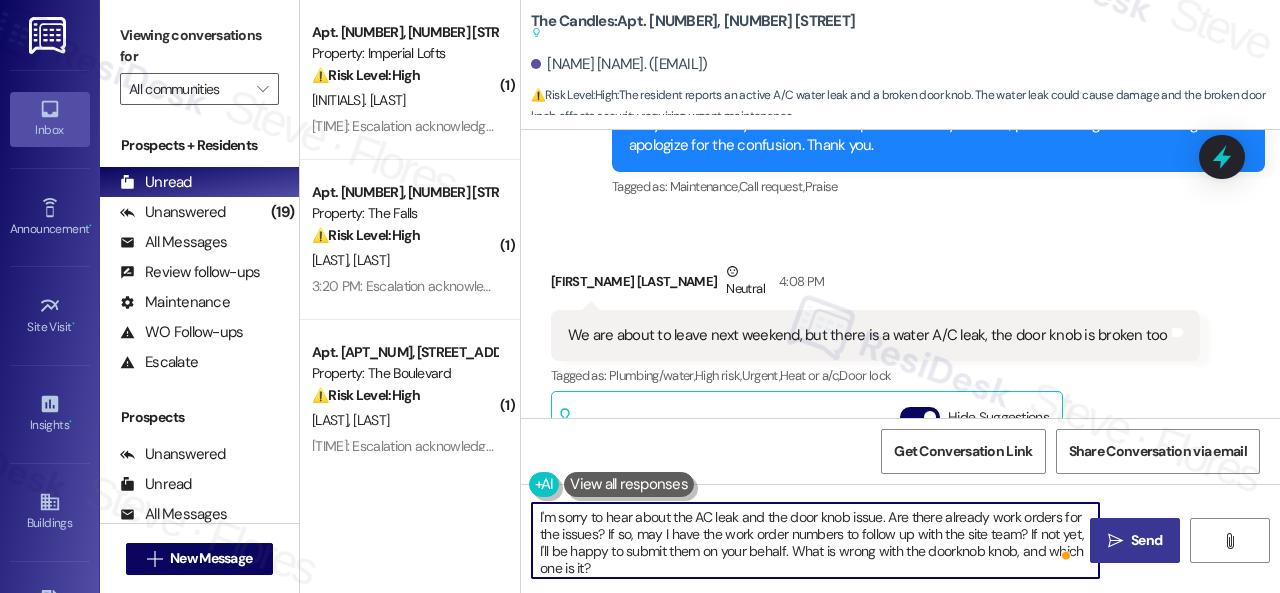 type on "I'm sorry to hear about the AC leak and the door knob issue. Are there already work orders for the issues? If so, may I have the work order numbers to follow up with the site team? If not yet, I'll be happy to submit them on your behalf. What is wrong with the doorknob knob, and which one is it?
Note: Due to limited availability, our maintenance team isn't able to call or schedule visits in advance. By submitting a work order, you're permitting them to enter your apartment, even if you're not home. If any children may be alone during the visit, please let me know so we can inform the team." 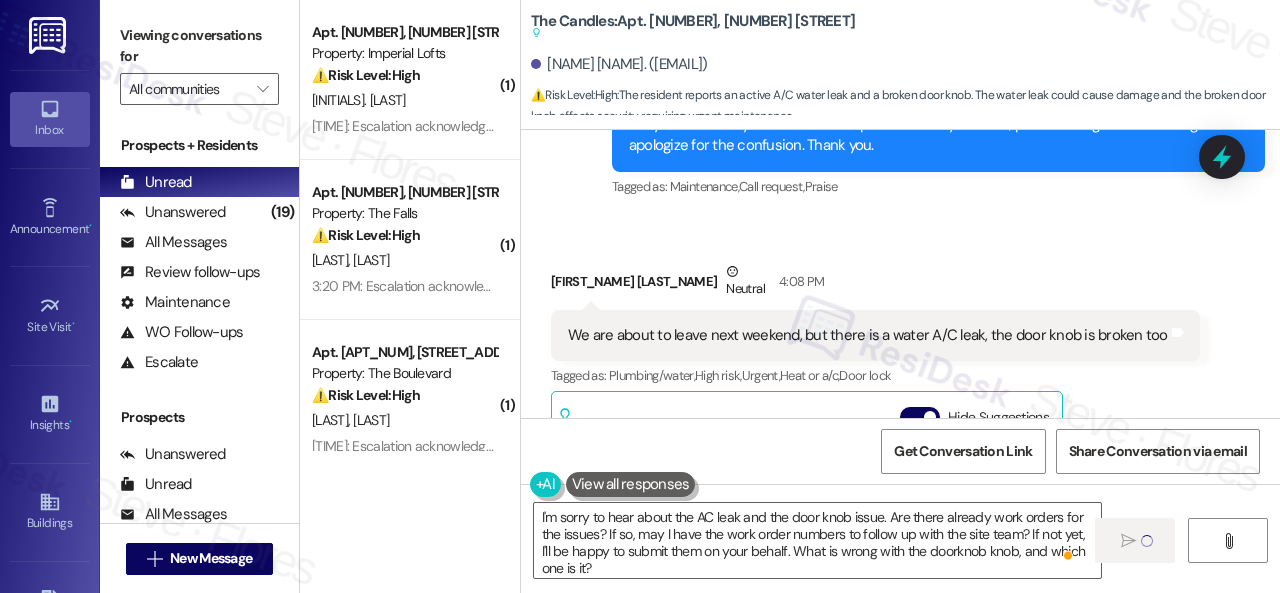type 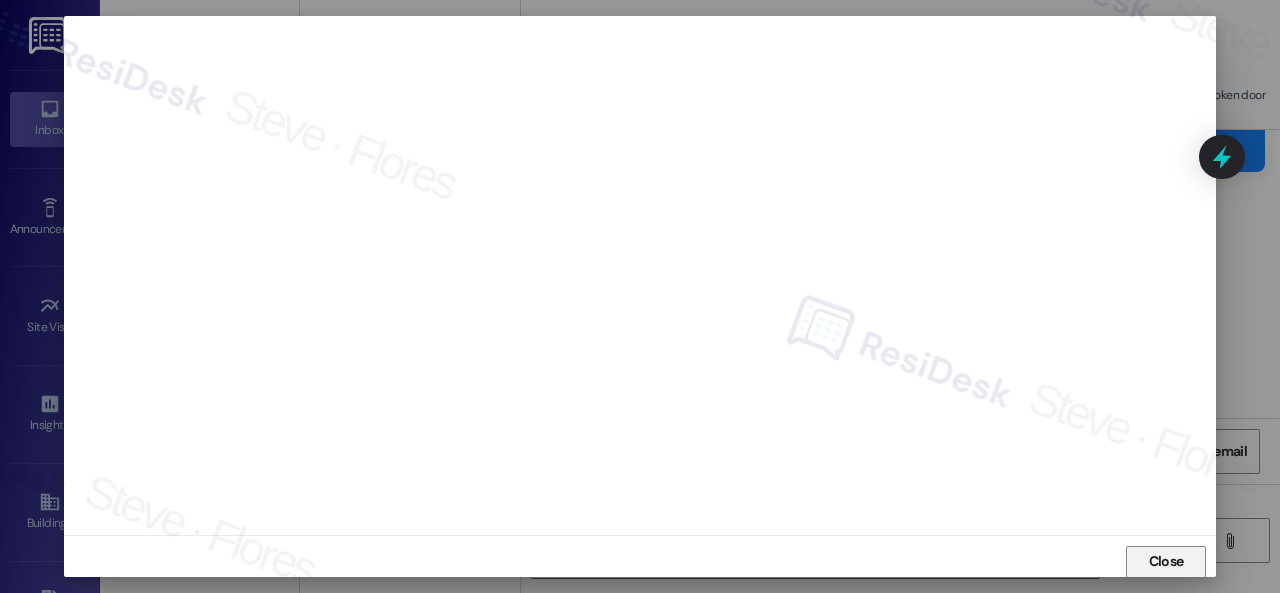 click on "Close" at bounding box center (1166, 562) 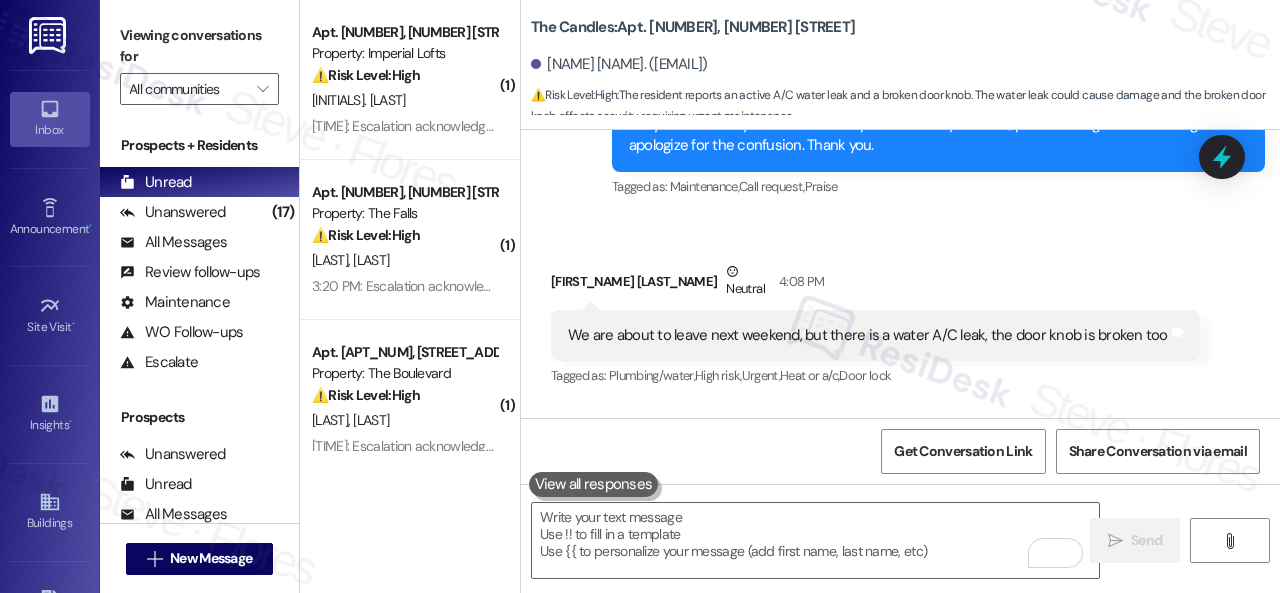 click on "Received via SMS [NAME] [NAME] Neutral [TIME] We are about to leave next weekend, but there is a water A/C leak, the door knob is broken too Tags and notes Tagged as: Plumbing/water , Click to highlight conversations about Plumbing/water High risk , Click to highlight conversations about High risk Urgent , Click to highlight conversations about Urgent Heat or a/c , Click to highlight conversations about Heat or a/c Door lock Click to highlight conversations about Door lock" at bounding box center [875, 326] 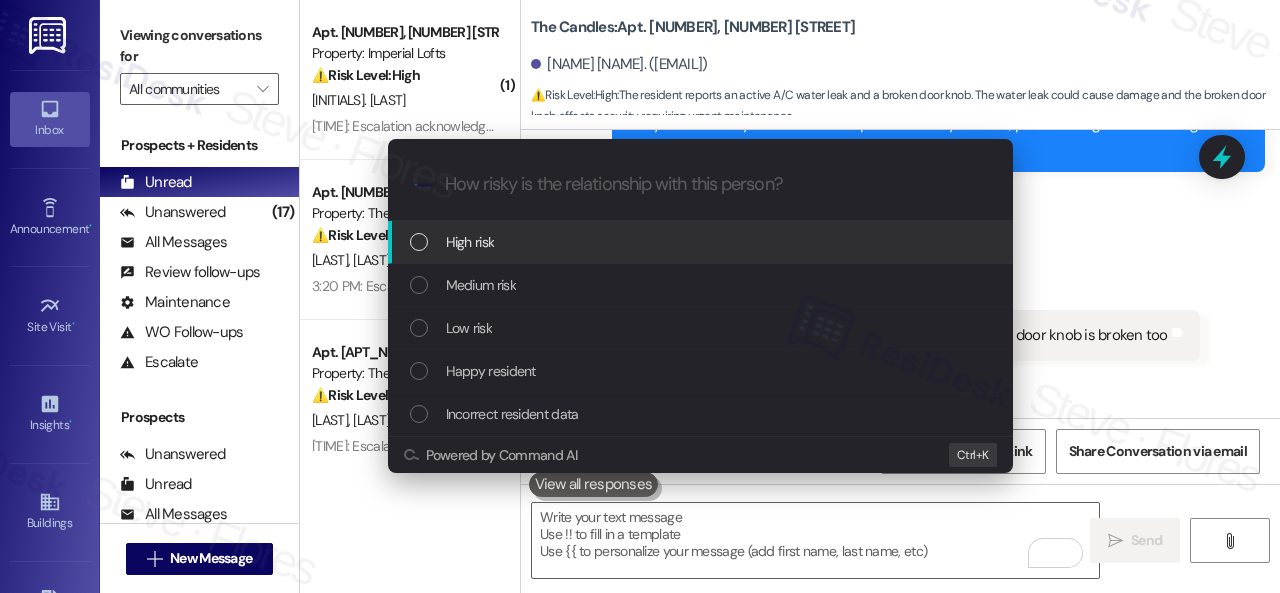 click on "High risk" at bounding box center [470, 242] 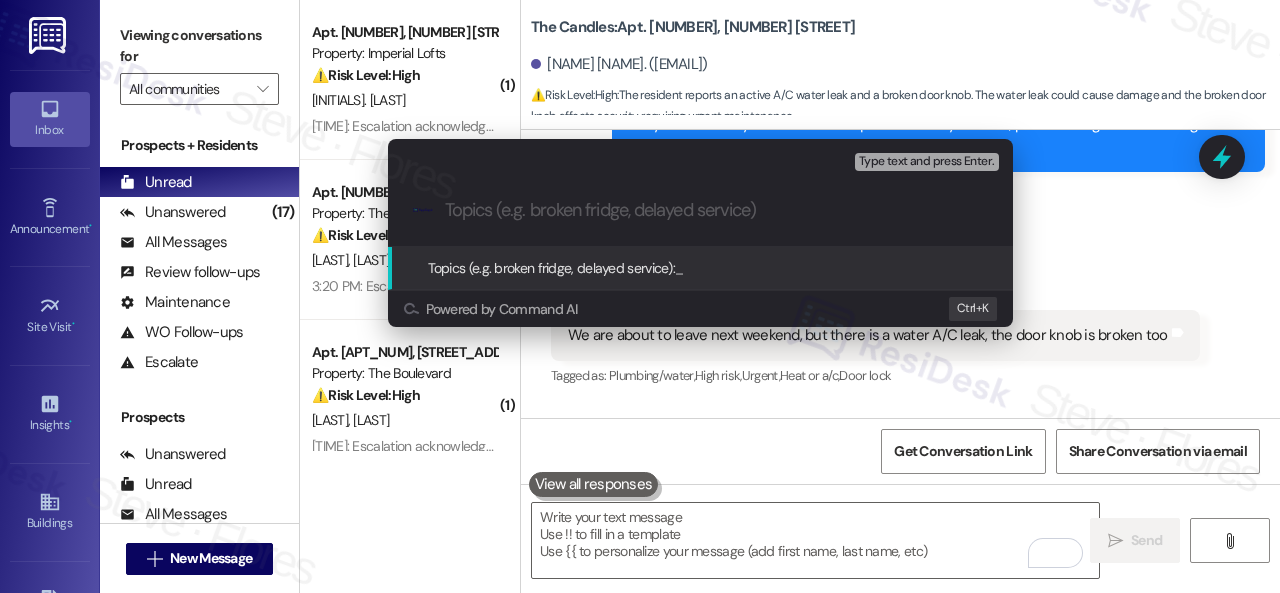 paste on "Work Order filed by ResiDesk 292653" 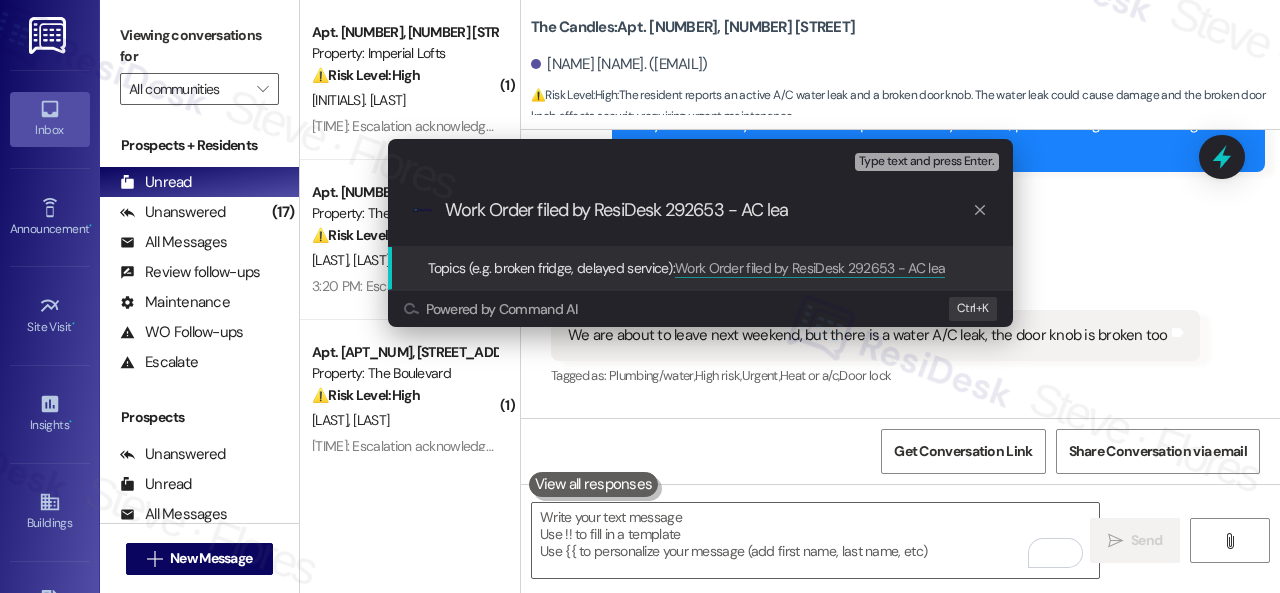 type on "Work Order filed by ResiDesk [NUMBER] - AC leak" 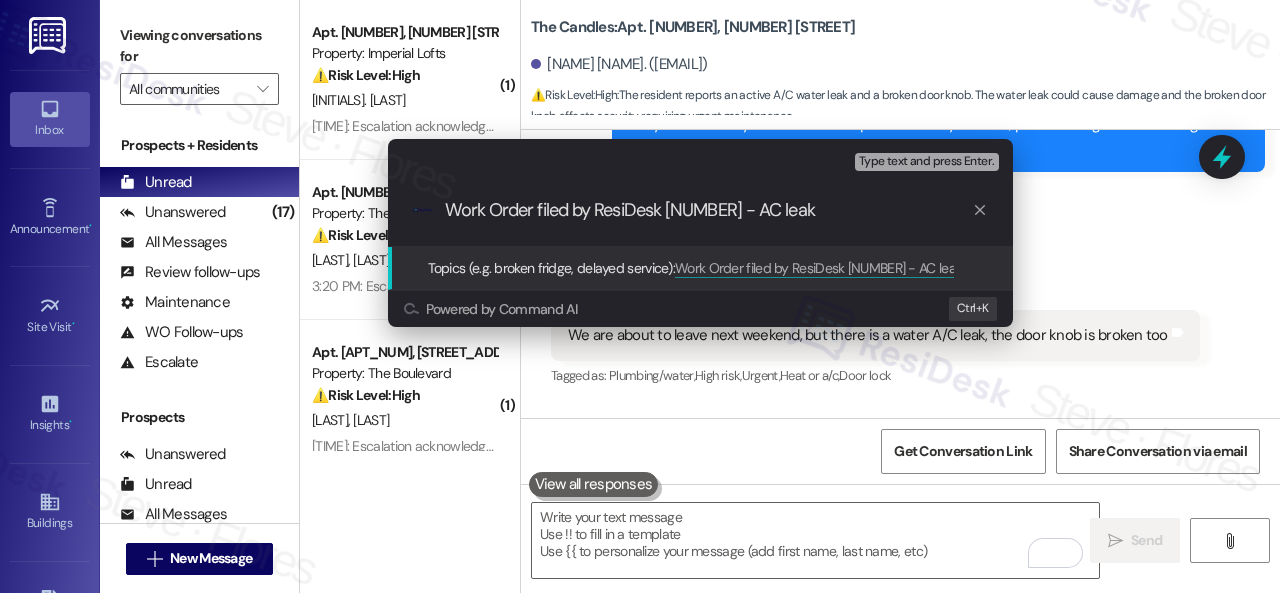 type 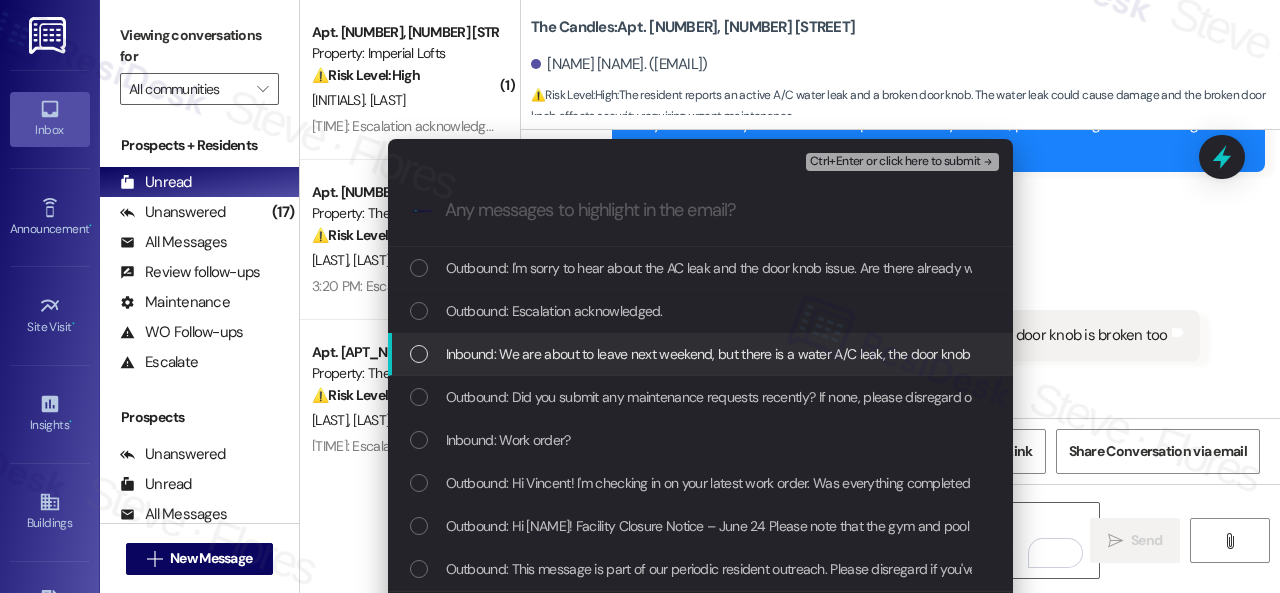 click on "Inbound: We are about to leave next weekend, but there is a water A/C leak, the door knob is broken too" at bounding box center [747, 354] 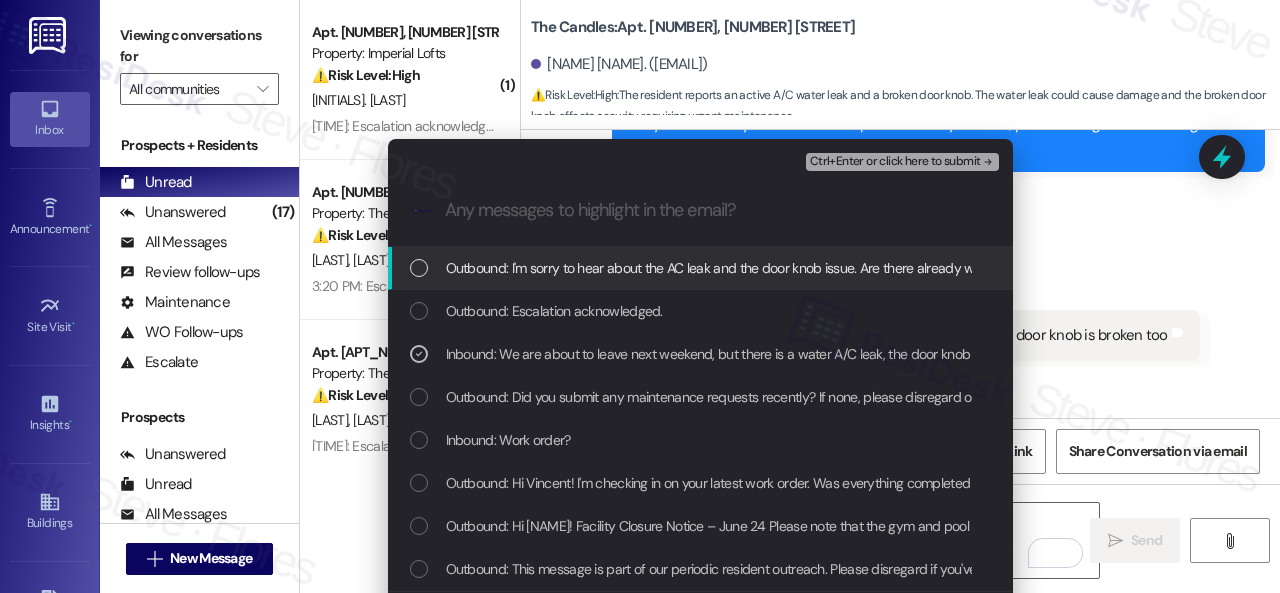 click on "Ctrl+Enter or click here to submit" at bounding box center [895, 162] 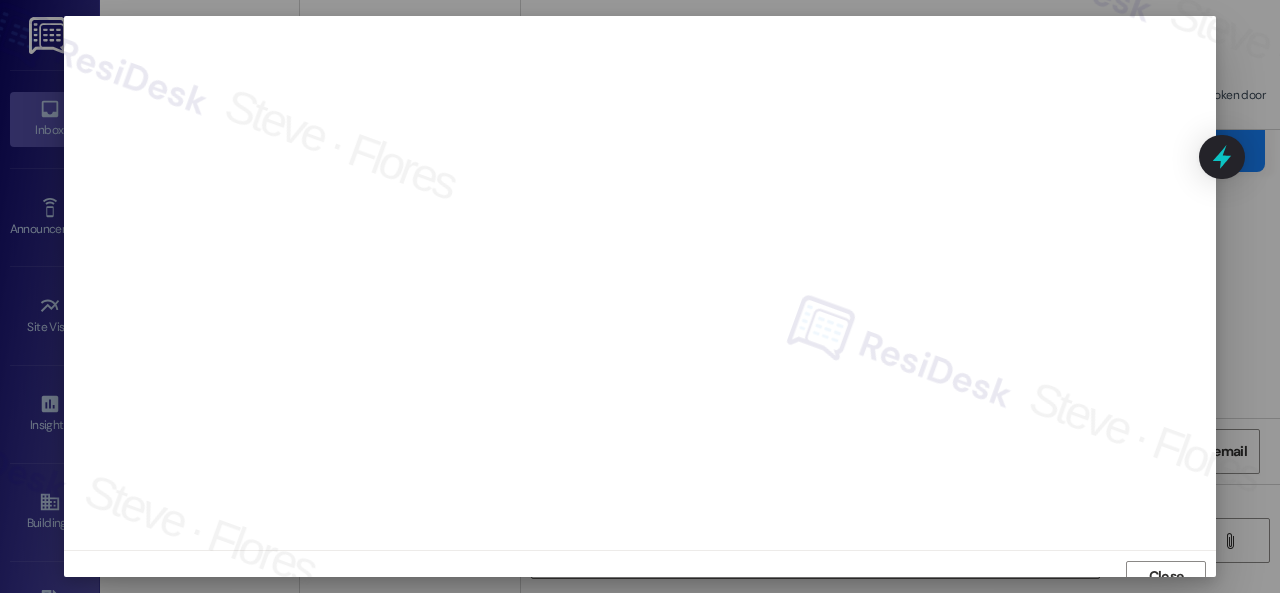 scroll, scrollTop: 15, scrollLeft: 0, axis: vertical 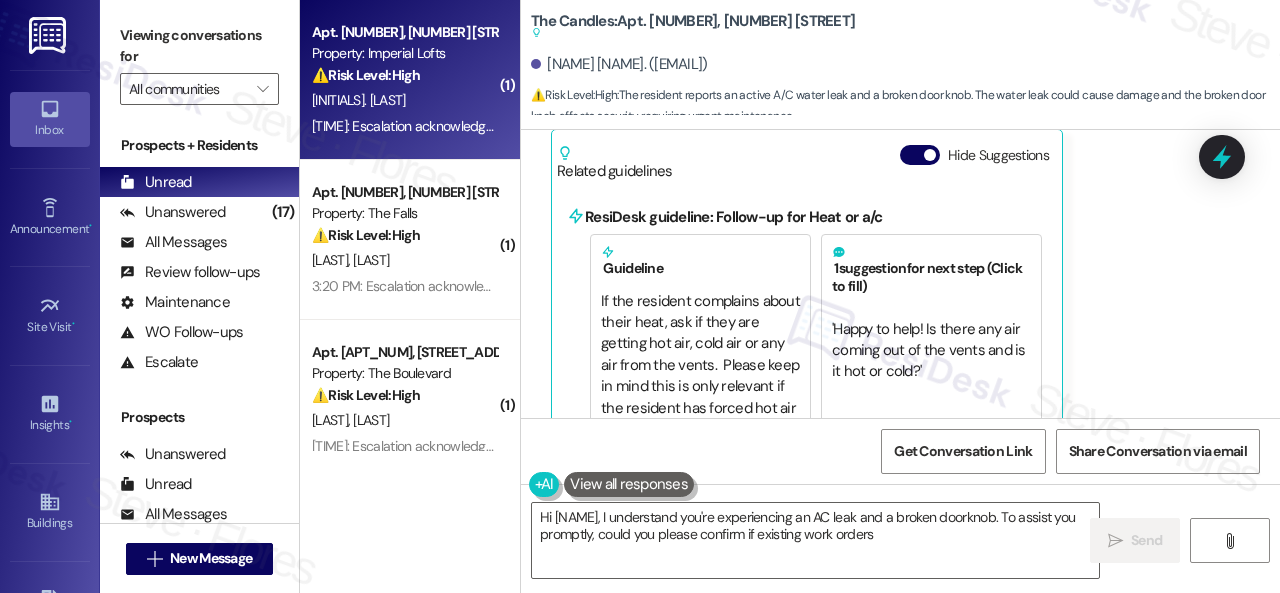 type on "Hi [NAME], I understand you're experiencing an AC leak and a broken doorknob. To assist you promptly, could you please confirm if existing work orders" 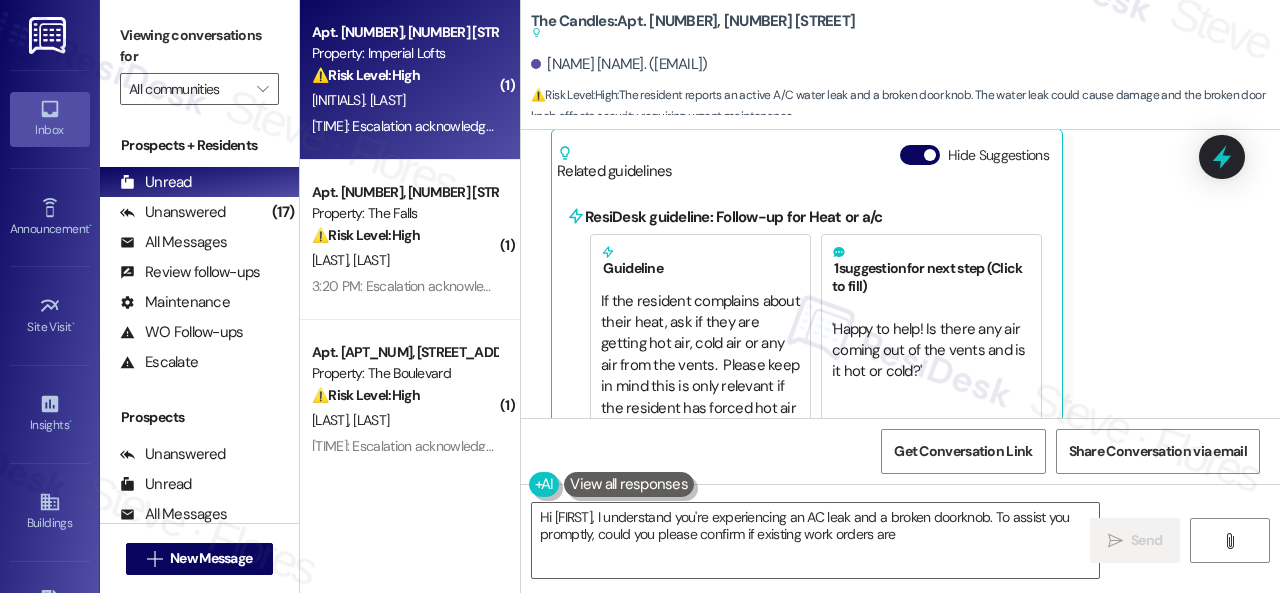 click on "[INITIALS]. [LAST]" at bounding box center (404, 100) 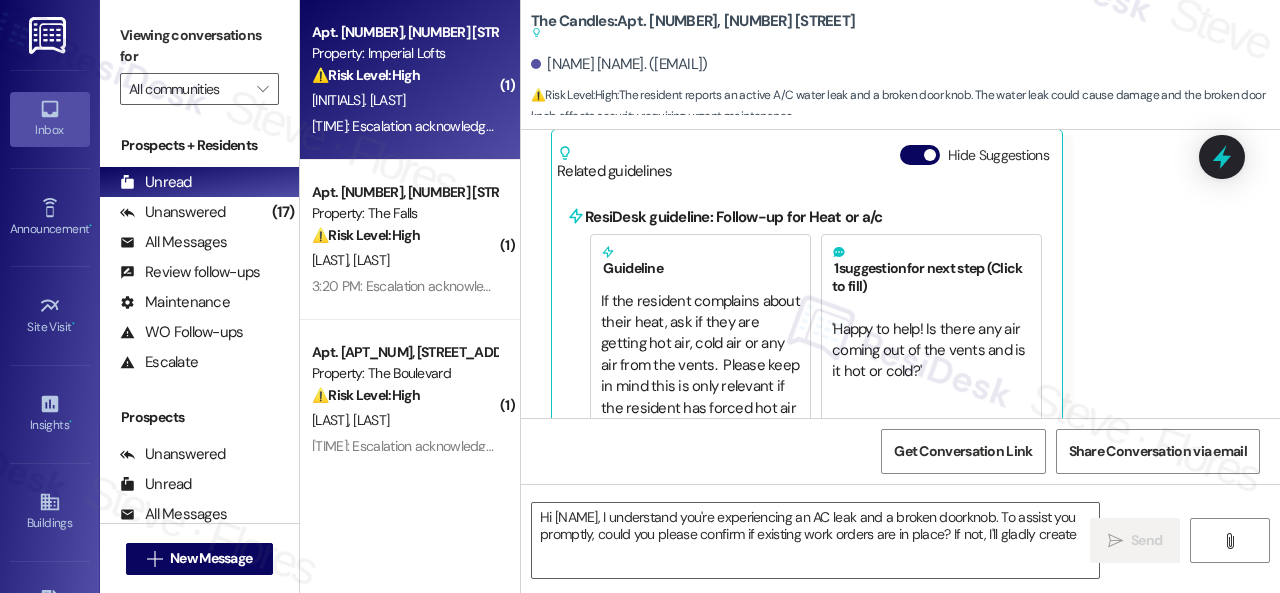type on "Hi [NAME], I understand you're experiencing an AC leak and a broken doorknob. To assist you promptly, could you please confirm if existing work orders are in place? If not, I'll gladly create them" 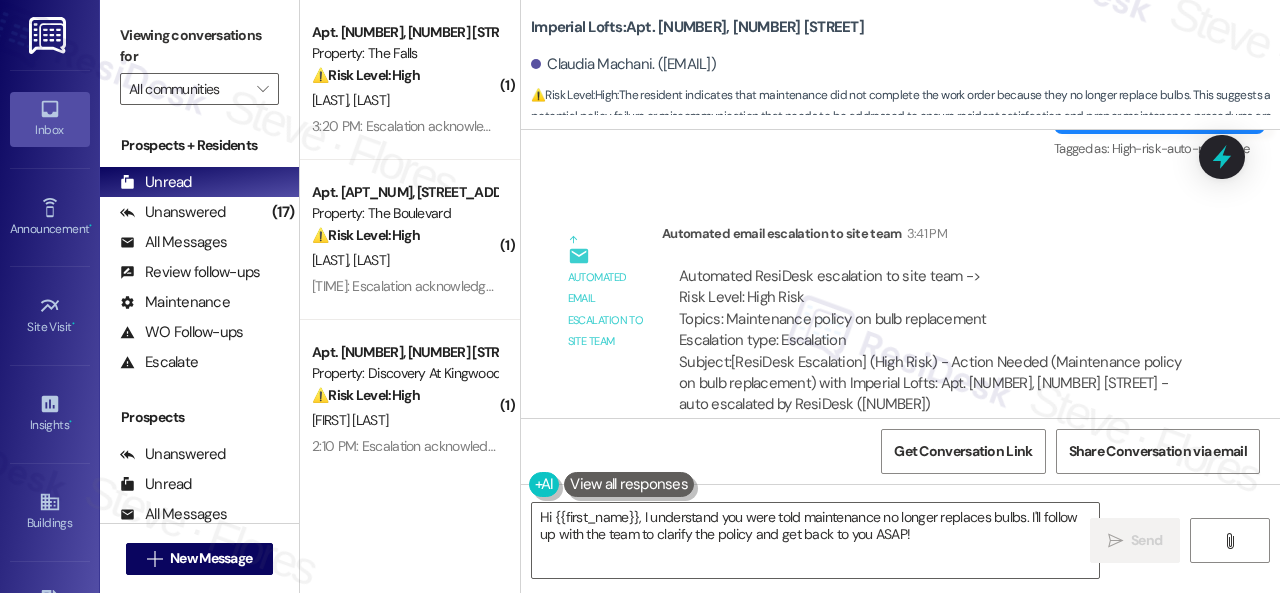 scroll, scrollTop: 6196, scrollLeft: 0, axis: vertical 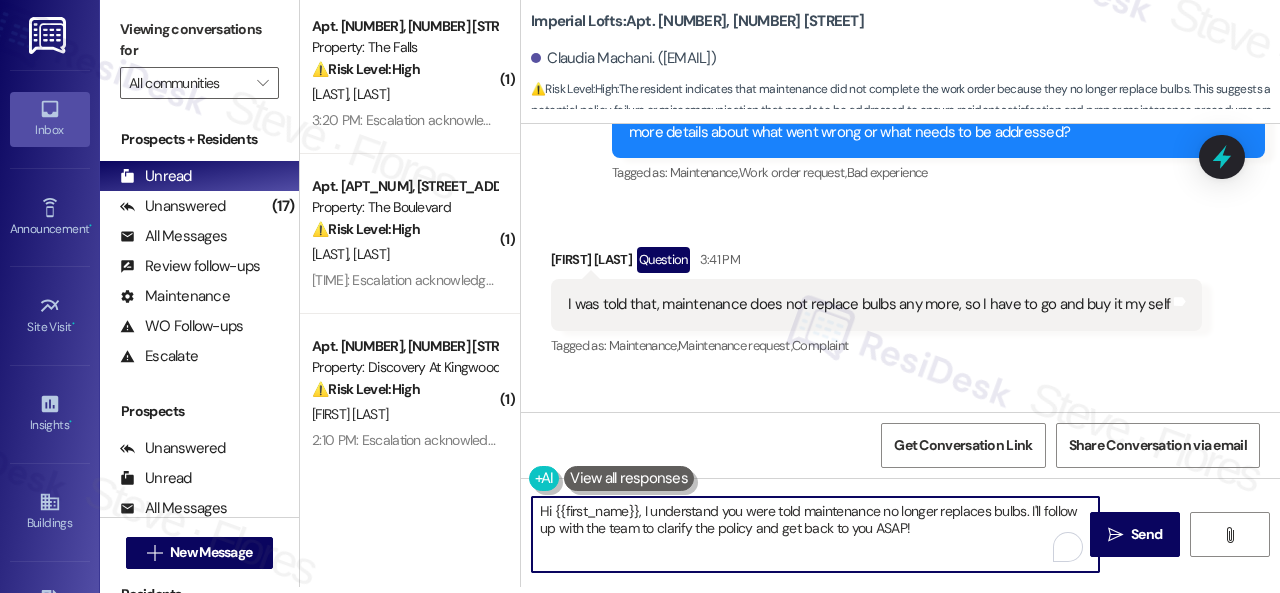 drag, startPoint x: 942, startPoint y: 537, endPoint x: 346, endPoint y: 491, distance: 597.7725 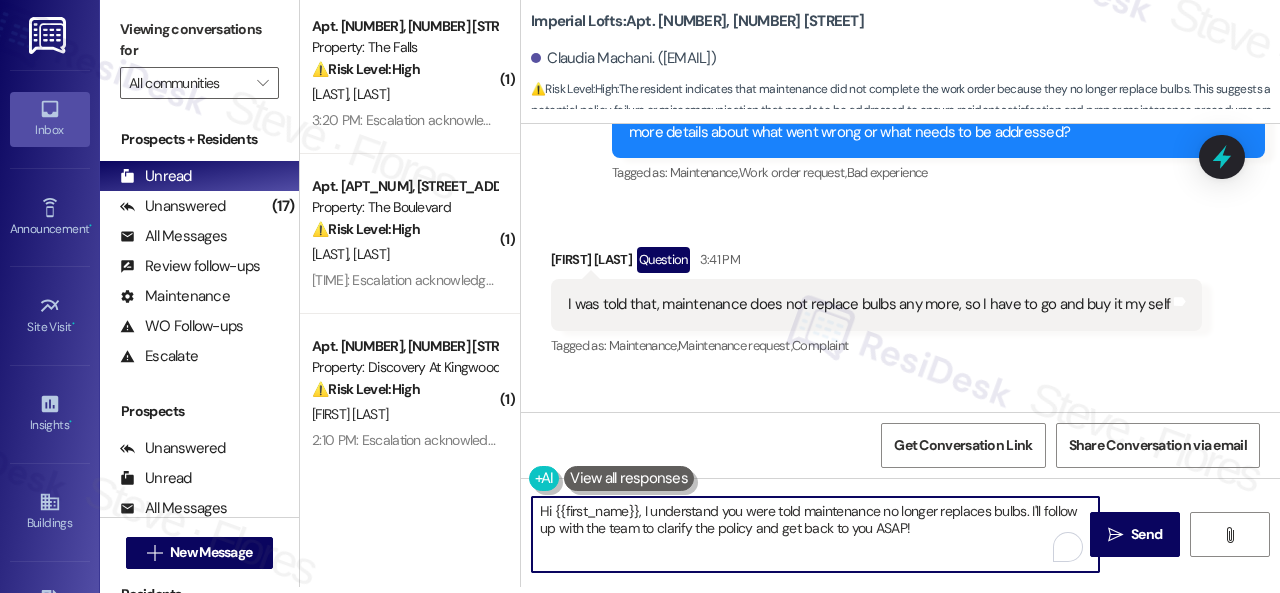 click on "( 1 ) Apt. [NUMBER], [ADDRESS] Property: The Falls ⚠️  Risk Level:  High The resident reports a malfunctioning AC unit blowing hot air and a fallen light fixture. The AC issue, especially blowing hot air, could indicate a more significant problem than just inconvenience, and the fallen light fixture presents a potential safety hazard. These issues require prompt attention to prevent further damage or injury. D. Caffey [TIME]: Escalation acknowledged. [TIME]: Escalation acknowledged. ( 1 ) Apt. [NUMBER], [ADDRESS] Property: The Boulevard ⚠️  Risk Level:  High The resident acknowledges the late fee and refers to a payment plan discussed with staff (Amber). This indicates a financial concern and potential risk of non-payment, requiring monitoring and possible intervention. S. Ashmore [TIME]: Escalation acknowledged. [TIME]: Escalation acknowledged. ( 1 ) Apt. [NUMBER], [ADDRESS] Property: Discovery At Kingwood ⚠️  Risk Level:  High M. Cooper [TIME]: Escalation acknowledged. (" at bounding box center (790, 290) 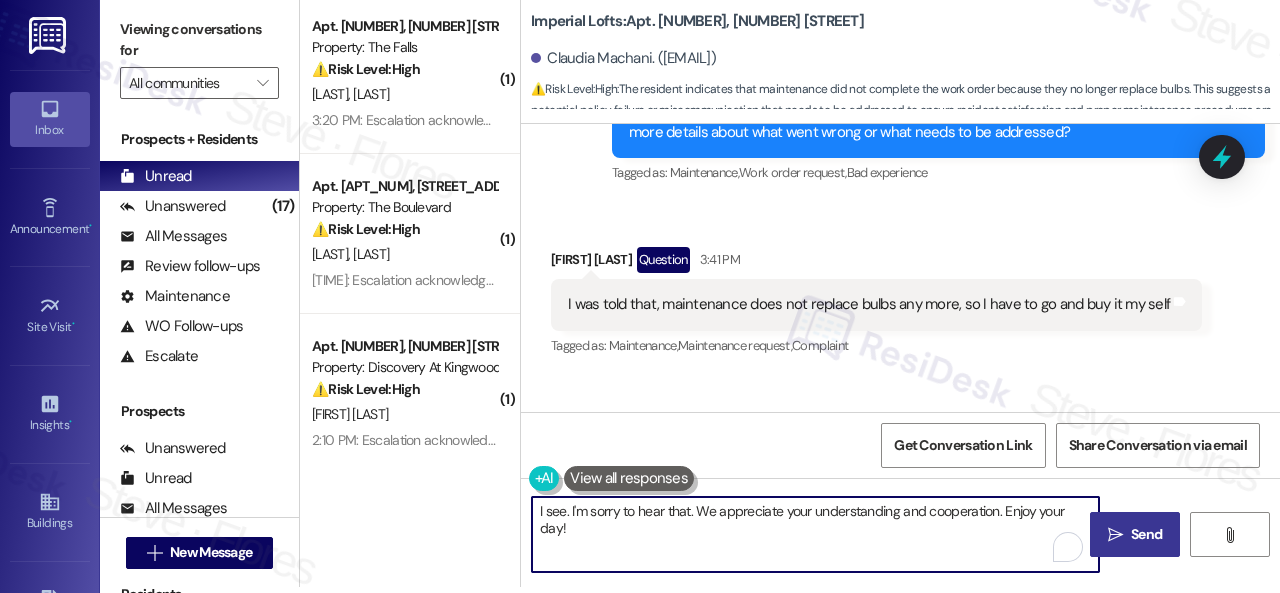 type on "I see. I'm sorry to hear that. We appreciate your understanding and cooperation. Enjoy your day!" 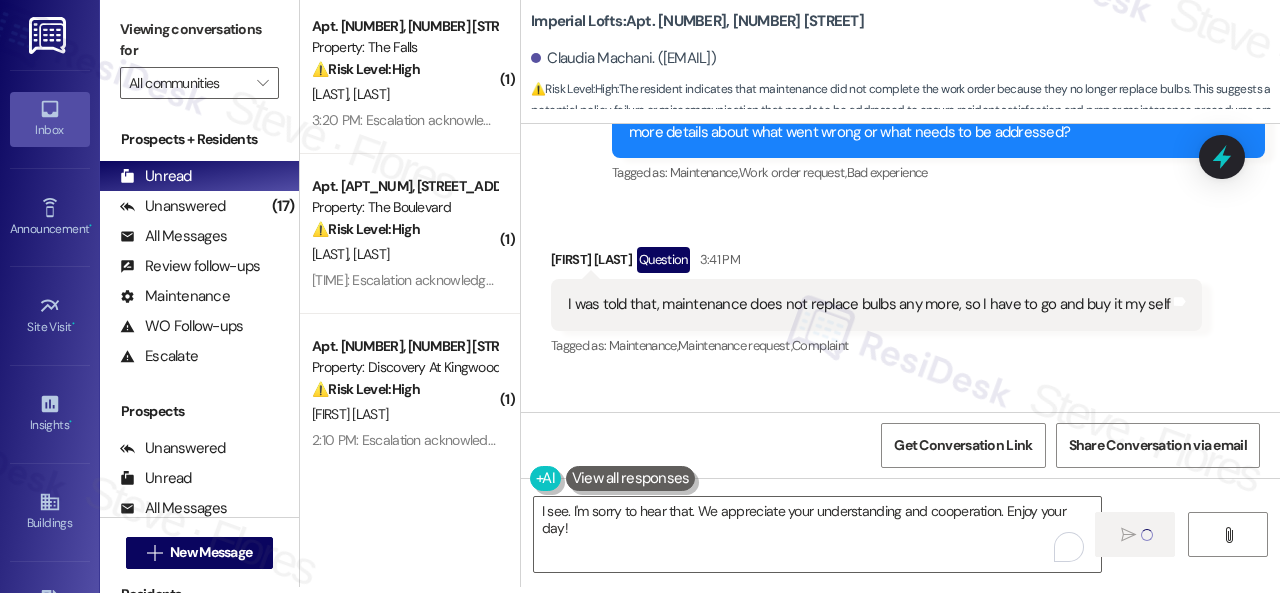 type 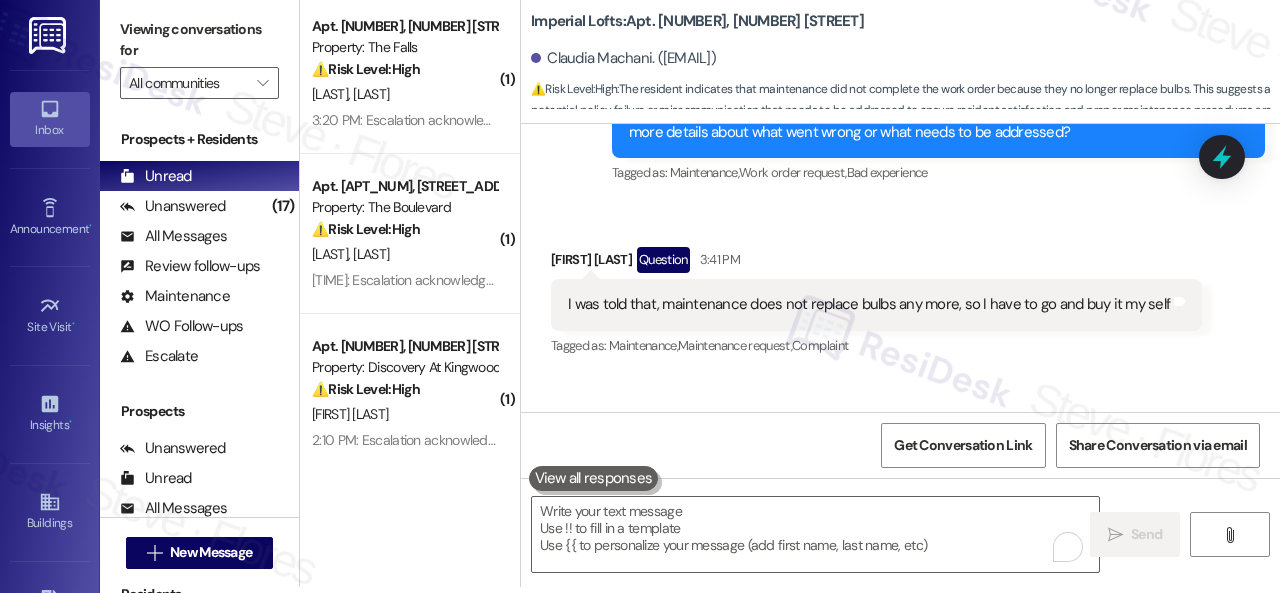 scroll, scrollTop: 0, scrollLeft: 0, axis: both 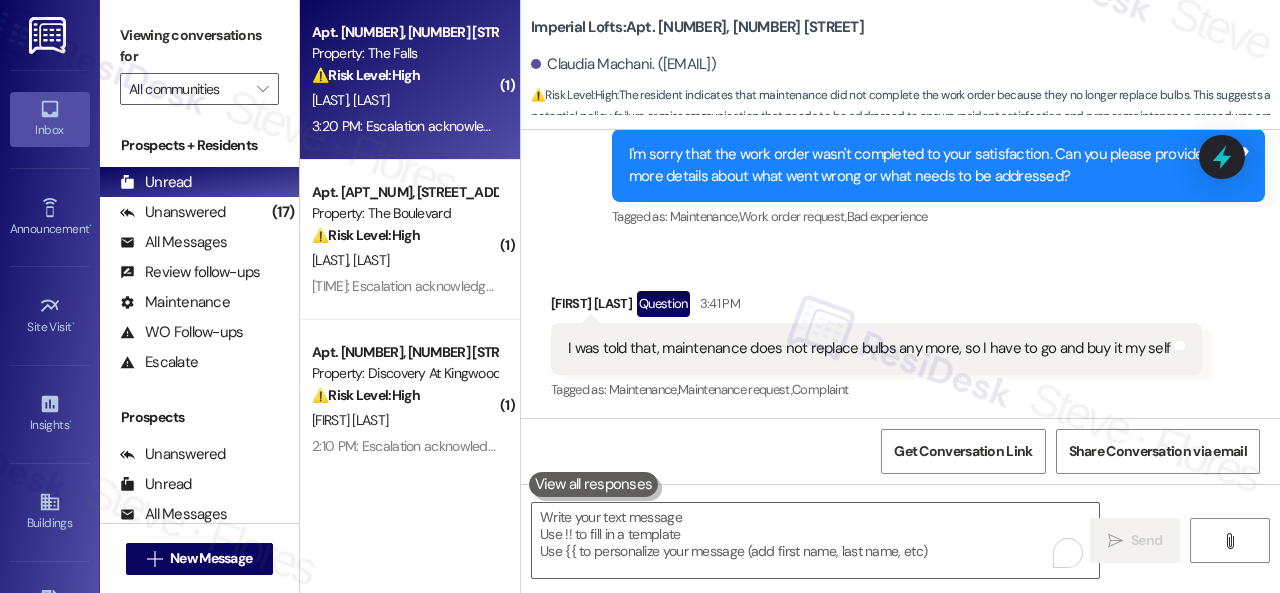 click on "D. Caffey" at bounding box center [404, 100] 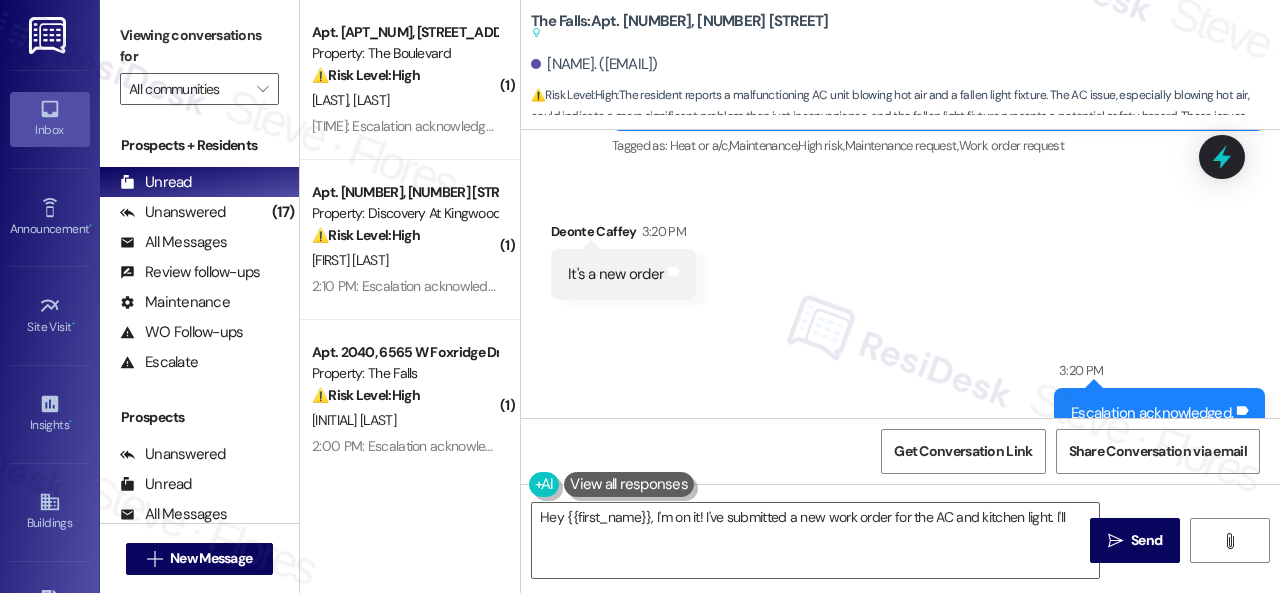 scroll, scrollTop: 3854, scrollLeft: 0, axis: vertical 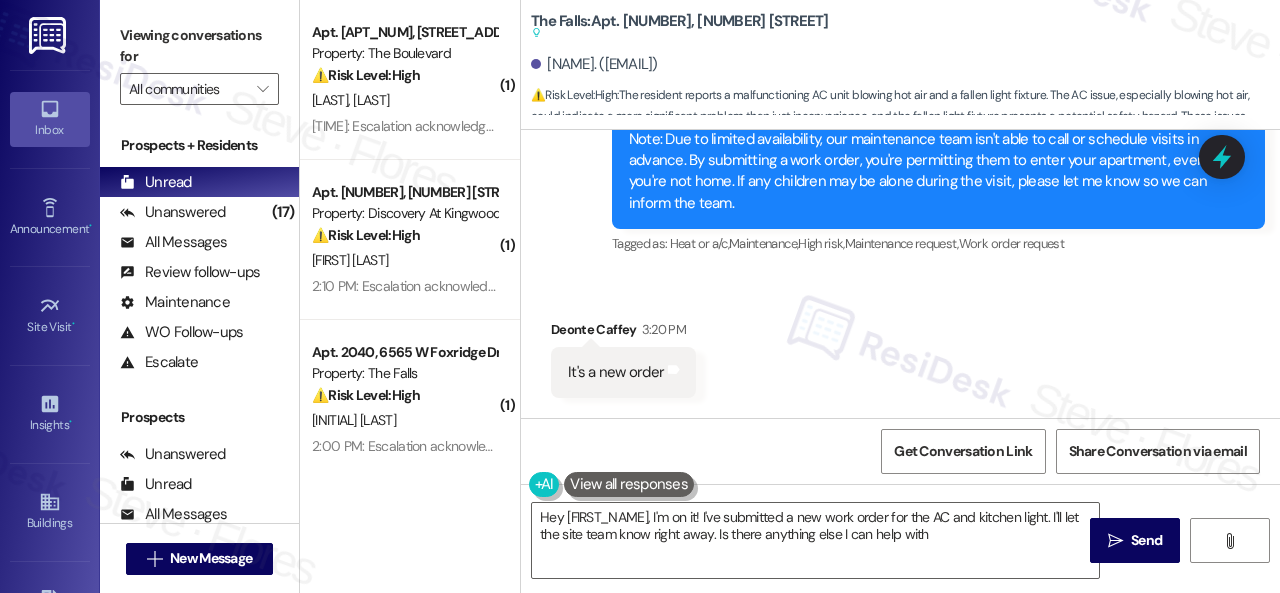 type on "Hey [NAME], I'm on it! I've submitted a new work order for the AC and kitchen light. I'll let the site team know right away. Is there anything else I can help with?" 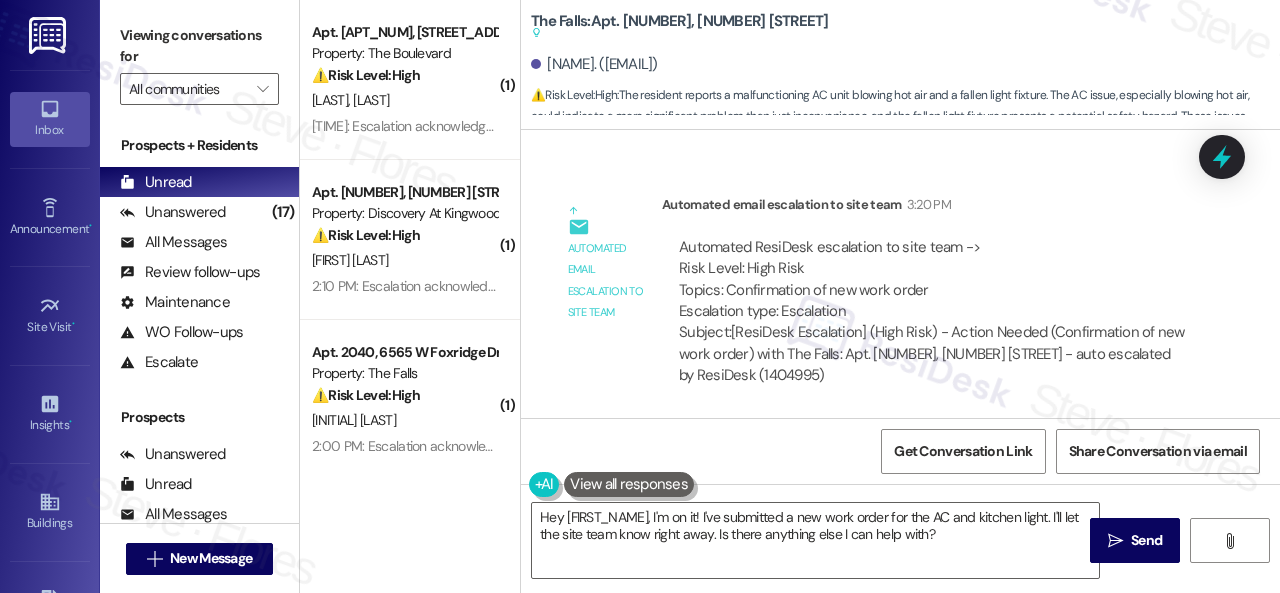 scroll, scrollTop: 4328, scrollLeft: 0, axis: vertical 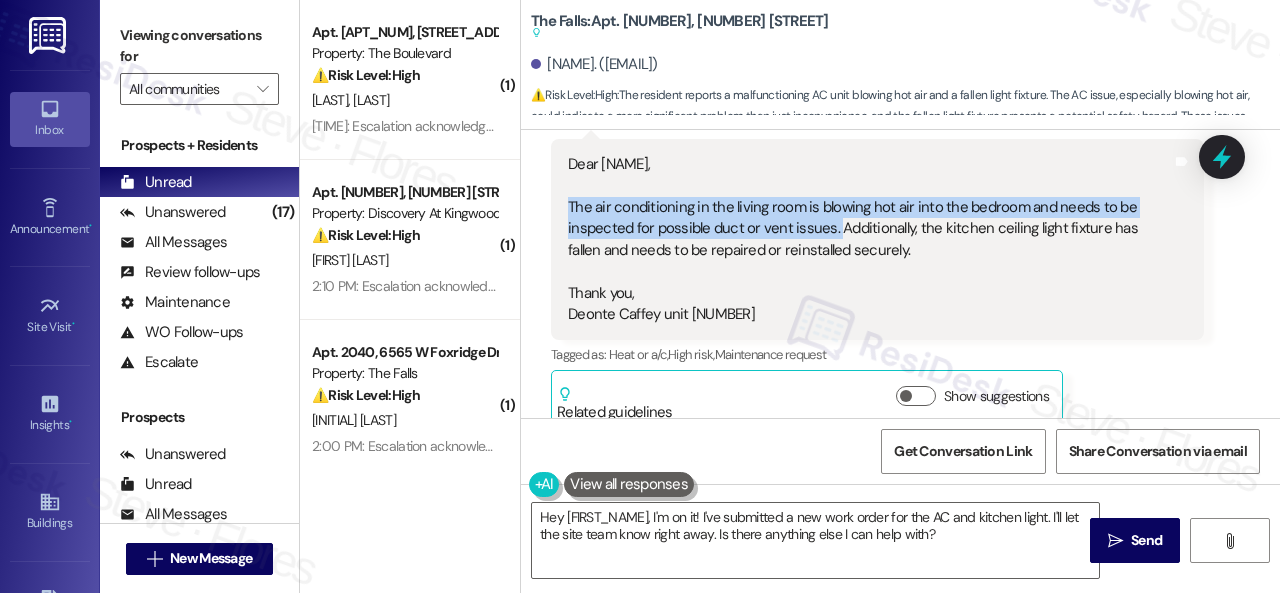 drag, startPoint x: 834, startPoint y: 273, endPoint x: 552, endPoint y: 255, distance: 282.57388 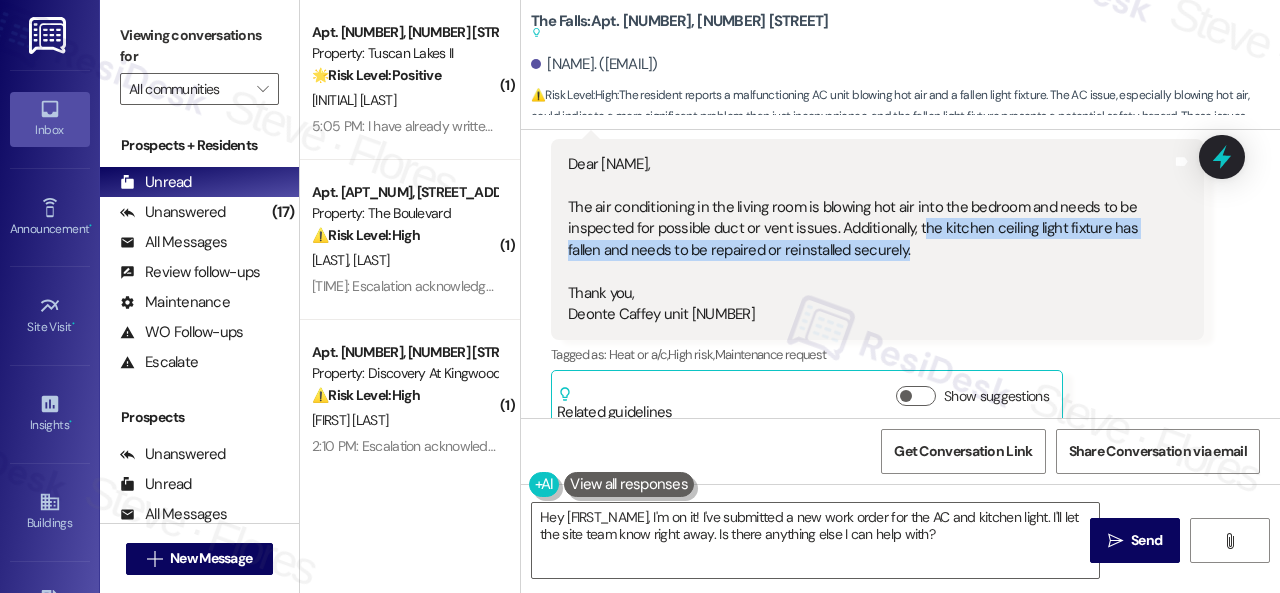 drag, startPoint x: 916, startPoint y: 267, endPoint x: 916, endPoint y: 284, distance: 17 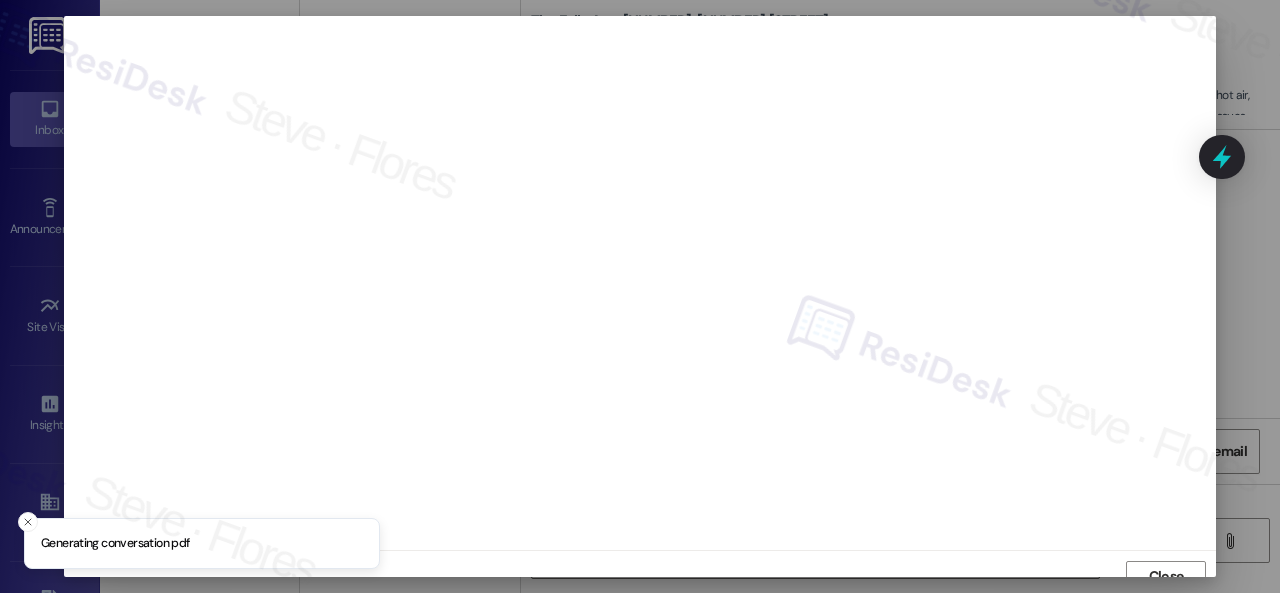 scroll, scrollTop: 15, scrollLeft: 0, axis: vertical 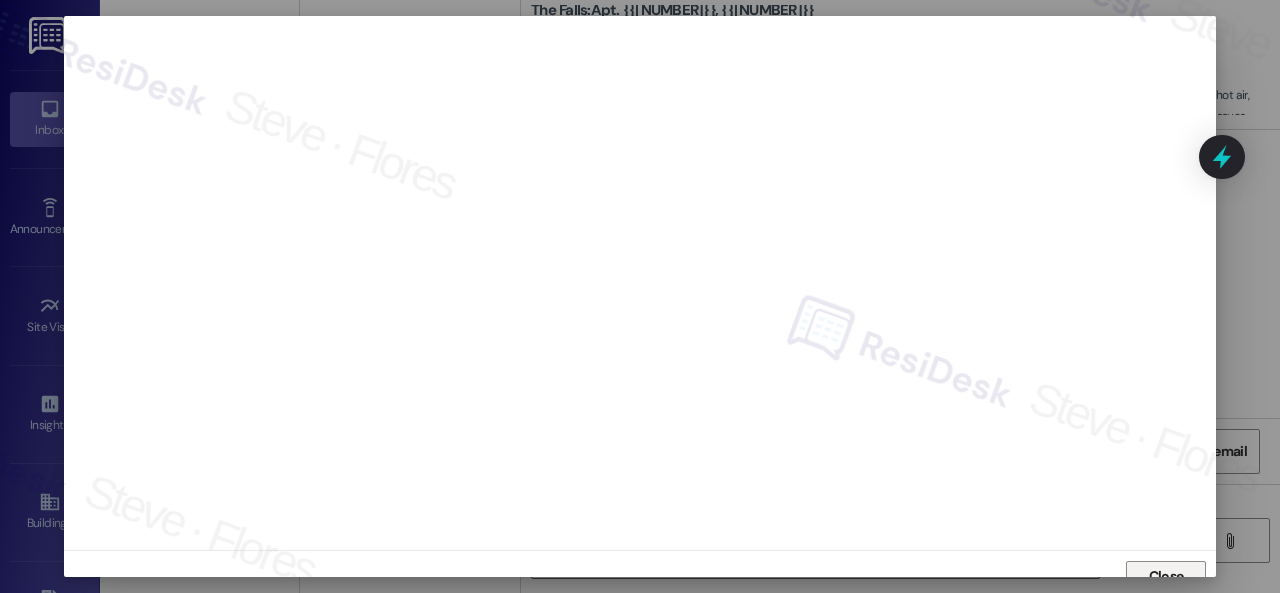 click on "Close" at bounding box center [1166, 577] 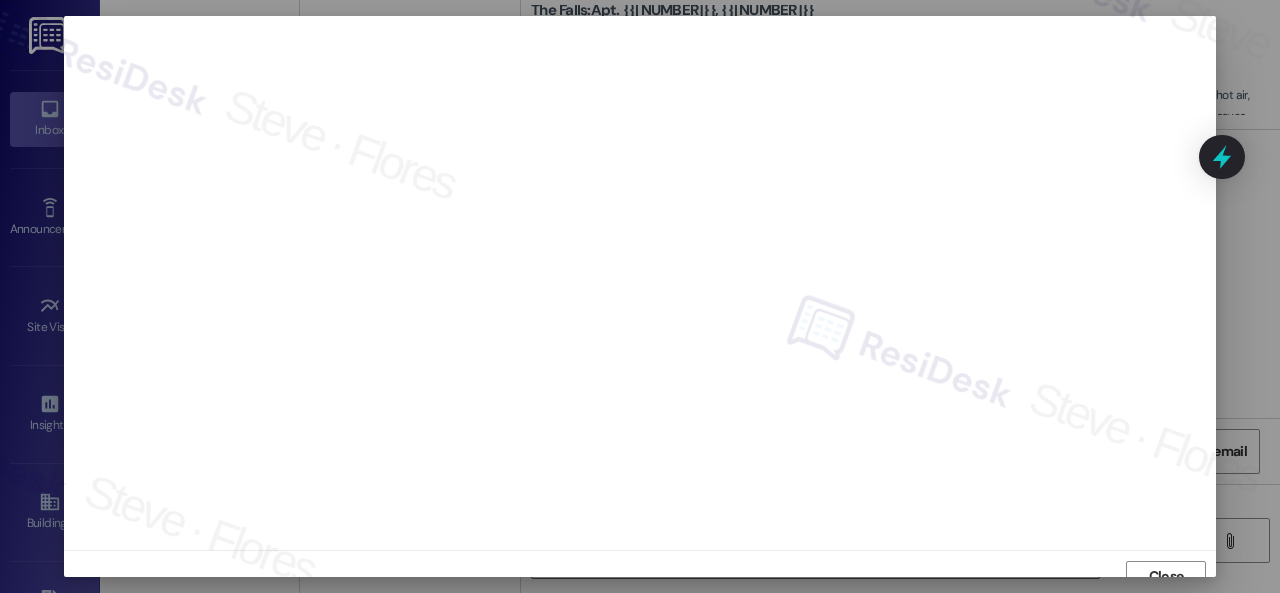 scroll, scrollTop: 15, scrollLeft: 0, axis: vertical 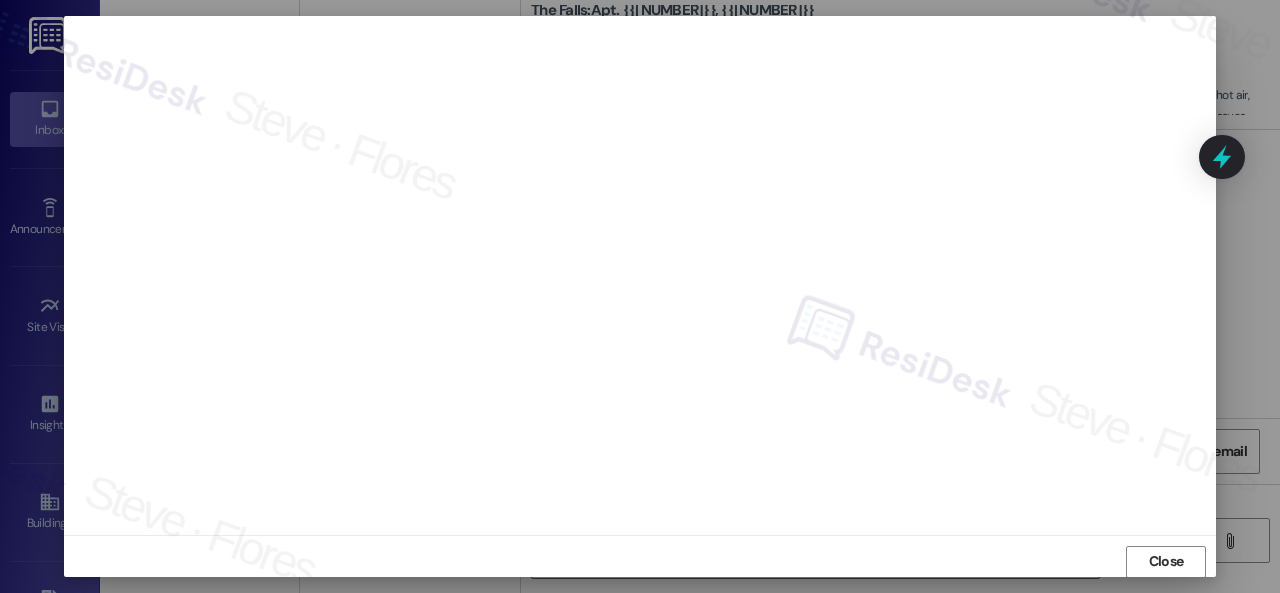 drag, startPoint x: 1160, startPoint y: 567, endPoint x: 1113, endPoint y: 569, distance: 47.042534 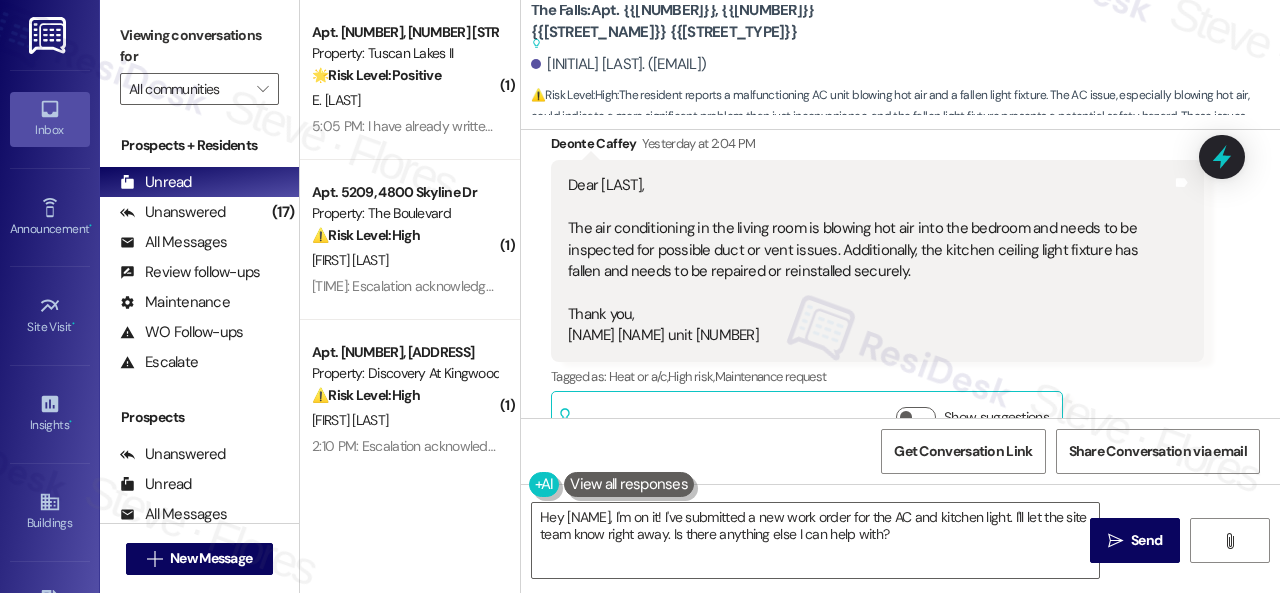 click on "Received via SMS [NAME] [NAME] Yesterday at [TIME] Dear [NAME],
The air conditioning in the living room is blowing hot air into the bedroom and needs to be inspected for possible duct or vent issues. Additionally, the kitchen ceiling light fixture has fallen and needs to be repaired or reinstalled securely.
Thank you,
[NAME] [NAME] unit [NUMBER]
Tags and notes Tagged as:   Heat or a/c ,  Click to highlight conversations about Heat or a/c High risk ,  Click to highlight conversations about High risk Maintenance request Click to highlight conversations about Maintenance request  Related guidelines Show suggestions" at bounding box center [900, 277] 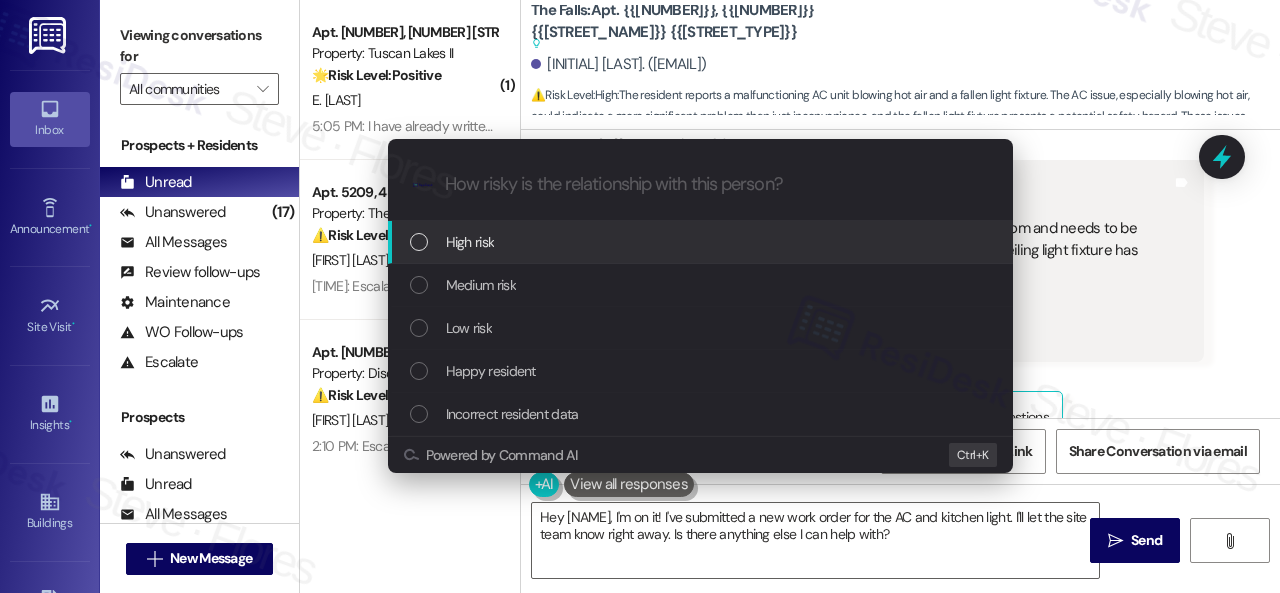 click on "High risk" at bounding box center [470, 242] 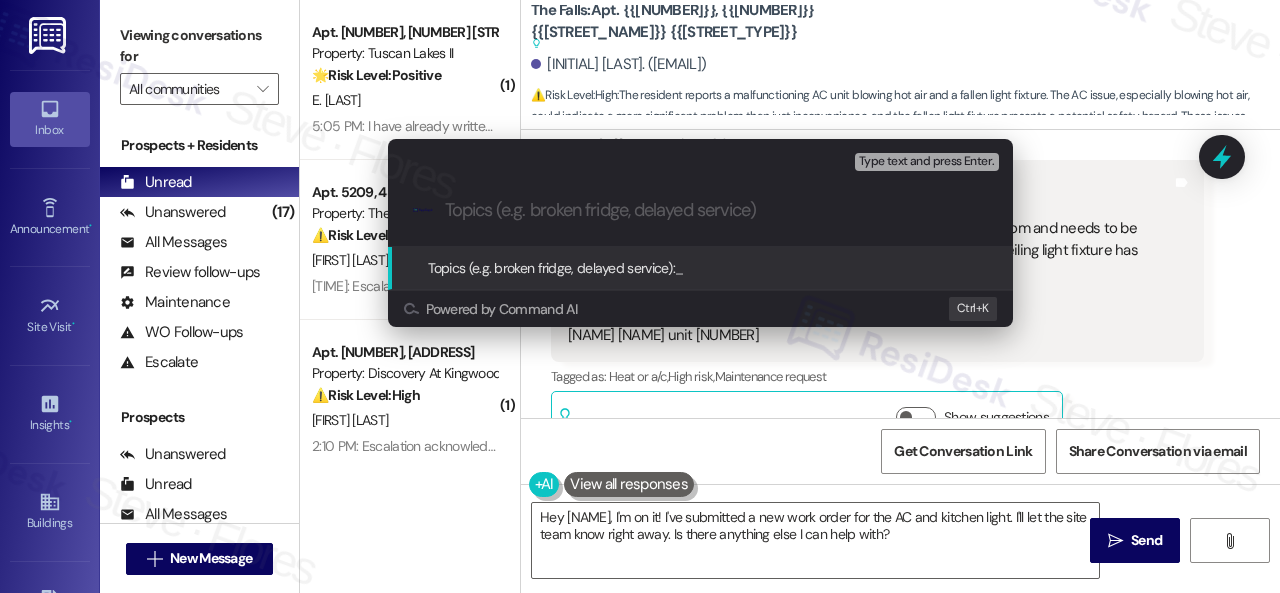 paste on "Work Orders filed by ResiDesk 292655 & 292656" 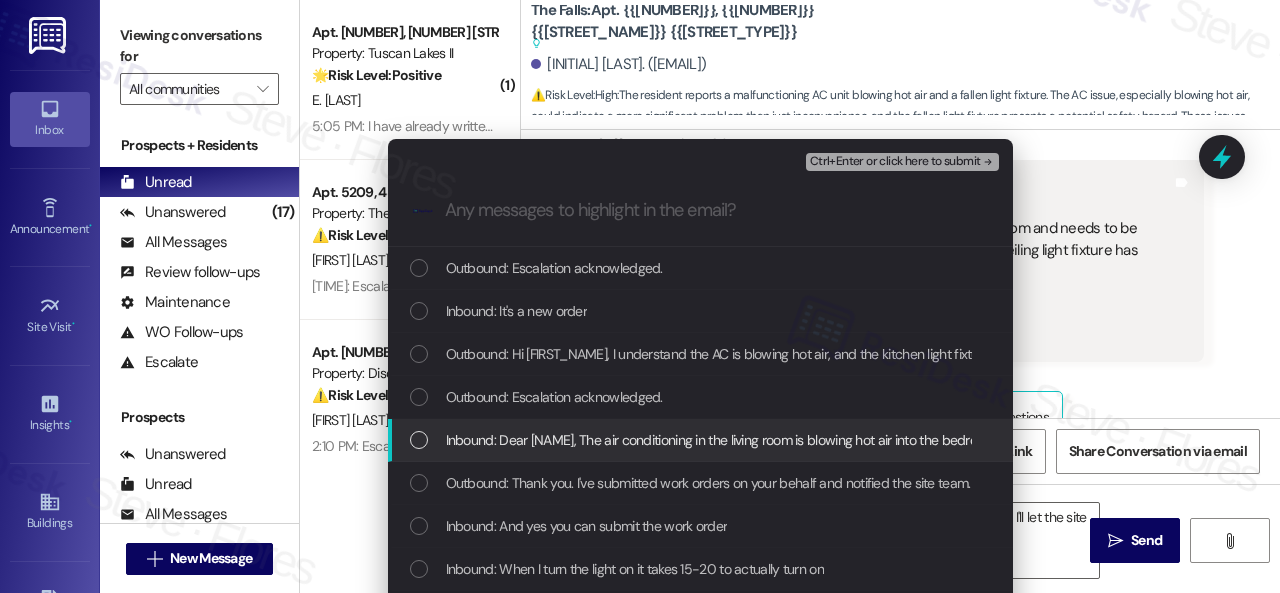 click on "Inbound: Dear [NAME],
The air conditioning in the living room is blowing hot air into the bedroom and needs to be inspected for possible duct or vent issues. Additionally, the kitchen ceiling light fixture has fallen and needs to be repaired or reinstalled securely.
Thank you,
[NAME] unit [NUMBER]" at bounding box center [1287, 440] 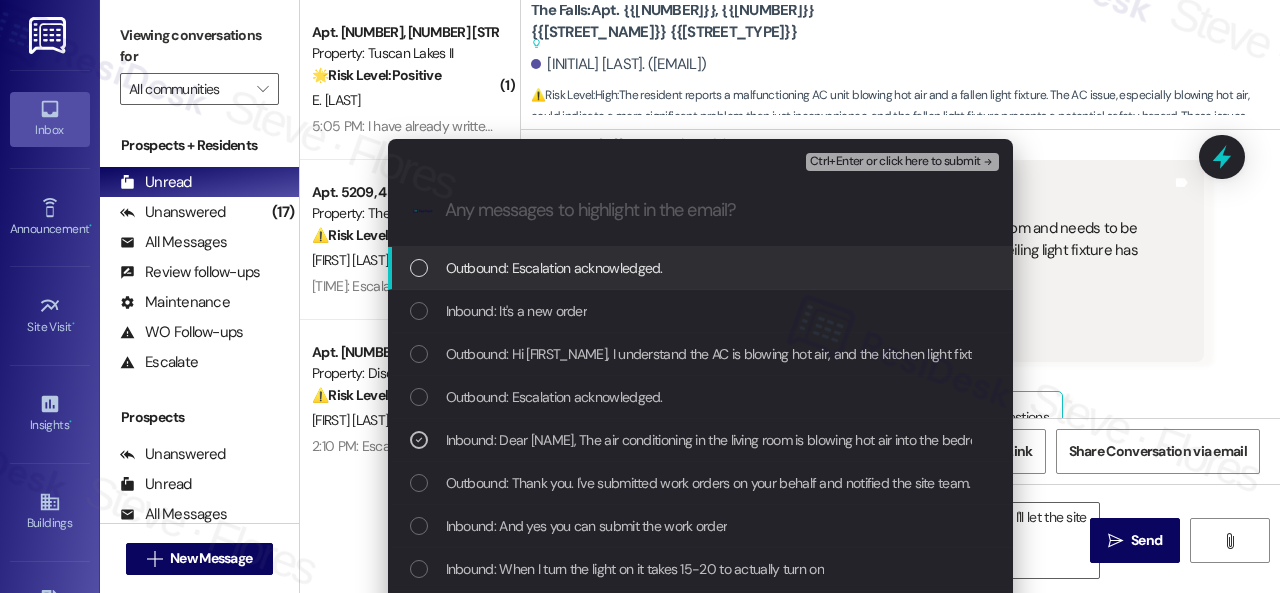 click on "Ctrl+Enter or click here to submit" at bounding box center (895, 162) 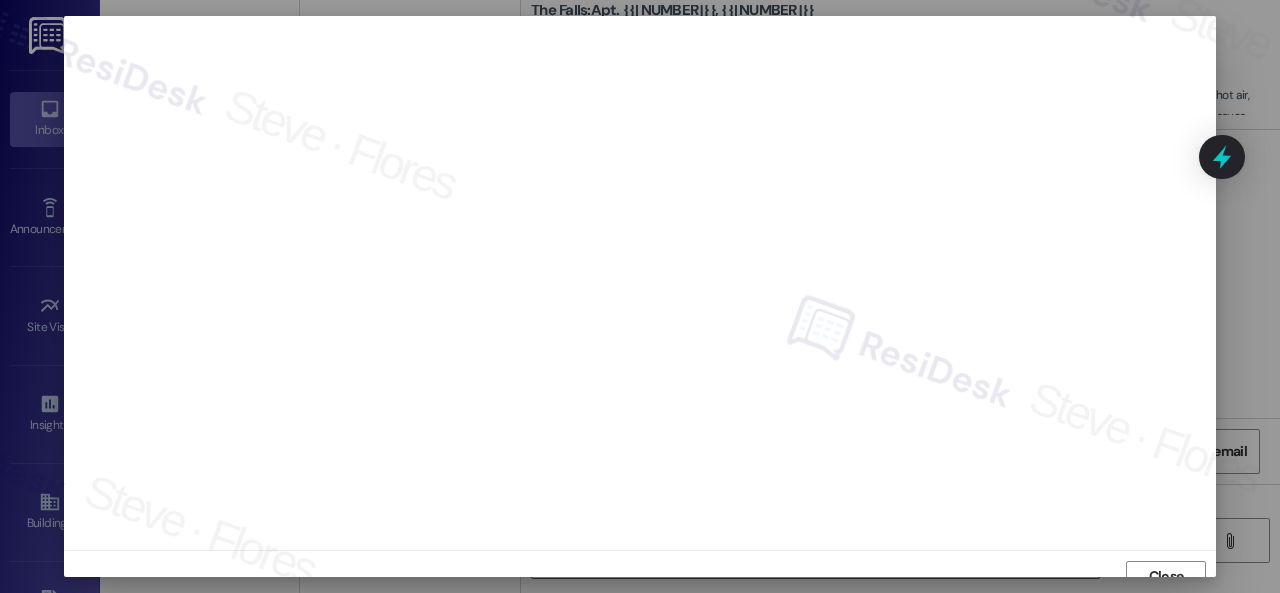 scroll, scrollTop: 15, scrollLeft: 0, axis: vertical 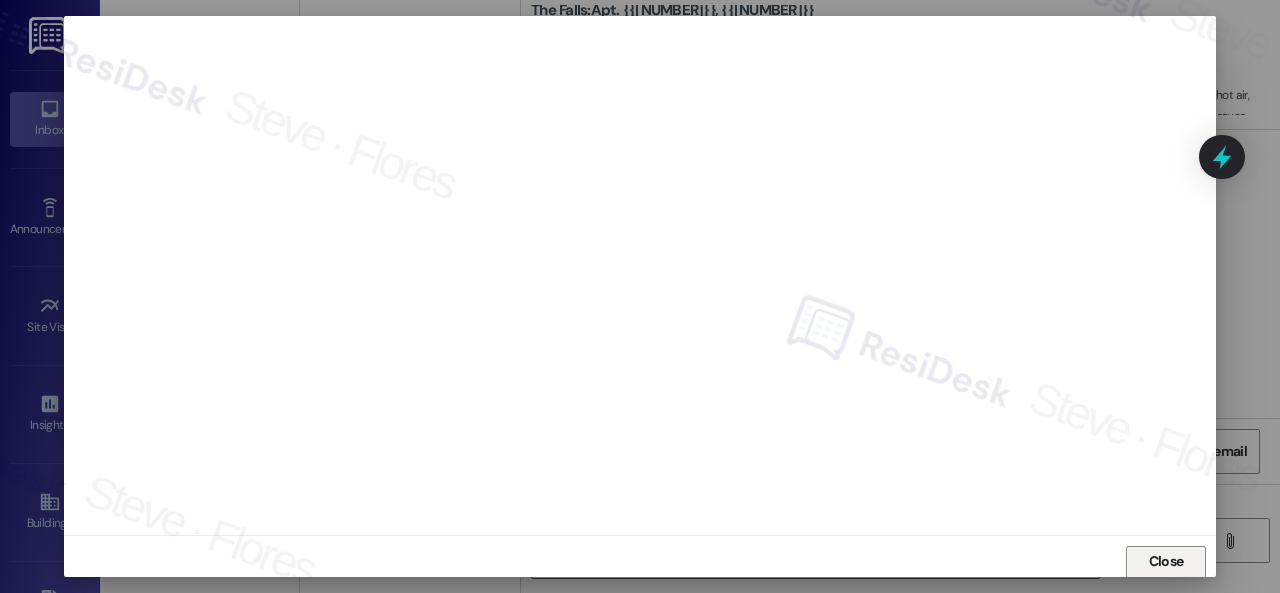click on "Close" at bounding box center (1166, 561) 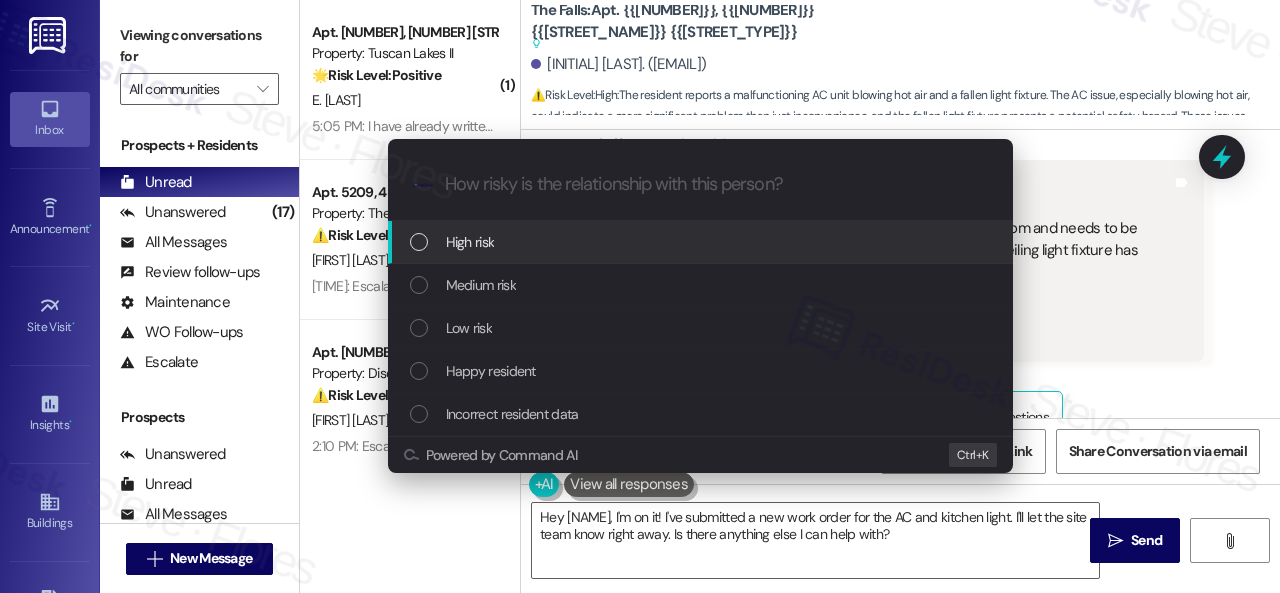 click on "High risk" at bounding box center [470, 242] 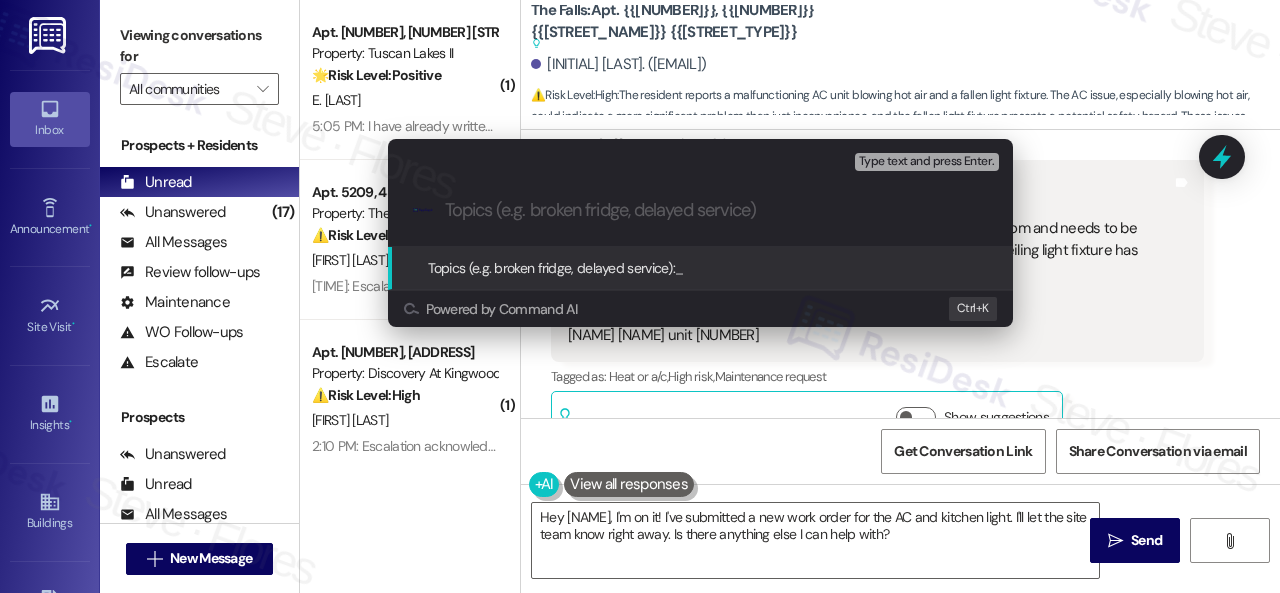 paste on "Work Orders filed by ResiDesk 292655 & 292656" 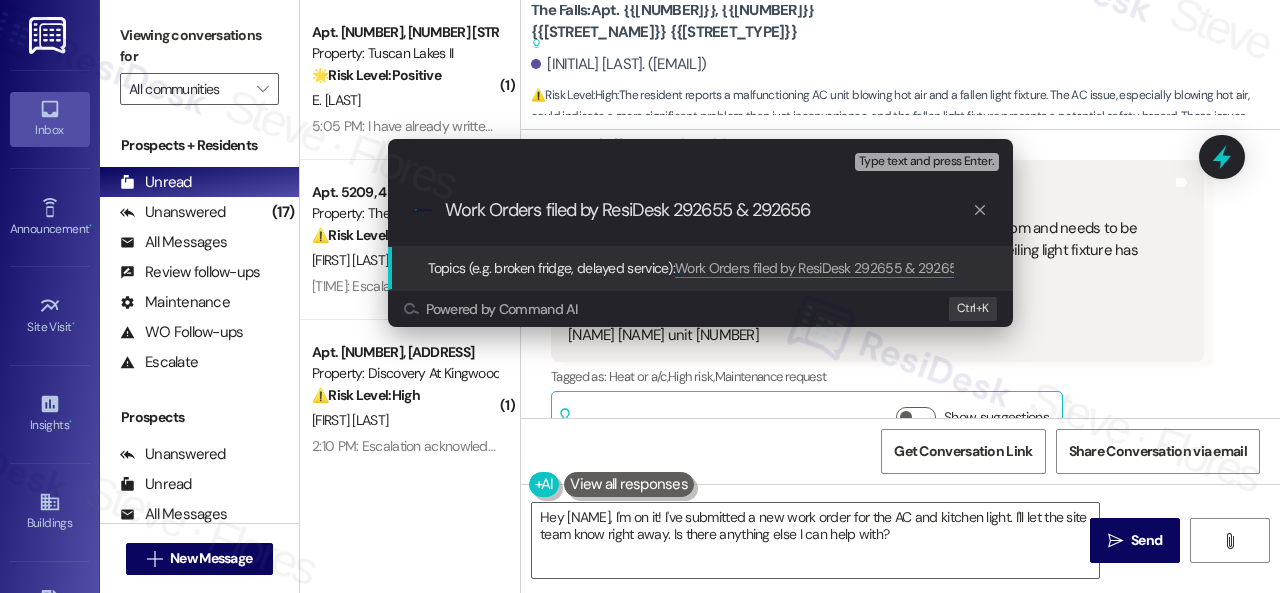 type 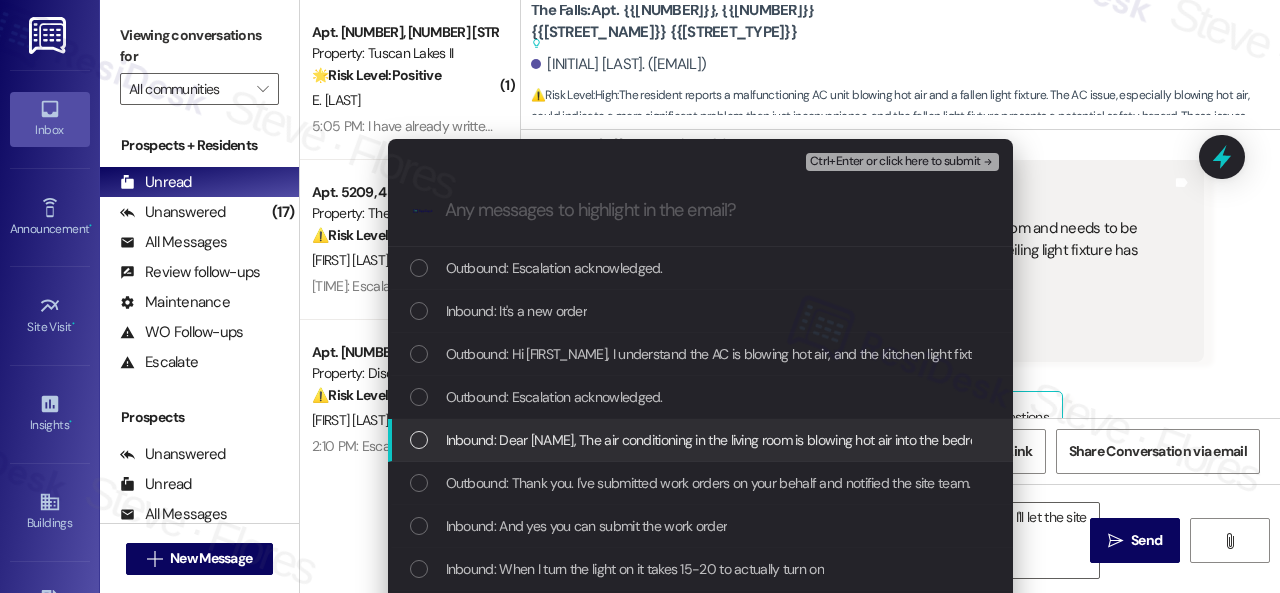 click on "Inbound: Dear [NAME],
The air conditioning in the living room is blowing hot air into the bedroom and needs to be inspected for possible duct or vent issues. Additionally, the kitchen ceiling light fixture has fallen and needs to be repaired or reinstalled securely.
Thank you,
[NAME] unit [NUMBER]" at bounding box center (1287, 440) 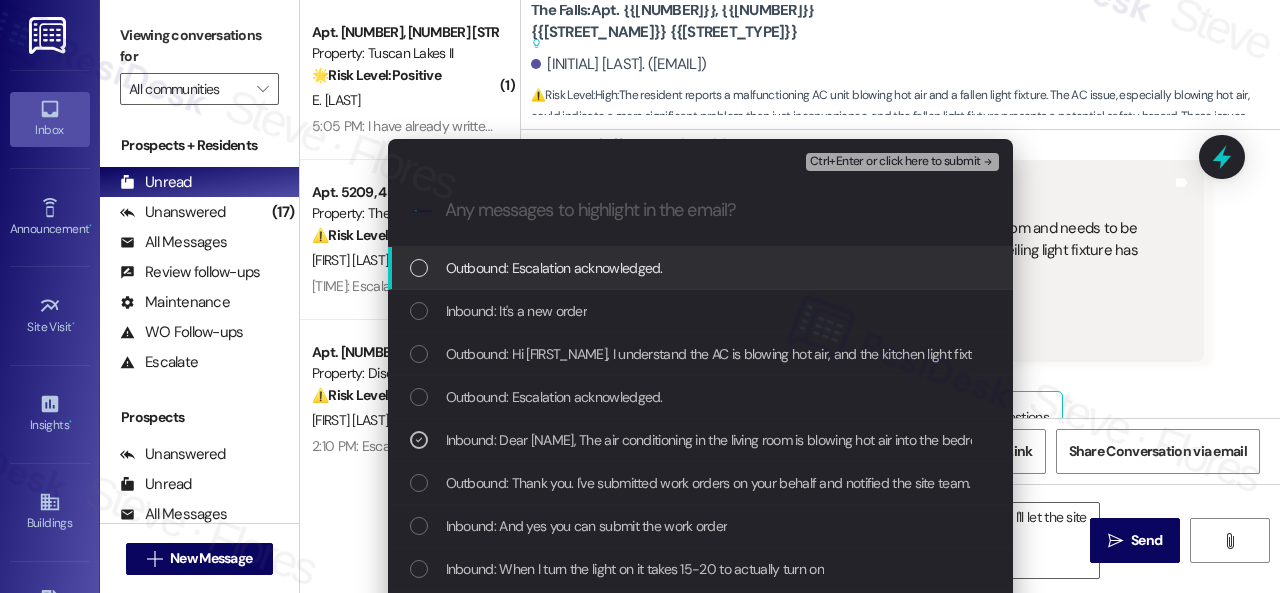 click on "Ctrl+Enter or click here to submit" at bounding box center (895, 162) 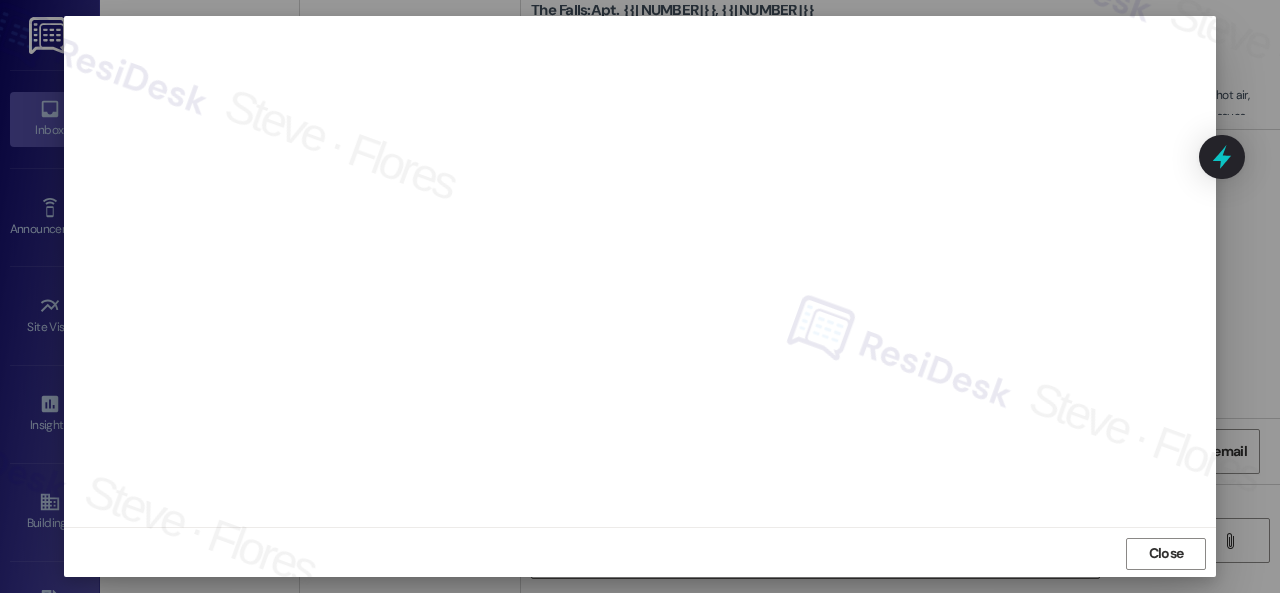 scroll, scrollTop: 25, scrollLeft: 0, axis: vertical 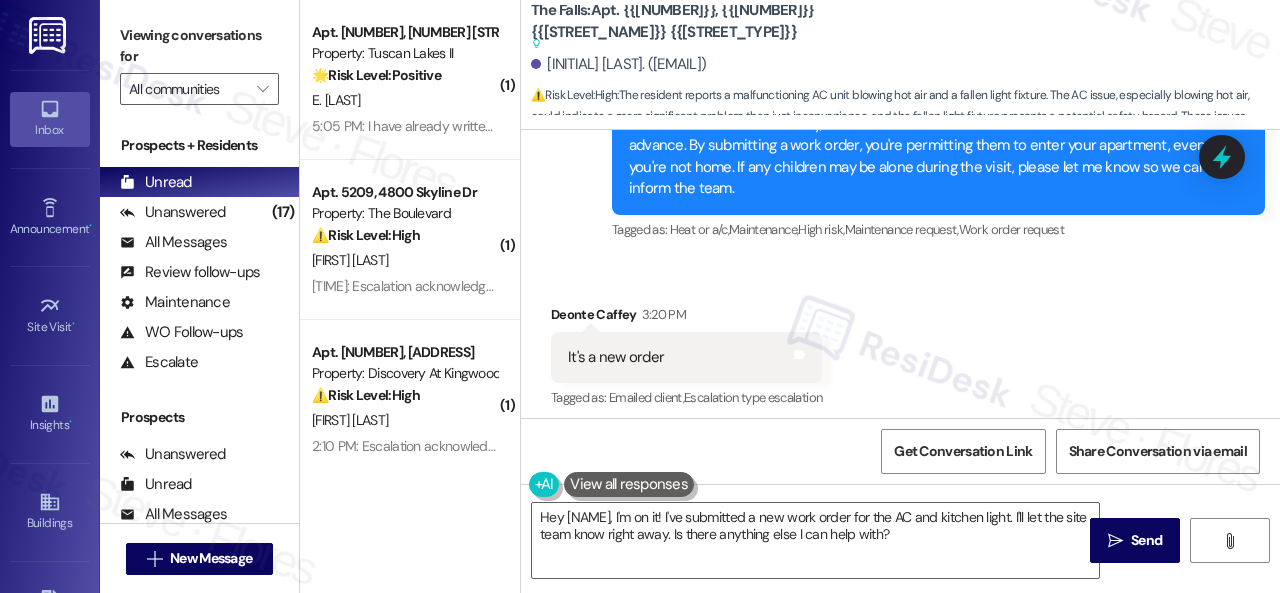 click on "Received via SMS [FIRST] [LAST] 3:20 PM It's a new order  Tags and notes Tagged as:   Emailed client ,  Click to highlight conversations about Emailed client Escalation type escalation Click to highlight conversations about Escalation type escalation" at bounding box center (900, 343) 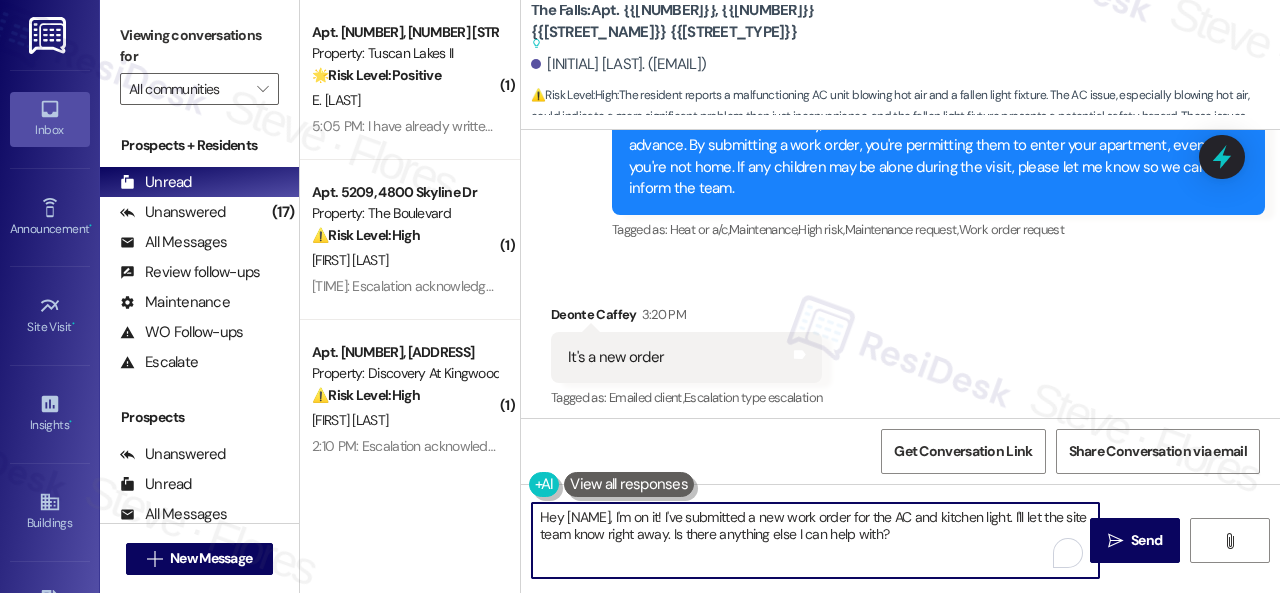 drag, startPoint x: 974, startPoint y: 537, endPoint x: 391, endPoint y: 471, distance: 586.72394 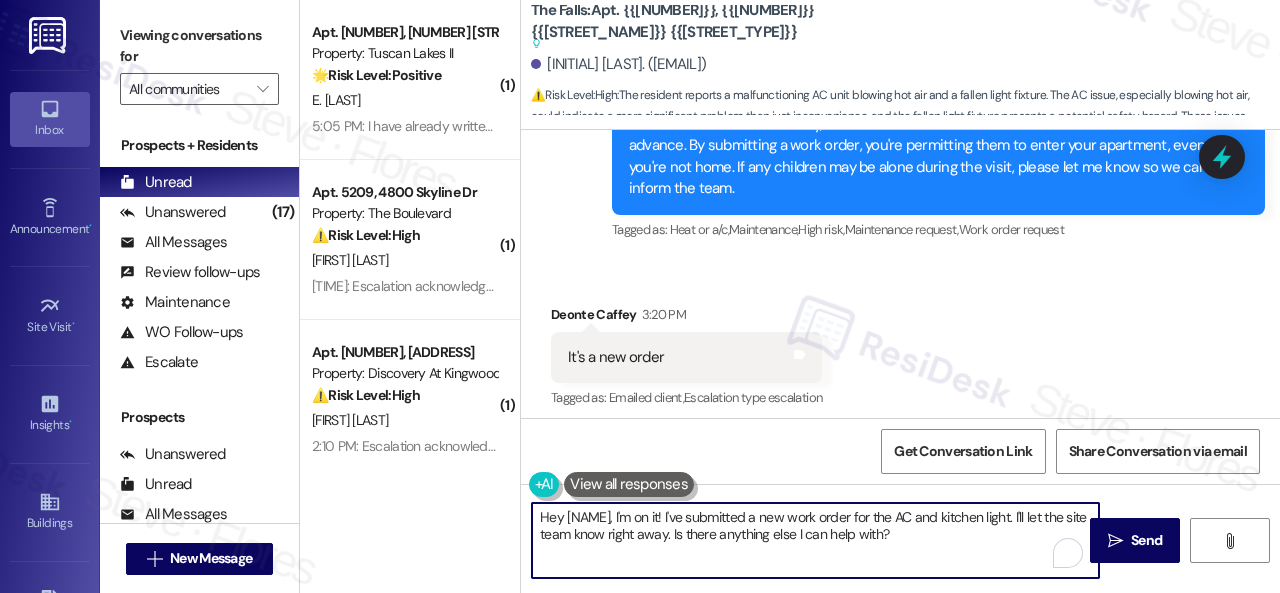 click on "( 1 ) Apt. 1010, 1805 S Egret Bay Blvd Property: Tuscan Lakes II 🌟  Risk Level:  Positive The resident has already written two reviews, indicating positive engagement and relationship building. E. [LAST_NAME] 5:05 PM: I have already written two reviews  5:05 PM: I have already written two reviews  ( 1 ) Apt. 5209, 4800 Skyline Dr Property: The Boulevard ⚠️  Risk Level:  High The resident acknowledges the late fee and refers to a payment plan discussed with staff (Amber). This indicates a financial concern and potential risk of non-payment, requiring monitoring and possible intervention. S. [LAST_NAME] 2:19 PM: Escalation acknowledged. 2:19 PM: Escalation acknowledged. ( 1 ) Apt. 1113, 150 Northpark Plaza Drive Property: Discovery At Kingwood ⚠️  Risk Level:  High The resident is claiming the property manager is unable to resolve a lease-related issue with only 3 weeks remaining on the lease. This raises concerns about potential lease disputes or non-renewal issues requiring prompt attention from corporate. ("" at bounding box center (790, 296) 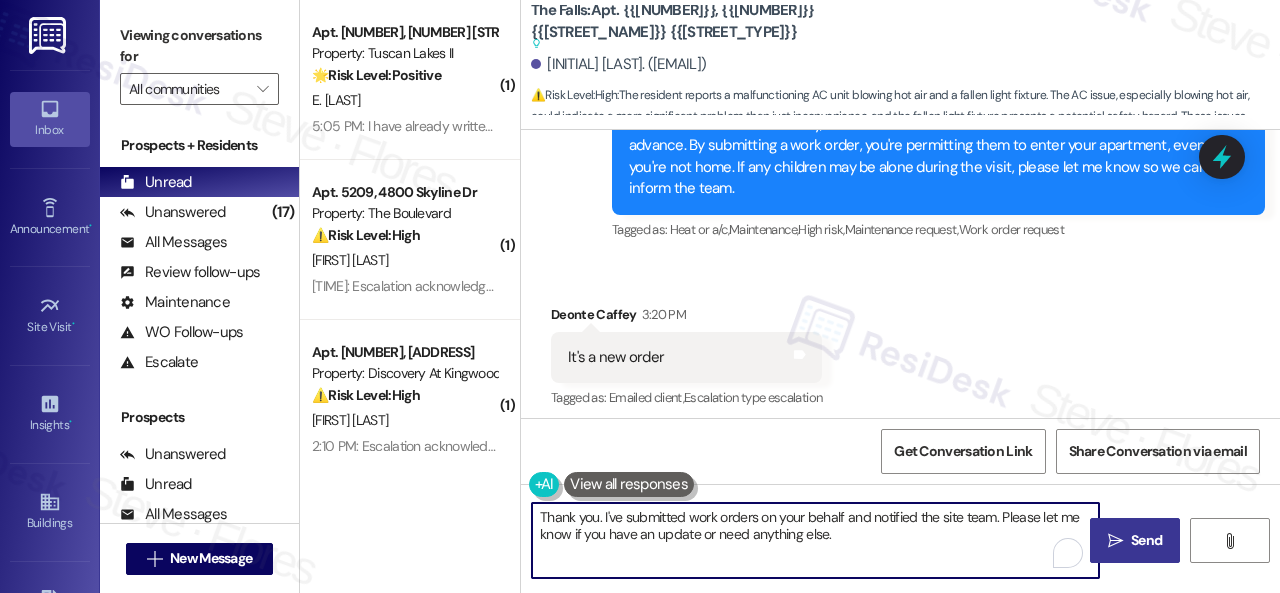 type on "Thank you. I've submitted work orders on your behalf and notified the site team. Please let me know if you have an update or need anything else." 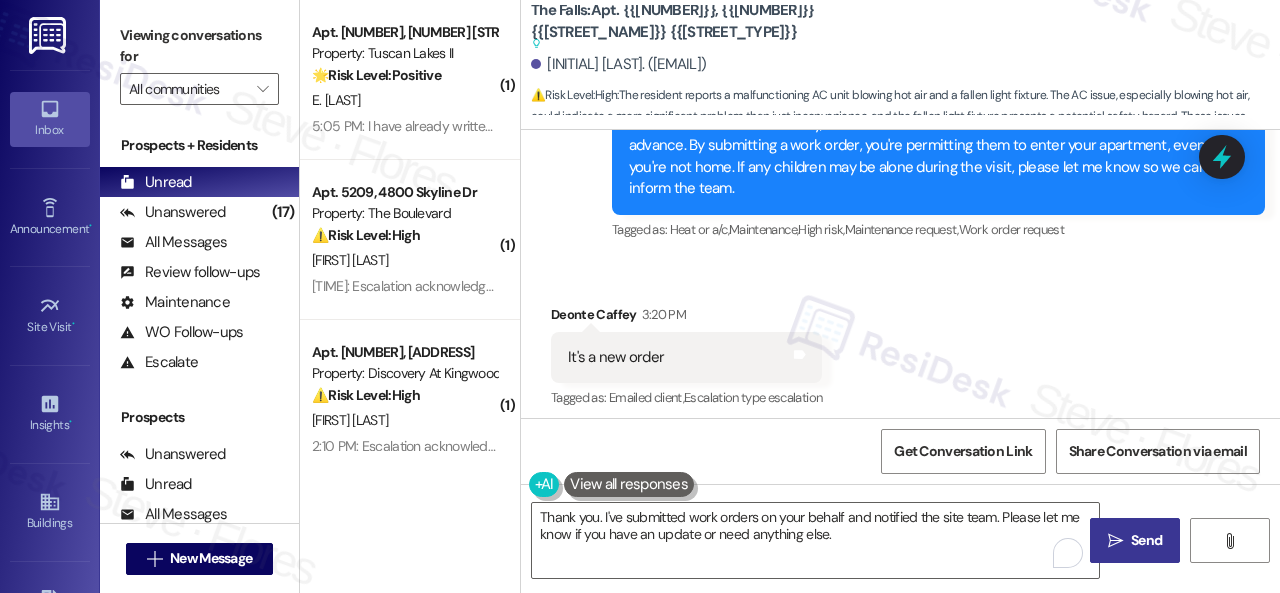 click on "" at bounding box center [1115, 541] 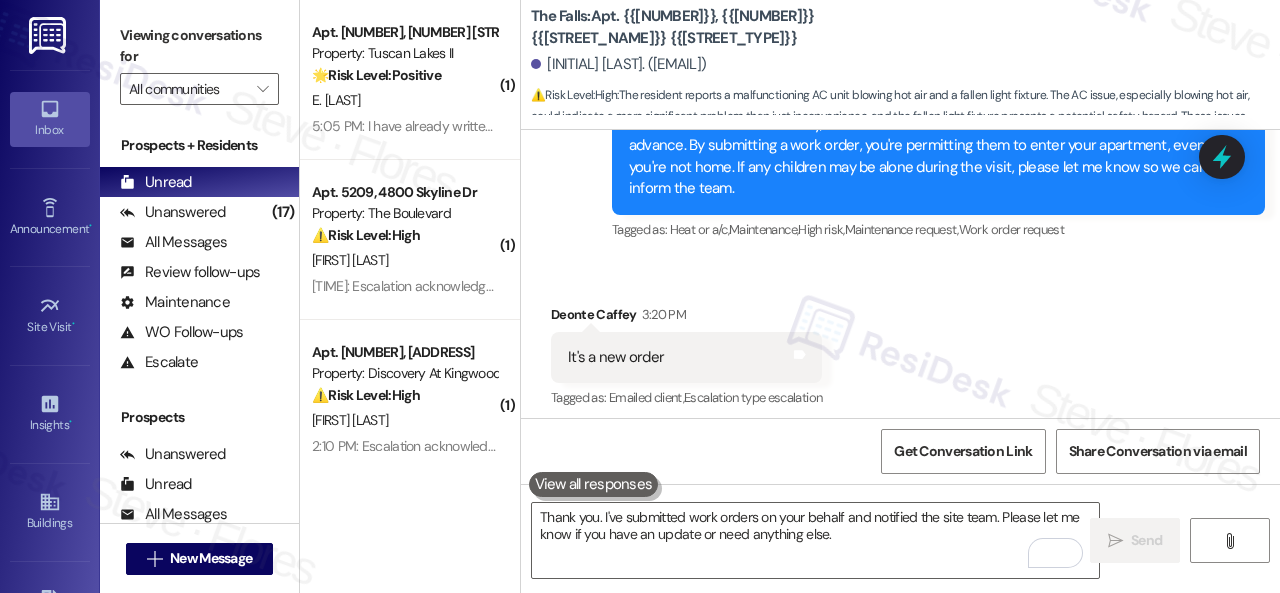 scroll, scrollTop: 3920, scrollLeft: 0, axis: vertical 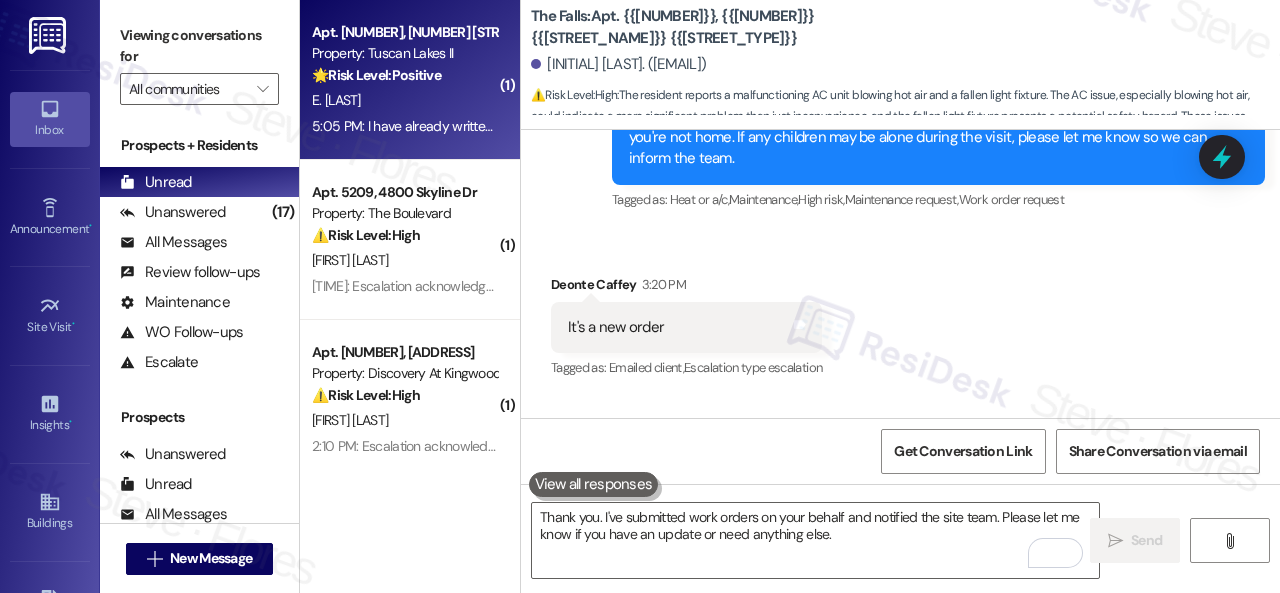 click on "E. [LAST]" at bounding box center (404, 100) 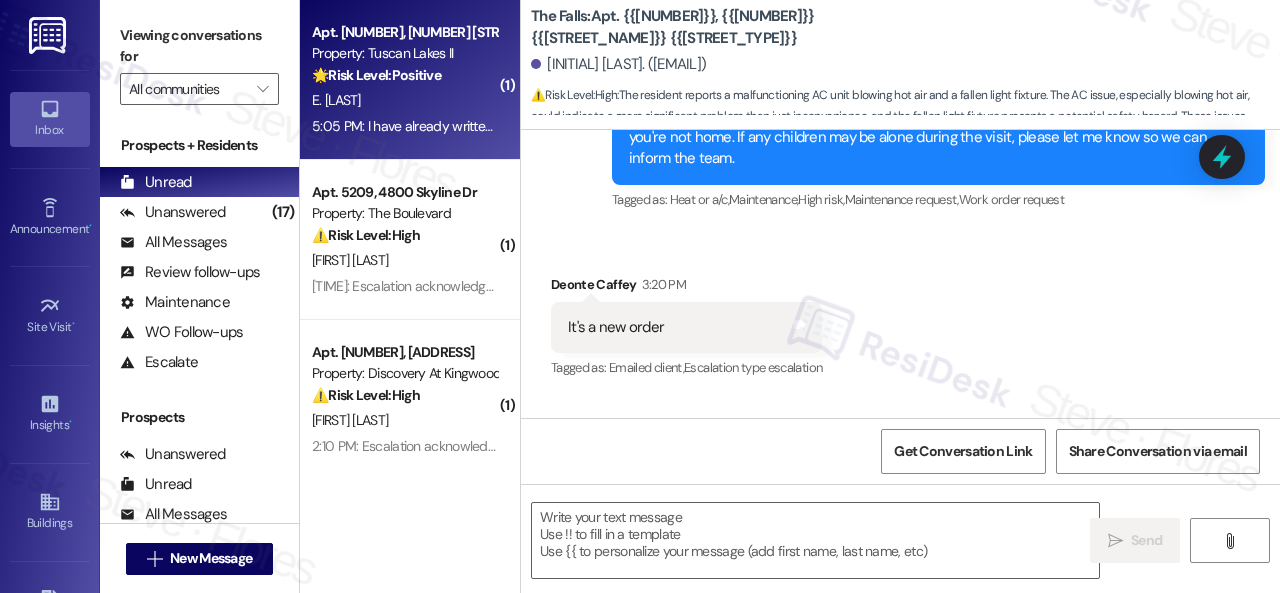 type on "Fetching suggested responses. Please feel free to read through the conversation in the meantime." 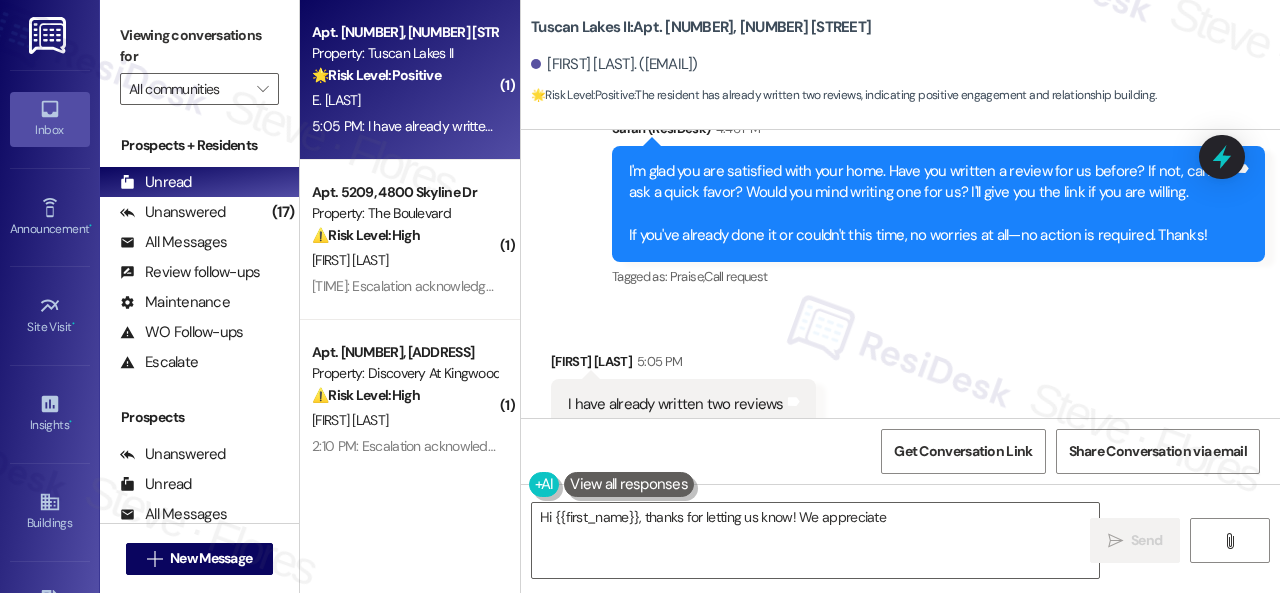 scroll, scrollTop: 3100, scrollLeft: 0, axis: vertical 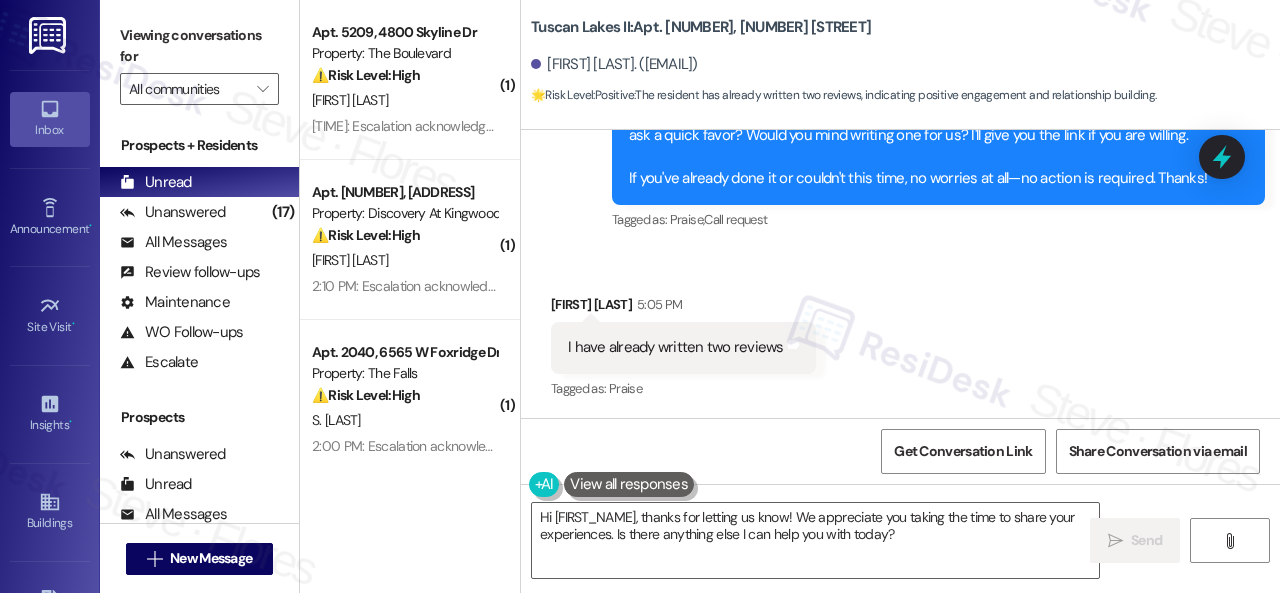 click on "Received via SMS [NAME] [LAST_NAME] 5:05 PM I have already written two reviews  Tags and notes Tagged as:   Praise Click to highlight conversations about Praise" at bounding box center (900, 333) 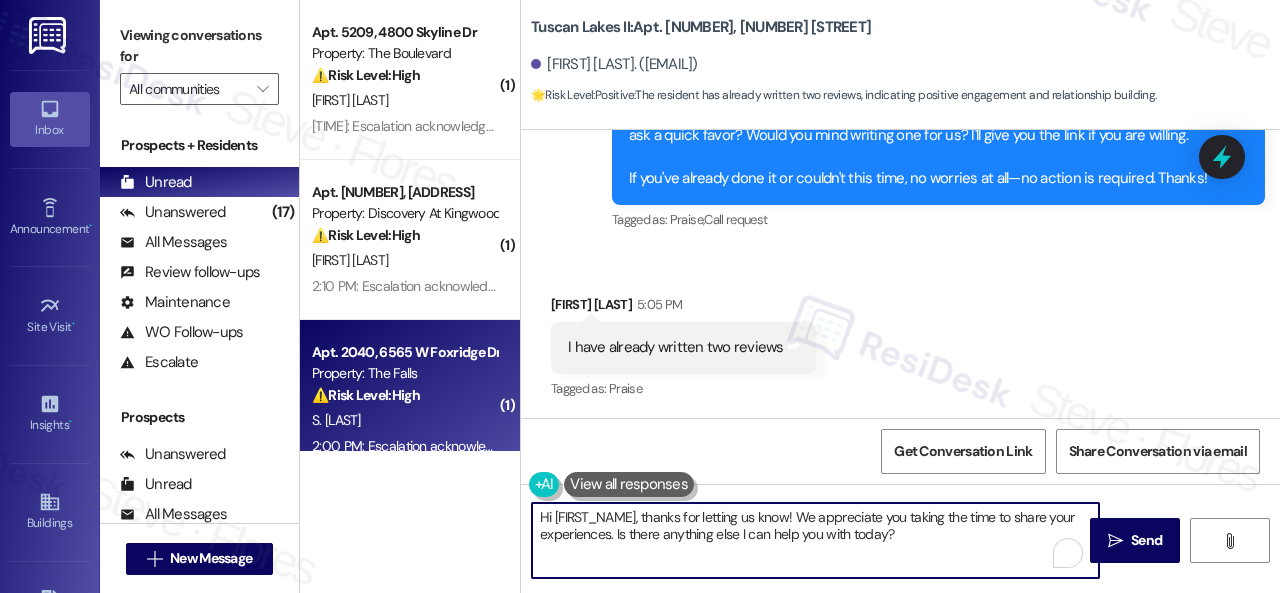 drag, startPoint x: 904, startPoint y: 543, endPoint x: 371, endPoint y: 445, distance: 541.9345 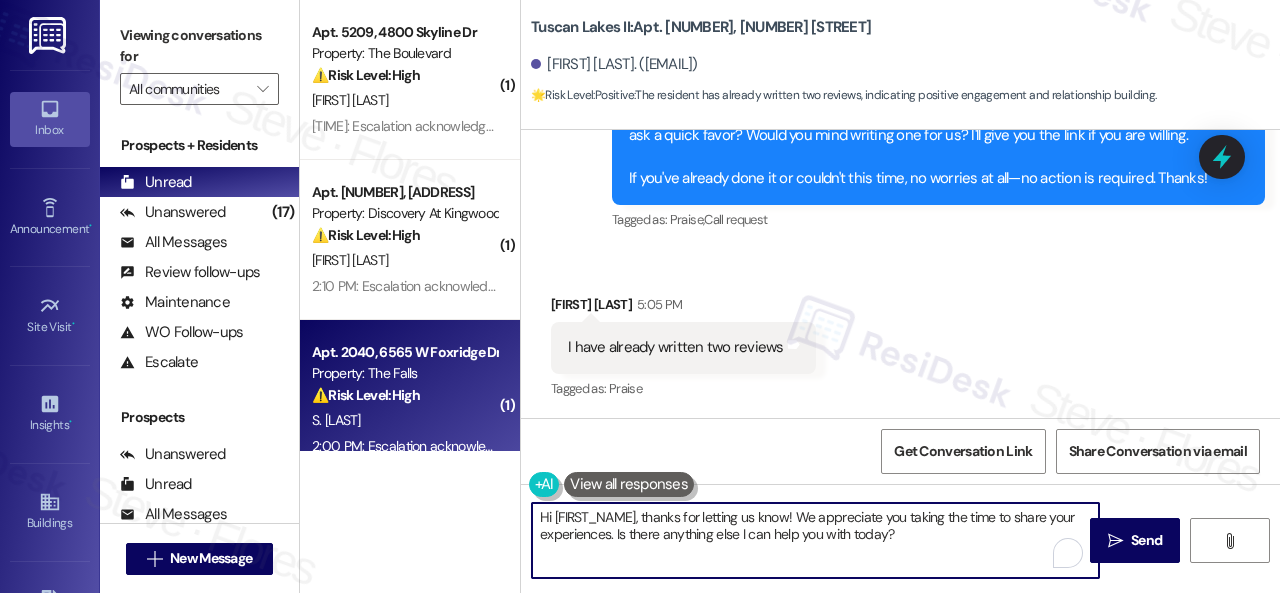 click on "( [NUMBER] ) Apt. [NUMBER], [NUMBER] [STREET_NAME] Property: [PROPERTY_NAME] ⚠️  Risk Level:  High The resident acknowledges the late fee and refers to a payment plan discussed with staff (Amber). This indicates a financial concern and potential risk of non-payment, requiring monitoring and possible intervention. S. [LAST_NAME] [TIME]: Escalation acknowledged. [TIME]: Escalation acknowledged. ( [NUMBER] ) Apt. [NUMBER], [NUMBER] [STREET_NAME] Property: [PROPERTY_NAME] ⚠️  Risk Level:  High The resident is claiming the property manager is unable to resolve a lease-related issue with only 3 weeks remaining on the lease. This raises concerns about potential lease disputes or non-renewal issues requiring prompt attention from corporate. M. [LAST_NAME] [TIME]: Escalation acknowledged. [TIME]: Escalation acknowledged. ( [NUMBER] ) Apt. [NUMBER], [NUMBER] [STREET_NAME] Property: [PROPERTY_NAME] ⚠️  Risk Level:  High S. [LAST_NAME] [TIME]: Escalation acknowledged. [TIME]: Escalation acknowledged. ( [NUMBER] ) Apt. [NUMBER][LETTER], [NUMBER] [STREET_NAME] ❓ ( [NUMBER]" at bounding box center (790, 296) 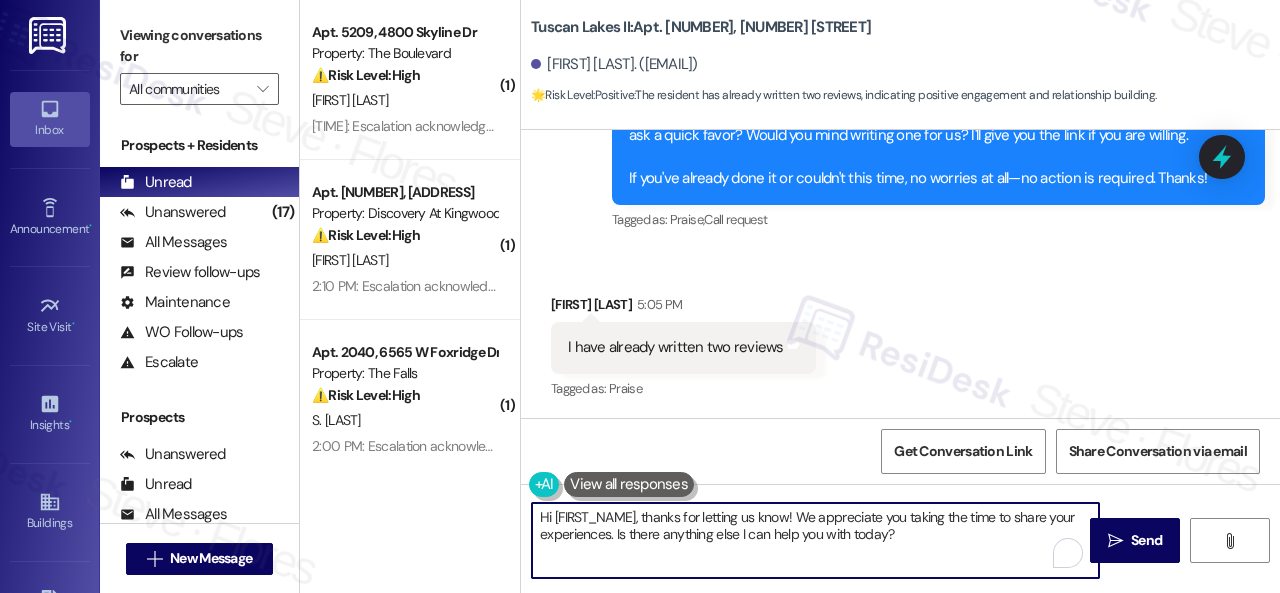 paste on "I see. Thank you so much! Enjoy your day!" 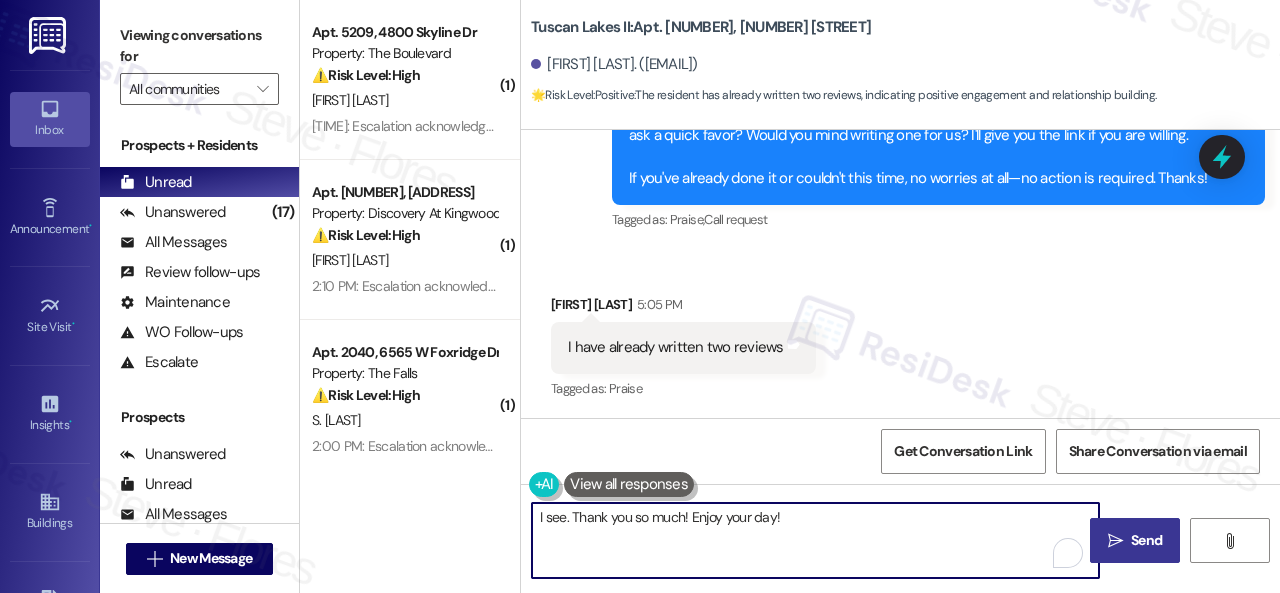type on "I see. Thank you so much! Enjoy your day!" 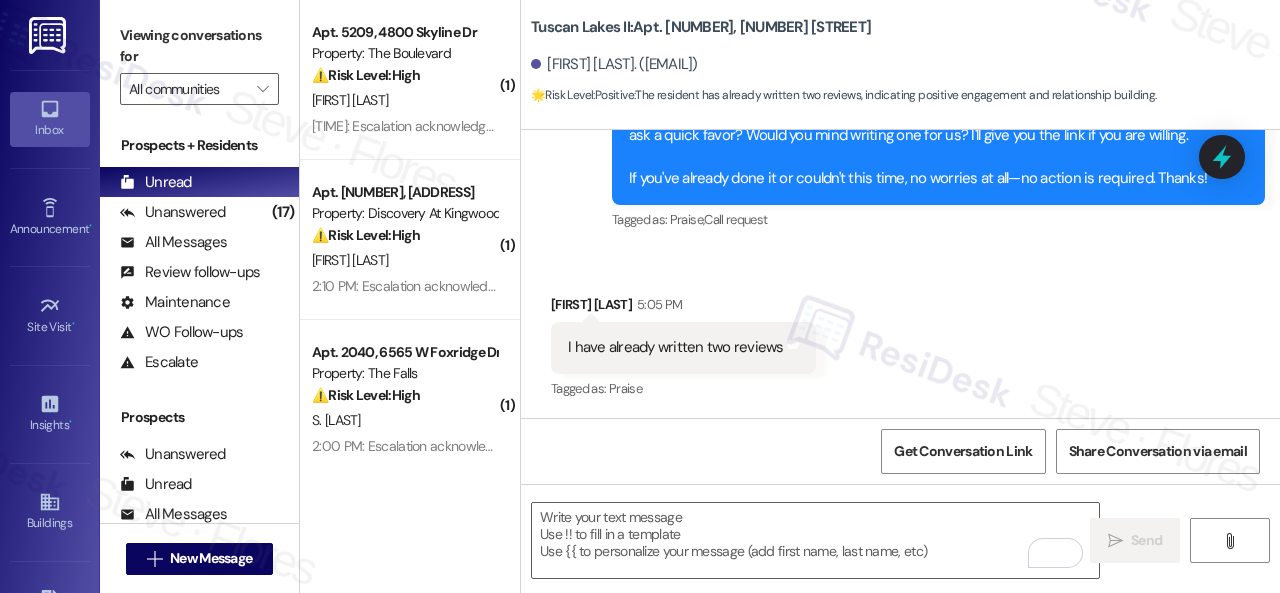 type on "Fetching suggested responses. Please feel free to read through the conversation in the meantime." 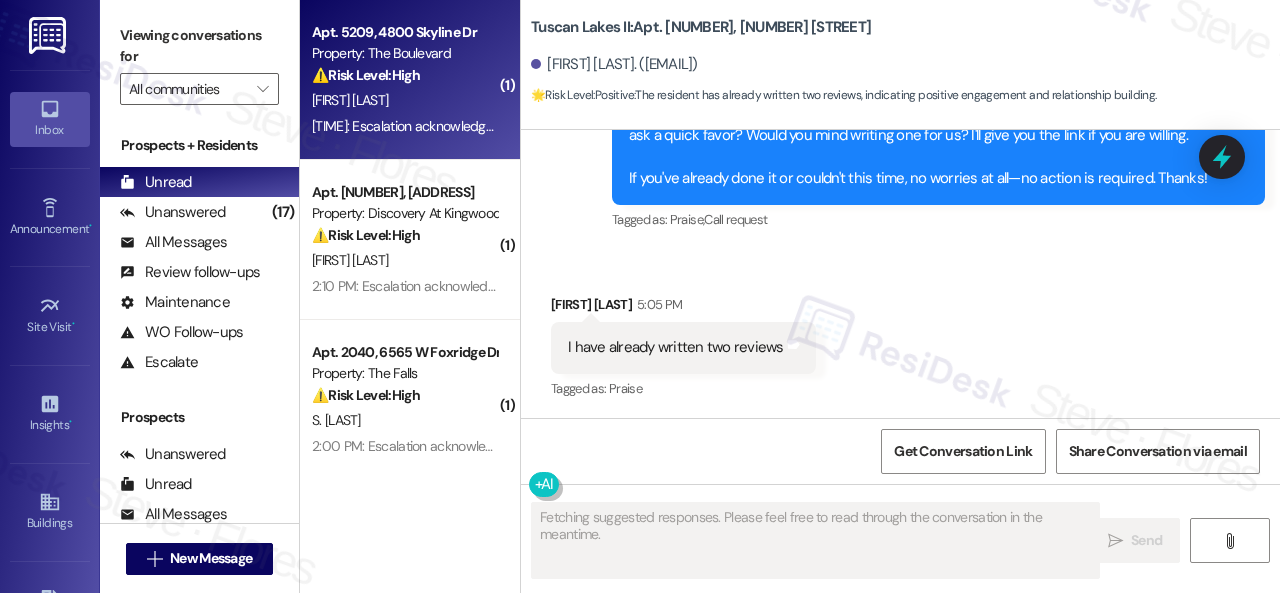 click on "[FIRST] [LAST]" at bounding box center (404, 100) 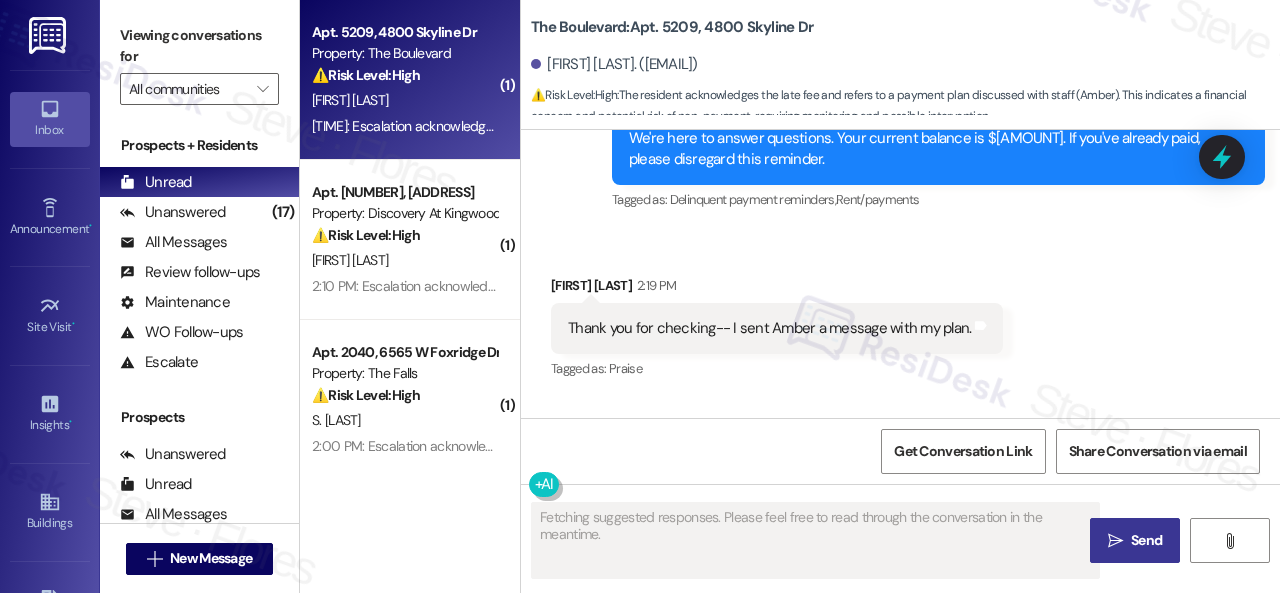 scroll, scrollTop: 5208, scrollLeft: 0, axis: vertical 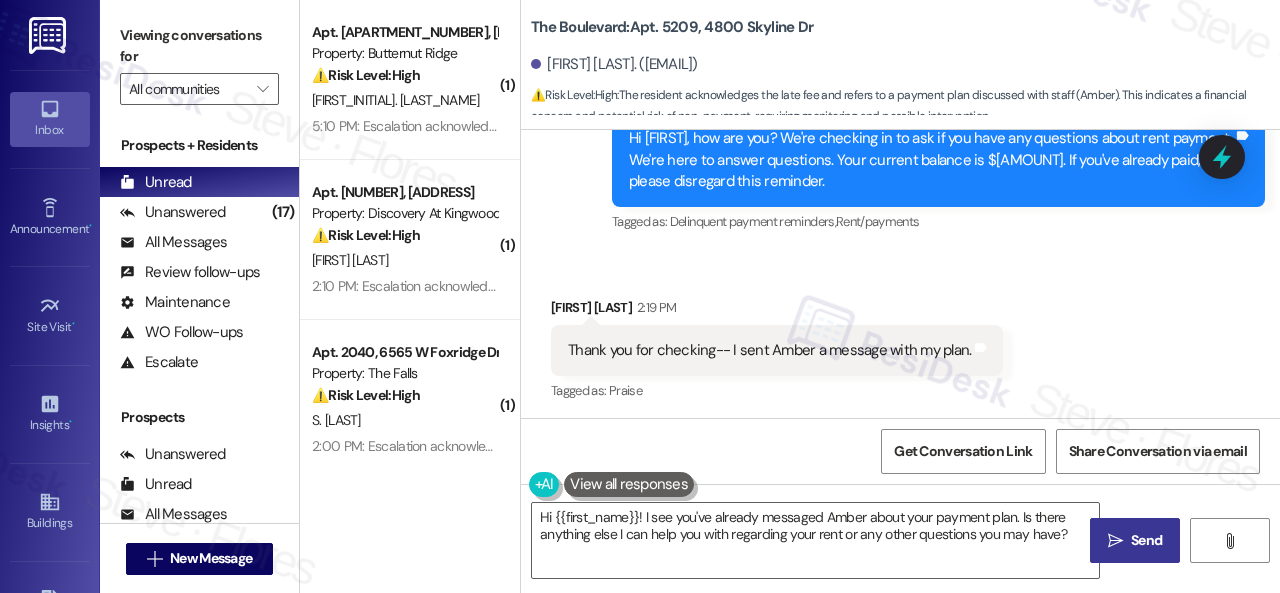 click on "Received via SMS Skyler Ashmore 2:19 PM Thank you for checking-- I sent Amber a message with my plan.  Tags and notes Tagged as:   Praise Click to highlight conversations about Praise" at bounding box center (900, 336) 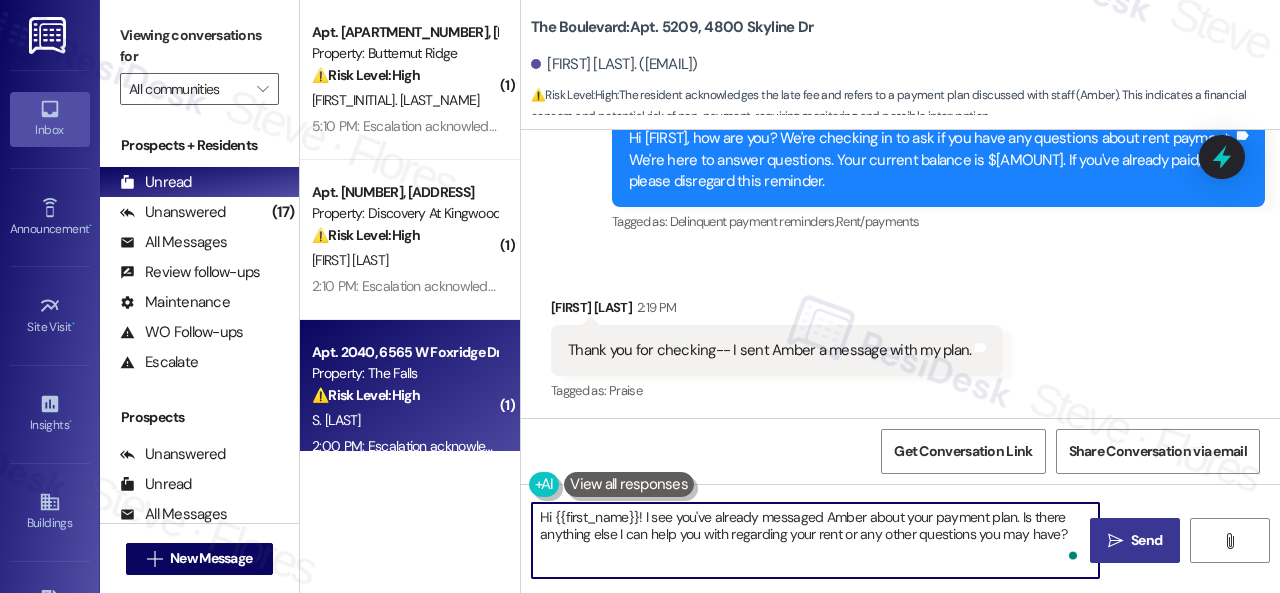 drag, startPoint x: 1080, startPoint y: 533, endPoint x: 330, endPoint y: 447, distance: 754.91455 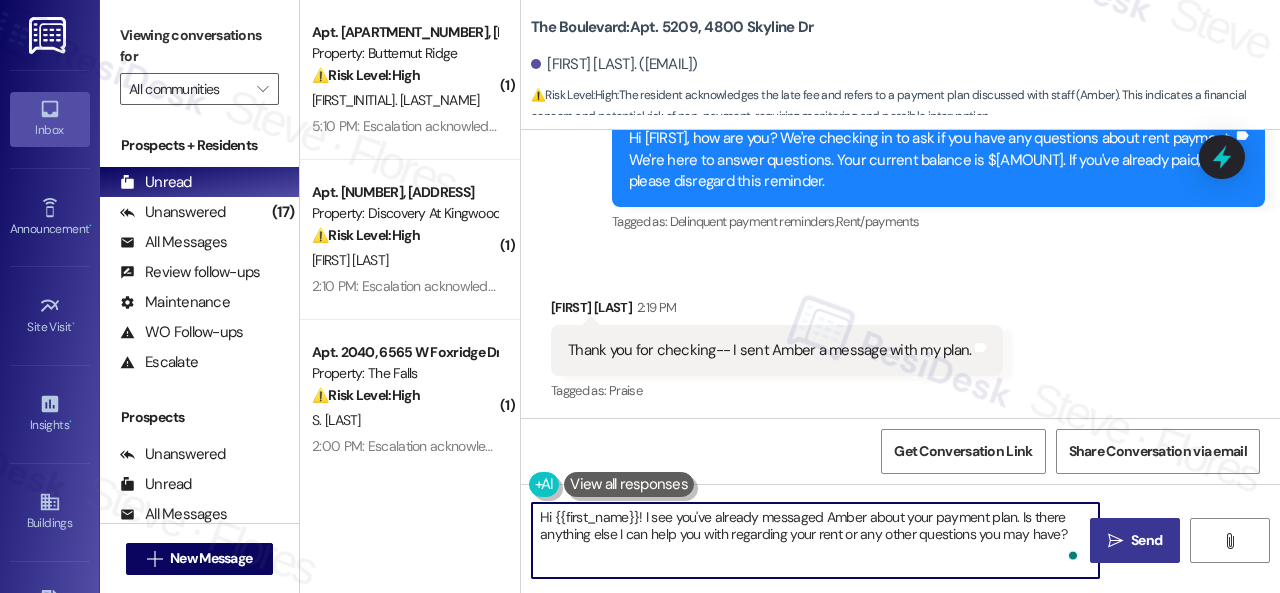 paste on "No worries. Please disregard the reminder message if you have already spoken with someone from the site team regarding your late payment. Thank you!" 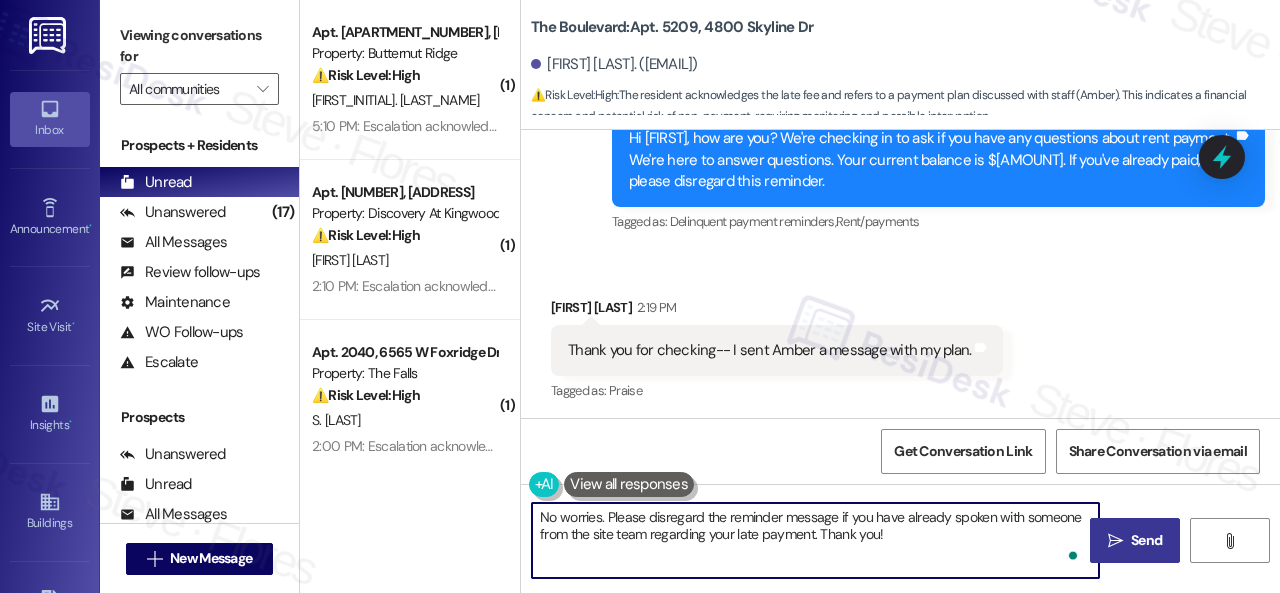 type on "No worries. Please disregard the reminder message if you have already spoken with someone from the site team regarding your late payment. Thank you!" 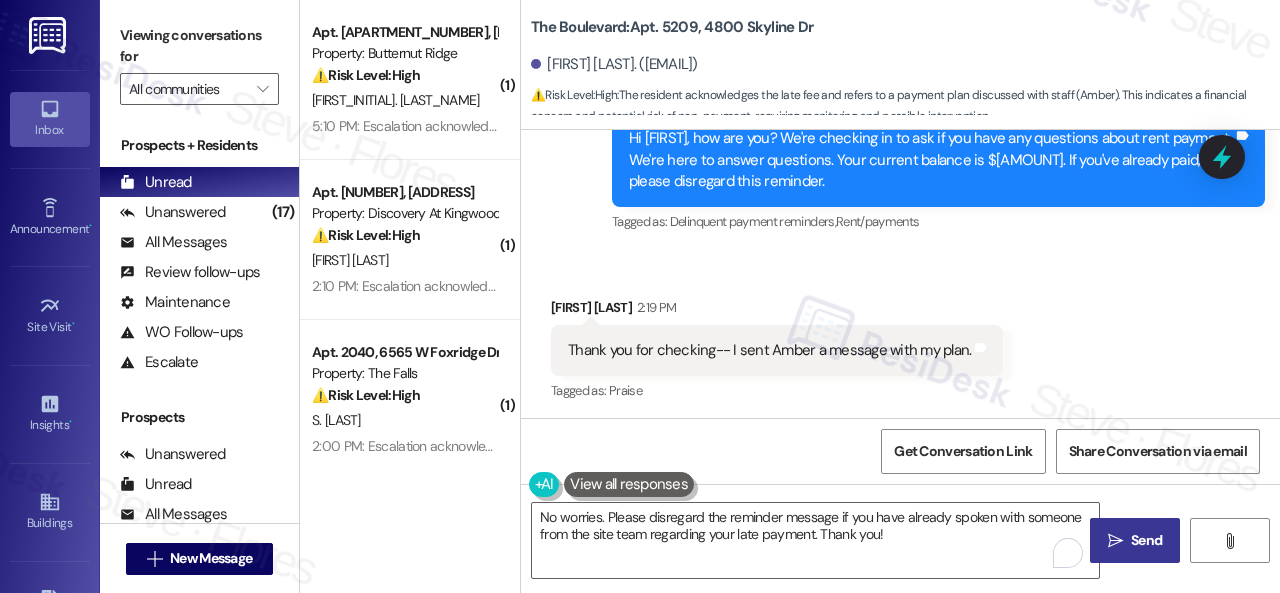 click on "Send" at bounding box center (1146, 540) 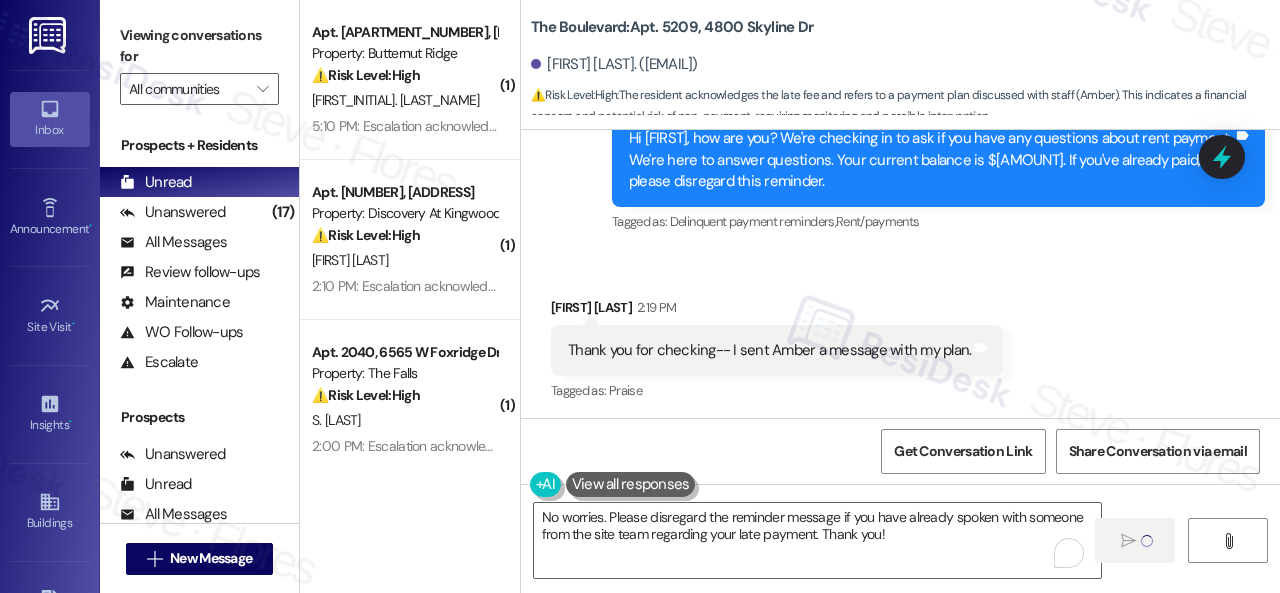 type 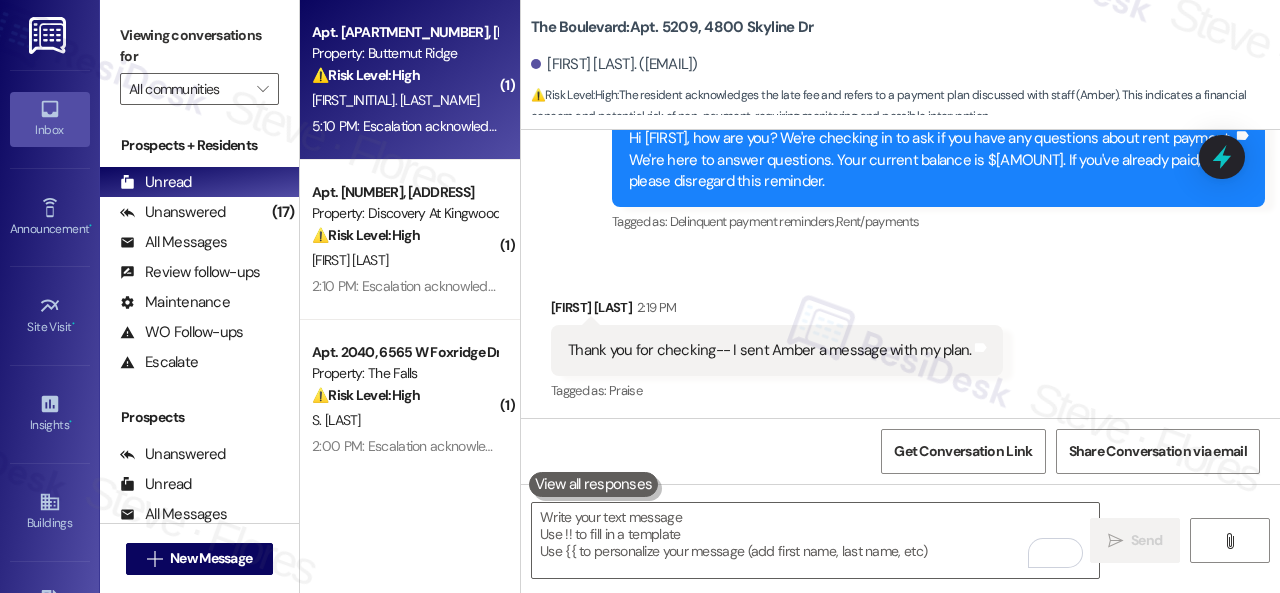 click on "K. [LAST]" at bounding box center [404, 100] 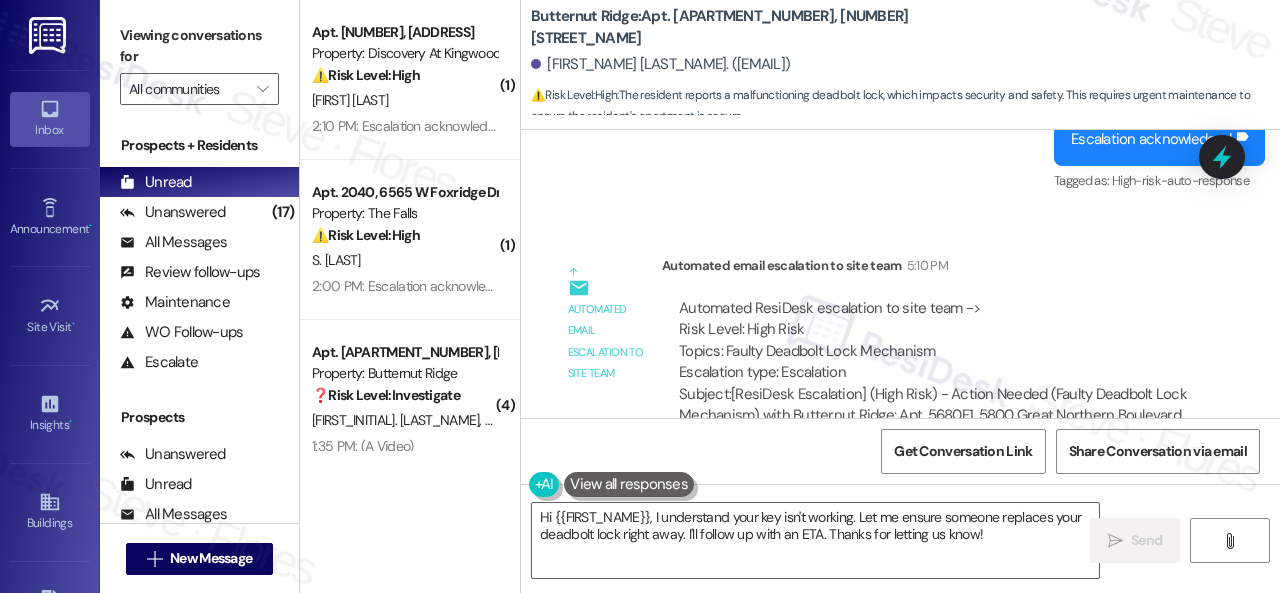 scroll, scrollTop: 2755, scrollLeft: 0, axis: vertical 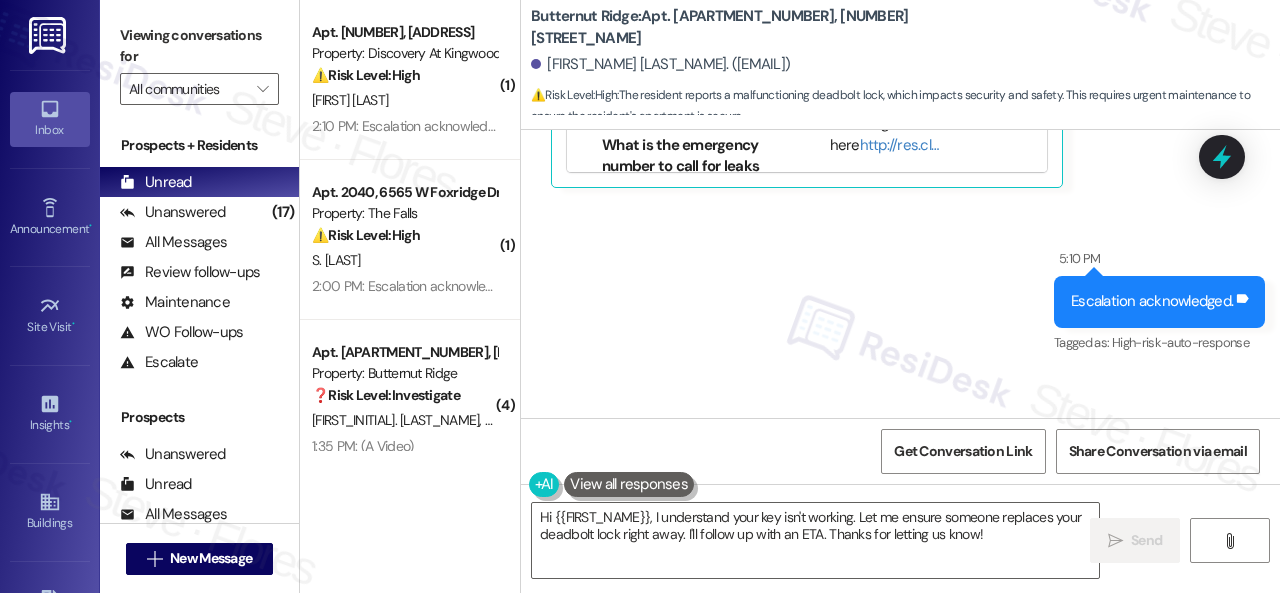 click on "Sent via SMS 5:10 PM Escalation acknowledged. Tags and notes Tagged as:   High-risk-auto-response Click to highlight conversations about High-risk-auto-response" at bounding box center (900, 287) 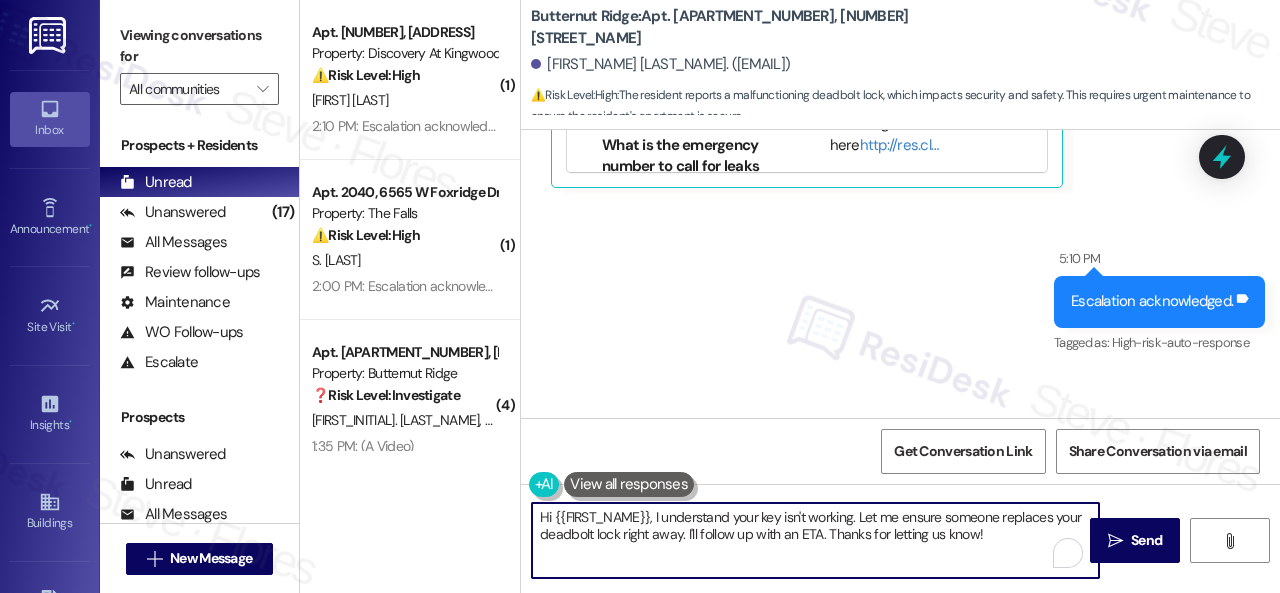 drag, startPoint x: 993, startPoint y: 536, endPoint x: 448, endPoint y: 499, distance: 546.2545 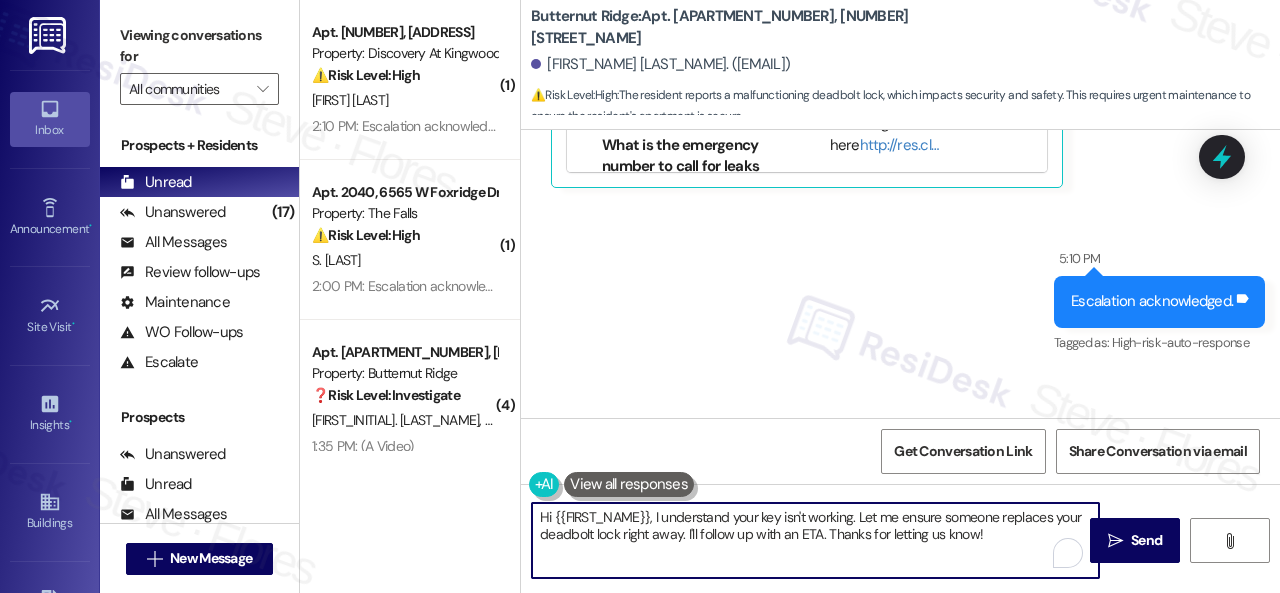 click on "( 1 ) Apt. 1113, 150 Northpark Plaza Drive Property: Discovery At Kingwood ⚠️  Risk Level:  High The resident is claiming the property manager is unable to resolve a lease-related issue with only 3 weeks remaining on the lease. This raises concerns about potential lease disputes or non-renewal issues requiring prompt attention from corporate. M. Cooper 2:10 PM: Escalation acknowledged. 2:10 PM: Escalation acknowledged. ( 1 ) Apt. 2040, 6565 W Foxridge Dr Property: The Falls ⚠️  Risk Level:  High The resident indicates that mold is still present after a work order was supposedly completed. Mold can pose a health risk and potentially cause property damage if left untreated, requiring prompt attention. S. Maddocks 2:00 PM: Escalation acknowledged. 2:00 PM: Escalation acknowledged. ( 4 ) Apt. 5630B1, 5800 Great Northern Boulevard Property: Butternut Ridge ❓  Risk Level:  Investigate No message text available A. Gilad D. Segev 1:35 PM: (A Video) 1:35 PM: (A Video) ( 1 ) Apt. 1406, 8755 W 121st Terrace (" at bounding box center (790, 296) 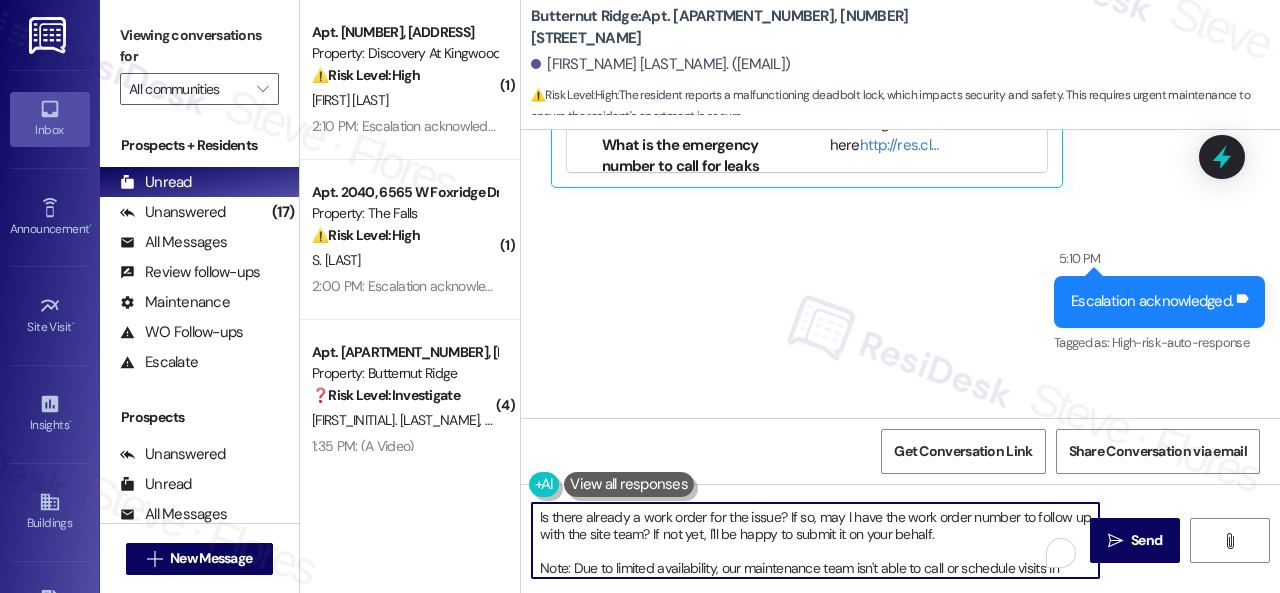 scroll, scrollTop: 50, scrollLeft: 0, axis: vertical 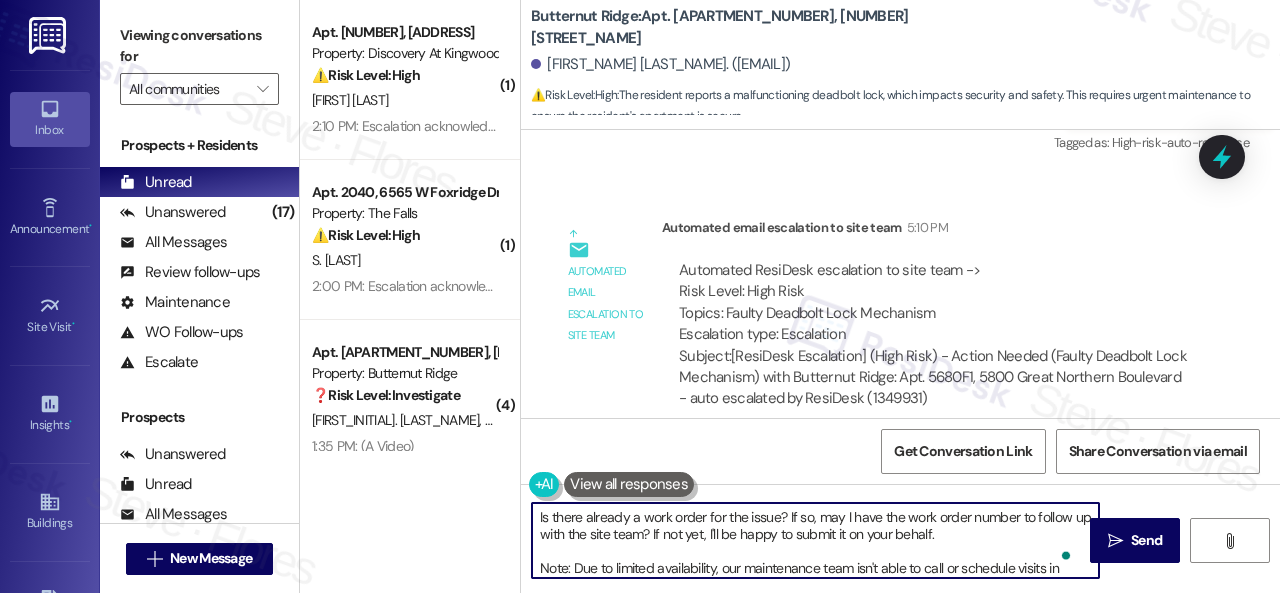 click on "Is there already a work order for the issue? If so, may I have the work order number to follow up with the site team? If not yet, I'll be happy to submit it on your behalf.
Note: Due to limited availability, our maintenance team isn't able to call or schedule visits in advance. By submitting a work order, you're permitting them to enter your apartment, even if you're not home. If any children may be alone during the visit, please let me know so we can inform the team." at bounding box center [815, 540] 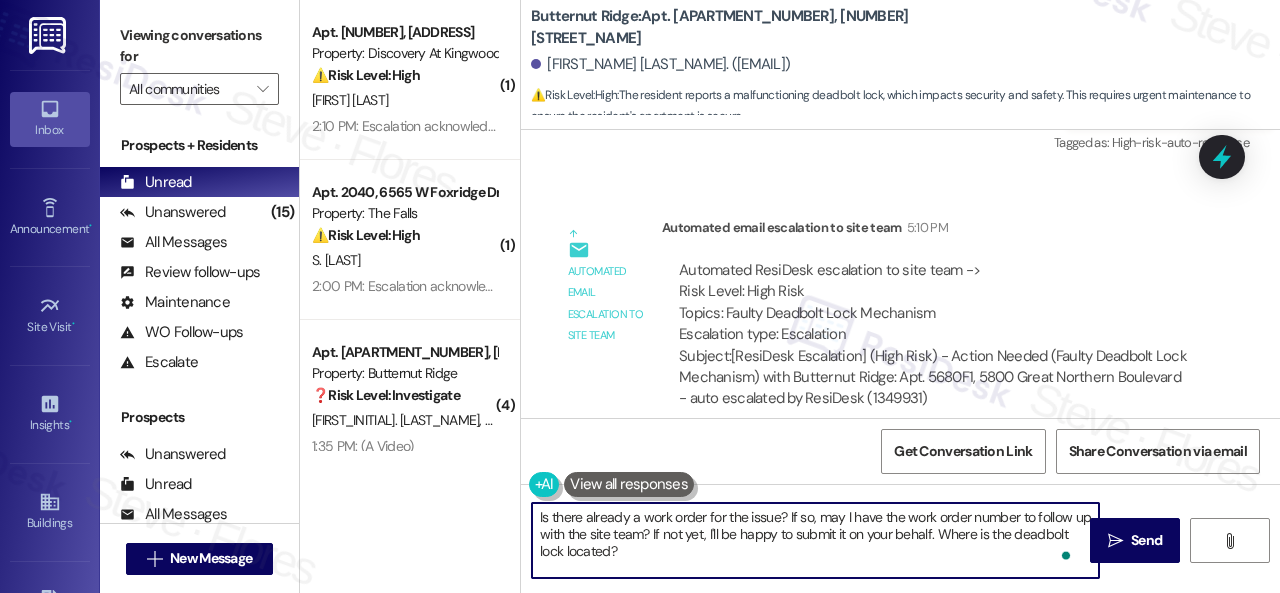 scroll, scrollTop: 51, scrollLeft: 0, axis: vertical 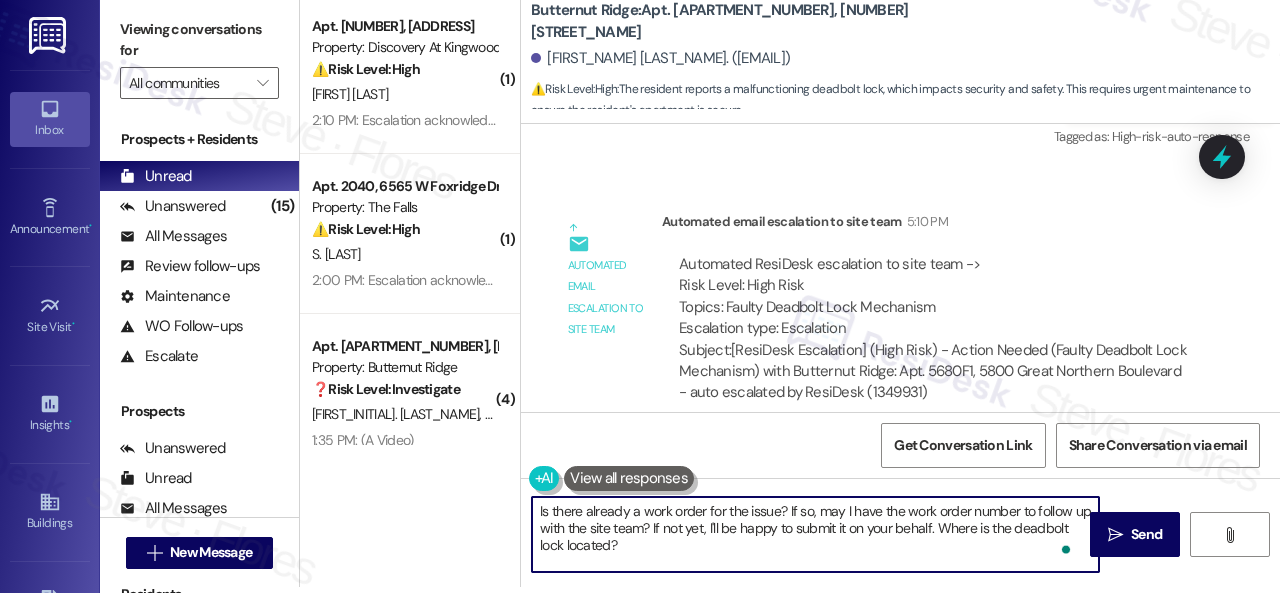 click on "Is there already a work order for the issue? If so, may I have the work order number to follow up with the site team? If not yet, I'll be happy to submit it on your behalf. Where is the deadbolt lock located?
Note: Due to limited availability, our maintenance team isn't able to call or schedule visits in advance. By submitting a work order, you're permitting them to enter your apartment, even if you're not home. If any children may be alone during the visit, please let me know so we can inform the team." at bounding box center [815, 534] 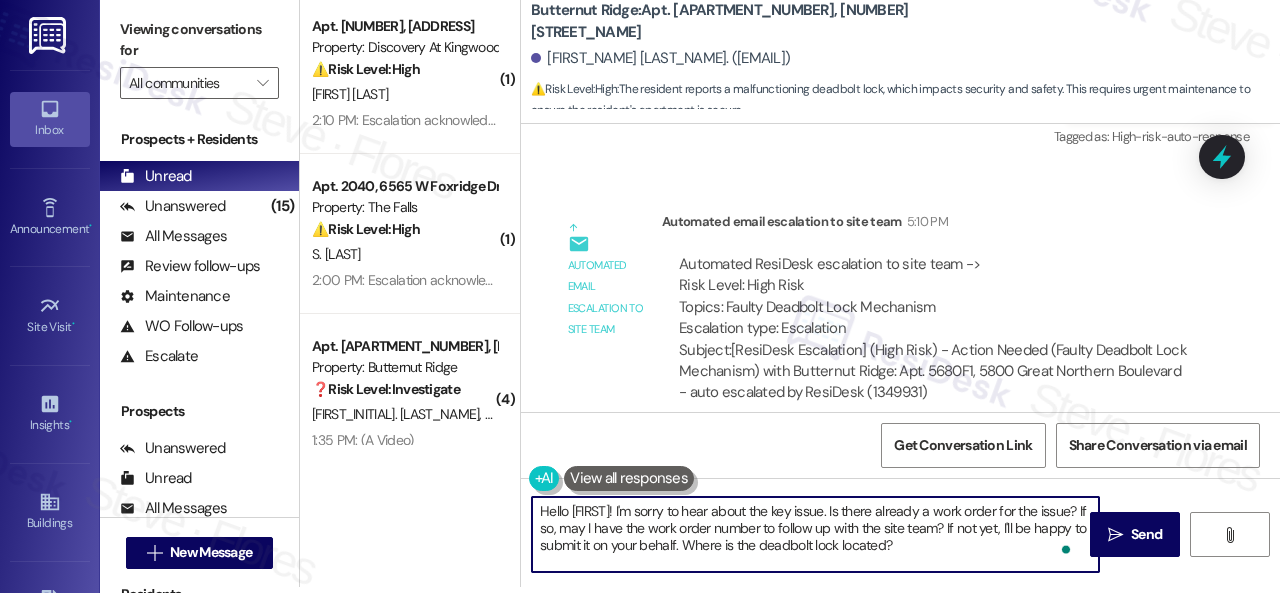 scroll, scrollTop: 48, scrollLeft: 0, axis: vertical 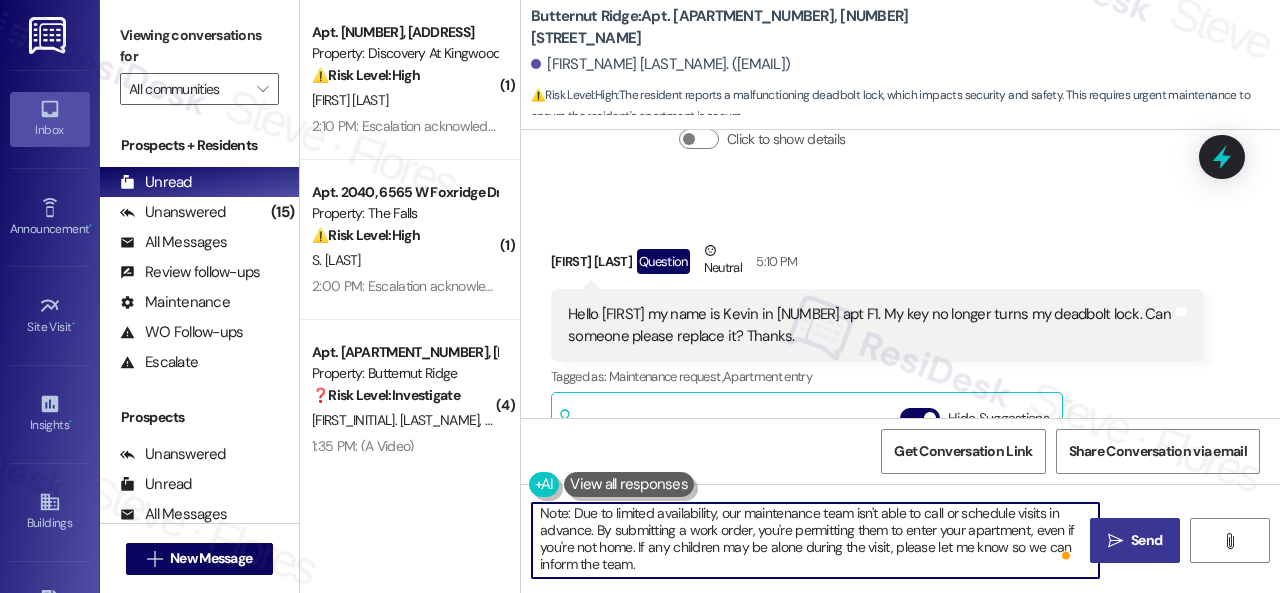 type on "Hello Kevin! I'm sorry to hear about the key issue. Is there already a work order for the issue? If so, may I have the work order number to follow up with the site team? If not yet, I'll be happy to submit it on your behalf. Where is the deadbolt lock located?
Note: Due to limited availability, our maintenance team isn't able to call or schedule visits in advance. By submitting a work order, you're permitting them to enter your apartment, even if you're not home. If any children may be alone during the visit, please let me know so we can inform the team." 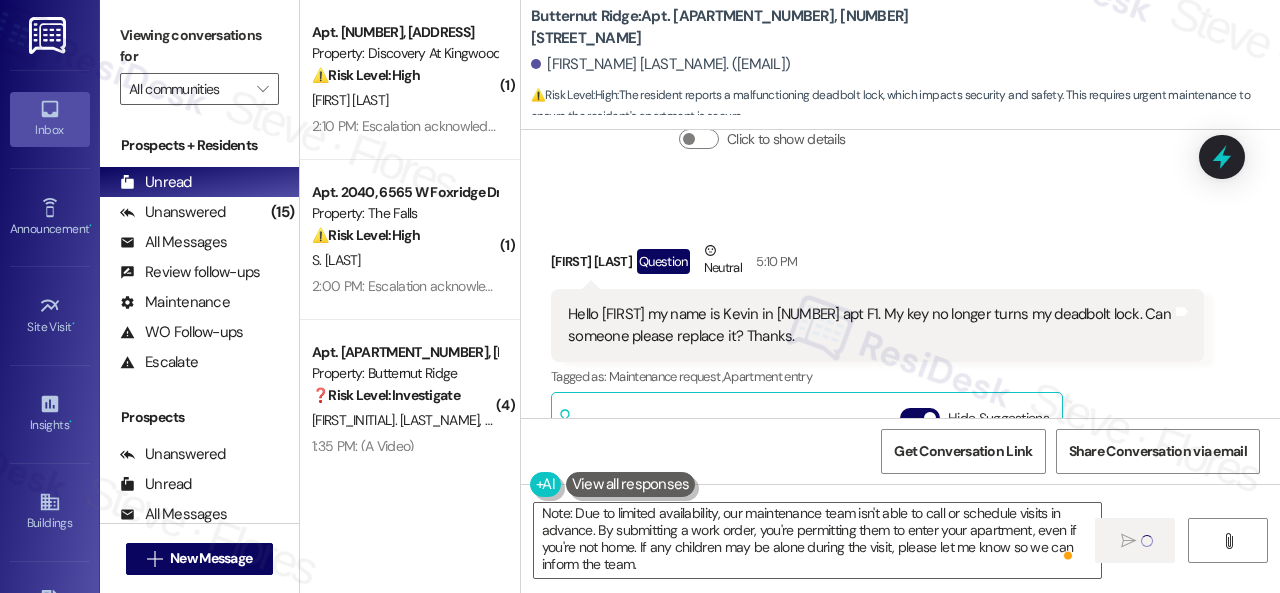 type 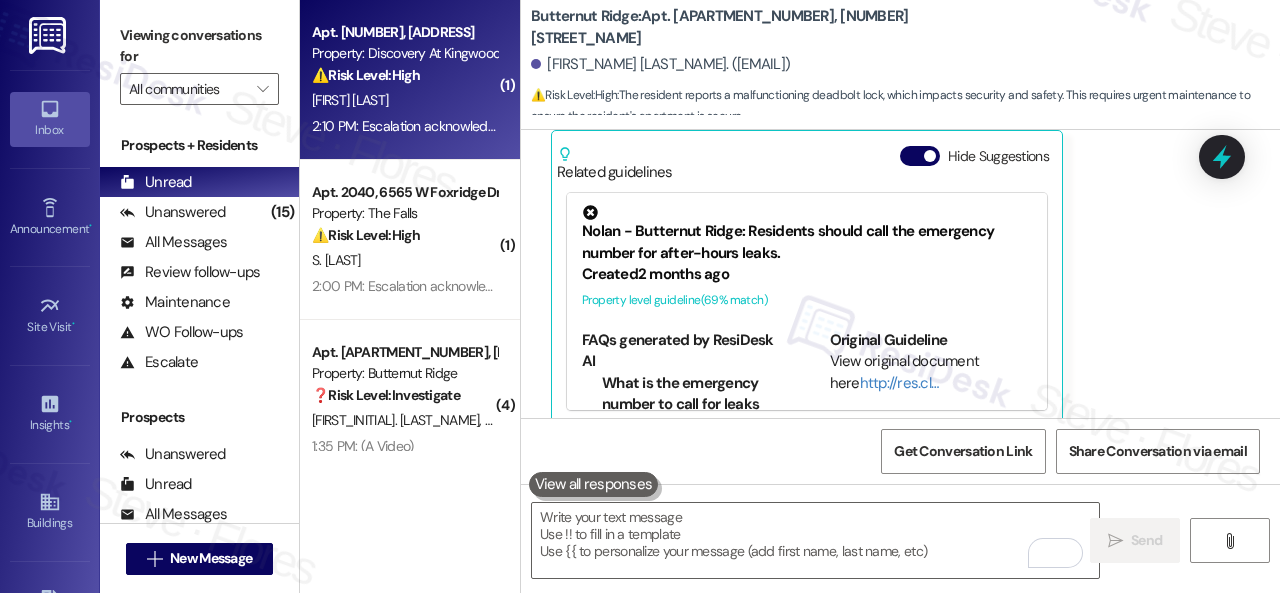 click on "M. Cooper" at bounding box center [404, 100] 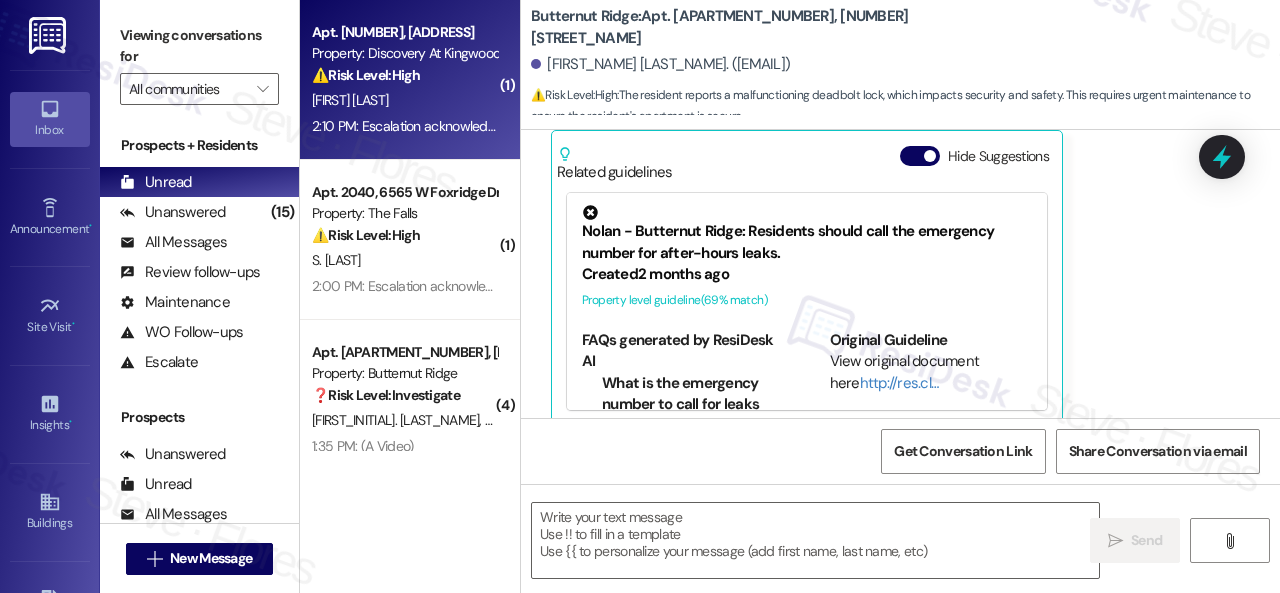type on "Fetching suggested responses. Please feel free to read through the conversation in the meantime." 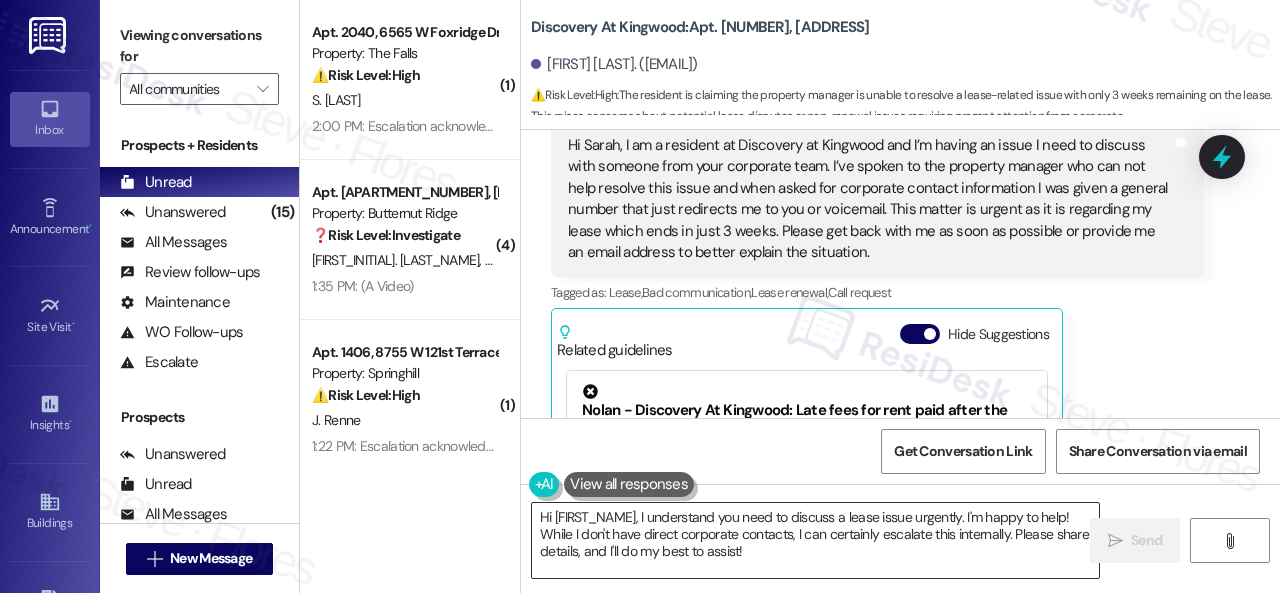 click on "Hi {{first_name}}, I understand you need to discuss a lease issue urgently. I'm happy to help! While I don't have direct corporate contacts, I can certainly escalate this internally. Please share details, and I'll do my best to assist!" at bounding box center (815, 540) 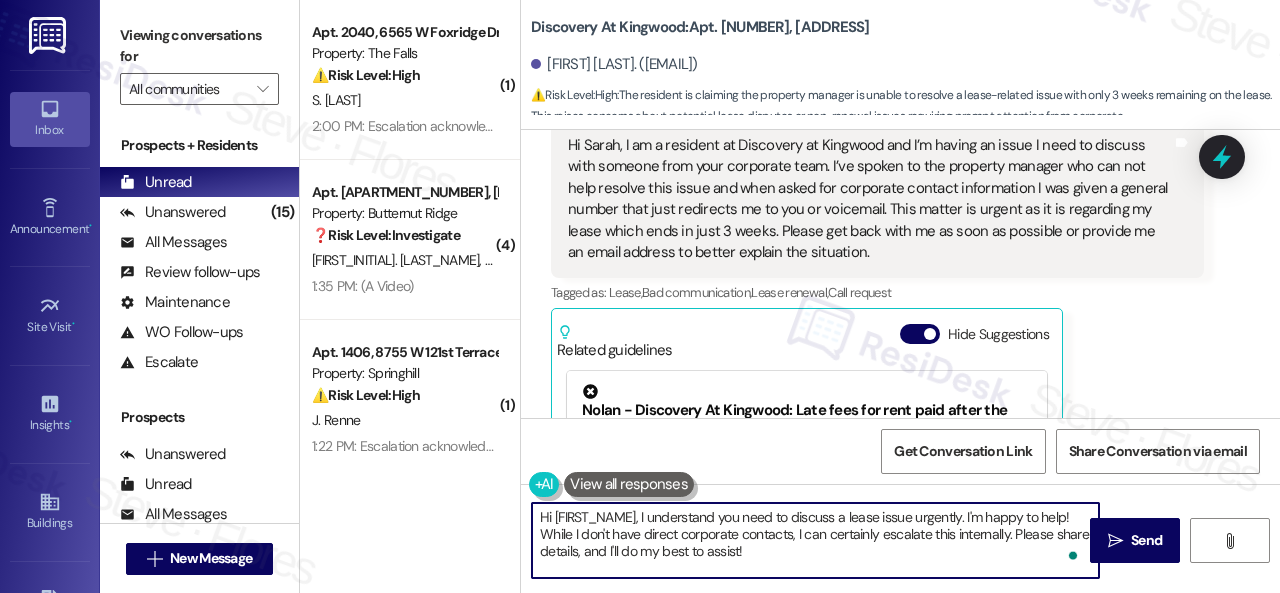 drag, startPoint x: 882, startPoint y: 515, endPoint x: 886, endPoint y: 567, distance: 52.153618 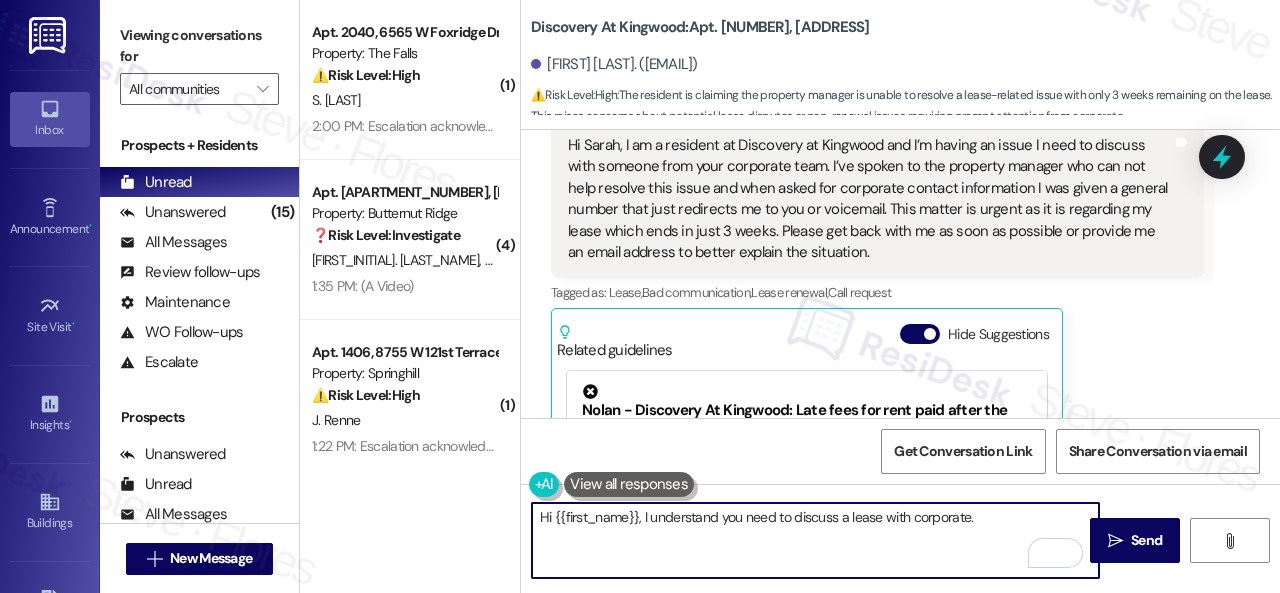click on "Hi {{first_name}}, I understand you need to discuss a lease with corporate." at bounding box center [815, 540] 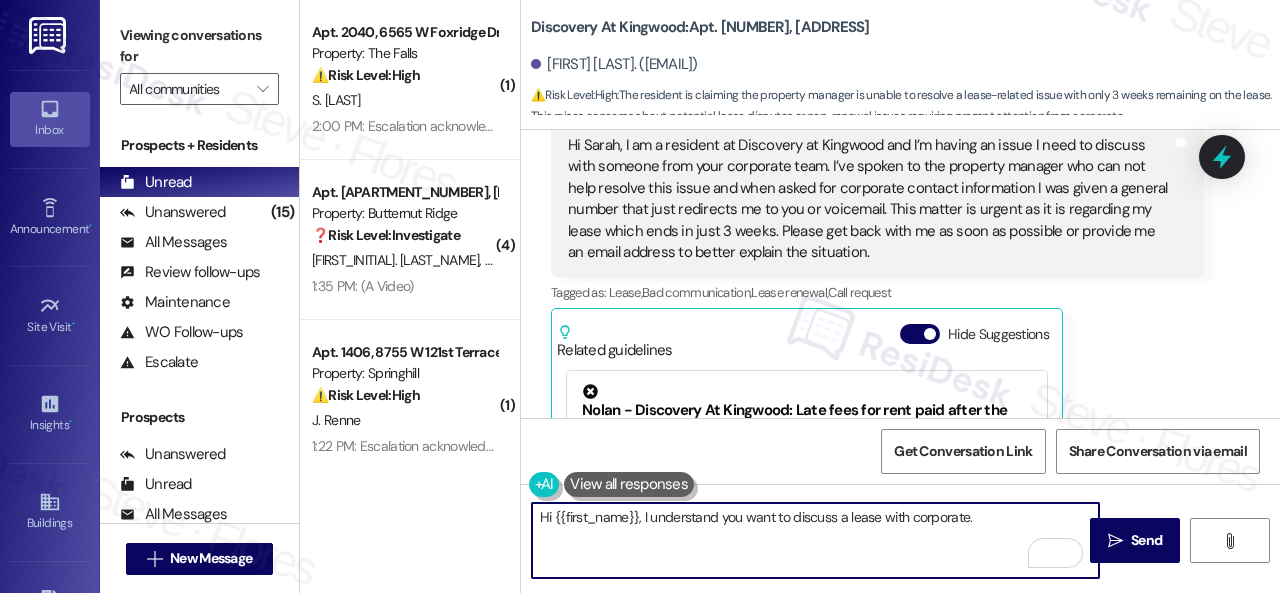 click on "Hi {{first_name}}, I understand you want to discuss a lease with corporate." at bounding box center (815, 540) 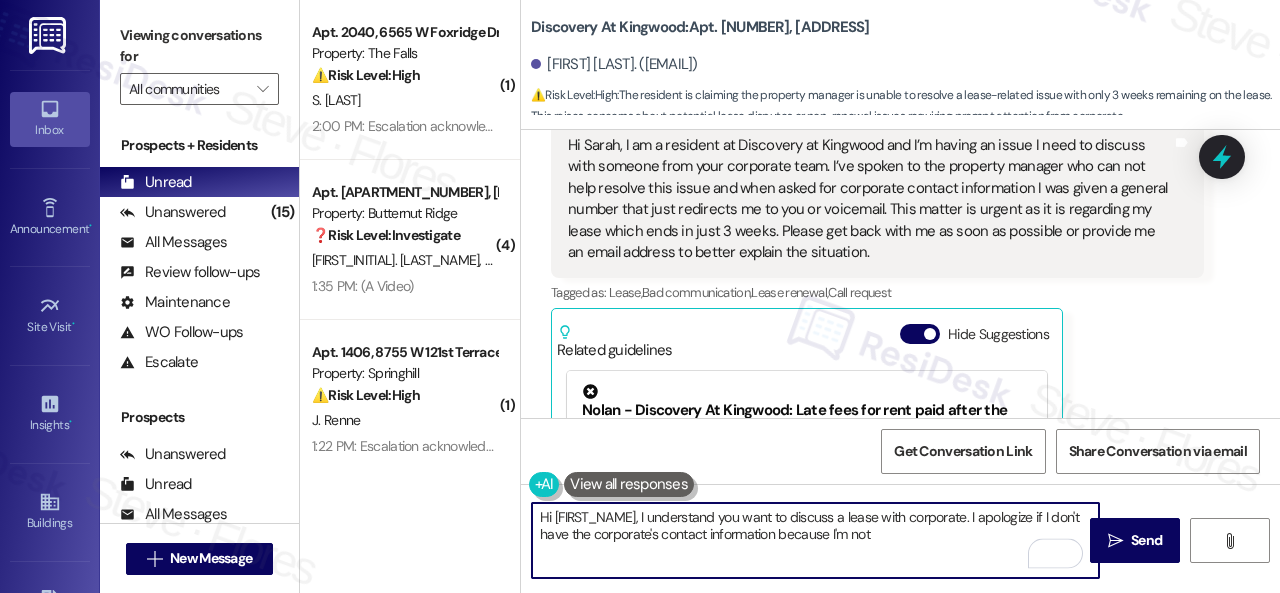 click on "Hi {{first_name}}, I understand you want to discuss a lease with corporate. I apologize if I don't have the corporate's contact information because I'm not" at bounding box center (815, 540) 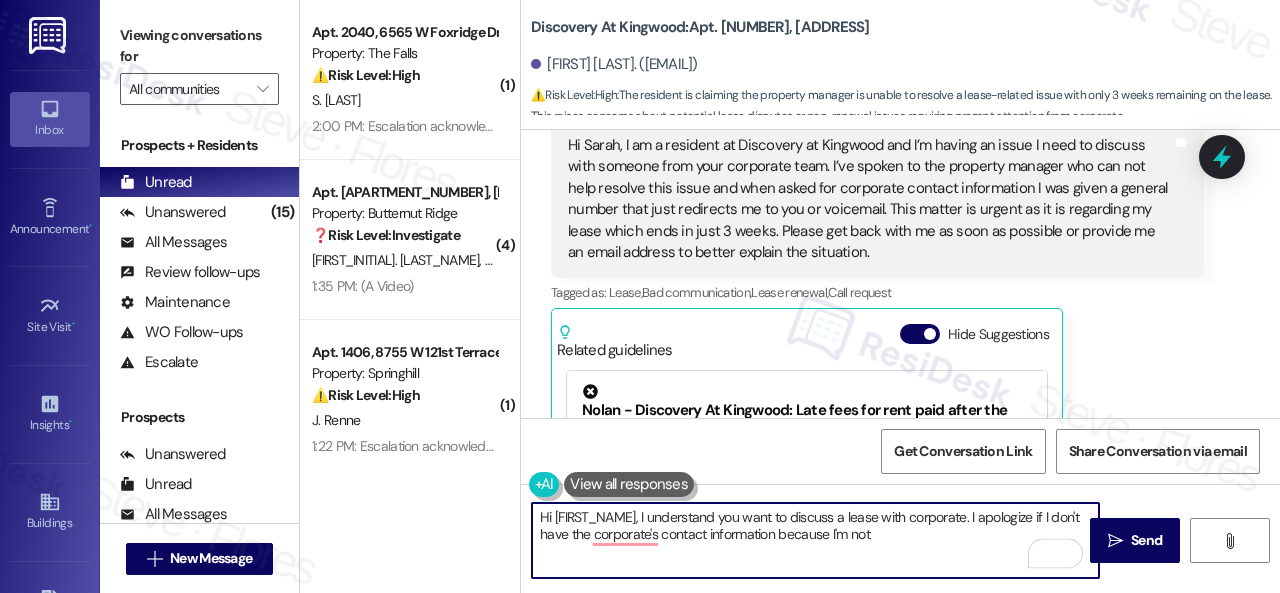 click on "Hi {{first_name}}, I understand you want to discuss a lease with corporate. I apologize if I don't have the corporate's contact information because I'm not" at bounding box center [815, 540] 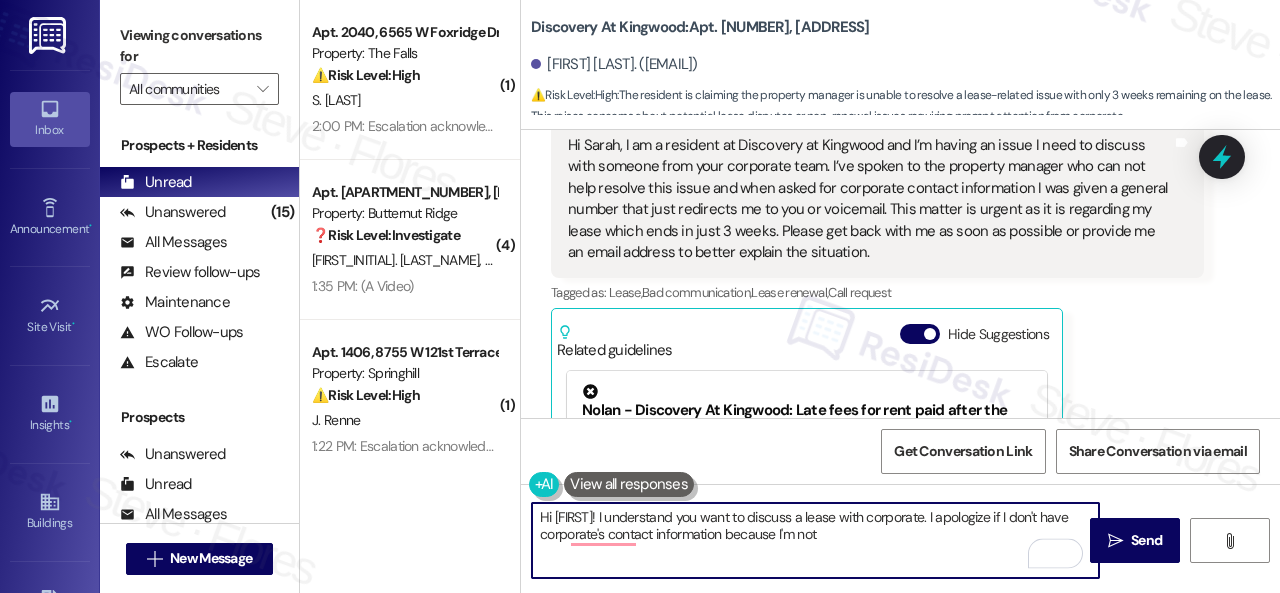 click on "Hi {{first_name}}, I understand you want to discuss a lease with corporate. I apologize if I don't have corporate's contact information because I'm not" at bounding box center [815, 540] 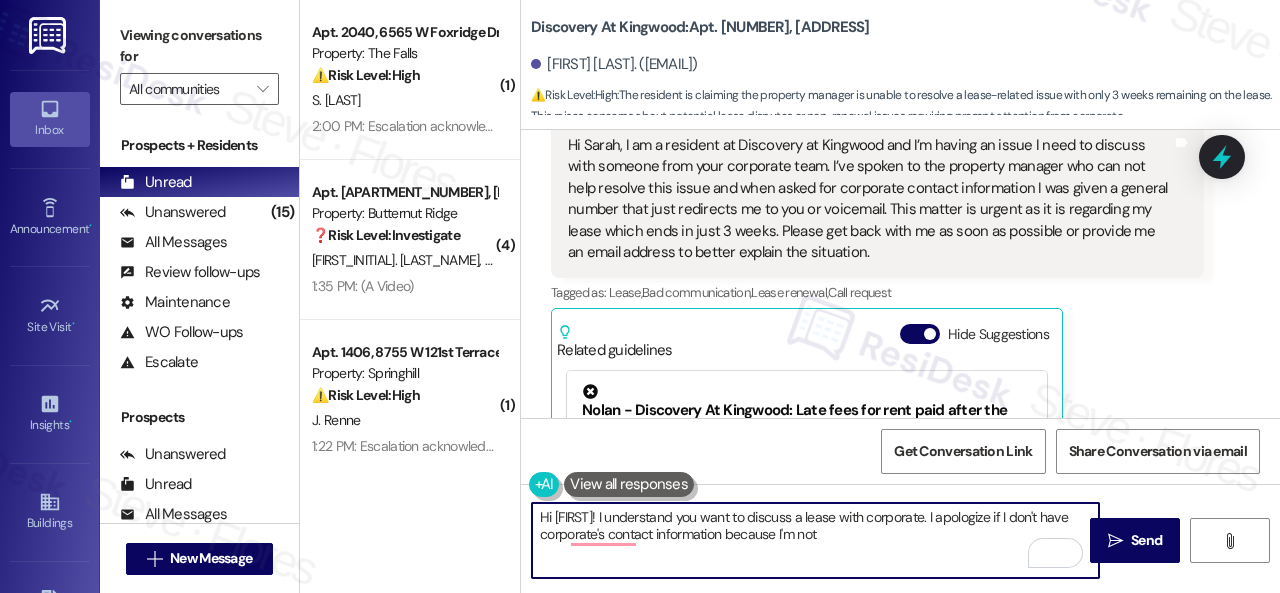 click on "Hi {{first_name}}, I understand you want to discuss a lease with corporate. I apologize if I don't have corporate's contact information because I'm not" at bounding box center (815, 540) 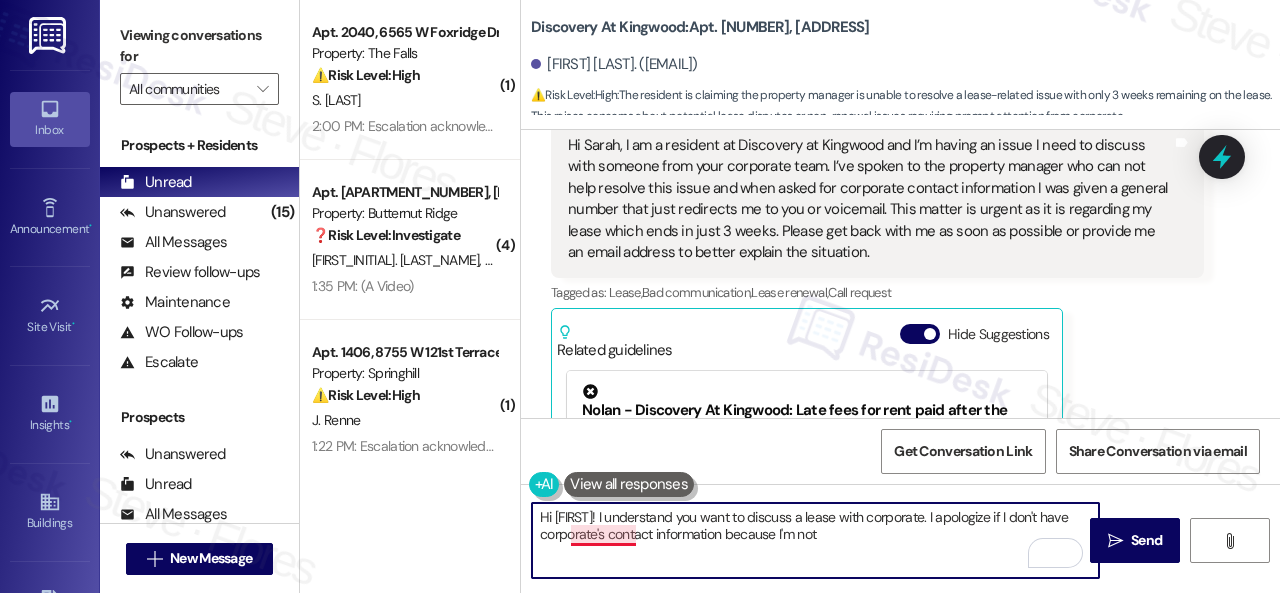 click on "Hi {{first_name}}, I understand you want to discuss a lease with corporate. I apologize if I don't have corporate's contact information because I'm not" at bounding box center [815, 540] 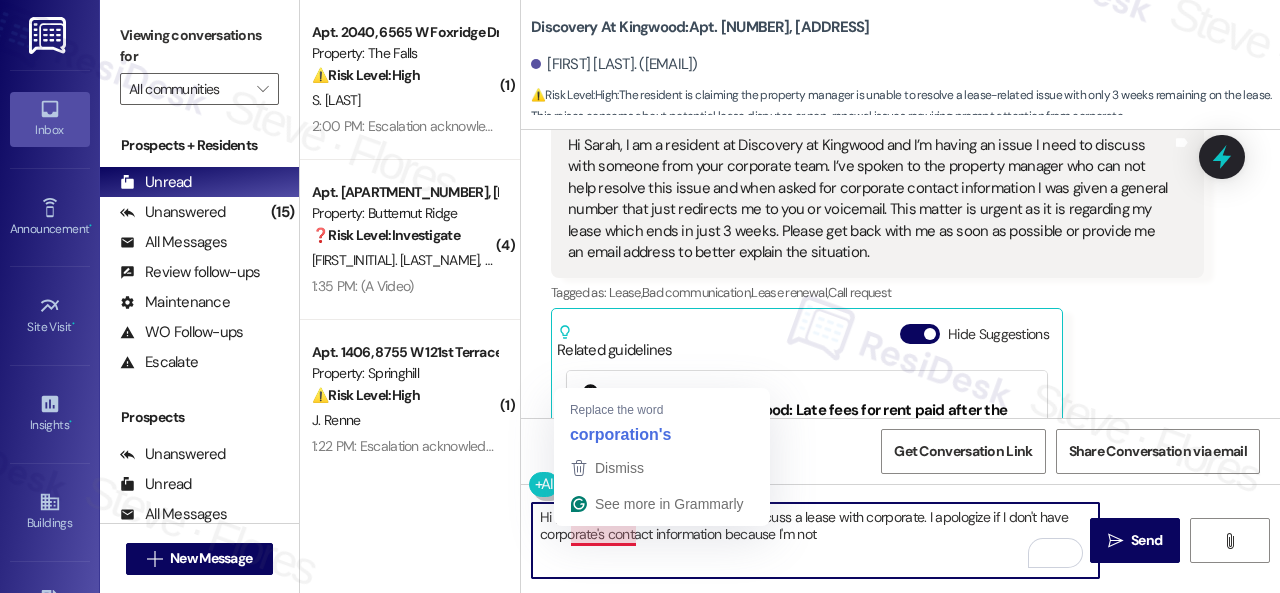 click on "Hi {{first_name}}, I understand you want to discuss a lease with corporate. I apologize if I don't have corporate's contact information because I'm not" at bounding box center (815, 540) 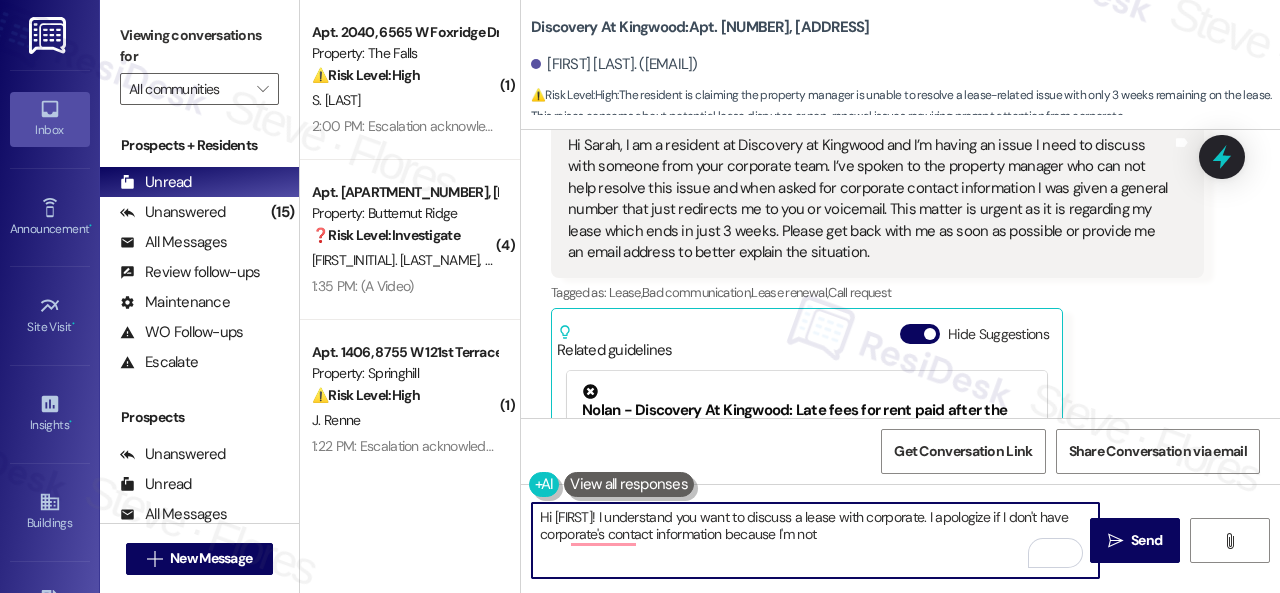 click on "Hi {{first_name}}, I understand you want to discuss a lease with corporate. I apologize if I don't have corporate's contact information because I'm not" at bounding box center [815, 540] 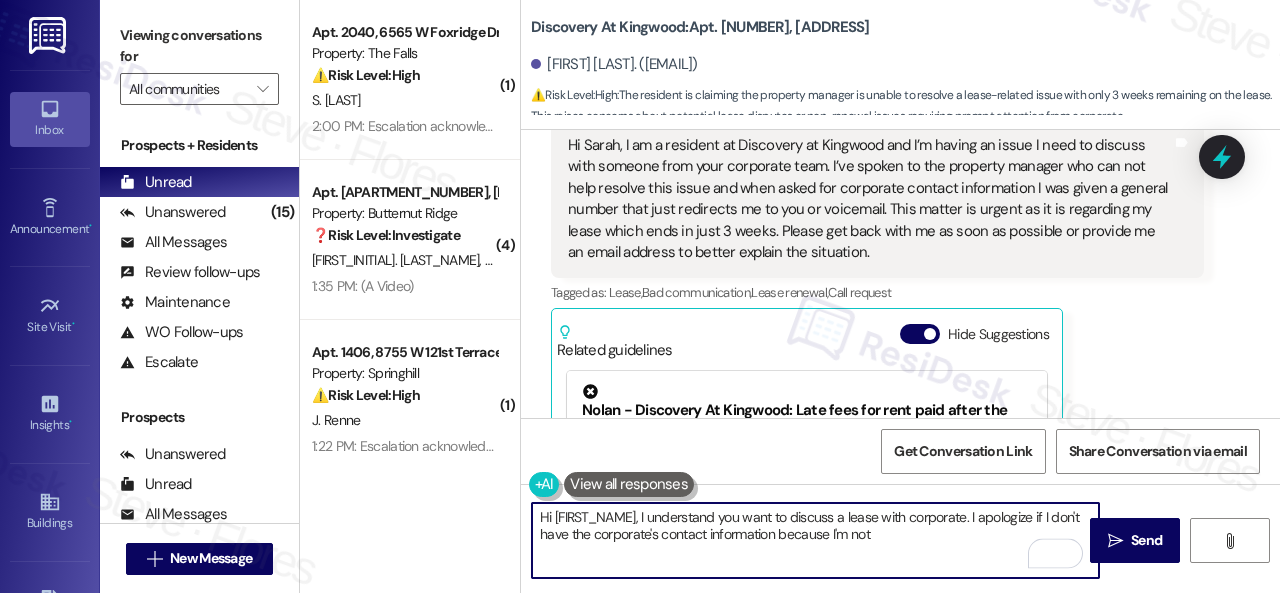 click on "Hi {{first_name}}, I understand you want to discuss a lease with corporate. I apologize if I don't have the corporate's contact information because I'm not" at bounding box center [815, 540] 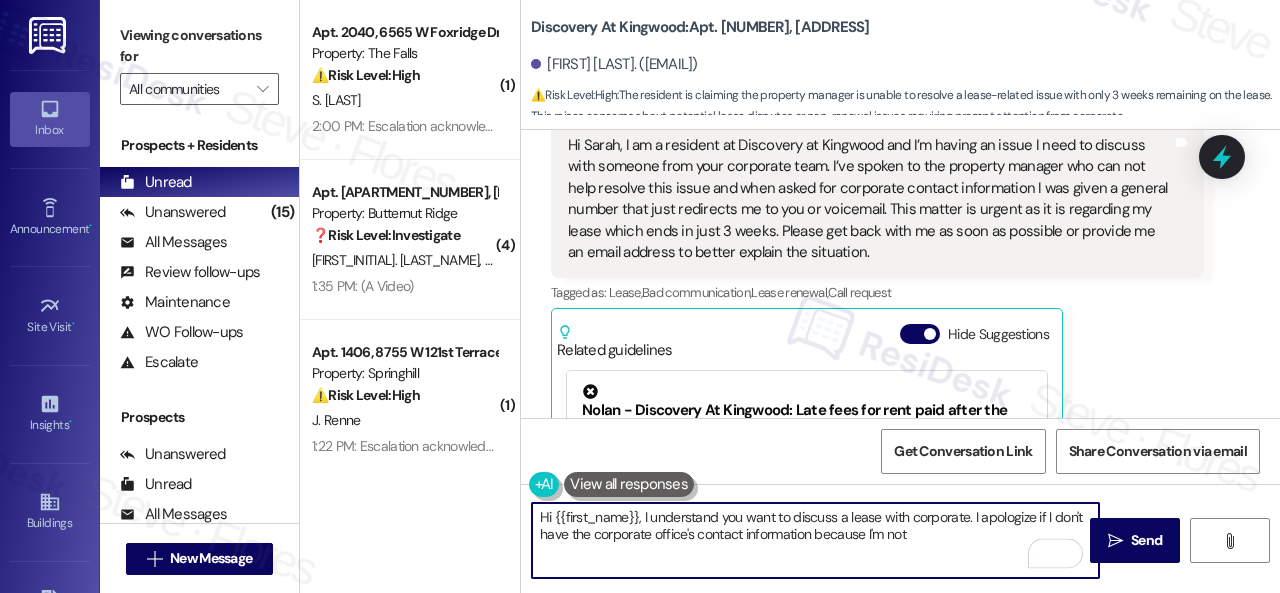 click on "Hi {{first_name}}, I understand you want to discuss a lease with corporate. I apologize if I don't have the corporate office's contact information because I'm not" at bounding box center [815, 540] 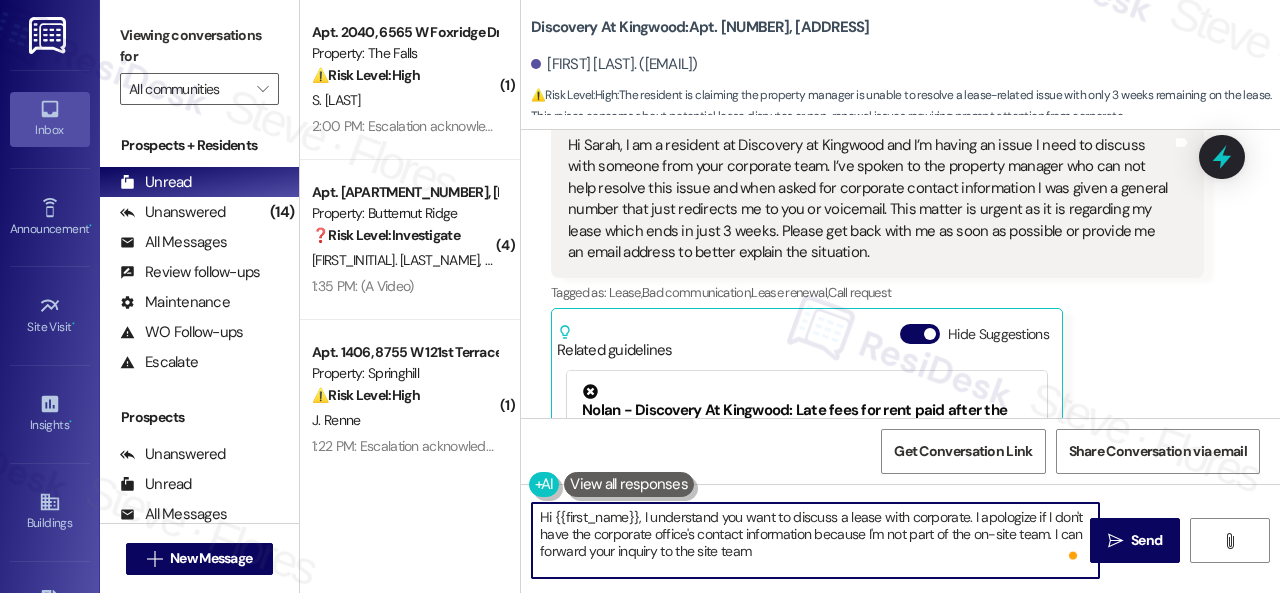 drag, startPoint x: 1062, startPoint y: 534, endPoint x: 1080, endPoint y: 533, distance: 18.027756 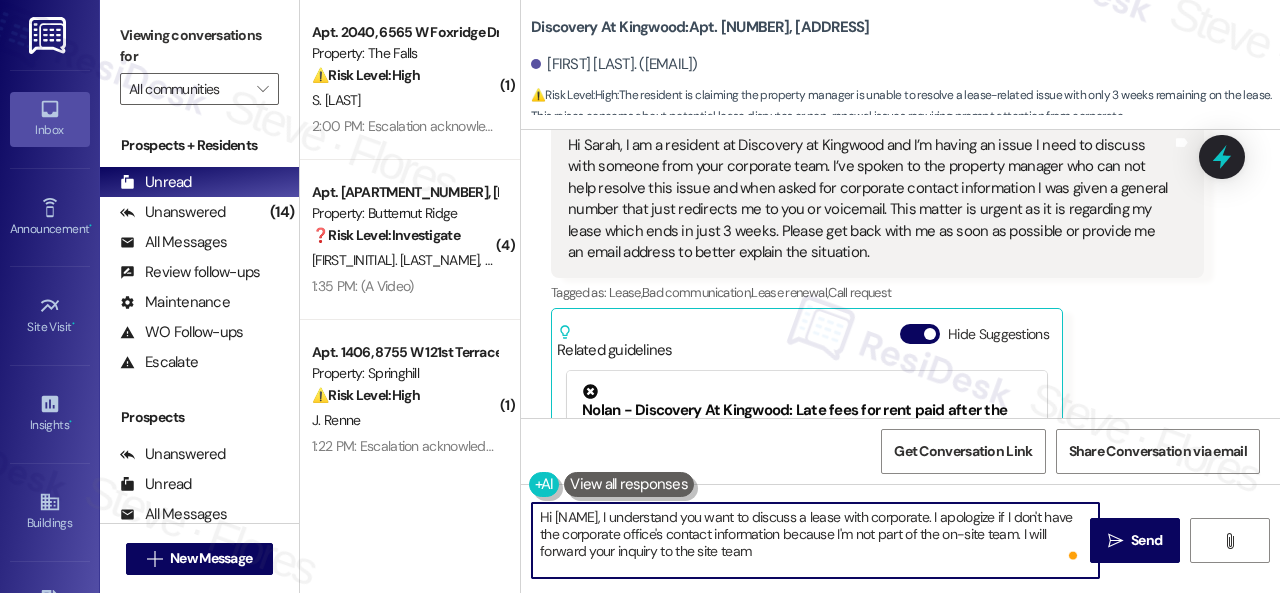 click on "Hi {{first_name}}, I understand you want to discuss a lease with corporate. I apologize if I don't have the corporate office's contact information because I'm not part of the on-site team. I will forward your inquiry to the site team" at bounding box center (815, 540) 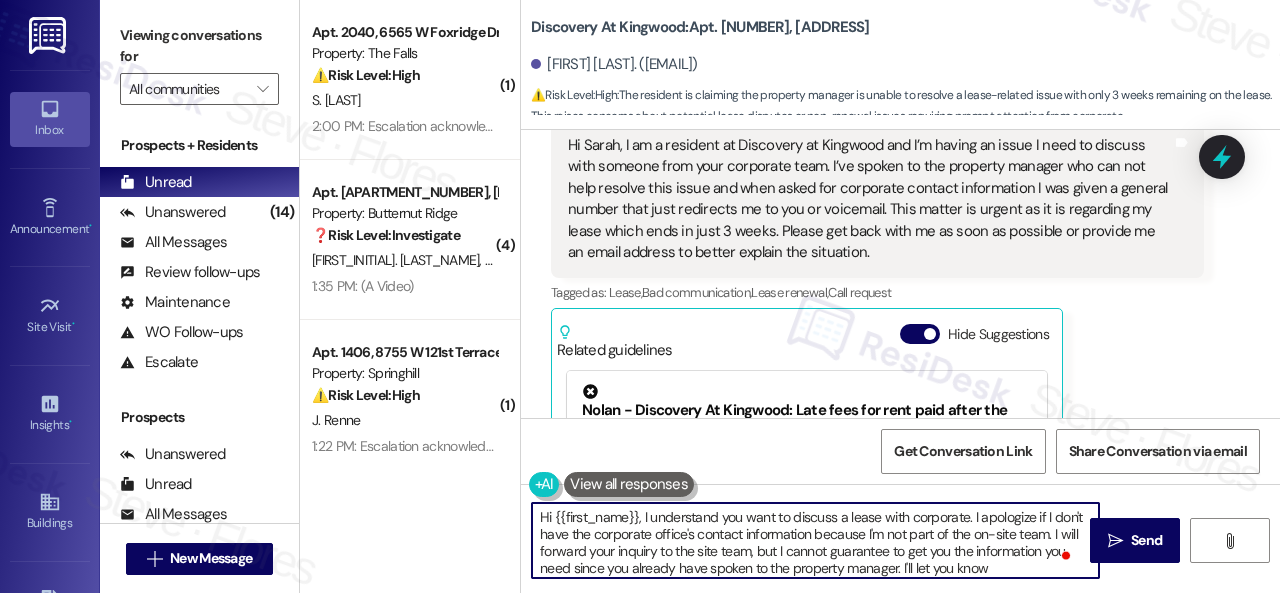 scroll, scrollTop: 16, scrollLeft: 0, axis: vertical 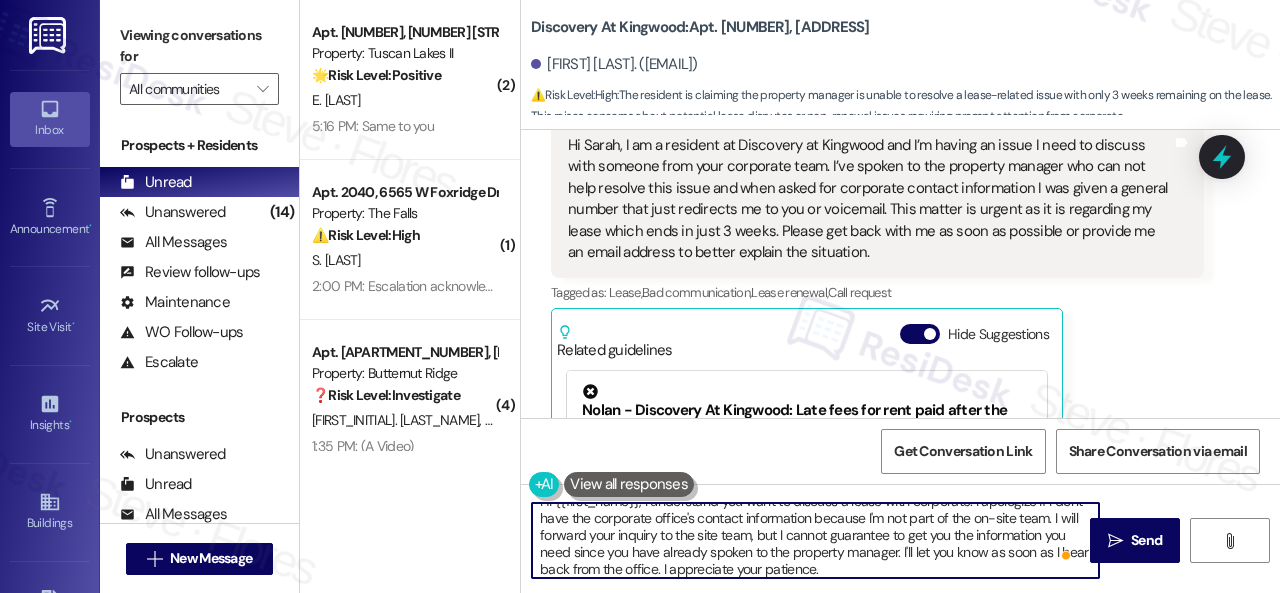 click on "Hi {{first_name}}, I understand you want to discuss a lease with corporate. I apologize if I don't have the corporate office's contact information because I'm not part of the on-site team. I will forward your inquiry to the site team, but I cannot guarantee to get you the information you need since you have already spoken to the property manager. I'll let you know as soon as I hear back from the office. I appreciate your patience." at bounding box center [815, 540] 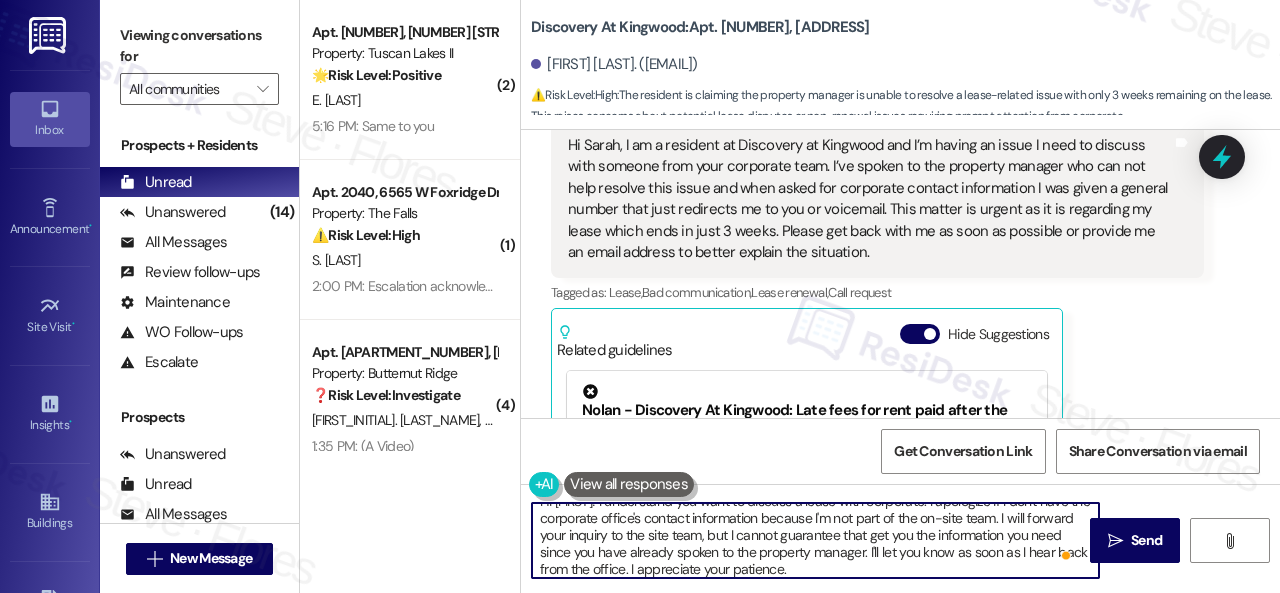 click on "Hi {{first_name}}, I understand you want to discuss a lease with corporate. I apologize if I don't have the corporate office's contact information because I'm not part of the on-site team. I will forward your inquiry to the site team, but I cannot guarantee that get you the information you need since you have already spoken to the property manager. I'll let you know as soon as I hear back from the office. I appreciate your patience." at bounding box center (815, 540) 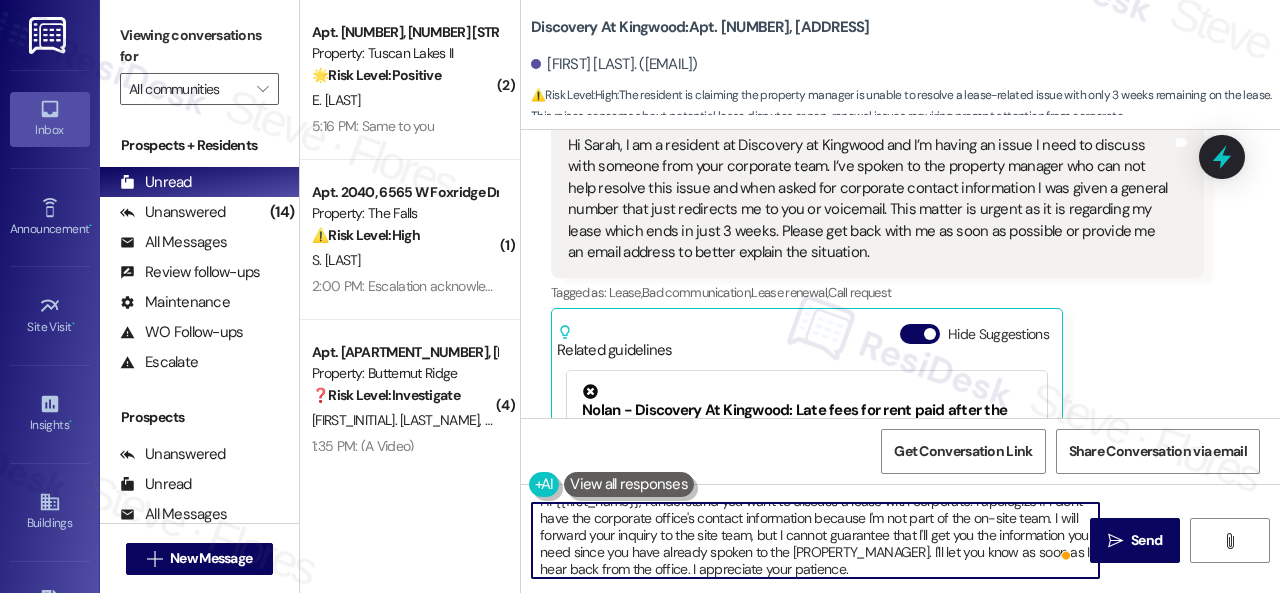 scroll, scrollTop: 3, scrollLeft: 0, axis: vertical 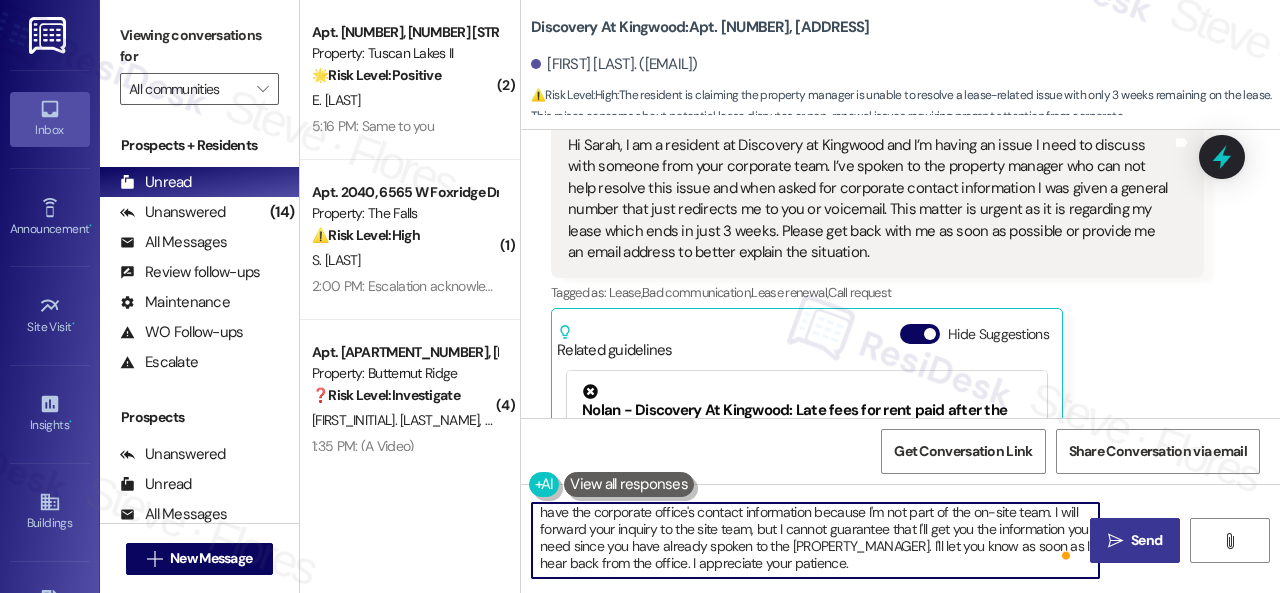 type on "Hi {{first_name}}, I understand you want to discuss a lease with corporate. I apologize if I don't have the corporate office's contact information because I'm not part of the on-site team. I will forward your inquiry to the site team, but I cannot guarantee that I'll get you the information you need since you have already spoken to the property manager. I'll let you know as soon as I hear back from the office. I appreciate your patience." 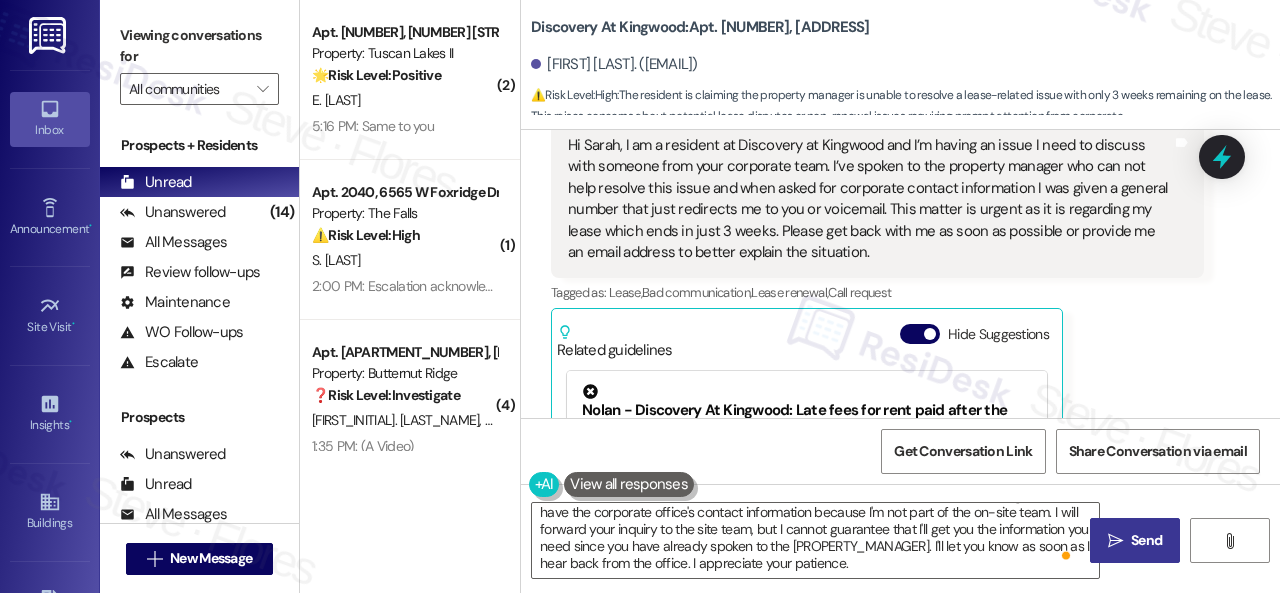 click on "" at bounding box center [1115, 541] 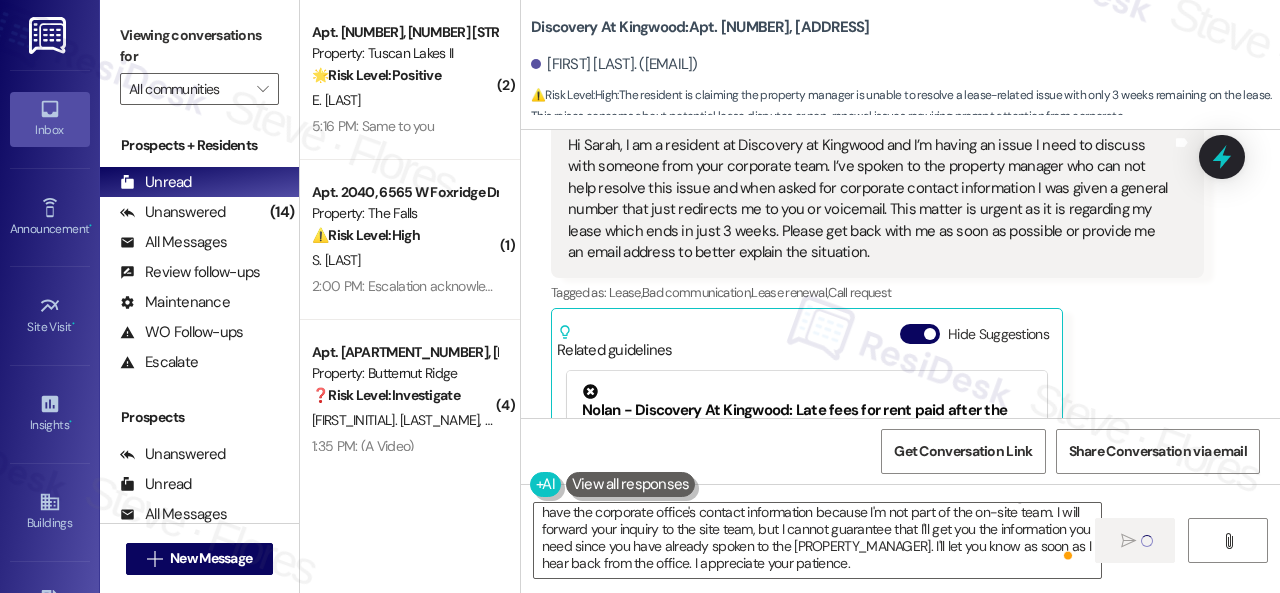 type 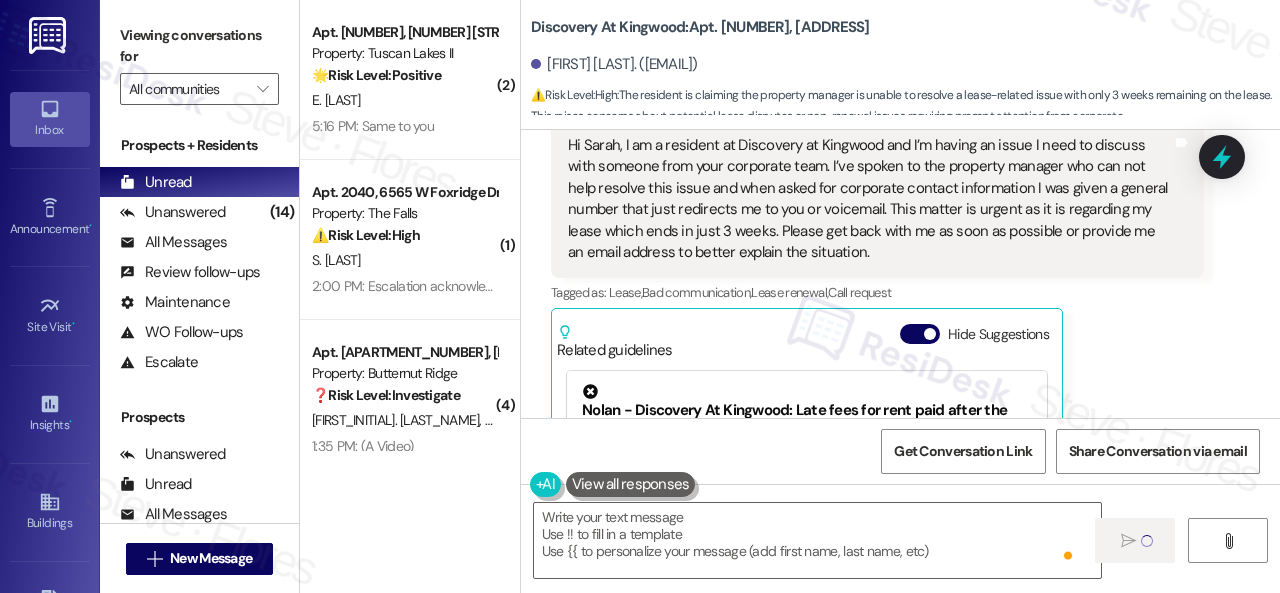 scroll, scrollTop: 0, scrollLeft: 0, axis: both 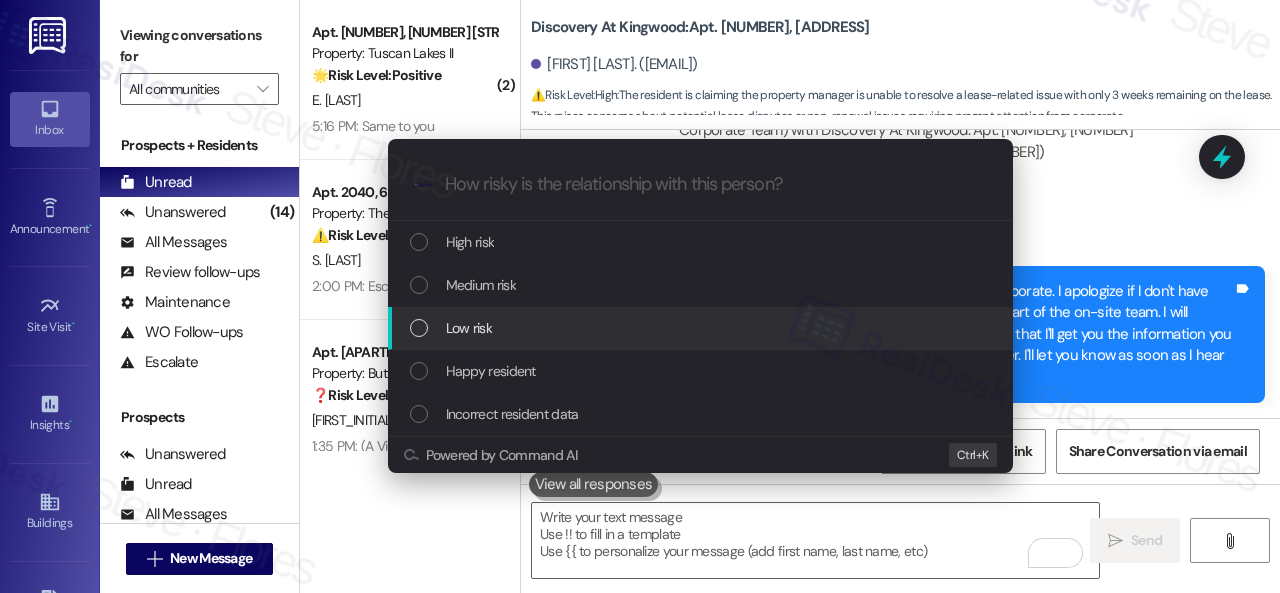 click on "Low risk" at bounding box center (469, 328) 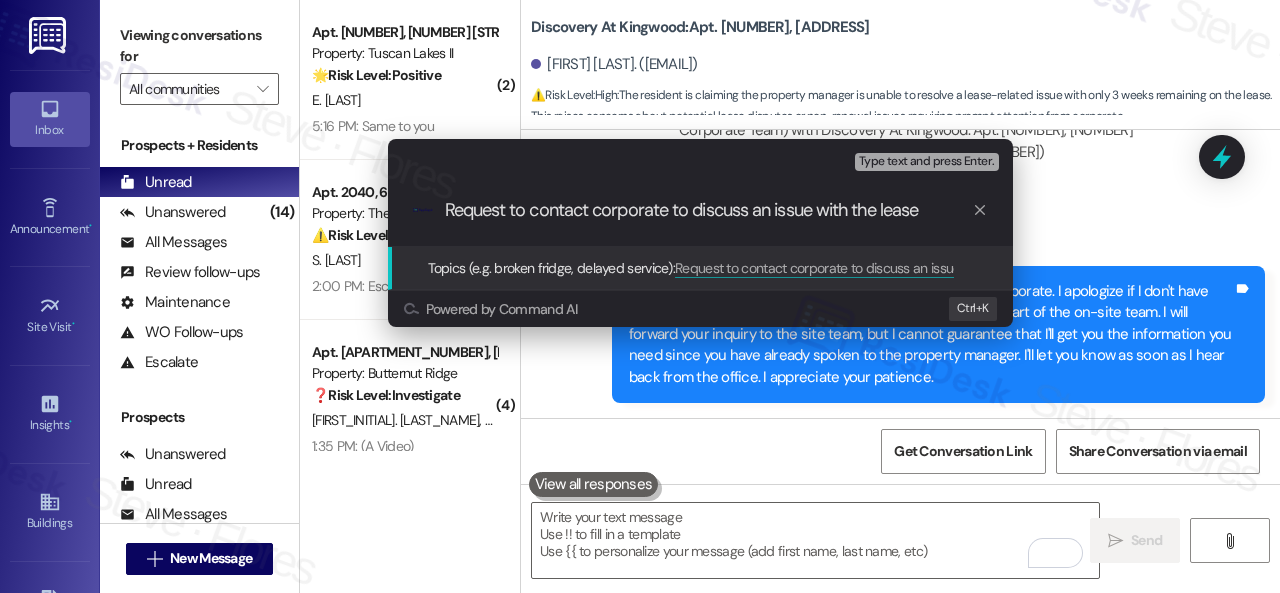 type on "Request to contact corporate to discuss an issue with the lease." 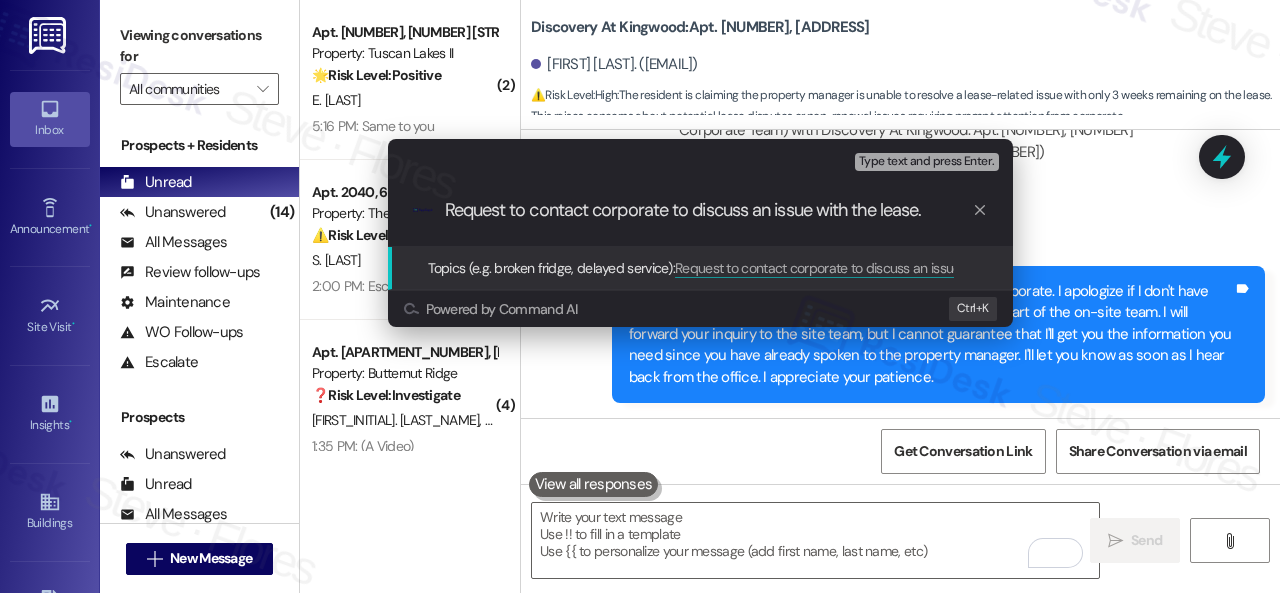 type 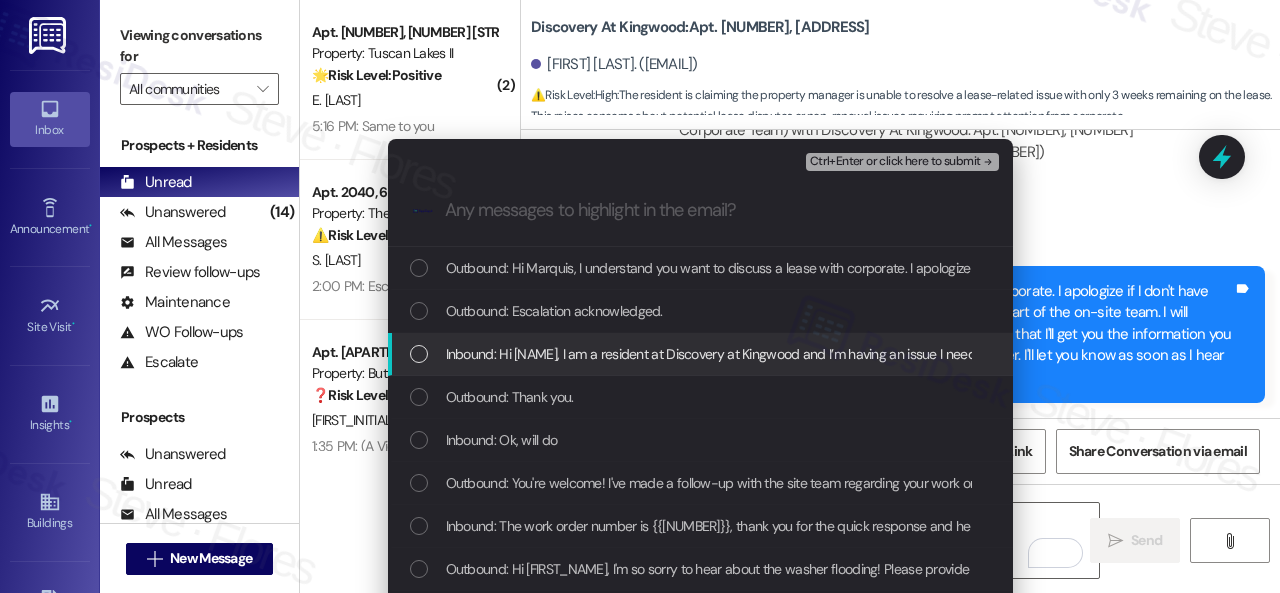 click on "Inbound: Hi Sarah, I am a resident at Discovery at Kingwood and I’m having an issue I need to discuss with someone from your corporate team. I’ve spoken to the property manager who can not help resolve this issue and when asked for corporate contact information I was given a general number that just redirects me to you or voicemail. This matter is urgent as it is regarding my lease which ends in just 3 weeks. Please get back with me as soon as possible or provide me an email address to better explain the situation." at bounding box center [1956, 354] 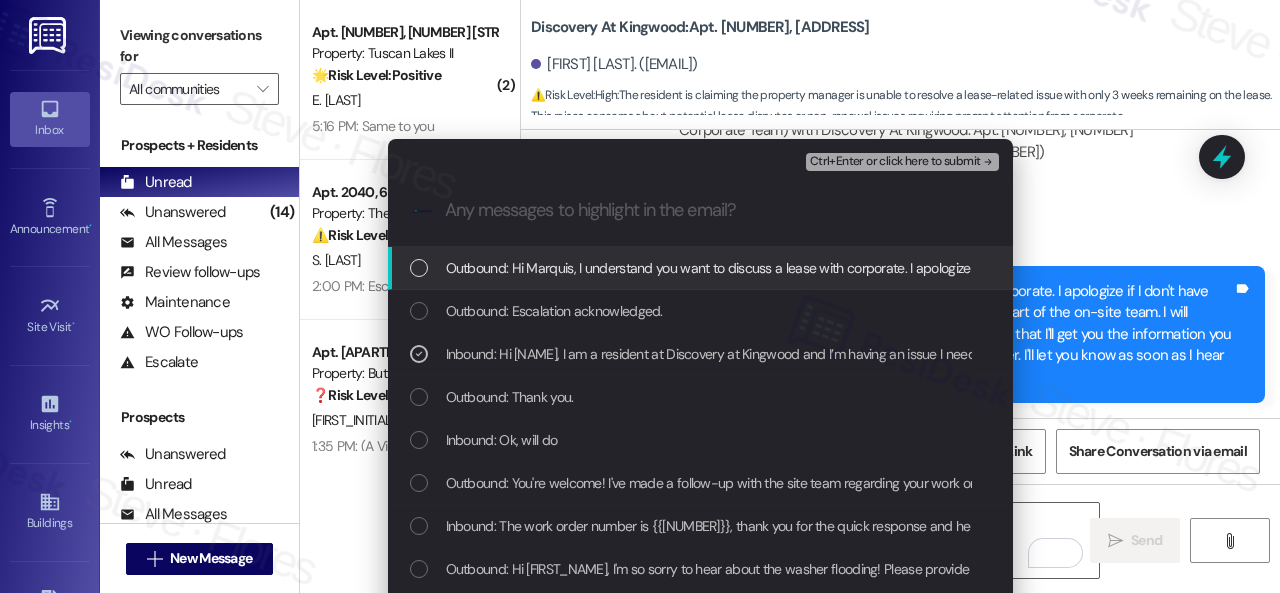 click on "Ctrl+Enter or click here to submit" at bounding box center [895, 162] 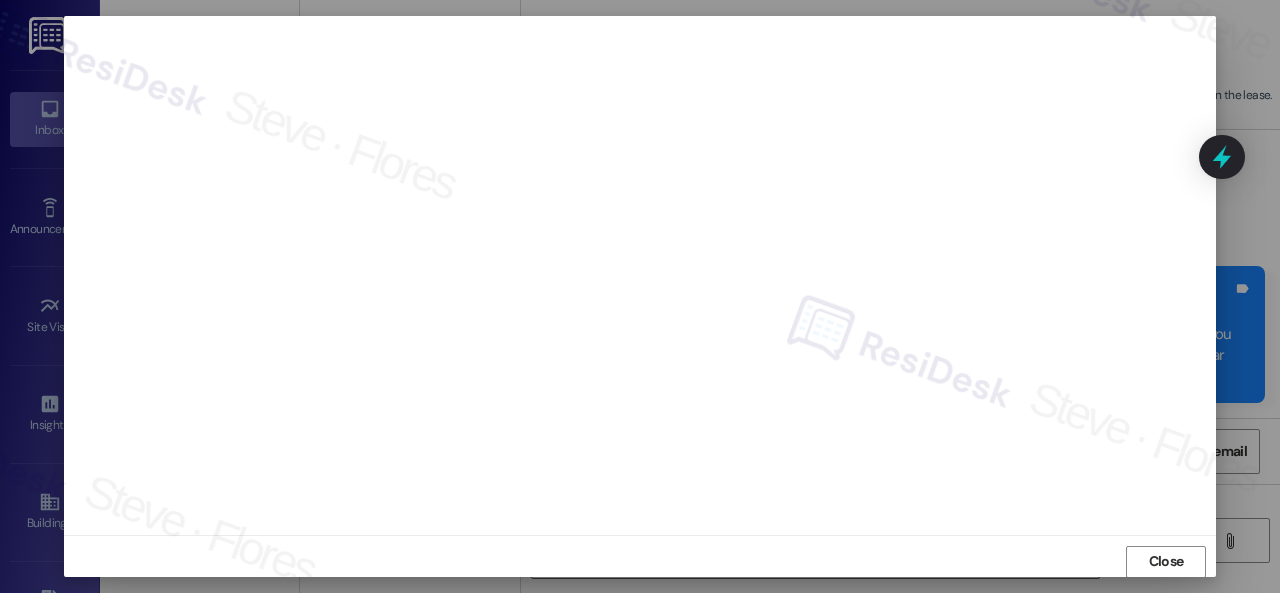 scroll, scrollTop: 25, scrollLeft: 0, axis: vertical 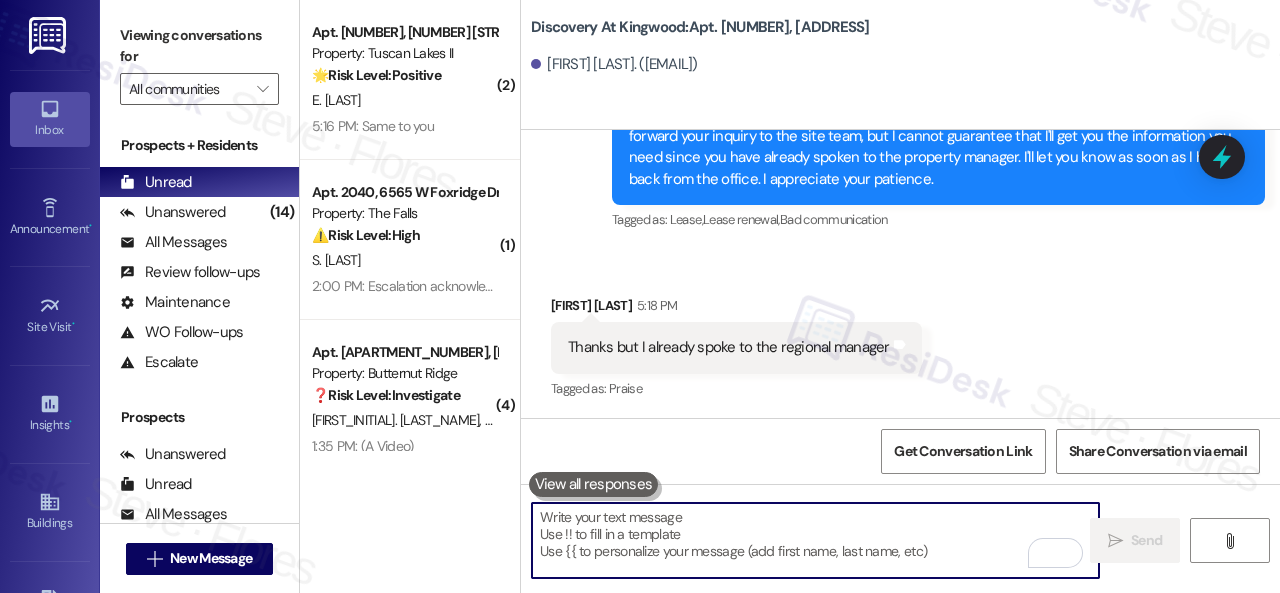 click at bounding box center [815, 540] 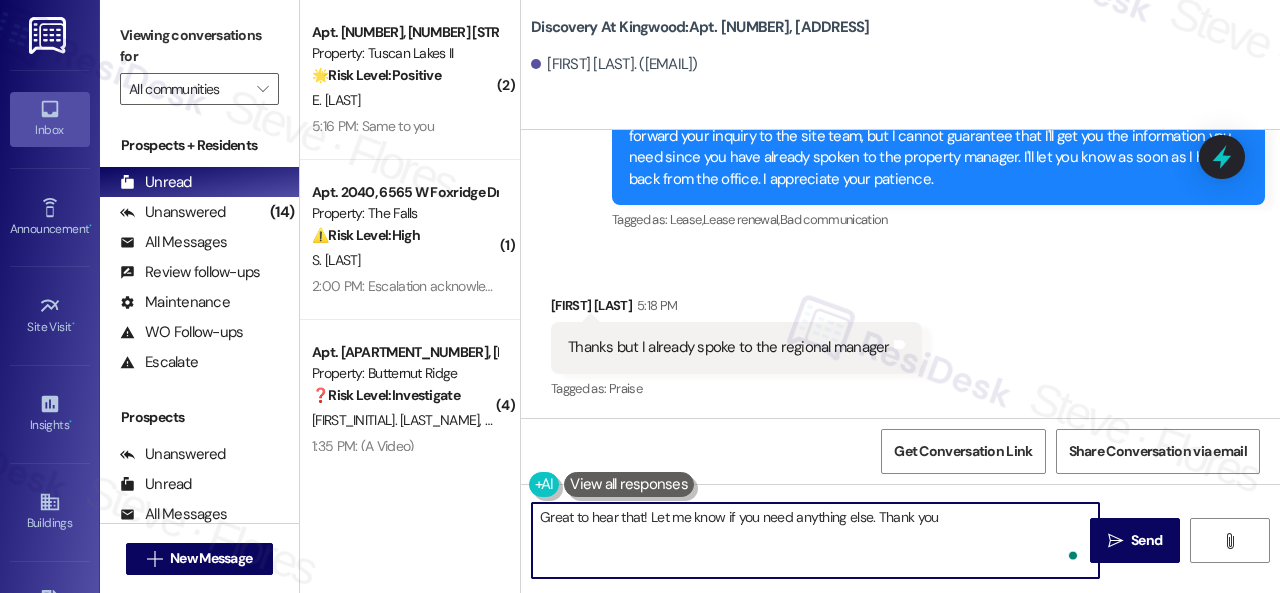 type on "Great to hear that! Let me know if you need anything else. Thank you." 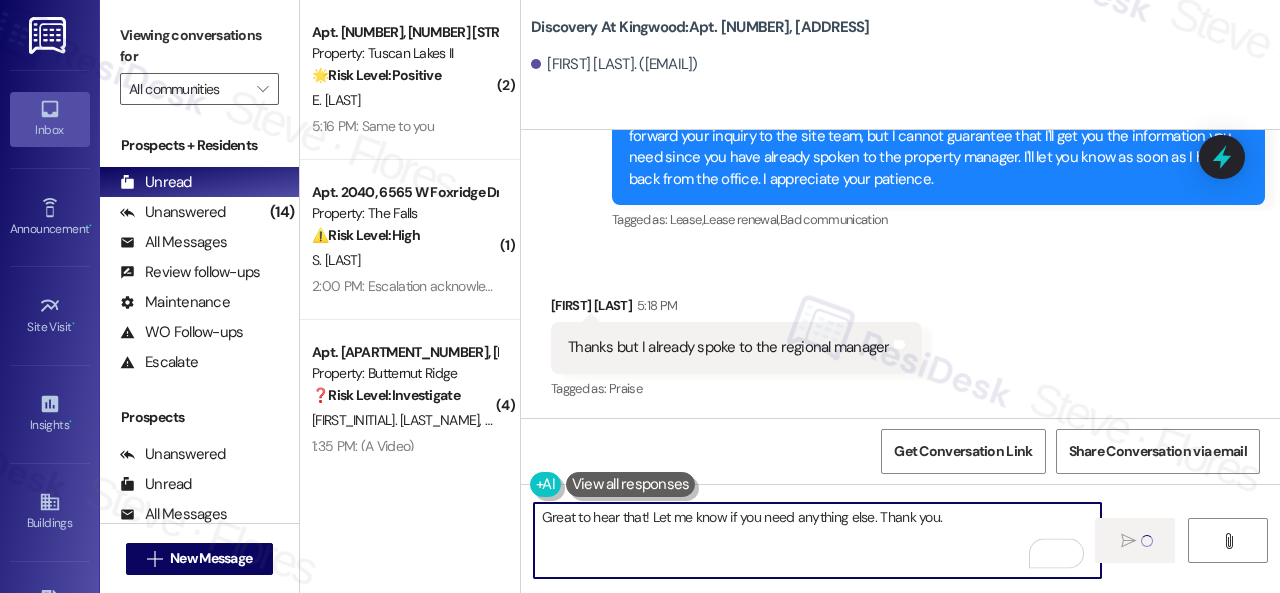 type 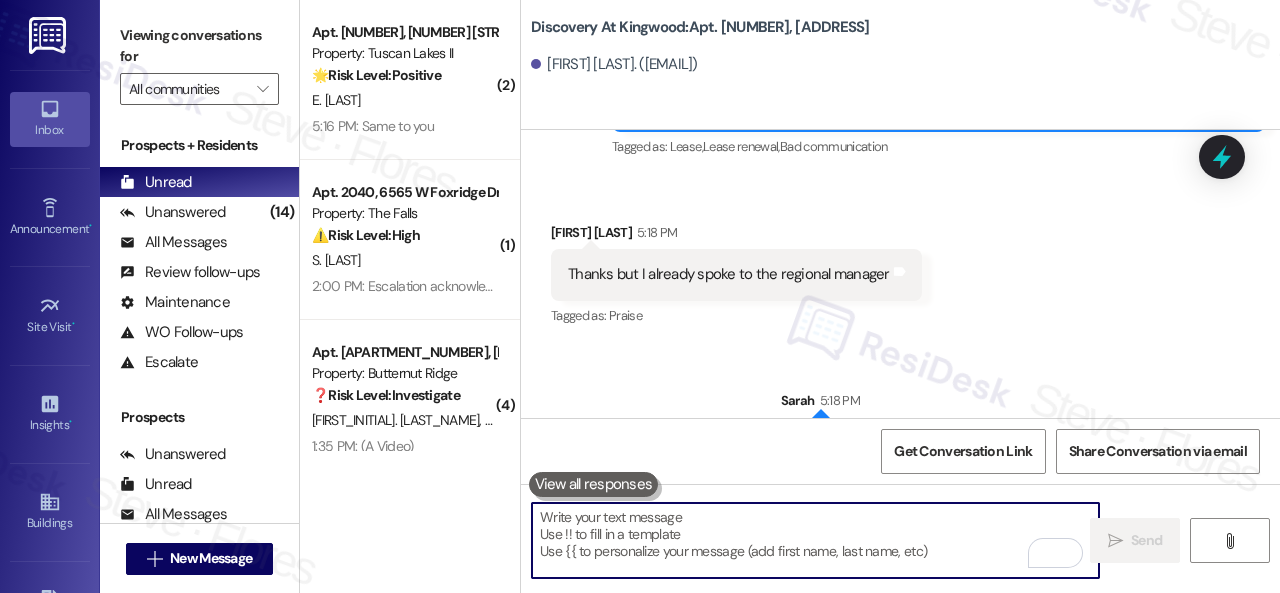 scroll, scrollTop: 6140, scrollLeft: 0, axis: vertical 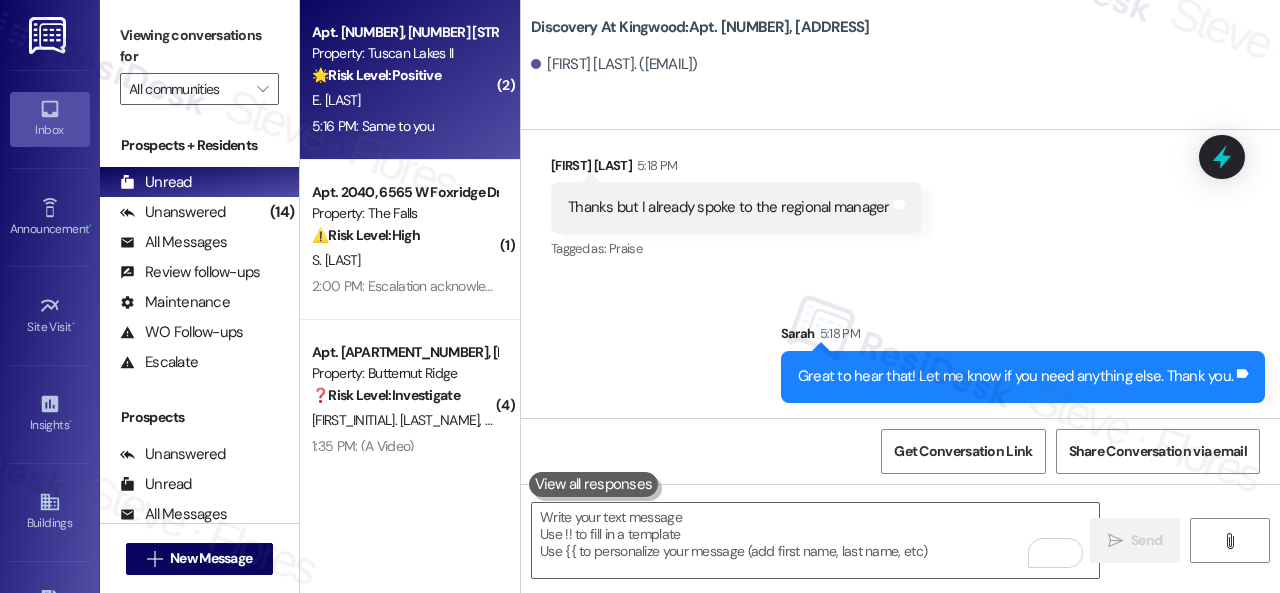 click on "E. Grays" at bounding box center [404, 100] 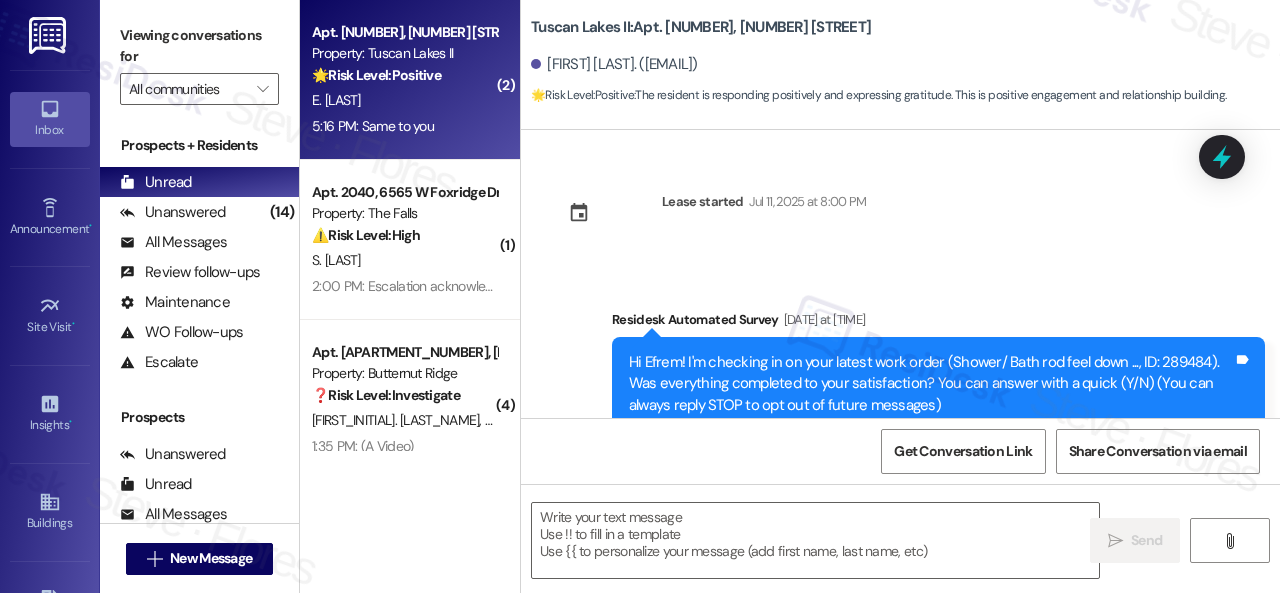 type on "Fetching suggested responses. Please feel free to read through the conversation in the meantime." 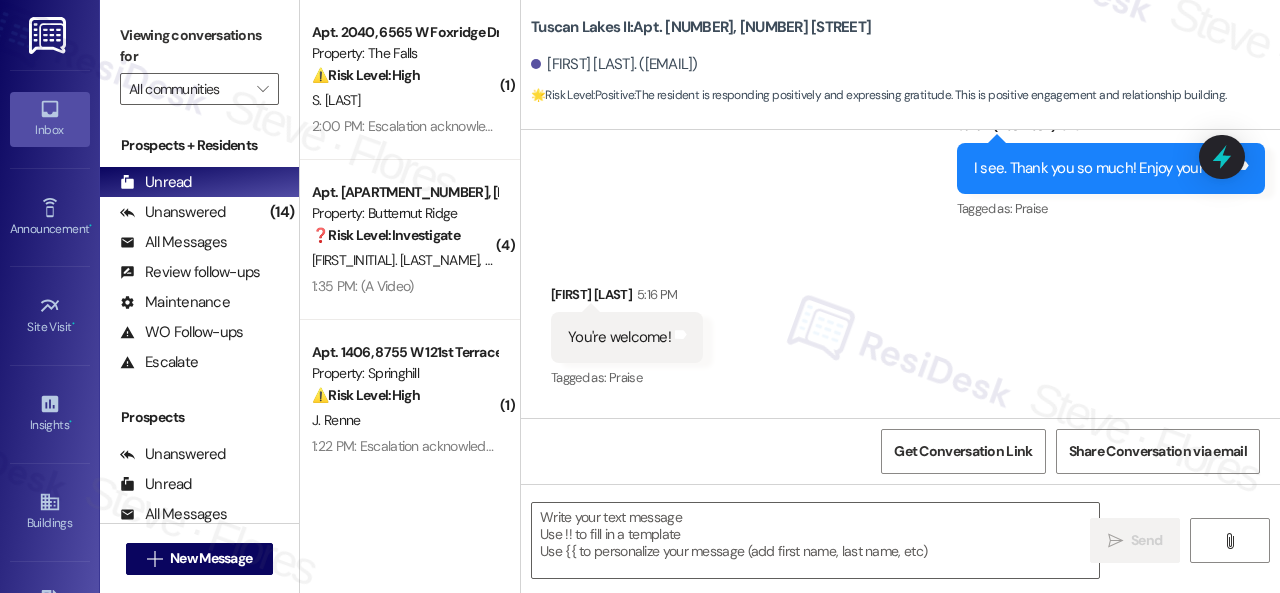 scroll, scrollTop: 3580, scrollLeft: 0, axis: vertical 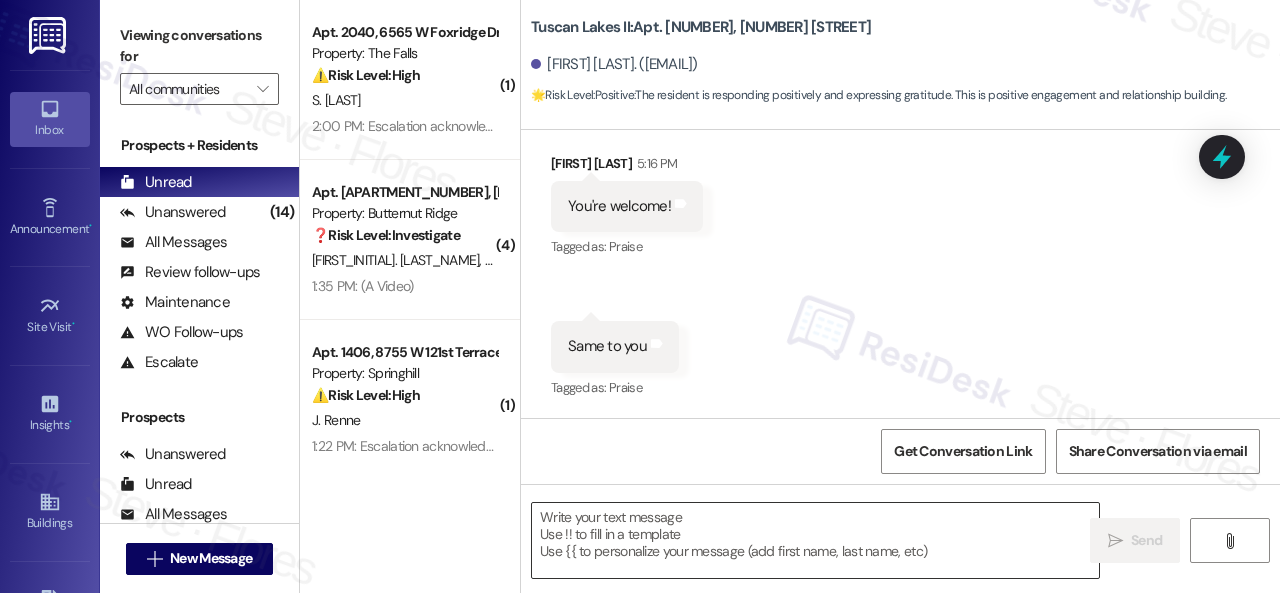 click at bounding box center (815, 540) 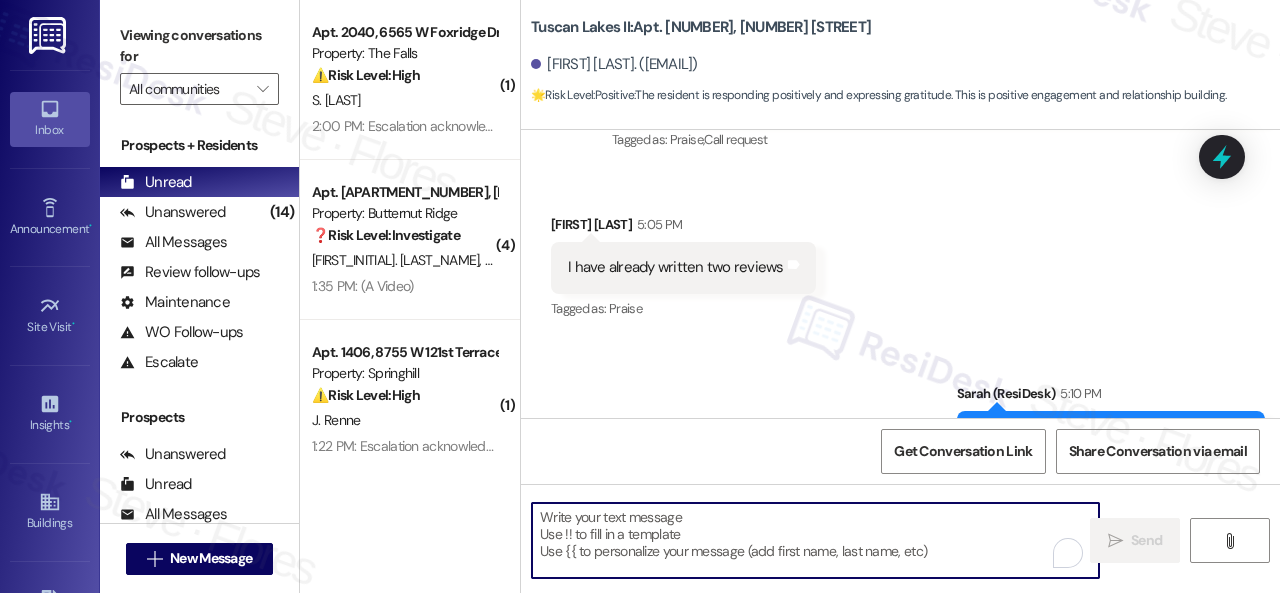 scroll, scrollTop: 3580, scrollLeft: 0, axis: vertical 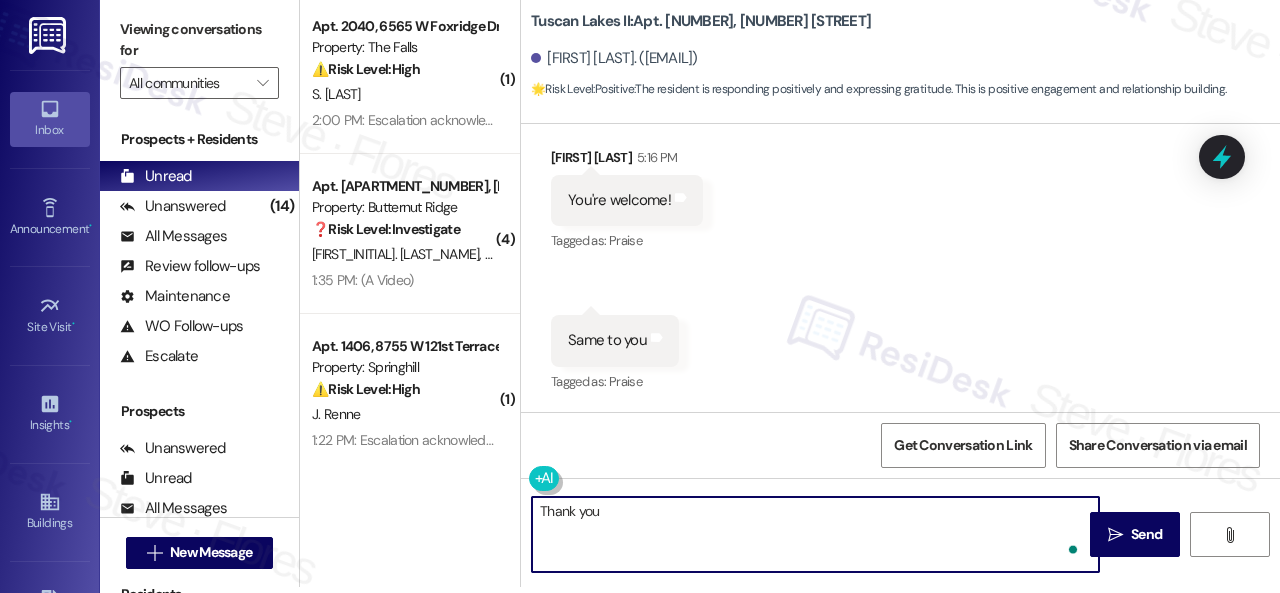 type on "Thank you." 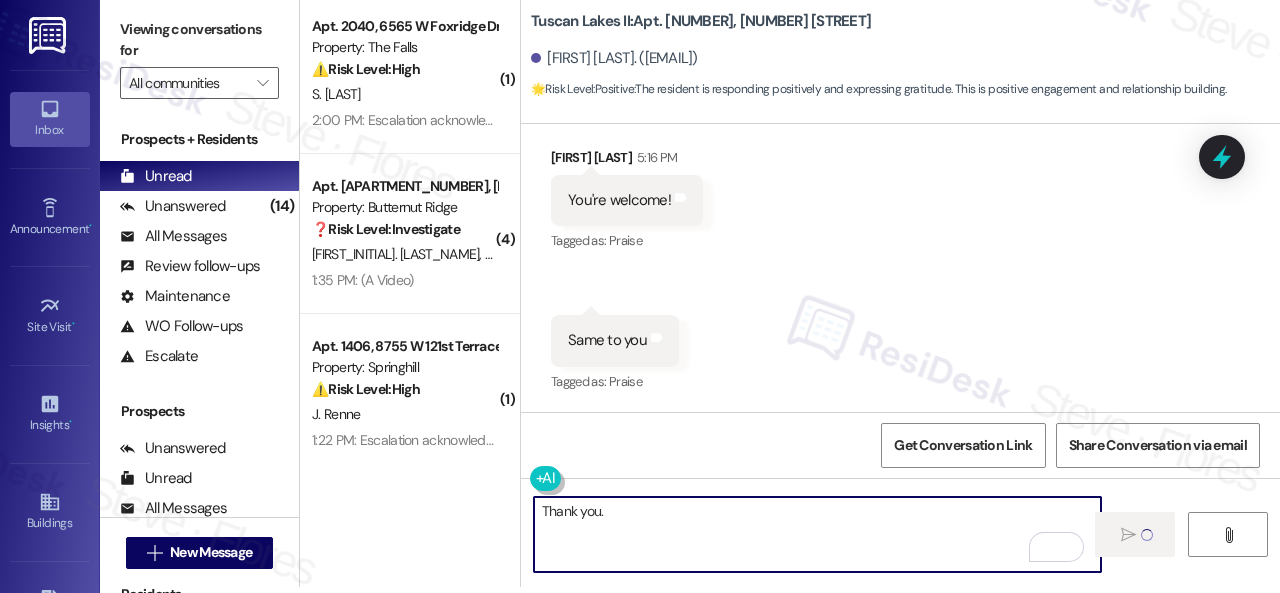 type 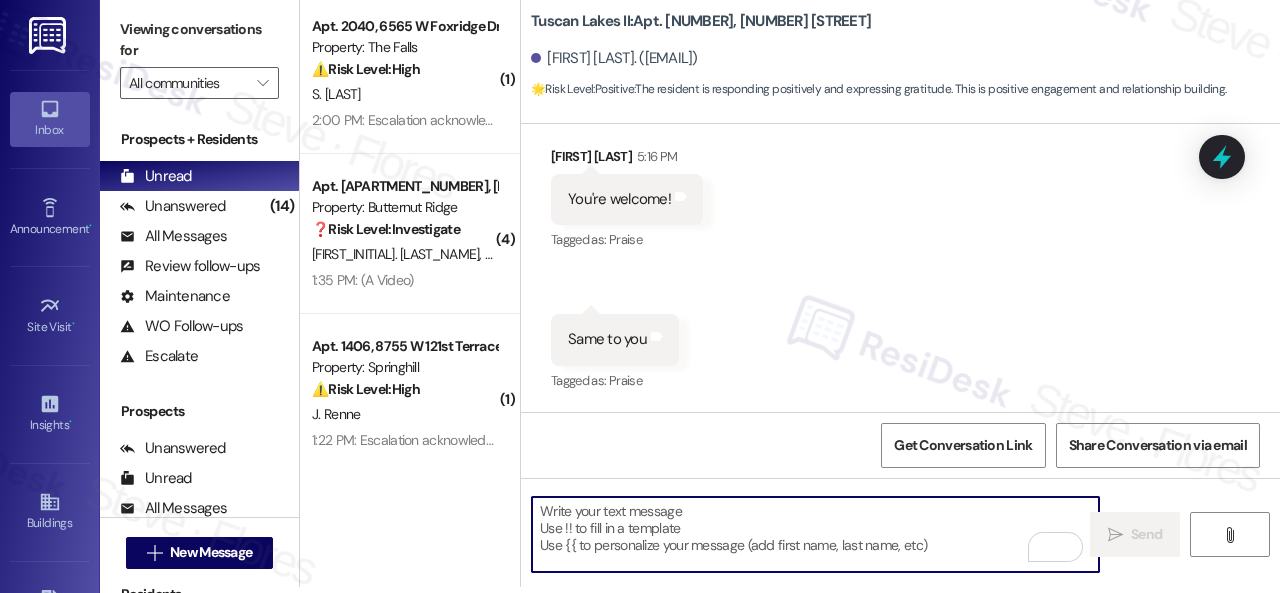 scroll, scrollTop: 0, scrollLeft: 0, axis: both 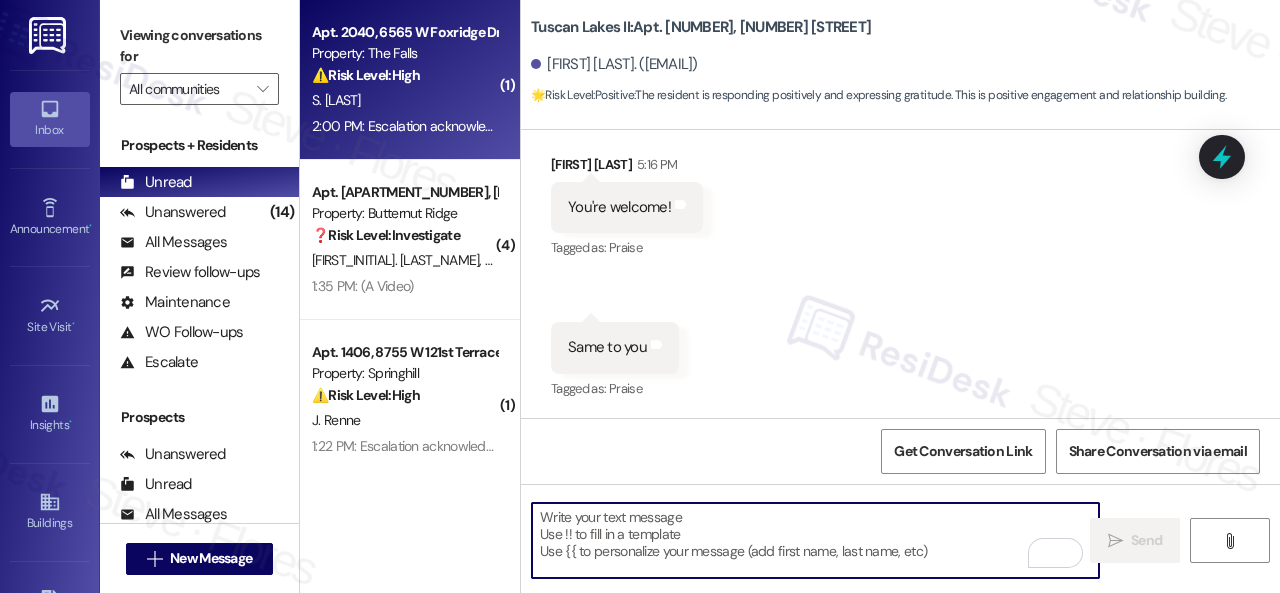 click on "2:00 PM: Escalation acknowledged. 2:00 PM: Escalation acknowledged." at bounding box center [415, 126] 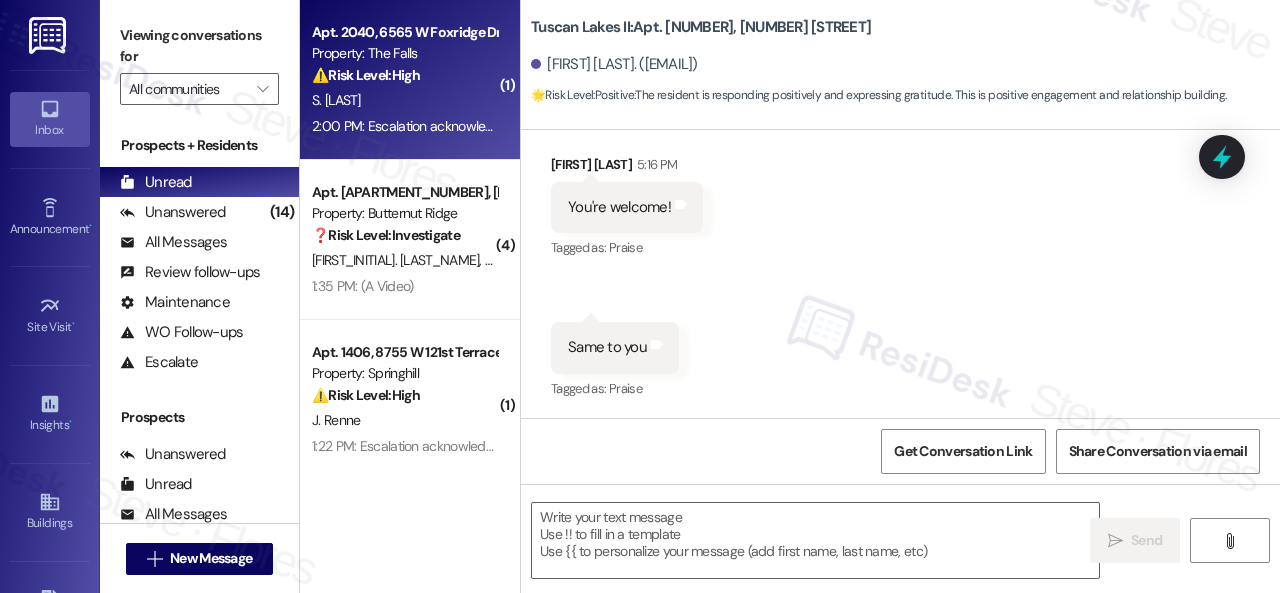 type on "Fetching suggested responses. Please feel free to read through the conversation in the meantime." 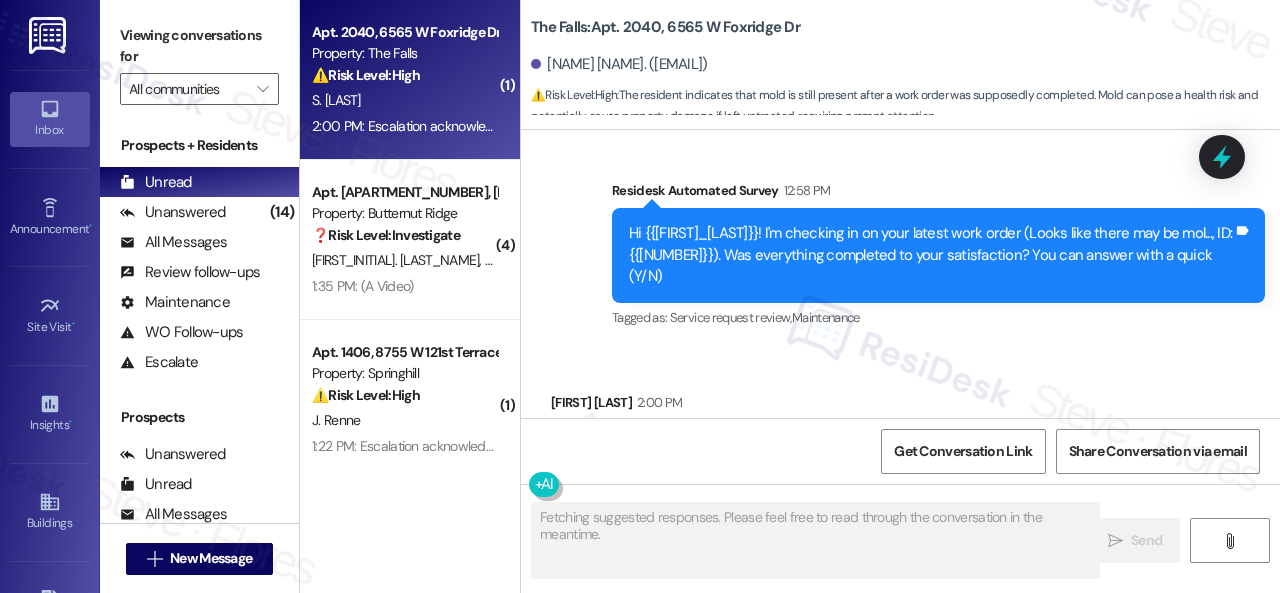 scroll, scrollTop: 4074, scrollLeft: 0, axis: vertical 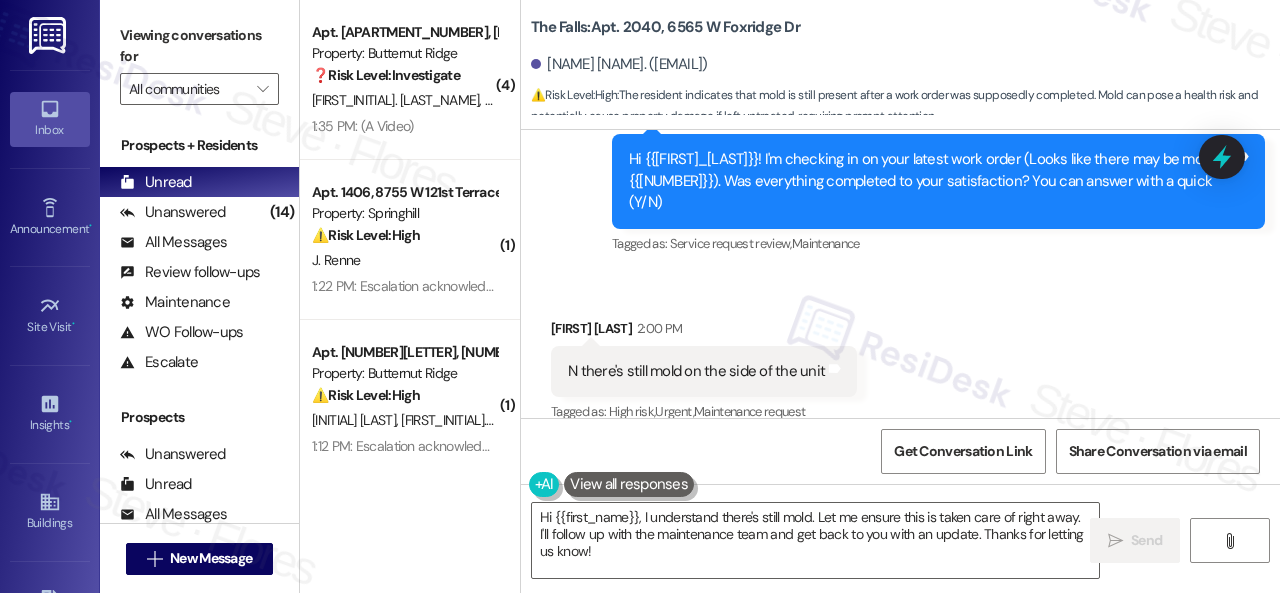 click on "Received via SMS Shannon Maddocks 2:00 PM N there's still mold on the side of the unit Tags and notes Tagged as:   High risk ,  Click to highlight conversations about High risk Urgent ,  Click to highlight conversations about Urgent Maintenance request Click to highlight conversations about Maintenance request" at bounding box center [900, 357] 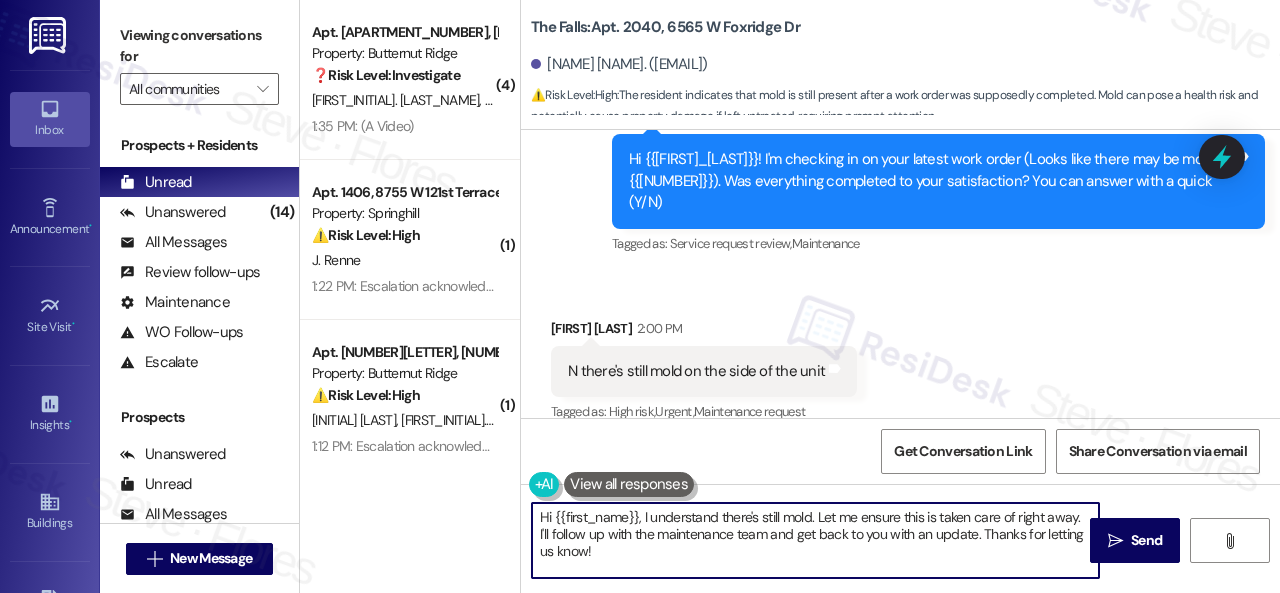 drag, startPoint x: 553, startPoint y: 541, endPoint x: 465, endPoint y: 491, distance: 101.21265 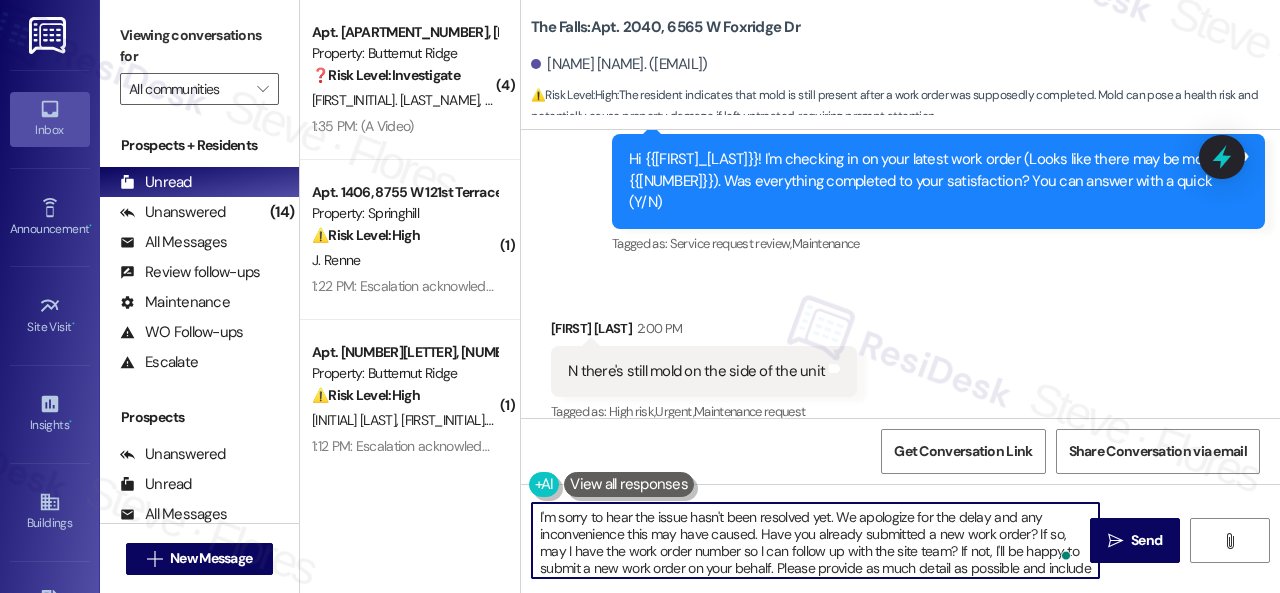 scroll, scrollTop: 102, scrollLeft: 0, axis: vertical 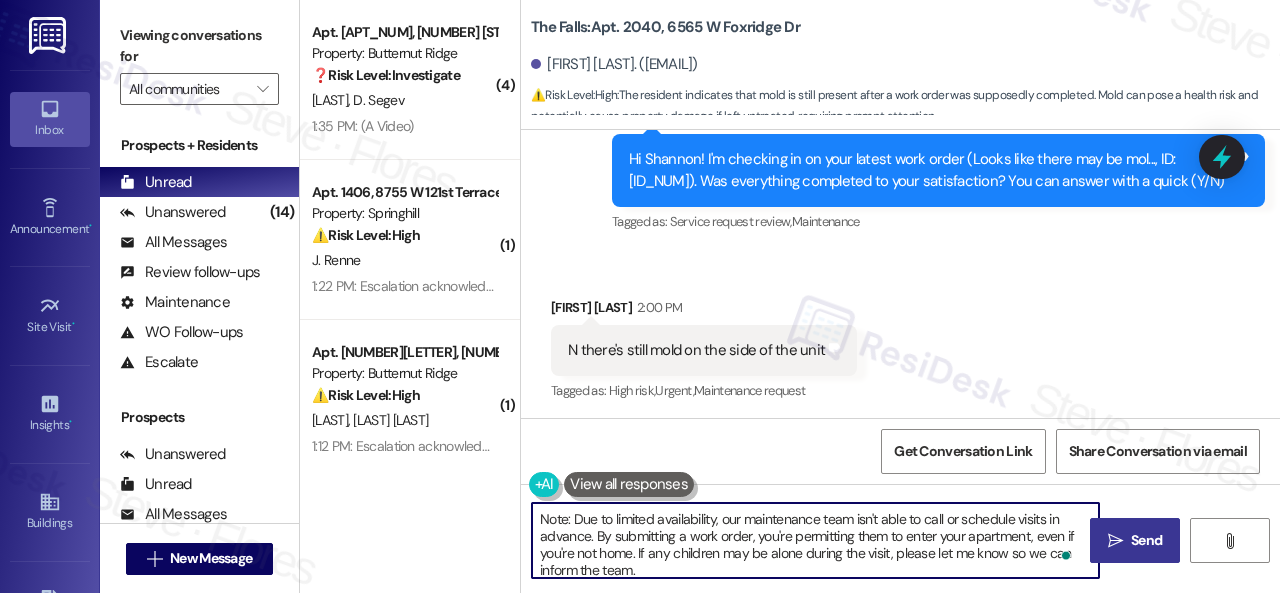 type on "I'm sorry to hear the issue hasn't been resolved yet. We apologize for the delay and any inconvenience this may have caused. Have you already submitted a new work order? If so, may I have the work order number so I can follow up with the site team? If not, I'll be happy to submit a new work order on your behalf. Please provide as much detail as possible and include photos if available.
Note: Due to limited availability, our maintenance team isn't able to call or schedule visits in advance. By submitting a work order, you're permitting them to enter your apartment, even if you're not home. If any children may be alone during the visit, please let me know so we can inform the team." 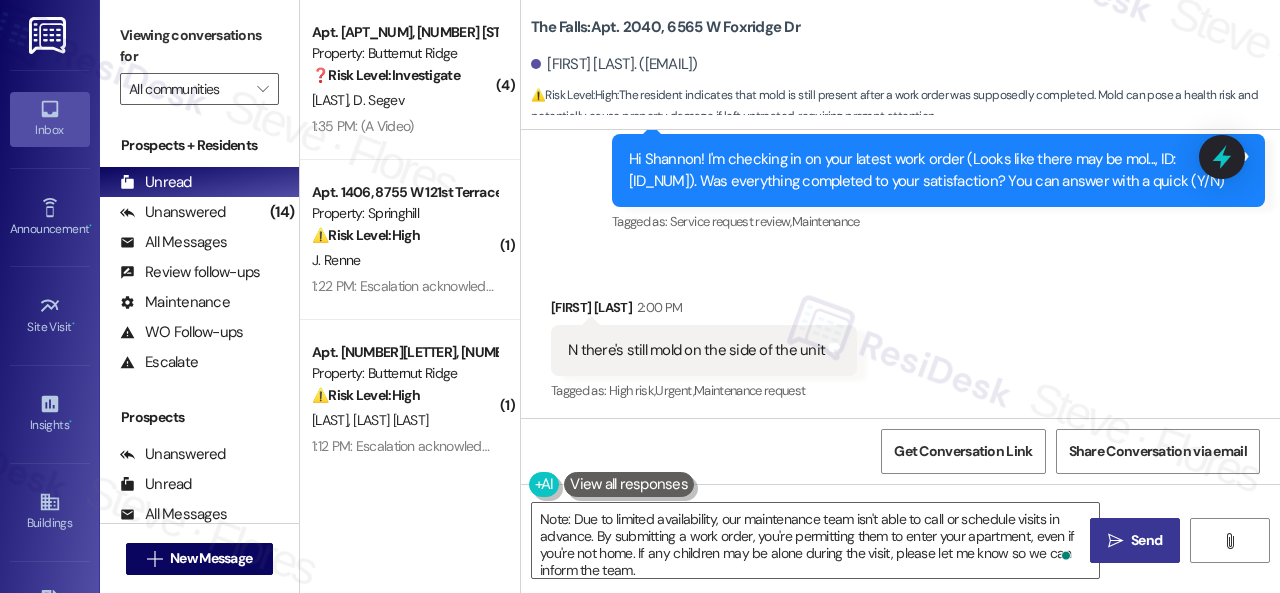 scroll, scrollTop: 100, scrollLeft: 0, axis: vertical 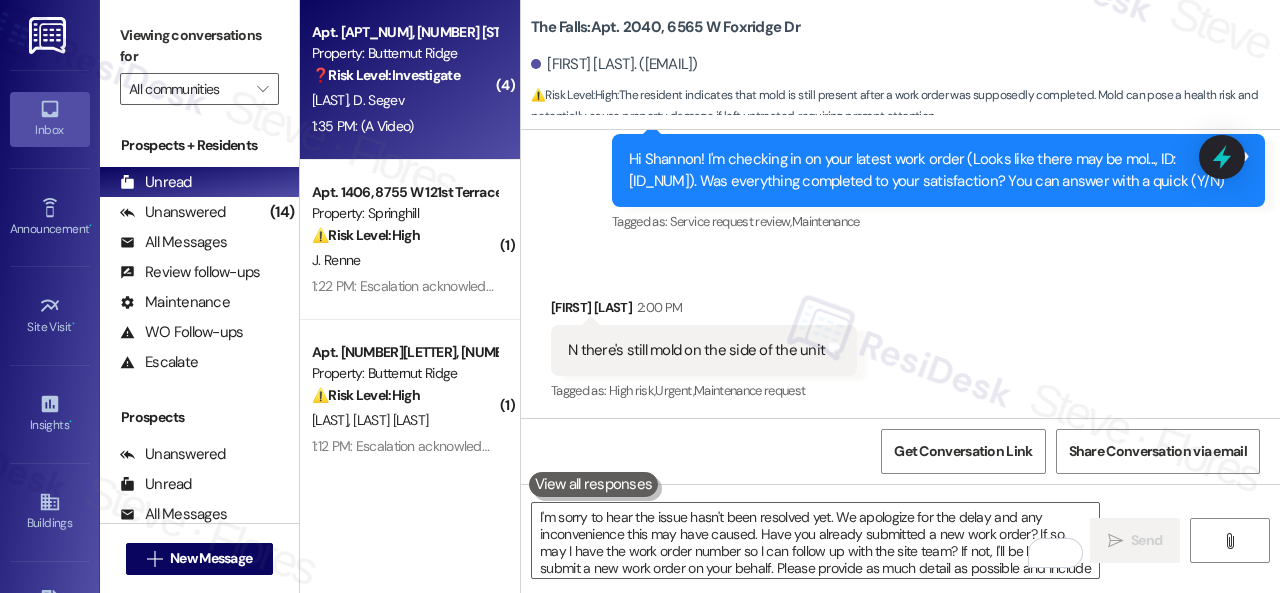 click on "A. Gilad D. Segev" at bounding box center [404, 100] 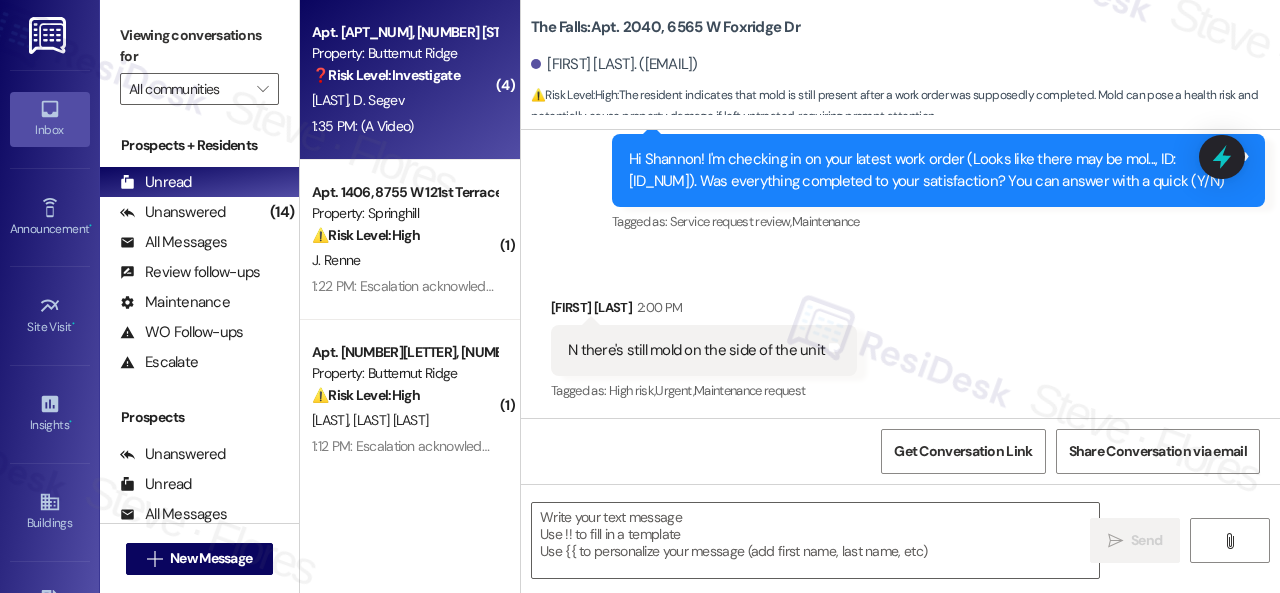 type on "Fetching suggested responses. Please feel free to read through the conversation in the meantime." 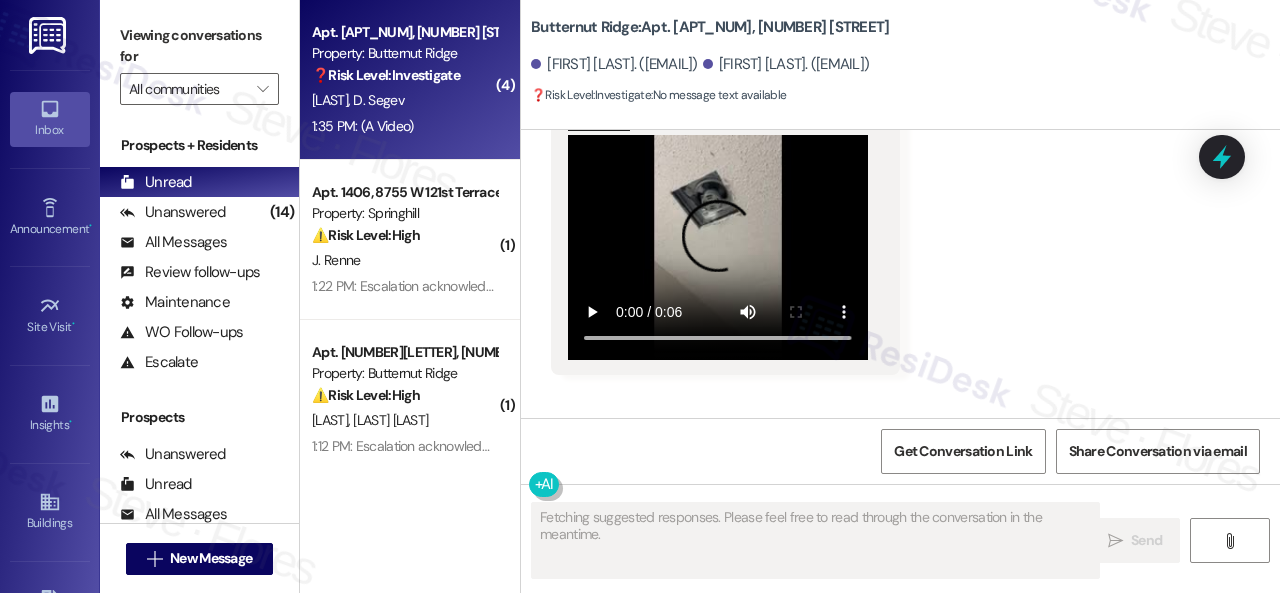 scroll, scrollTop: 3501, scrollLeft: 0, axis: vertical 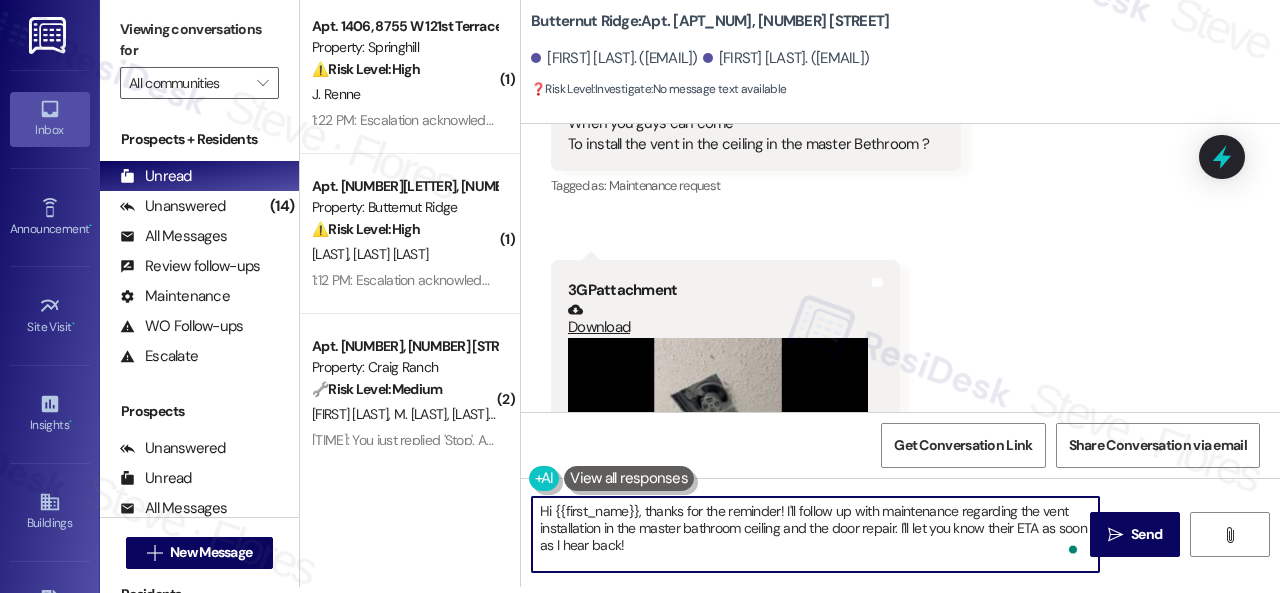 drag, startPoint x: 1014, startPoint y: 515, endPoint x: 644, endPoint y: 515, distance: 370 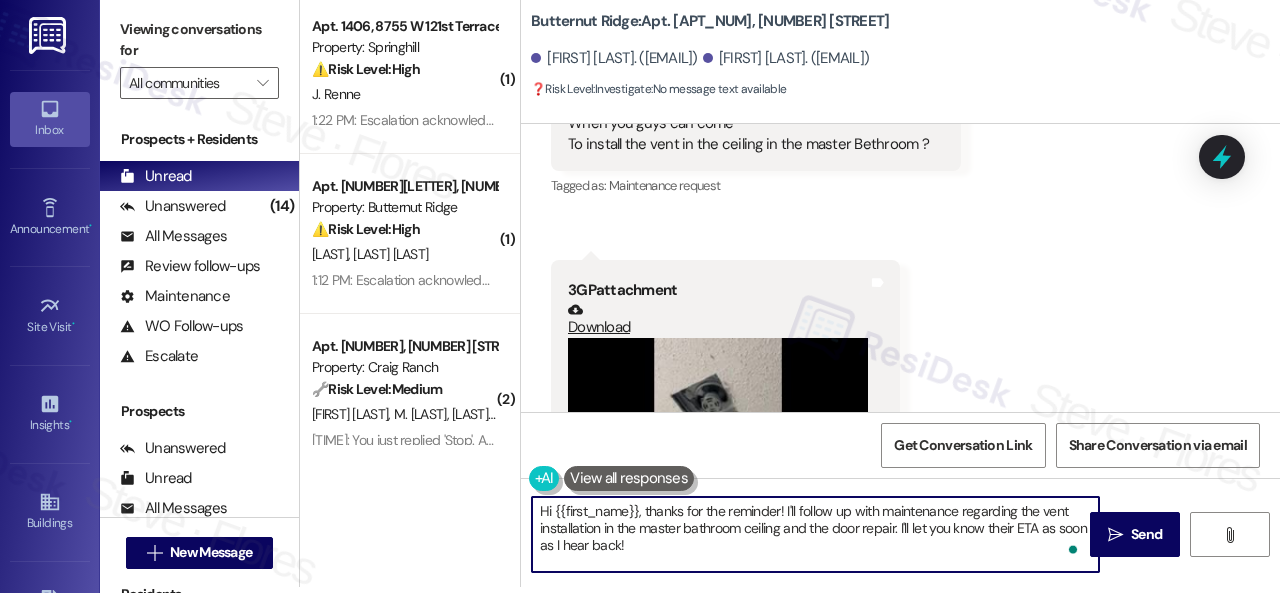 click on "Hi {{first_name}}, thanks for the reminder! I'll follow up with maintenance regarding the vent installation in the master bathroom ceiling and the door repair. I'll let you know their ETA as soon as I hear back!" at bounding box center (815, 534) 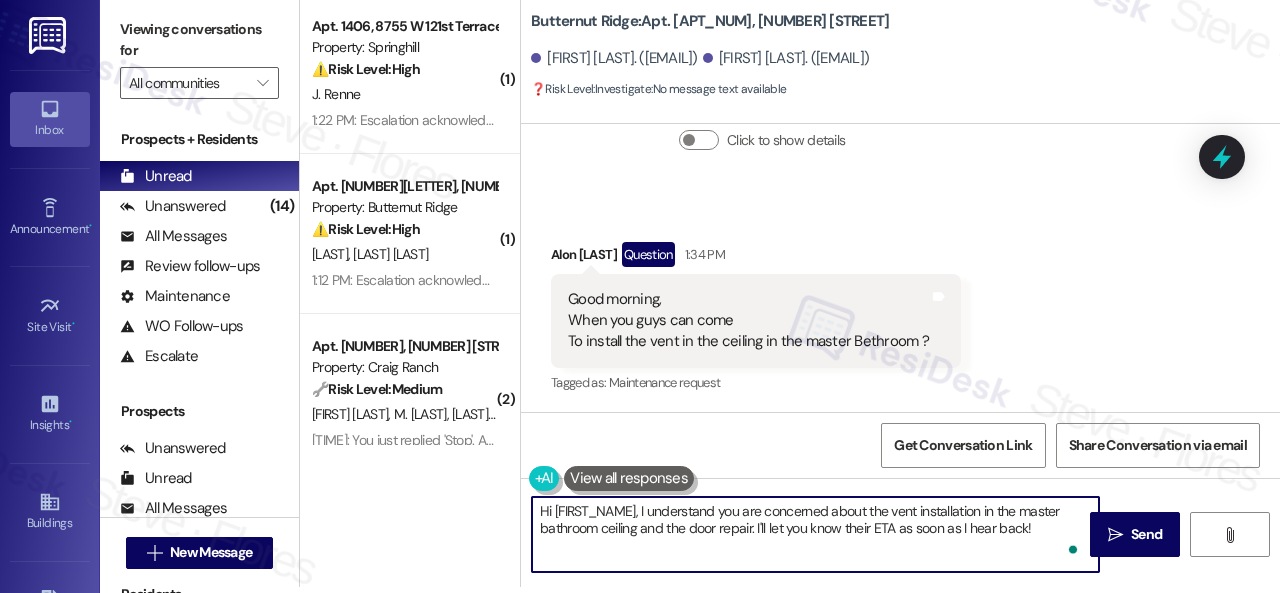 scroll, scrollTop: 3110, scrollLeft: 0, axis: vertical 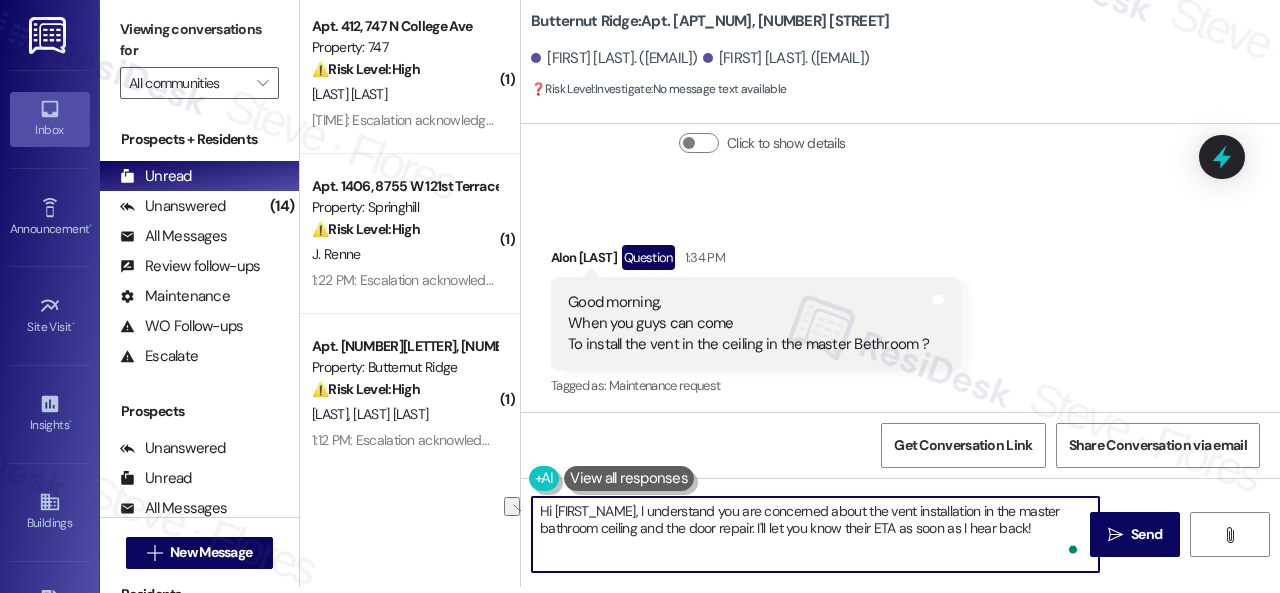 drag, startPoint x: 757, startPoint y: 525, endPoint x: 1029, endPoint y: 525, distance: 272 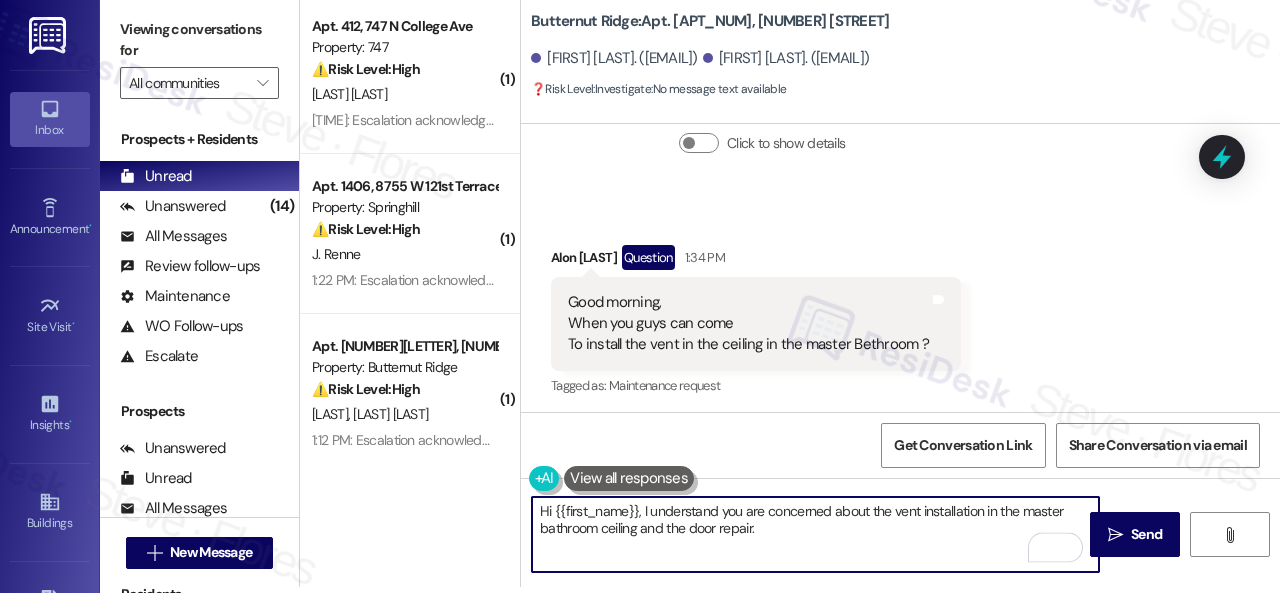 drag, startPoint x: 556, startPoint y: 512, endPoint x: 637, endPoint y: 512, distance: 81 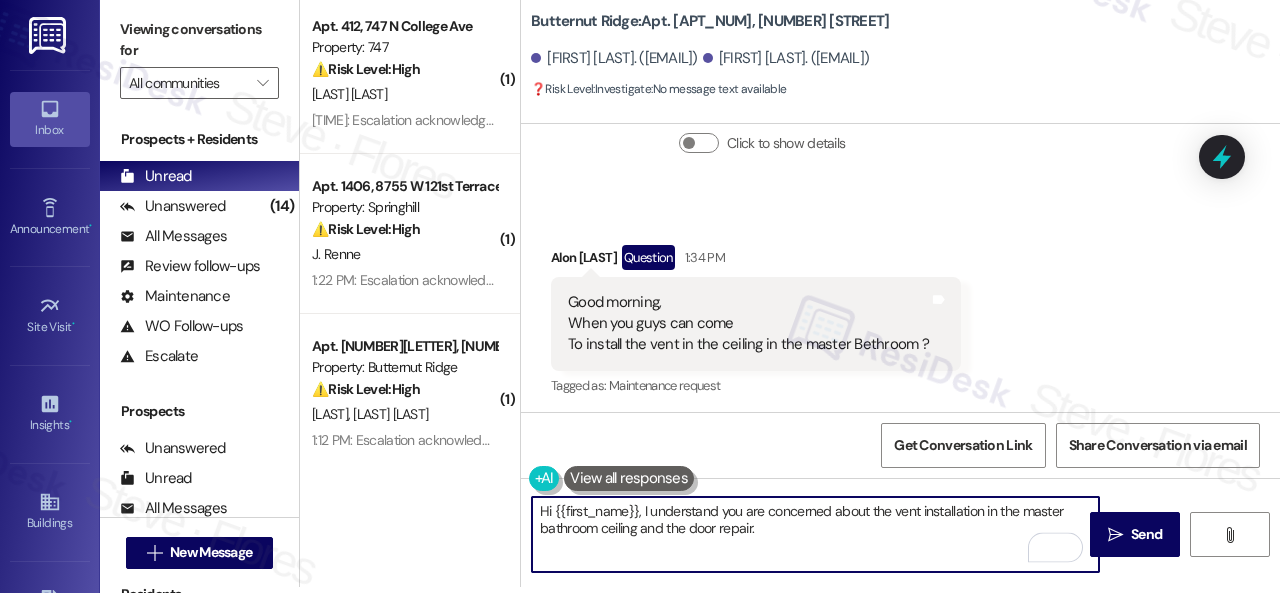 click on "Hi {{first_name}}, I understand you are concerned about the vent installation in the master bathroom ceiling and the door repair." at bounding box center (815, 534) 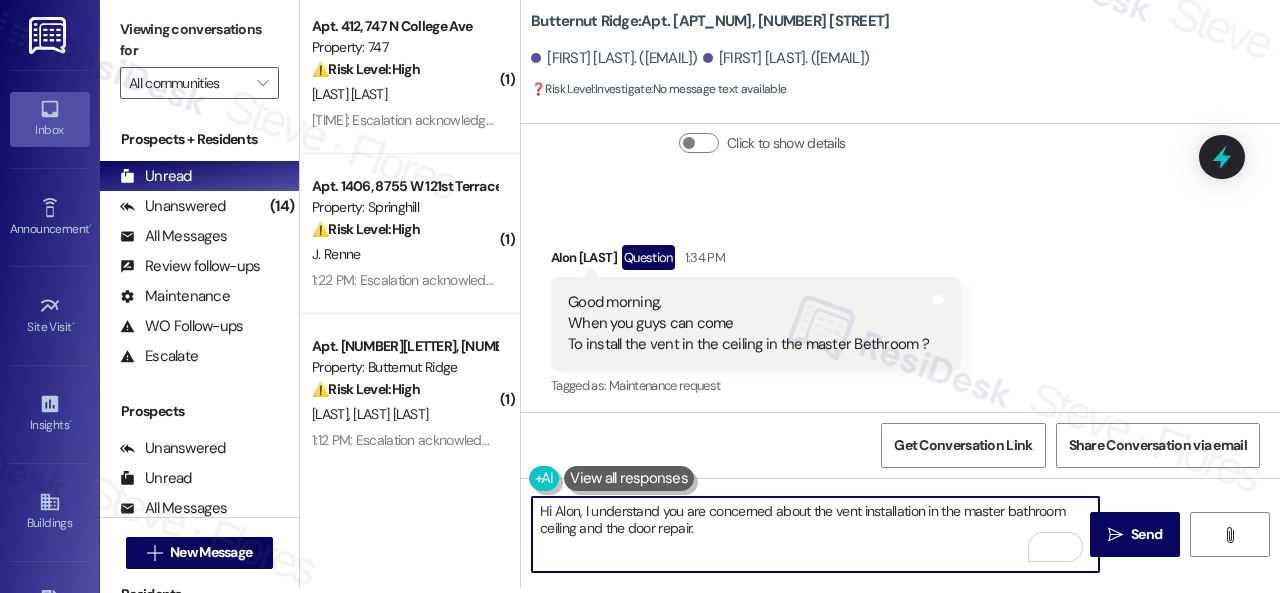 click on "Hi Alon, I understand you are concerned about the vent installation in the master bathroom ceiling and the door repair." at bounding box center (815, 534) 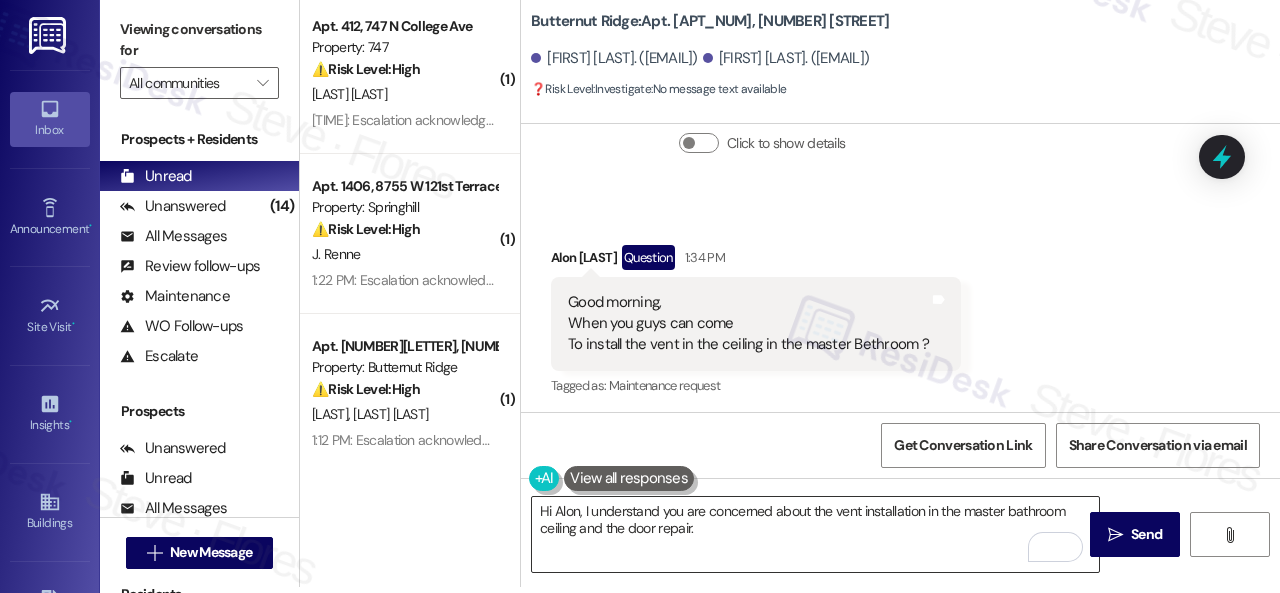 click on "Hi Alon, I understand you are concerned about the vent installation in the master bathroom ceiling and the door repair." at bounding box center (815, 534) 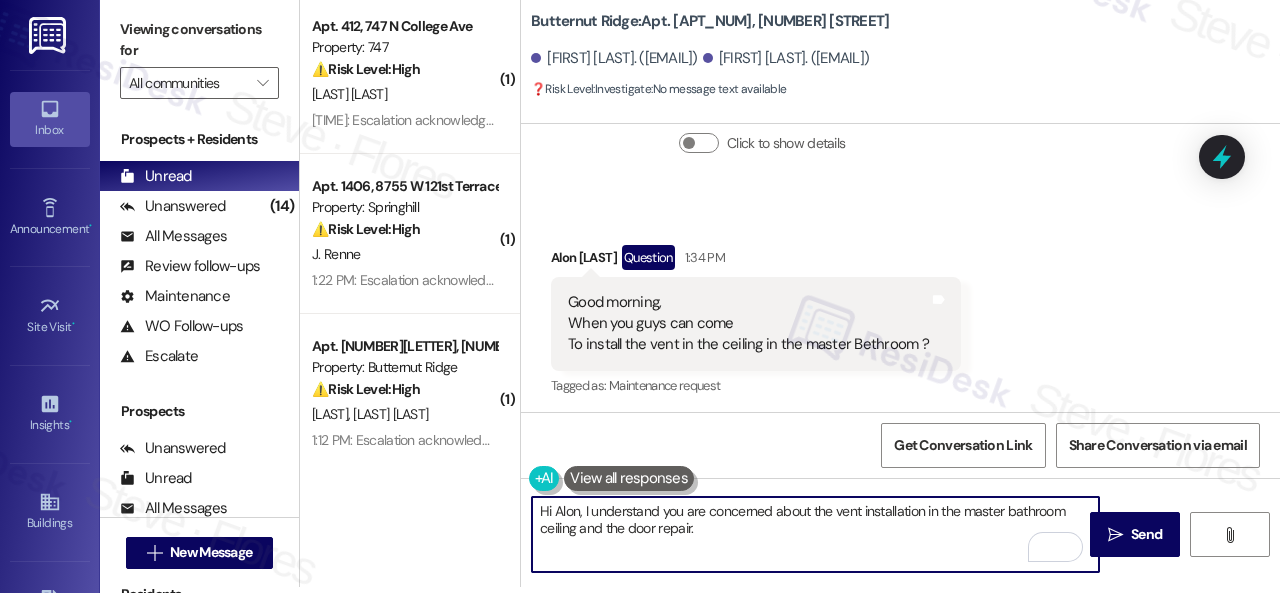 paste on "Do you have maintenance requests for the issues? If so, are the work orders still open/active? If they are, please provide the work order numbers, and I'll gladly follow up with the site team immediately. Thank you!" 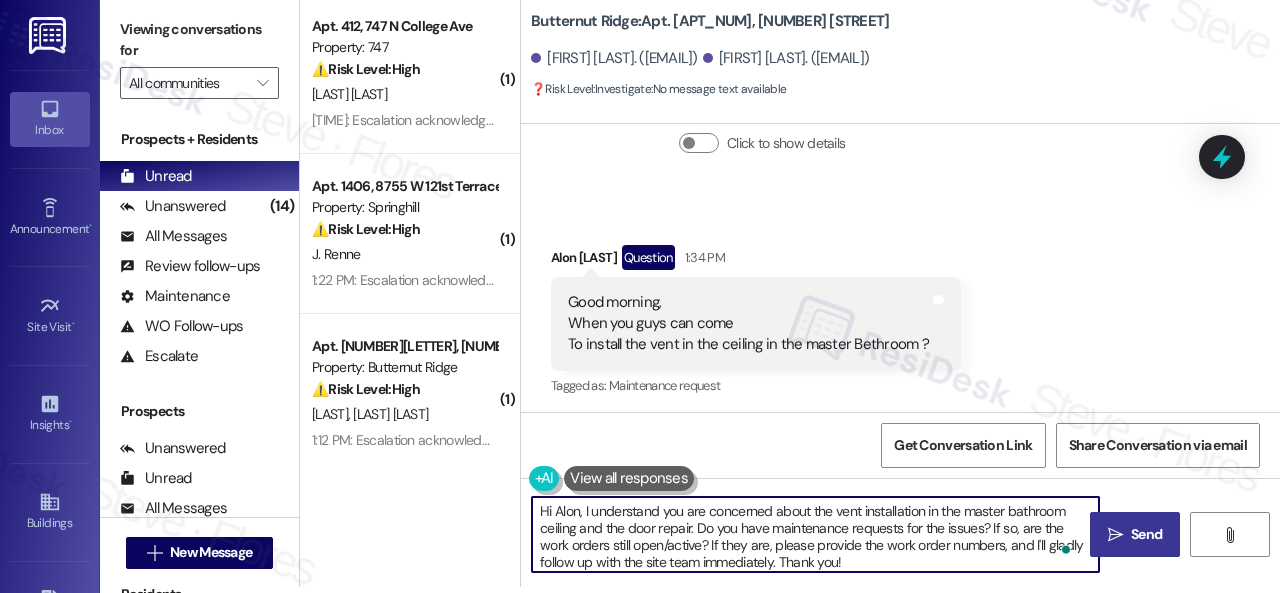 type on "Hi Alon, I understand you are concerned about the vent installation in the master bathroom ceiling and the door repair. Do you have maintenance requests for the issues? If so, are the work orders still open/active? If they are, please provide the work order numbers, and I'll gladly follow up with the site team immediately. Thank you!" 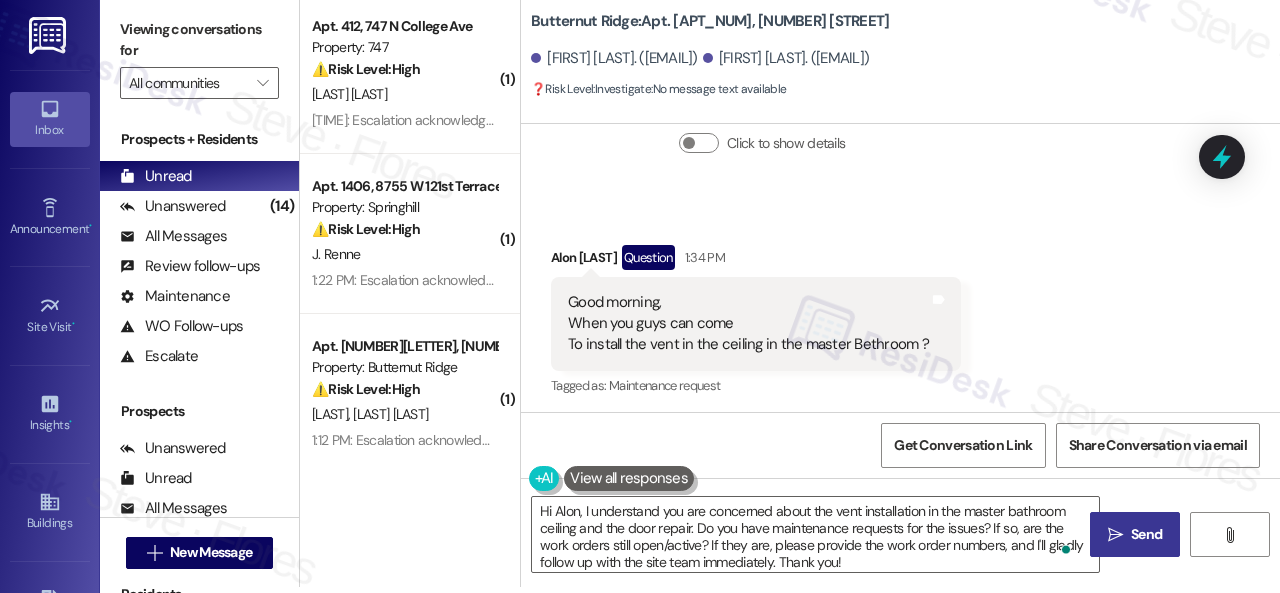 click on "Send" at bounding box center (1146, 534) 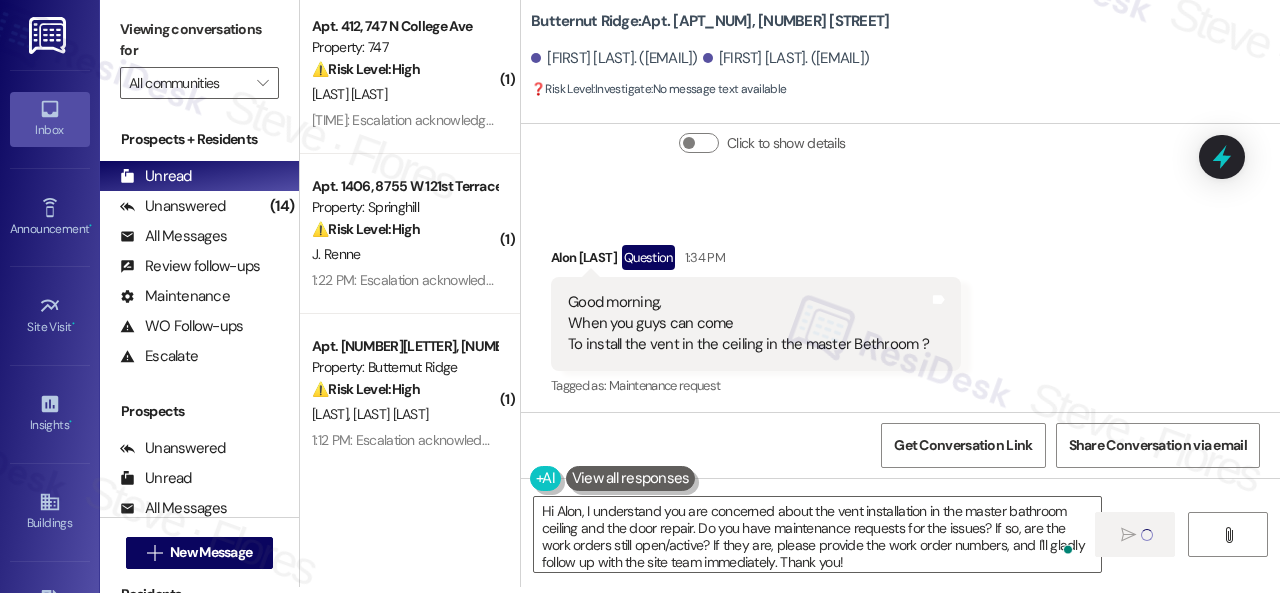 type 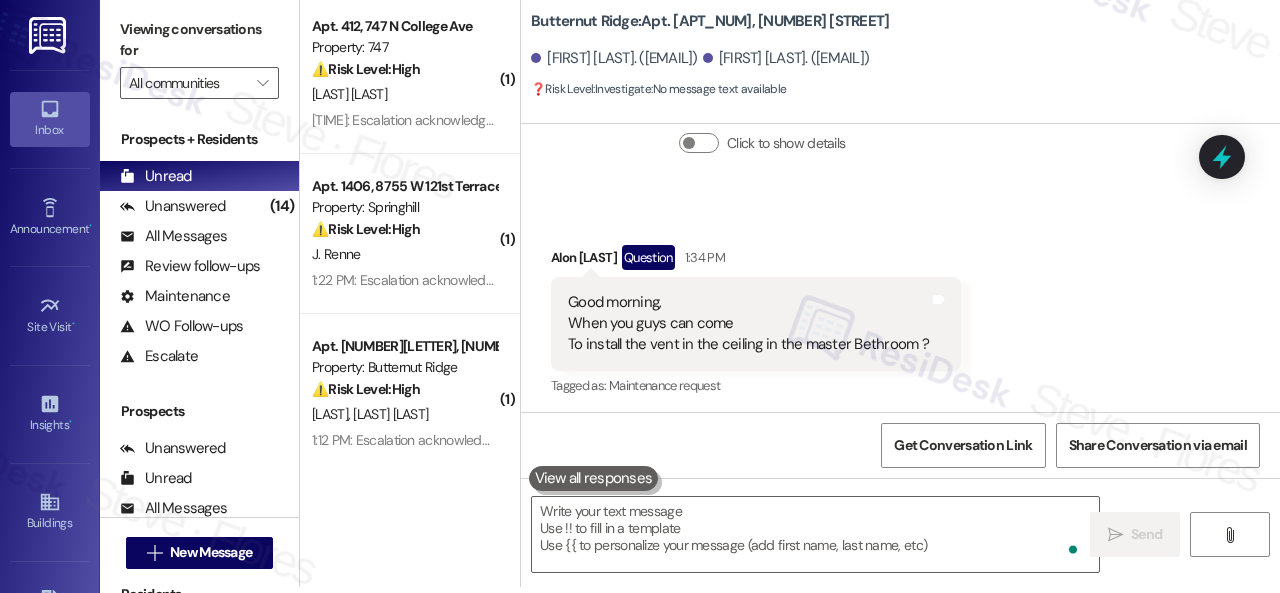 scroll, scrollTop: 0, scrollLeft: 0, axis: both 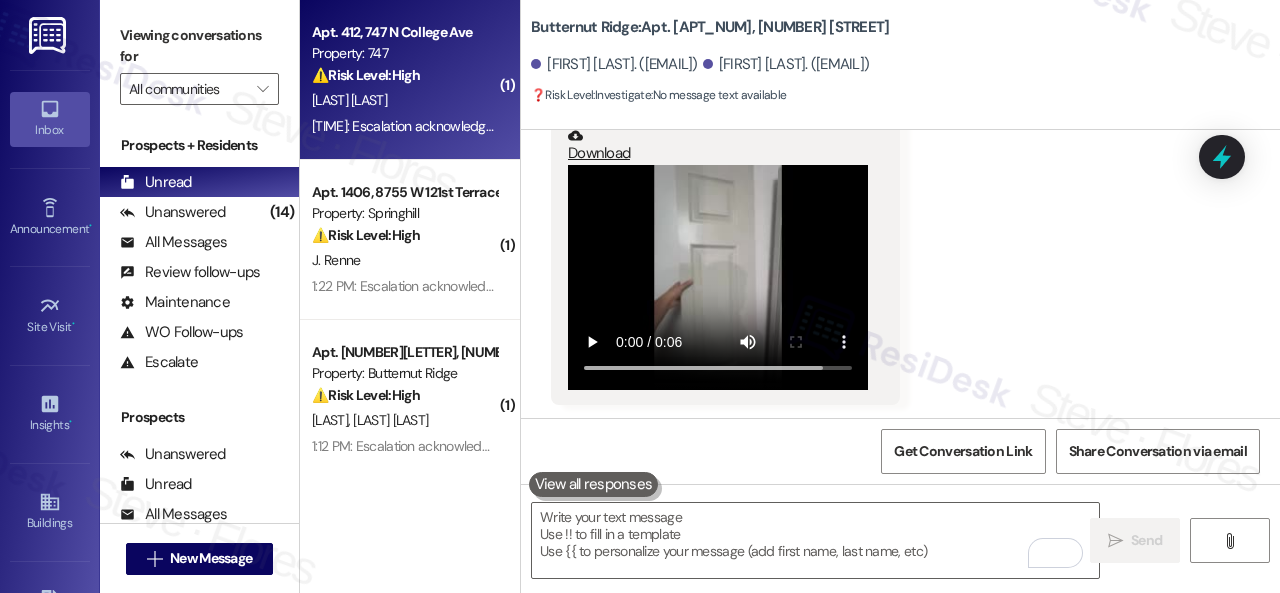click on "⚠️  Risk Level:  High The resident reports their AC has been out since yesterday, and their apartment temperature is above 80 degrees. This is the third time the AC has failed since June, indicating a recurring maintenance issue that impacts habitability and requires urgent attention." at bounding box center (404, 75) 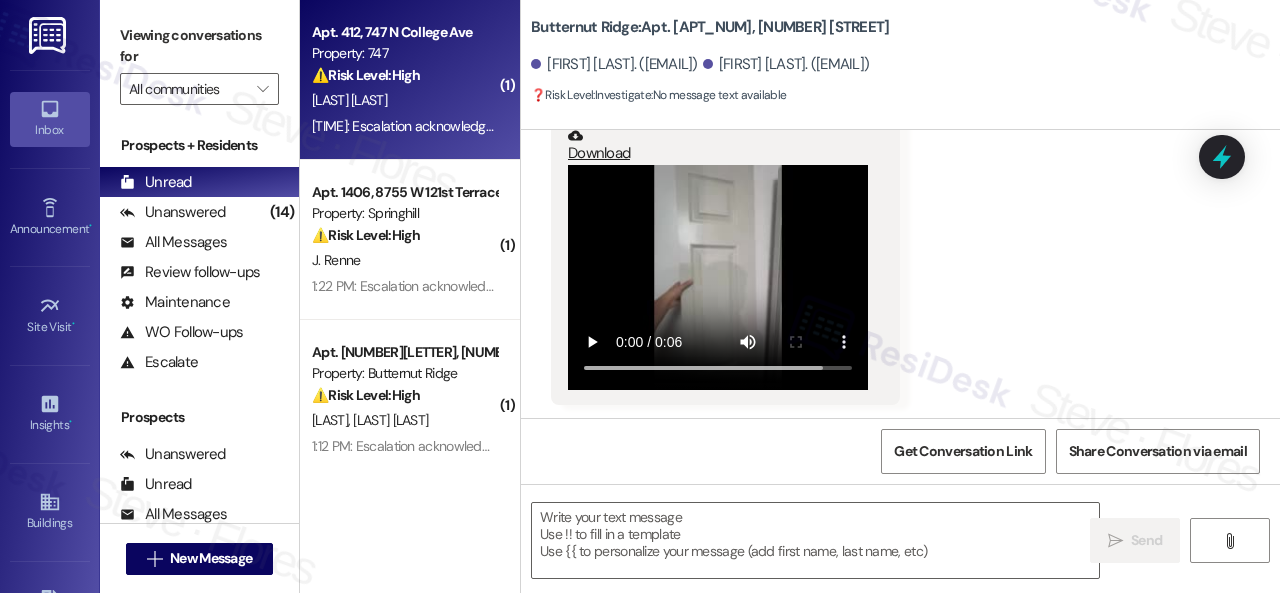 type on "Fetching suggested responses. Please feel free to read through the conversation in the meantime." 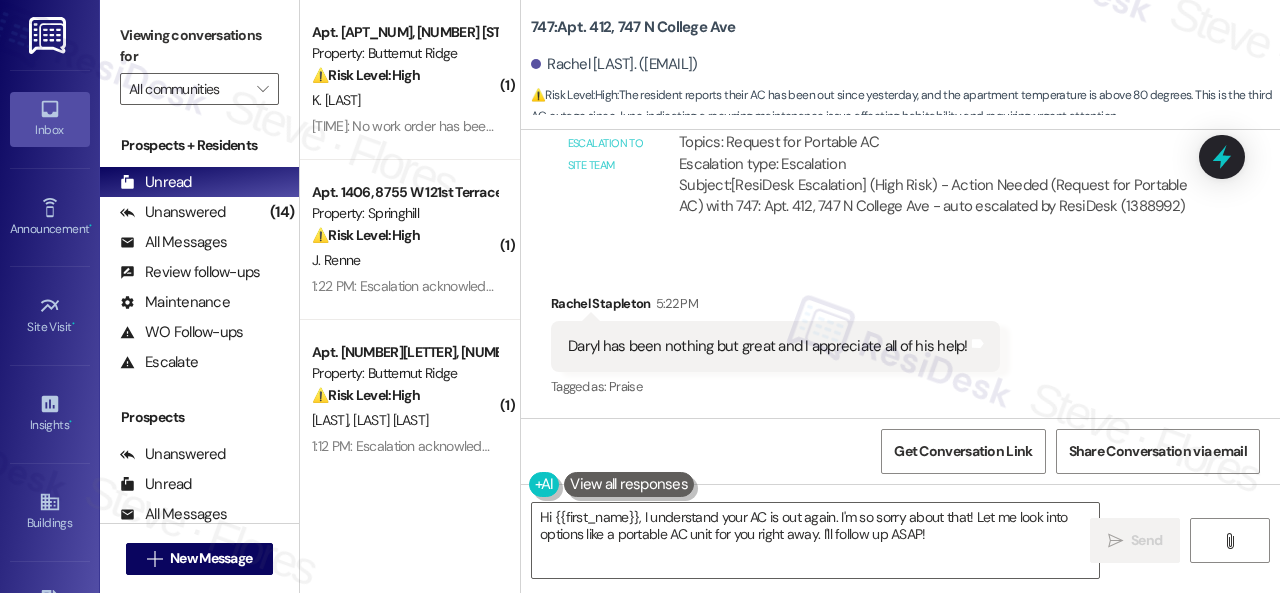 scroll, scrollTop: 4139, scrollLeft: 0, axis: vertical 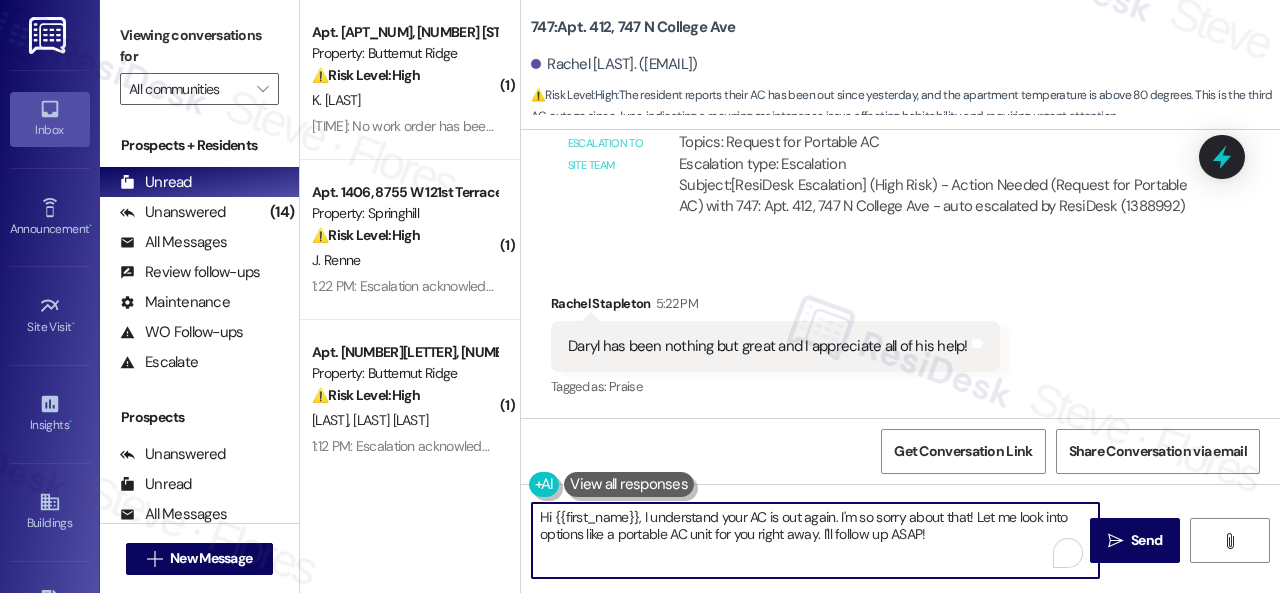 drag, startPoint x: 981, startPoint y: 541, endPoint x: 298, endPoint y: 495, distance: 684.5473 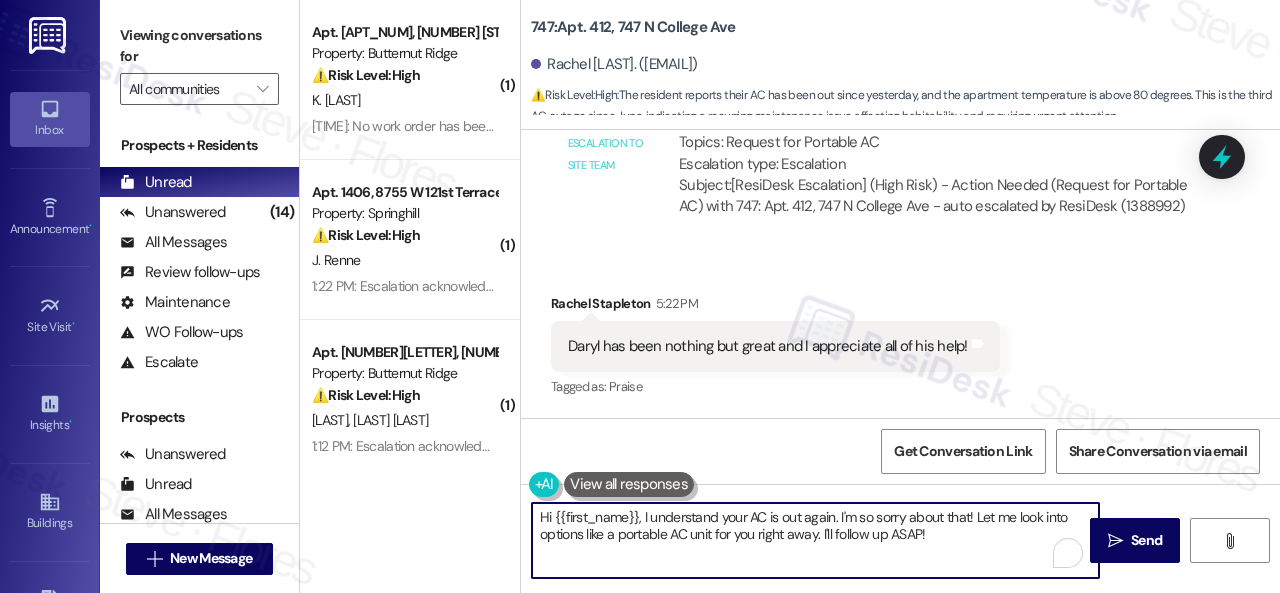 click on "Viewing conversations for All communities  Prospects + Residents Unread (0) Unread: Any message you haven't read yet will show up here Unanswered (14) Unanswered: ResiDesk identifies open questions and unanswered conversations so you can respond to them. All Messages (undefined) All Messages: This is your inbox. All of your tenant messages will show up here. Review follow-ups (undefined) Review follow-ups: ResiDesk identifies open review candidates and conversations so you can respond to them. Maintenance (undefined) Maintenance: ResiDesk identifies conversations around maintenance or work orders from the last 14 days so you can respond to them. WO Follow-ups (undefined) WO Follow-ups: ResiDesk identifies follow-ups around maintenance or work orders from the last 7 days so you can respond to them. Escalate (undefined) Escalate: ResiDesk identifies conversations that need to be escalated to the site team from the last 5 days so you can respond to them. Prospects Unanswered (0) Unread (0) All Messages (0) (" at bounding box center [690, 296] 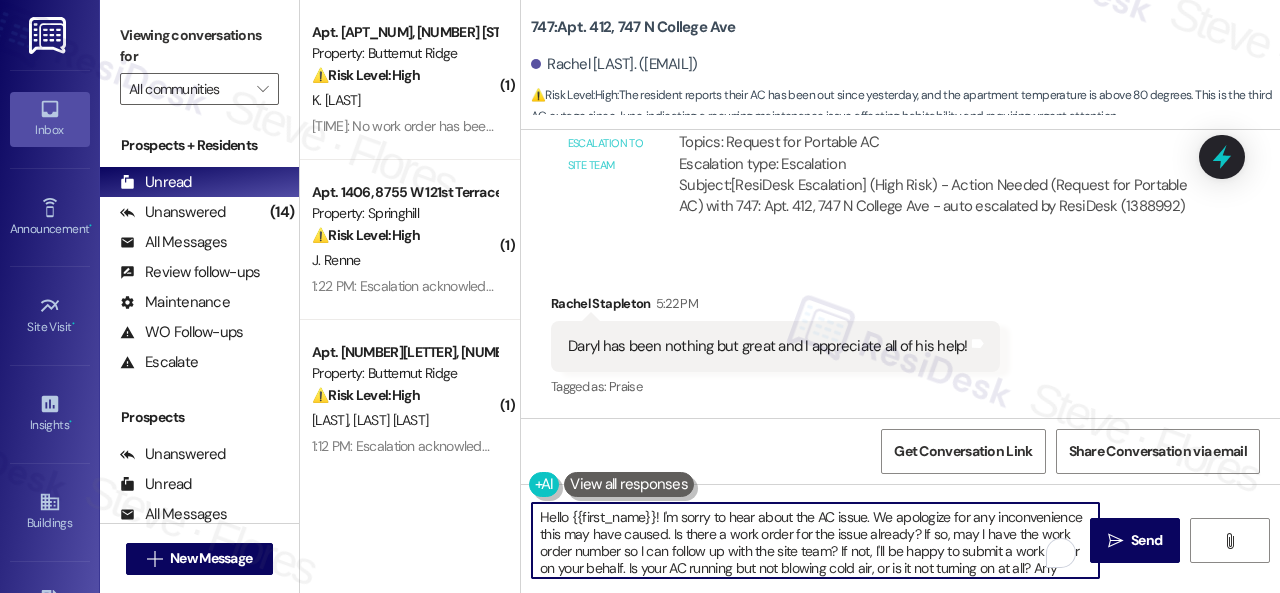 scroll, scrollTop: 102, scrollLeft: 0, axis: vertical 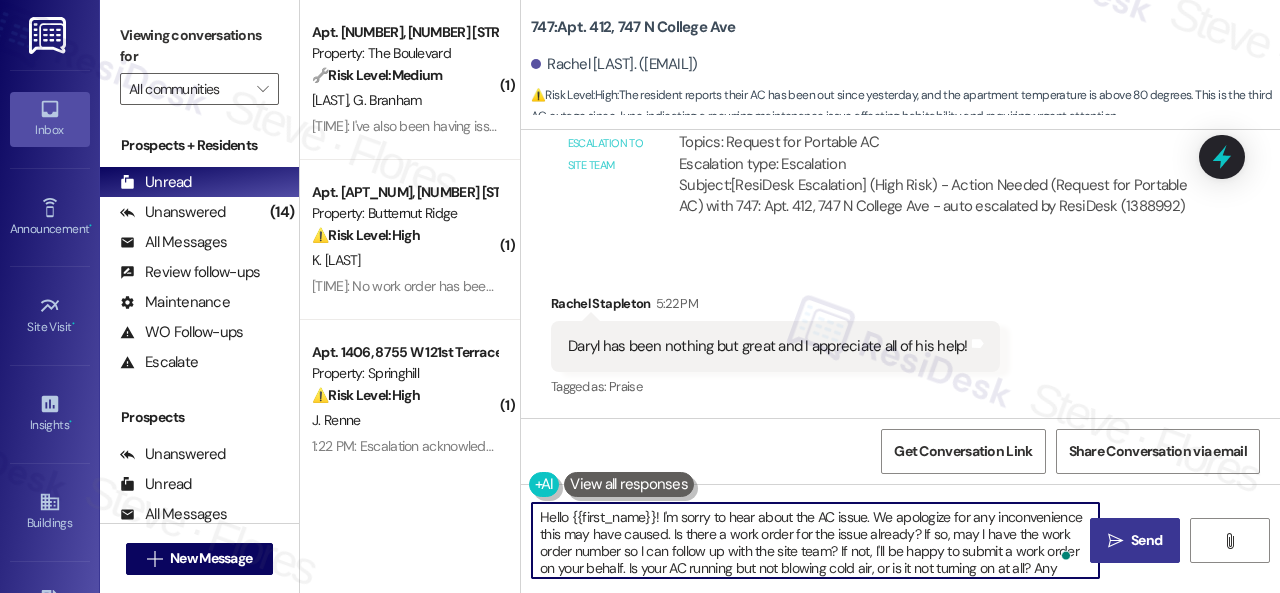 type on "Hello {{first_name}}! I'm sorry to hear about the AC issue. We apologize for any inconvenience this may have caused. Is there a work order for the issue already? If so, may I have the work order number so I can follow up with the site team? If not, I'll be happy to submit a work order on your behalf. Is your AC running but not blowing cold air, or is it not turning on at all? Any specific details or photos would be helpful.
Note: Due to limited availability, our maintenance team isn't able to call or schedule visits in advance. By submitting a work order, you're permitting them to enter your apartment, even if you're not home. If any children may be alone during the visit, please let me know so we can inform the team." 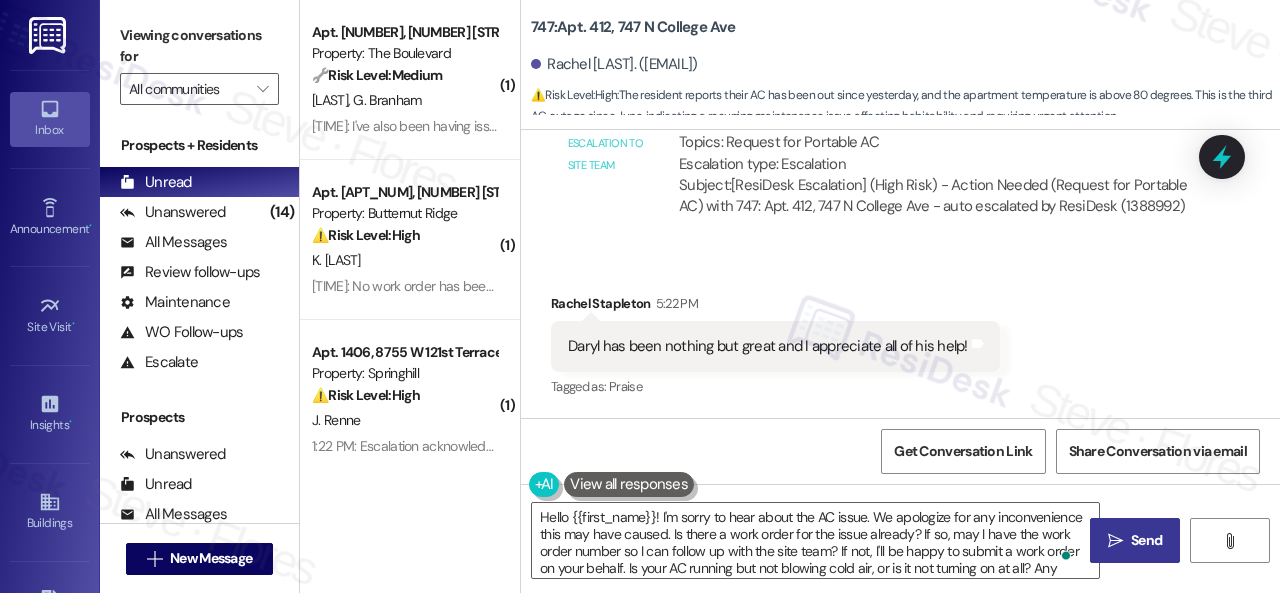 click on "Send" at bounding box center (1146, 540) 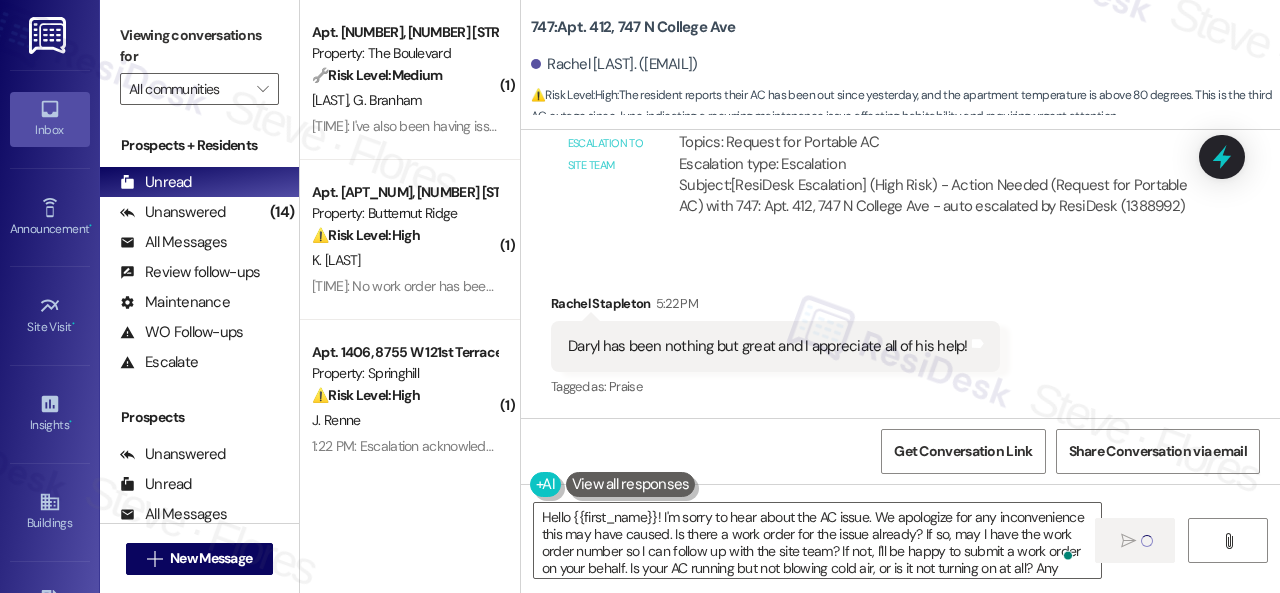 type 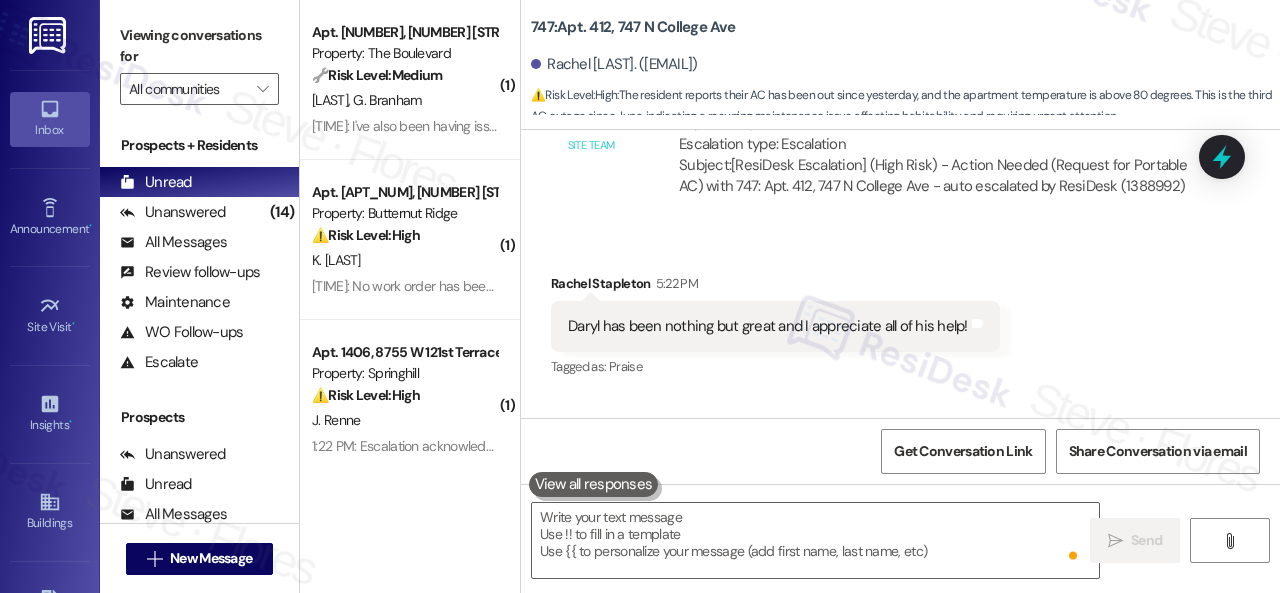 scroll, scrollTop: 4138, scrollLeft: 0, axis: vertical 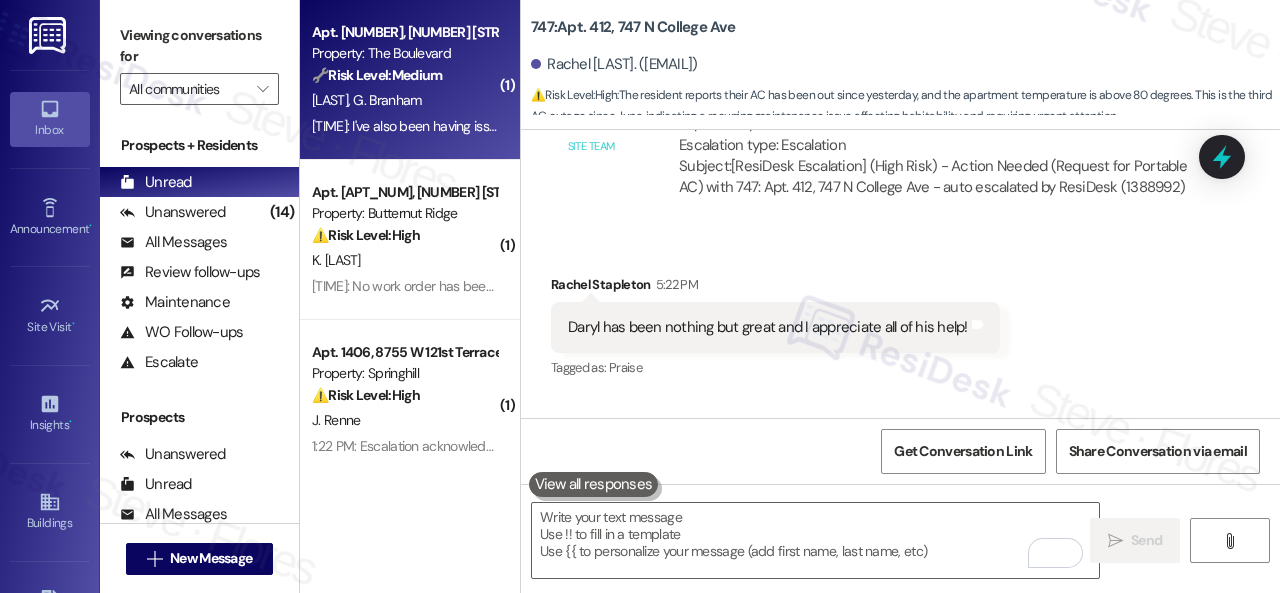 click on "🔧  Risk Level:  Medium" at bounding box center (377, 75) 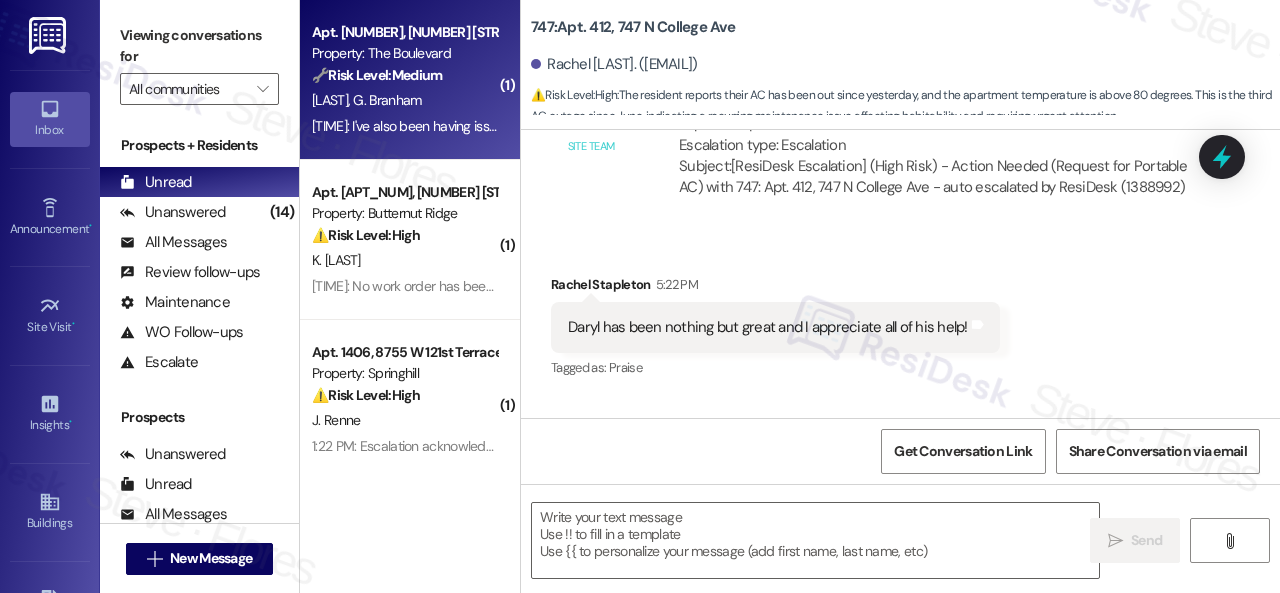 type on "Fetching suggested responses. Please feel free to read through the conversation in the meantime." 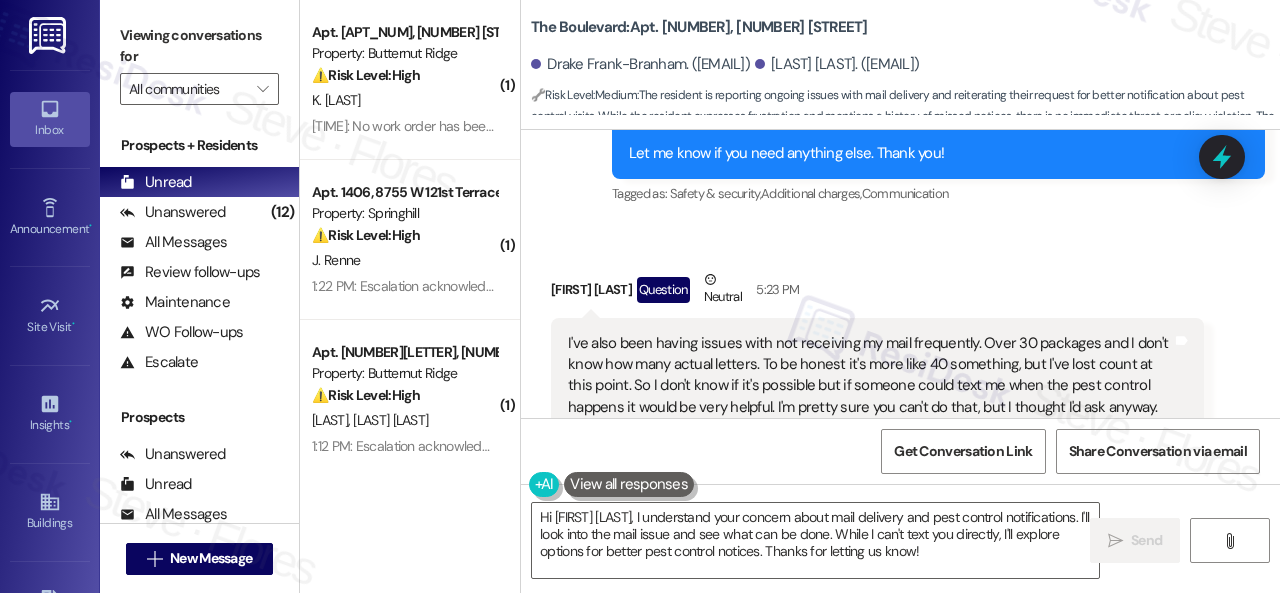 scroll, scrollTop: 5435, scrollLeft: 0, axis: vertical 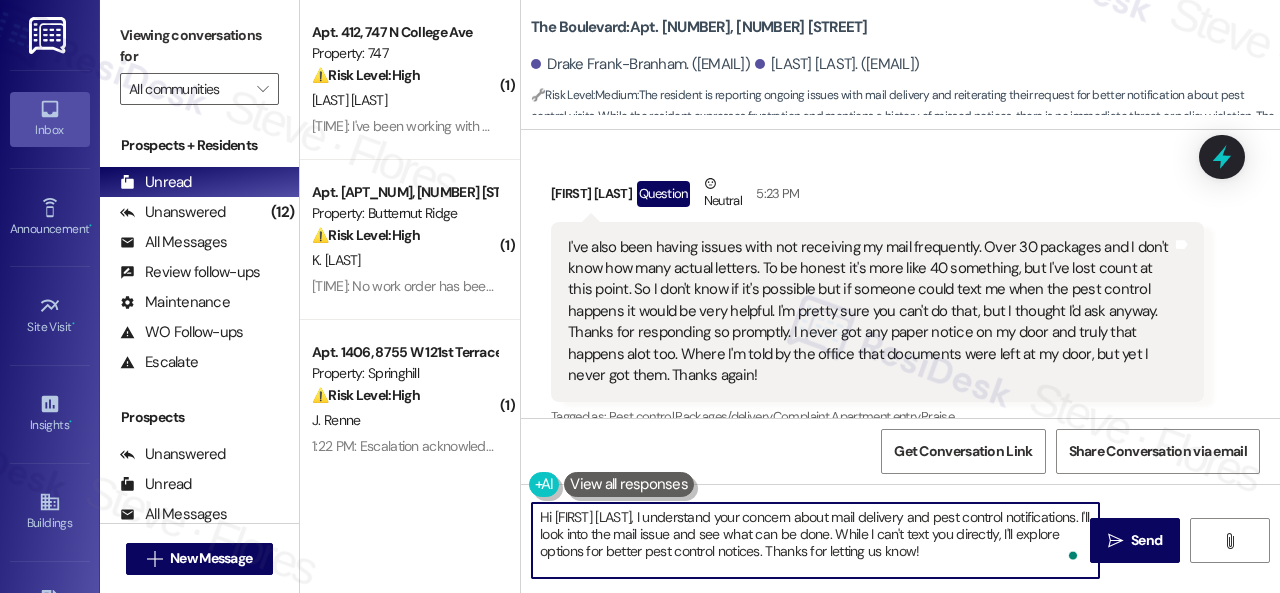 click on "Hi Garry, I understand your concern about mail delivery and pest control notifications. I'll look into the mail issue and see what can be done. While I can't text you directly, I'll explore options for better pest control notices. Thanks for letting us know!" at bounding box center [815, 540] 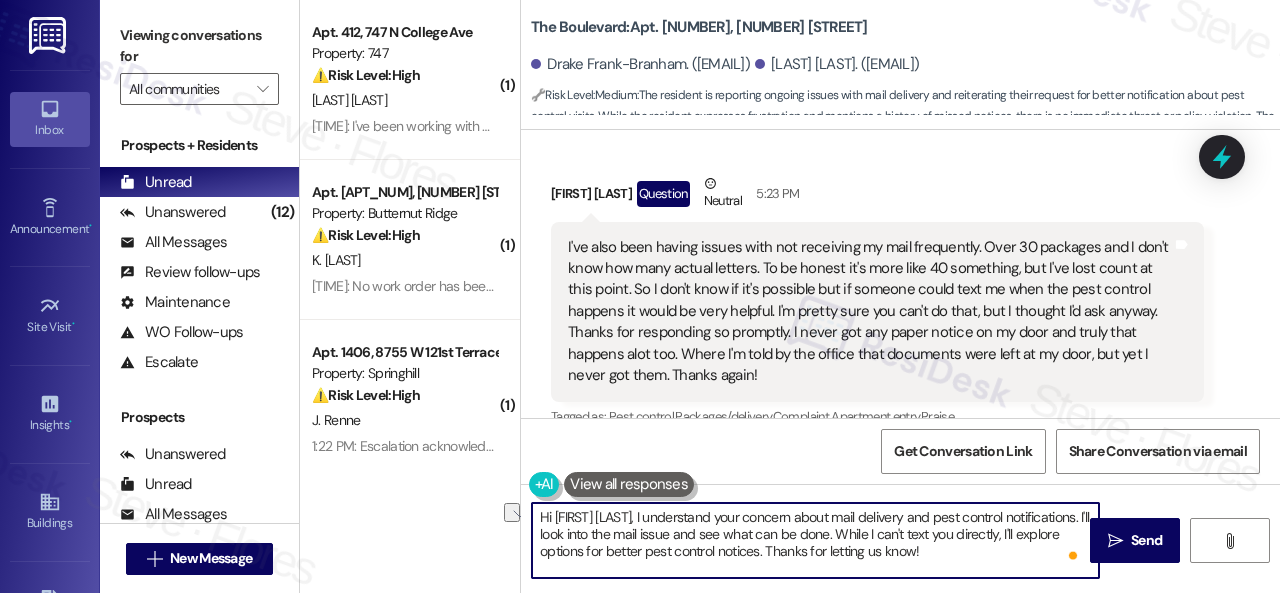 drag, startPoint x: 588, startPoint y: 515, endPoint x: 422, endPoint y: 515, distance: 166 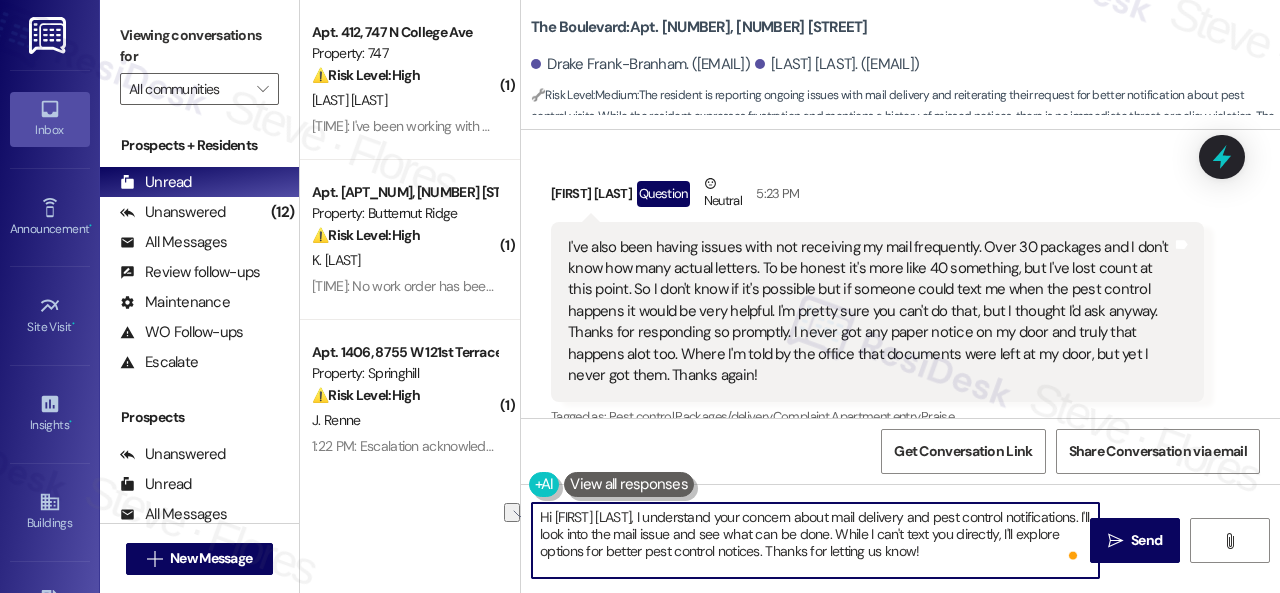 click on "( 1 ) Apt. 412, 747 N College Ave Property: 747 ⚠️  Risk Level:  High The resident reports their AC has been out since yesterday, and the apartment temperature is above 80 degrees. This is the third time the AC has failed since June, indicating a recurring issue. Although a technician is scheduled for tomorrow, the lack of AC constitutes an urgent maintenance issue, especially with the high temperature, potentially impacting resident health and comfort. R. Stapleton 5:24 PM: I've been working with Daryll directly since it just recently was out. He notified me that the HVAC team will be out tomorrow morning at 8:30am and has been very responsive 5:24 PM: I've been working with Daryll directly since it just recently was out. He notified me that the HVAC team will be out tomorrow morning at 8:30am and has been very responsive ( 1 ) Apt. 5680F1, 5800 Great Northern Boulevard Property: Butternut Ridge ⚠️  Risk Level:  High K. Myers ( 1 ) Apt. 1406, 8755 W 121st Terrace Property: Springhill ⚠️ High ( 1" at bounding box center (790, 296) 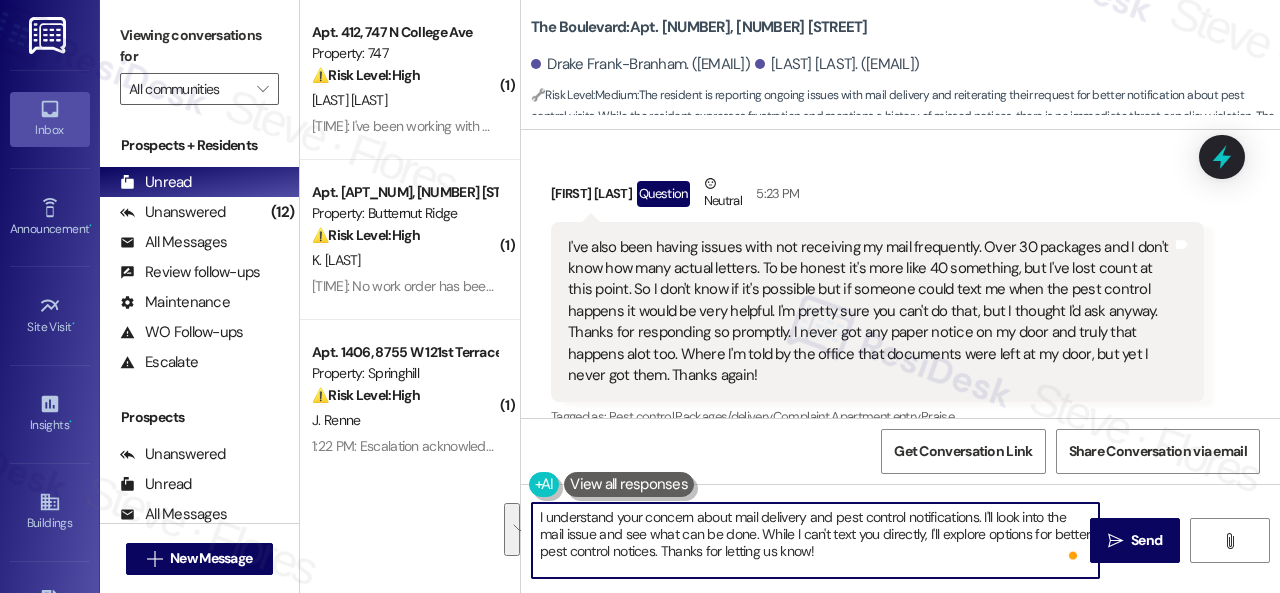 drag, startPoint x: 994, startPoint y: 519, endPoint x: 1012, endPoint y: 561, distance: 45.694637 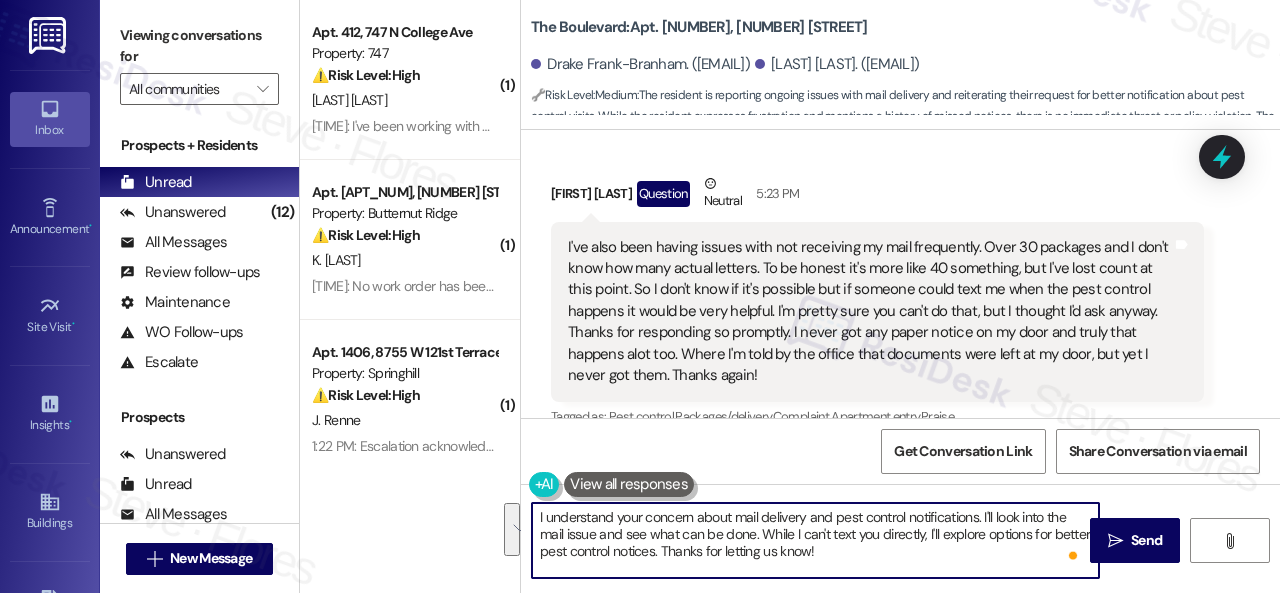 click on "I understand your concern about mail delivery and pest control notifications. I'll look into the mail issue and see what can be done. While I can't text you directly, I'll explore options for better pest control notices. Thanks for letting us know!" at bounding box center (815, 540) 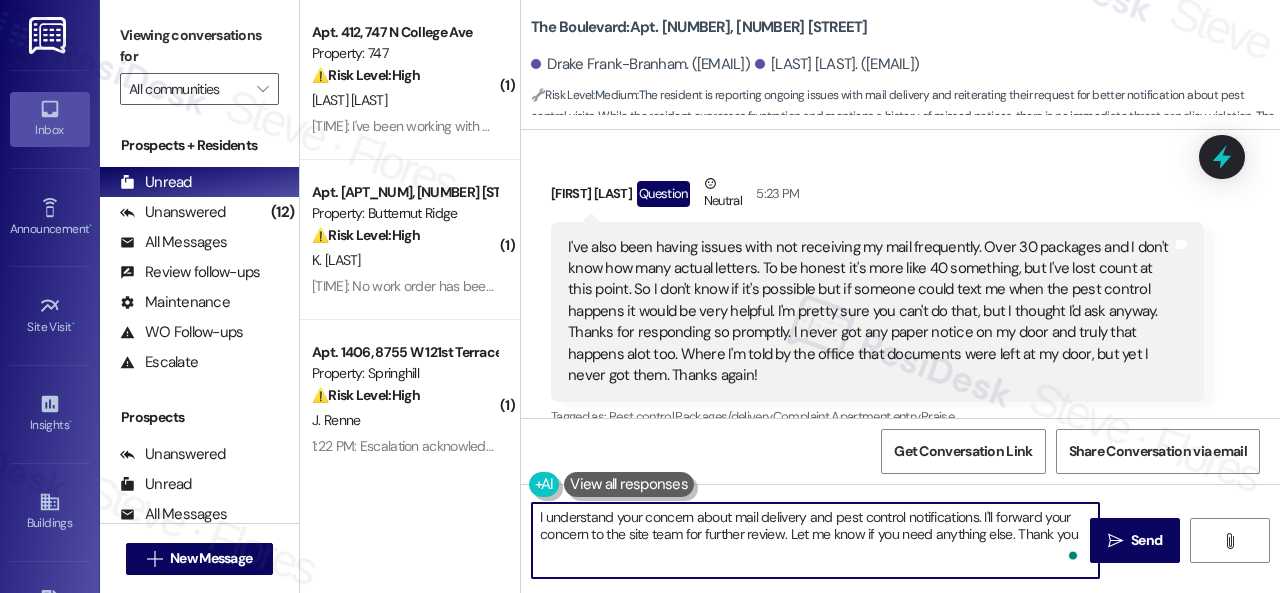 type on "I understand your concern about mail delivery and pest control notifications. I'll forward your concern to the site team for further review. Let me know if you need anything else. Thank you." 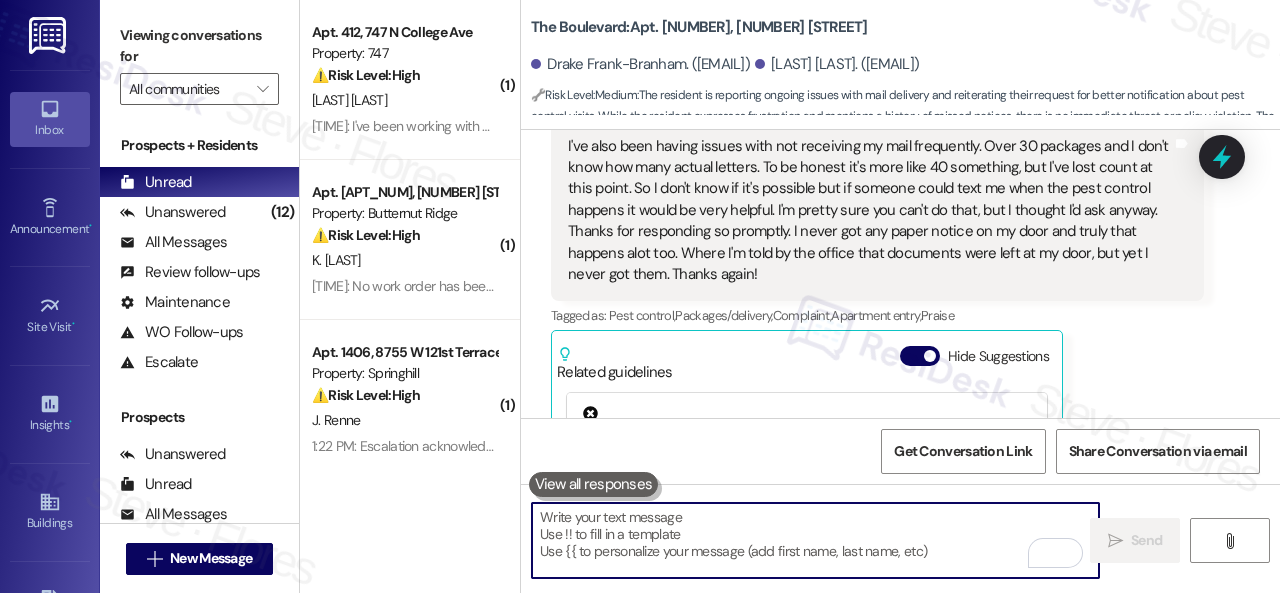 scroll, scrollTop: 5497, scrollLeft: 0, axis: vertical 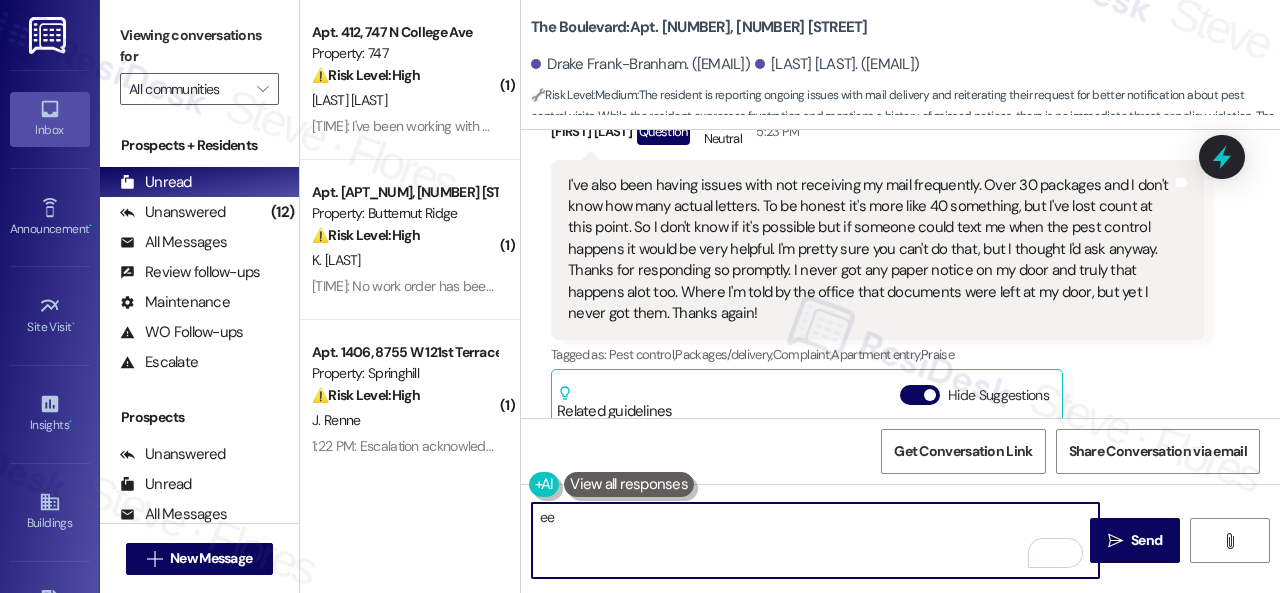 type on "ee" 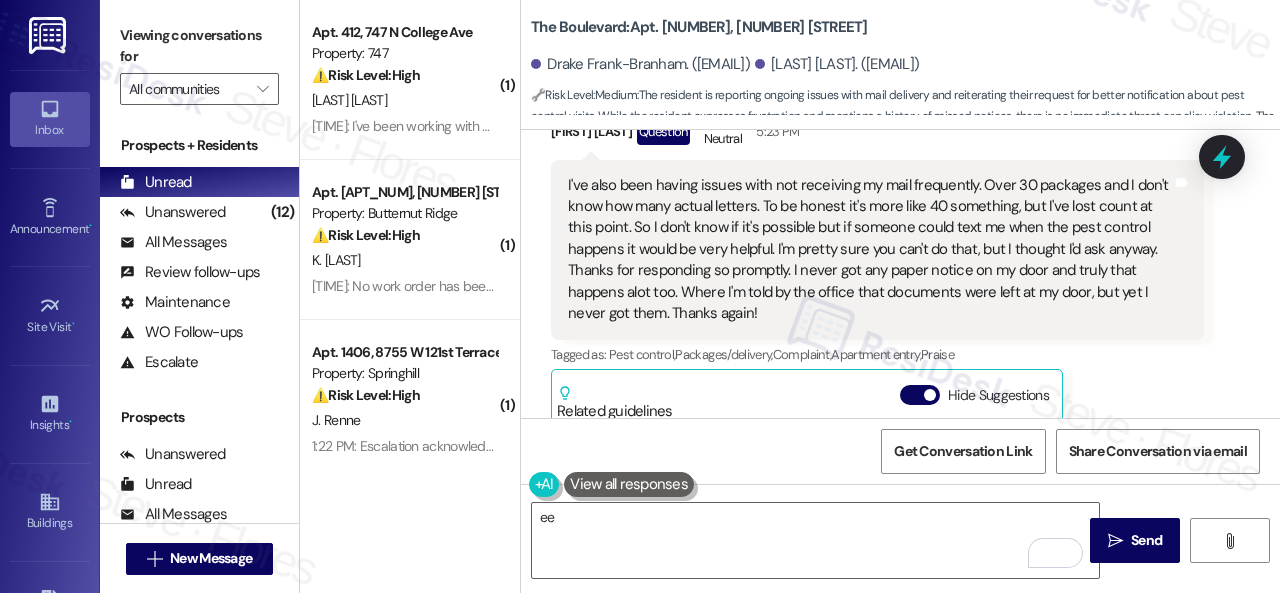 click on "Garry Branham Question   Neutral 5:23 PM I've also been having issues with not receiving my mail frequently. Over 30 packages and I don't know how many actual letters. To be honest it's more like 40 something, but I've lost count at this point. So I don't know if it's possible but if someone could text me when the pest control happens it would be very helpful. I'm pretty sure you can't do that, but I thought I'd ask anyway. Thanks for responding so promptly. I never got any paper notice on my door and truly that happens alot too. Where I'm told by the office that documents were left at my door, but yet I never got them. Thanks again! Tags and notes Tagged as:   Pest control ,  Click to highlight conversations about Pest control Packages/delivery ,  Click to highlight conversations about Packages/delivery Complaint ,  Click to highlight conversations about Complaint Apartment entry ,  Click to highlight conversations about Apartment entry Praise Click to highlight conversations about Praise  Related guidelines" at bounding box center (877, 388) 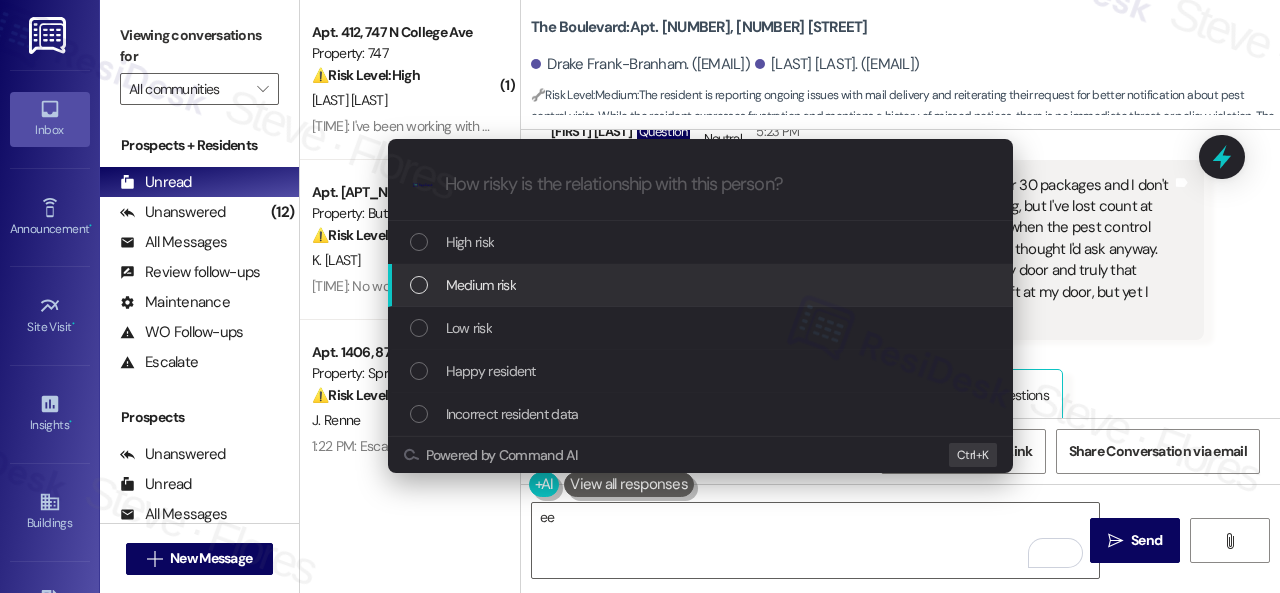 click on "Medium risk" at bounding box center (481, 285) 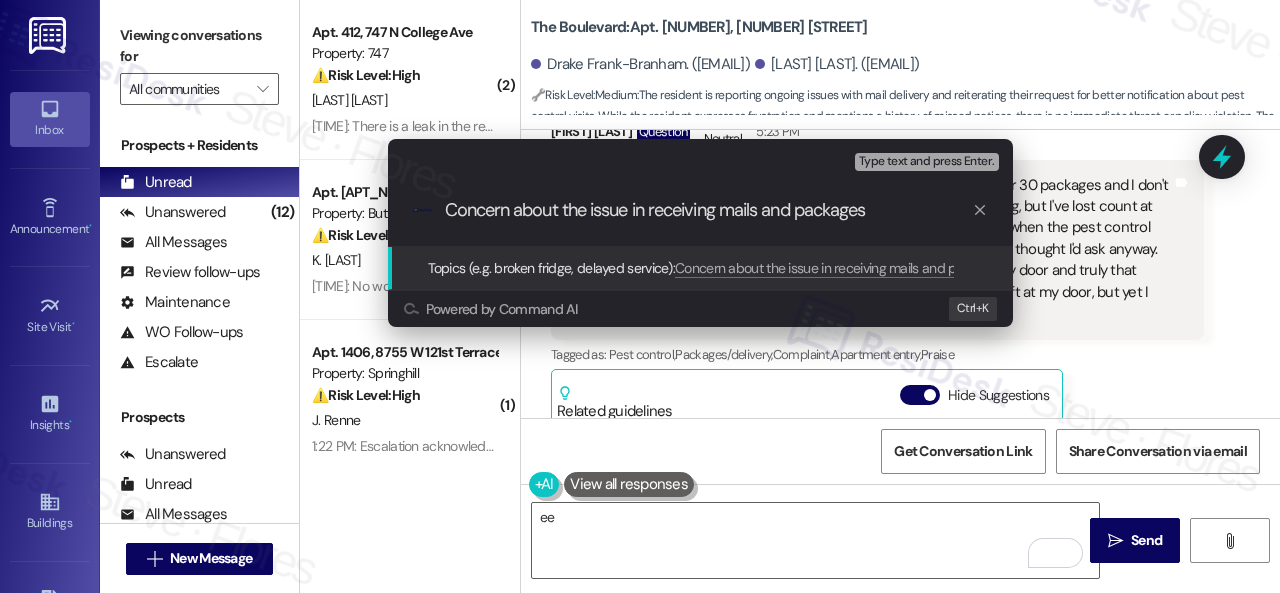 type on "Concern about the issue in receiving mails and packages." 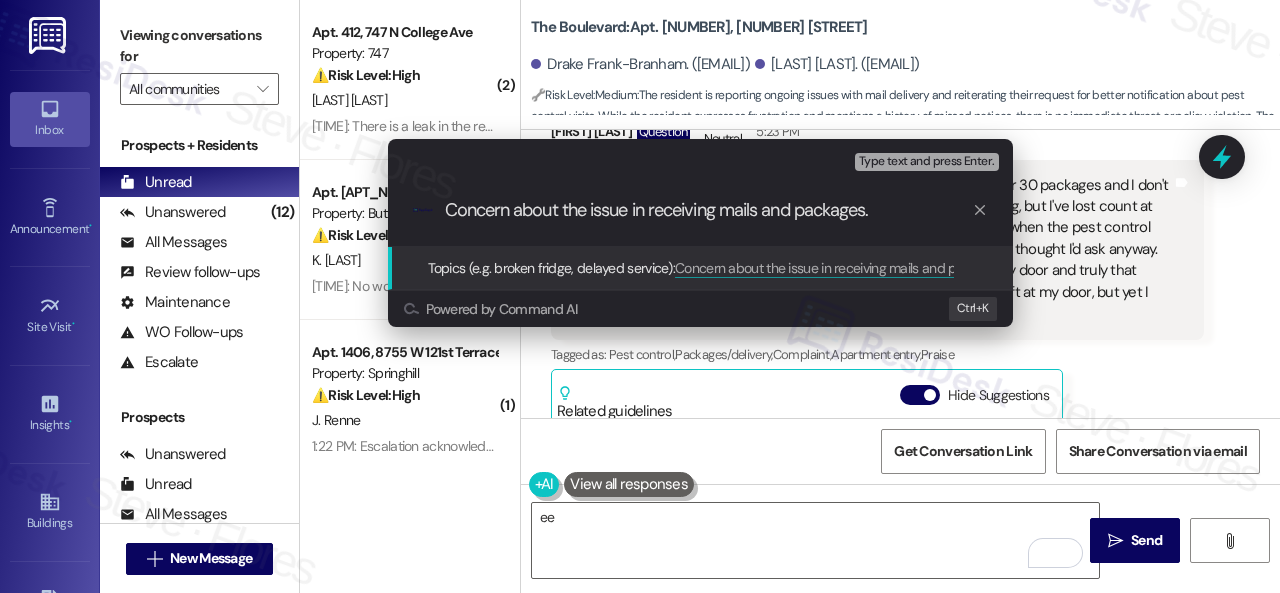type 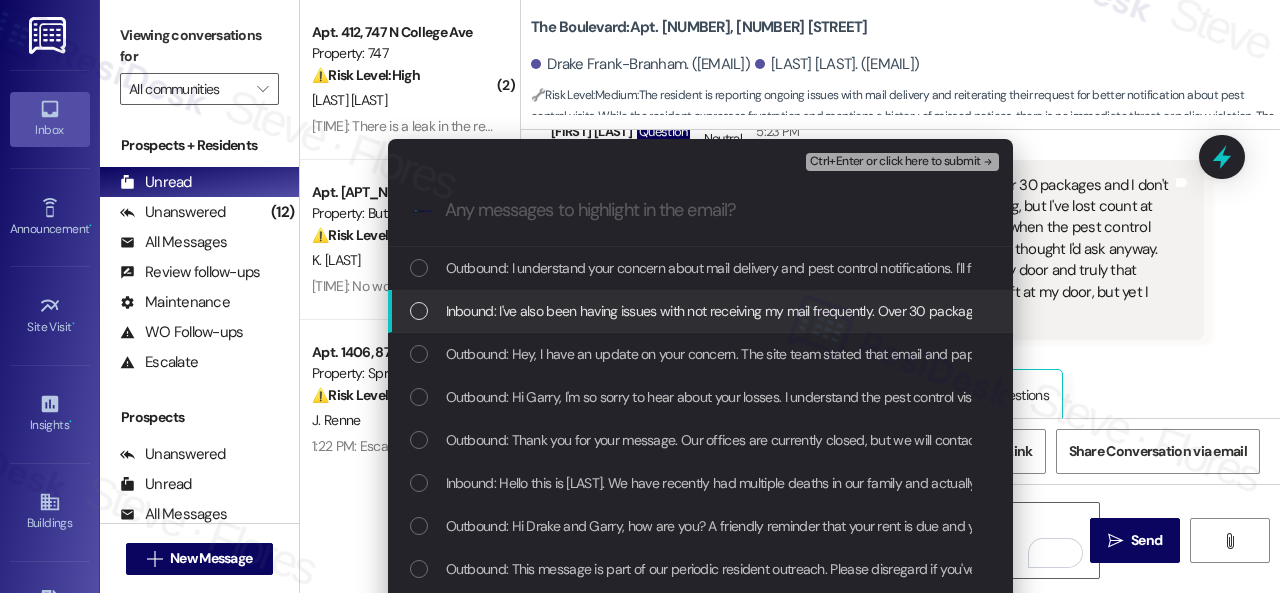 click on "Inbound: I've also been having issues with not receiving my mail frequently. Over 30 packages and I don't know how many actual letters. To be honest it's more like 40 something, but I've lost count at this point. So I don't know if it's possible but if someone could text me when the pest control happens it would be very helpful. I'm pretty sure you can't do that, but I thought I'd ask anyway. Thanks for responding so promptly. I never got any paper notice on my door and truly that happens alot too. Where I'm told by the office that documents were left at my door, but yet I never got them. Thanks again!" at bounding box center (2177, 311) 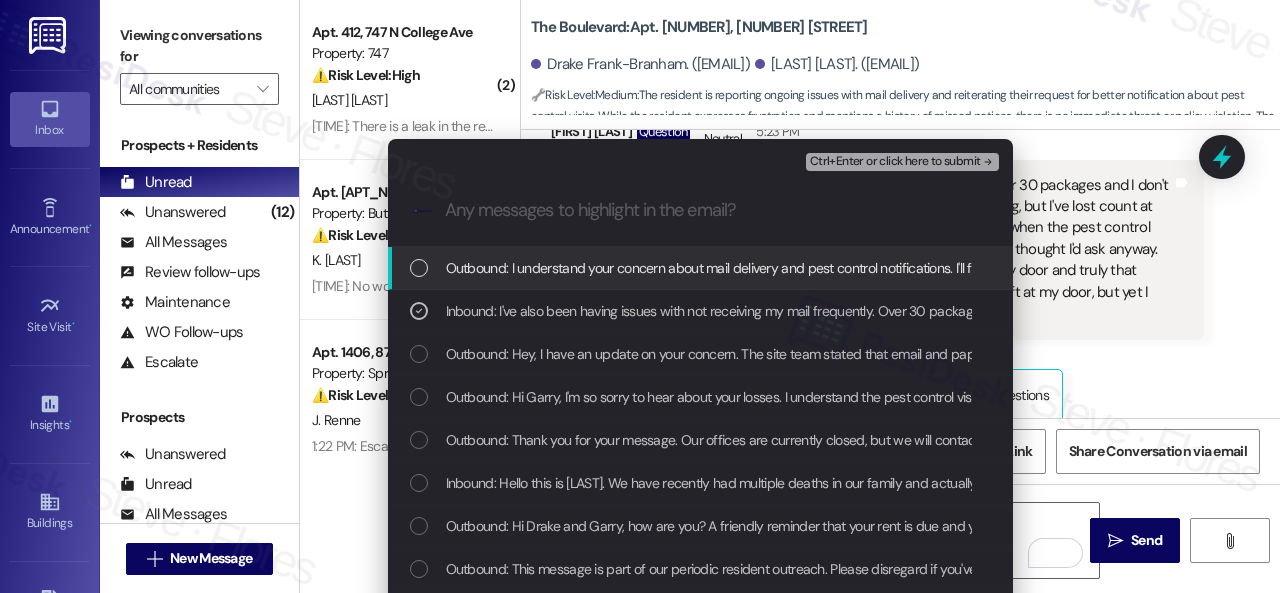 click on "Ctrl+Enter or click here to submit" at bounding box center [895, 162] 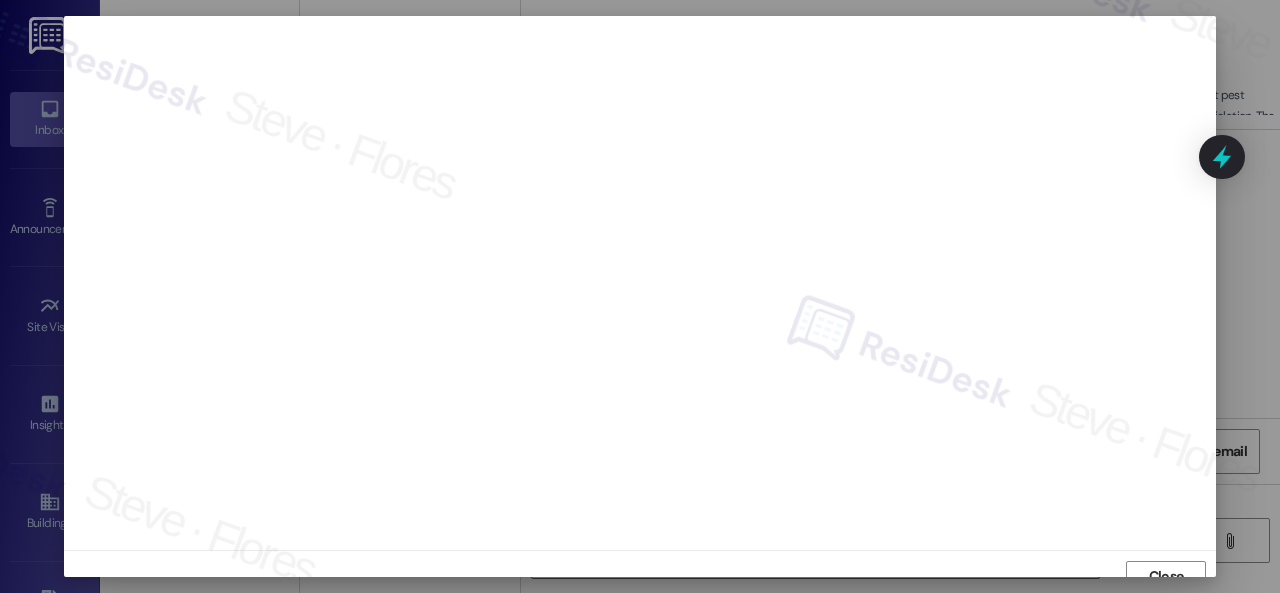 scroll, scrollTop: 15, scrollLeft: 0, axis: vertical 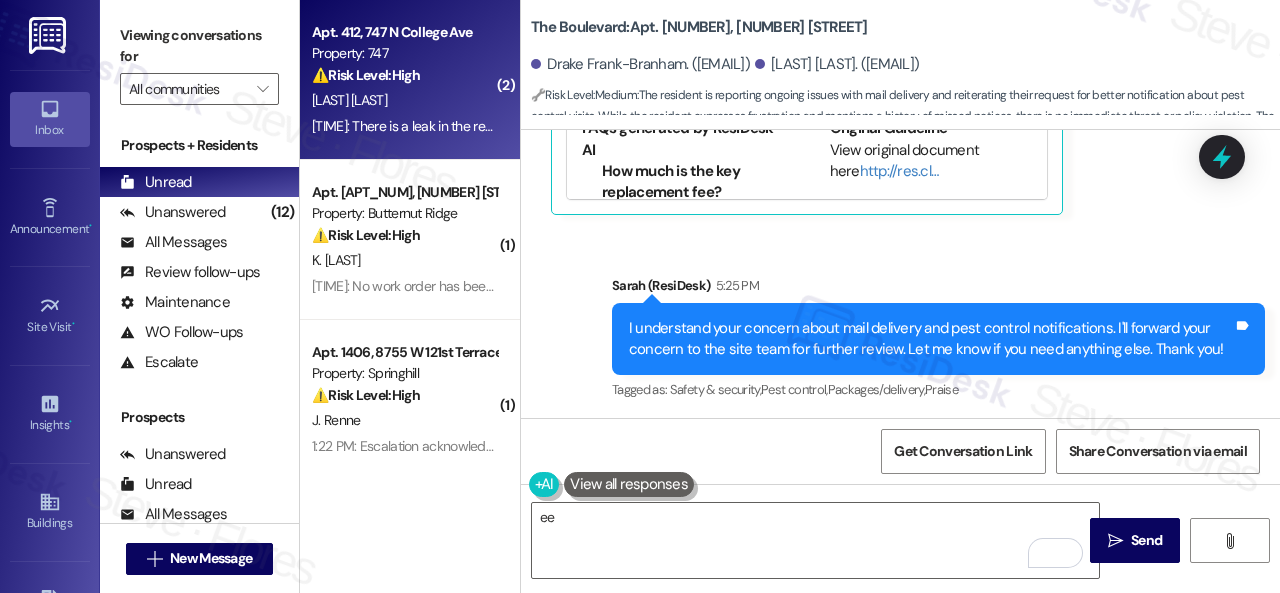 click on "R. Stapleton" at bounding box center (404, 100) 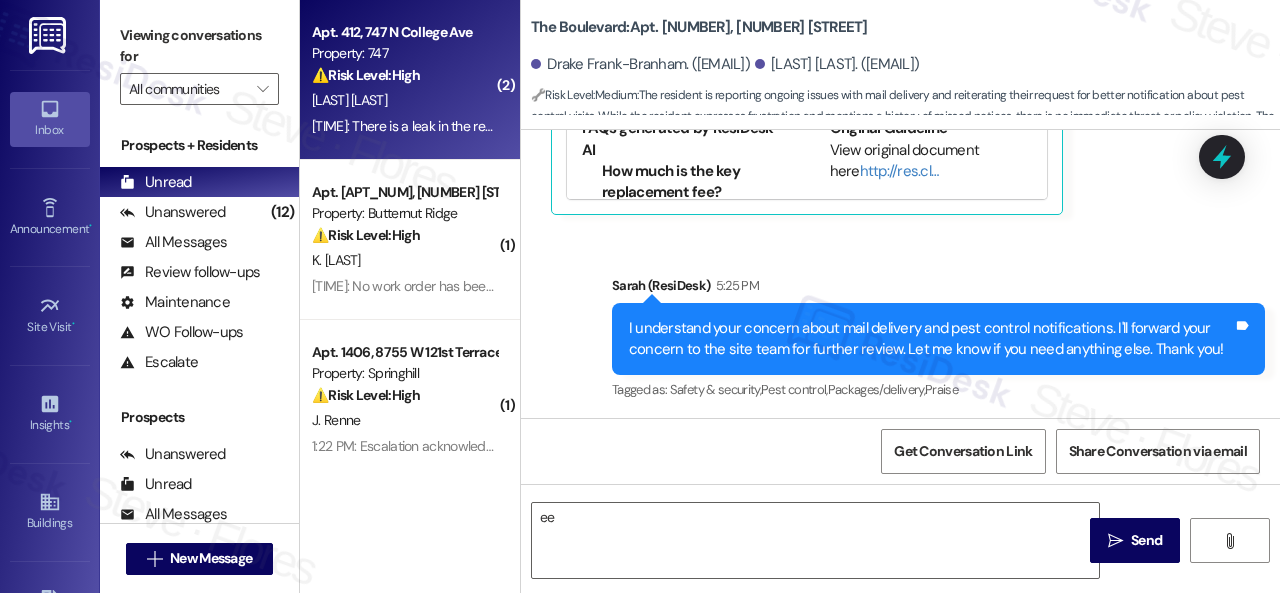 type on "Fetching suggested responses. Please feel free to read through the conversation in the meantime." 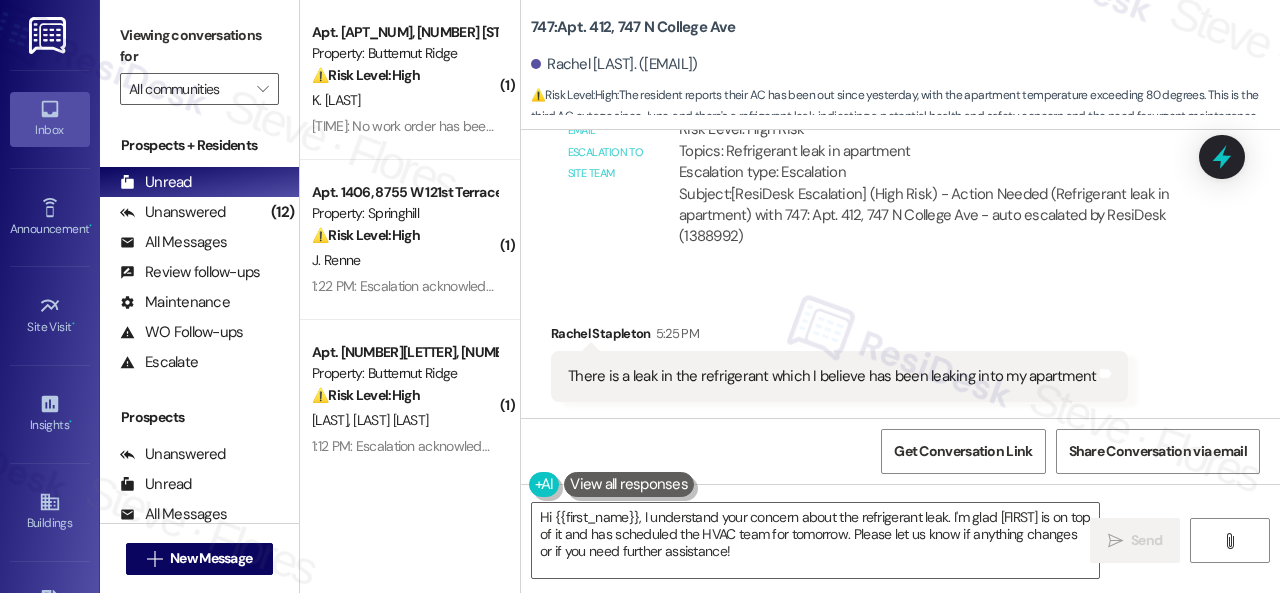 scroll, scrollTop: 5775, scrollLeft: 0, axis: vertical 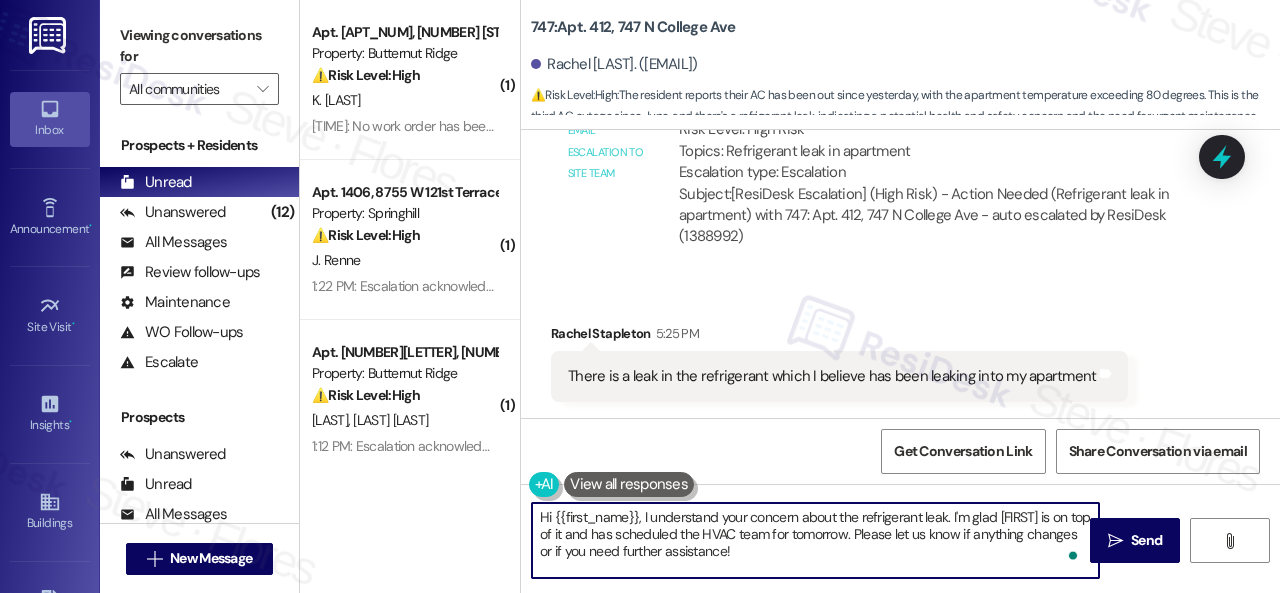 drag, startPoint x: 950, startPoint y: 517, endPoint x: 490, endPoint y: 489, distance: 460.85138 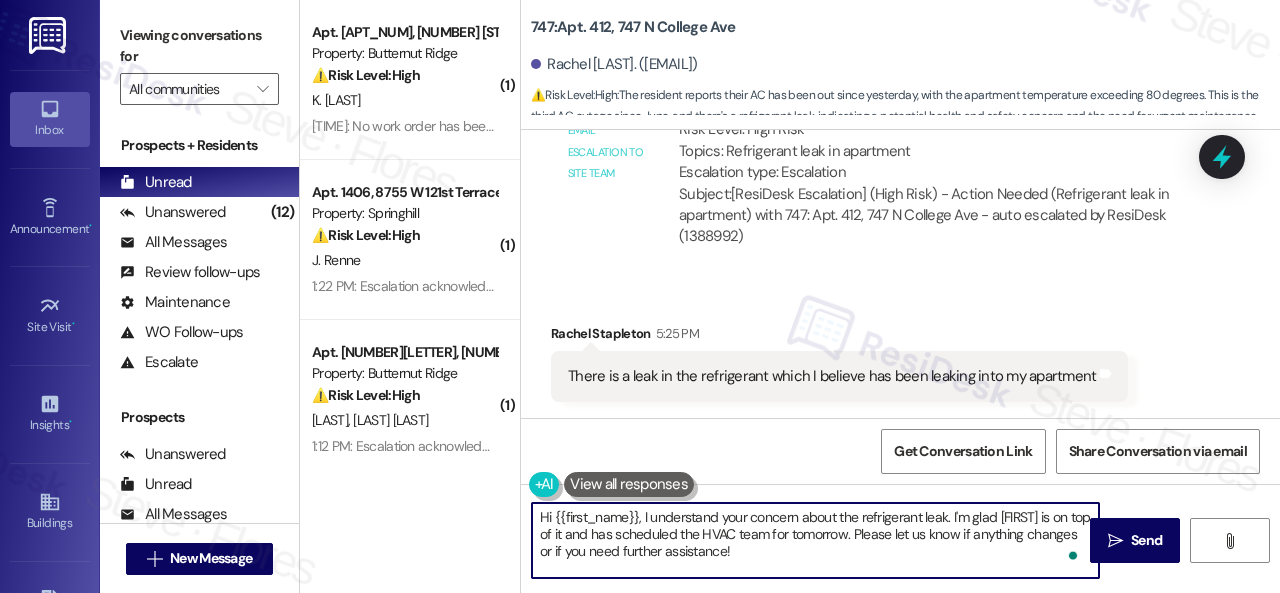 click on "( 1 ) Apt. 5680F1, 5800 Great Northern Boulevard Property: Butternut Ridge ⚠️  Risk Level:  High The resident reports that their key no longer works in the deadbolt, and the front door cannot be locked. This is a security concern and requires urgent maintenance to secure the unit. K. Myers 5:22 PM: No work order has been submitted.  The front door will be open because I can't lock it.  There is a cat on the premises but she will probably hide.  As long as they don't let her out everything is good.    5:22 PM: No work order has been submitted.  The front door will be open because I can't lock it.  There is a cat on the premises but she will probably hide.  As long as they don't let her out everything is good.    ( 1 ) Apt. 1406, 8755 W 121st Terrace Property: Springhill ⚠️  Risk Level:  High J. Renne 1:22 PM: Escalation acknowledged. 1:22 PM: Escalation acknowledged. ( 1 ) Apt. 5770H1, 5800 Great Northern Boulevard Property: Butternut Ridge ⚠️  Risk Level:  High A. Burns R. Kruchten ( 2 ) 🔧 ( 1" at bounding box center [790, 296] 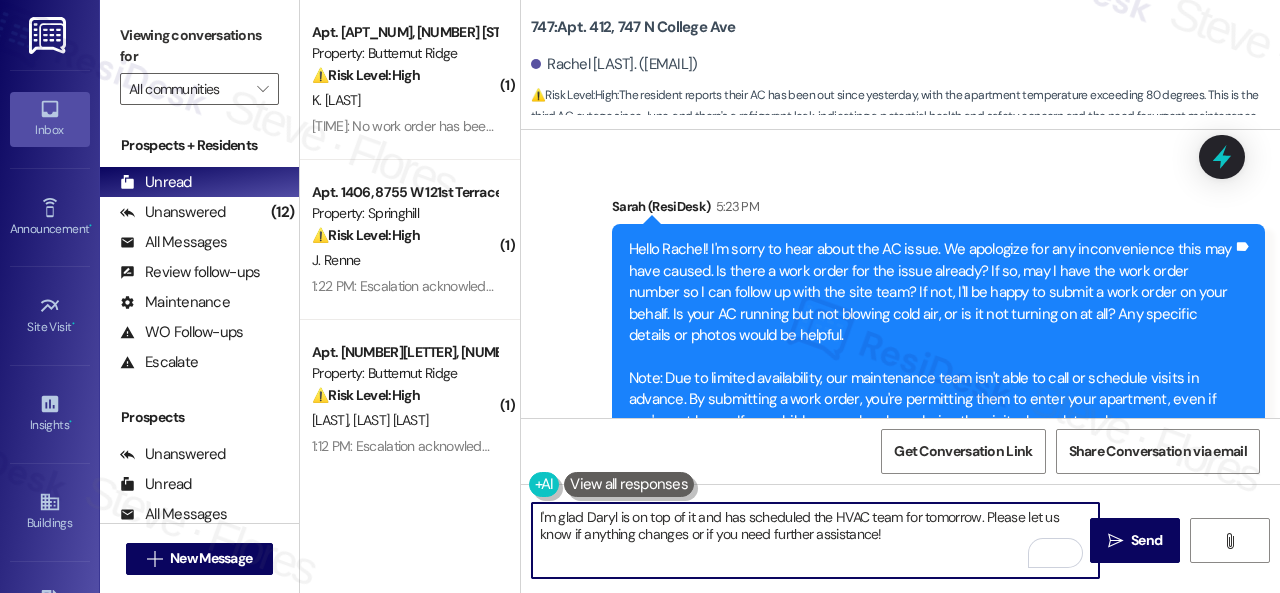 scroll, scrollTop: 4675, scrollLeft: 0, axis: vertical 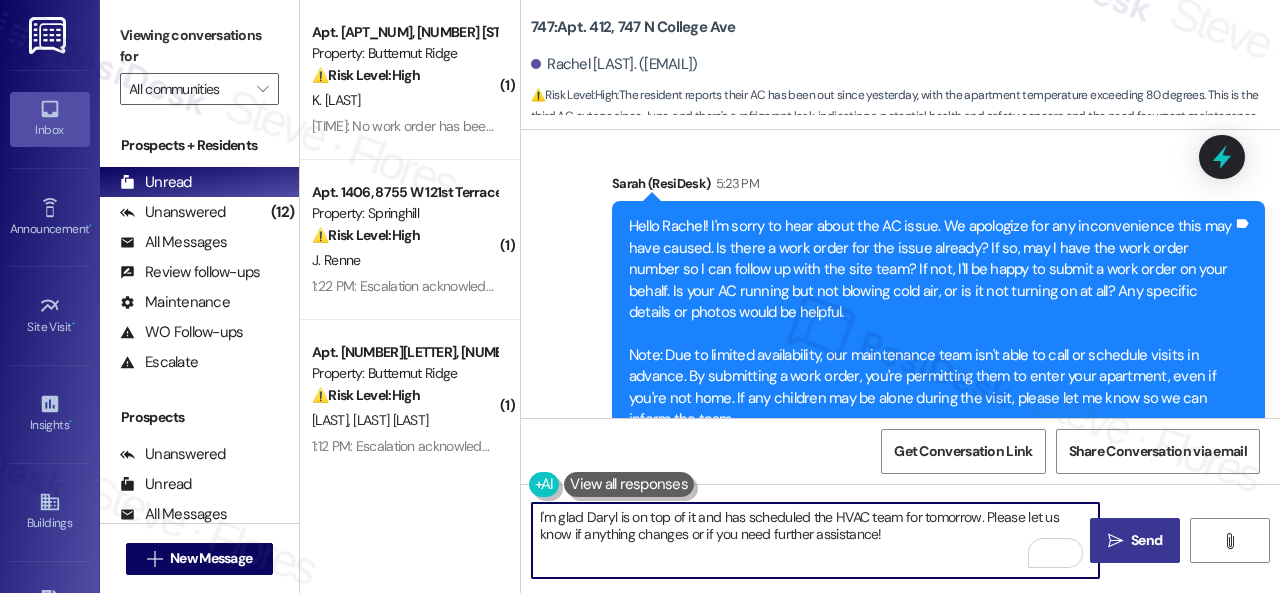 type on "I'm glad Daryl is on top of it and has scheduled the HVAC team for tomorrow. Please let us know if anything changes or if you need further assistance!" 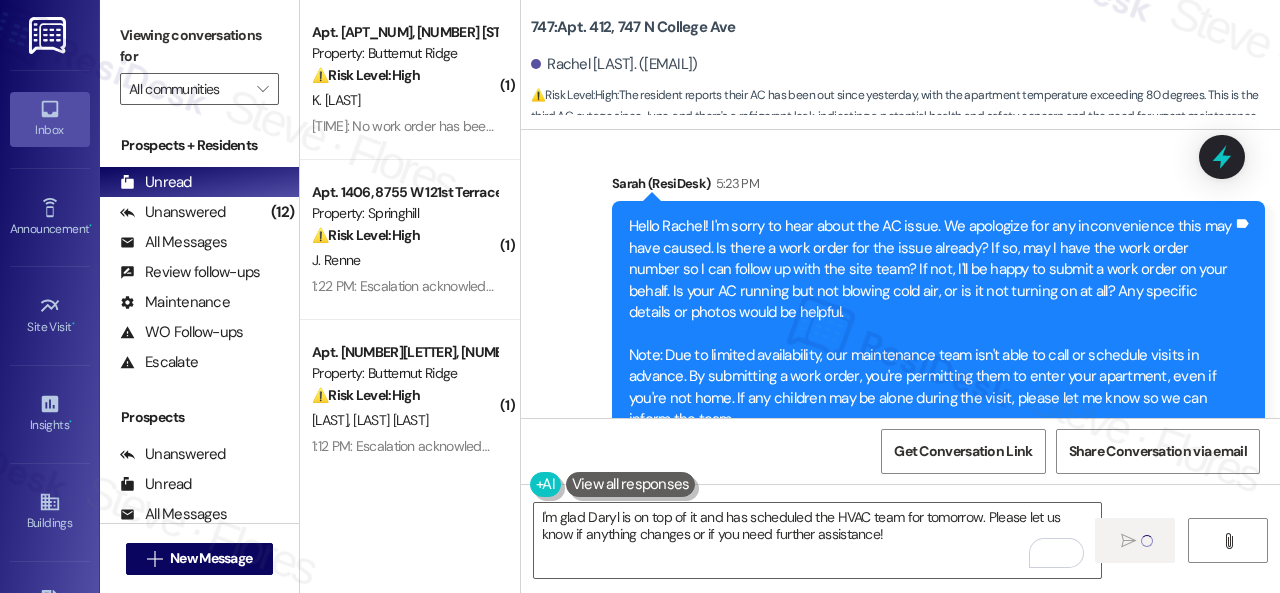 type 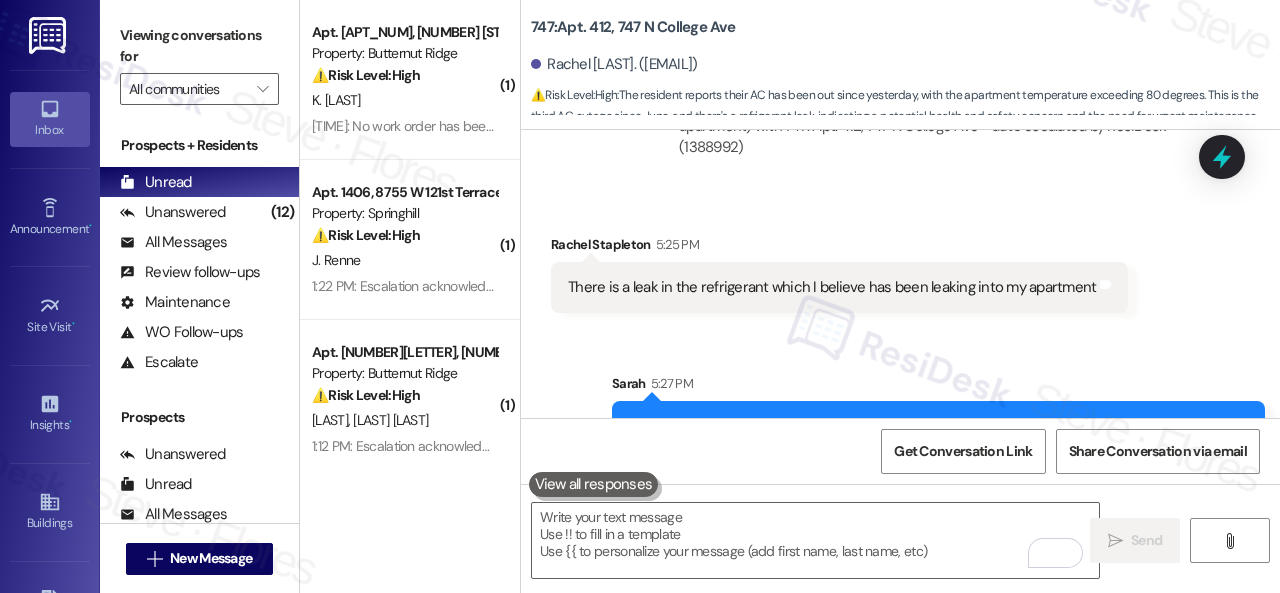 scroll, scrollTop: 5874, scrollLeft: 0, axis: vertical 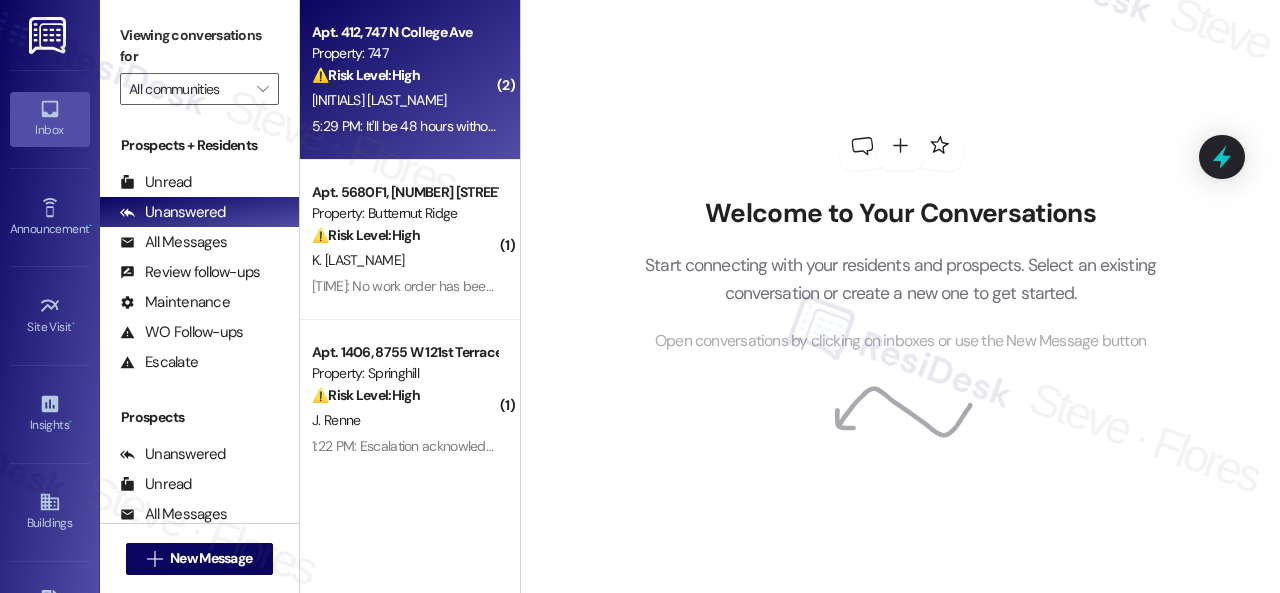 click on "[INITIALS] [LAST_NAME]" at bounding box center [404, 100] 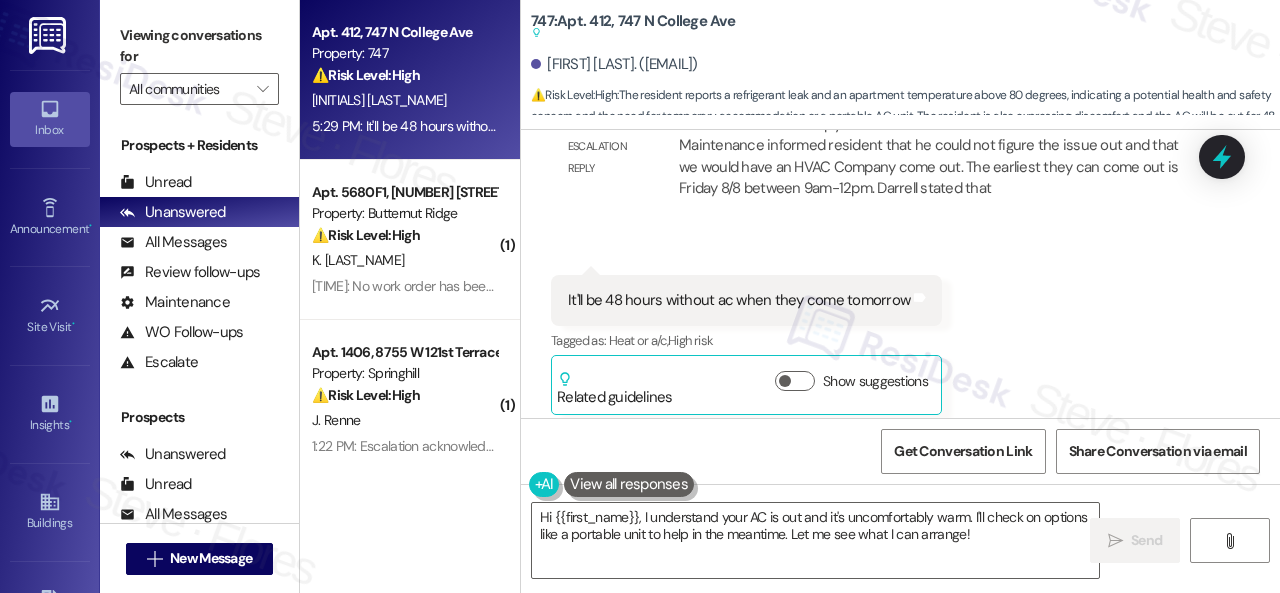 scroll, scrollTop: 6592, scrollLeft: 0, axis: vertical 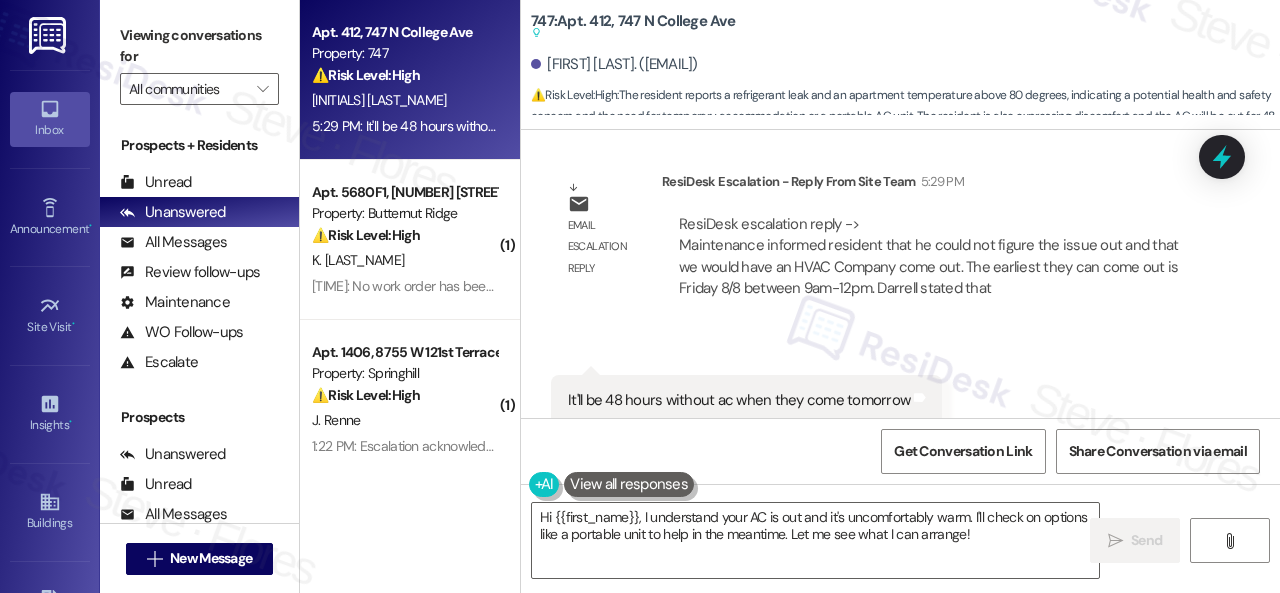 click on "Lease started [MONTH] [DAY], [YEAR] at [TIME] Survey, sent via SMS Residesk Automated Survey [MONTH] [DAY], [YEAR] at [TIME] Hi Rachel! I'm checking in on your latest work order (washer seal has mold and ma..., ID: 279335). Was everything completed to your satisfaction? You can answer with a quick (Y/N) (You can always reply STOP to opt out of future messages) Tags and notes Tagged as: Service request review , Click to highlight conversations about Service request review Maintenance Click to highlight conversations about Maintenance Received via SMS Rachel Stapleton [MONTH] [DAY], [YEAR] at [TIME] Hi Sarah! My thermostat isn’t working! I’m in #412 at 747 Tags and notes Tagged as: Maintenance request , Click to highlight conversations about Maintenance request Heat or a/c Click to highlight conversations about Heat or a/c Received via SMS Rachel Stapleton [MONTH] [DAY], [YEAR] at [TIME]
I also still do not have air conditioning JPG attachment ResiDesk recognized items in this image See details Download Tags and notes" at bounding box center [900, 274] 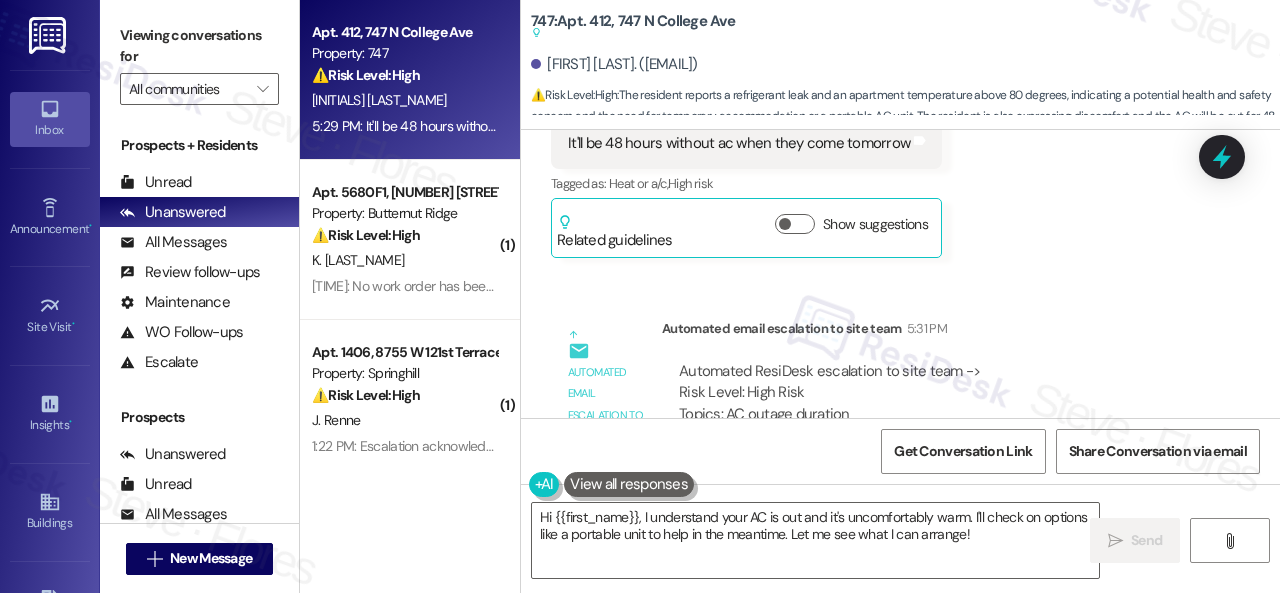 scroll, scrollTop: 6992, scrollLeft: 0, axis: vertical 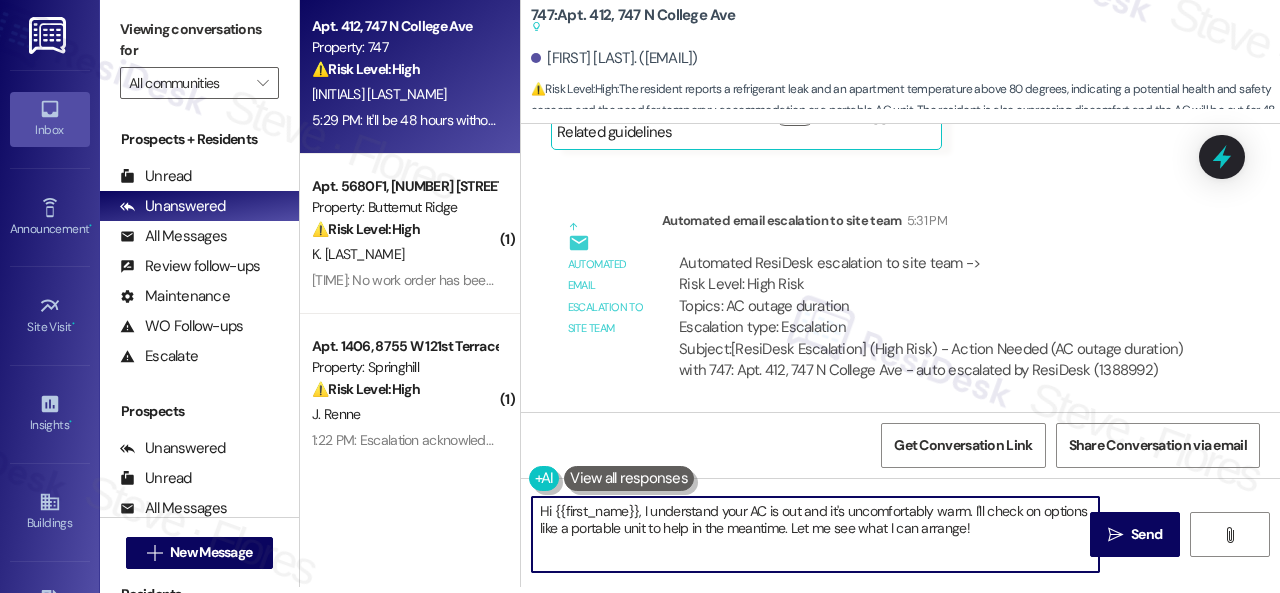 drag, startPoint x: 538, startPoint y: 515, endPoint x: 1043, endPoint y: 579, distance: 509.03928 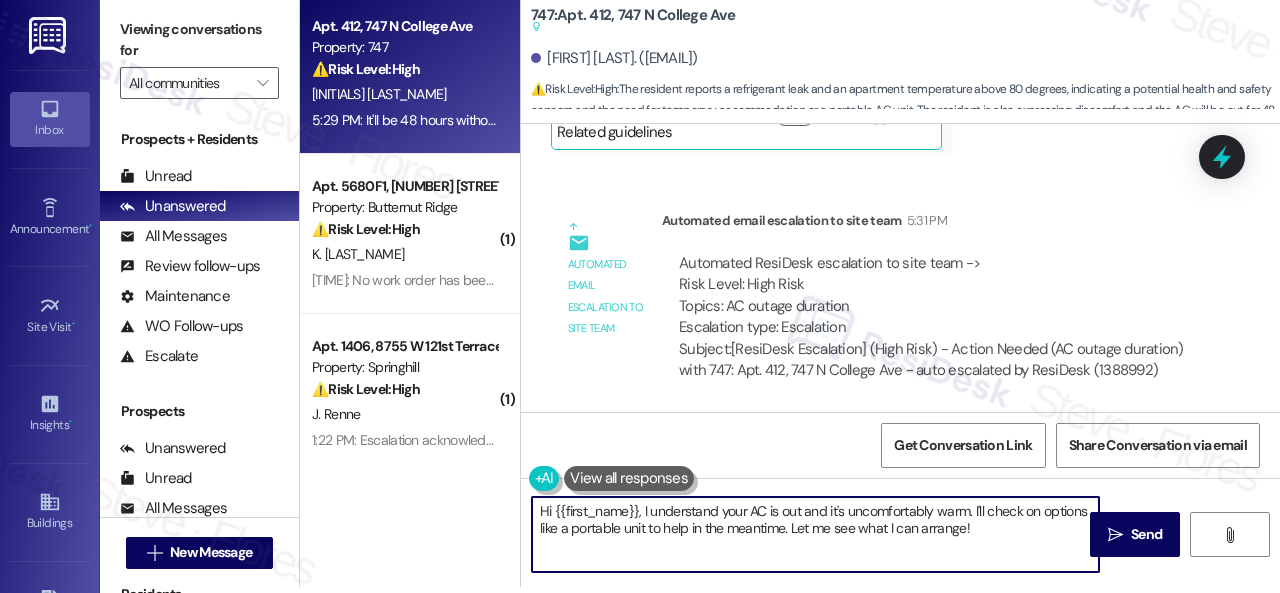 click on "Hi [FIRST_NAME], I understand your AC is out and it's uncomfortably warm. I'll check on options like a portable unit to help in the meantime. Let me see what I can arrange!  Send " at bounding box center (900, 553) 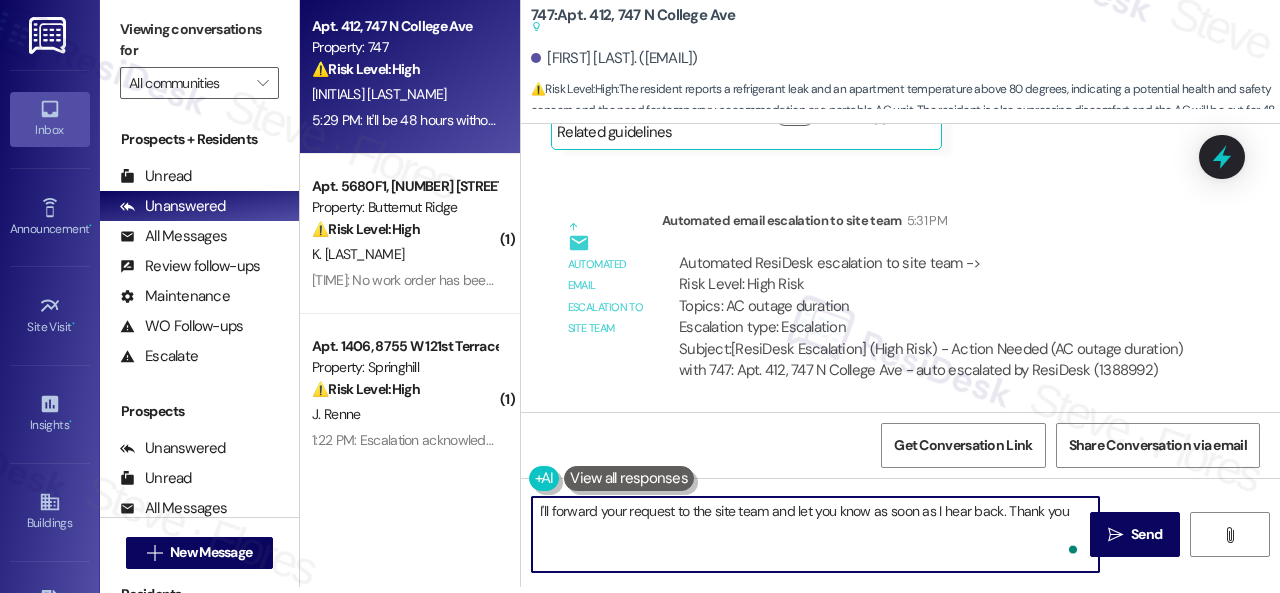 type on "I'll forward your request to the site team and let you know as soon as I hear back. Thank you." 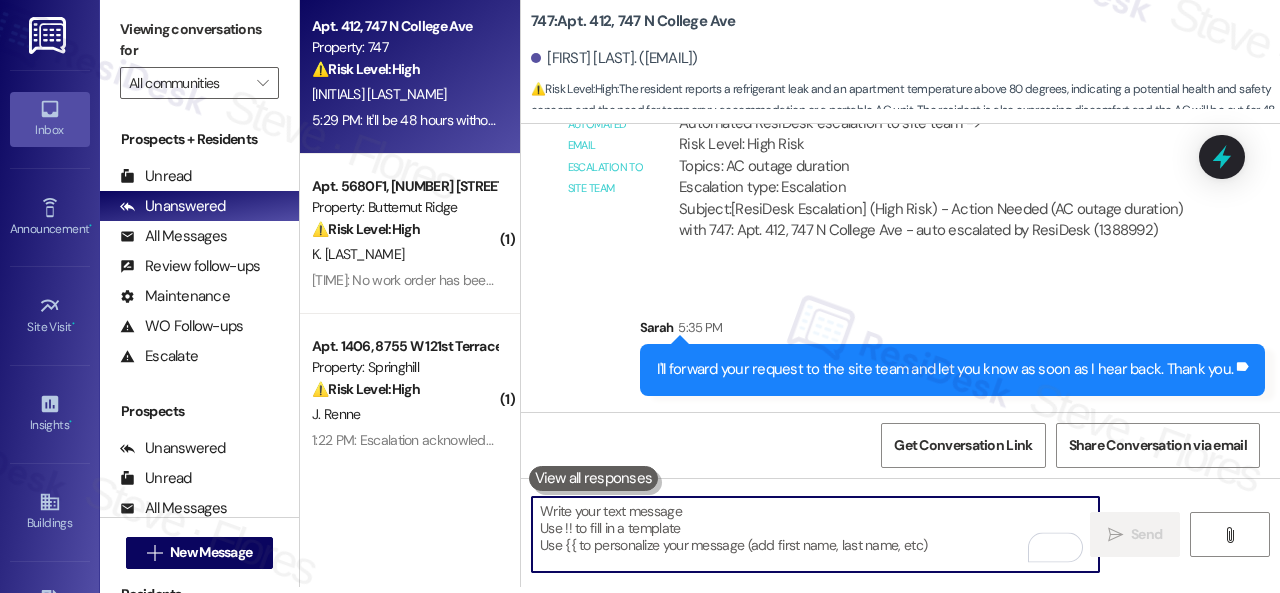 scroll, scrollTop: 6627, scrollLeft: 0, axis: vertical 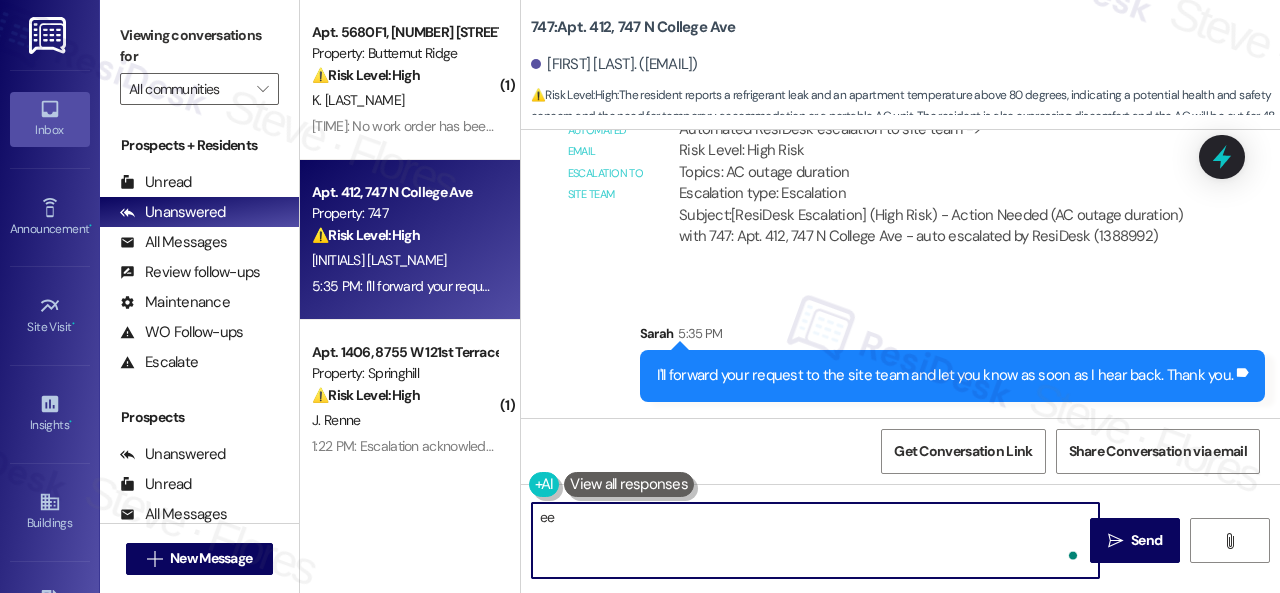 type on "ee" 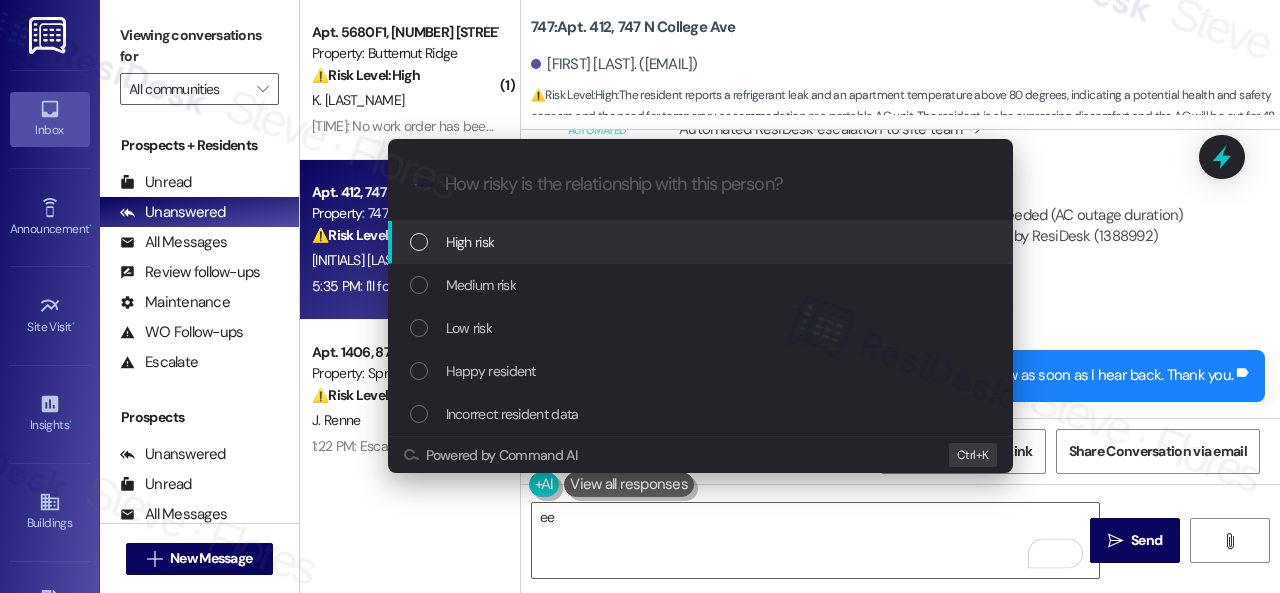 click on "High risk" at bounding box center (470, 242) 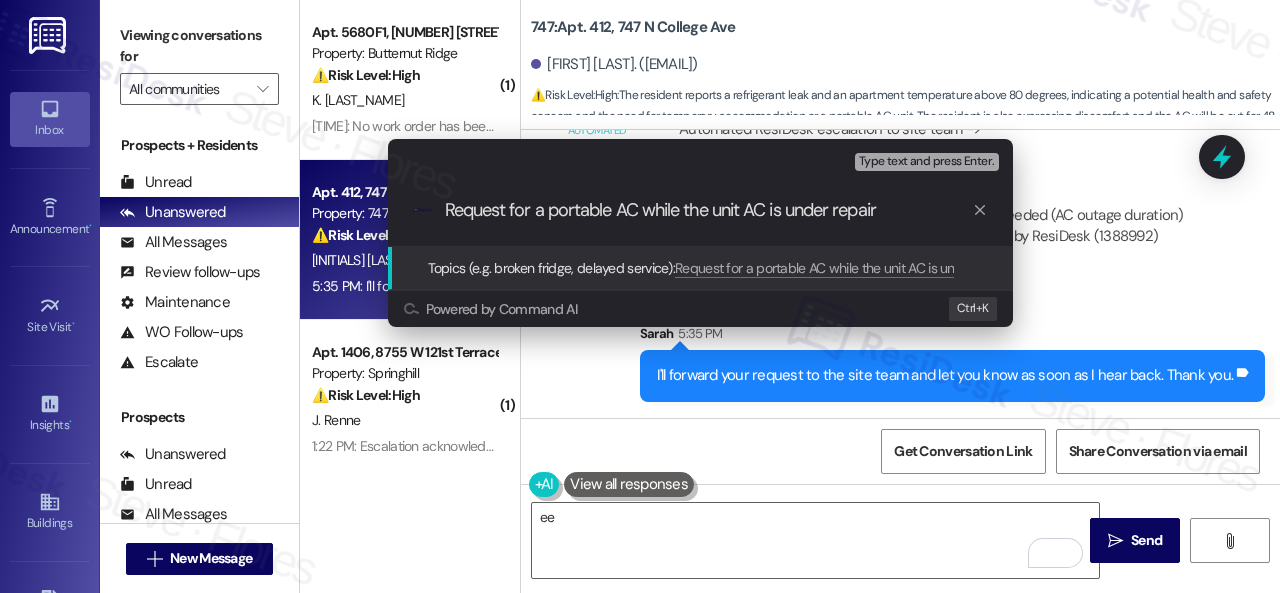 type on "Request for a portable AC while the unit AC is under repair." 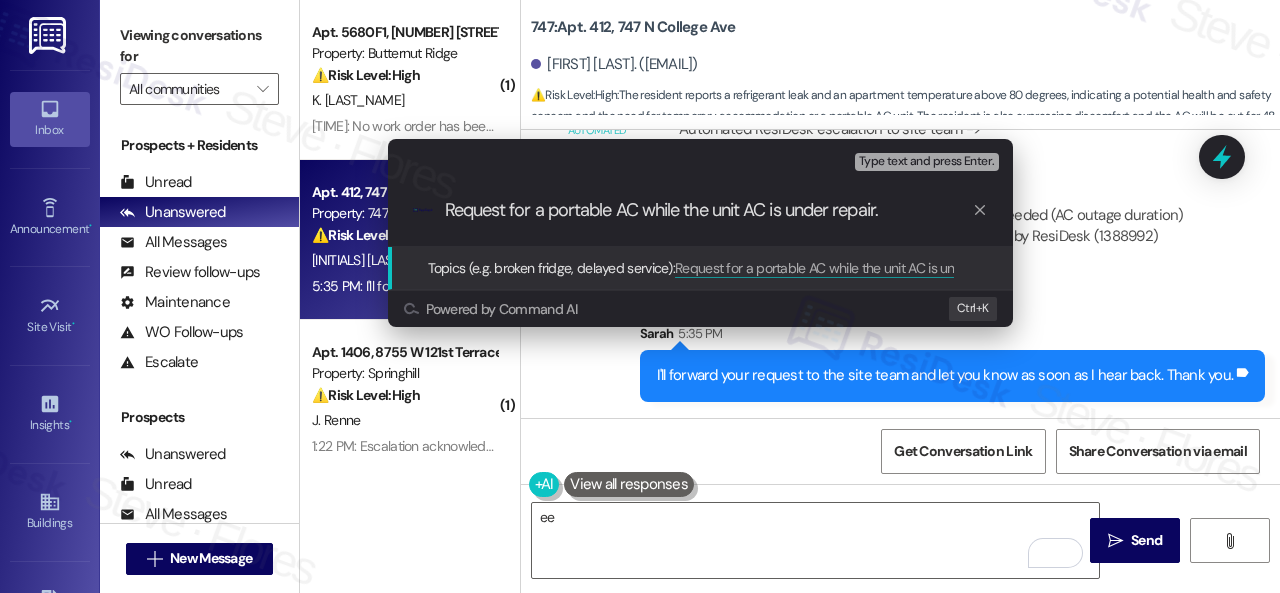 type 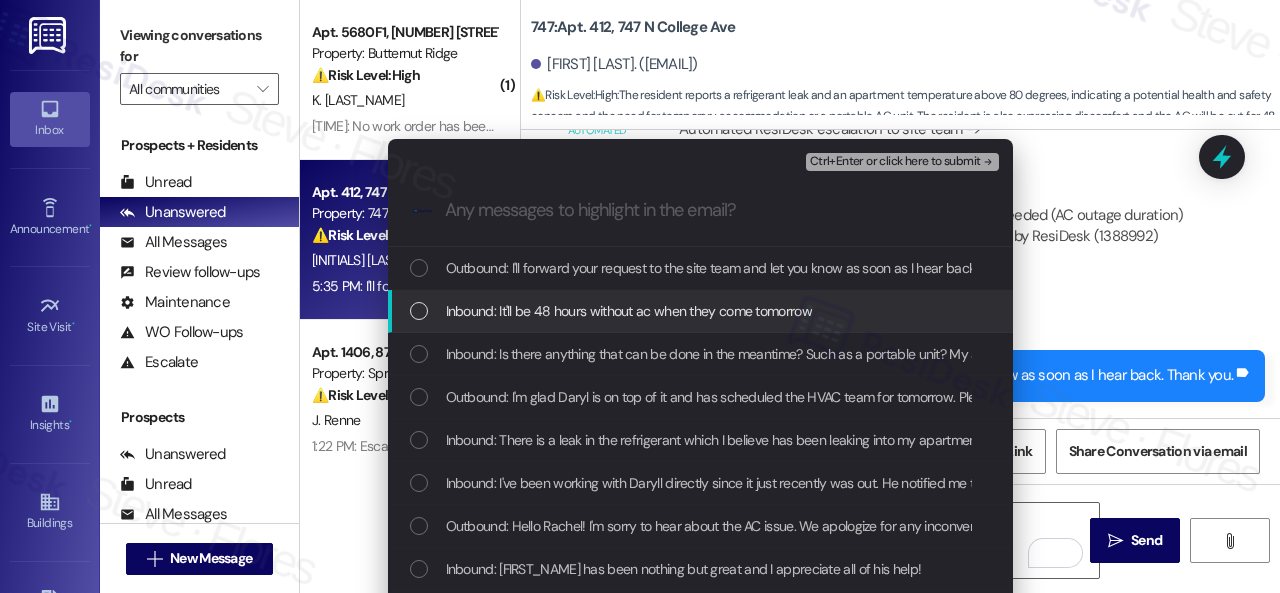 click on "Inbound: It'll be 48 hours without ac when they come tomorrow" at bounding box center (629, 311) 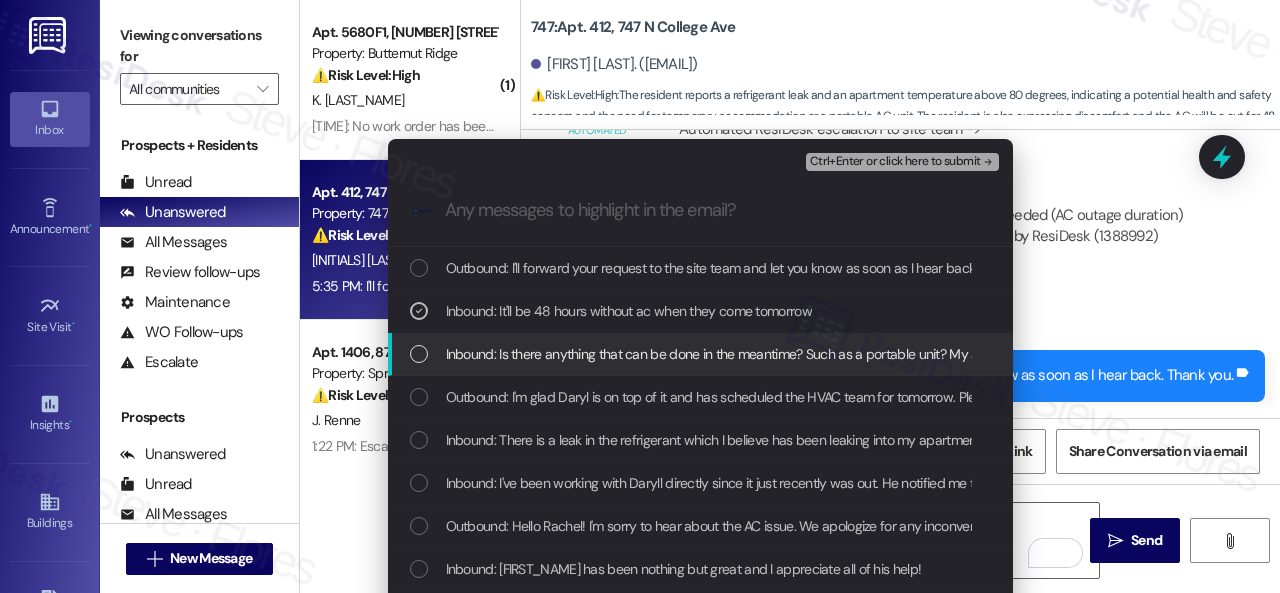 click on "Inbound: Is there anything that can be done in the meantime? Such as a portable unit? My apartment has 2 windows and it's above 80°" at bounding box center [839, 354] 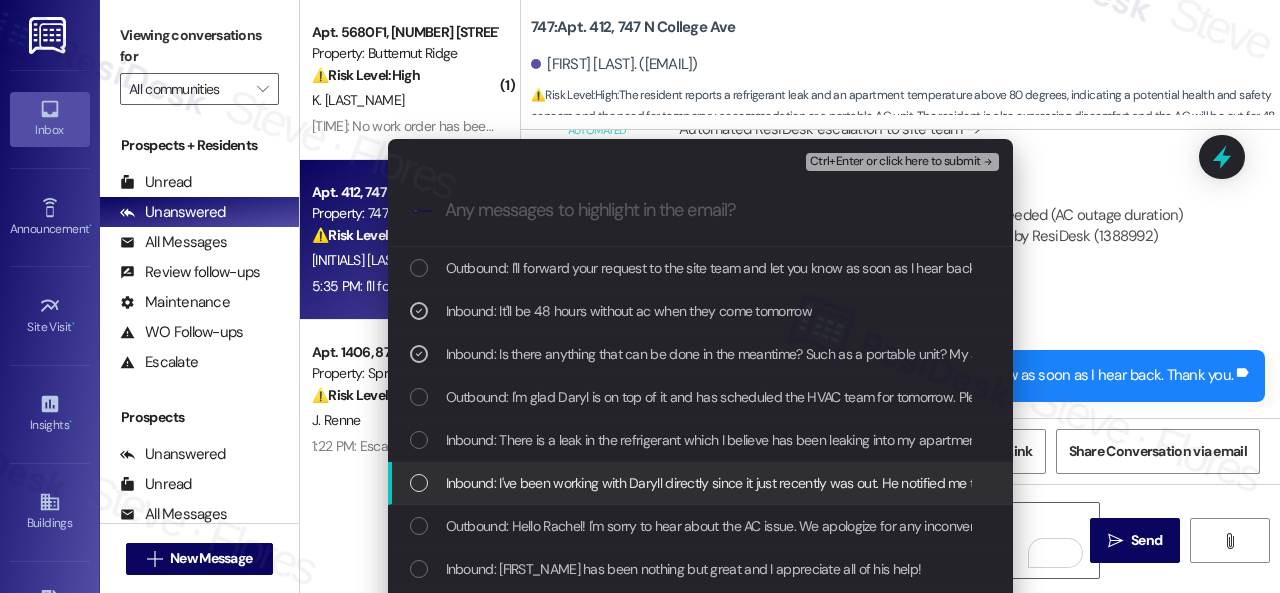 click on "Inbound: I've been working with Daryll directly since it just recently was out. He notified me that the HVAC team will be out tomorrow morning at [TIME] and has been very responsive" at bounding box center [967, 483] 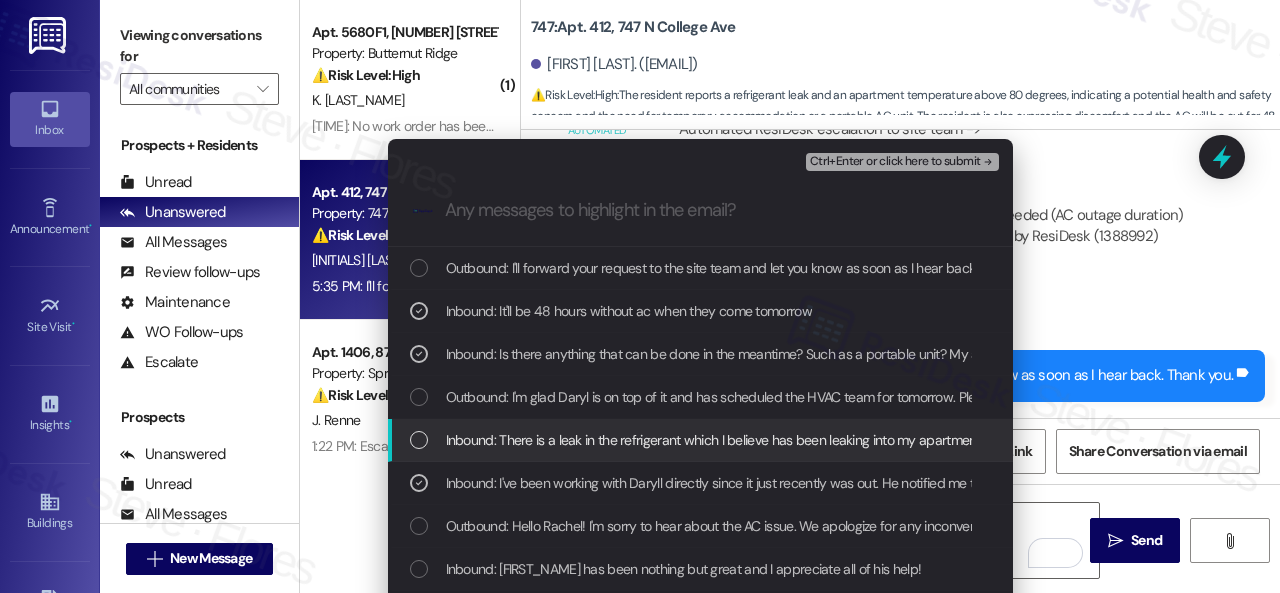 click on "Inbound: There is a leak in the refrigerant which I believe has been leaking into my apartment" at bounding box center (713, 440) 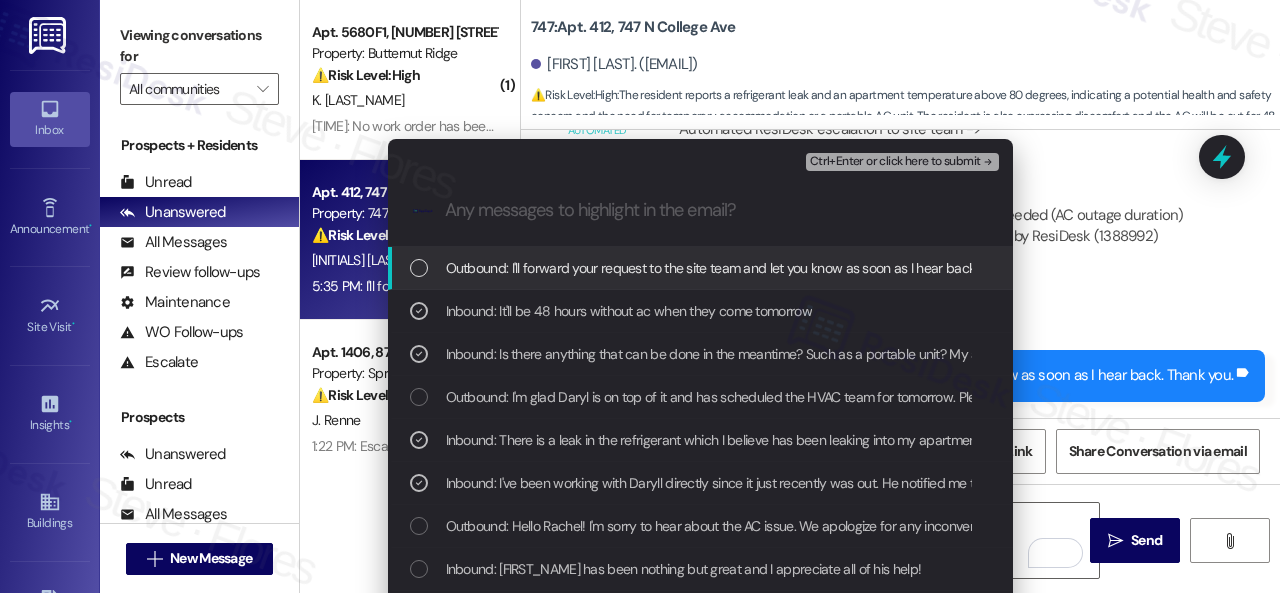 click on "Ctrl+Enter or click here to submit" at bounding box center [895, 162] 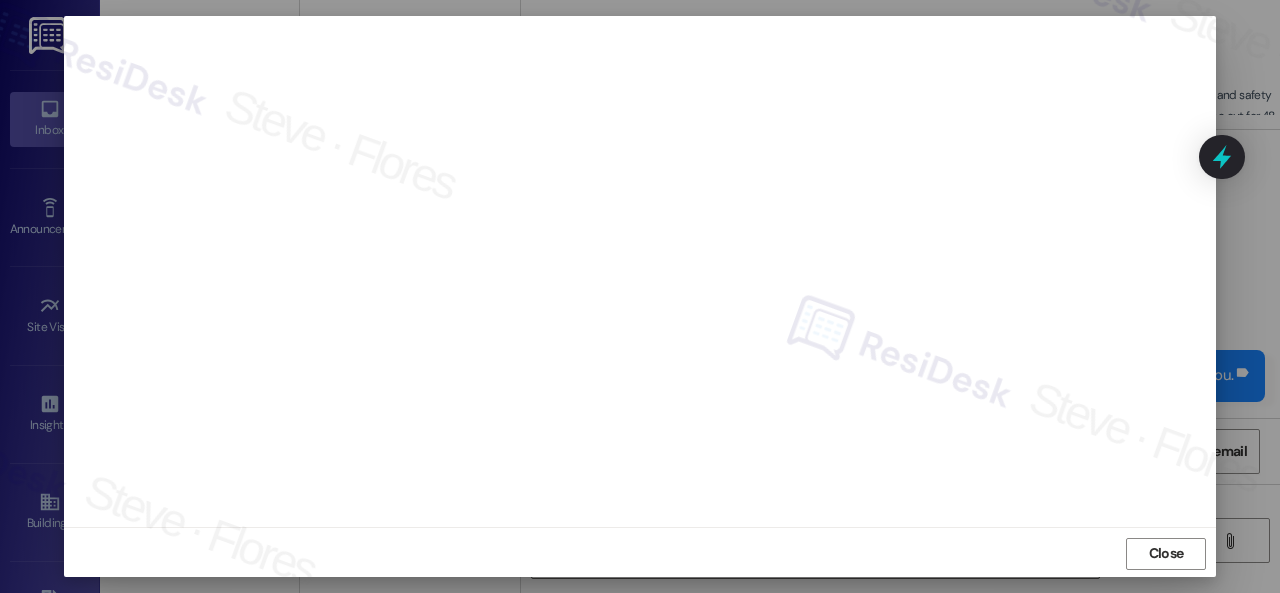 scroll, scrollTop: 25, scrollLeft: 0, axis: vertical 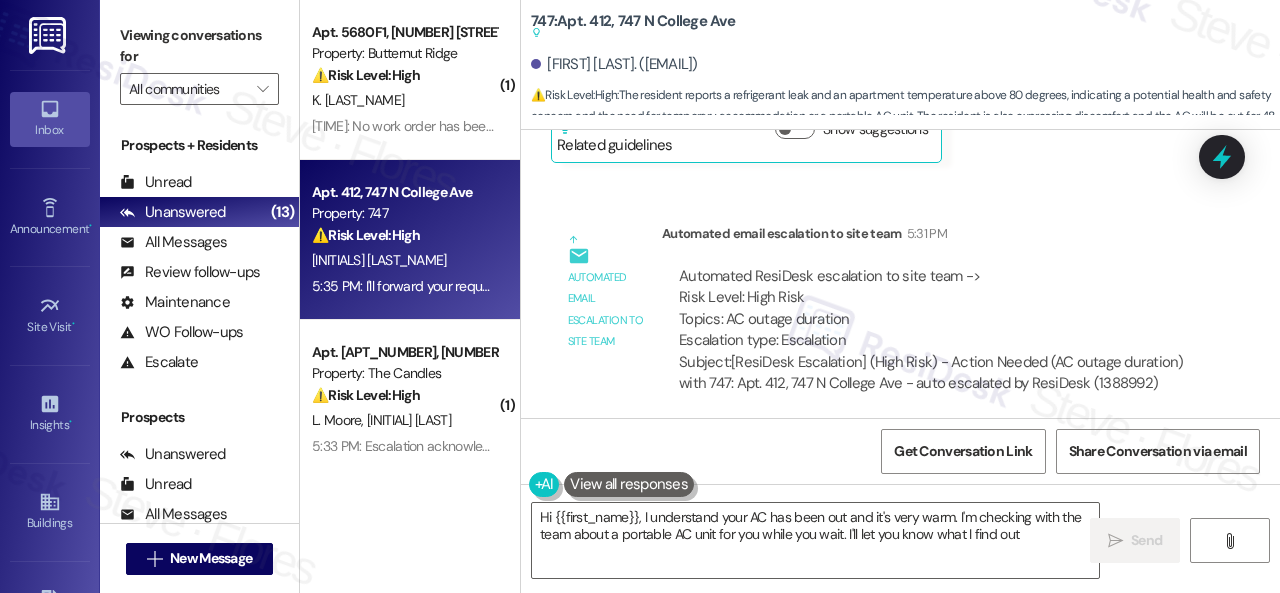 type on "Hi [FIRST_NAME], I understand your AC has been out and it's very warm. I'm checking with the team about a portable AC unit for you while you wait. I'll let you know what I find out!" 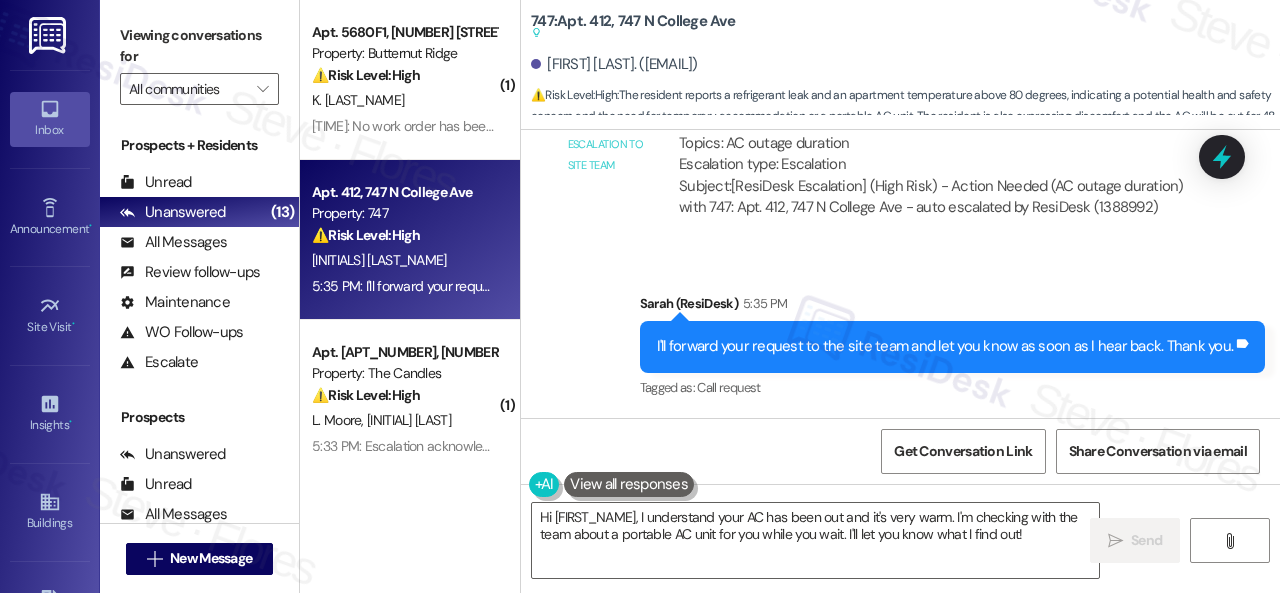 scroll, scrollTop: 7161, scrollLeft: 0, axis: vertical 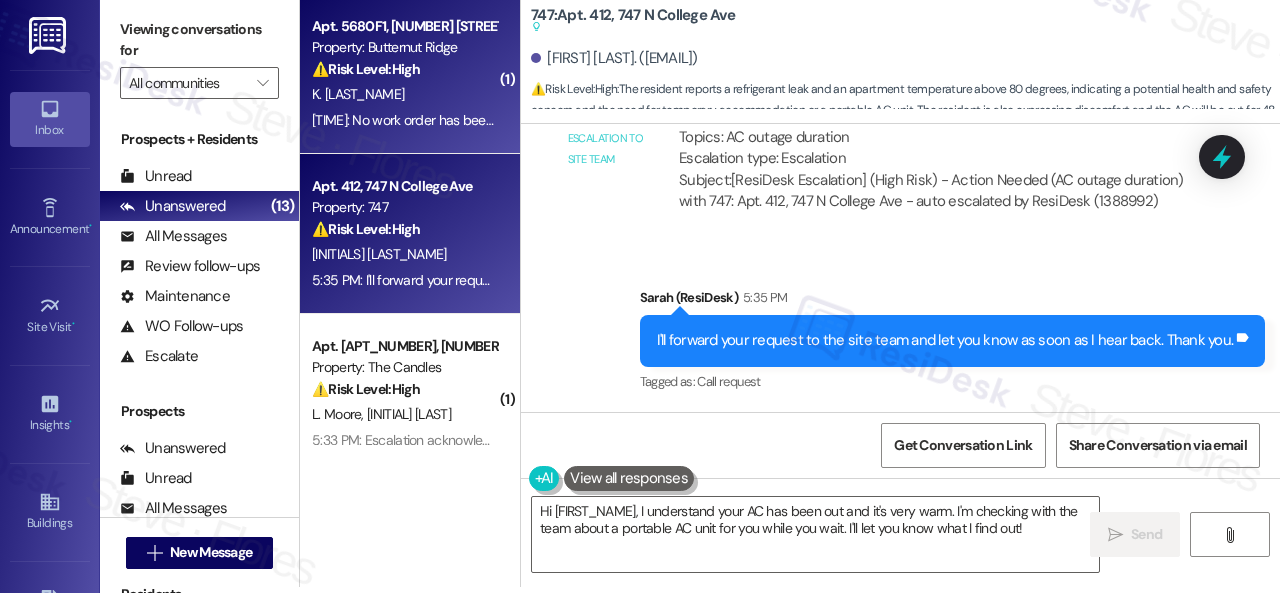 click on "K. [LAST_NAME]" at bounding box center (404, 94) 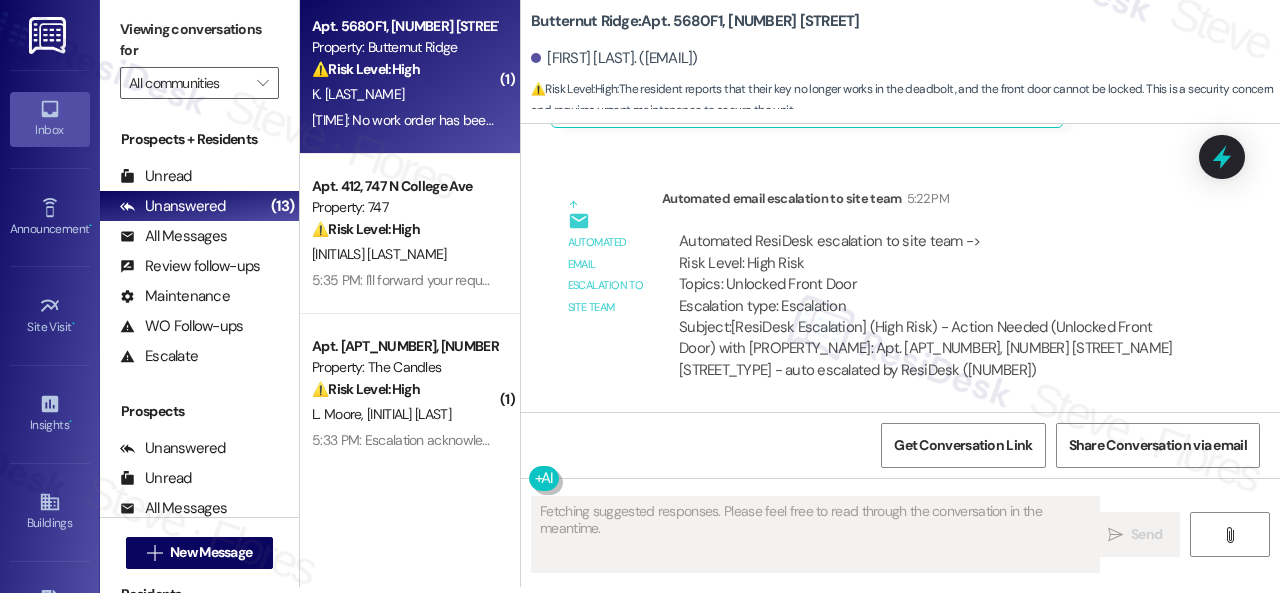 scroll, scrollTop: 3837, scrollLeft: 0, axis: vertical 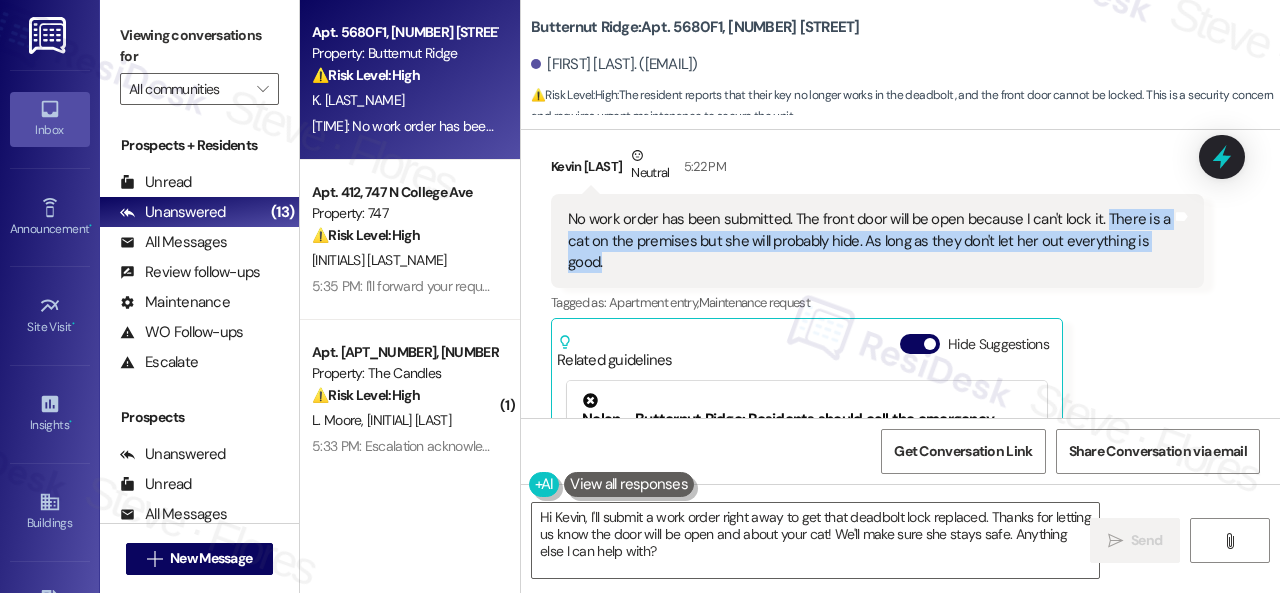 drag, startPoint x: 1098, startPoint y: 239, endPoint x: 1099, endPoint y: 284, distance: 45.01111 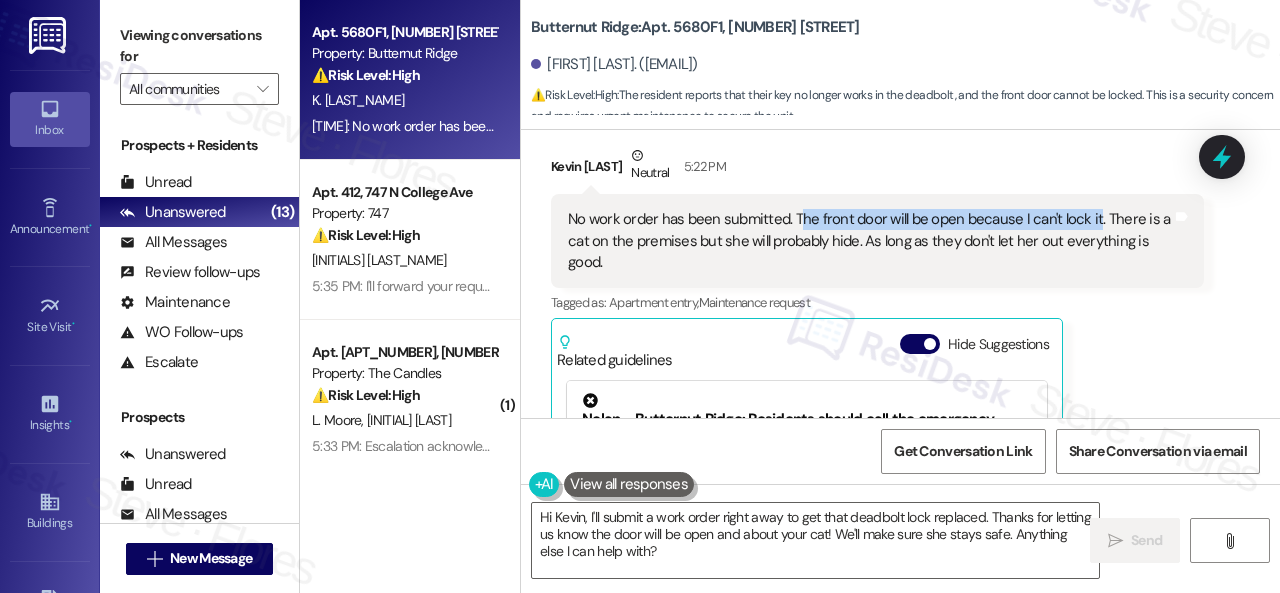 drag, startPoint x: 794, startPoint y: 239, endPoint x: 1093, endPoint y: 241, distance: 299.00668 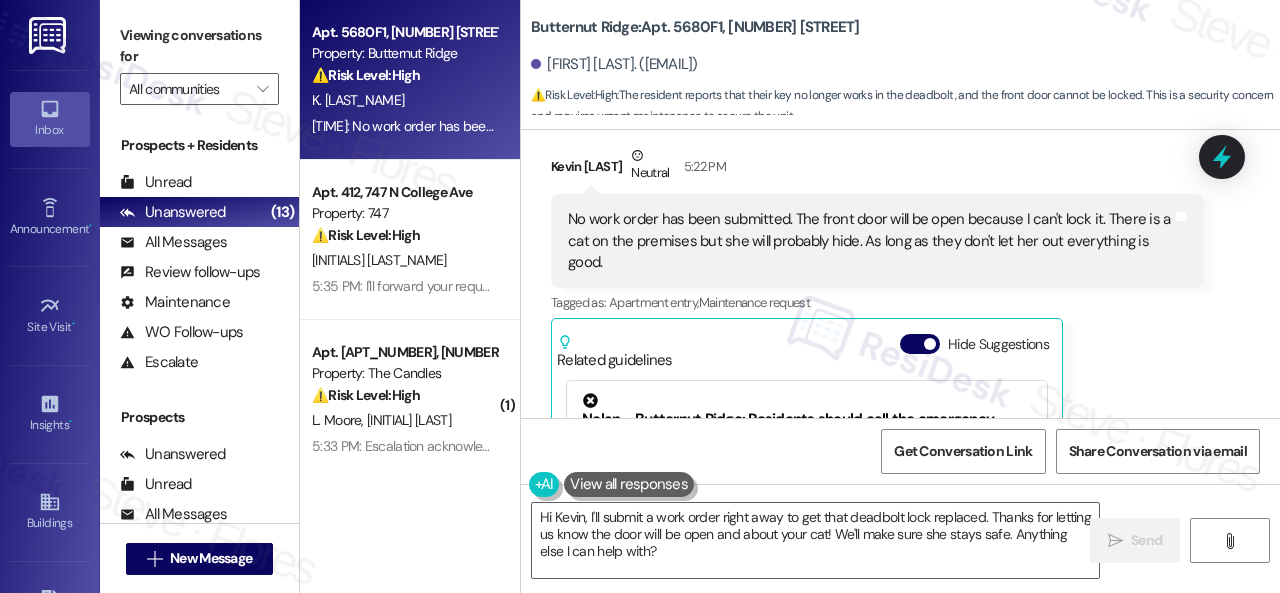 click on "No work order has been submitted.  The front door will be open because I can't lock it.  There is a cat on the premises but she will probably hide.  As long as they don't let her out everything is good." at bounding box center (870, 241) 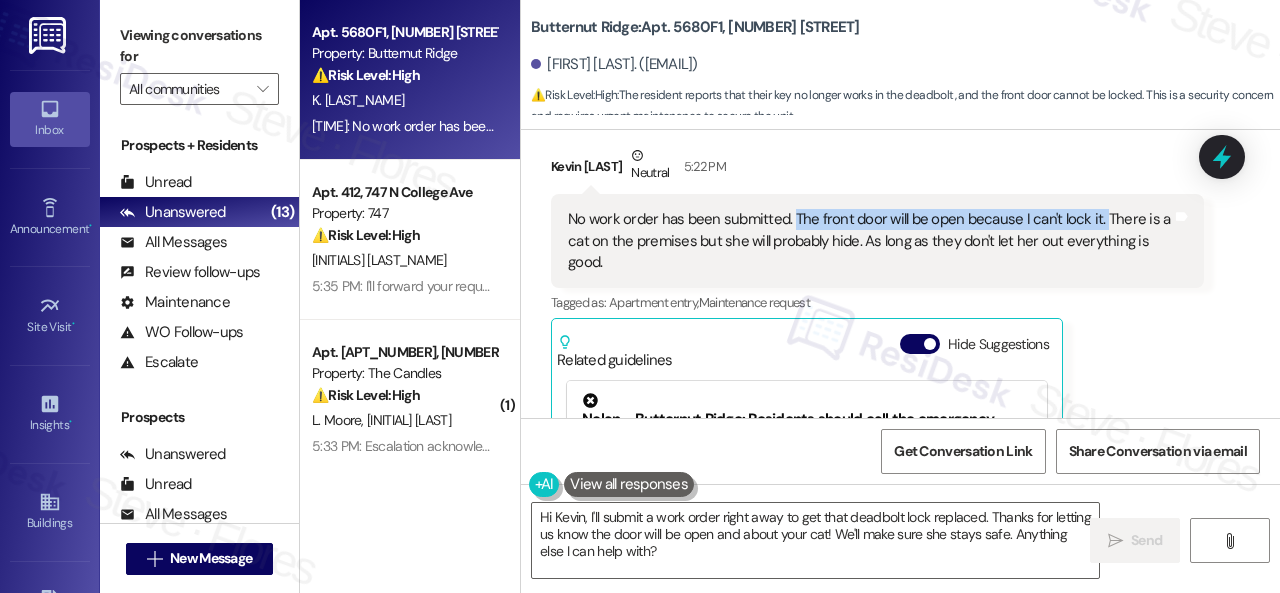drag, startPoint x: 1096, startPoint y: 241, endPoint x: 794, endPoint y: 239, distance: 302.00662 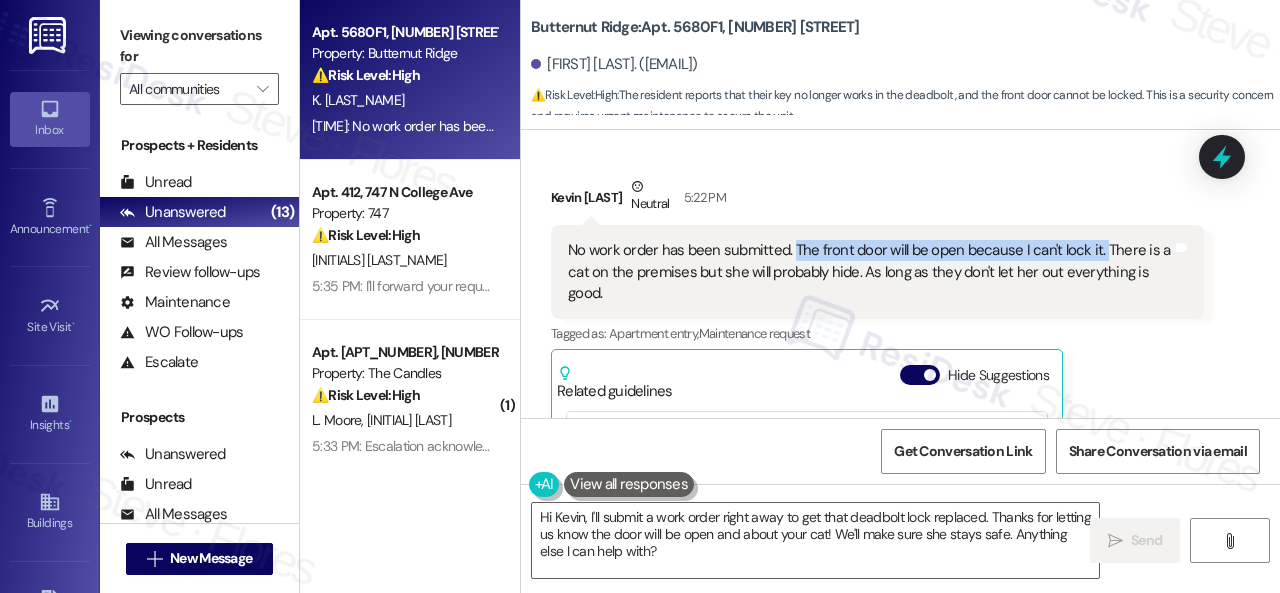 scroll, scrollTop: 3337, scrollLeft: 0, axis: vertical 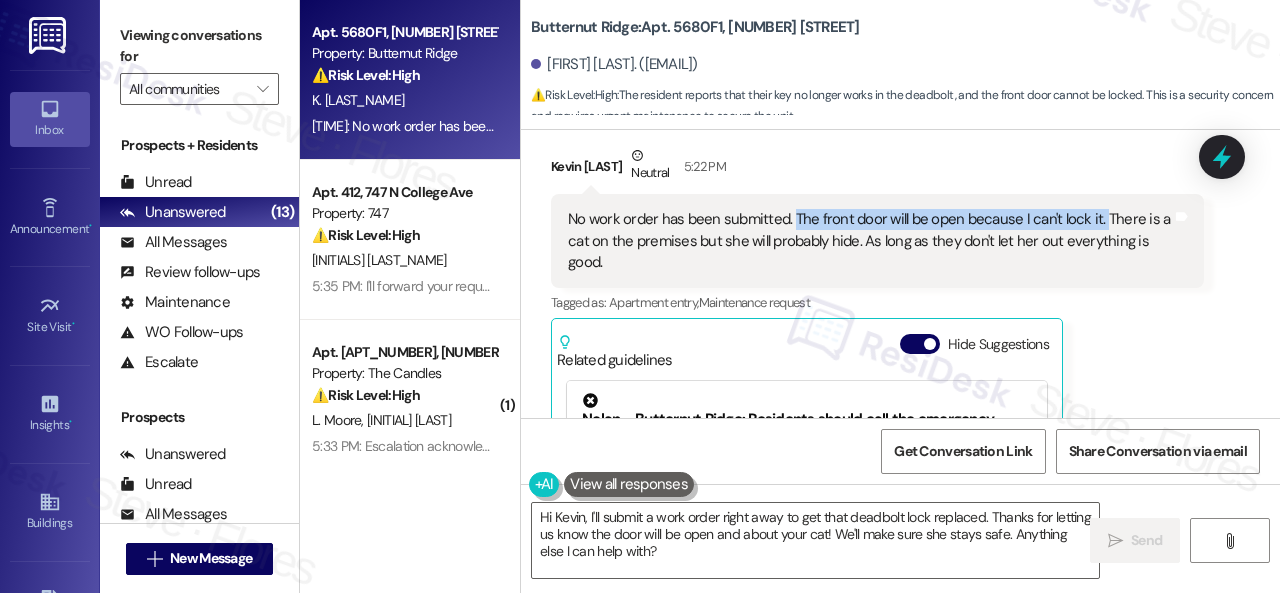 copy on "The front door will be open because I can't lock it." 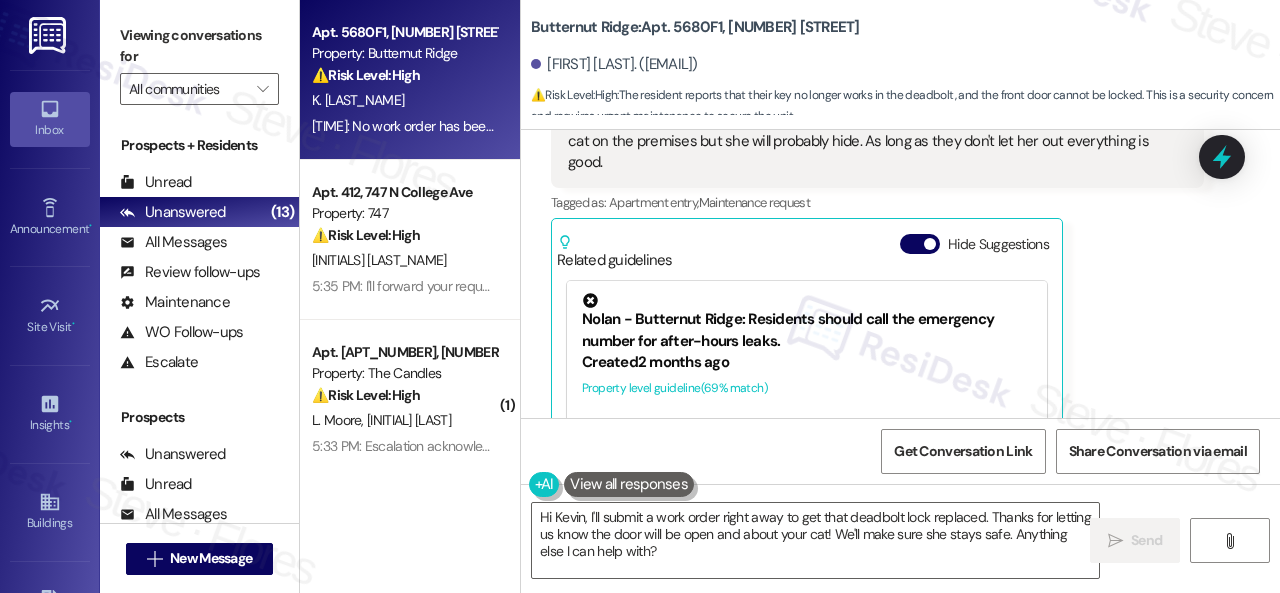scroll, scrollTop: 3337, scrollLeft: 0, axis: vertical 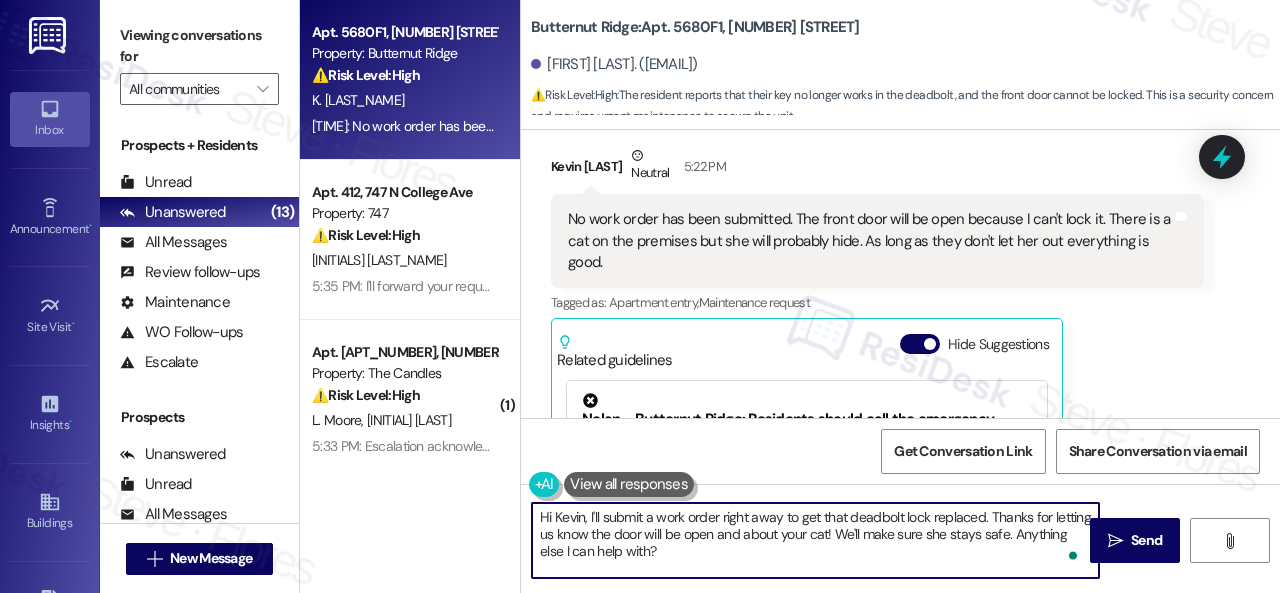 drag, startPoint x: 698, startPoint y: 555, endPoint x: 656, endPoint y: 531, distance: 48.373547 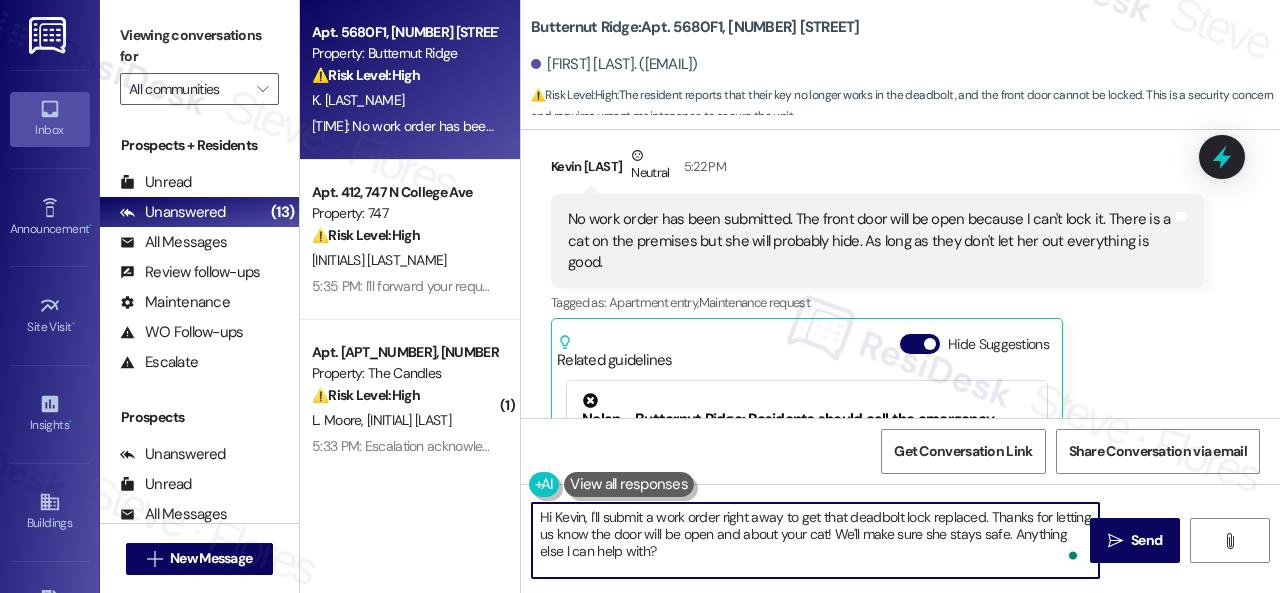 click on "Hi Kevin, I'll submit a work order right away to get that deadbolt lock replaced. Thanks for letting us know the door will be open and about your cat! We'll make sure she stays safe. Anything else I can help with?" at bounding box center (815, 540) 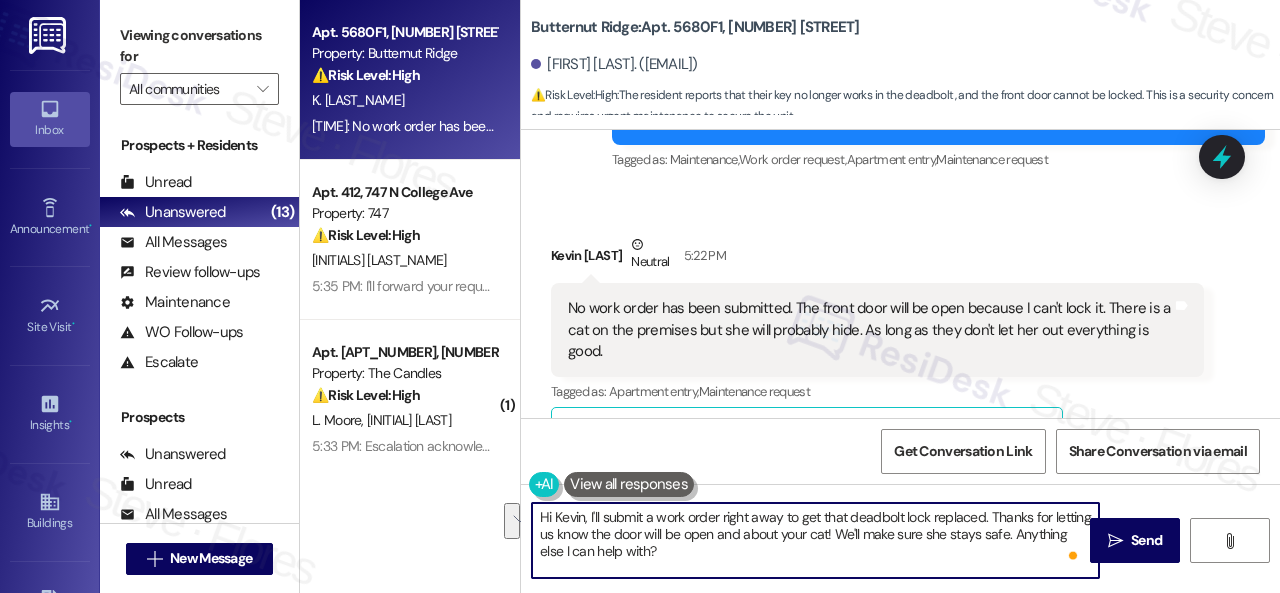 scroll, scrollTop: 3337, scrollLeft: 0, axis: vertical 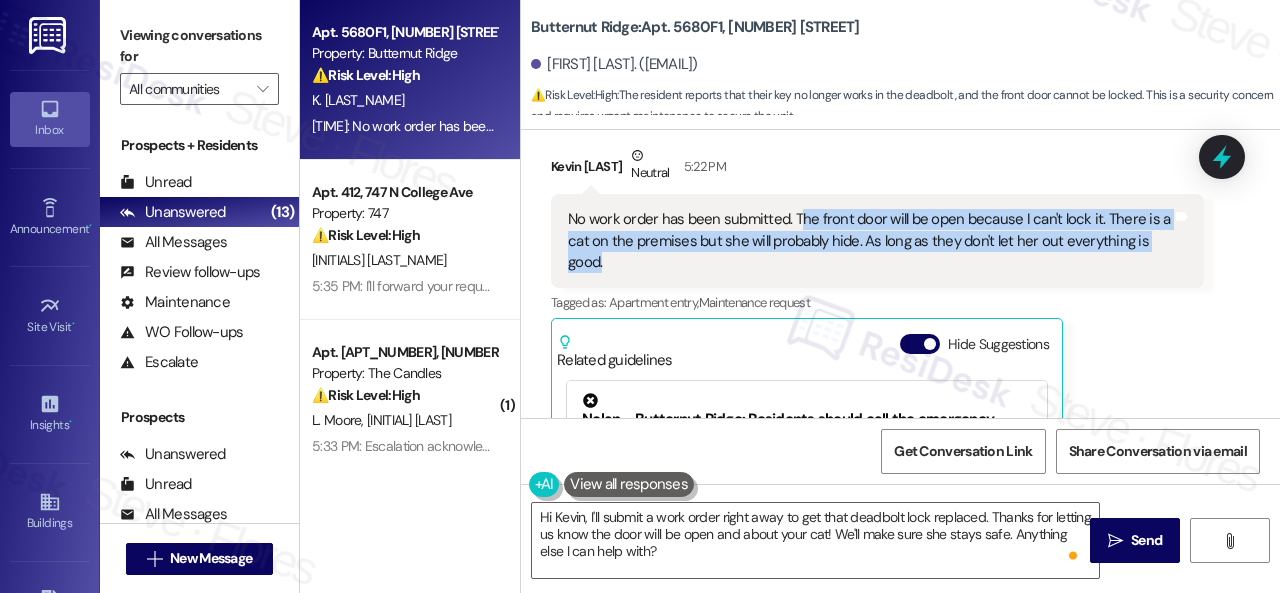 drag, startPoint x: 794, startPoint y: 237, endPoint x: 853, endPoint y: 288, distance: 77.987175 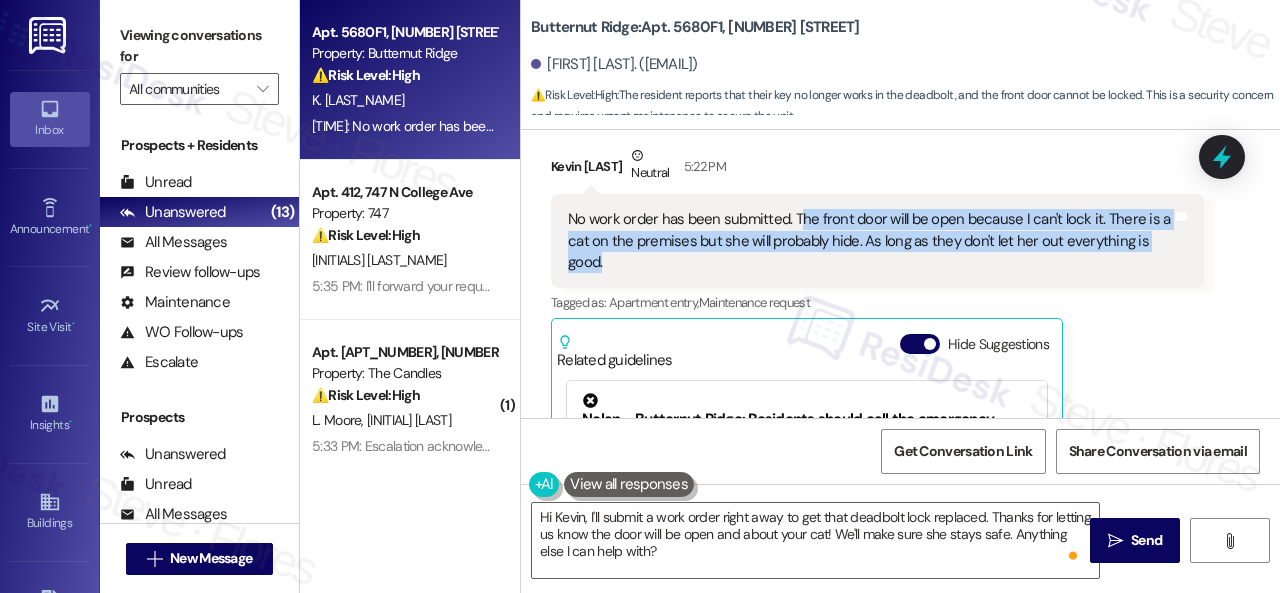 click on "No work order has been submitted.  The front door will be open because I can't lock it.  There is a cat on the premises but she will probably hide.  As long as they don't let her out everything is good." at bounding box center (870, 241) 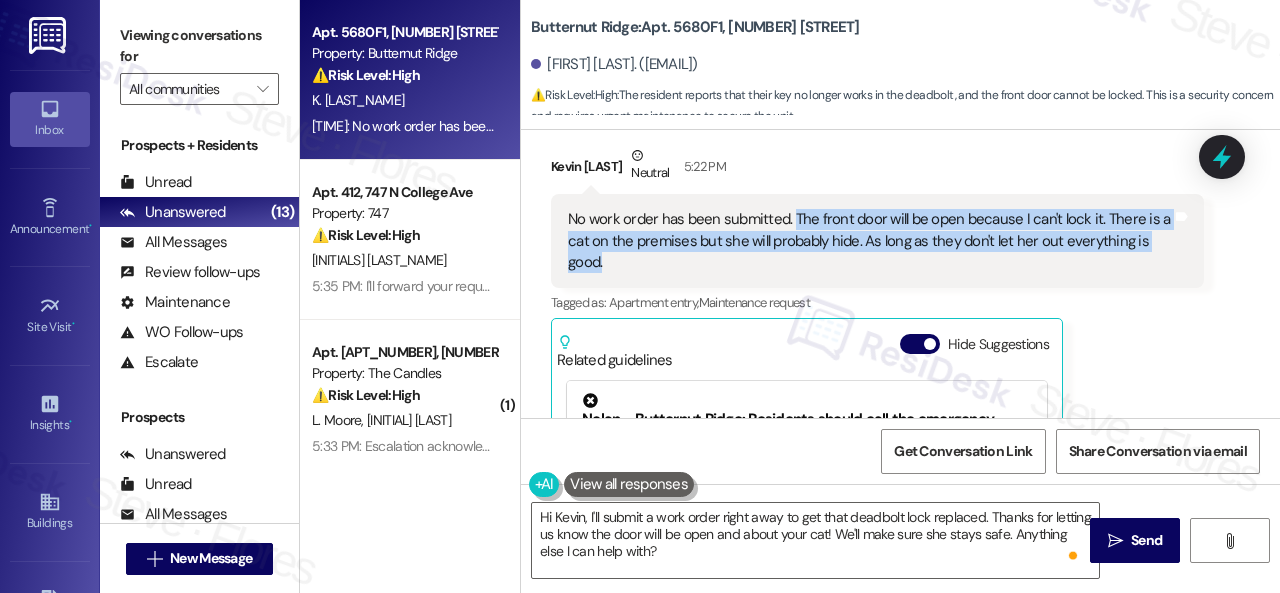 drag, startPoint x: 790, startPoint y: 235, endPoint x: 797, endPoint y: 273, distance: 38.63936 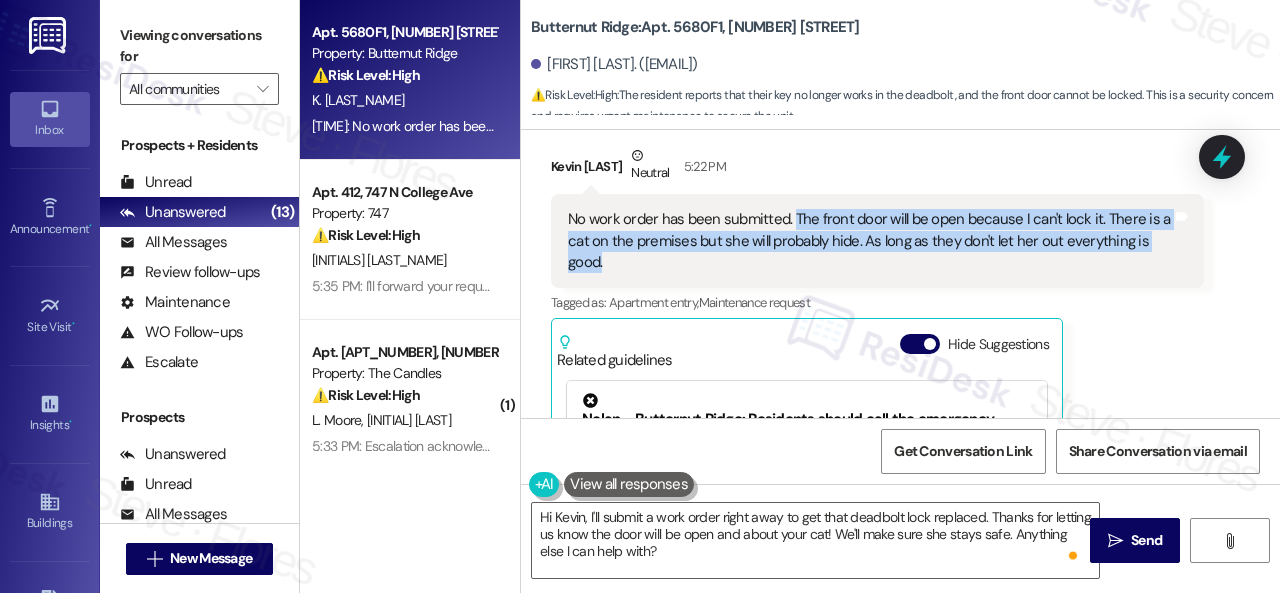click on "No work order has been submitted.  The front door will be open because I can't lock it.  There is a cat on the premises but she will probably hide.  As long as they don't let her out everything is good." at bounding box center [870, 241] 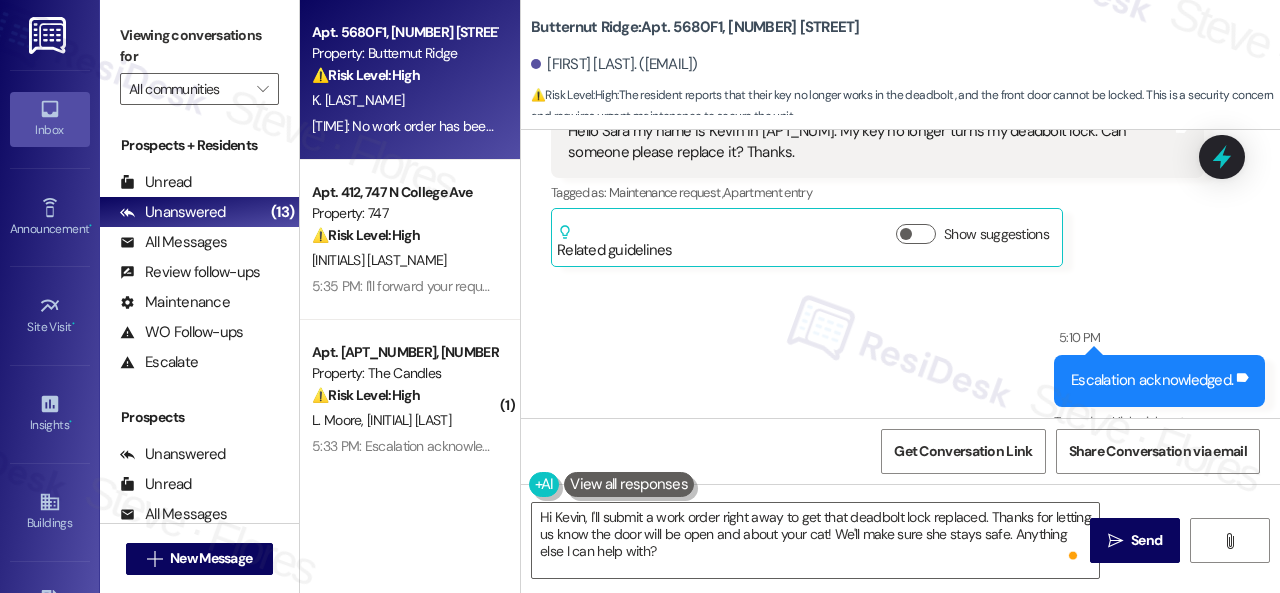 scroll, scrollTop: 2137, scrollLeft: 0, axis: vertical 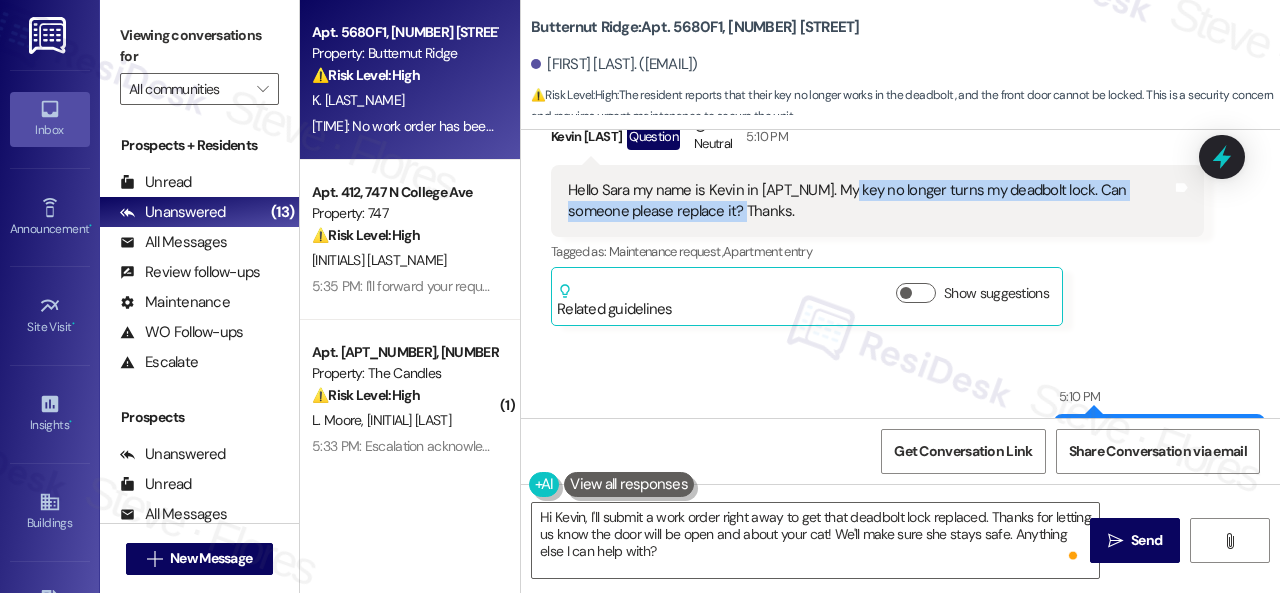 drag, startPoint x: 838, startPoint y: 209, endPoint x: 737, endPoint y: 235, distance: 104.292854 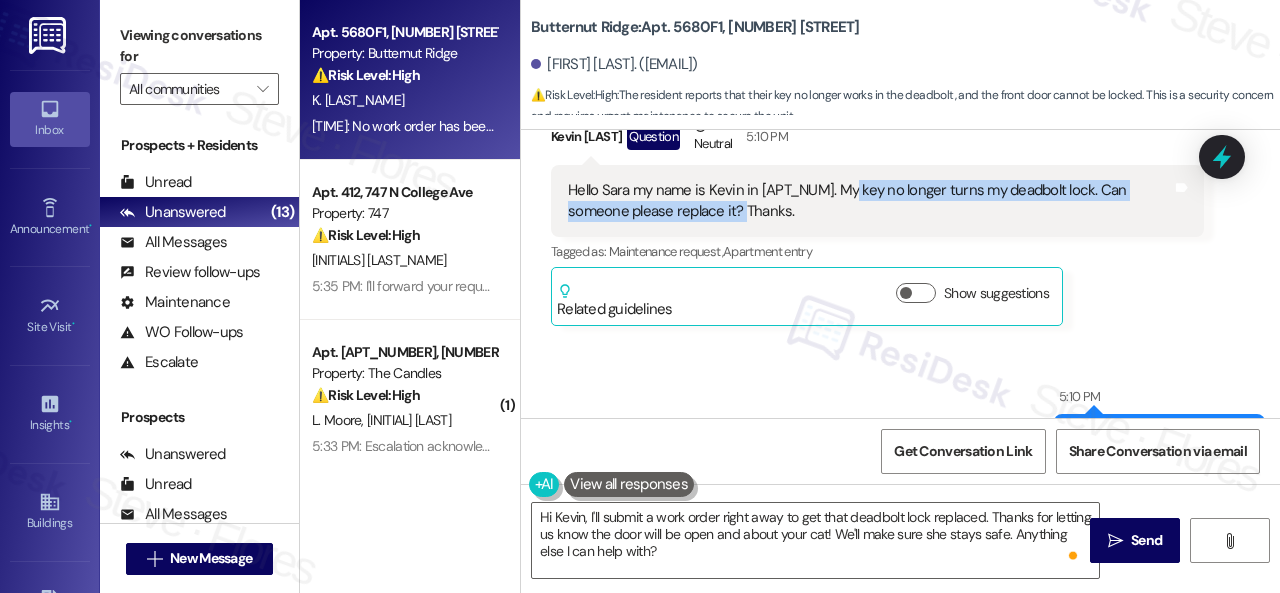 click on "Hello [FIRST] my name is [FIRST] in [NUMBER] apt [LETTER].  My key no longer turns my deadbolt lock.  Can someone please replace it?  Thanks." at bounding box center (870, 201) 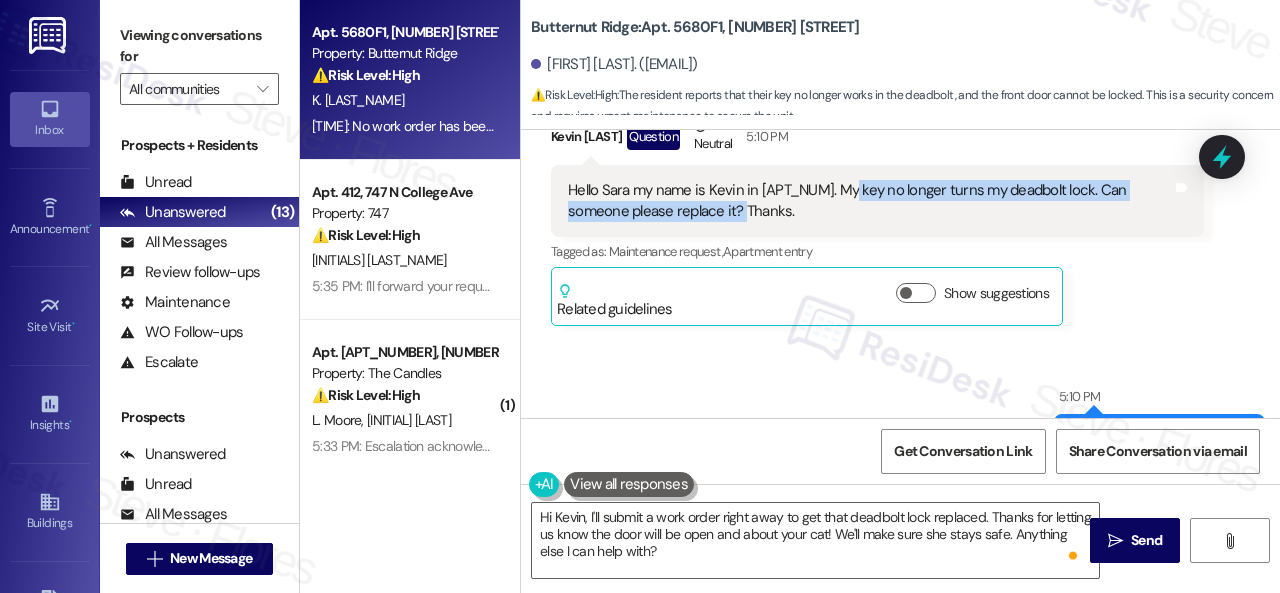 copy on "My key no longer turns my deadbolt lock.  Can someone please replace it?" 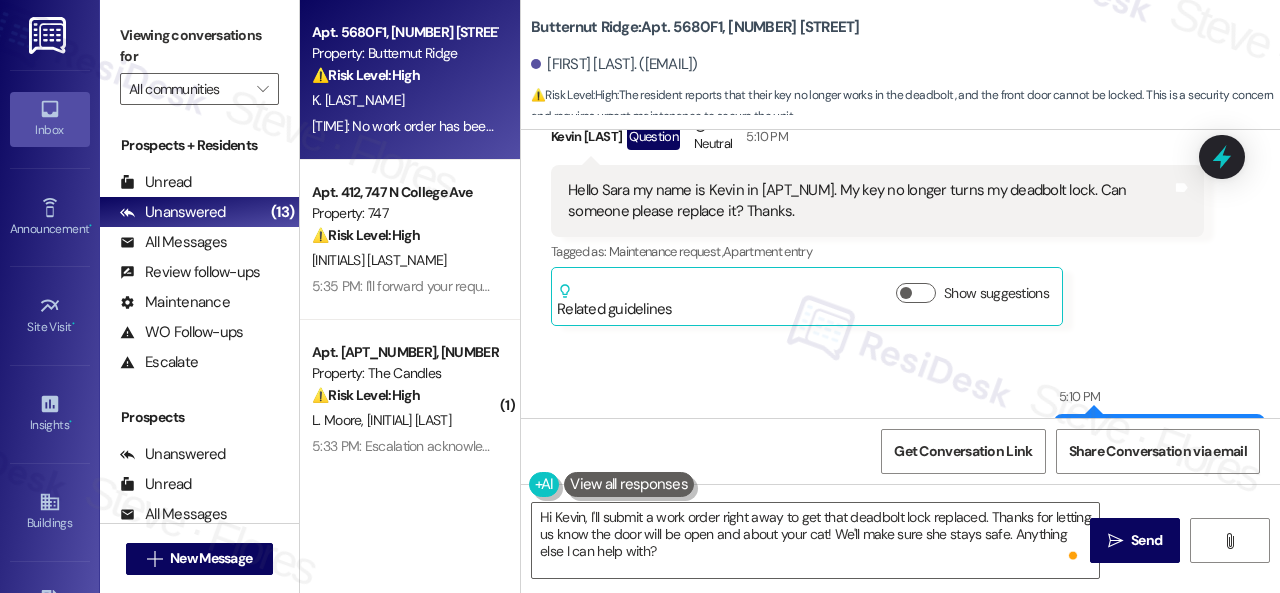 click on "Sent via SMS 5:10 PM Escalation acknowledged. Tags and notes Tagged as:   High-risk-auto-response Click to highlight conversations about High-risk-auto-response" at bounding box center (900, 425) 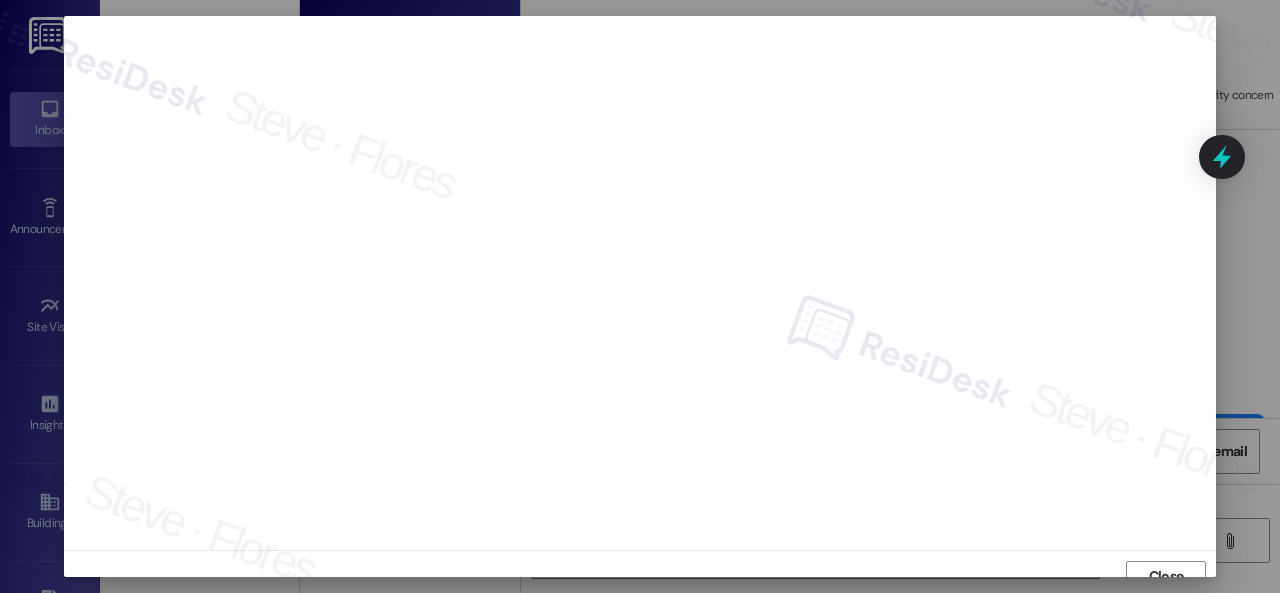scroll, scrollTop: 15, scrollLeft: 0, axis: vertical 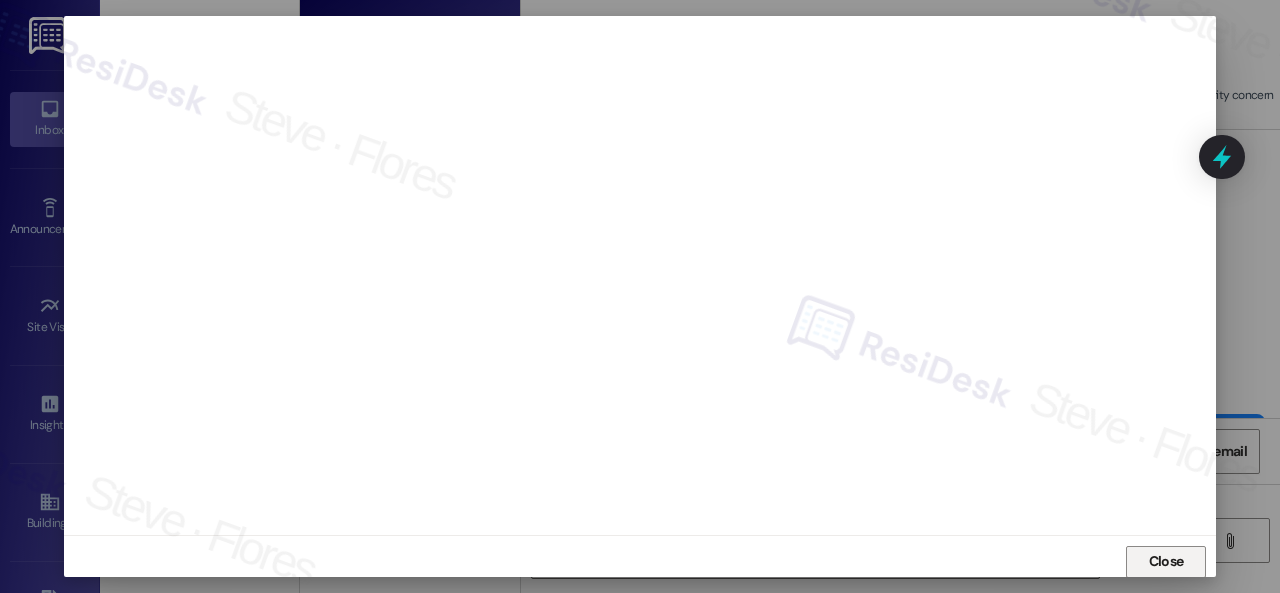 click on "Close" at bounding box center (1166, 561) 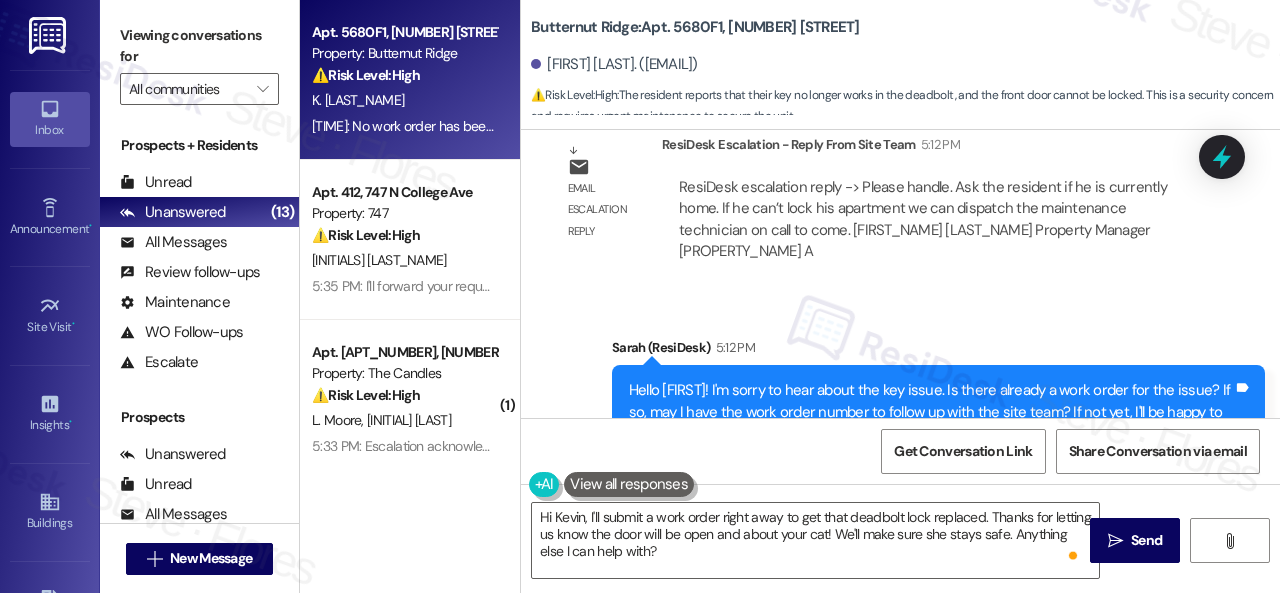 scroll, scrollTop: 3037, scrollLeft: 0, axis: vertical 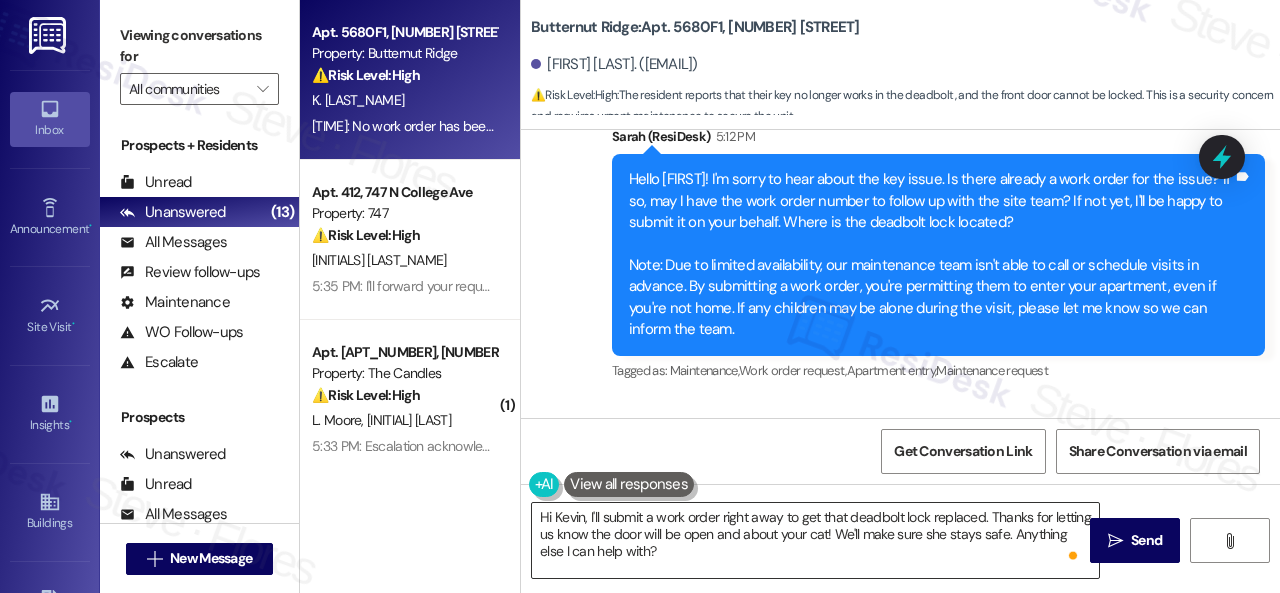 click on "Hi Kevin, I'll submit a work order right away to get that deadbolt lock replaced. Thanks for letting us know the door will be open and about your cat! We'll make sure she stays safe. Anything else I can help with?" at bounding box center [815, 540] 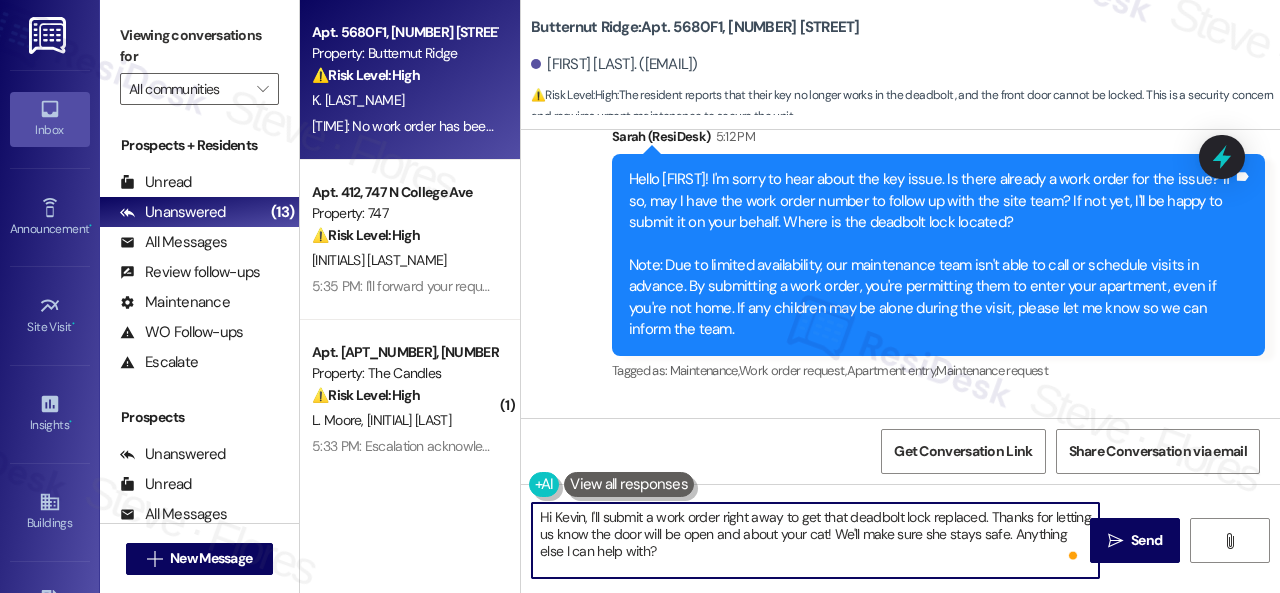drag, startPoint x: 470, startPoint y: 493, endPoint x: 414, endPoint y: 475, distance: 58.821766 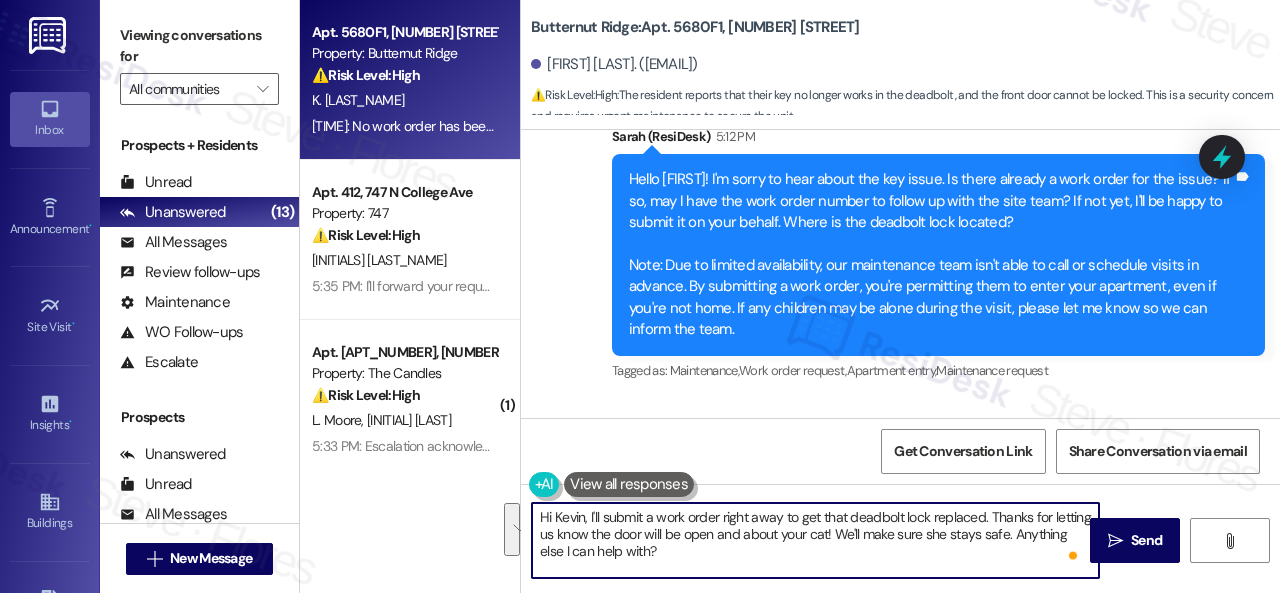 paste on "Thank you. I've submitted a work order on your behalf and notified the site team. Please let me know if you have an update or need anything else." 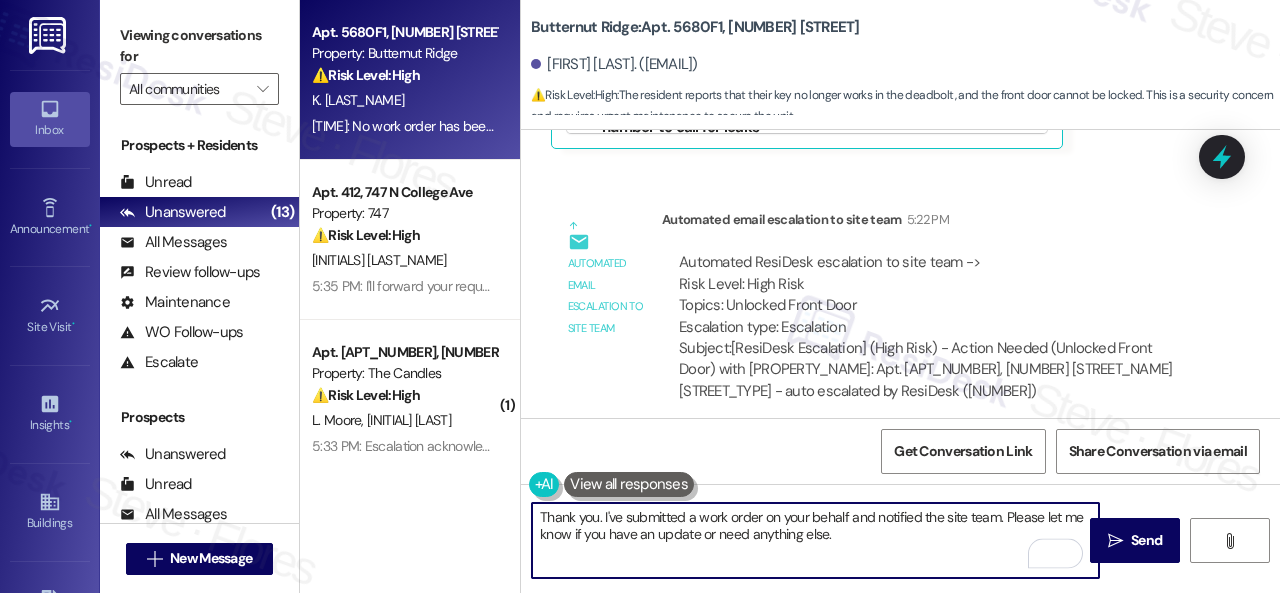 scroll, scrollTop: 3837, scrollLeft: 0, axis: vertical 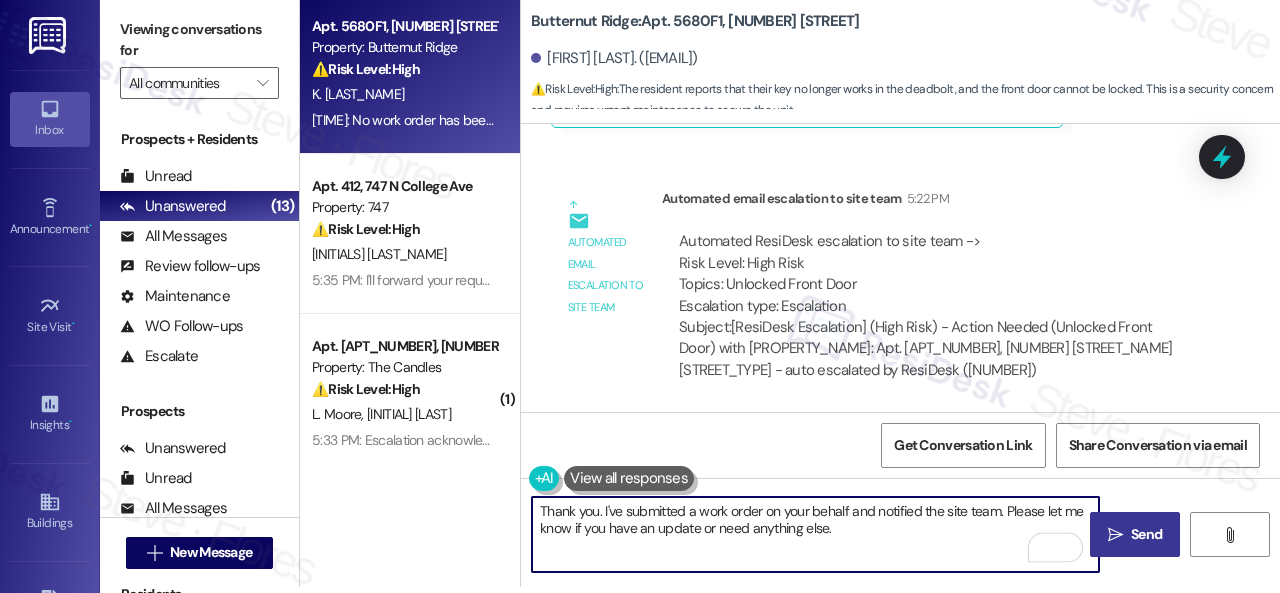 type on "Thank you. I've submitted a work order on your behalf and notified the site team. Please let me know if you have an update or need anything else." 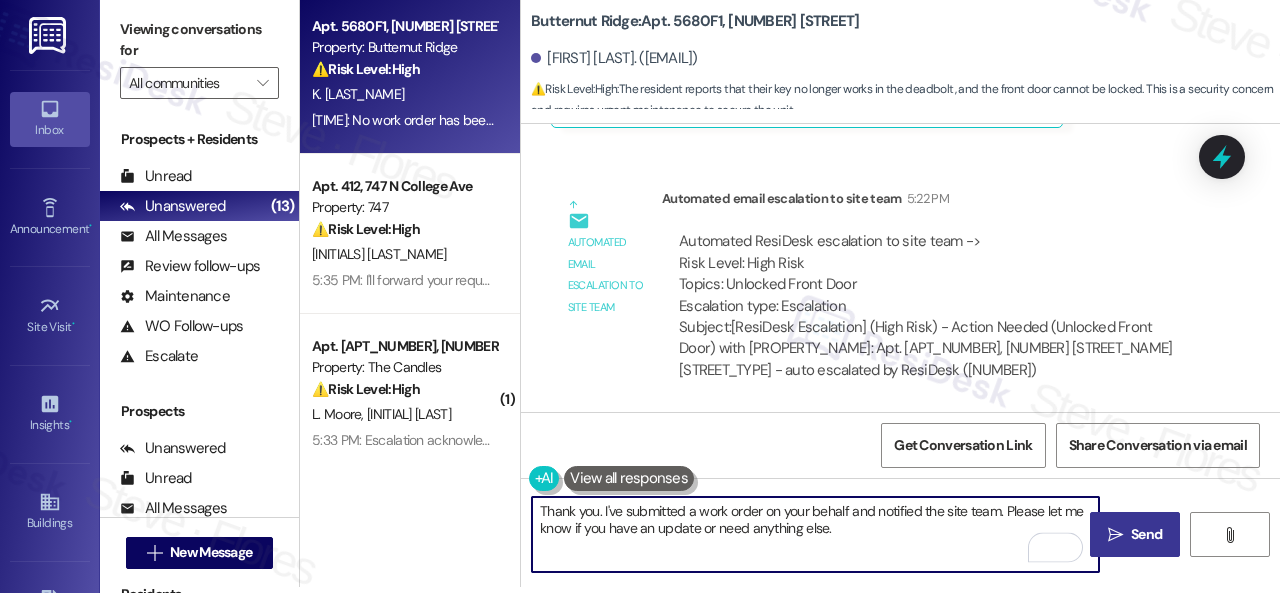 click on " Send" at bounding box center [1135, 534] 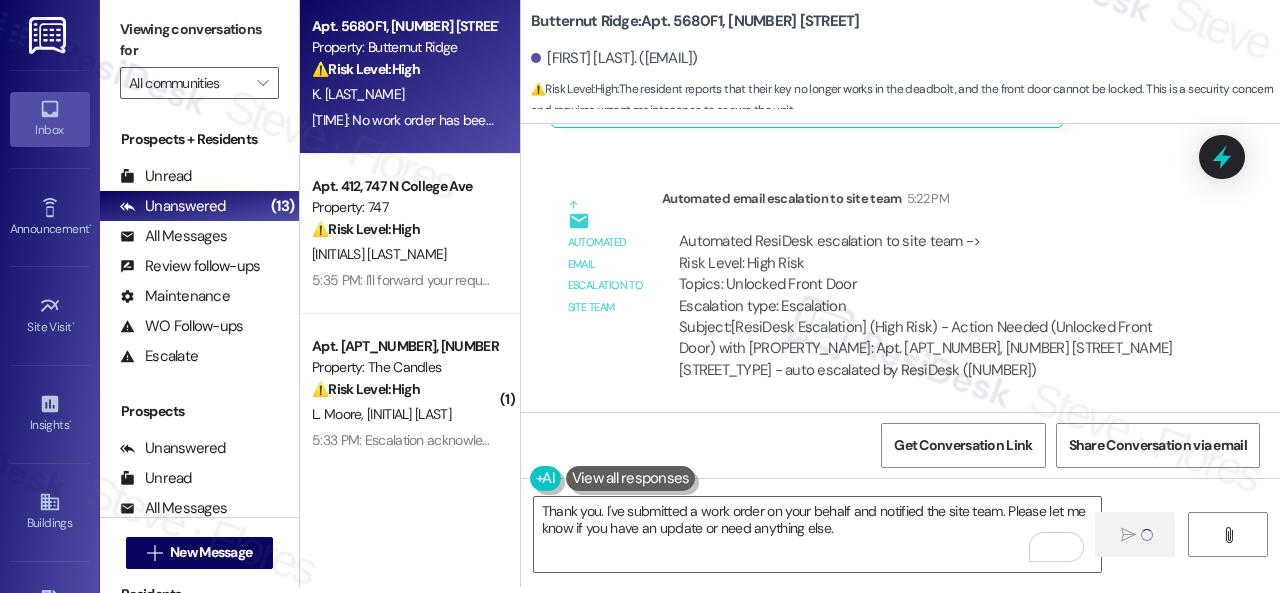 type 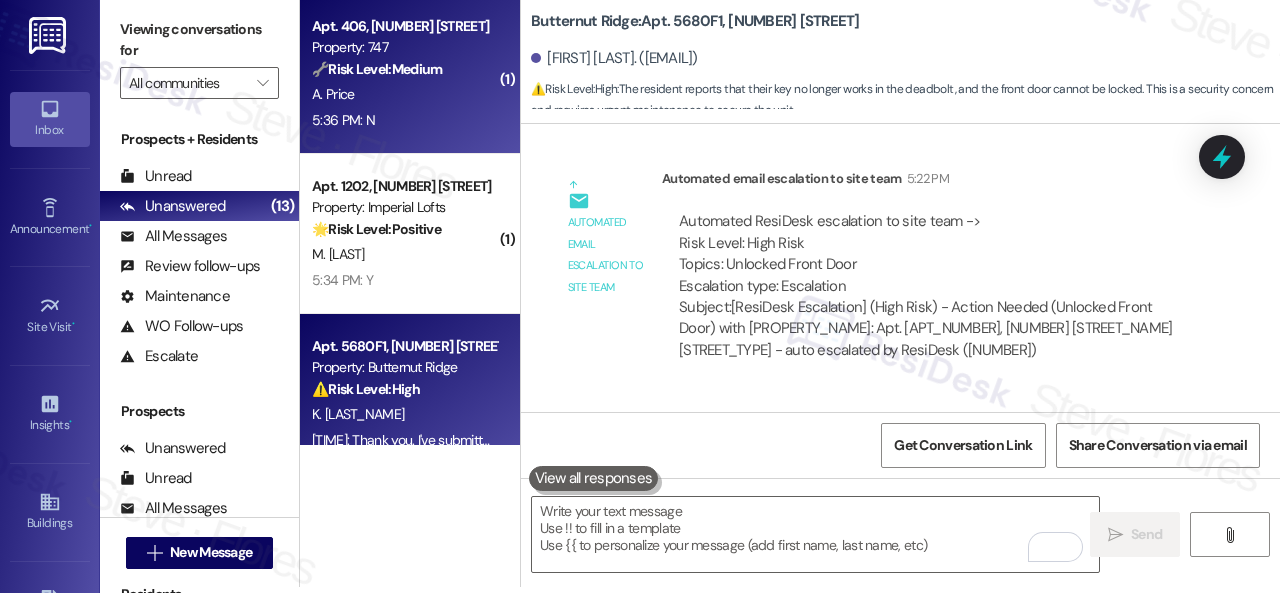 click on "5:36 PM: N 5:36 PM: N" at bounding box center [404, 120] 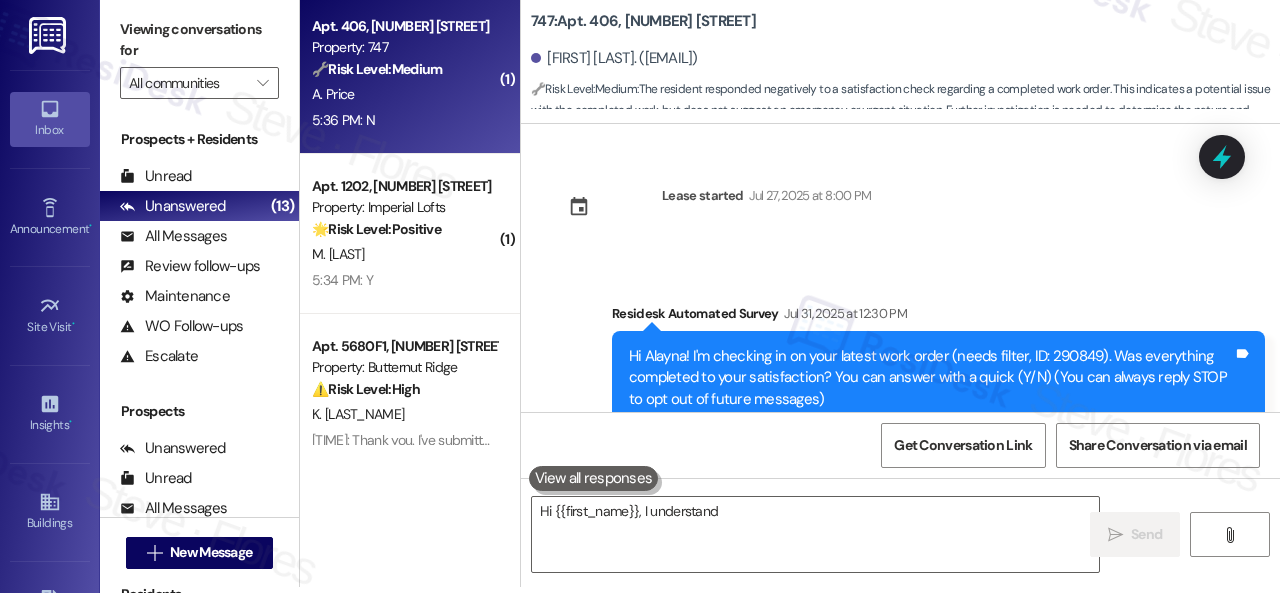 scroll, scrollTop: 0, scrollLeft: 0, axis: both 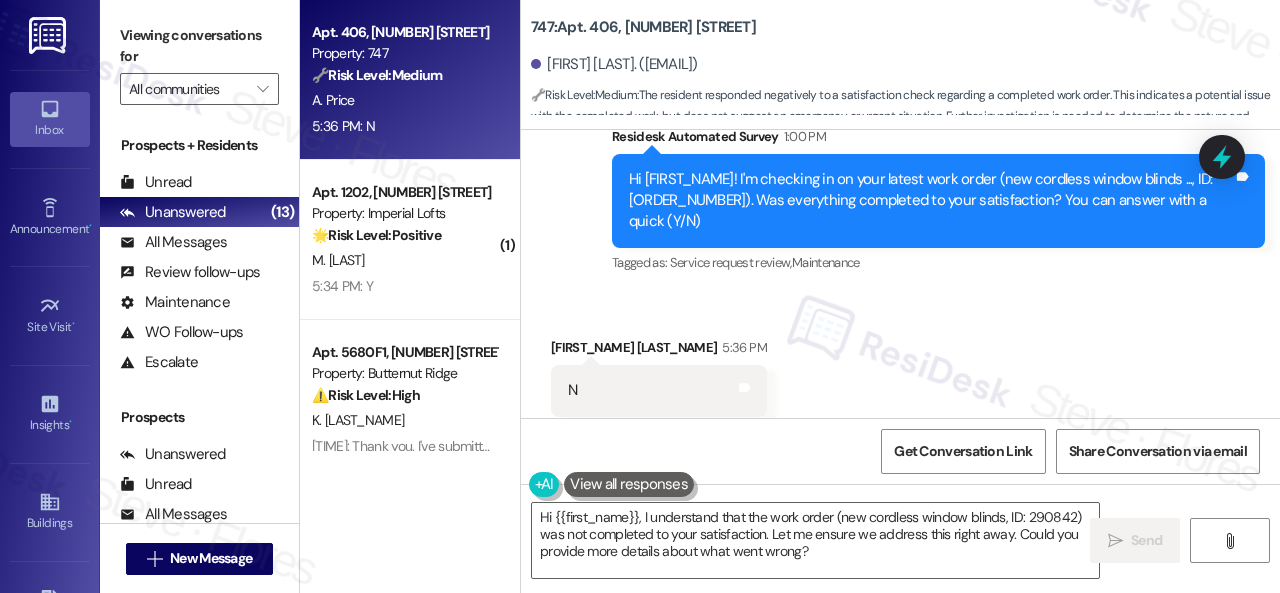 click on "Received via SMS Alayna Price 5:36 PM N Tags and notes Tagged as:   Negative response Click to highlight conversations about Negative response" at bounding box center [900, 376] 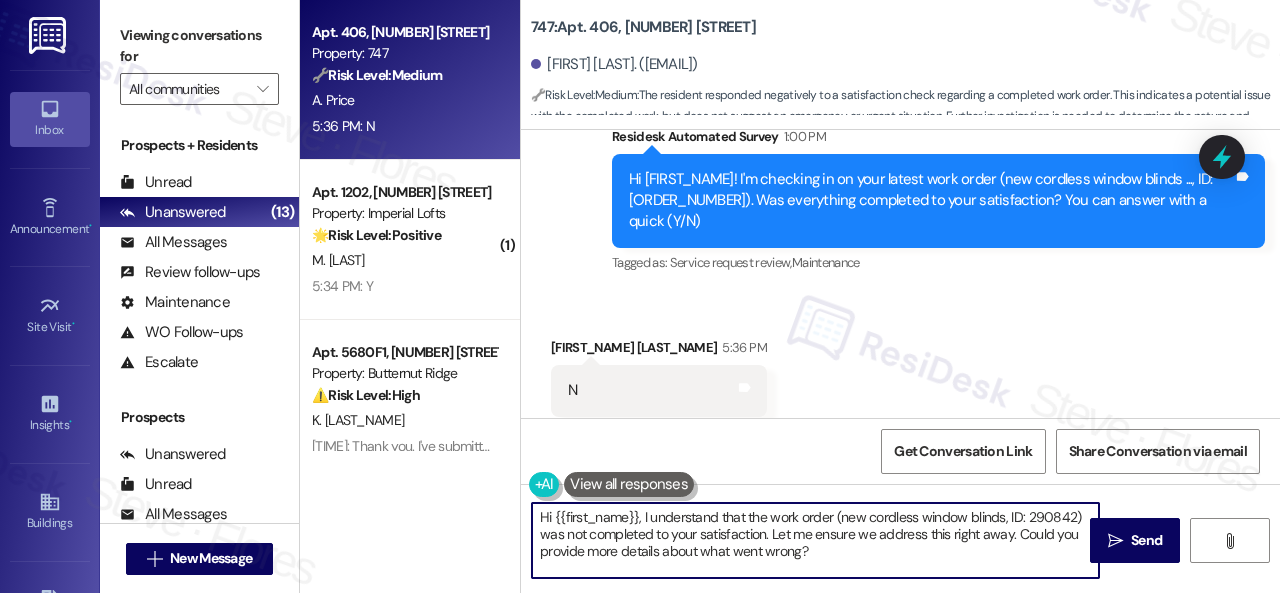 drag, startPoint x: 568, startPoint y: 515, endPoint x: 472, endPoint y: 505, distance: 96.519424 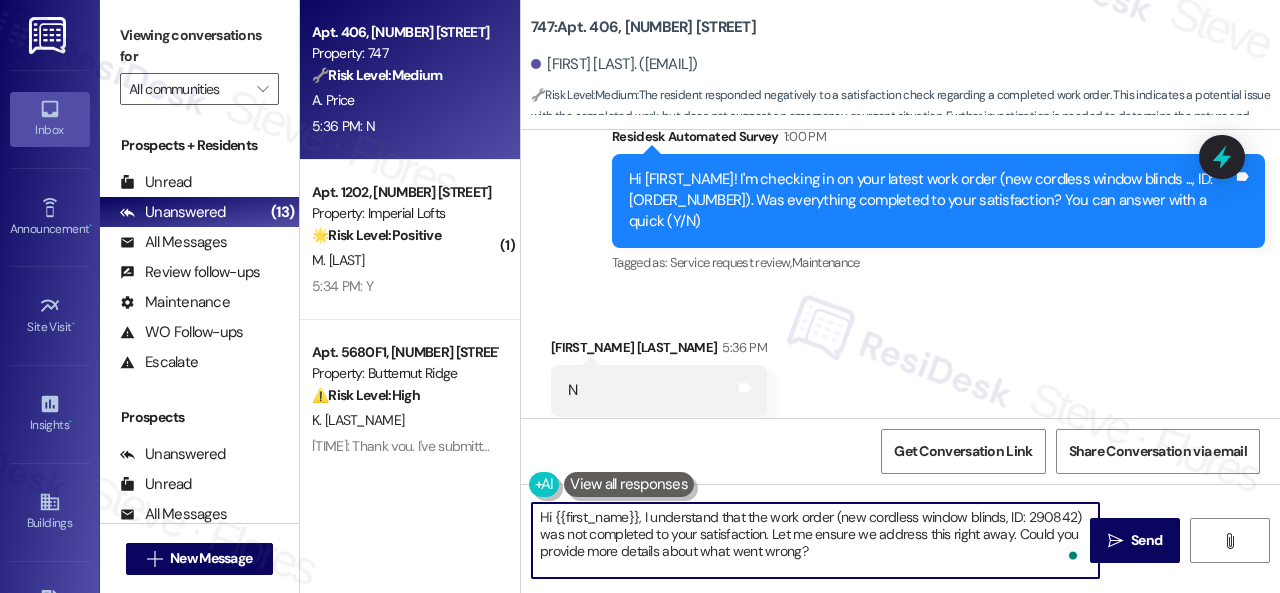 paste on "I'm sorry that the work order wasn't completed to your satisfaction. Can you please provide more details about what went wrong or what needs to be addressed" 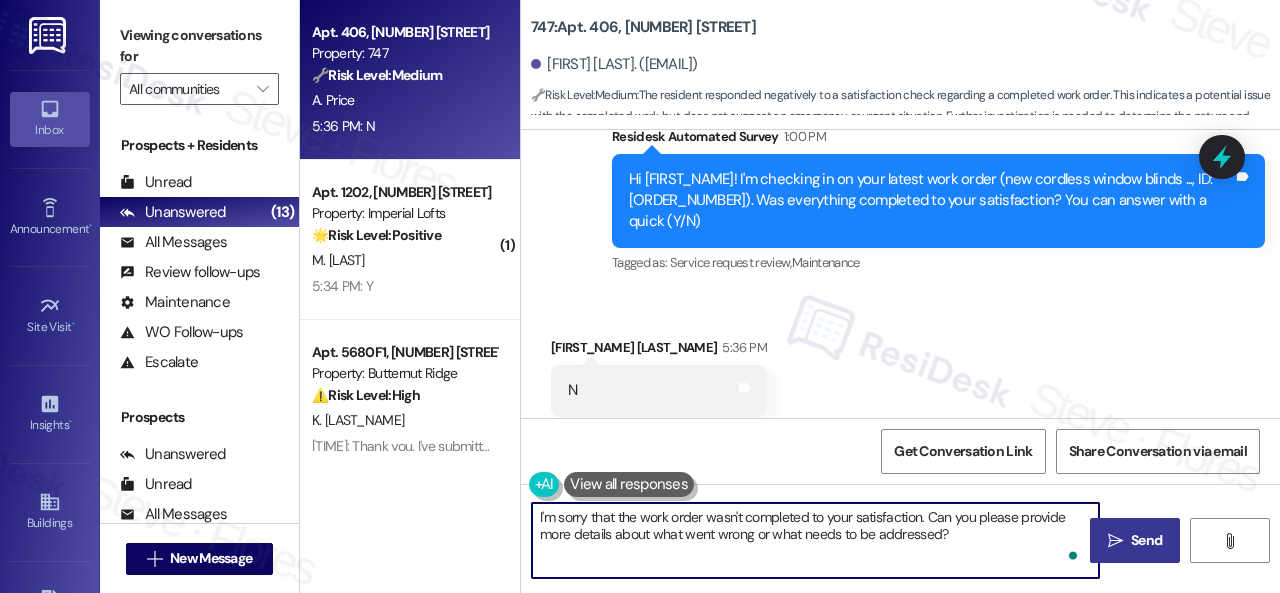 type on "I'm sorry that the work order wasn't completed to your satisfaction. Can you please provide more details about what went wrong or what needs to be addressed?" 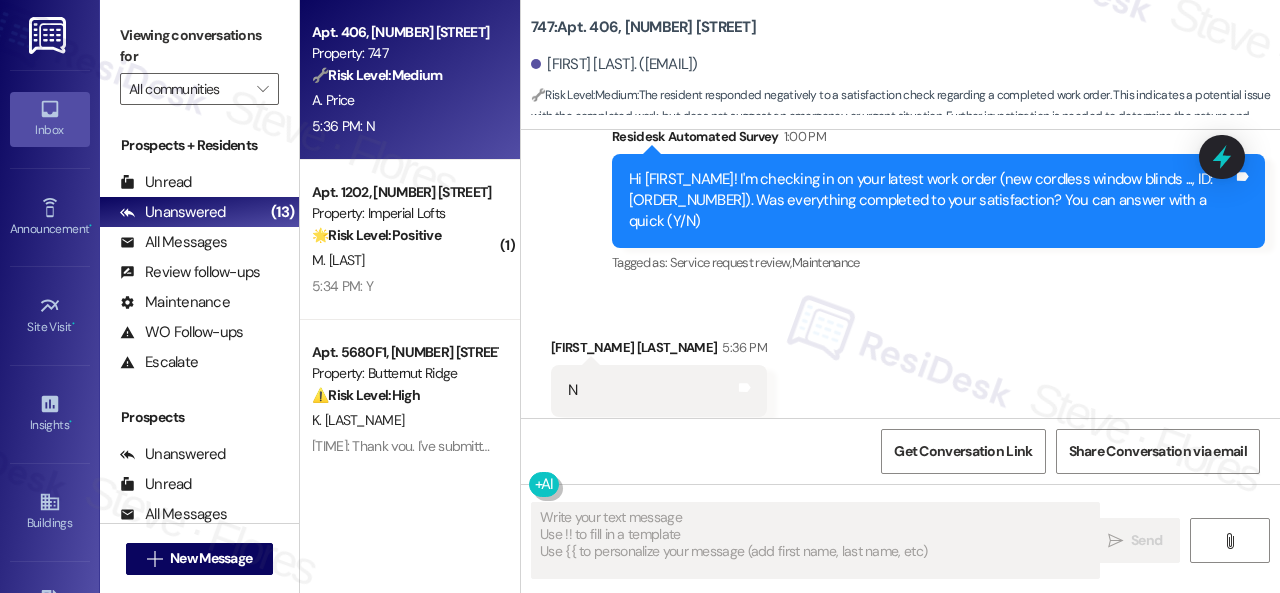 type on "Fetching suggested responses. Please feel free to read through the conversation in the meantime." 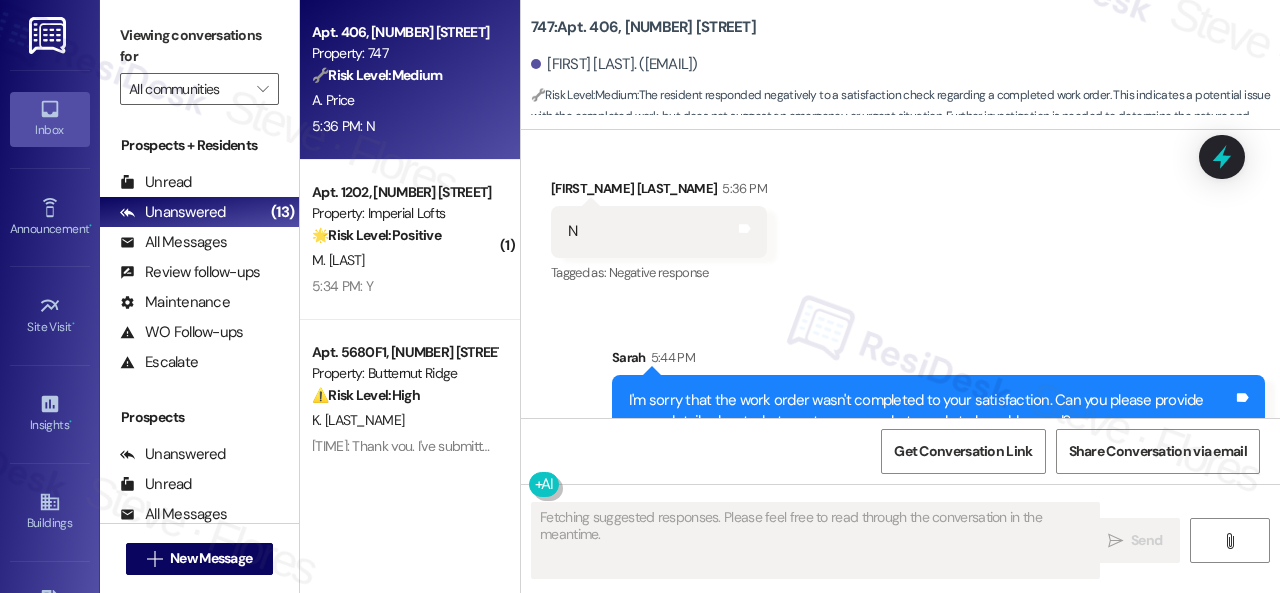 scroll, scrollTop: 1121, scrollLeft: 0, axis: vertical 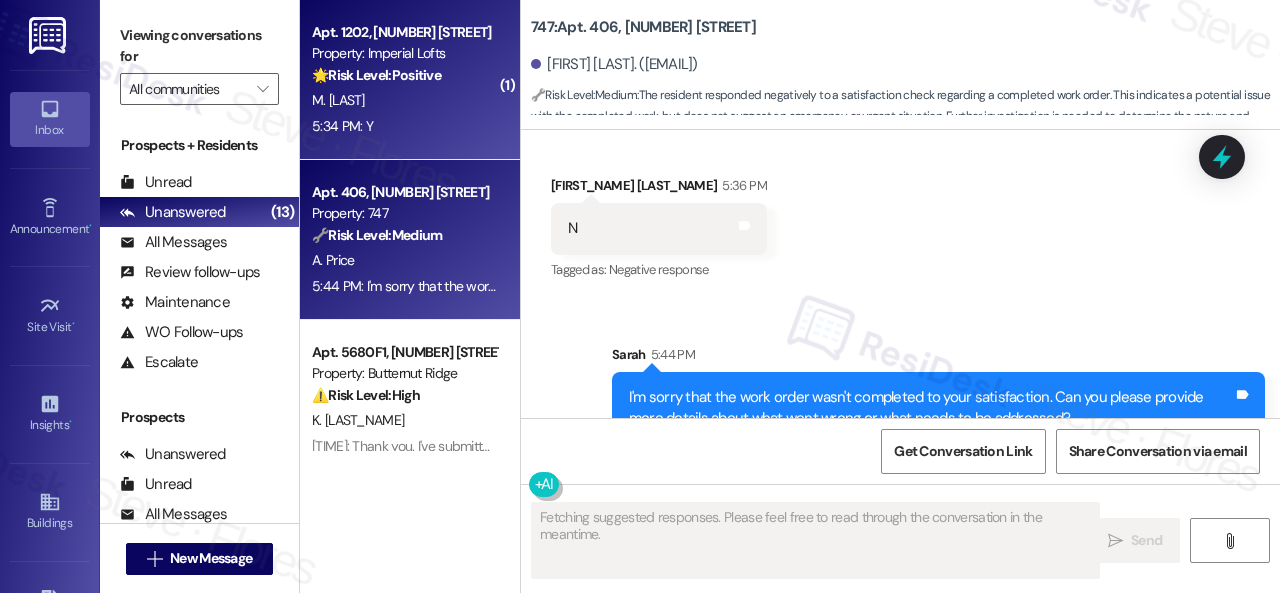 click on "M. Little" at bounding box center (404, 100) 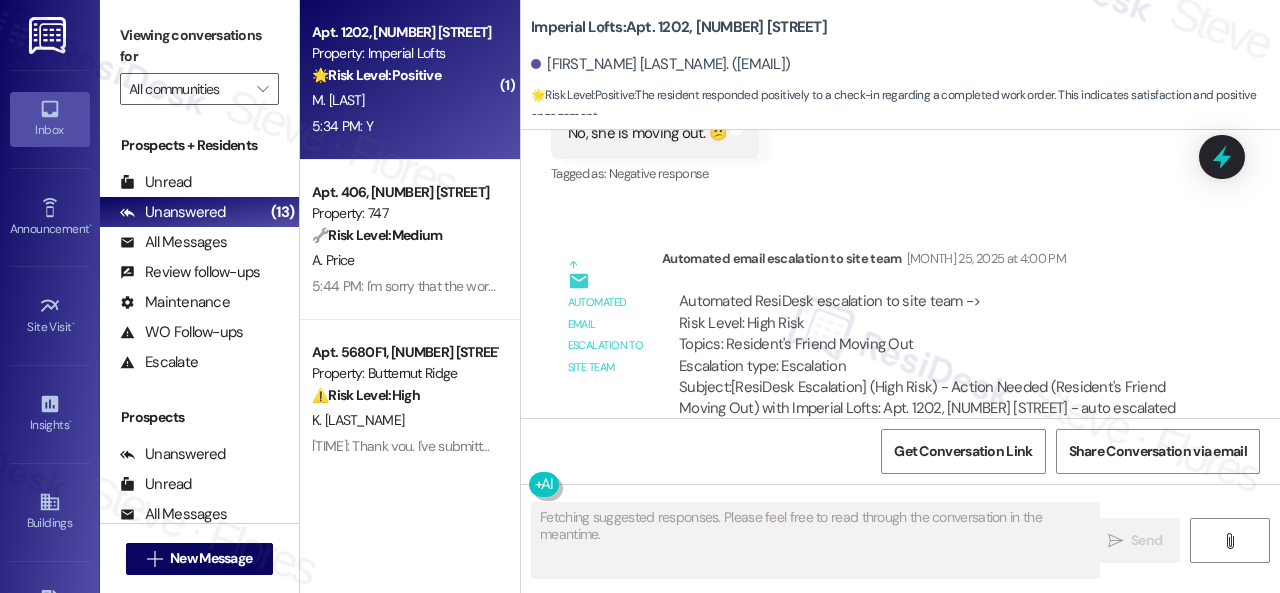 scroll, scrollTop: 12075, scrollLeft: 0, axis: vertical 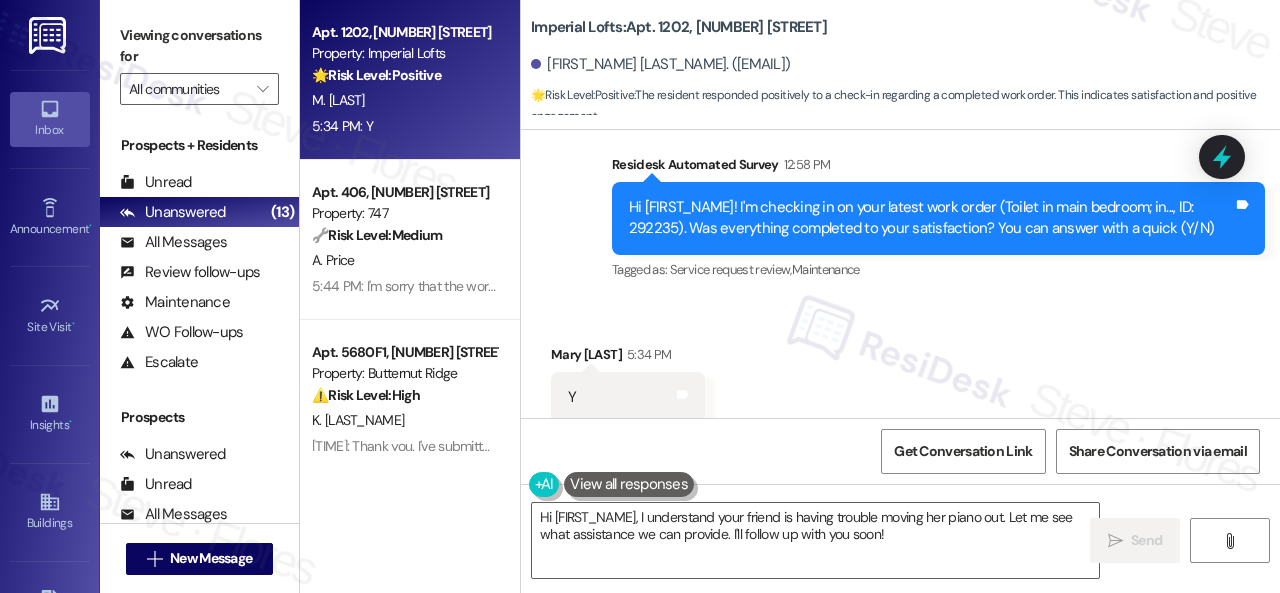 drag, startPoint x: 923, startPoint y: 545, endPoint x: 804, endPoint y: 592, distance: 127.9453 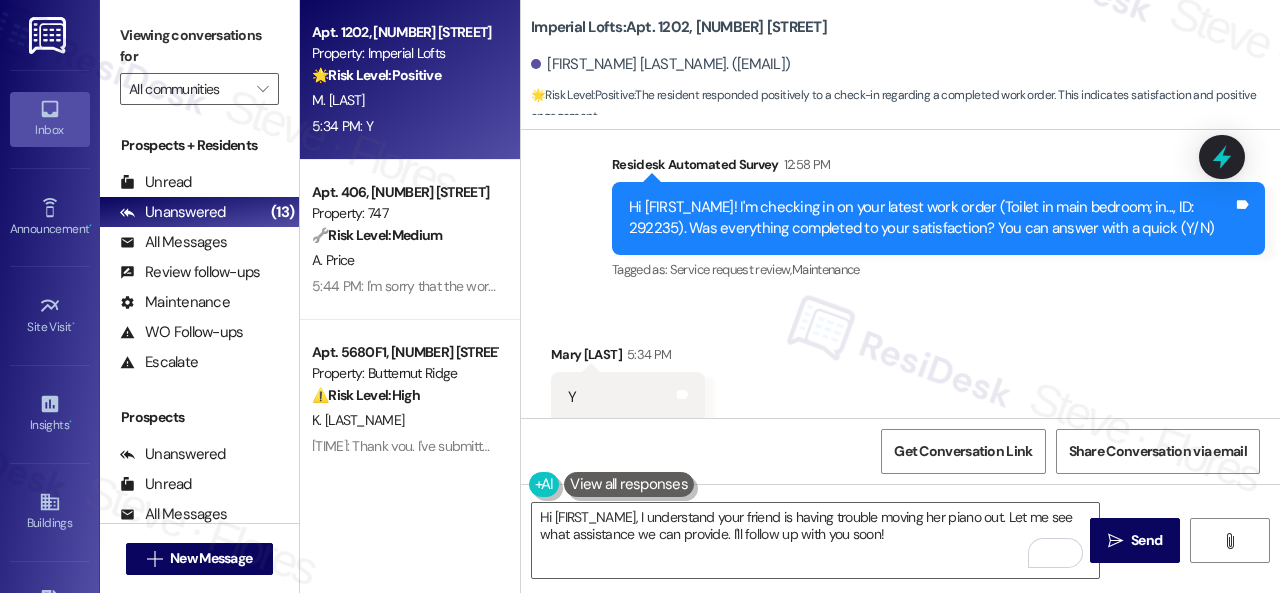 click on "Received via SMS Mary Little 5:34 PM Y Tags and notes Tagged as:   Positive response Click to highlight conversations about Positive response" at bounding box center (900, 383) 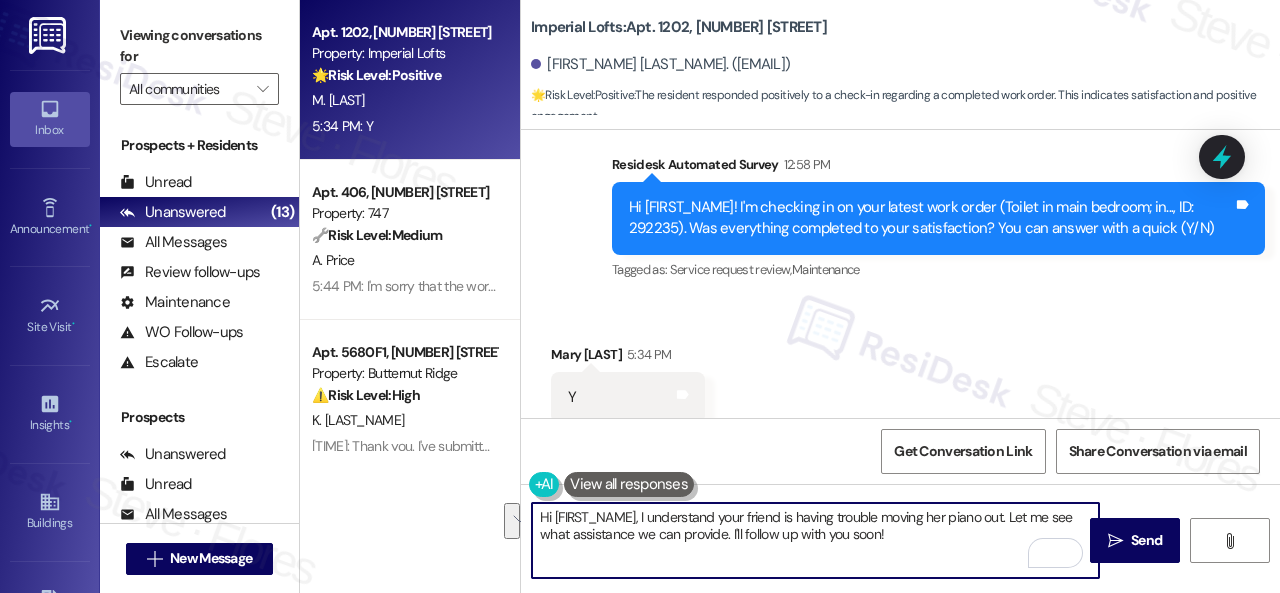 drag, startPoint x: 918, startPoint y: 537, endPoint x: 480, endPoint y: 497, distance: 439.8227 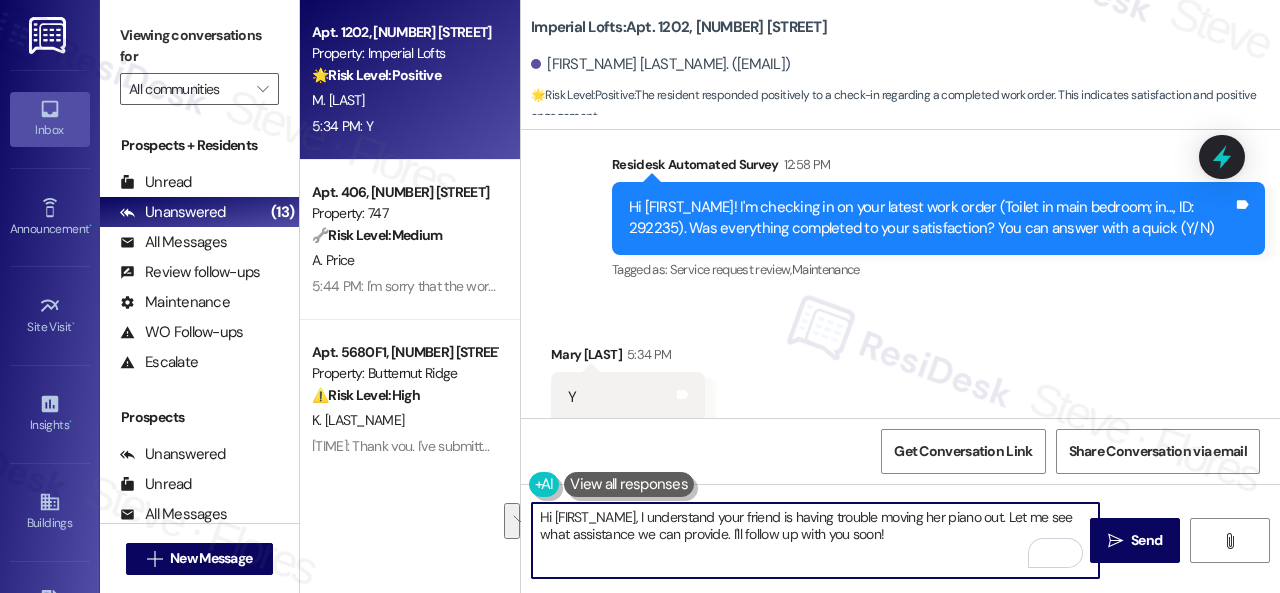 click on "Apt. 1202, 2 Stadium Dr Property: Imperial Lofts 🌟  Risk Level:  Positive The resident responded positively to a check-in regarding a completed work order. This indicates satisfaction and positive engagement. M. Little 5:34 PM: Y 5:34 PM: Y Apt. 406, 747 N College Ave Property: 747 🔧  Risk Level:  Medium The resident responded negatively to a satisfaction check regarding a completed work order. This indicates a potential issue with the completed work, but does not suggest an emergency or urgent situation. Further investigation is needed to determine the nature and severity of the problem. A. Price 5:44 PM: I'm sorry that the work order wasn't completed to your satisfaction. Can you please provide more details about what went wrong or what needs to be addressed? 5:44 PM: I'm sorry that the work order wasn't completed to your satisfaction. Can you please provide more details about what went wrong or what needs to be addressed? Apt. 5680F1, 5800 Great Northern Boulevard Property: Butternut Ridge ⚠️ ( 1" at bounding box center (790, 296) 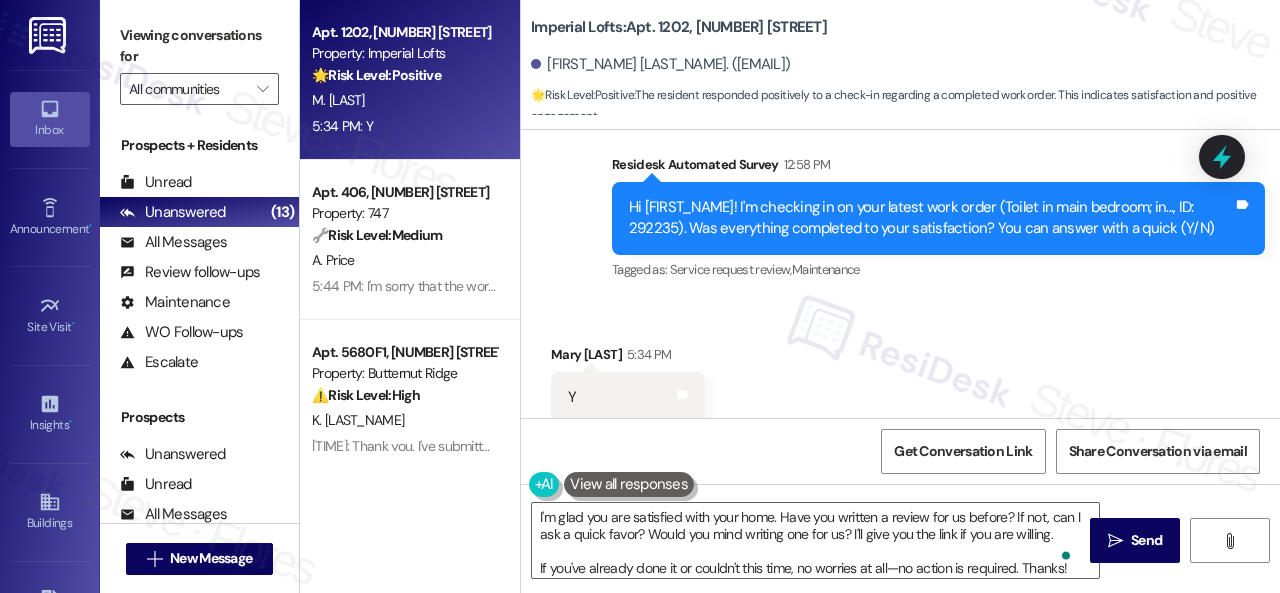 click on "Received via SMS Mary Little 5:34 PM Y Tags and notes Tagged as:   Positive response Click to highlight conversations about Positive response" at bounding box center [900, 383] 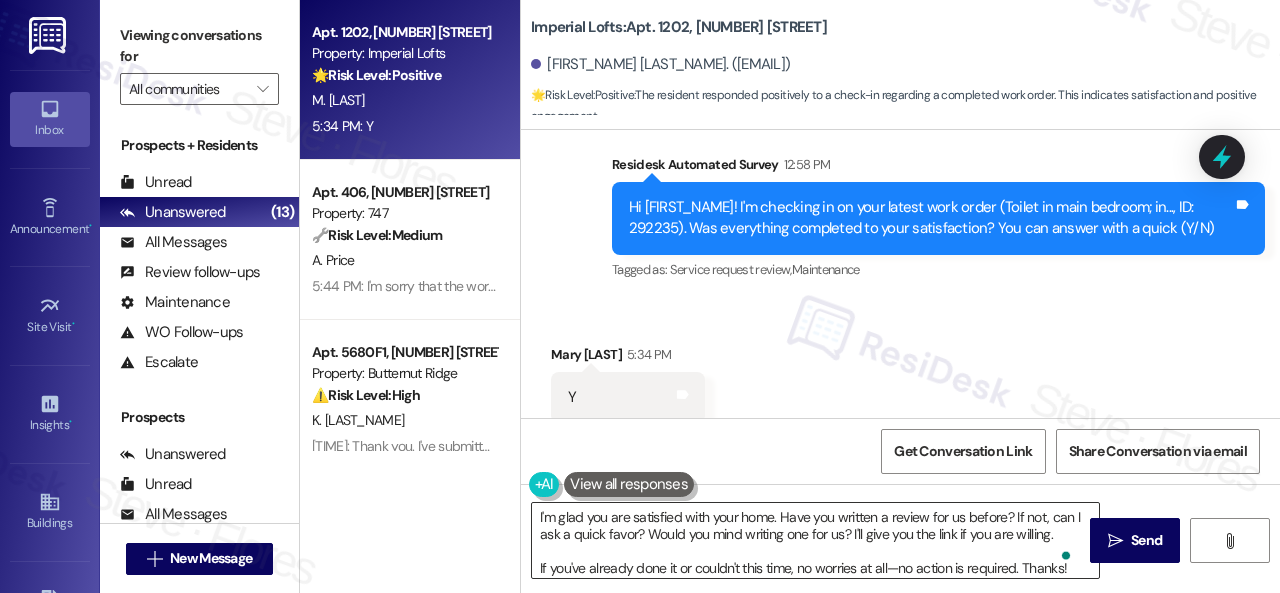 click on "I'm glad you are satisfied with your home. Have you written a review for us before? If not, can I ask a quick favor? Would you mind writing one for us? I'll give you the link if you are willing.
If you've already done it or couldn't this time, no worries at all—no action is required. Thanks!" at bounding box center (815, 540) 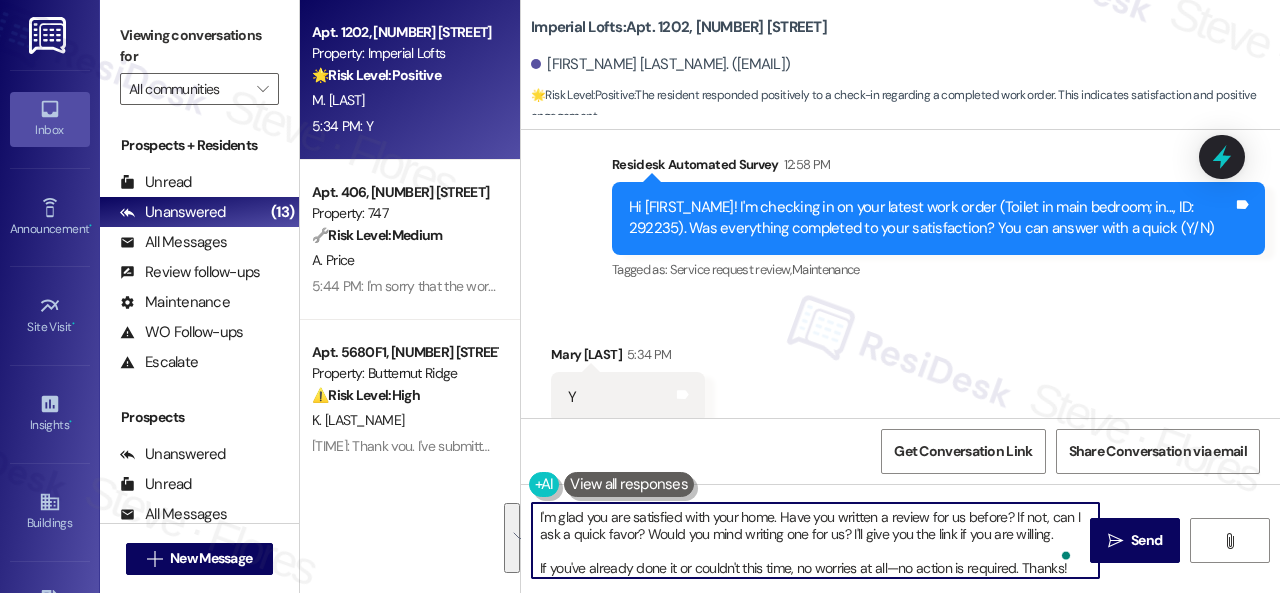 paste on "Happy to hear everything's all set! If {{property}} met your expectations, please reply with "Yes." If not, no worries - we'd appreciate any feedback so we can keep getting better" 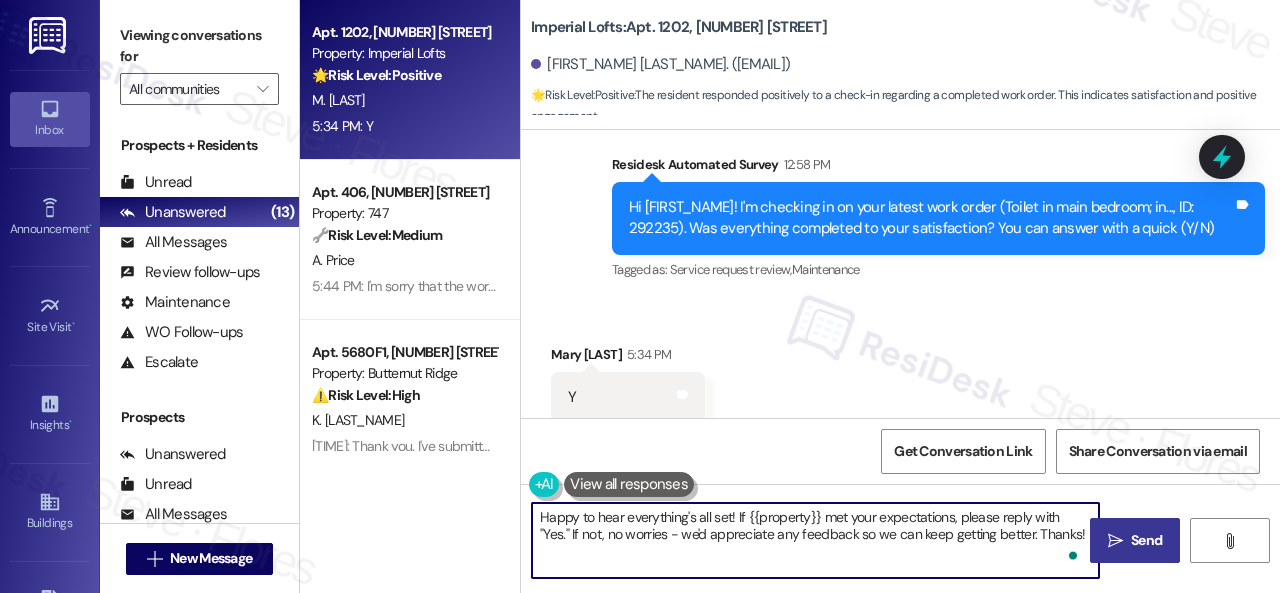 type on "Happy to hear everything's all set! If {{property}} met your expectations, please reply with "Yes." If not, no worries - we'd appreciate any feedback so we can keep getting better. Thanks!" 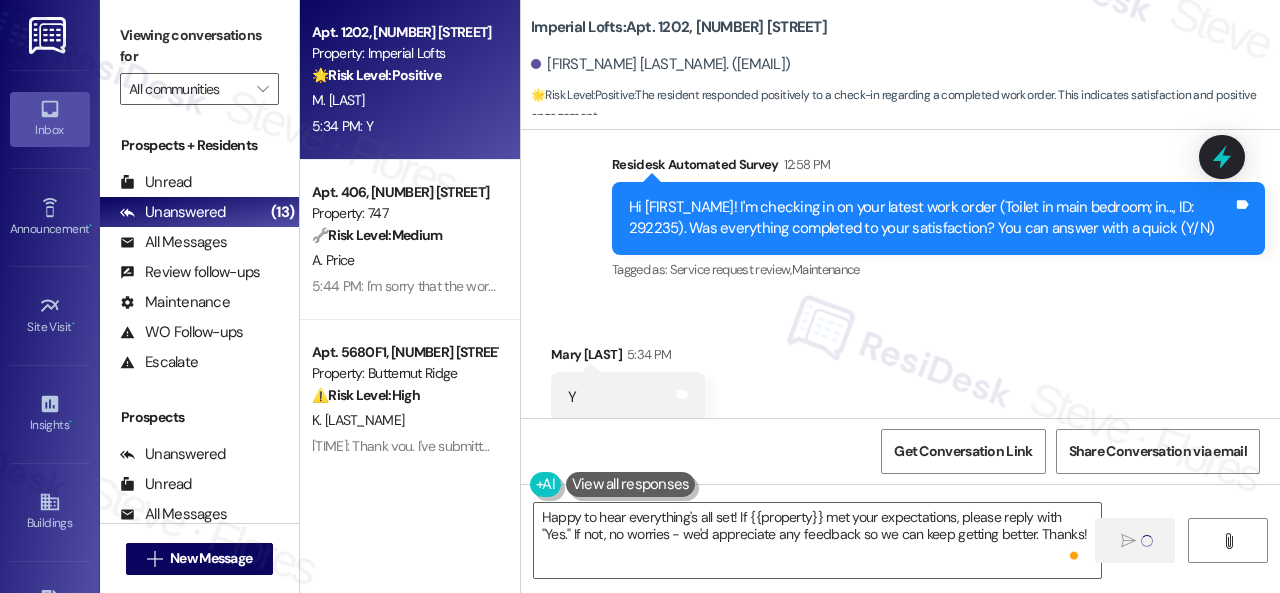 type 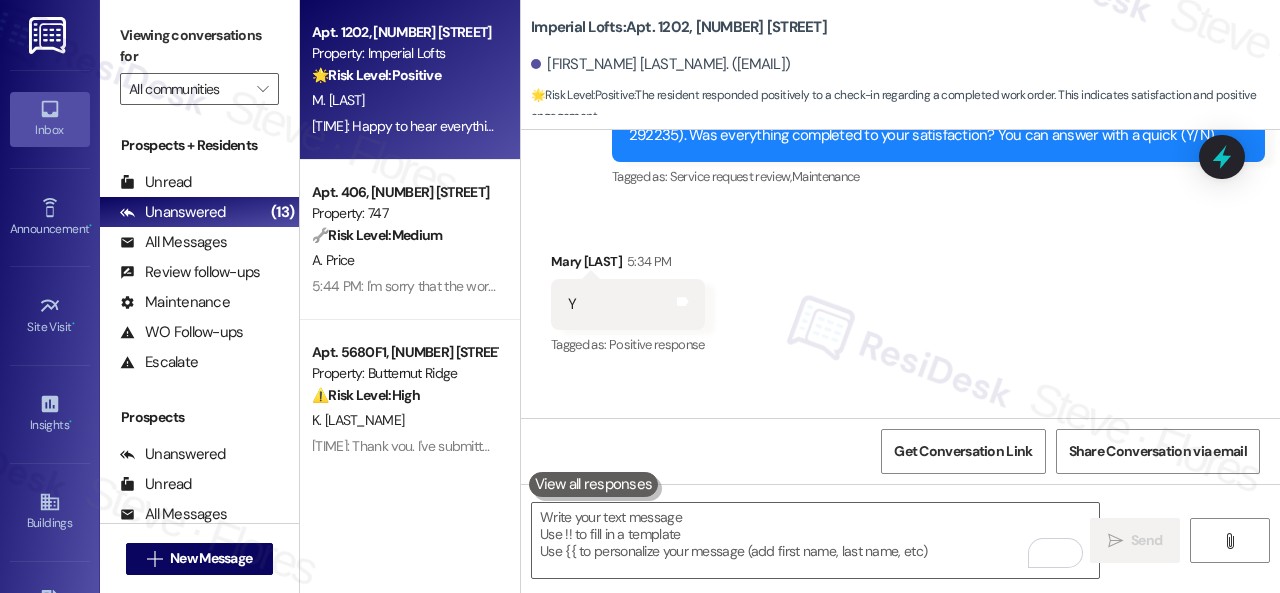 scroll, scrollTop: 12137, scrollLeft: 0, axis: vertical 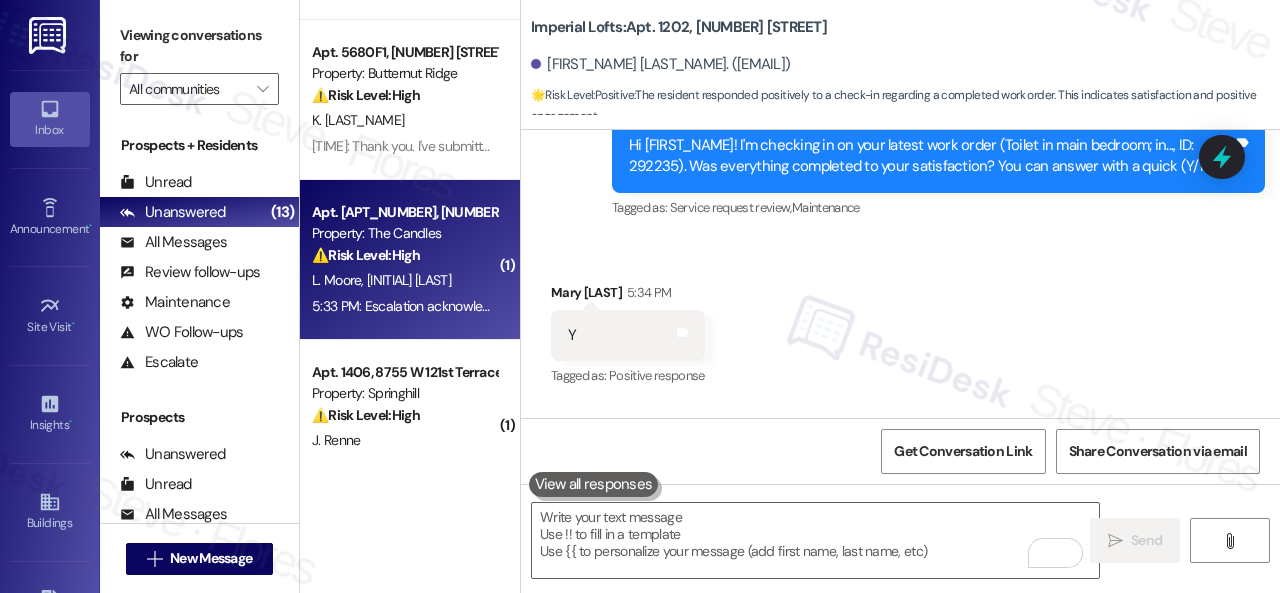 click on "L. Moore L. Scott" at bounding box center (404, 280) 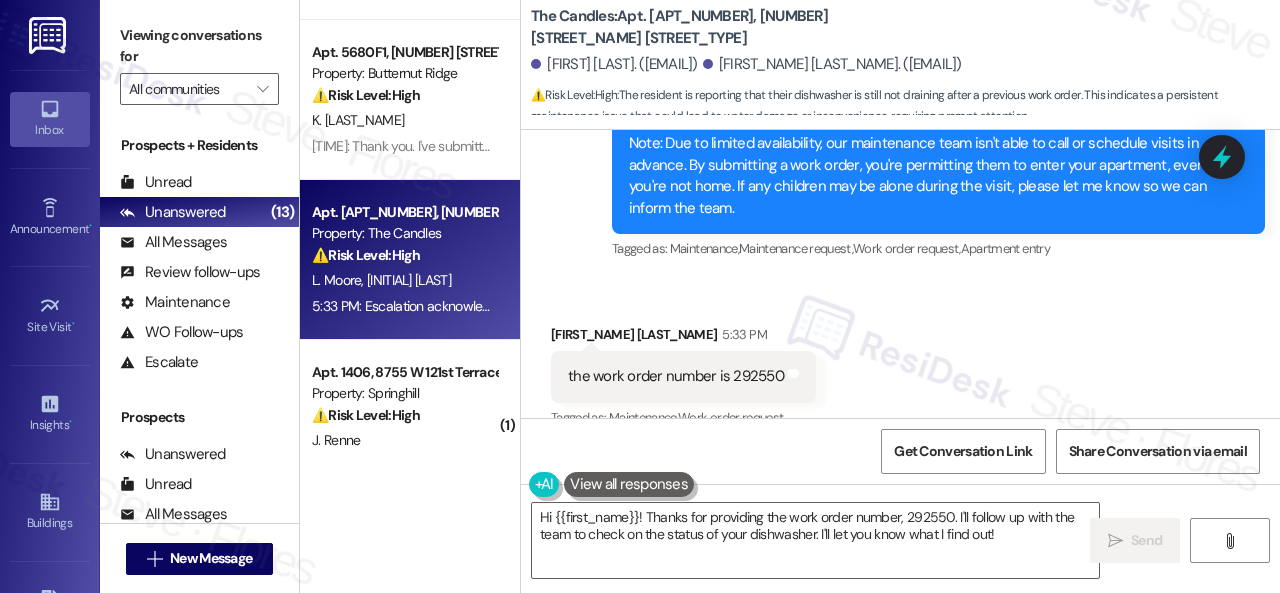 scroll, scrollTop: 10559, scrollLeft: 0, axis: vertical 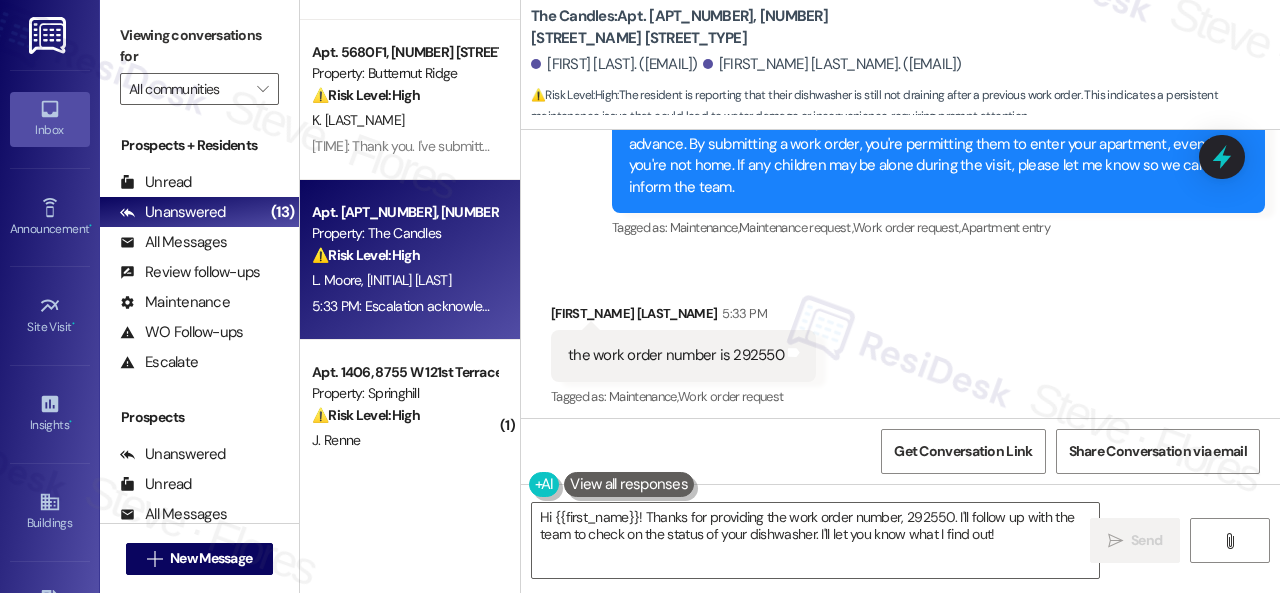 click on "the work order number is 292550" at bounding box center (676, 355) 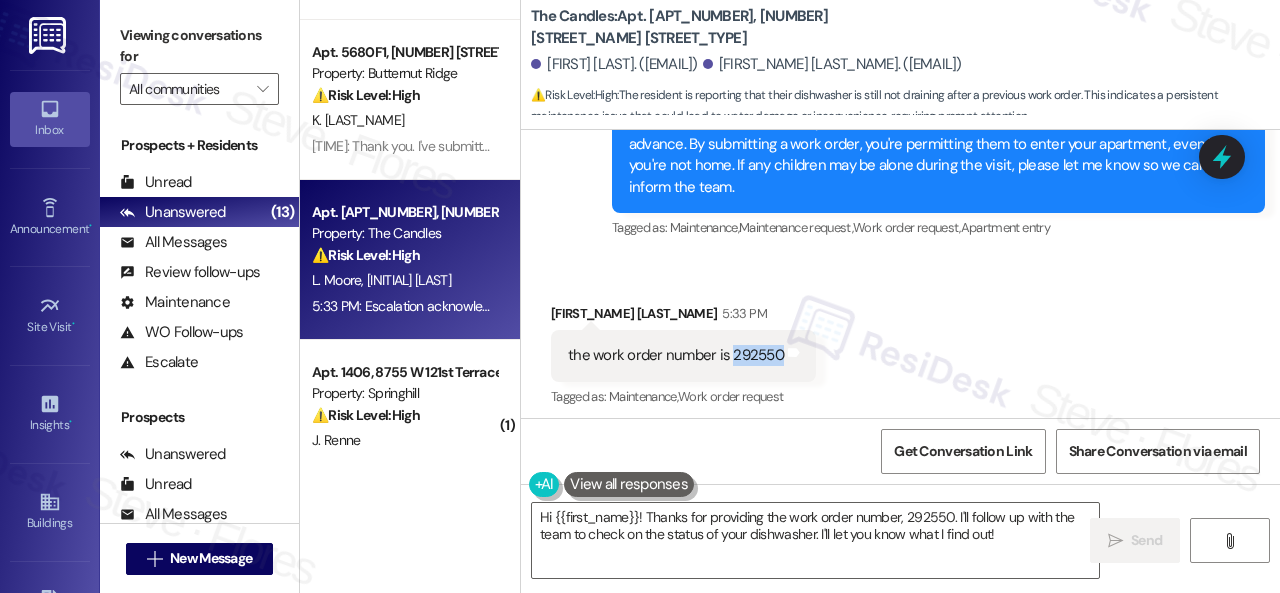 click on "the work order number is 292550" at bounding box center (676, 355) 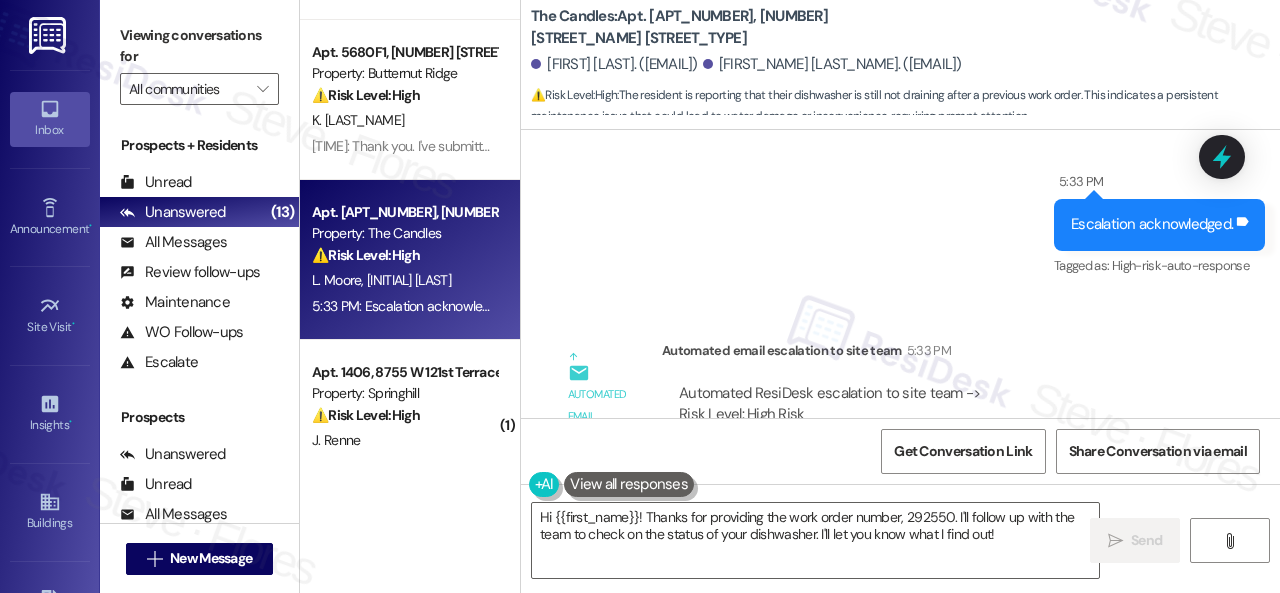 scroll, scrollTop: 10897, scrollLeft: 0, axis: vertical 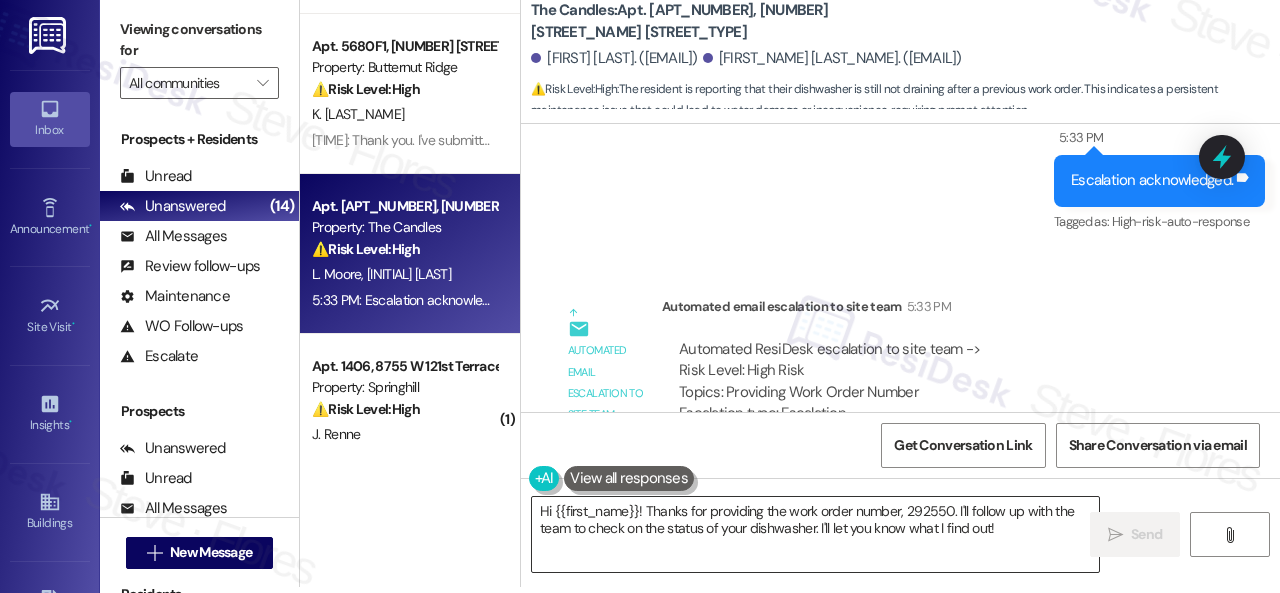 drag, startPoint x: 822, startPoint y: 528, endPoint x: 710, endPoint y: 521, distance: 112.21854 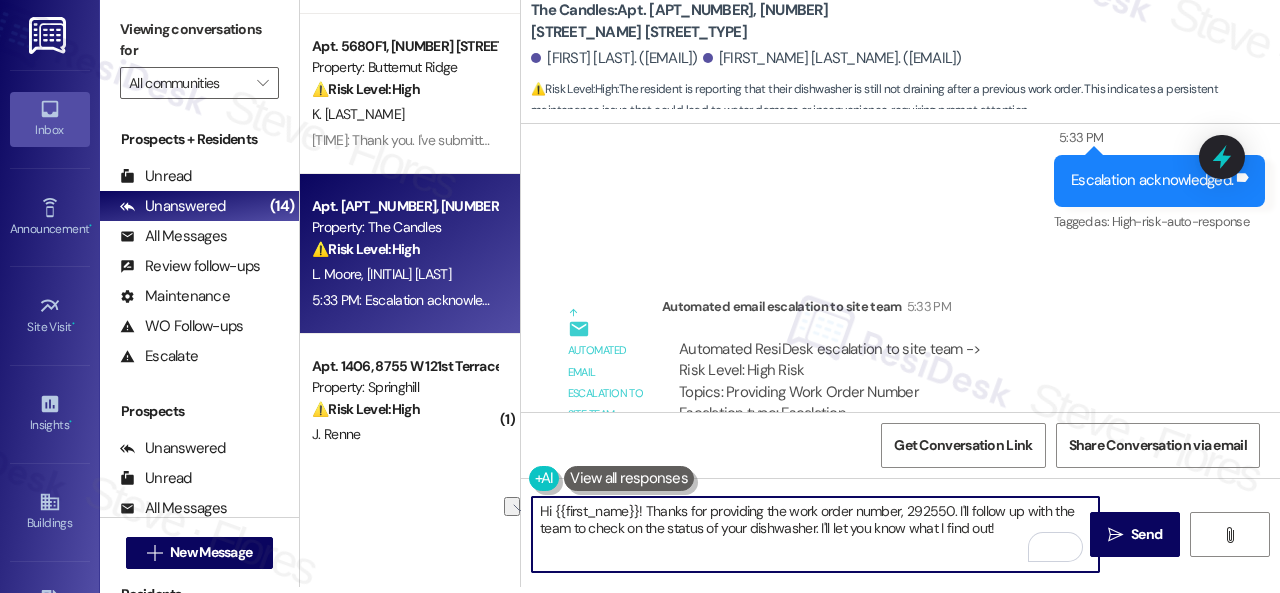 drag, startPoint x: 646, startPoint y: 509, endPoint x: 478, endPoint y: 509, distance: 168 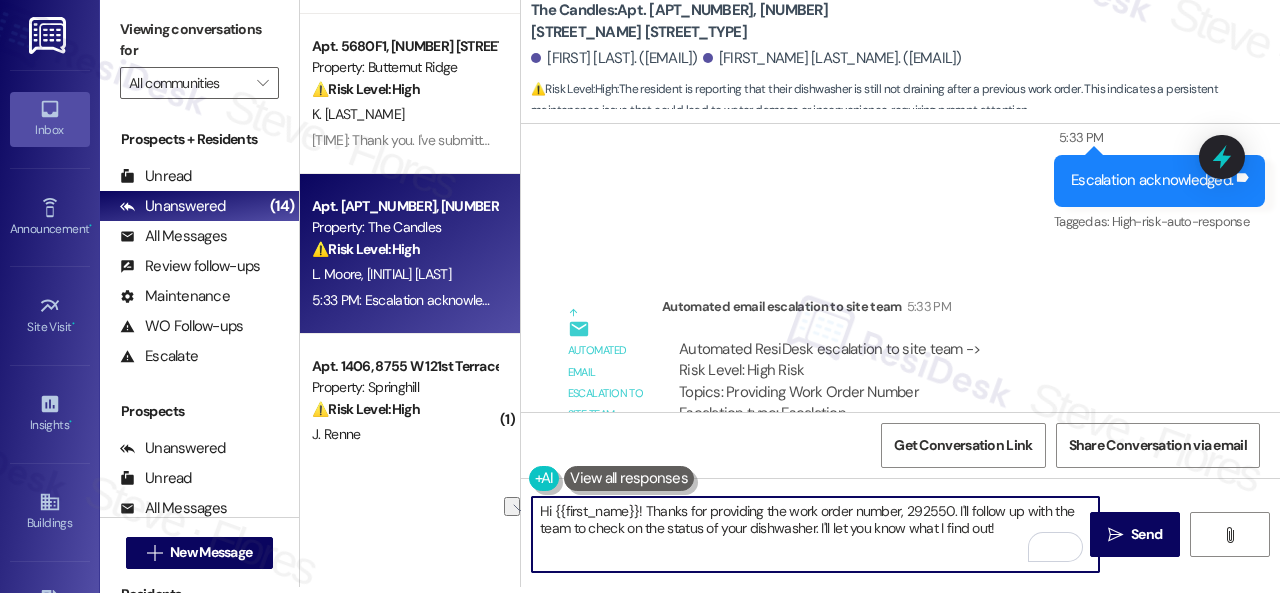 click on "Apt. 1202, 2 Stadium Dr Property: Imperial Lofts 🌟  Risk Level:  Positive The resident responded positively to a check-in regarding a completed work order. This indicates satisfaction and positive engagement. M. Little 5:45 PM: Happy to hear everything's all set! If Imperial Lofts met your expectations, please reply with "Yes." If not, no worries - we'd appreciate any feedback so we can keep getting better. Thanks! 5:45 PM: Happy to hear everything's all set! If Imperial Lofts met your expectations, please reply with "Yes." If not, no worries - we'd appreciate any feedback so we can keep getting better. Thanks! Apt. 406, 747 N College Ave Property: 747 🔧  Risk Level:  Medium The resident responded negatively to a satisfaction check regarding a completed work order. This indicates a potential issue with the completed work, but does not suggest an emergency or urgent situation. Further investigation is needed to determine the nature and severity of the problem. A. Price Property: Butternut Ridge ⚠️ (" at bounding box center [790, 290] 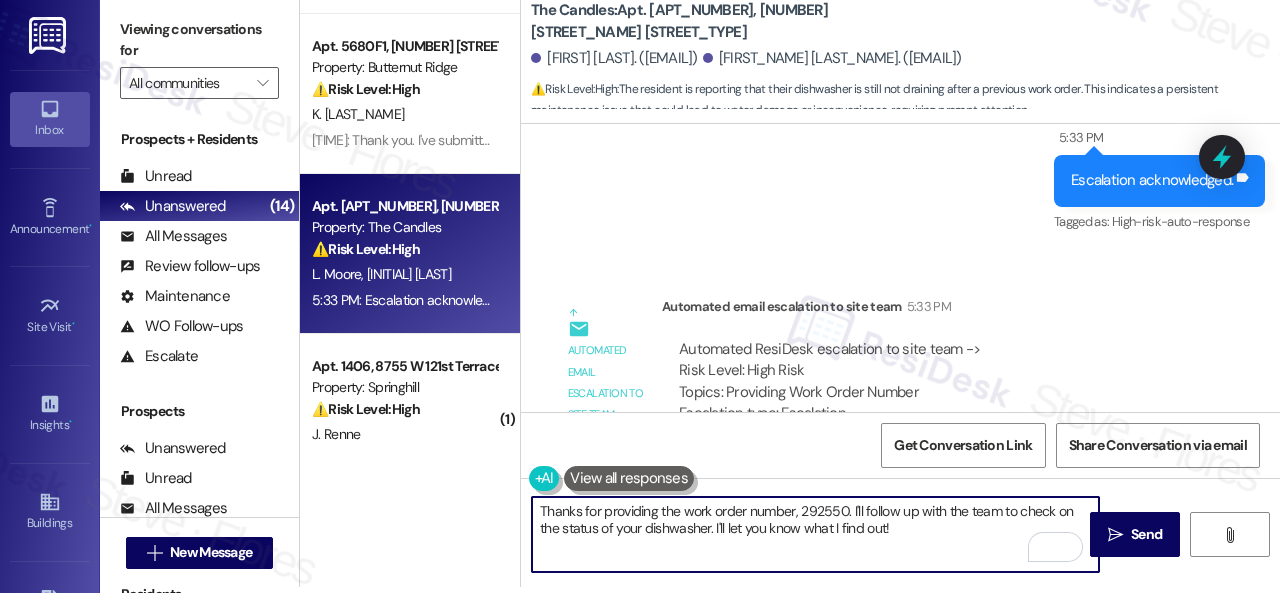 click on "Thanks for providing the work order number, 292550. I'll follow up with the team to check on the status of your dishwasher. I'll let you know what I find out!" at bounding box center [815, 534] 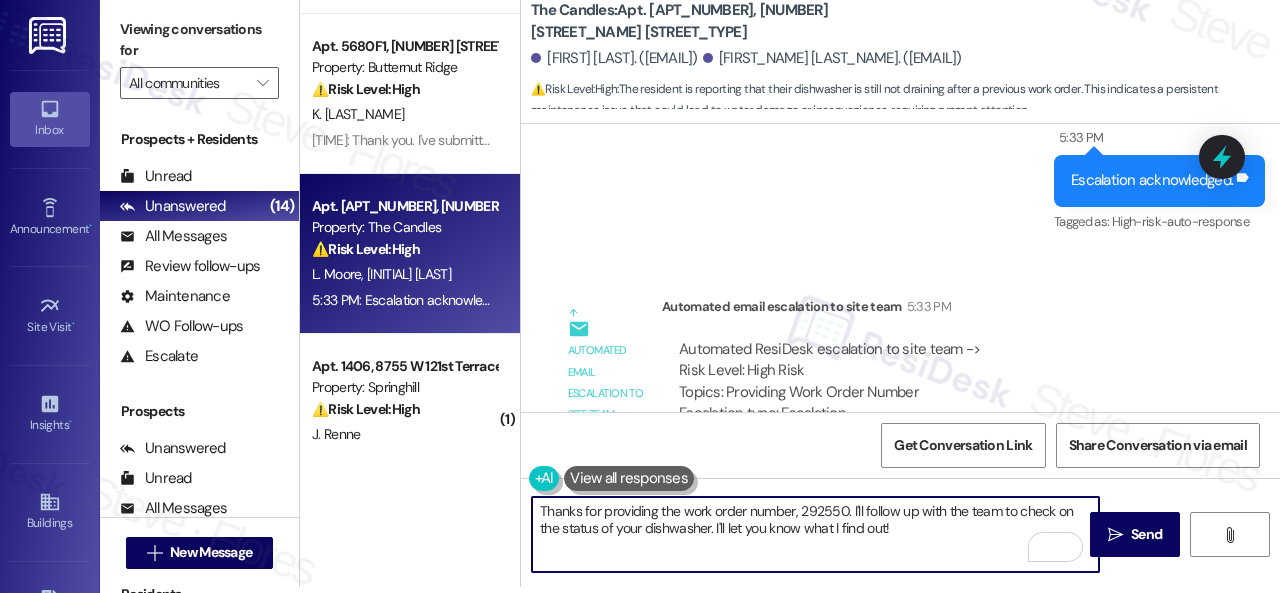 drag, startPoint x: 798, startPoint y: 512, endPoint x: 840, endPoint y: 509, distance: 42.107006 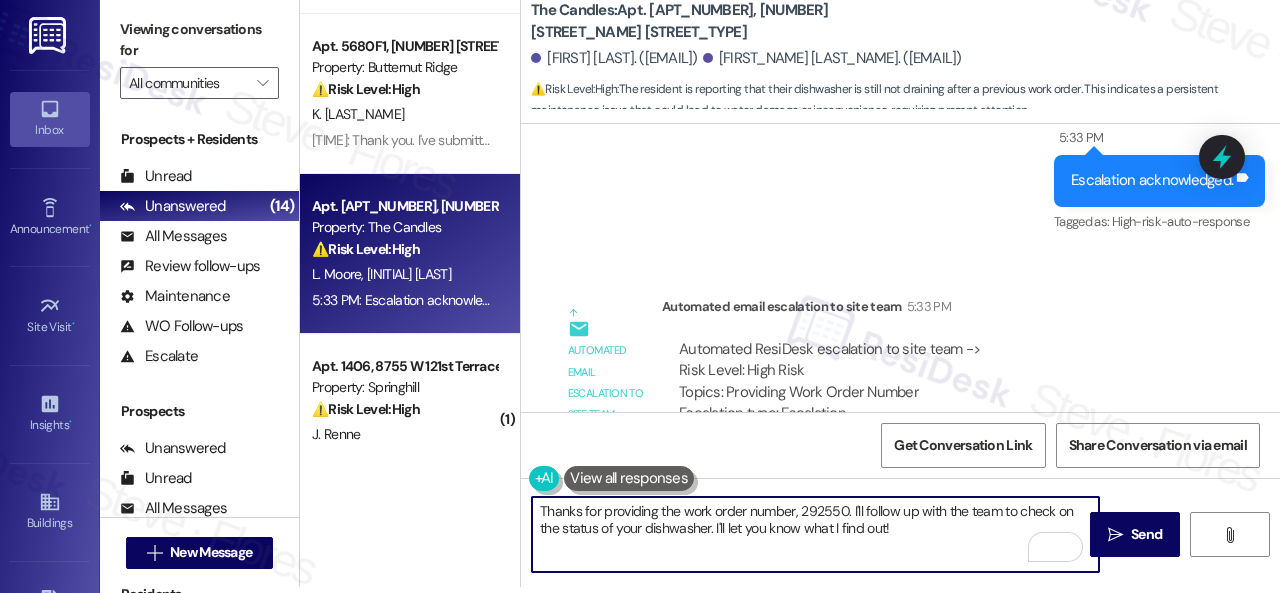 click on "Thanks for providing the work order number, 292550. I'll follow up with the team to check on the status of your dishwasher. I'll let you know what I find out!" at bounding box center [815, 534] 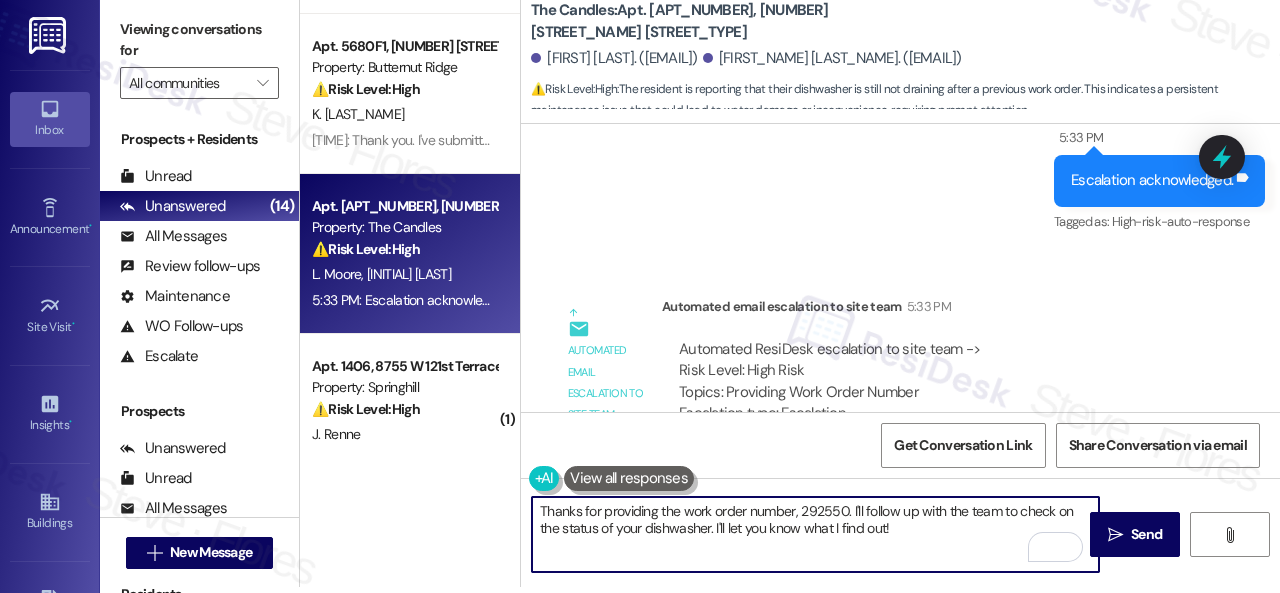 drag, startPoint x: 798, startPoint y: 510, endPoint x: 840, endPoint y: 516, distance: 42.426407 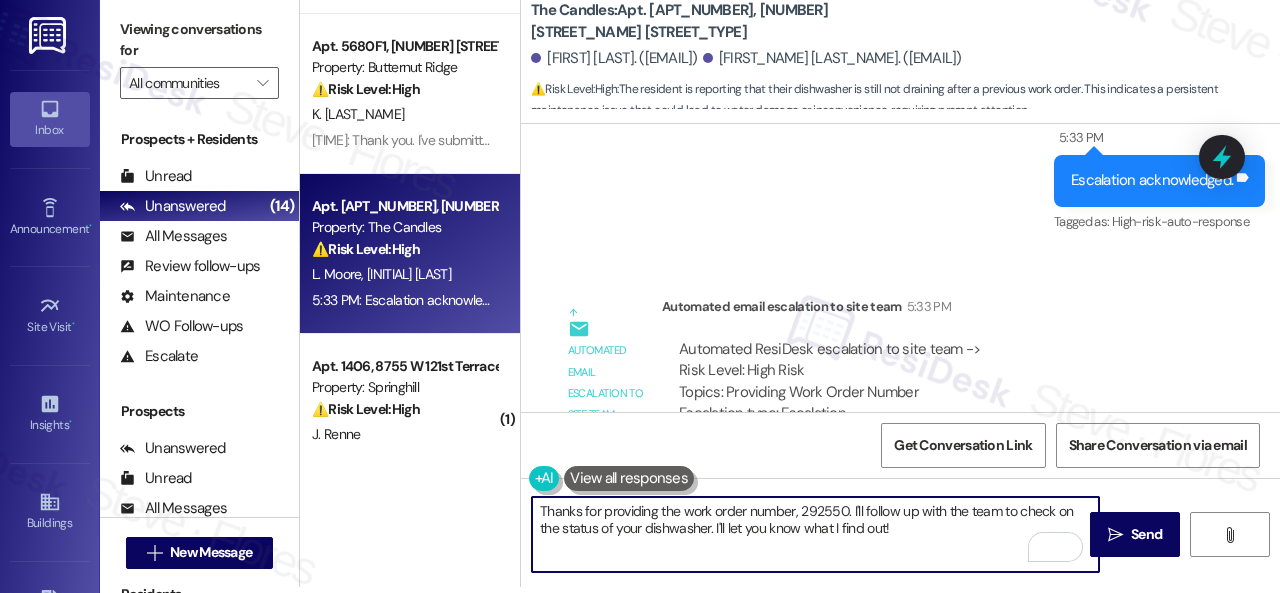 click on "Thanks for providing the work order number, 292550. I'll follow up with the team to check on the status of your dishwasher. I'll let you know what I find out!" at bounding box center [815, 534] 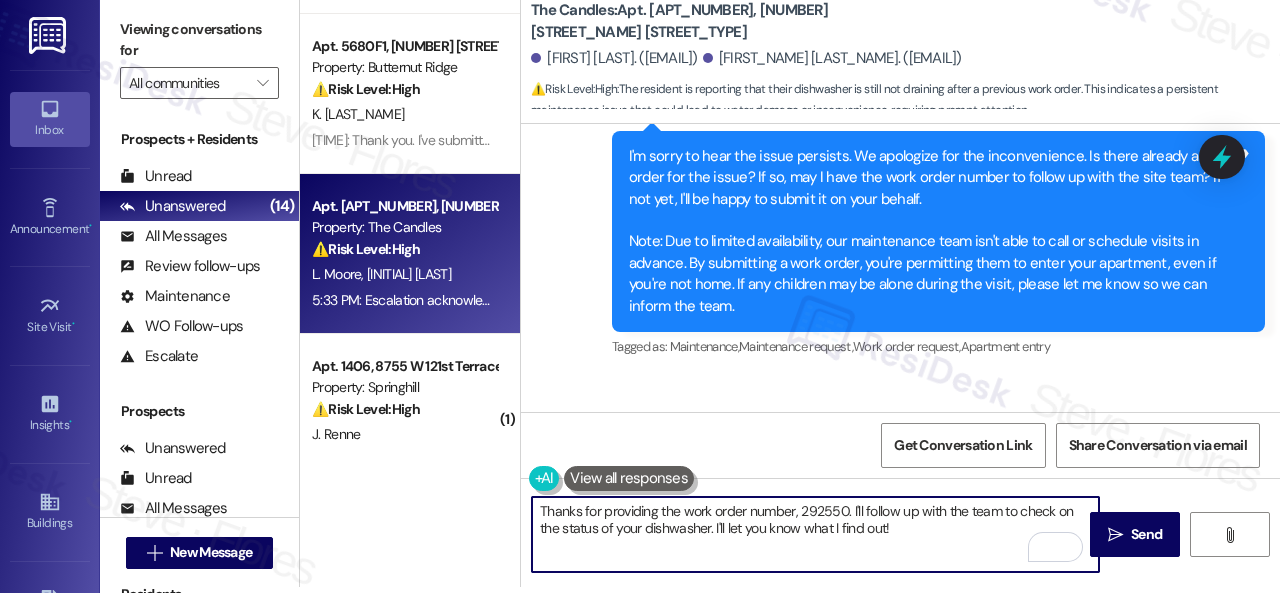 scroll, scrollTop: 10397, scrollLeft: 0, axis: vertical 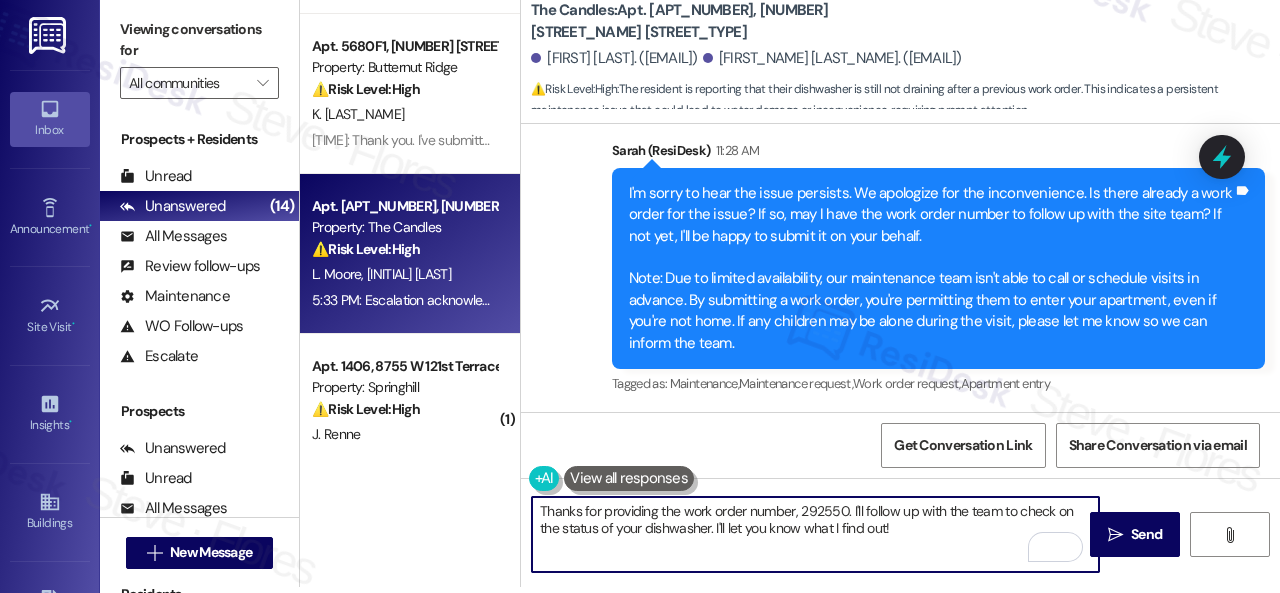 click on "Thanks for providing the work order number, 292550. I'll follow up with the team to check on the status of your dishwasher. I'll let you know what I find out!" at bounding box center [815, 534] 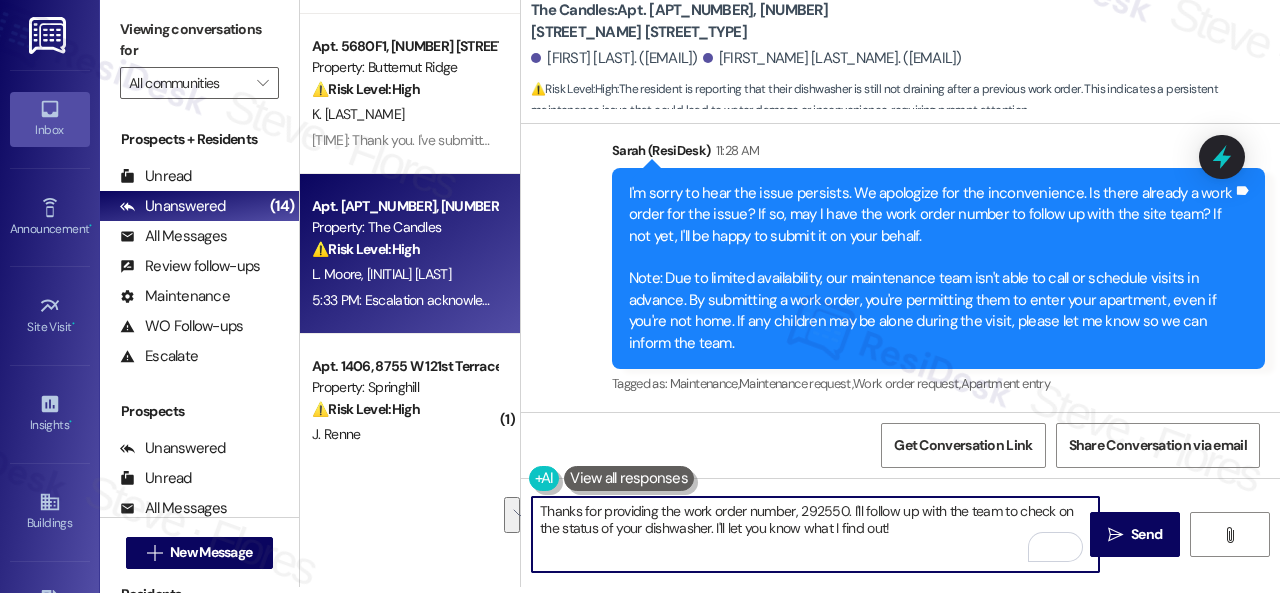 drag, startPoint x: 850, startPoint y: 516, endPoint x: 905, endPoint y: 530, distance: 56.753853 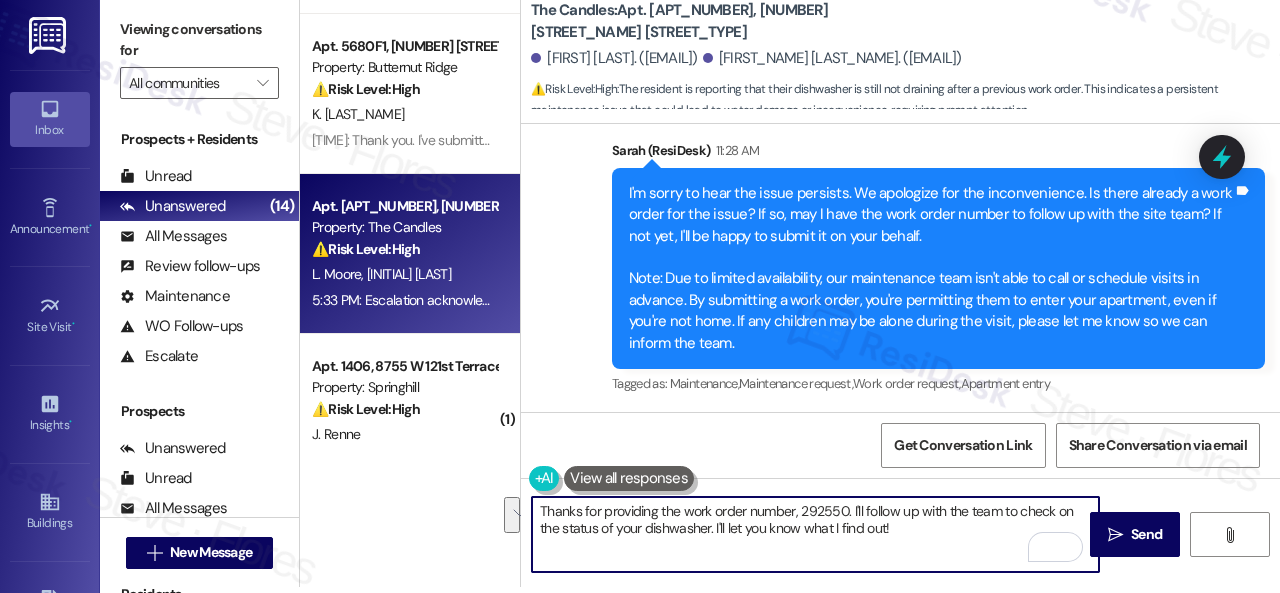 click on "Thanks for providing the work order number, 292550. I'll follow up with the team to check on the status of your dishwasher. I'll let you know what I find out!" at bounding box center [815, 534] 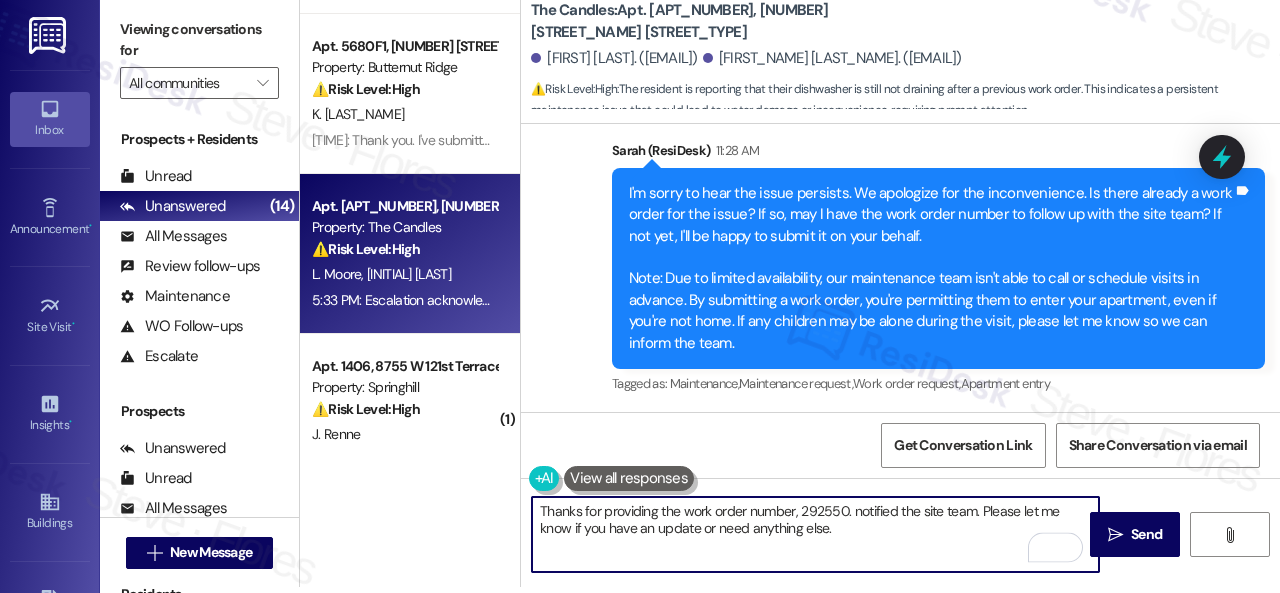 click on "Thanks for providing the work order number, 292550. notified the site team. Please let me know if you have an update or need anything else." at bounding box center (815, 534) 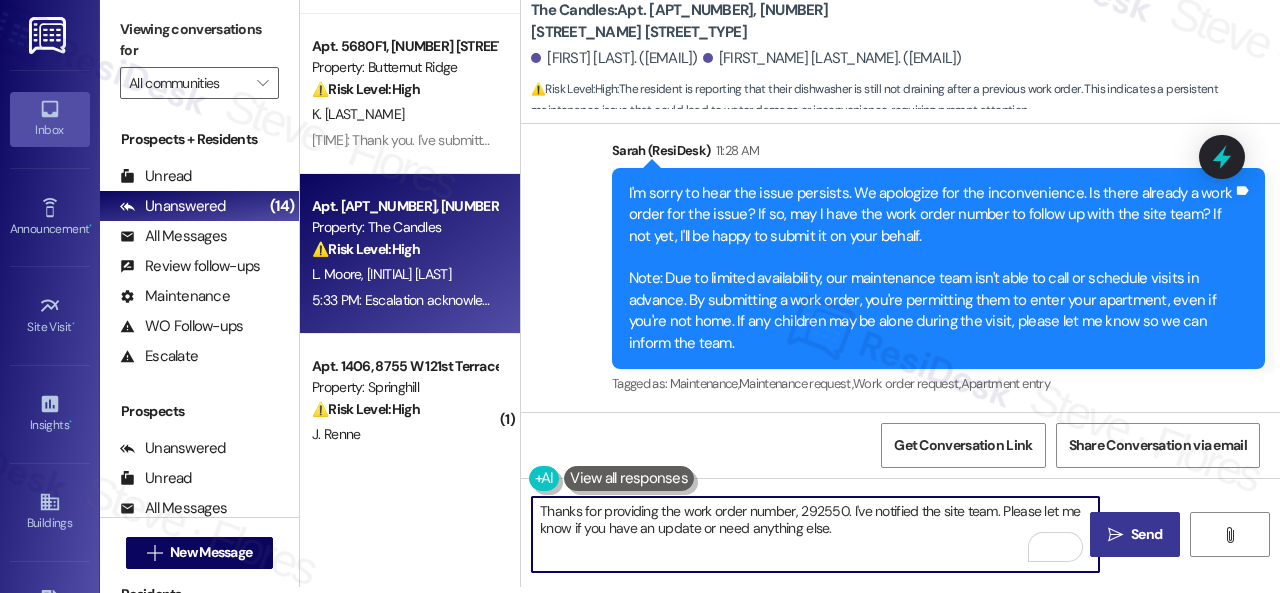 type on "Thanks for providing the work order number, 292550. I've notified the site team. Please let me know if you have an update or need anything else." 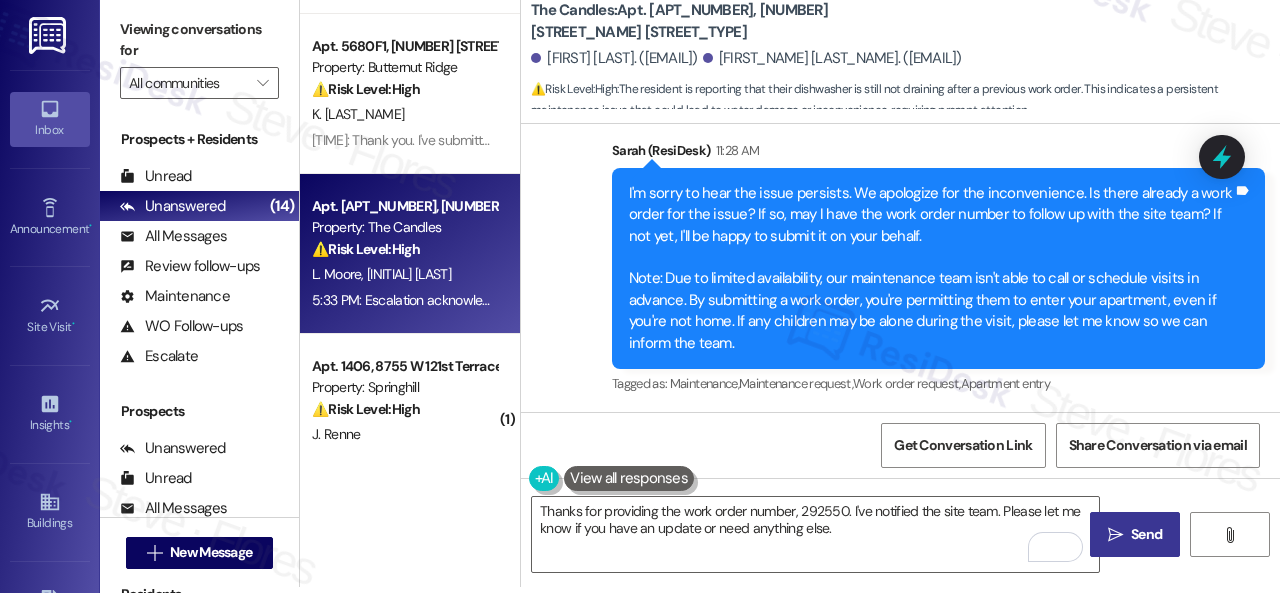 click on "Send" at bounding box center [1146, 534] 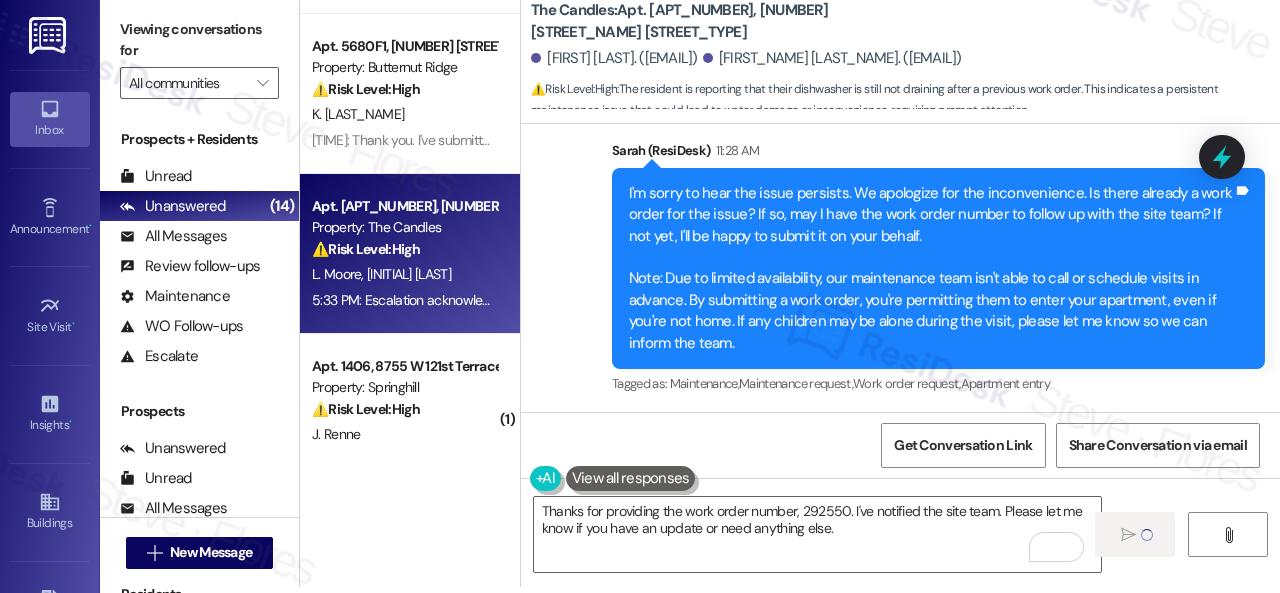 type 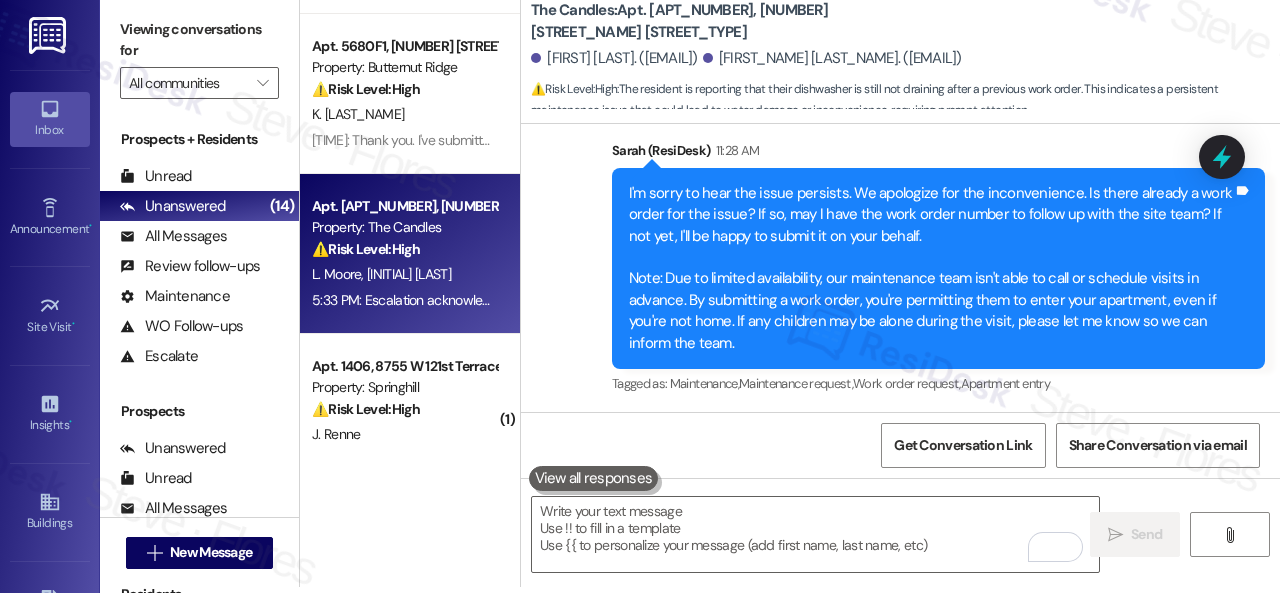 scroll, scrollTop: 0, scrollLeft: 0, axis: both 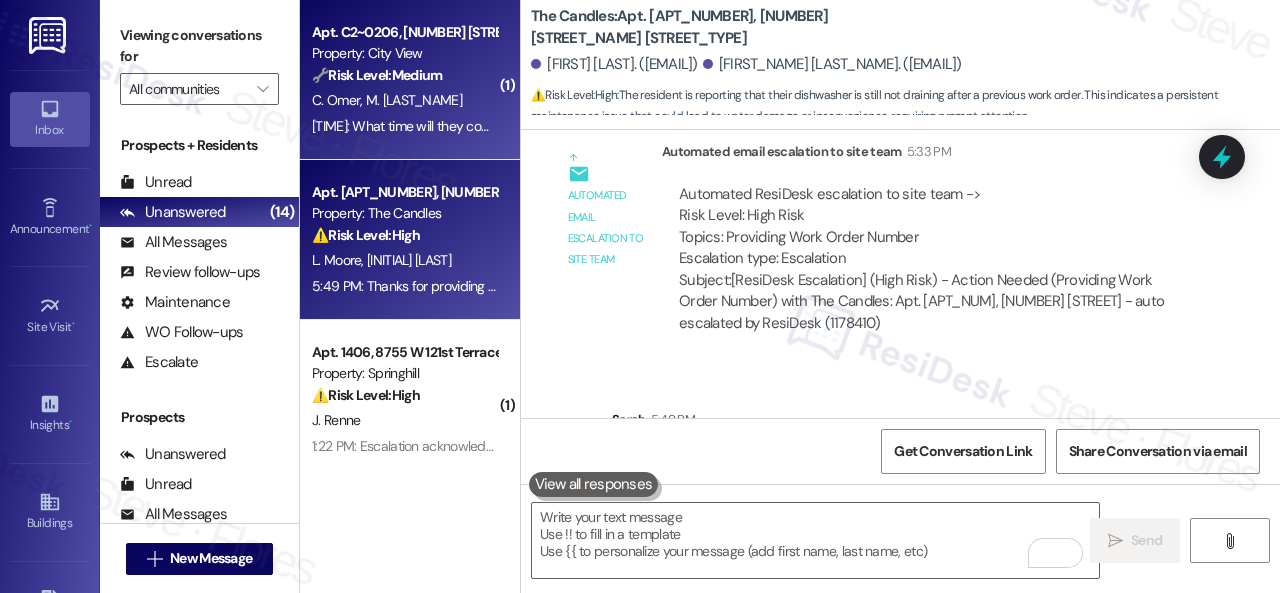 click on "C. Omer M. Omer" at bounding box center [404, 100] 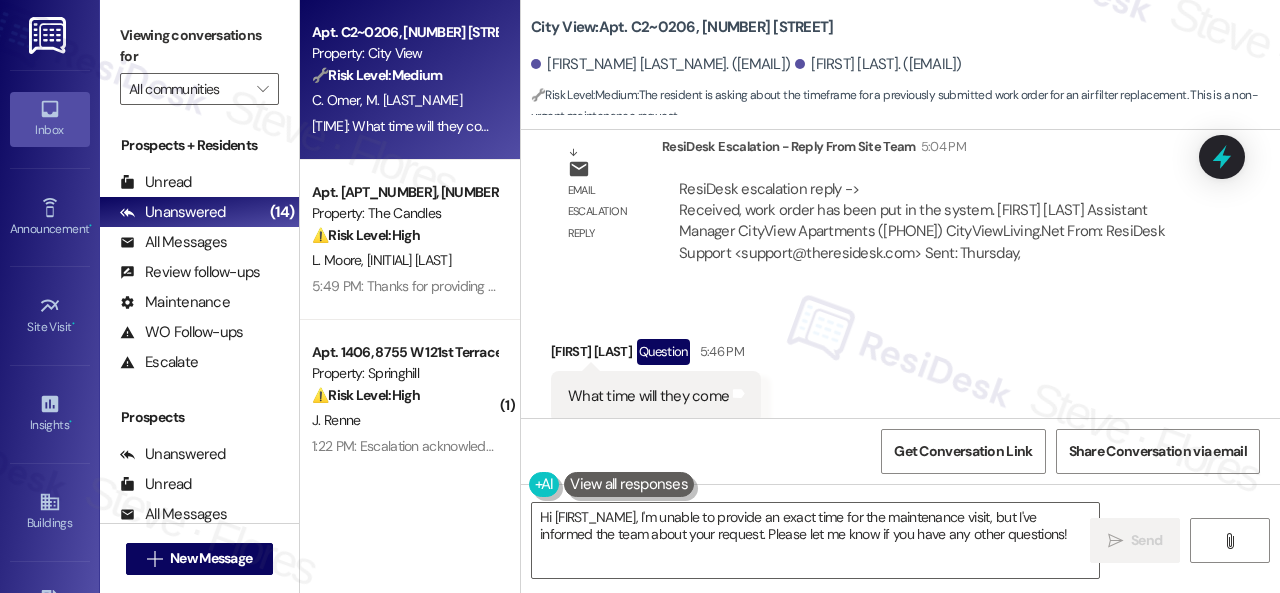 scroll, scrollTop: 8032, scrollLeft: 0, axis: vertical 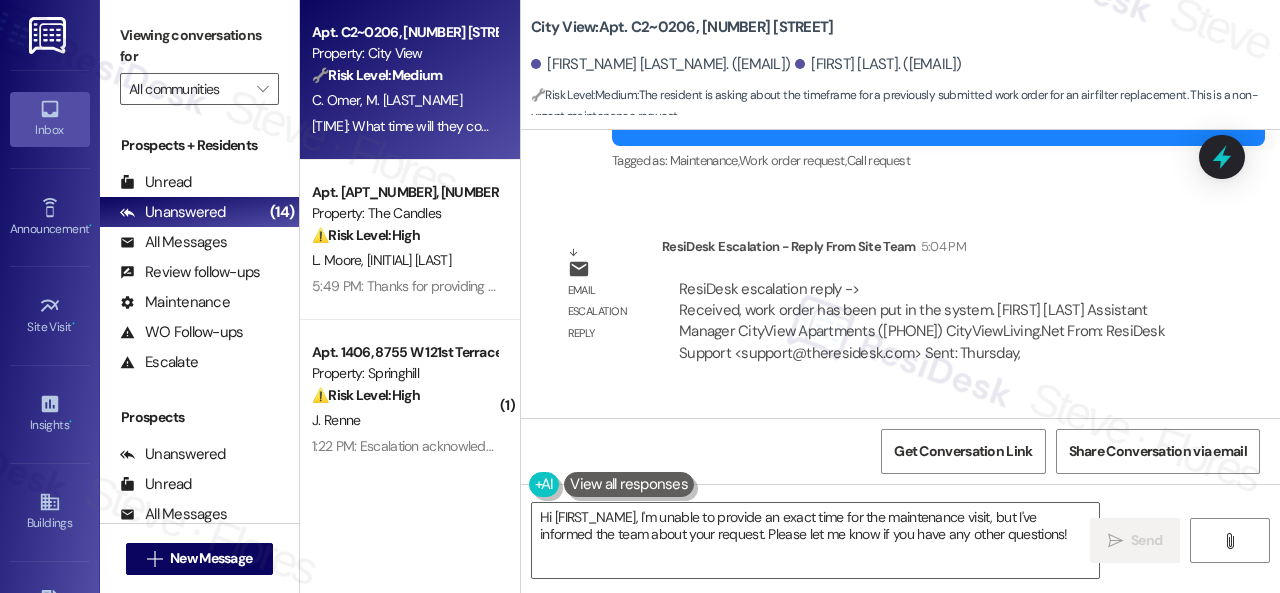 click on "Email escalation reply ResiDesk Escalation - Reply From Site Team 5:04 PM ResiDesk escalation reply ->
Received, work order has been put in the system. Kennesha Jewett Assistant Manager CityView Apartments (816)472-4800 CityViewLiving.Net From: ResiDesk Support <support@theresidesk.com> Sent: Thursday, ResiDesk escalation reply ->
Received, work order has been put in the system. Kennesha Jewett Assistant Manager CityView Apartments (816)472-4800 CityViewLiving.Net From: ResiDesk Support <support@theresidesk.com> Sent: Thursday," at bounding box center (877, 308) 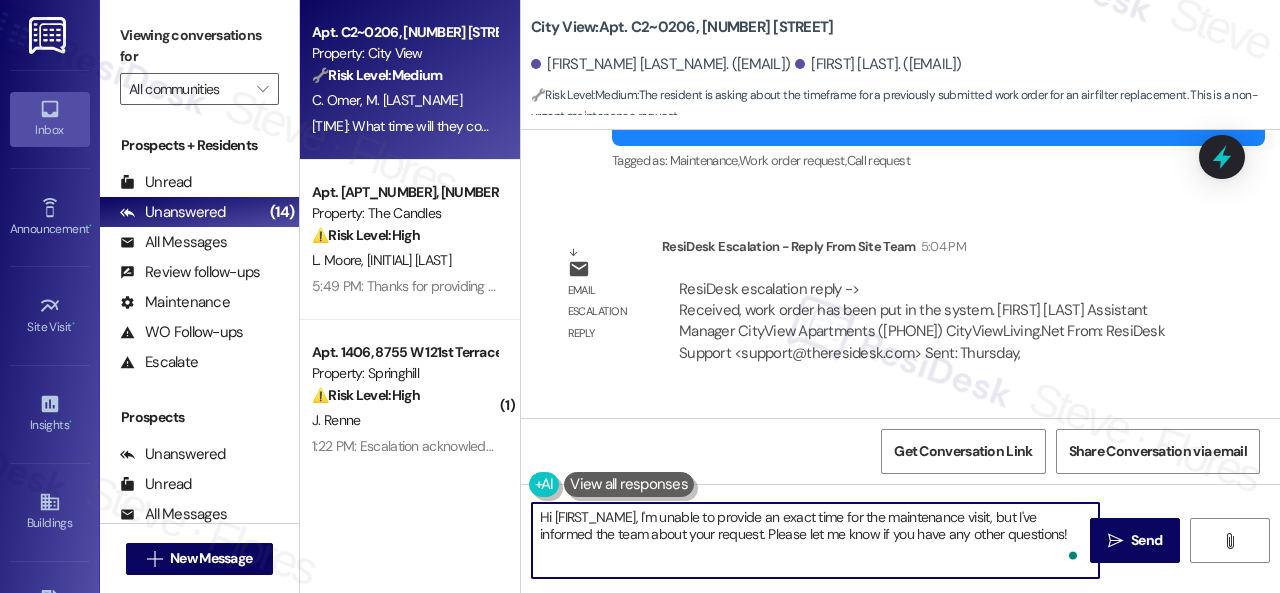 drag, startPoint x: 1074, startPoint y: 541, endPoint x: 437, endPoint y: 481, distance: 639.8195 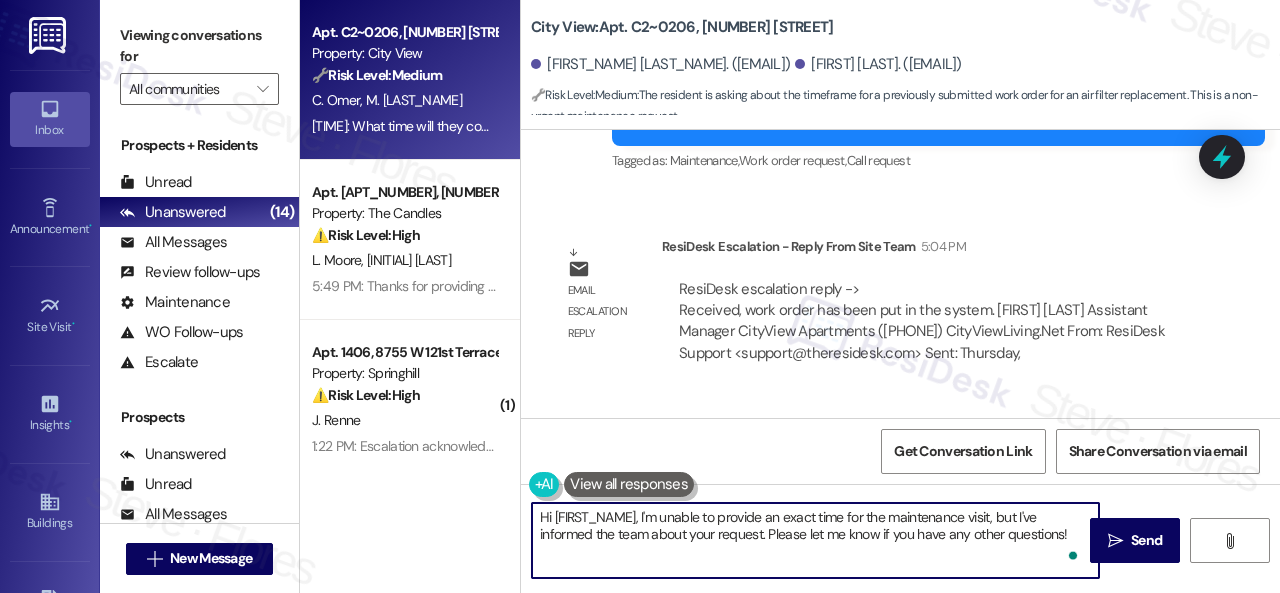 paste on "I apologize if I cannot confirm when the maintenance team will come by your apartment because the site team does the scheduling but the team has been notified about your work order. We appreciate your patience." 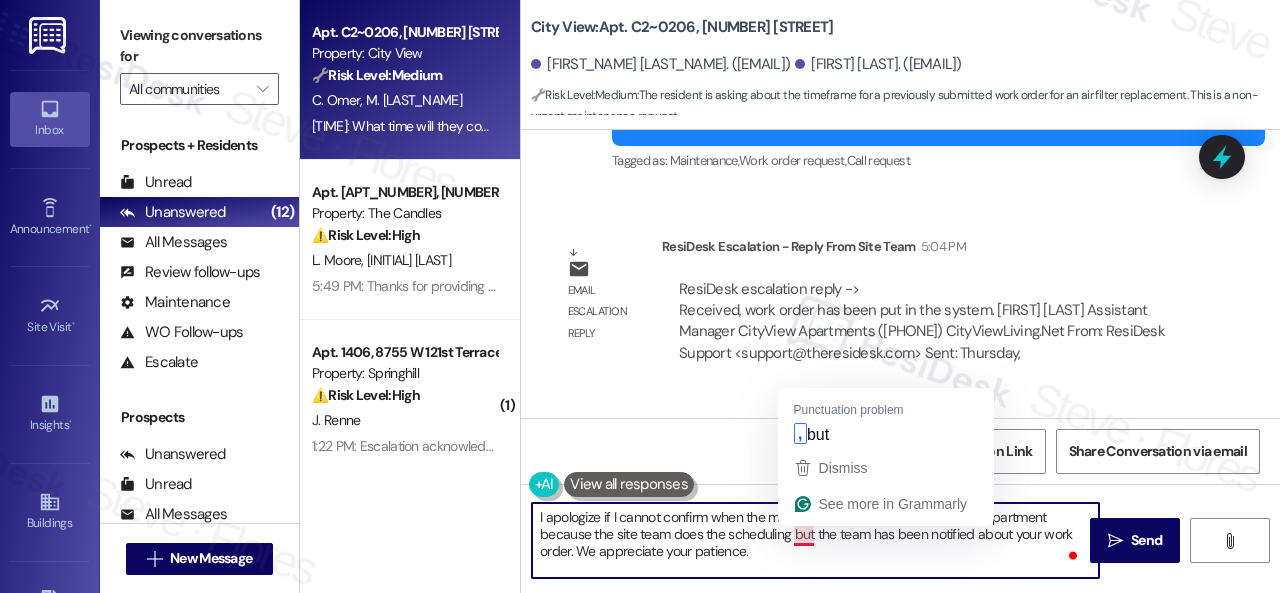 click on "I apologize if I cannot confirm when the maintenance team will come by your apartment because the site team does the scheduling but the team has been notified about your work order. We appreciate your patience." at bounding box center (815, 540) 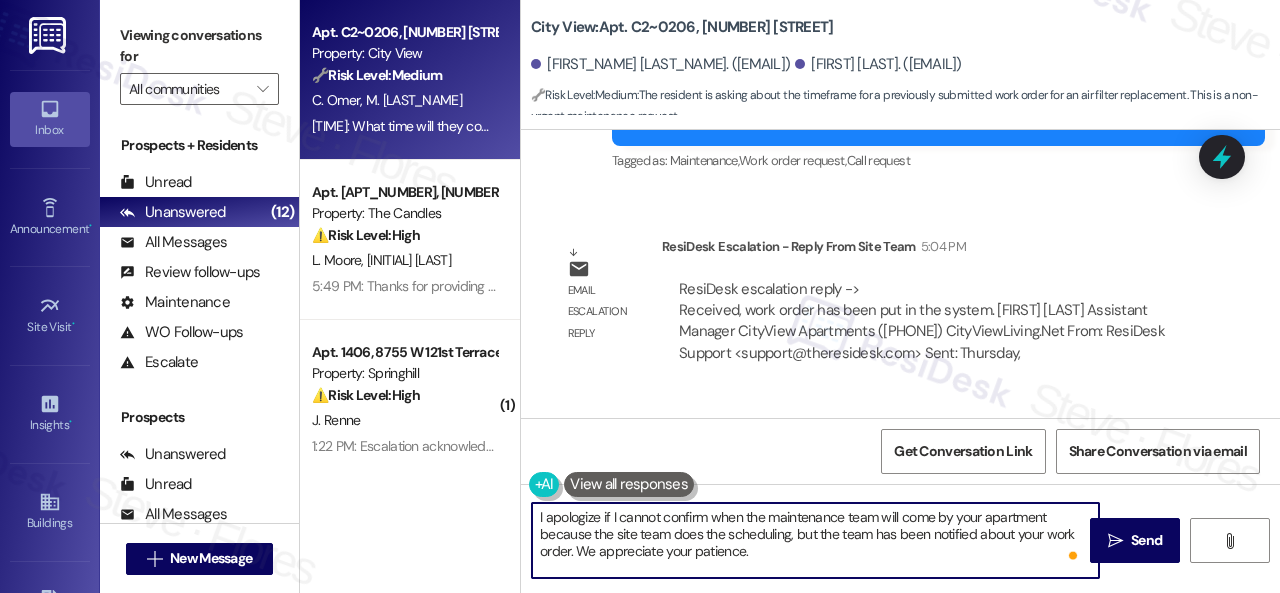 click on "I apologize if I cannot confirm when the maintenance team will come by your apartment because the site team does the scheduling, but the team has been notified about your work order. We appreciate your patience." at bounding box center [815, 540] 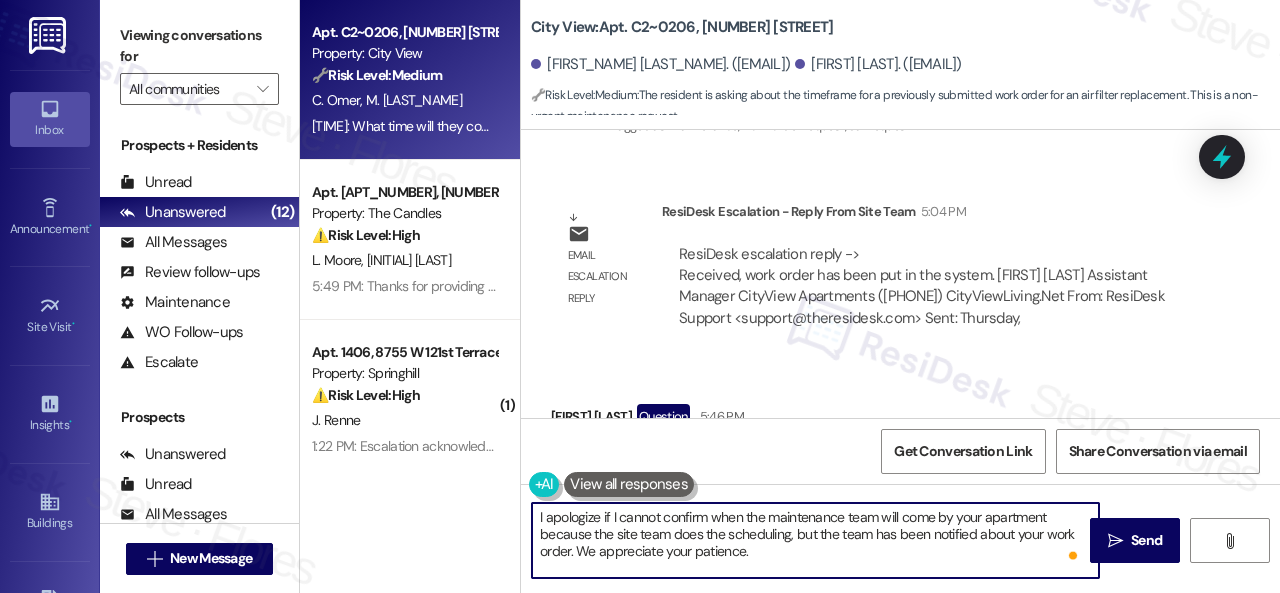 scroll, scrollTop: 8132, scrollLeft: 0, axis: vertical 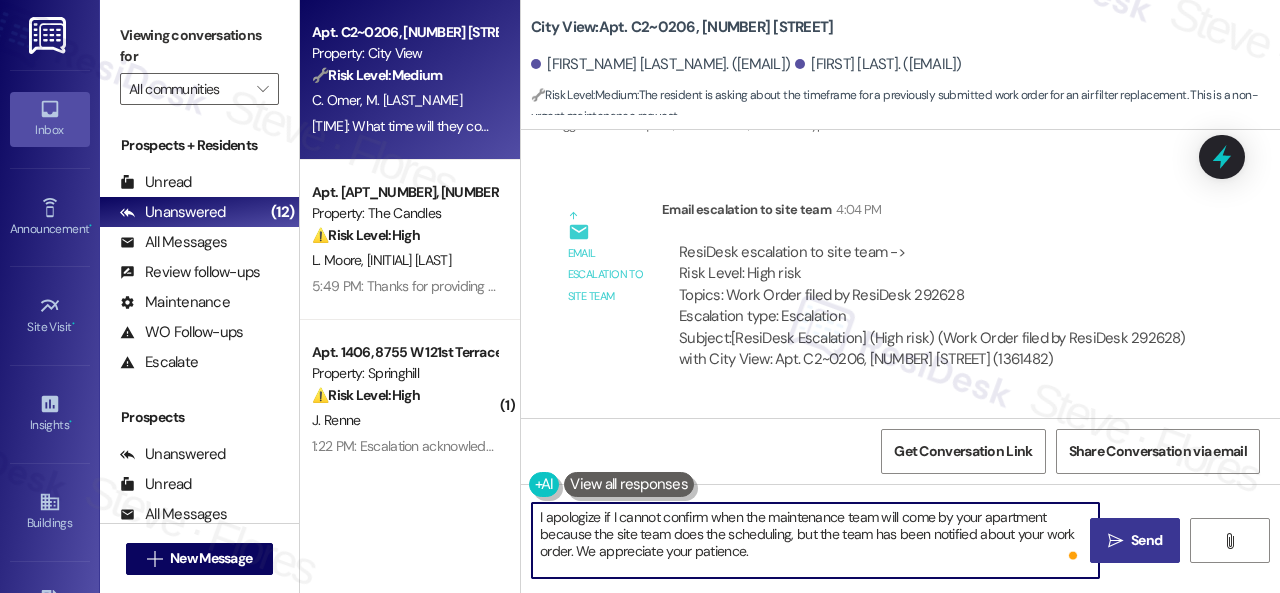 type on "I apologize if I cannot confirm when the maintenance team will come by your apartment because the site team does the scheduling, but the team has been notified about your work order. We appreciate your patience." 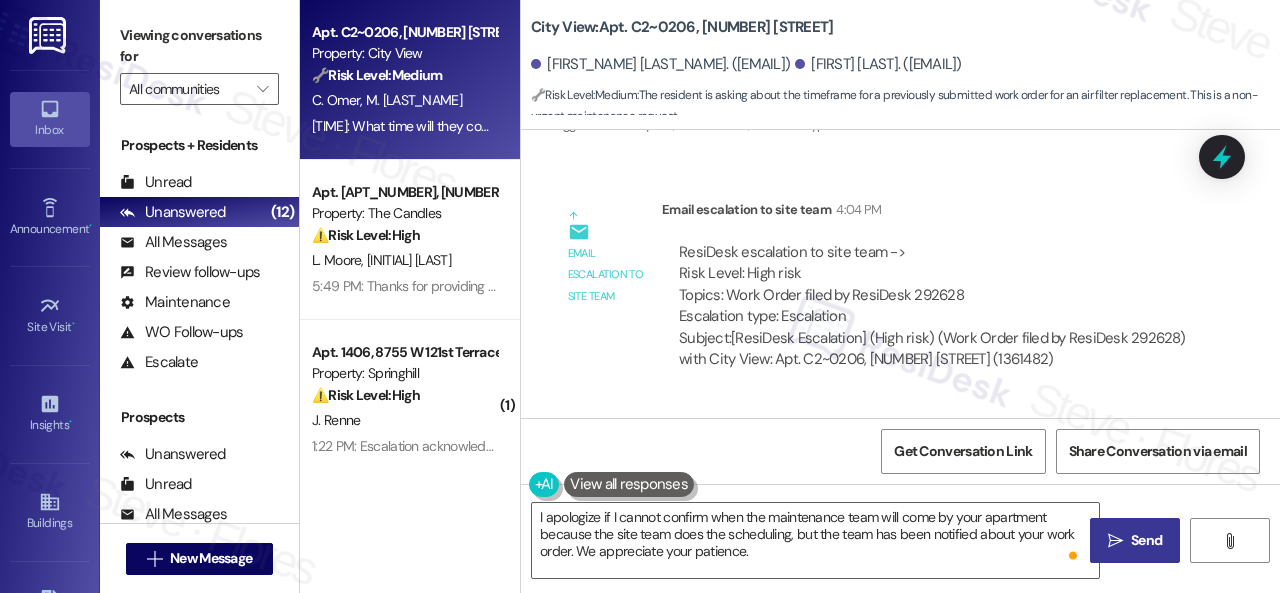 click on " Send" at bounding box center (1135, 540) 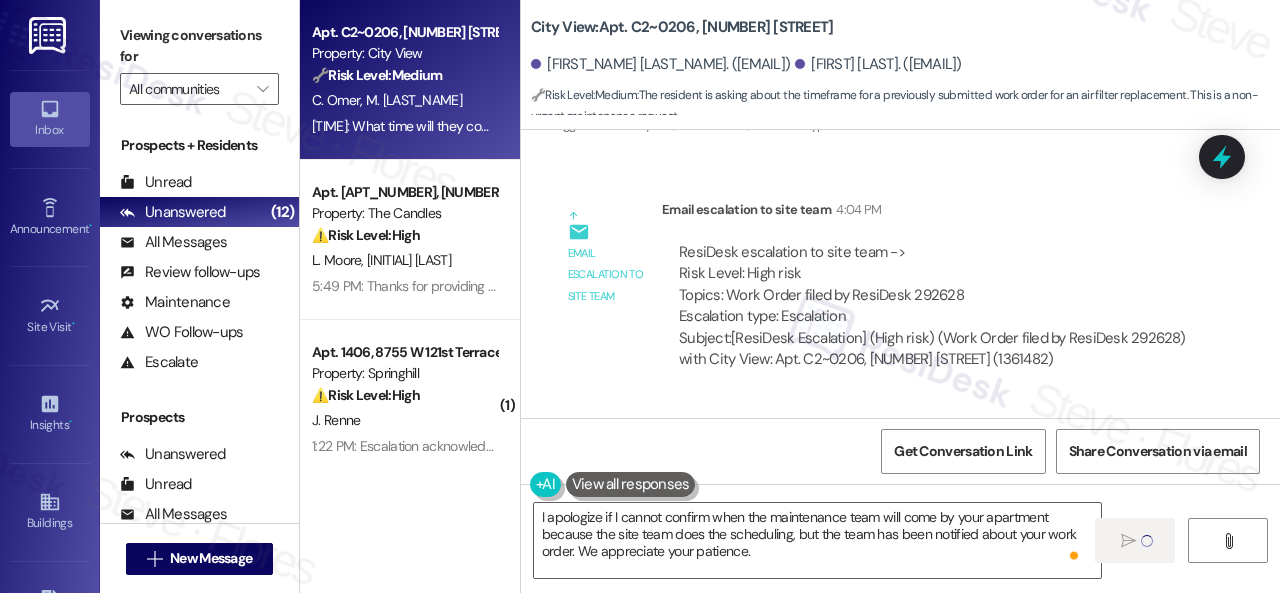 type 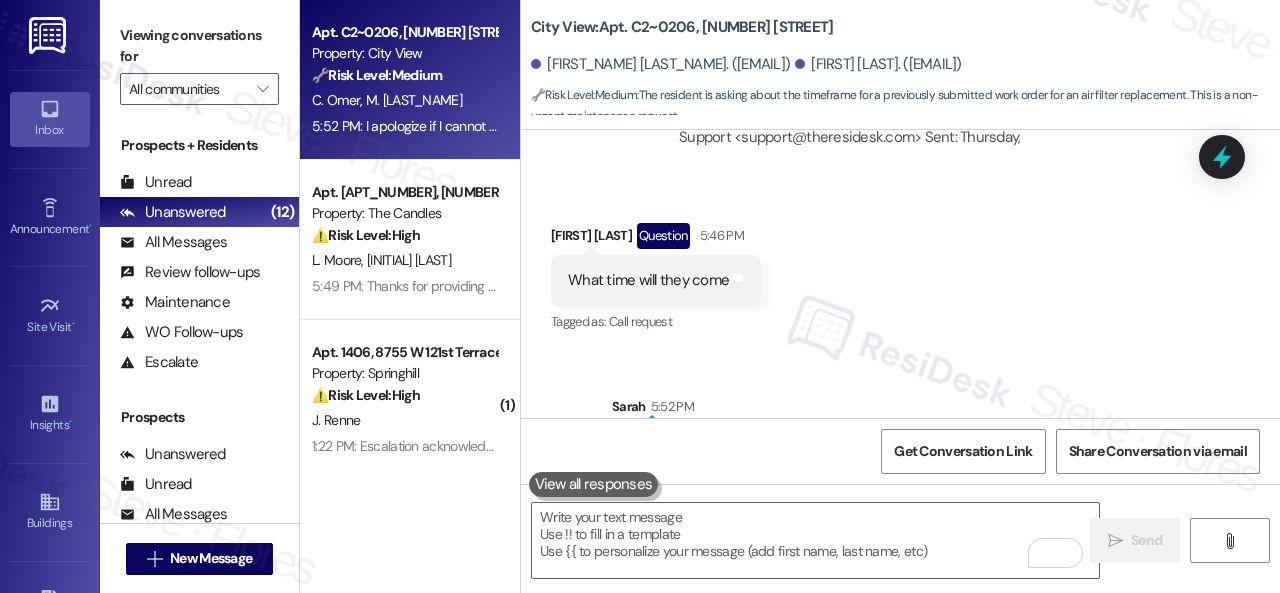 scroll, scrollTop: 8314, scrollLeft: 0, axis: vertical 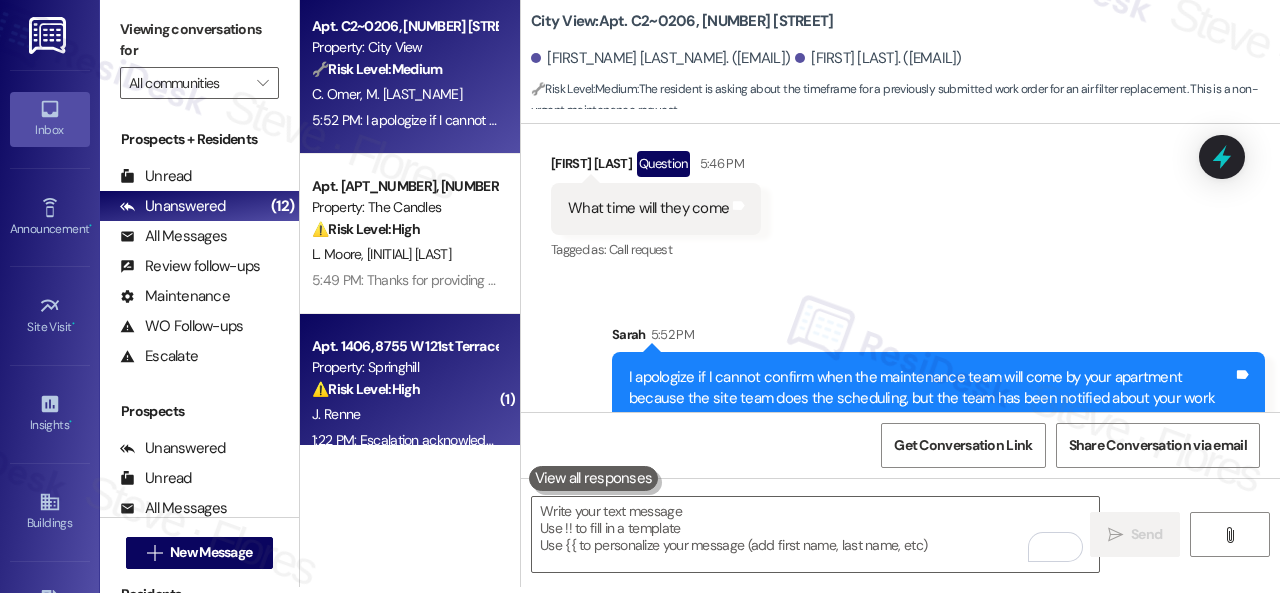 click on "⚠️  Risk Level:  High Resident confirms rent payment will be late but specifies a payment date. This involves a financial concern (late rent) and requires monitoring to ensure payment is received as promised. The increased balance also suggests a late fee has been applied." at bounding box center (404, 389) 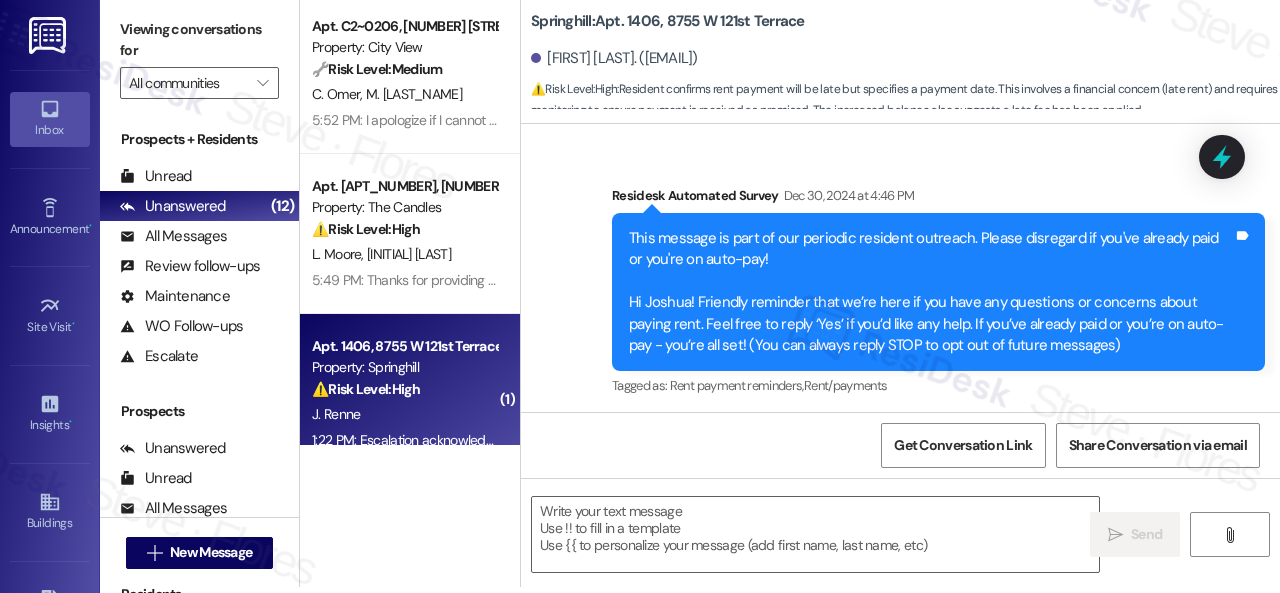 scroll, scrollTop: 0, scrollLeft: 0, axis: both 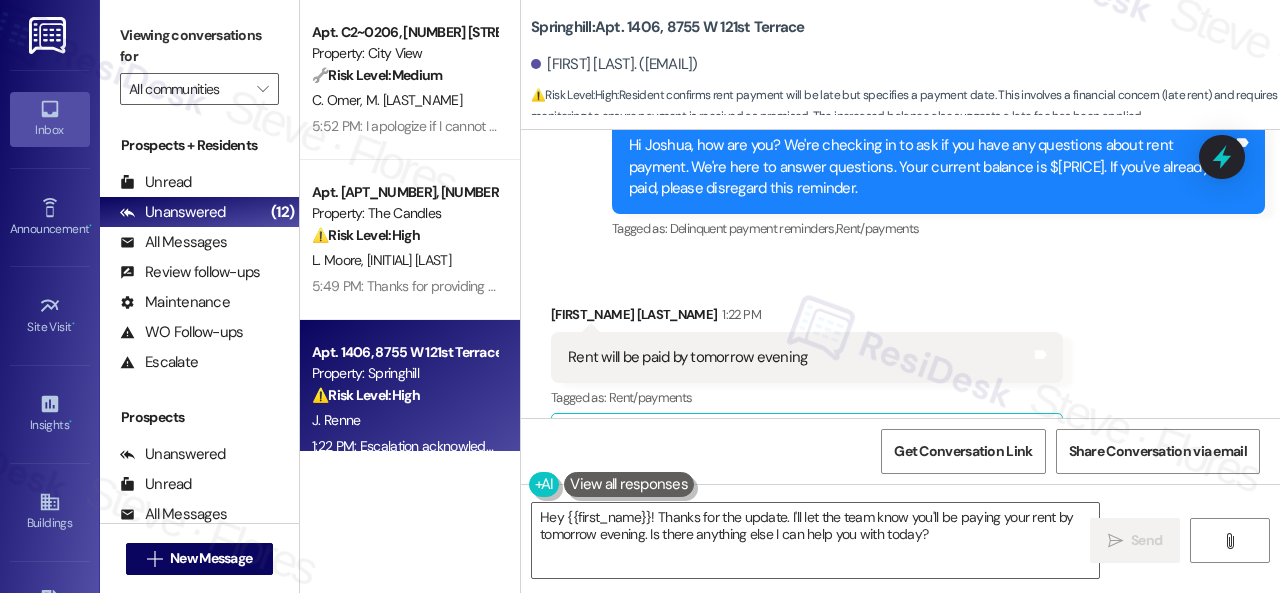 click on "Survey, sent via SMS Residesk Automated Survey 12:57 PM Hi Joshua, how are you? We're checking in to ask if you have any questions about rent payment. We're here to answer questions. Your current balance is $1134.69. If you've already paid, please disregard this reminder. Tags and notes Tagged as:   Delinquent payment reminders ,  Click to highlight conversations about Delinquent payment reminders Rent/payments Click to highlight conversations about Rent/payments" at bounding box center (900, 153) 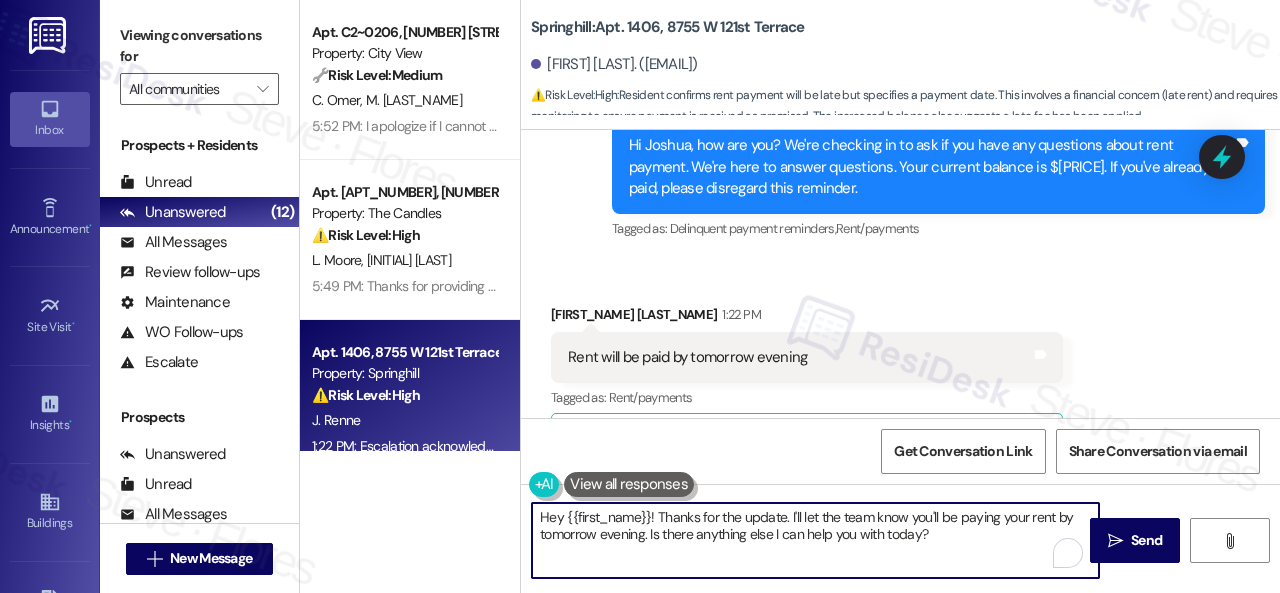 drag, startPoint x: 692, startPoint y: 523, endPoint x: 516, endPoint y: 499, distance: 177.62883 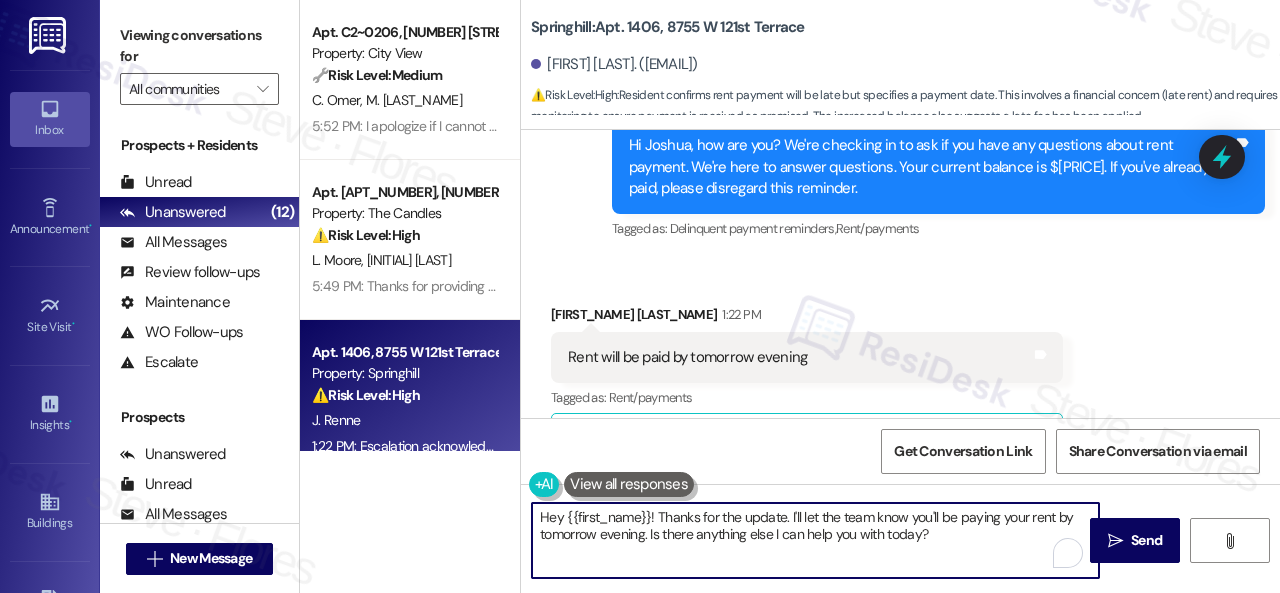 click on "Apt. C2~0206, 2600 Cityview Drive Property: City View 🔧  Risk Level:  Medium The resident is asking about the timeframe for a previously submitted work order for an air filter replacement. This is a non-urgent maintenance request. C. Omer M. Omer 5:52 PM: I apologize if I cannot confirm when the maintenance team will come by your apartment because the site team does the scheduling, but the team has been notified about your work order. We appreciate your patience. 5:52 PM: I apologize if I cannot confirm when the maintenance team will come by your apartment because the site team does the scheduling, but the team has been notified about your work order. We appreciate your patience. Apt. 03L06, 9 Candlelight Dr Property: The Candles ⚠️  Risk Level:  High The resident is reporting that their dishwasher is still not draining after a previous work order. This indicates a persistent maintenance issue that could lead to water damage or inconvenience, requiring prompt attention. L. Moore L. Scott ⚠️ High (" at bounding box center [790, 296] 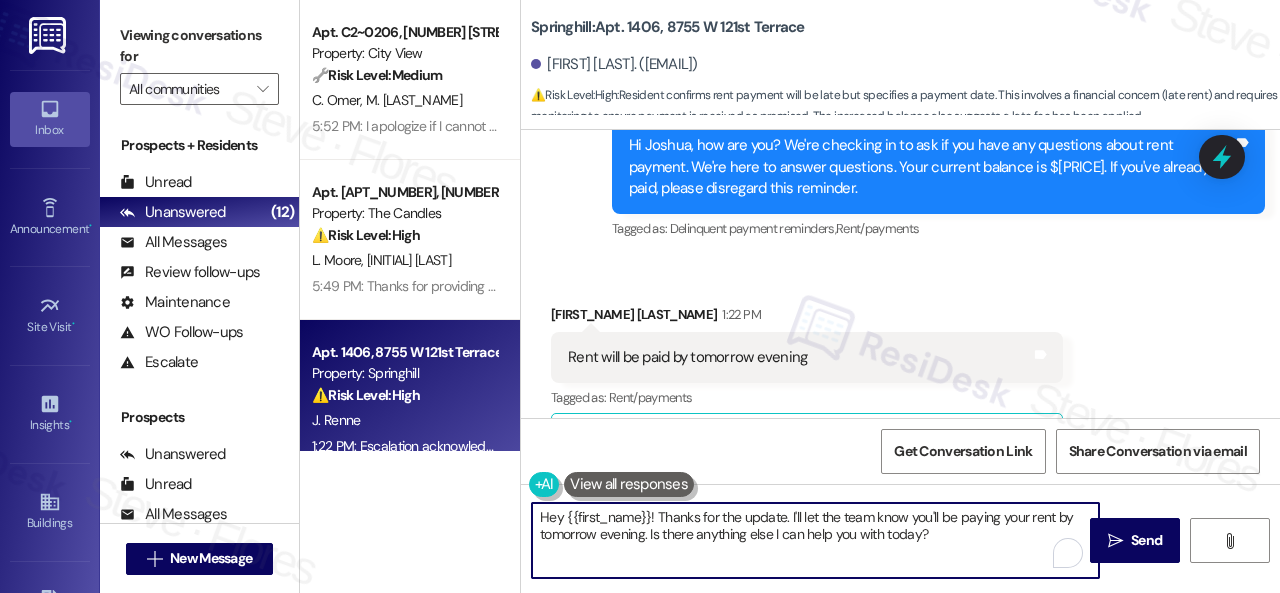 paste on "Thanks for updating us on your payment plan, {{first_name}}! We appreciate you letting us know. Please don't hesitate to reach out if you need anything else!" 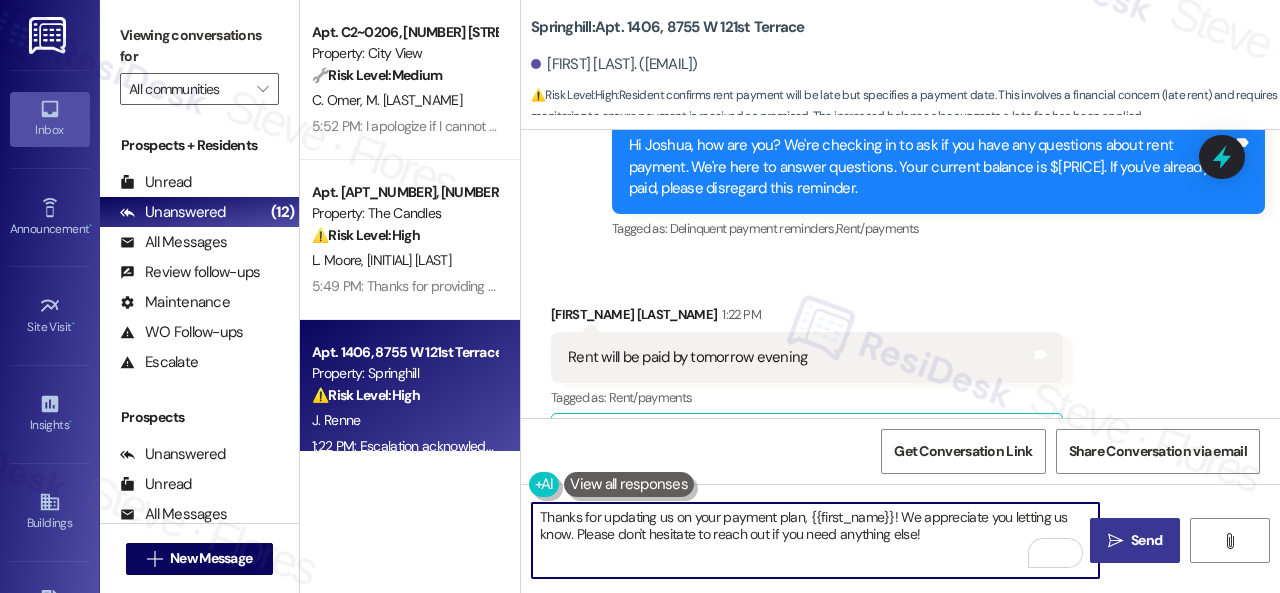 type on "Thanks for updating us on your payment plan, {{first_name}}! We appreciate you letting us know. Please don't hesitate to reach out if you need anything else!" 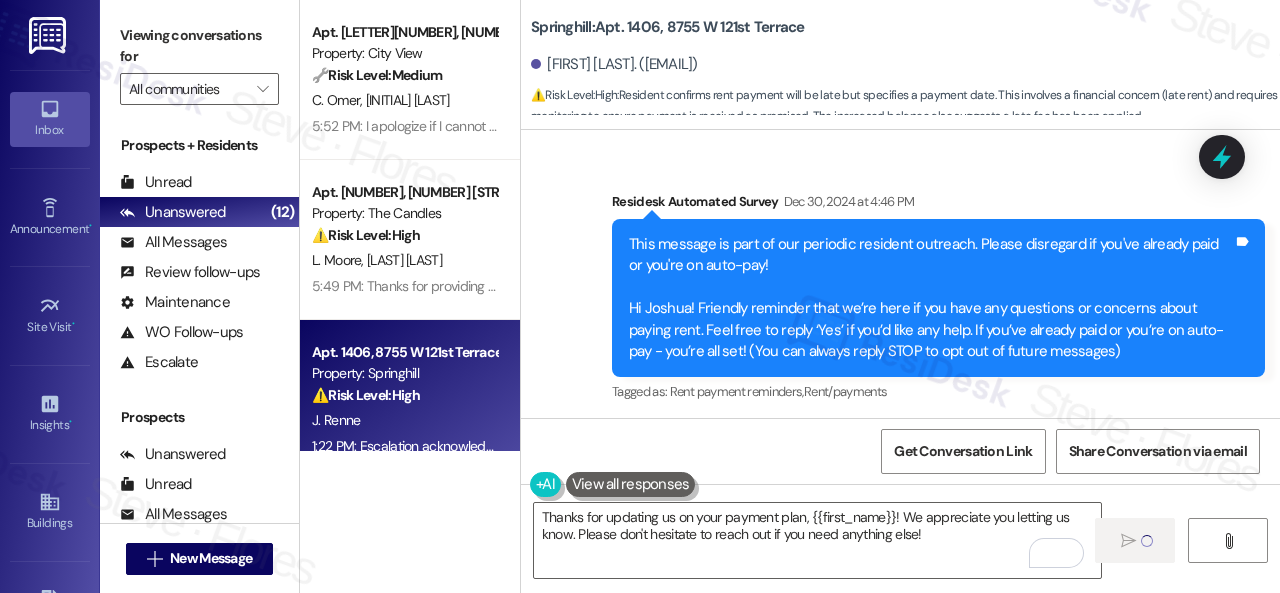 scroll, scrollTop: 0, scrollLeft: 0, axis: both 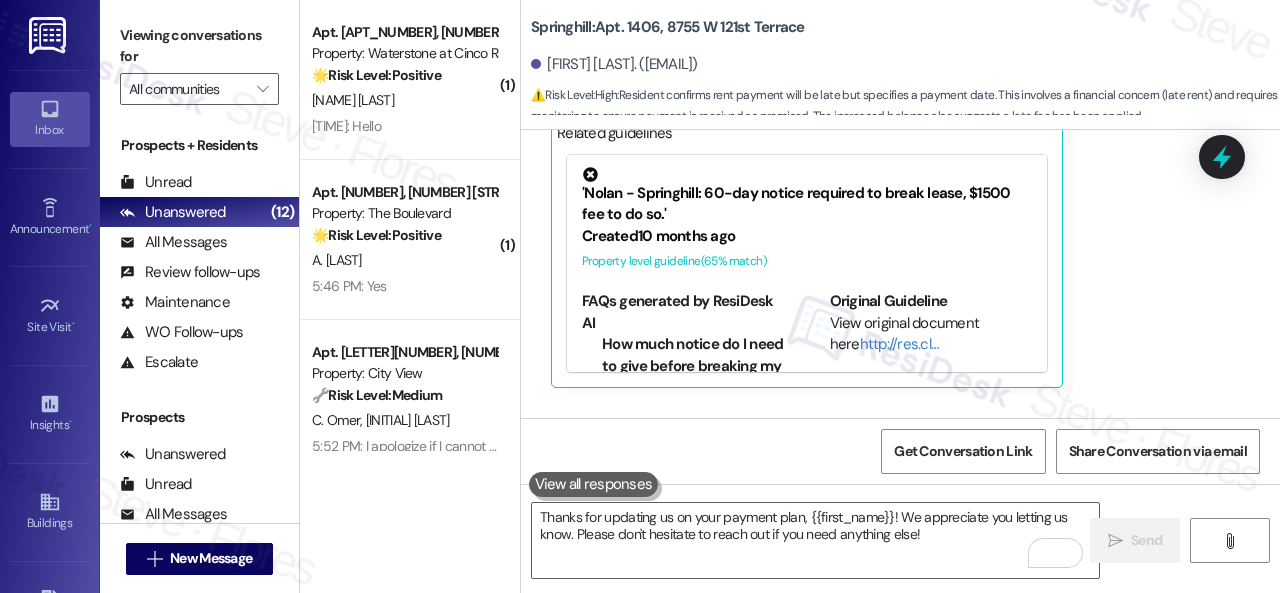 click on "Received via SMS [FIRST] [LAST] [TIME] Rent will be paid by tomorrow evening  Tags and notes Tagged as:   Rent/payments Click to highlight conversations about Rent/payments  Related guidelines Hide Suggestions 'Nolan - Springhill: 60-day notice required to break lease, $1500 fee to do so.' Created  10 months ago Property level guideline  ( 65 % match) FAQs generated by ResiDesk AI How much notice do I need to give before breaking my lease? You are required to give a 60-day notice before breaking your lease. What is the fee for breaking my lease? The fee to break your lease is $1500. To whom should I submit my 60-day notice? Please submit your 60-day notice to the property management office or leasing agent. Is the $1500 fee negotiable? The $1500 fee is a standard charge for breaking the lease and is generally non-negotiable. What happens if I give less than 60 days' notice? Giving less than 60 days' notice may result in additional fees or forfeiture of your security deposit. When is the $1500 fee due?" at bounding box center (807, 184) 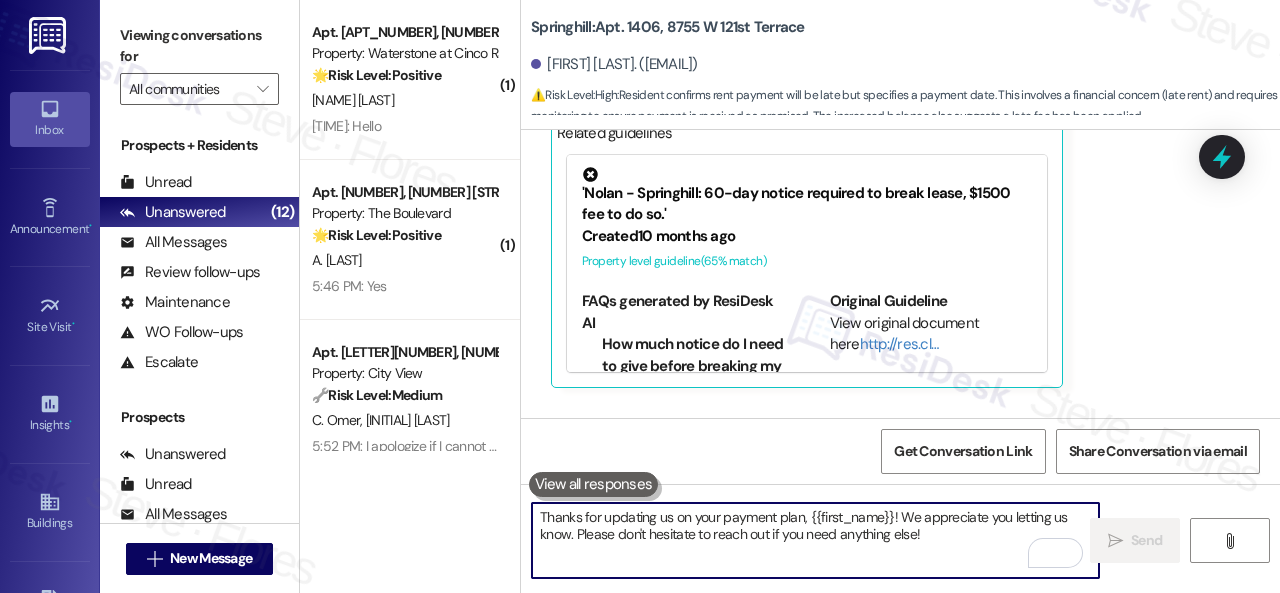 paste on "Late payment notice." 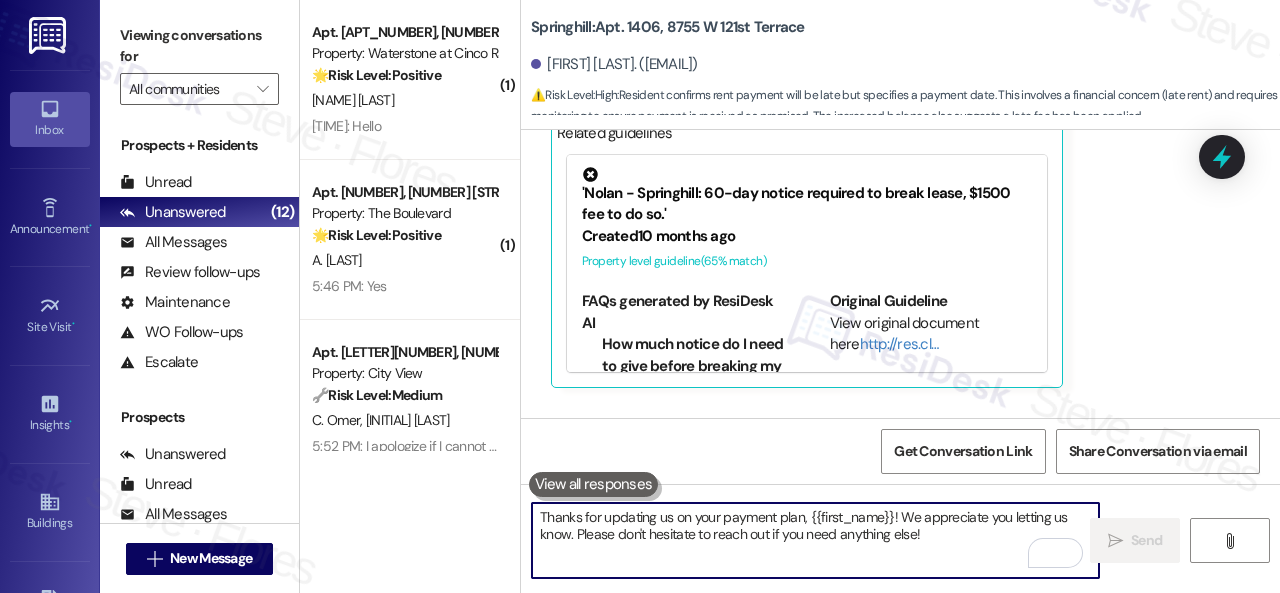 type on "Late payment notice." 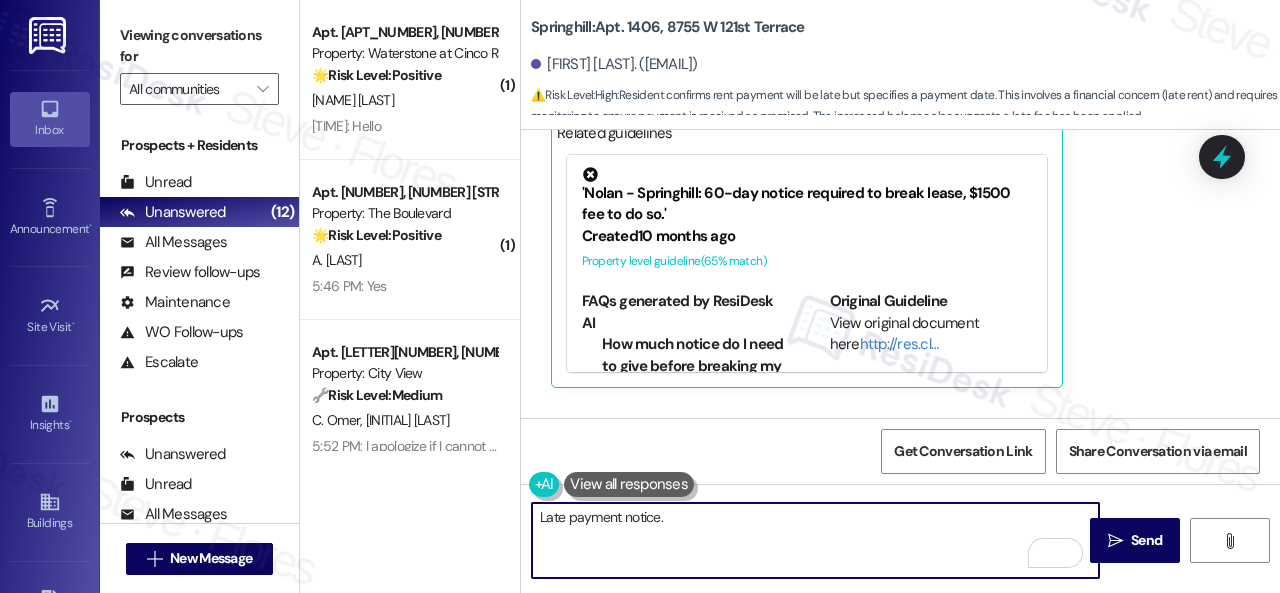 drag, startPoint x: 664, startPoint y: 518, endPoint x: 502, endPoint y: 515, distance: 162.02777 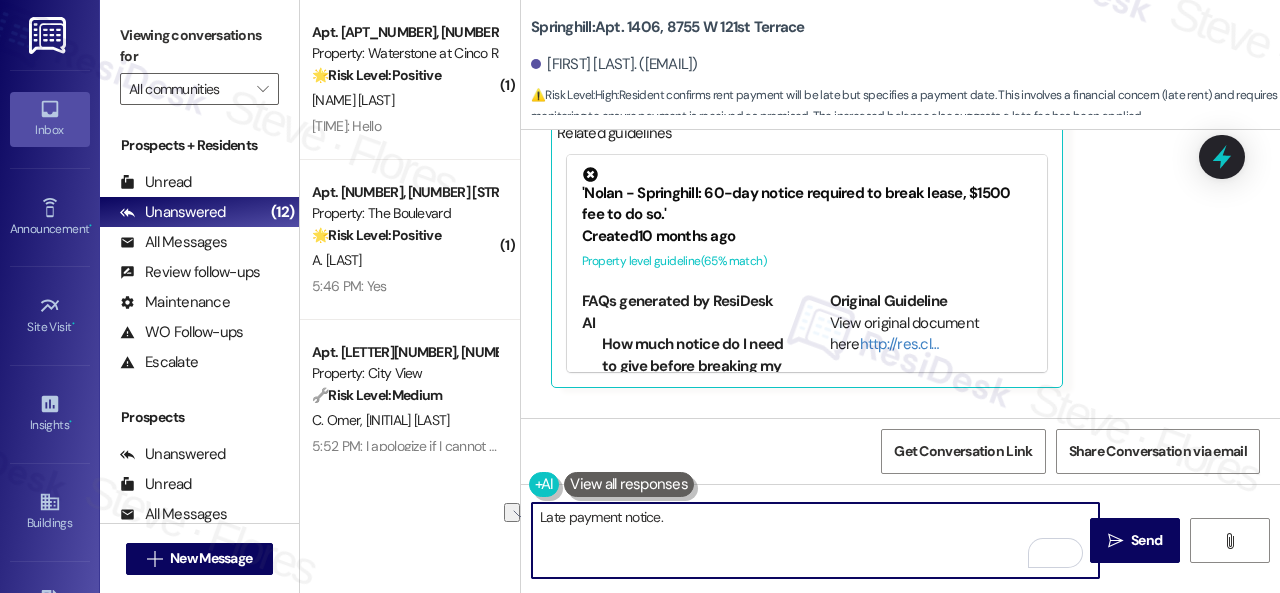 type 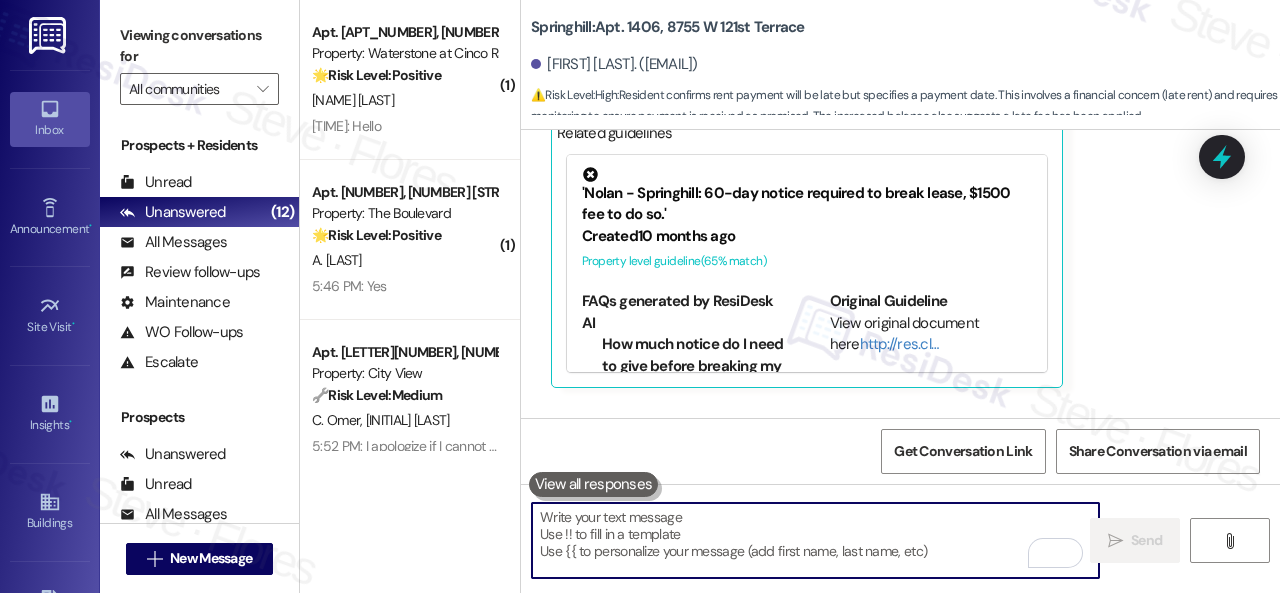 click on "Received via SMS [FIRST] [LAST] [TIME] Rent will be paid by tomorrow evening  Tags and notes Tagged as:   Rent/payments Click to highlight conversations about Rent/payments  Related guidelines Hide Suggestions 'Nolan - Springhill: 60-day notice required to break lease, $1500 fee to do so.' Created  10 months ago Property level guideline  ( 65 % match) FAQs generated by ResiDesk AI How much notice do I need to give before breaking my lease? You are required to give a 60-day notice before breaking your lease. What is the fee for breaking my lease? The fee to break your lease is $1500. To whom should I submit my 60-day notice? Please submit your 60-day notice to the property management office or leasing agent. Is the $1500 fee negotiable? The $1500 fee is a standard charge for breaking the lease and is generally non-negotiable. What happens if I give less than 60 days' notice? Giving less than 60 days' notice may result in additional fees or forfeiture of your security deposit. When is the $1500 fee due?" at bounding box center (900, 169) 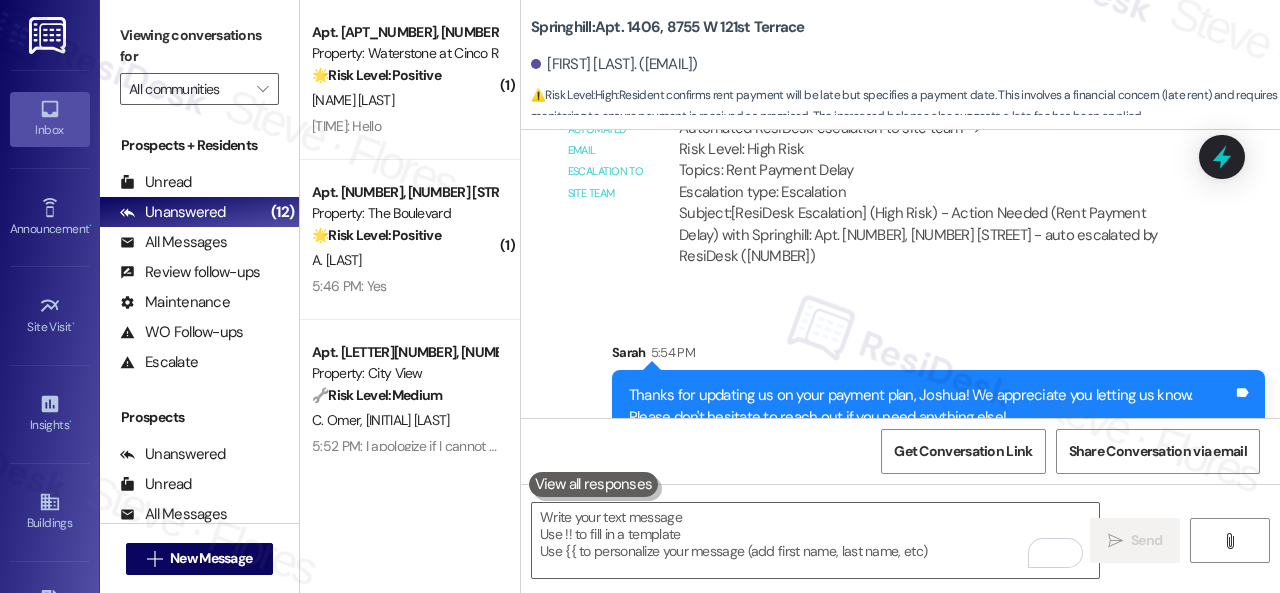 scroll, scrollTop: 11154, scrollLeft: 0, axis: vertical 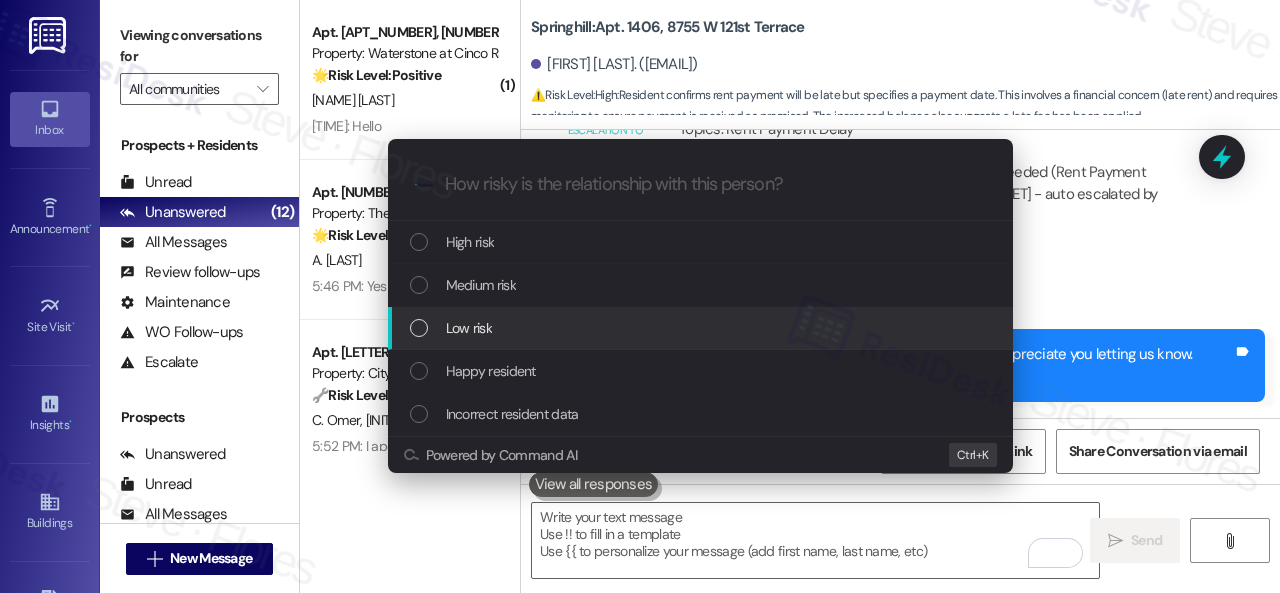 click on "Low risk" at bounding box center [469, 328] 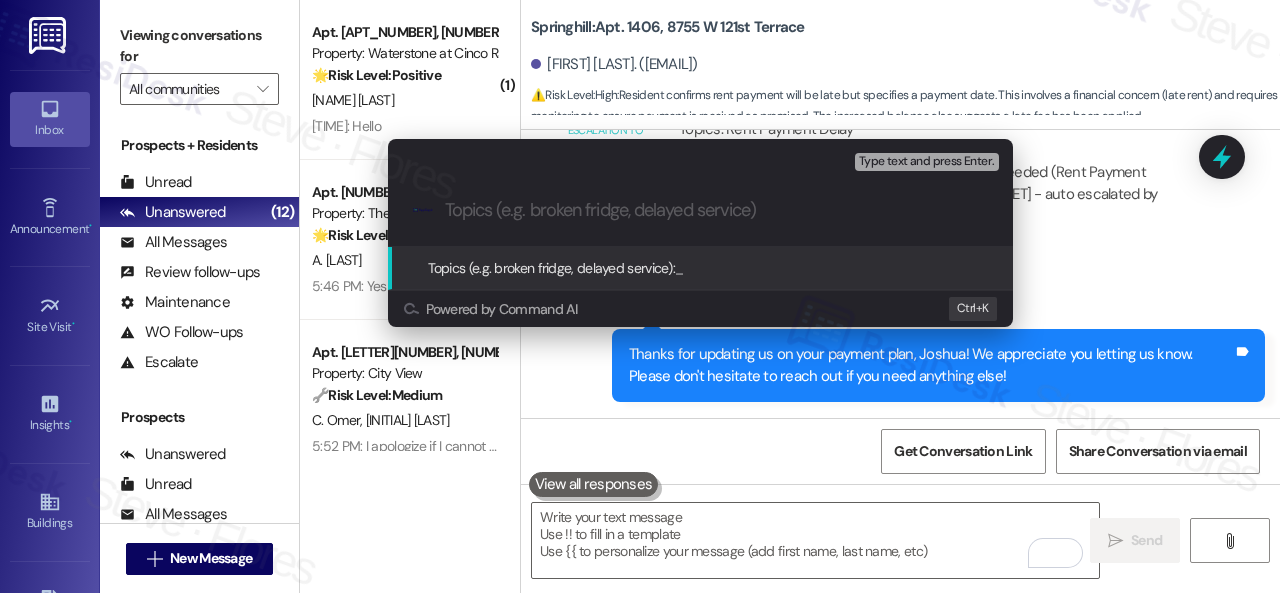 paste on "Late payment notice." 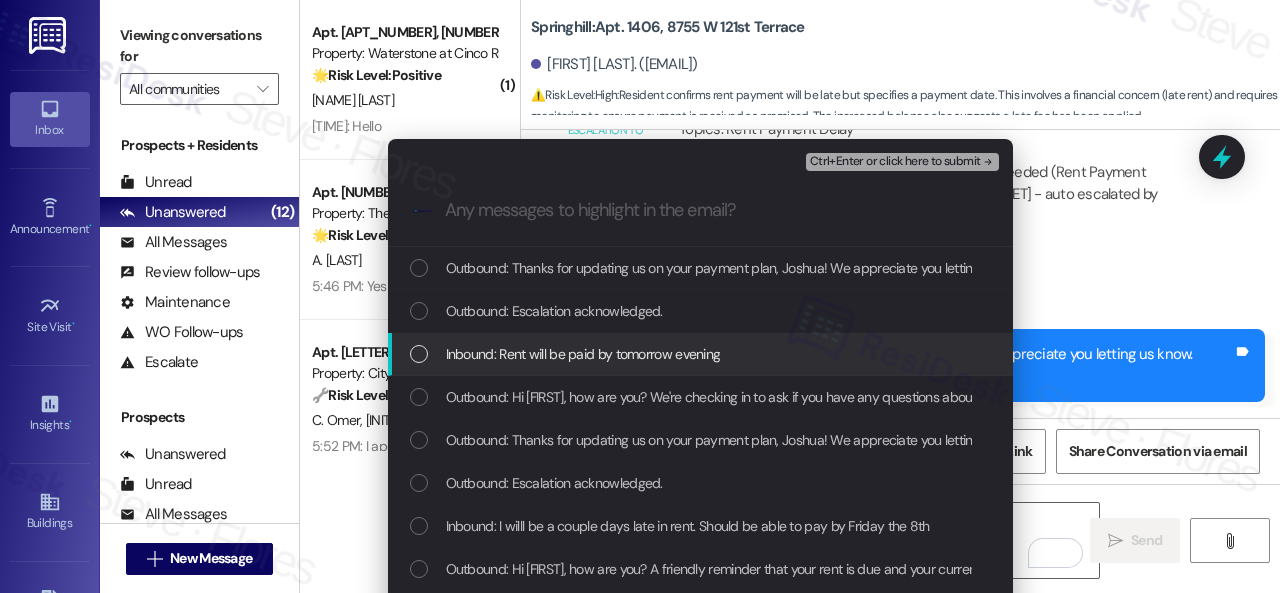 click on "Inbound: Rent will be paid by tomorrow evening" at bounding box center [583, 354] 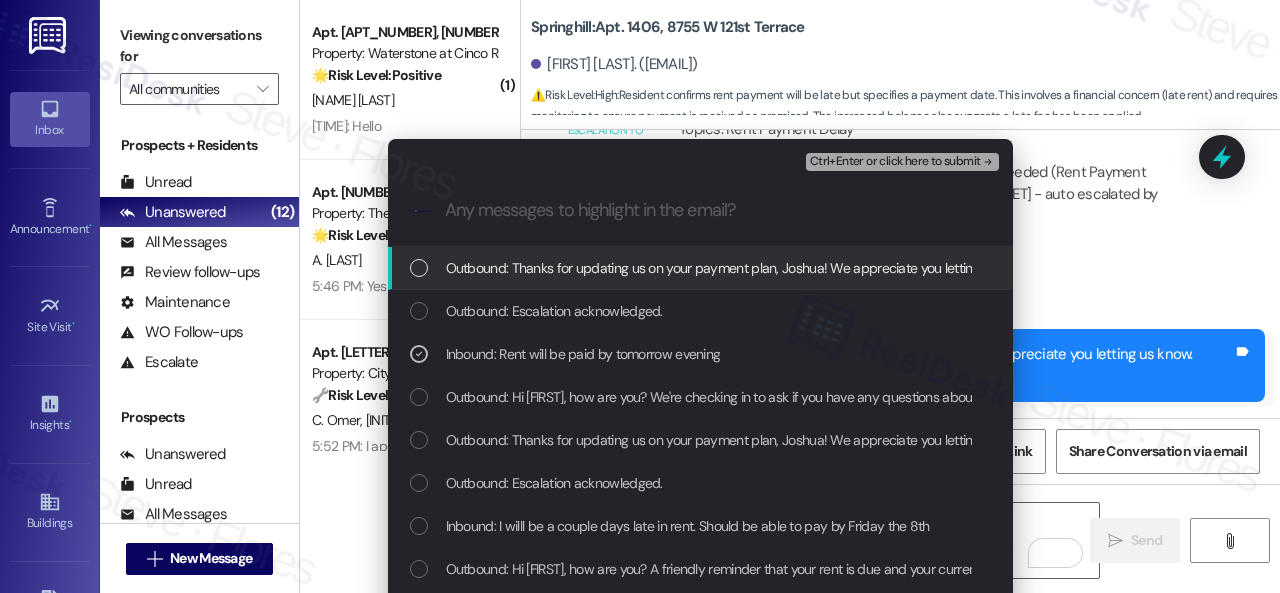 click on "Ctrl+Enter or click here to submit" at bounding box center (895, 162) 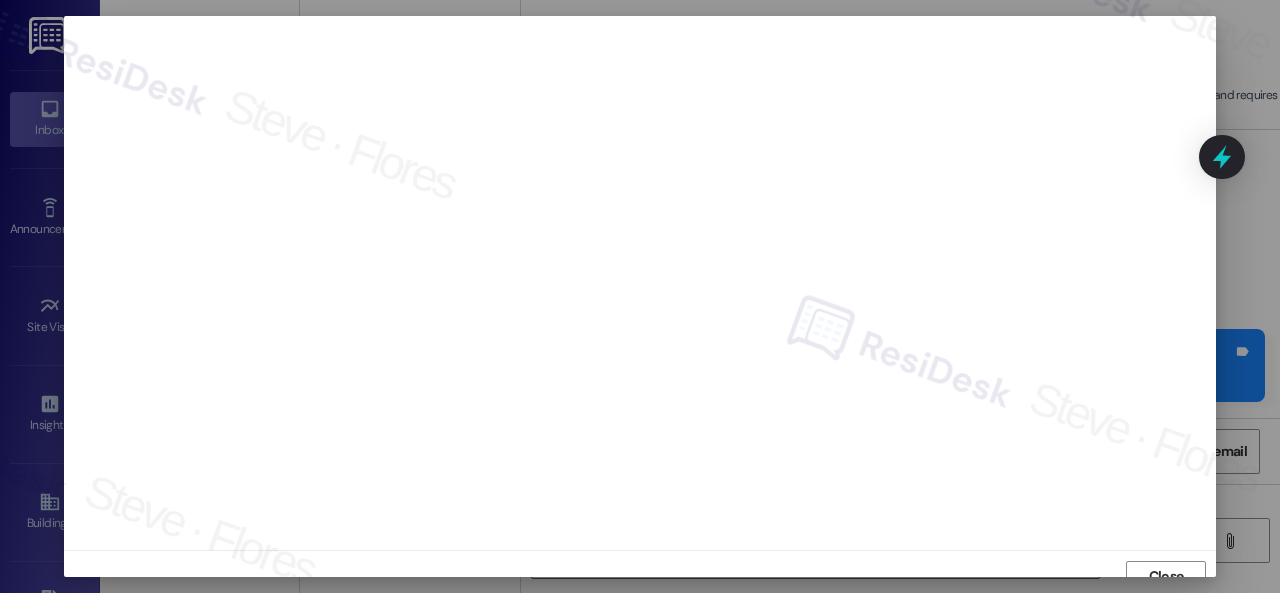 scroll, scrollTop: 15, scrollLeft: 0, axis: vertical 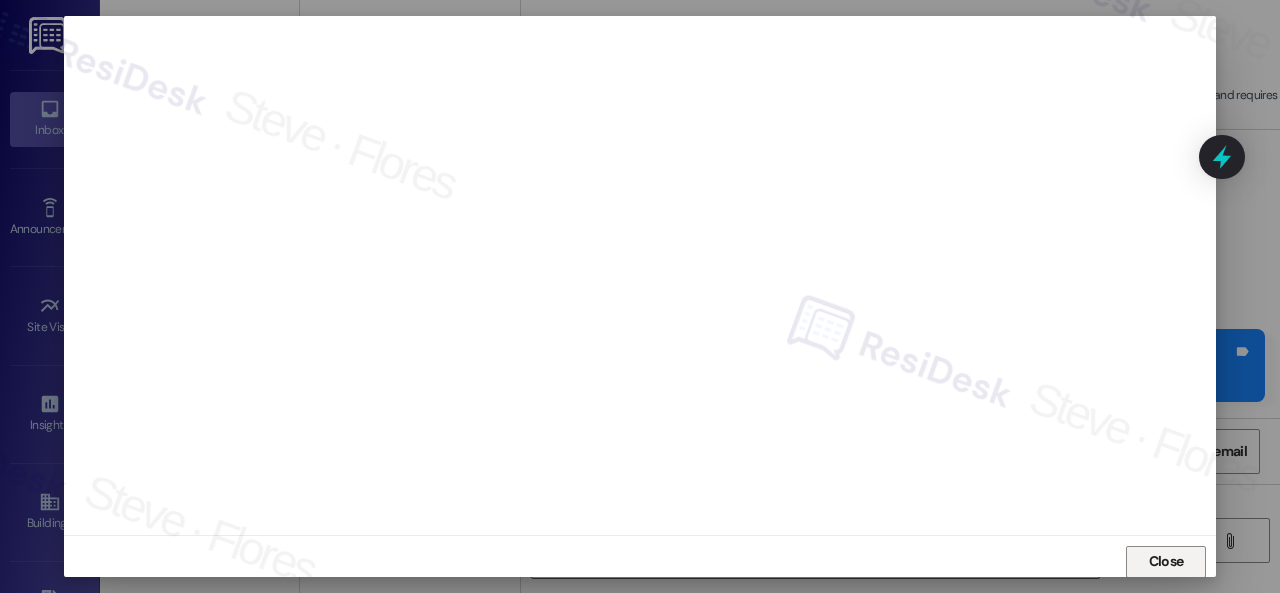 click on "Close" at bounding box center [1166, 561] 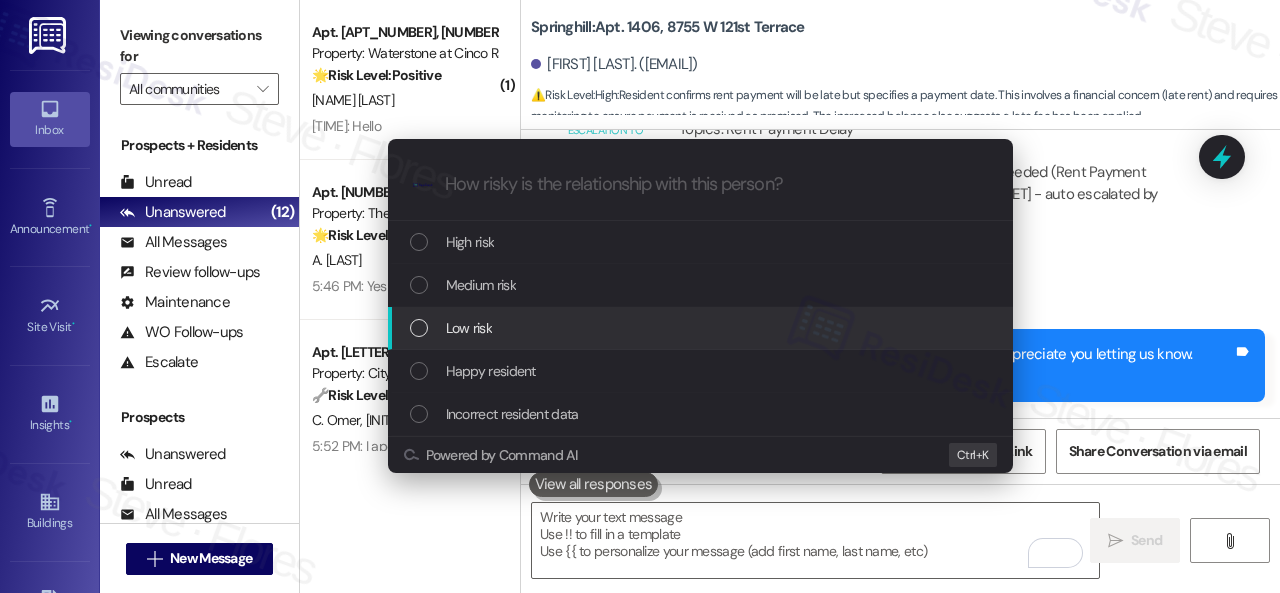 click on "Low risk" at bounding box center (469, 328) 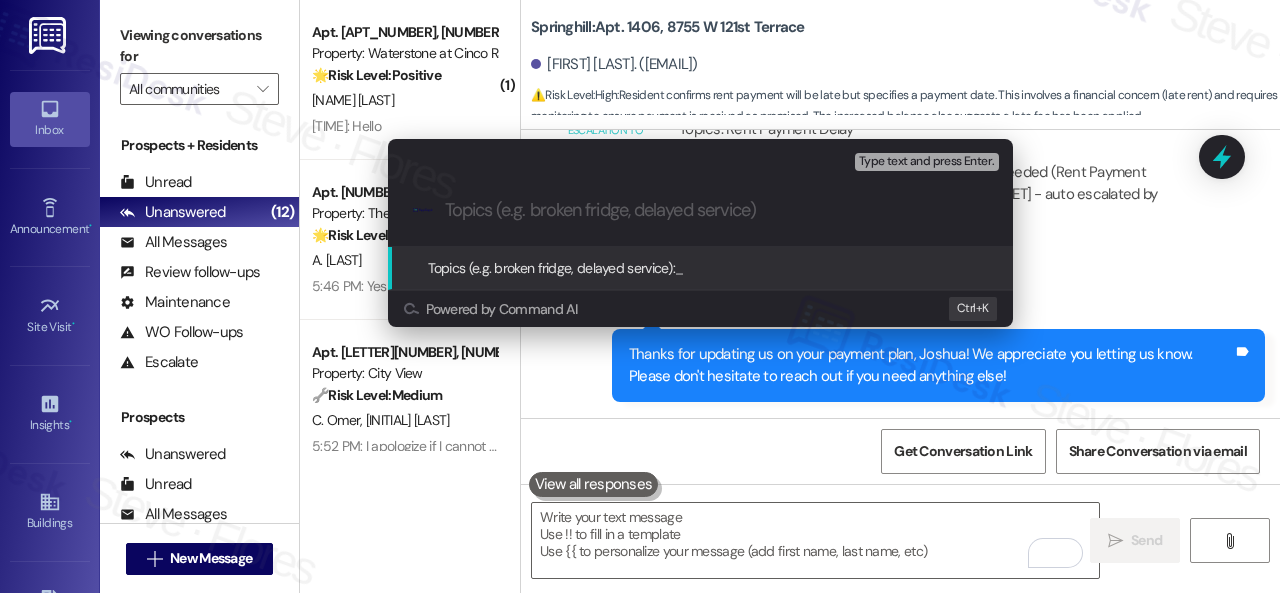 paste on "Late payment notice." 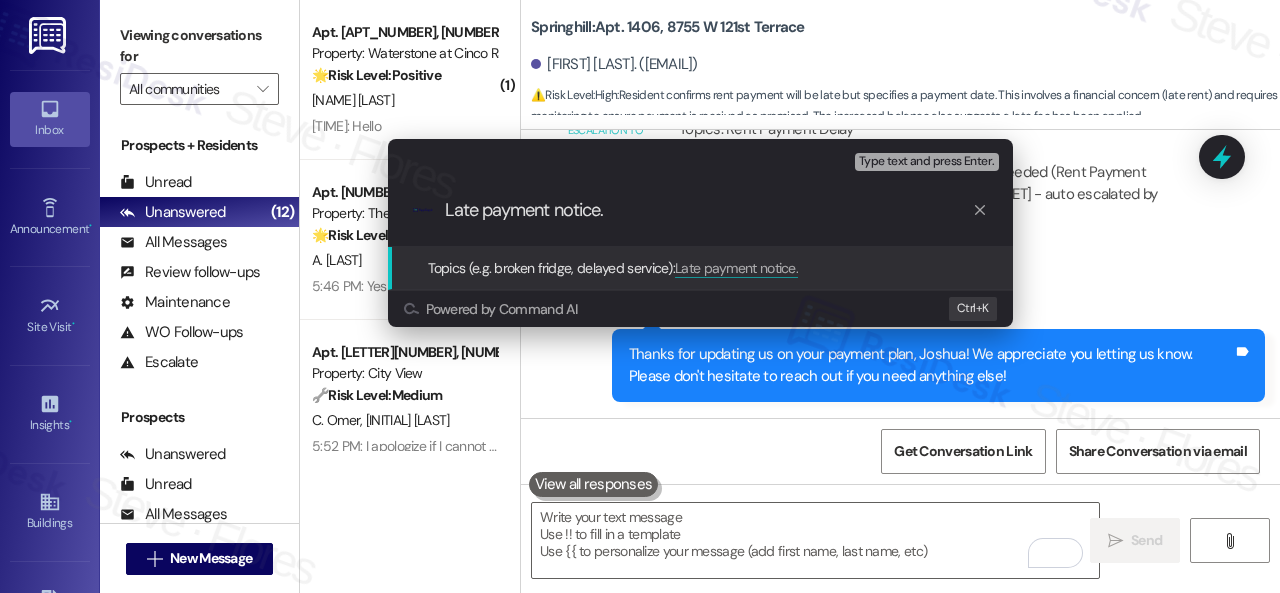 type 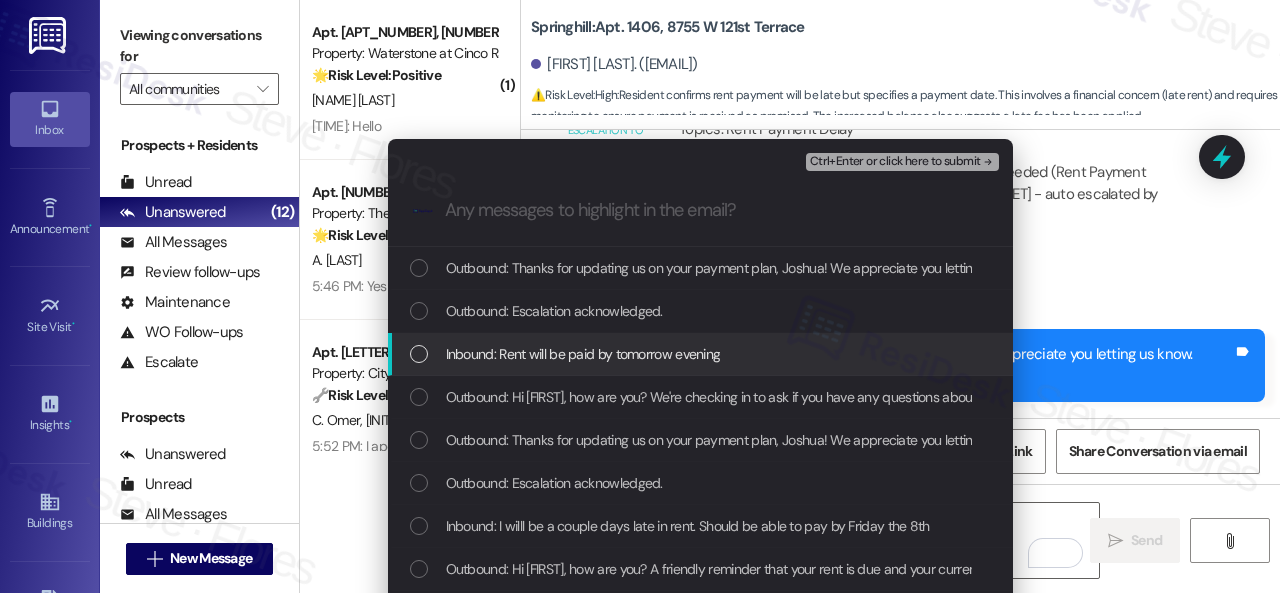 click on "Inbound: Rent will be paid by tomorrow evening" at bounding box center (583, 354) 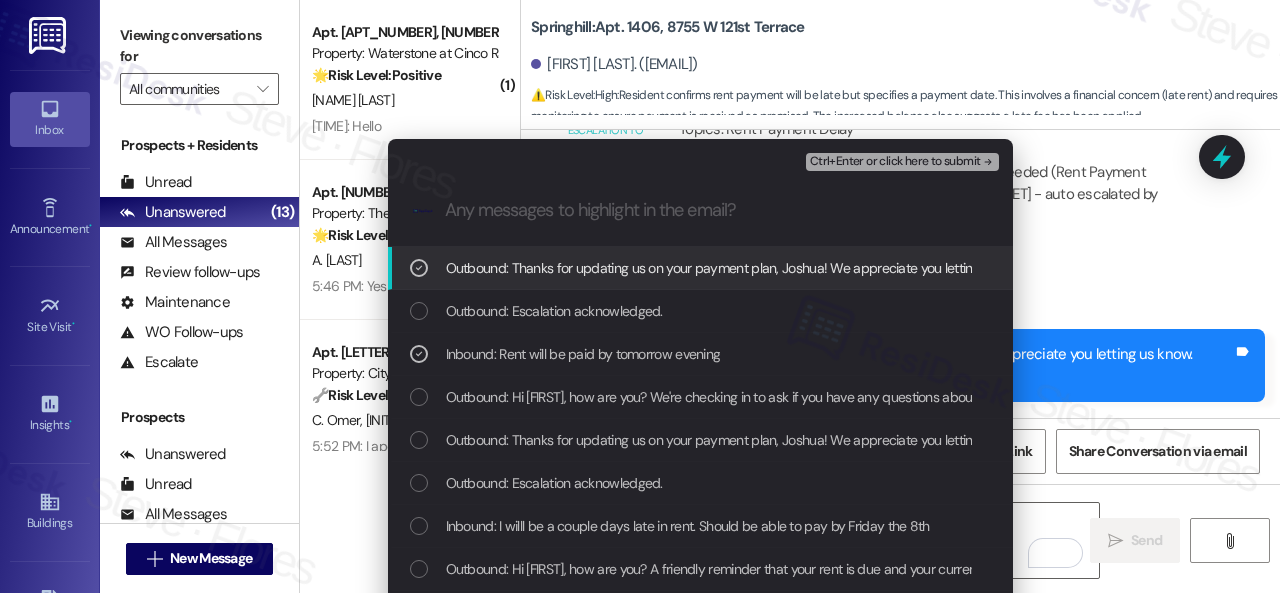 click 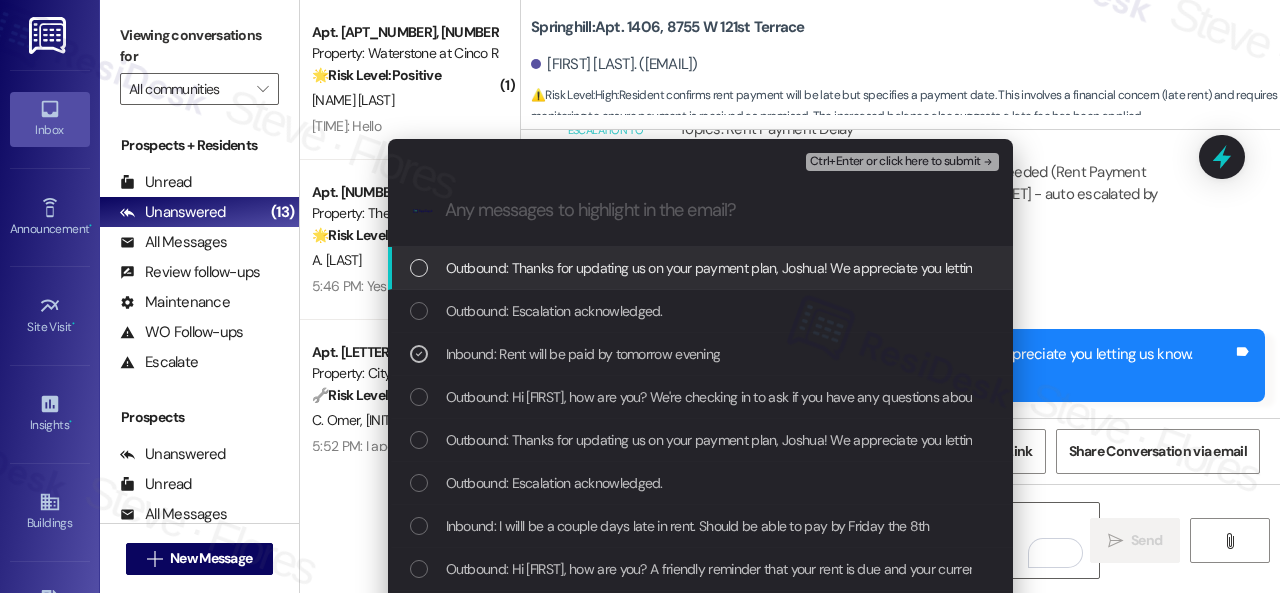 click on "Ctrl+Enter or click here to submit" at bounding box center (895, 162) 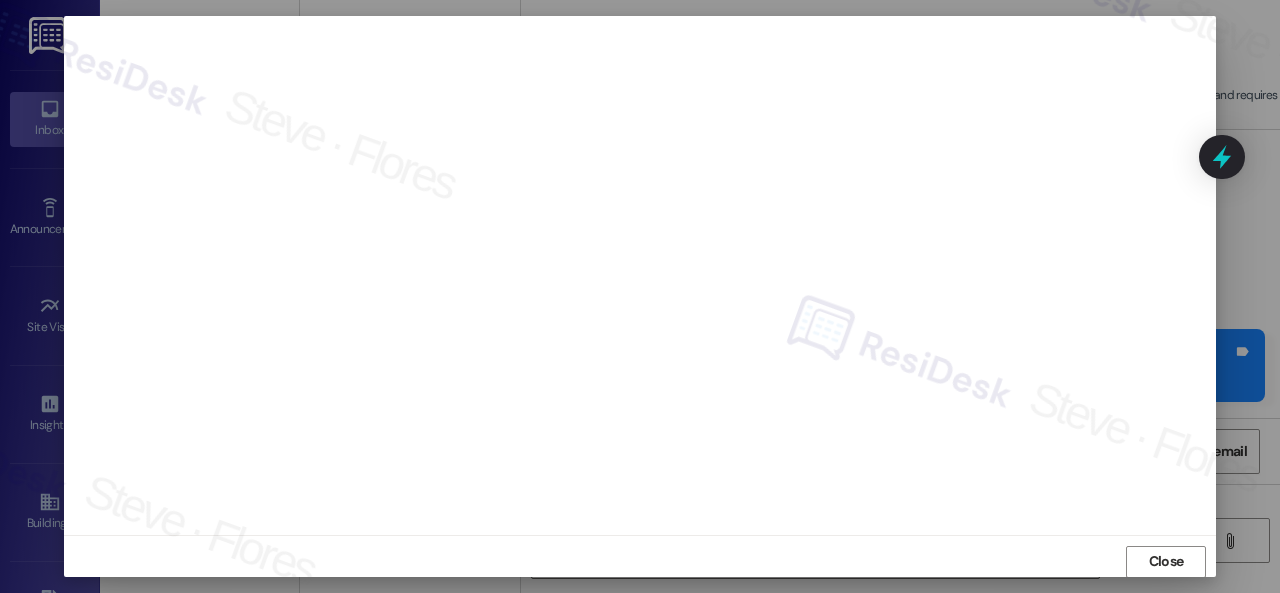 scroll, scrollTop: 25, scrollLeft: 0, axis: vertical 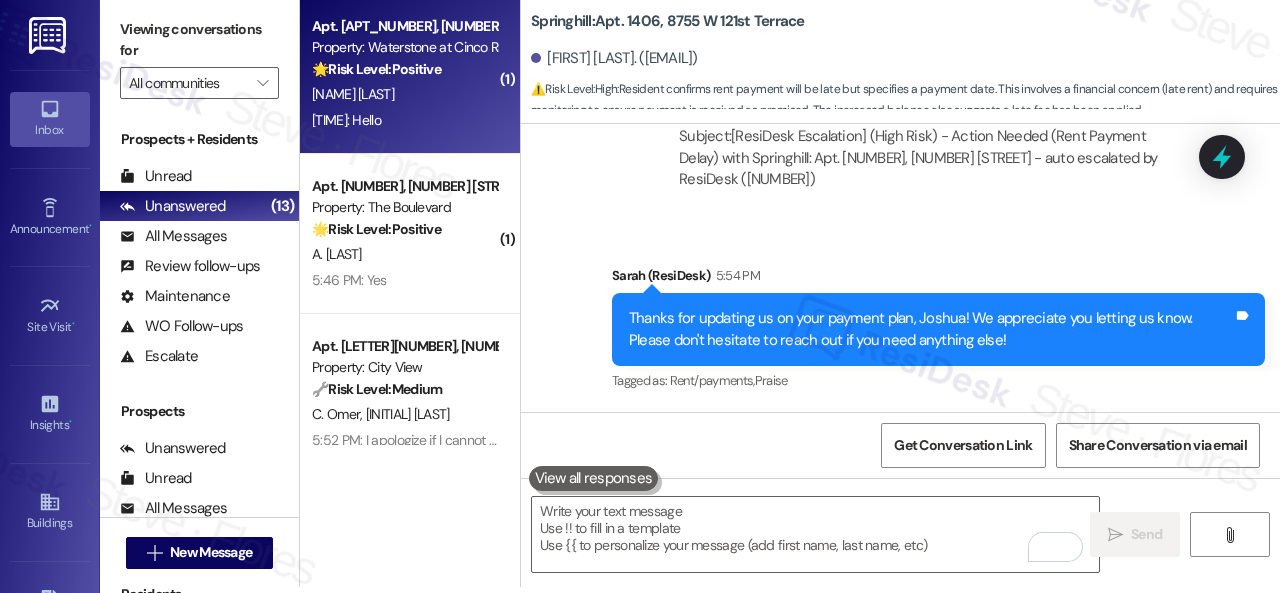 click on "F. Idowu" at bounding box center (404, 94) 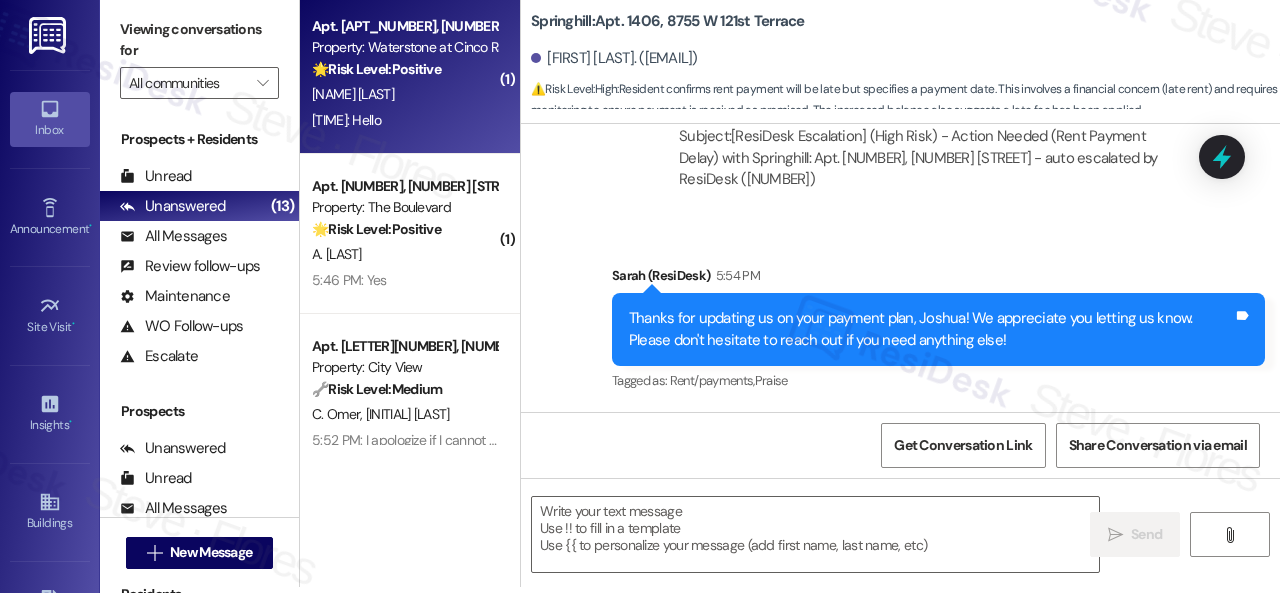 type on "Fetching suggested responses. Please feel free to read through the conversation in the meantime." 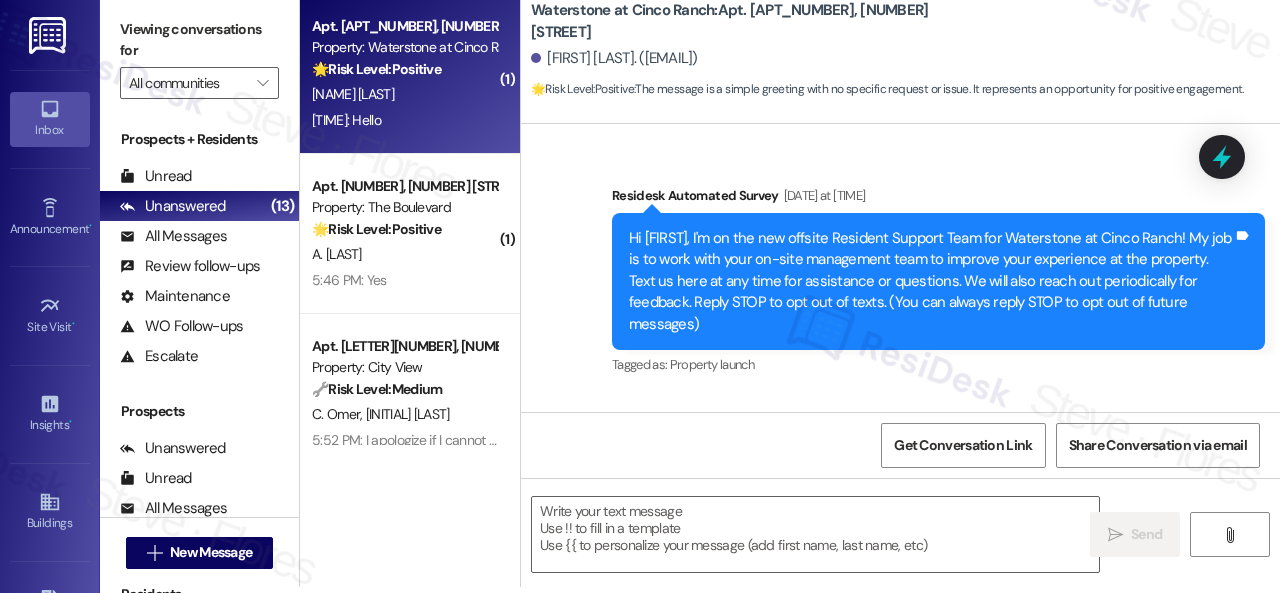 scroll, scrollTop: 0, scrollLeft: 0, axis: both 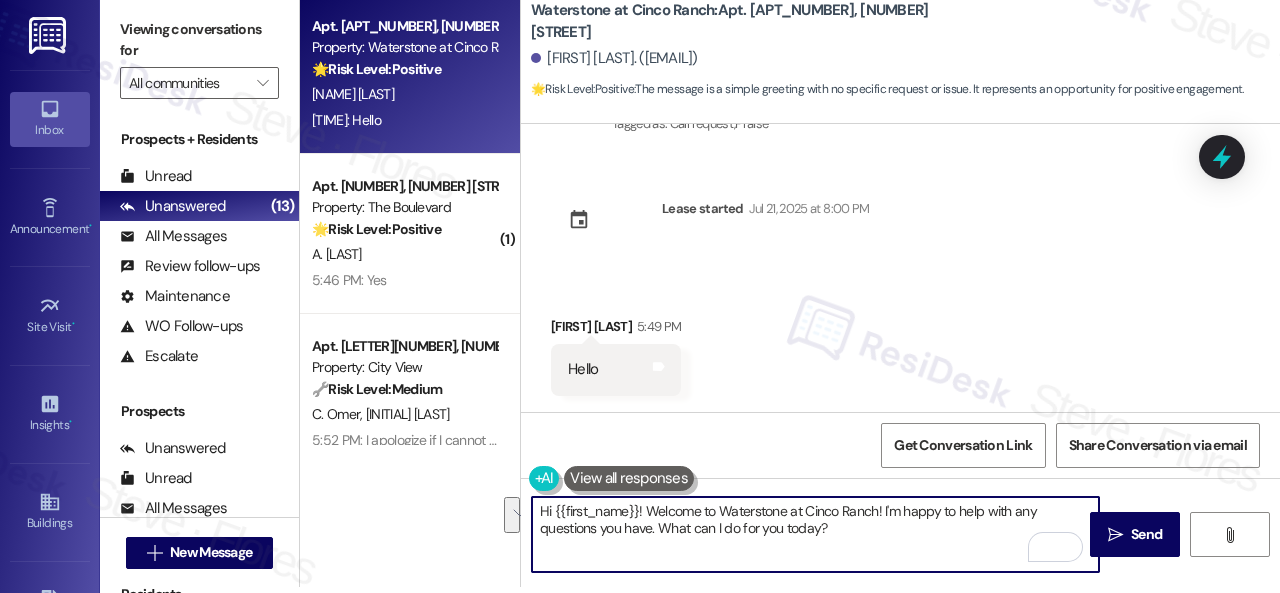 drag, startPoint x: 646, startPoint y: 503, endPoint x: 662, endPoint y: 533, distance: 34 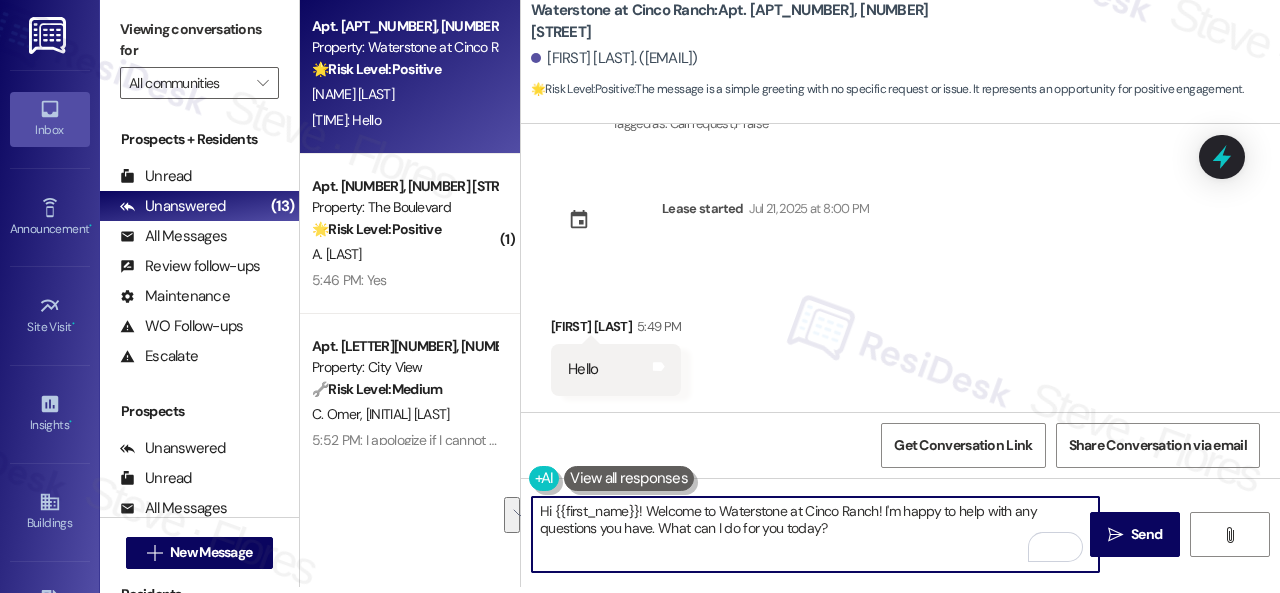 click on "Hi {{first_name}}! Welcome to Waterstone at Cinco Ranch! I'm happy to help with any questions you have. What can I do for you today?" at bounding box center [815, 534] 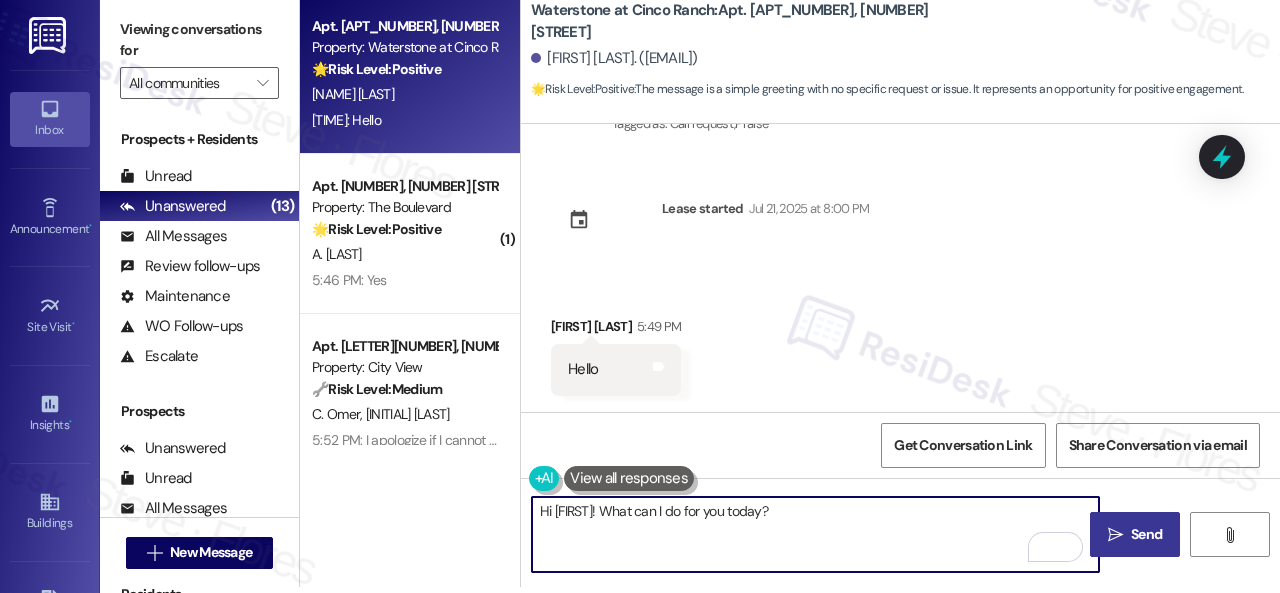 type on "Hi {{first_name}}! What can I do for you today?" 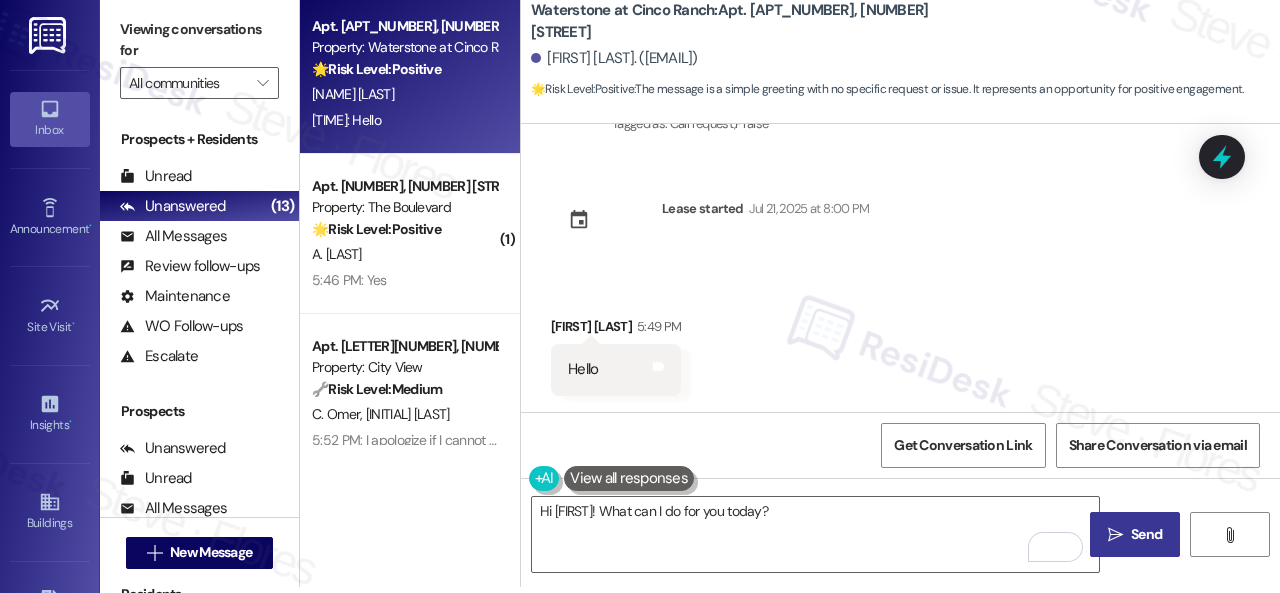 drag, startPoint x: 1119, startPoint y: 538, endPoint x: 1116, endPoint y: 513, distance: 25.179358 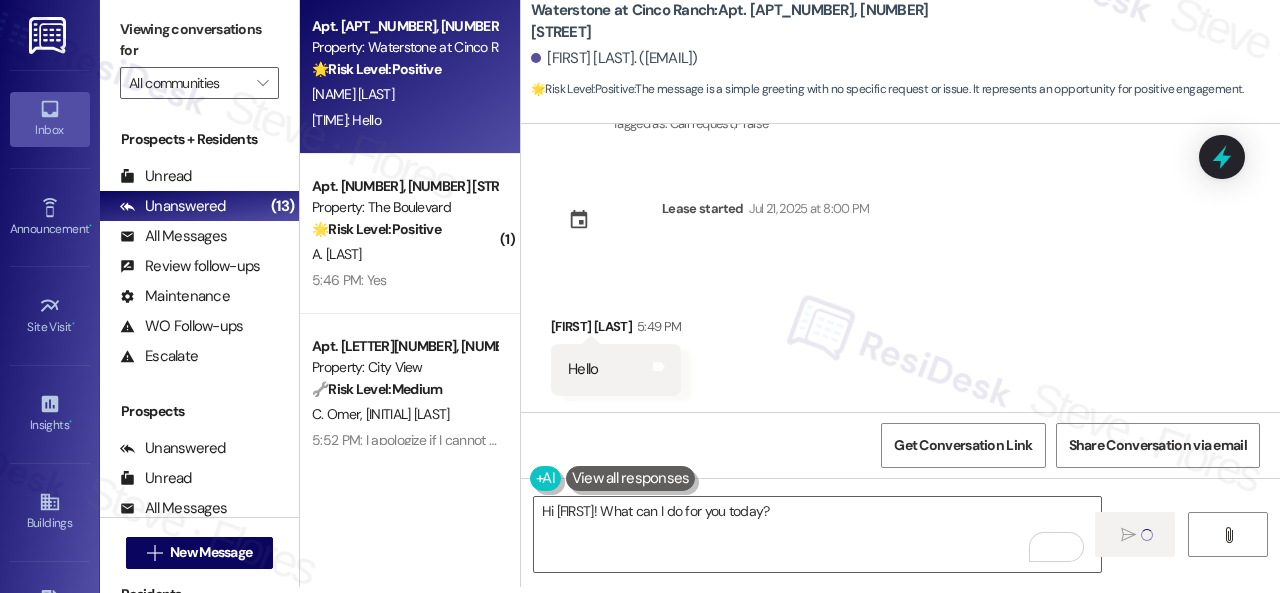 type 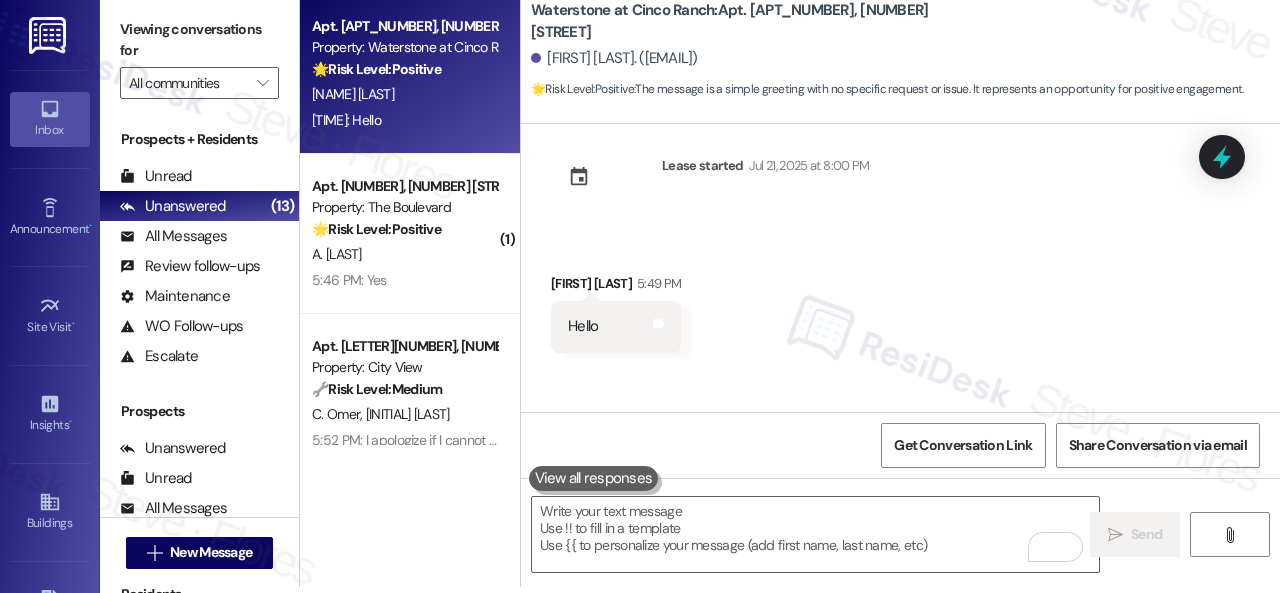 scroll, scrollTop: 0, scrollLeft: 0, axis: both 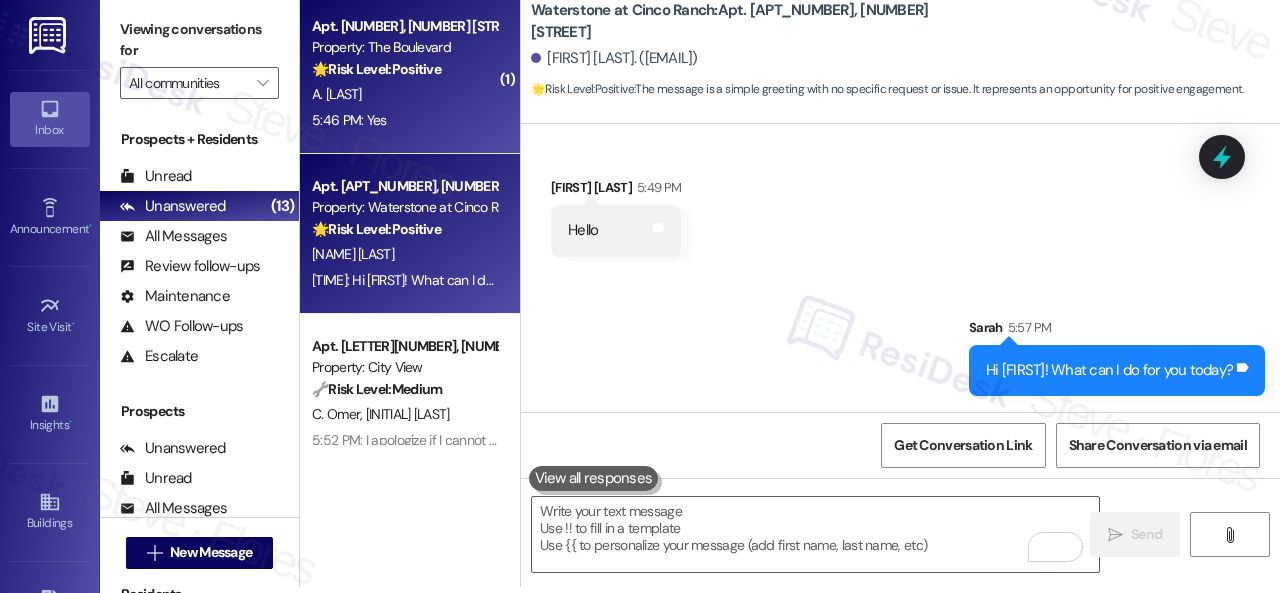 click on "A. Cook" at bounding box center (404, 94) 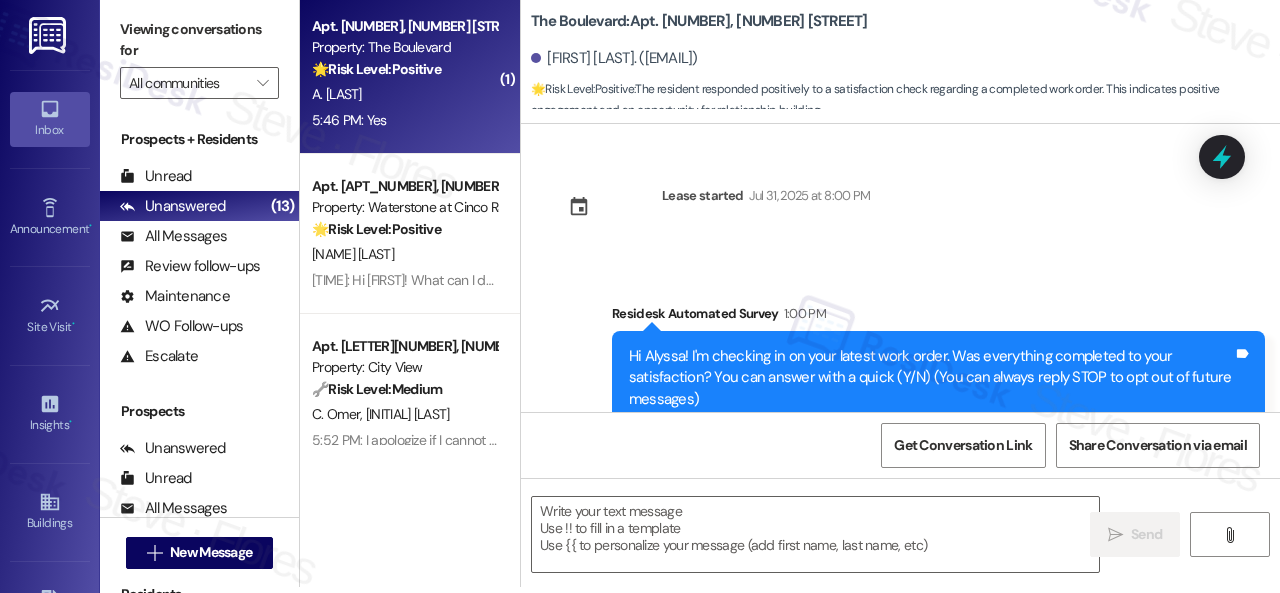 scroll, scrollTop: 0, scrollLeft: 0, axis: both 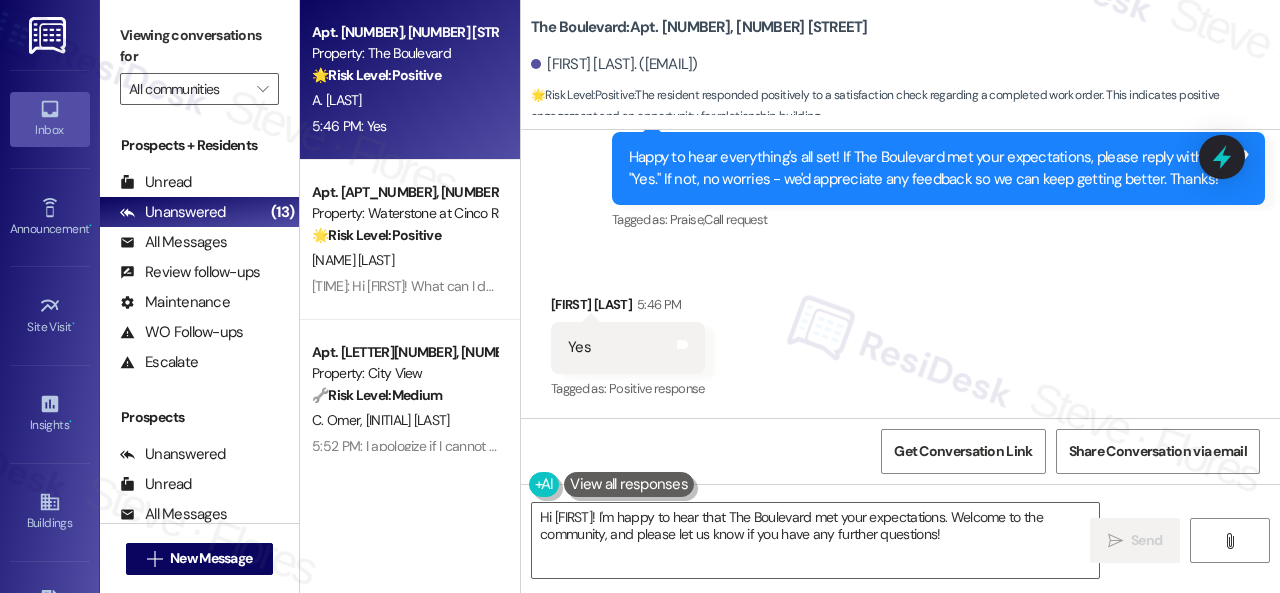 click on "Received via SMS Alyssa Cook 5:46 PM Yes  Tags and notes Tagged as:   Positive response Click to highlight conversations about Positive response" at bounding box center (900, 333) 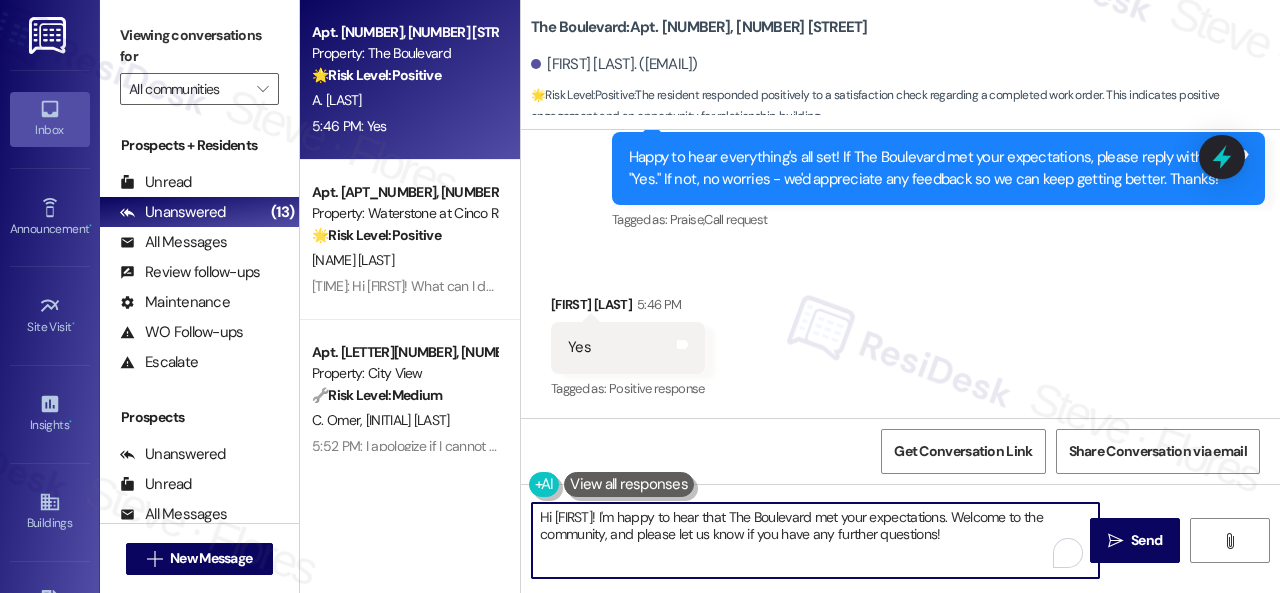 drag, startPoint x: 986, startPoint y: 533, endPoint x: 404, endPoint y: 509, distance: 582.4946 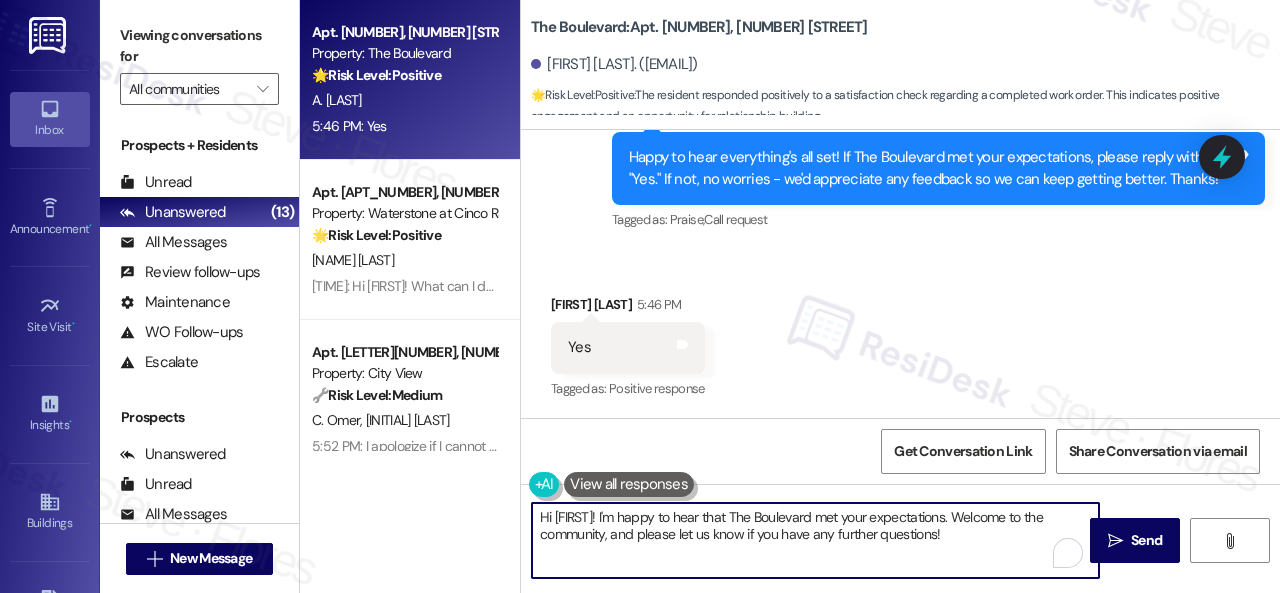 paste on "I'm glad you are satisfied with your home. Have you written a review for us before? If not, can I ask a quick favor? Would you mind writing one for us? I'll give you the link if you are willing.
If you've already done it or couldn't this time, no worries at all—no action is required. Thank" 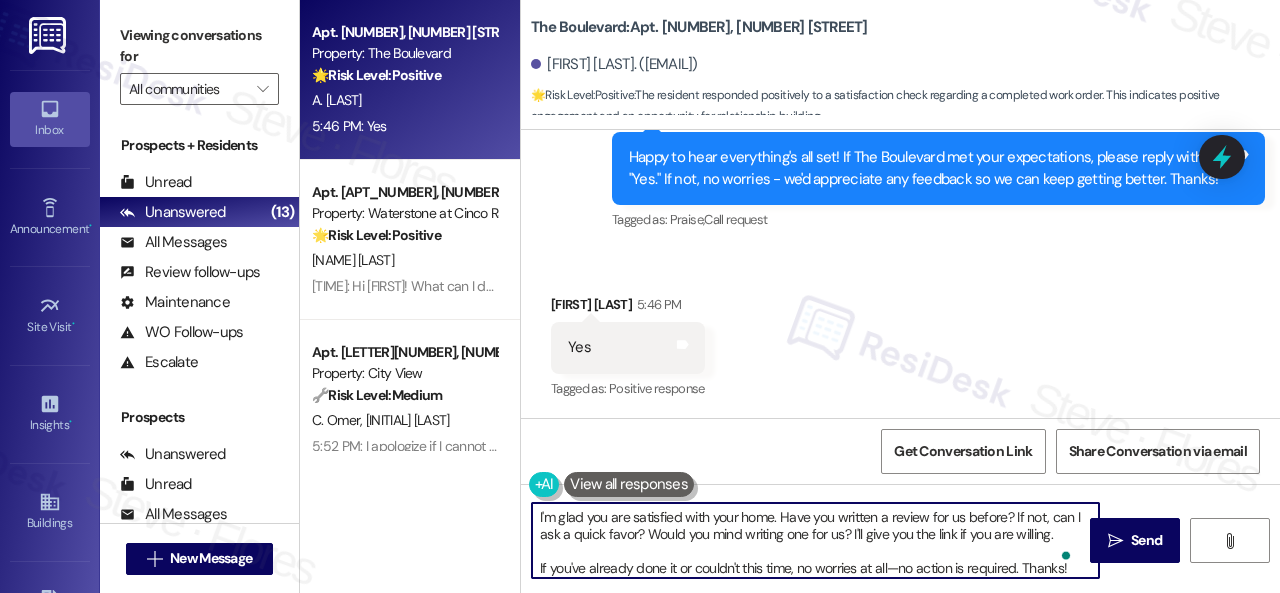 scroll, scrollTop: 4, scrollLeft: 0, axis: vertical 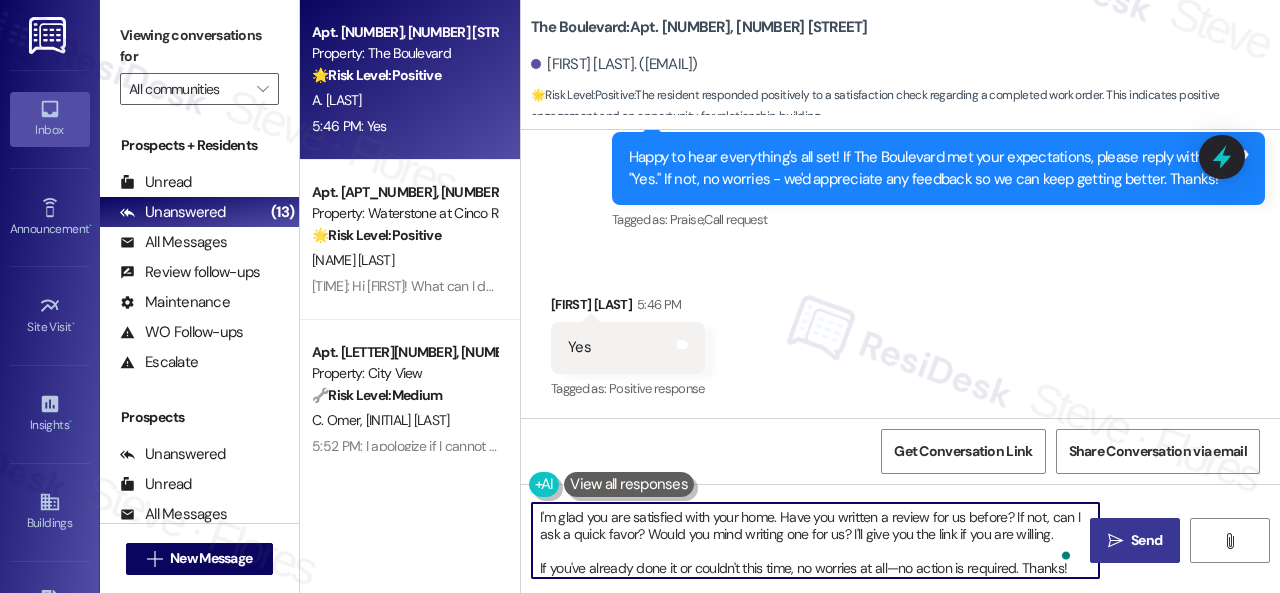 type on "I'm glad you are satisfied with your home. Have you written a review for us before? If not, can I ask a quick favor? Would you mind writing one for us? I'll give you the link if you are willing.
If you've already done it or couldn't this time, no worries at all—no action is required. Thanks!" 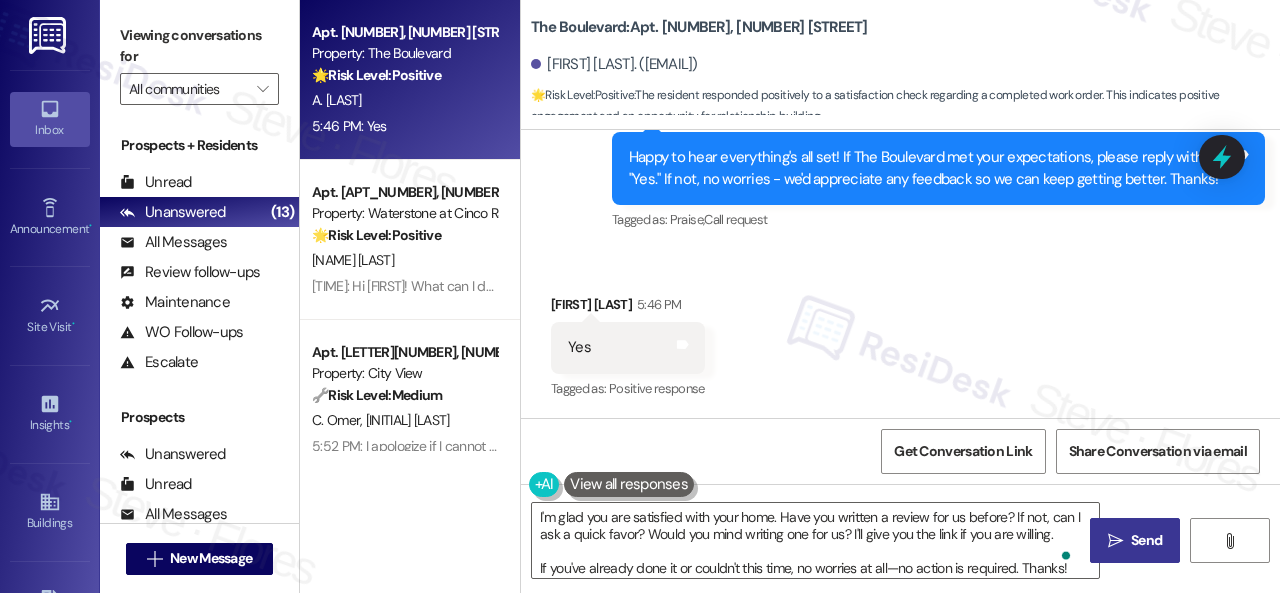 drag, startPoint x: 1147, startPoint y: 537, endPoint x: 1147, endPoint y: 525, distance: 12 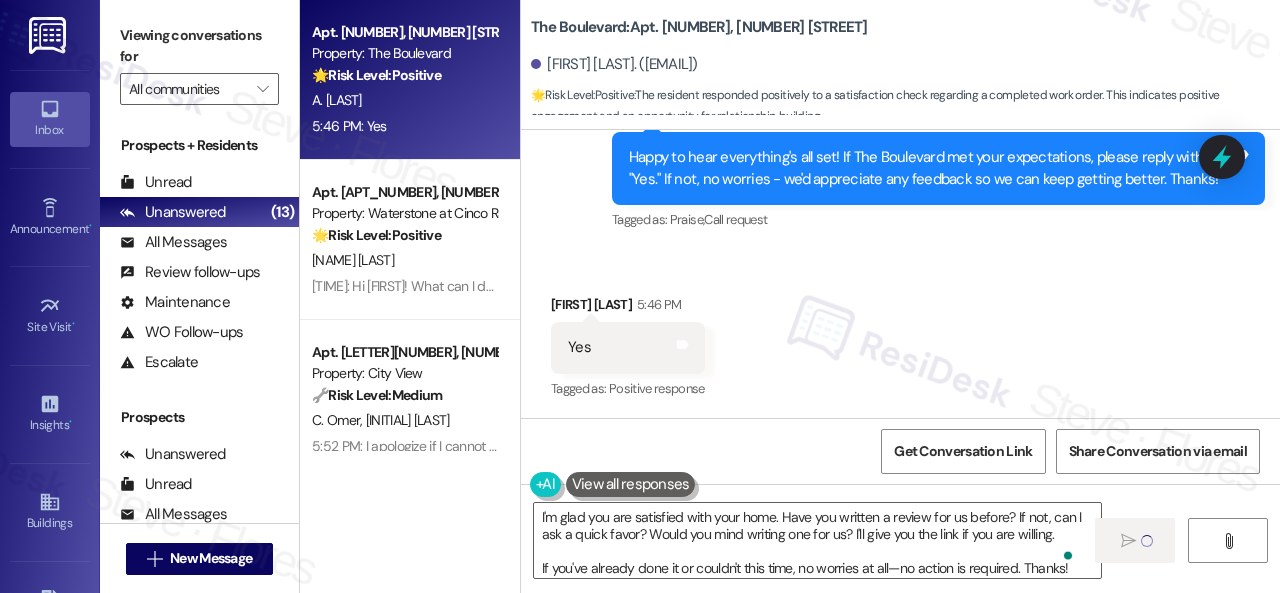 type 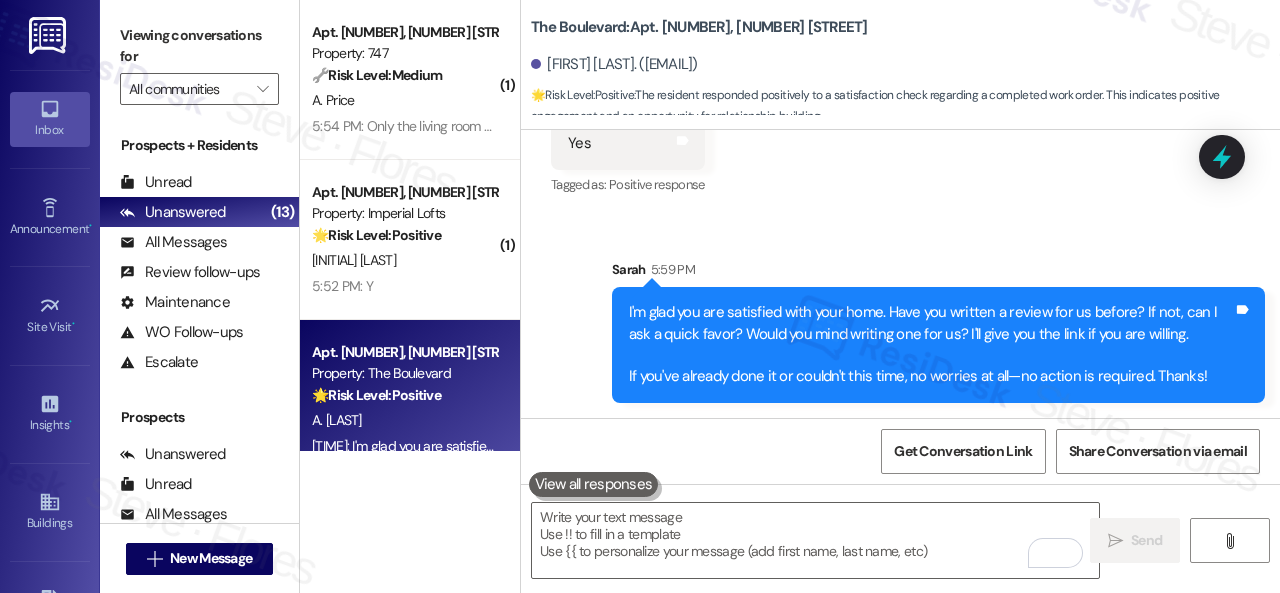 scroll, scrollTop: 790, scrollLeft: 0, axis: vertical 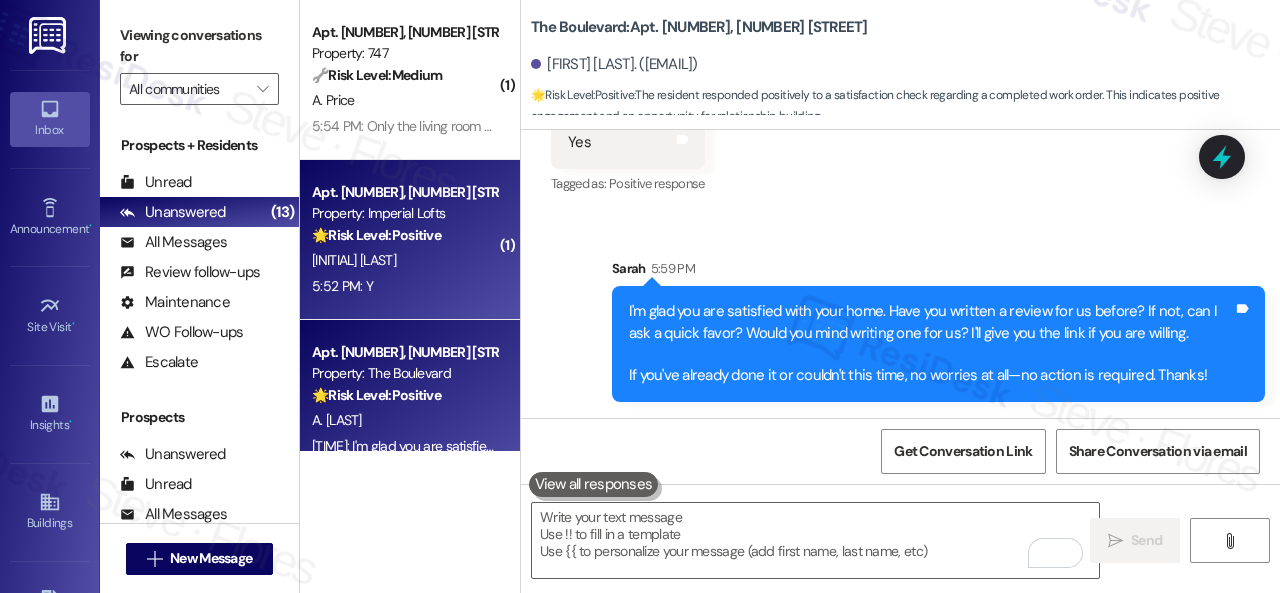 click on "🌟  Risk Level:  Positive" at bounding box center [376, 235] 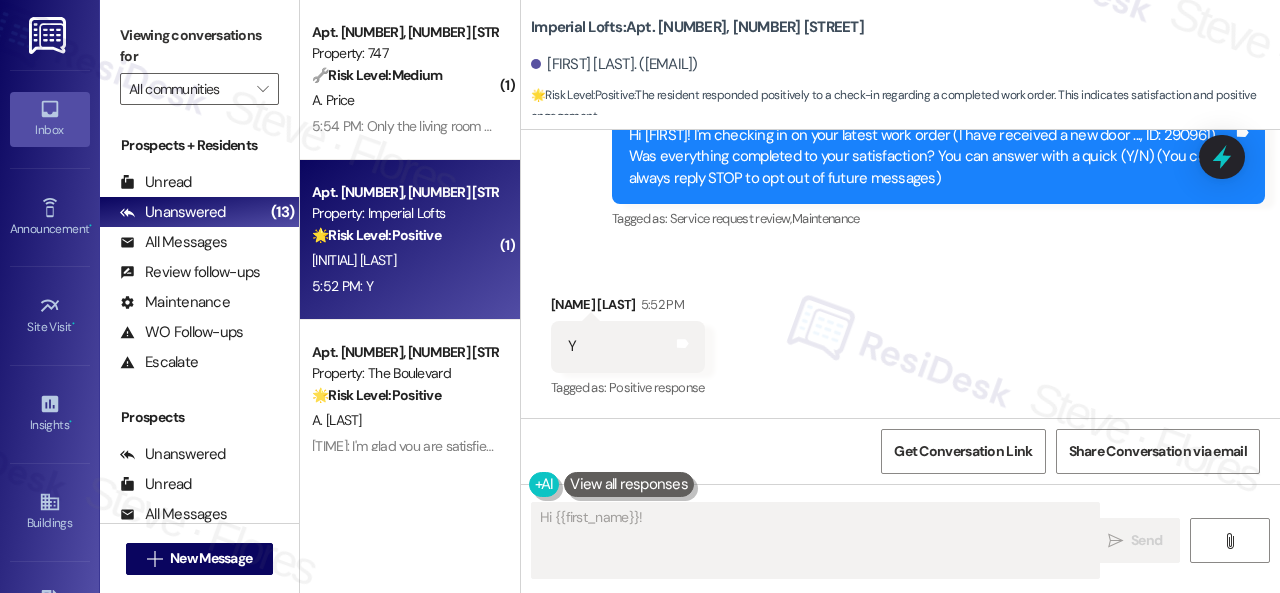 scroll, scrollTop: 227, scrollLeft: 0, axis: vertical 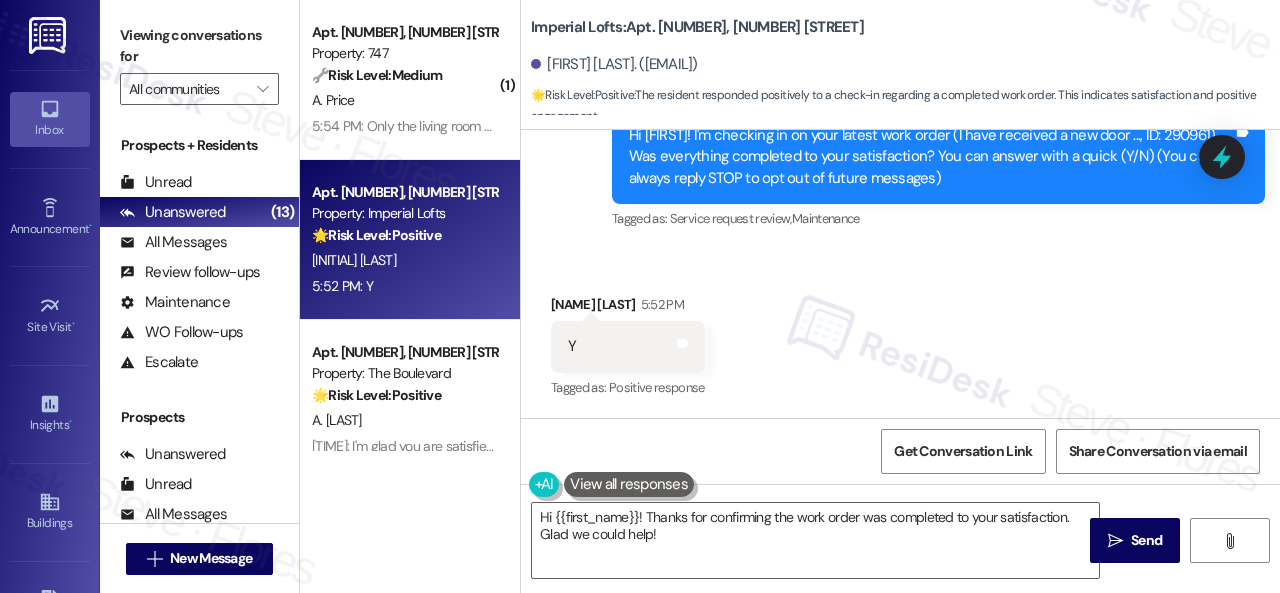 drag, startPoint x: 584, startPoint y: 235, endPoint x: 601, endPoint y: 258, distance: 28.600698 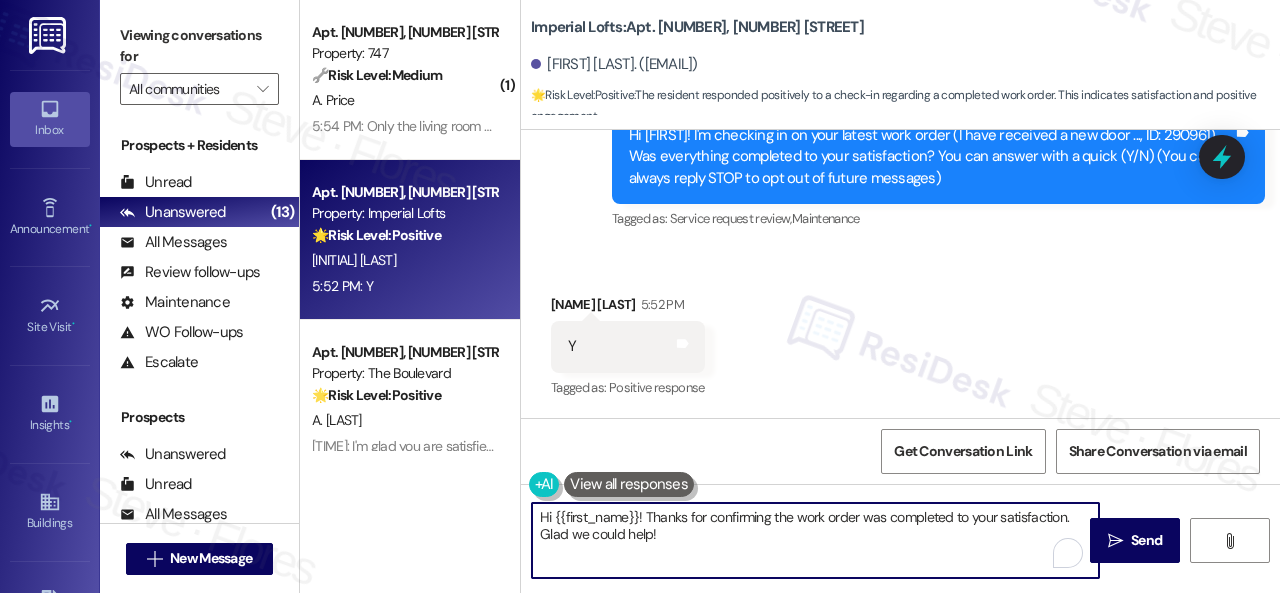 drag, startPoint x: 590, startPoint y: 509, endPoint x: 502, endPoint y: 505, distance: 88.09086 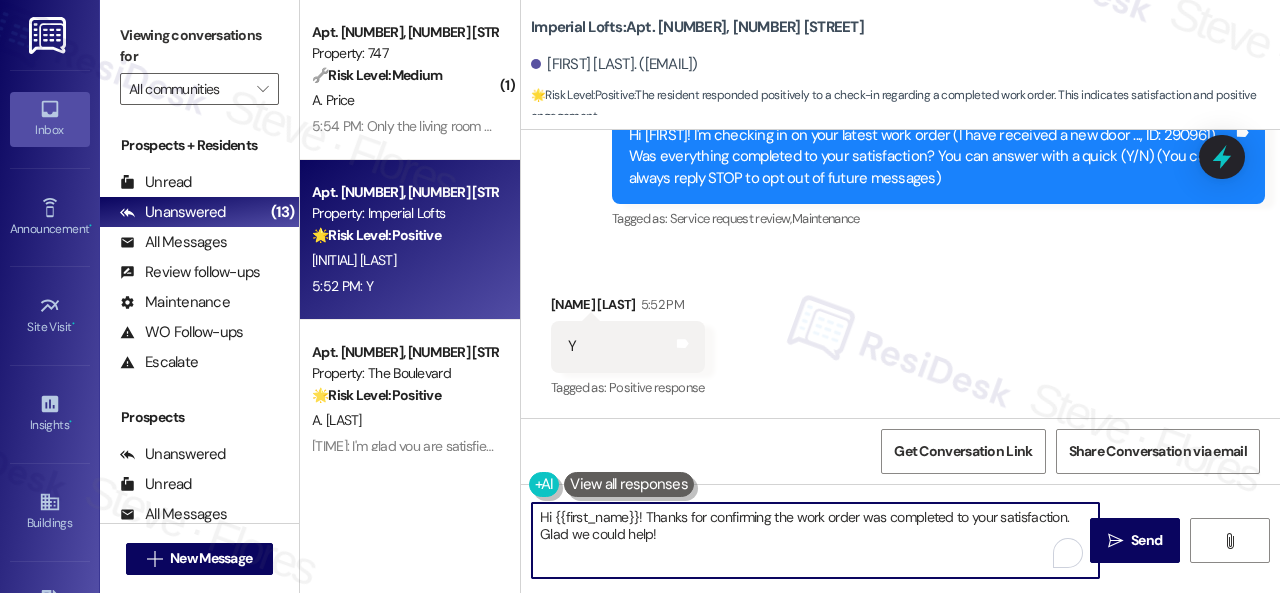click on "( 1 ) Apt. 406, 747 N College Ave Property: 747 🔧  Risk Level:  Medium The resident indicates that a work order was not fully completed. This is a non-urgent maintenance issue requiring follow-up to ensure the work is finished. A. Price 5:54 PM: Only the living room blinds were done.  5:54 PM: Only the living room blinds were done.  Apt. 4106, 2 Stadium Dr Property: Imperial Lofts 🌟  Risk Level:  Positive The resident responded positively to a check-in regarding a completed work order. This indicates satisfaction and positive engagement. C. Armijo 5:52 PM: Y 5:52 PM: Y Apt. 4744, 4800 Skyline Dr Property: The Boulevard 🌟  Risk Level:  Positive The resident responded positively to a satisfaction check regarding a completed work order. This indicates positive engagement and an opportunity for relationship building. A. Cook ( 1 ) Apt. 5770H1, 5800 Great Northern Boulevard Property: Butternut Ridge ⚠️  Risk Level:  High A. Burns R. Kruchten 1:12 PM: Escalation acknowledged. ( 1 ) Property: Marquee" at bounding box center [790, 296] 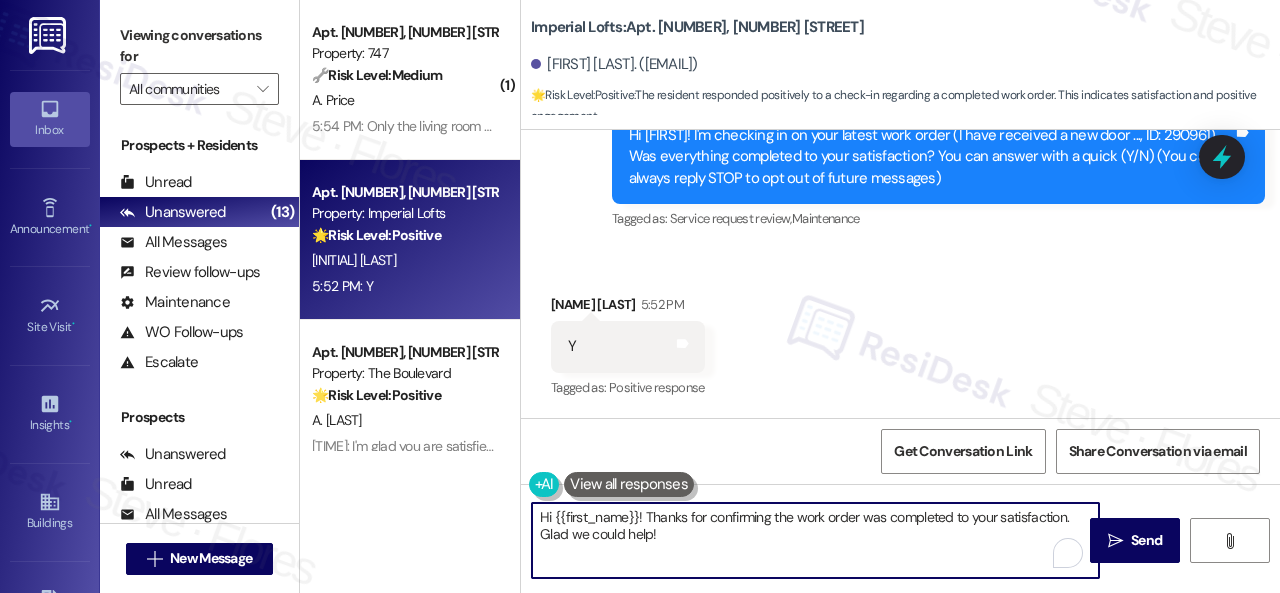 paste on "appy to hear everything's all set! If {{property}} met your expectations, please reply with "Yes." If not, no worries - we'd appreciate any feedback so we can keep getting better. Thanks" 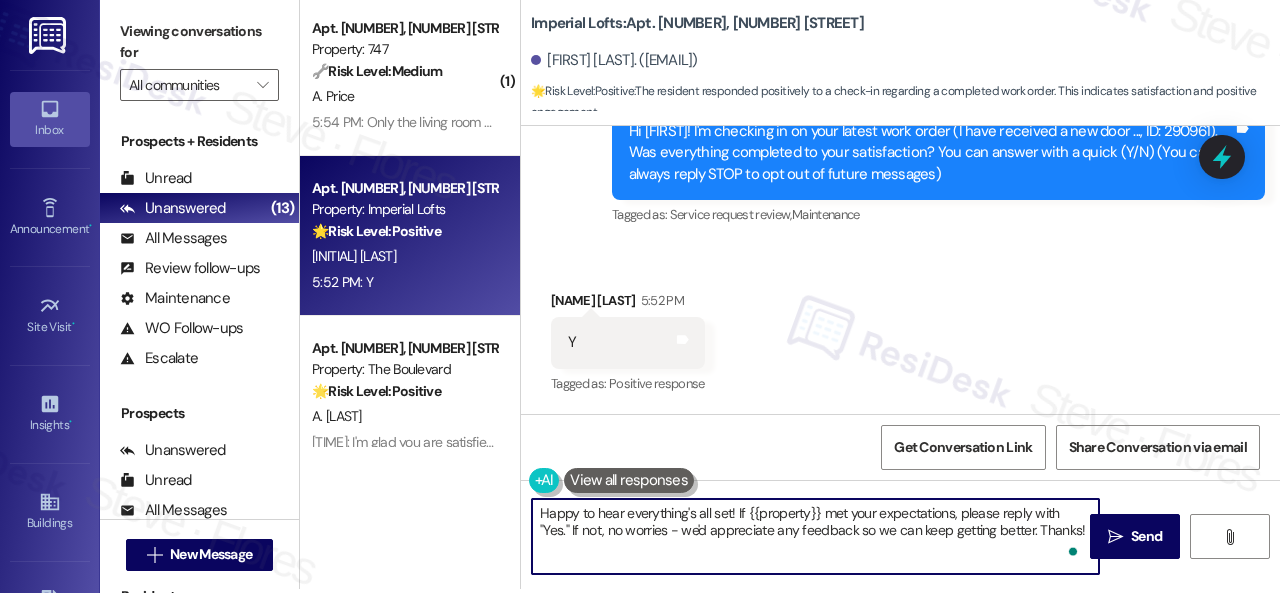 scroll, scrollTop: 6, scrollLeft: 0, axis: vertical 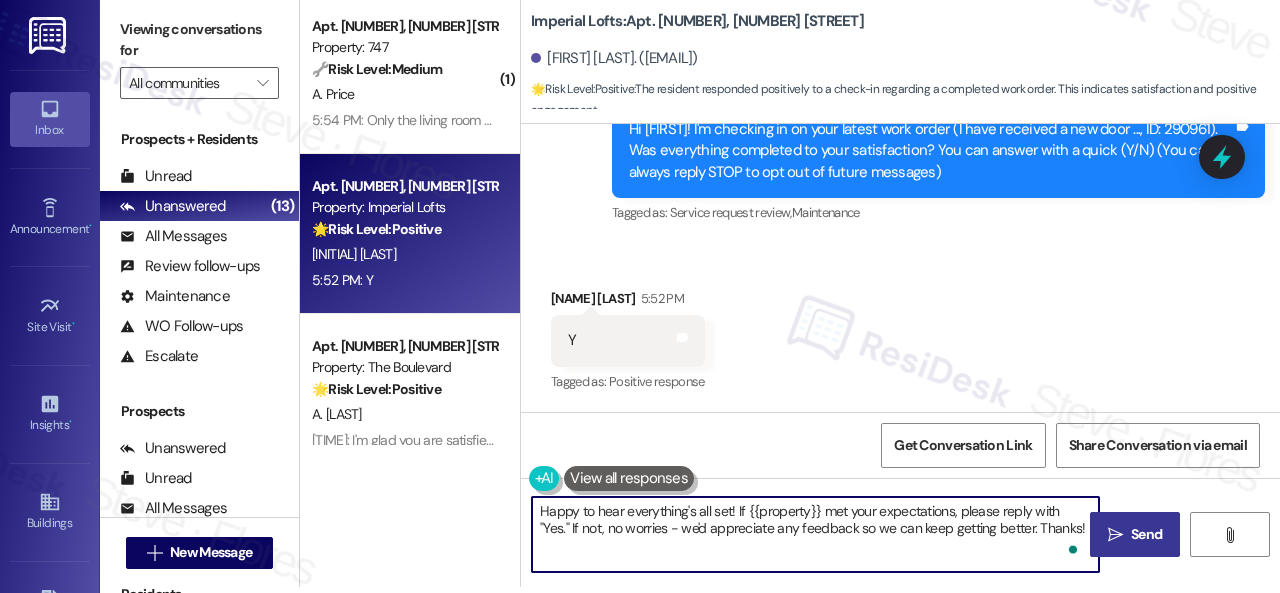 type on "Happy to hear everything's all set! If {{property}} met your expectations, please reply with "Yes." If not, no worries - we'd appreciate any feedback so we can keep getting better. Thanks!" 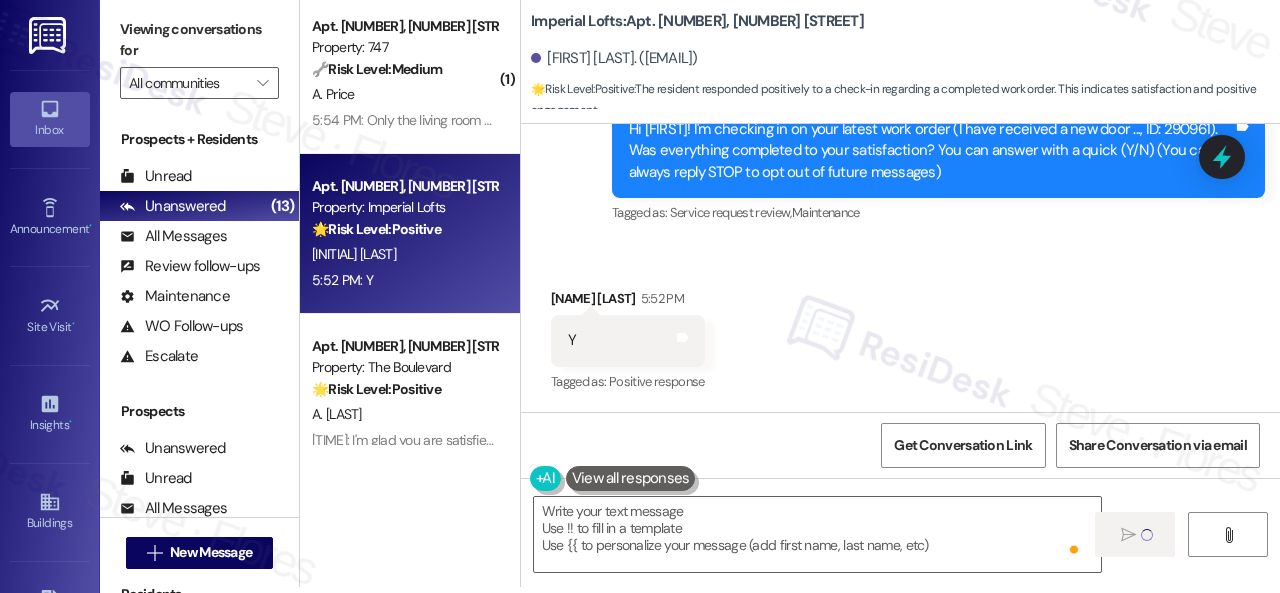 type on "Fetching suggested responses. Please feel free to read through the conversation in the meantime." 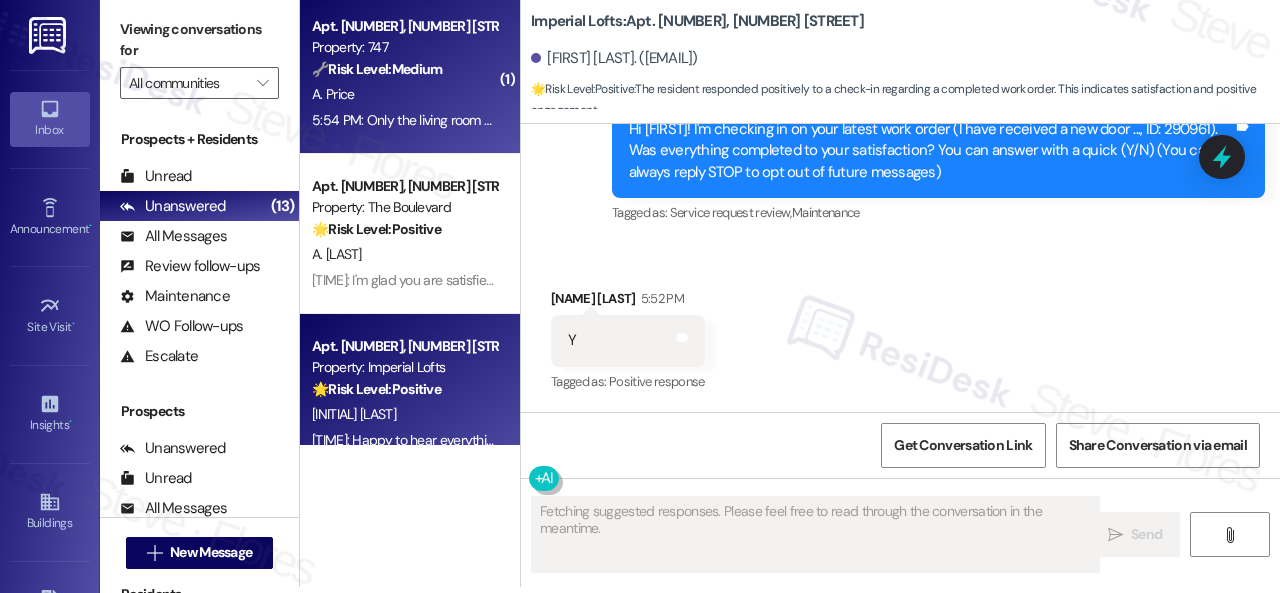 click on "A. Price" at bounding box center [404, 94] 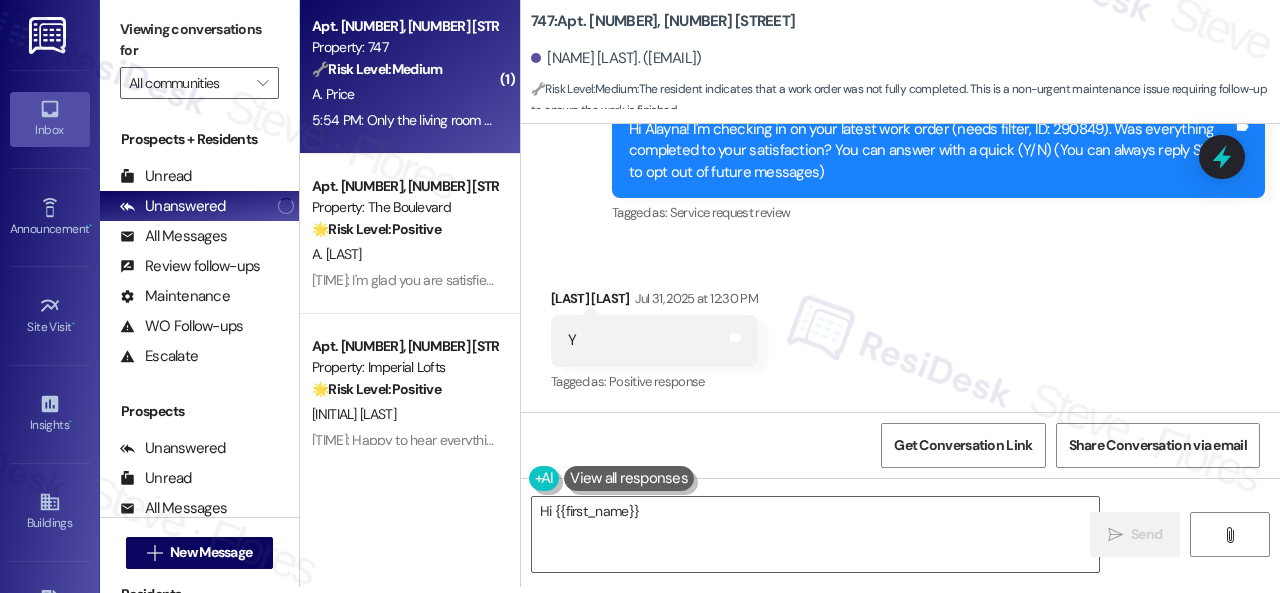scroll, scrollTop: 0, scrollLeft: 0, axis: both 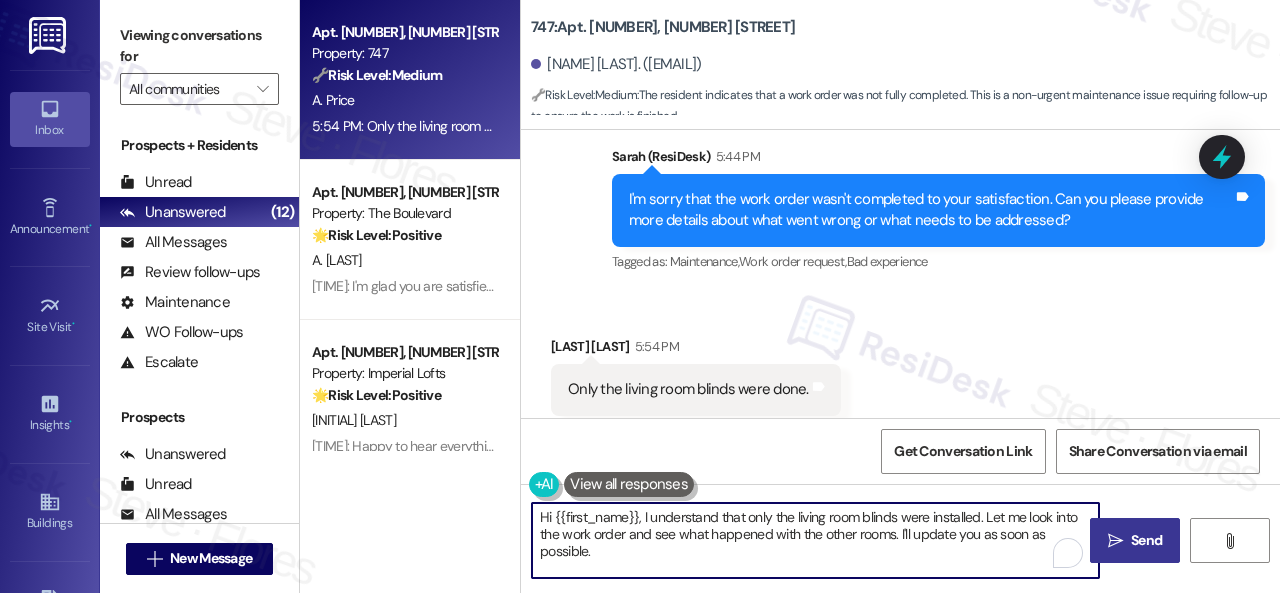 drag, startPoint x: 510, startPoint y: 511, endPoint x: 478, endPoint y: 493, distance: 36.71512 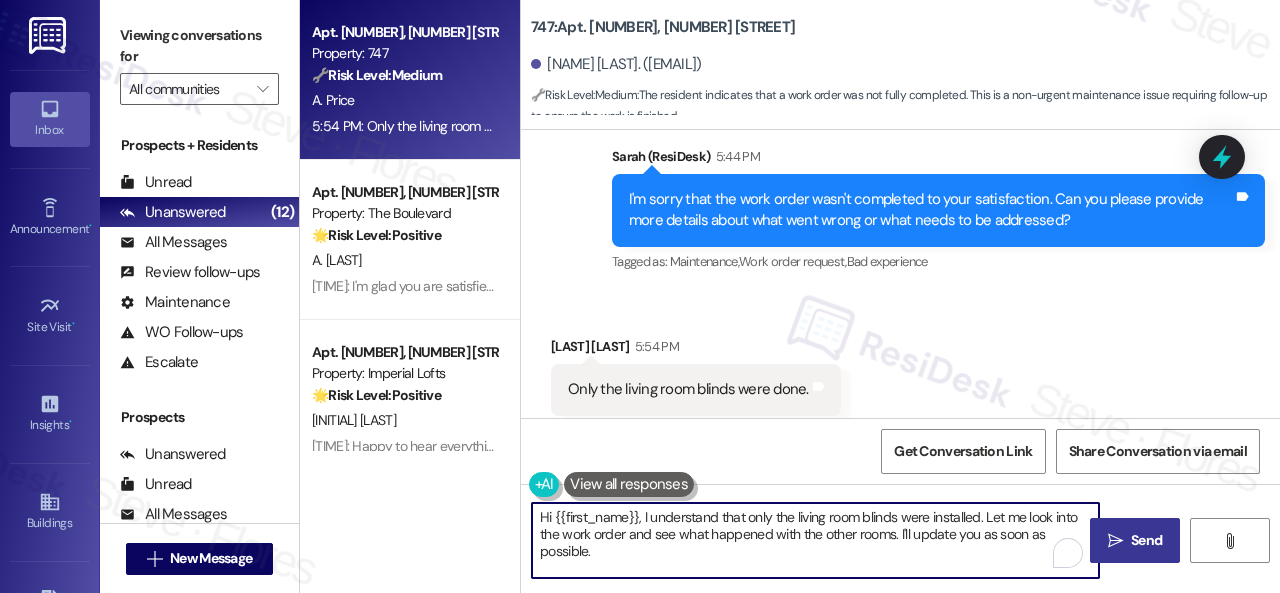 click on "Apt. 406, 747 N College Ave Property: 747 🔧  Risk Level:  Medium The resident indicates that a work order was not fully completed. This is a non-urgent maintenance issue requiring follow-up to ensure the work is finished. A. Price 5:54 PM: Only the living room blinds were done.  5:54 PM: Only the living room blinds were done.  Apt. 4744, 4800 Skyline Dr Property: The Boulevard 🌟  Risk Level:  Positive The resident responded positively to a satisfaction check regarding a completed work order. This indicates positive engagement and an opportunity for relationship building. A. Cook 5:59 PM: I'm glad you are satisfied with your home. Have you written a review for us before? If not, can I ask a quick favor? Would you mind writing one for us? I'll give you the link if you are willing.
If you've already done it or couldn't this time, no worries at all—no action is required. Thanks! Apt. 4106, 2 Stadium Dr Property: Imperial Lofts 🌟  Risk Level:  Positive C. Armijo ( 1 ) Property: Butternut Ridge ⚠️ (" at bounding box center (790, 296) 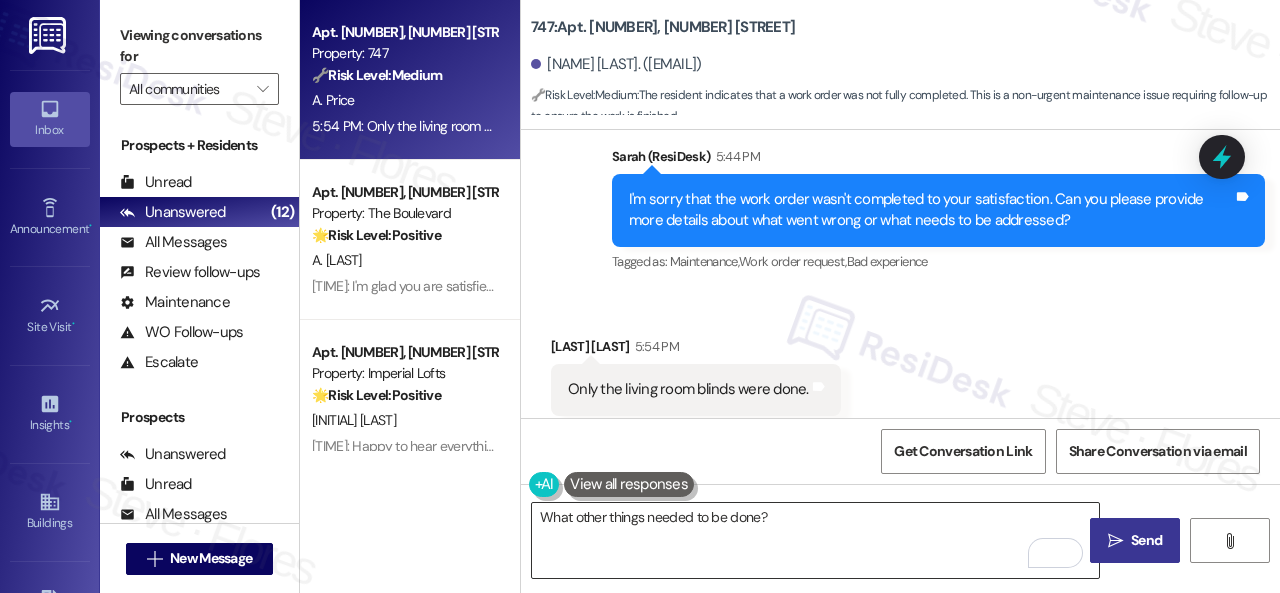 click on "What other things needed to be done?" at bounding box center (815, 540) 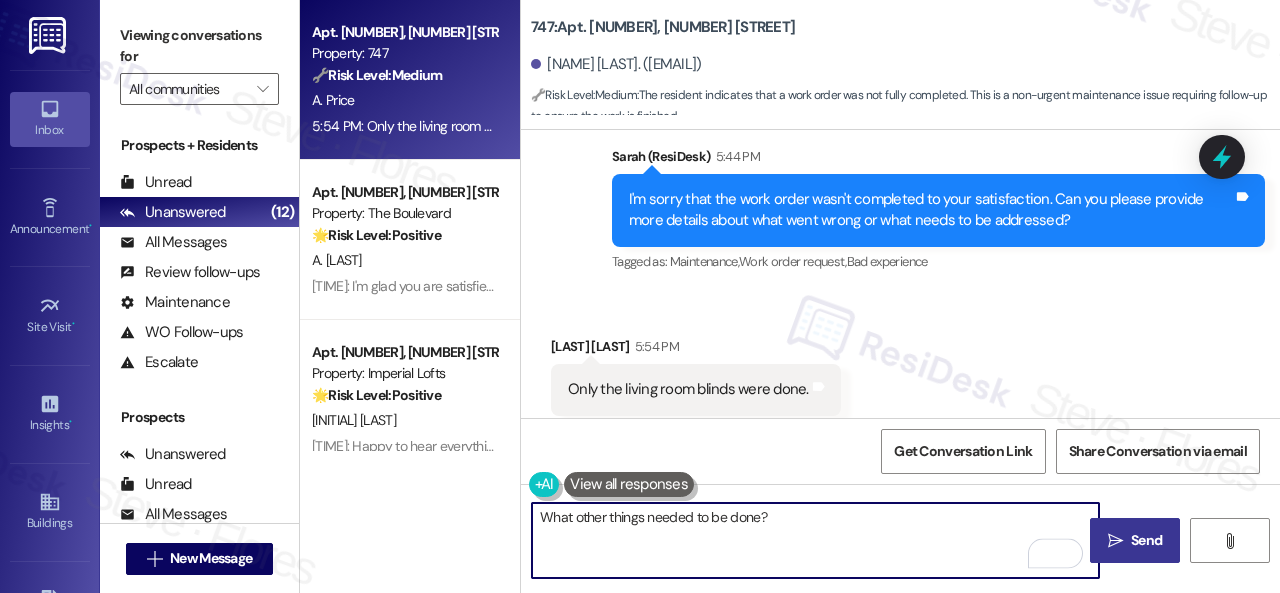 paste on "Please provide as much detail as possible and include photos if available." 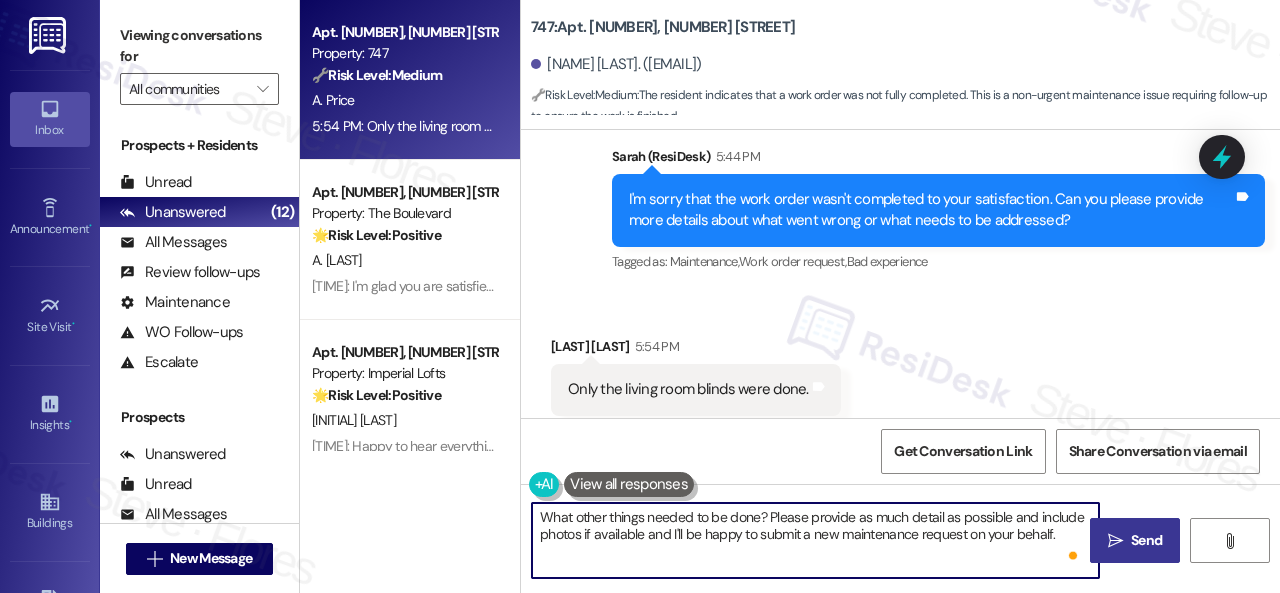 click on "What other things needed to be done? Please provide as much detail as possible and include photos if available and I'll be happy to submit a new maintenance request on your behalf." at bounding box center [815, 540] 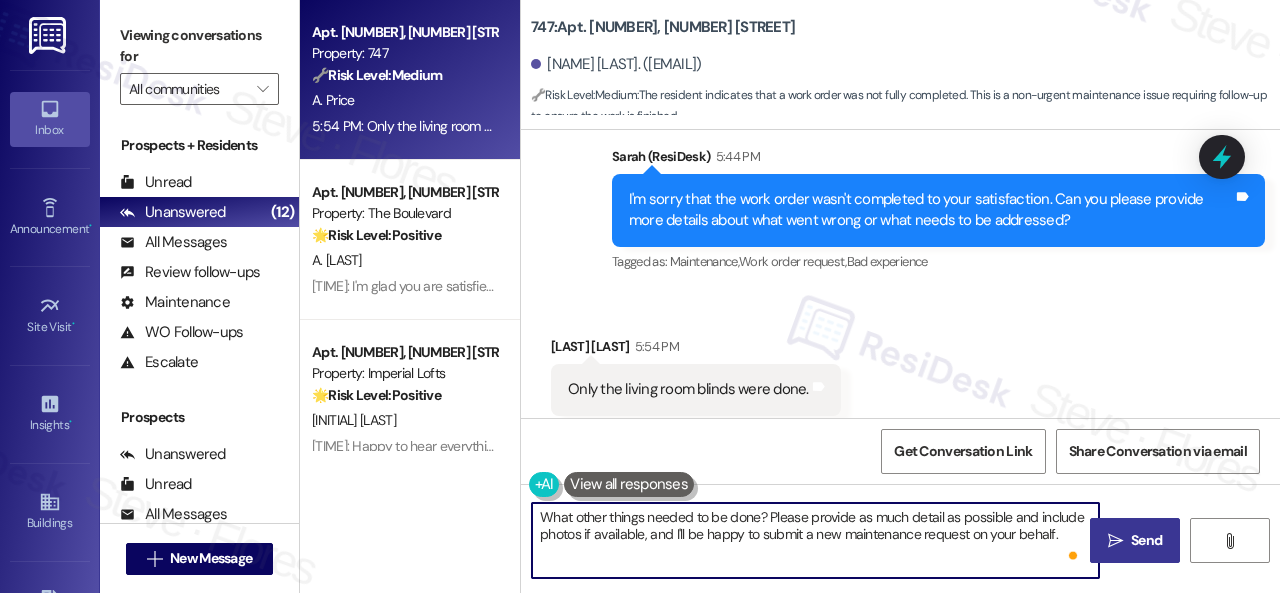 click on "What other things needed to be done? Please provide as much detail as possible and include photos if available, and I'll be happy to submit a new maintenance request on your behalf." at bounding box center [815, 540] 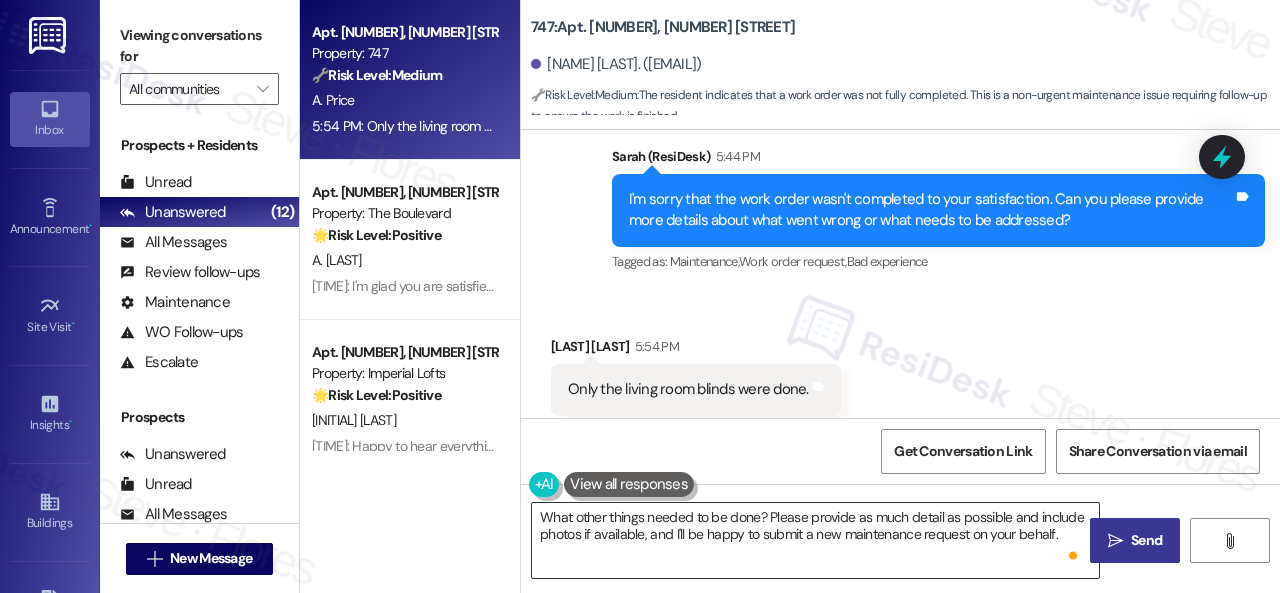 click on "What other things needed to be done? Please provide as much detail as possible and include photos if available, and I'll be happy to submit a new maintenance request on your behalf." at bounding box center (815, 540) 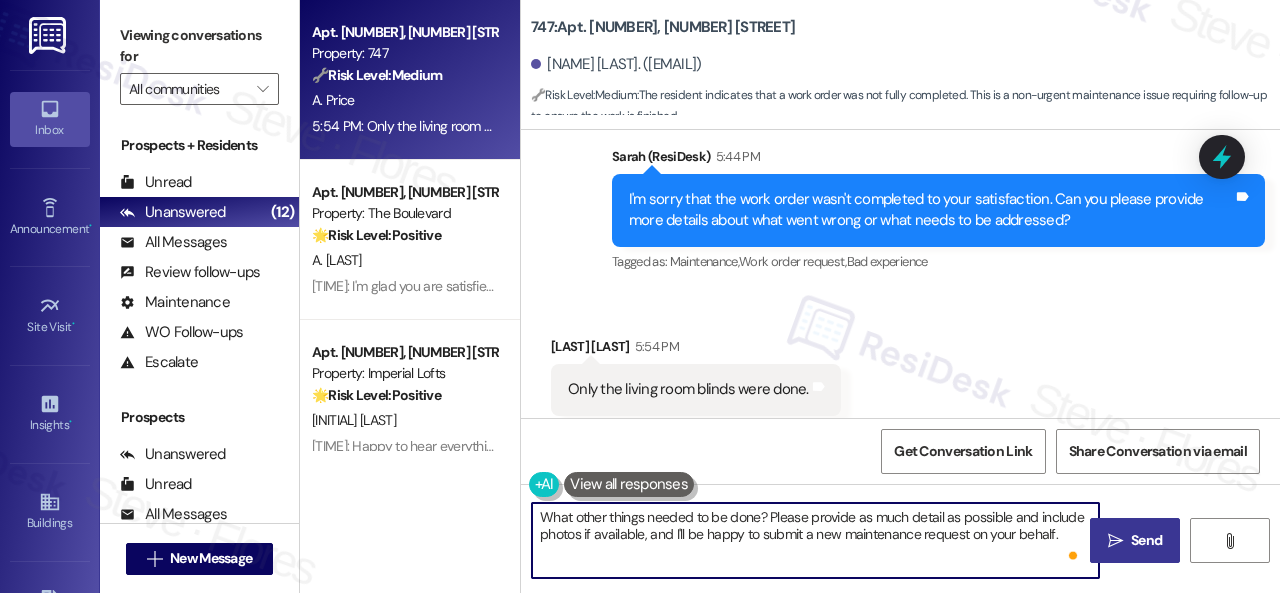 scroll, scrollTop: 16, scrollLeft: 0, axis: vertical 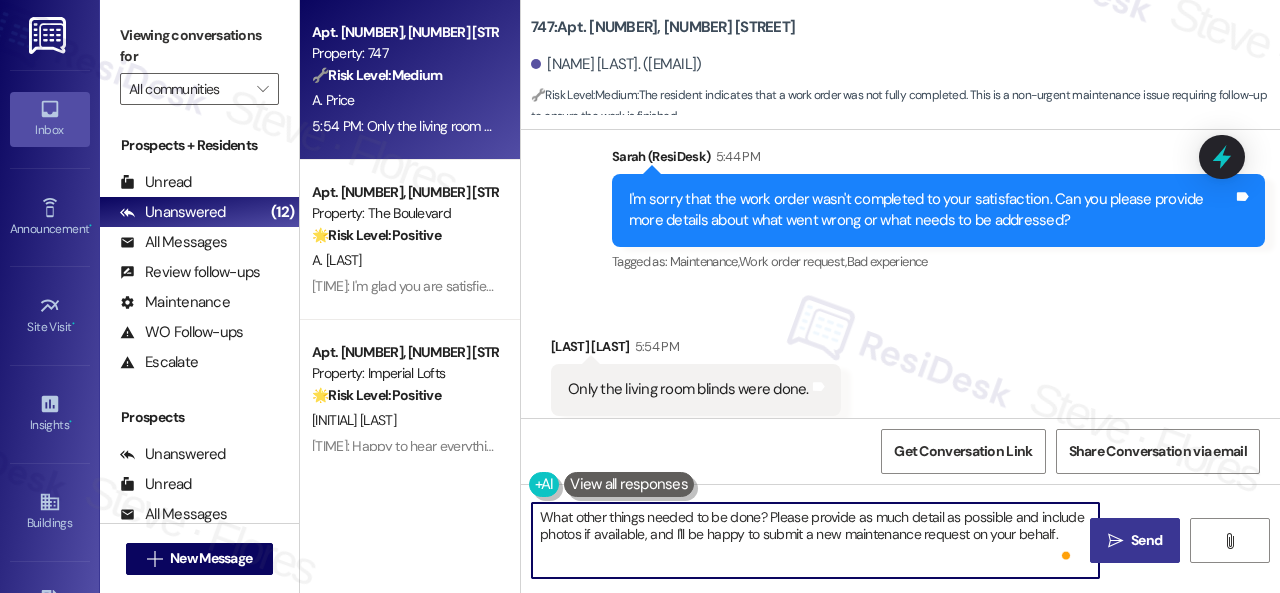 paste on "Note: Due to limited availability, our maintenance team isn't able to call or schedule visits in advance. By submitting a work order, you're permitting them to enter your apartment, even if you're not home. If any children may be alone during the visit, please let me know so we can inform the team." 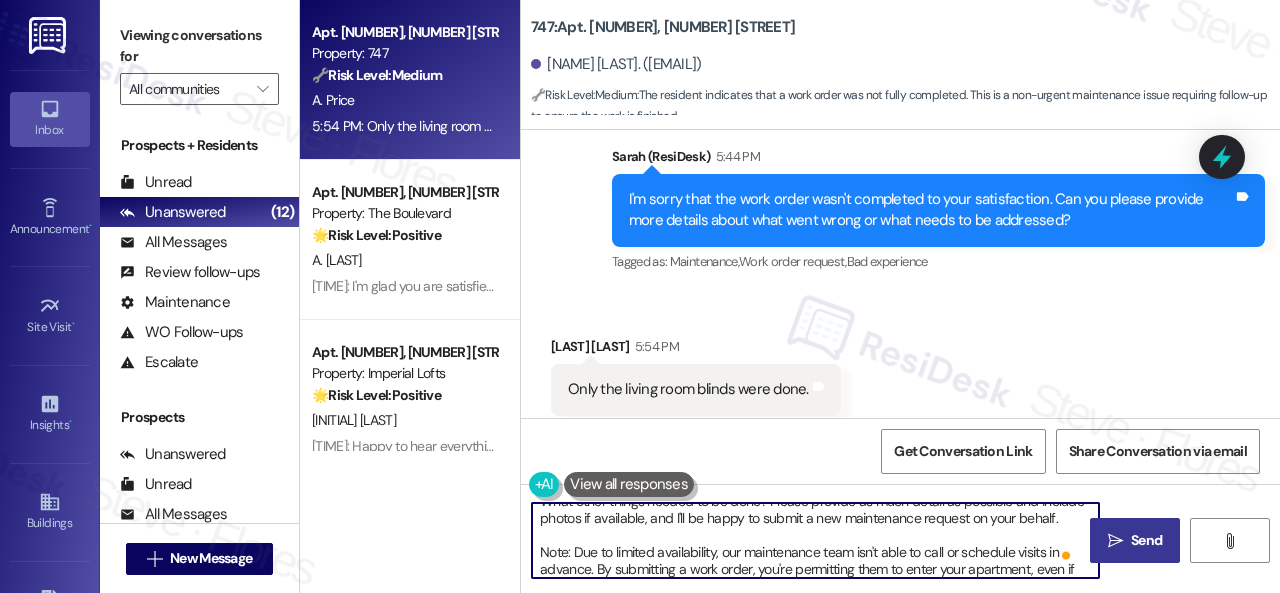 scroll, scrollTop: 68, scrollLeft: 0, axis: vertical 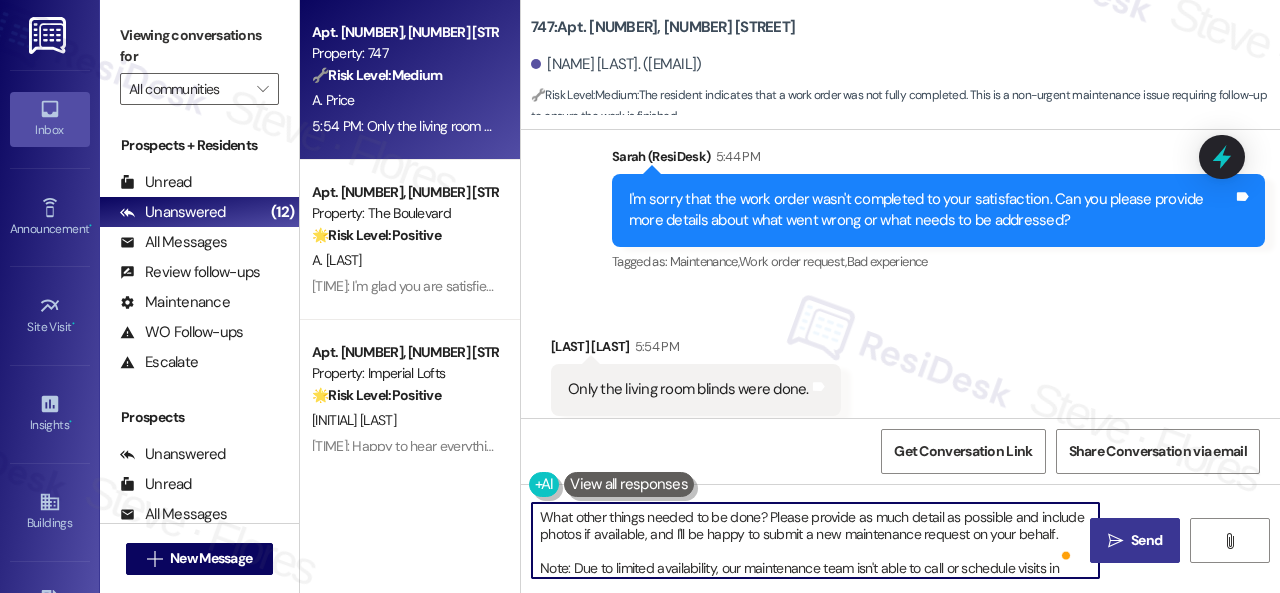 type on "What other things needed to be done? Please provide as much detail as possible and include photos if available, and I'll be happy to submit a new maintenance request on your behalf.
Note: Due to limited availability, our maintenance team isn't able to call or schedule visits in advance. By submitting a work order, you're permitting them to enter your apartment, even if you're not home. If any children may be alone during the visit, please let me know so we can inform the team." 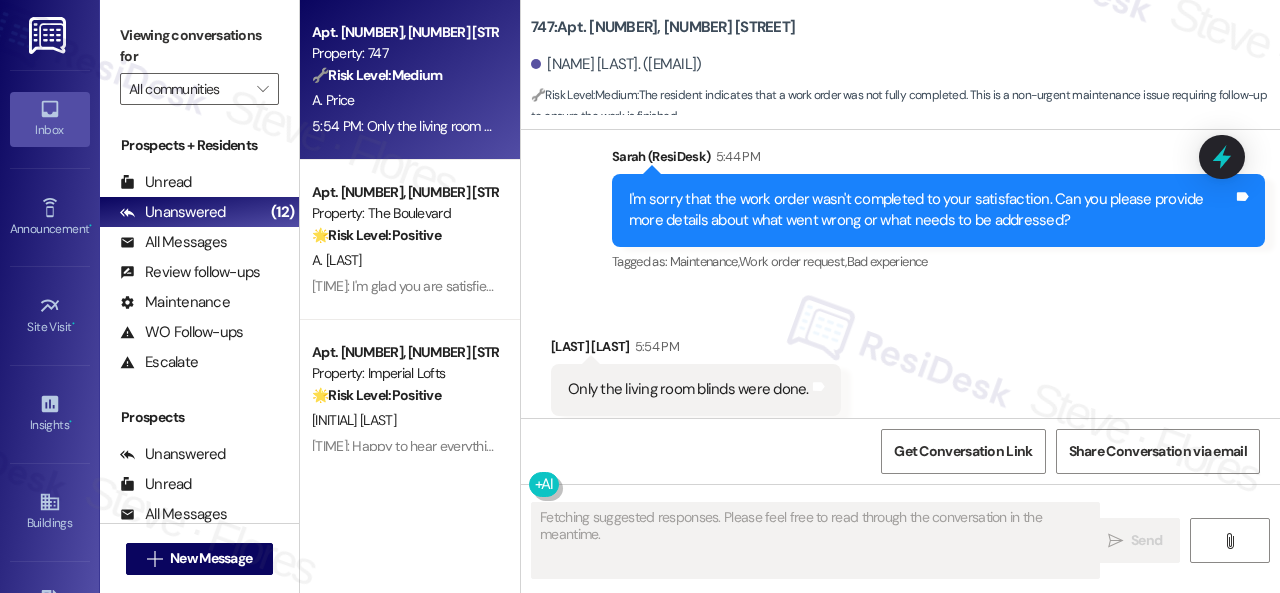 scroll, scrollTop: 1318, scrollLeft: 0, axis: vertical 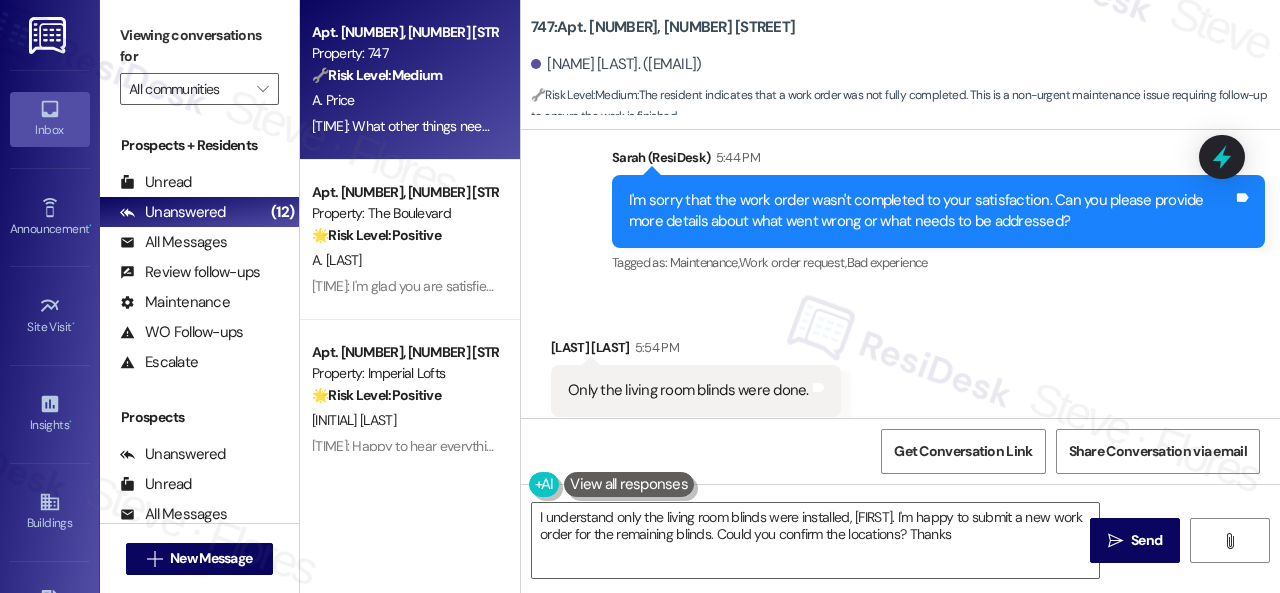 type on "I understand only the living room blinds were installed, {{first_name}}. I'm happy to submit a new work order for the remaining blinds. Could you confirm the locations? Thanks!" 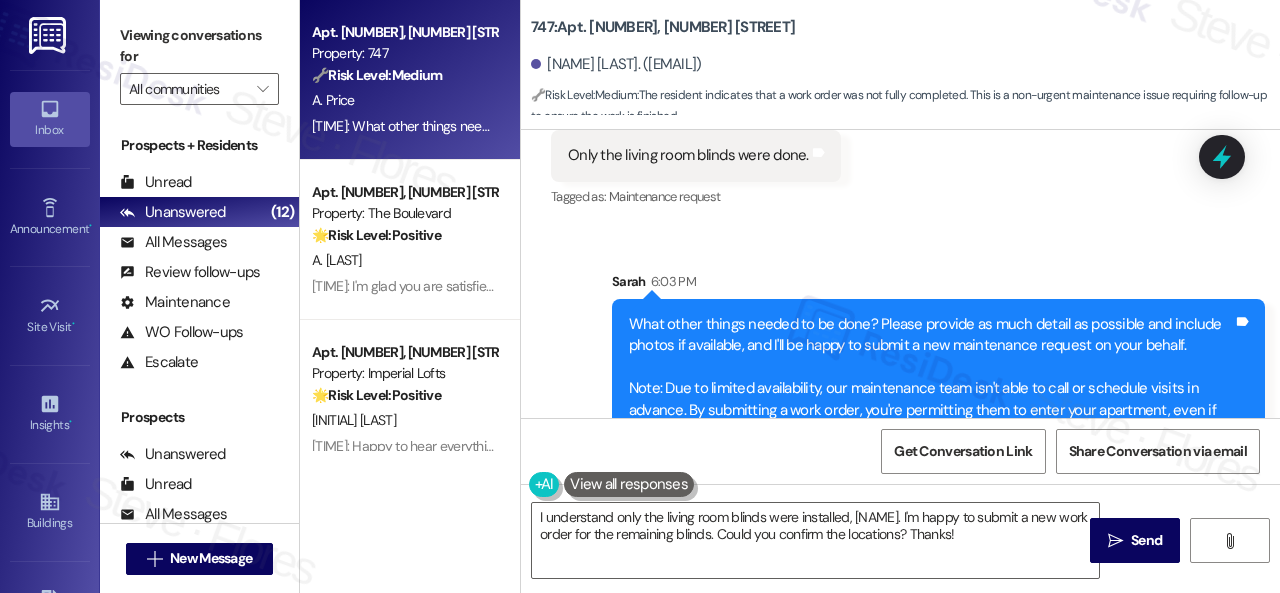 scroll, scrollTop: 1587, scrollLeft: 0, axis: vertical 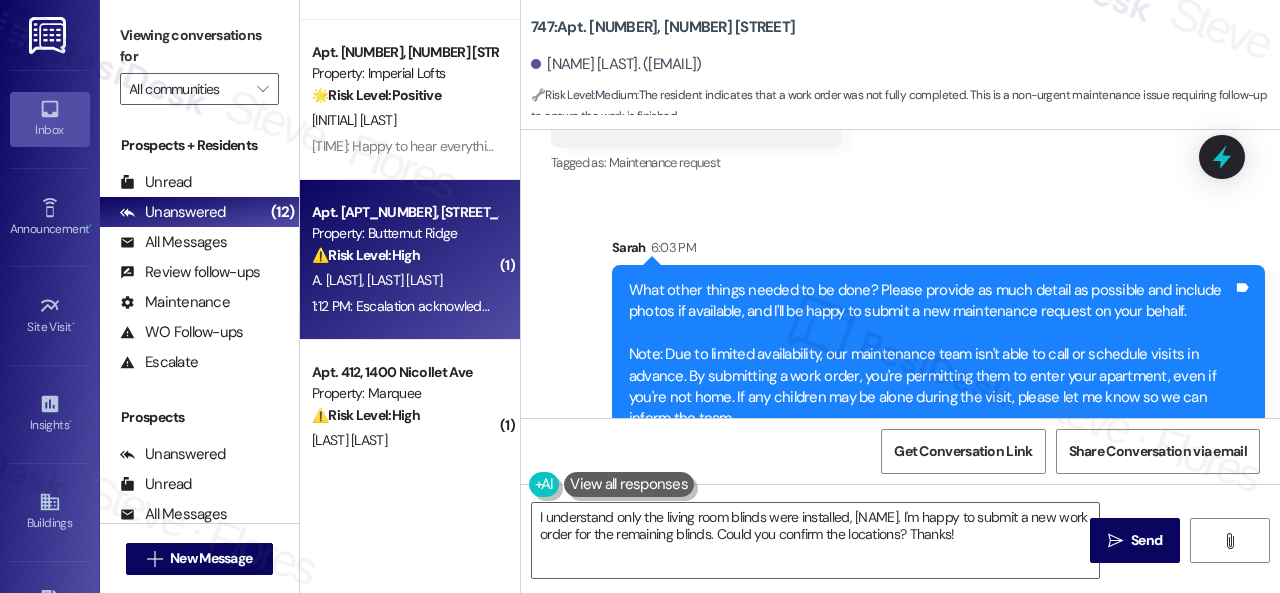 click on "A. Burns R. Kruchten" at bounding box center [404, 280] 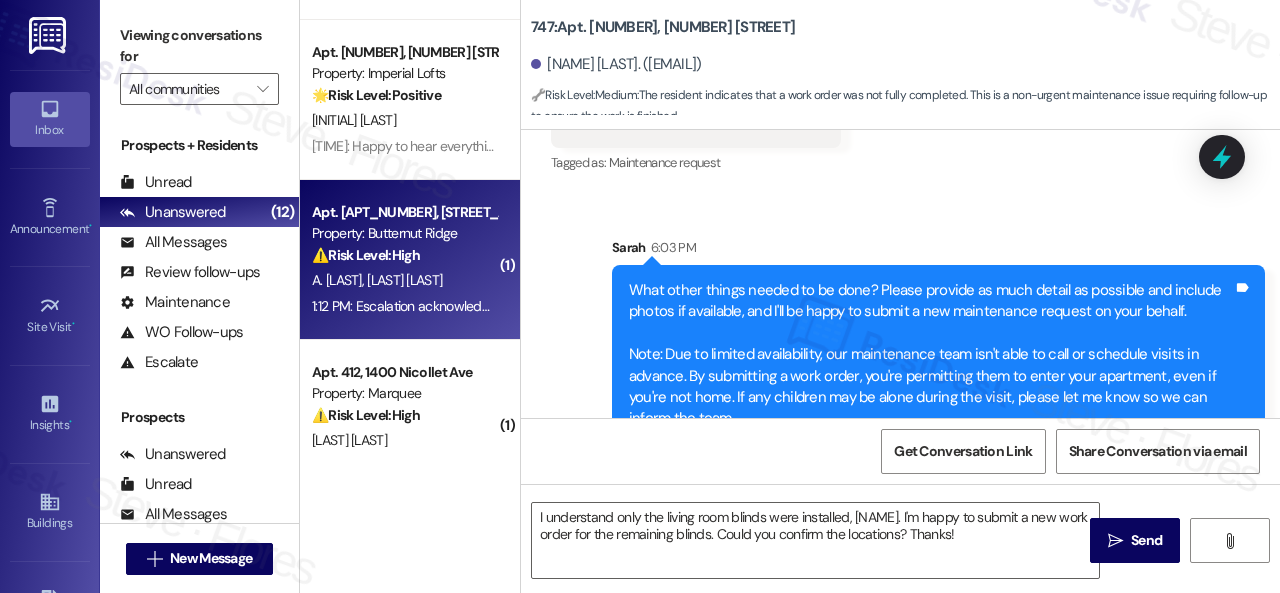 type on "Fetching suggested responses. Please feel free to read through the conversation in the meantime." 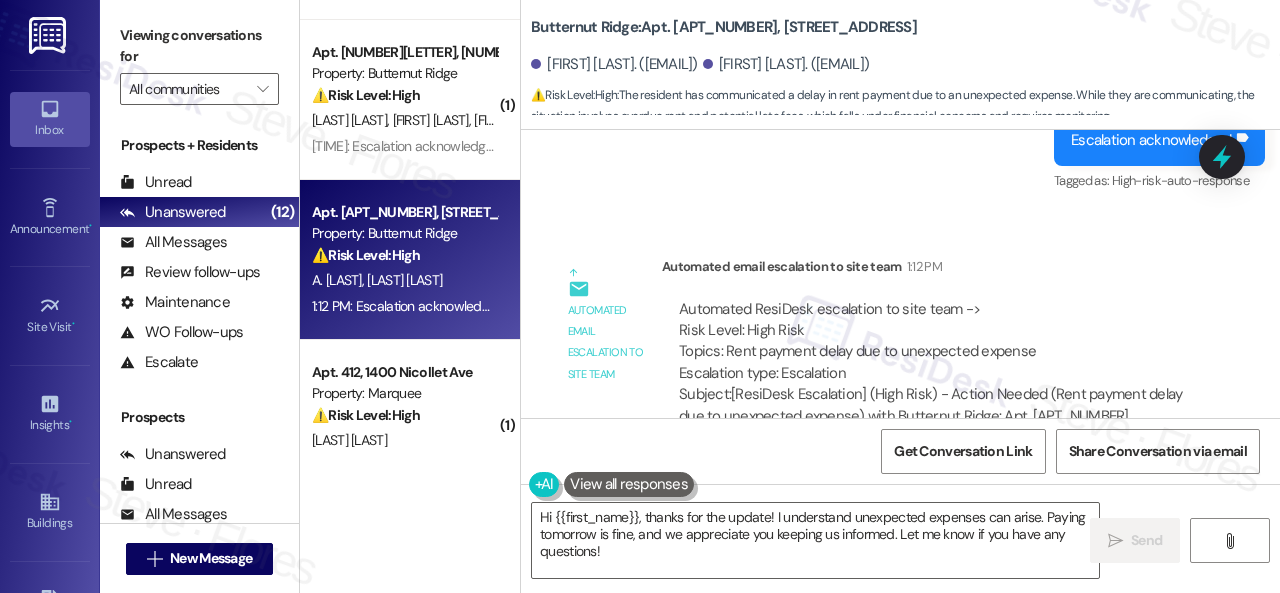 scroll, scrollTop: 4366, scrollLeft: 0, axis: vertical 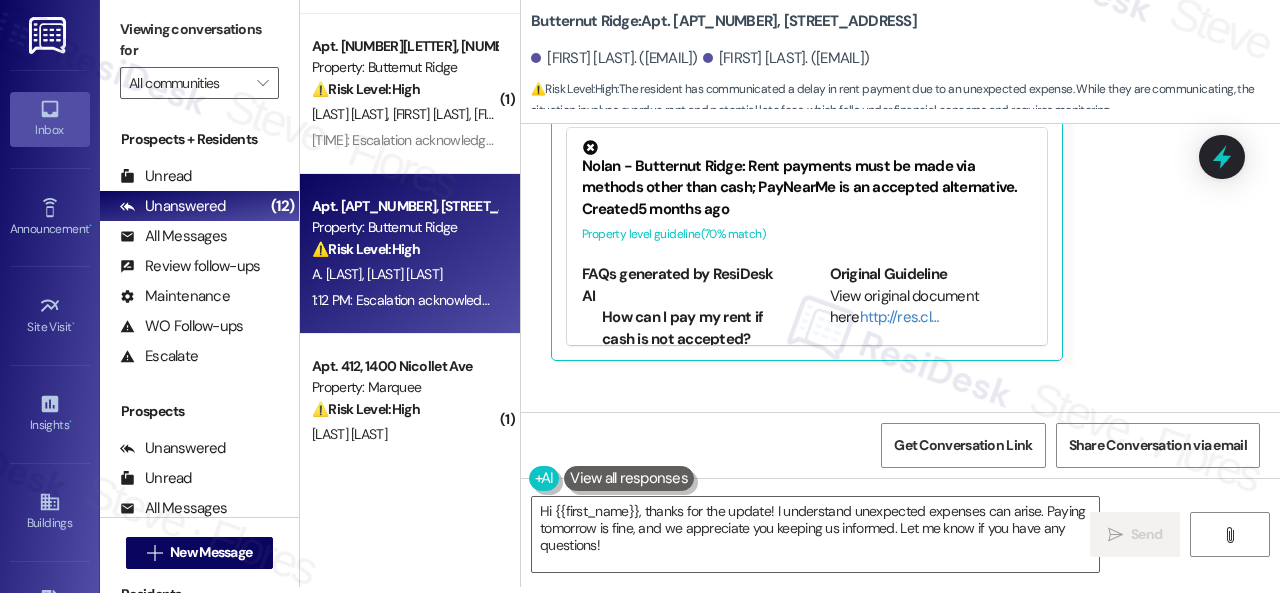 drag, startPoint x: 604, startPoint y: 392, endPoint x: 611, endPoint y: 403, distance: 13.038404 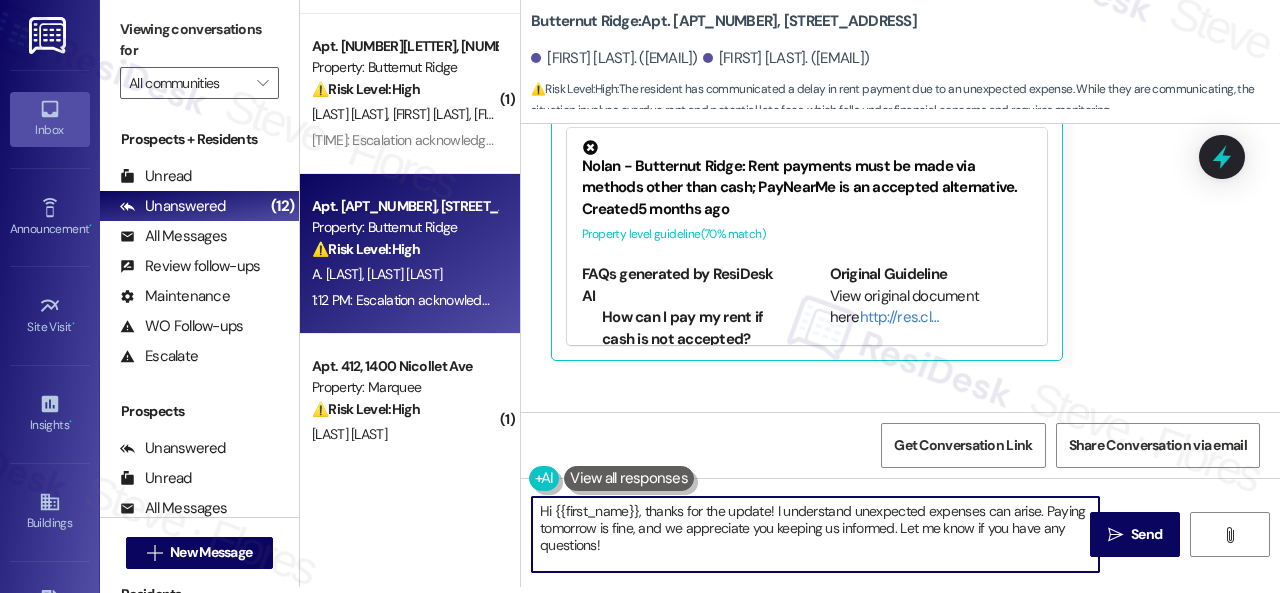 drag, startPoint x: 616, startPoint y: 555, endPoint x: 551, endPoint y: 523, distance: 72.44998 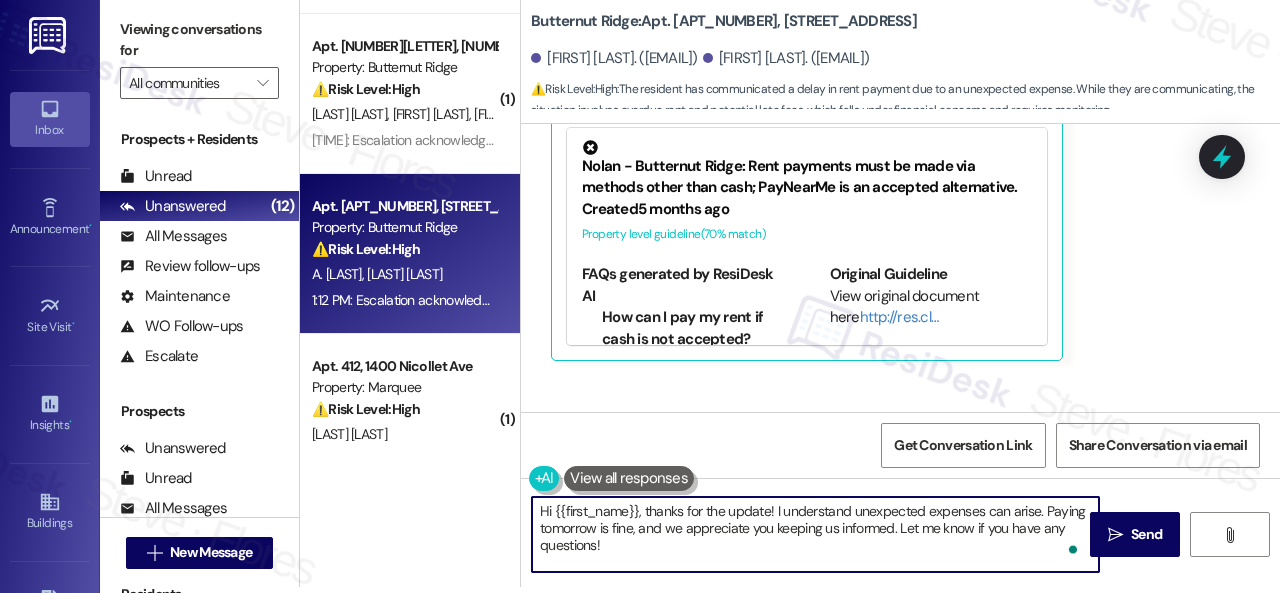 paste on "Thanks for updating us on your payment plan, {{first_name}}! We appreciate you letting us know. Please don't hesitate to reach out if you need anything else" 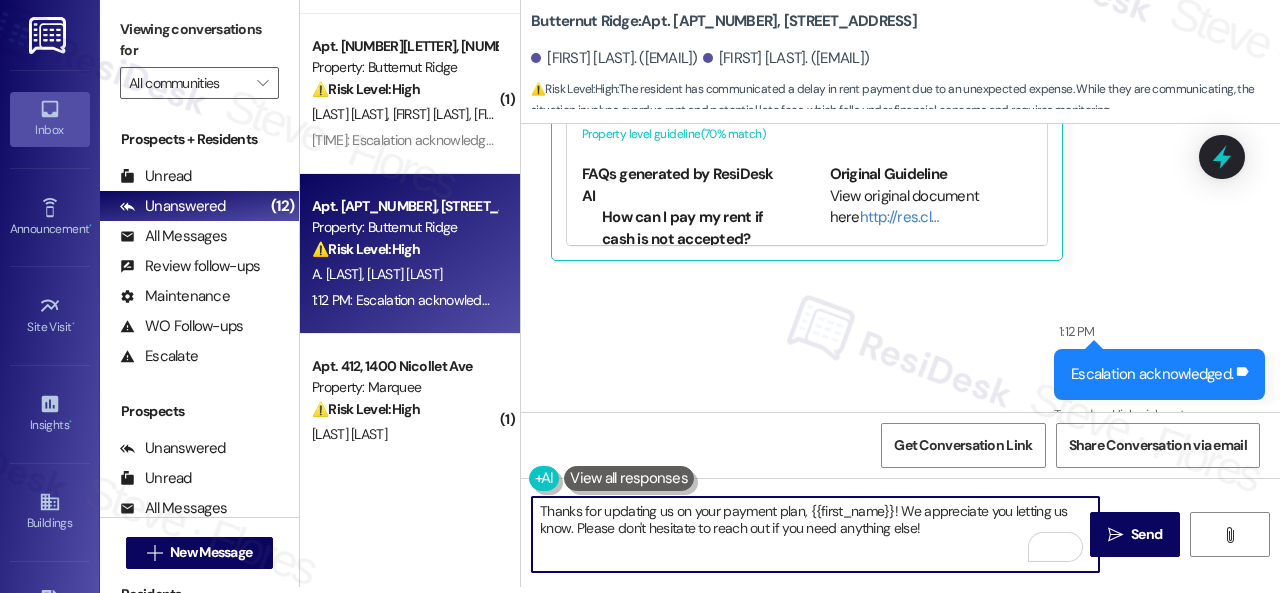scroll, scrollTop: 4366, scrollLeft: 0, axis: vertical 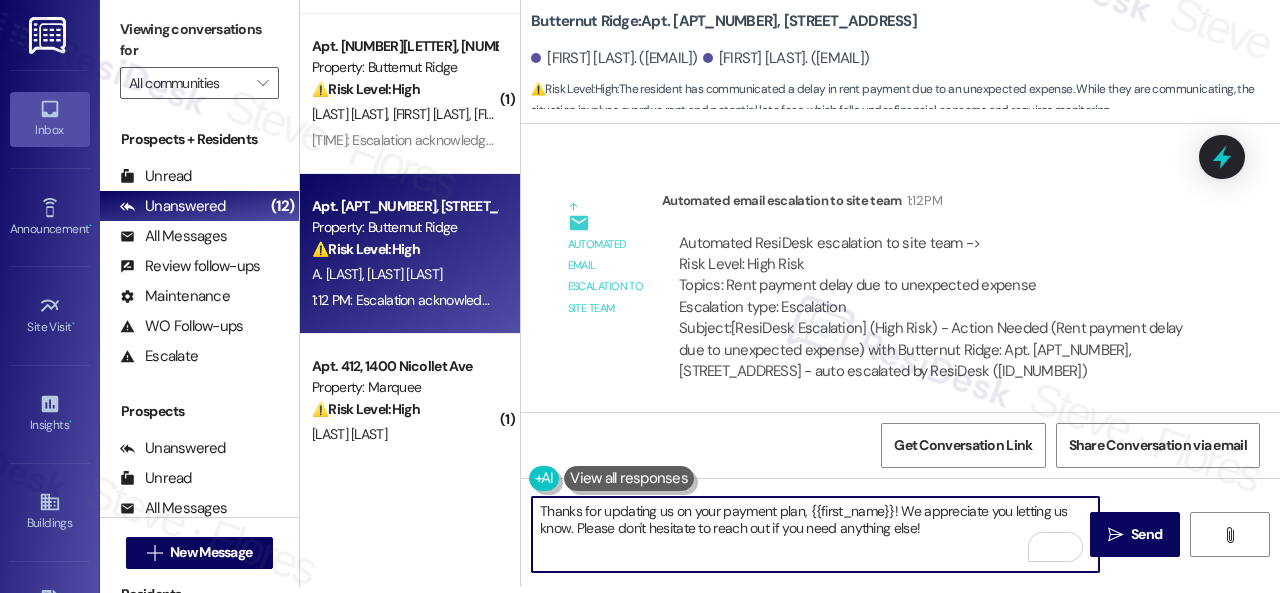 drag, startPoint x: 808, startPoint y: 513, endPoint x: 891, endPoint y: 504, distance: 83.48653 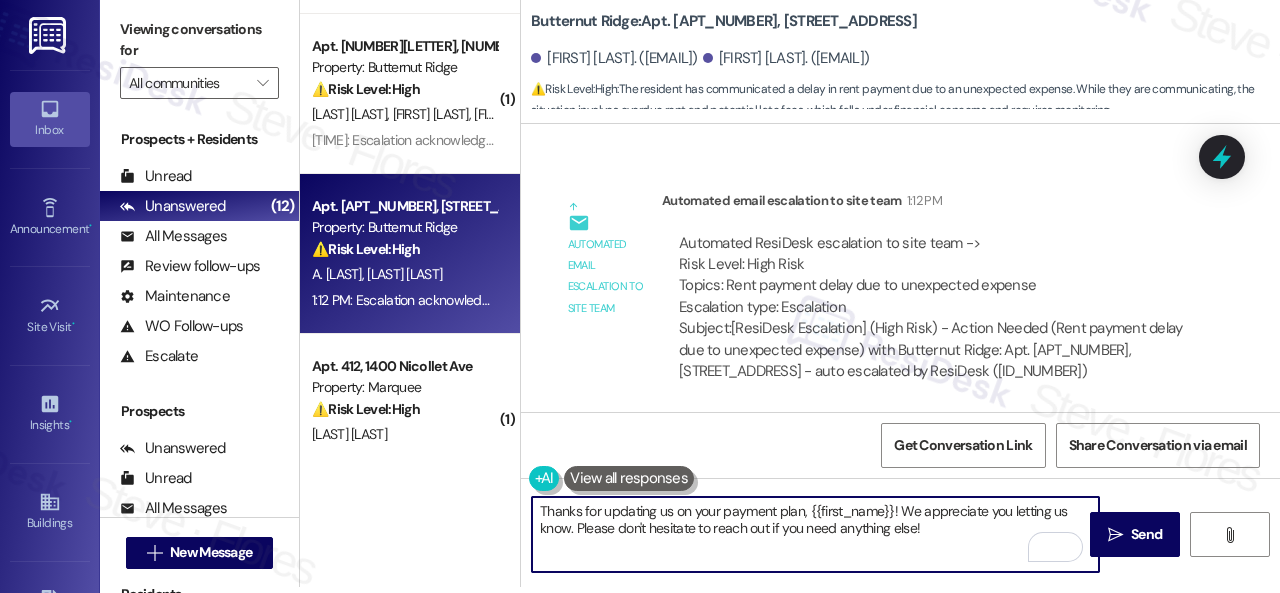 click on "Thanks for updating us on your payment plan, {{first_name}}! We appreciate you letting us know. Please don't hesitate to reach out if you need anything else!" at bounding box center (815, 534) 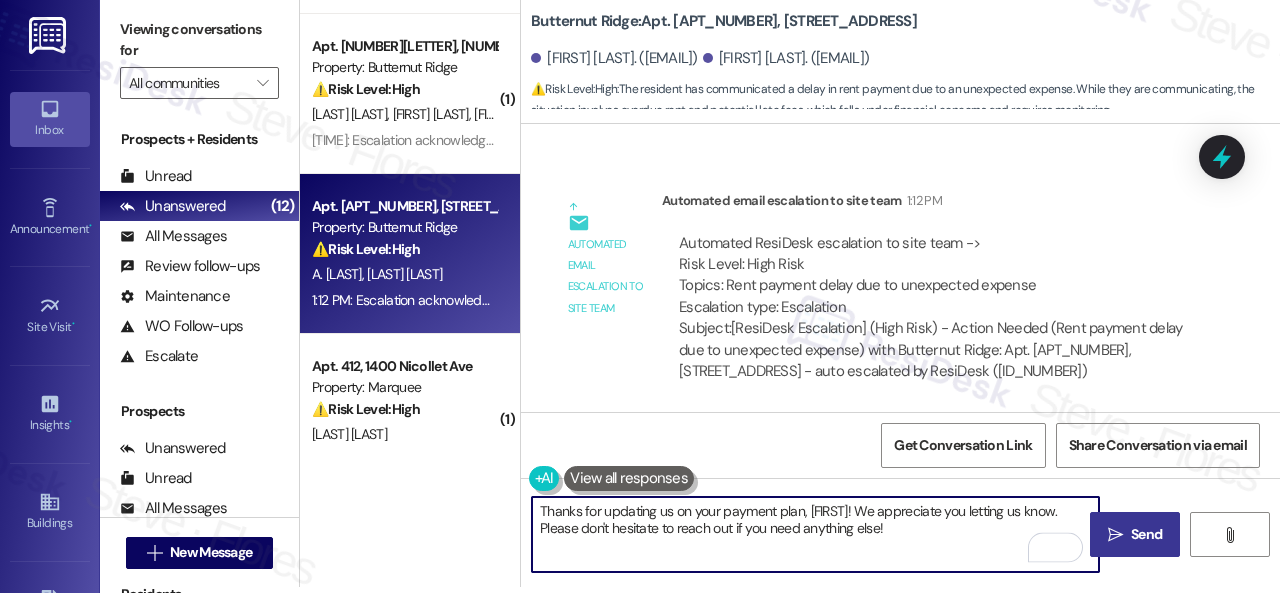 type on "Thanks for updating us on your payment plan, Abigael! We appreciate you letting us know. Please don't hesitate to reach out if you need anything else!" 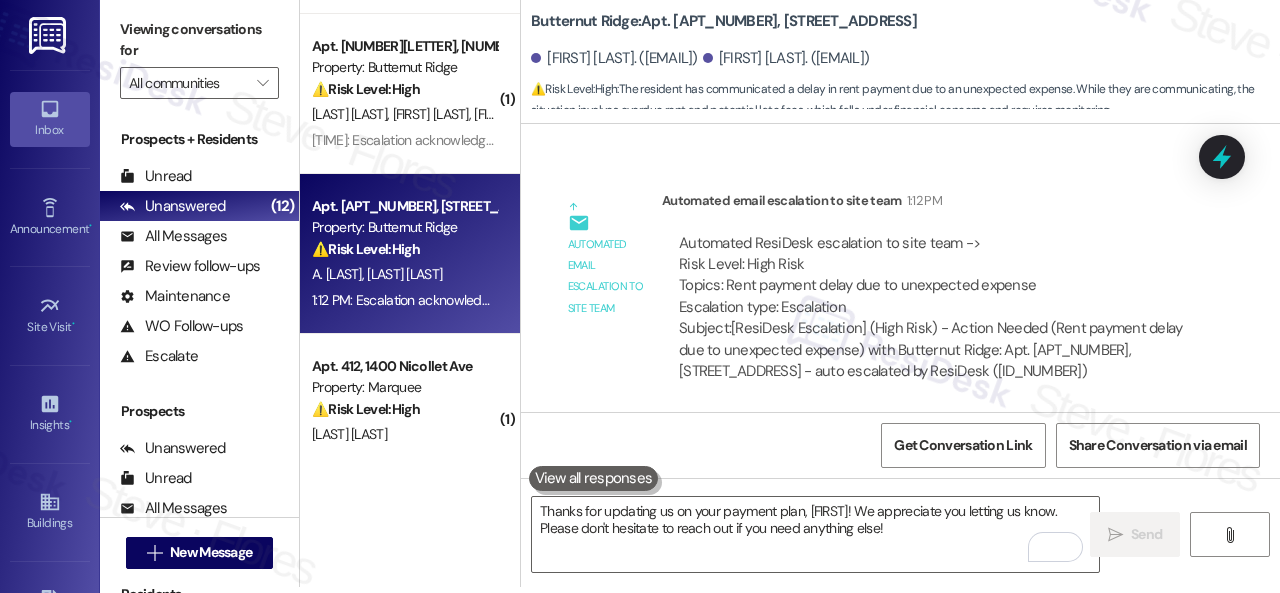 type 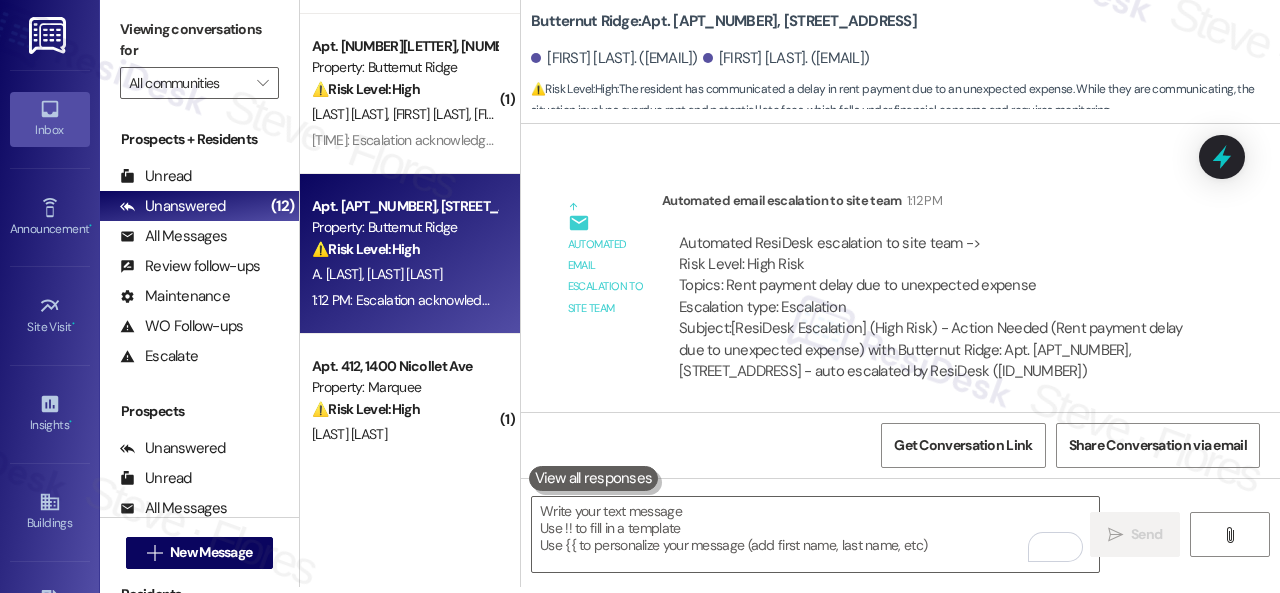 scroll, scrollTop: 0, scrollLeft: 0, axis: both 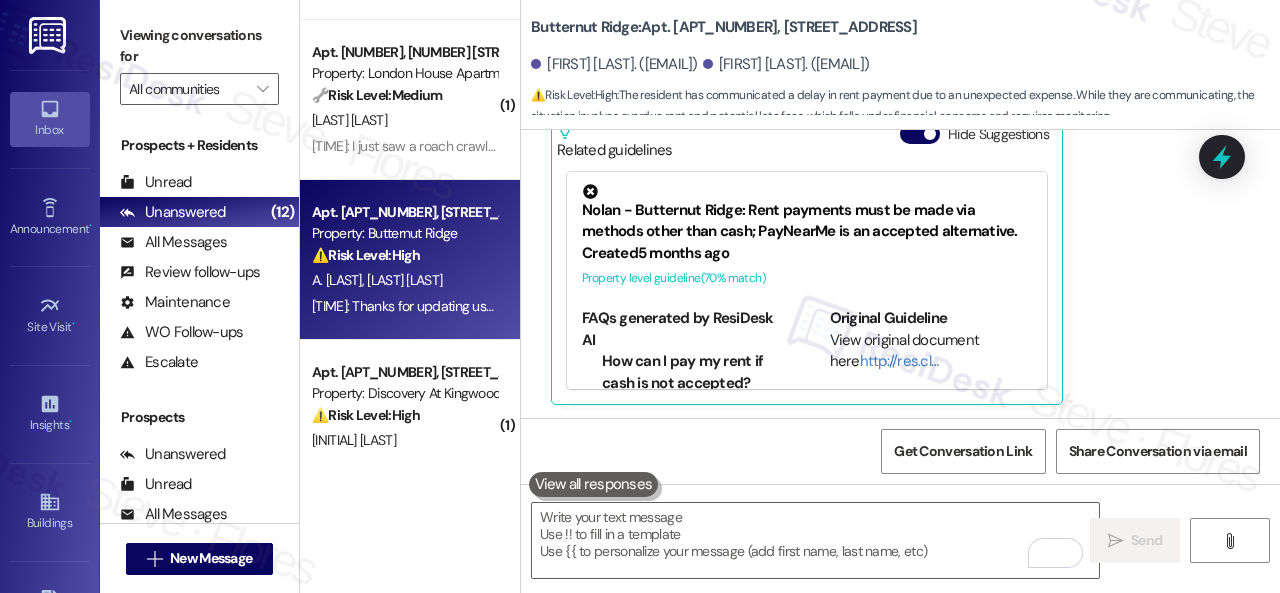 click on "Received via SMS Abigael Burns   Neutral 1:12 PM Hi,
we will be paying tomorrow as our paychecks come in, we had an unexpected expense pop up this past week, we apologize for the inconvenience. Thank you Tags and notes Tagged as:   Rent/payments Click to highlight conversations about Rent/payments  Related guidelines Hide Suggestions Nolan - Butternut Ridge: Rent payments must be made via methods other than cash; PayNearMe is an accepted alternative.
Created  5 months ago Property level guideline  ( 70 % match) FAQs generated by ResiDesk AI How can I pay my rent if cash is not accepted? You can use the PayNearMe service at CVS using your generated barcode, as you did last month. Where can I get the barcode for PayNearMe? Contact the property management office to receive your personalized PayNearMe barcode. Is PayNearMe the only alternative to cash payments? While PayNearMe is mentioned, contact the property management for information on other accepted payment methods. Is there a fee for using PayNearMe?" at bounding box center (900, 155) 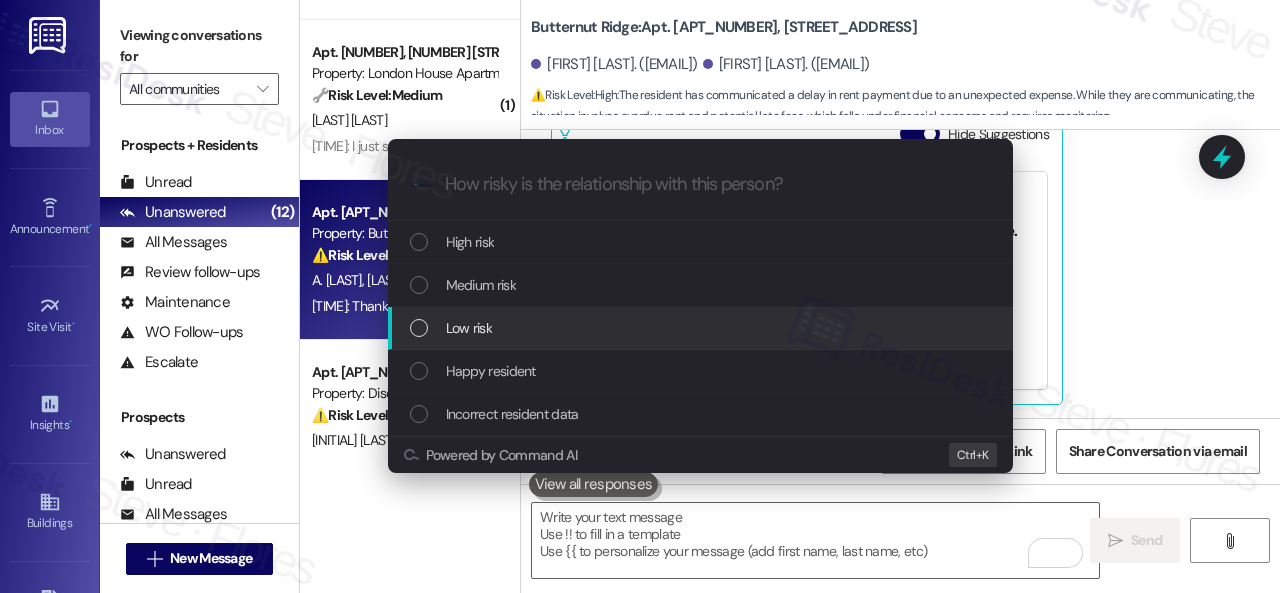 click on "Low risk" at bounding box center [469, 328] 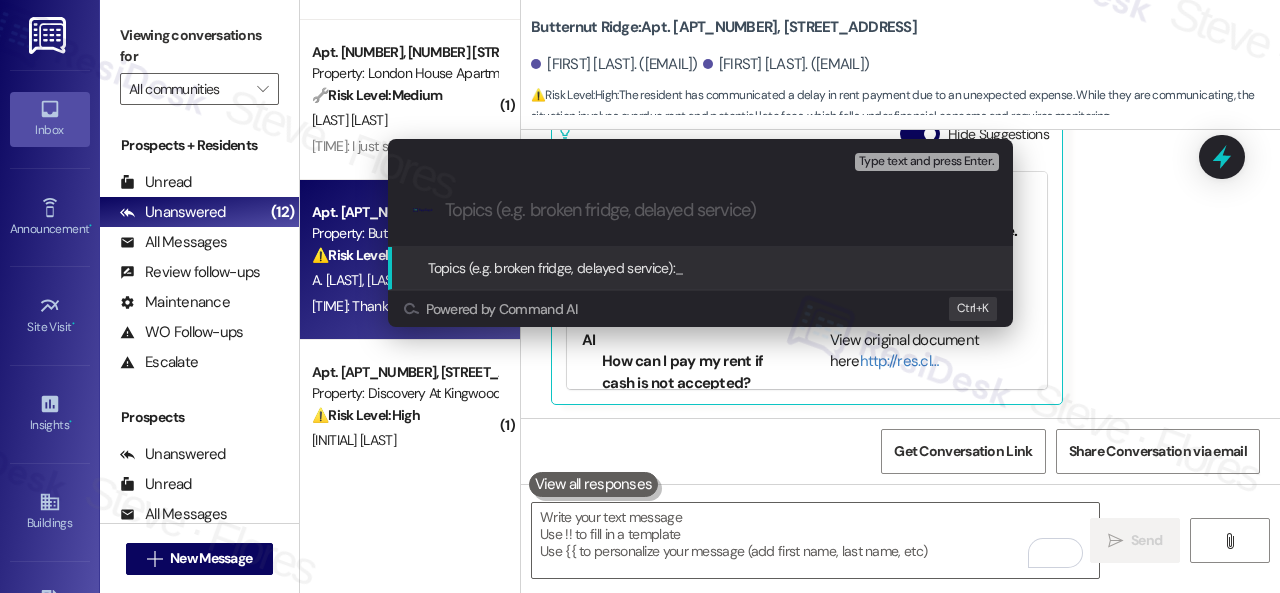 paste on "Late payment notice." 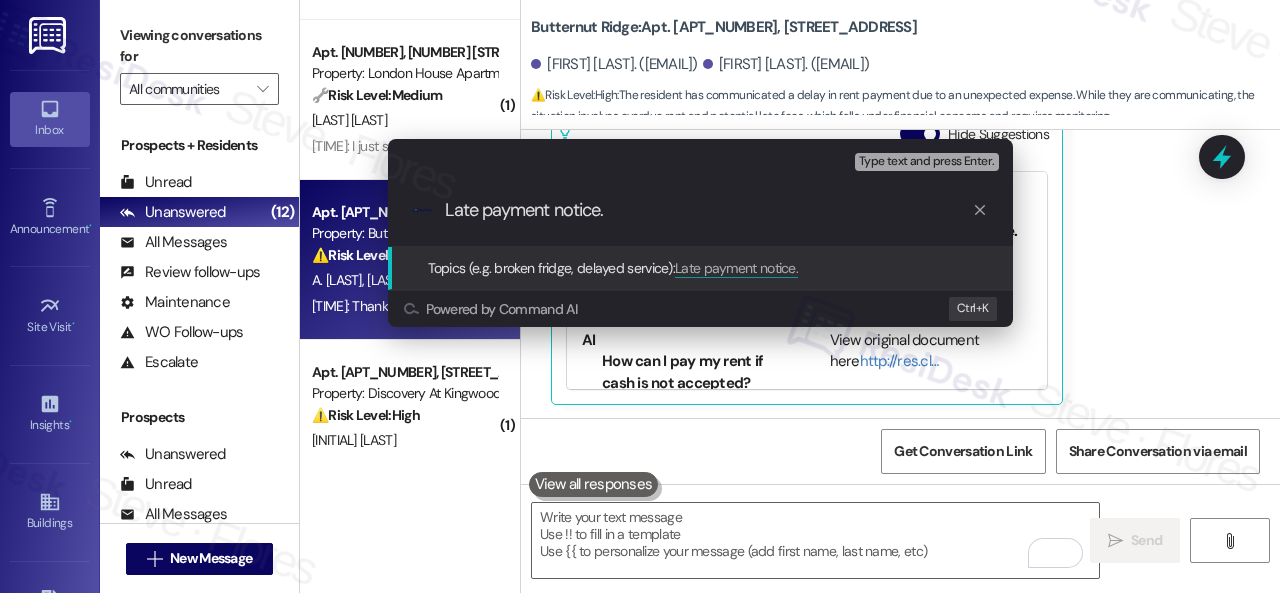 type 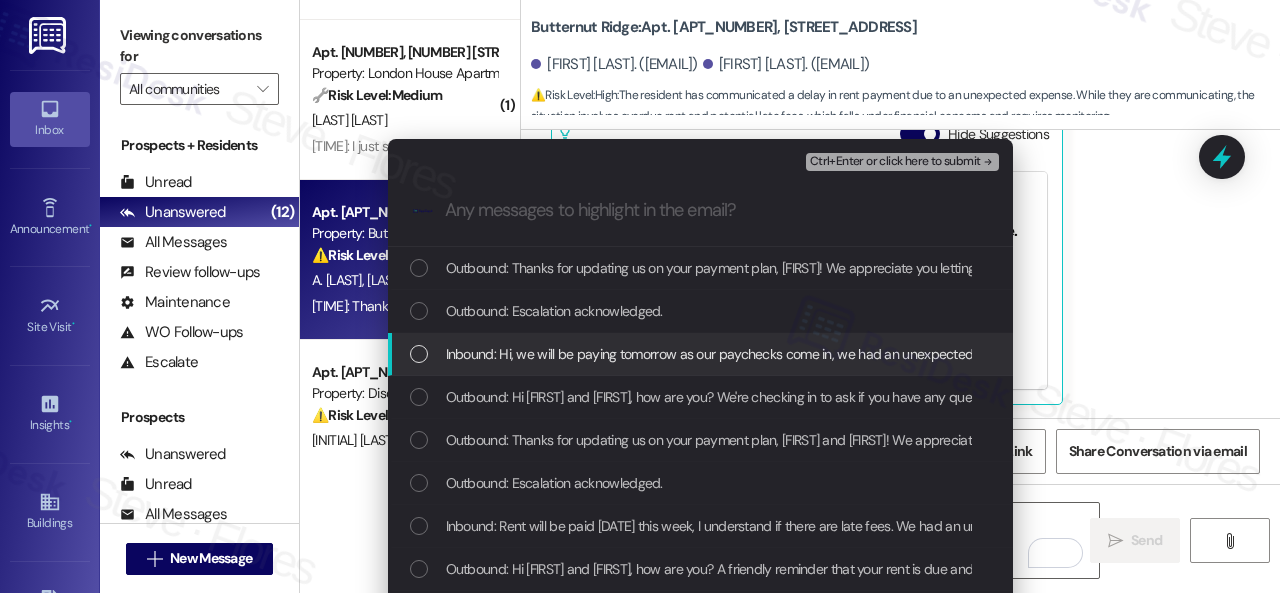 click on "Inbound: Hi,
we will be paying tomorrow as our paychecks come in, we had an unexpected expense pop up this past week, we apologize for the inconvenience. Thank you" at bounding box center (700, 354) 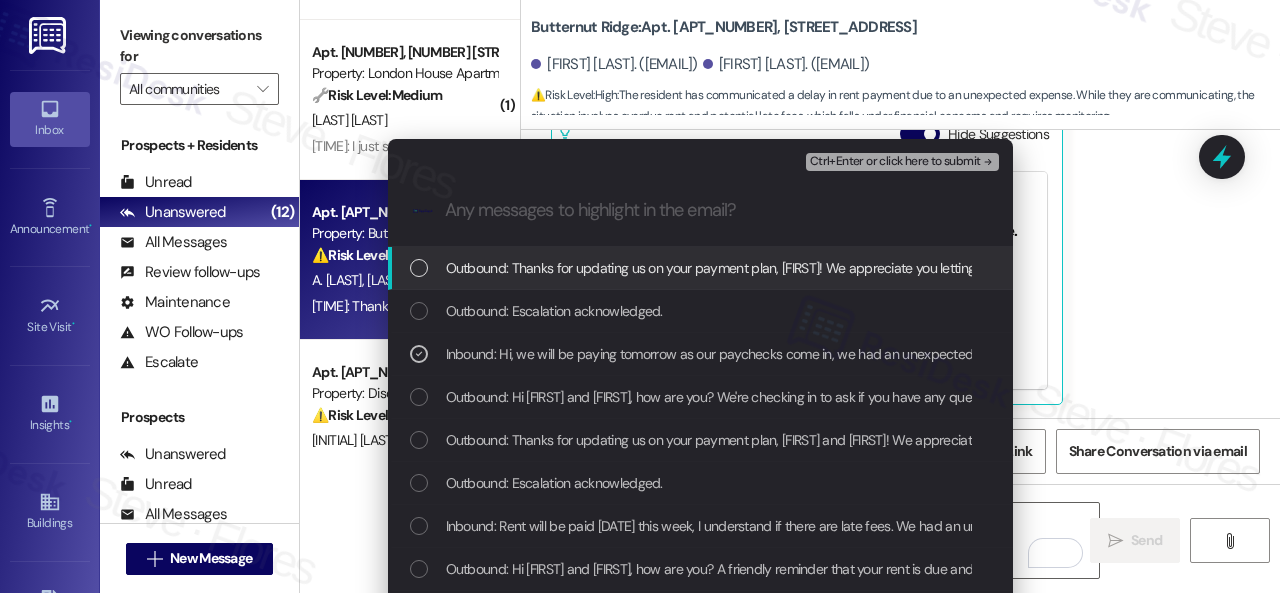 click on "Ctrl+Enter or click here to submit" at bounding box center [895, 162] 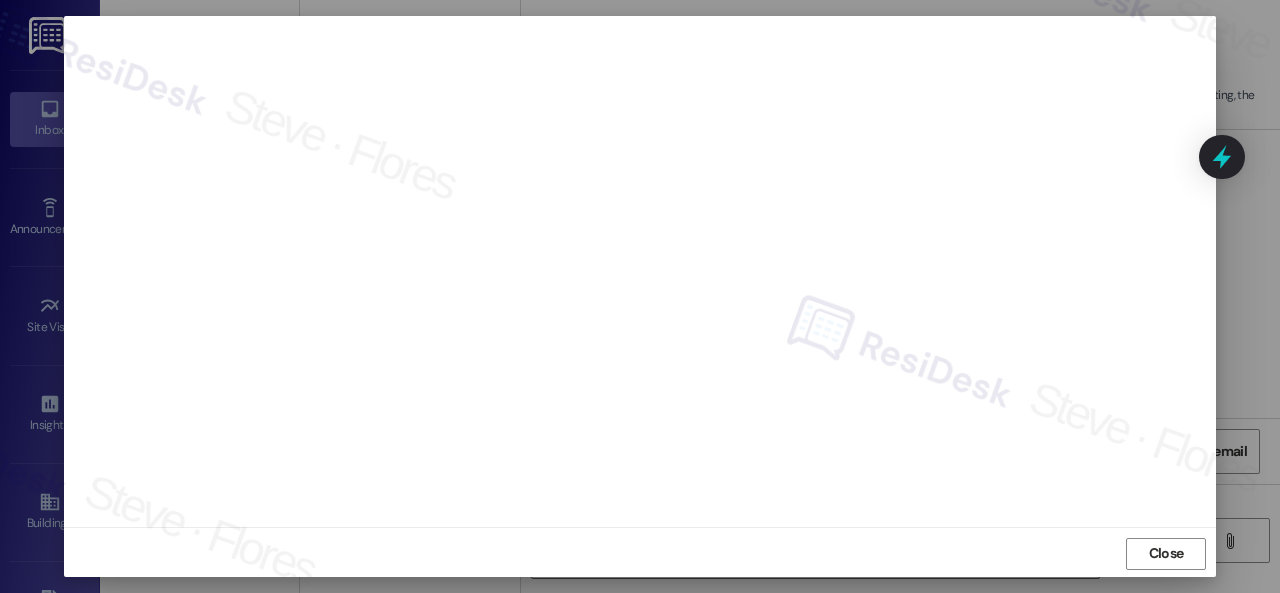 scroll, scrollTop: 25, scrollLeft: 0, axis: vertical 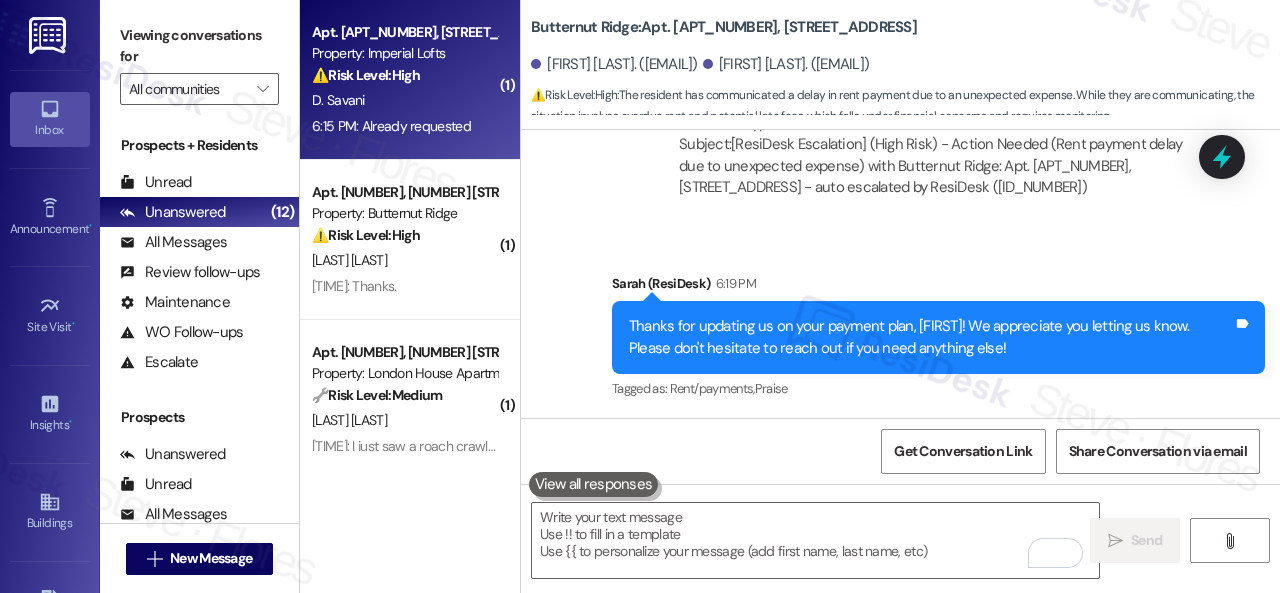 click on "D. Savani" at bounding box center [404, 100] 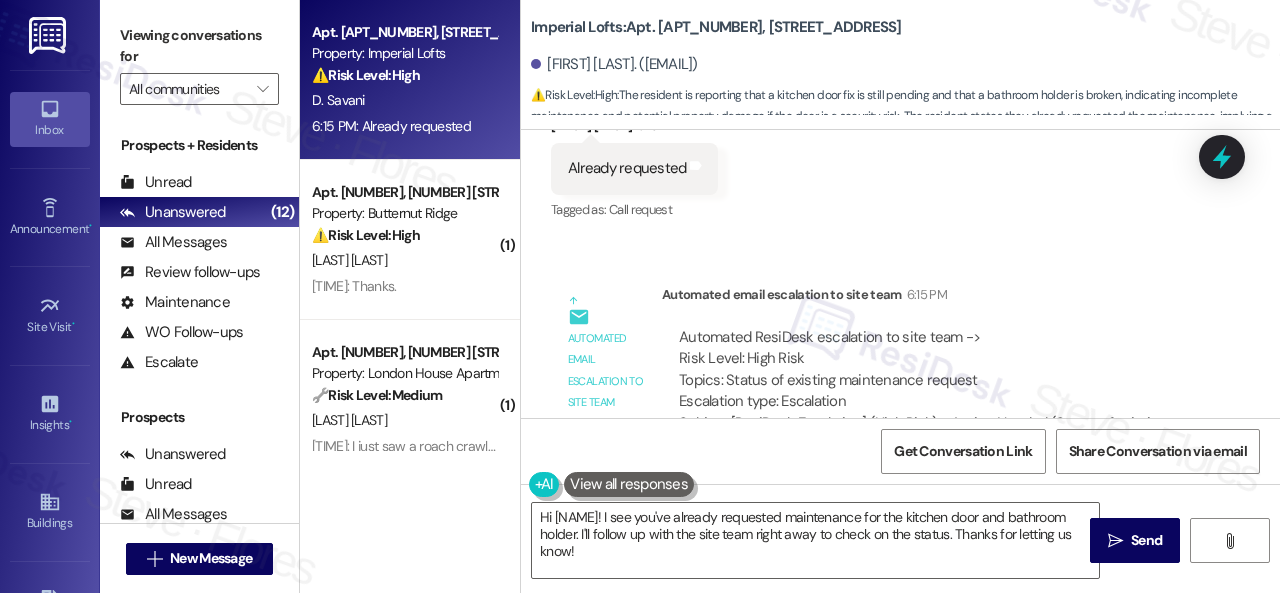 scroll, scrollTop: 6169, scrollLeft: 0, axis: vertical 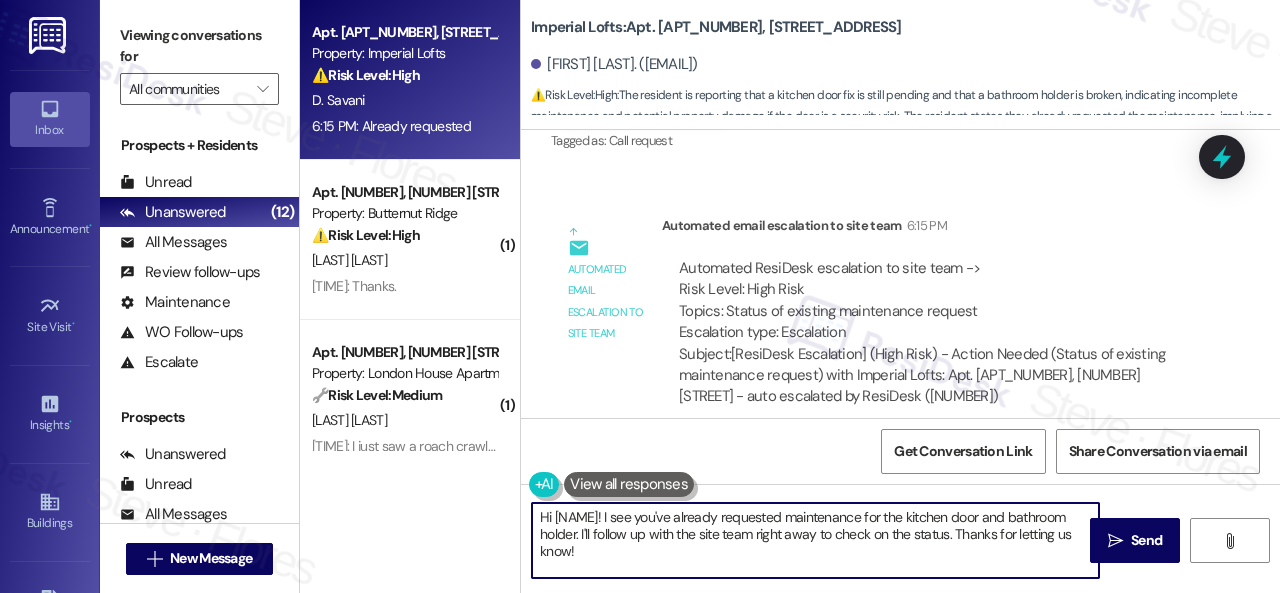 drag, startPoint x: 414, startPoint y: 479, endPoint x: 388, endPoint y: 479, distance: 26 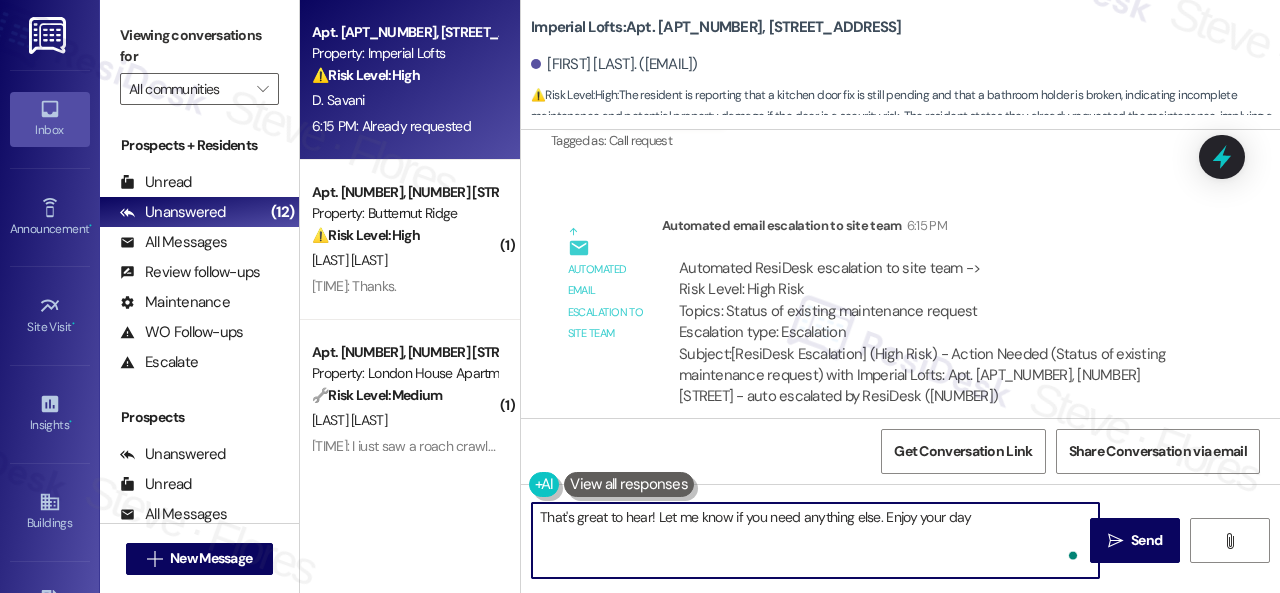 type on "That's great to hear! Let me know if you need anything else. Enjoy your day!" 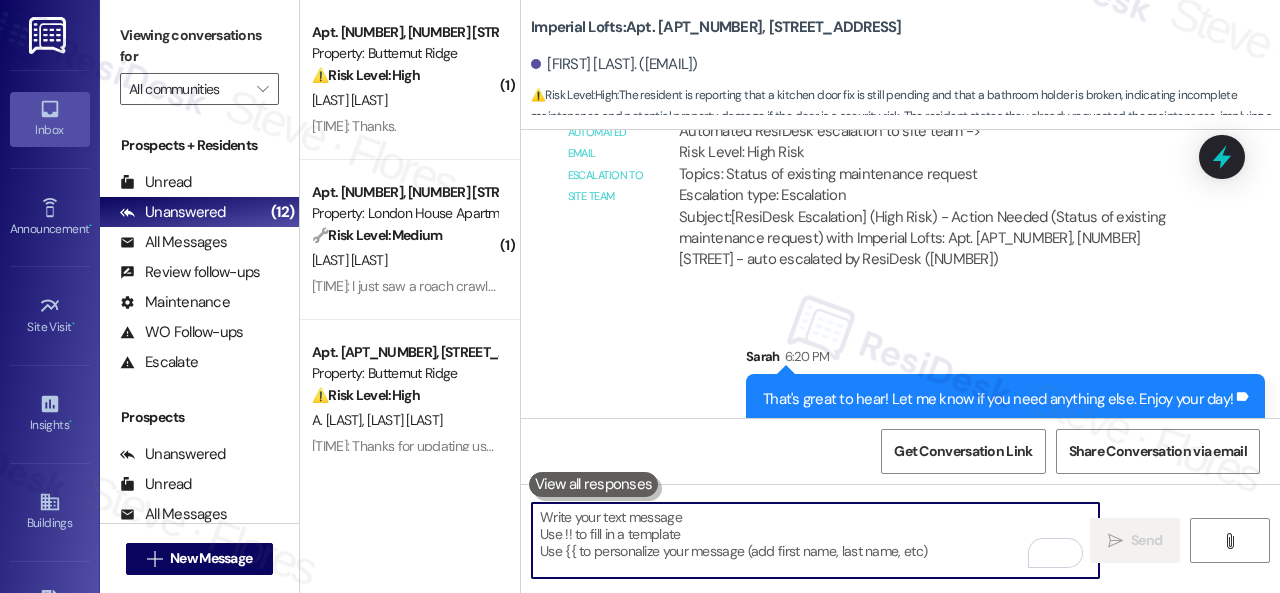 scroll, scrollTop: 6308, scrollLeft: 0, axis: vertical 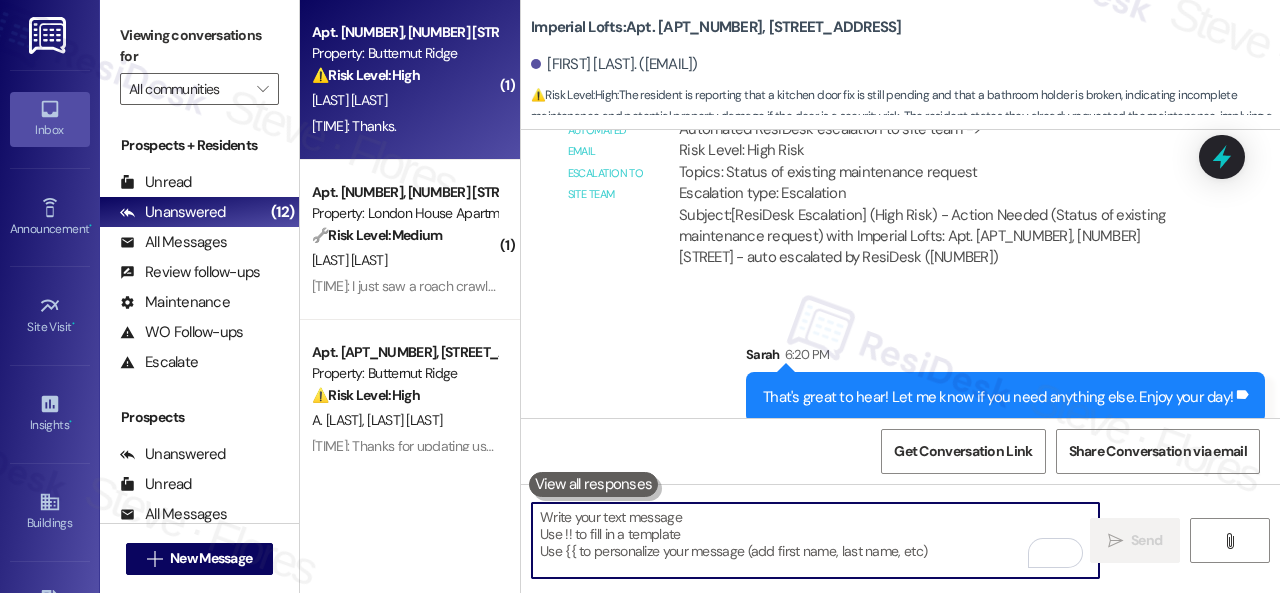 type 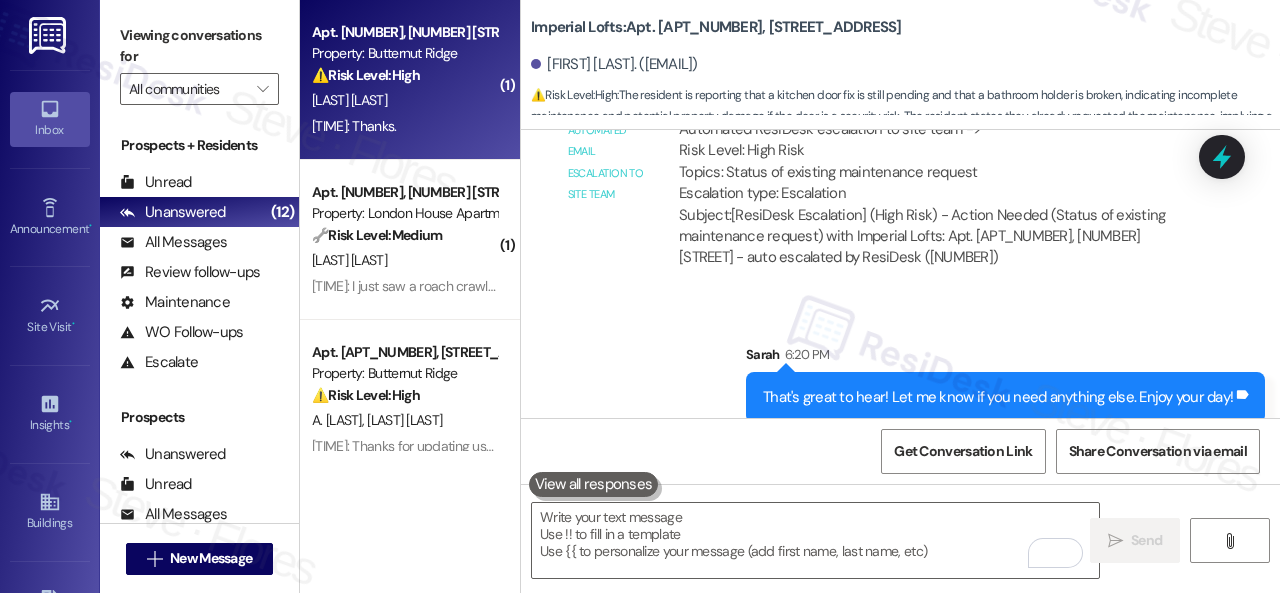 click on "5:59 PM: Thanks.   5:59 PM: Thanks." at bounding box center [404, 126] 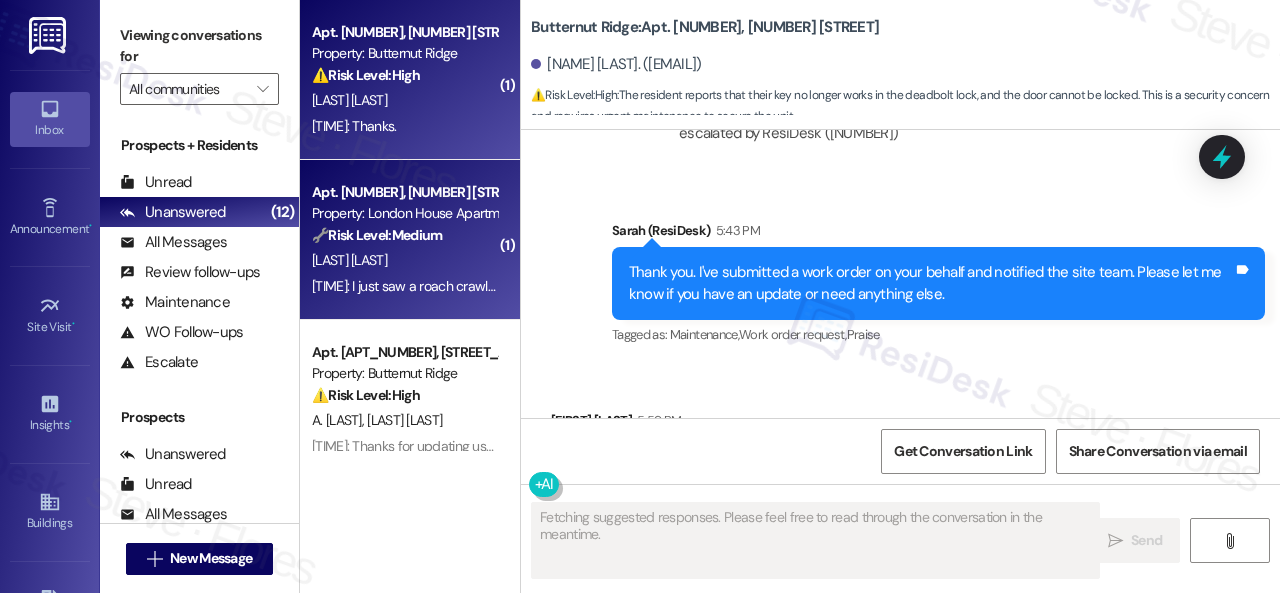 scroll, scrollTop: 3958, scrollLeft: 0, axis: vertical 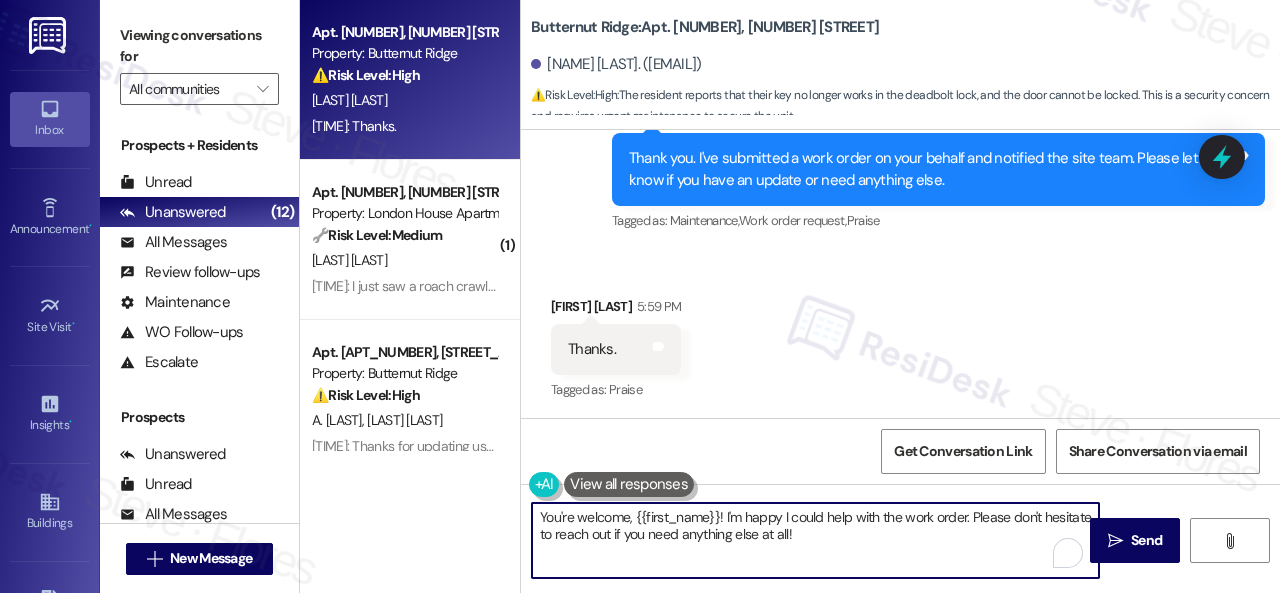 drag, startPoint x: 868, startPoint y: 533, endPoint x: 450, endPoint y: 479, distance: 421.4736 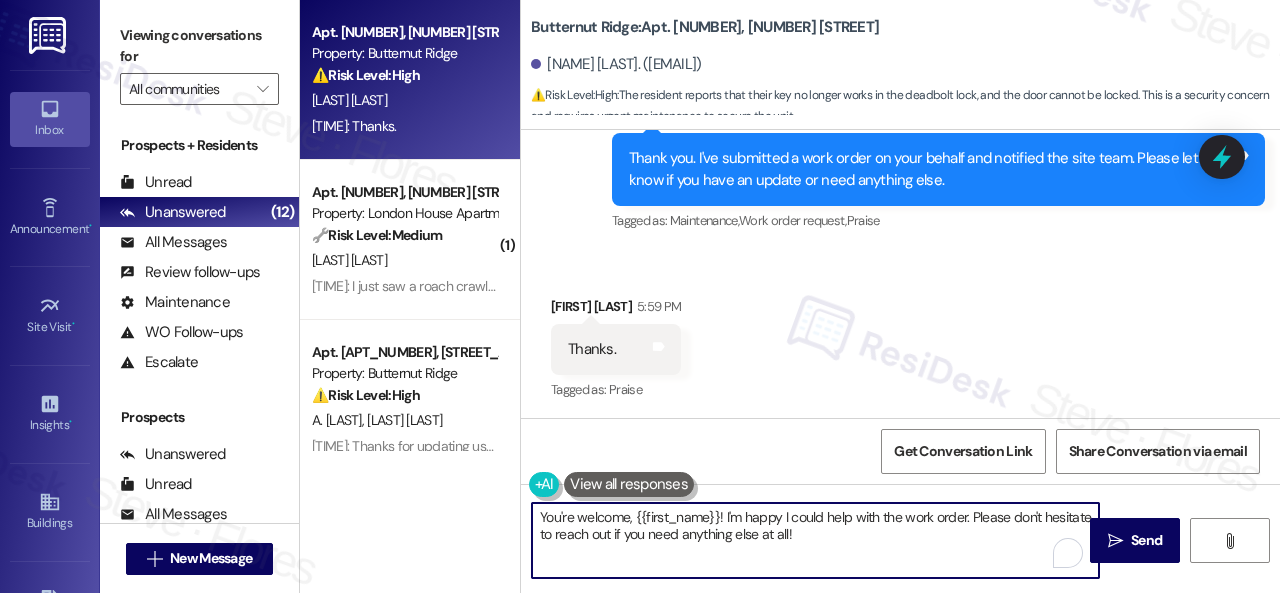 click on "Apt. 5680F1, 5800 Great Northern Boulevard Property: Butternut Ridge ⚠️  Risk Level:  High The resident reports that their key no longer works in the deadbolt lock, and the door cannot be locked. This is a security concern and requires urgent maintenance to secure the unit. K. Myers 5:59 PM: Thanks.   5:59 PM: Thanks.   ( 1 ) Apt. 098001R, 12901 Lord Nelson Dr Property: London House Apartments & Flats 🔧  Risk Level:  Medium The resident reports seeing a cockroach in their kitchen. While pests are a concern, this does not represent an immediate health hazard or structural risk. It warrants a pest control request but is not urgent. E. Mitchell 6:00 PM: I just saw a roach crawling through my kitchen cabinet close to the refrigerator and I'm not sure what I need to do. Should I put in a ticket or what would you suggest? 6:00 PM: I just saw a roach crawling through my kitchen cabinet close to the refrigerator and I'm not sure what I need to do. Should I put in a ticket or what would you suggest? ⚠️ High" at bounding box center (790, 296) 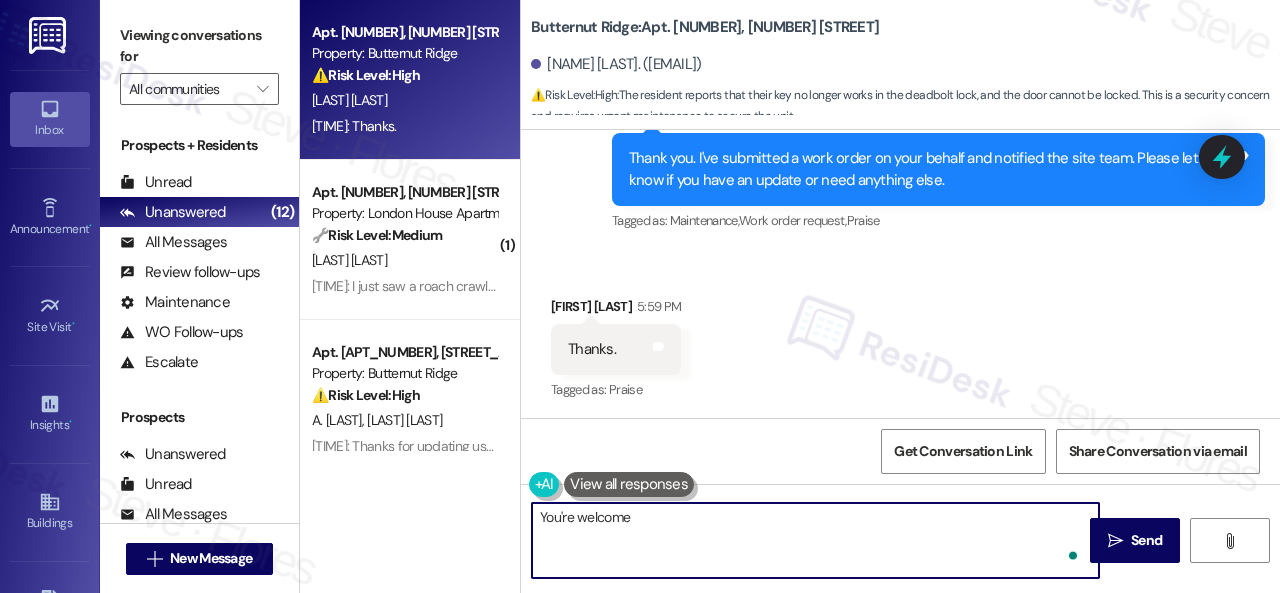 type on "You're welcome!" 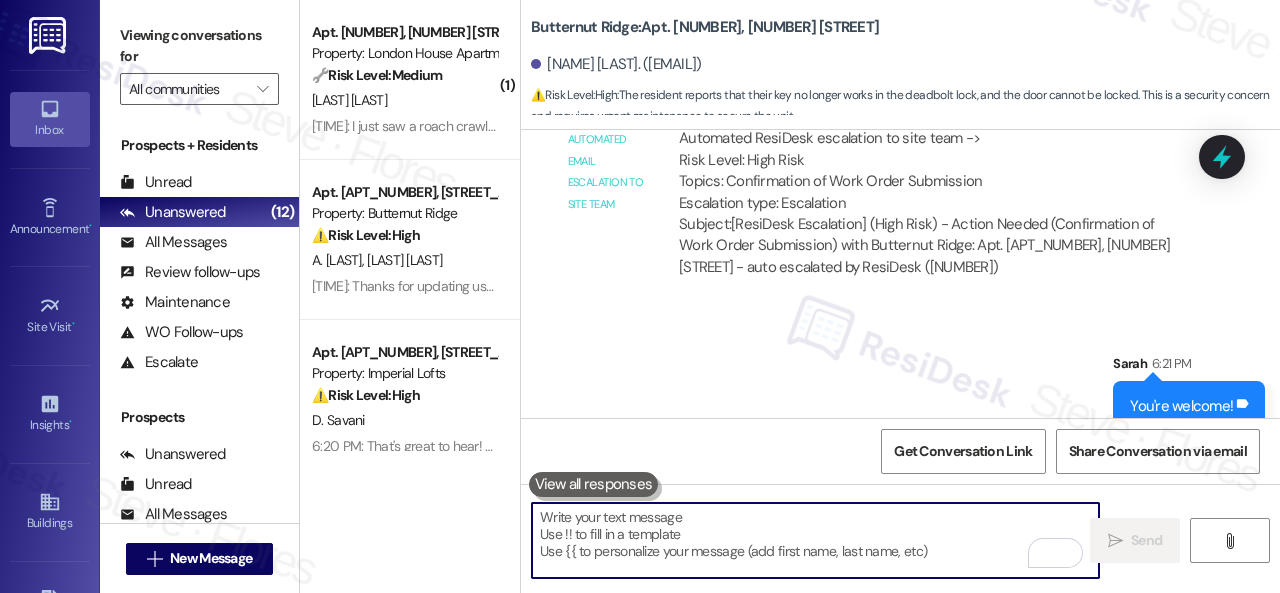 scroll, scrollTop: 4366, scrollLeft: 0, axis: vertical 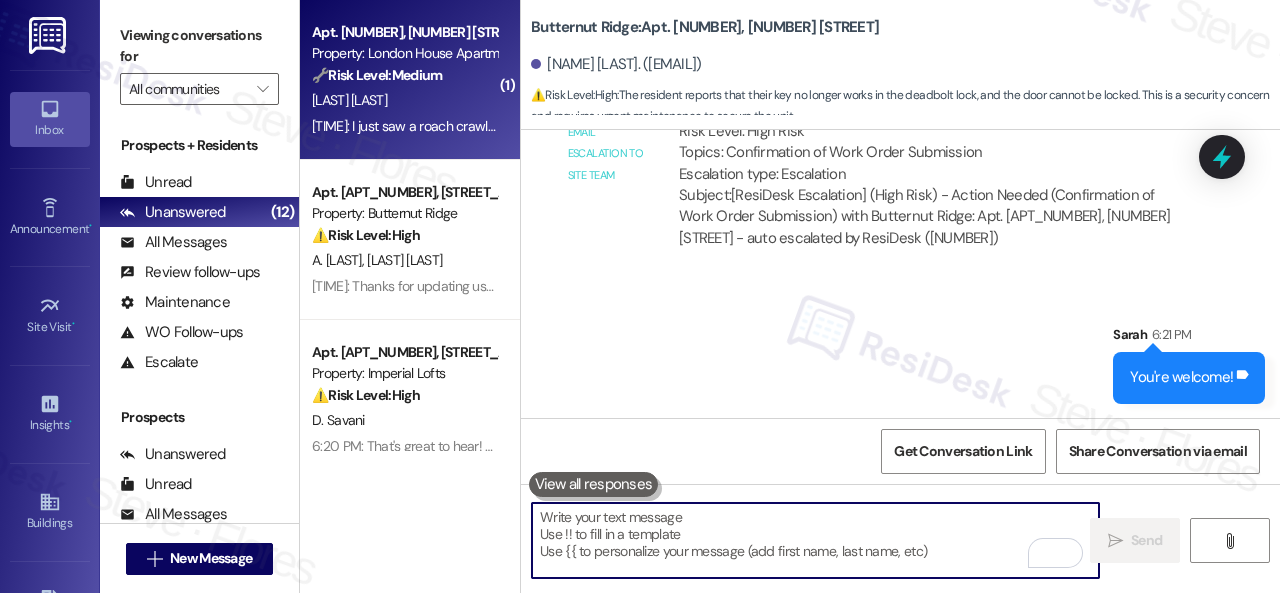 type 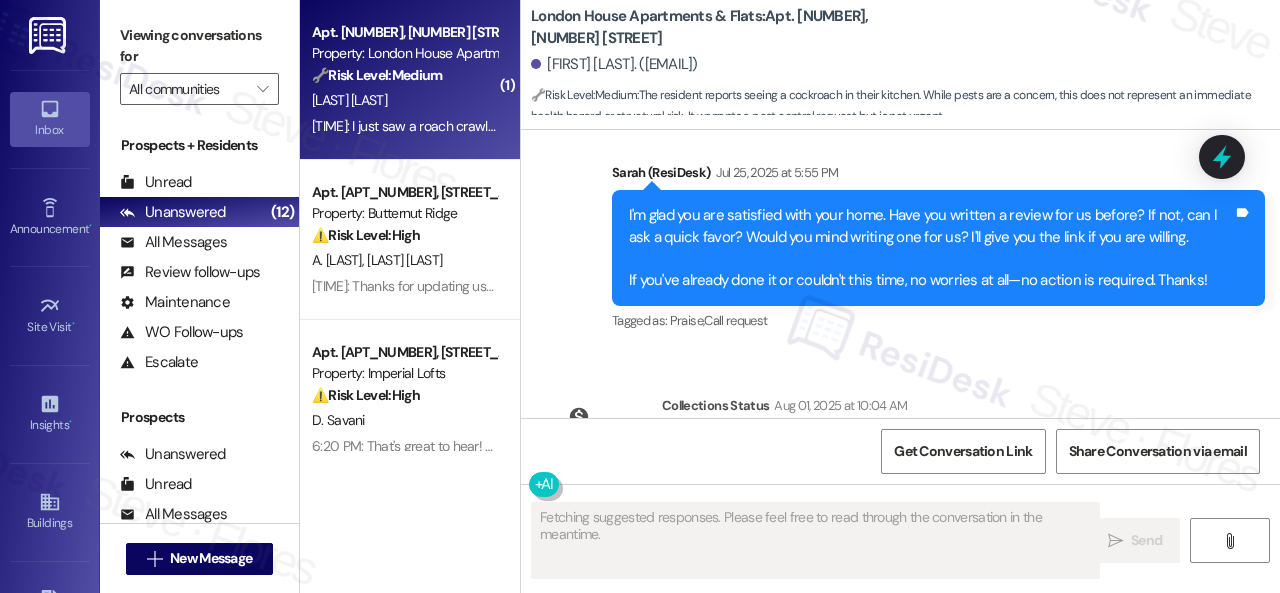 scroll, scrollTop: 14187, scrollLeft: 0, axis: vertical 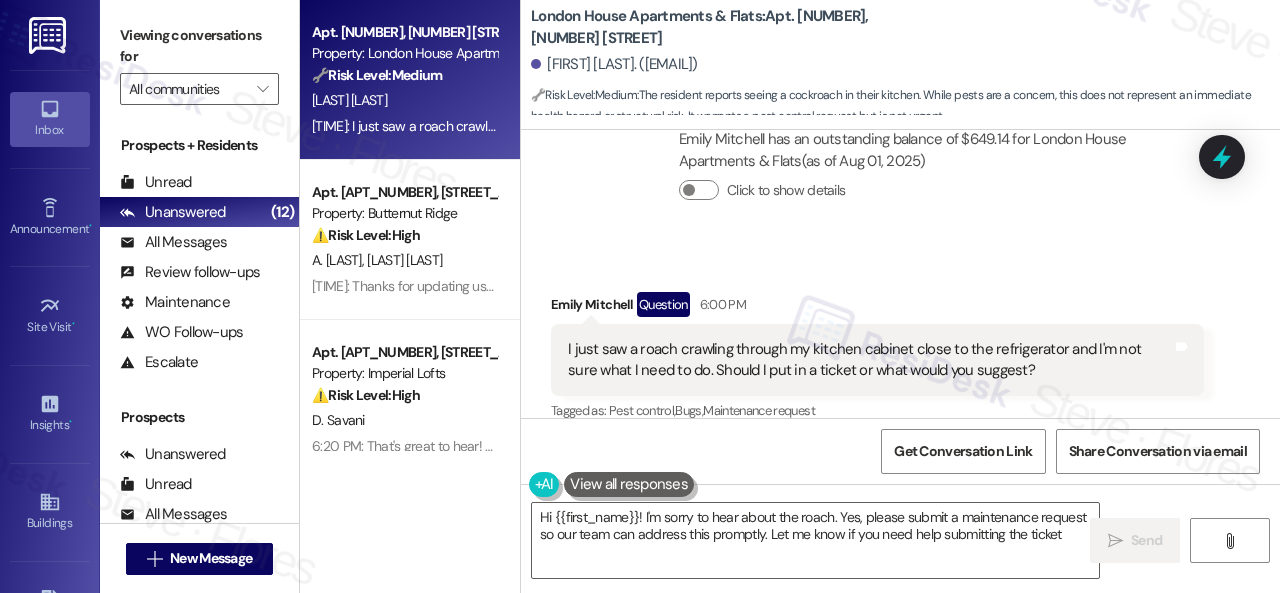 type on "Hi {{first_name}}! I'm sorry to hear about the roach. Yes, please submit a maintenance request so our team can address this promptly. Let me know if you need help submitting the ticket!" 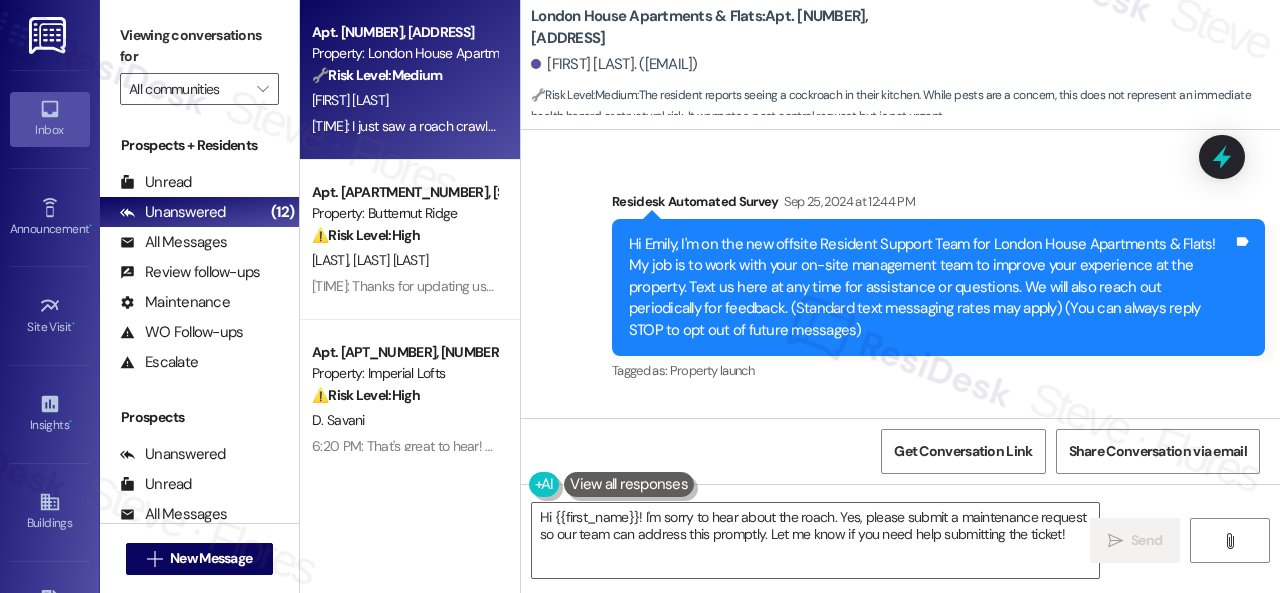 scroll, scrollTop: 0, scrollLeft: 0, axis: both 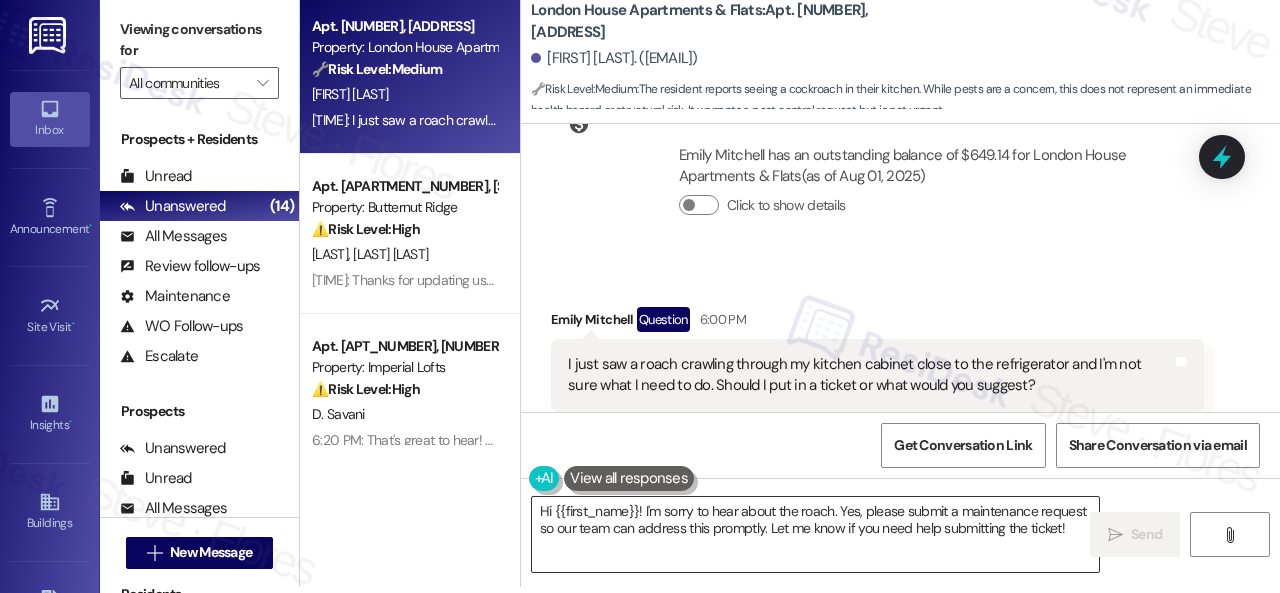 drag, startPoint x: 812, startPoint y: 523, endPoint x: 796, endPoint y: 523, distance: 16 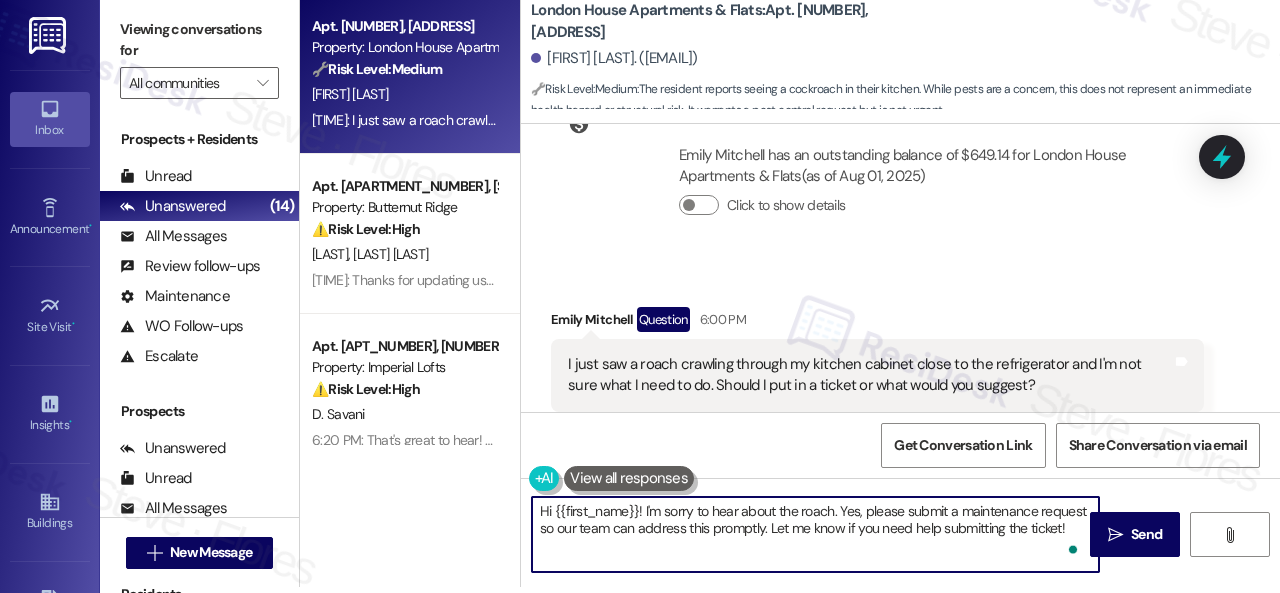 drag, startPoint x: 842, startPoint y: 509, endPoint x: 1082, endPoint y: 540, distance: 241.9938 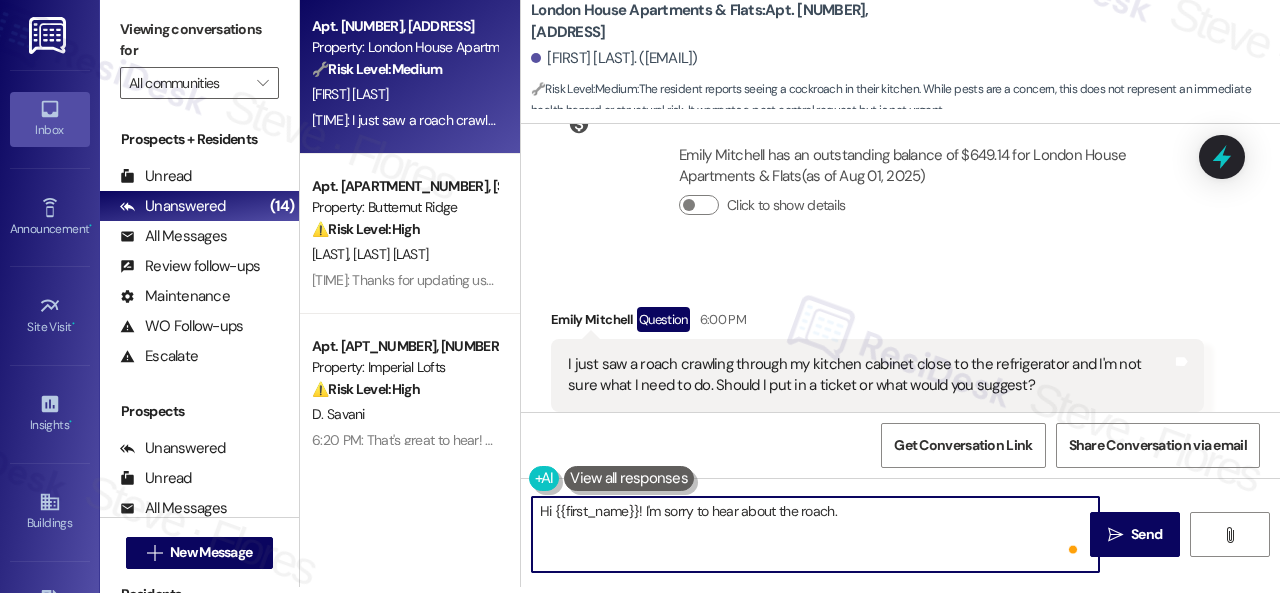 paste on "I'll be happy to submit a work order on your behalf. Please provide more details to explain the issue. Please provide as much detail as possible and include photos if available.
Note: Due to limited availability, our maintenance team isn't able to call or schedule visits in advance. By submitting a work order, you're permitting them to enter your apartment, even if you're not home. If any children may be alone during the visit, please let me know so we can inform the team." 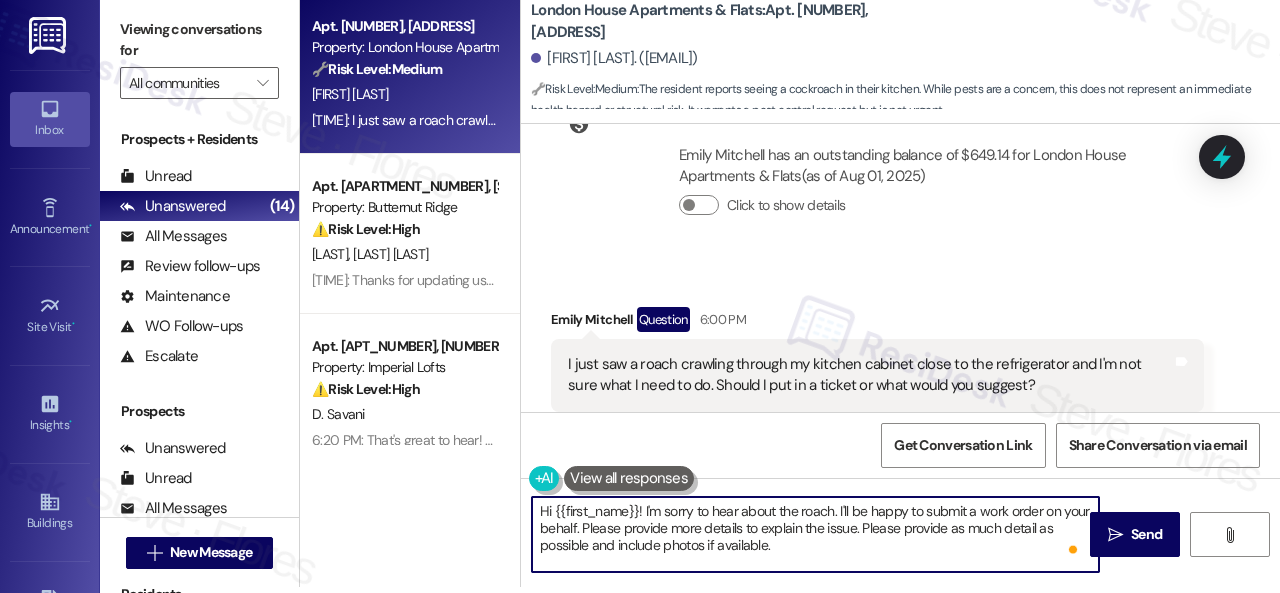 scroll, scrollTop: 68, scrollLeft: 0, axis: vertical 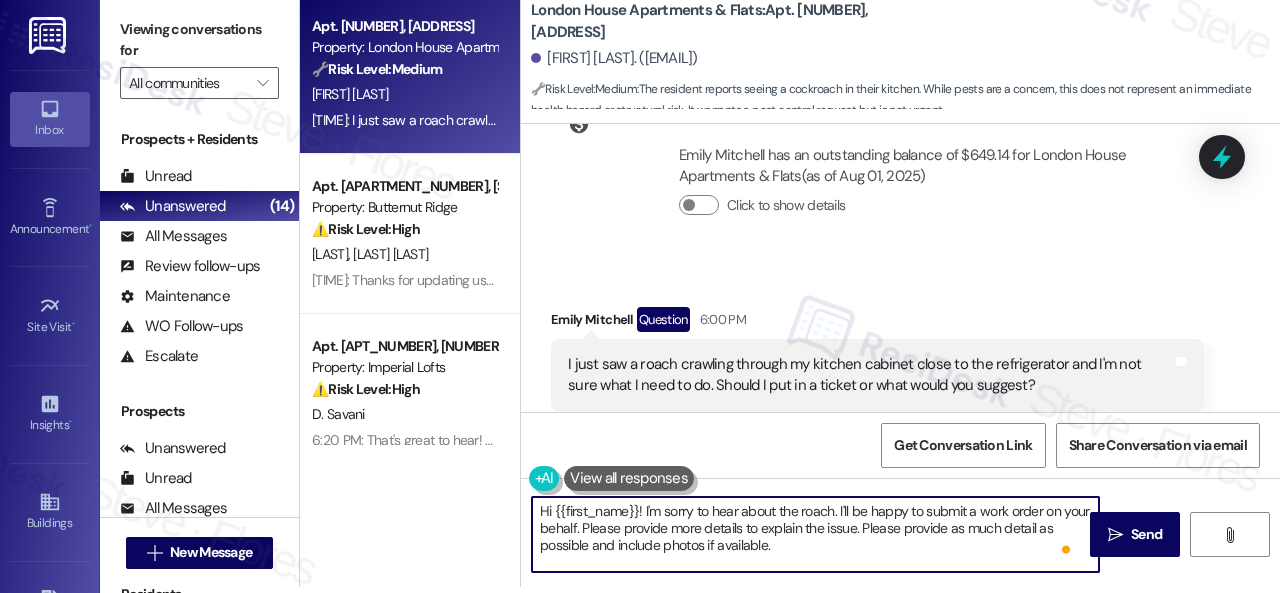 click on "Hi {{first_name}}! I'm sorry to hear about the roach. I'll be happy to submit a work order on your behalf. Please provide more details to explain the issue. Please provide as much detail as possible and include photos if available.
Note: Due to limited availability, our maintenance team isn't able to call or schedule visits in advance. By submitting a work order, you're permitting them to enter your apartment, even if you're not home. If any children may be alone during the visit, please let me know so we can inform the team." at bounding box center [815, 534] 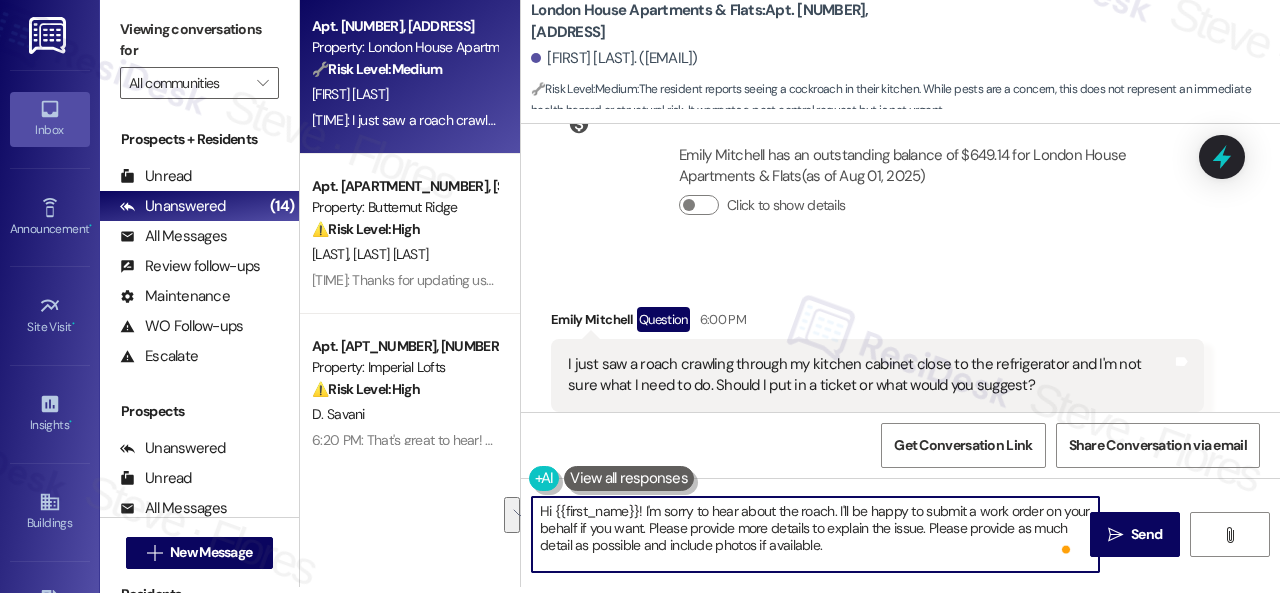 drag, startPoint x: 677, startPoint y: 531, endPoint x: 858, endPoint y: 549, distance: 181.89282 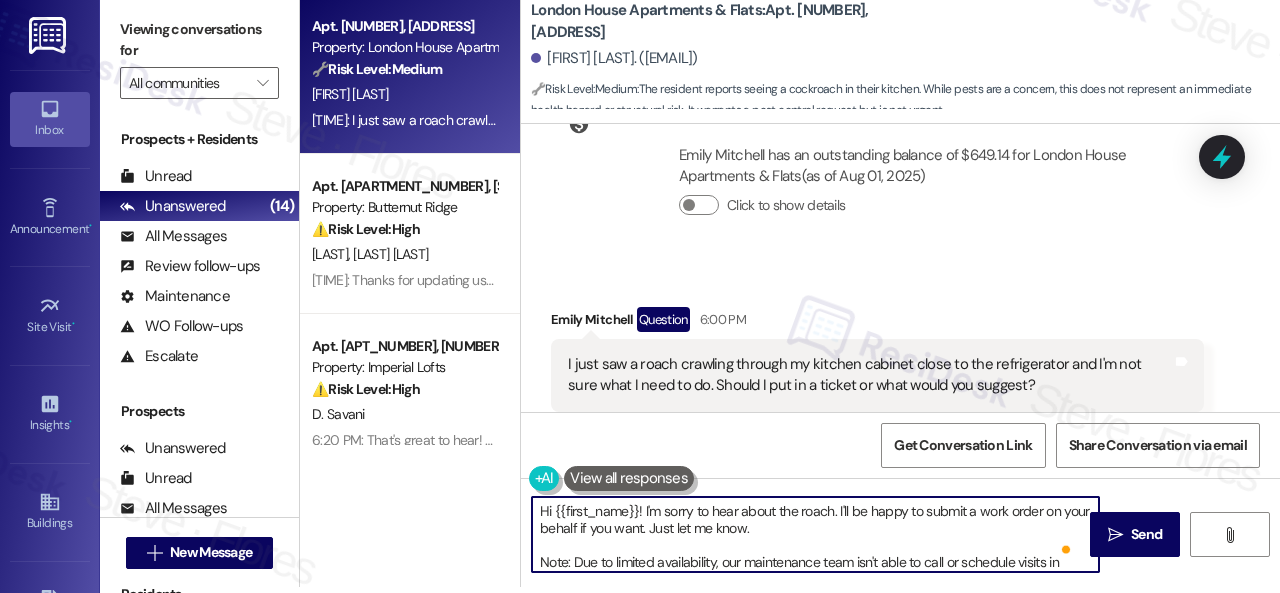scroll, scrollTop: 36, scrollLeft: 0, axis: vertical 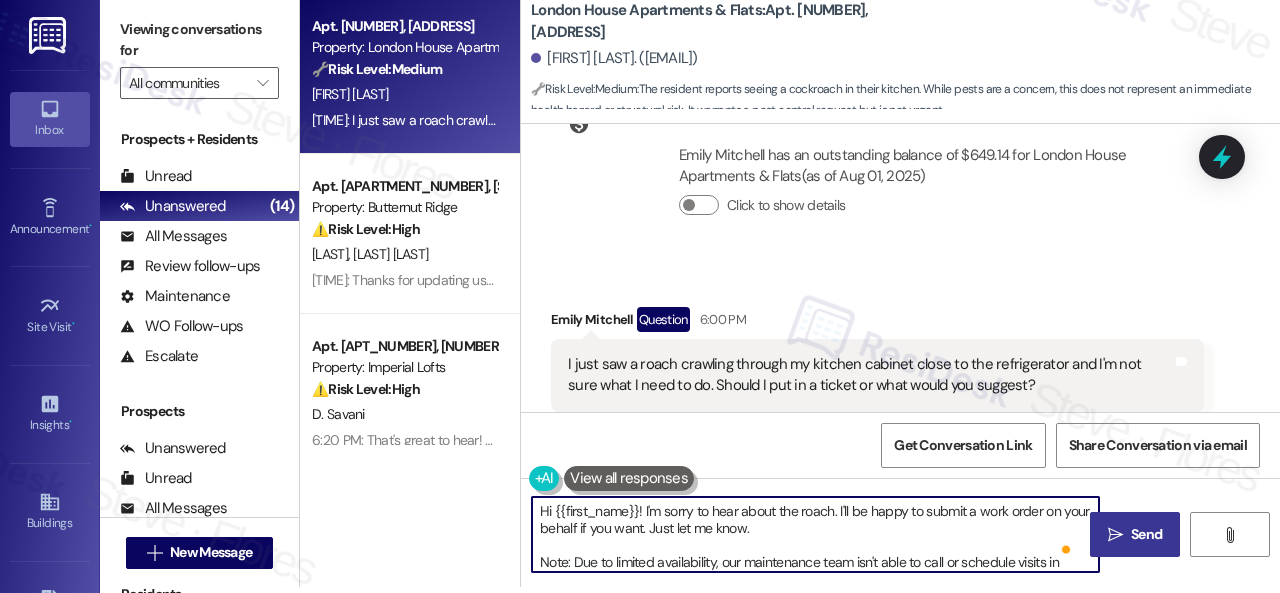 type on "Hi {{first_name}}! I'm sorry to hear about the roach. I'll be happy to submit a work order on your behalf if you want. Just let me know.
Note: Due to limited availability, our maintenance team isn't able to call or schedule visits in advance. By submitting a work order, you're permitting them to enter your apartment, even if you're not home. If any children may be alone during the visit, please let me know so we can inform the team." 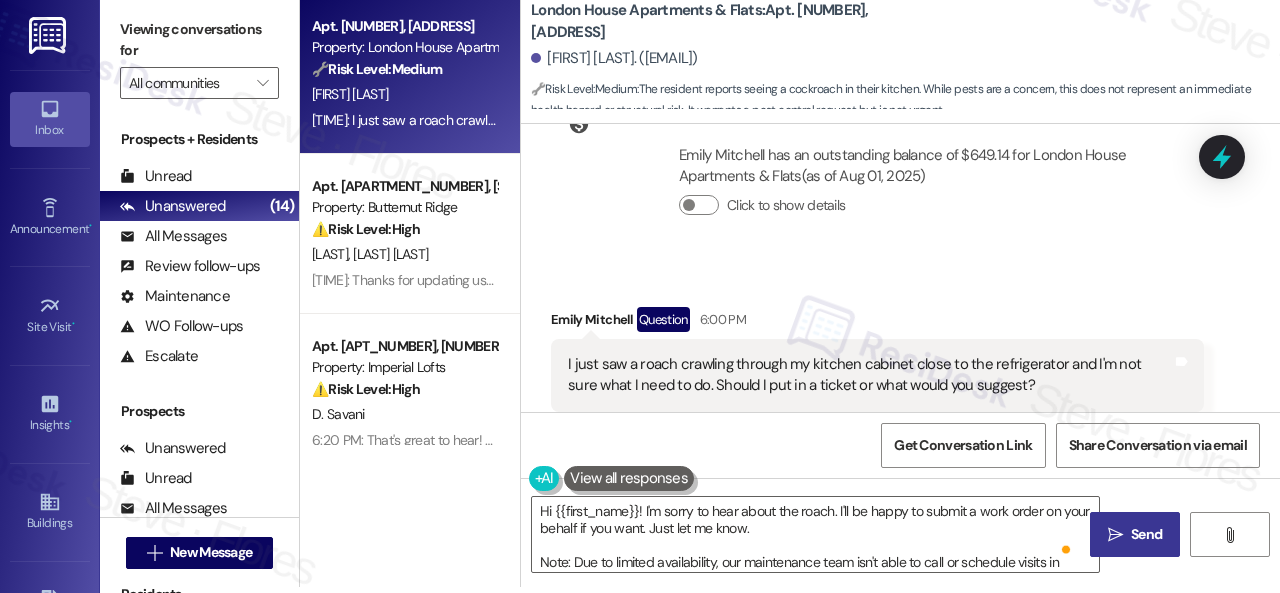 click on "Send" at bounding box center [1146, 534] 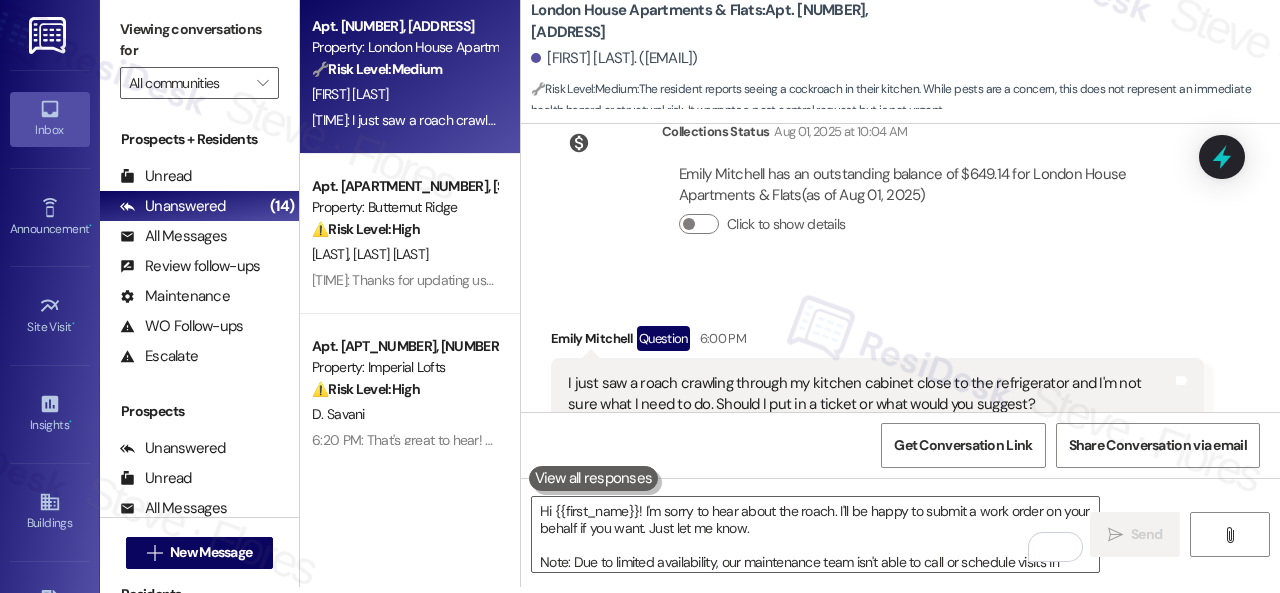 scroll, scrollTop: 14187, scrollLeft: 0, axis: vertical 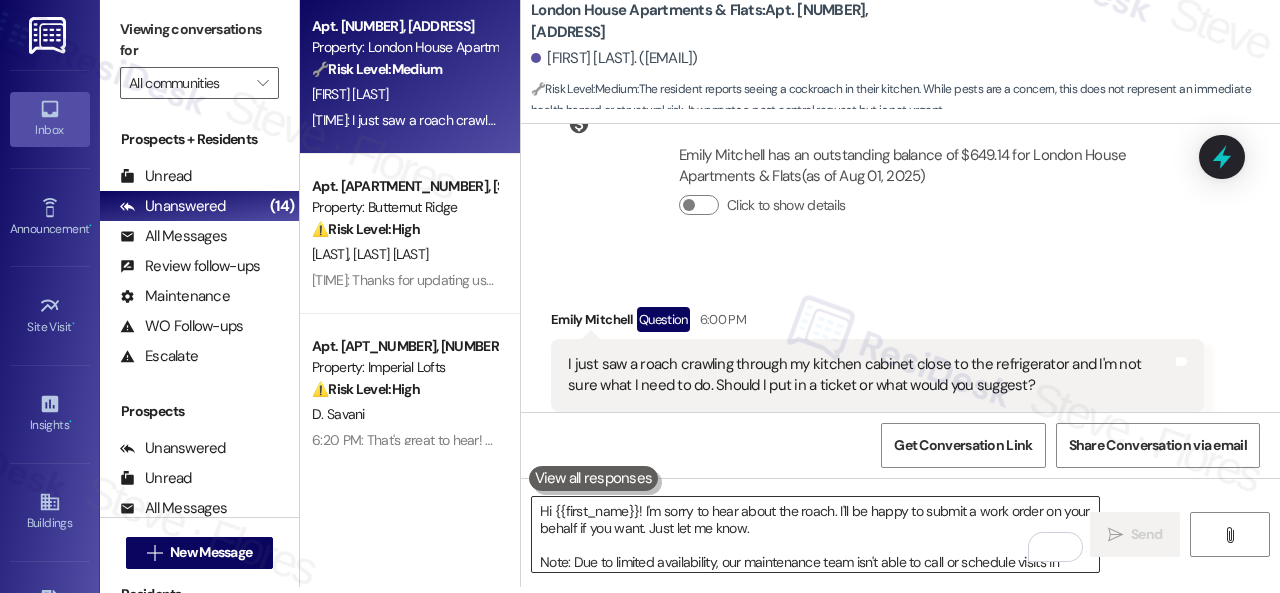 click on "Hi {{first_name}}! I'm sorry to hear about the roach. I'll be happy to submit a work order on your behalf if you want. Just let me know.
Note: Due to limited availability, our maintenance team isn't able to call or schedule visits in advance. By submitting a work order, you're permitting them to enter your apartment, even if you're not home. If any children may be alone during the visit, please let me know so we can inform the team." at bounding box center [815, 534] 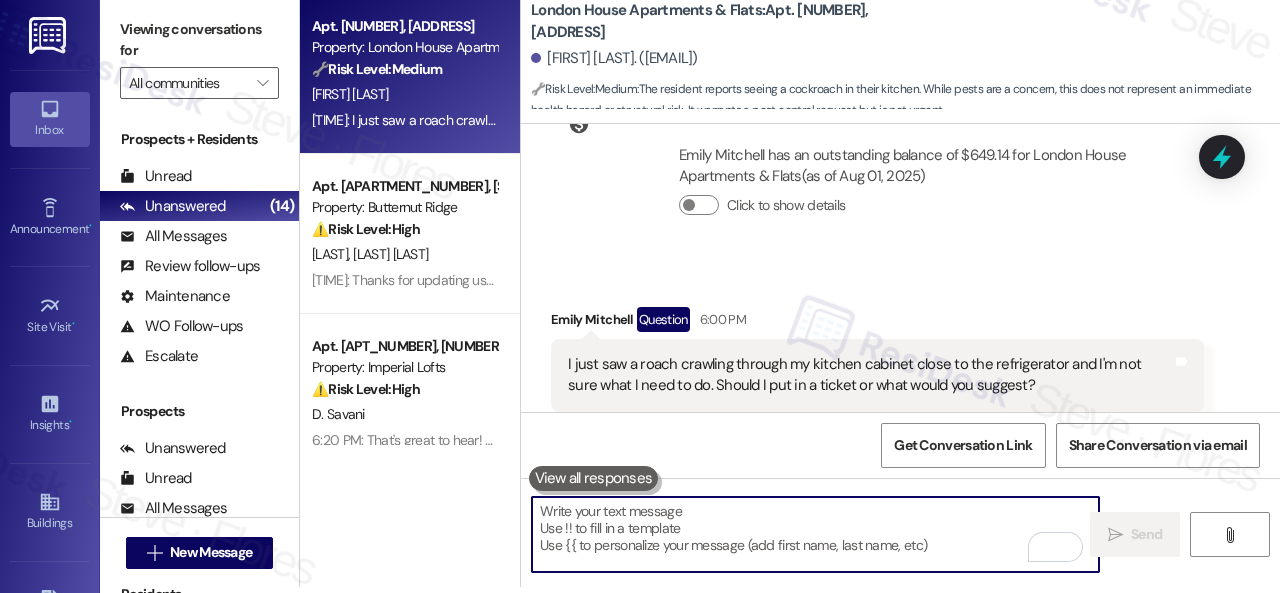 paste on "I'll be happy to submit a work order on your behalf. Please provide more details to explain the issue. Please provide as much detail as possible and include photos if available.
Note: Due to limited availability, our maintenance team isn't able to call or schedule visits in advance. By submitting a work order, you're permitting them to enter your apartment, even if you're not home. If any children may be alone during the visit, please let me know so we can inform the team." 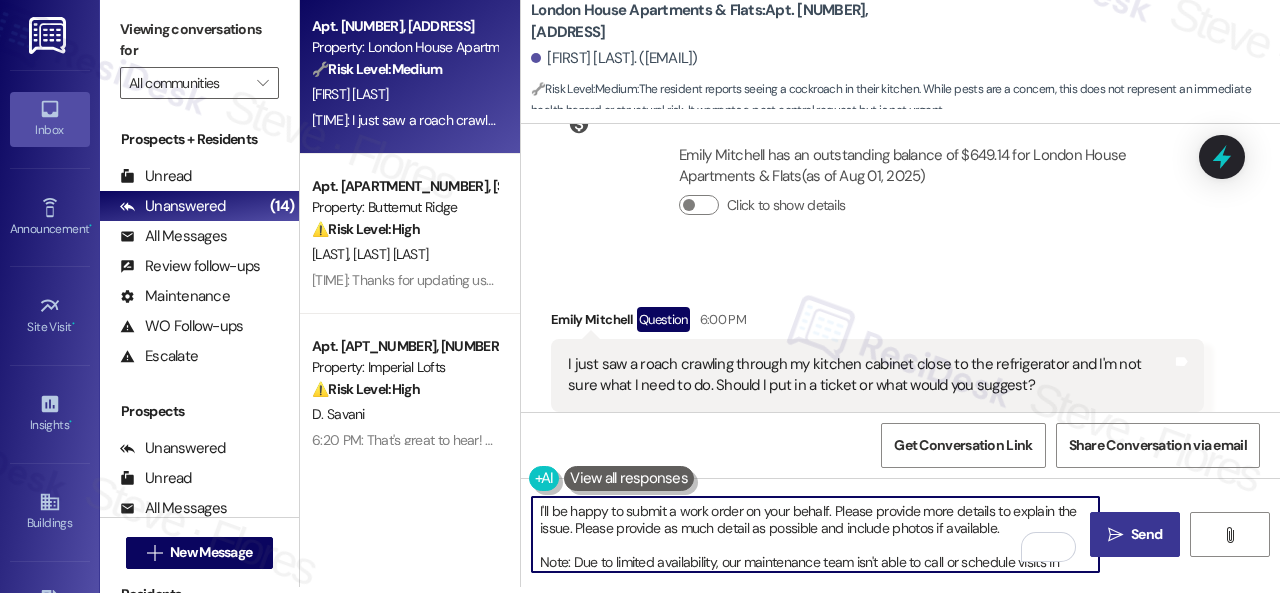 scroll, scrollTop: 50, scrollLeft: 0, axis: vertical 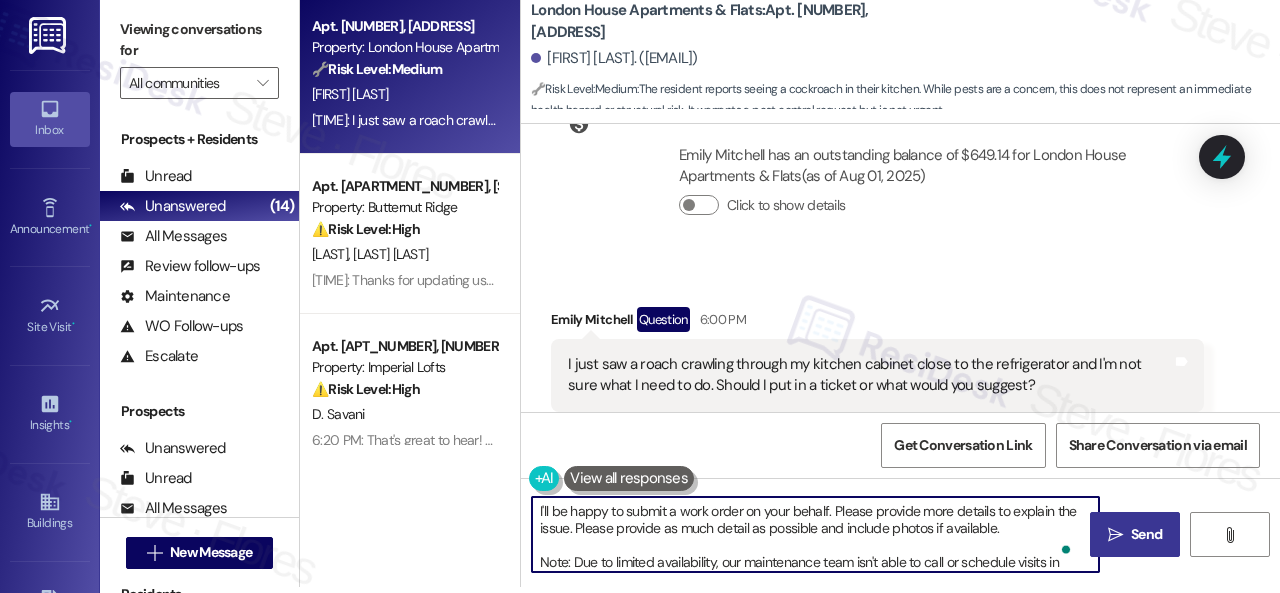 click on "I'll be happy to submit a work order on your behalf. Please provide more details to explain the issue. Please provide as much detail as possible and include photos if available.
Note: Due to limited availability, our maintenance team isn't able to call or schedule visits in advance. By submitting a work order, you're permitting them to enter your apartment, even if you're not home. If any children may be alone during the visit, please let me know so we can inform the team." at bounding box center (815, 534) 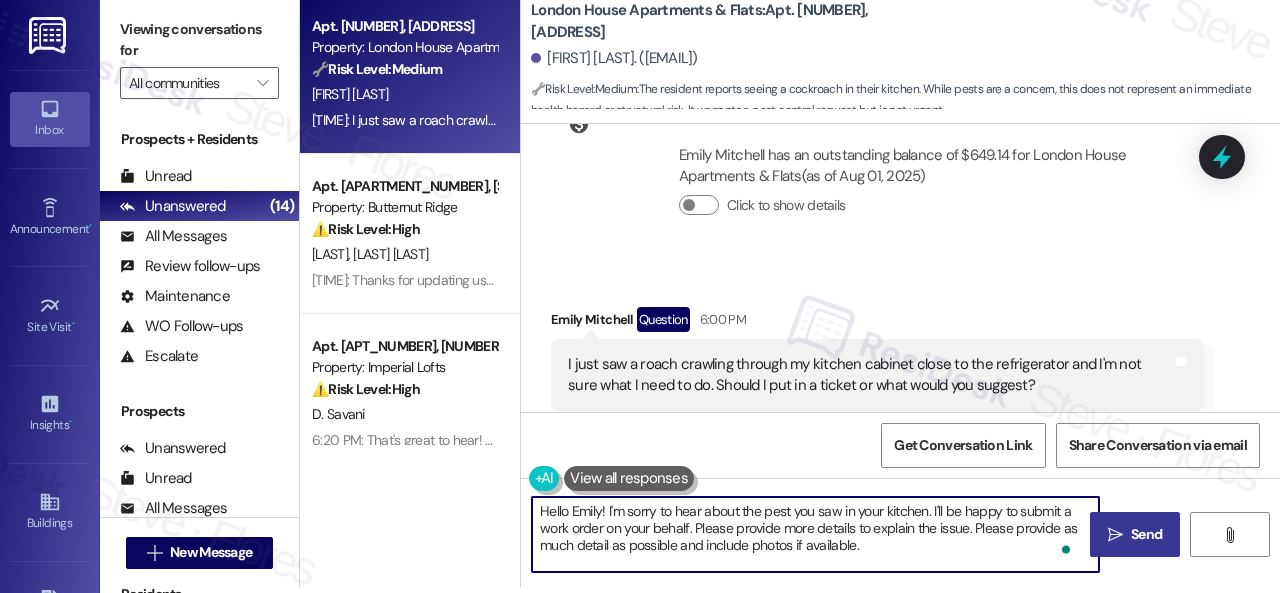 click on "Hello Emily! I'm sorry to hear about the pest you saw in your kitchen. I'll be happy to submit a work order on your behalf. Please provide more details to explain the issue. Please provide as much detail as possible and include photos if available.
Note: Due to limited availability, our maintenance team isn't able to call or schedule visits in advance. By submitting a work order, you're permitting them to enter your apartment, even if you're not home. If any children may be alone during the visit, please let me know so we can inform the team." at bounding box center [815, 534] 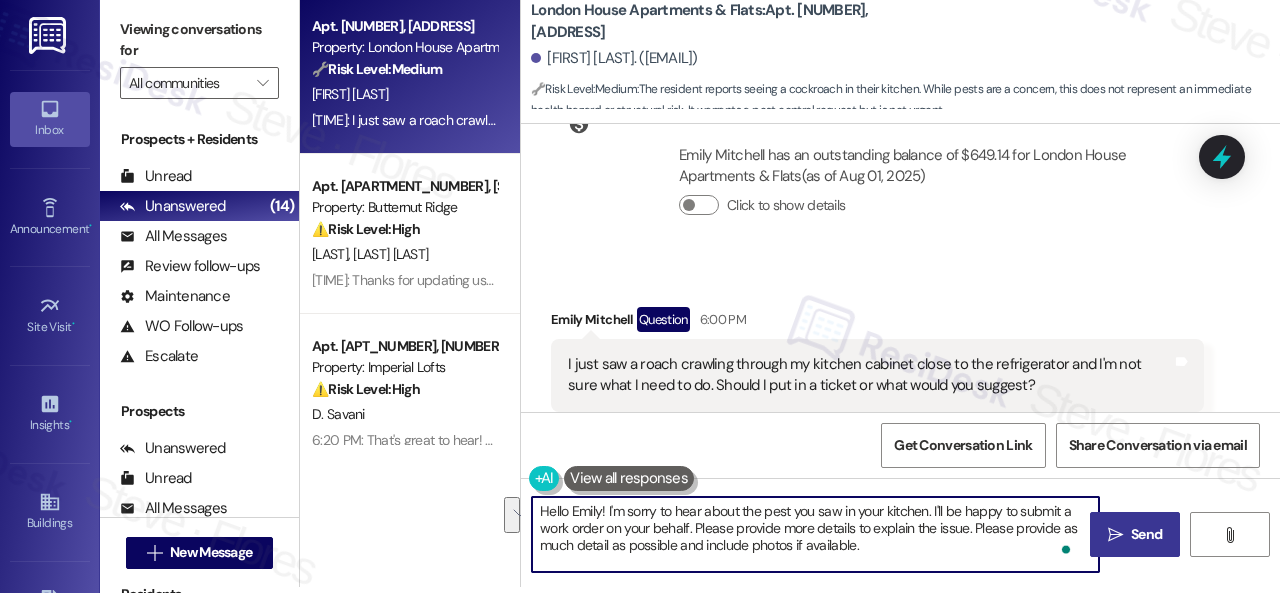 drag, startPoint x: 686, startPoint y: 526, endPoint x: 846, endPoint y: 548, distance: 161.50542 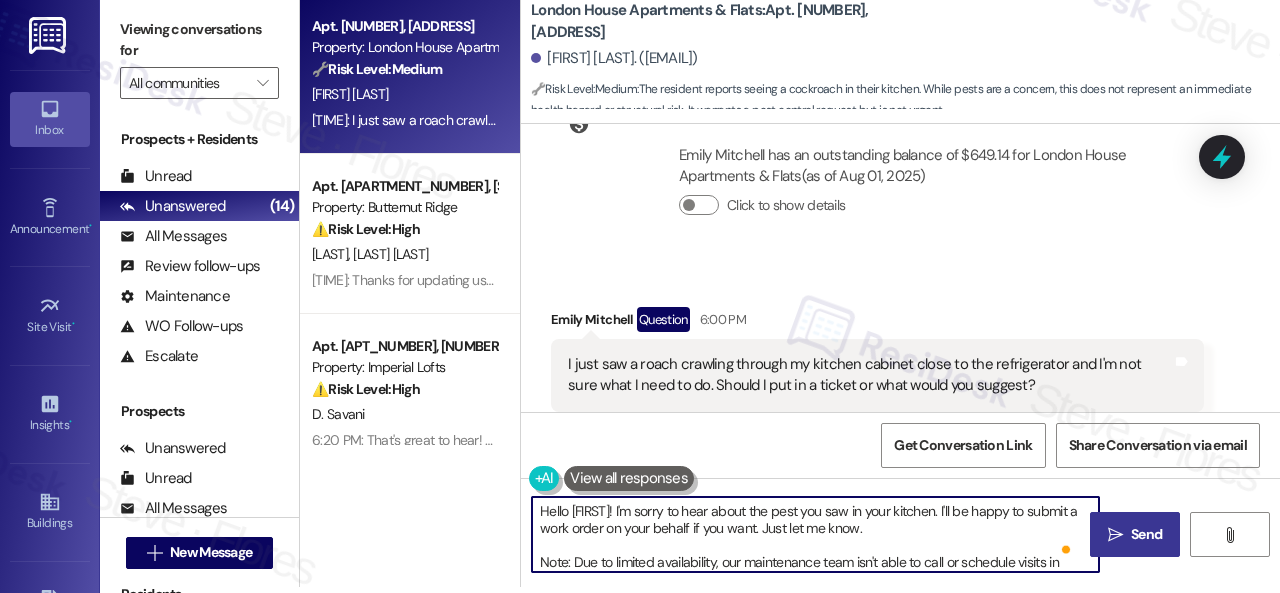 scroll, scrollTop: 36, scrollLeft: 0, axis: vertical 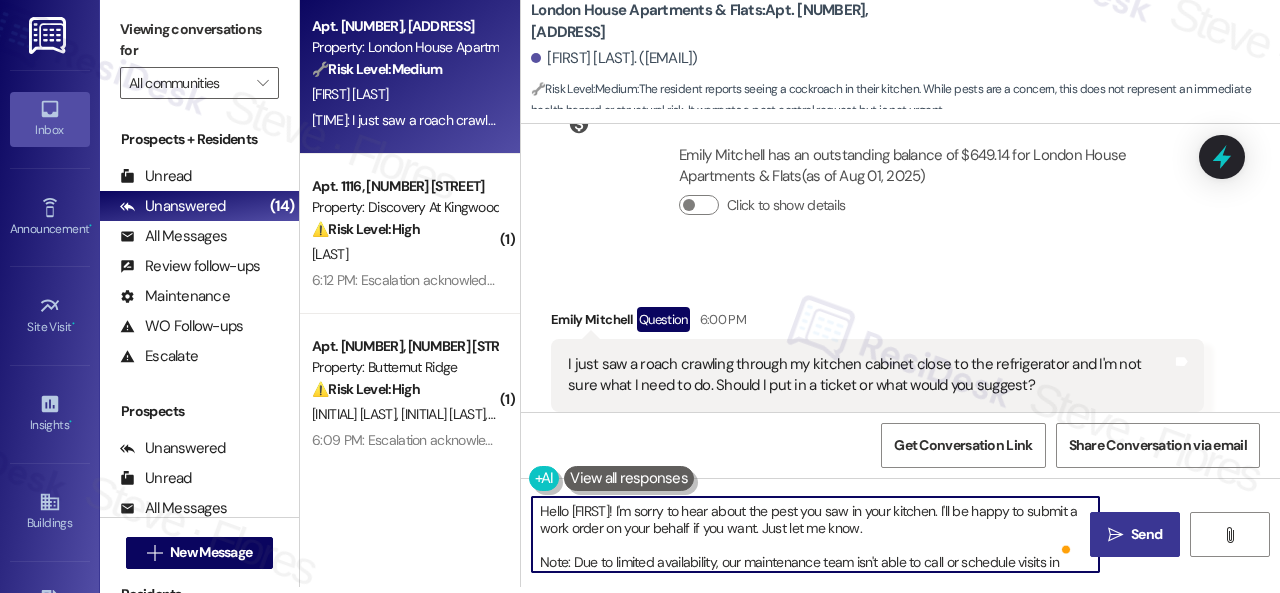 click on "Hello [FIRST]! I'm sorry to hear about the pest you saw in your kitchen. I'll be happy to submit a work order on your behalf if you want. Just let me know.
Note: Due to limited availability, our maintenance team isn't able to call or schedule visits in advance. By submitting a work order, you're permitting them to enter your apartment, even if you're not home. If any children may be alone during the visit, please let me know so we can inform the team." at bounding box center (815, 534) 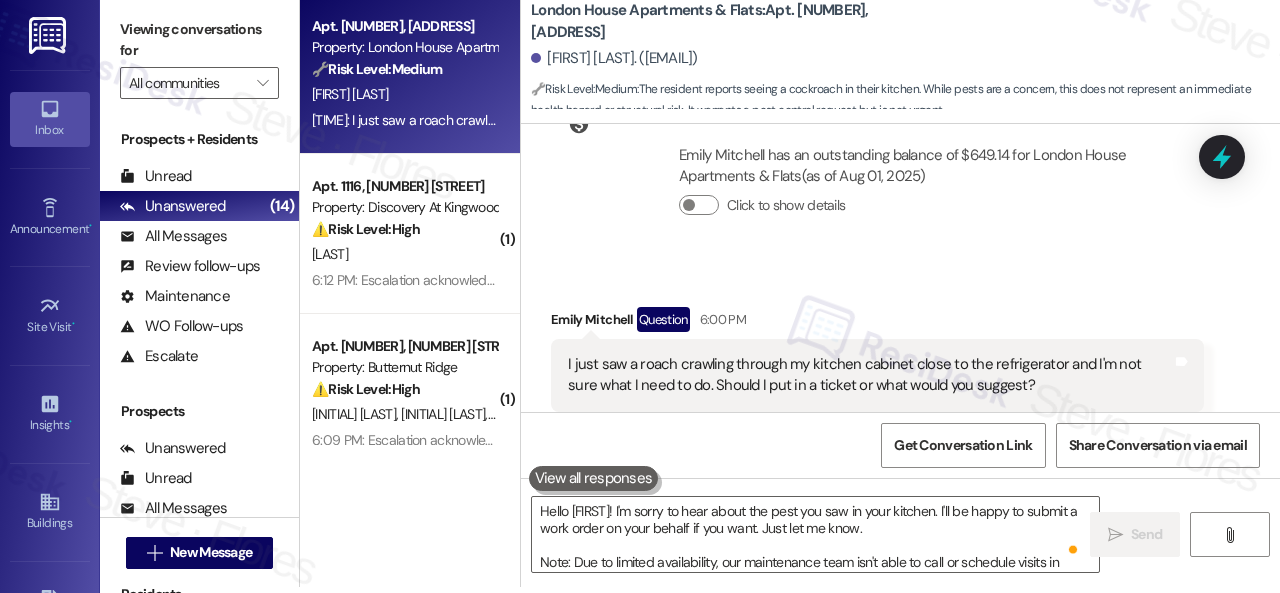 scroll, scrollTop: 0, scrollLeft: 0, axis: both 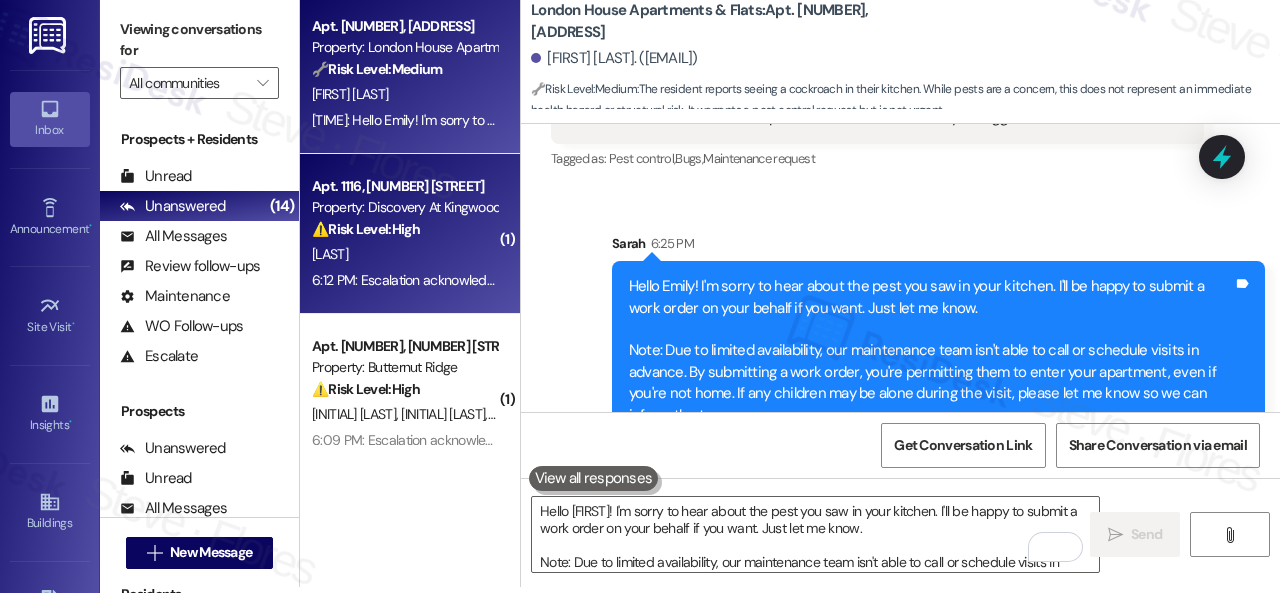 click on "6:12 PM: Escalation acknowledged. 6:12 PM: Escalation acknowledged." at bounding box center [404, 280] 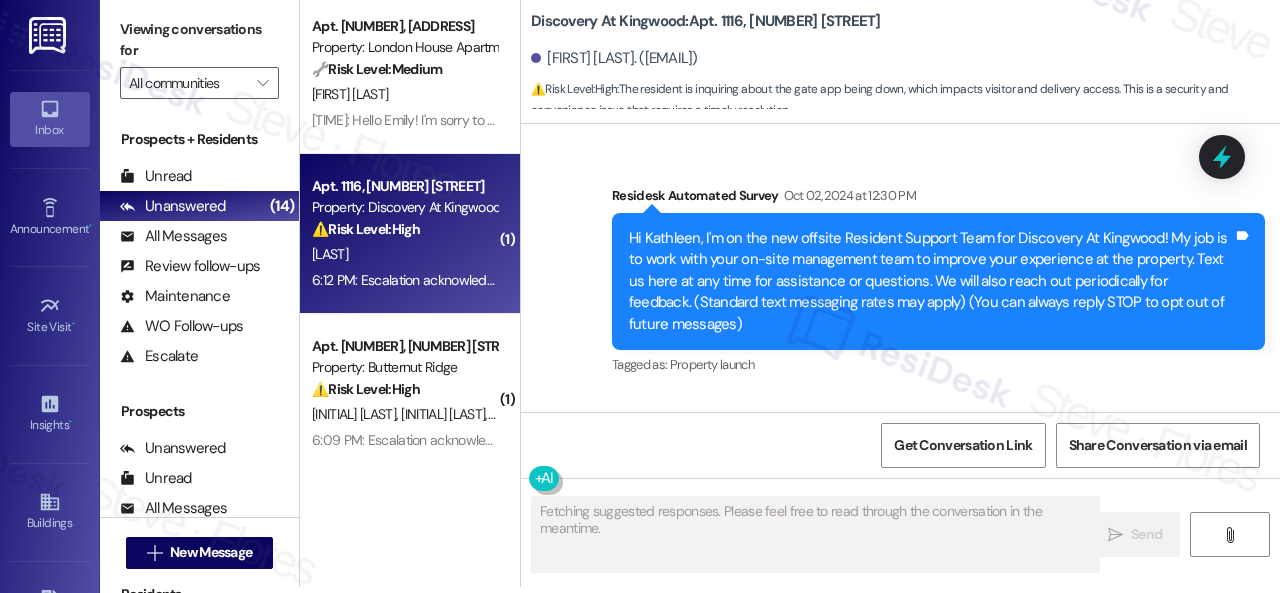scroll, scrollTop: 0, scrollLeft: 0, axis: both 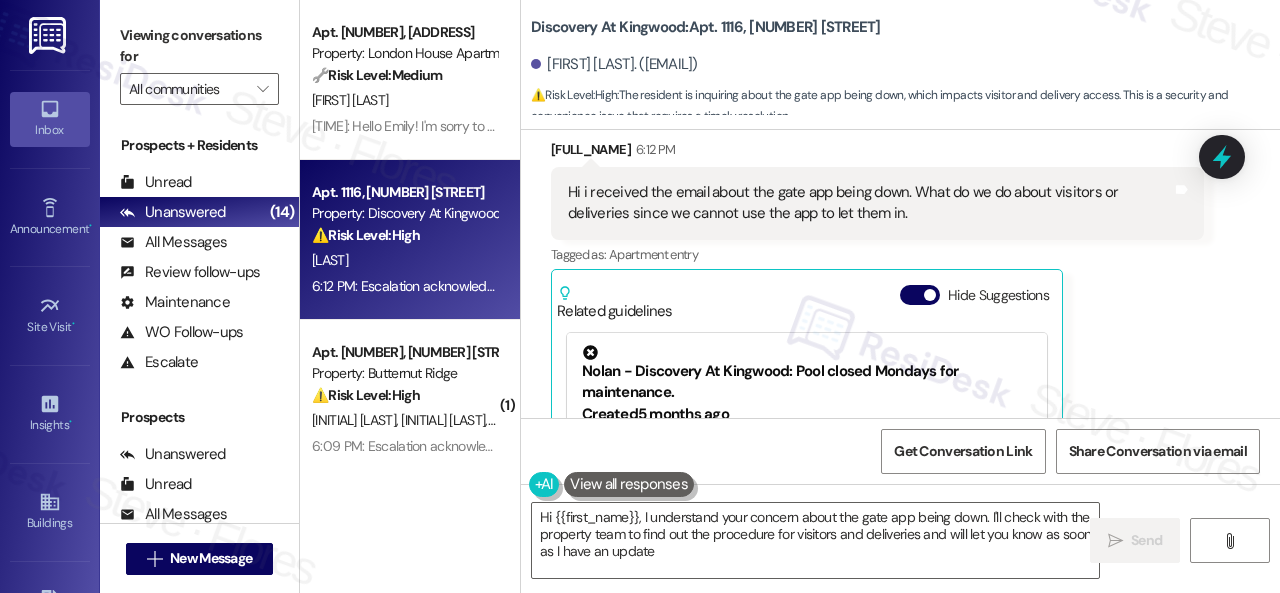type on "Hi [NAME], I understand your concern about the gate app being down. I'll check with the property team to find out the procedure for visitors and deliveries and will let you know as soon as I have an update!" 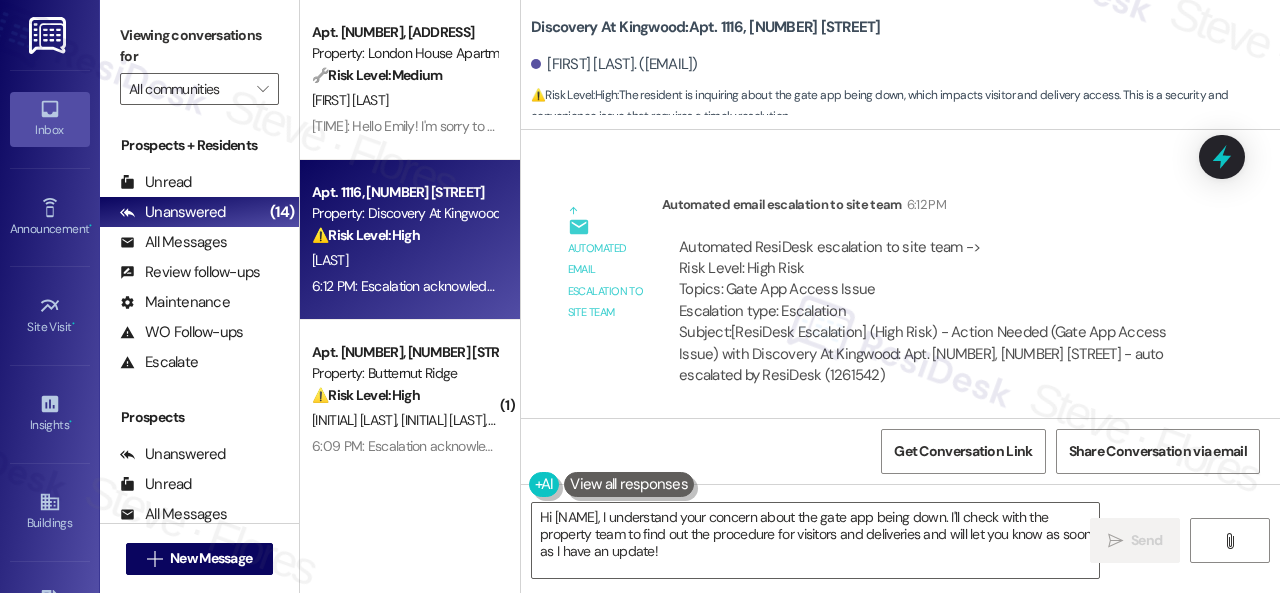 scroll, scrollTop: 9782, scrollLeft: 0, axis: vertical 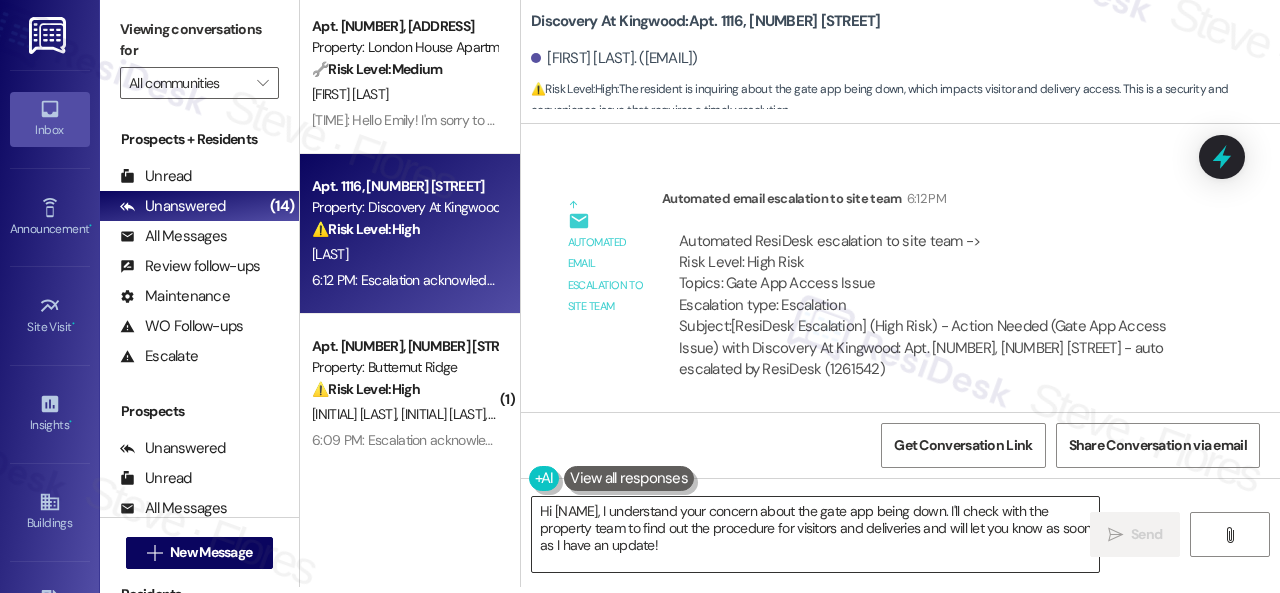 click on "Hi {{first_name}}, I understand your concern about the gate app being down. I'll check with the property team to find out the procedure for visitors and deliveries and will let you know as soon as I have an update!" at bounding box center (815, 534) 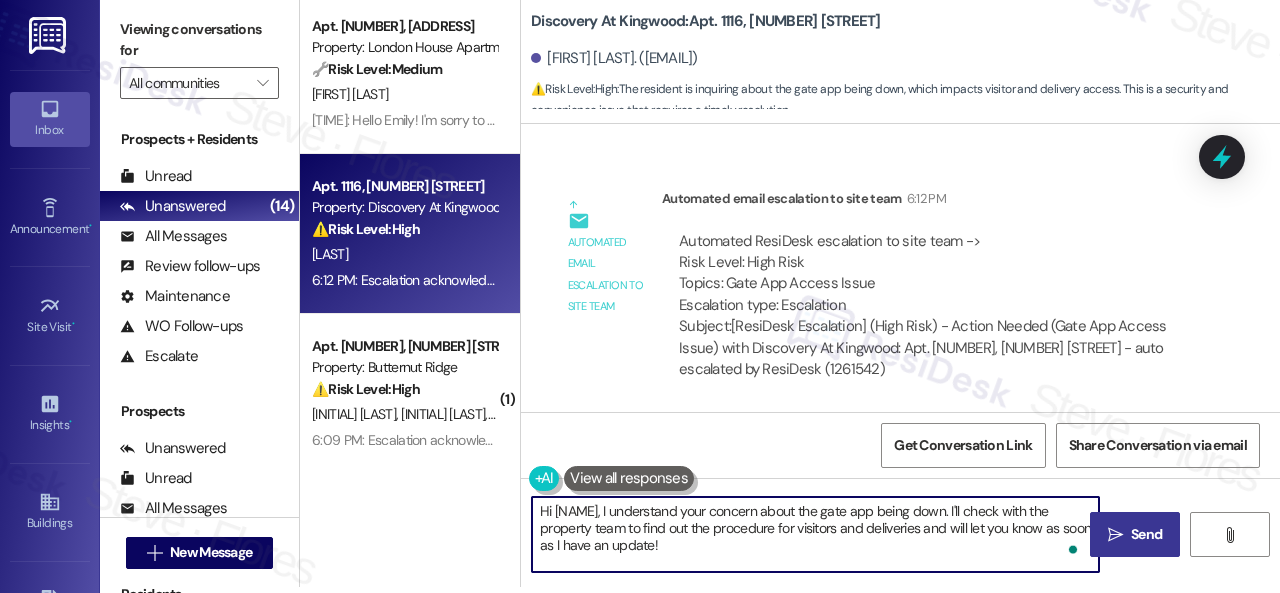 click on "Send" at bounding box center (1146, 534) 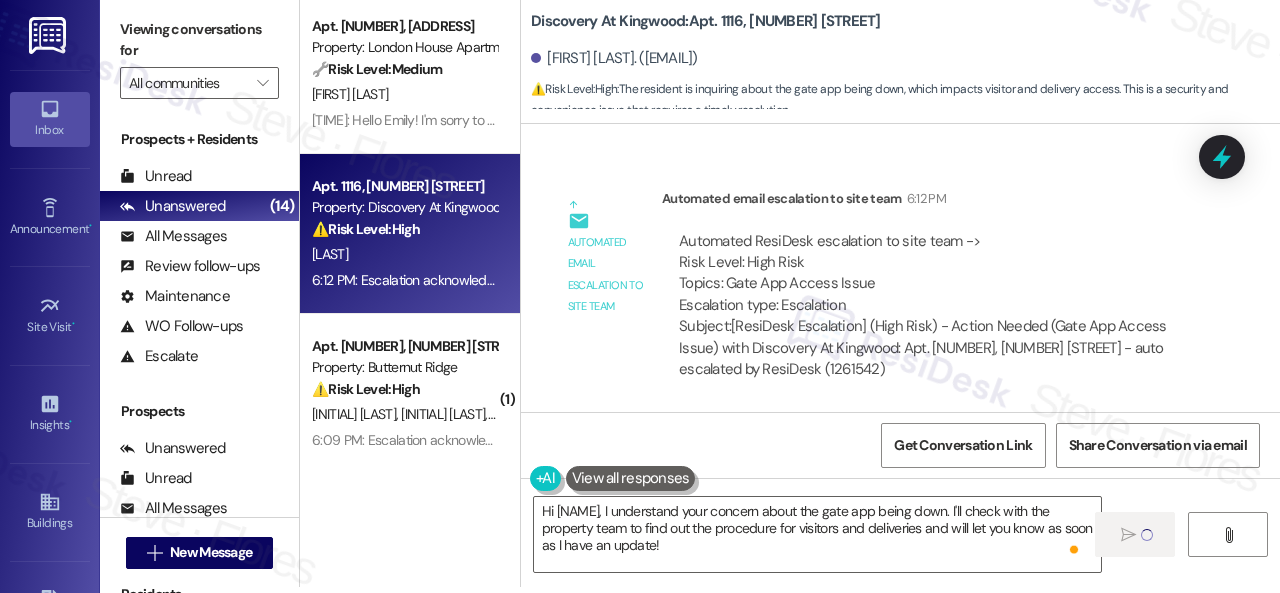 type 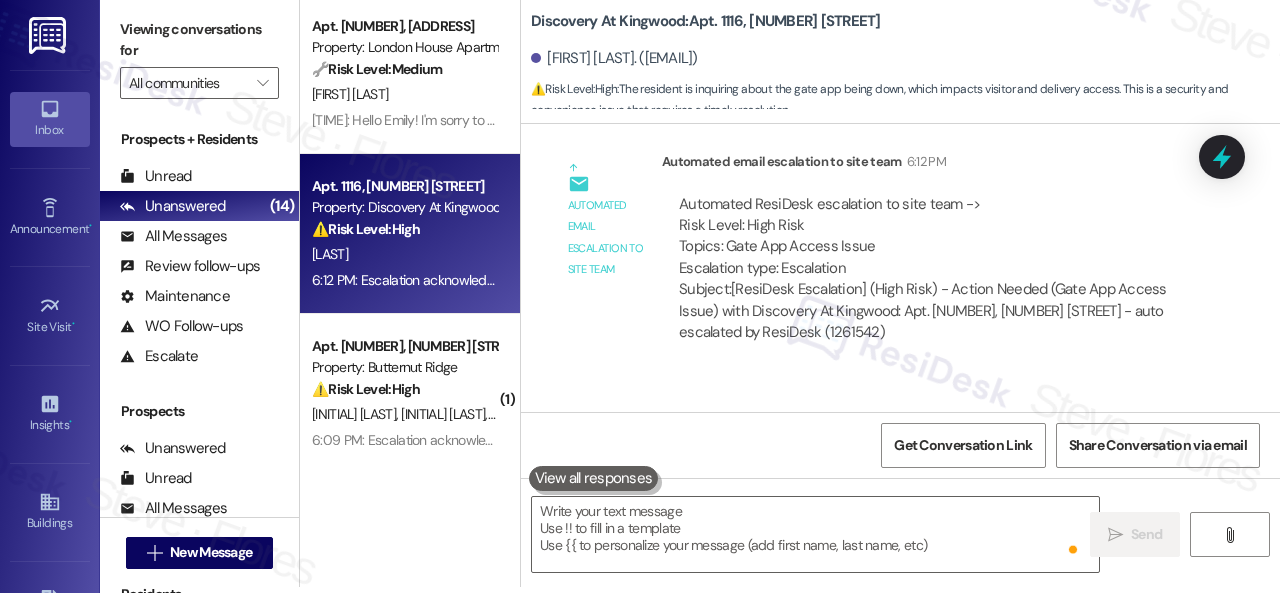 scroll, scrollTop: 0, scrollLeft: 0, axis: both 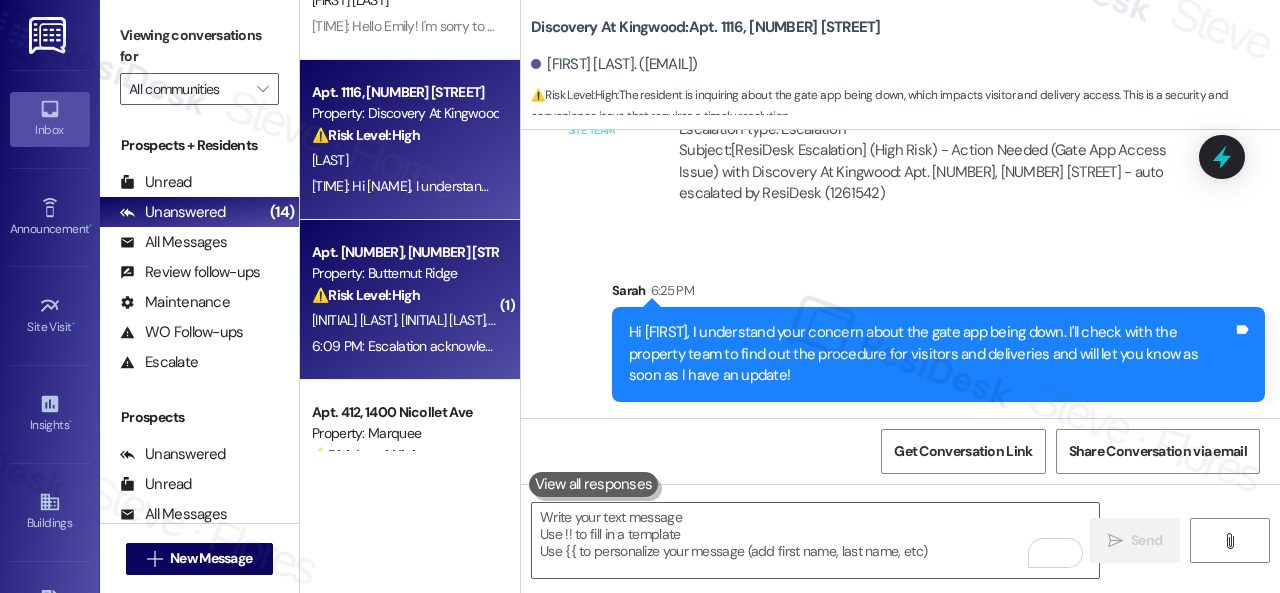 click on "⚠️  Risk Level:  High The resident is having trouble paying rent because their bank account is no longer listed as a payment method. This is a financial concern that needs to be addressed urgently to avoid late fees and potential eviction." at bounding box center (404, 295) 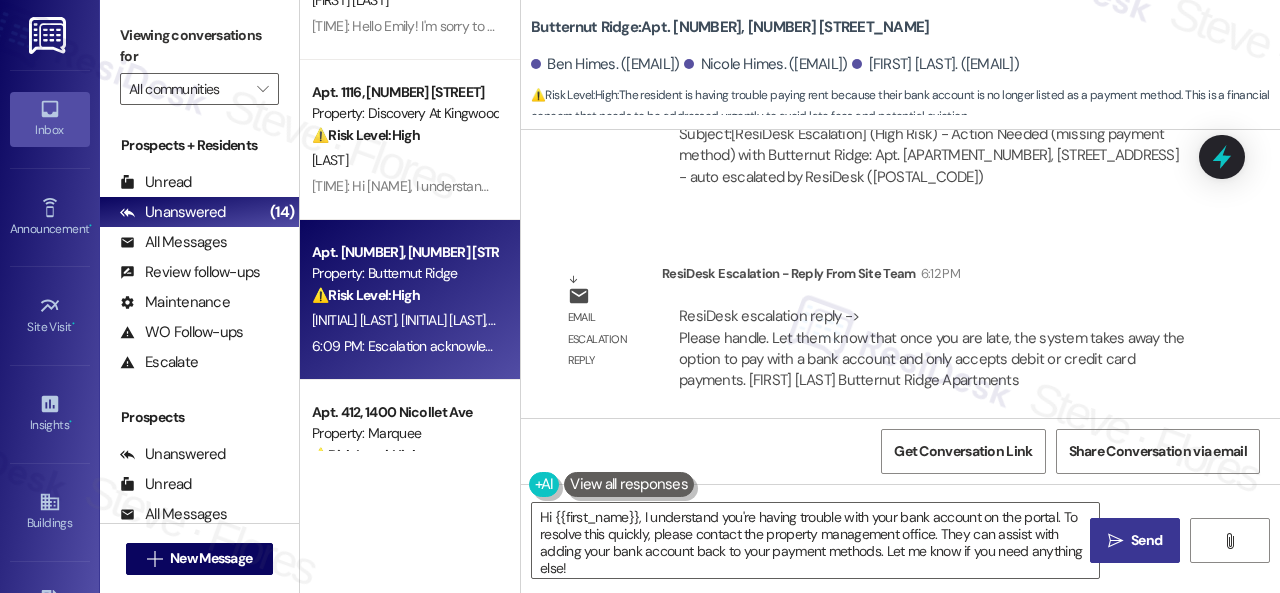 scroll, scrollTop: 7160, scrollLeft: 0, axis: vertical 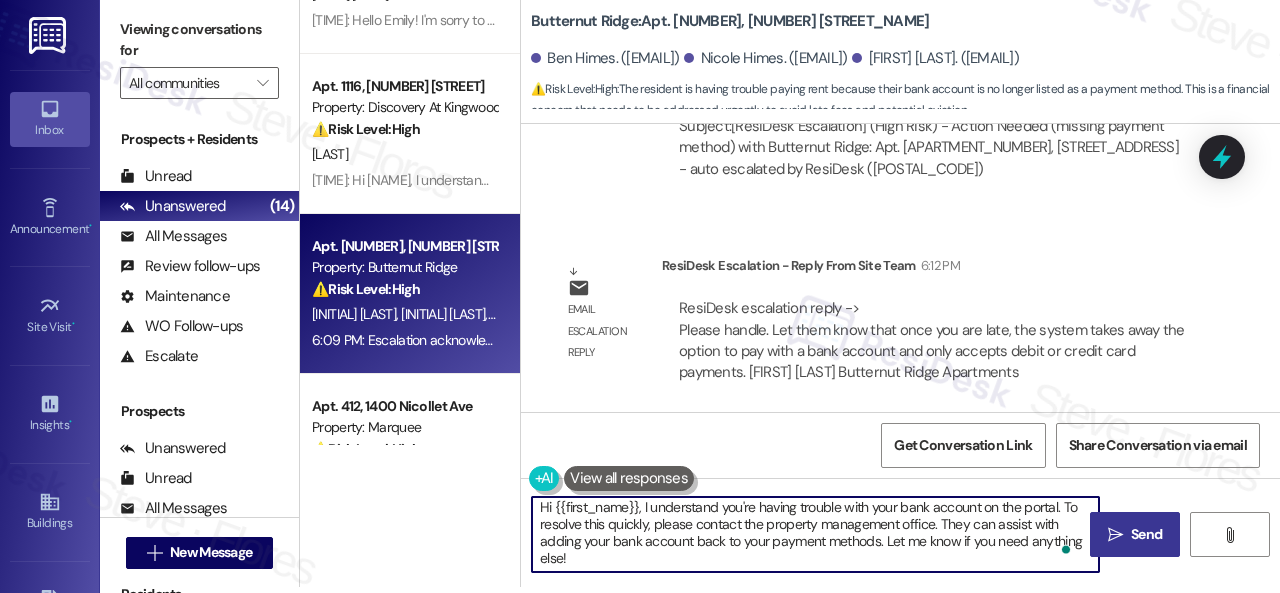 drag, startPoint x: 1065, startPoint y: 538, endPoint x: 1071, endPoint y: 580, distance: 42.426407 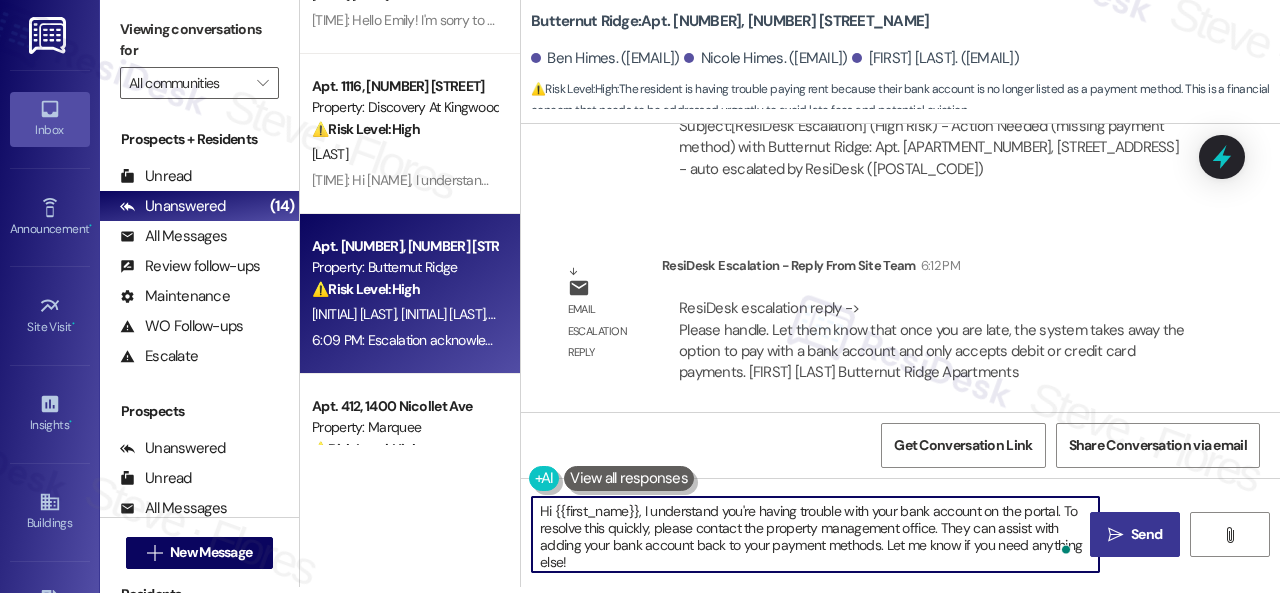 scroll, scrollTop: 4, scrollLeft: 0, axis: vertical 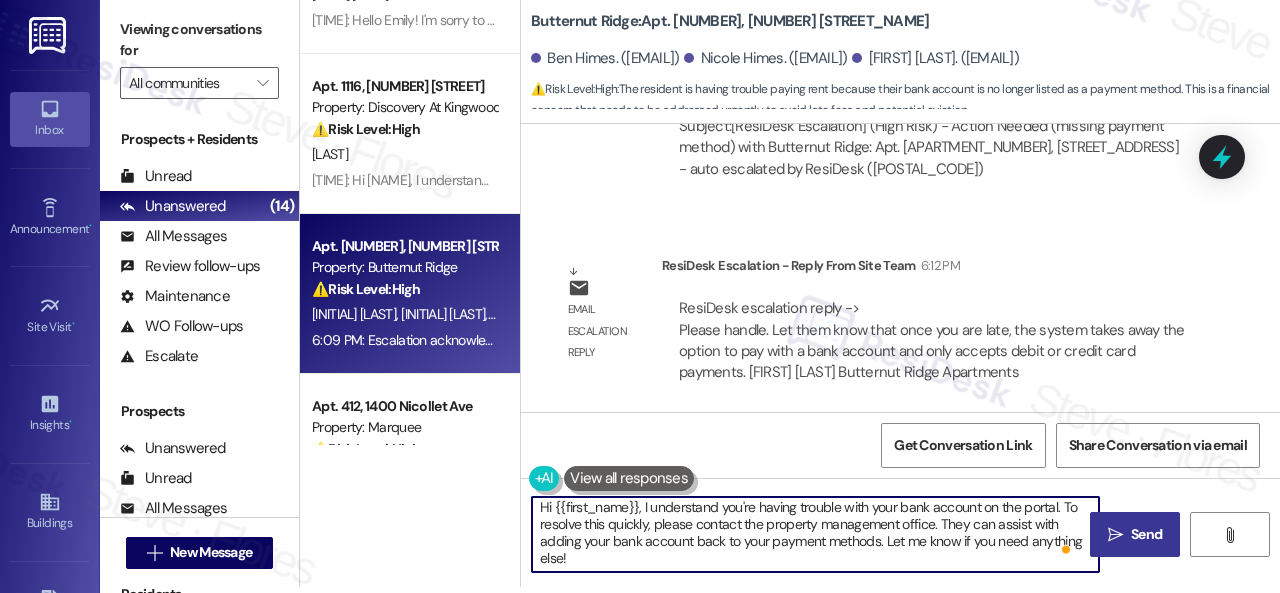 drag, startPoint x: 1060, startPoint y: 507, endPoint x: 1093, endPoint y: 621, distance: 118.680244 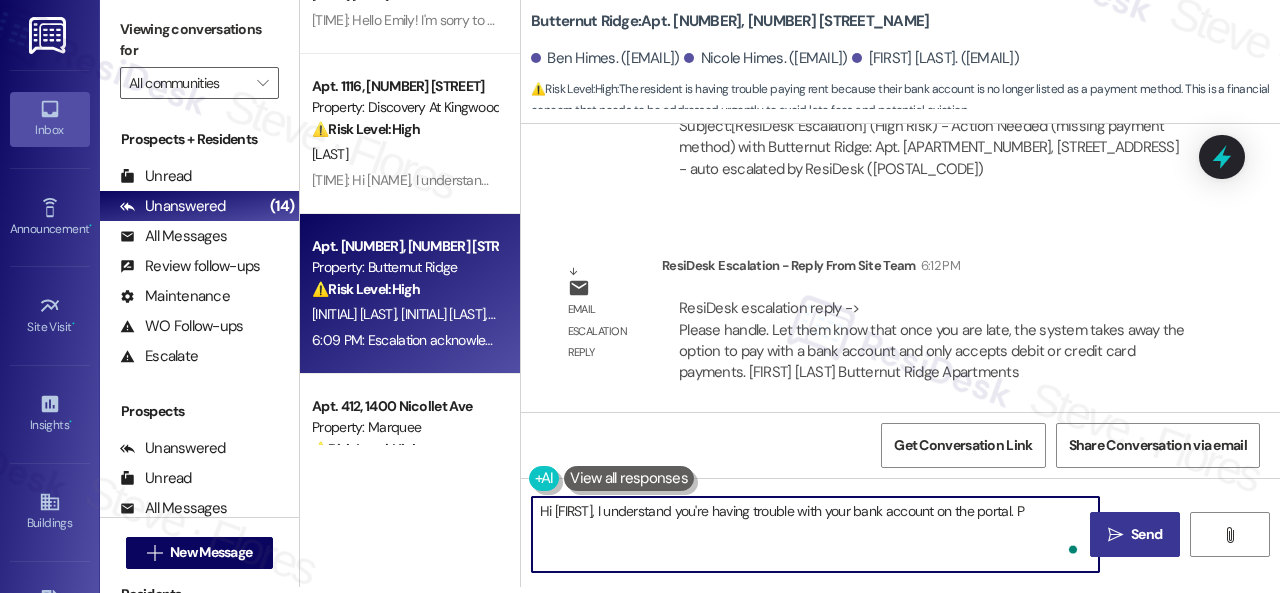 scroll, scrollTop: 0, scrollLeft: 0, axis: both 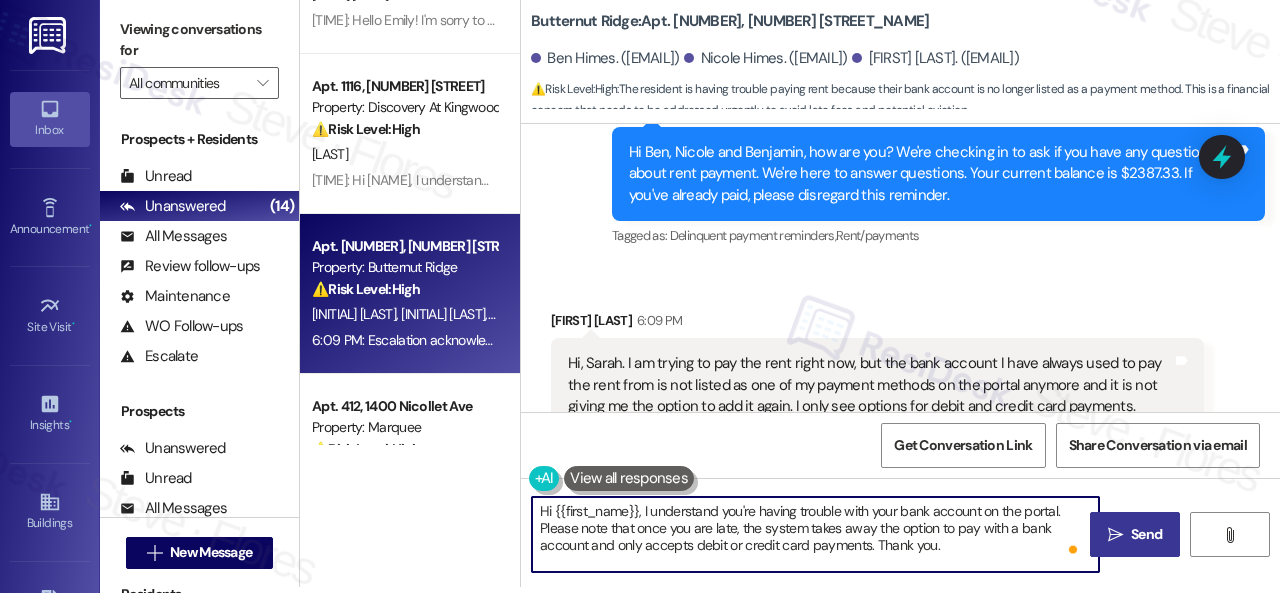 drag, startPoint x: 554, startPoint y: 506, endPoint x: 639, endPoint y: 501, distance: 85.146935 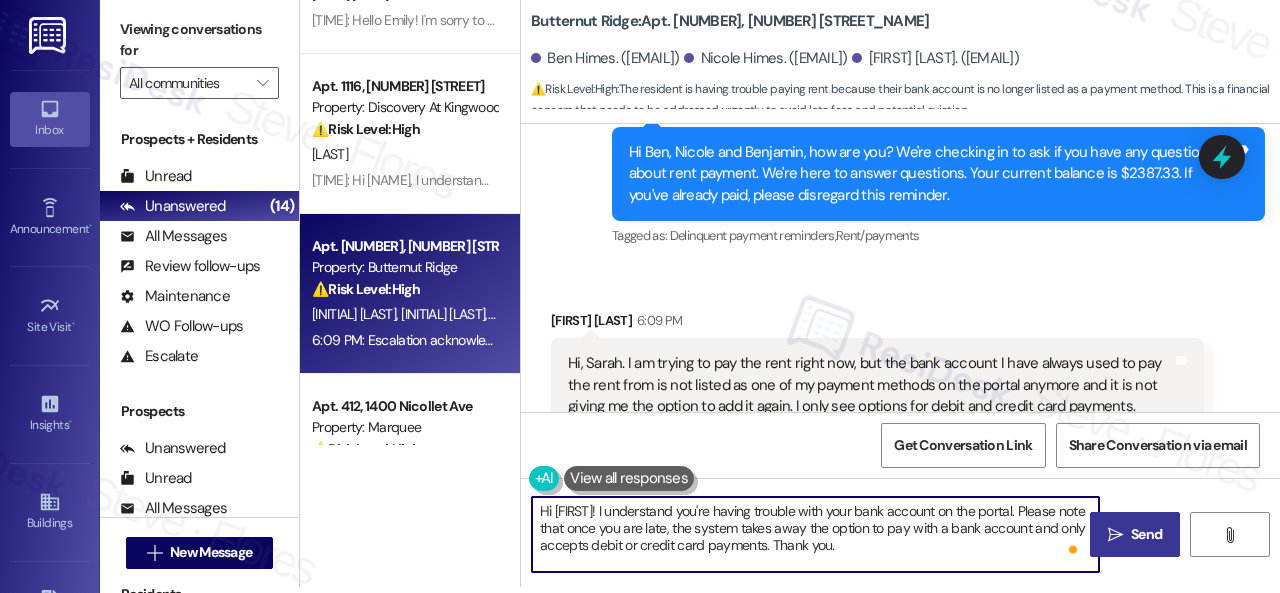 type on "Hi Nicole! I understand you're having trouble with your bank account on the portal. Please note that once you are late, the system takes away the option to pay with a bank account and only accepts debit or credit card payments. Thank you." 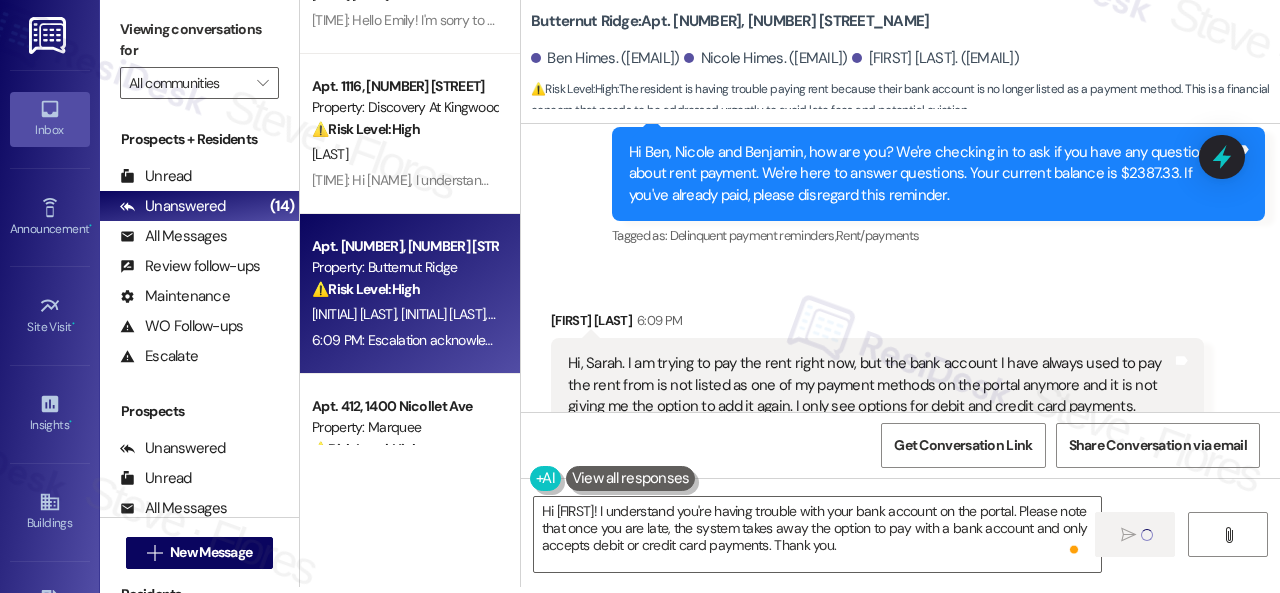 type 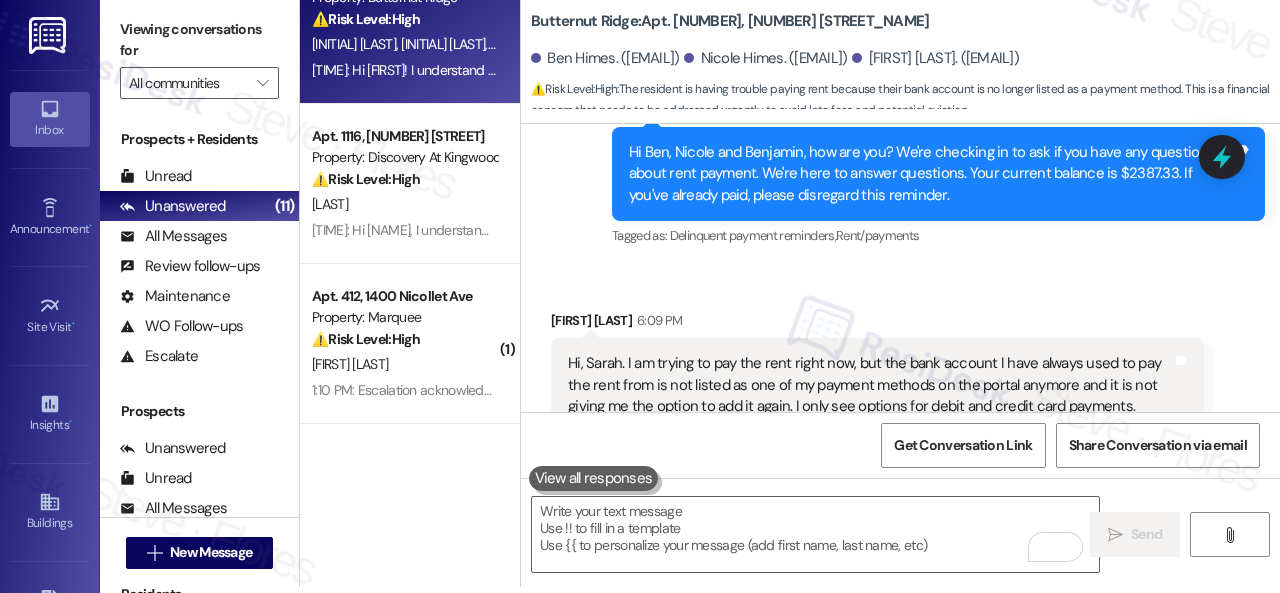 scroll, scrollTop: 300, scrollLeft: 0, axis: vertical 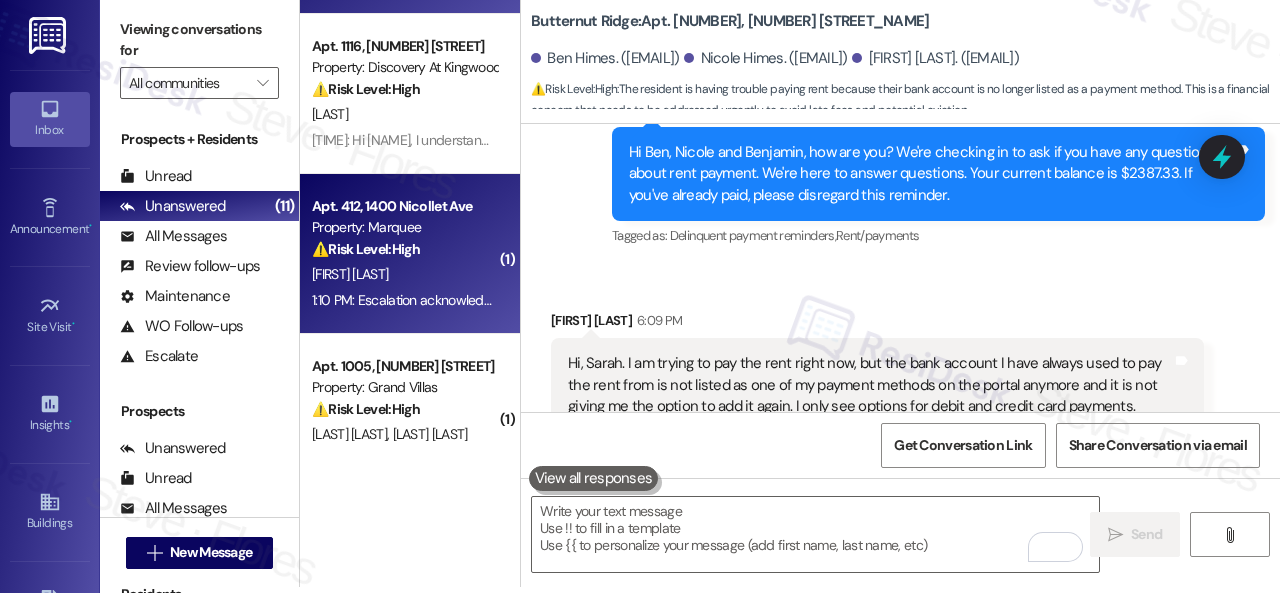 click on "H. Nguyen" at bounding box center (404, 274) 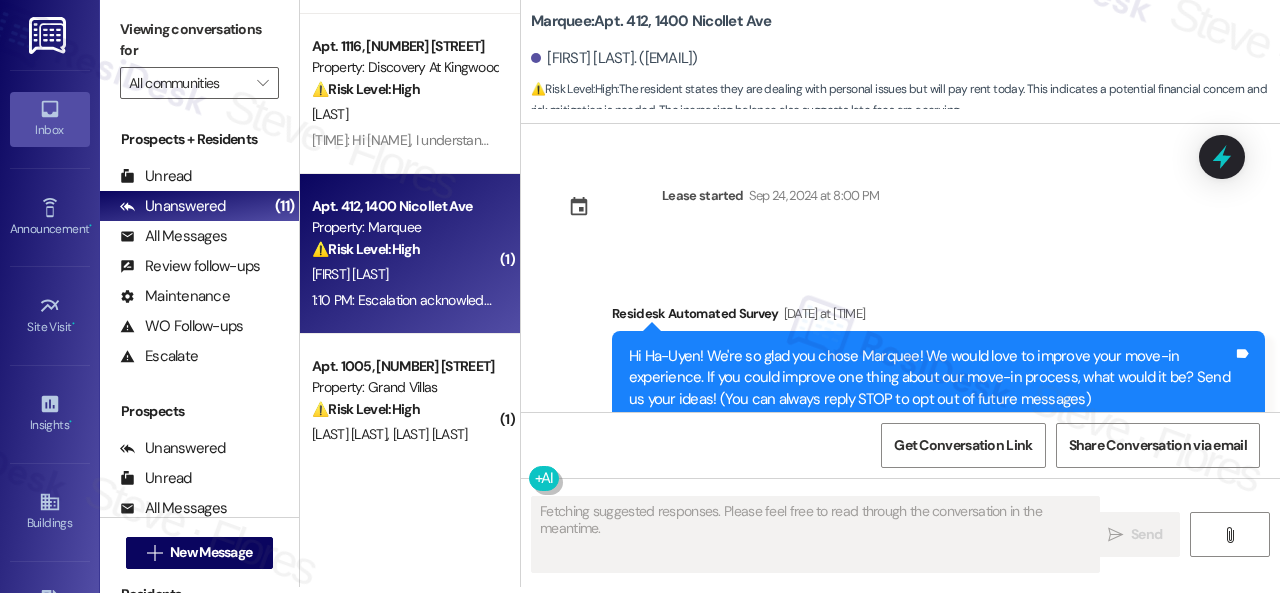 scroll, scrollTop: 0, scrollLeft: 0, axis: both 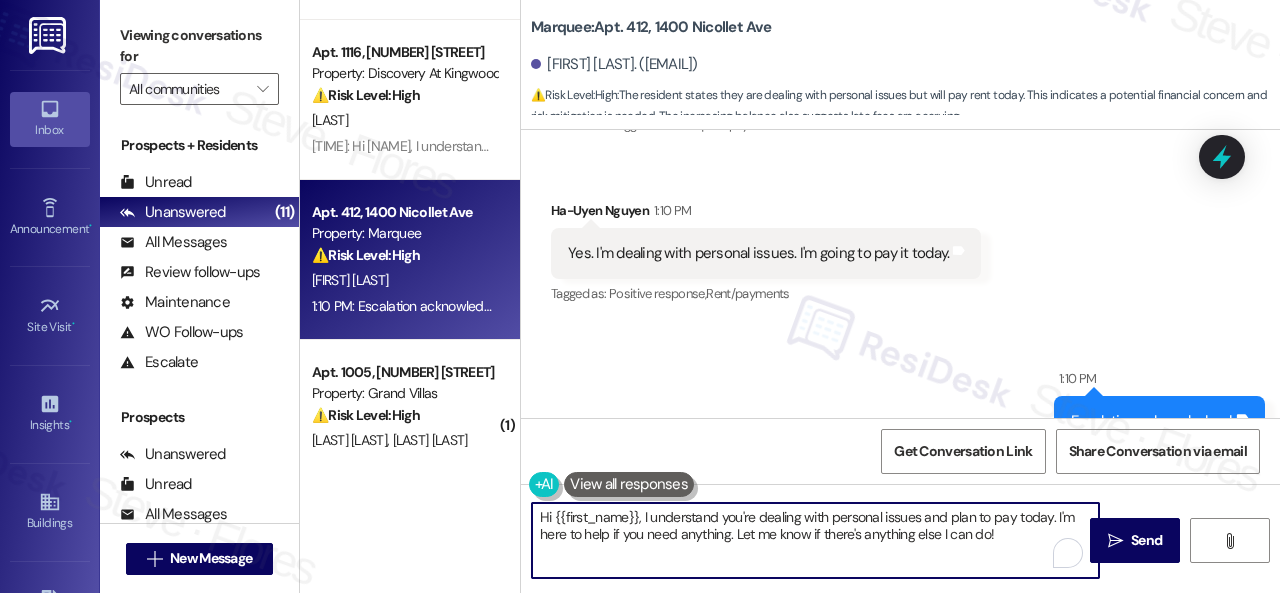 click on "Hi {{first_name}}, I understand you're dealing with personal issues and plan to pay today. I'm here to help if you need anything. Let me know if there's anything else I can do!" at bounding box center (815, 540) 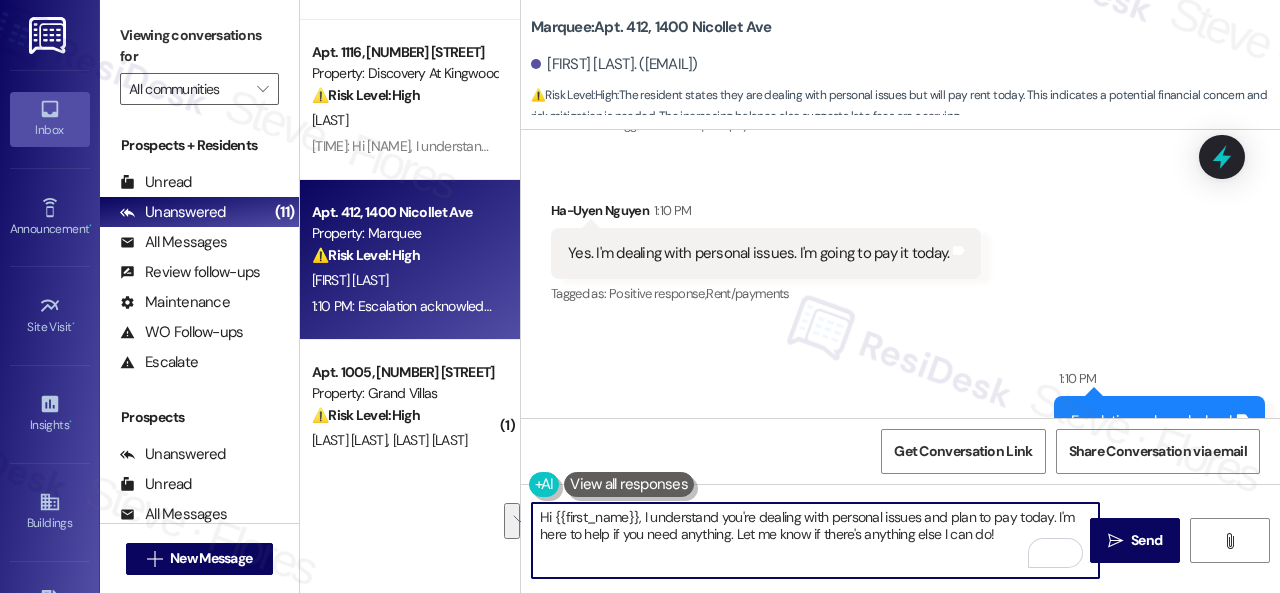 drag, startPoint x: 1052, startPoint y: 514, endPoint x: 1072, endPoint y: 527, distance: 23.853722 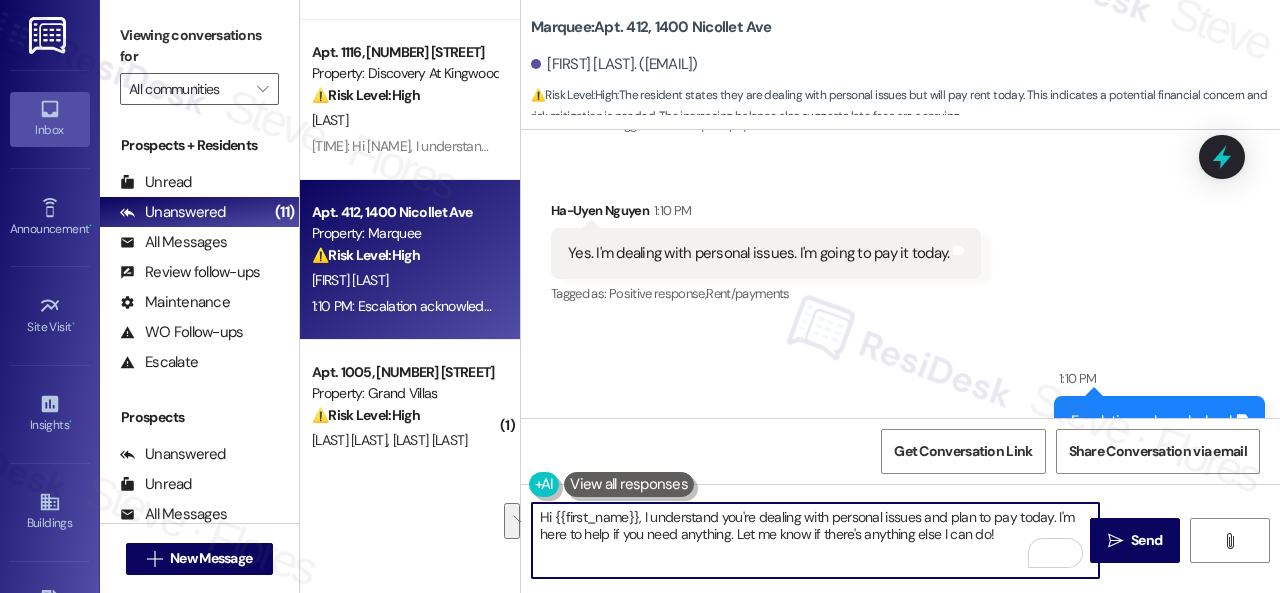 click on "Hi {{first_name}}, I understand you're dealing with personal issues and plan to pay today. I'm here to help if you need anything. Let me know if there's anything else I can do!" at bounding box center (815, 540) 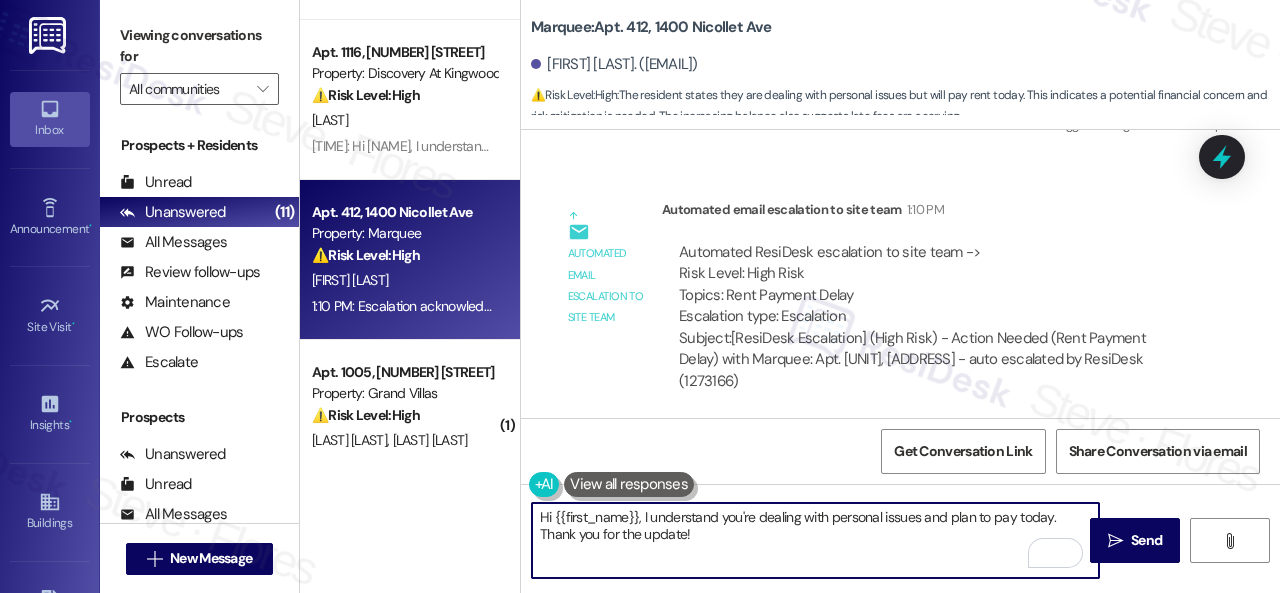scroll, scrollTop: 9508, scrollLeft: 0, axis: vertical 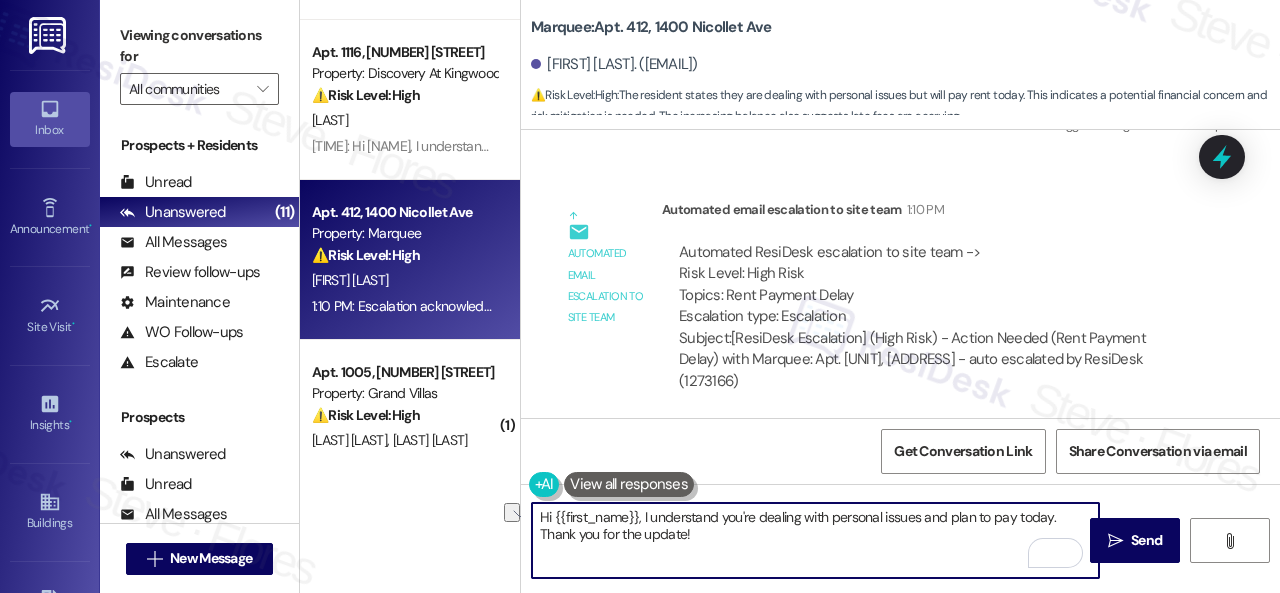 drag, startPoint x: 643, startPoint y: 517, endPoint x: 466, endPoint y: 503, distance: 177.55281 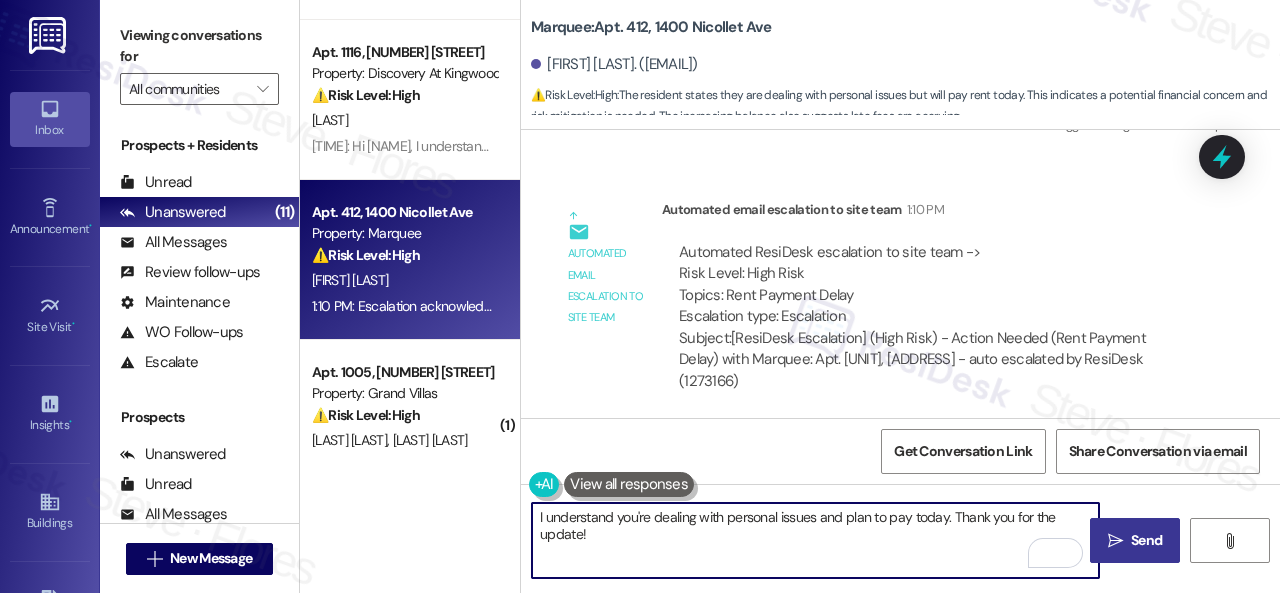 type on "I understand you're dealing with personal issues and plan to pay today. Thank you for the update!" 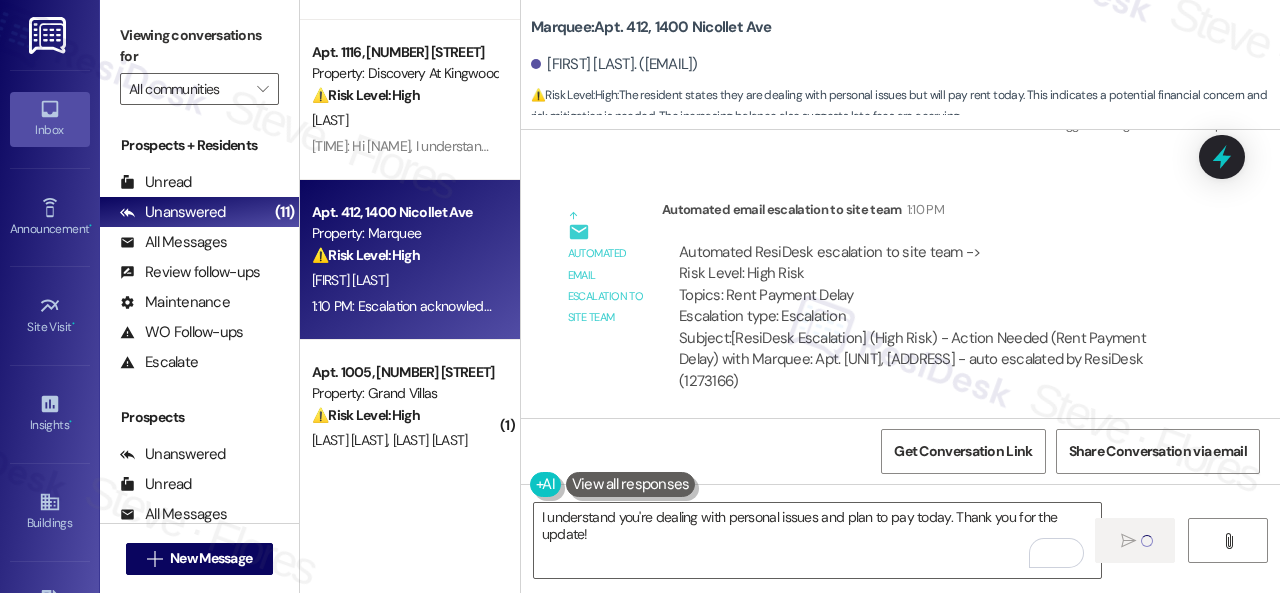 type 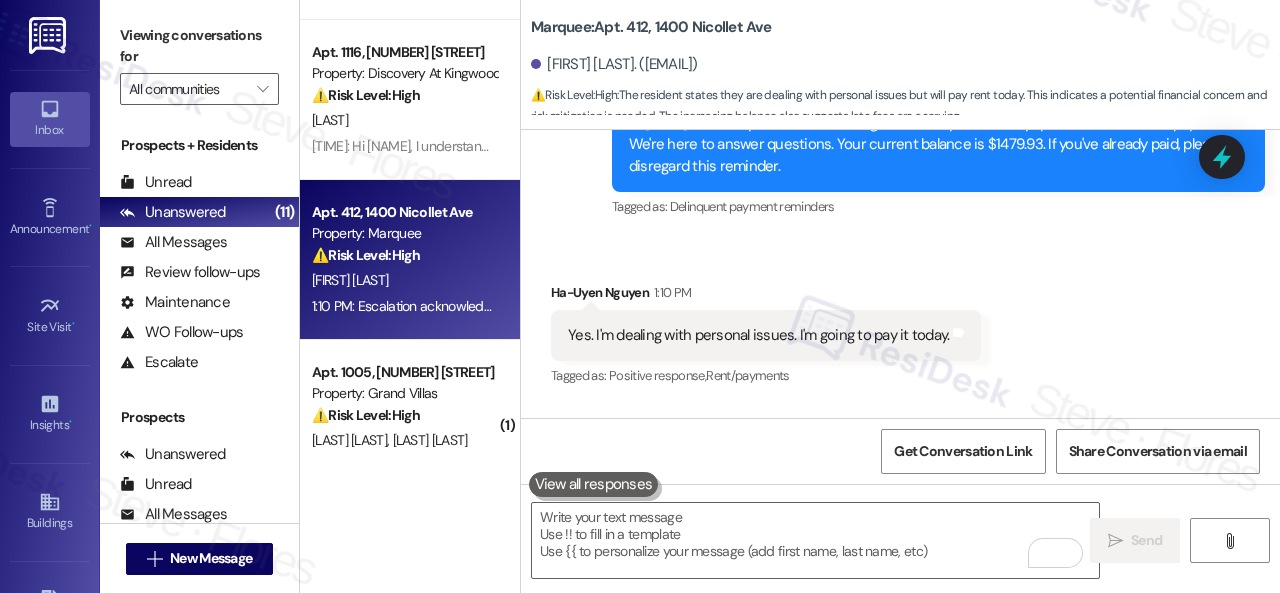 scroll, scrollTop: 9070, scrollLeft: 0, axis: vertical 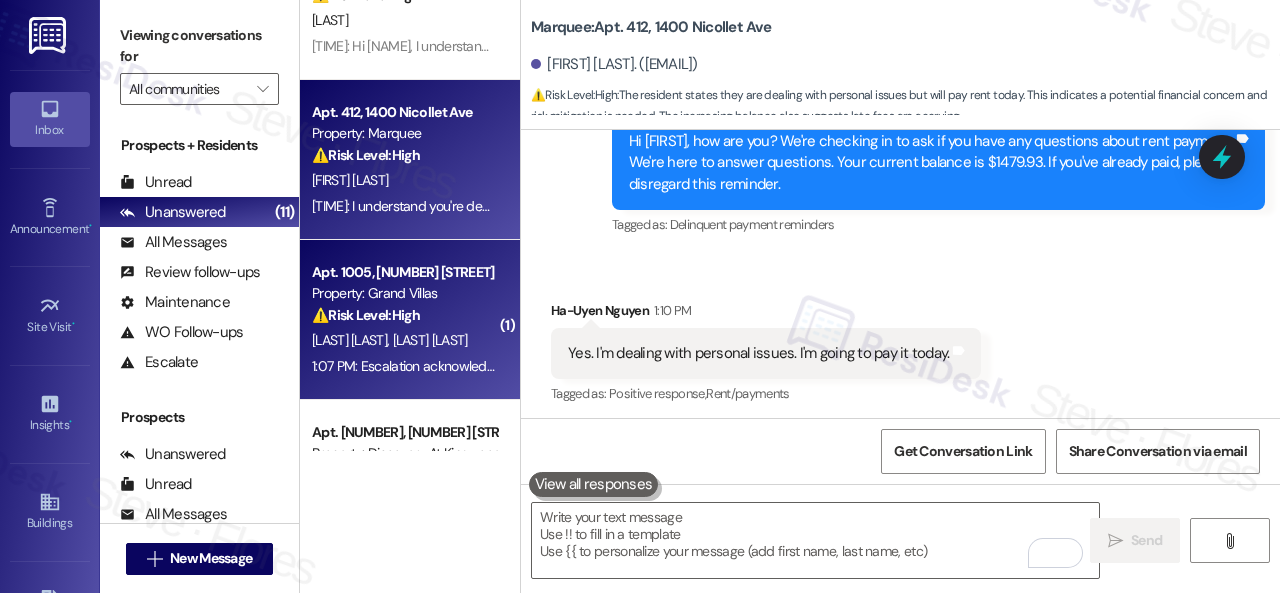 click on "⚠️  Risk Level:  High The resident is responding to a late rent reminder and confirming payment for tomorrow. This indicates a financial concern and potential late fee situation, requiring attention to mitigate further issues." at bounding box center [404, 315] 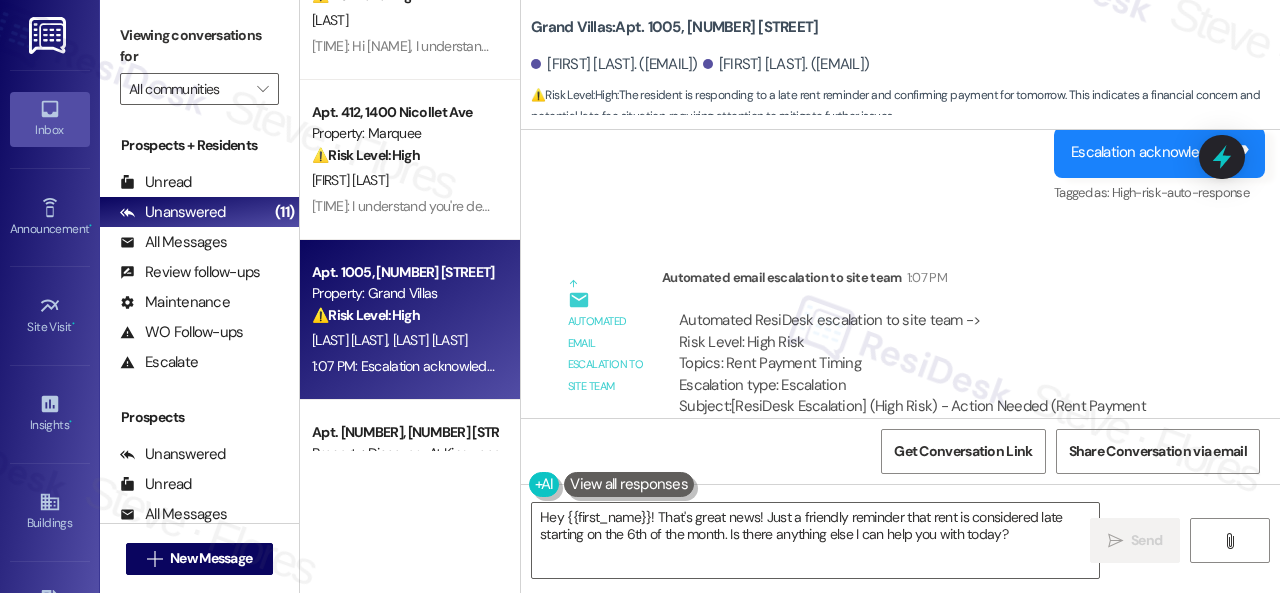 scroll, scrollTop: 10505, scrollLeft: 0, axis: vertical 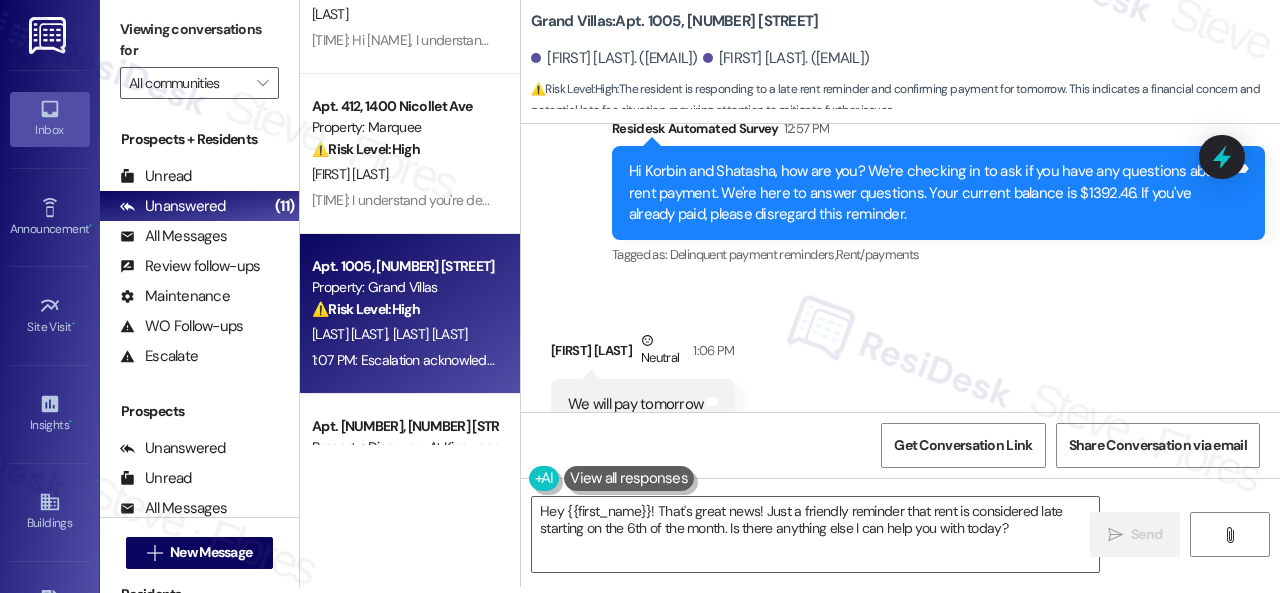click on "Survey, sent via SMS Residesk Automated Survey 12:57 PM Hi Korbin and Shatasha, how are you? We're checking in to ask if you have any questions about rent payment. We're here to answer questions. Your current balance is $1392.46. If you've already paid, please disregard this reminder. Tags and notes Tagged as:   Delinquent payment reminders ,  Click to highlight conversations about Delinquent payment reminders Rent/payments Click to highlight conversations about Rent/payments" at bounding box center (900, 179) 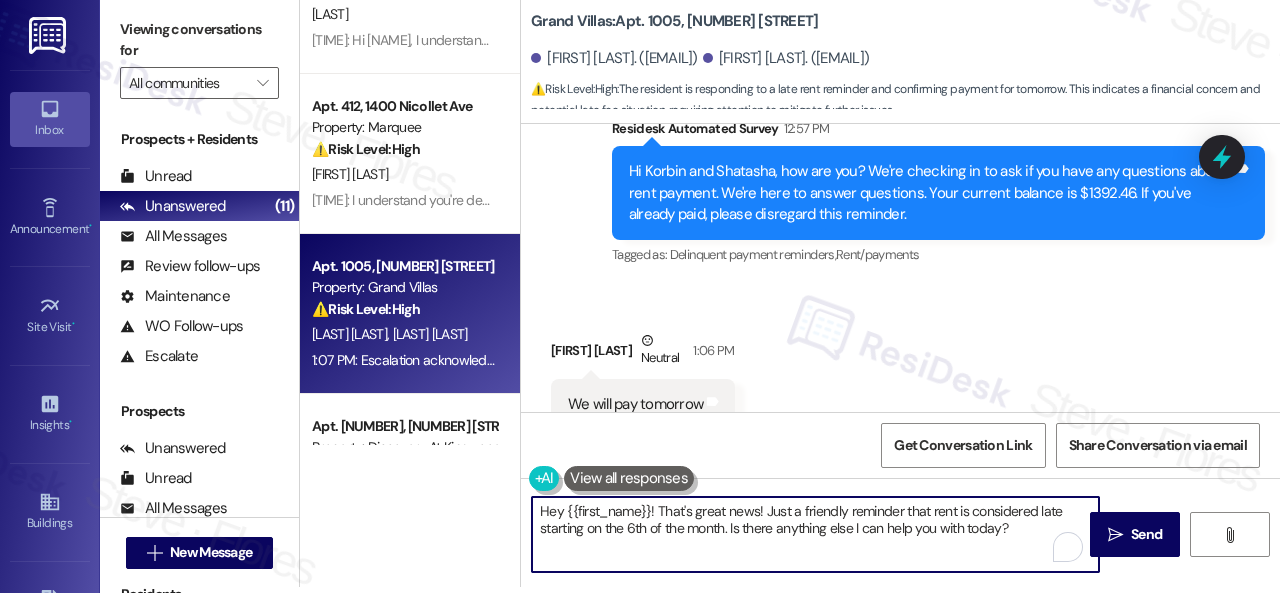drag, startPoint x: 446, startPoint y: 501, endPoint x: 352, endPoint y: 493, distance: 94.33981 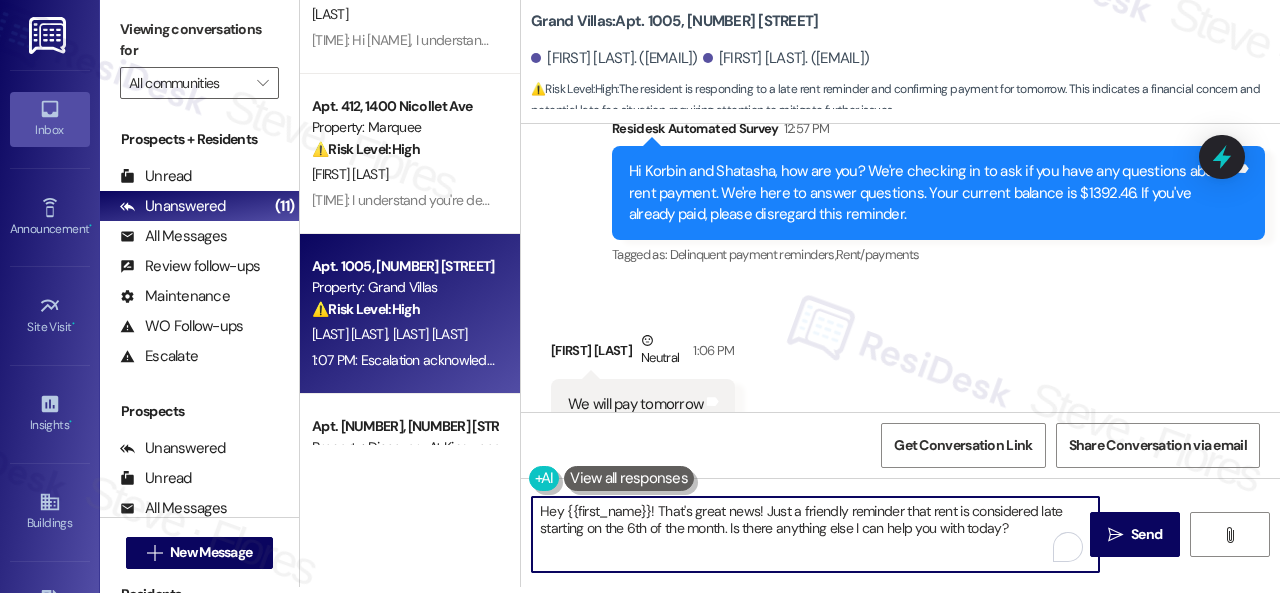 click on "( 1 ) Apt. 098001R, 12901 Lord Nelson Dr Property: London House Apartments & Flats 🔧  Risk Level:  Medium The resident is reporting a roach sighting, which is a pest control issue. While unpleasant, it doesn't represent an immediate health hazard or property damage. The conversation is proceeding normally with the resident agreeing to a work order. E. Mitchell 6:28 PM: Yes, please submit a work order for me and I guess I'll have to take everything out of the cabinet so that they can spray inside the cabinets right? 6:28 PM: Yes, please submit a work order for me and I guess I'll have to take everything out of the cabinet so that they can spray inside the cabinets right? Apt. 5790B2, 5800 Great Northern Boulevard Property: Butternut Ridge ⚠️  Risk Level:  High The resident is having trouble paying rent because their bank account is no longer listed as a payment method. This is a financial concern that needs to be addressed urgently to avoid late fees and potential eviction. N. Himes B. Himes B. Himes (" at bounding box center (790, 290) 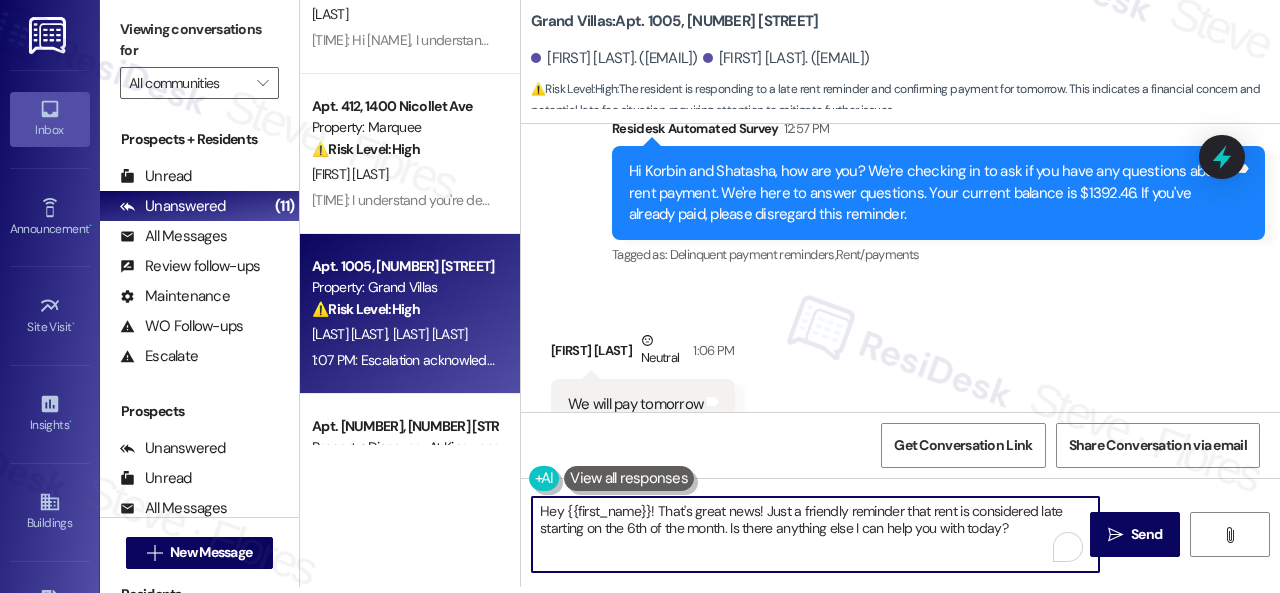 paste on "Thanks for updating us on your payment plan, {{first_name}}! We appreciate you letting us know. Please don't hesitate to reach out if you need anything else!" 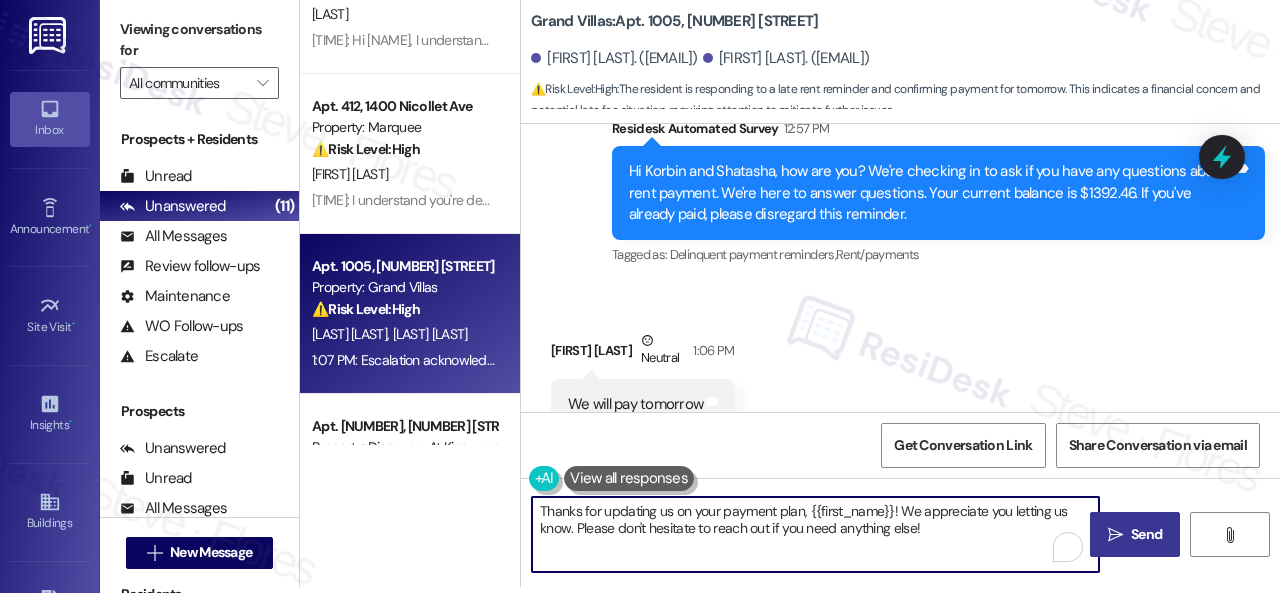 type on "Thanks for updating us on your payment plan, {{first_name}}! We appreciate you letting us know. Please don't hesitate to reach out if you need anything else!" 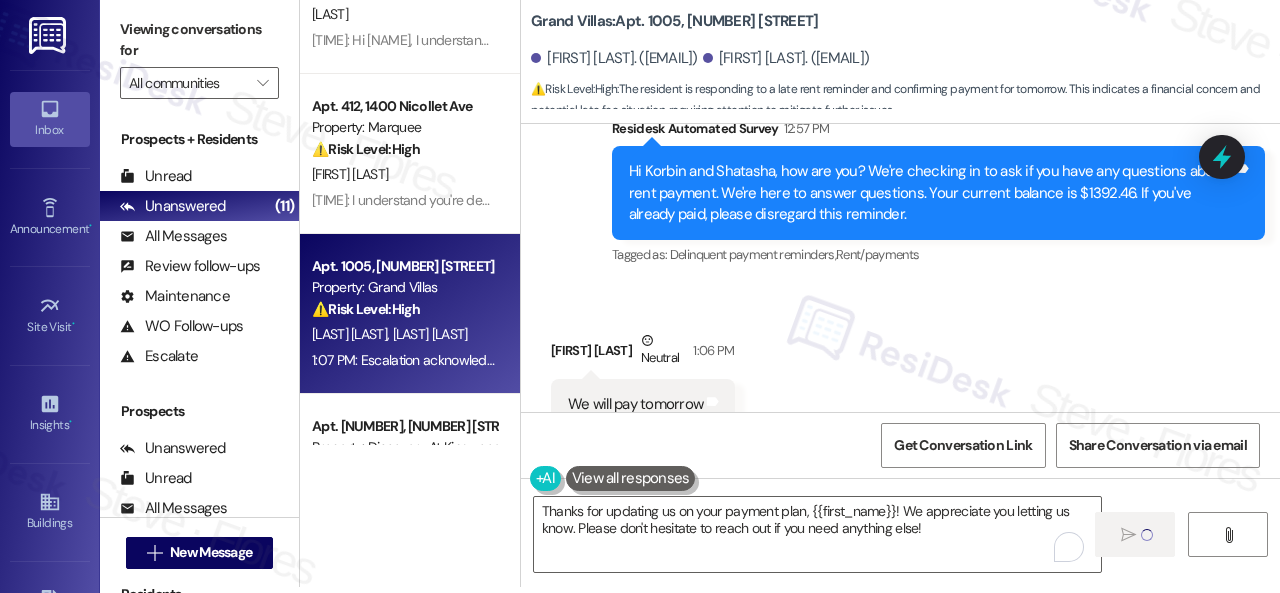 type 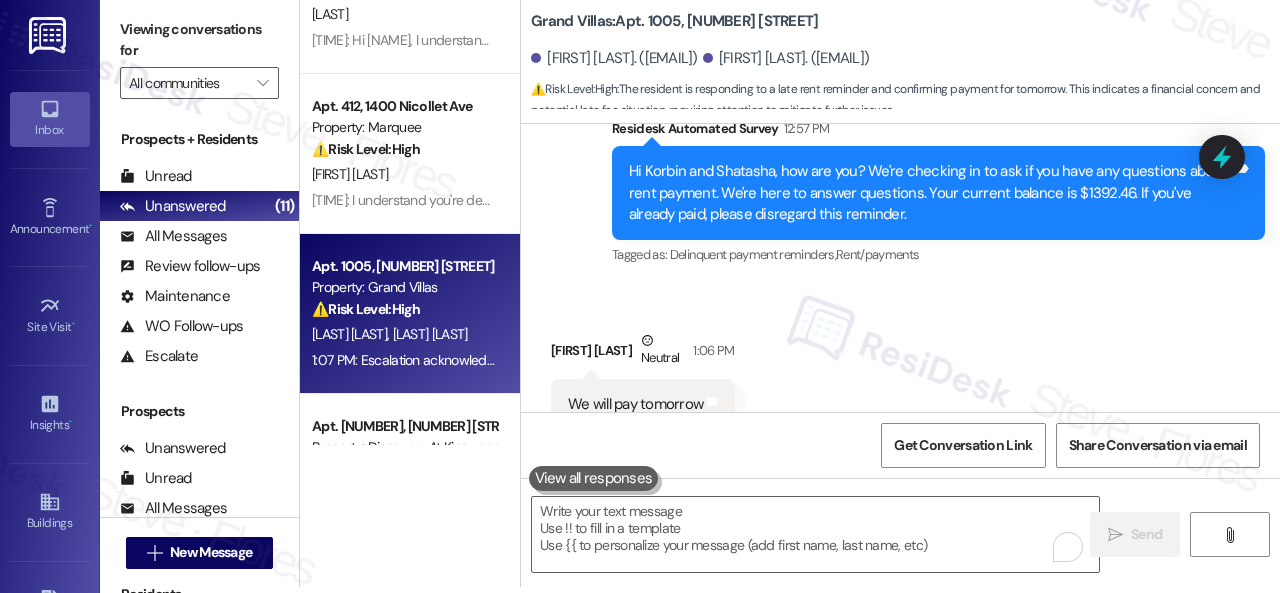 scroll, scrollTop: 0, scrollLeft: 0, axis: both 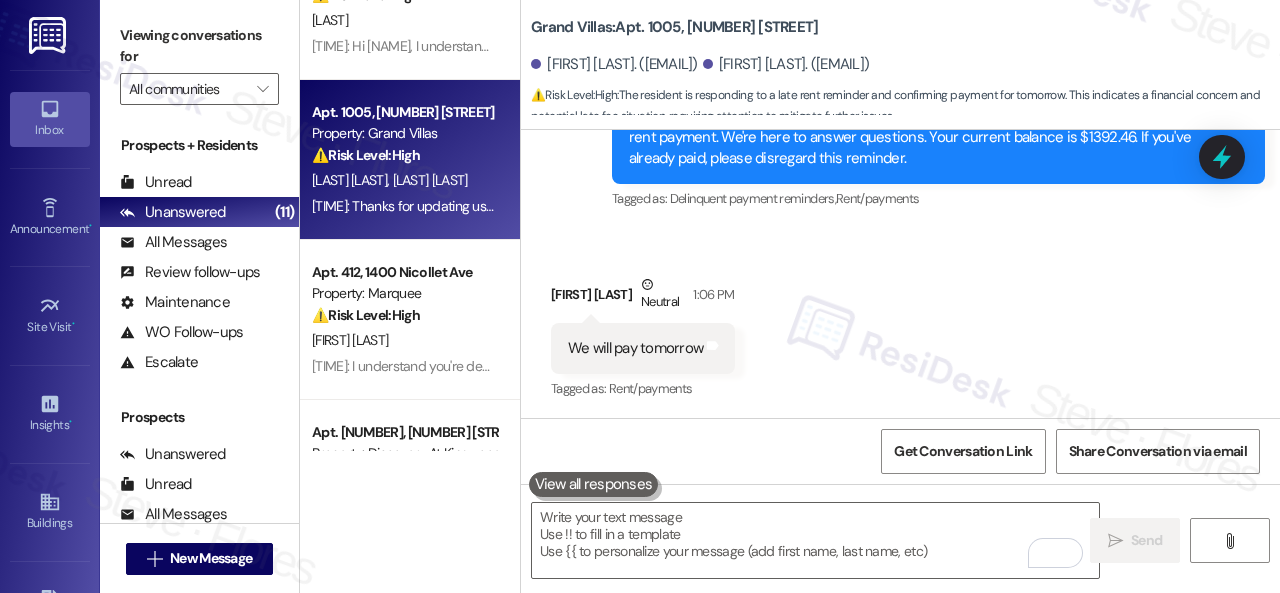 click on "Received via SMS Shatasha Hill   Neutral 1:06 PM We will pay tomorrow Tags and notes Tagged as:   Rent/payments Click to highlight conversations about Rent/payments" at bounding box center (900, 324) 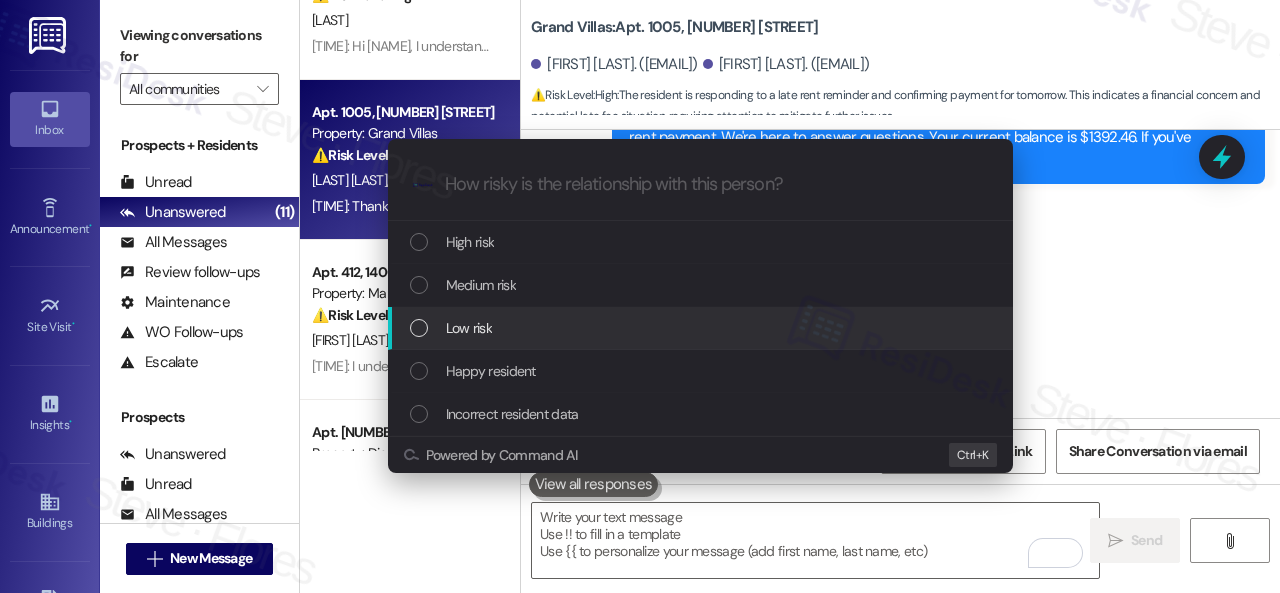 click on "Low risk" at bounding box center [469, 328] 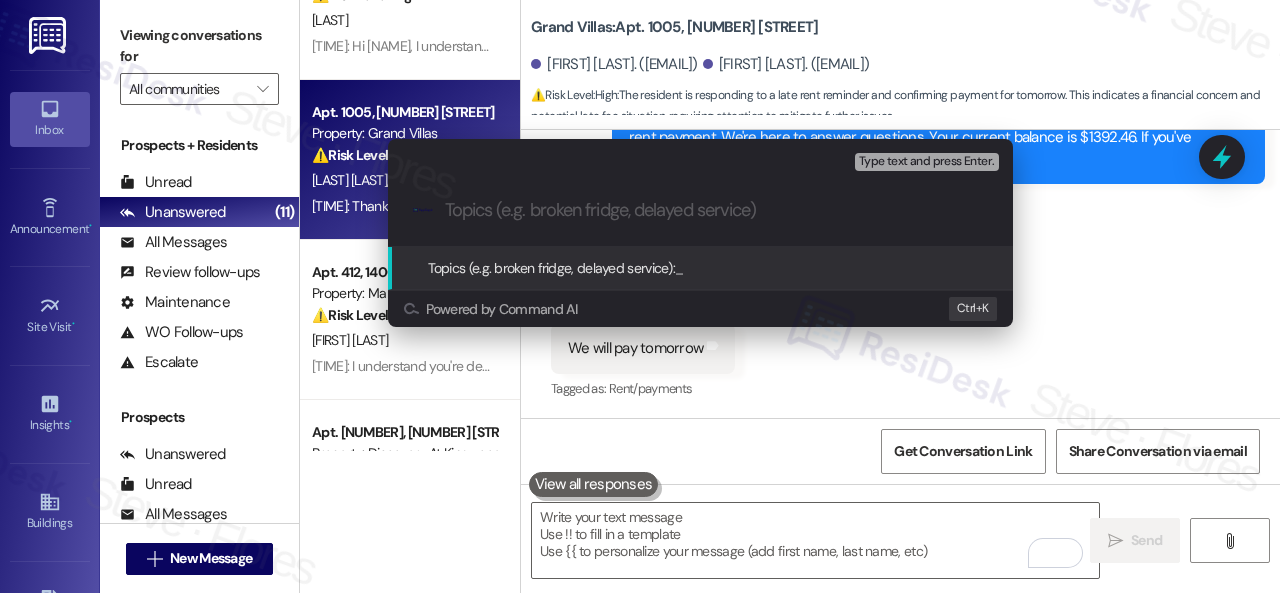 paste on "Late payment notice." 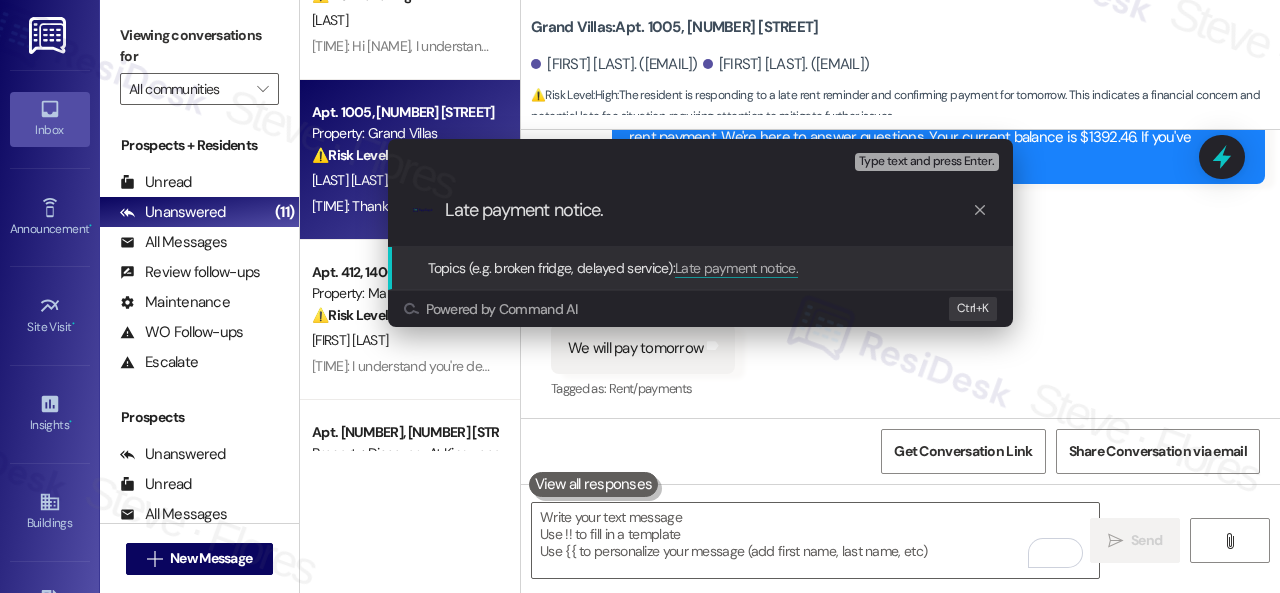 type 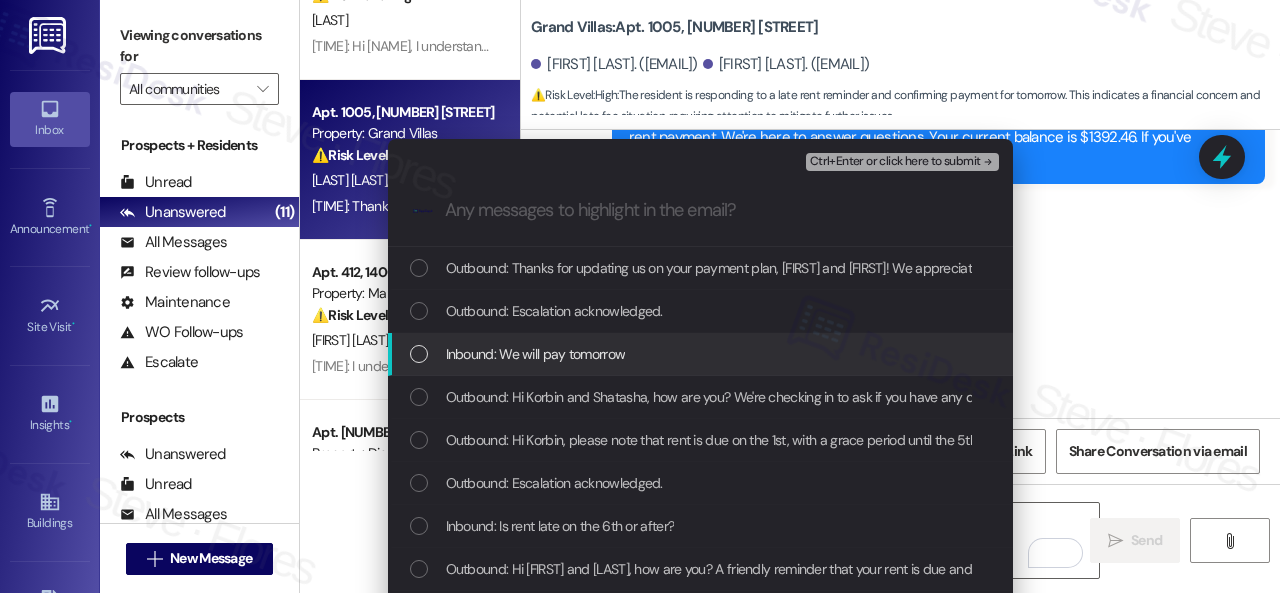 click on "Inbound: We will pay tomorrow" at bounding box center [536, 354] 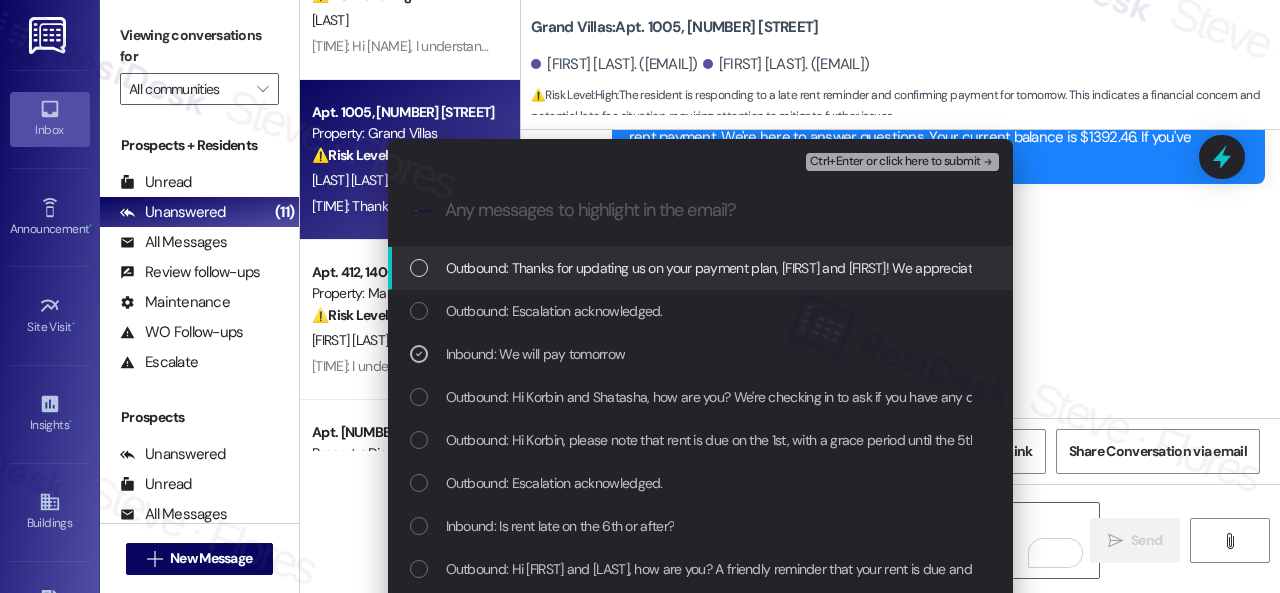 click on "Ctrl+Enter or click here to submit" at bounding box center (895, 162) 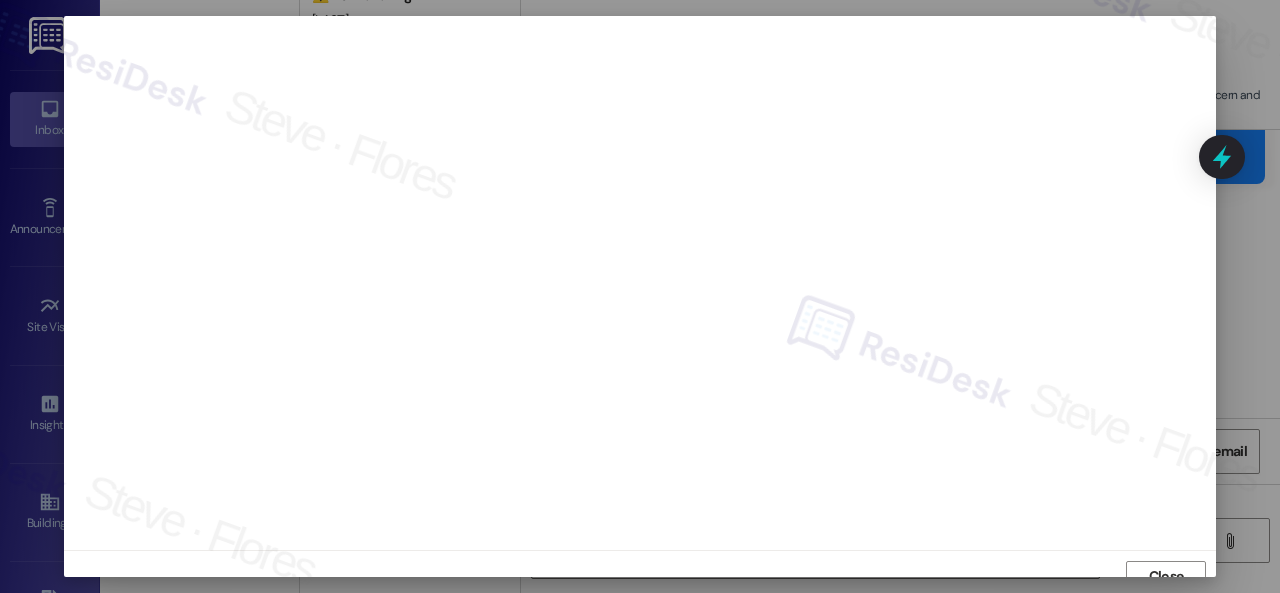 scroll, scrollTop: 15, scrollLeft: 0, axis: vertical 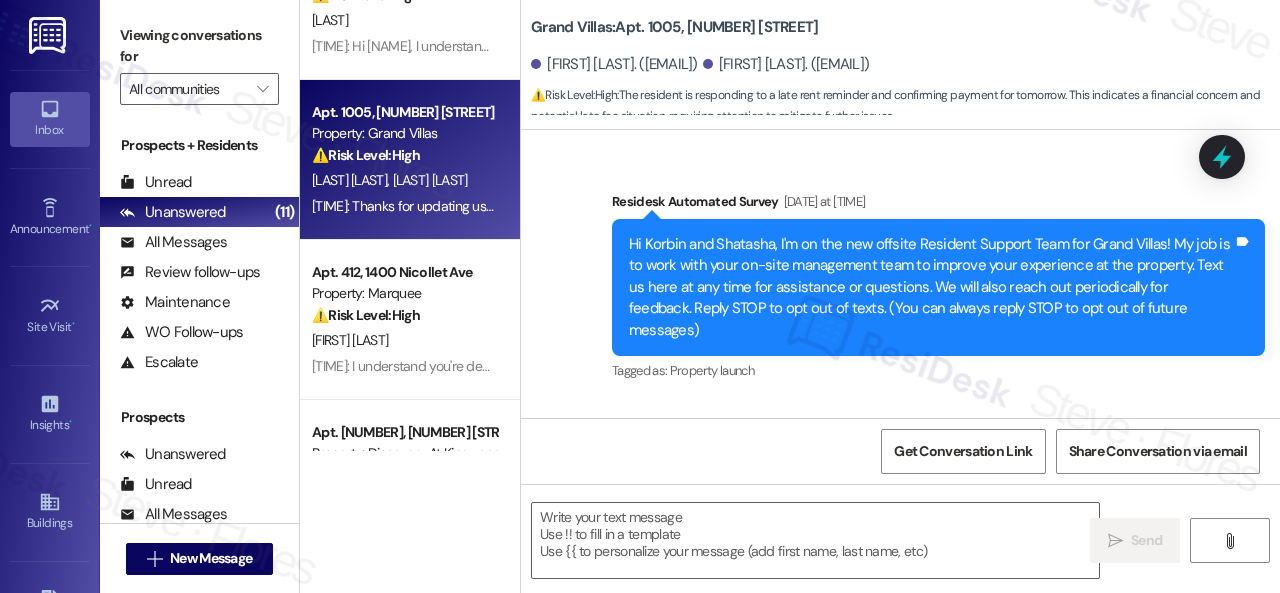 type on "Fetching suggested responses. Please feel free to read through the conversation in the meantime." 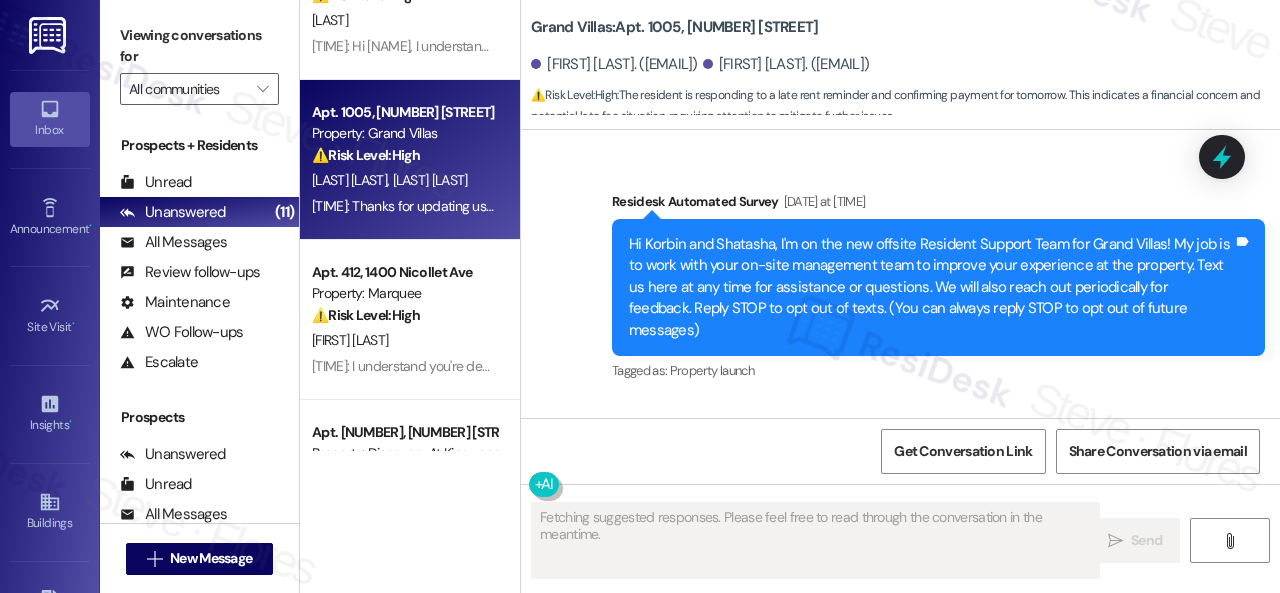 scroll, scrollTop: 10067, scrollLeft: 0, axis: vertical 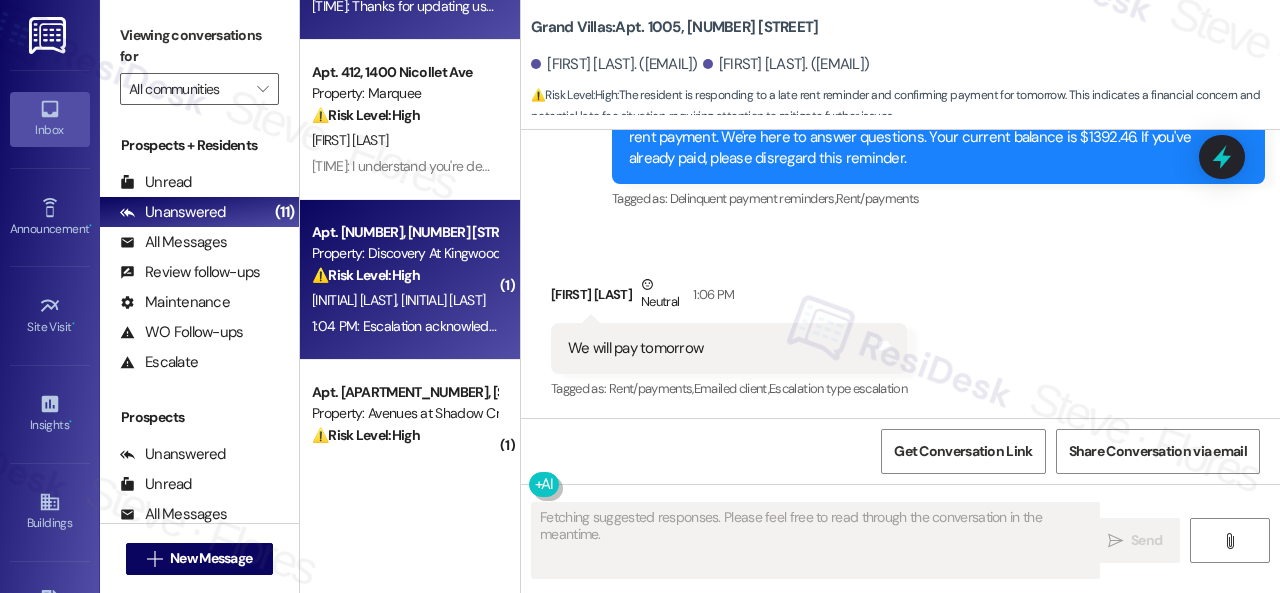 click on "D. Oppong B. Escobar" at bounding box center (404, 300) 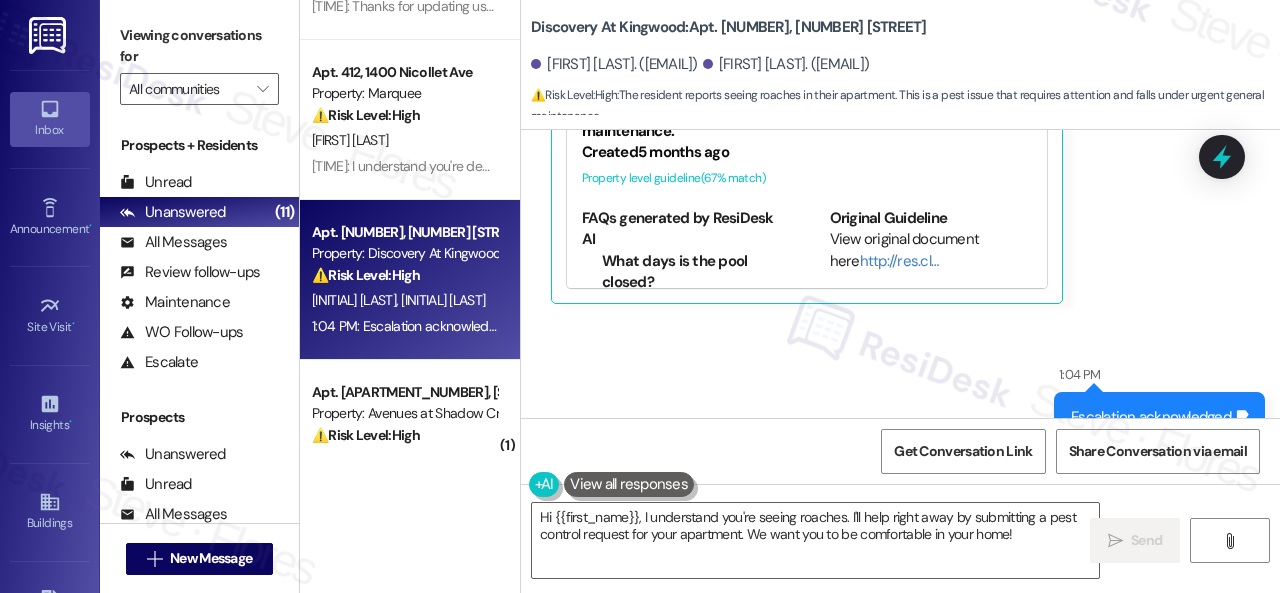 scroll, scrollTop: 864, scrollLeft: 0, axis: vertical 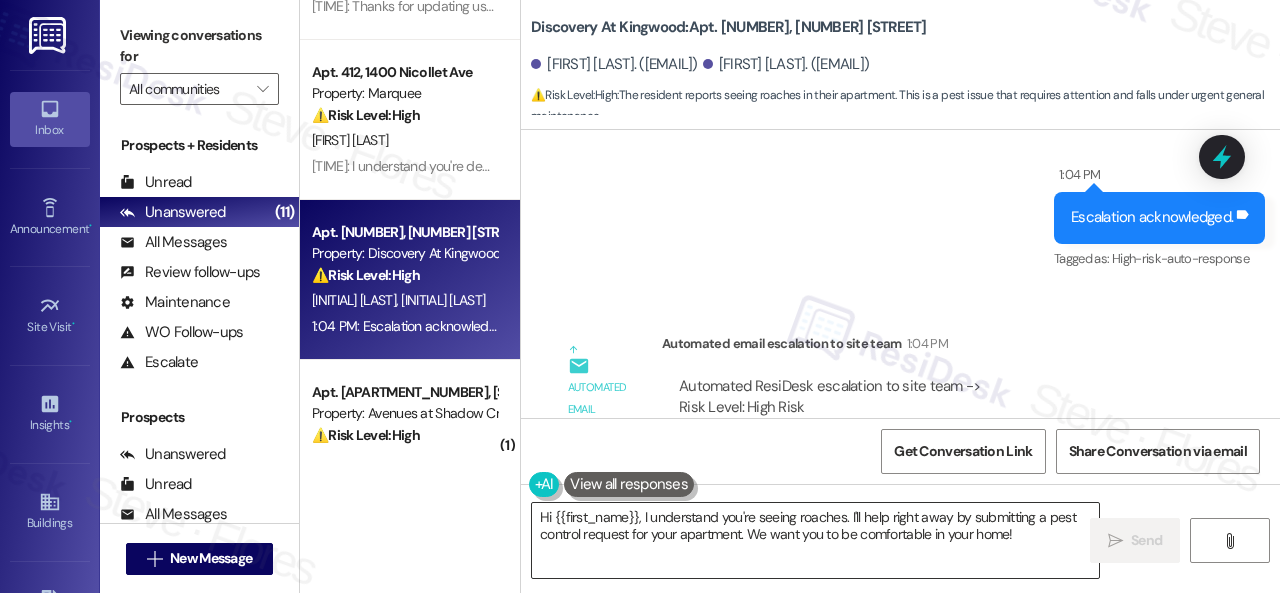 drag, startPoint x: 818, startPoint y: 533, endPoint x: 790, endPoint y: 541, distance: 29.12044 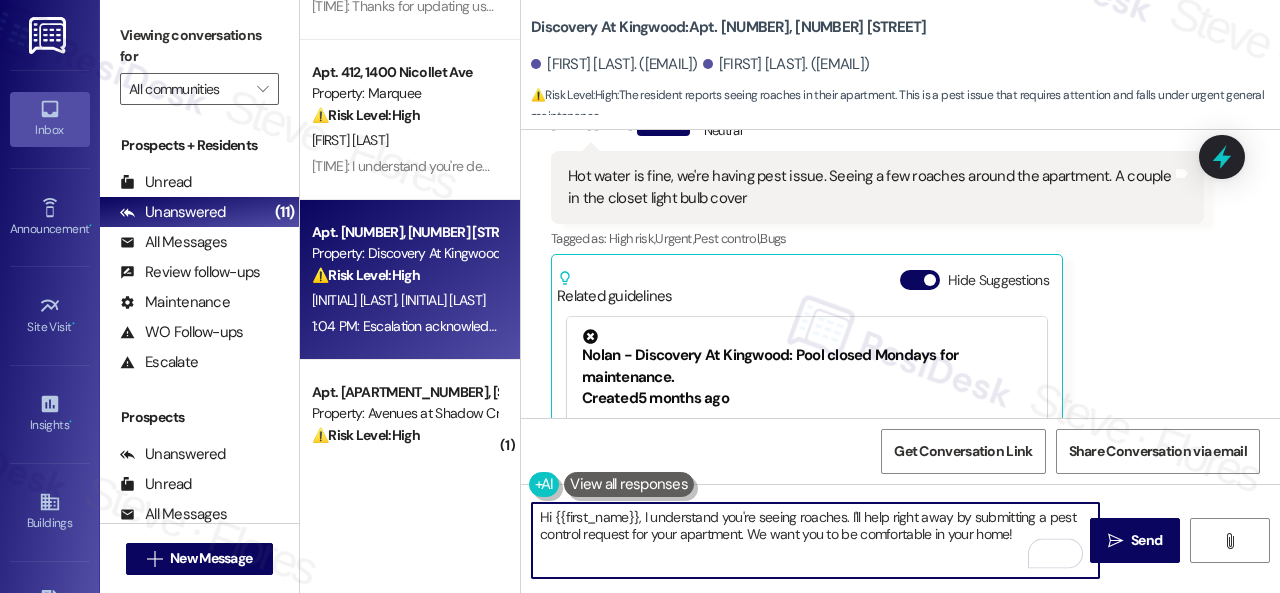 scroll, scrollTop: 564, scrollLeft: 0, axis: vertical 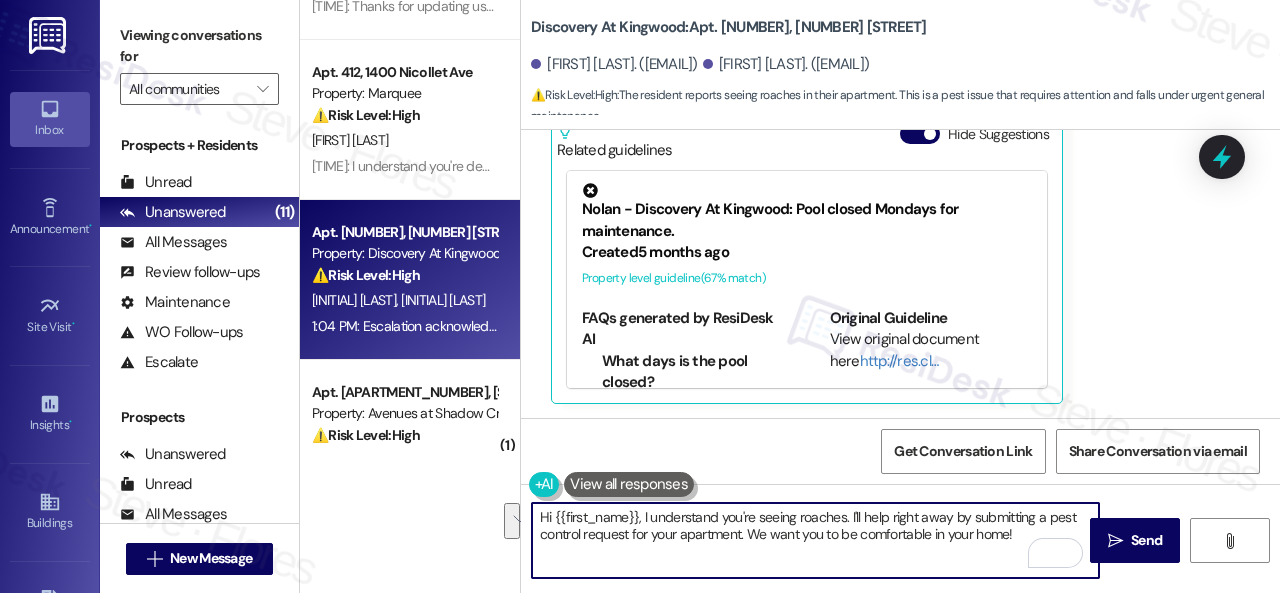 drag, startPoint x: 538, startPoint y: 521, endPoint x: 1019, endPoint y: 546, distance: 481.64926 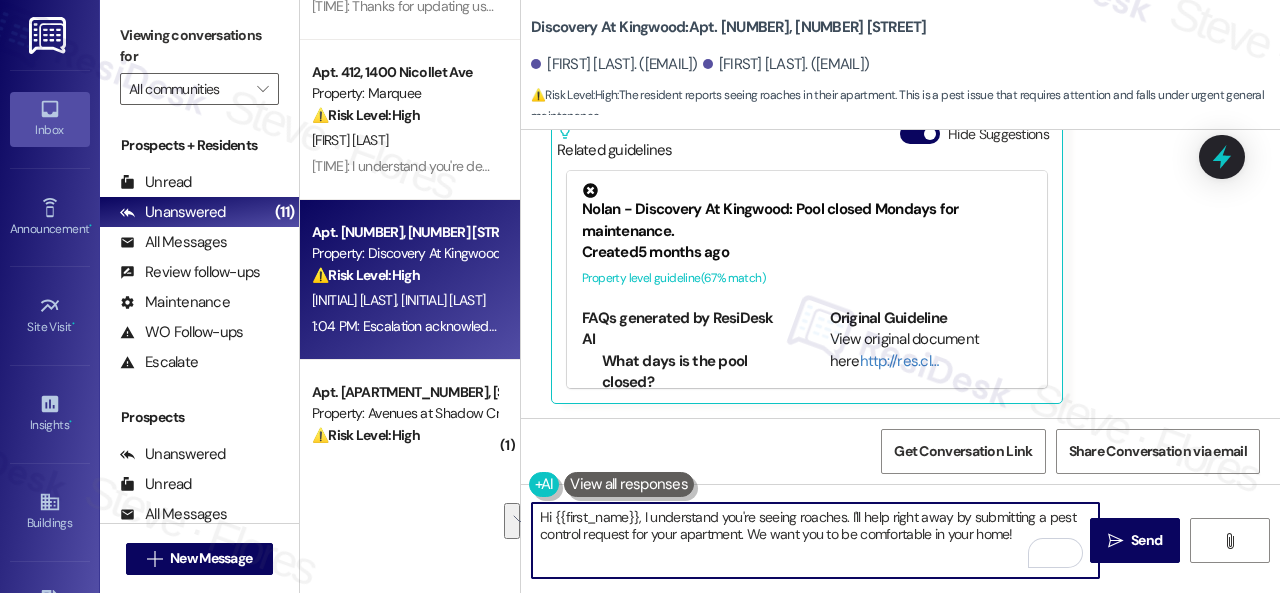 click on "Hi {{first_name}}, I understand you're seeing roaches. I'll help right away by submitting a pest control request for your apartment. We want you to be comfortable in your home!" at bounding box center [815, 540] 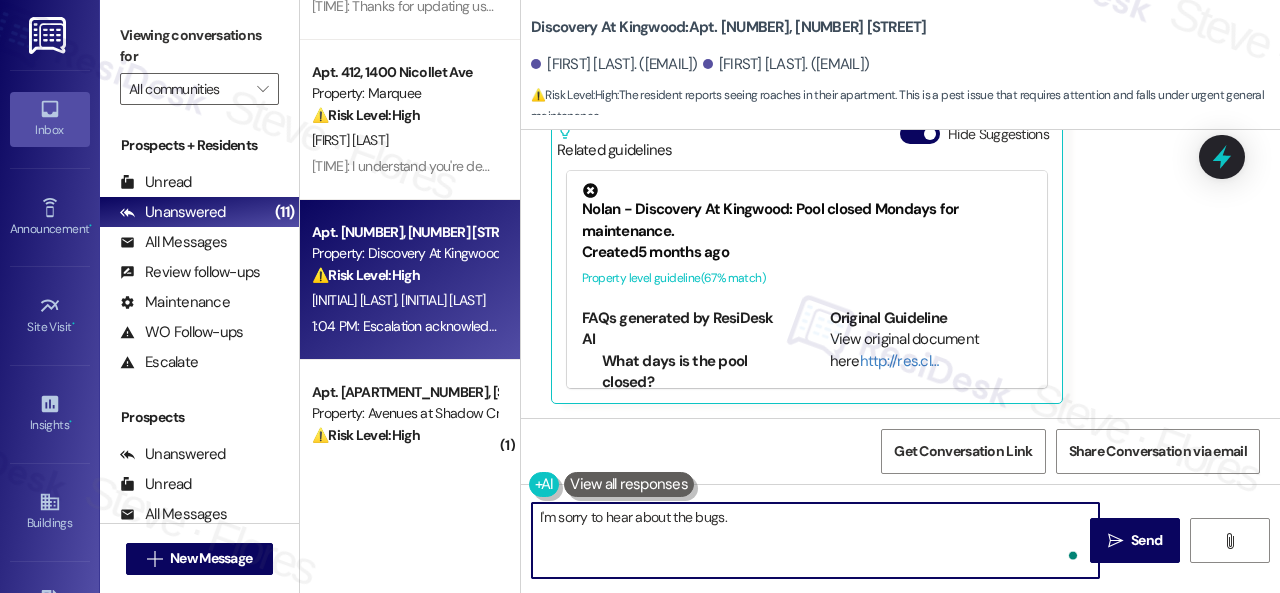 paste on "Is there a work order for the issue already? If so, may I have the work order number so I can follow up with the site team? If not, I'll be happy to submit a work order on your behalf. What types of pests need to be eliminated? In what areas of your home can they be seen?
Note: Due to limited availability, our pest control team isn't able to call or schedule visits in advance. By submitting a work order, you're permitting them to enter your apartment, even if you're not home. If any children may be alone during the visit, please let me know so we can inform the team." 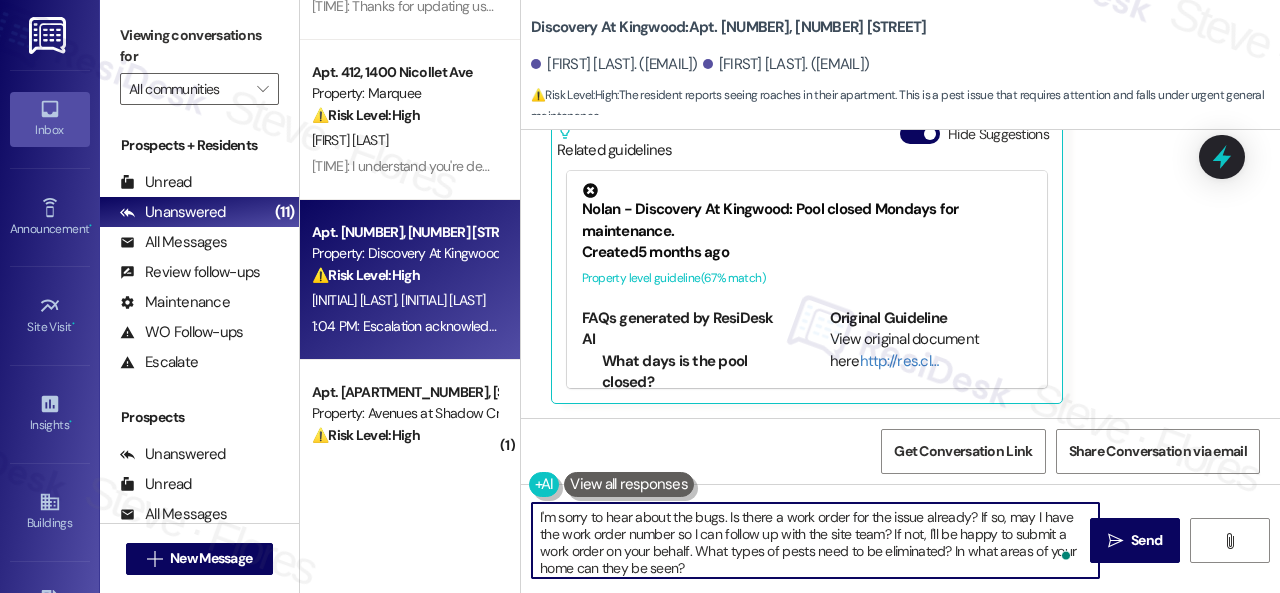 scroll, scrollTop: 84, scrollLeft: 0, axis: vertical 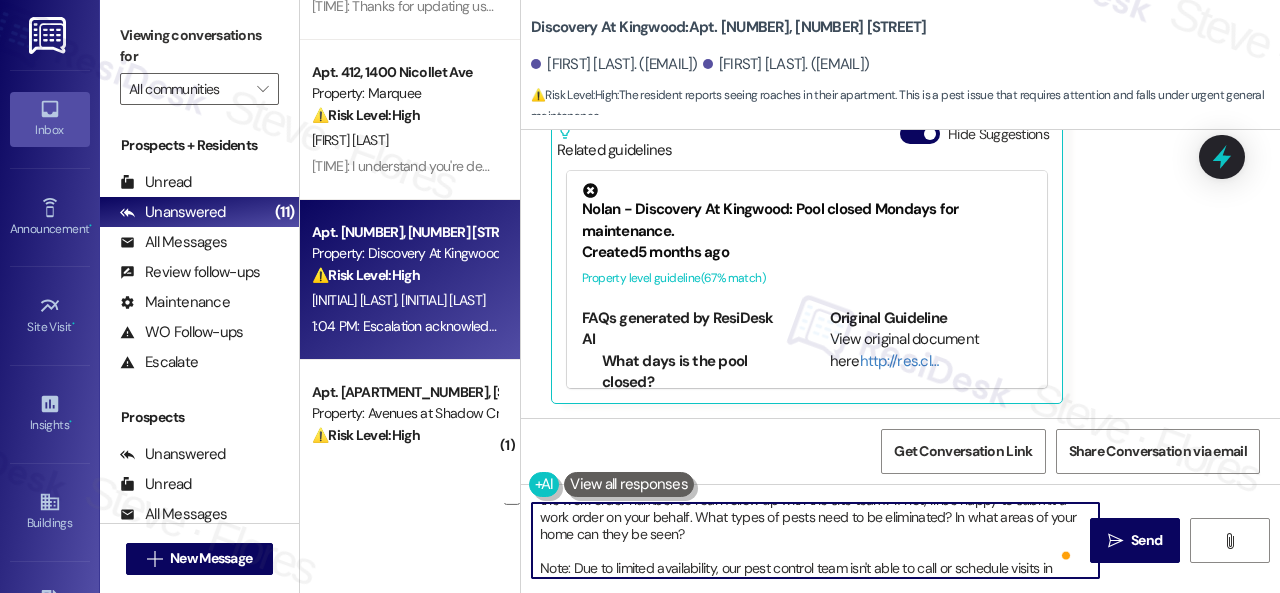 drag, startPoint x: 692, startPoint y: 549, endPoint x: 708, endPoint y: 515, distance: 37.576588 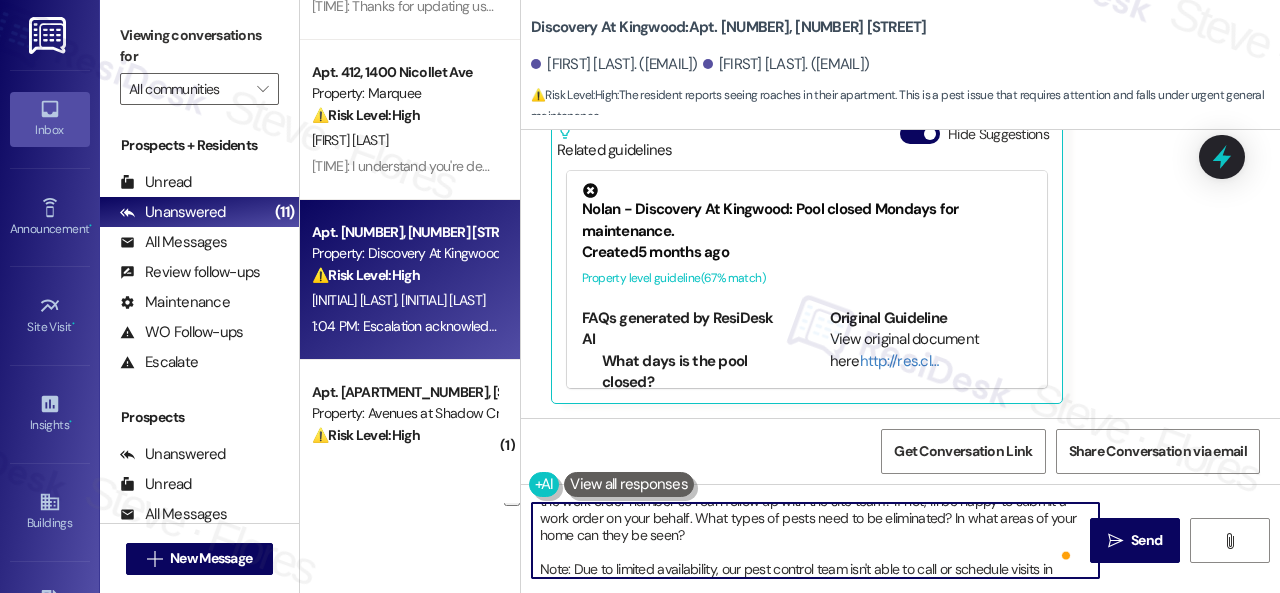 click on "I'm sorry to hear about the bugs. Is there a work order for the issue already? If so, may I have the work order number so I can follow up with the site team? If not, I'll be happy to submit a work order on your behalf. What types of pests need to be eliminated? In what areas of your home can they be seen?
Note: Due to limited availability, our pest control team isn't able to call or schedule visits in advance. By submitting a work order, you're permitting them to enter your apartment, even if you're not home. If any children may be alone during the visit, please let me know so we can inform the team." at bounding box center (815, 540) 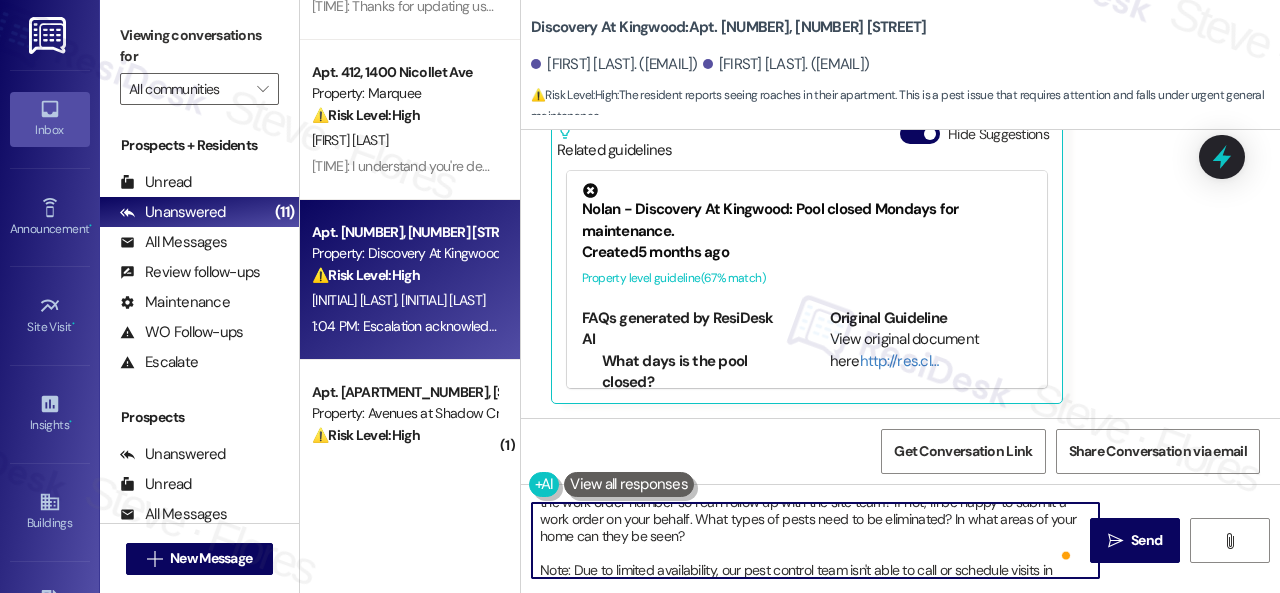 click on "I'm sorry to hear about the bugs. Is there a work order for the issue already? If so, may I have the work order number so I can follow up with the site team? If not, I'll be happy to submit a work order on your behalf. What types of pests need to be eliminated? In what areas of your home can they be seen?
Note: Due to limited availability, our pest control team isn't able to call or schedule visits in advance. By submitting a work order, you're permitting them to enter your apartment, even if you're not home. If any children may be alone during the visit, please let me know so we can inform the team." at bounding box center (815, 540) 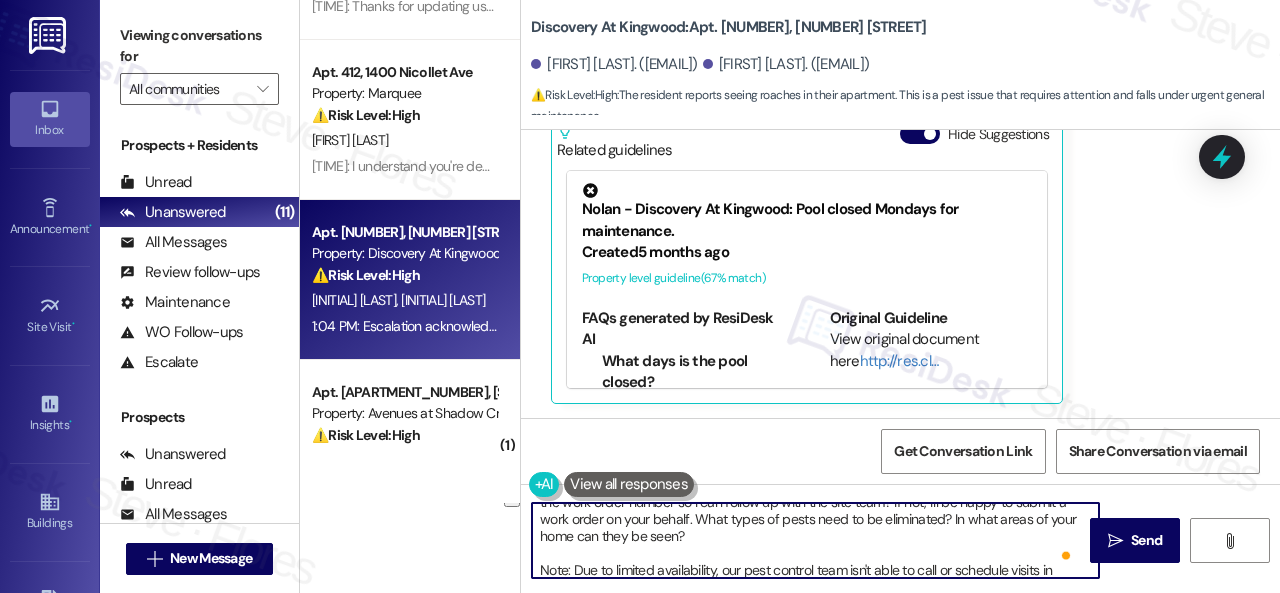 drag, startPoint x: 692, startPoint y: 517, endPoint x: 690, endPoint y: 531, distance: 14.142136 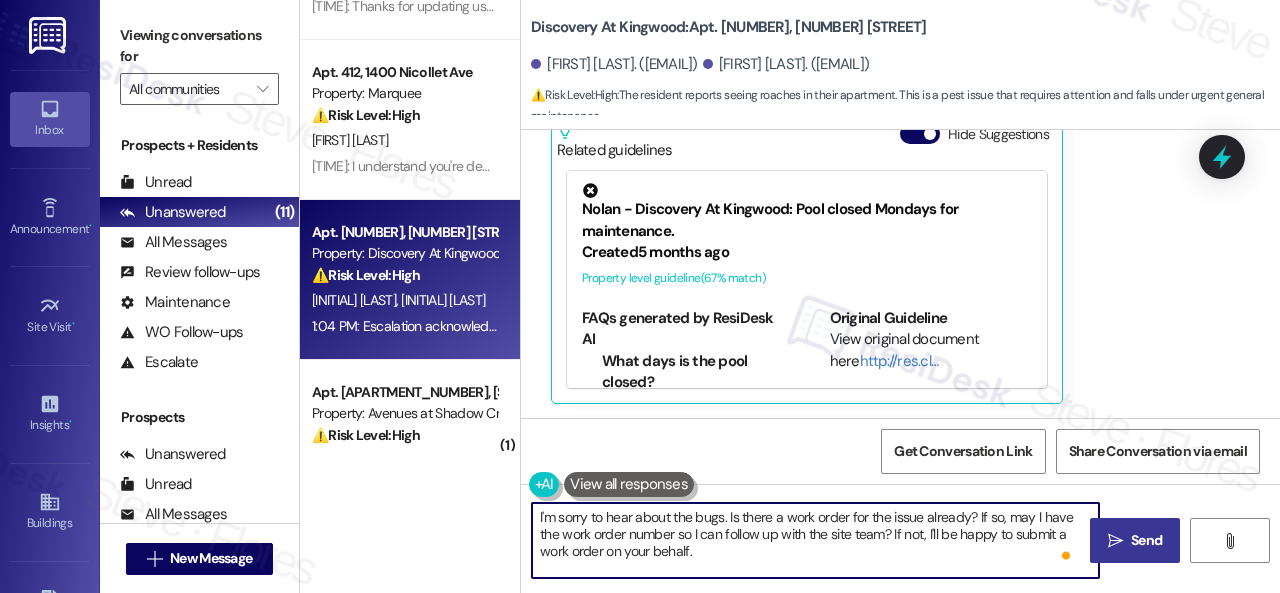 type on "I'm sorry to hear about the bugs. Is there a work order for the issue already? If so, may I have the work order number so I can follow up with the site team? If not, I'll be happy to submit a work order on your behalf.
Note: Due to limited availability, our pest control team isn't able to call or schedule visits in advance. By submitting a work order, you're permitting them to enter your apartment, even if you're not home. If any children may be alone during the visit, please let me know so we can inform the team." 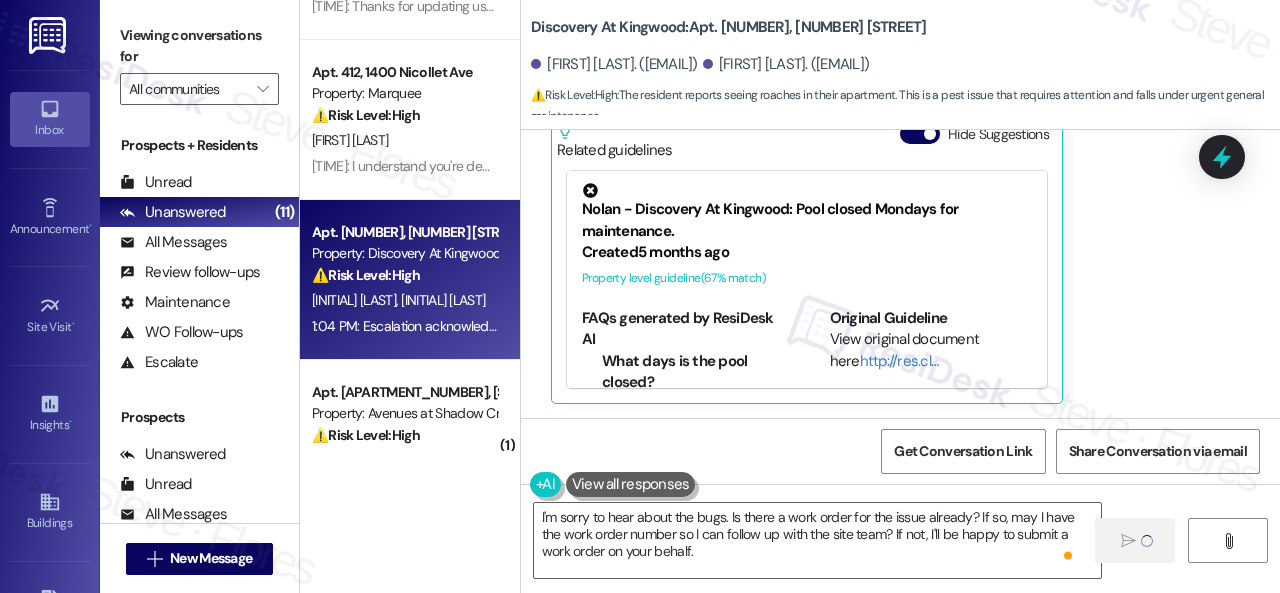 type 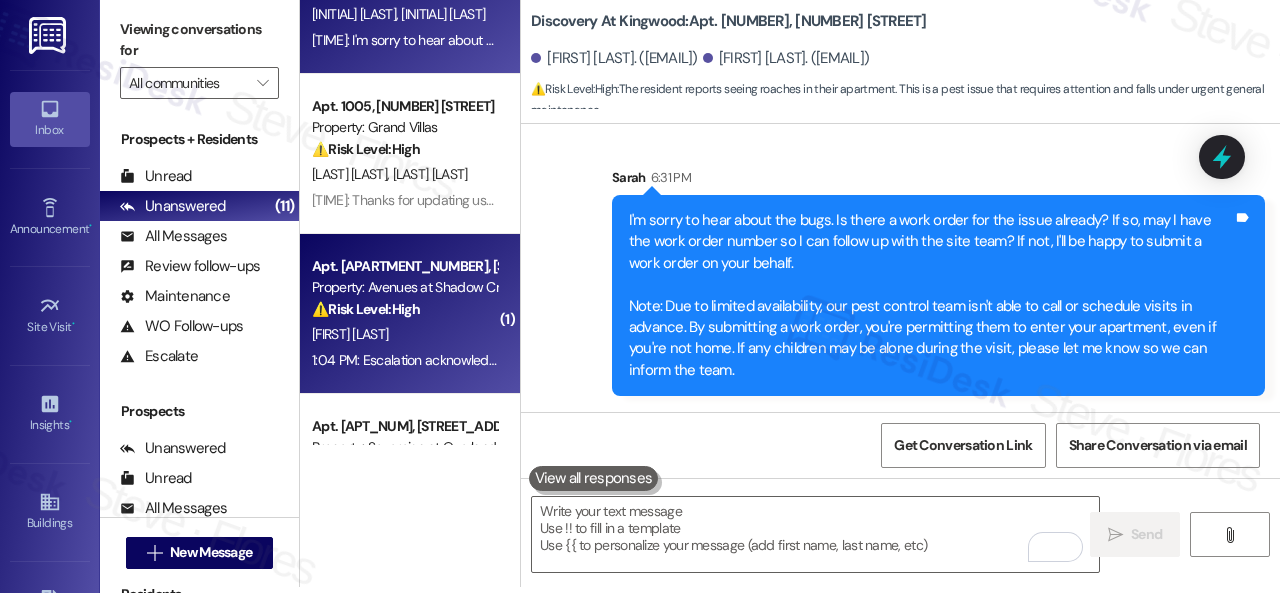 click on "C. Mcbee" at bounding box center (404, 334) 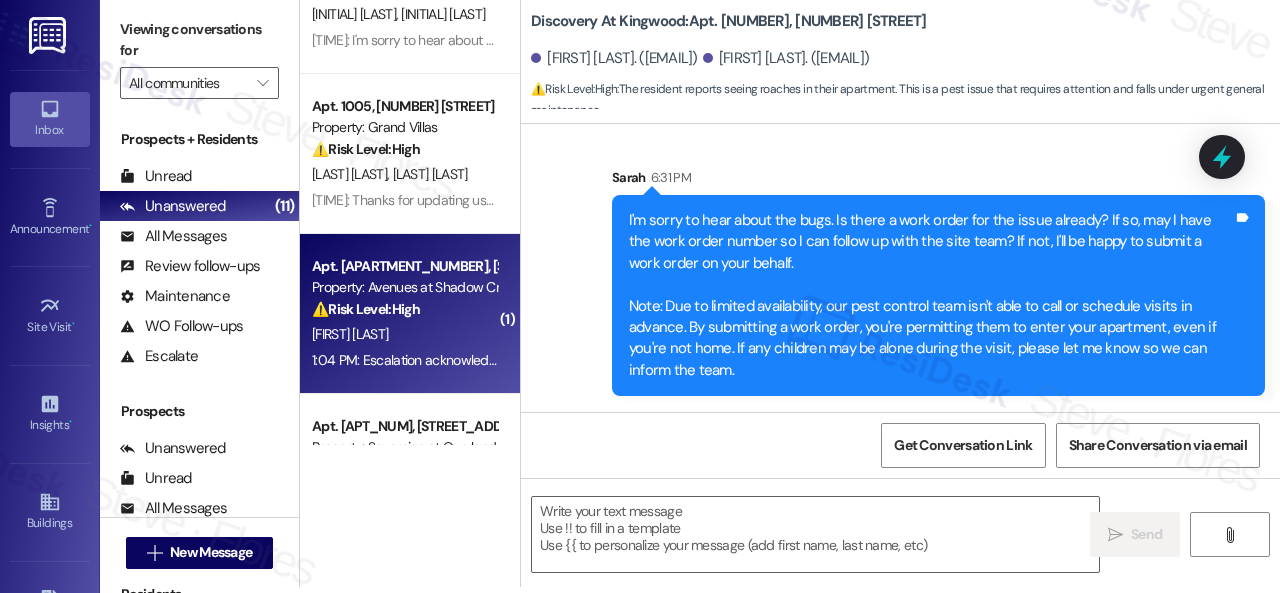 type on "Fetching suggested responses. Please feel free to read through the conversation in the meantime." 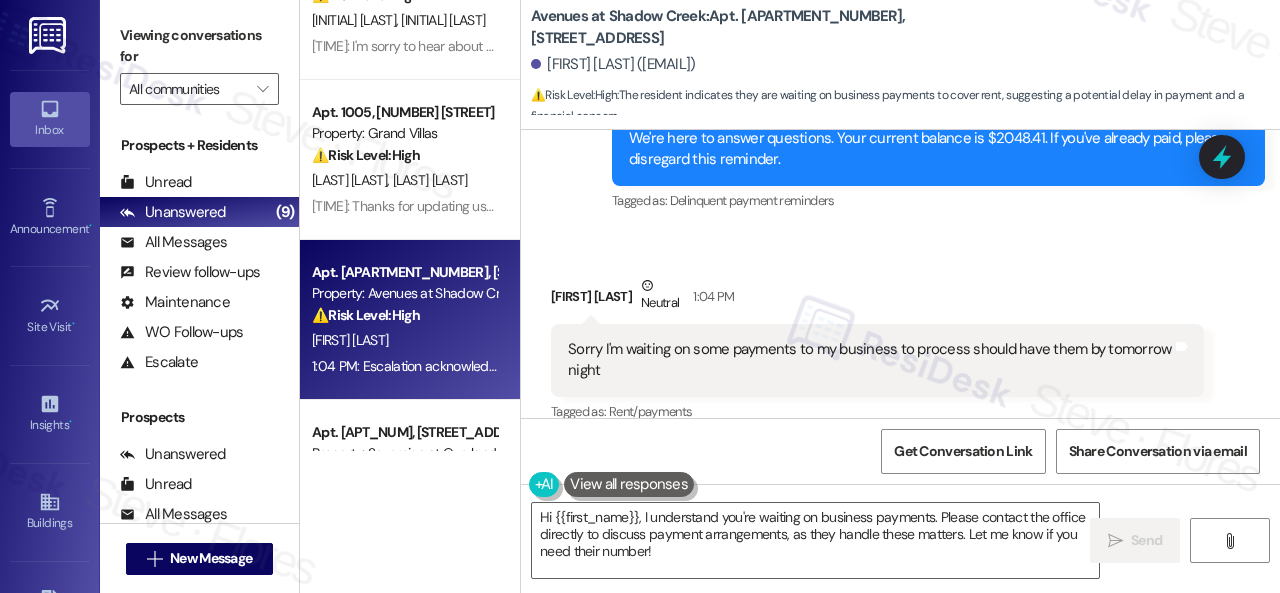 click on "Received via SMS Christopher Mcbee   Neutral 1:04 PM Sorry I'm waiting on some payments to my business to process should have them by tomorrow night Tags and notes Tagged as:   Rent/payments Click to highlight conversations about Rent/payments" at bounding box center (877, 350) 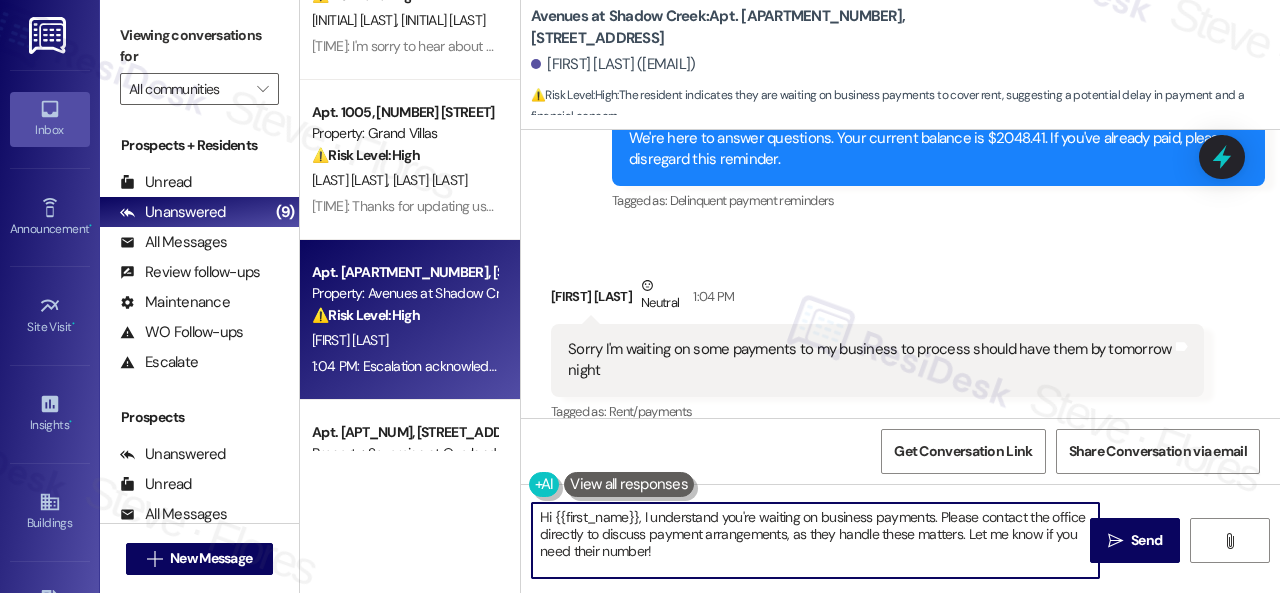 drag, startPoint x: 676, startPoint y: 555, endPoint x: 442, endPoint y: 495, distance: 241.56987 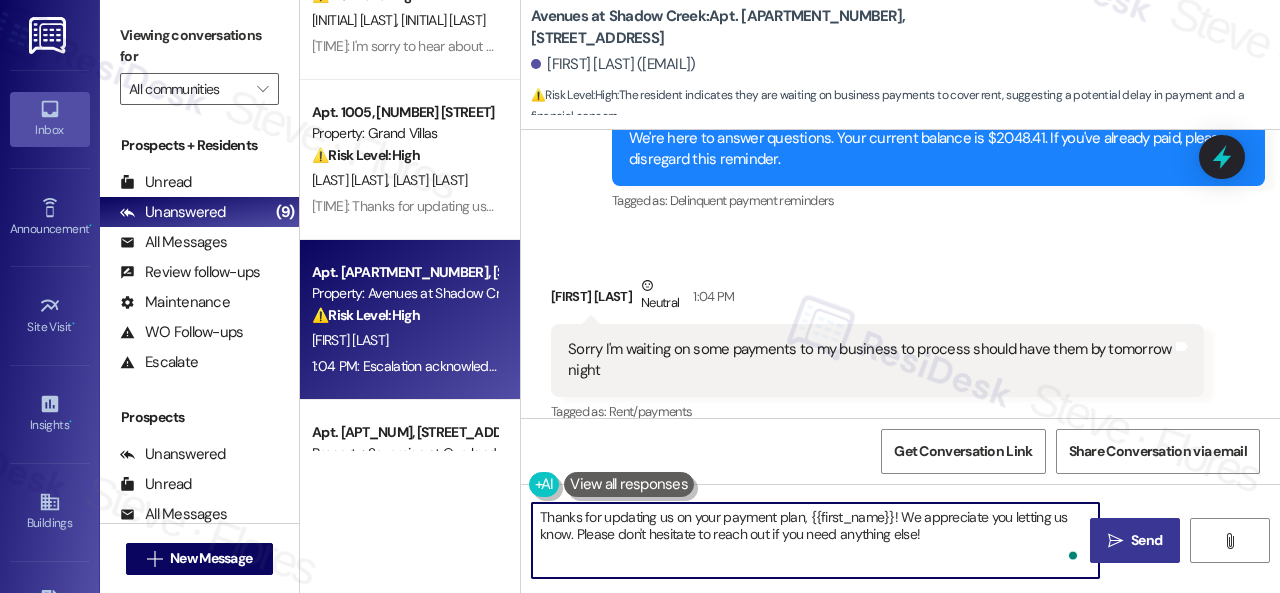 type on "Thanks for updating us on your payment plan, {{first_name}}! We appreciate you letting us know. Please don't hesitate to reach out if you need anything else!" 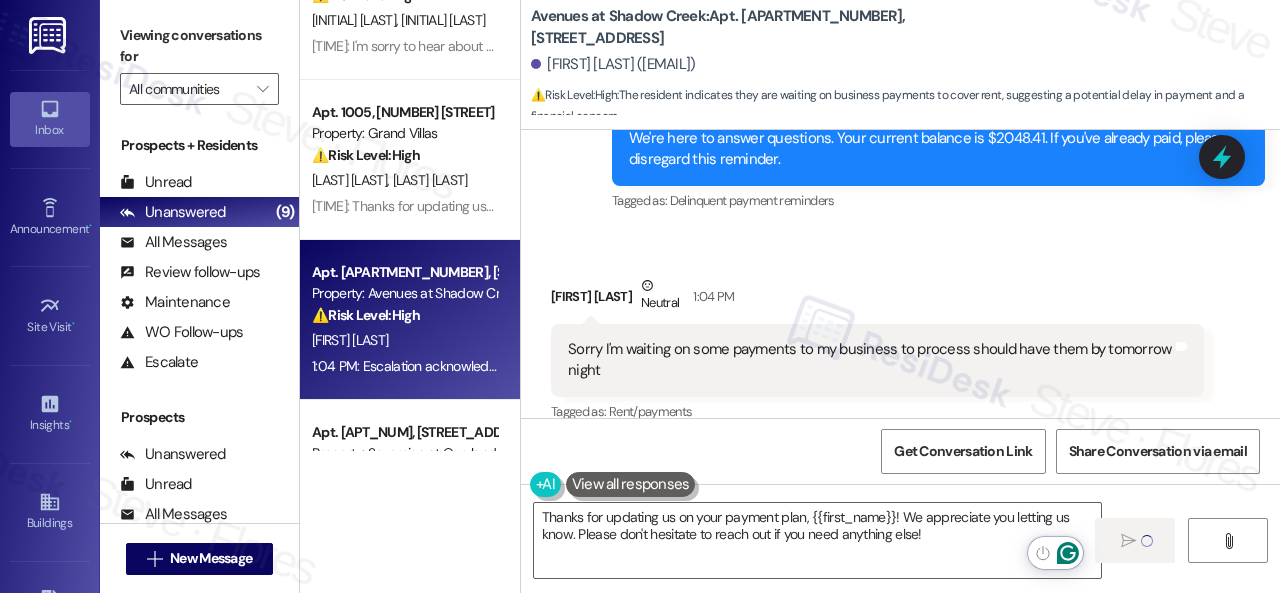 type 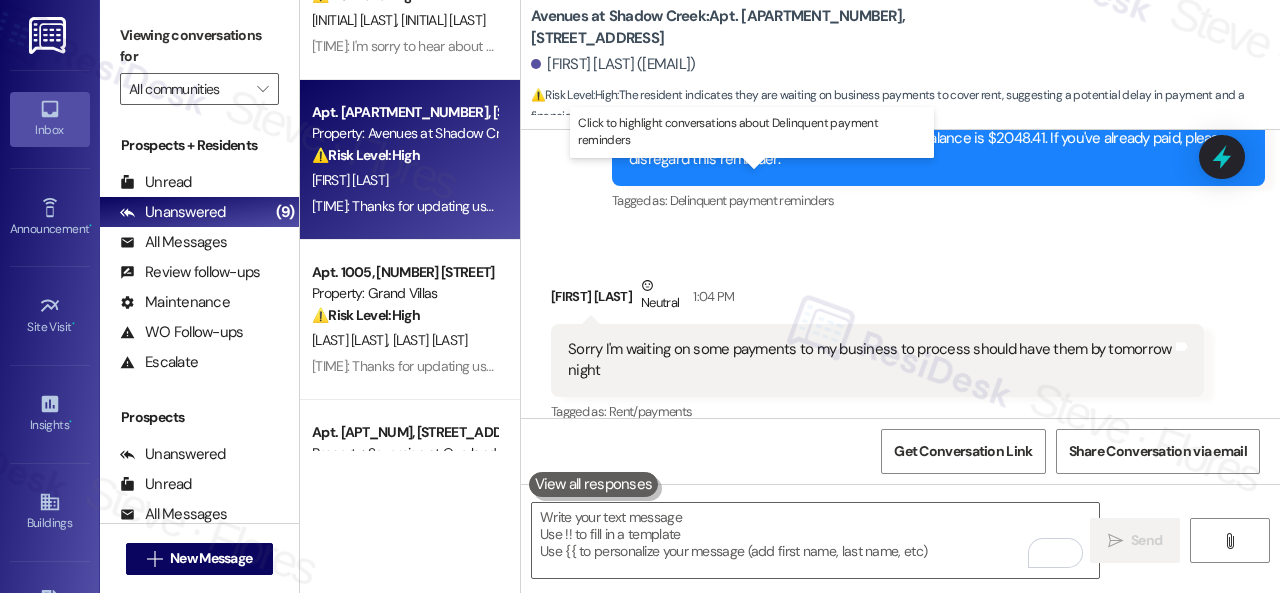 click on "Received via SMS Christopher Mcbee   Neutral 1:04 PM Sorry I'm waiting on some payments to my business to process should have them by tomorrow night Tags and notes Tagged as:   Rent/payments Click to highlight conversations about Rent/payments" at bounding box center (900, 335) 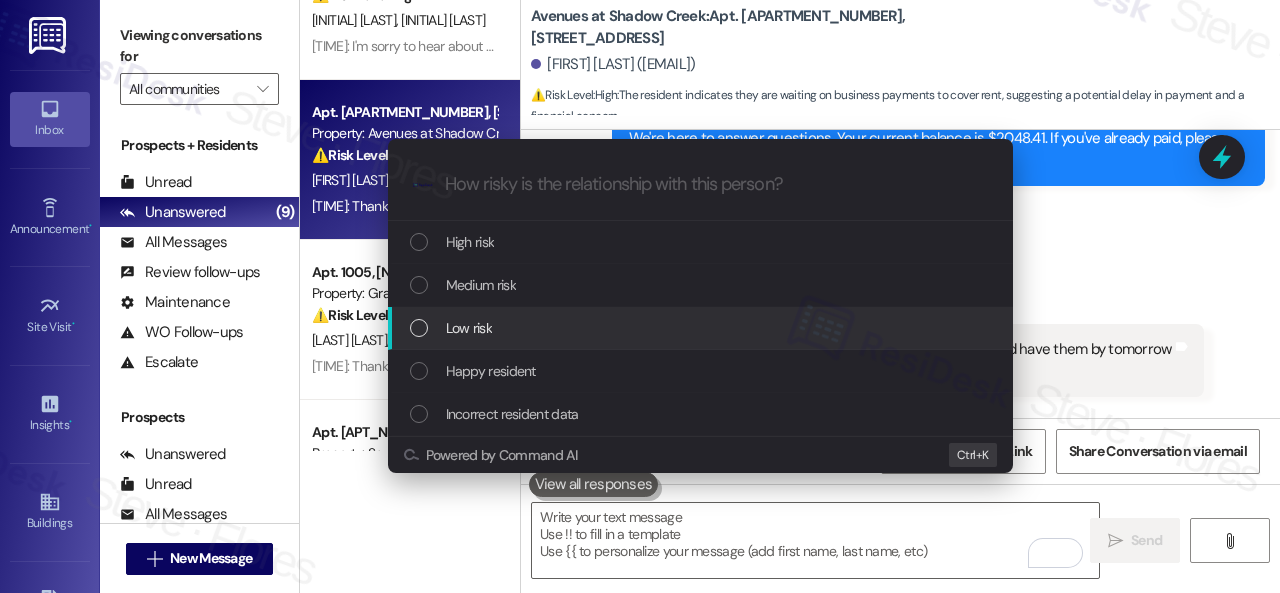 click on "Low risk" at bounding box center (469, 328) 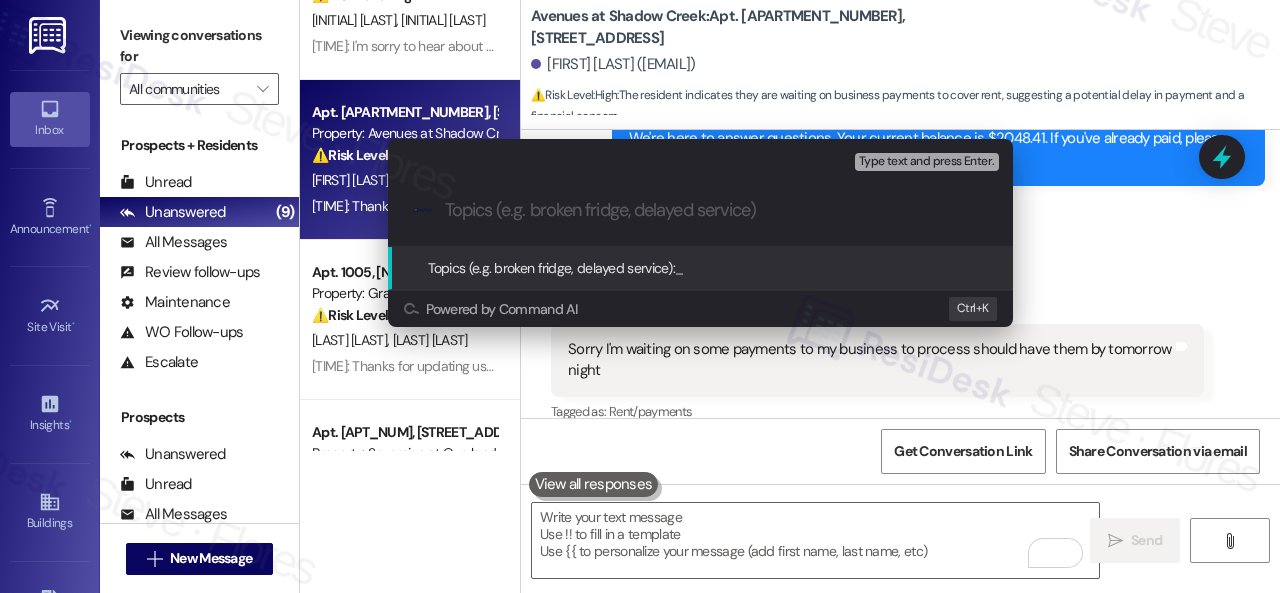 paste on "Late payment notice." 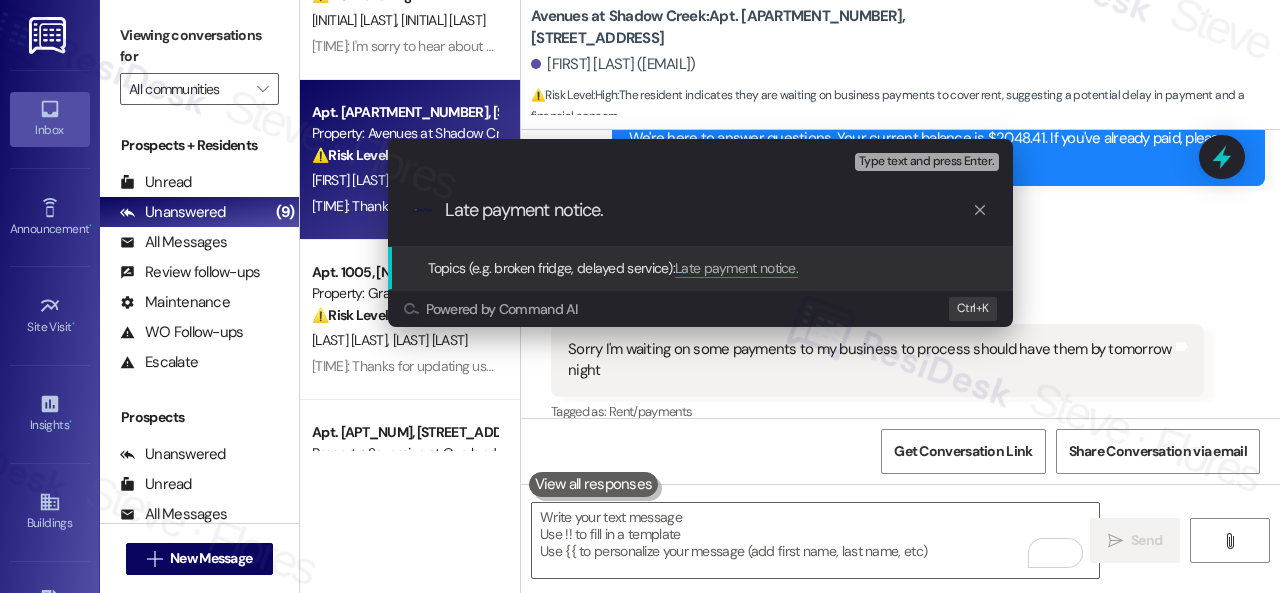 type 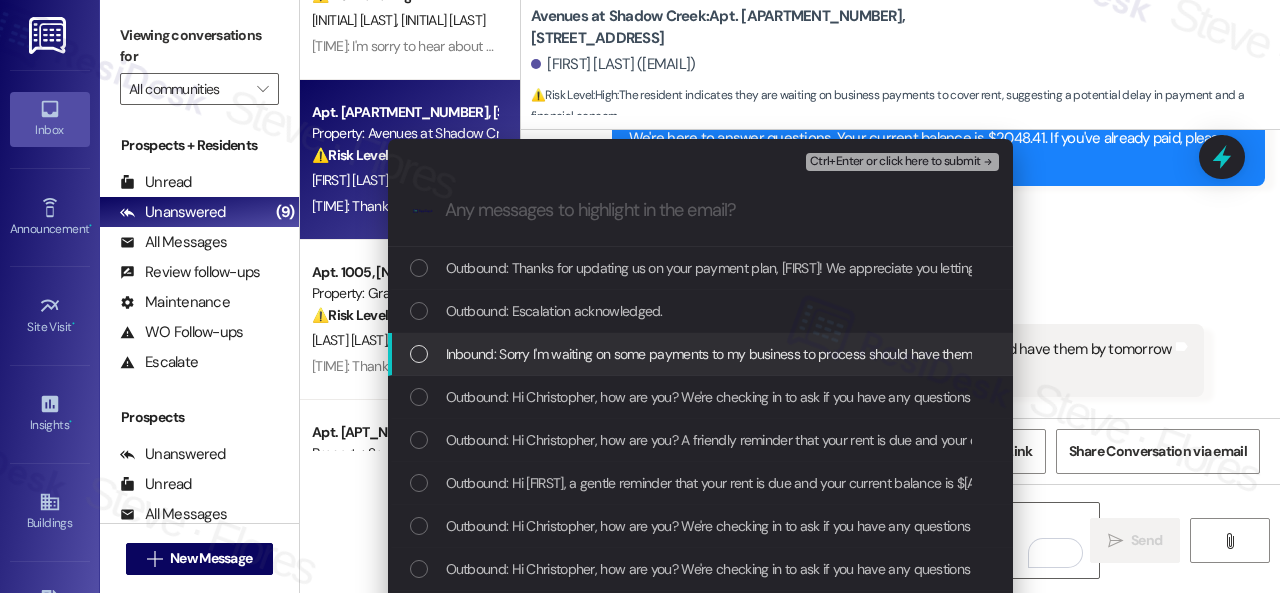 click on "Inbound: Sorry I'm waiting on some payments to my business to process should have them by tomorrow night" at bounding box center (764, 354) 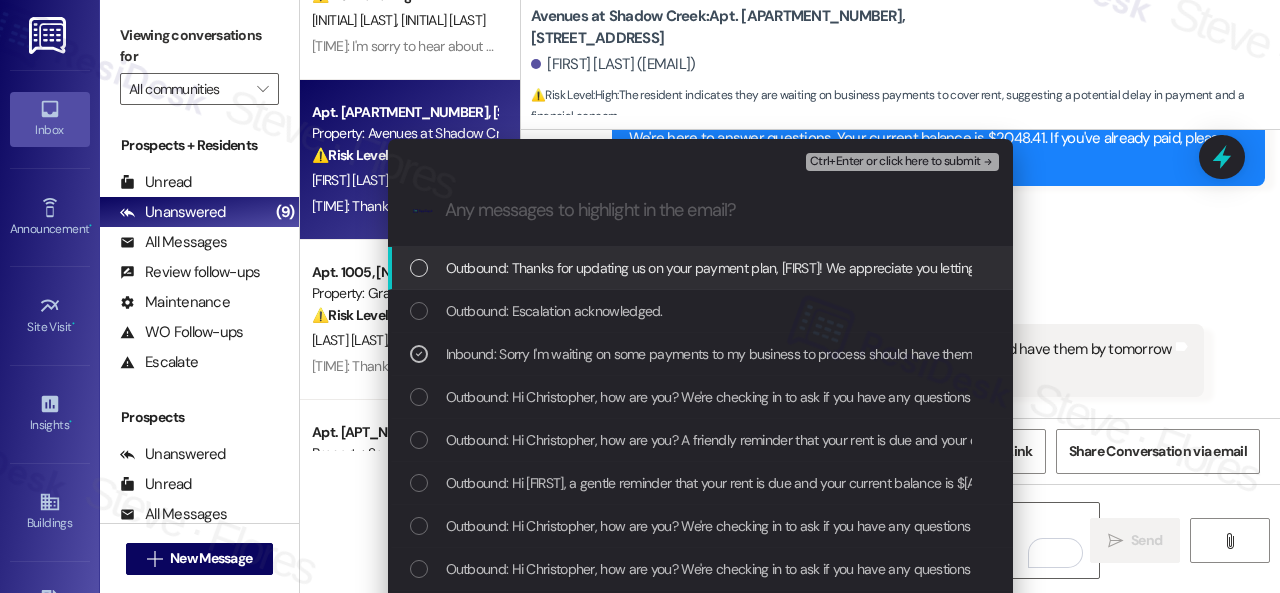 click on "Ctrl+Enter or click here to submit" at bounding box center [895, 162] 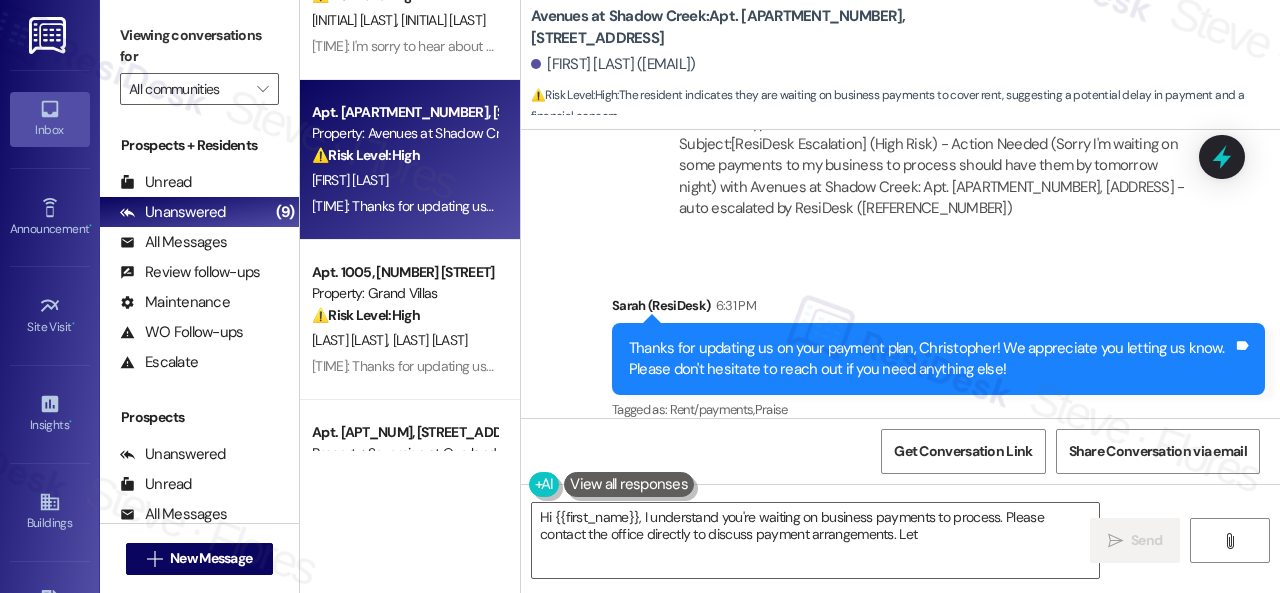 scroll, scrollTop: 6134, scrollLeft: 0, axis: vertical 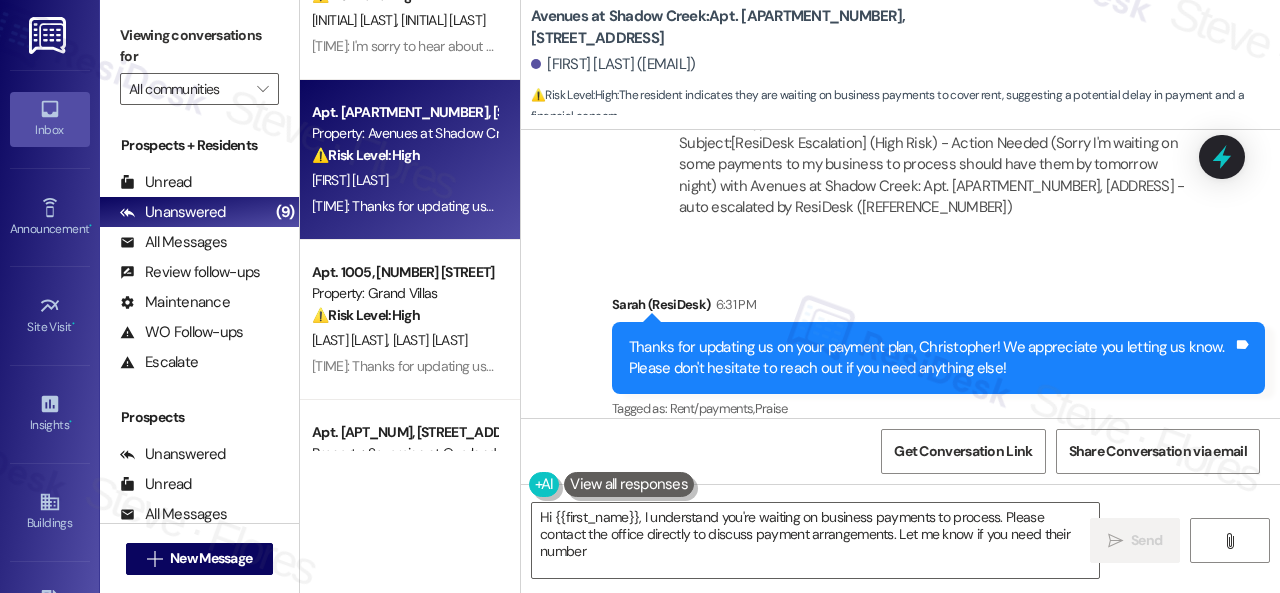 type on "Hi {{first_name}}, I understand you're waiting on business payments to process. Please contact the office directly to discuss payment arrangements. Let me know if you need their number!" 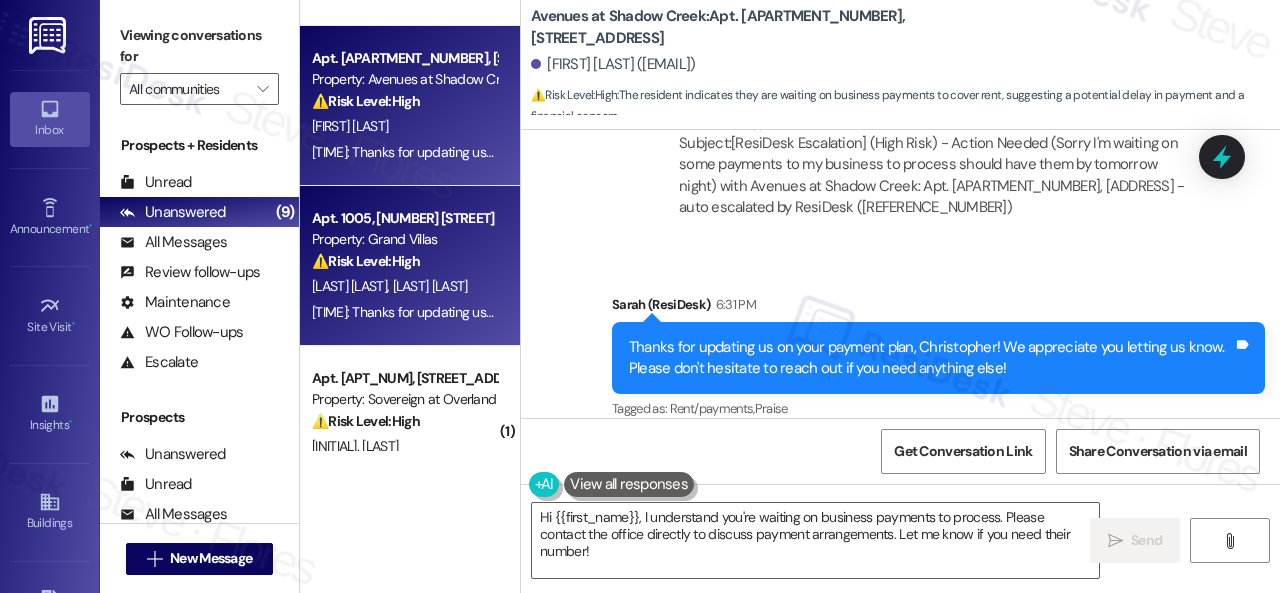scroll, scrollTop: 500, scrollLeft: 0, axis: vertical 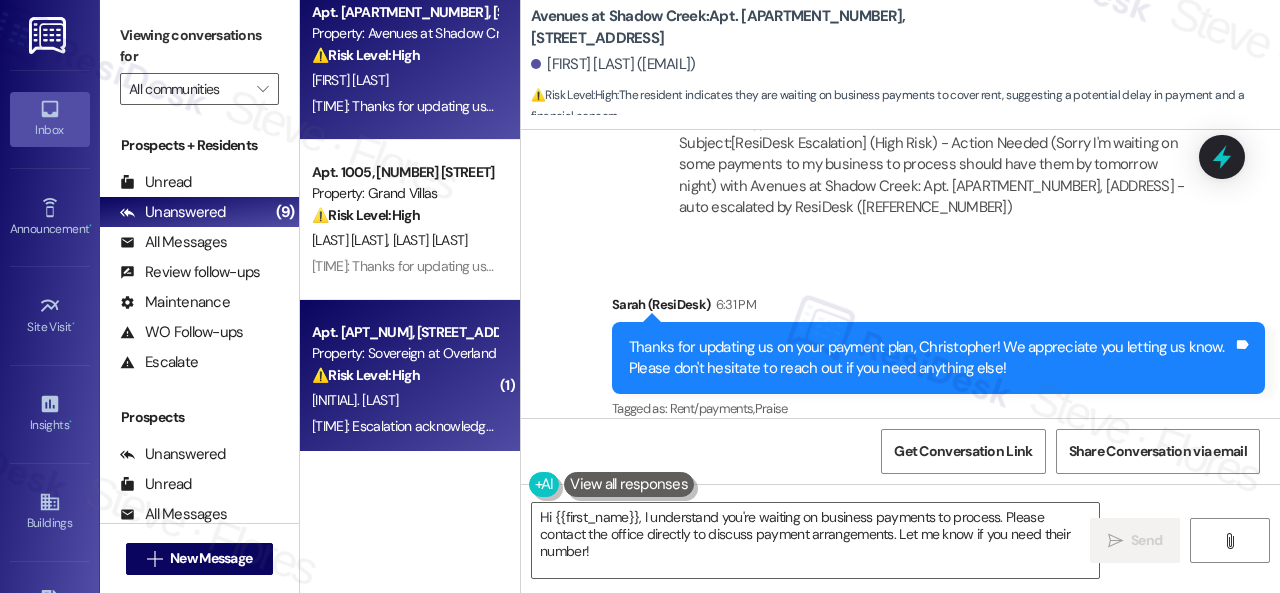 click on "P. Erskine" at bounding box center (404, 400) 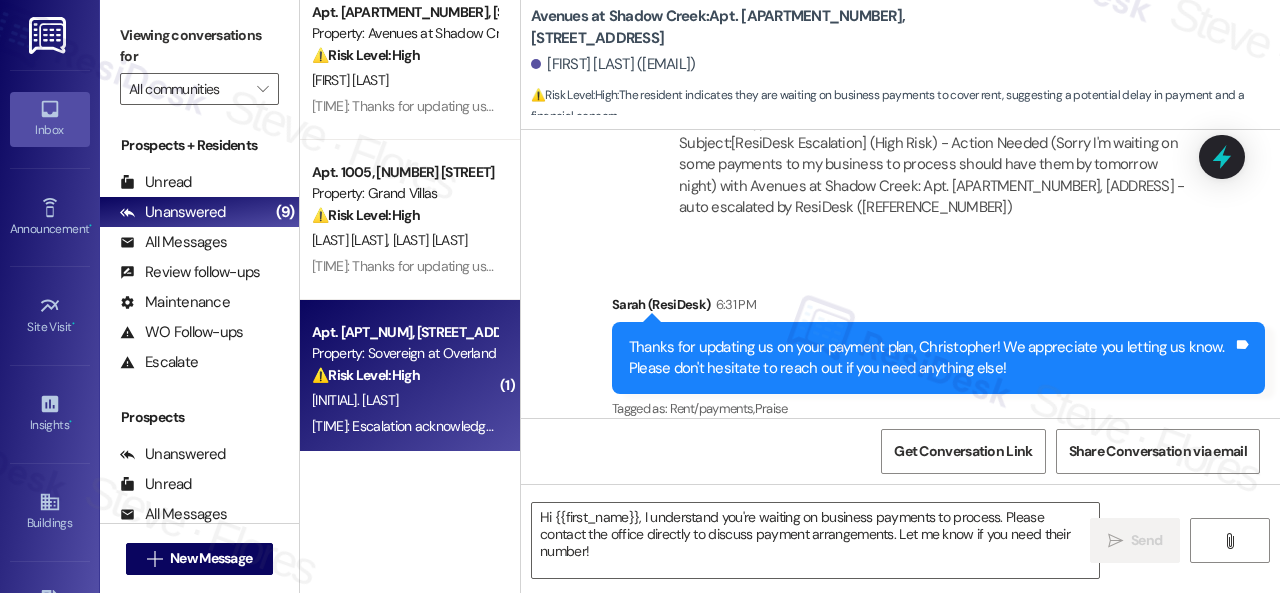 type on "Fetching suggested responses. Please feel free to read through the conversation in the meantime." 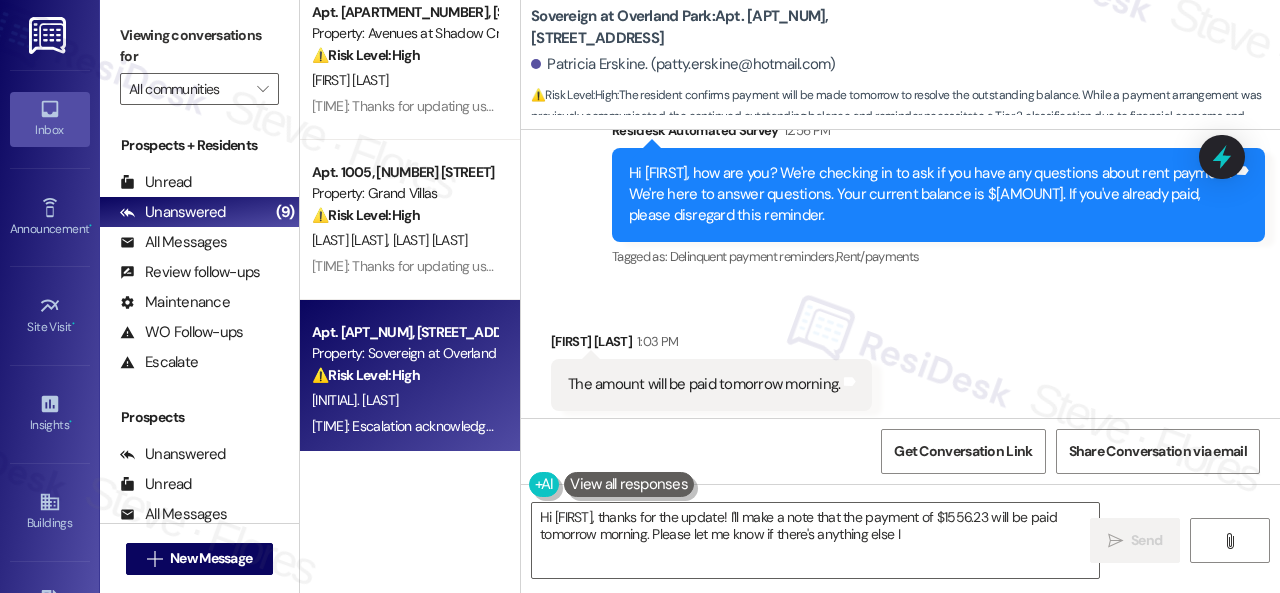 scroll, scrollTop: 33503, scrollLeft: 0, axis: vertical 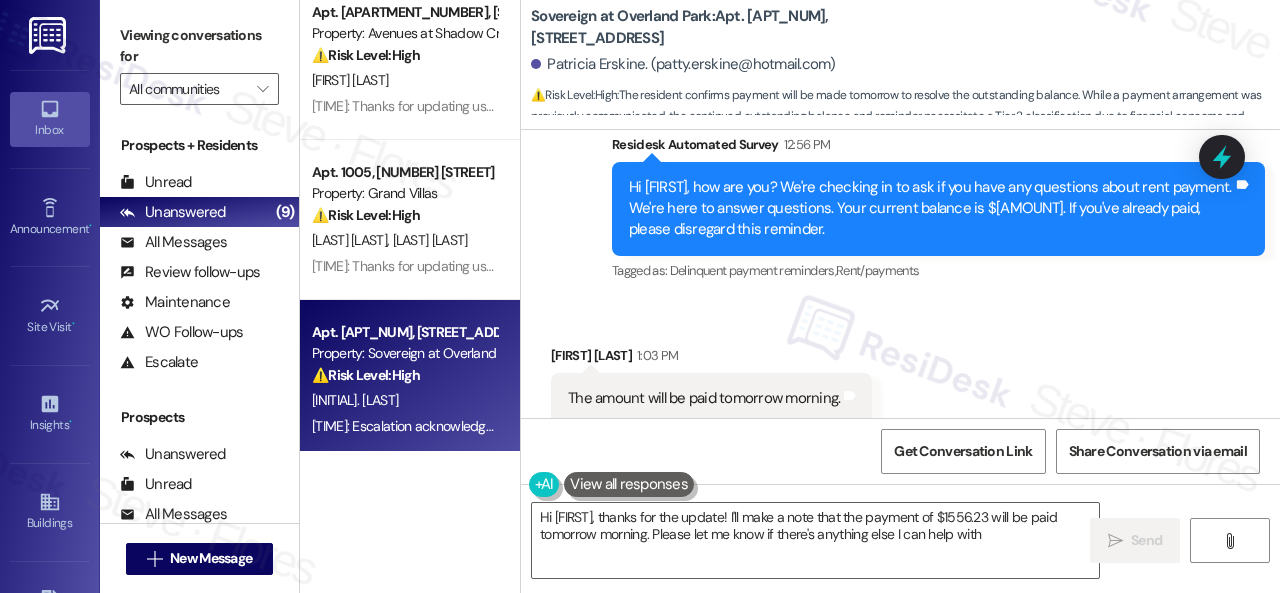 type on "Hi Patty, thanks for the update! I'll make a note that the payment of $1556.23 will be paid tomorrow morning. Please let me know if there's anything else I can help with!" 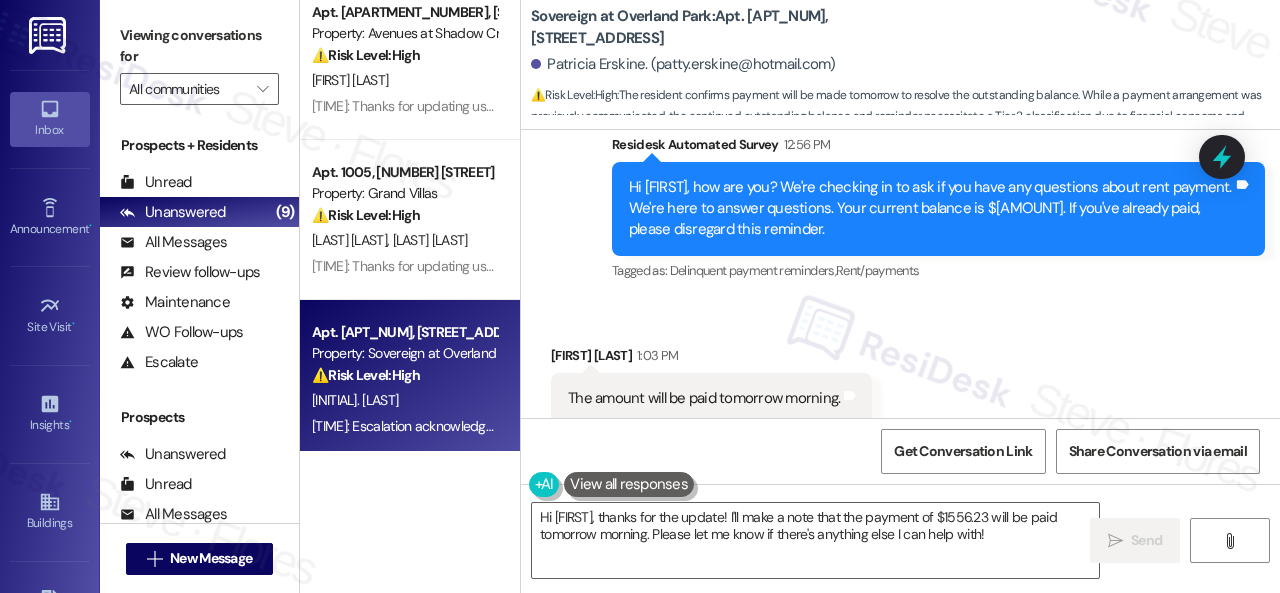 click on "Tagged as:   Delinquent payment reminders ,  Click to highlight conversations about Delinquent payment reminders Rent/payments Click to highlight conversations about Rent/payments" at bounding box center (938, 270) 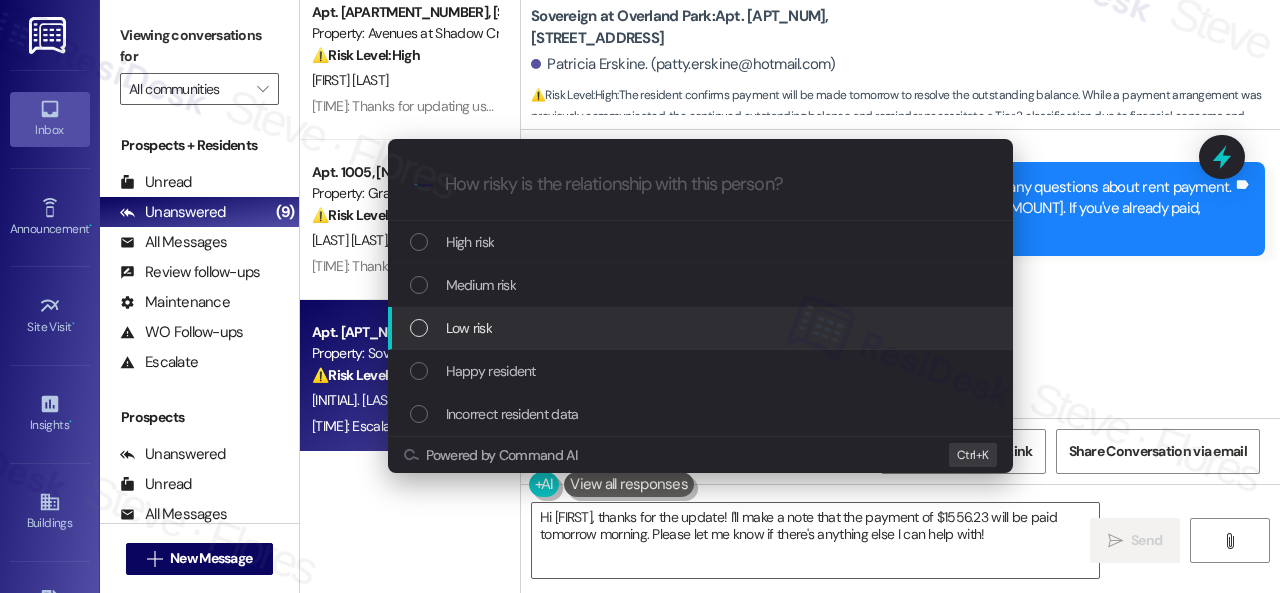click on "Low risk" at bounding box center [469, 328] 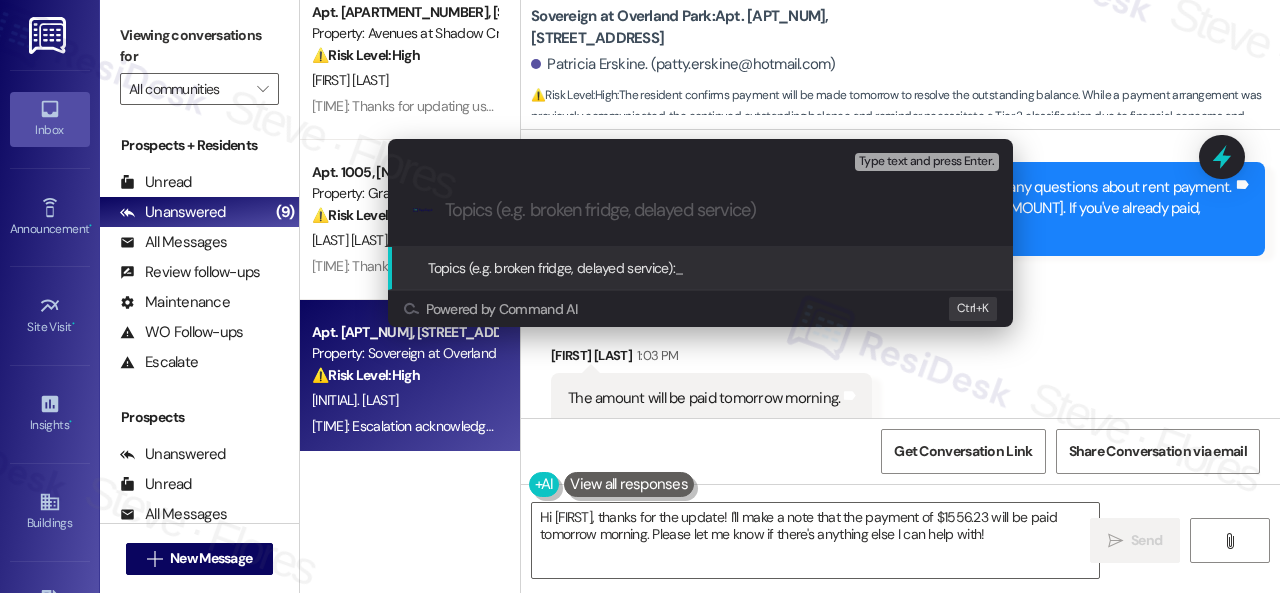 paste on "Late payment notice." 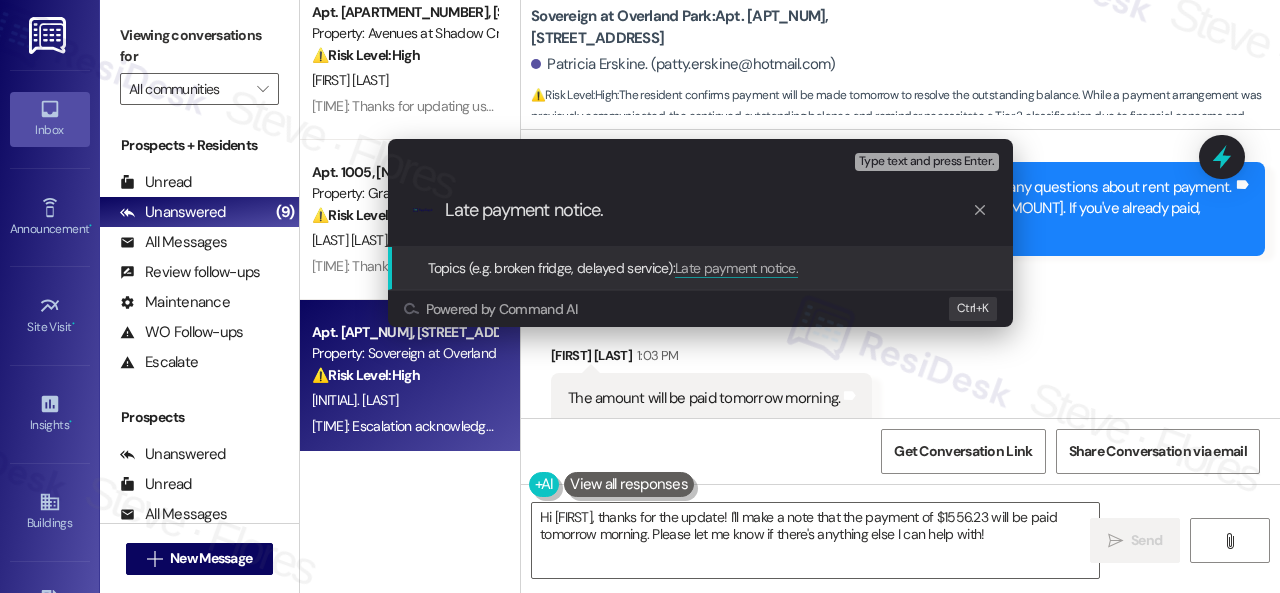 type 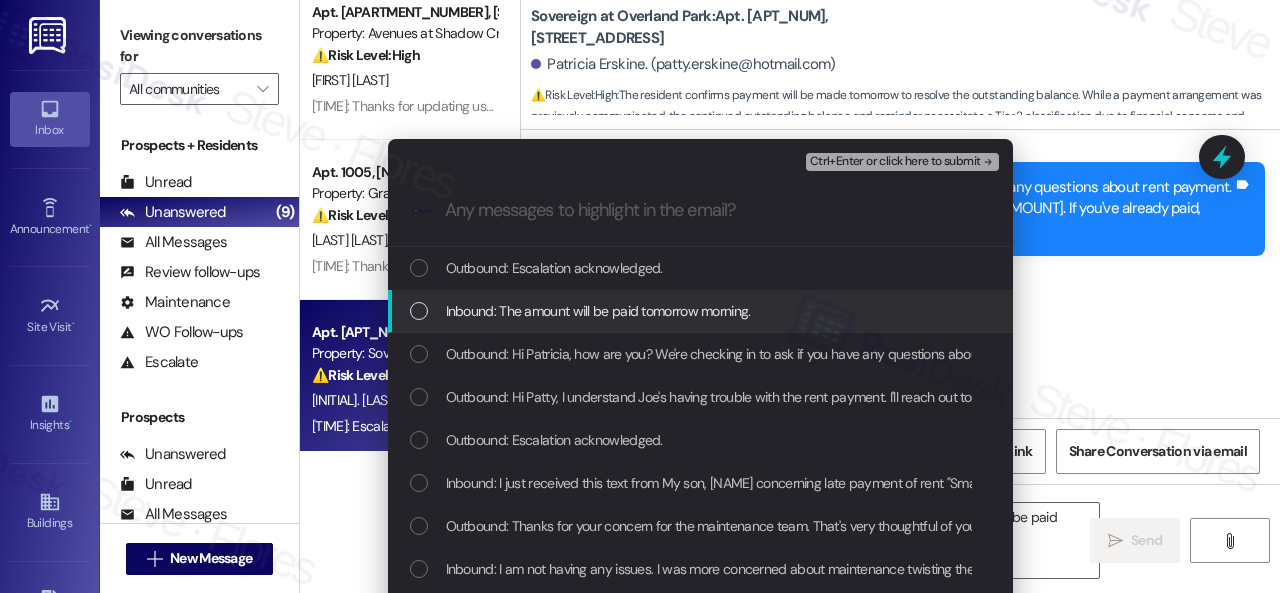 click on "Inbound: The amount will be paid tomorrow morning." at bounding box center (598, 311) 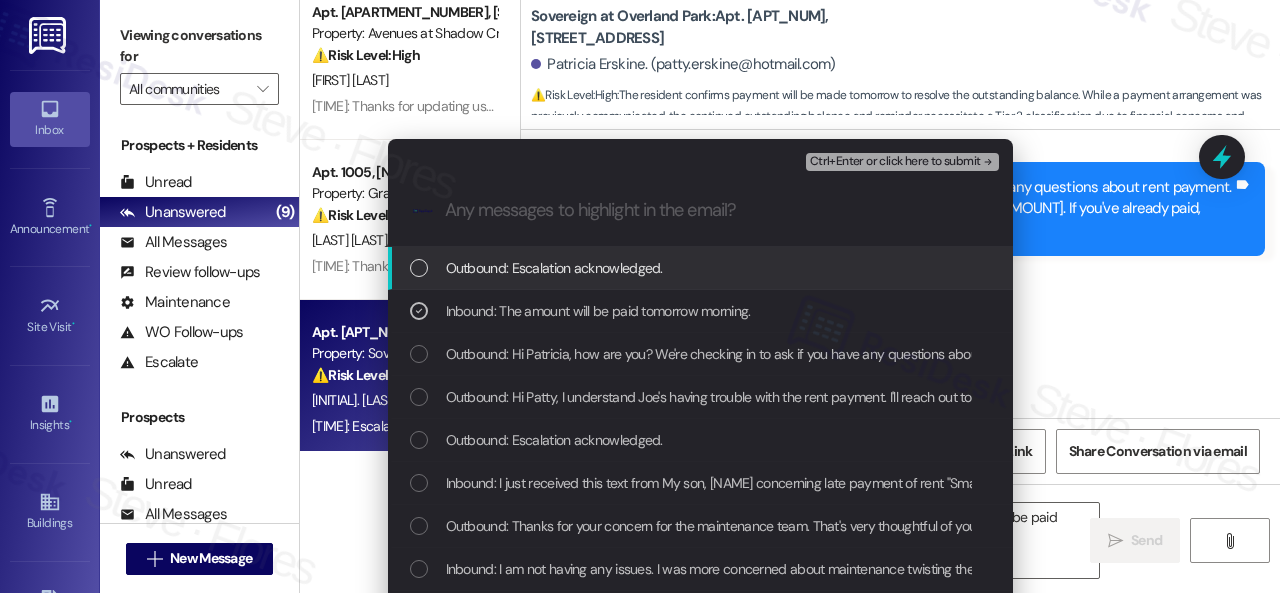 click on "Ctrl+Enter or click here to submit" at bounding box center [895, 162] 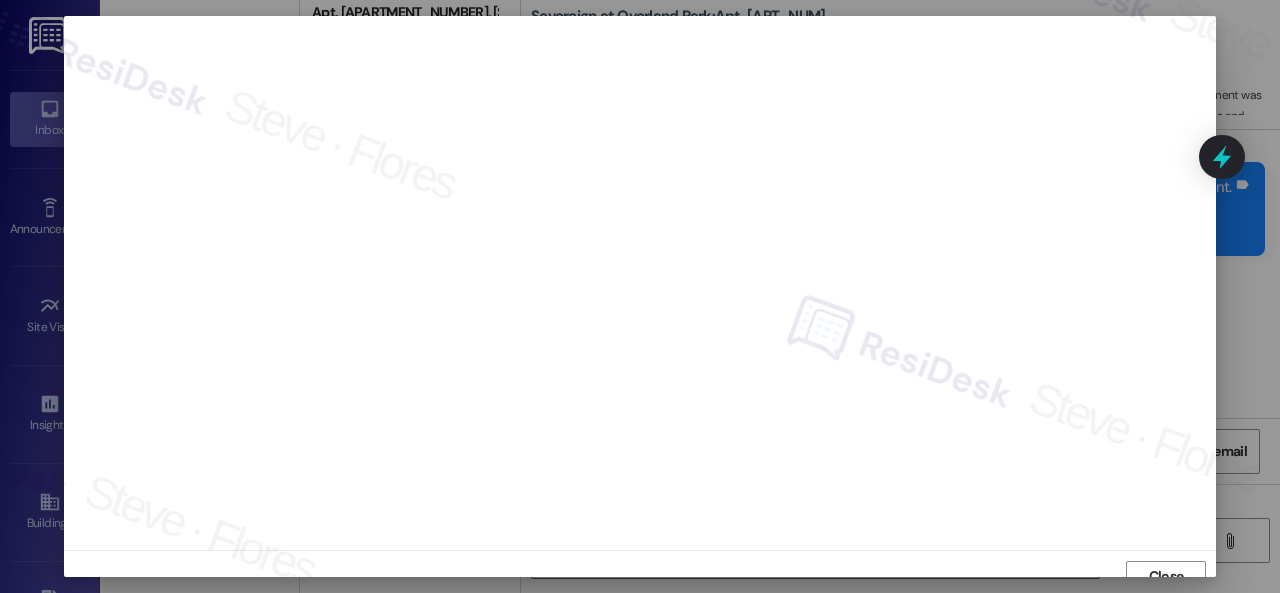 scroll, scrollTop: 15, scrollLeft: 0, axis: vertical 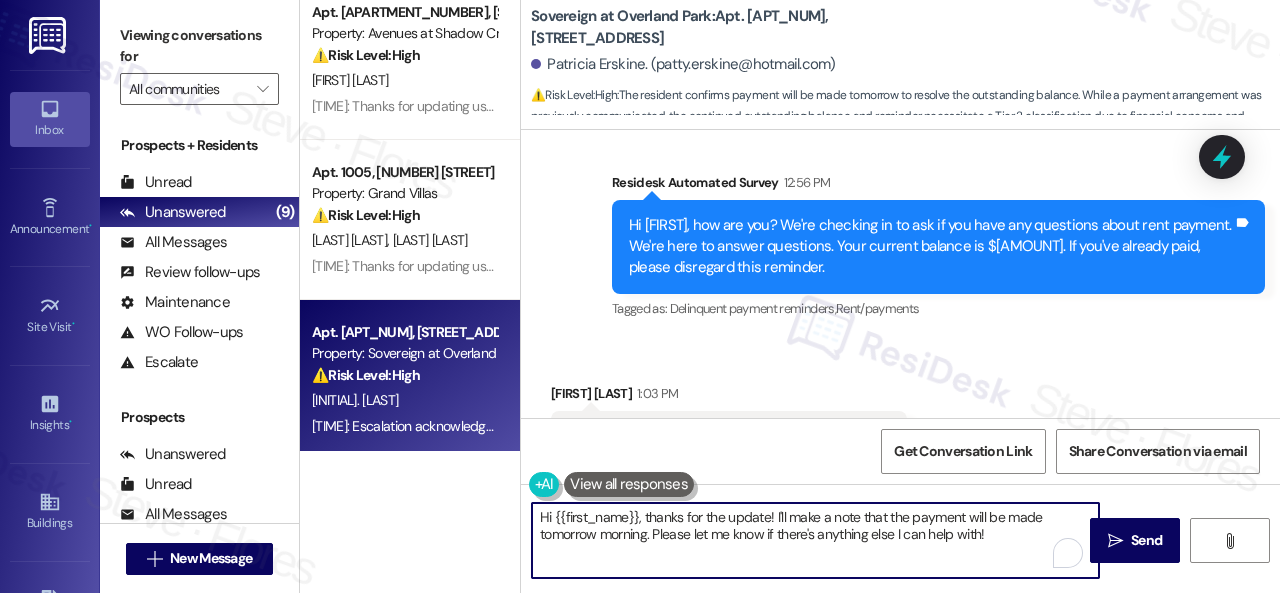 drag, startPoint x: 1000, startPoint y: 533, endPoint x: 424, endPoint y: 439, distance: 583.61975 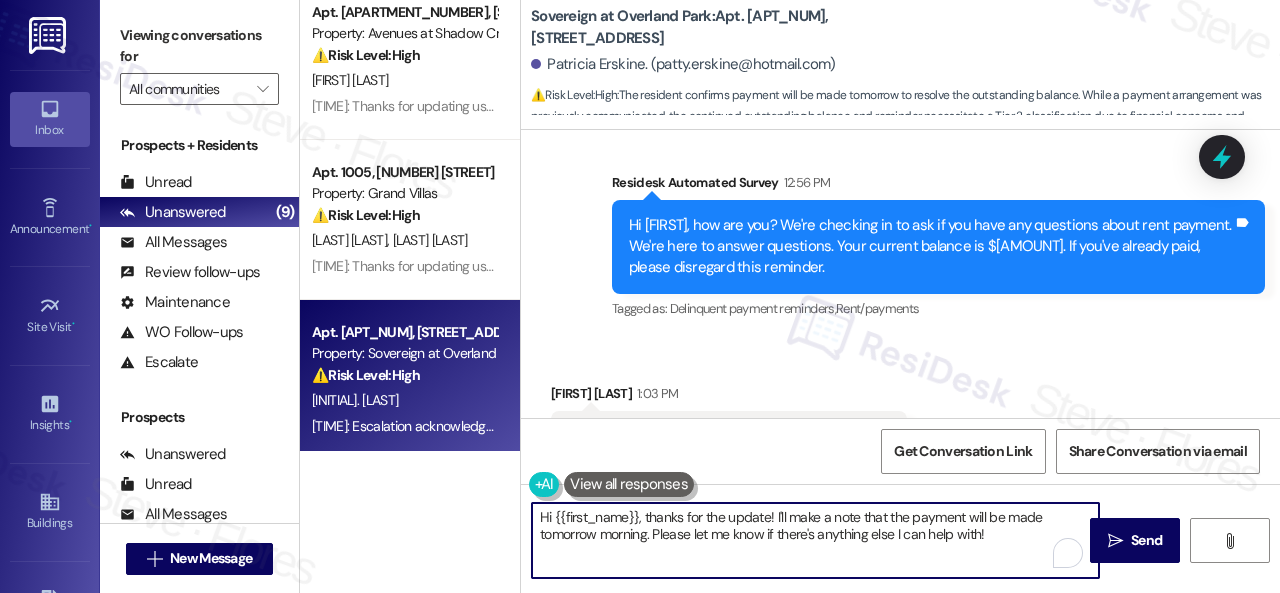 paste on "Thanks for updating us on your payment plan, {{first_name}}! We appreciate you letting us know. Please don't hesitate to reach out if you need anything else" 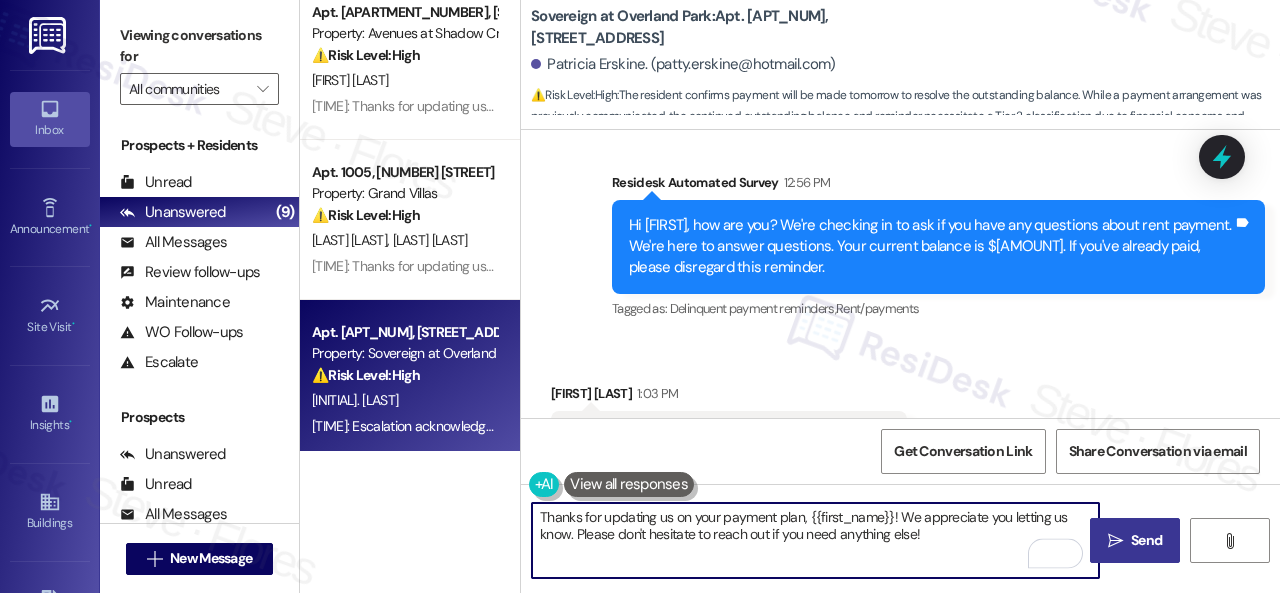 type on "Thanks for updating us on your payment plan, {{first_name}}! We appreciate you letting us know. Please don't hesitate to reach out if you need anything else!" 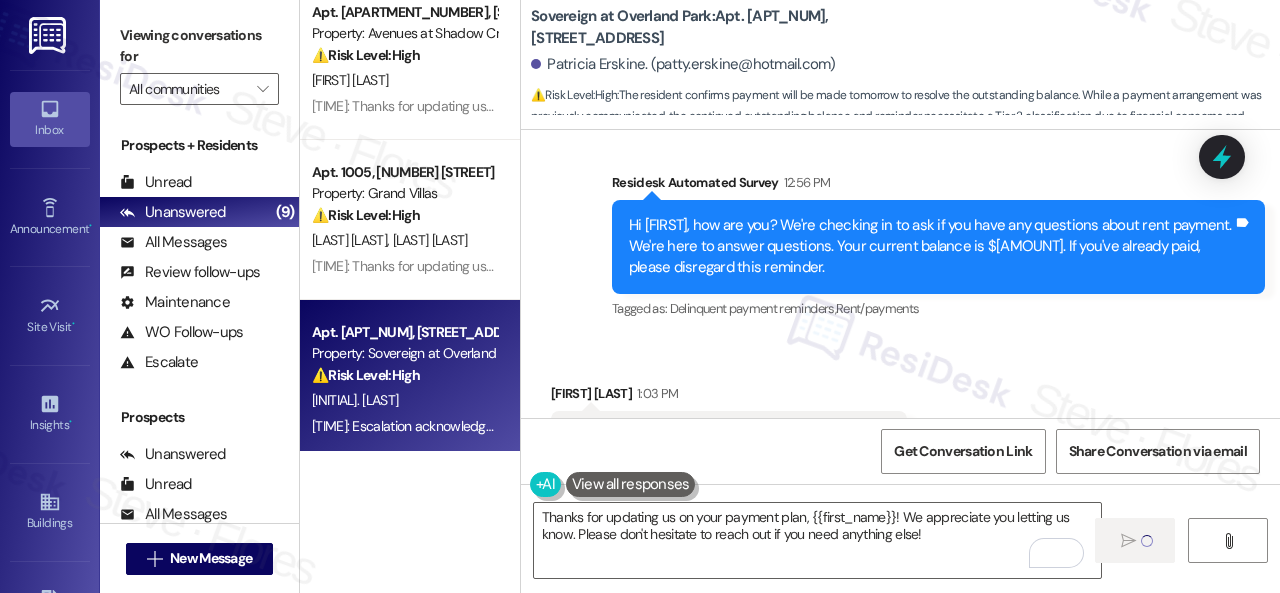 type 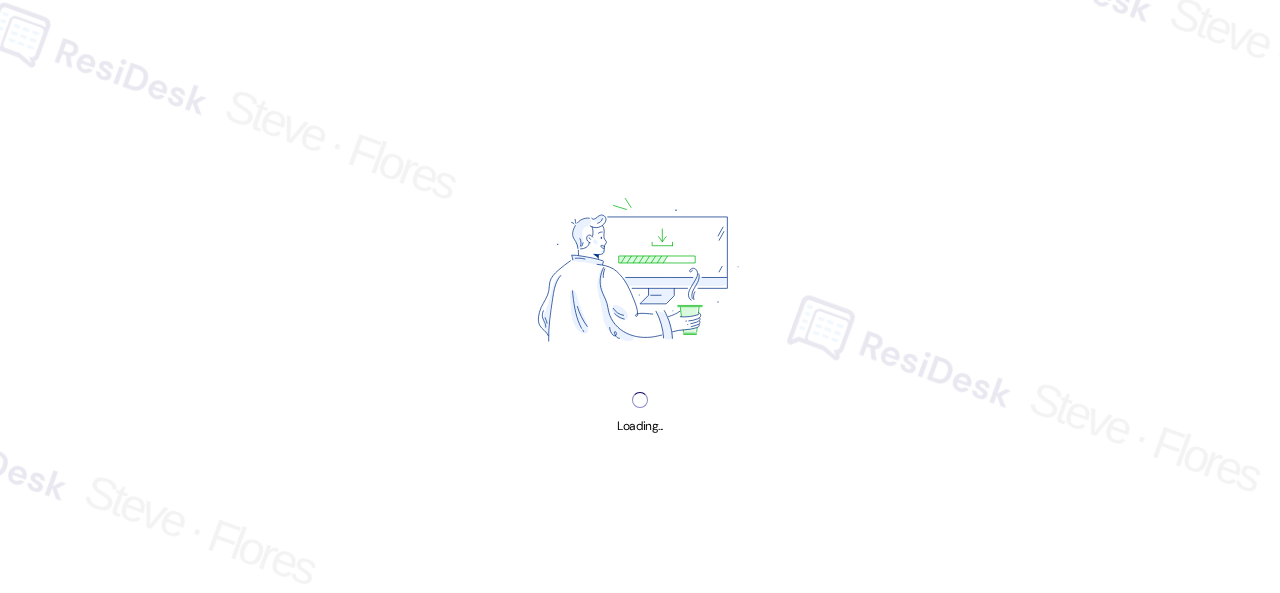 scroll, scrollTop: 0, scrollLeft: 0, axis: both 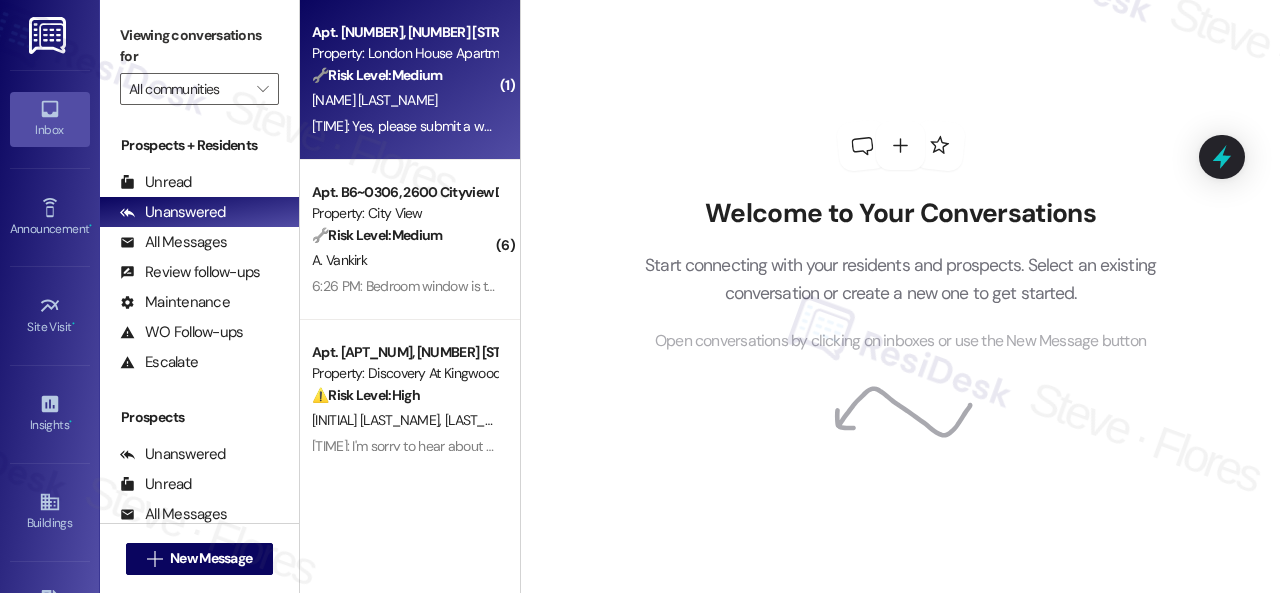 click on "Apt. [NUMBER], [NUMBER] [STREET_NAME] [STREET_TYPE] Property: London House Apartments & Flats 🔧 Risk Level: Medium The resident is reporting a roach sighting, which is a pest control issue. While unpleasant, it doesn't represent an immediate health hazard or property damage. The conversation is proceeding normally with the resident agreeing to a work order." at bounding box center (404, 54) 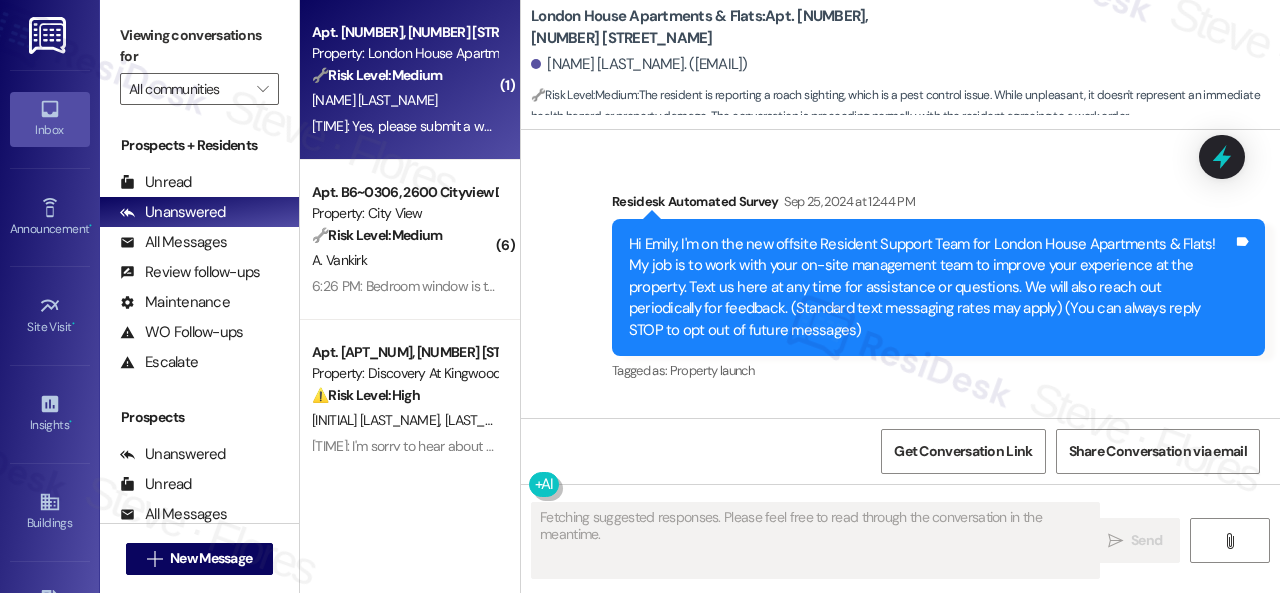 scroll, scrollTop: 14678, scrollLeft: 0, axis: vertical 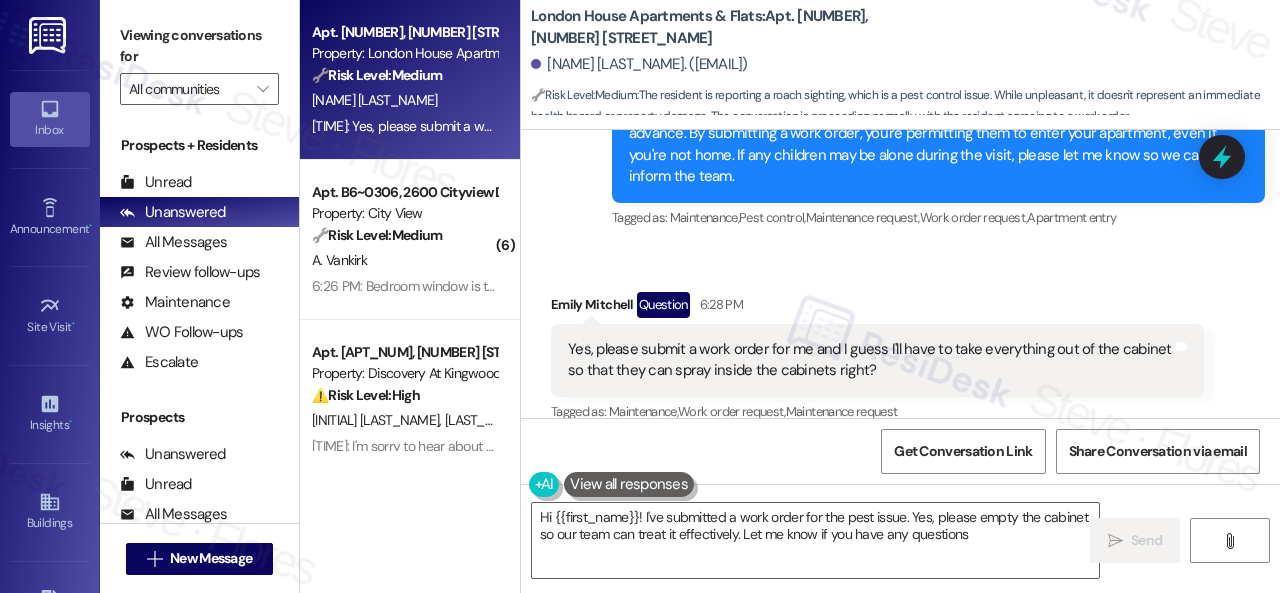 type on "Hi {{first_name}}! I've submitted a work order for the pest issue. Yes, please empty the cabinet so our team can treat it effectively. Let me know if you have any questions!" 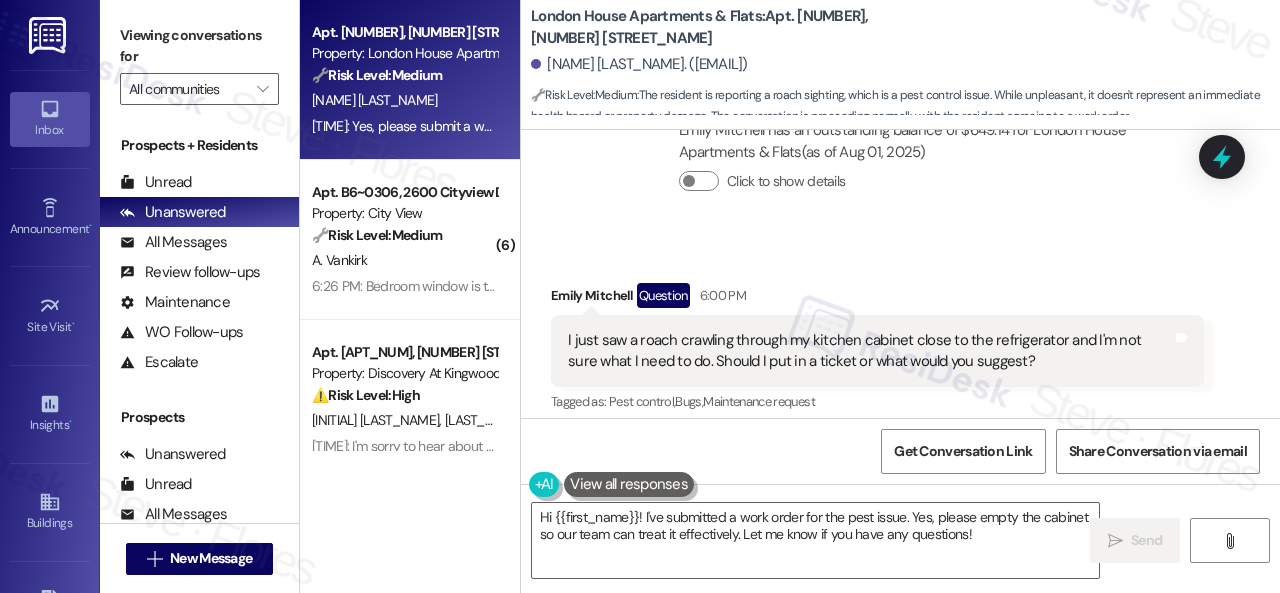 scroll, scrollTop: 14178, scrollLeft: 0, axis: vertical 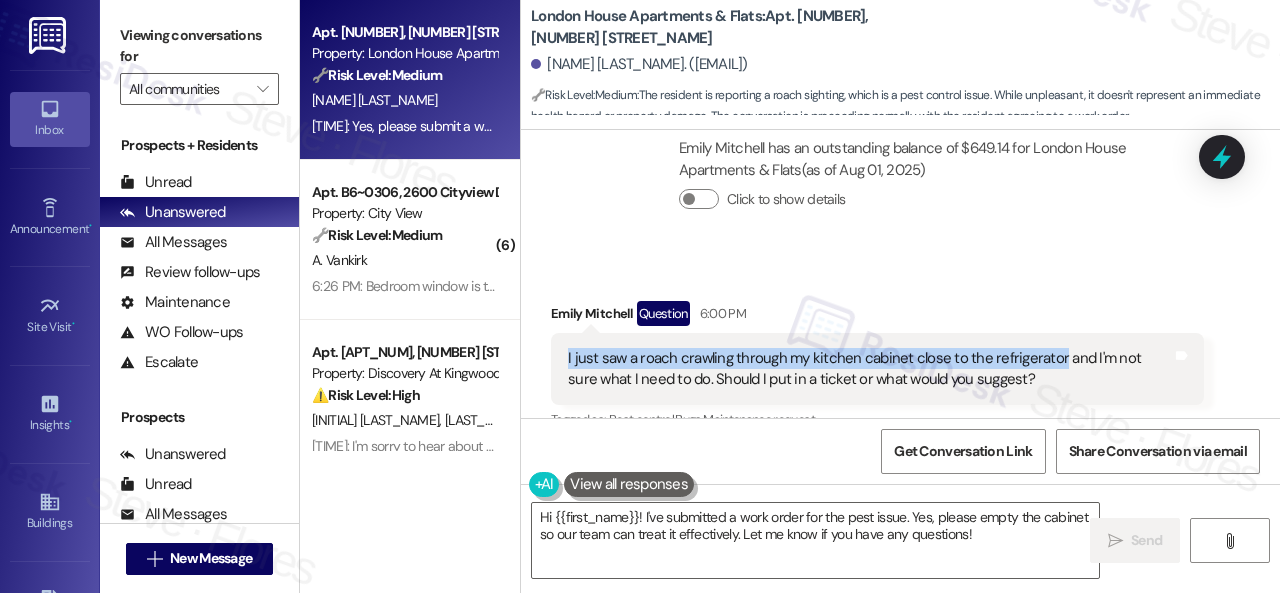drag, startPoint x: 560, startPoint y: 331, endPoint x: 1051, endPoint y: 325, distance: 491.03665 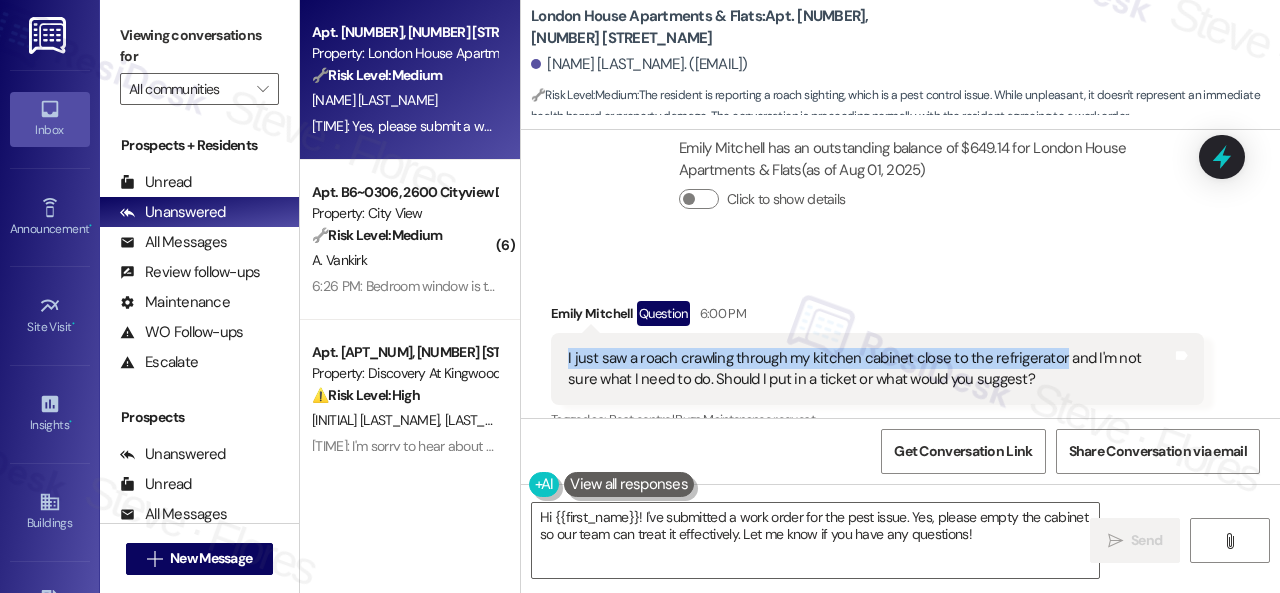 click on "I just saw a roach crawling through my kitchen cabinet close to the refrigerator and I'm not sure what I need to do. Should I put in a ticket or what would you suggest? Tags and notes" at bounding box center [877, 369] 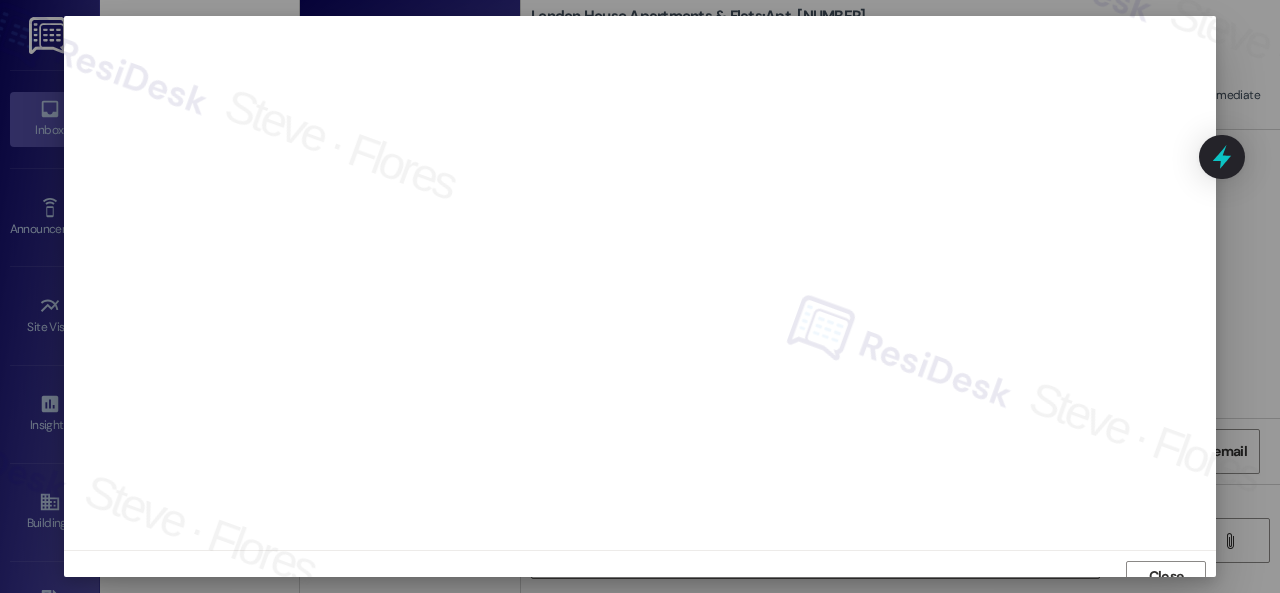 scroll, scrollTop: 15, scrollLeft: 0, axis: vertical 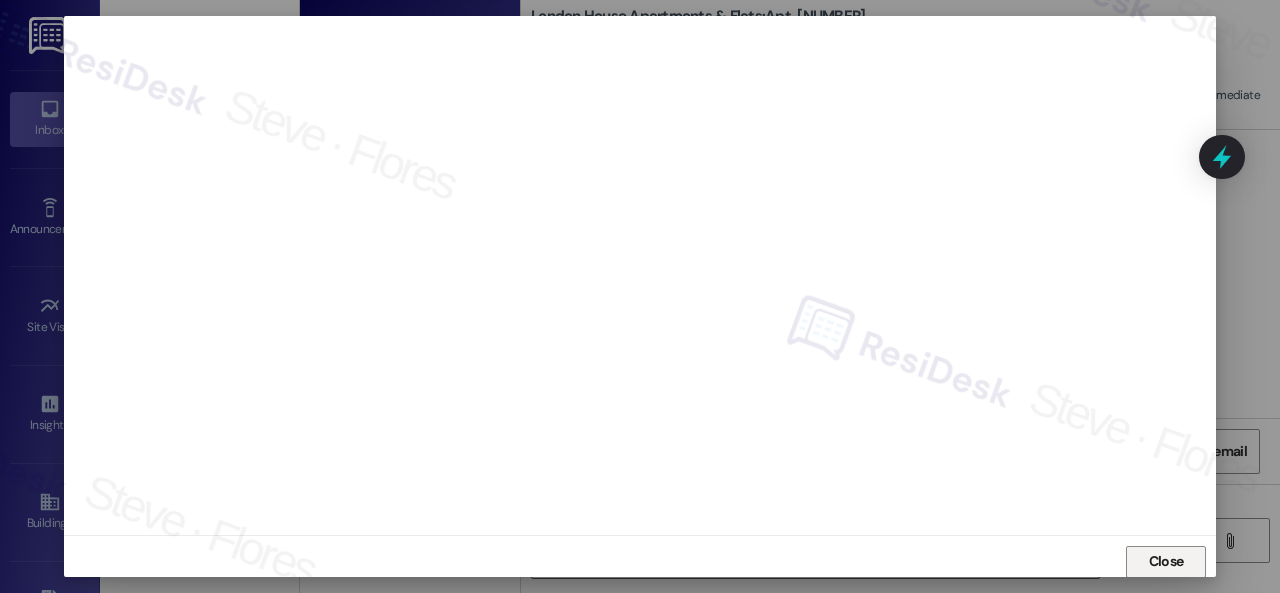 click on "Close" at bounding box center [1166, 561] 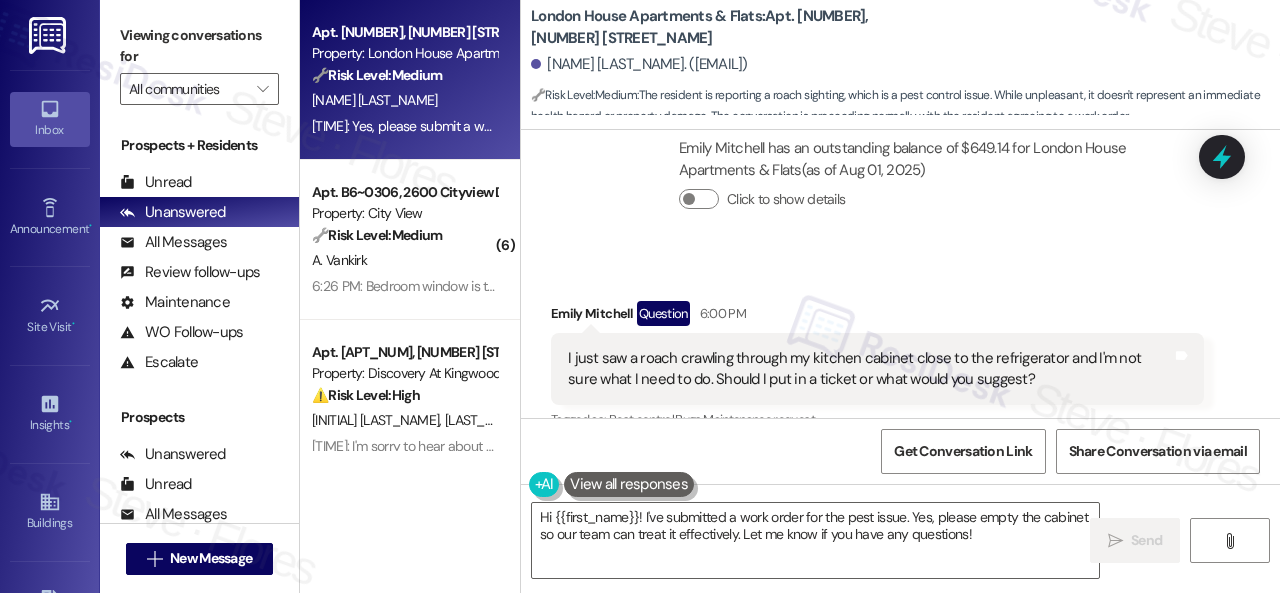 click on "Get Conversation Link Share Conversation via email" at bounding box center (900, 451) 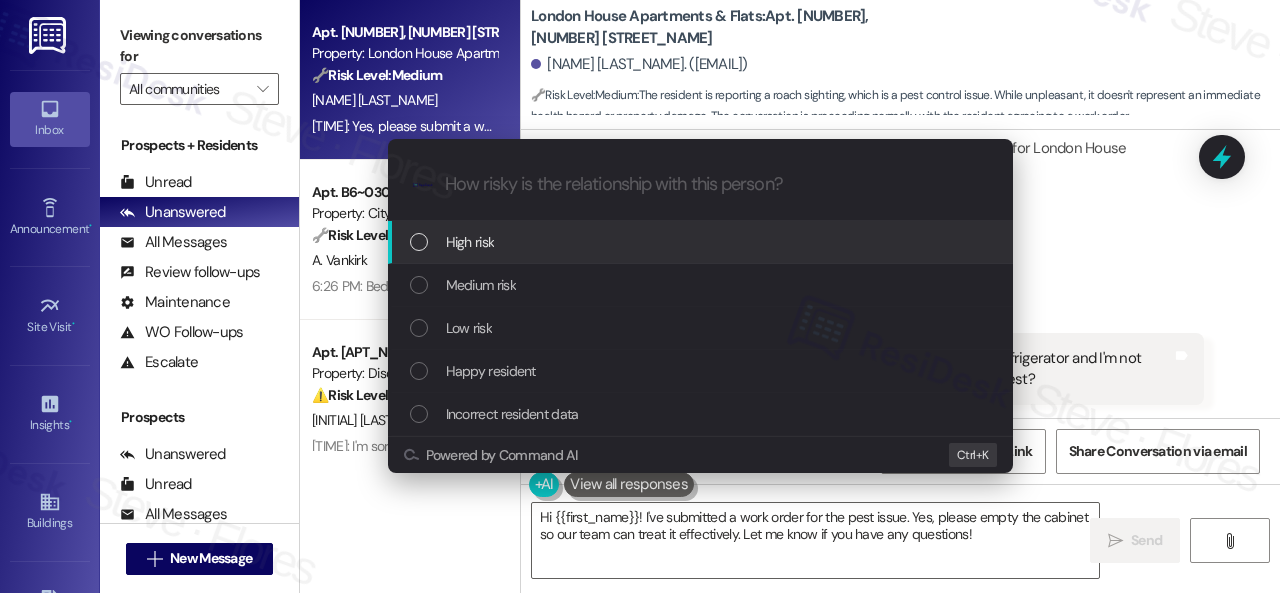click on "High risk" at bounding box center (470, 242) 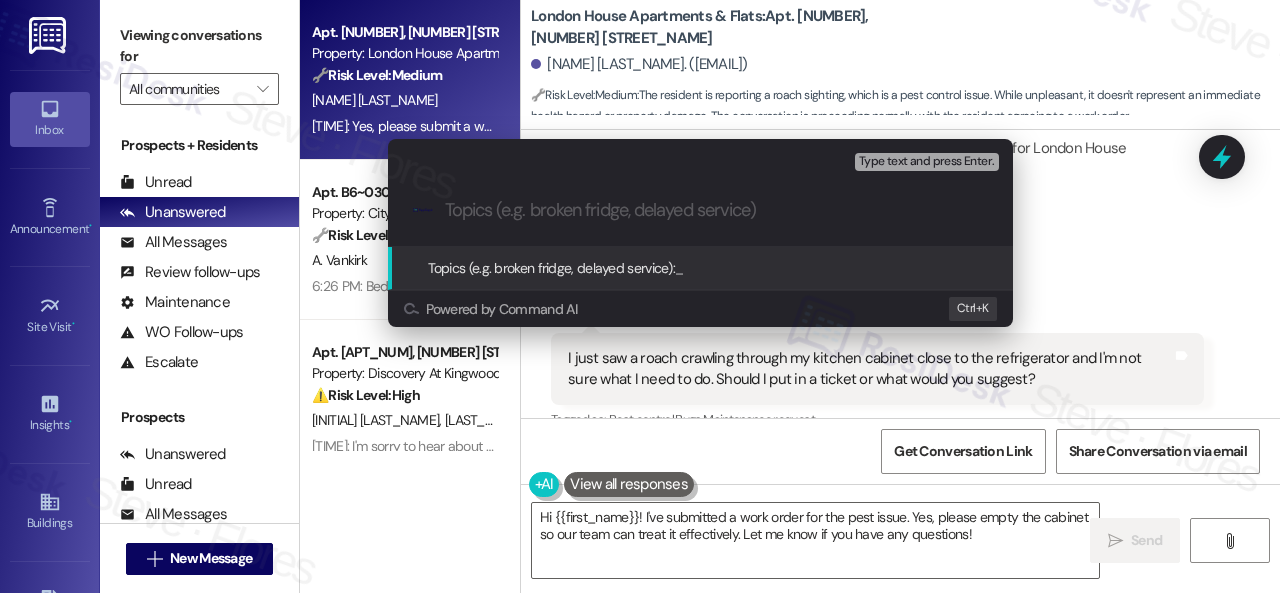 paste on "New work order/s submitted - Pest issue" 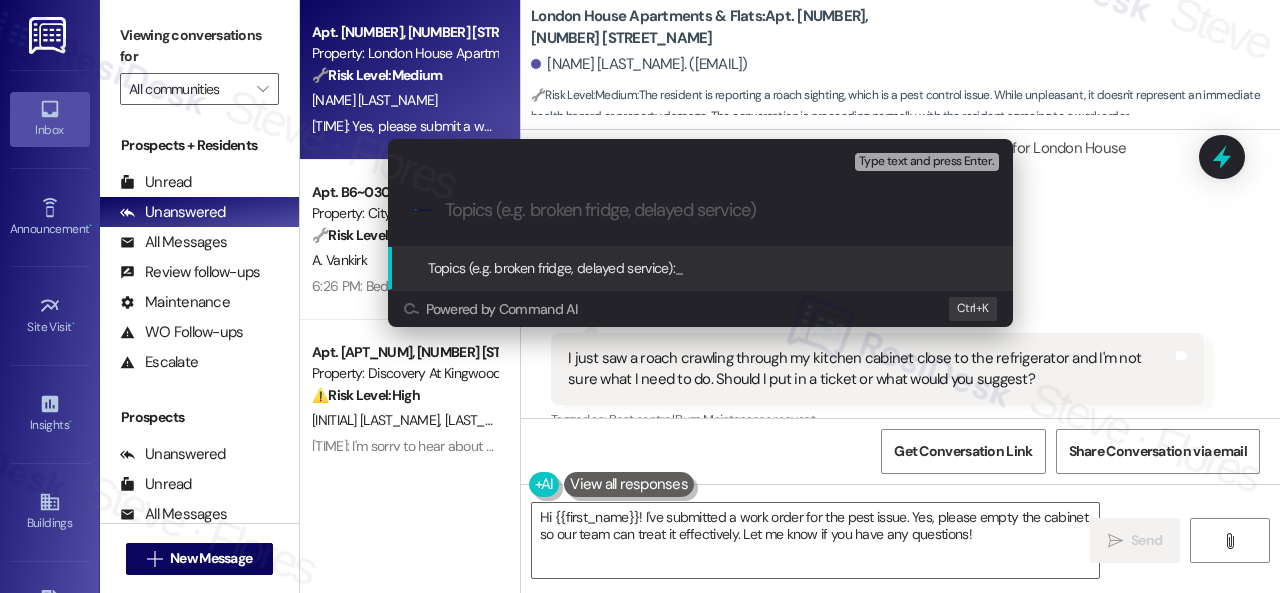 type on "New work order/s submitted - Pest issue" 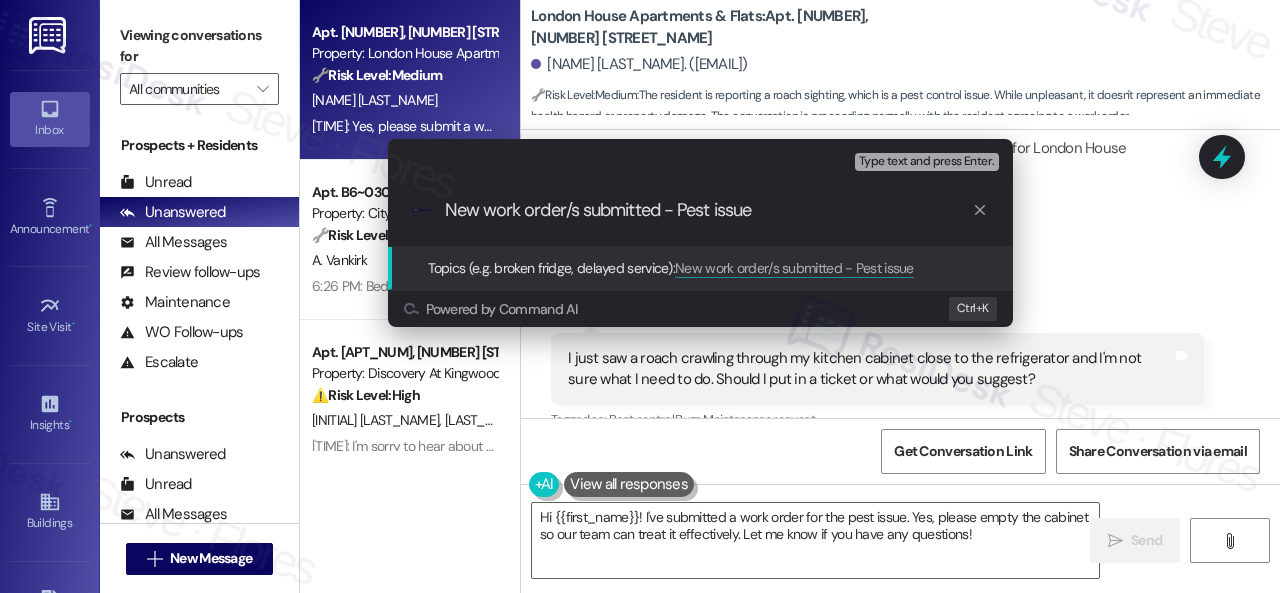 type 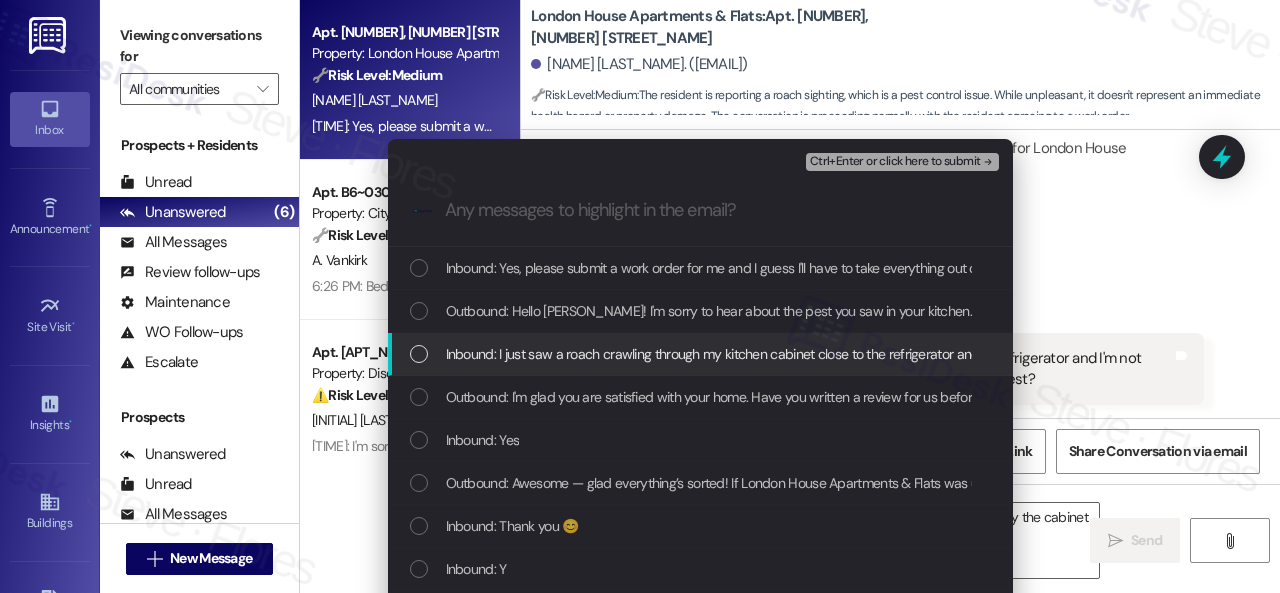 click on "Inbound: I just saw a roach crawling through my kitchen cabinet close to the refrigerator and I'm not sure what I need to do. Should I put in a ticket or what would you suggest?" at bounding box center (949, 354) 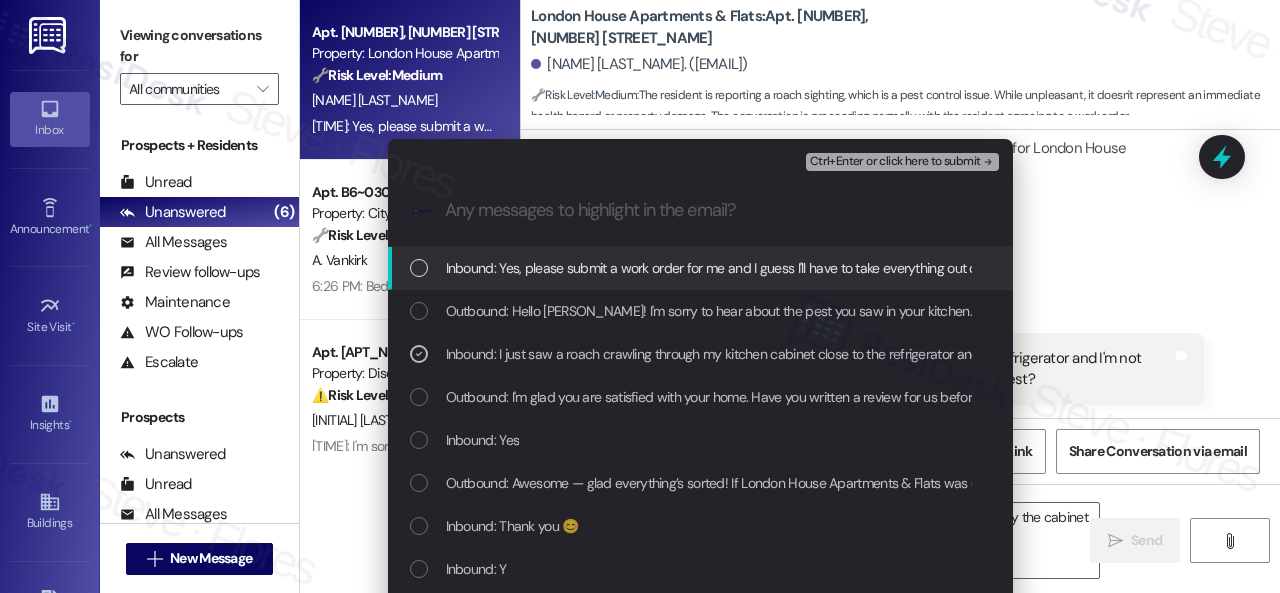 click on "Ctrl+Enter or click here to submit" at bounding box center (895, 162) 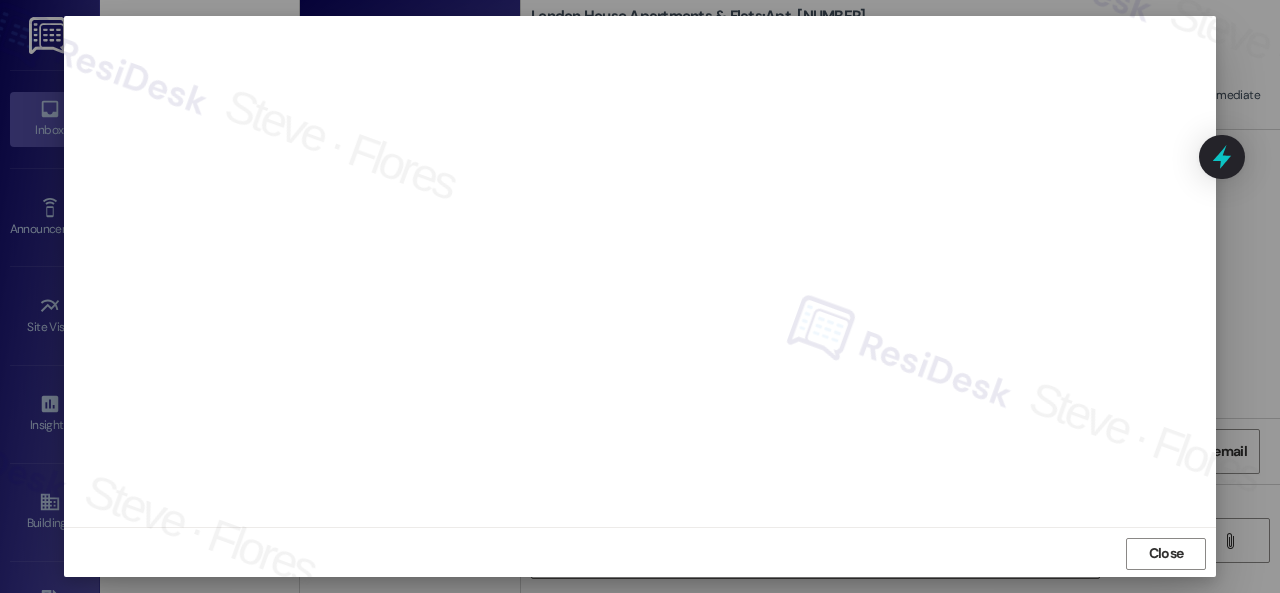 scroll, scrollTop: 25, scrollLeft: 0, axis: vertical 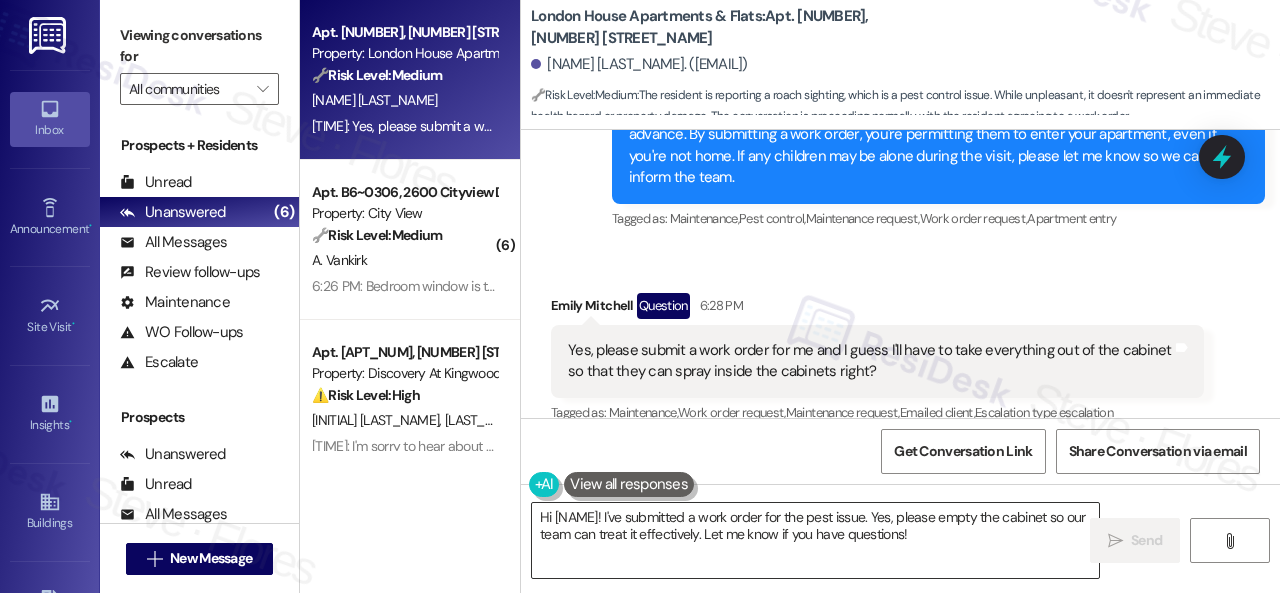 click on "Hi [NAME]! I've submitted a work order for the pest issue. Yes, please empty the cabinet so our team can treat it effectively. Let me know if you have questions!" at bounding box center (815, 540) 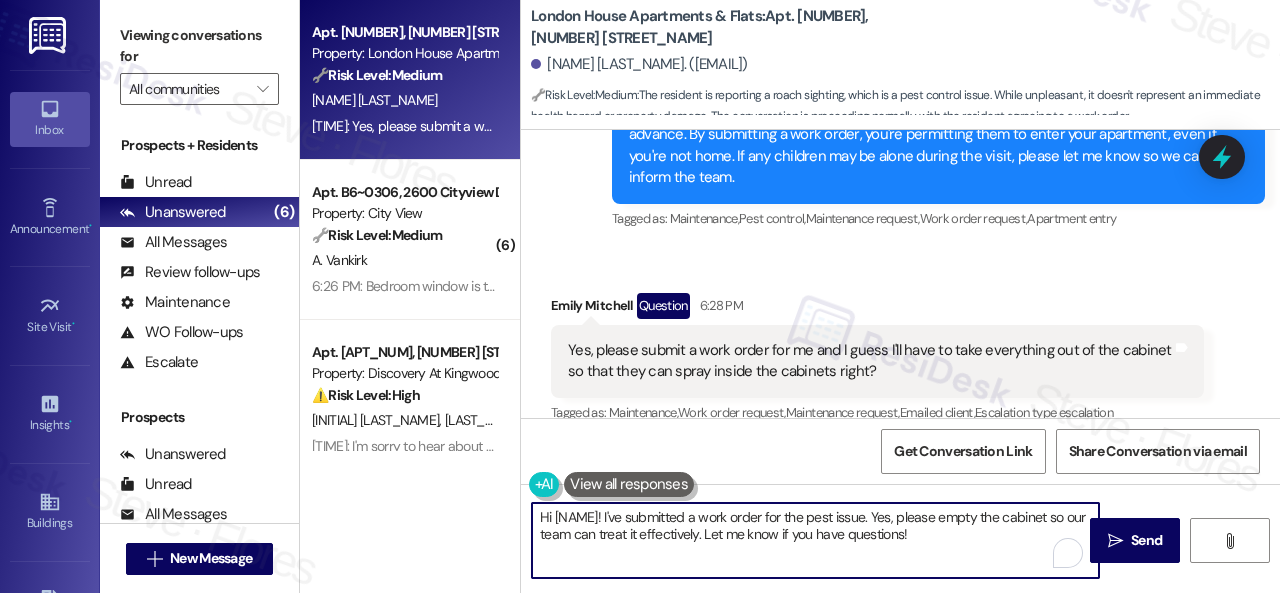 drag, startPoint x: 992, startPoint y: 541, endPoint x: 414, endPoint y: 501, distance: 579.38245 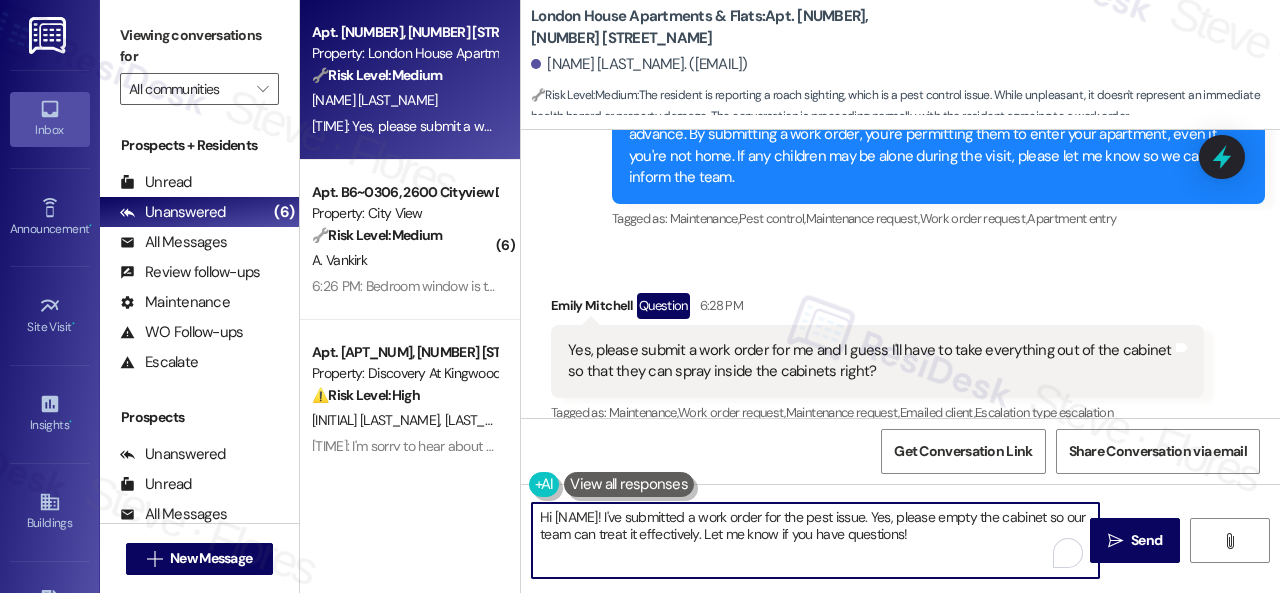 click on "Apt. 098001R, 12901 Lord Nelson Dr Property: London House Apartments & Flats 🔧  Risk Level:  Medium The resident is reporting a roach sighting, which is a pest control issue. While unpleasant, it doesn't represent an immediate health hazard or property damage. The conversation is proceeding normally with the resident agreeing to a work order. E. Mitchell 6:28 PM: Yes, please submit a work order for me and I guess I'll have to take everything out of the cabinet so that they can spray inside the cabinets right? 6:28 PM: Yes, please submit a work order for me and I guess I'll have to take everything out of the cabinet so that they can spray inside the cabinets right? ( 6 ) Apt. B6~0306, 2600 Cityview Drive Property: City View 🔧  Risk Level:  Medium A. Vankirk 6:26 PM: Bedroom window is the one with blinds not lifted up 6:26 PM: Bedroom window is the one with blinds not lifted up Apt. 115, 150 Northpark Plaza Drive Property: Discovery At Kingwood ⚠️  Risk Level:  High D. Oppong B. Escobar ⚠️ High" at bounding box center (790, 296) 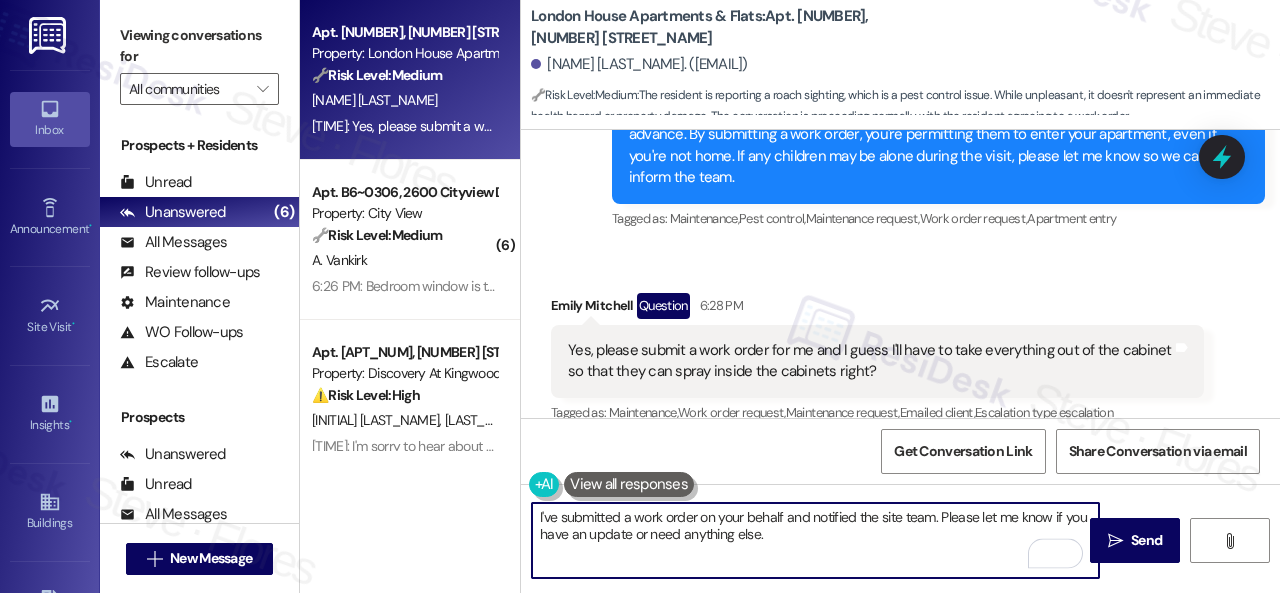 click on "I've submitted a work order on your behalf and notified the site team. Please let me know if you have an update or need anything else." at bounding box center (815, 540) 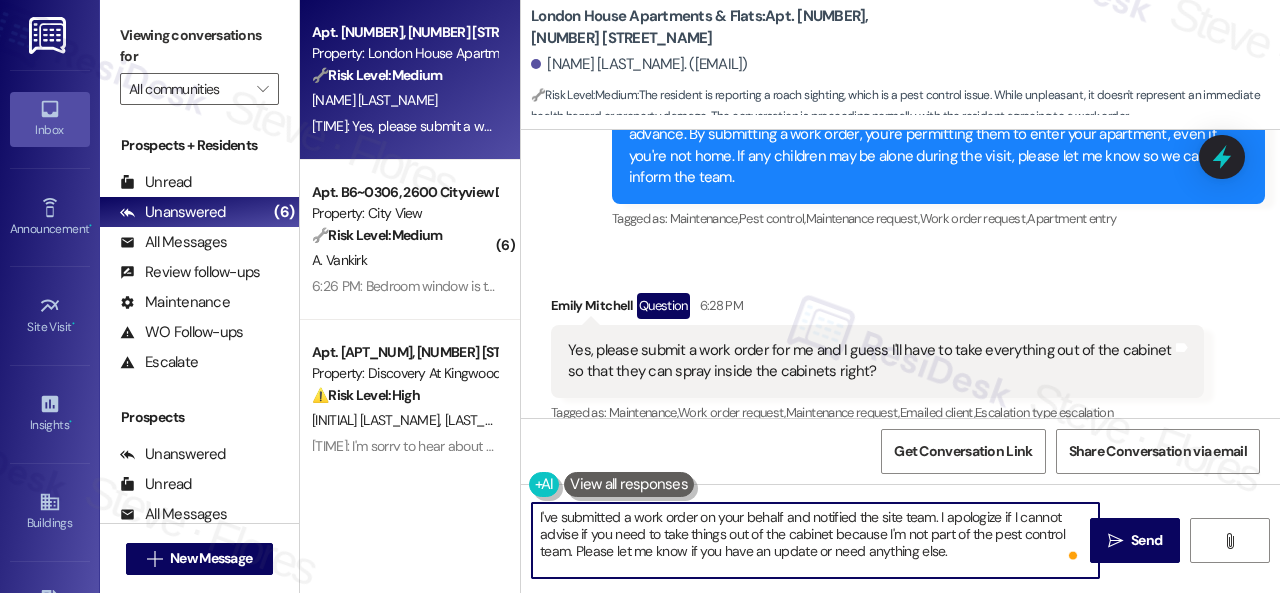 click on "I've submitted a work order on your behalf and notified the site team. I apologize if I cannot advise if you need to take things out of the cabinet because I'm not part of the pest control team. Please let me know if you have an update or need anything else." at bounding box center [815, 540] 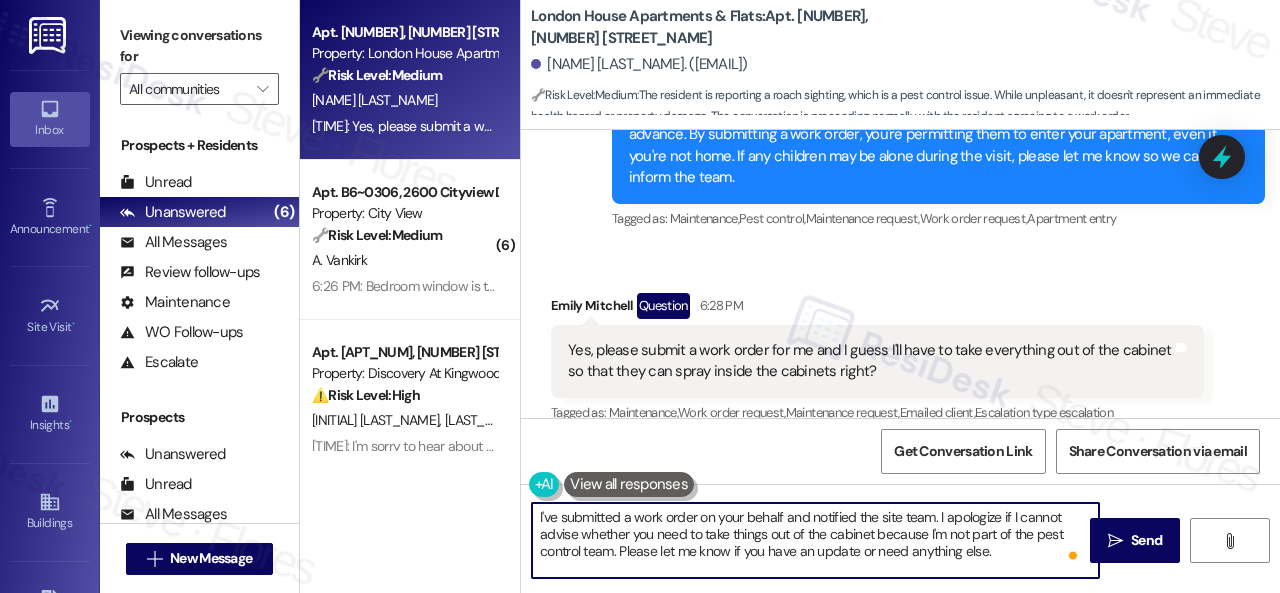 click on "I've submitted a work order on your behalf and notified the site team. I apologize if I cannot advise whether you need to take things out of the cabinet because I'm not part of the pest control team. Please let me know if you have an update or need anything else." at bounding box center [815, 540] 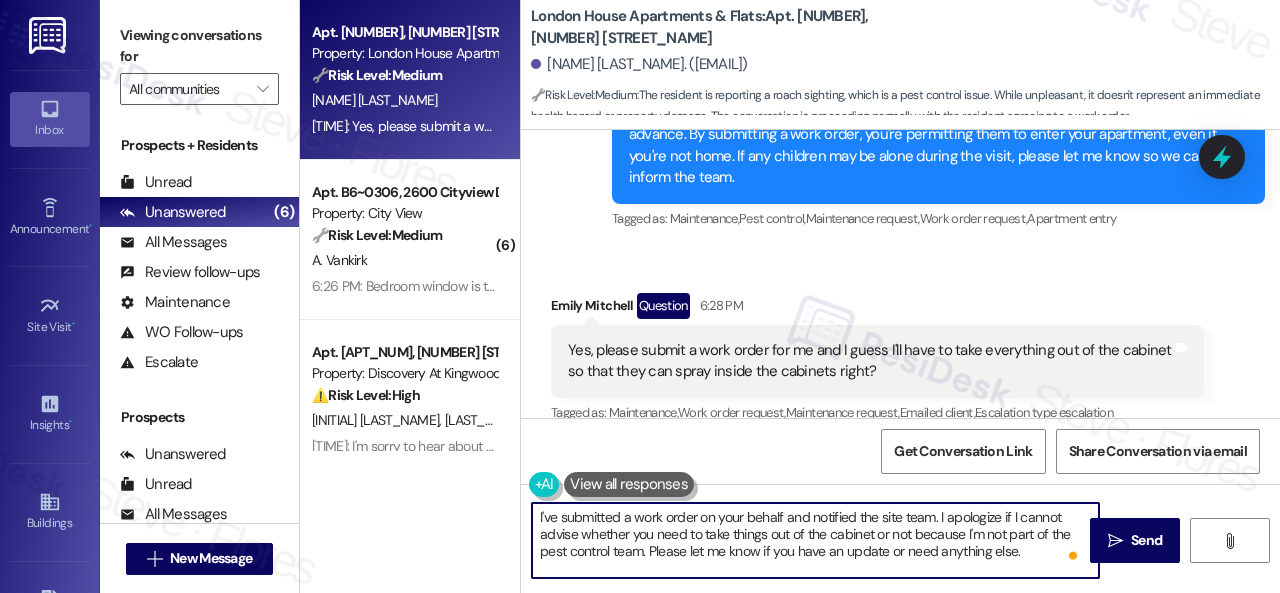 click on "I've submitted a work order on your behalf and notified the site team. I apologize if I cannot advise whether you need to take things out of the cabinet or not because I'm not part of the pest control team. Please let me know if you have an update or need anything else." at bounding box center (815, 540) 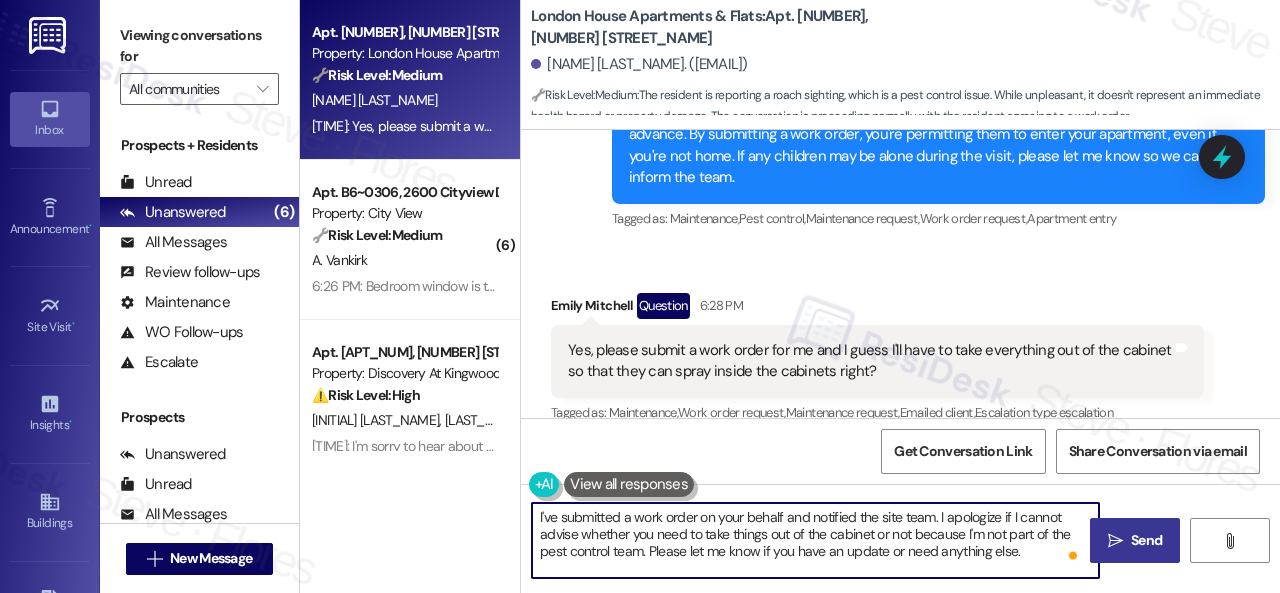 type on "I've submitted a work order on your behalf and notified the site team. I apologize if I cannot advise whether you need to take things out of the cabinet or not because I'm not part of the pest control team. Please let me know if you have an update or need anything else." 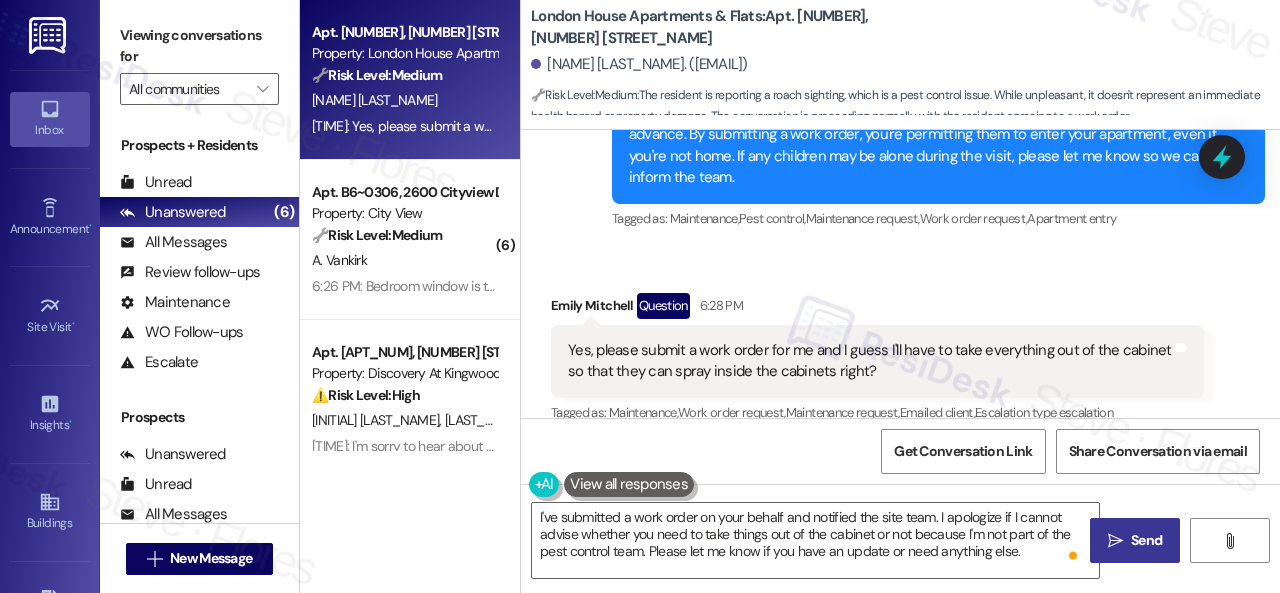 click on " Send" at bounding box center [1135, 540] 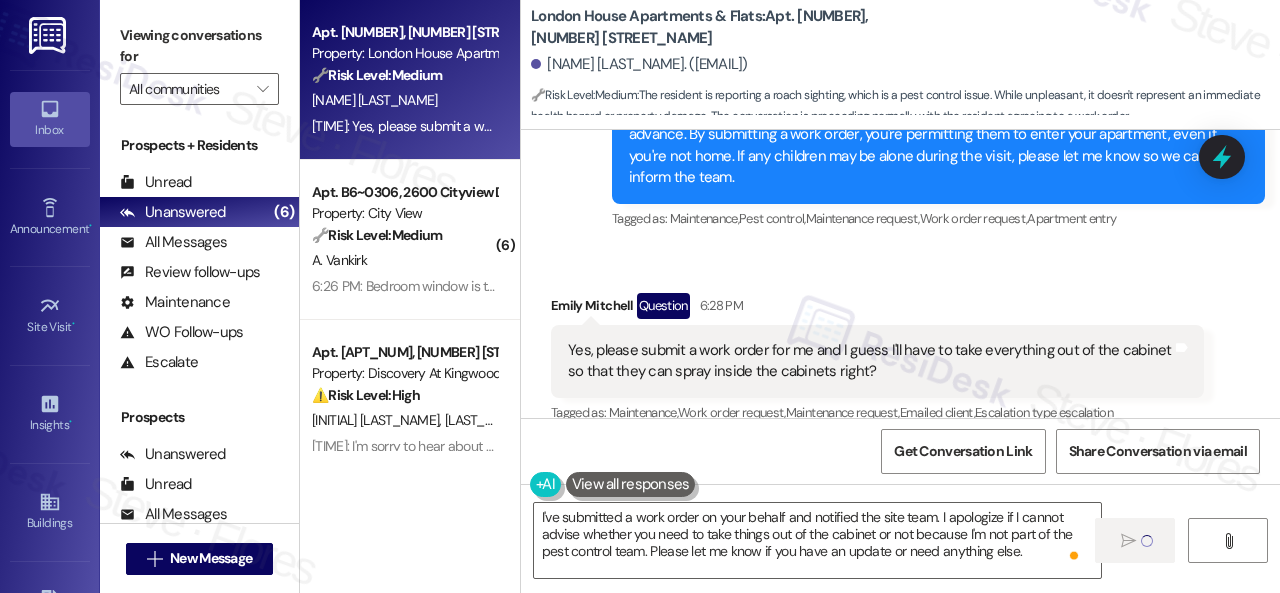 type 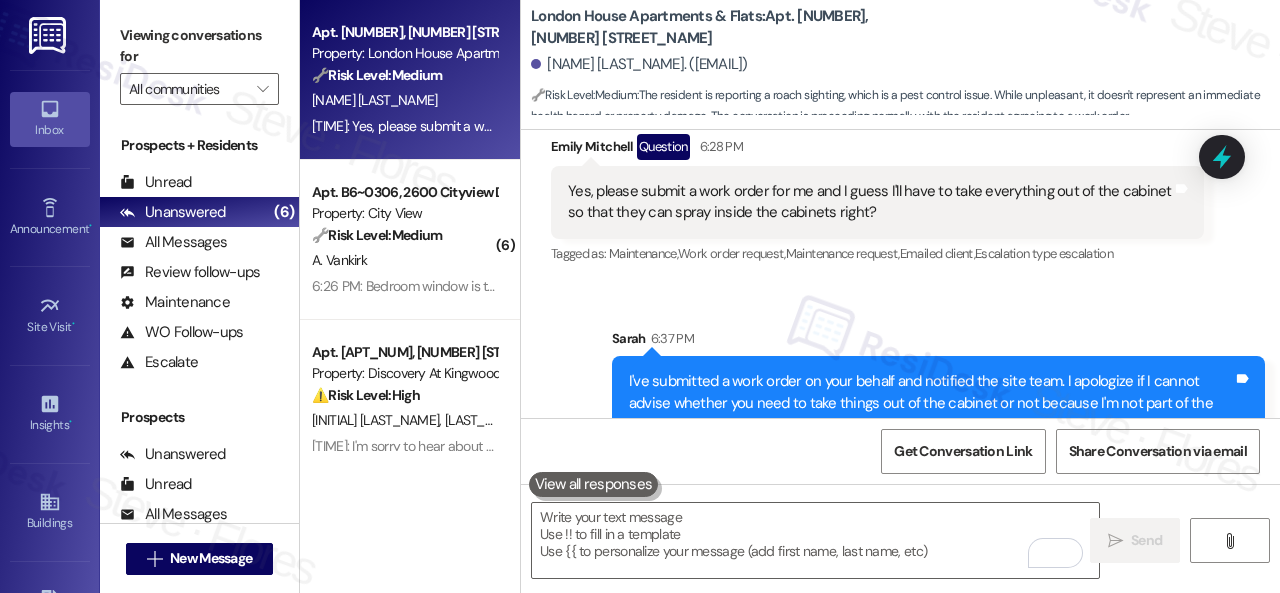 scroll, scrollTop: 14860, scrollLeft: 0, axis: vertical 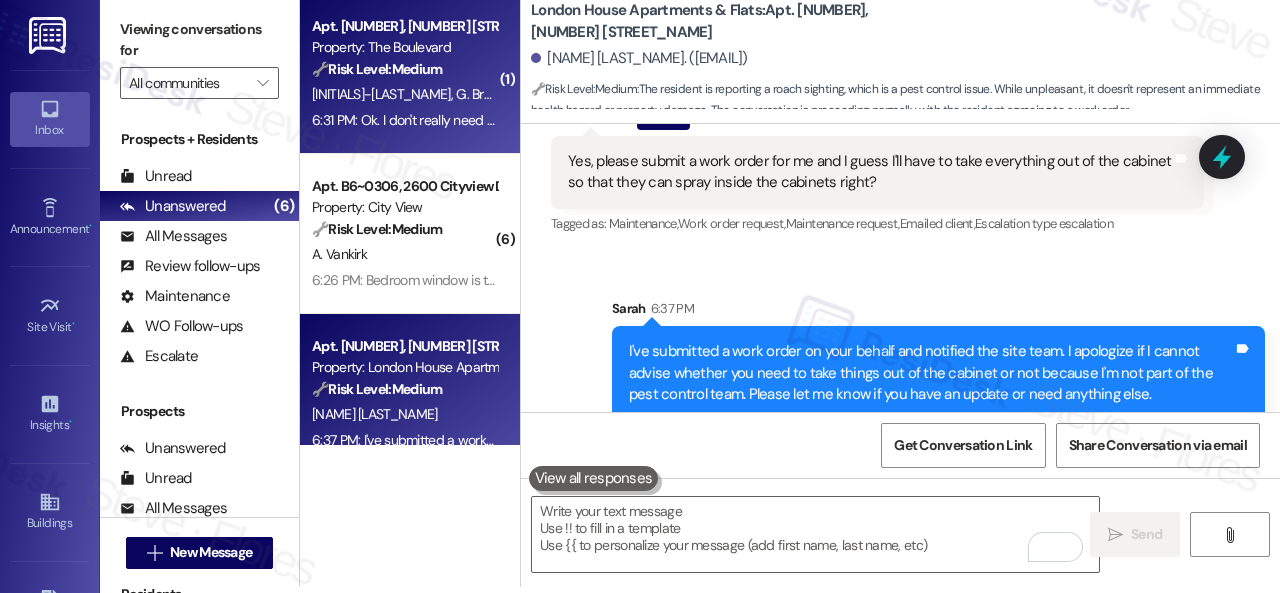 click on "🔧  Risk Level:  Medium" at bounding box center [377, 69] 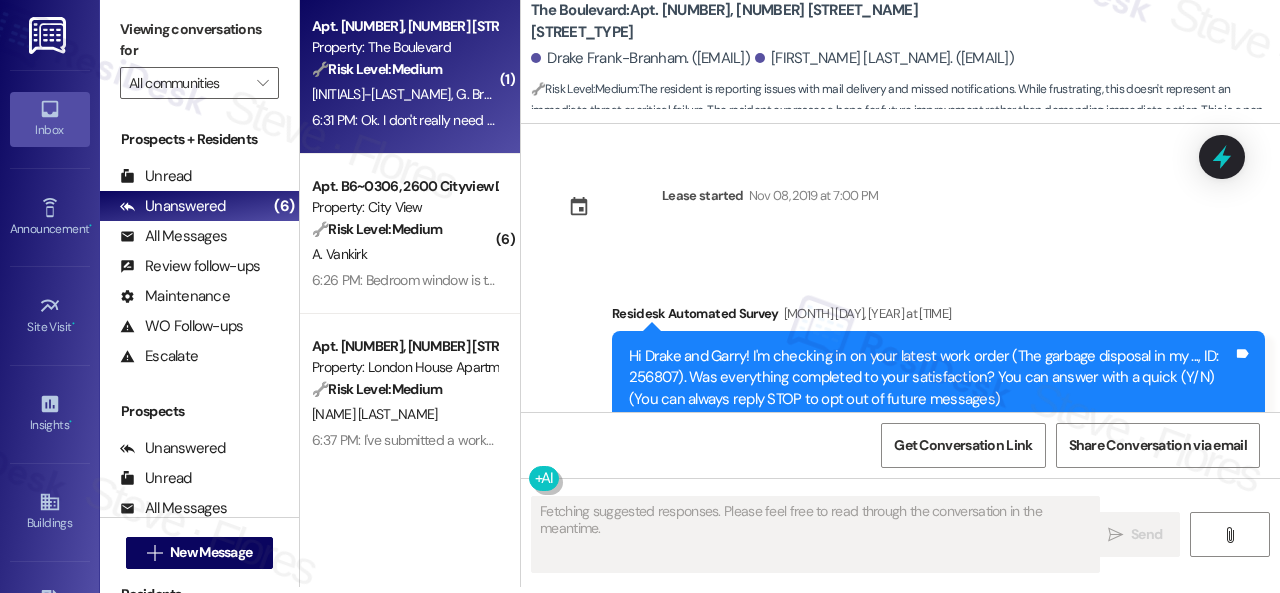 scroll, scrollTop: 0, scrollLeft: 0, axis: both 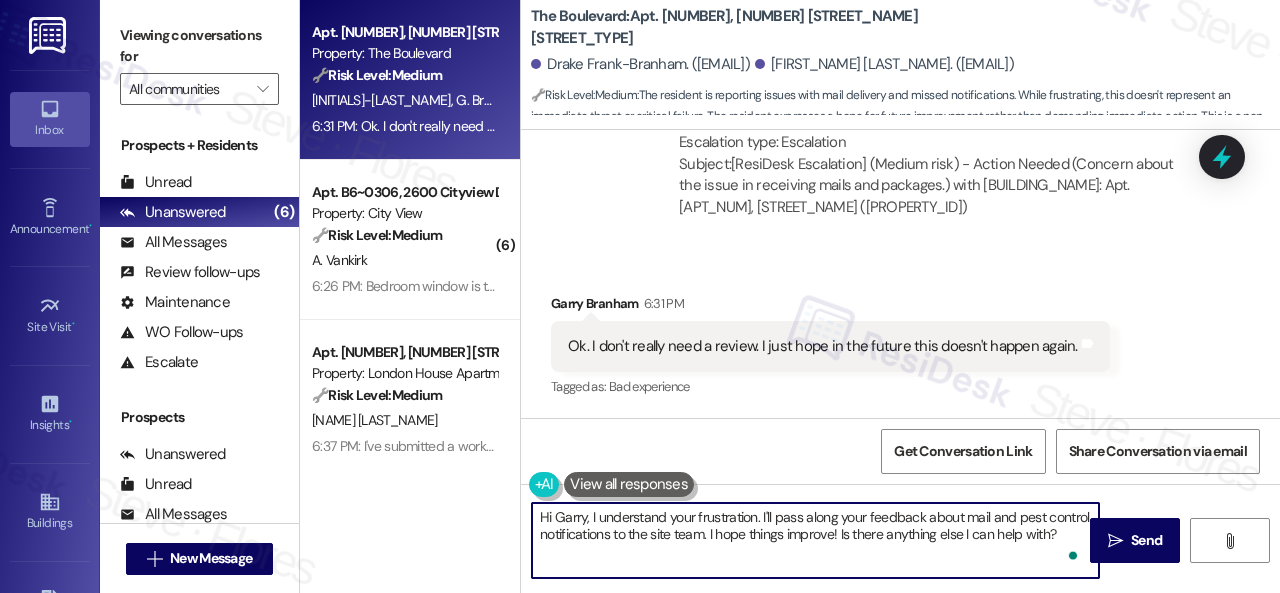 drag, startPoint x: 1060, startPoint y: 527, endPoint x: 356, endPoint y: 453, distance: 707.87854 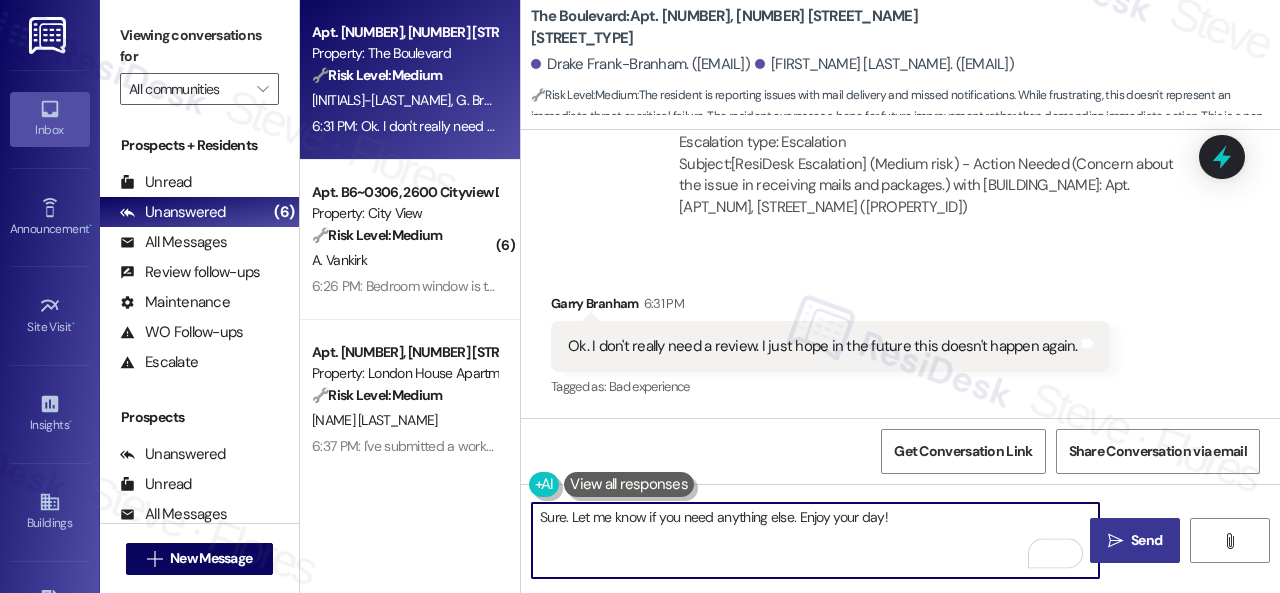 type on "Sure. Let me know if you need anything else. Enjoy your day!" 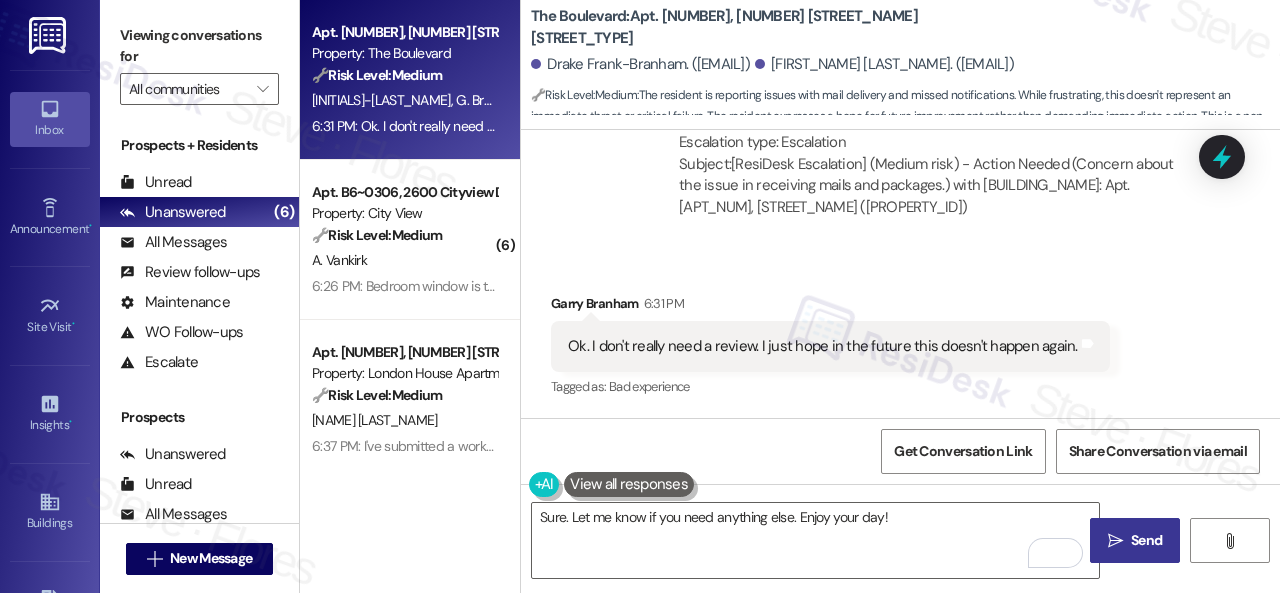 click on "Send" at bounding box center [1146, 540] 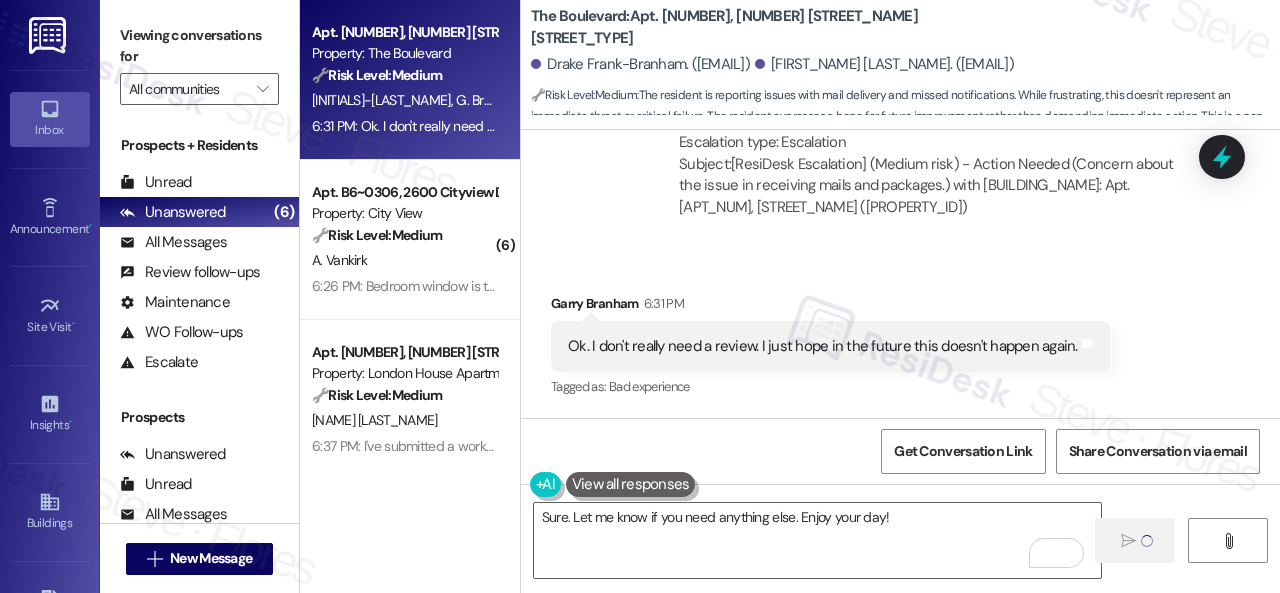 type 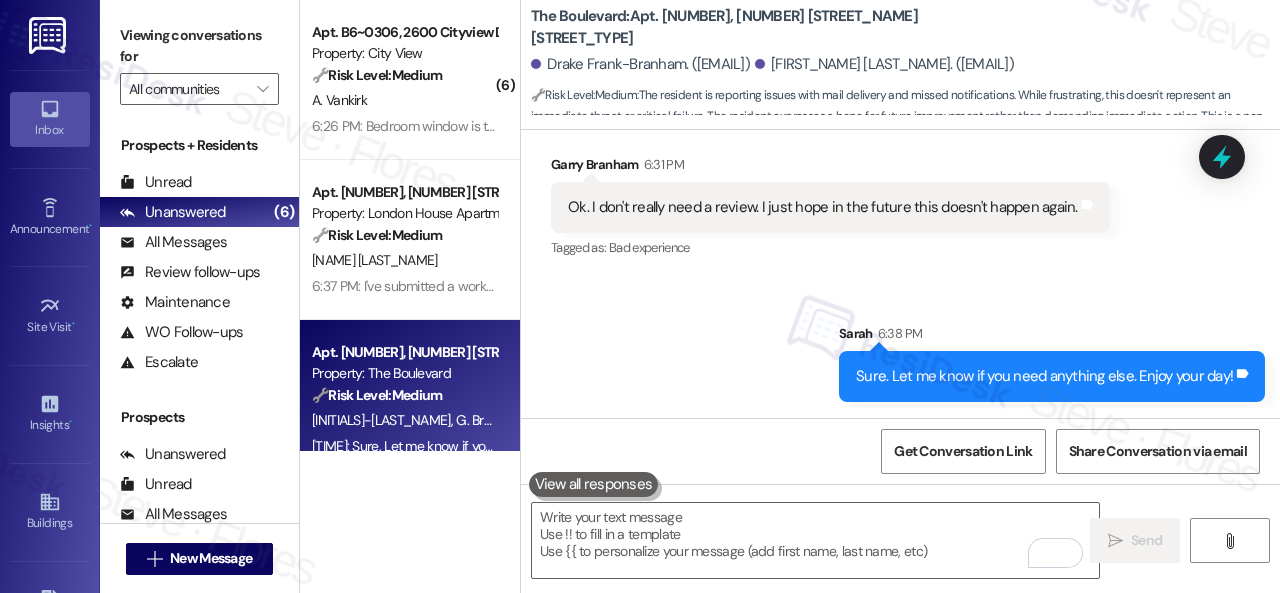 scroll, scrollTop: 6287, scrollLeft: 0, axis: vertical 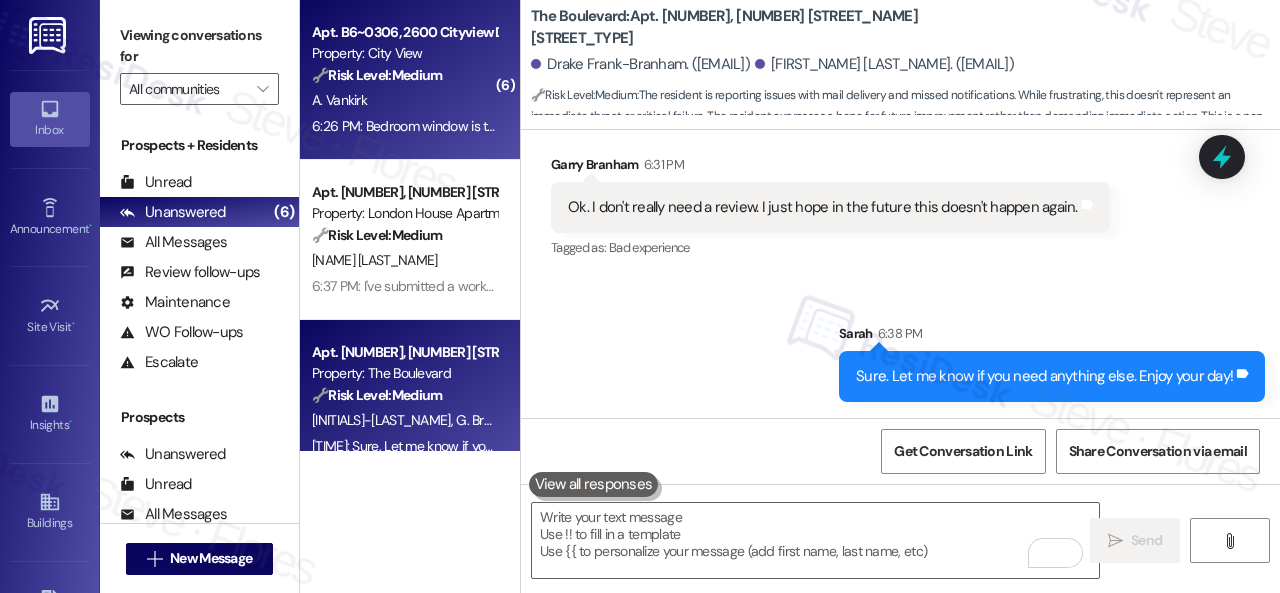 click on "A. Vankirk" at bounding box center (404, 100) 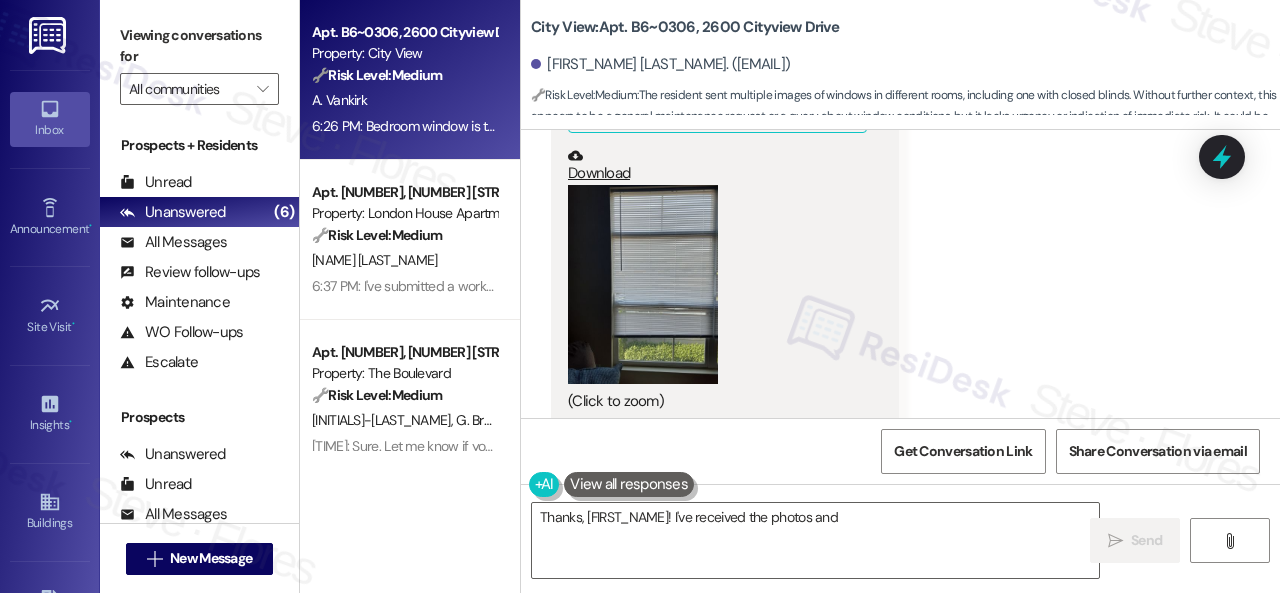 scroll, scrollTop: 12484, scrollLeft: 0, axis: vertical 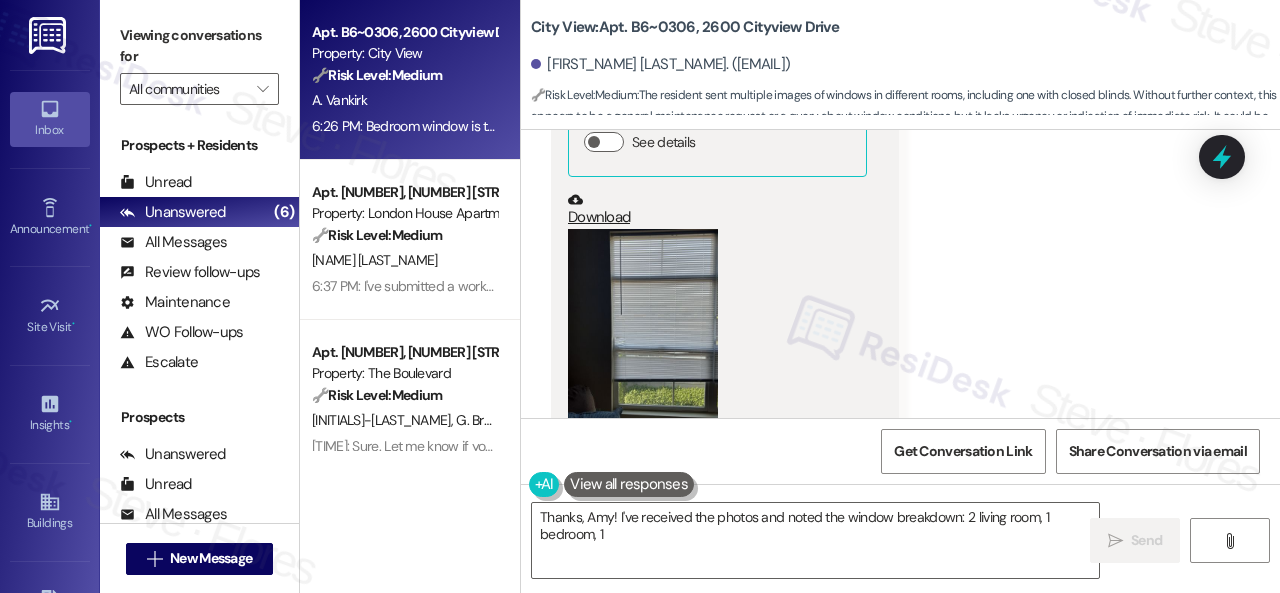 click at bounding box center [643, 329] 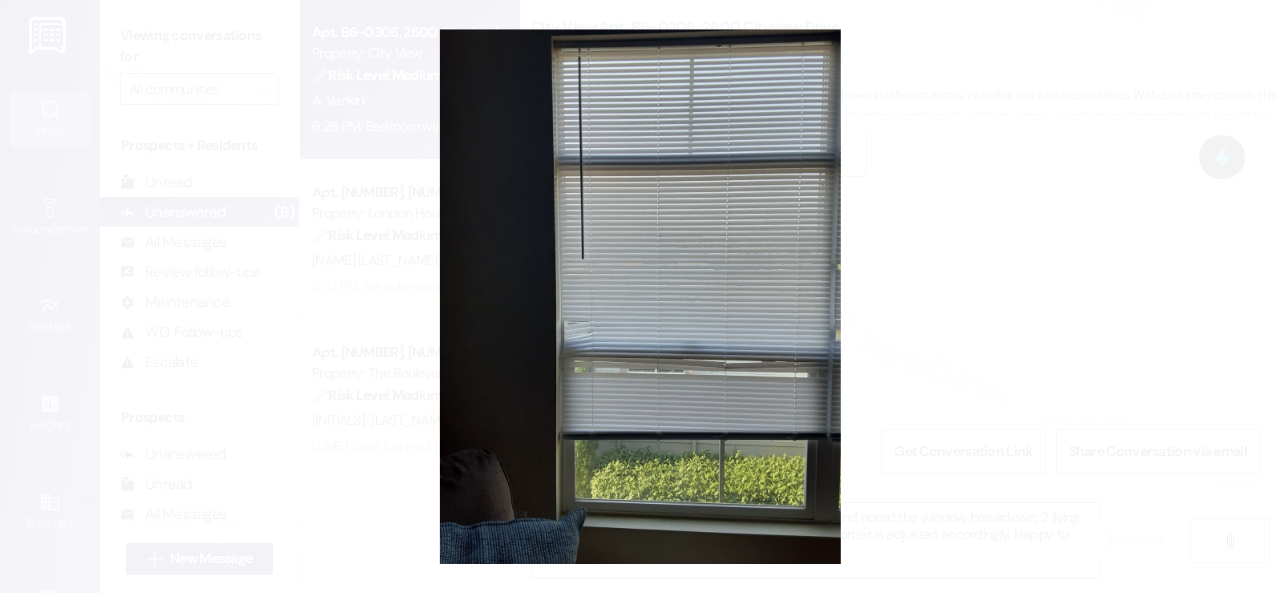 click at bounding box center [640, 296] 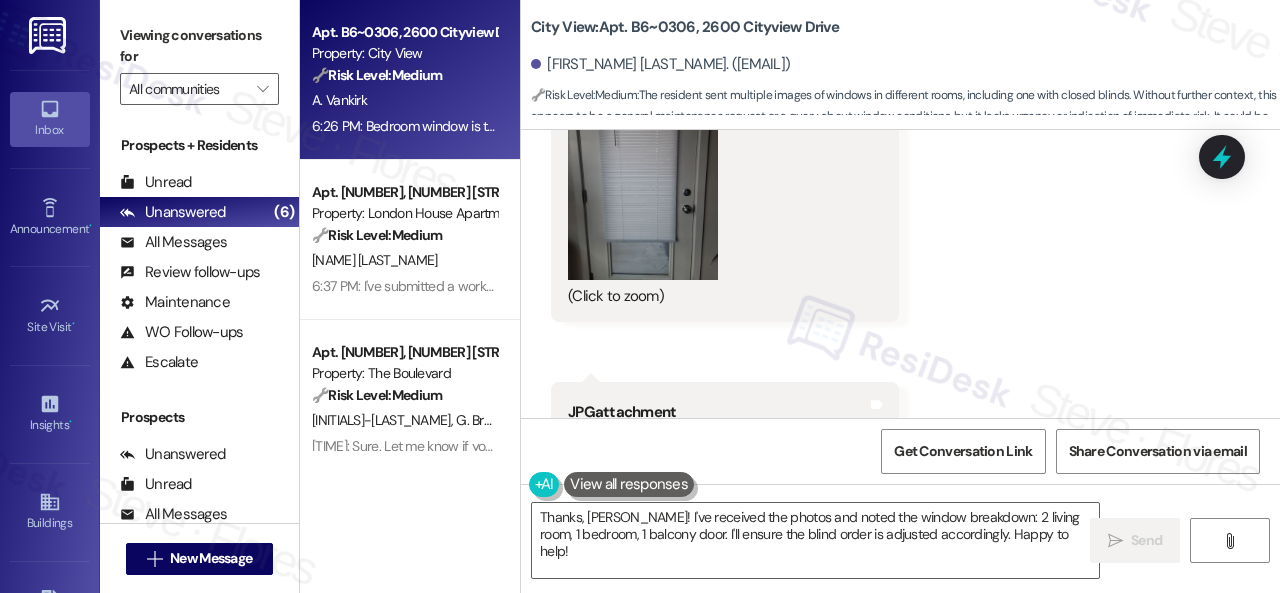 scroll, scrollTop: 11584, scrollLeft: 0, axis: vertical 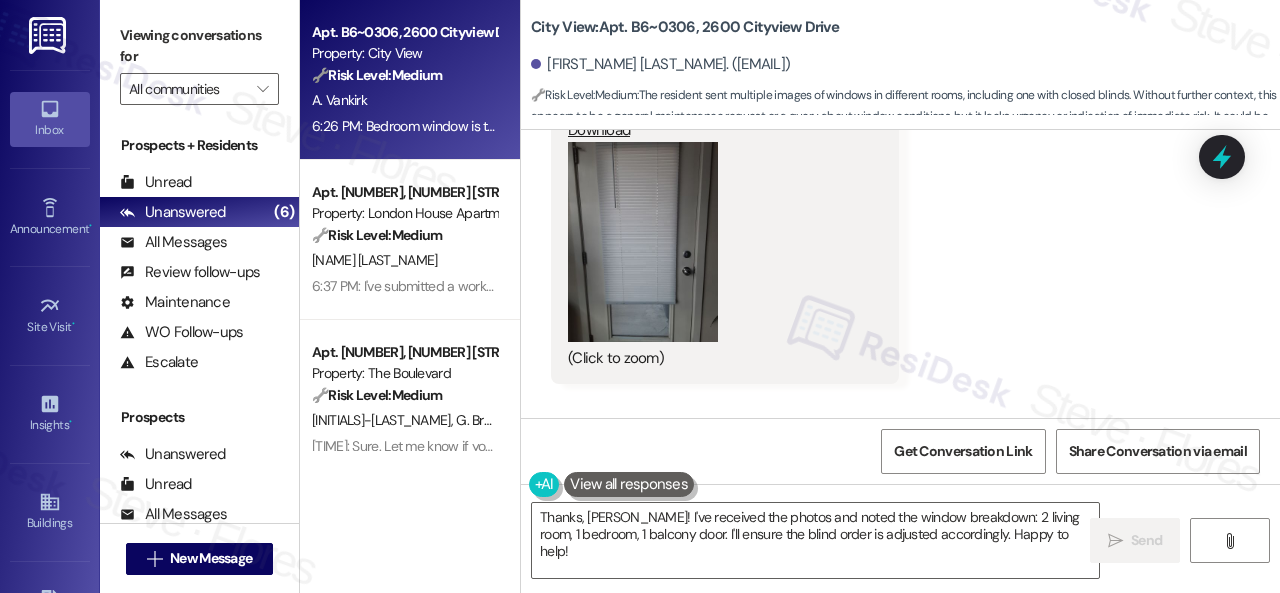 click at bounding box center [643, 242] 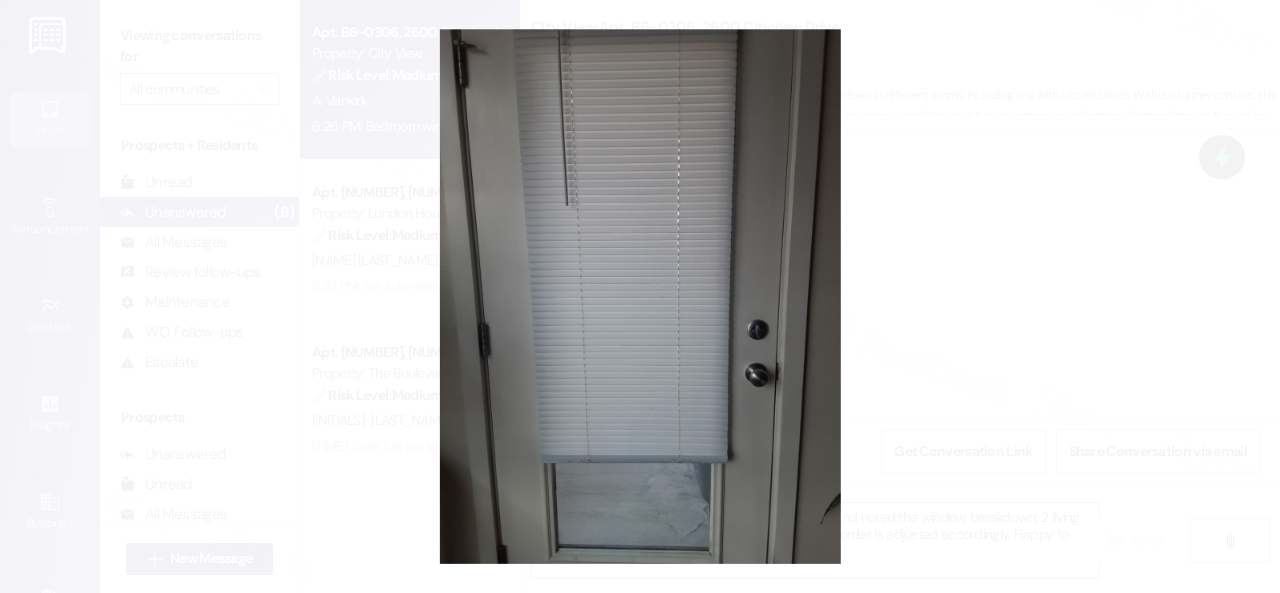 click at bounding box center (640, 296) 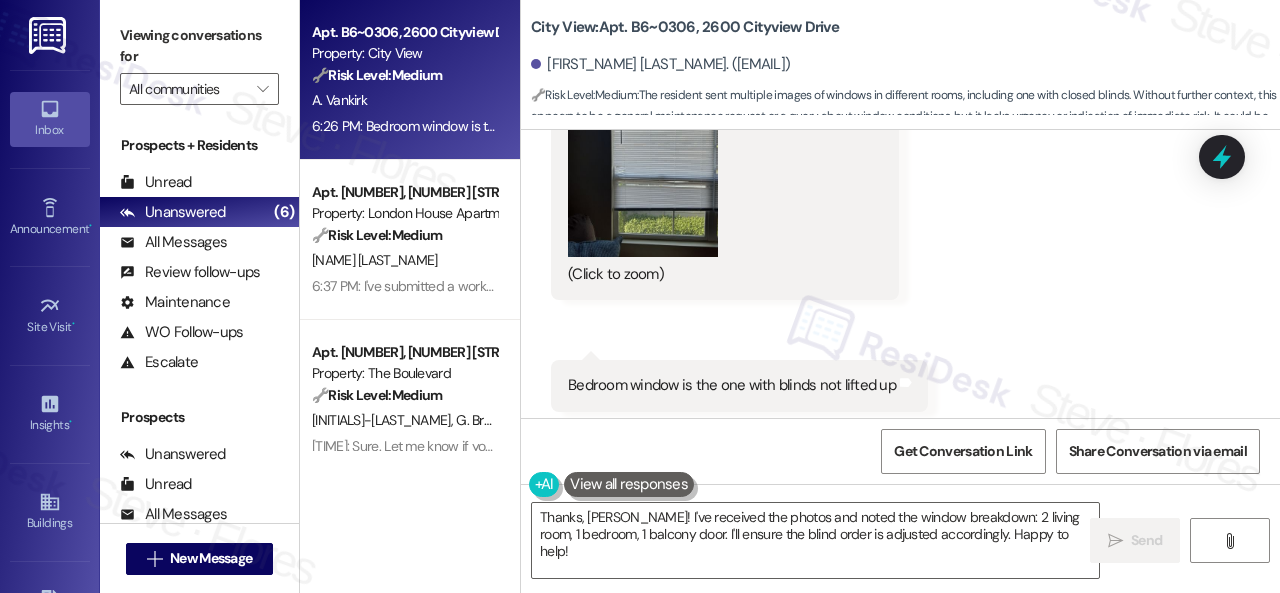 scroll, scrollTop: 12684, scrollLeft: 0, axis: vertical 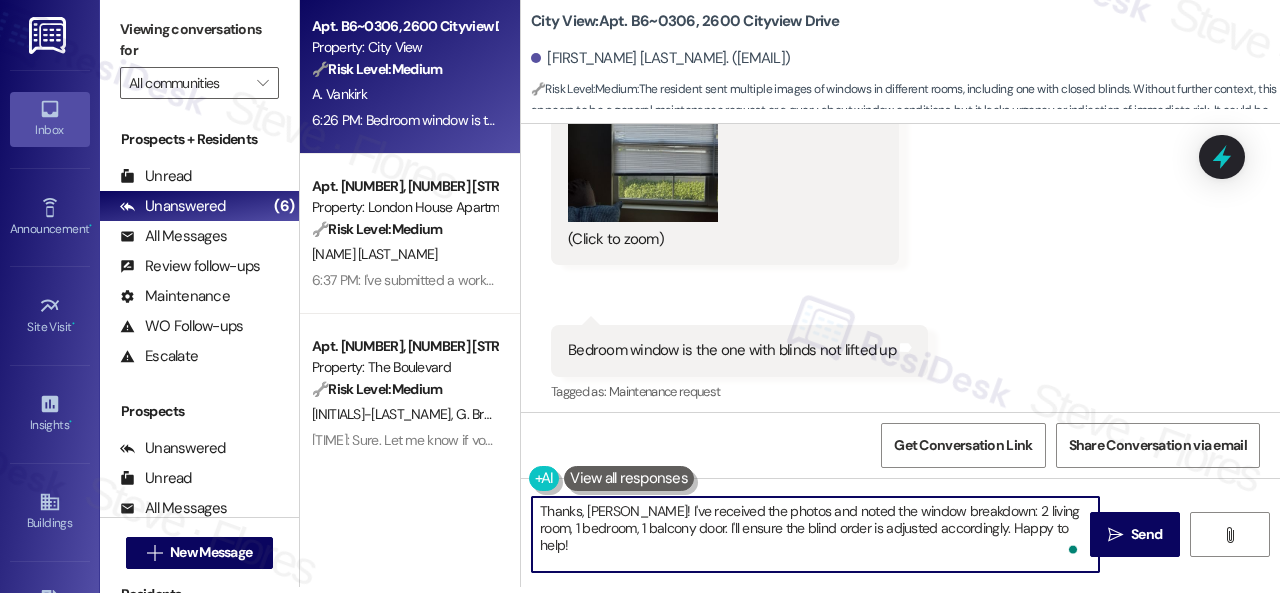 drag, startPoint x: 538, startPoint y: 513, endPoint x: 1187, endPoint y: 632, distance: 659.8197 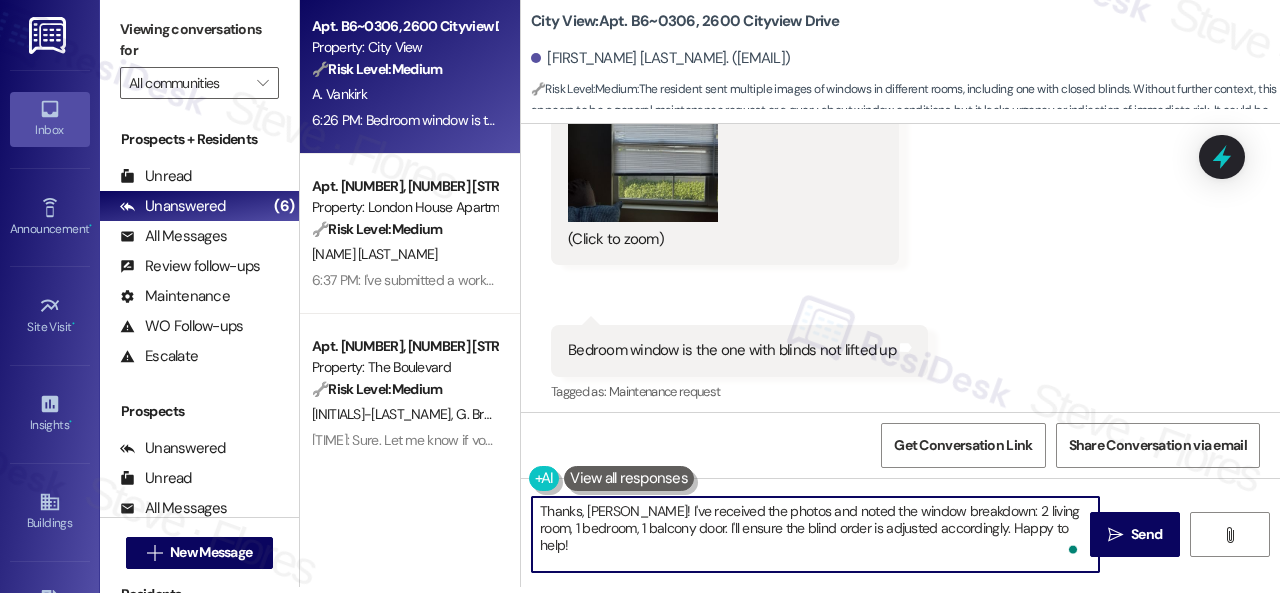 click on "Inbox   Go to Inbox Announcement   • Send A Text Announcement Site Visit   • Go to Site Visit Insights   • Go to Insights Buildings   Go to Buildings Leads   Go to Leads Templates   • Go to Templates Account   Go to Account Support   Go to Support Viewing conversations for All communities  Prospects + Residents Unread (0) Unread: Any message you haven't read yet will show up here Unanswered (6) Unanswered: ResiDesk identifies open questions and unanswered conversations so you can respond to them. All Messages (undefined) All Messages: This is your inbox. All of your tenant messages will show up here. Review follow-ups (undefined) Review follow-ups: ResiDesk identifies open review candidates and conversations so you can respond to them. Maintenance (undefined) Maintenance: ResiDesk identifies conversations around maintenance or work orders from the last 14 days so you can respond to them. WO Follow-ups (undefined) Escalate (undefined) Prospects Unanswered (0) Unread (0) All Messages (undefined) (0)" at bounding box center (640, 296) 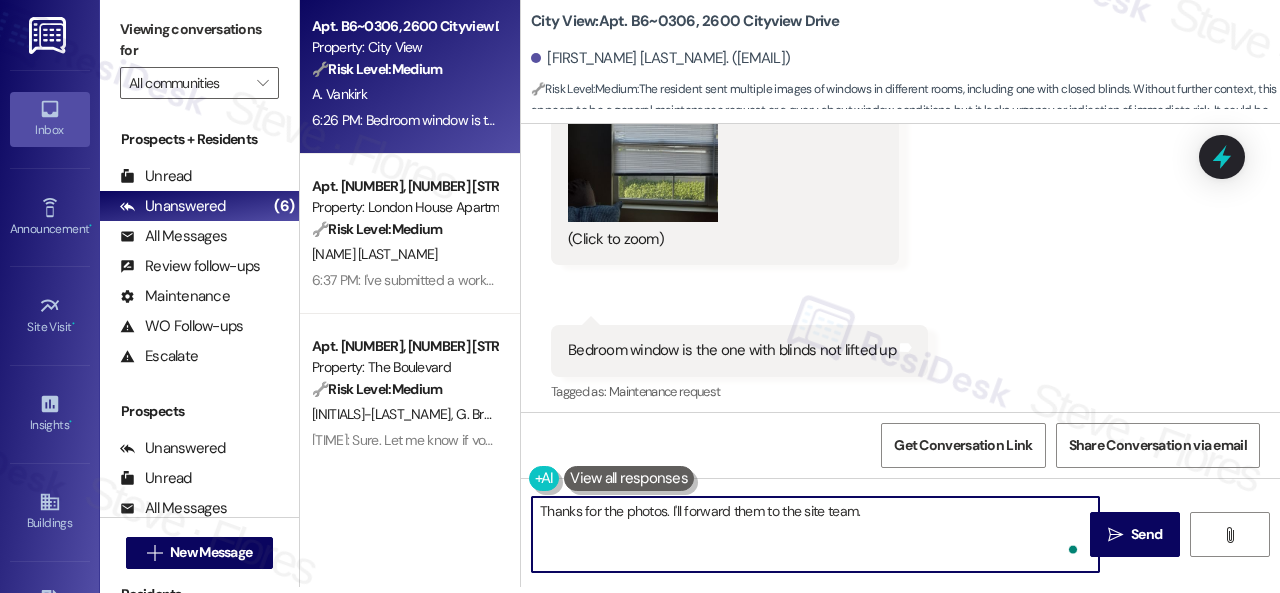 type on "Thanks for the photos. I'll forward them to the site team." 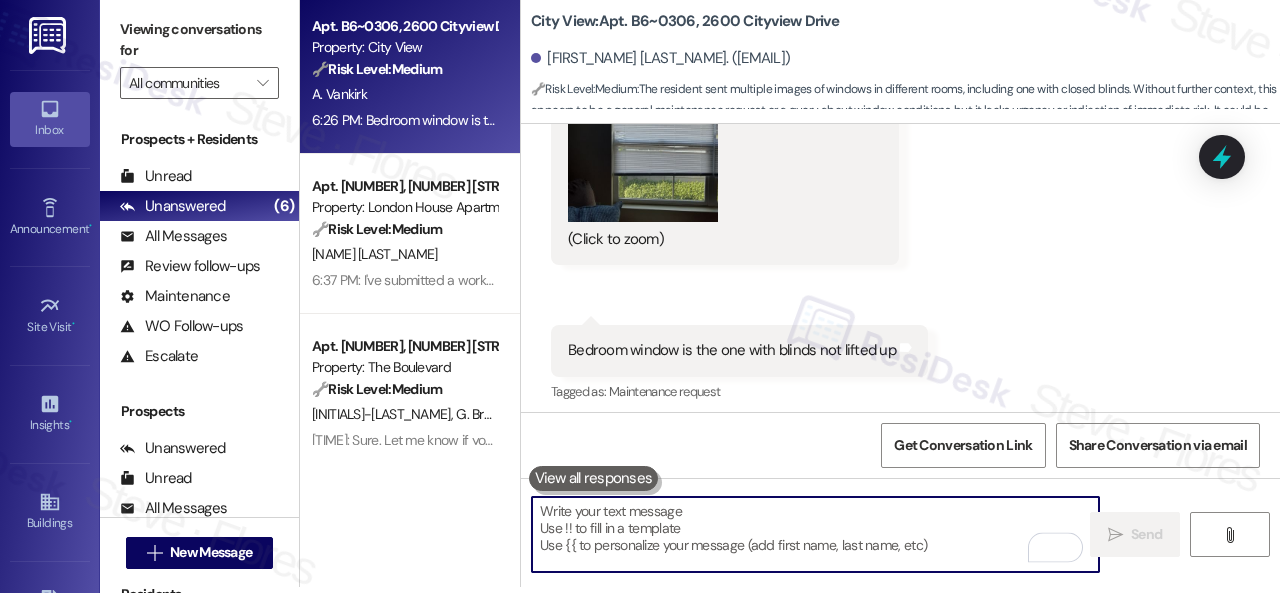 scroll, scrollTop: 0, scrollLeft: 0, axis: both 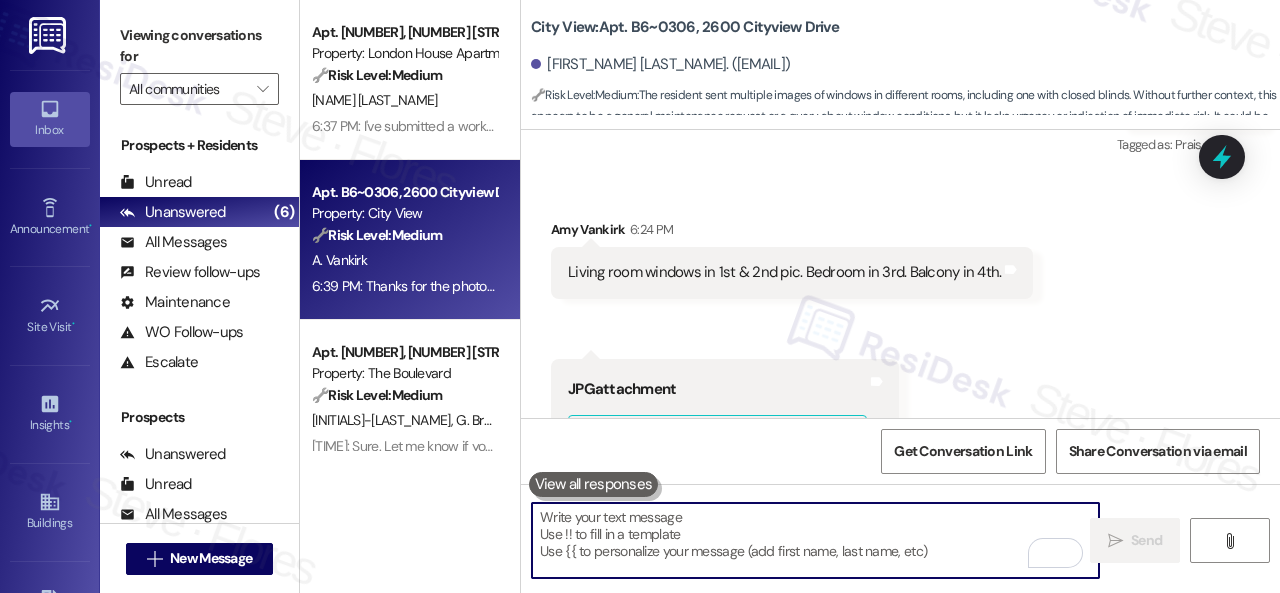 type 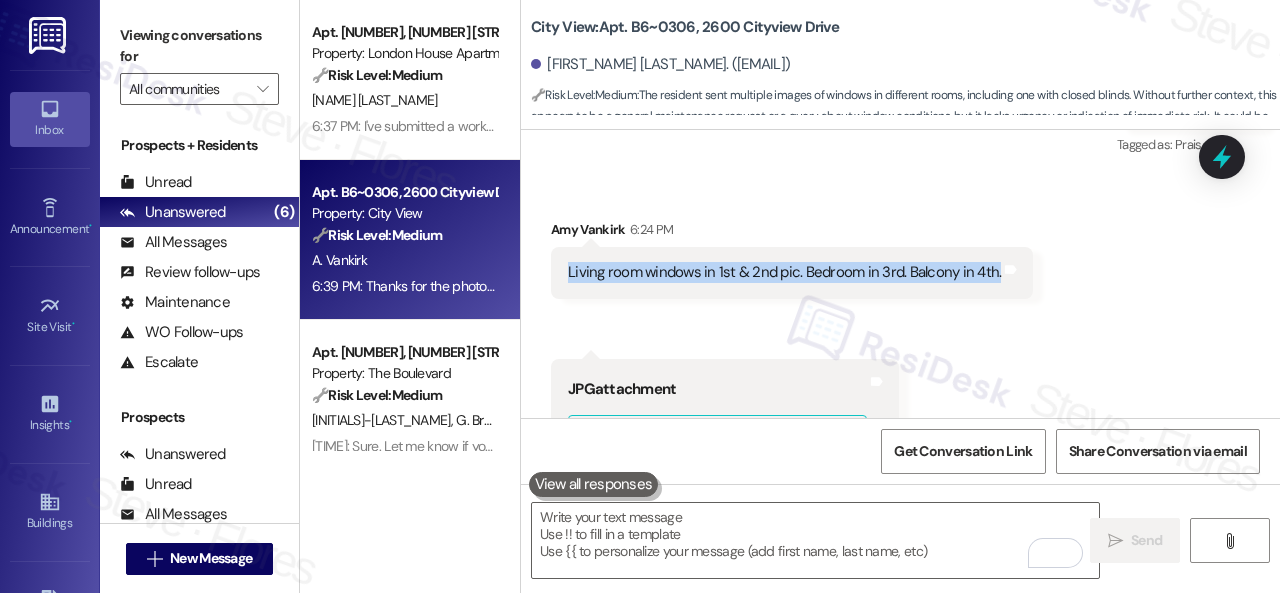 drag, startPoint x: 566, startPoint y: 267, endPoint x: 992, endPoint y: 267, distance: 426 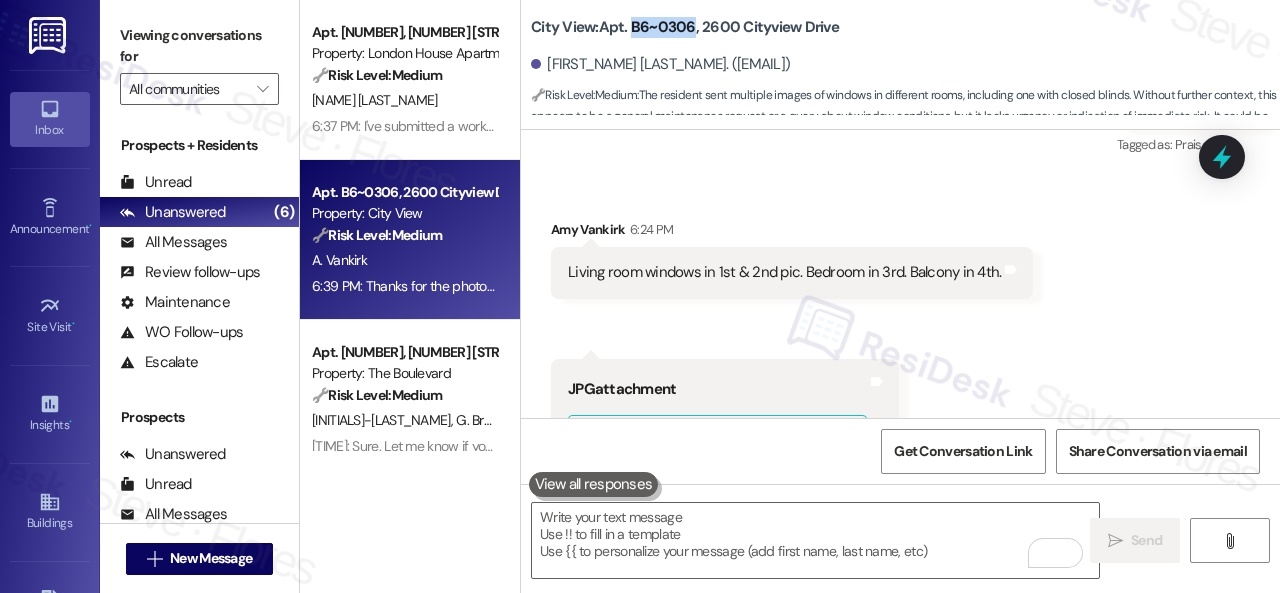 drag, startPoint x: 630, startPoint y: 27, endPoint x: 688, endPoint y: 30, distance: 58.077534 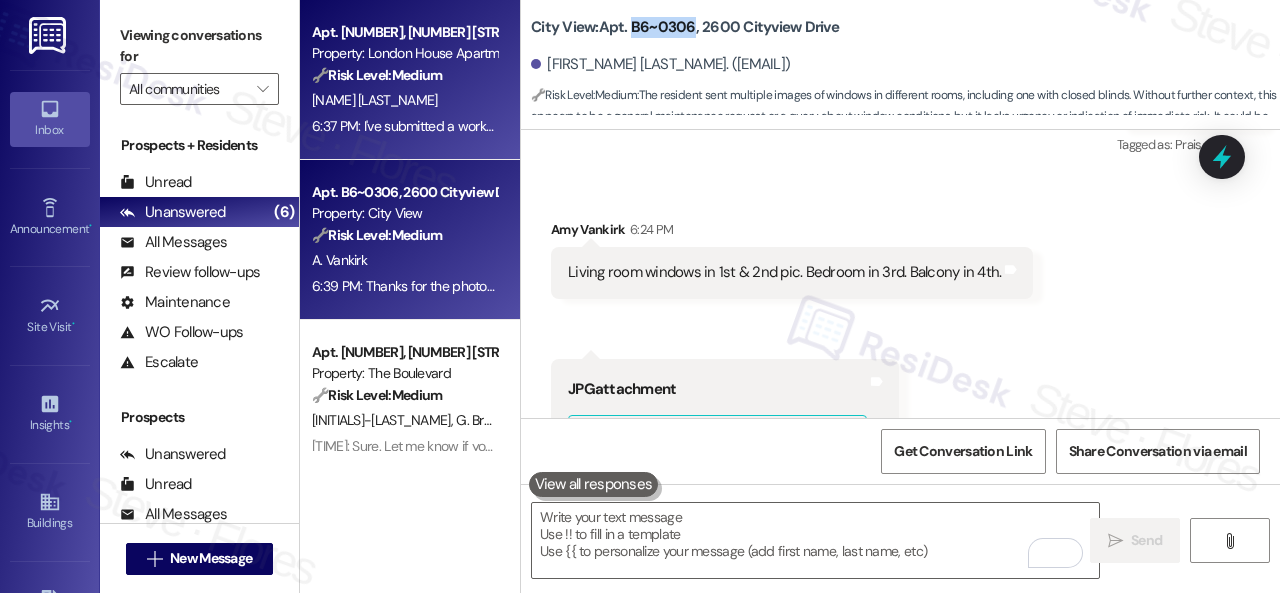 copy on "[UNIT_ID]" 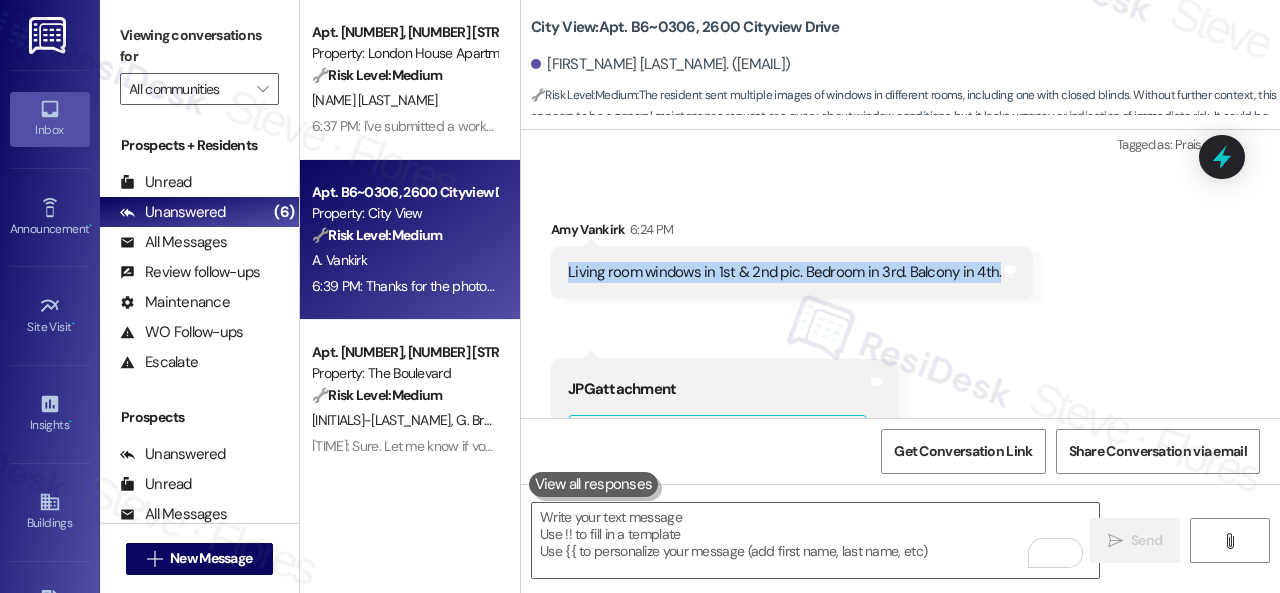 drag, startPoint x: 560, startPoint y: 263, endPoint x: 992, endPoint y: 274, distance: 432.14 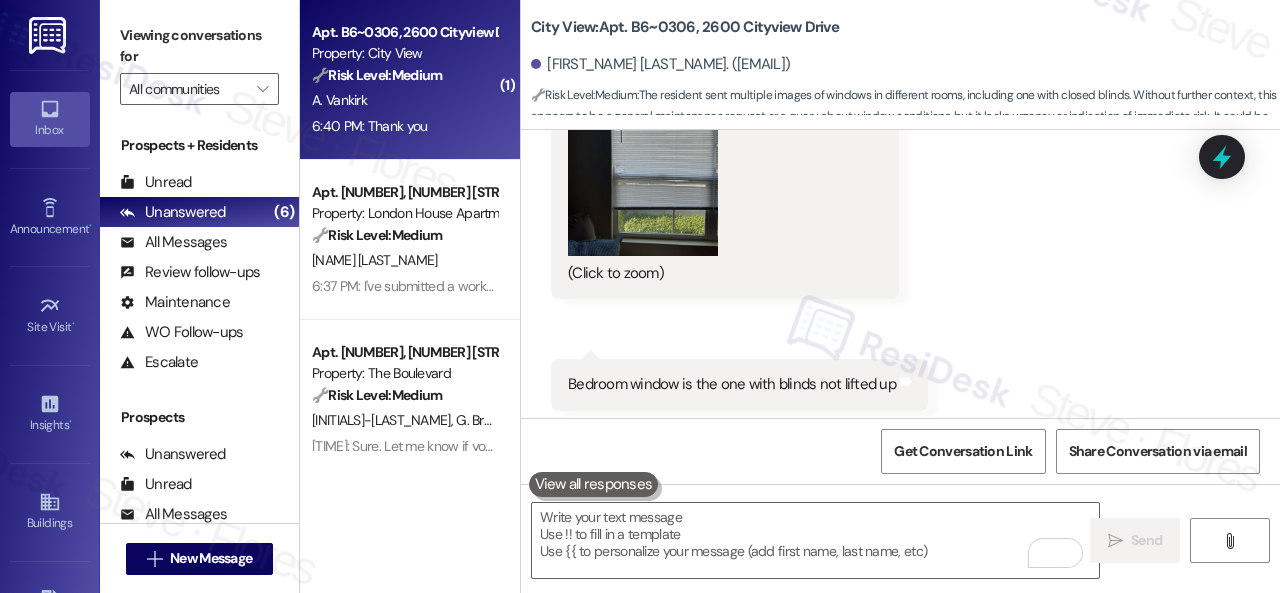 scroll, scrollTop: 12662, scrollLeft: 0, axis: vertical 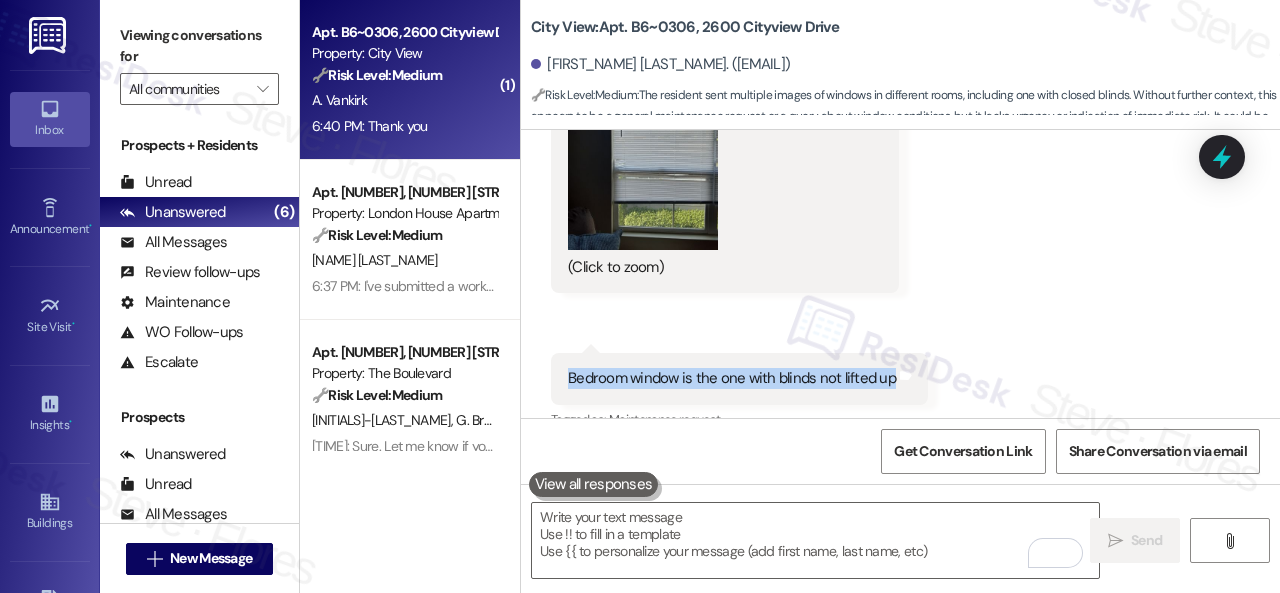 drag, startPoint x: 588, startPoint y: 365, endPoint x: 887, endPoint y: 368, distance: 299.01505 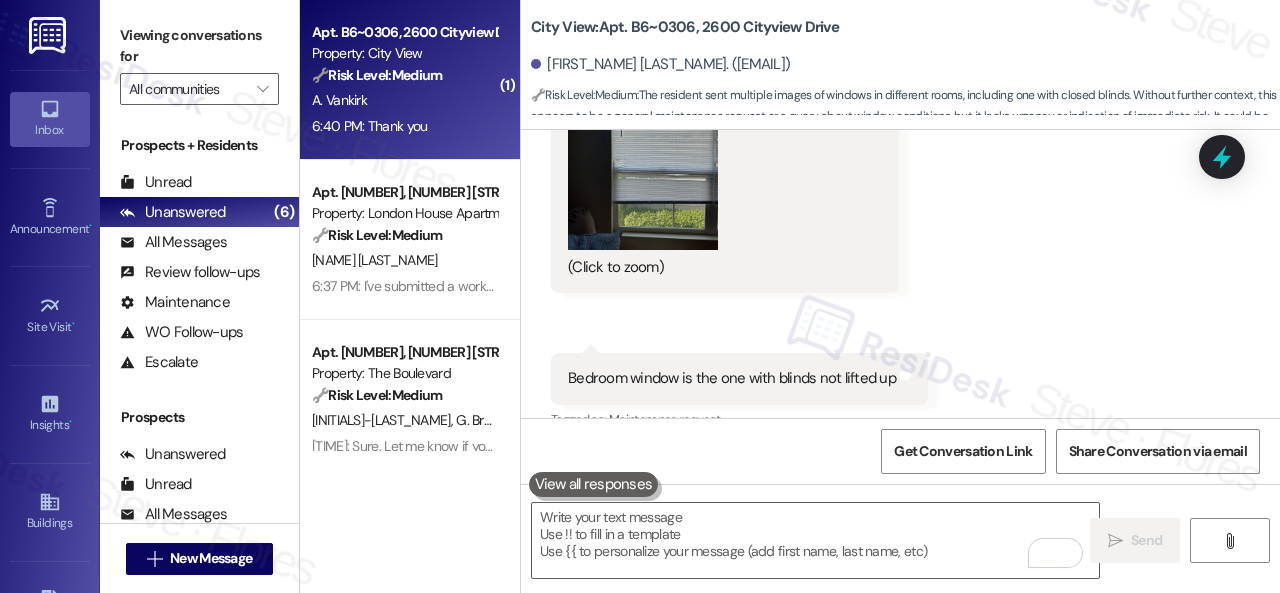 click on "Received via SMS Amy Vankirk 6:24 PM Living room windows in 1st & 2nd pic. Bedroom in 3rd. Balcony in 4th.  Tags and notes Received via SMS 6:25 PM Amy Vankirk 6:25 PM JPG  attachment ResiDesk recognized items in this image See details     Download   (Click to zoom) Tags and notes Received via SMS 6:25 PM Amy Vankirk 6:25 PM JPG  attachment ResiDesk recognized items in this image See details     Download   (Click to zoom) Tags and notes Received via SMS 6:25 PM Amy Vankirk 6:25 PM JPG  attachment ResiDesk recognized items in this image See details     Download   (Click to zoom) Tags and notes Received via SMS 6:25 PM Amy Vankirk 6:25 PM JPG  attachment ResiDesk recognized items in this image See details     Download   (Click to zoom) Tags and notes Received via SMS 6:26 PM Amy Vankirk   Neutral 6:26 PM Bedroom window is the one with blinds not lifted up Tags and notes Tagged as:   Maintenance request Click to highlight conversations about Maintenance request" at bounding box center (900, -678) 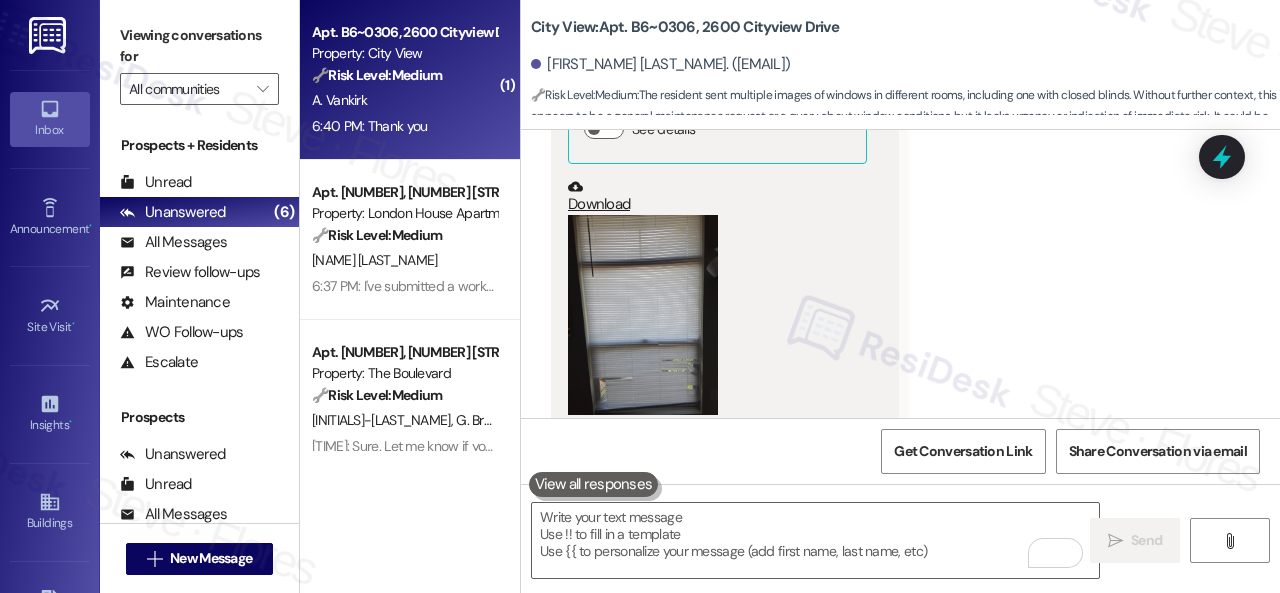 scroll, scrollTop: 11062, scrollLeft: 0, axis: vertical 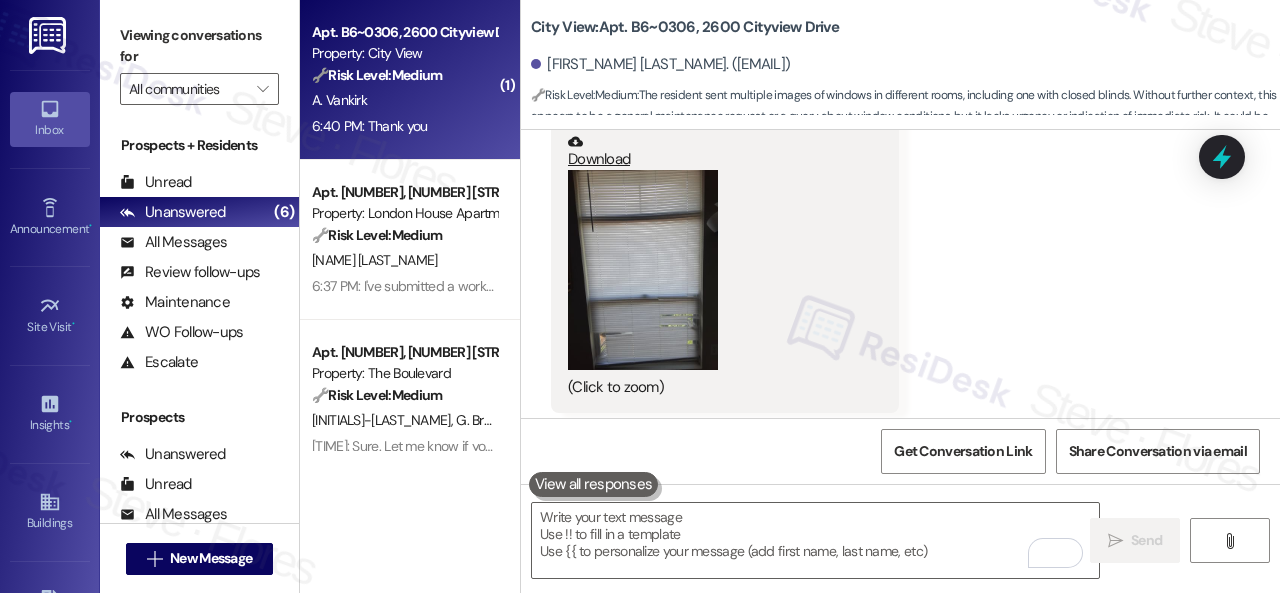 click at bounding box center [643, 270] 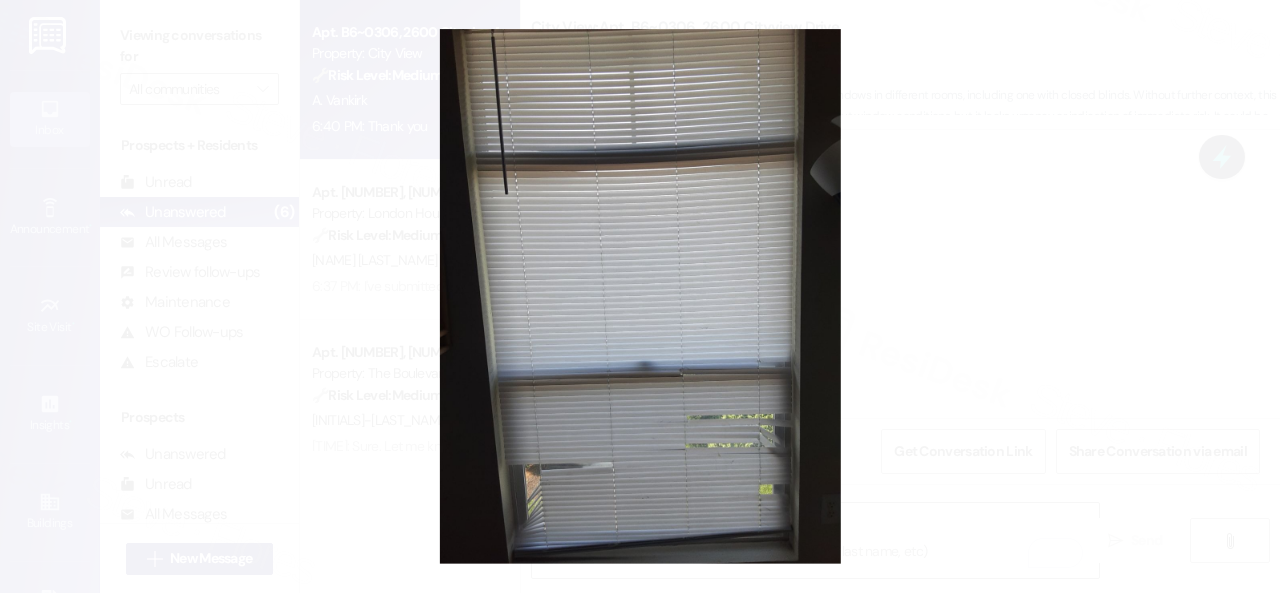 click at bounding box center [640, 296] 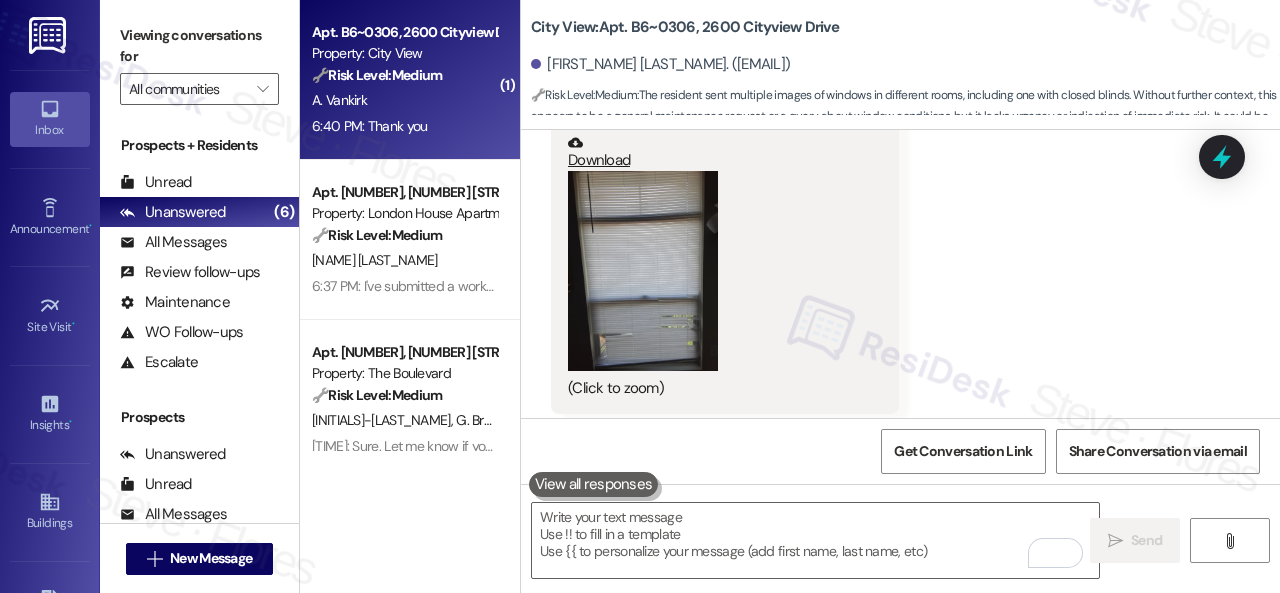 scroll, scrollTop: 11062, scrollLeft: 0, axis: vertical 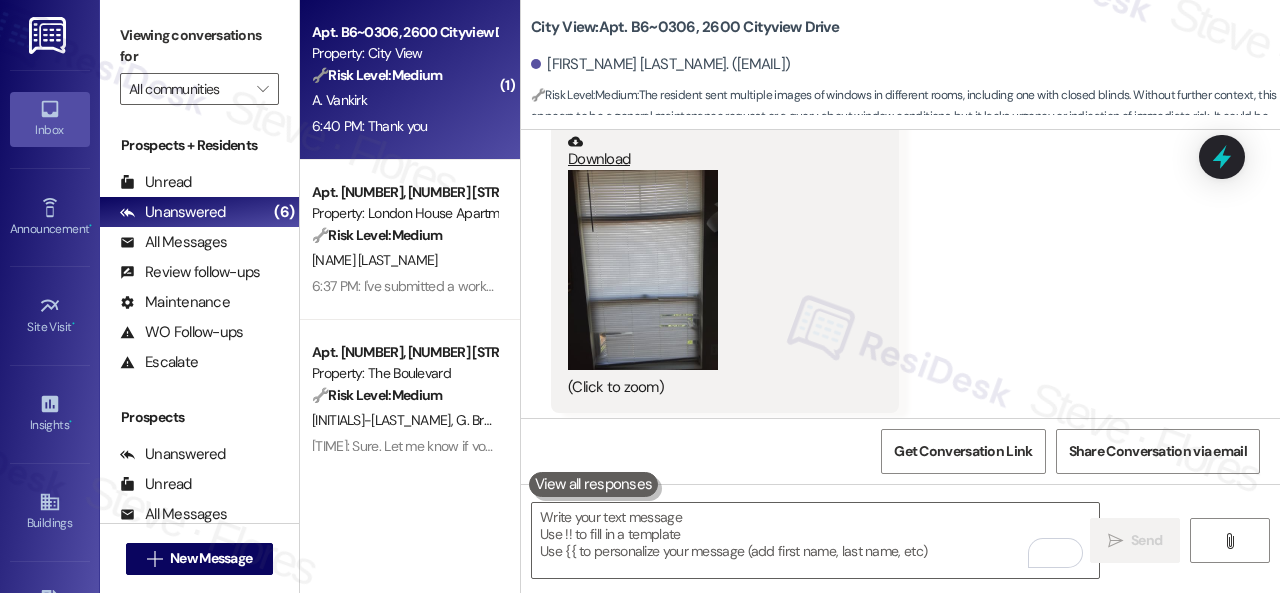 click at bounding box center (643, 270) 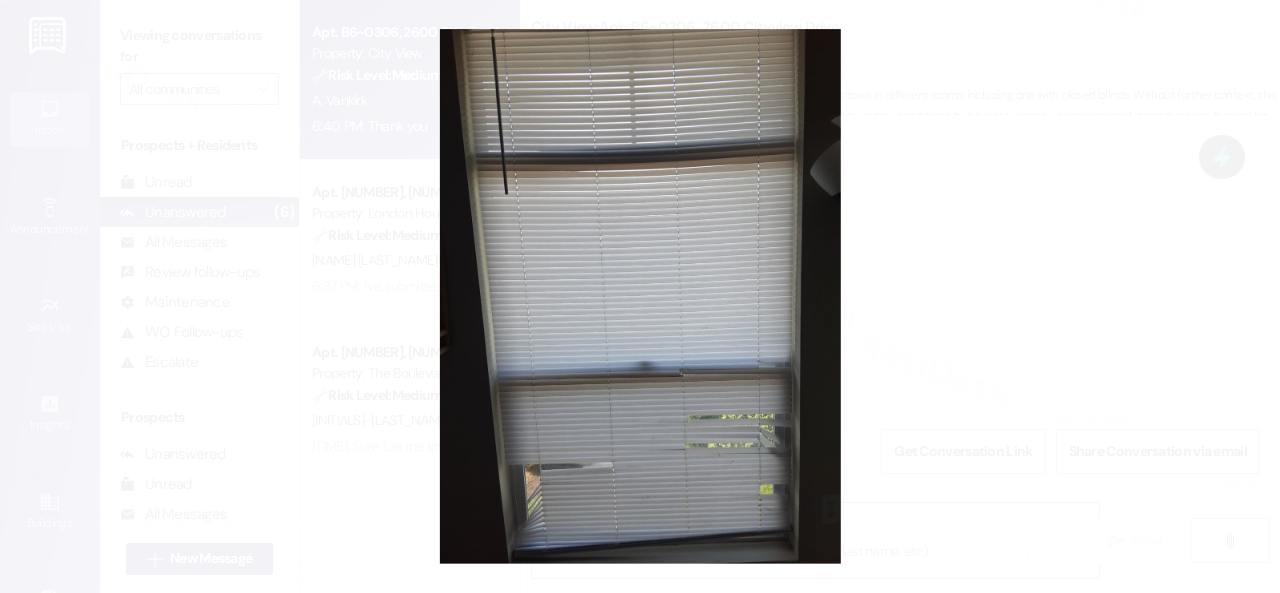 type 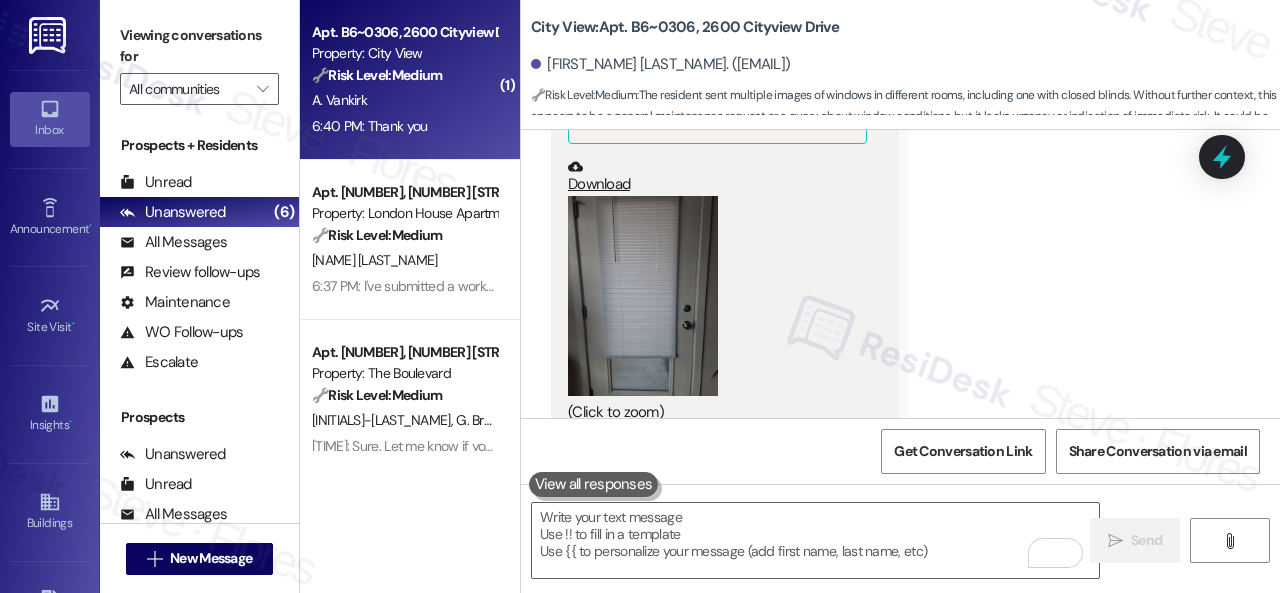 scroll, scrollTop: 11562, scrollLeft: 0, axis: vertical 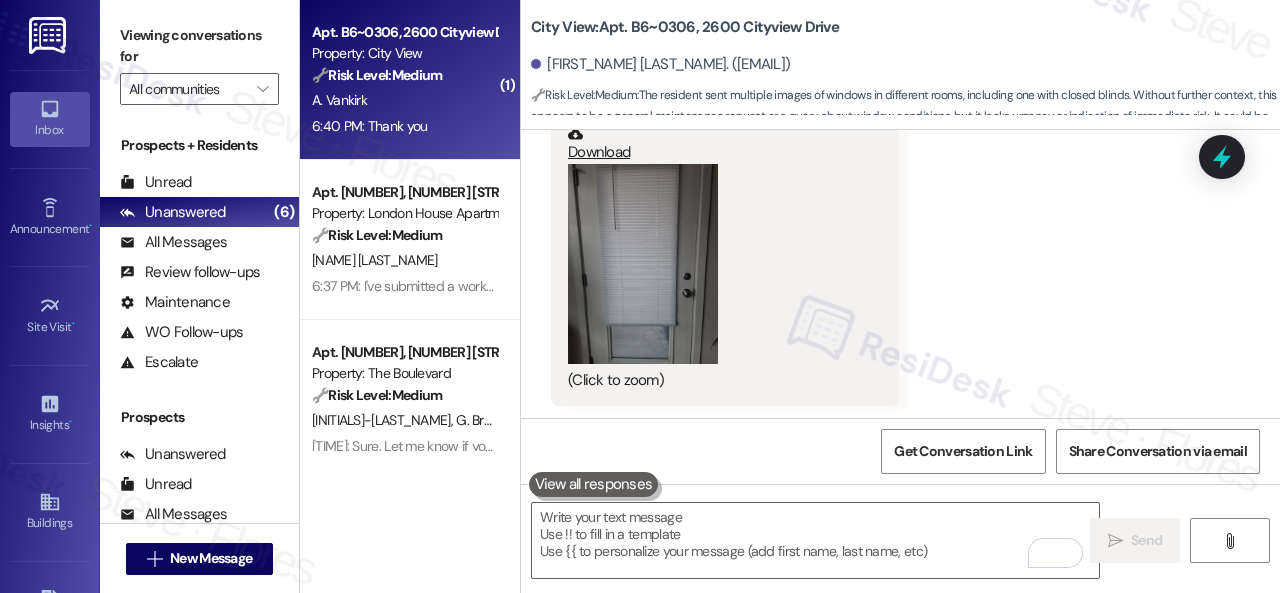 click at bounding box center (643, 264) 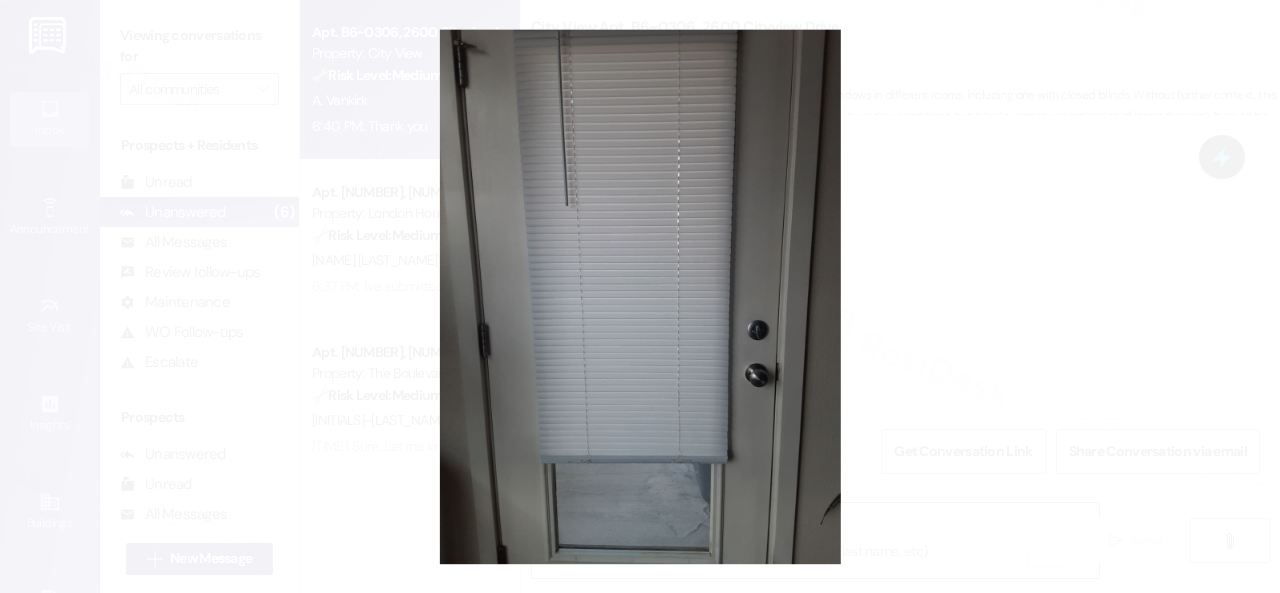 type 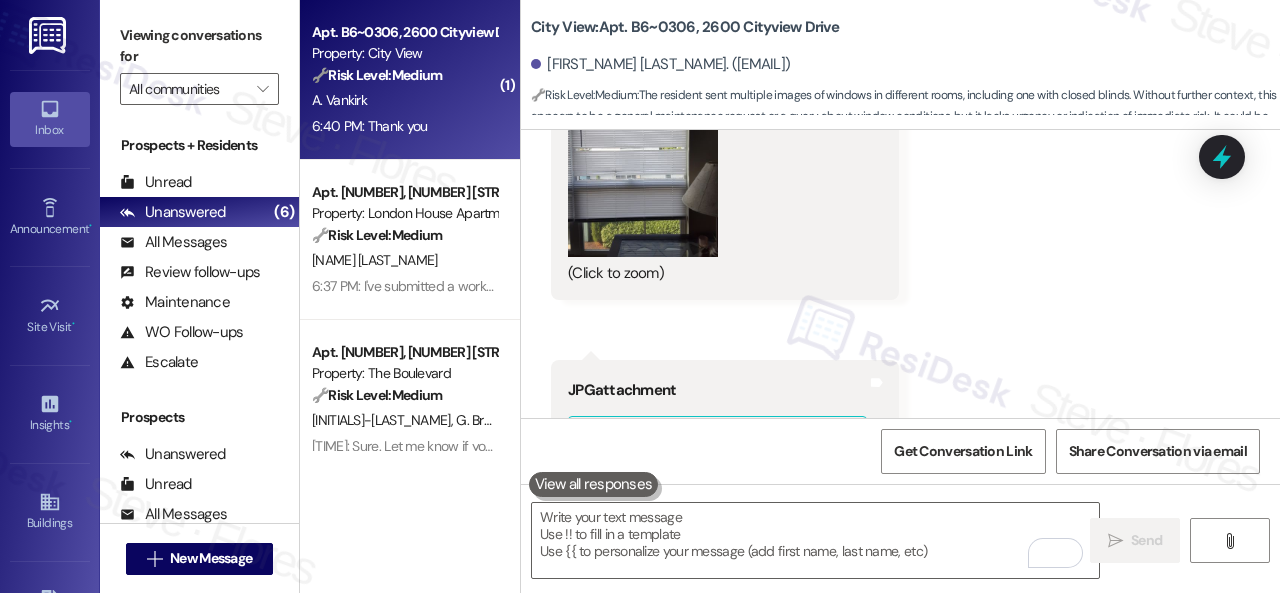 scroll, scrollTop: 12062, scrollLeft: 0, axis: vertical 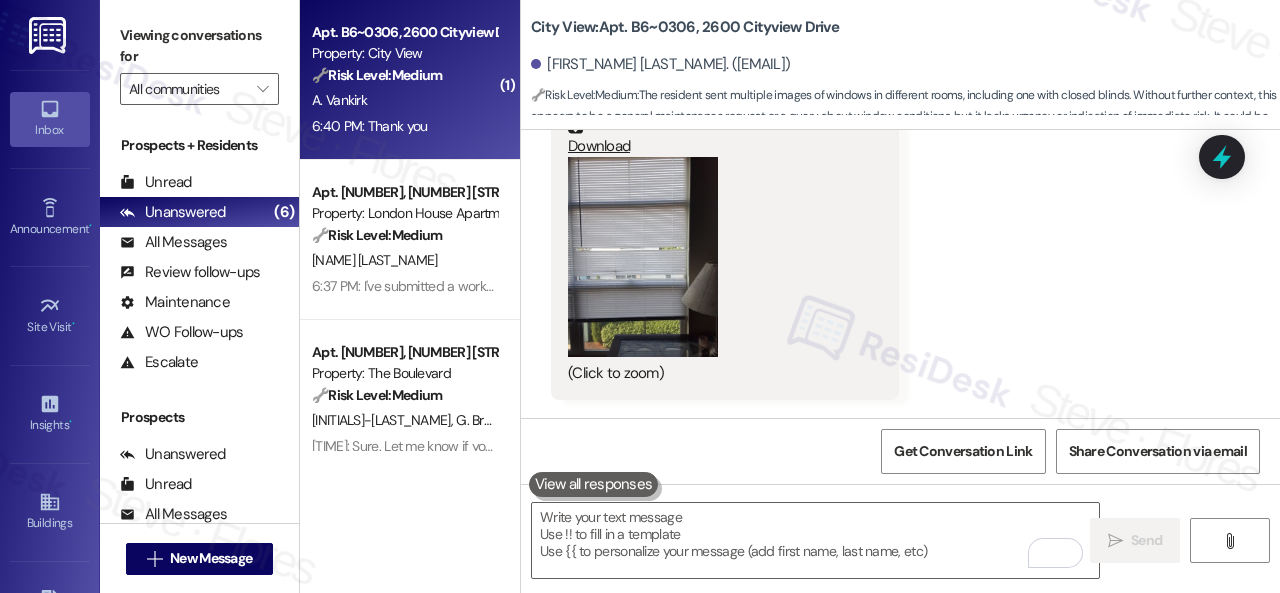click at bounding box center [643, 257] 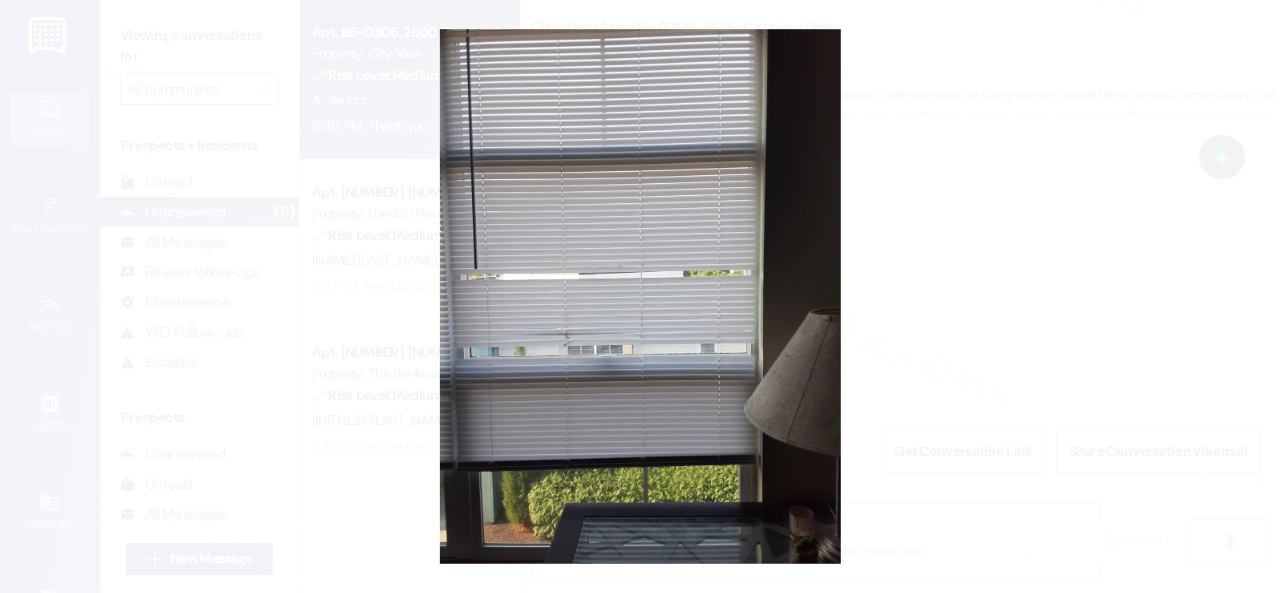 type 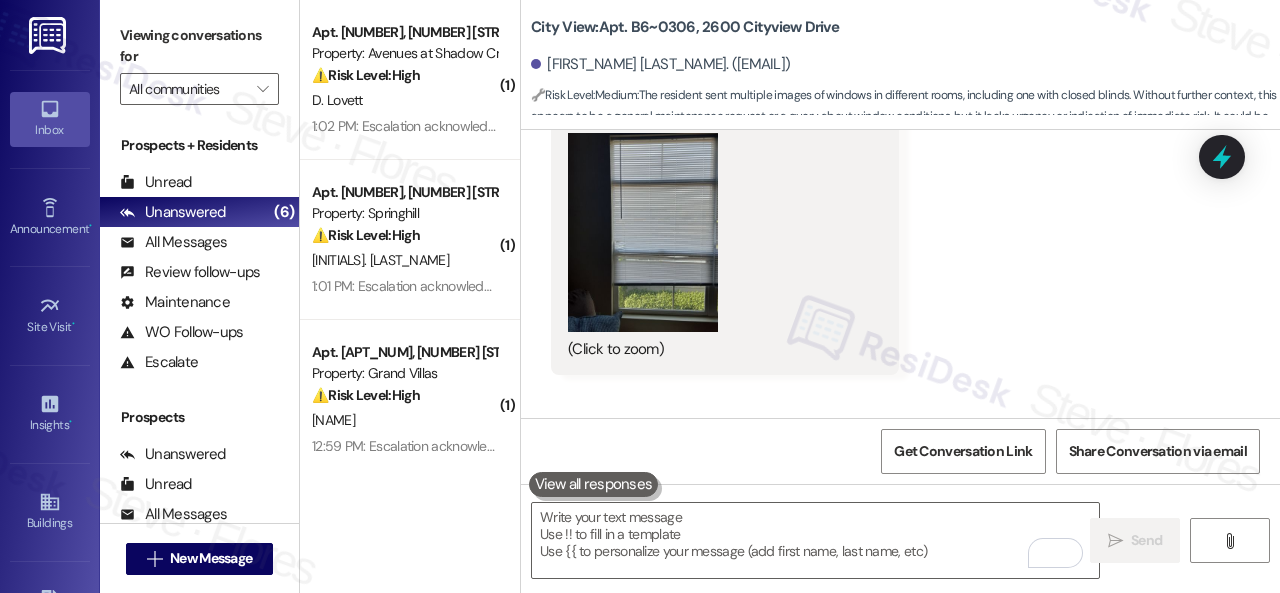 scroll, scrollTop: 12563, scrollLeft: 0, axis: vertical 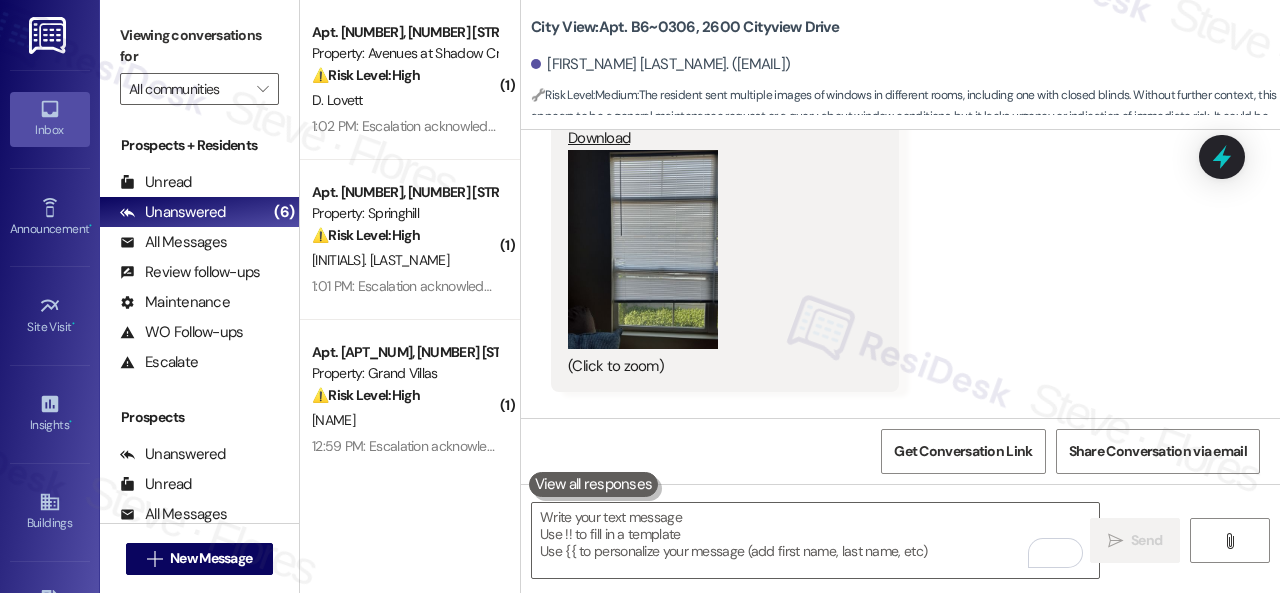 click at bounding box center [643, 250] 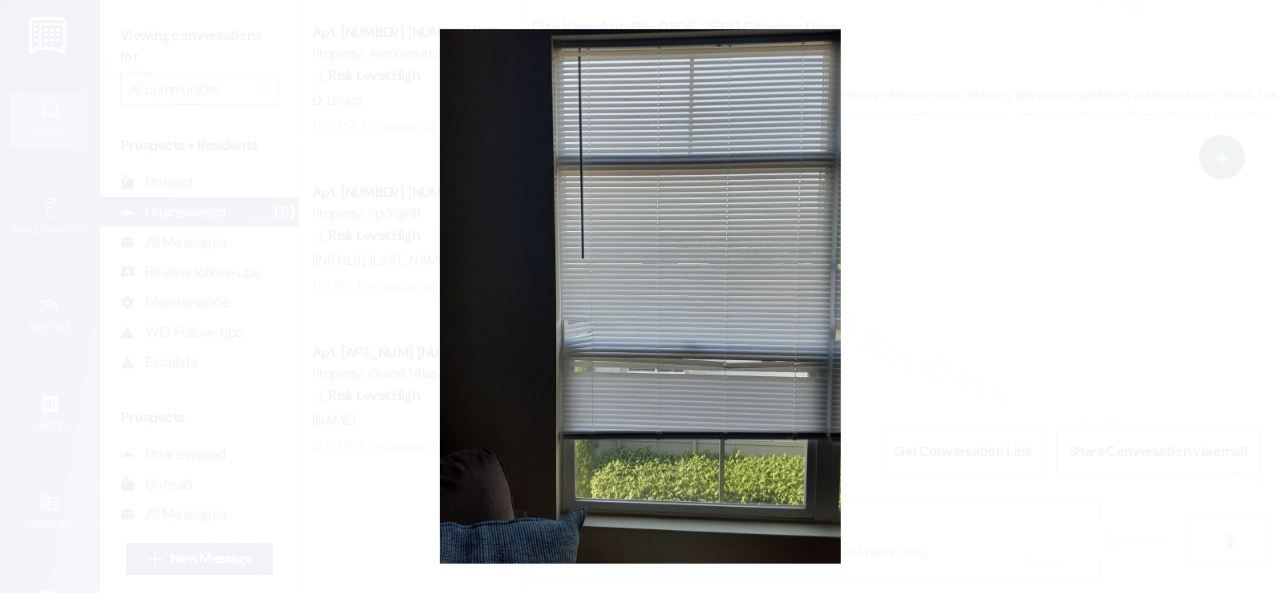 type 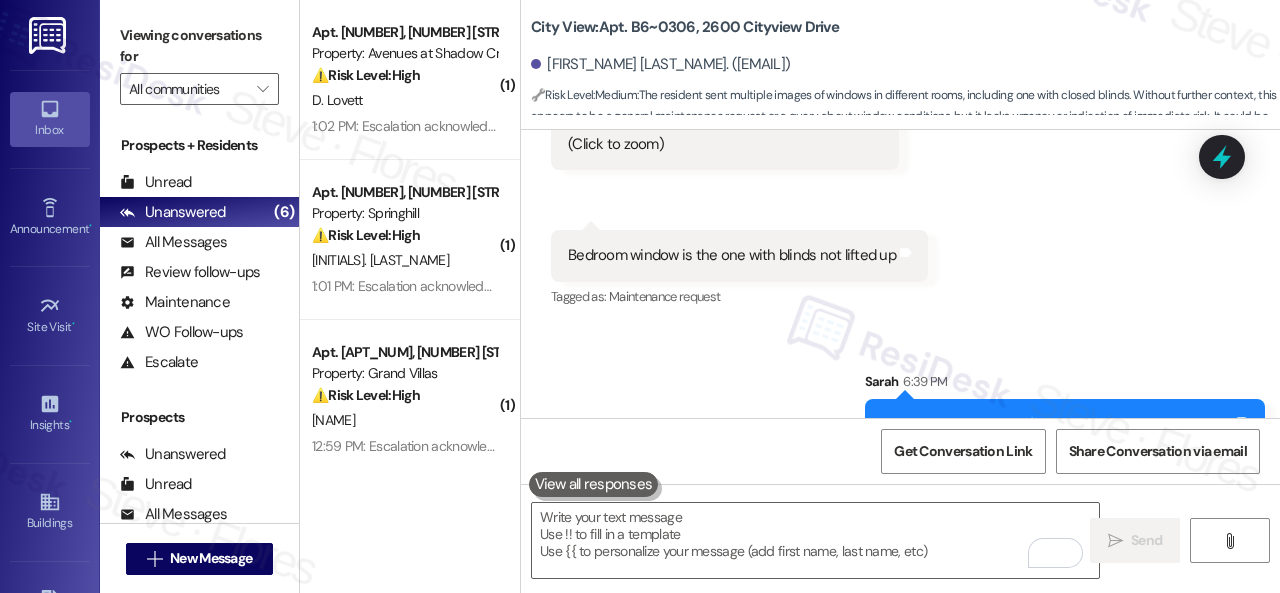 scroll, scrollTop: 12963, scrollLeft: 0, axis: vertical 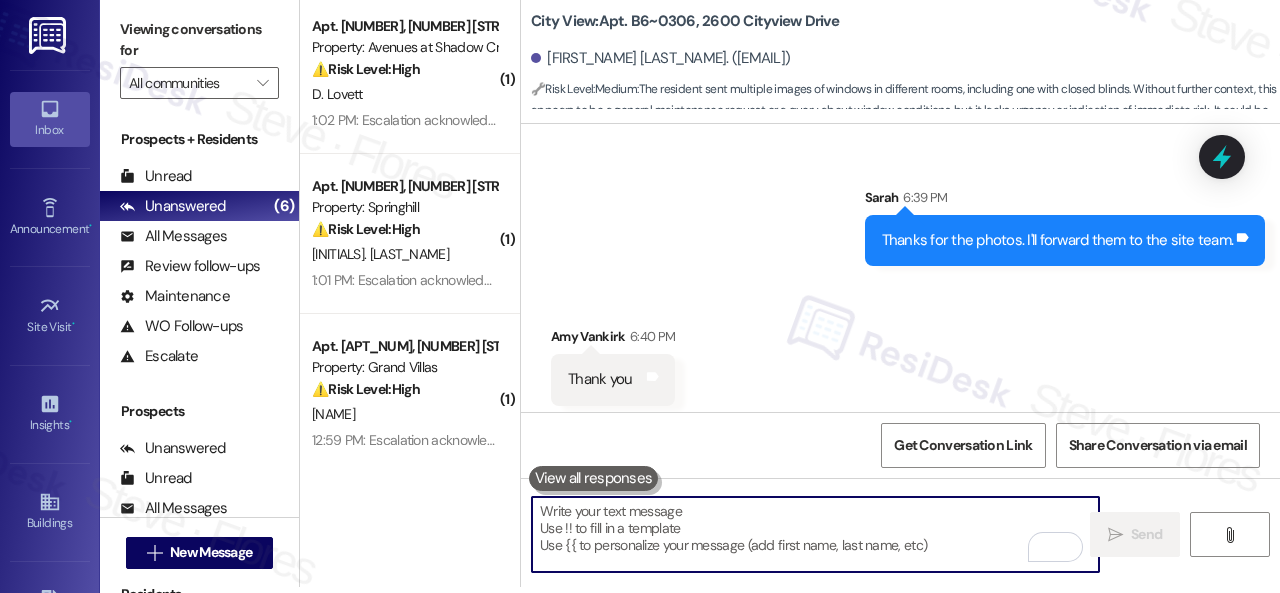 drag, startPoint x: 678, startPoint y: 523, endPoint x: 672, endPoint y: 475, distance: 48.373547 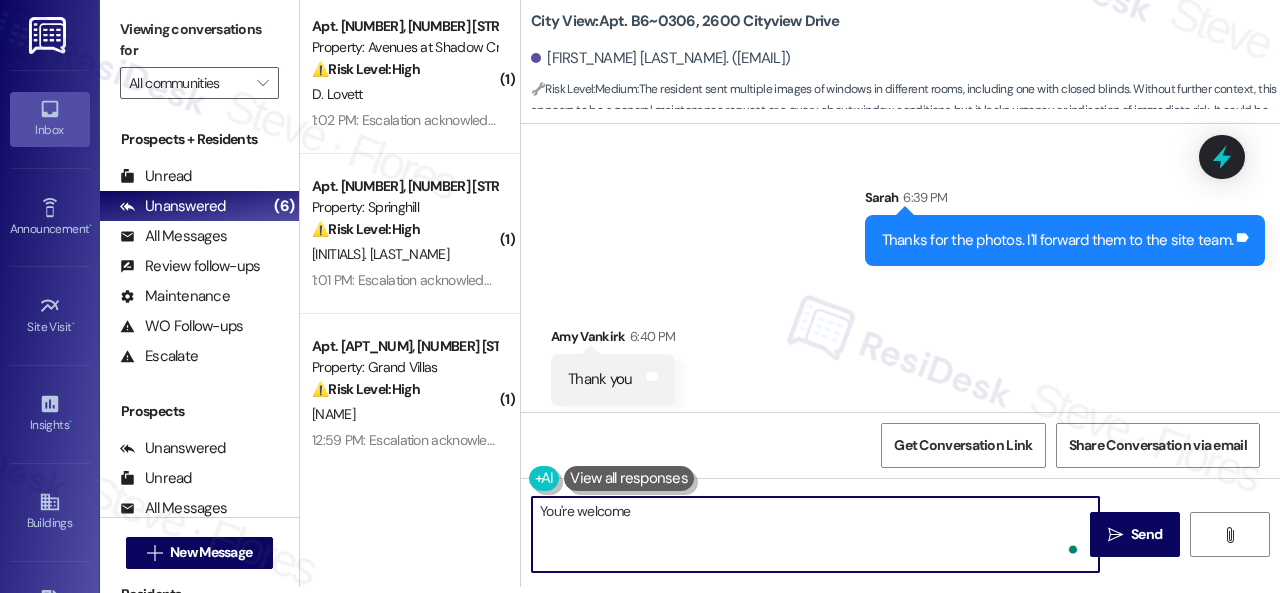 type on "You're welcome!" 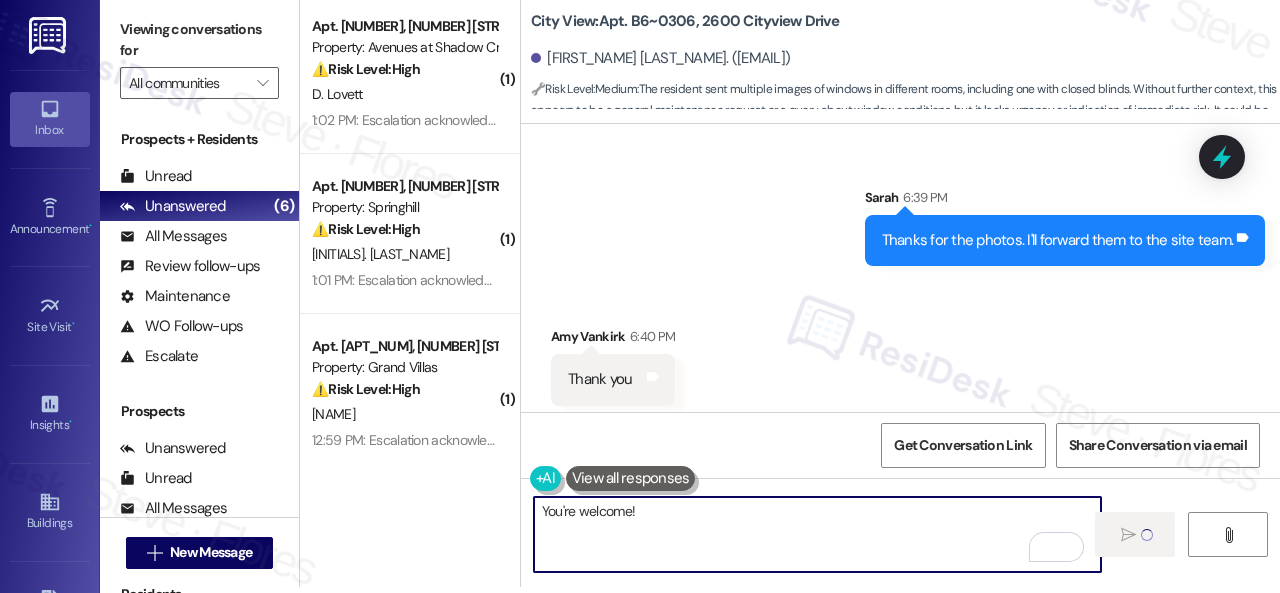 type 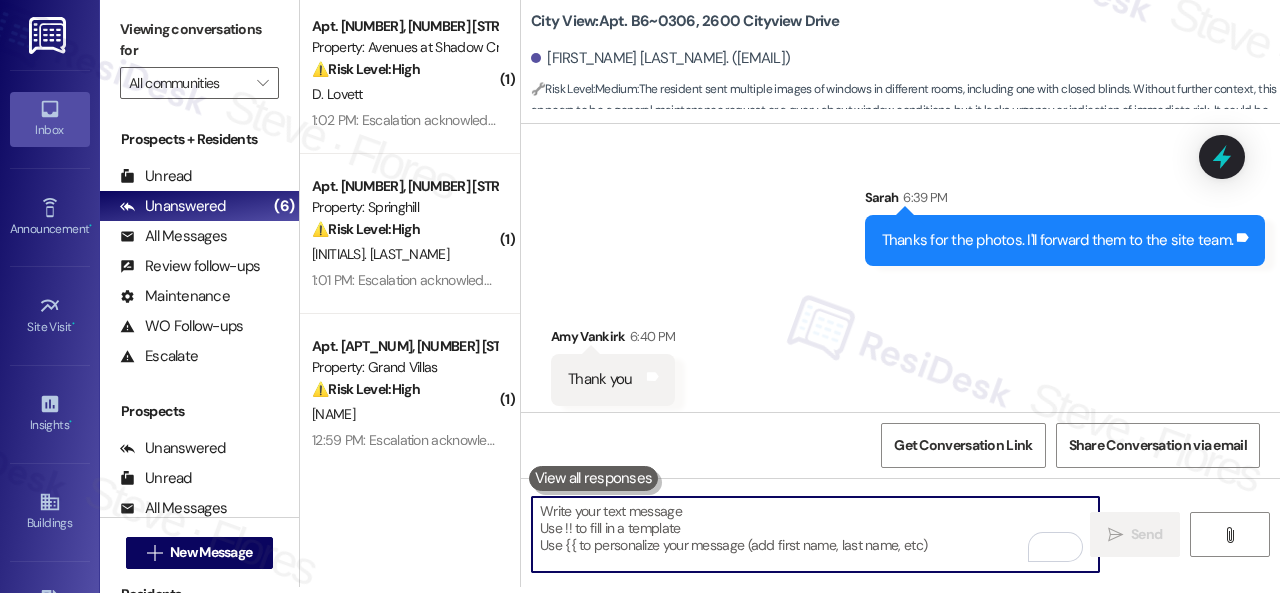 scroll, scrollTop: 0, scrollLeft: 0, axis: both 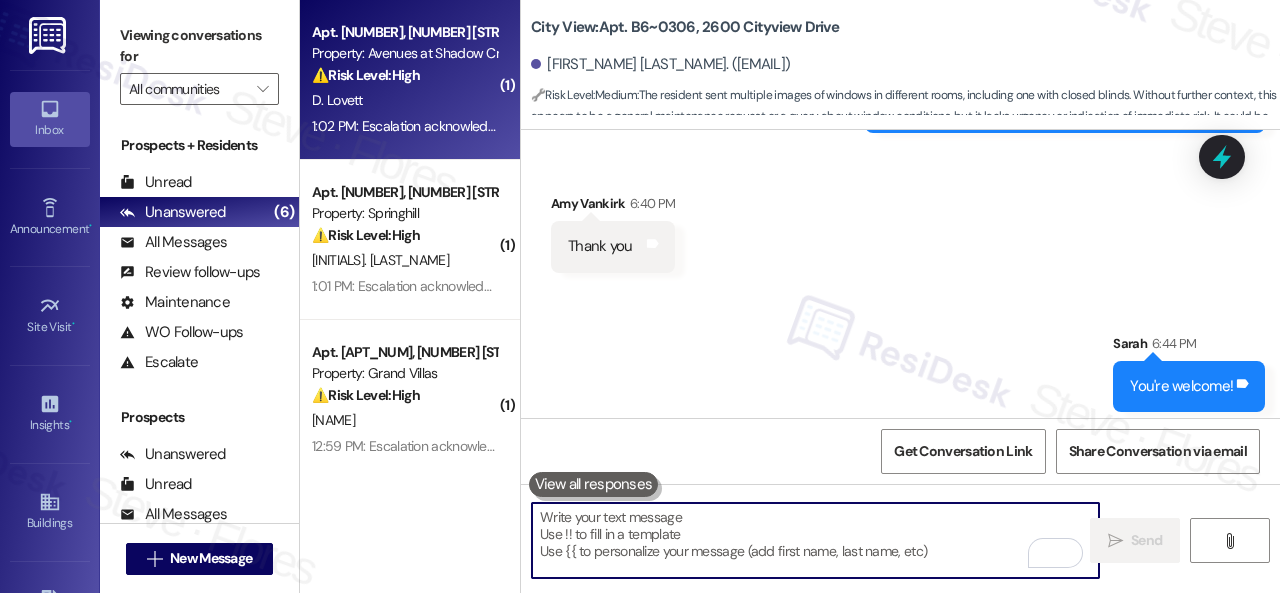 click on "D. Lovett" at bounding box center (404, 100) 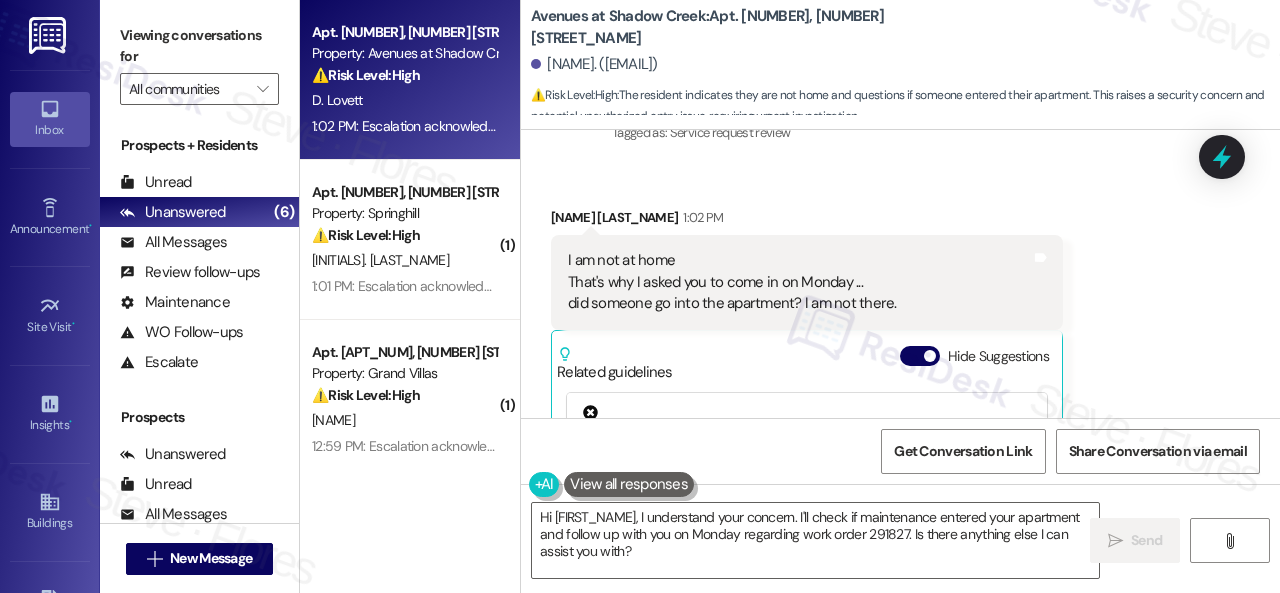 scroll, scrollTop: 7506, scrollLeft: 0, axis: vertical 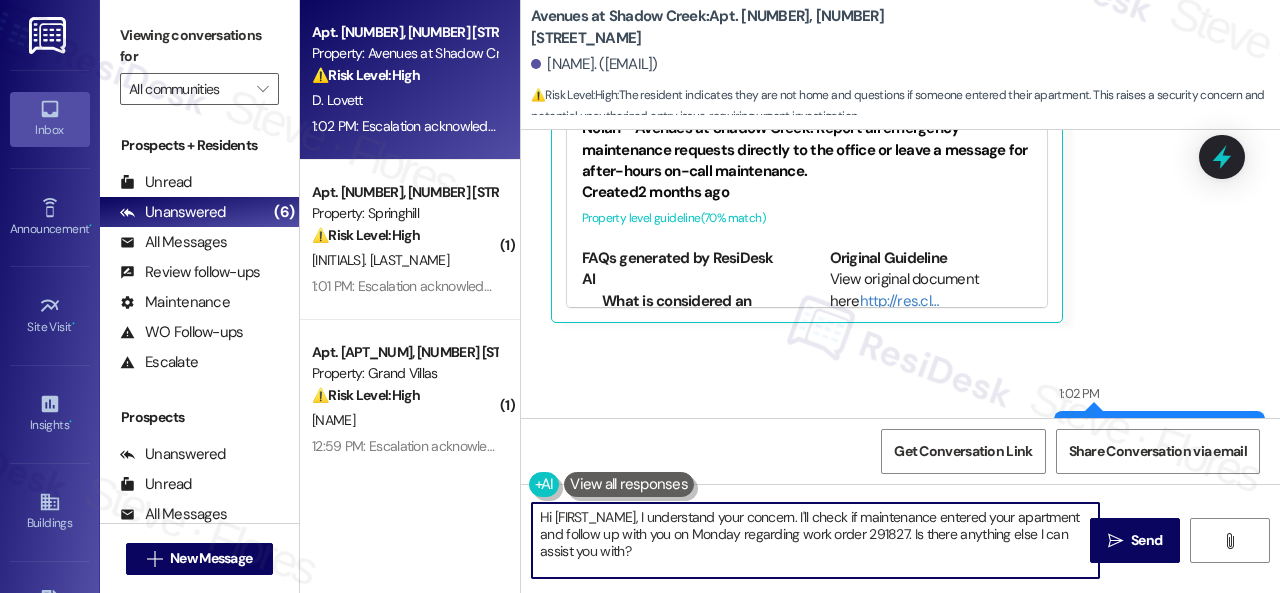 click on "Apt. 6106, 12501 Broadway St Property: Avenues at Shadow Creek ⚠️  Risk Level:  High The resident indicates they are not home and questions if someone entered their apartment. This raises a security concern and potential unauthorized entry issue, requiring urgent investigation. D. Lovett 1:02 PM: Escalation acknowledged. 1:02 PM: Escalation acknowledged. ( 1 ) Apt. 1206, 8755 W 121st Terrace Property: Springhill ⚠️  Risk Level:  High The resident acknowledges the outstanding rent balance and states they will pay on Wednesday, which is after the due date. This indicates a potential late payment situation. The resident also asks how to place a repair request, which could be urgent or non-urgent, but the financial concern takes precedence. J. Lamour 1:01 PM: Escalation acknowledged. 1:01 PM: Escalation acknowledged. ( 1 ) Apt. 3210, 1550 Katy Gap Rd Property: Grand Villas ⚠️  Risk Level:  High J. Grawe/Co 12:59 PM: Escalation acknowledged. 12:59 PM: Escalation acknowledged. Avenues at Shadow Creek:" at bounding box center [790, 296] 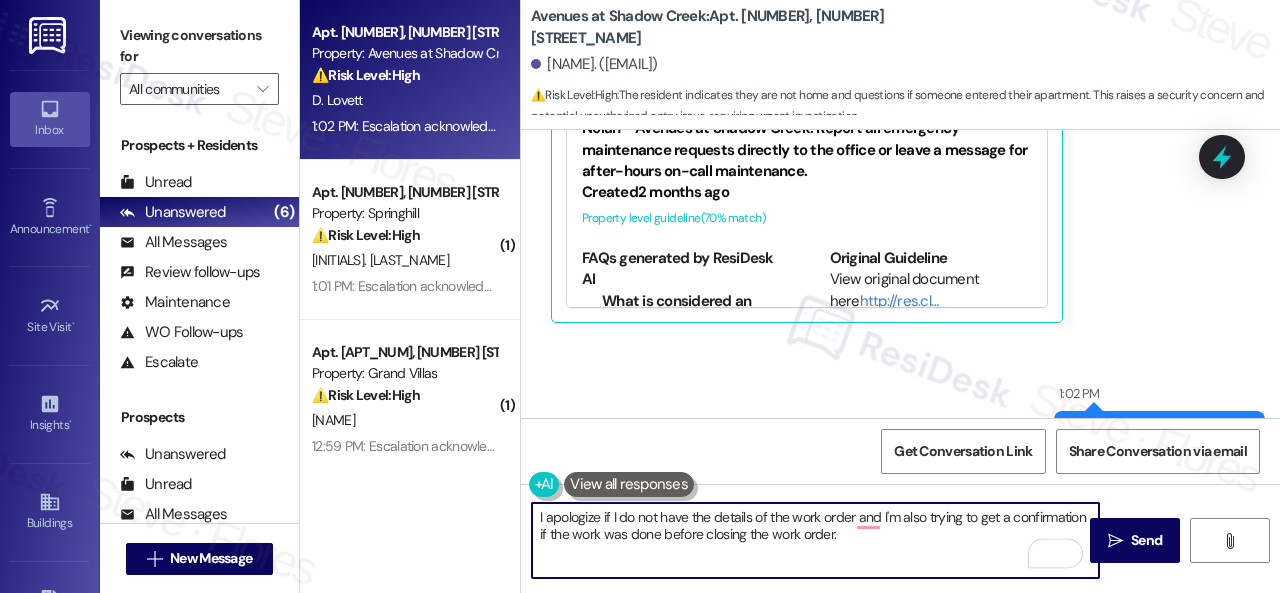 click on "I apologize if I do not have the details of the work order and I'm also trying to get a confirmation if the work was done before closing the work order." at bounding box center [815, 540] 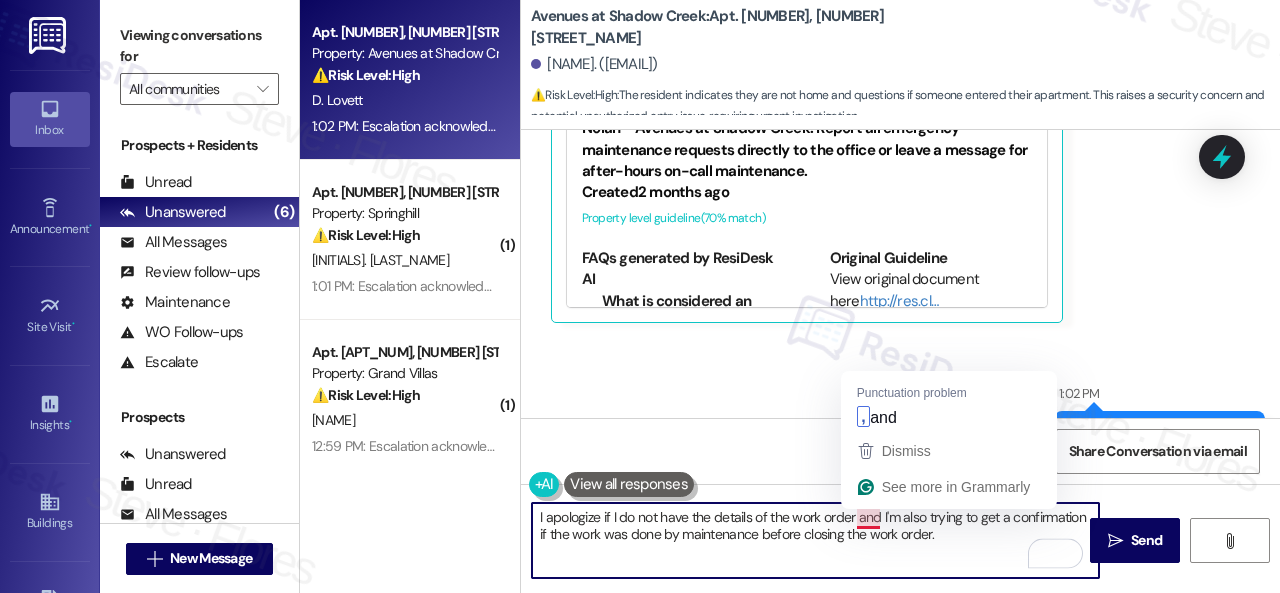 click on "I apologize if I do not have the details of the work order and I'm also trying to get a confirmation if the work was done by maintenance before closing the work order." at bounding box center (815, 540) 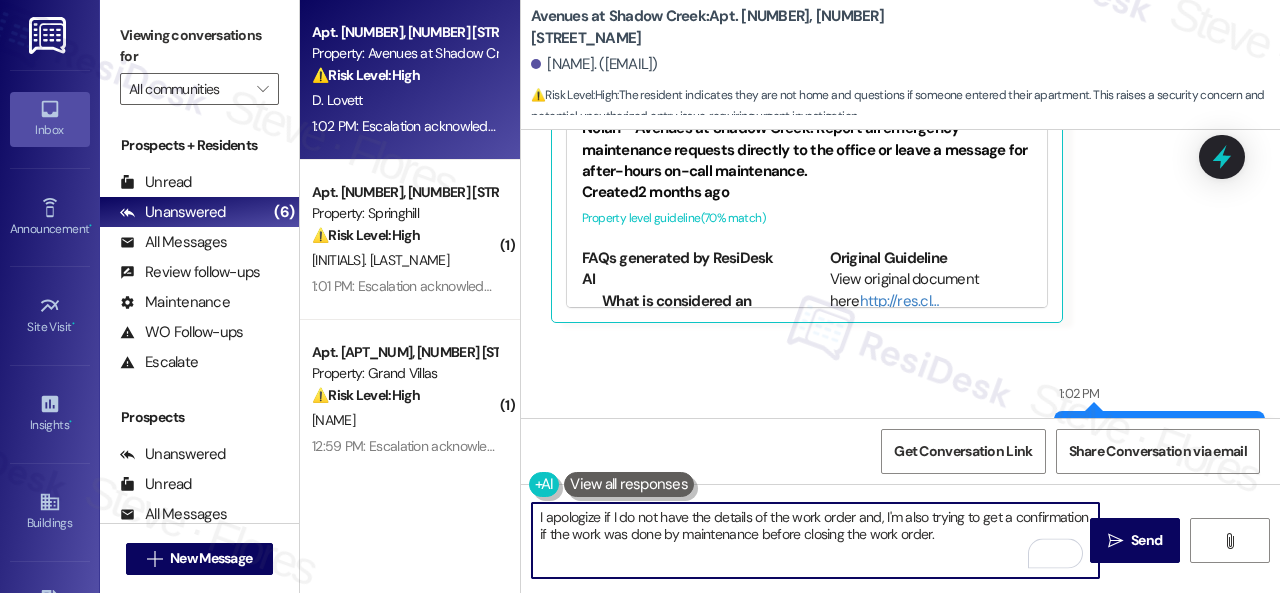 click on "I apologize if I do not have the details of the work order and, I'm also trying to get a confirmation if the work was done by maintenance before closing the work order." at bounding box center (815, 540) 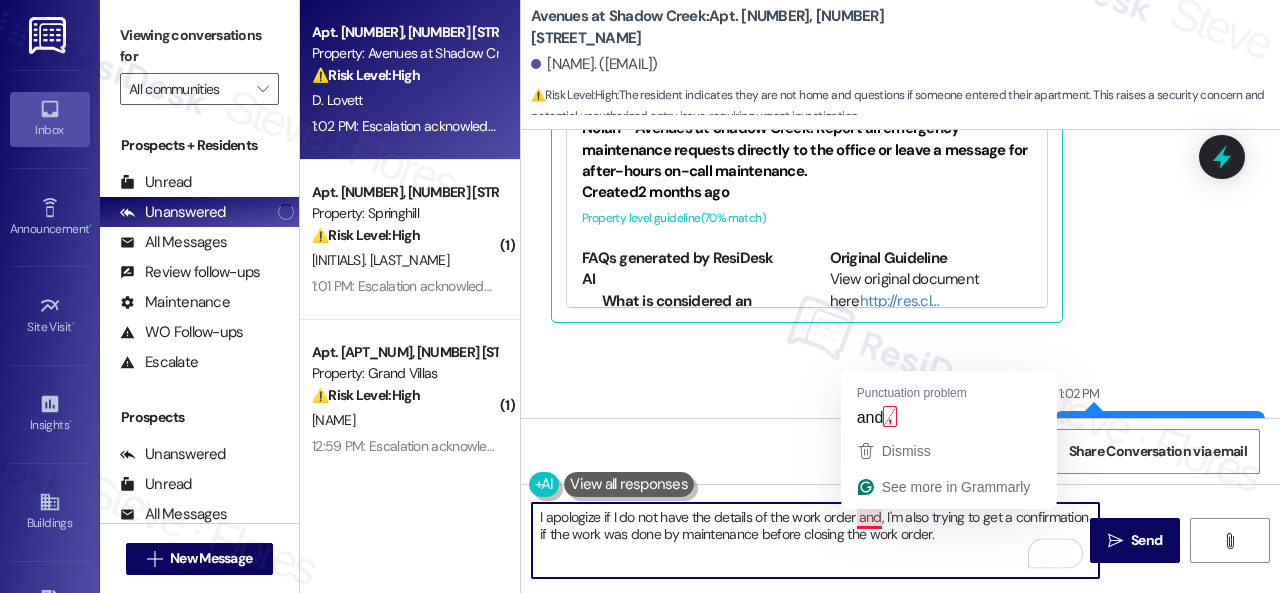 click on "I apologize if I do not have the details of the work order and, I'm also trying to get a confirmation if the work was done by maintenance before closing the work order." at bounding box center [815, 540] 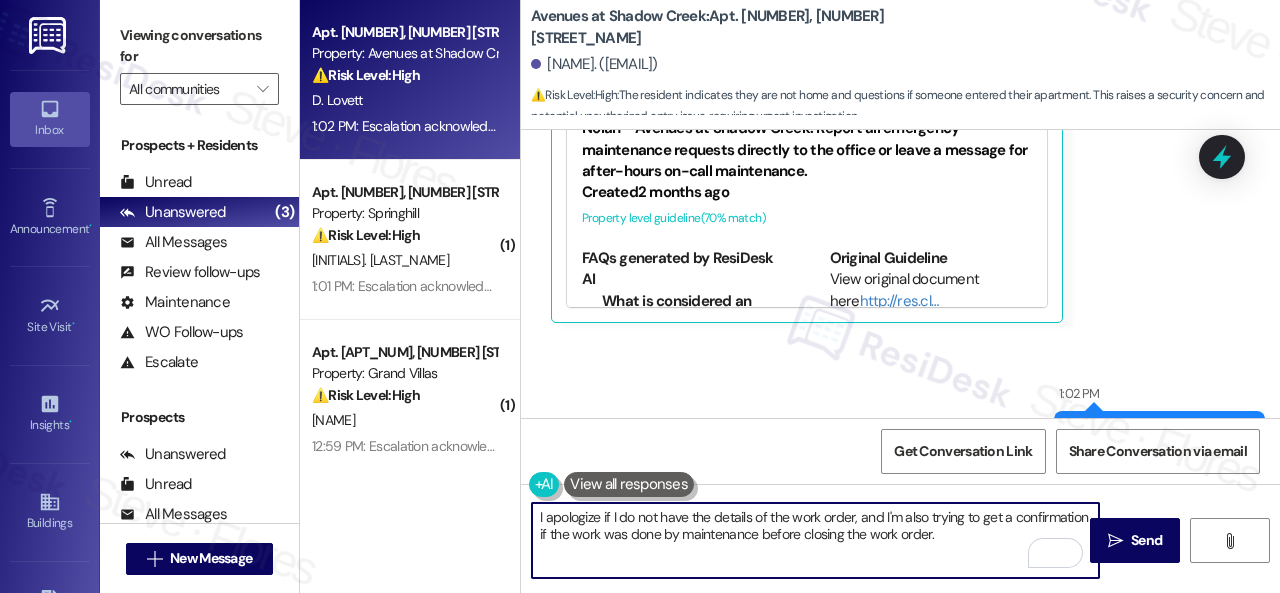 click on "I apologize if I do not have the details of the work order, and I'm also trying to get a confirmation if the work was done by maintenance before closing the work order." at bounding box center [815, 540] 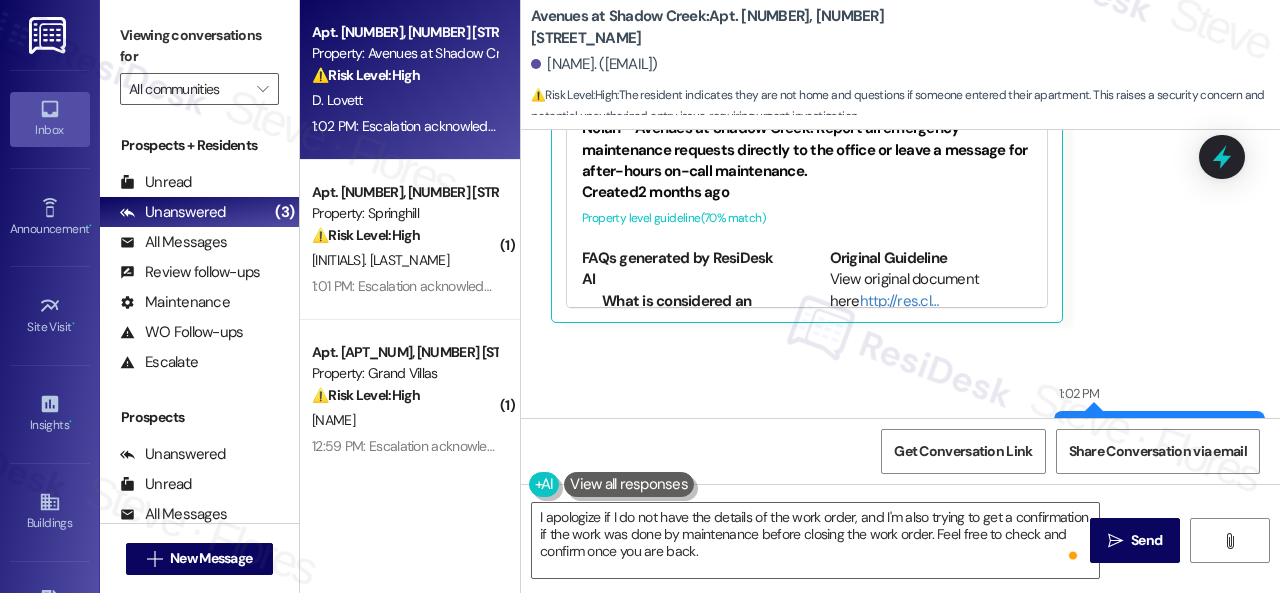 click on "Viewing conversations for All communities " at bounding box center [199, 62] 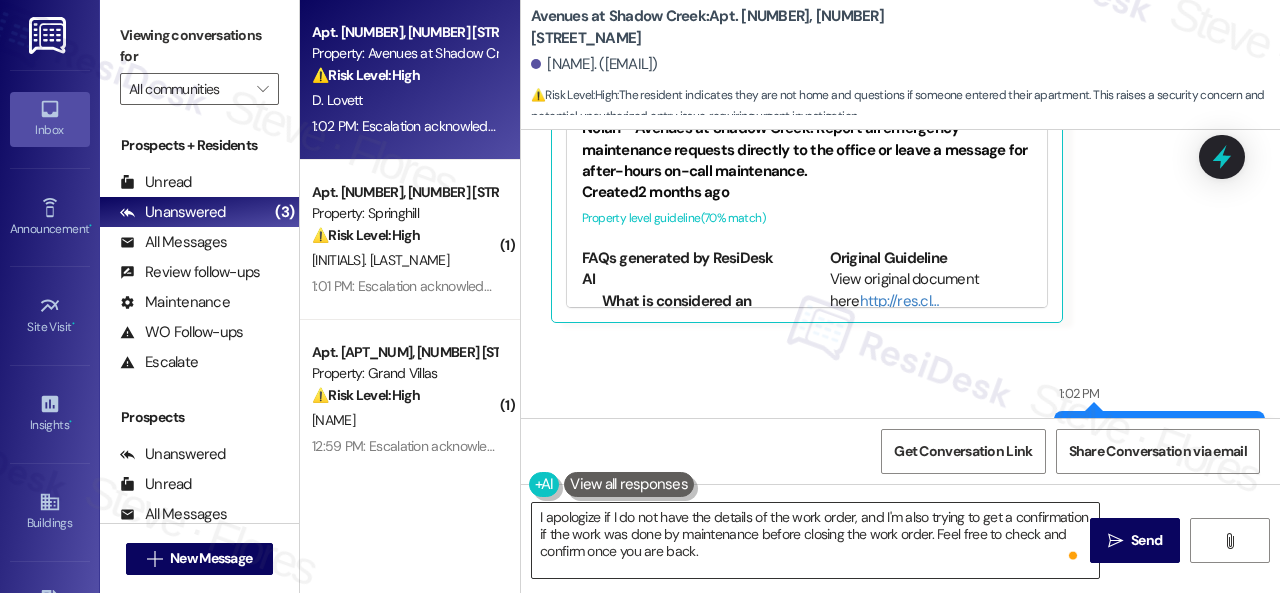click on "I apologize if I do not have the details of the work order, and I'm also trying to get a confirmation if the work was done by maintenance before closing the work order. Feel free to check and confirm once you are back." at bounding box center [815, 540] 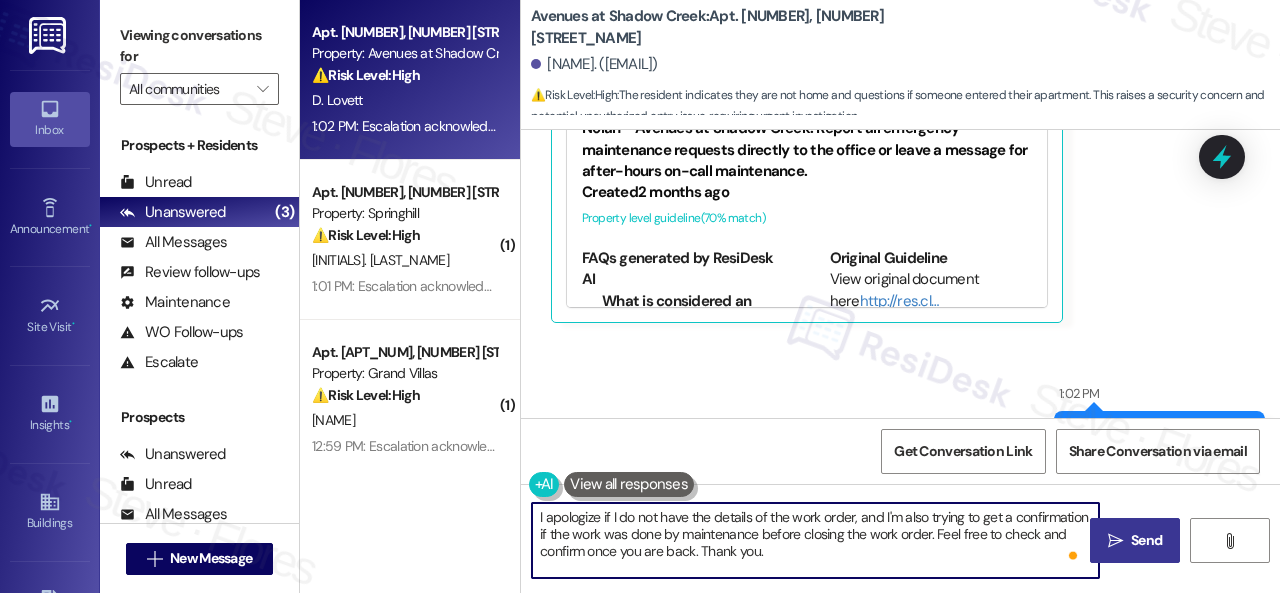type on "I apologize if I do not have the details of the work order, and I'm also trying to get a confirmation if the work was done by maintenance before closing the work order. Feel free to check and confirm once you are back. Thank you." 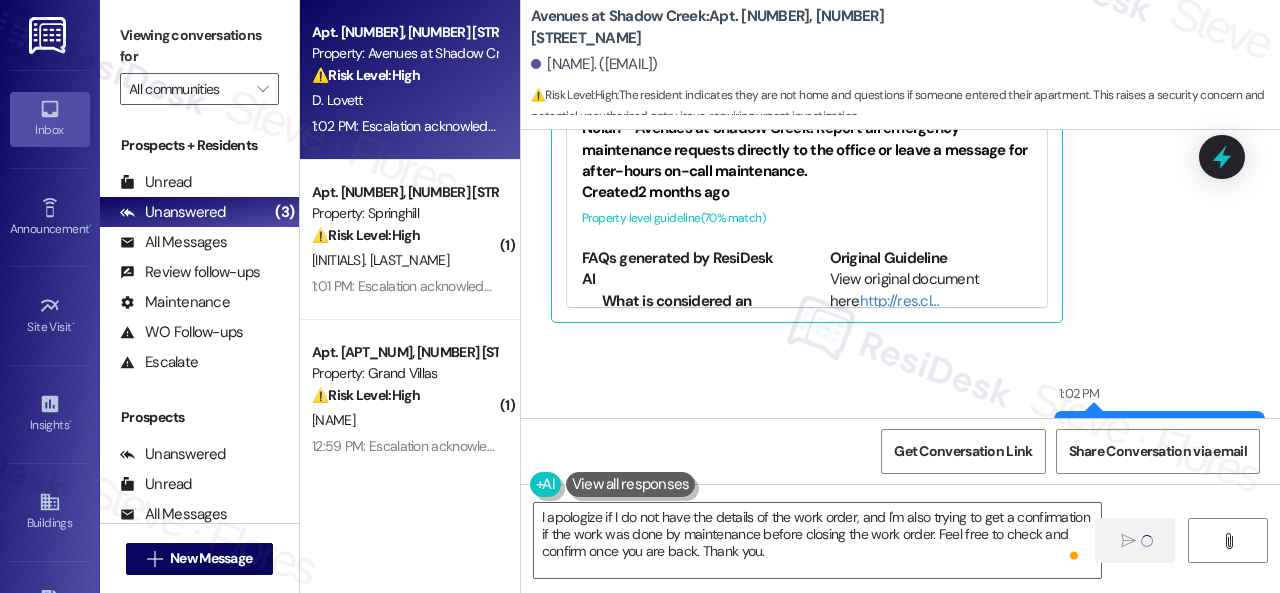 type 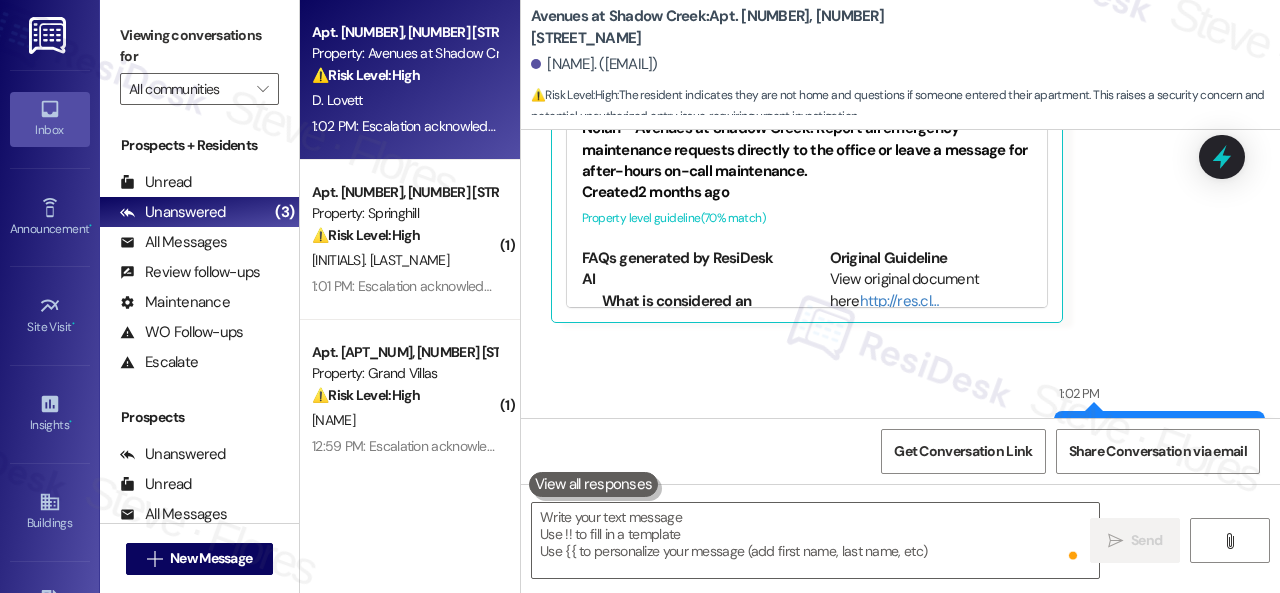 scroll, scrollTop: 7336, scrollLeft: 0, axis: vertical 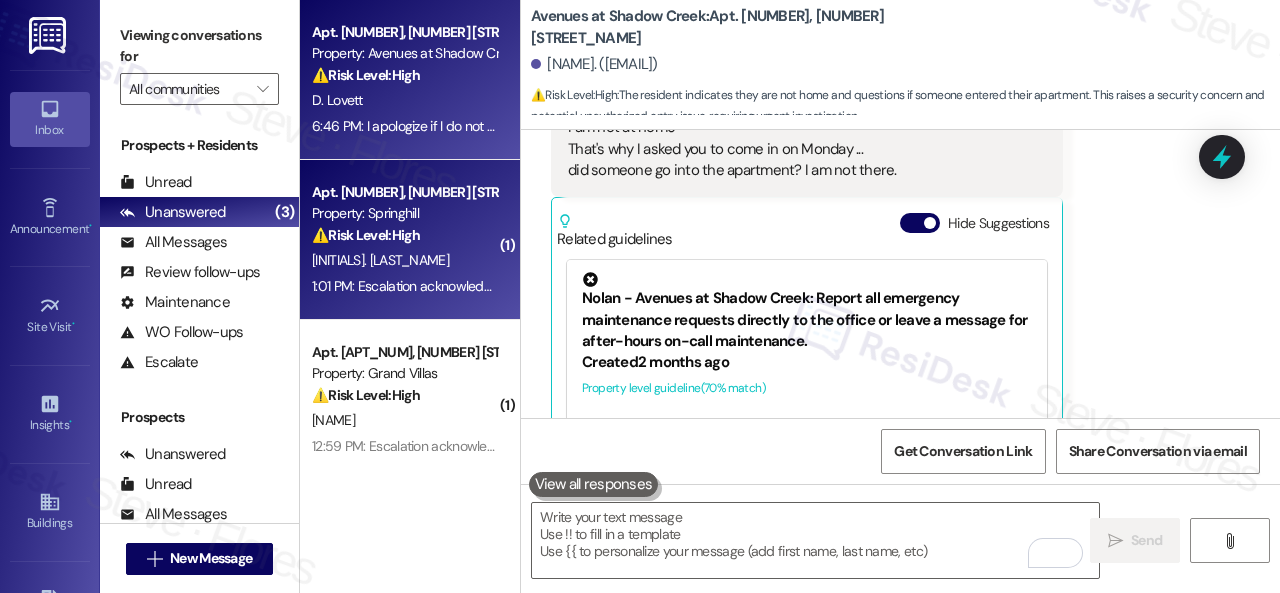click on "⚠️  Risk Level:  High The resident acknowledges the outstanding rent balance and states they will pay on Wednesday, which is after the due date. This indicates a potential late payment situation. The resident also asks how to place a repair request, which could be urgent or non-urgent, but the financial concern takes precedence." at bounding box center (404, 235) 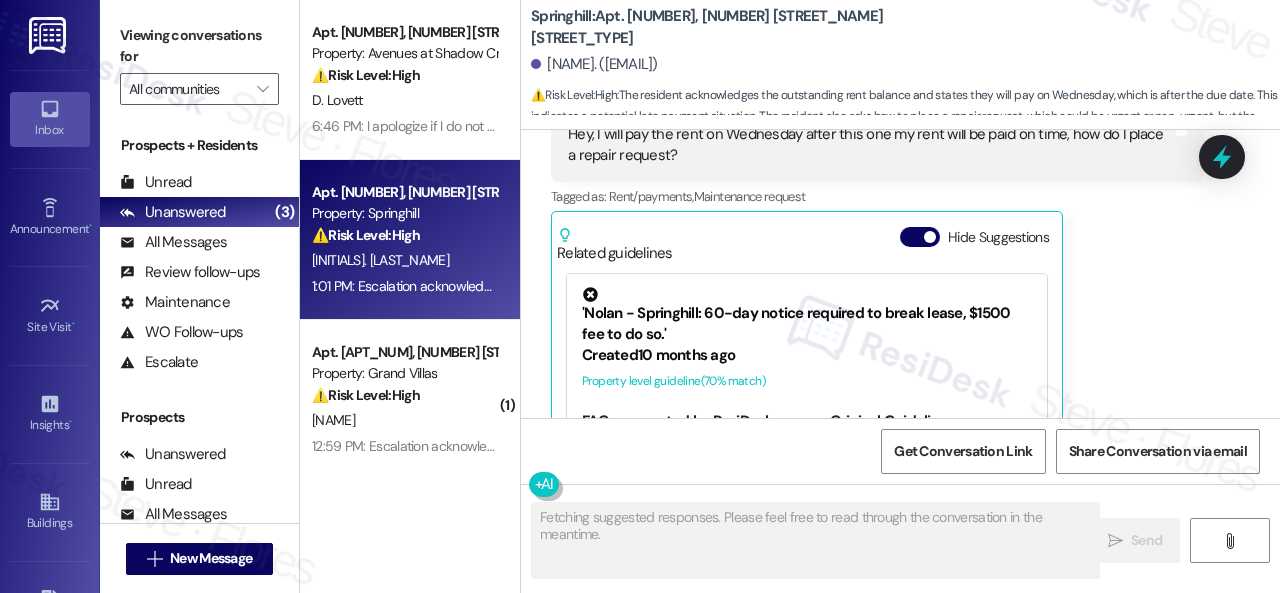 scroll, scrollTop: 802, scrollLeft: 0, axis: vertical 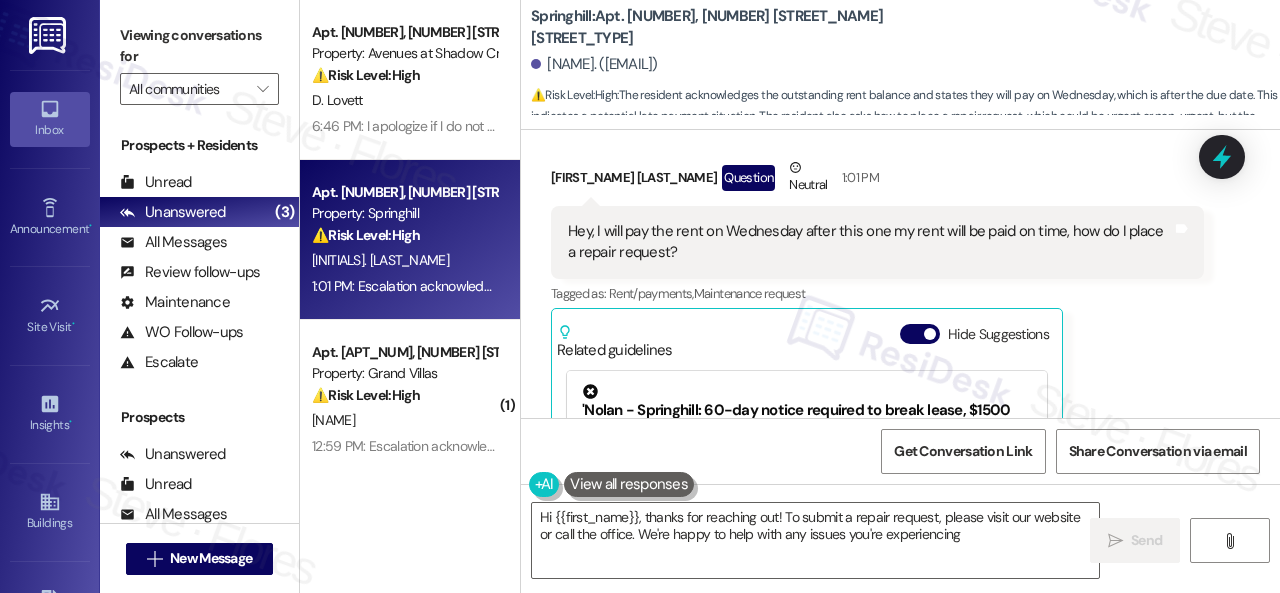 type on "Hi {{first_name}}, thanks for reaching out! To submit a repair request, please visit our website or call the office. We're happy to help with any issues you're experiencing!" 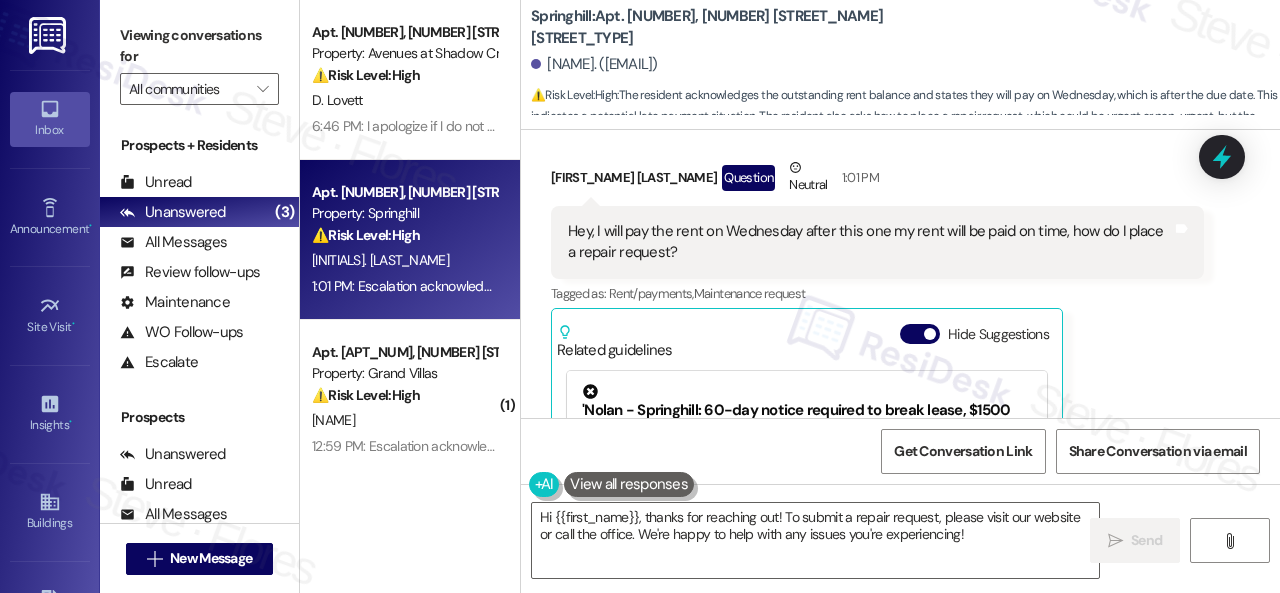click on "Received via SMS John Lamour Question   Neutral 1:01 PM Hey, I will pay the rent on Wednesday after this one my rent will be paid on time, how do I place a repair request? Tags and notes Tagged as:   Rent/payments ,  Click to highlight conversations about Rent/payments Maintenance request Click to highlight conversations about Maintenance request  Related guidelines Hide Suggestions 'Nolan - Springhill: 60-day notice required to break lease, $1500 fee to do so.' Created  10 months ago Property level guideline  ( 70 % match) FAQs generated by ResiDesk AI How much notice do I need to give before breaking my lease? You are required to give a 60-day notice before breaking your lease. What is the fee for breaking my lease? The fee to break your lease is $1500. To whom should I submit my 60-day notice? Please submit your 60-day notice to the property management office or leasing agent. Is the $1500 fee negotiable? The $1500 fee is a standard charge for breaking the lease and is generally non-negotiable. Created   (" at bounding box center (877, 381) 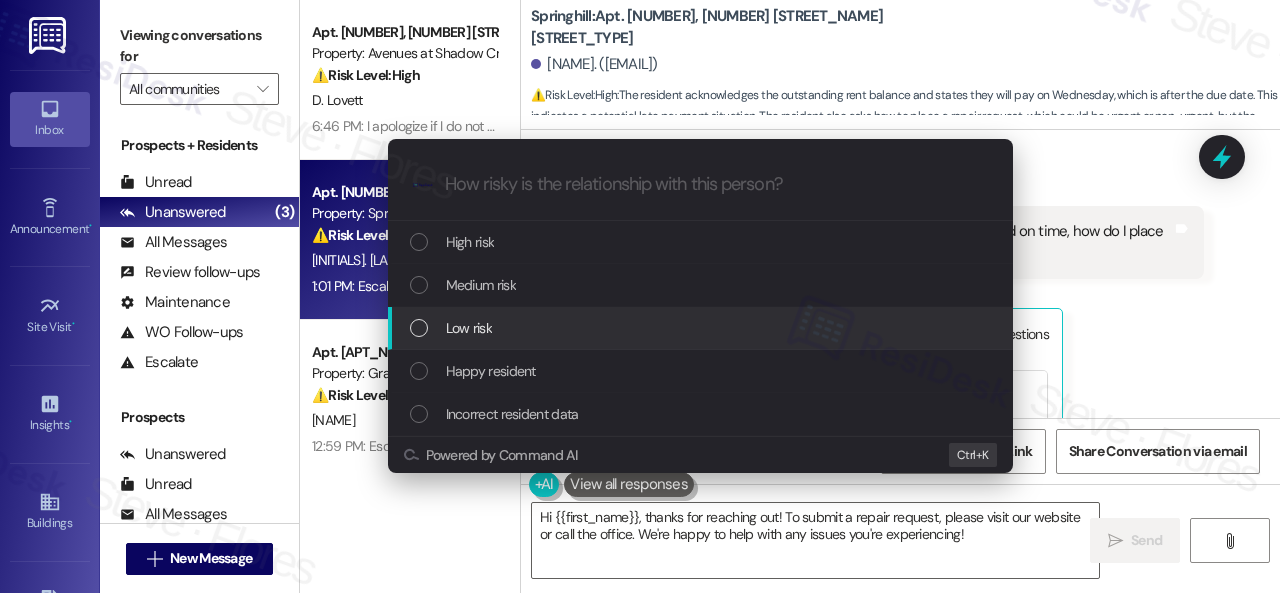 click on "Low risk" at bounding box center [700, 328] 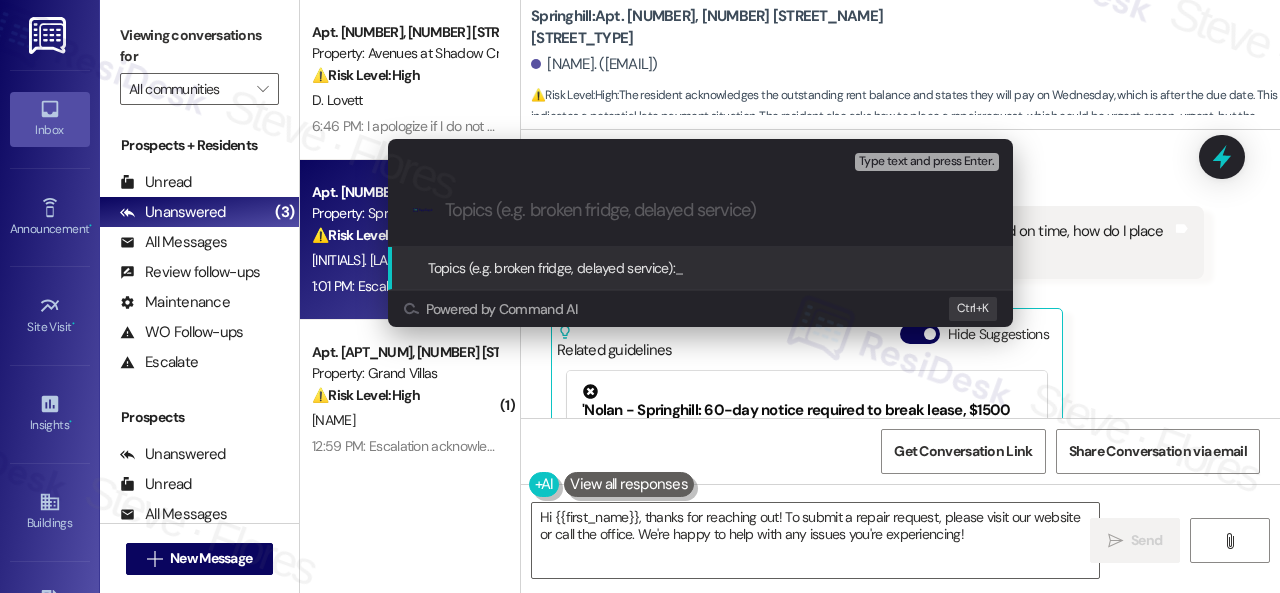 paste on "Late payment notice." 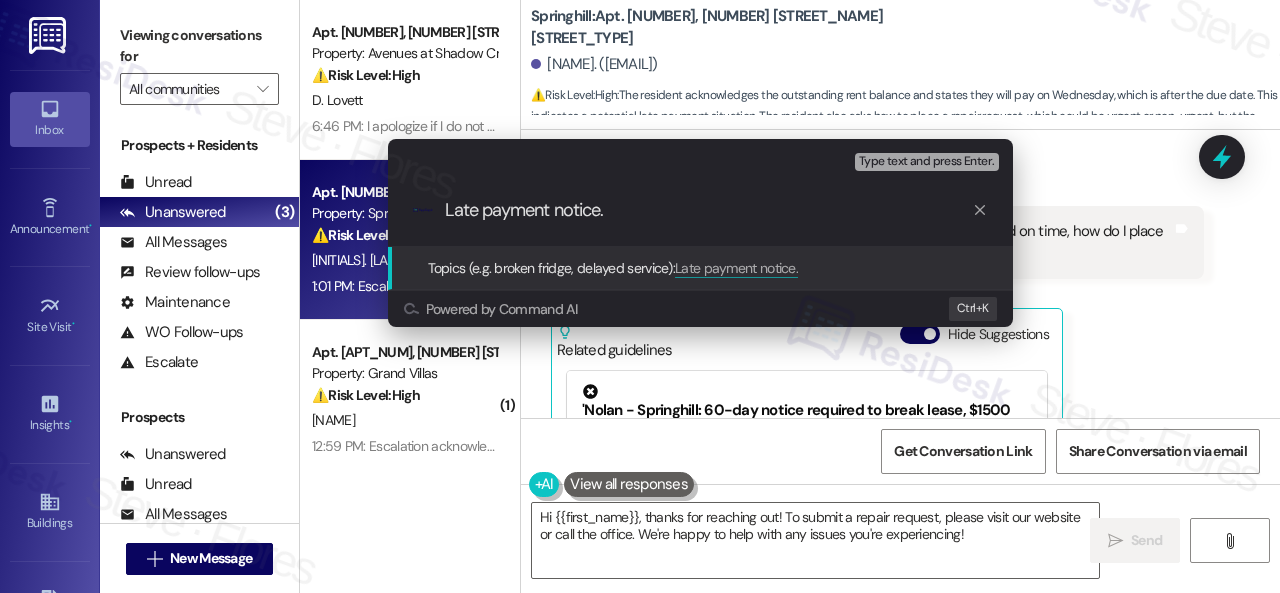 type on "Late payment notice." 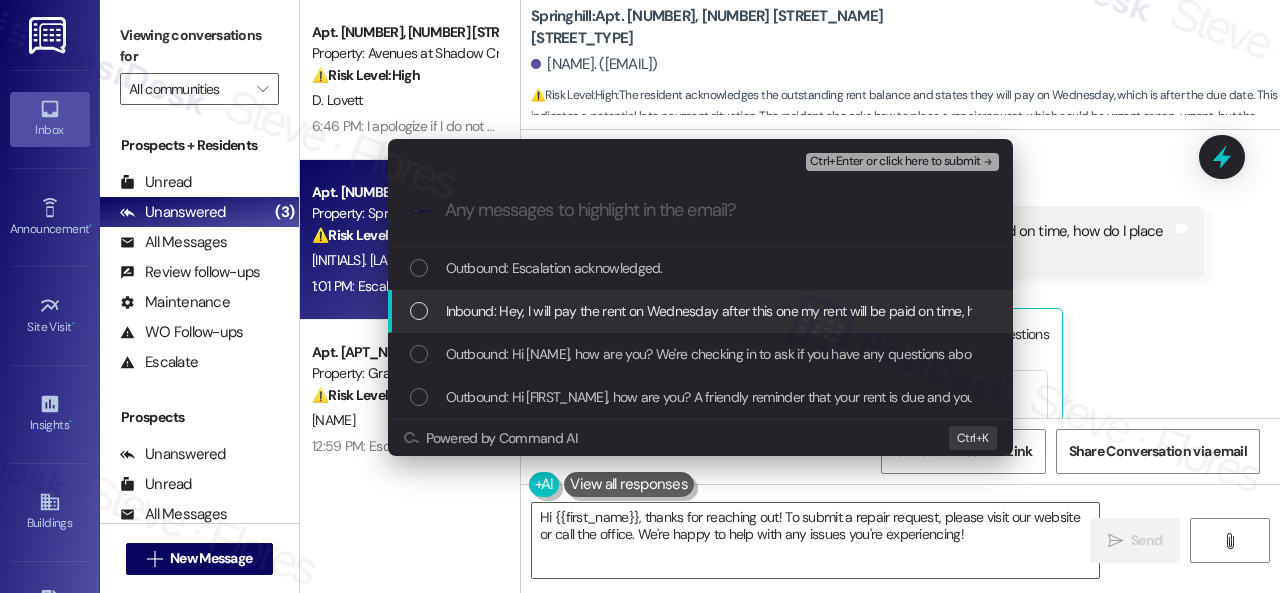 click on "Inbound: Hey, I will pay the rent on Wednesday after this one my rent will be paid on time, how do I place a repair request?" at bounding box center [800, 311] 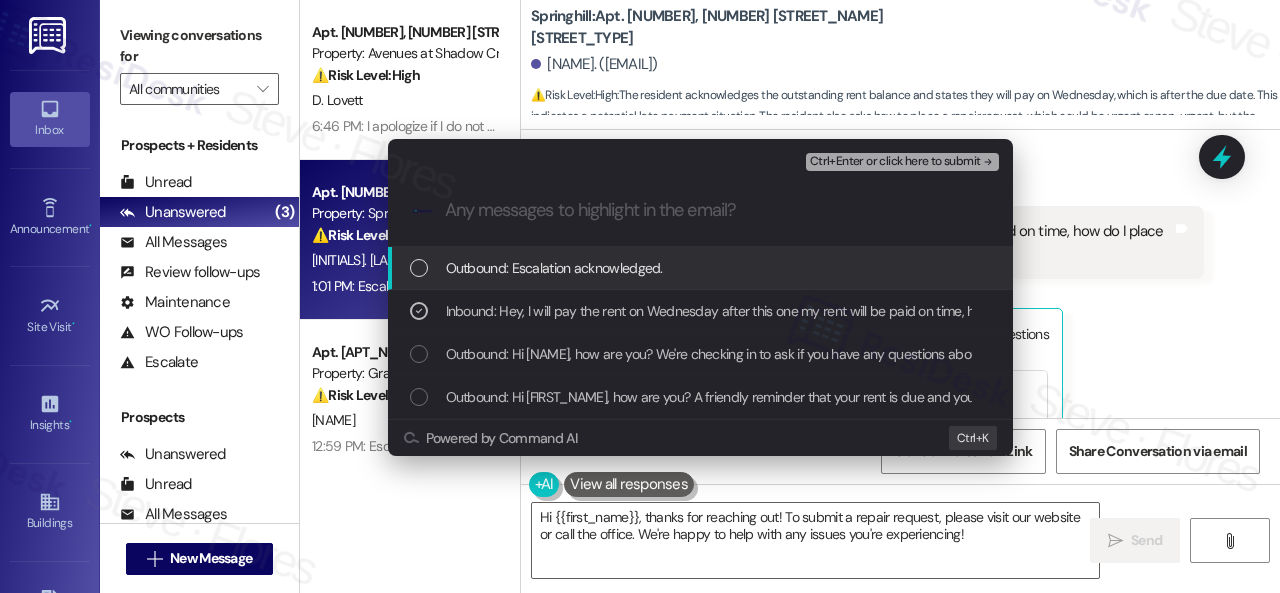 click on "Ctrl+Enter or click here to submit" at bounding box center (895, 162) 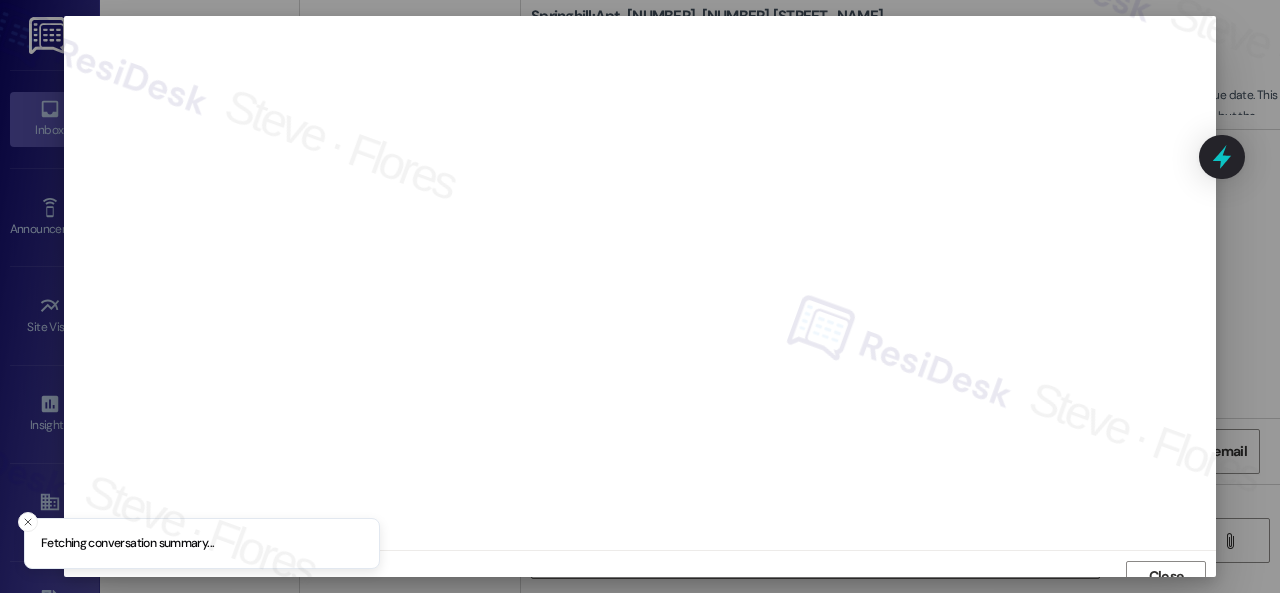 scroll, scrollTop: 15, scrollLeft: 0, axis: vertical 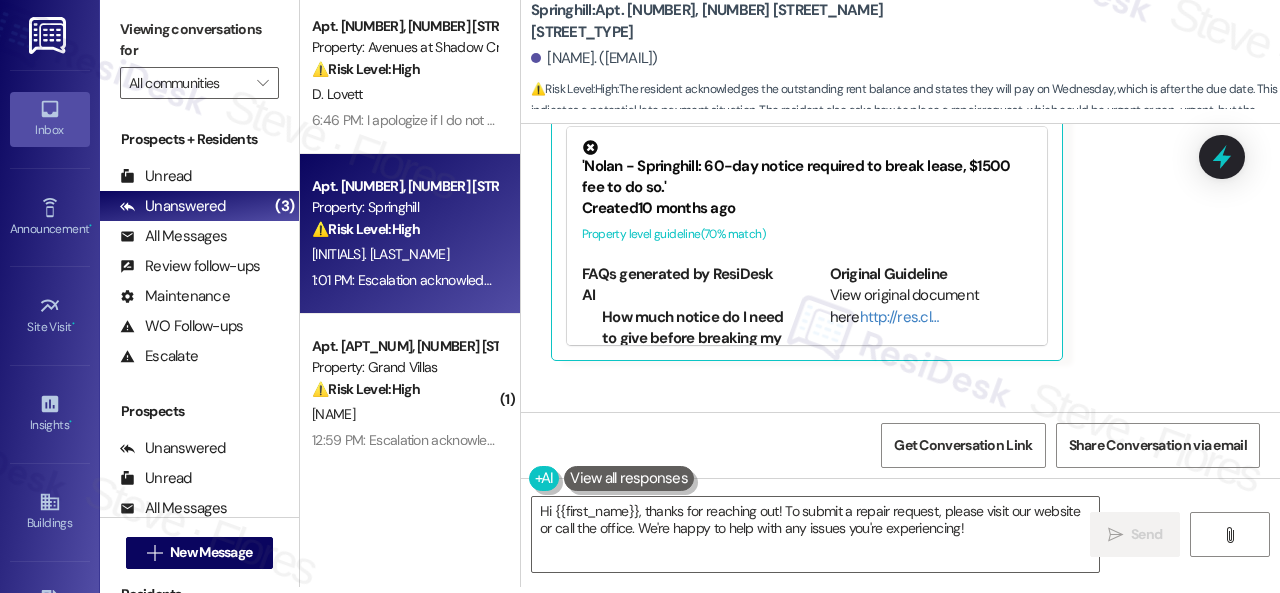 click on "John Lamour Question   Neutral 1:01 PM Hey, I will pay the rent on Wednesday after this one my rent will be paid on time, how do I place a repair request? Tags and notes Tagged as:   Rent/payments ,  Click to highlight conversations about Rent/payments Maintenance request ,  Click to highlight conversations about Maintenance request Emailed client ,  Click to highlight conversations about Emailed client Escalation type escalation Click to highlight conversations about Escalation type escalation  Related guidelines Hide Suggestions 'Nolan - Springhill: 60-day notice required to break lease, $1500 fee to do so.' Created  10 months ago Property level guideline  ( 70 % match) FAQs generated by ResiDesk AI How much notice do I need to give before breaking my lease? You are required to give a 60-day notice before breaking your lease. What is the fee for breaking my lease? The fee to break your lease is $1500. To whom should I submit my 60-day notice? Is the $1500 fee negotiable? When is the $1500 fee due? Created" at bounding box center (877, 137) 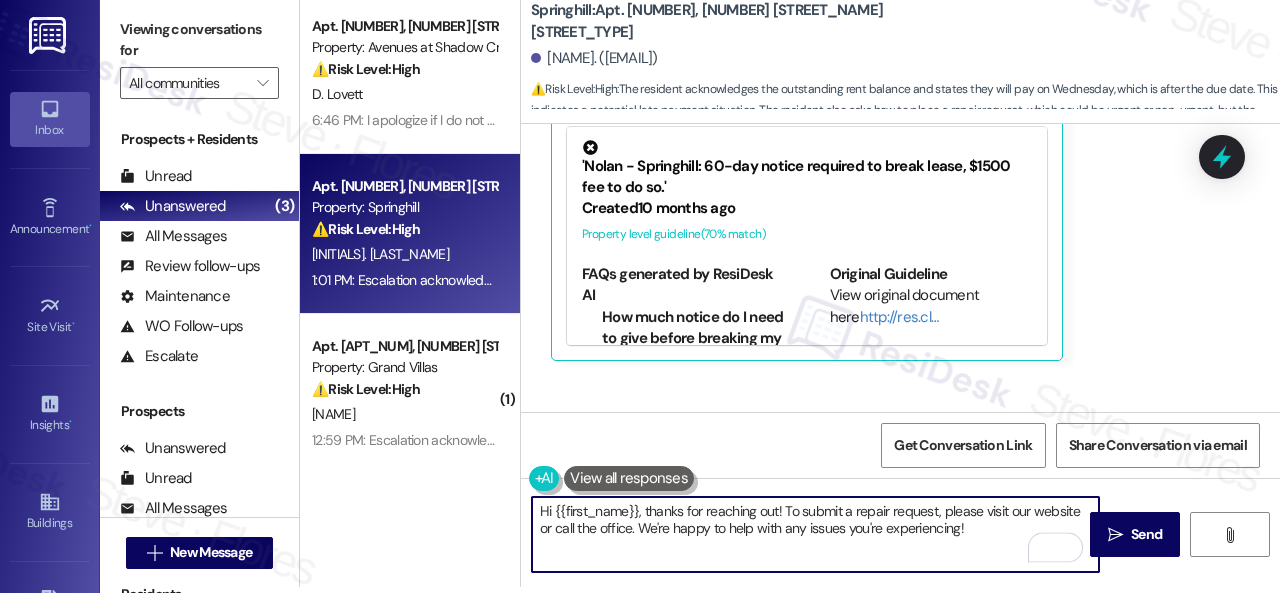 drag, startPoint x: 971, startPoint y: 531, endPoint x: 456, endPoint y: 491, distance: 516.5511 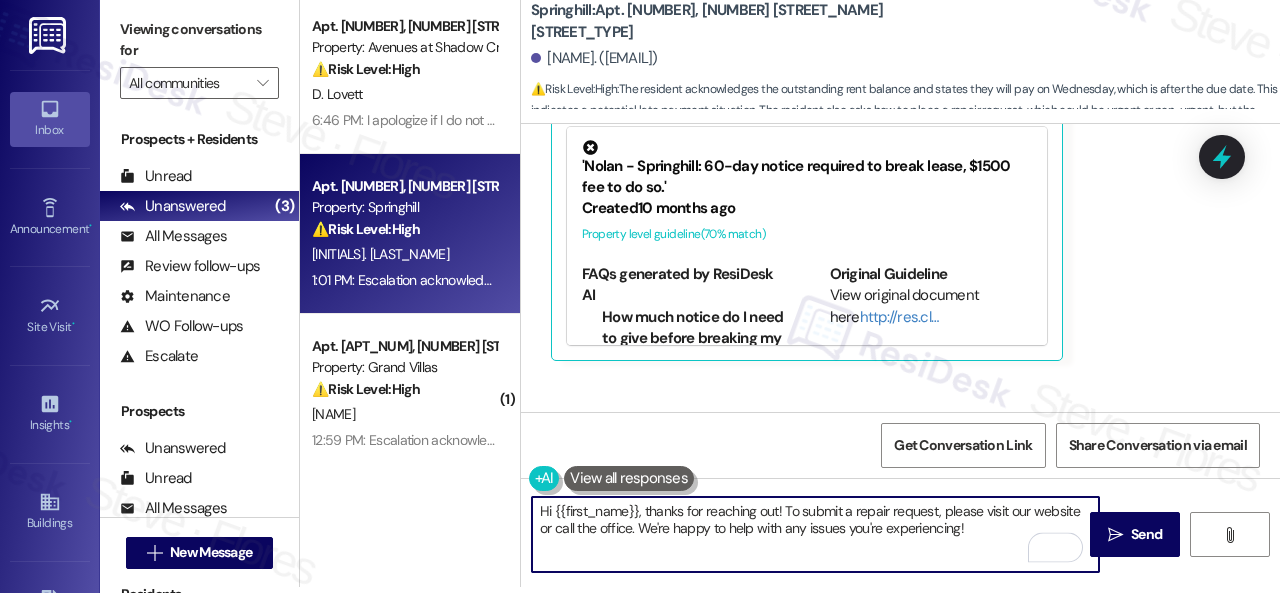 click on "Apt. 6106, 12501 Broadway St Property: Avenues at Shadow Creek ⚠️  Risk Level:  High The resident indicates they are not home and questions if someone entered their apartment. This raises a security concern and potential unauthorized entry issue, requiring urgent investigation. D. Lovett 6:46 PM: I apologize if I do not have the details of the work order, and I'm also trying to get a confirmation if the work was done by maintenance before closing the work order. Feel free to check and confirm once you are back. Thank you. 6:46 PM: I apologize if I do not have the details of the work order, and I'm also trying to get a confirmation if the work was done by maintenance before closing the work order. Feel free to check and confirm once you are back. Thank you. Apt. 1206, 8755 W 121st Terrace Property: Springhill ⚠️  Risk Level:  High J. Lamour 1:01 PM: Escalation acknowledged. 1:01 PM: Escalation acknowledged. ( 1 ) Apt. 3210, 1550 Katy Gap Rd Property: Grand Villas ⚠️  Risk Level:  High J. Grawe/Co" at bounding box center [790, 290] 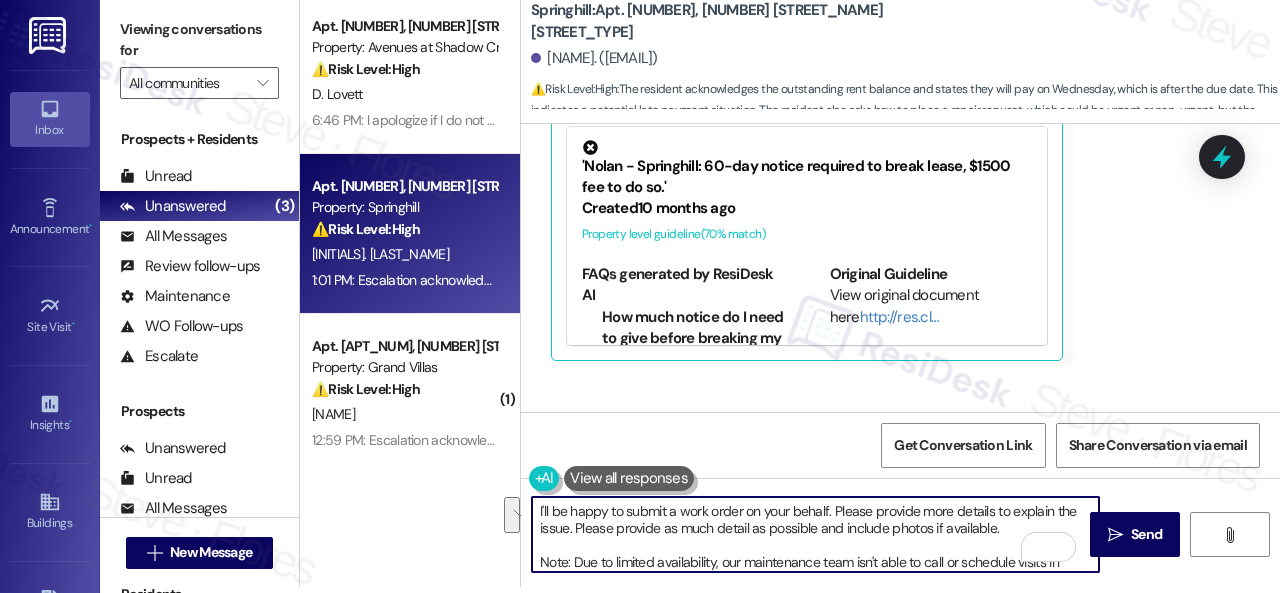 scroll, scrollTop: 68, scrollLeft: 0, axis: vertical 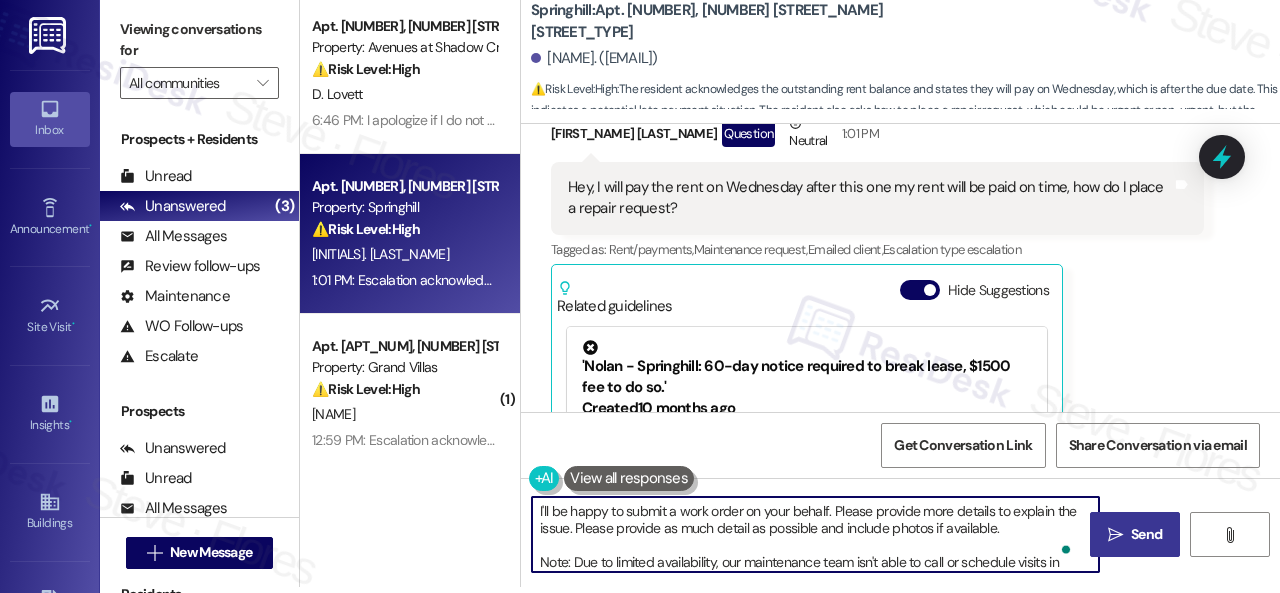 type on "I'll be happy to submit a work order on your behalf. Please provide more details to explain the issue. Please provide as much detail as possible and include photos if available.
Note: Due to limited availability, our maintenance team isn't able to call or schedule visits in advance. By submitting a work order, you're permitting them to enter your apartment, even if you're not home. If any children may be alone during the visit, please let me know so we can inform the team." 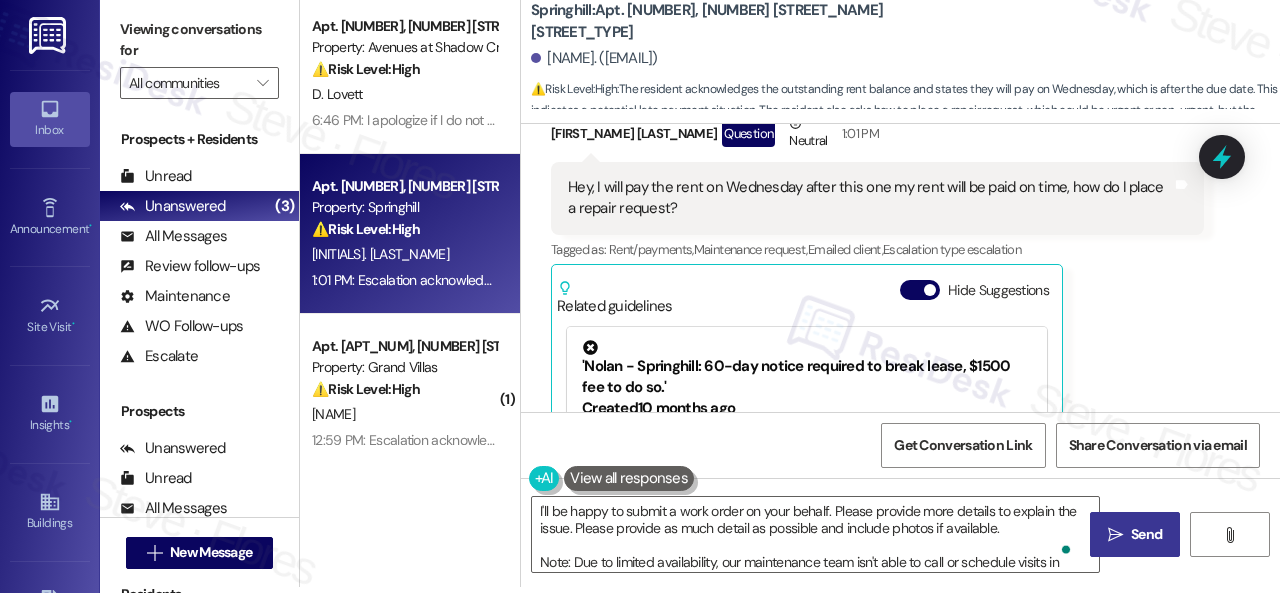 click on "Send" at bounding box center [1146, 534] 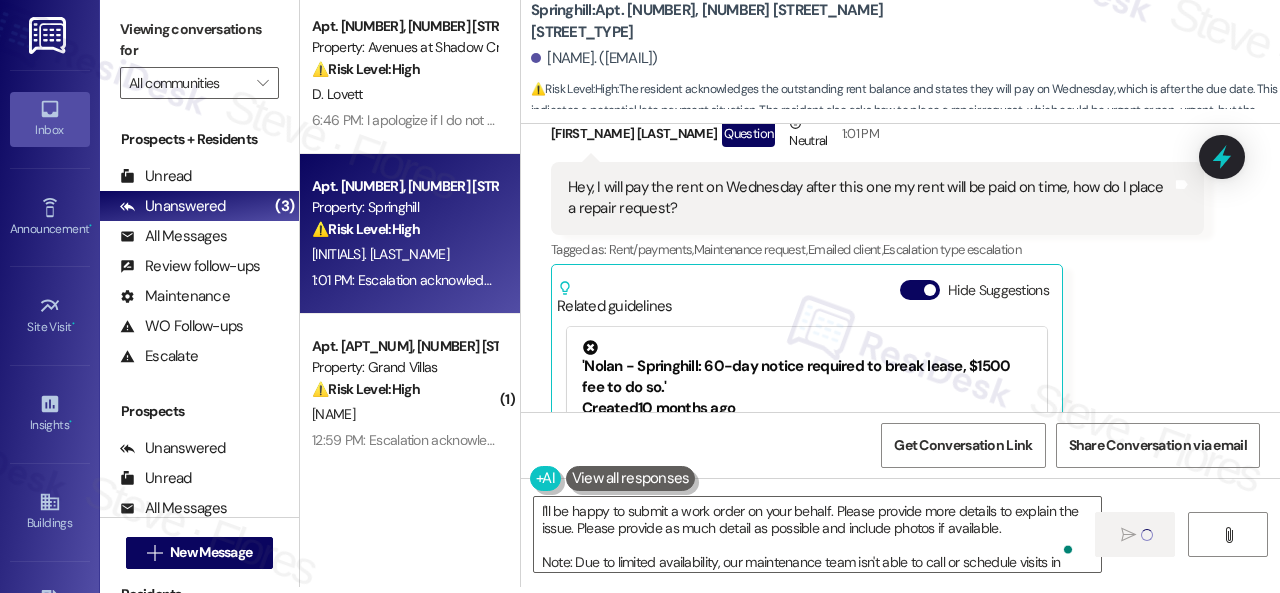 type 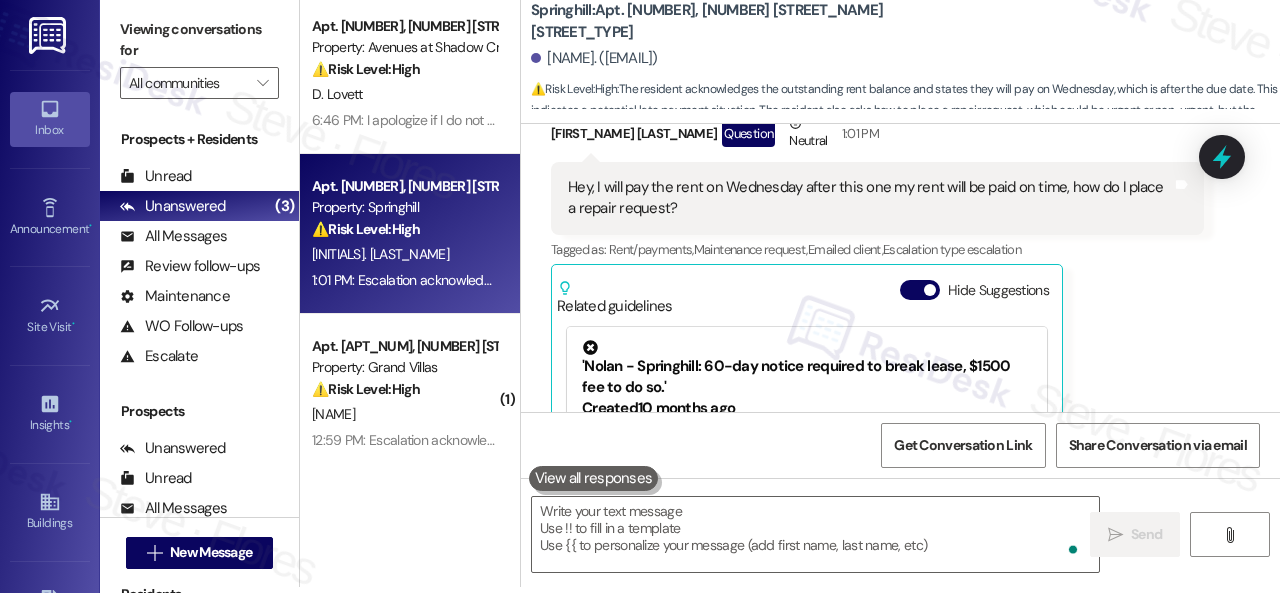 scroll, scrollTop: 0, scrollLeft: 0, axis: both 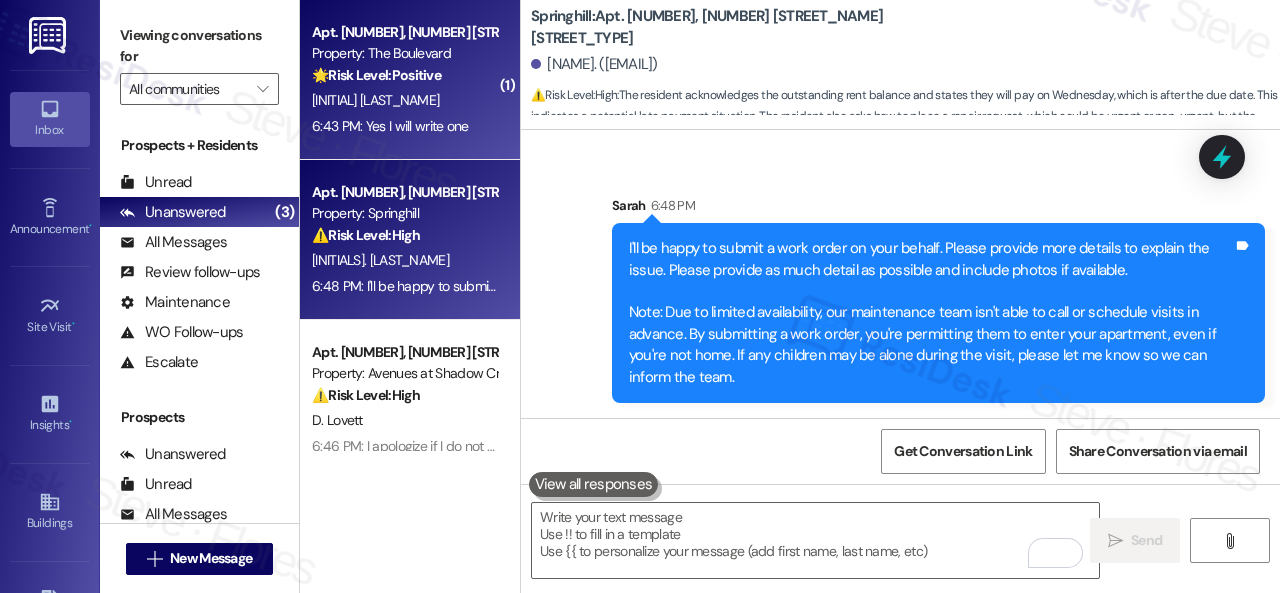 click on "A. Cook" at bounding box center (404, 100) 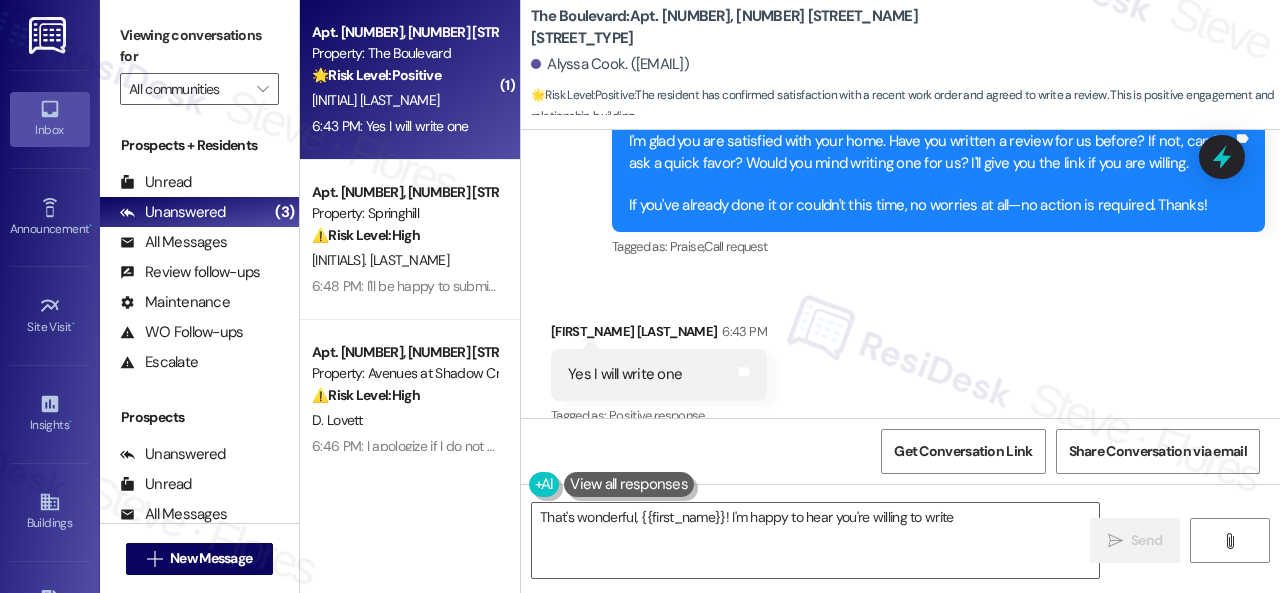 scroll, scrollTop: 986, scrollLeft: 0, axis: vertical 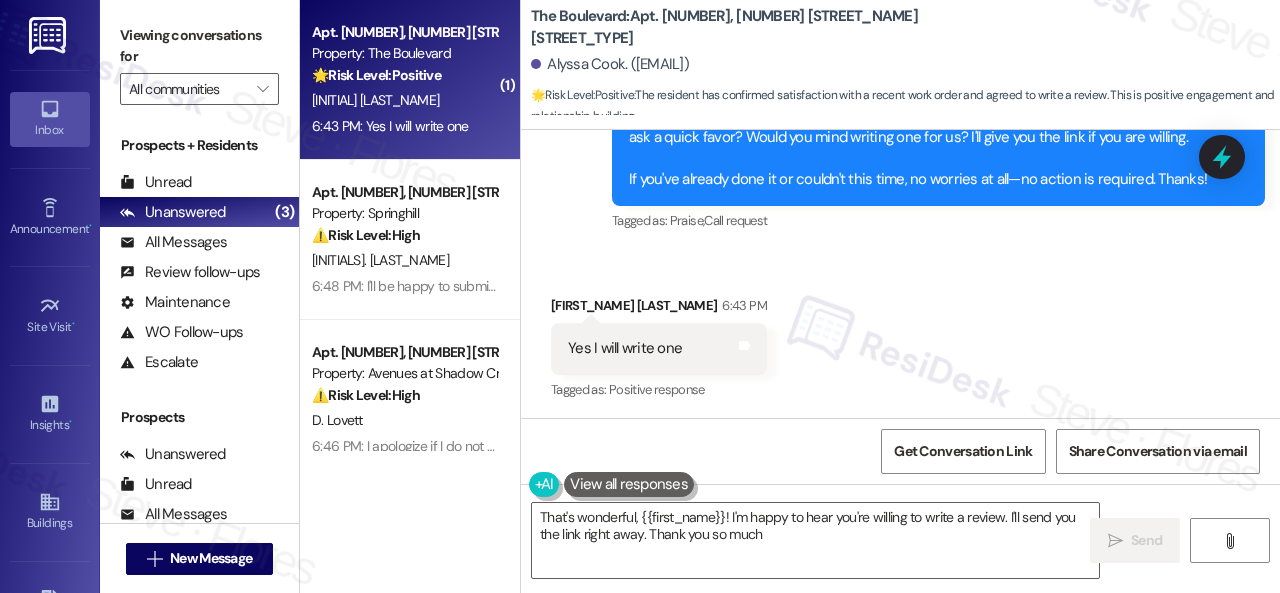 type on "That's wonderful, {{first_name}}! I'm happy to hear you're willing to write a review. I'll send you the link right away. Thank you so much!" 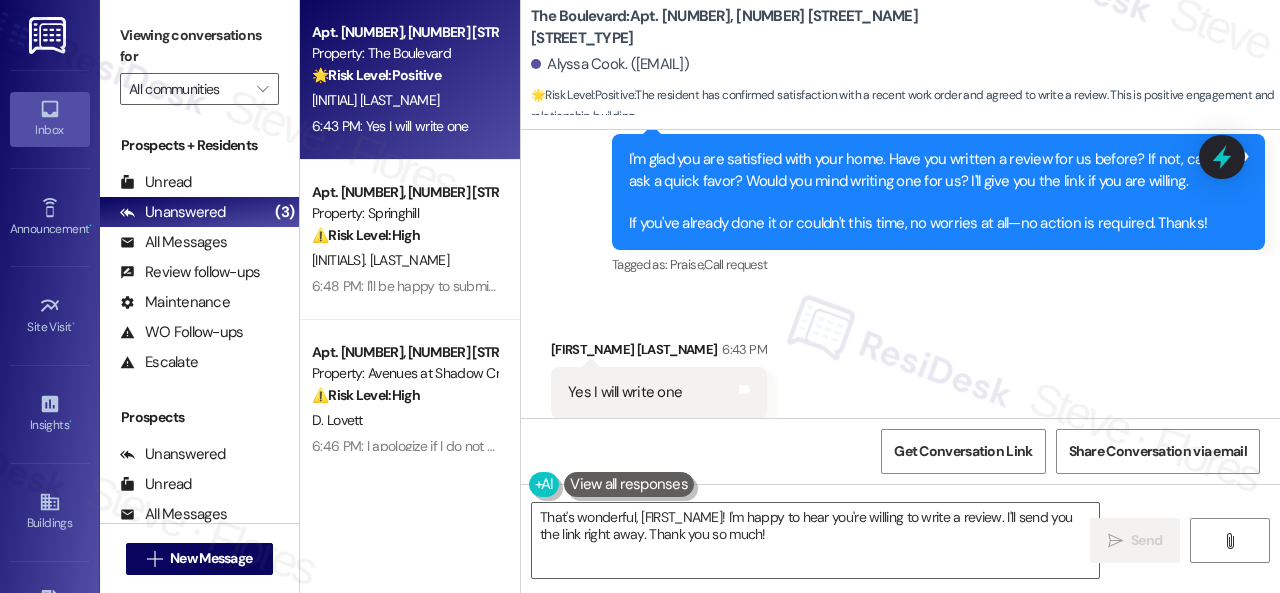 scroll, scrollTop: 988, scrollLeft: 0, axis: vertical 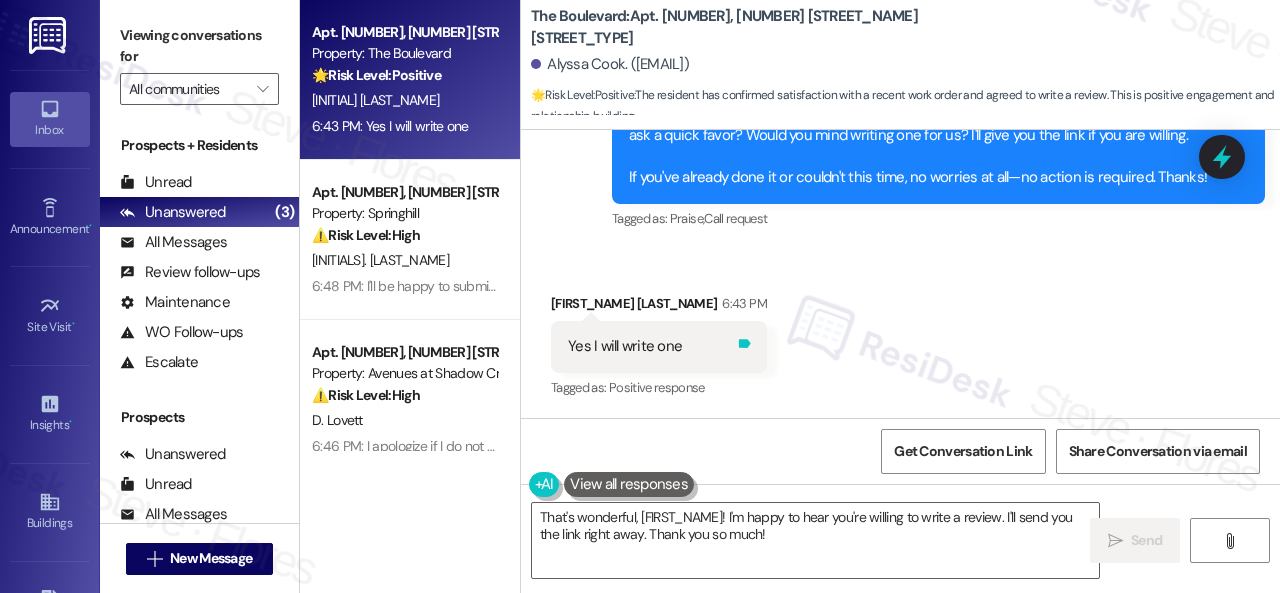 click on "Tags and notes" at bounding box center (744, 346) 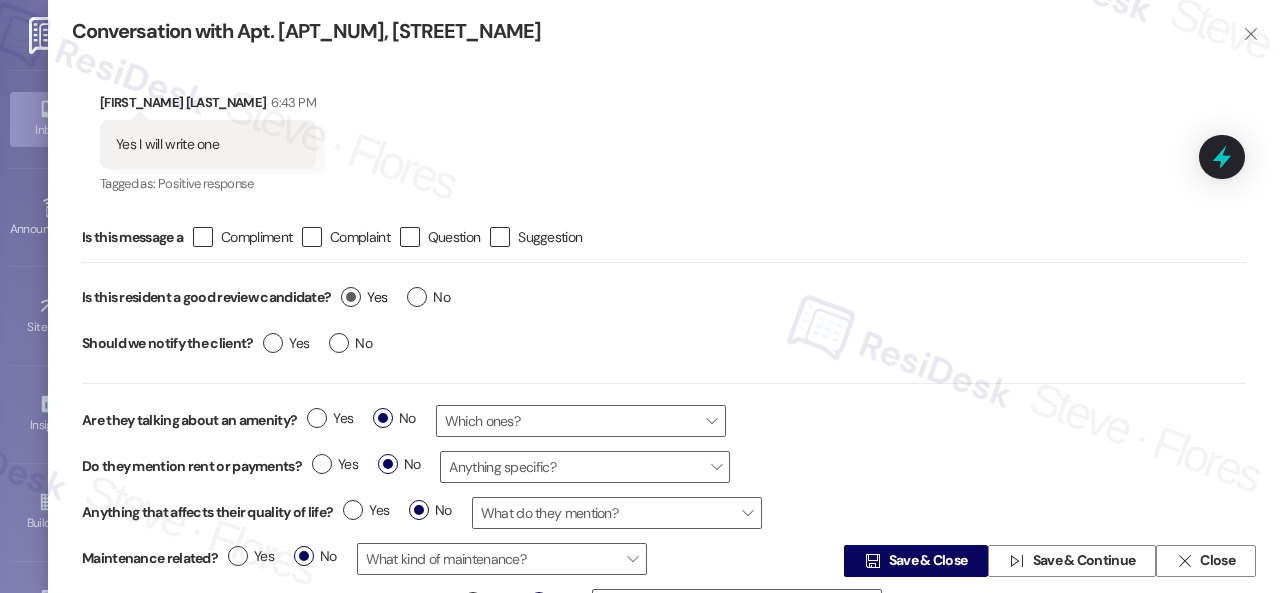 click on "Yes" at bounding box center [364, 297] 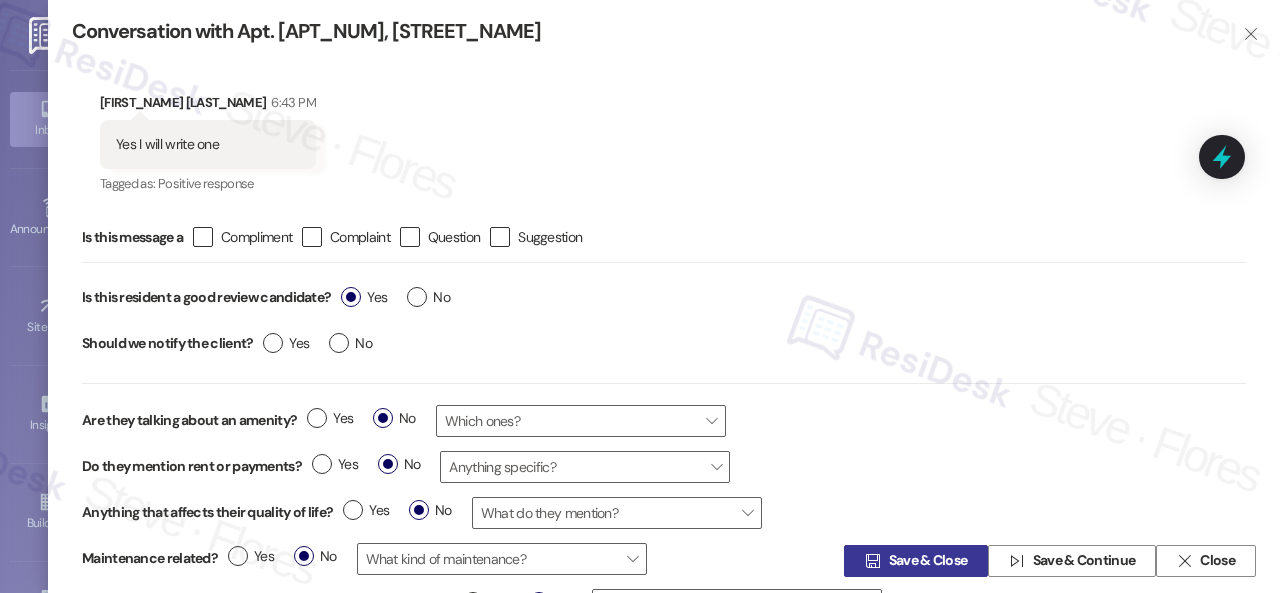 click on "Save & Close" at bounding box center [928, 561] 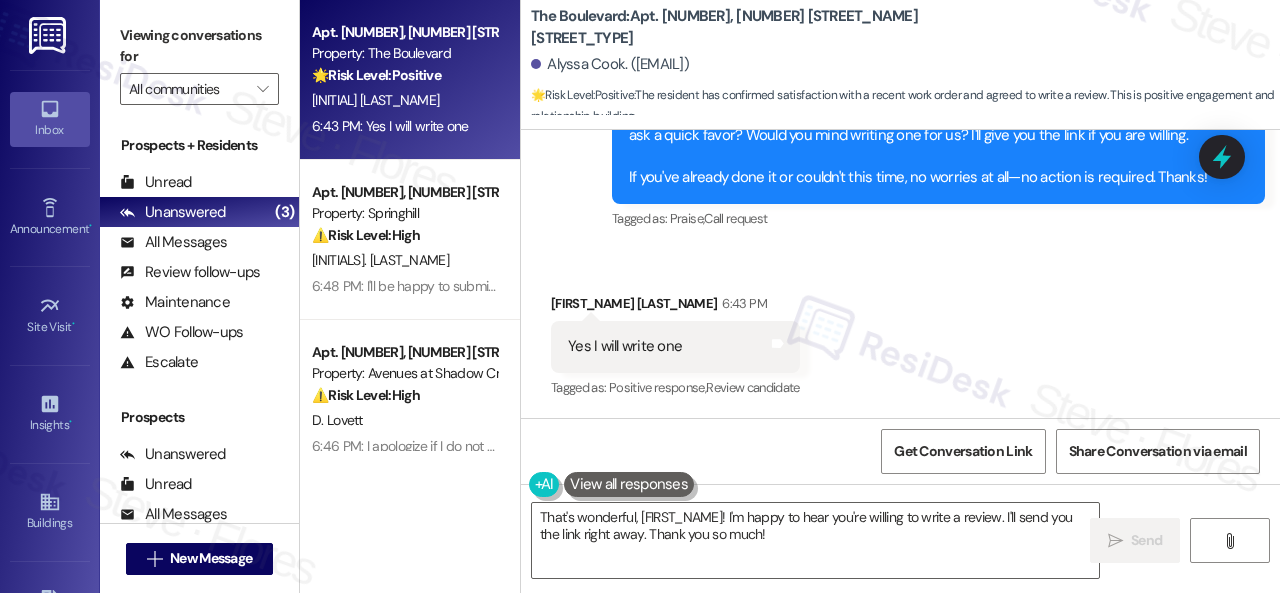 scroll, scrollTop: 986, scrollLeft: 0, axis: vertical 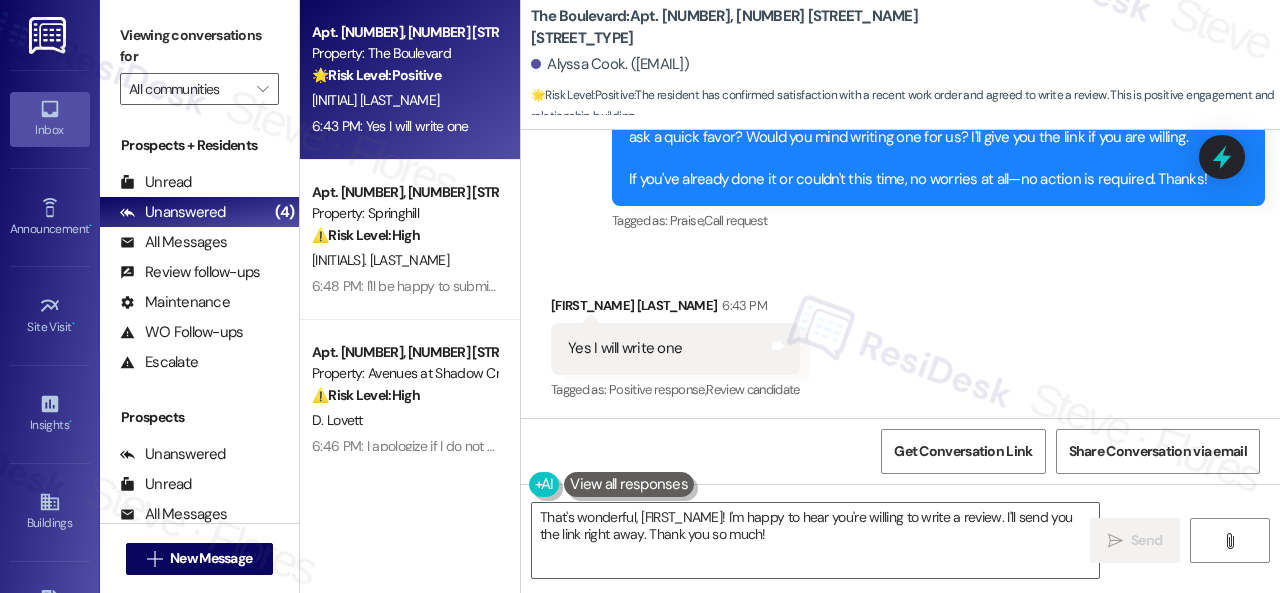 click on "Received via SMS Alyssa Cook 6:43 PM Yes I will write one  Tags and notes Tagged as:   Positive response ,  Click to highlight conversations about Positive response Review candidate Click to highlight conversations about Review candidate" at bounding box center (900, 334) 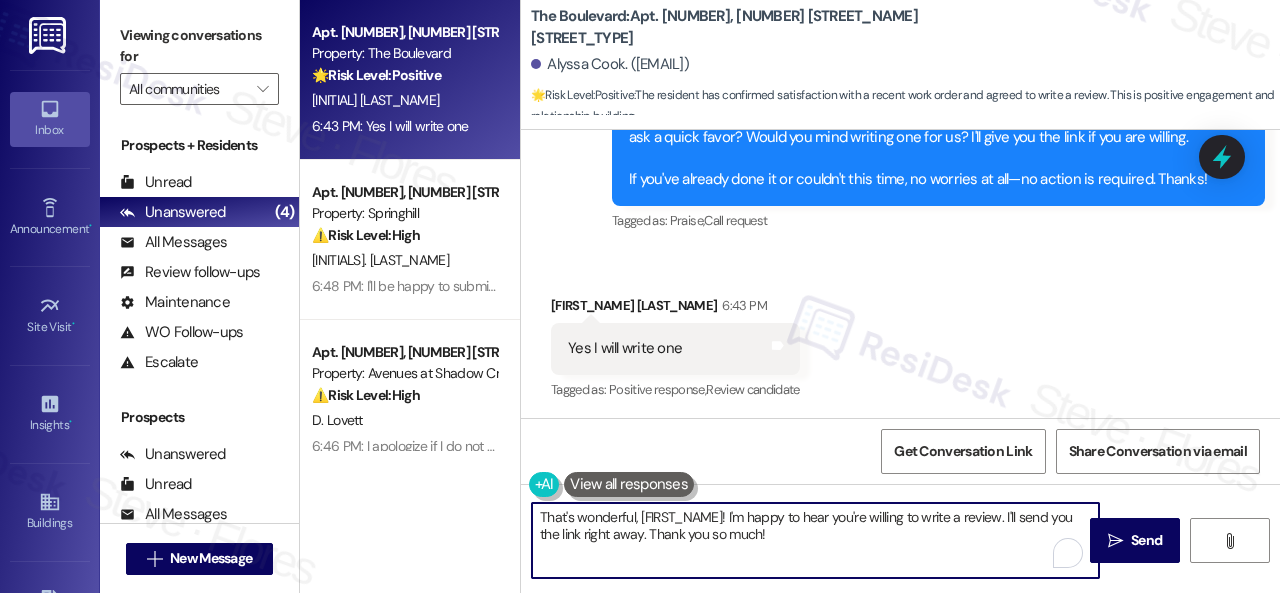 drag, startPoint x: 821, startPoint y: 560, endPoint x: 414, endPoint y: 455, distance: 420.32605 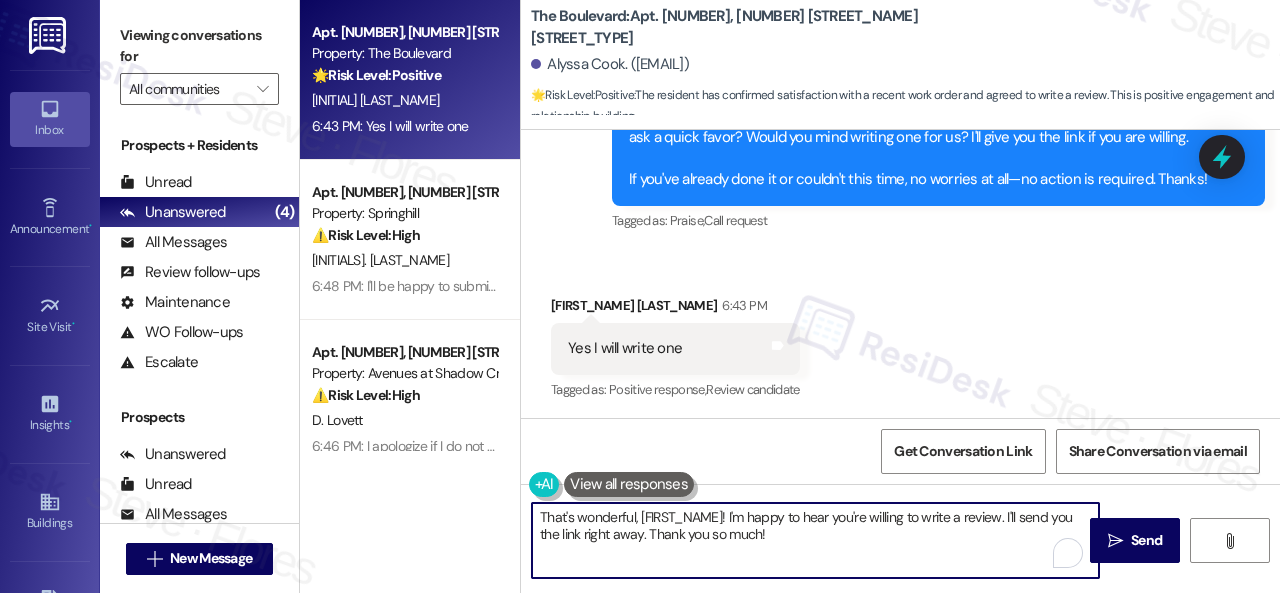 click on "Apt. 4744, 4800 Skyline Dr Property: The Boulevard 🌟  Risk Level:  Positive The resident has confirmed satisfaction with a recent work order and agreed to write a review. This is positive engagement and relationship building. A. Cook 6:43 PM: Yes I will write one  6:43 PM: Yes I will write one  Apt. 1206, 8755 W 121st Terrace Property: Springhill ⚠️  Risk Level:  High The resident acknowledges the outstanding rent balance and states they will pay on Wednesday, which is after the due date. This indicates a potential late payment situation. The resident also asks how to place a repair request, which could be urgent or non-urgent, but the financial concern takes precedence. J. Lamour Apt. 6106, 12501 Broadway St Property: Avenues at Shadow Creek ⚠️  Risk Level:  High The resident indicates they are not home and questions if someone entered their apartment. This raises a security concern and potential unauthorized entry issue, requiring urgent investigation. D. Lovett ( 1 ) Apt. 3210, 1550 Katy Gap Rd" at bounding box center (790, 296) 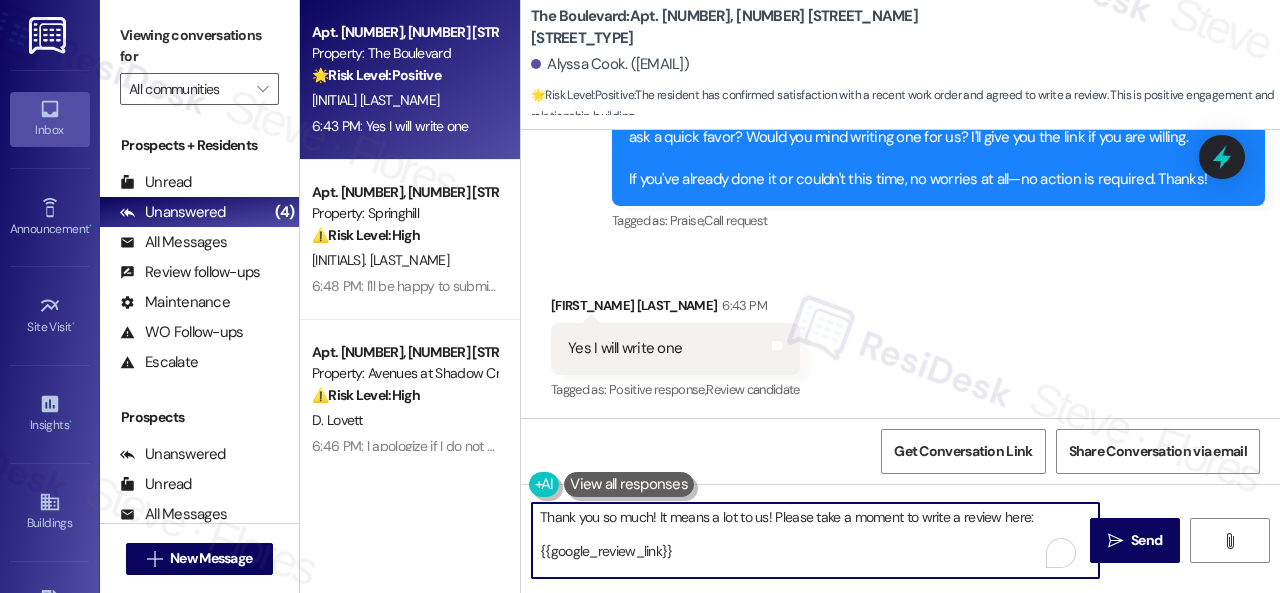 scroll, scrollTop: 16, scrollLeft: 0, axis: vertical 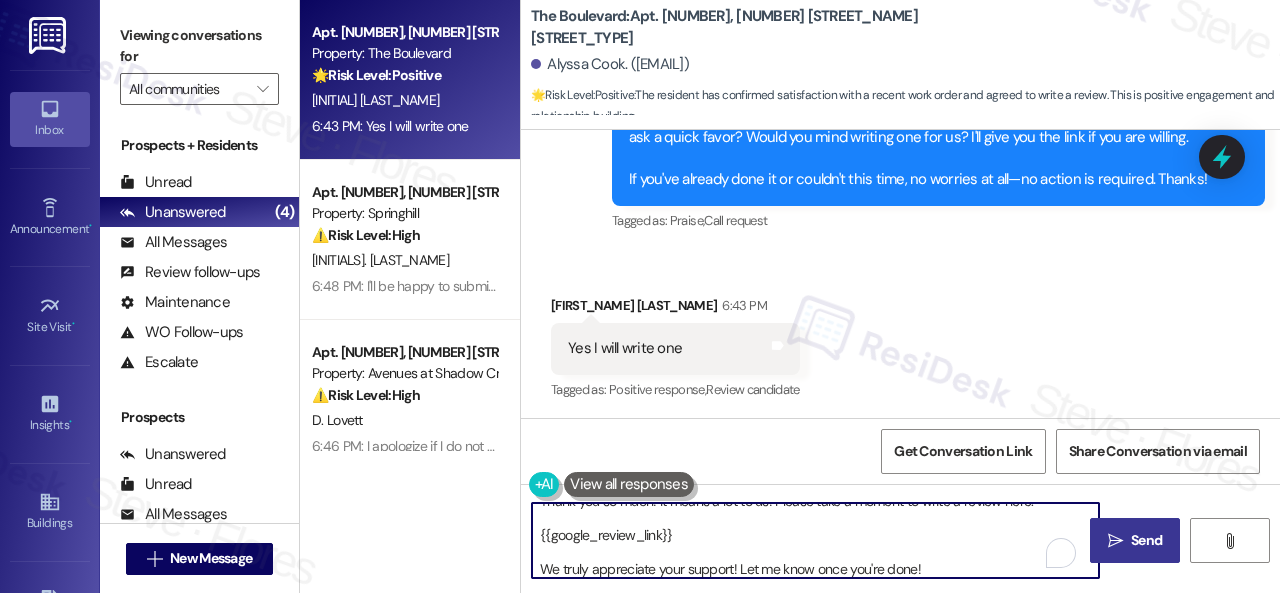 type on "Thank you so much! It means a lot to us! Please take a moment to write a review here:
{{google_review_link}}
We truly appreciate your support! Let me know once you're done!" 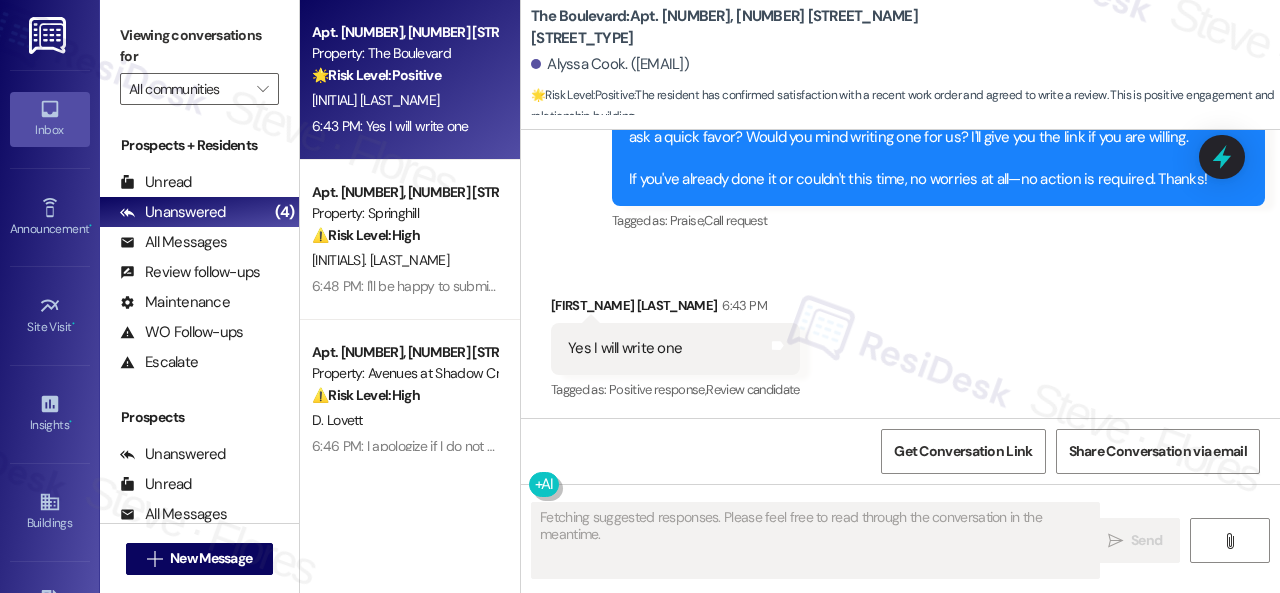 scroll, scrollTop: 0, scrollLeft: 0, axis: both 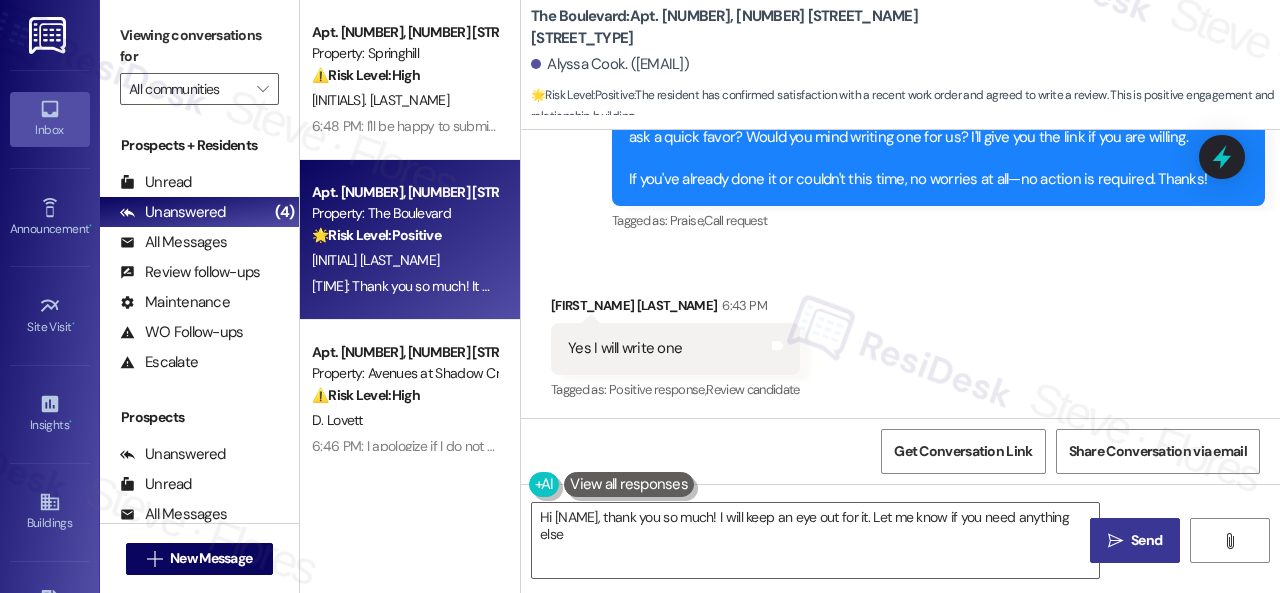 type on "Hi {{first_name}}, thank you so much! I will keep an eye out for it. Let me know if you need anything else!" 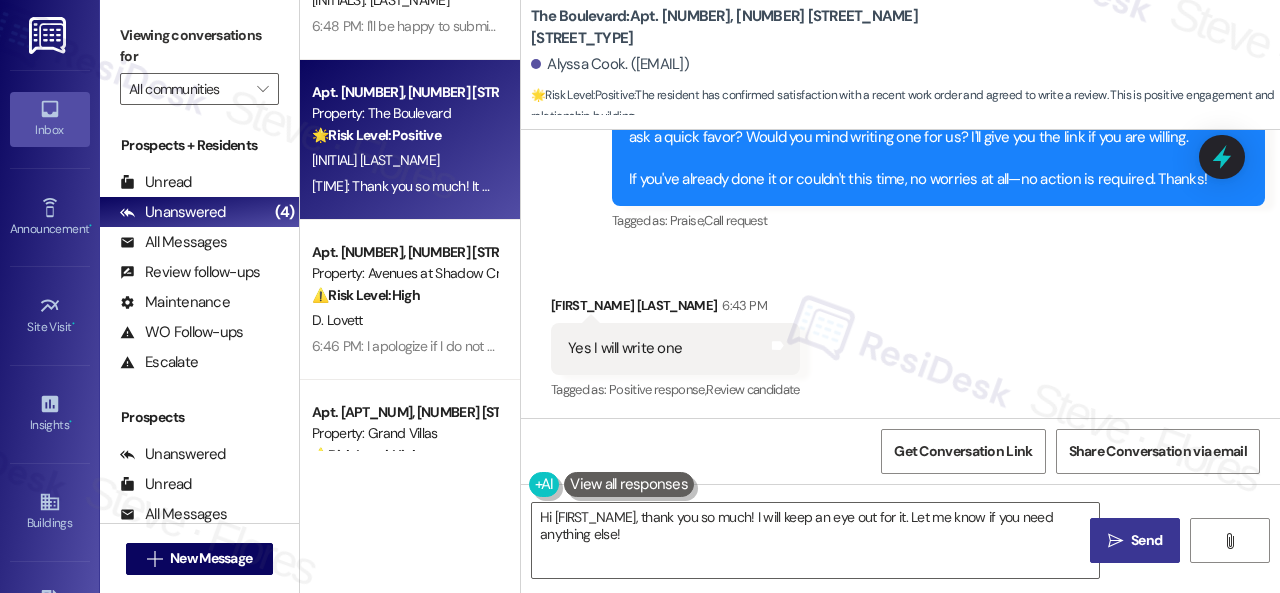 scroll, scrollTop: 188, scrollLeft: 0, axis: vertical 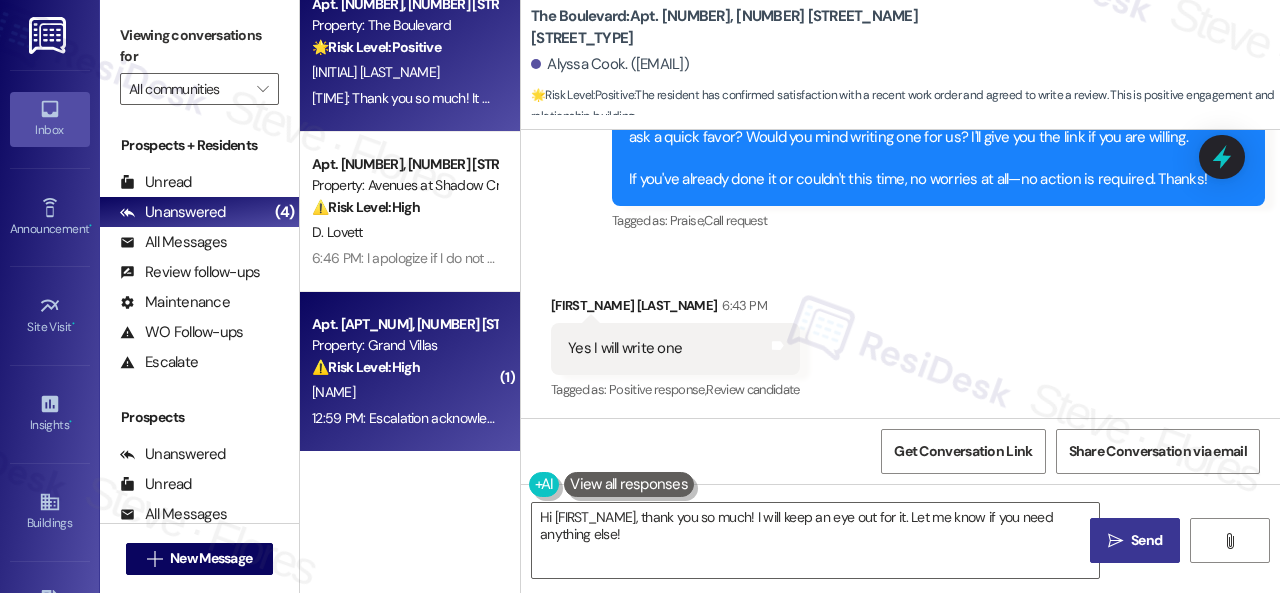 click on "⚠️  Risk Level:  High The resident is questioning whether the rent balance includes a discount, indicating a potential financial concern or dispute regarding the amount due." at bounding box center [404, 367] 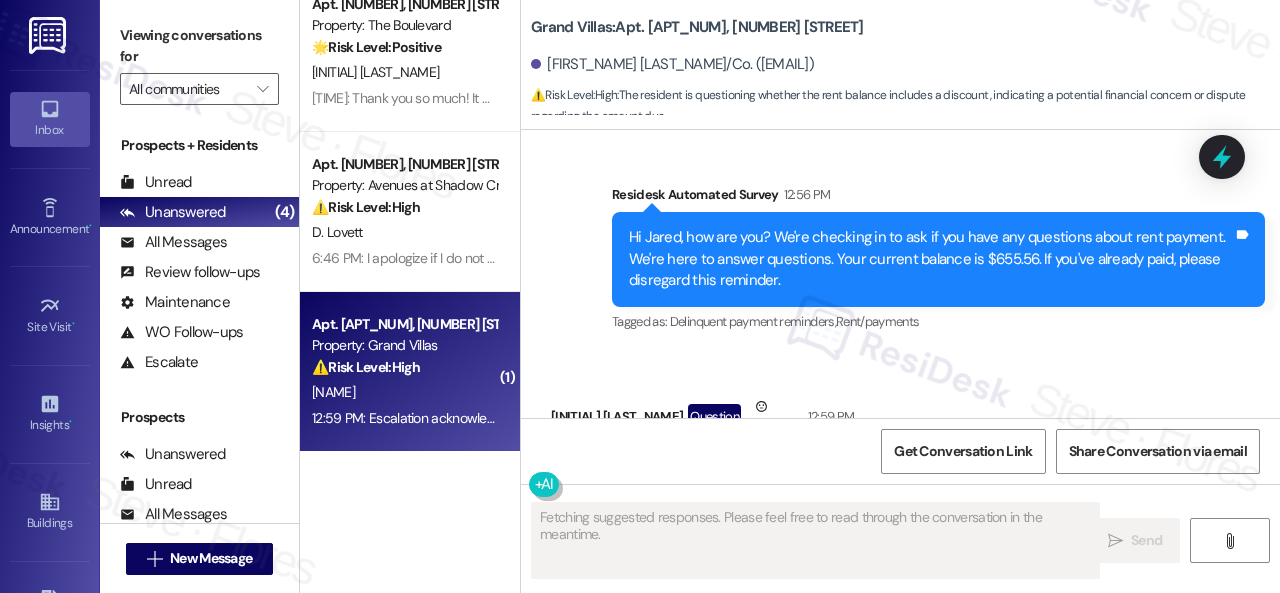 scroll, scrollTop: 1510, scrollLeft: 0, axis: vertical 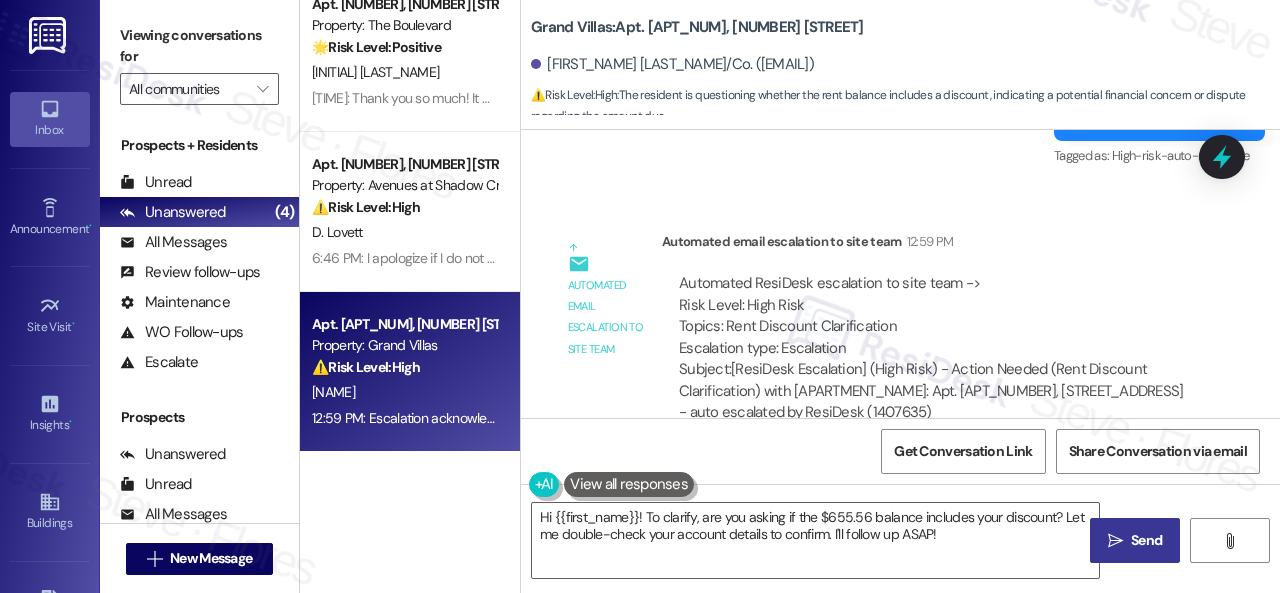 click on "J. Grawe/Co" at bounding box center (404, 392) 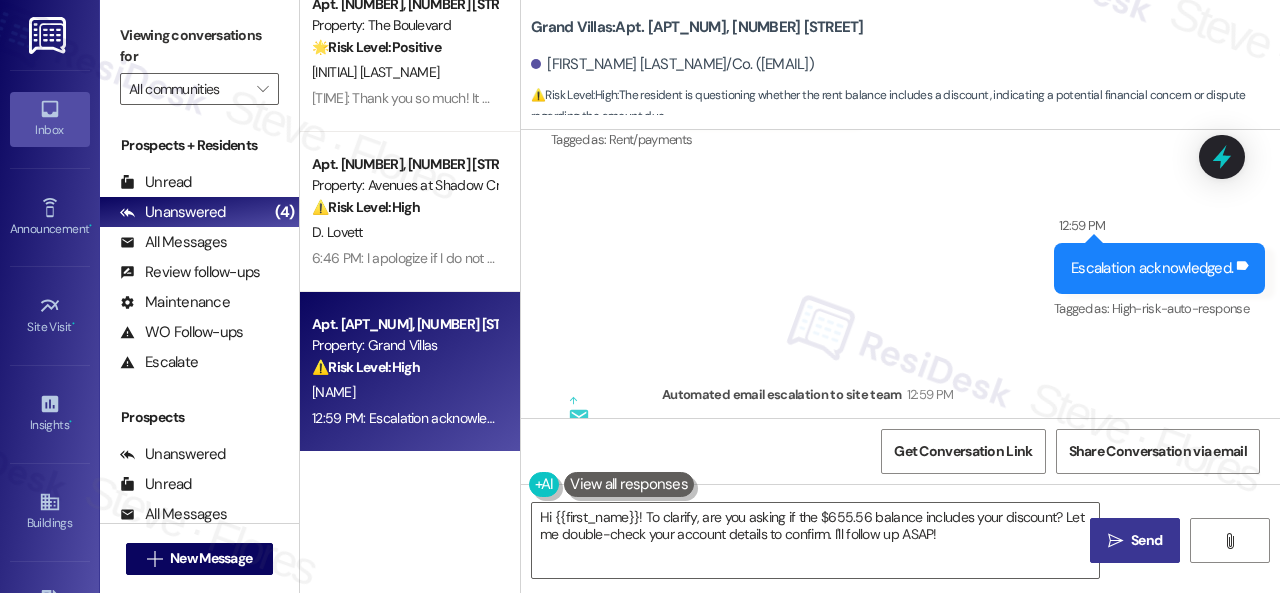 scroll, scrollTop: 1446, scrollLeft: 0, axis: vertical 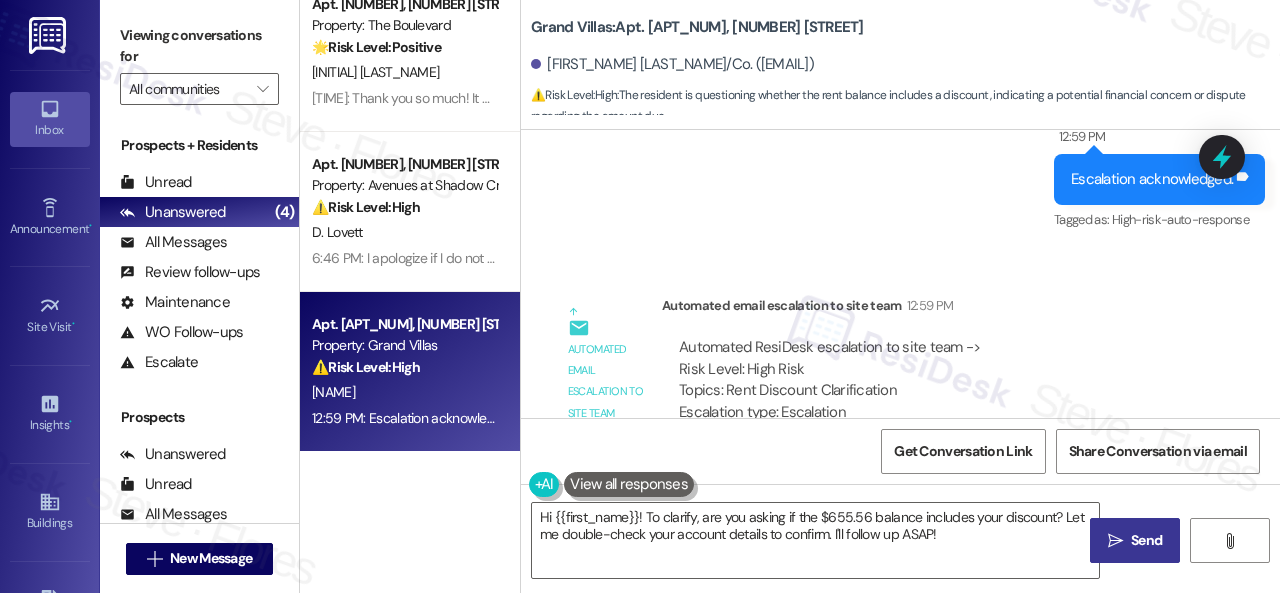 click on "Sent via SMS 12:59 PM Escalation acknowledged. Tags and notes Tagged as:   High-risk-auto-response Click to highlight conversations about High-risk-auto-response" at bounding box center (900, 165) 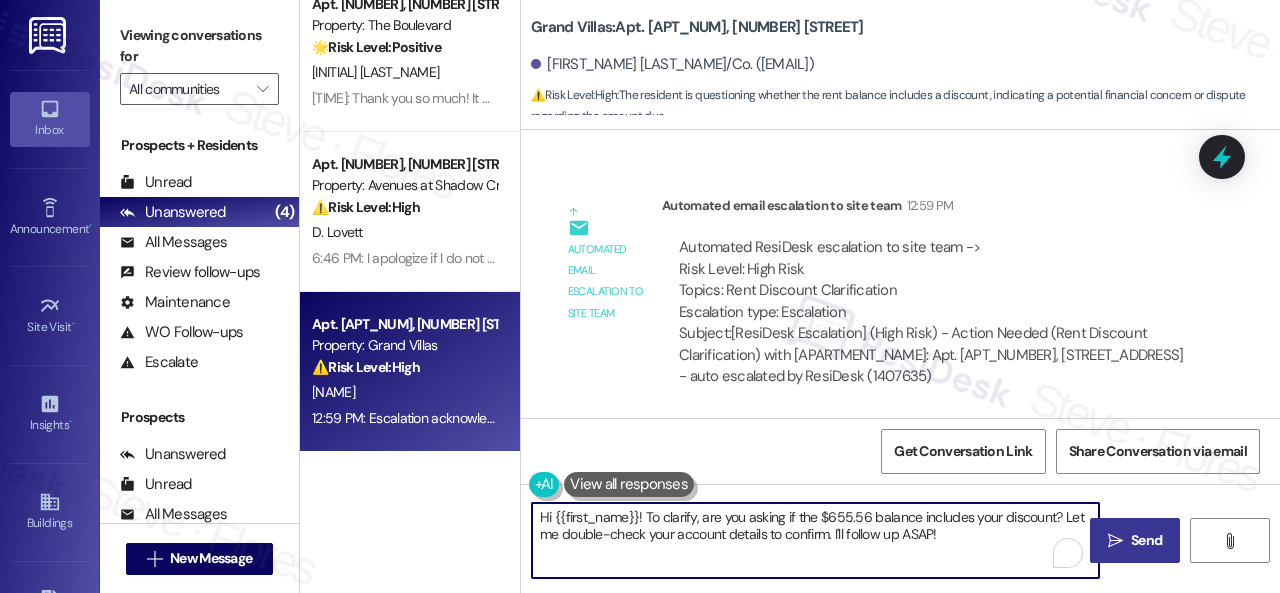 drag, startPoint x: 1002, startPoint y: 539, endPoint x: 416, endPoint y: 459, distance: 591.43555 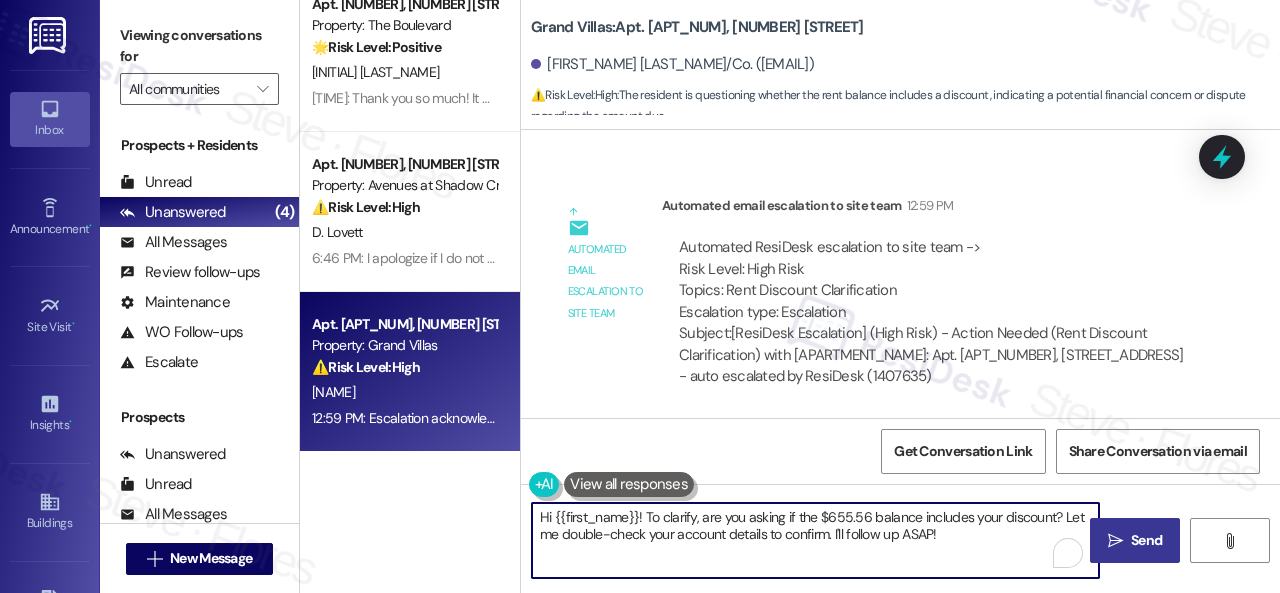 click on "Apt. 1206, 8755 W 121st Terrace Property: Springhill ⚠️  Risk Level:  High The resident acknowledges the outstanding rent balance and states they will pay on Wednesday, which is after the due date. This indicates a potential late payment situation. The resident also asks how to place a repair request, which could be urgent or non-urgent, but the financial concern takes precedence. J. Lamour 6:48 PM: I'll be happy to submit a work order on your behalf. Please provide more details to explain the issue. Please provide as much detail as possible and include photos if available.
Note: Due to limited availability, our maintenance team isn't able to call or schedule visits in advance. By submitting a work order, you're permitting them to enter your apartment, even if you're not home. If any children may be alone during the visit, please let me know so we can inform the team. Apt. 4744, 4800 Skyline Dr Property: The Boulevard 🌟  Risk Level:  Positive A. Cook Apt. 6106, 12501 Broadway St ⚠️  Risk Level:" at bounding box center (790, 296) 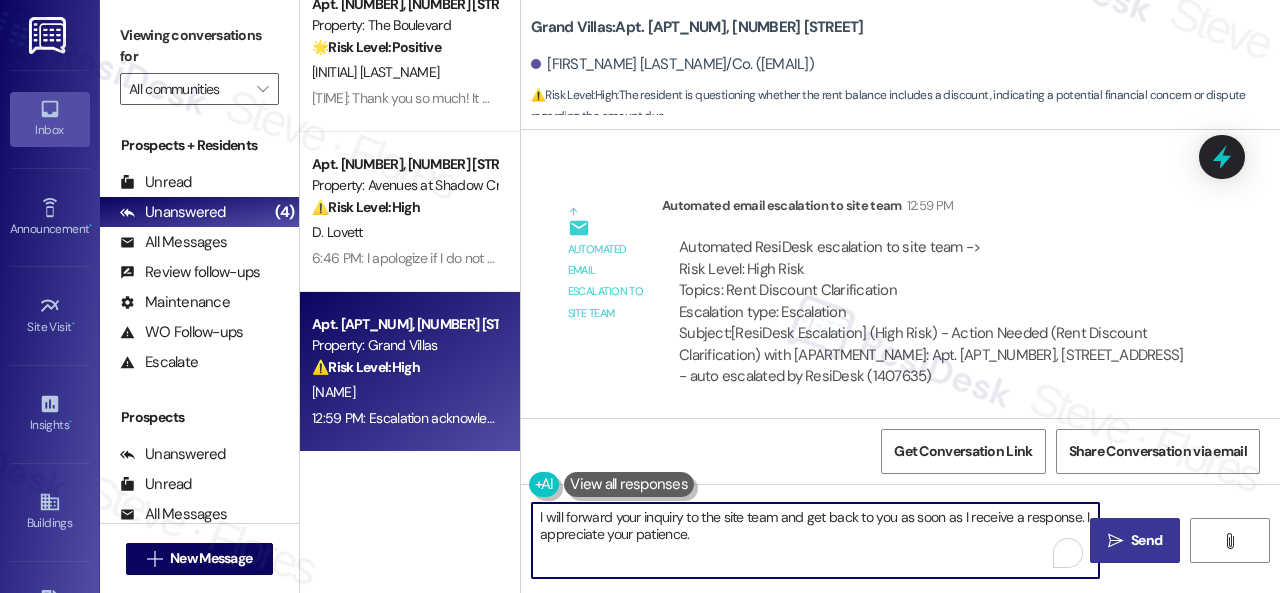 type on "I will forward your inquiry to the site team and get back to you as soon as I receive a response. I appreciate your patience." 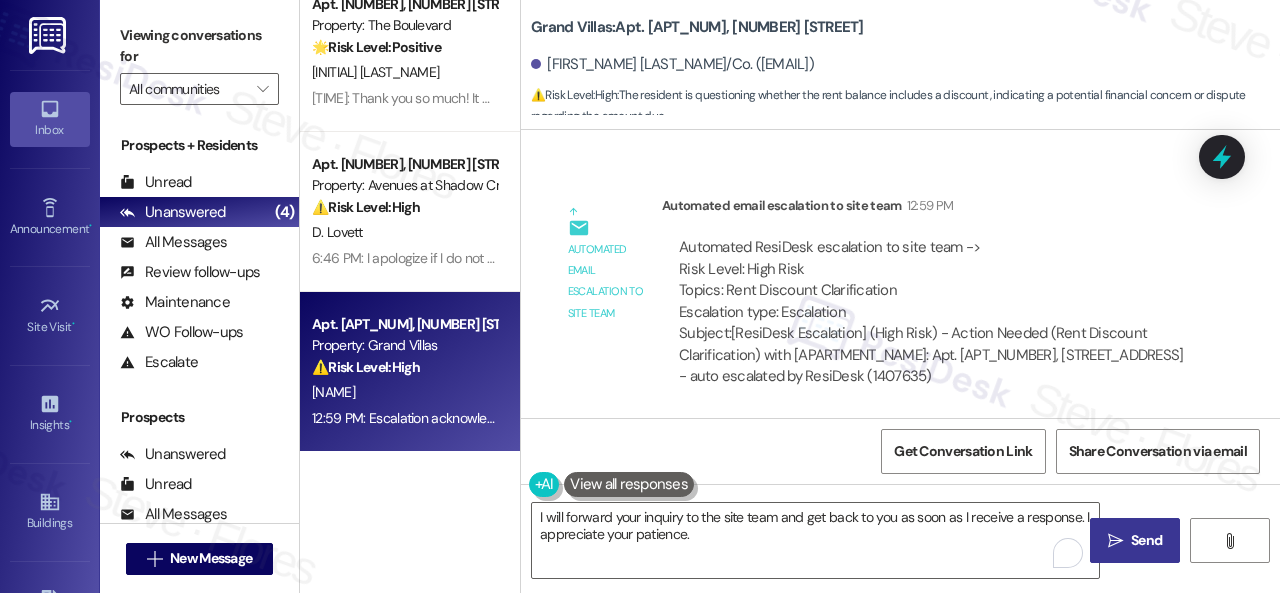click on "Send" at bounding box center (1146, 540) 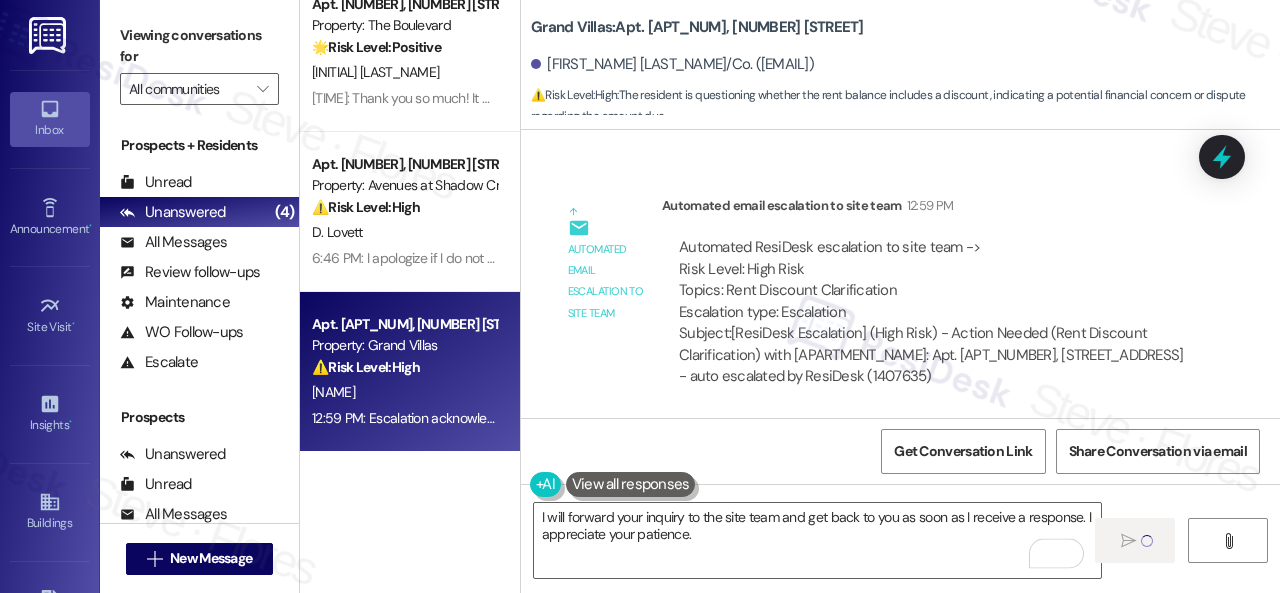 type 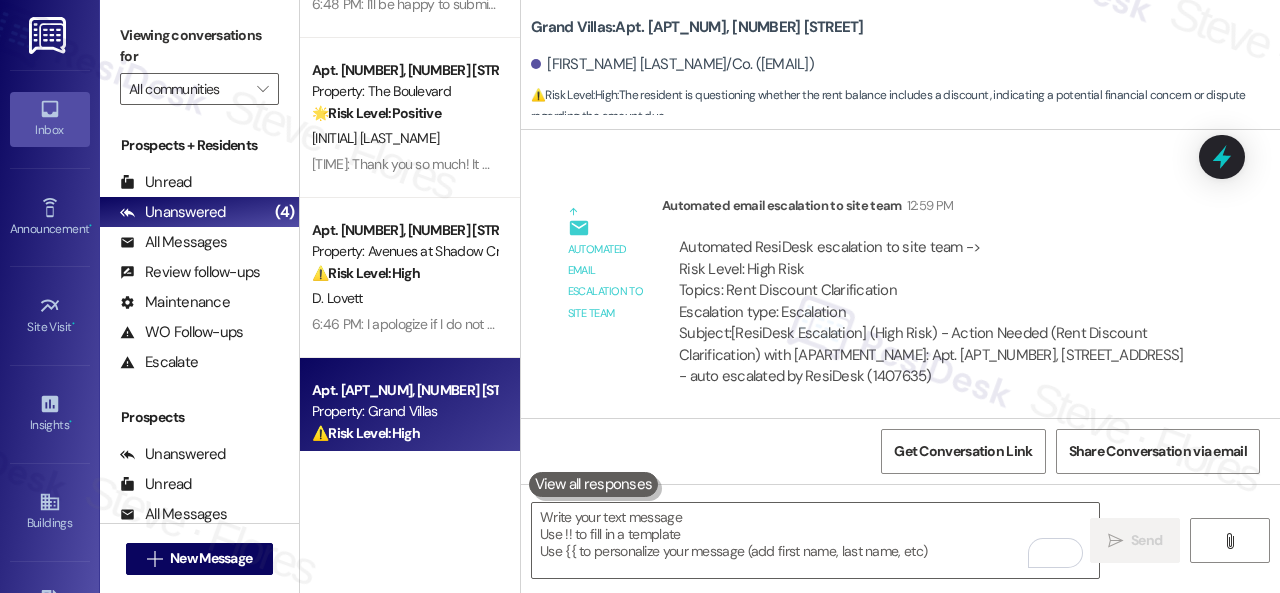 scroll, scrollTop: 188, scrollLeft: 0, axis: vertical 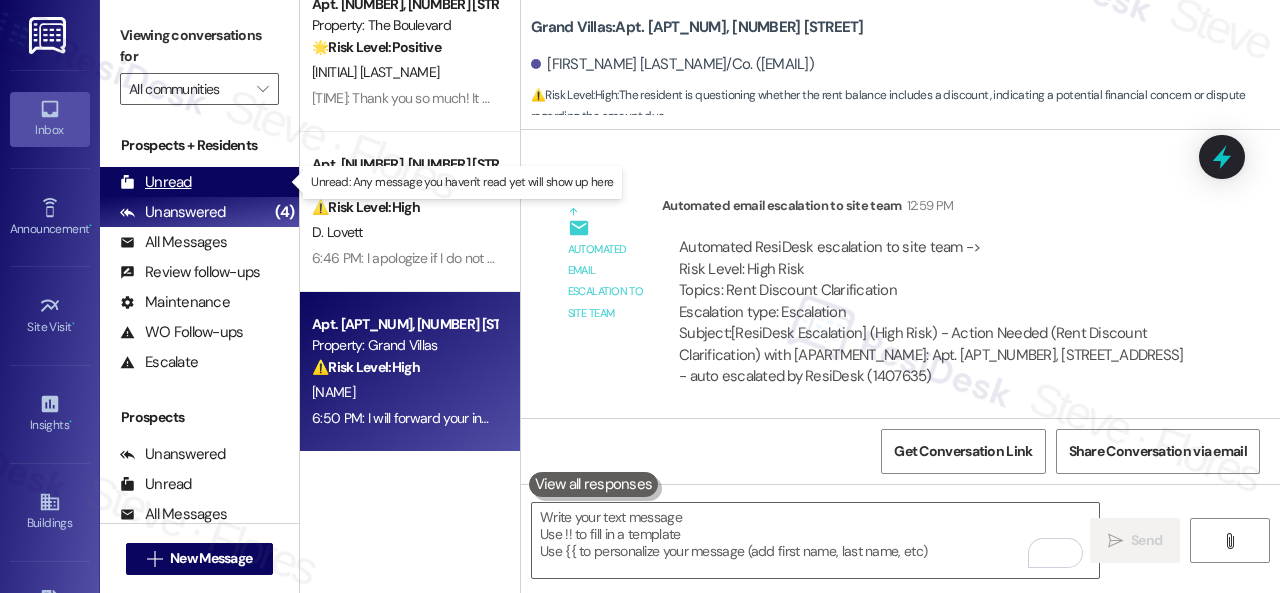 click on "Unread" at bounding box center (156, 182) 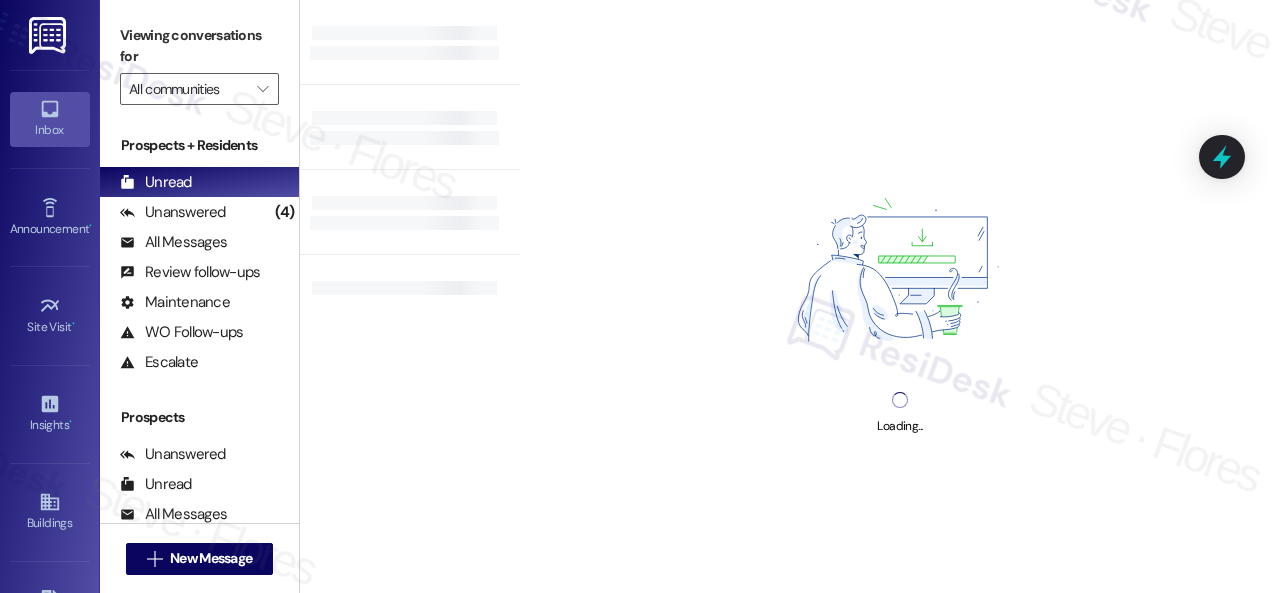 scroll, scrollTop: 0, scrollLeft: 0, axis: both 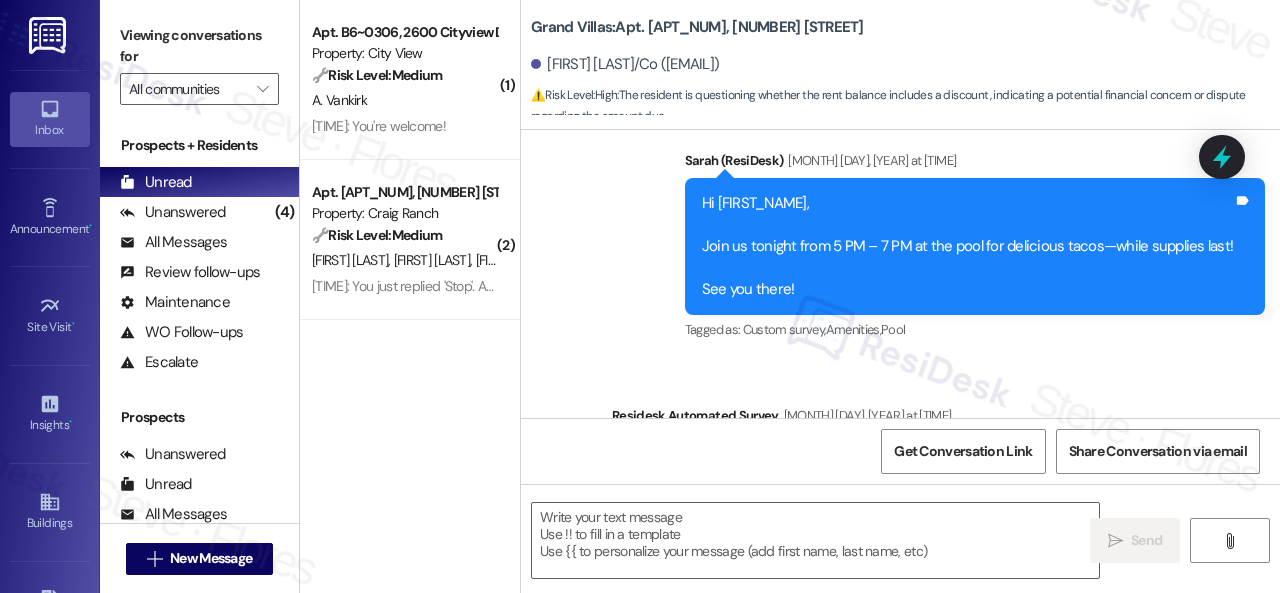 type on "Fetching suggested responses. Please feel free to read through the conversation in the meantime." 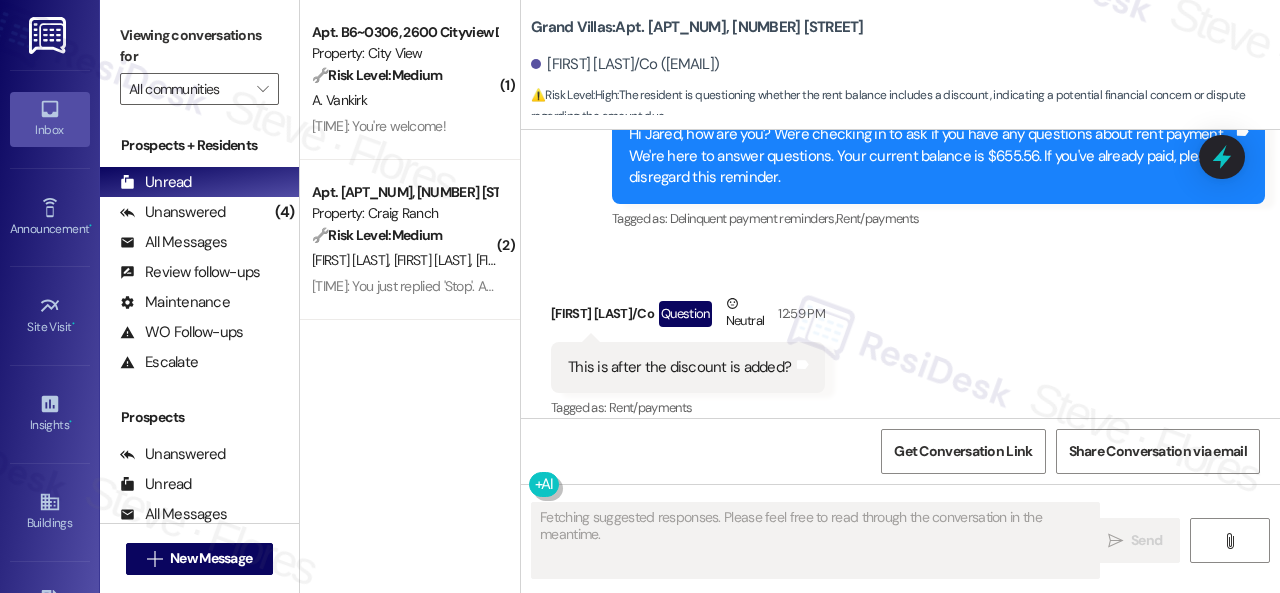 scroll, scrollTop: 1108, scrollLeft: 0, axis: vertical 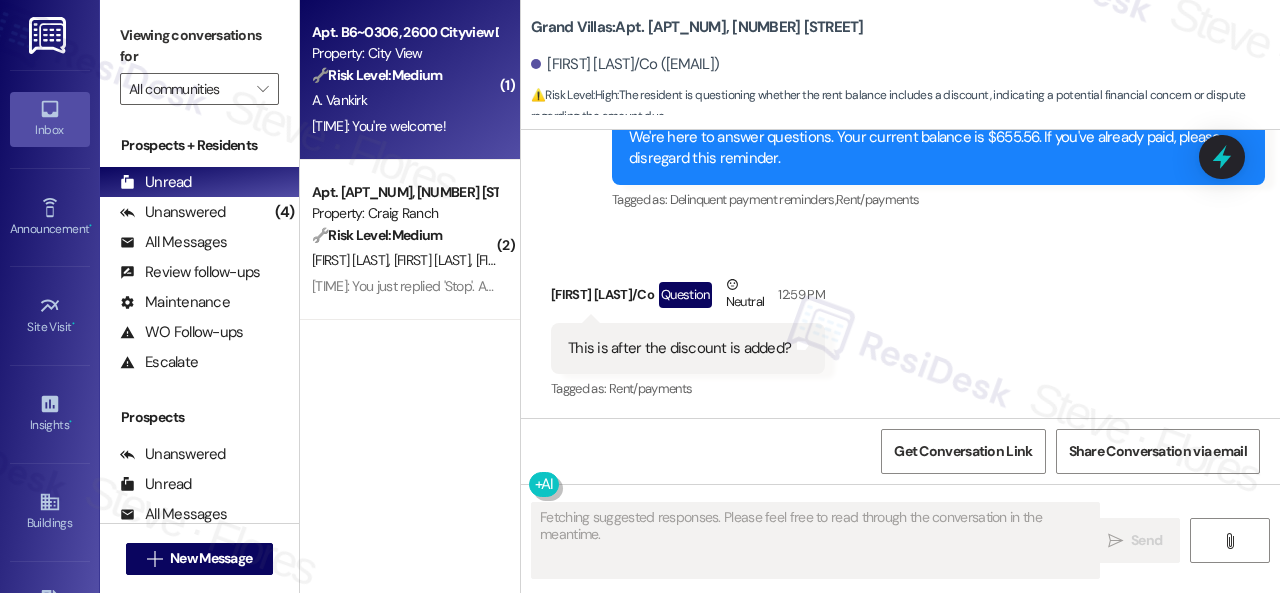 click on "A. Vankirk" at bounding box center (404, 100) 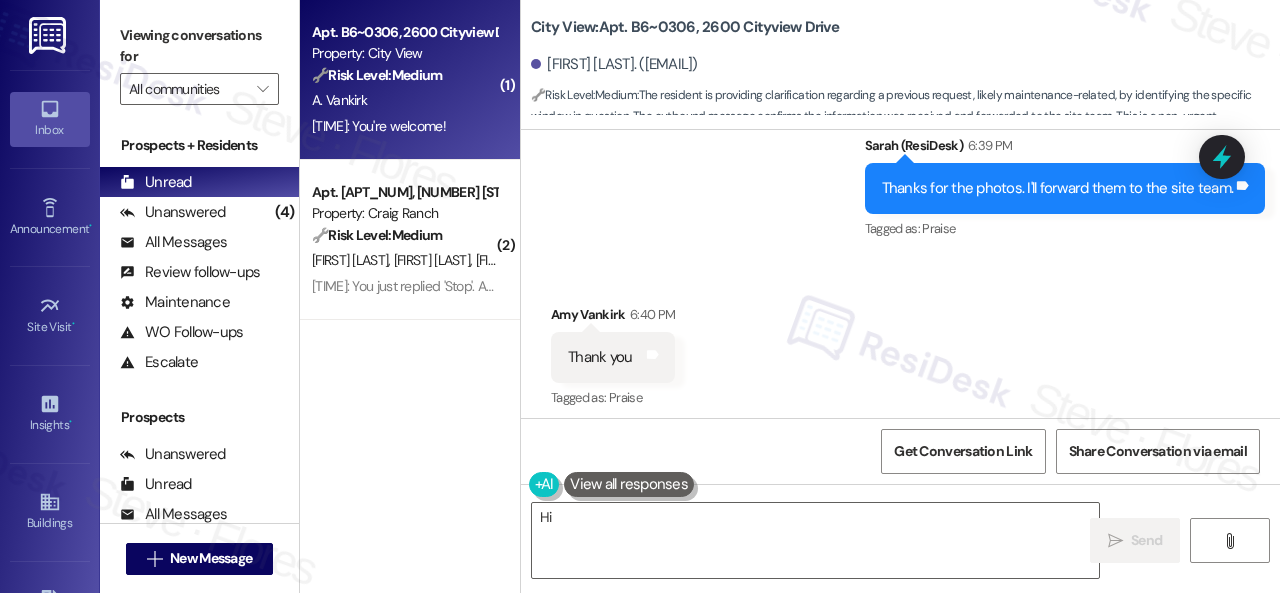scroll, scrollTop: 13191, scrollLeft: 0, axis: vertical 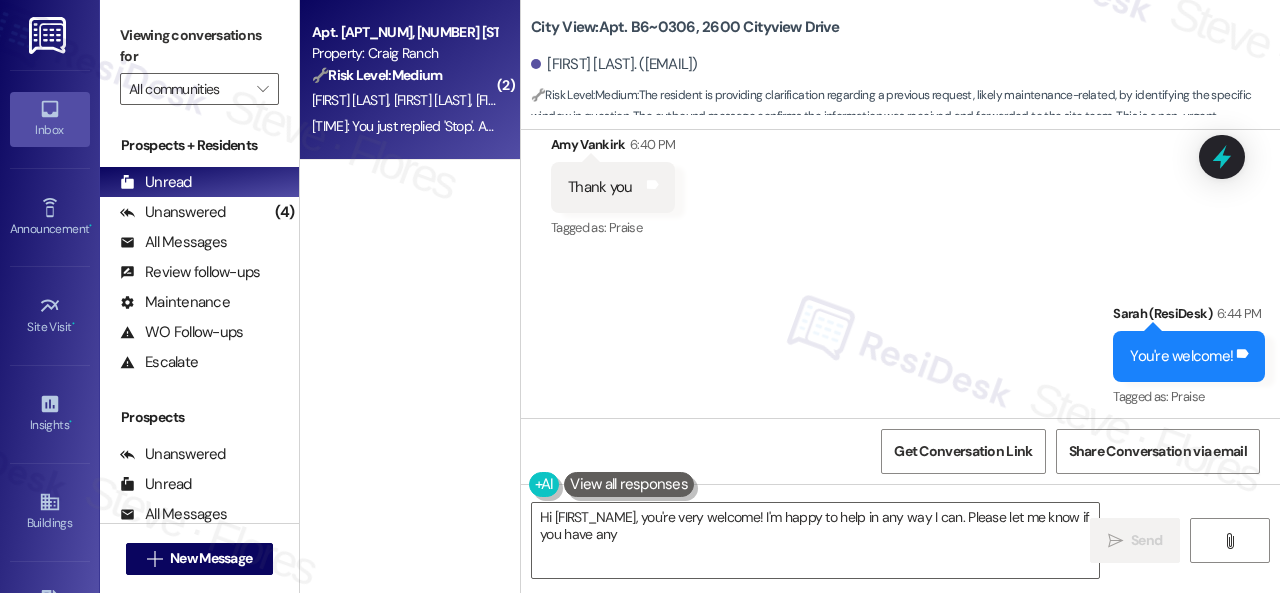 type on "Hi [FIRST_NAME], you're very welcome! I'm happy to help in any way I can. Please let me know if you have any other" 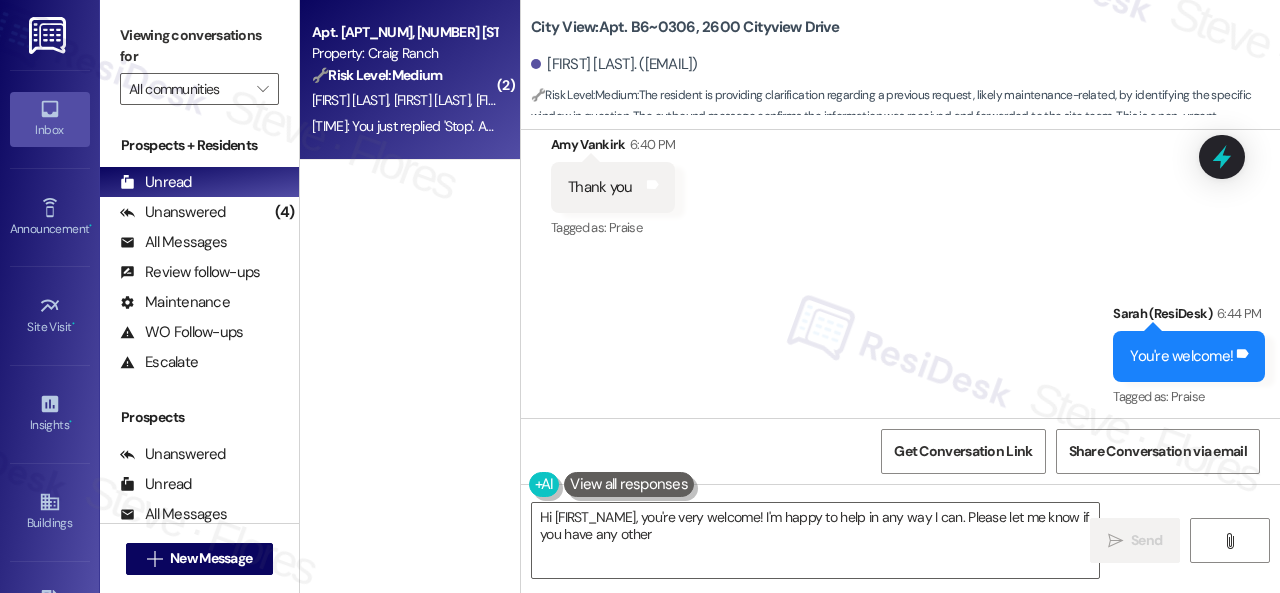 click on "[FIRST] [LAST]" at bounding box center [353, 100] 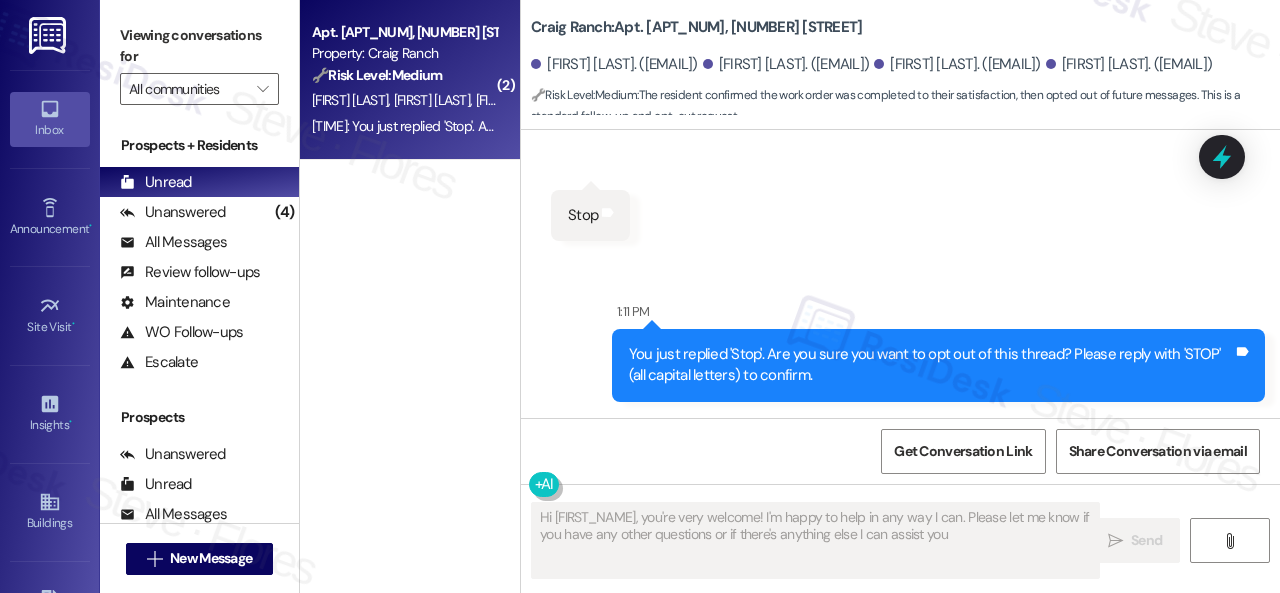 scroll, scrollTop: 499, scrollLeft: 0, axis: vertical 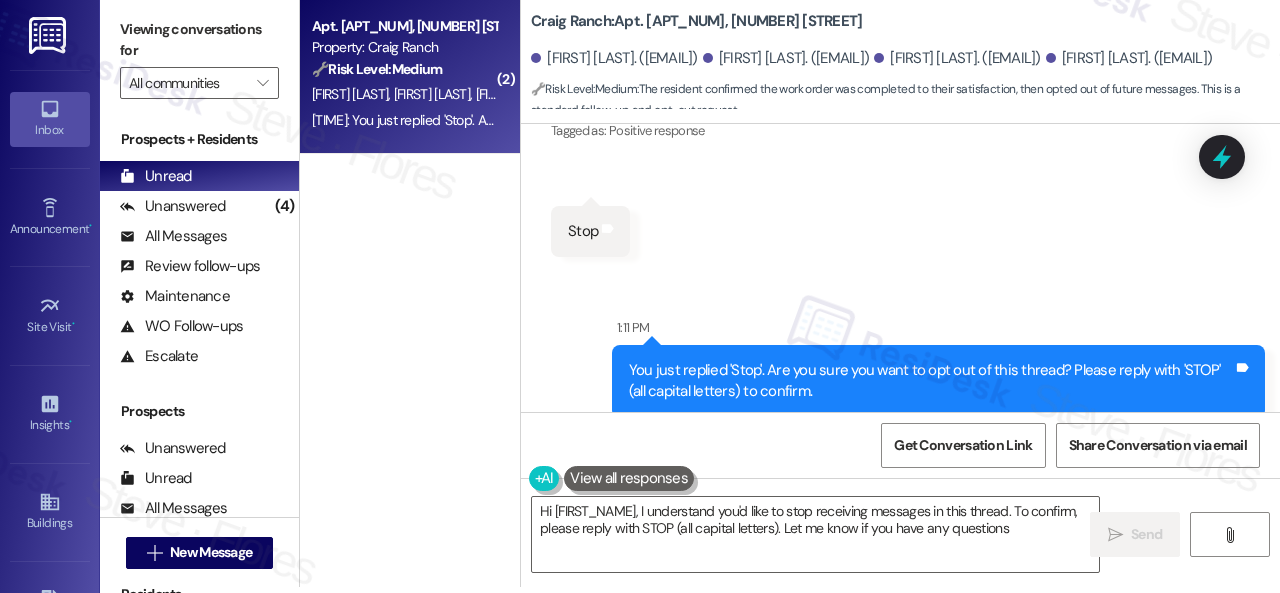 type on "Hi [FIRST_NAME], I understand you'd like to stop receiving messages in this thread. To confirm, please reply with STOP (all capital letters). Let me know if you have any questions!" 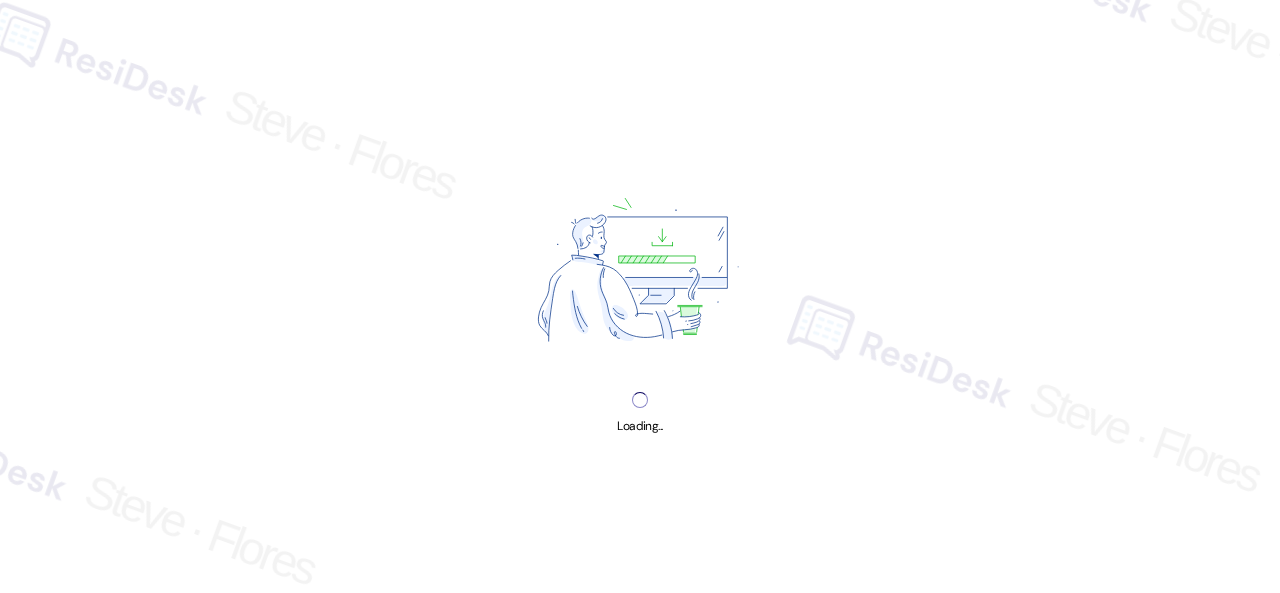 scroll, scrollTop: 0, scrollLeft: 0, axis: both 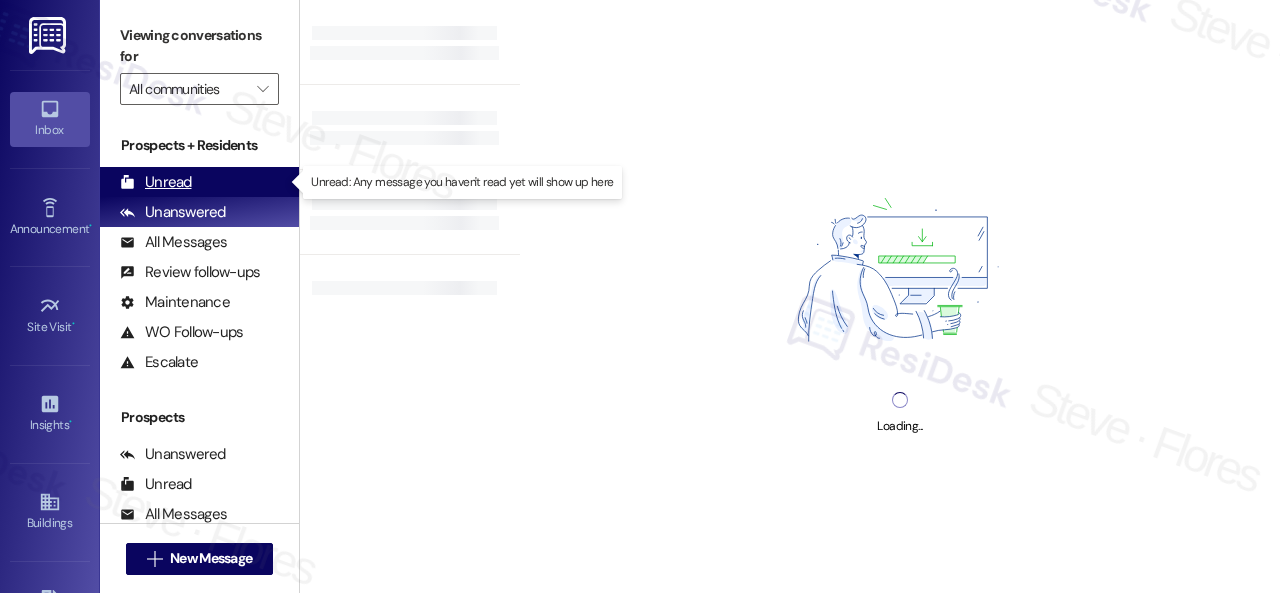 click on "Unread" at bounding box center (156, 182) 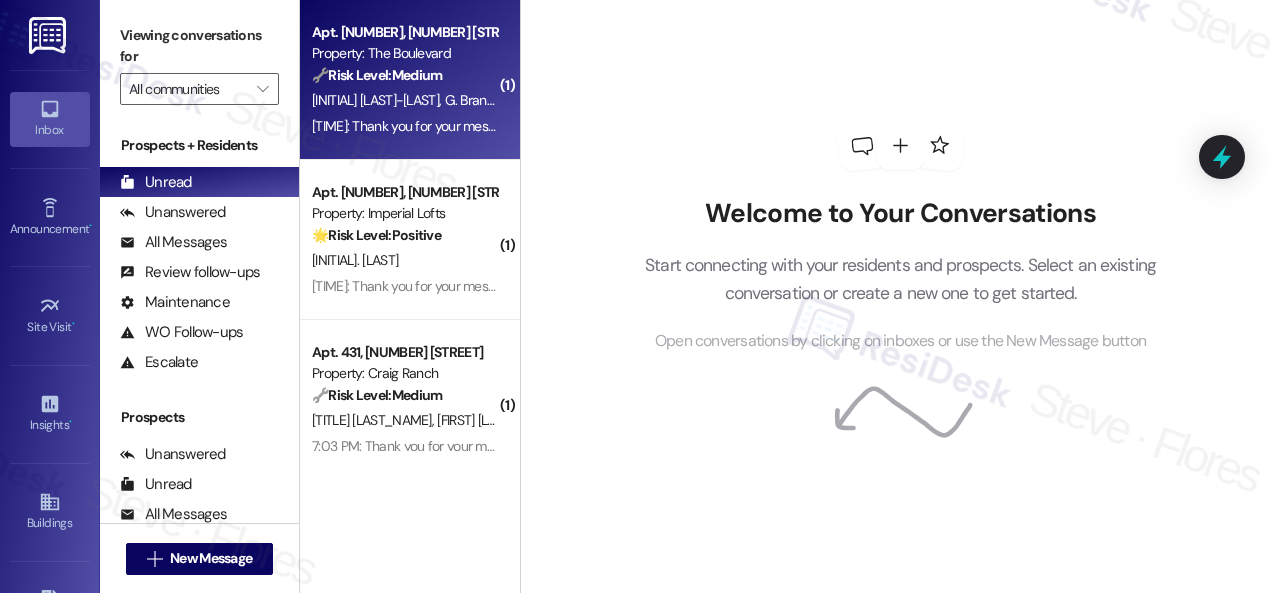 click on "[INITIAL] [LAST]-[LAST]" at bounding box center (378, 100) 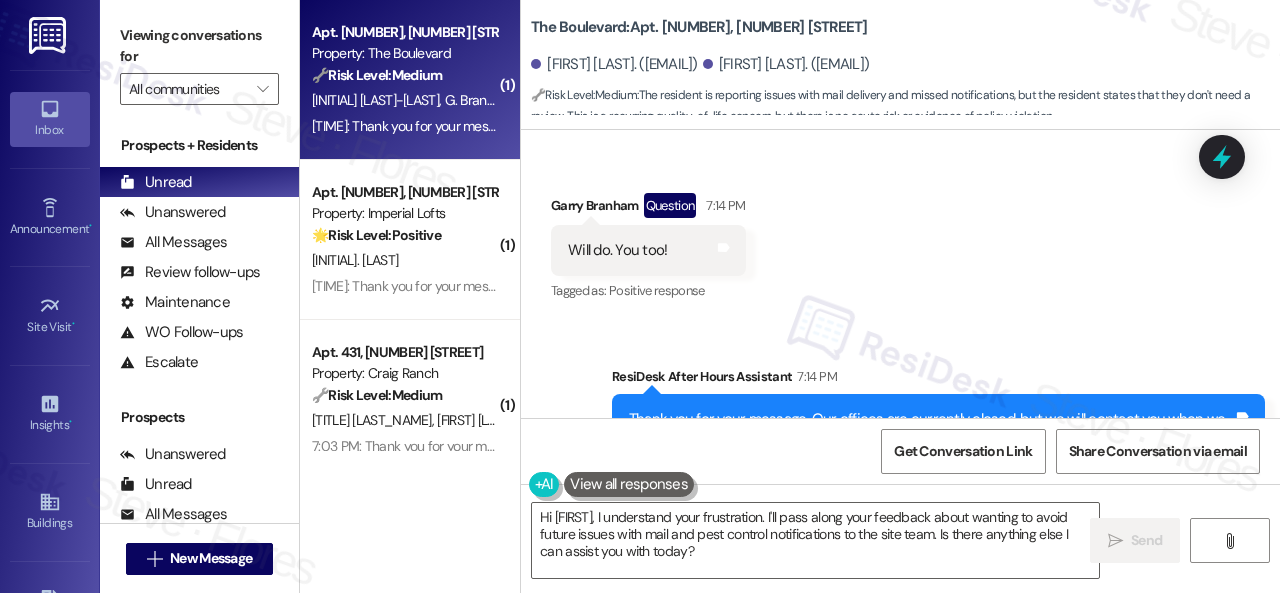 scroll, scrollTop: 6700, scrollLeft: 0, axis: vertical 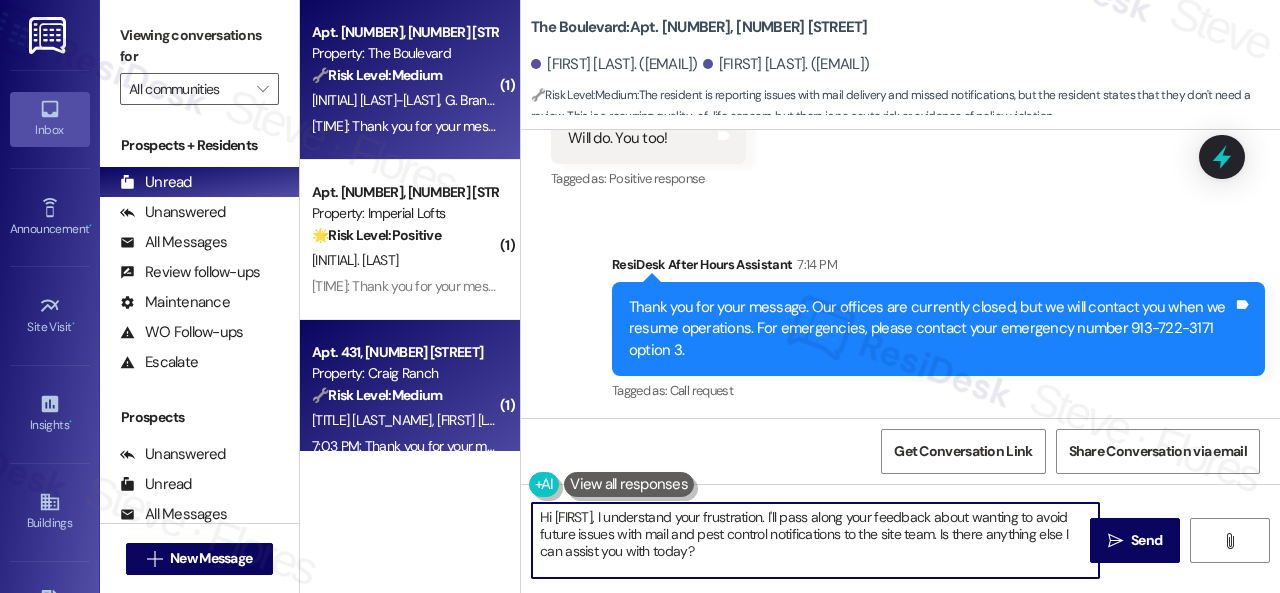 drag, startPoint x: 704, startPoint y: 553, endPoint x: 396, endPoint y: 435, distance: 329.83026 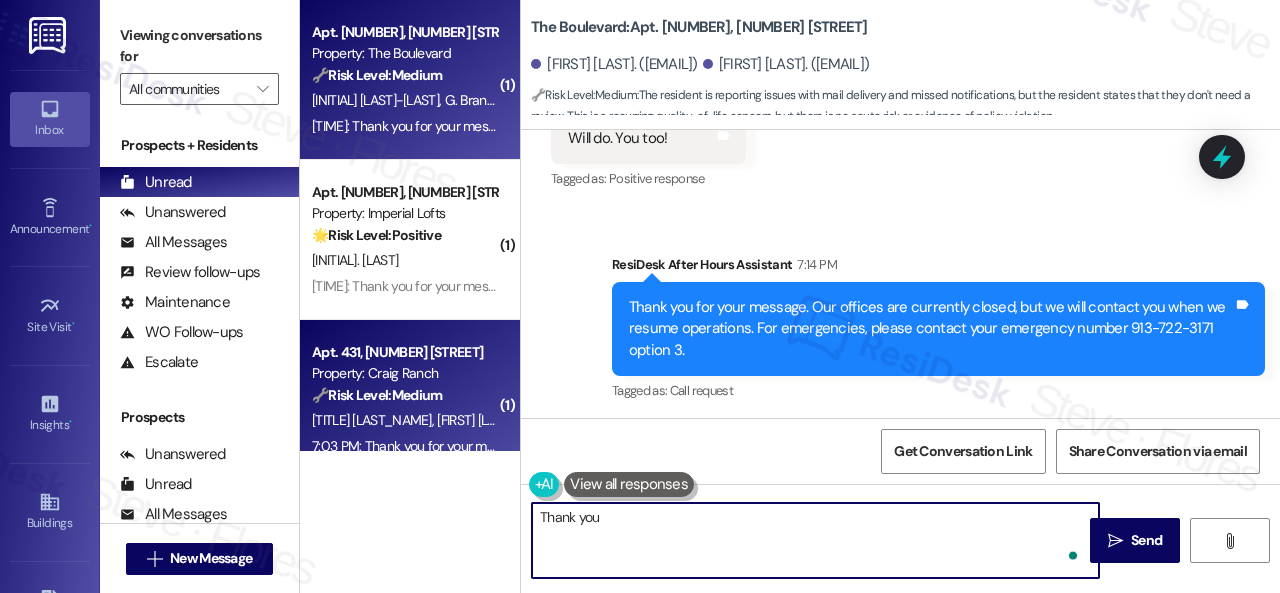 type on "Thank you." 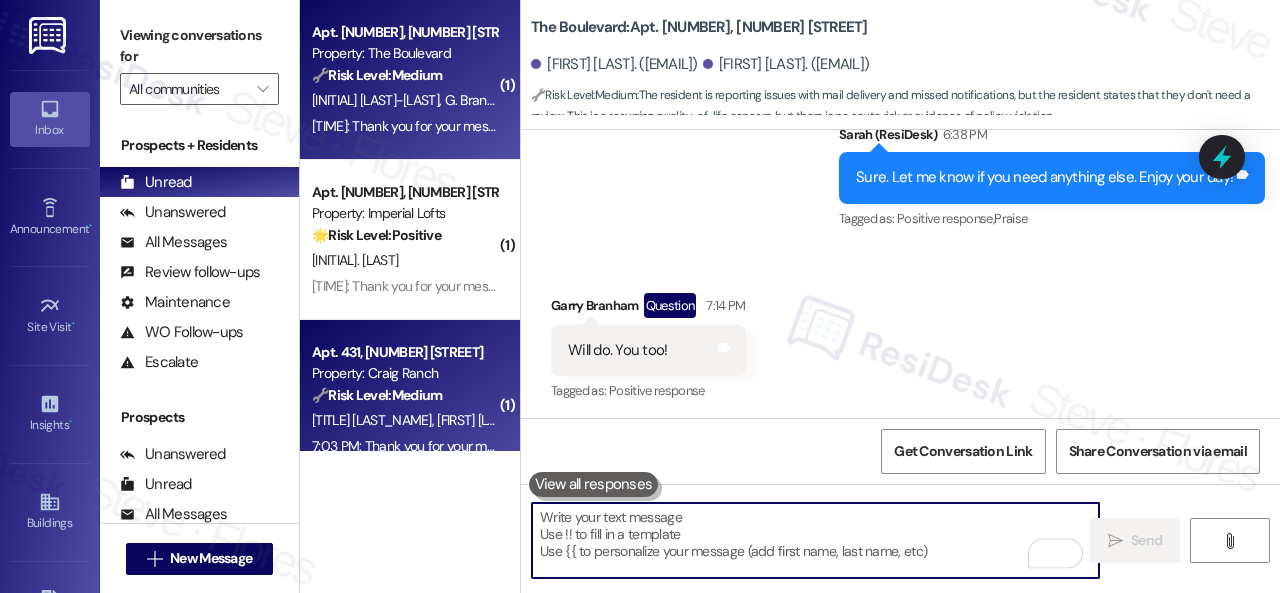 scroll, scrollTop: 6488, scrollLeft: 0, axis: vertical 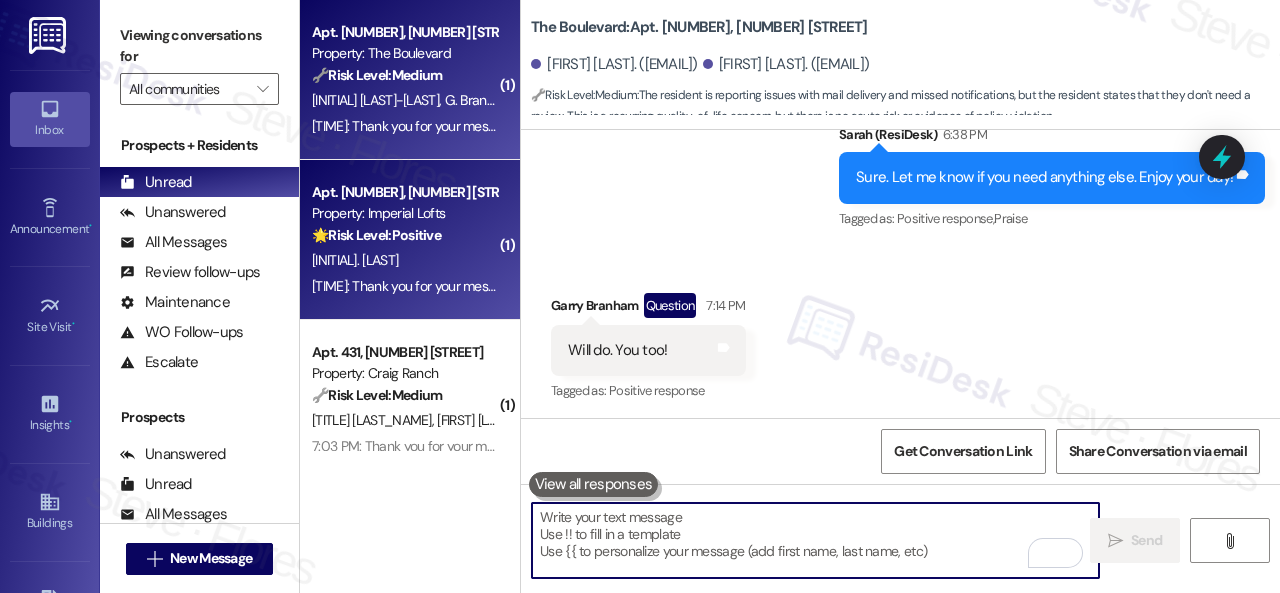 type 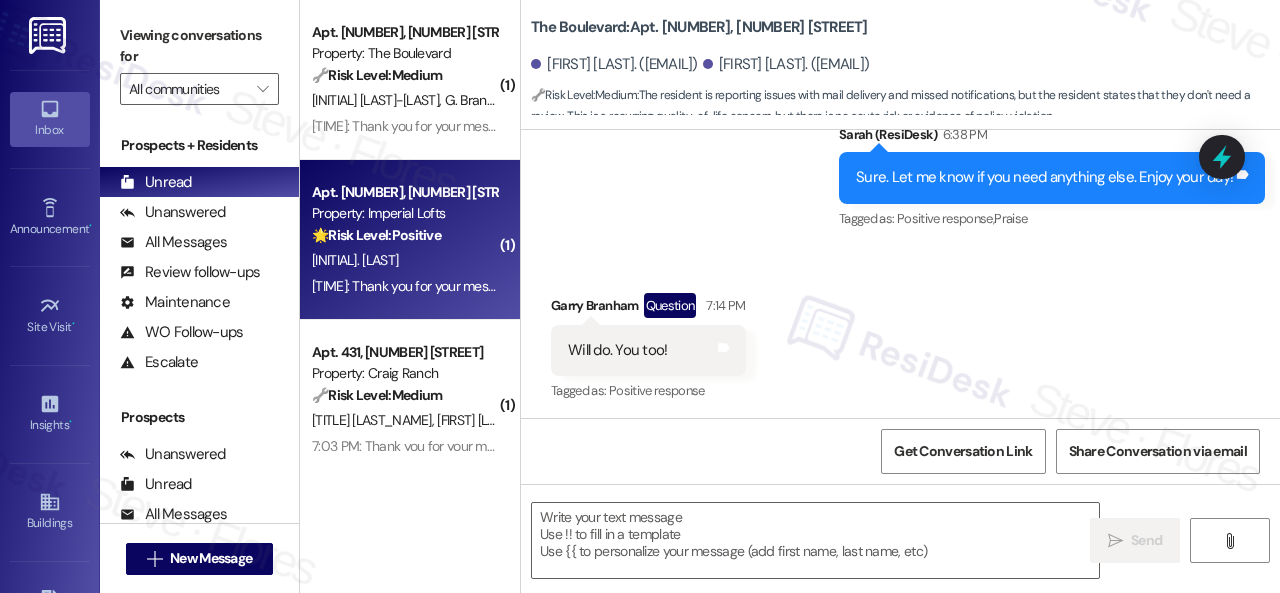 type on "Fetching suggested responses. Please feel free to read through the conversation in the meantime." 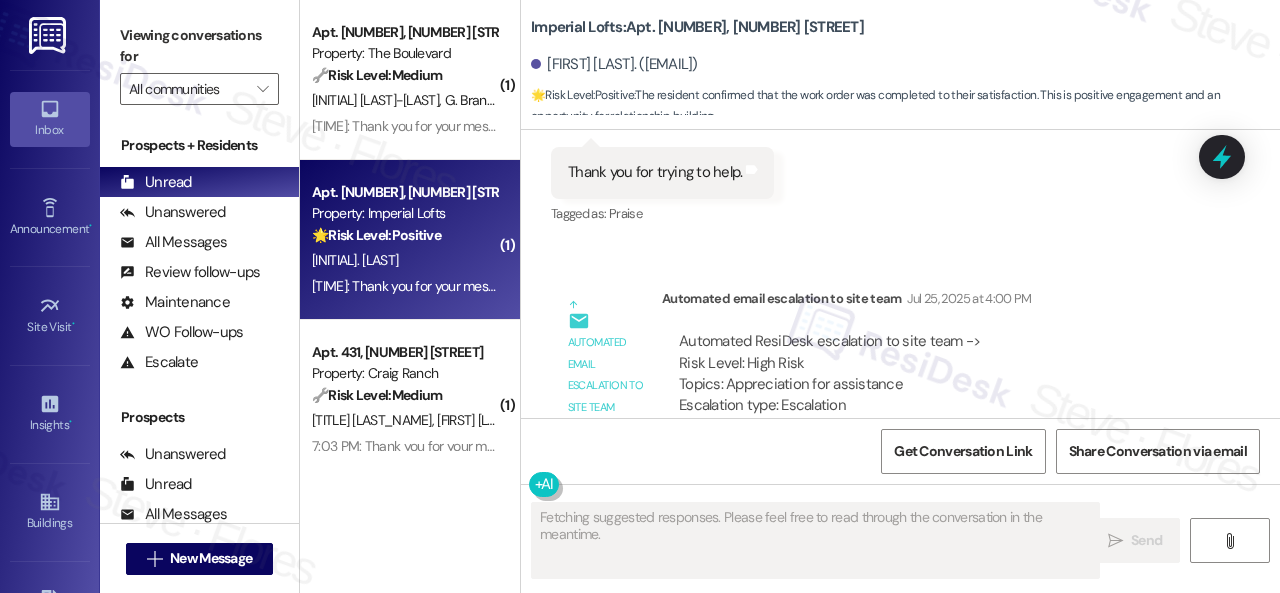 scroll, scrollTop: 12434, scrollLeft: 0, axis: vertical 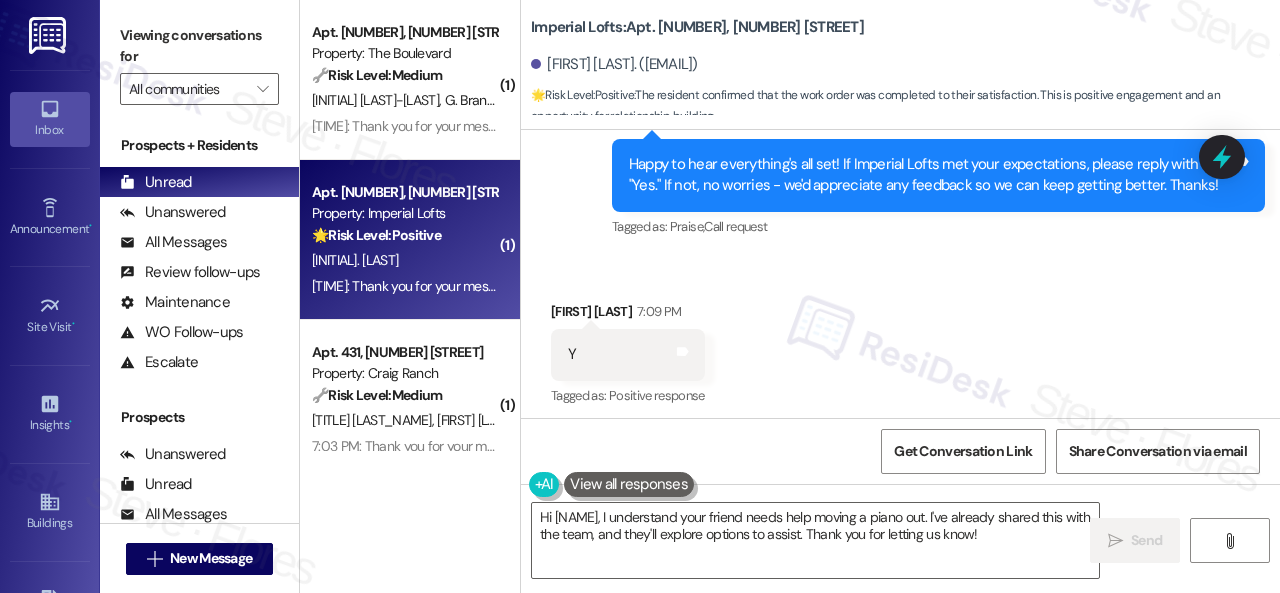 click on "Sent via SMS [FIRST]   (ResiDesk) [TIME] Happy to hear everything's all set! If Imperial Lofts met your expectations, please reply with "Yes." If not, no worries - we'd appreciate any feedback so we can keep getting better. Thanks! Tags and notes Tagged as:   Praise ,  Click to highlight conversations about Praise Call request Click to highlight conversations about Call request" at bounding box center [938, 176] 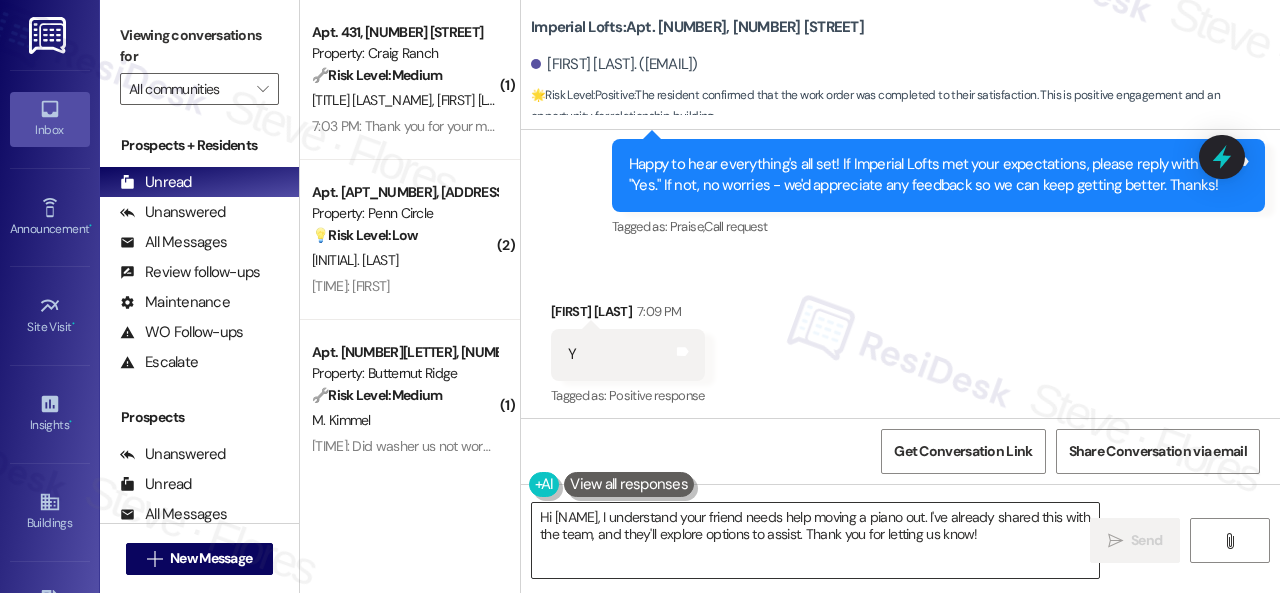 click on "Hi [NAME], I understand your friend needs help moving a piano out. I've already shared this with the team, and they'll explore options to assist. Thank you for letting us know!" at bounding box center (815, 540) 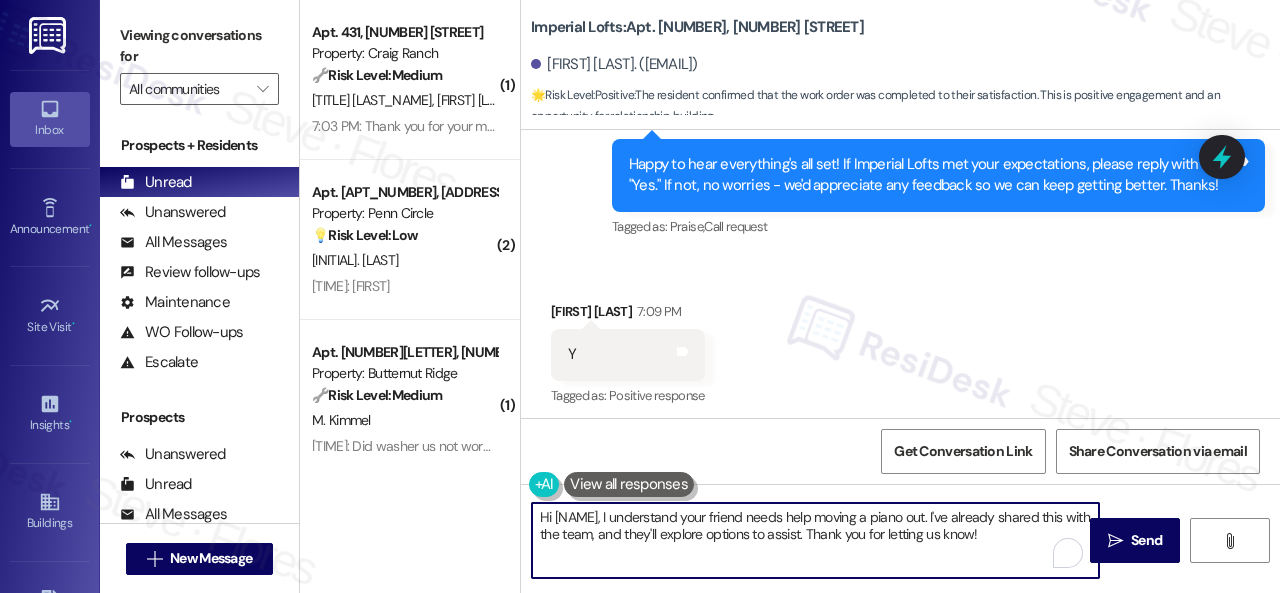 paste on "I'm glad you are satisfied with your home. Have you written a review for us before? If not, can I ask a quick favor? Would you mind writing one for us? I'll give you the link if you are willing.
If you've already done it or couldn't this time, no worries at all—no action is required. Thanks" 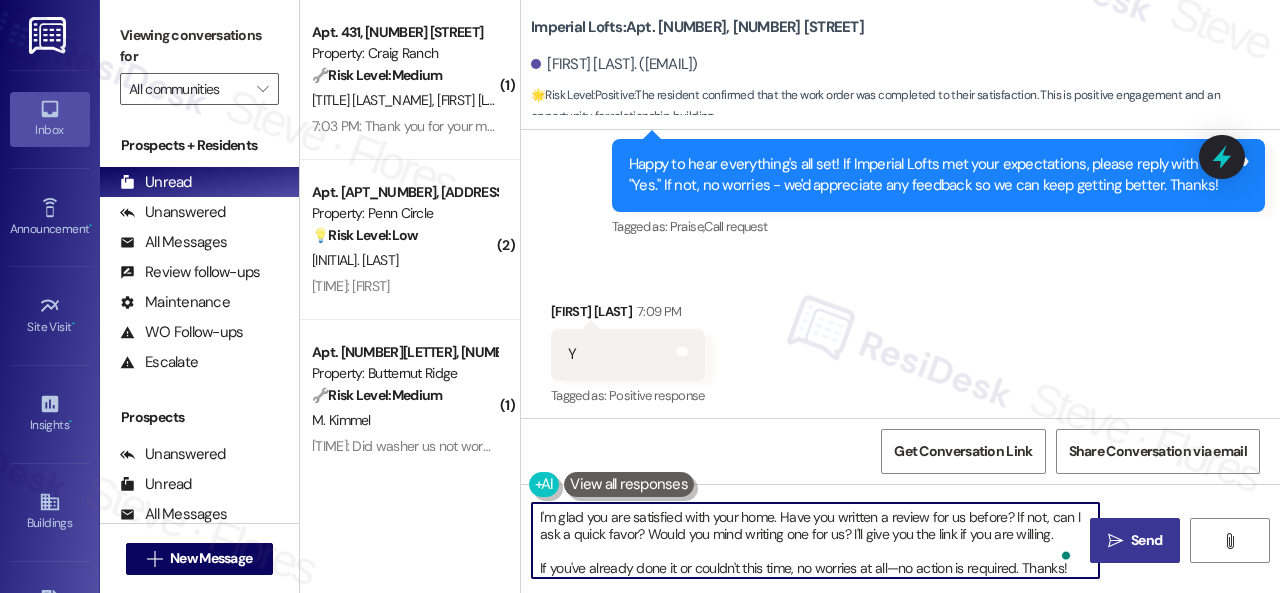 type on "I'm glad you are satisfied with your home. Have you written a review for us before? If not, can I ask a quick favor? Would you mind writing one for us? I'll give you the link if you are willing.
If you've already done it or couldn't this time, no worries at all—no action is required. Thanks!" 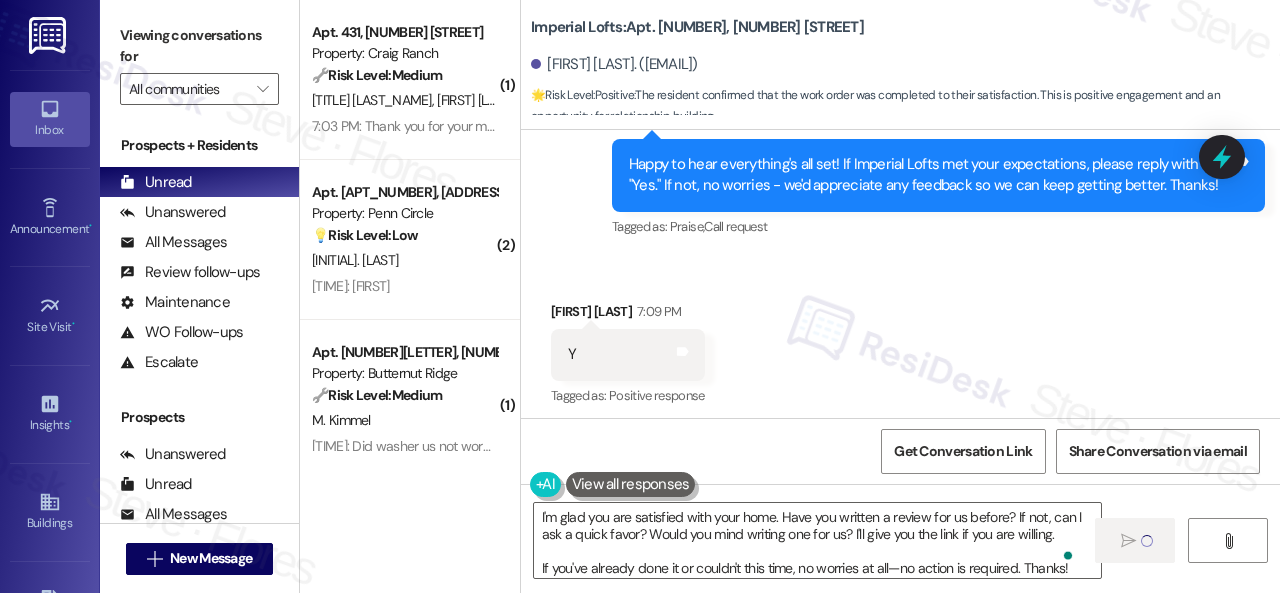 type 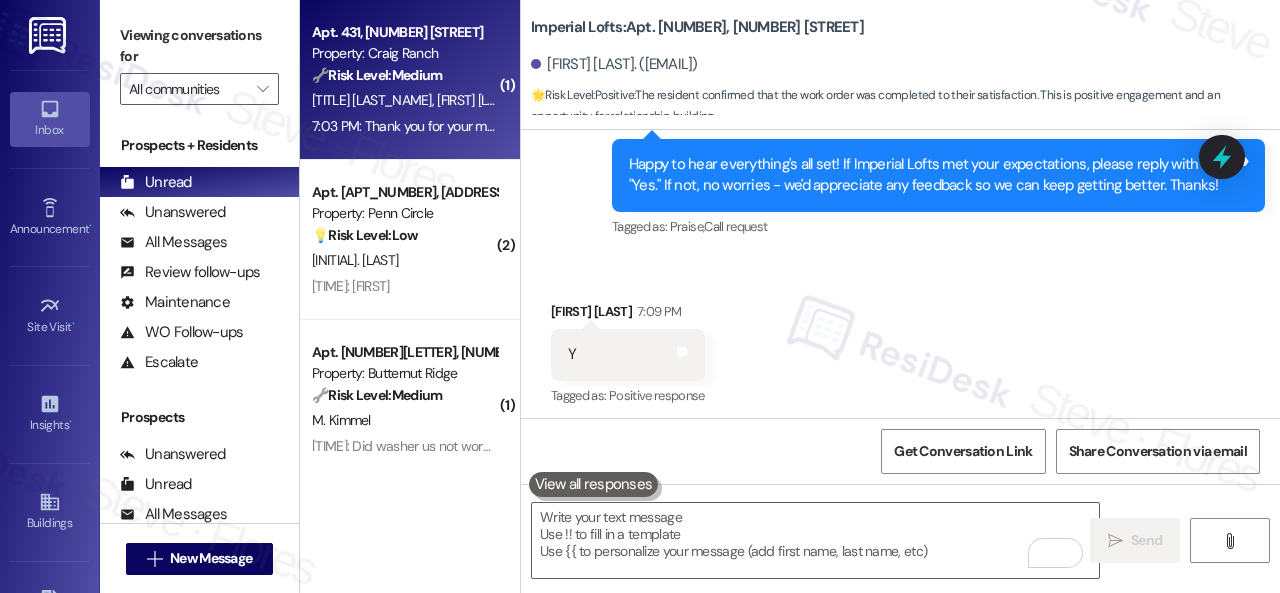 click on "[FIRST] [LAST]" at bounding box center (475, 100) 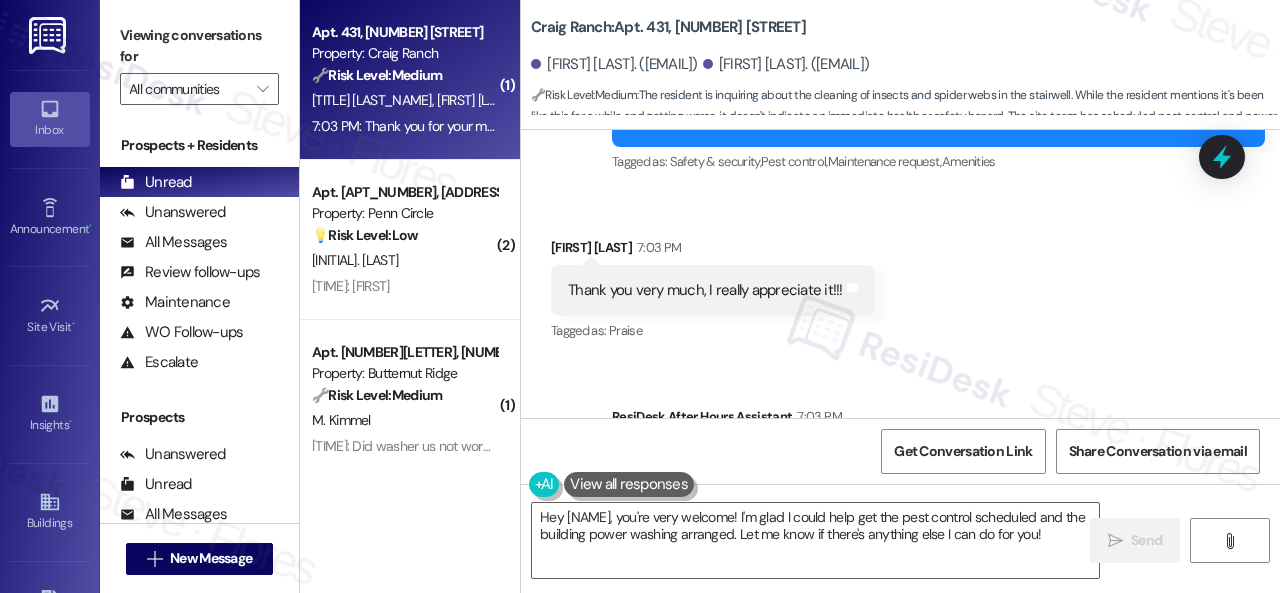 scroll, scrollTop: 10709, scrollLeft: 0, axis: vertical 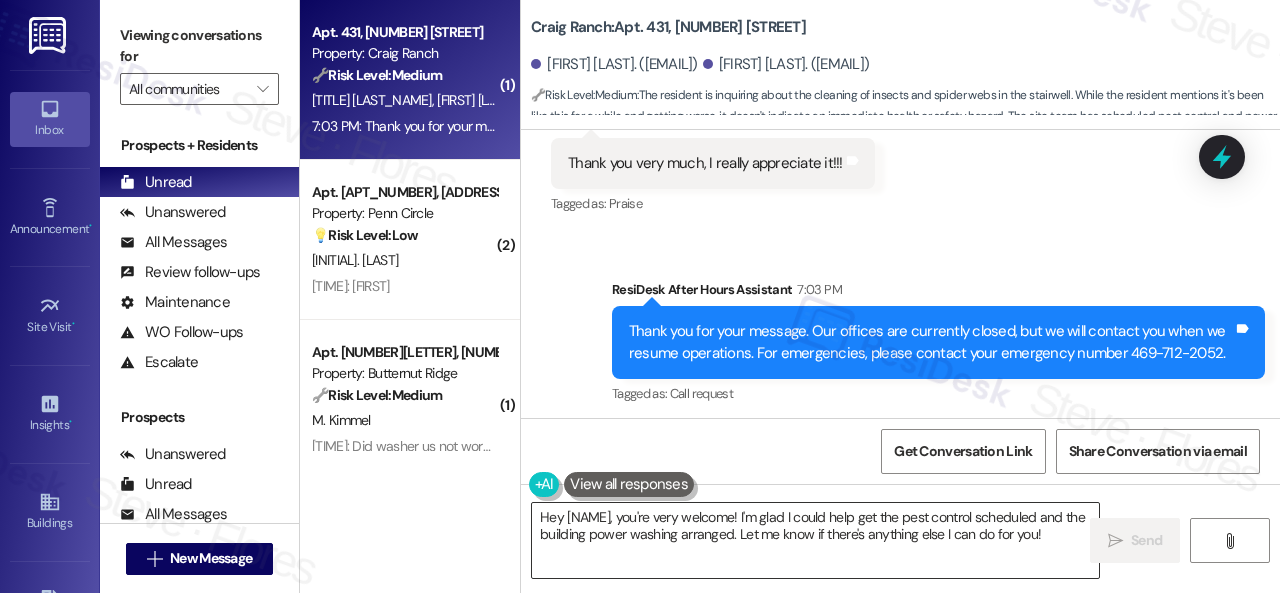 click on "Hey [NAME], you're very welcome! I'm glad I could help get the pest control scheduled and the building power washing arranged. Let me know if there's anything else I can do for you!" at bounding box center [815, 540] 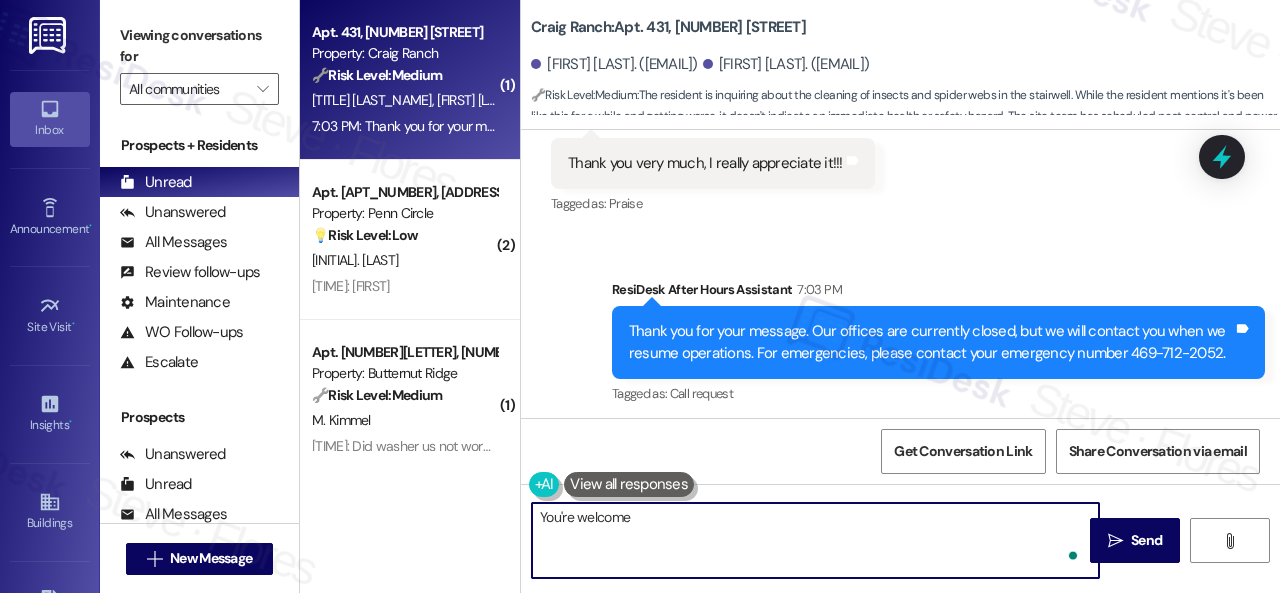 type on "You're welcome!" 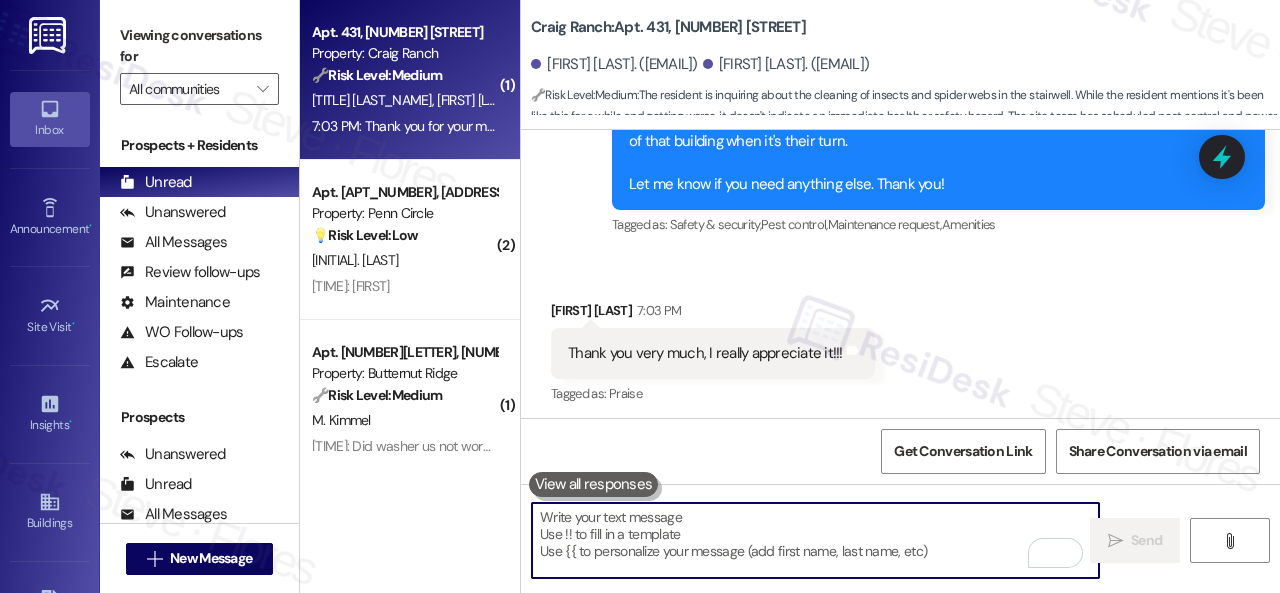 scroll, scrollTop: 10518, scrollLeft: 0, axis: vertical 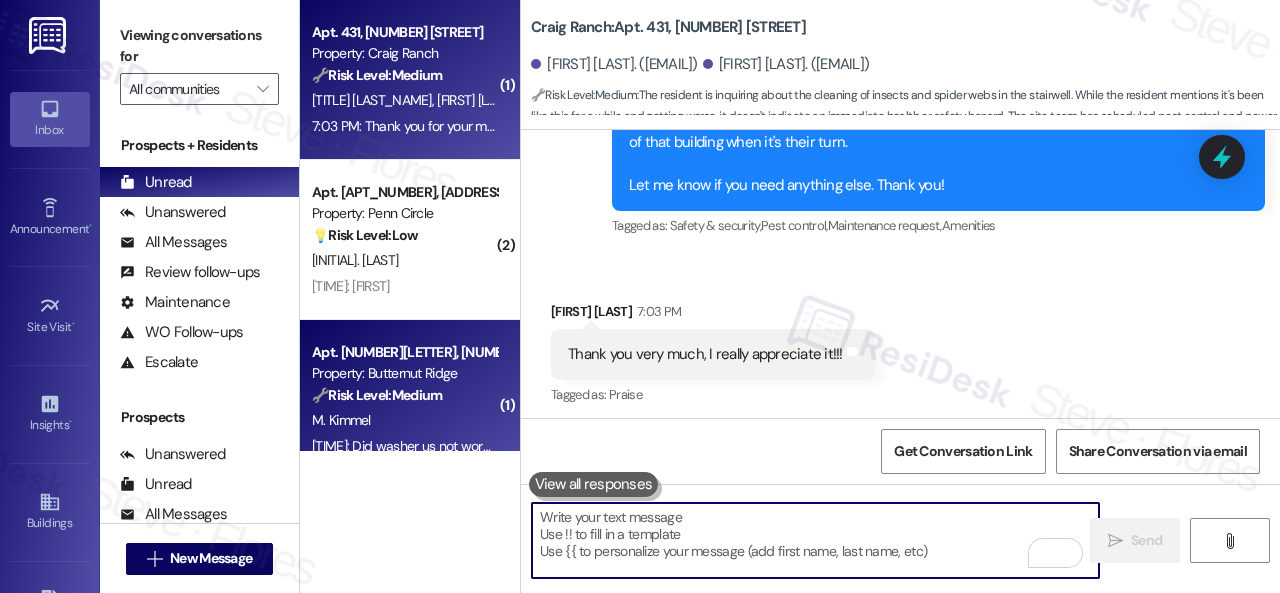 type 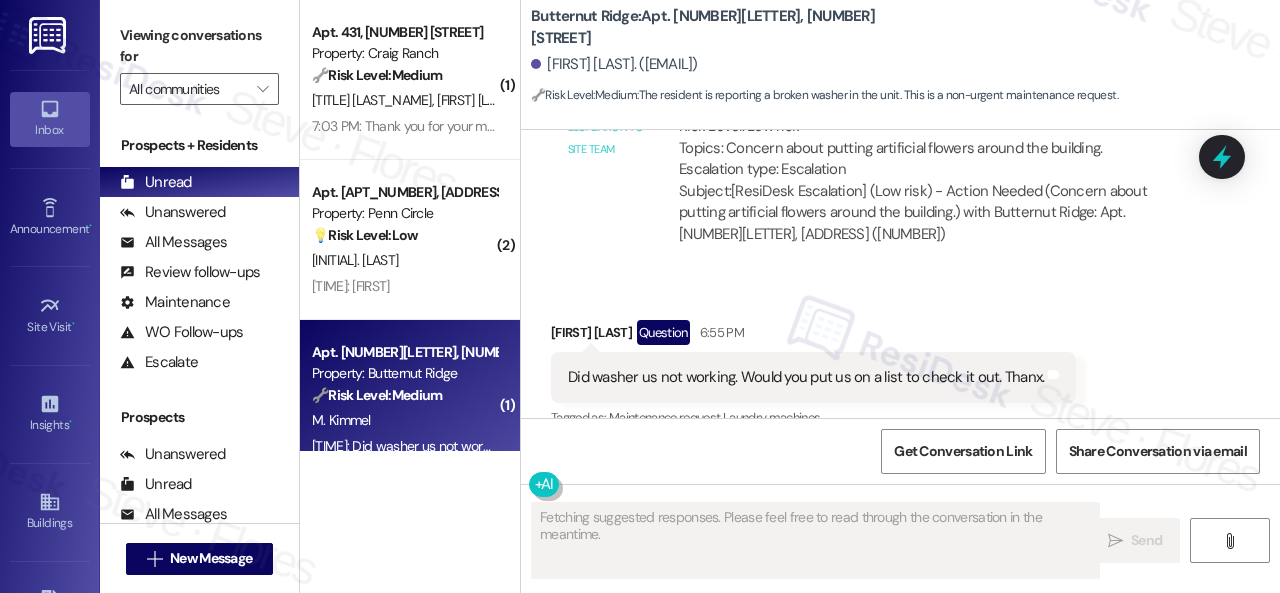 scroll, scrollTop: 2954, scrollLeft: 0, axis: vertical 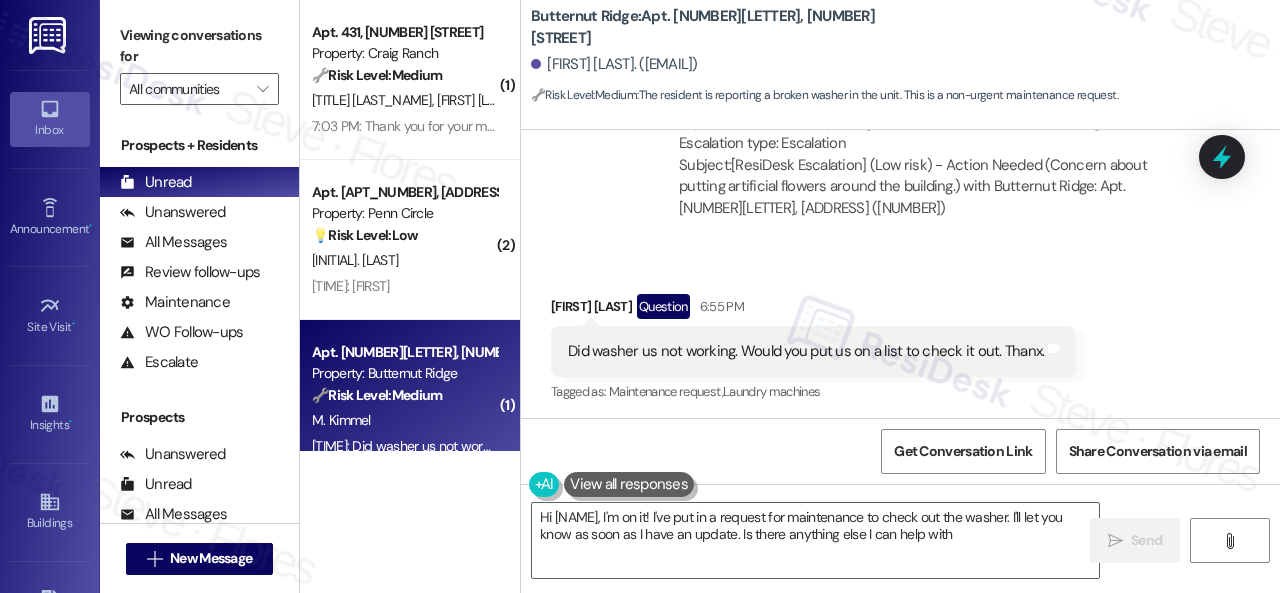 type on "Hi [NAME], I'm on it! I've put in a request for maintenance to check out the washer. I'll let you know as soon as I have an update. Is there anything else I can help with?" 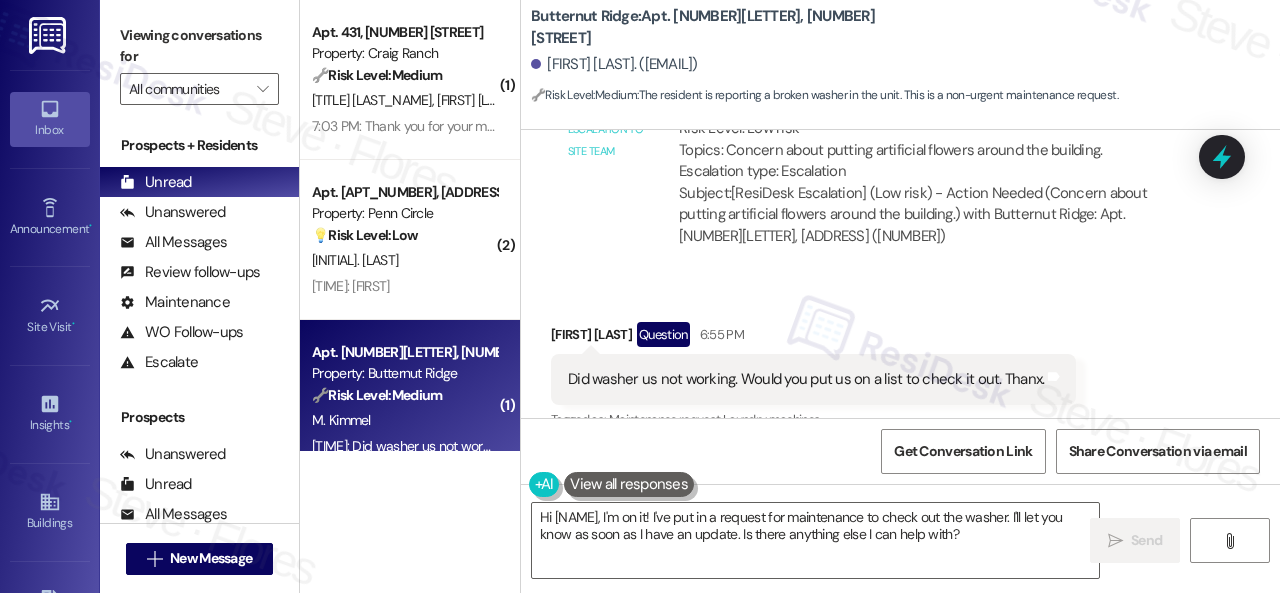 scroll, scrollTop: 2954, scrollLeft: 0, axis: vertical 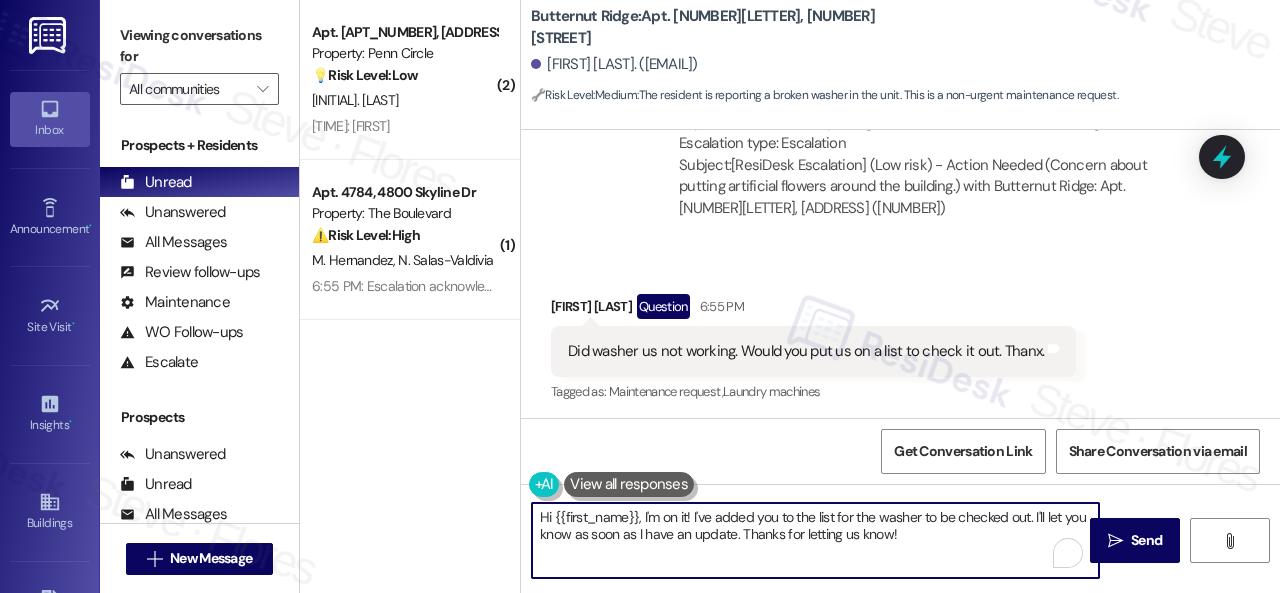 drag, startPoint x: 642, startPoint y: 516, endPoint x: 964, endPoint y: 550, distance: 323.79007 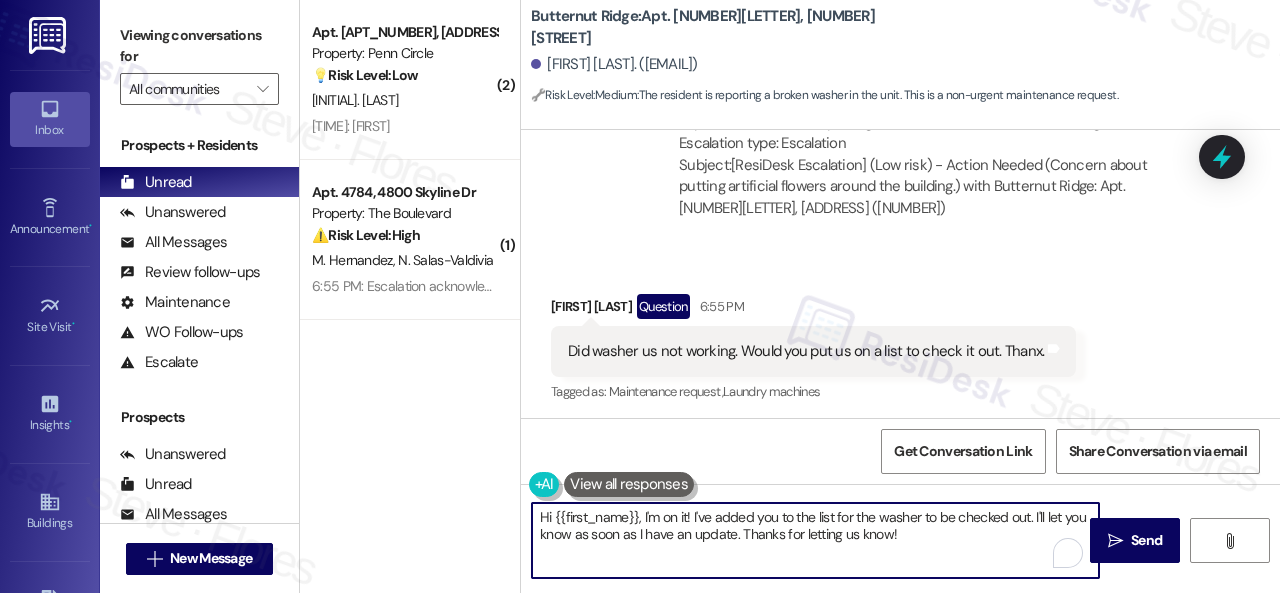 click on "Hi {{first_name}}, I'm on it! I've added you to the list for the washer to be checked out. I'll let you know as soon as I have an update. Thanks for letting us know!" at bounding box center (815, 540) 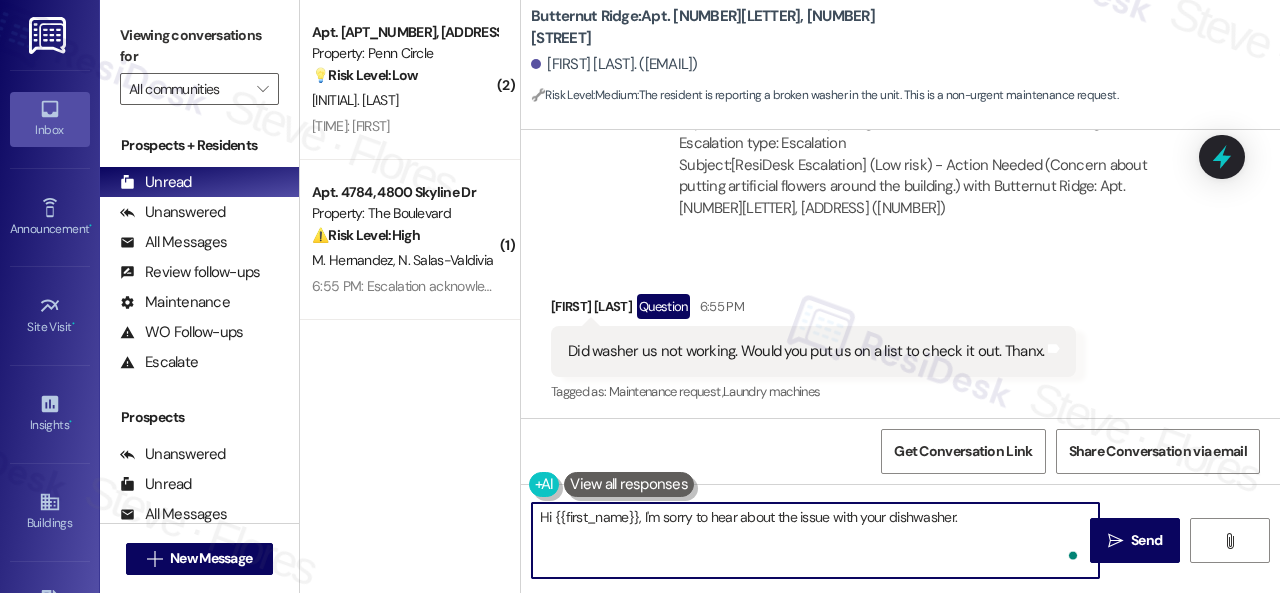 paste on "I'll be happy to submit a work order on your behalf. Please provide more details to explain the issue. Please provide as much detail as possible and include photos if available.
Note: Due to limited availability, our maintenance team isn't able to call or schedule visits in advance. By submitting a work order, you're permitting them to enter your apartment, even if you're not home. If any children may be alone during the visit, please let me know so we can inform the team." 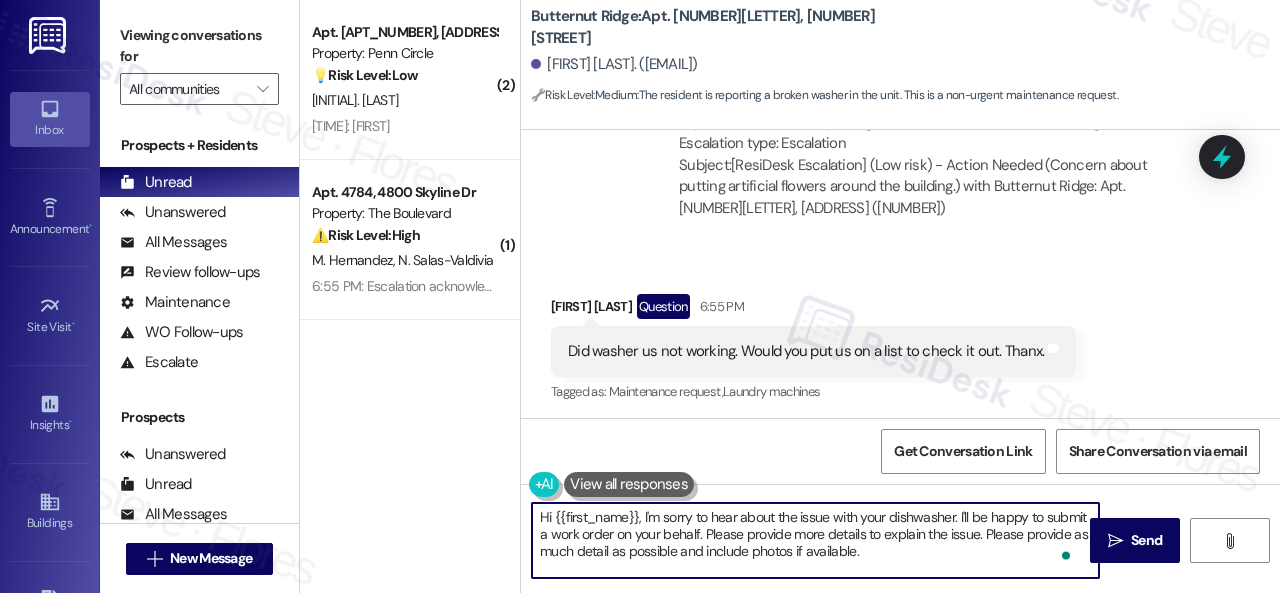 scroll, scrollTop: 84, scrollLeft: 0, axis: vertical 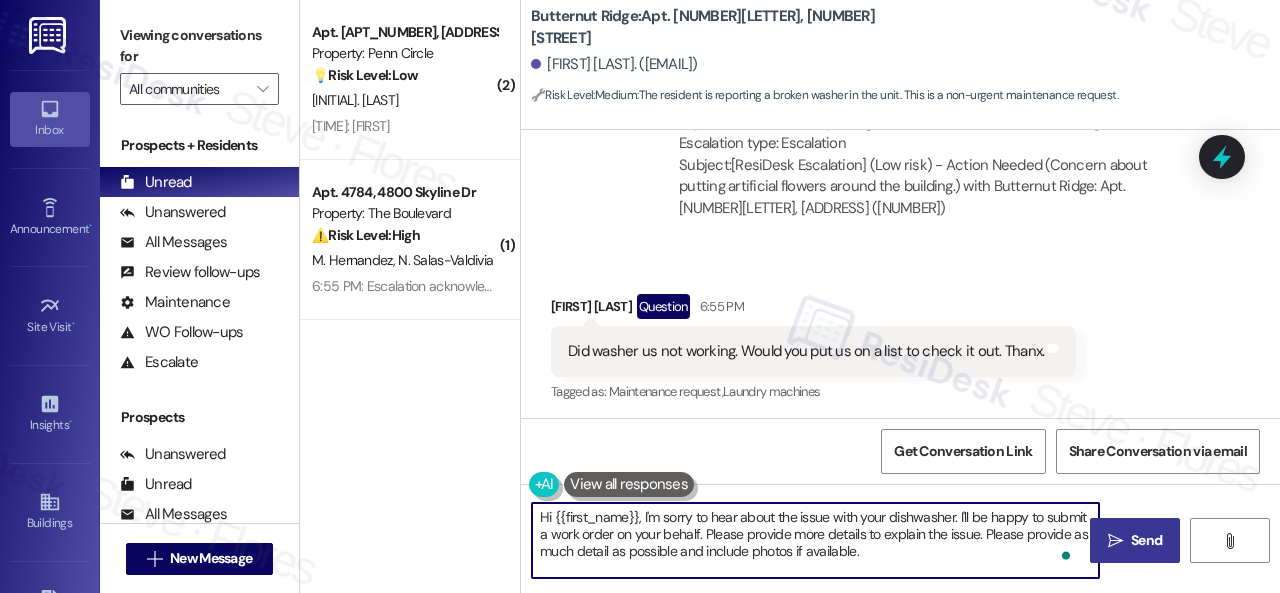 type on "Hi {{first_name}}, I'm sorry to hear about the issue with your dishwasher. I'll be happy to submit a work order on your behalf. Please provide more details to explain the issue. Please provide as much detail as possible and include photos if available.
Note: Due to limited availability, our maintenance team isn't able to call or schedule visits in advance. By submitting a work order, you're permitting them to enter your apartment, even if you're not home. If any children may be alone during the visit, please let me know so we can inform the team." 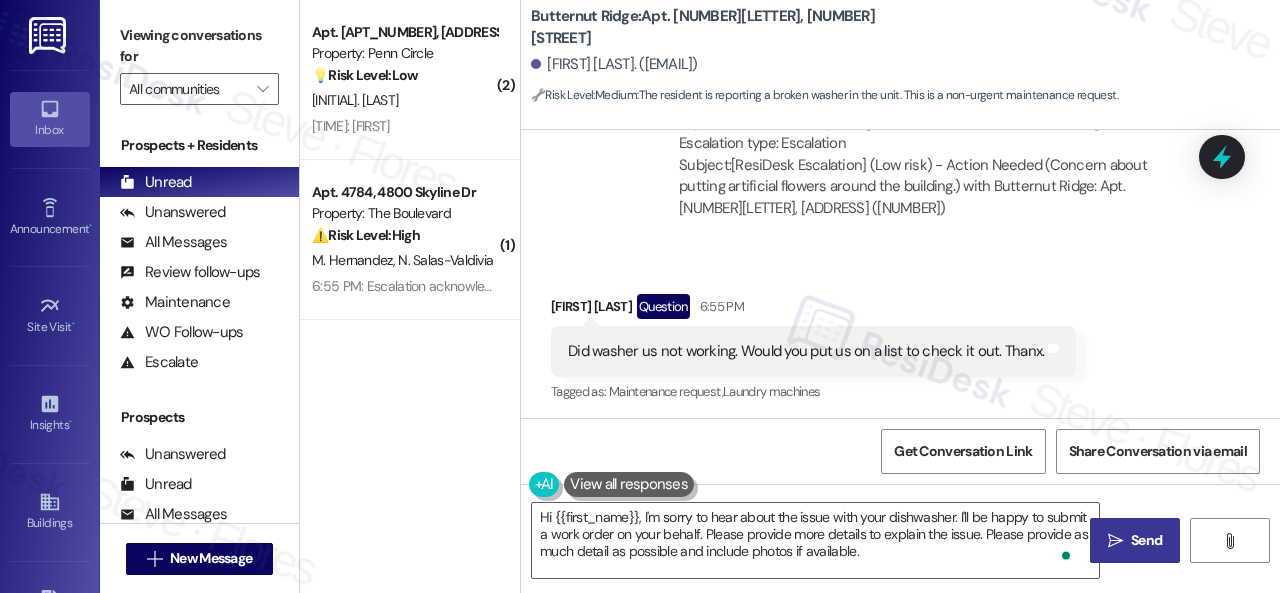 click on "Send" at bounding box center (1146, 540) 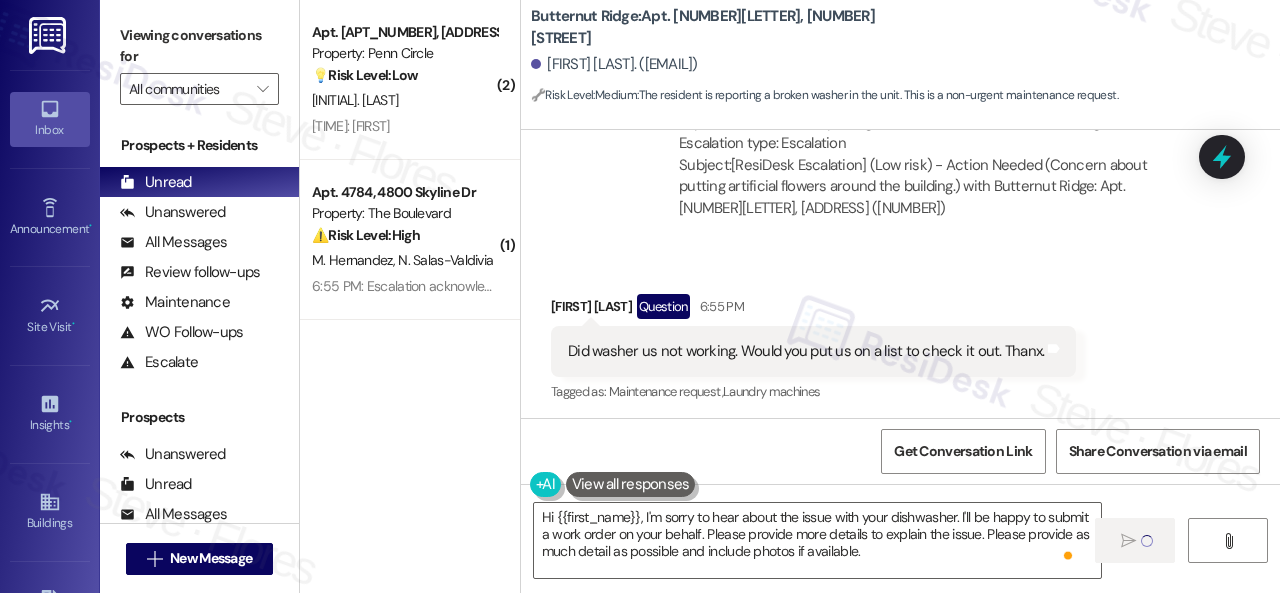 type 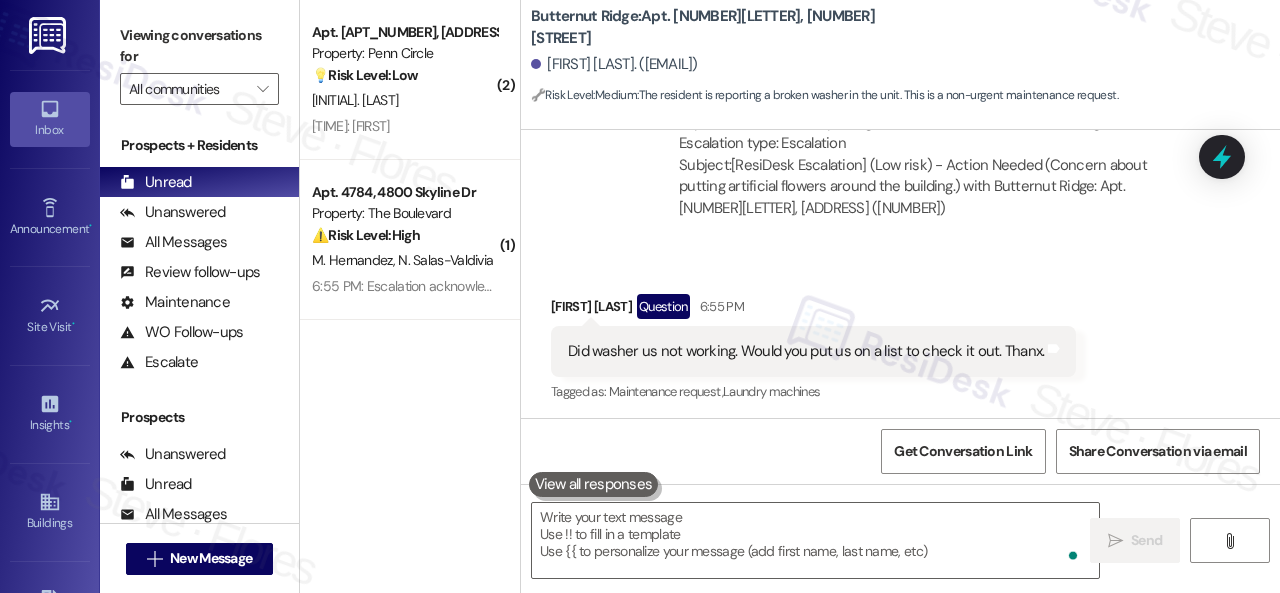 scroll, scrollTop: 2953, scrollLeft: 0, axis: vertical 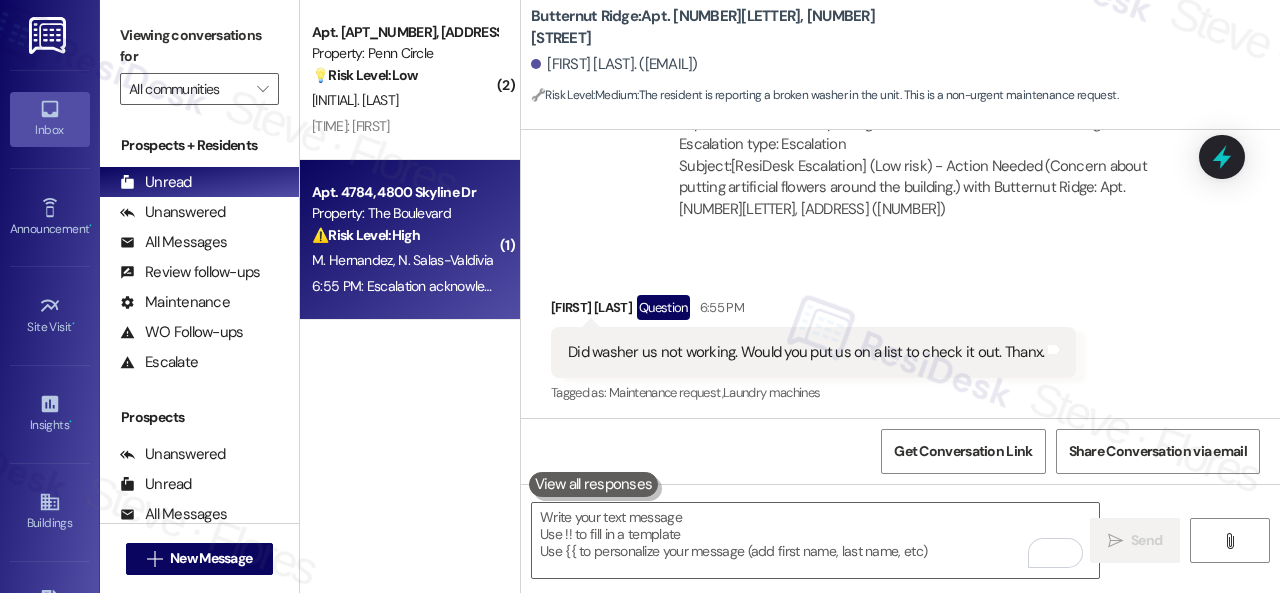 click on "⚠️ Risk Level: High The resident states that the $600 from Kansas Human Services should have already been paid, and they are attempting to pay the remaining balance. This indicates a potential issue with the payment processing or a discrepancy in the account balance, which requires urgent attention to resolve a financial concern." at bounding box center [404, 235] 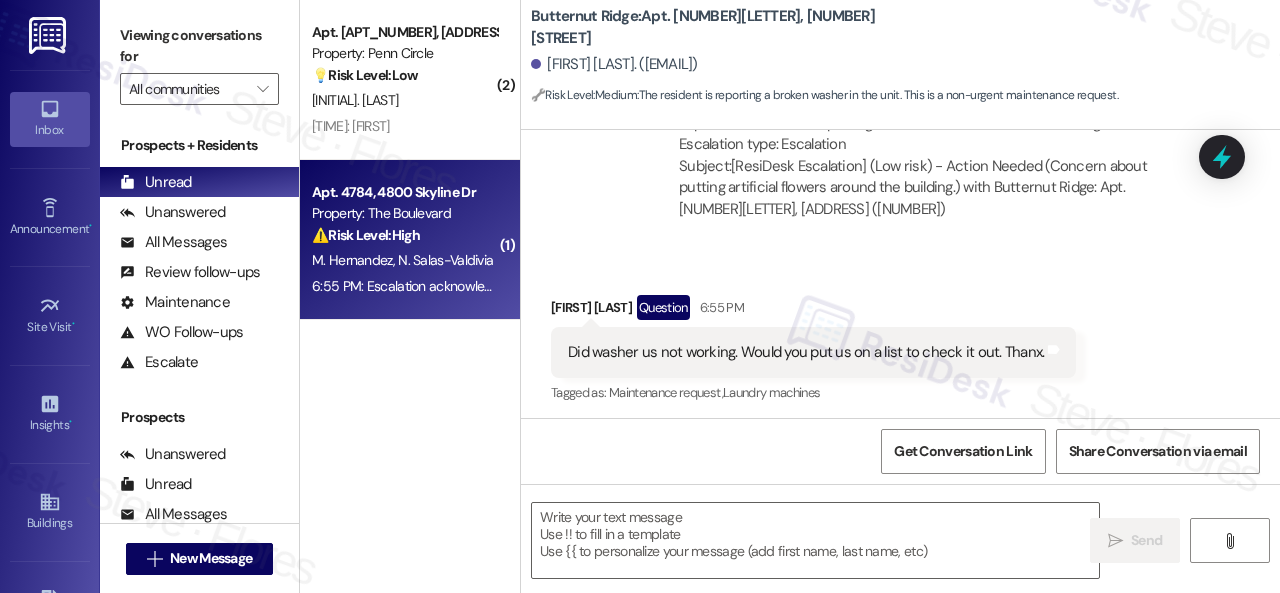 type on "Fetching suggested responses. Please feel free to read through the conversation in the meantime." 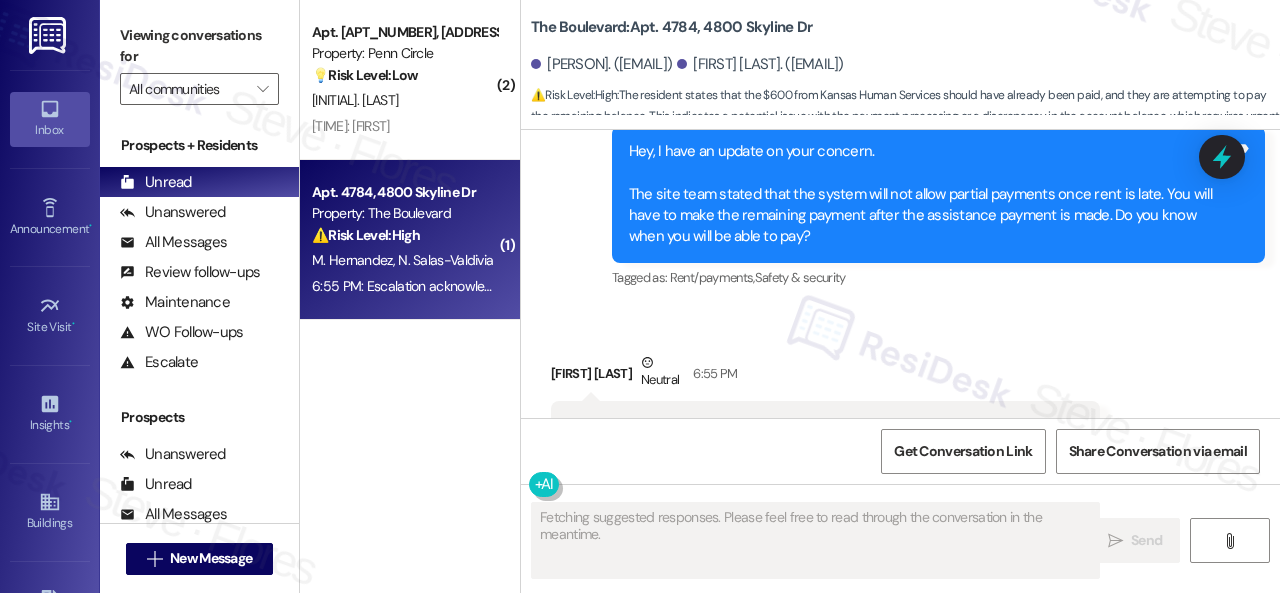 scroll, scrollTop: 4947, scrollLeft: 0, axis: vertical 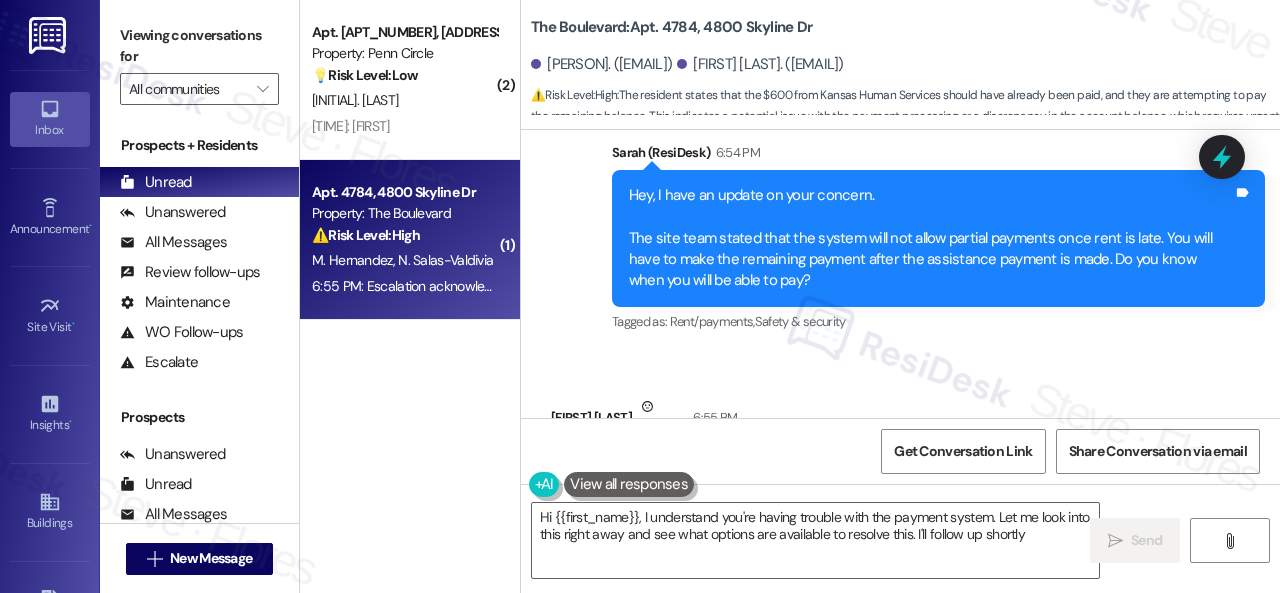 type on "Hi [NAME], I understand you're having trouble with the payment system. Let me look into this right away and see what options are available to resolve this. I'll follow up shortly!" 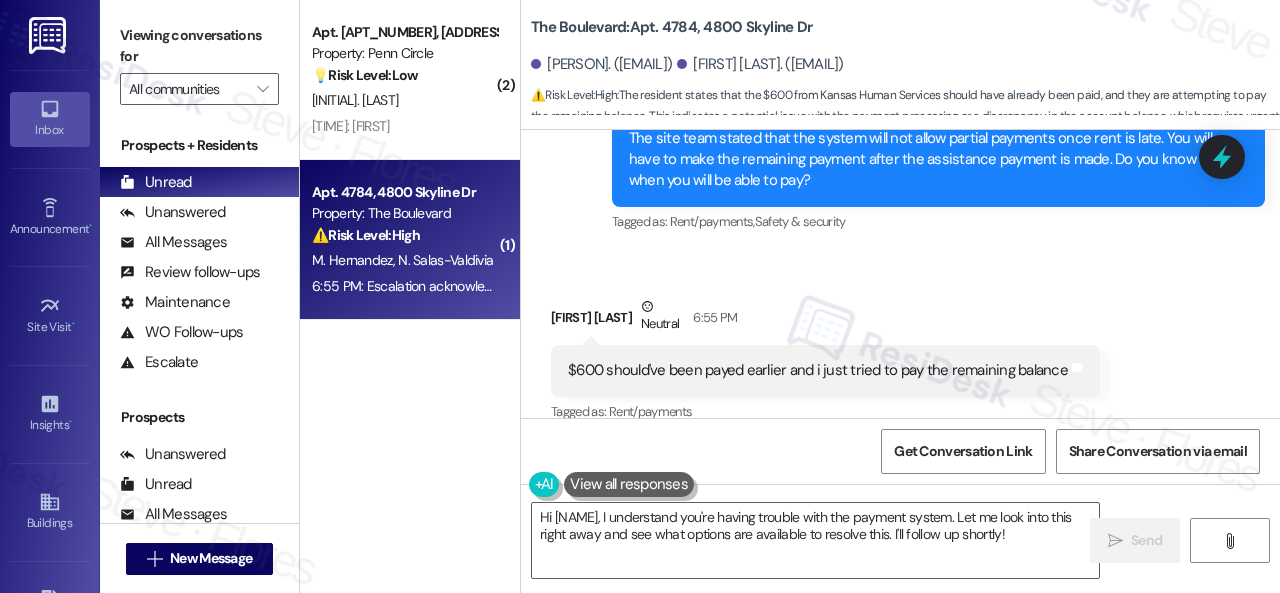scroll, scrollTop: 4947, scrollLeft: 0, axis: vertical 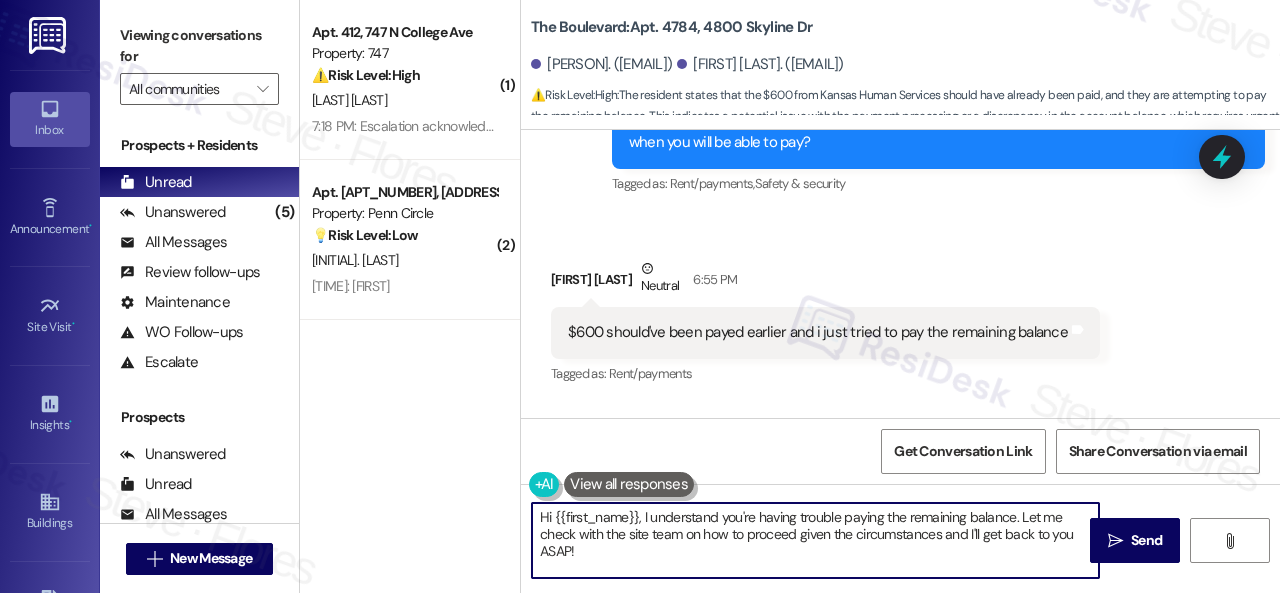 drag, startPoint x: 588, startPoint y: 549, endPoint x: 390, endPoint y: 423, distance: 234.69128 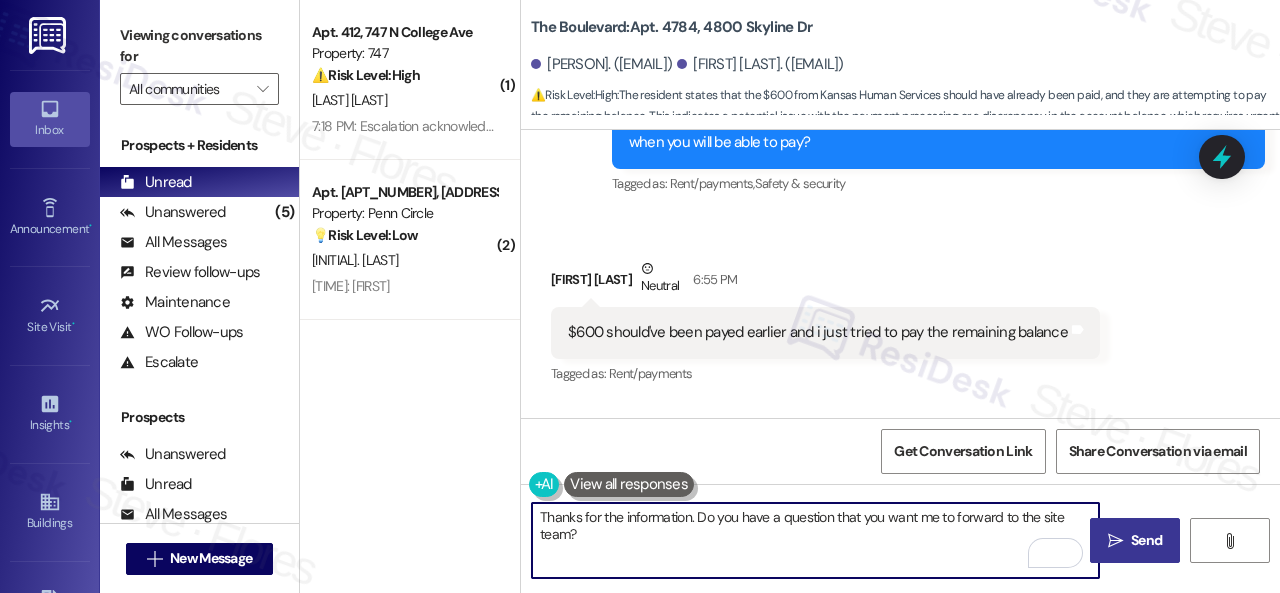 type on "Thanks for the information. Do you have a question that you want me to forward to the site team?" 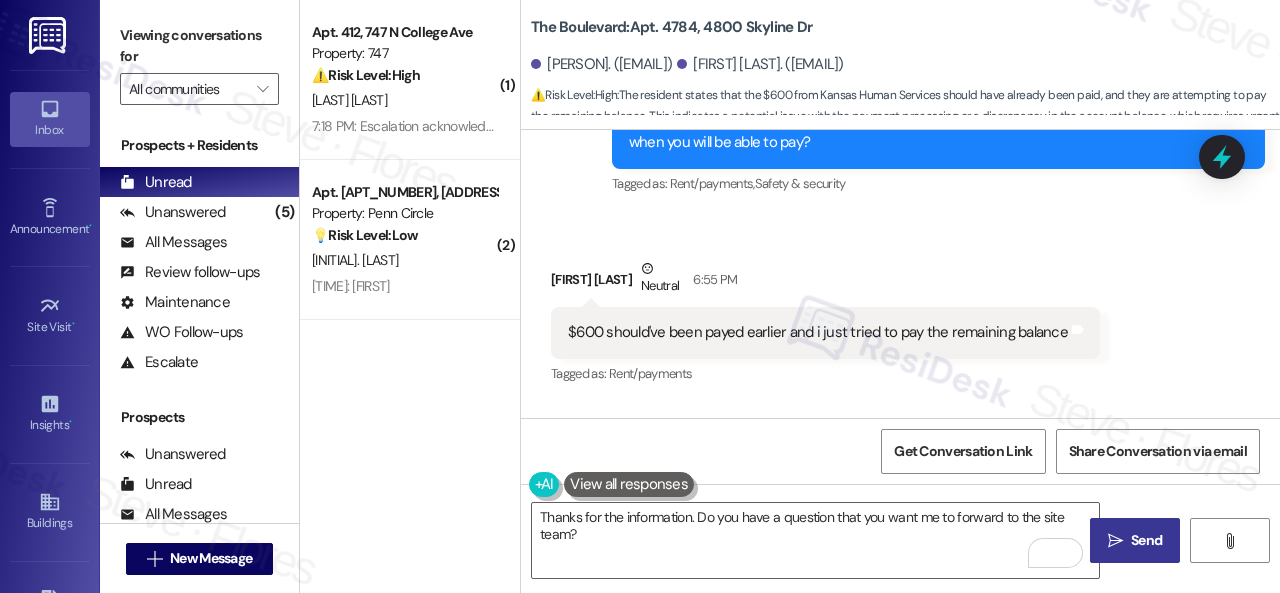 click on " Send" at bounding box center (1135, 540) 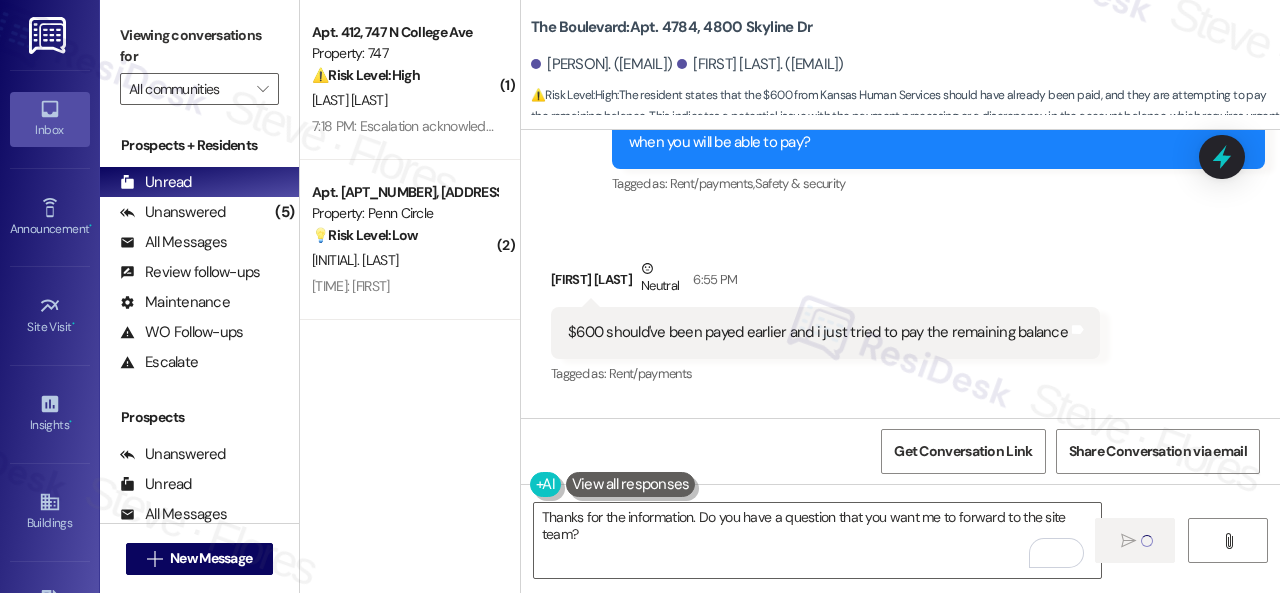 type 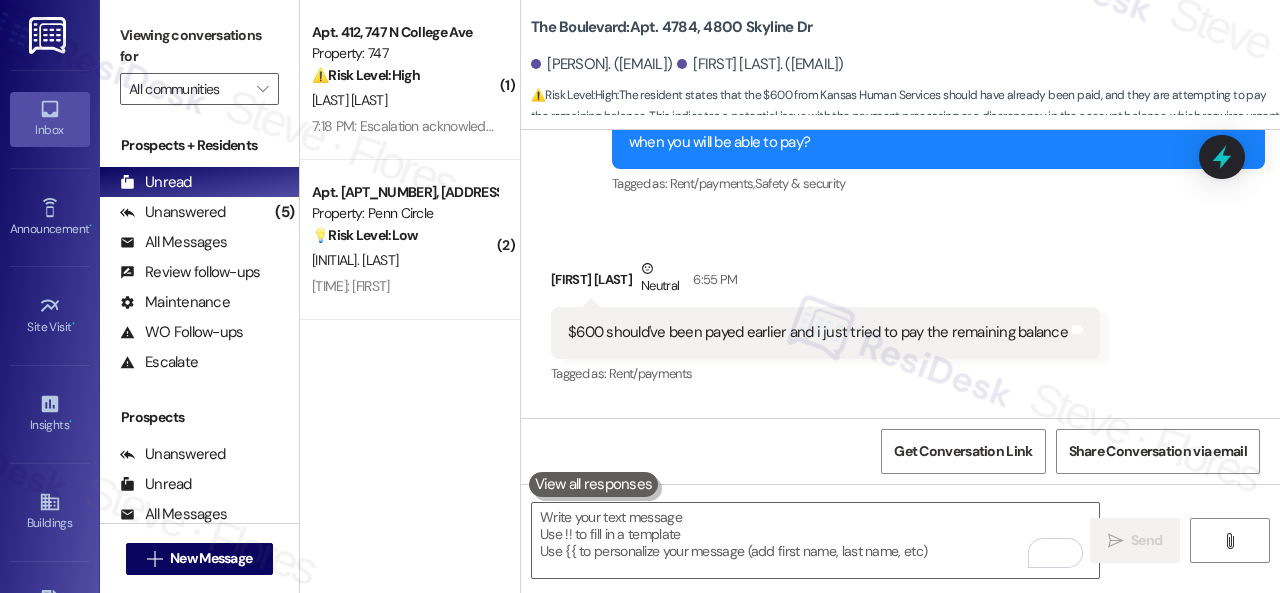 scroll, scrollTop: 5047, scrollLeft: 0, axis: vertical 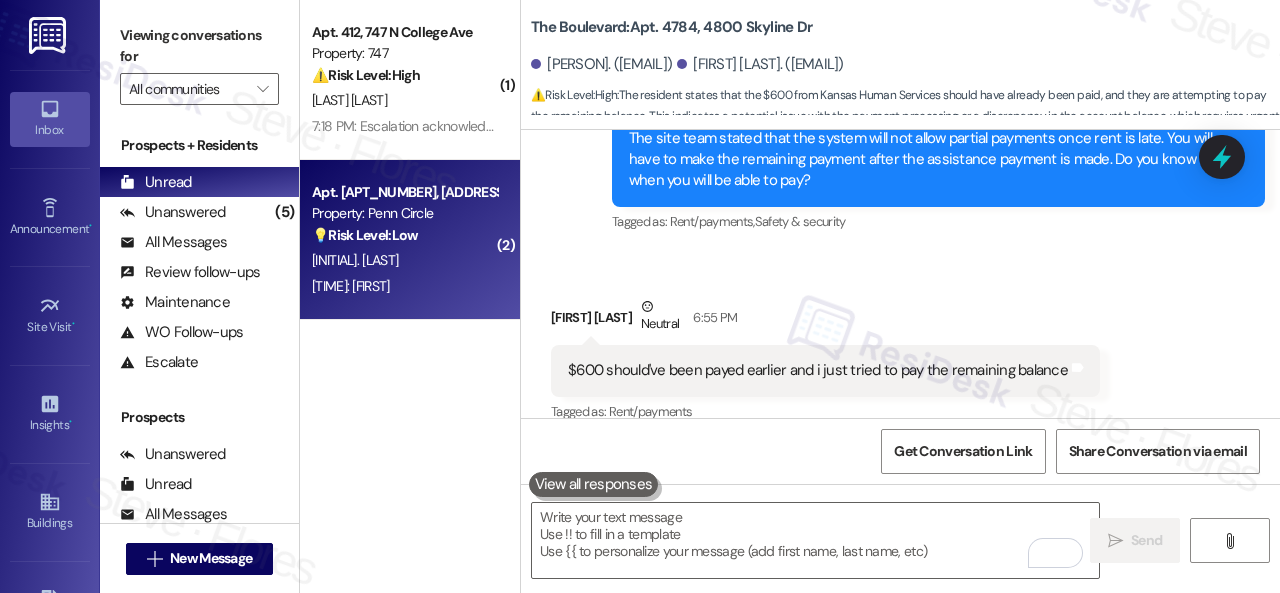 click on "💡  Risk Level:  Low" at bounding box center [365, 235] 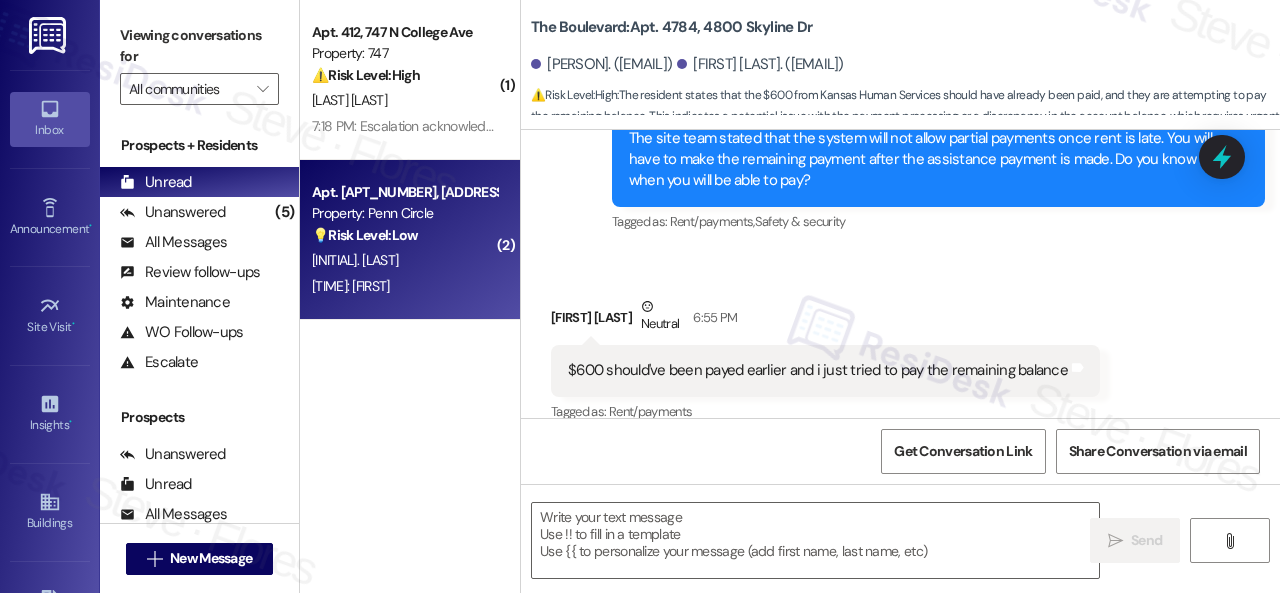 type on "Fetching suggested responses. Please feel free to read through the conversation in the meantime." 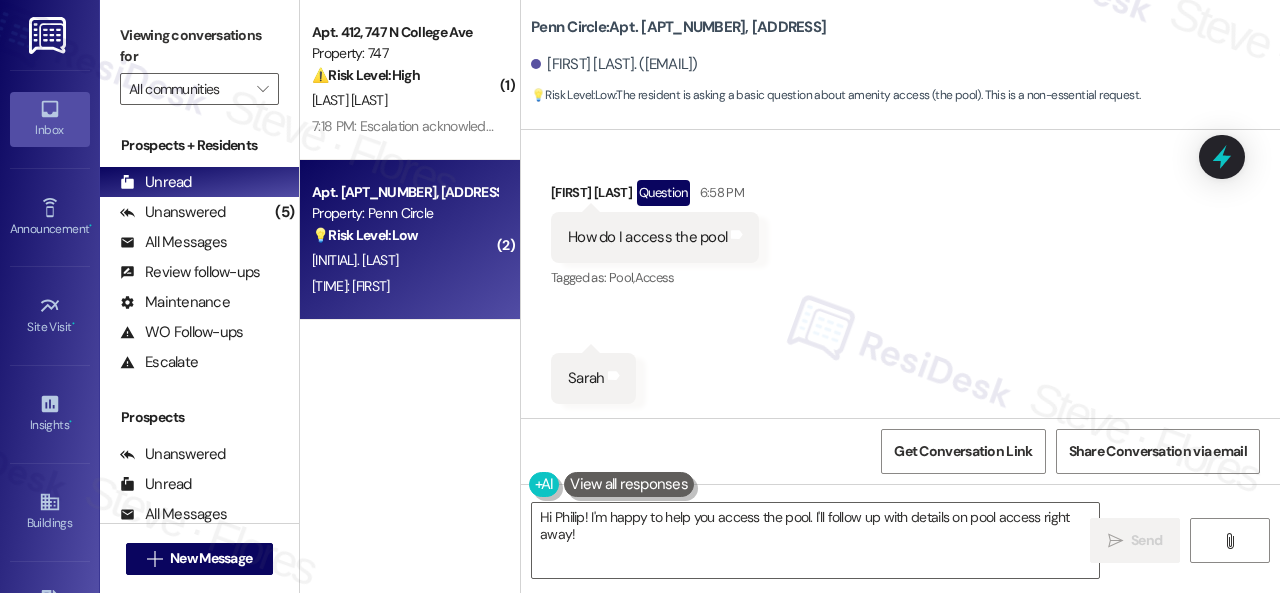 scroll, scrollTop: 1958, scrollLeft: 0, axis: vertical 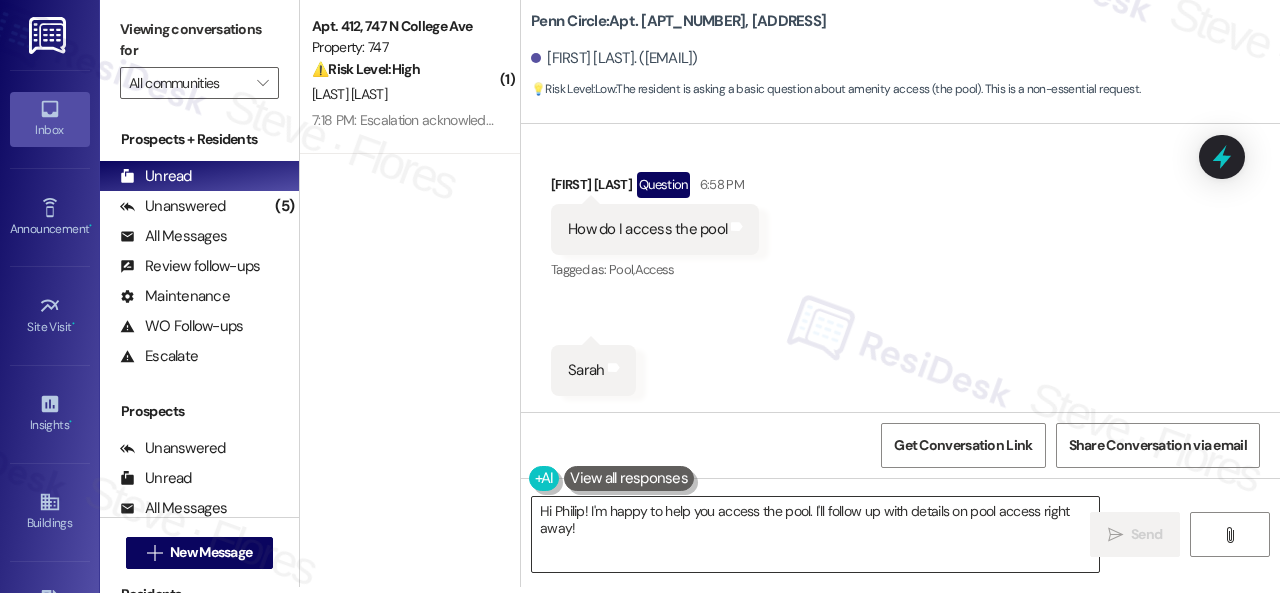 click on "Hi Philip! I'm happy to help you access the pool. I'll follow up with details on pool access right away!" at bounding box center (815, 534) 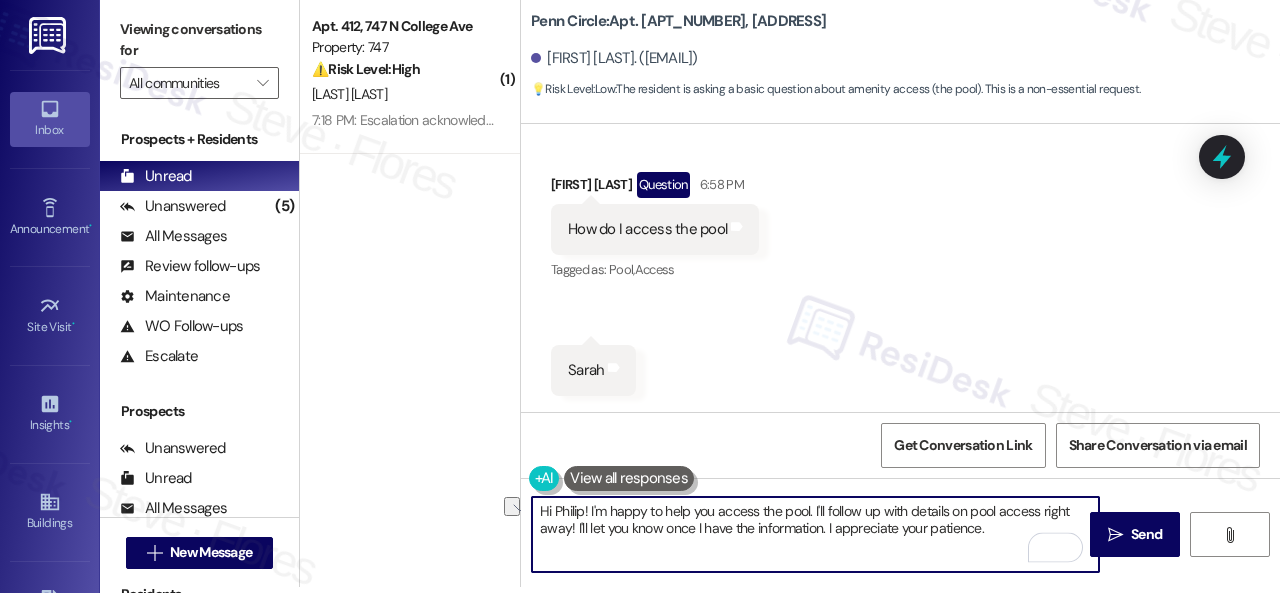drag, startPoint x: 691, startPoint y: 517, endPoint x: 809, endPoint y: 515, distance: 118.016945 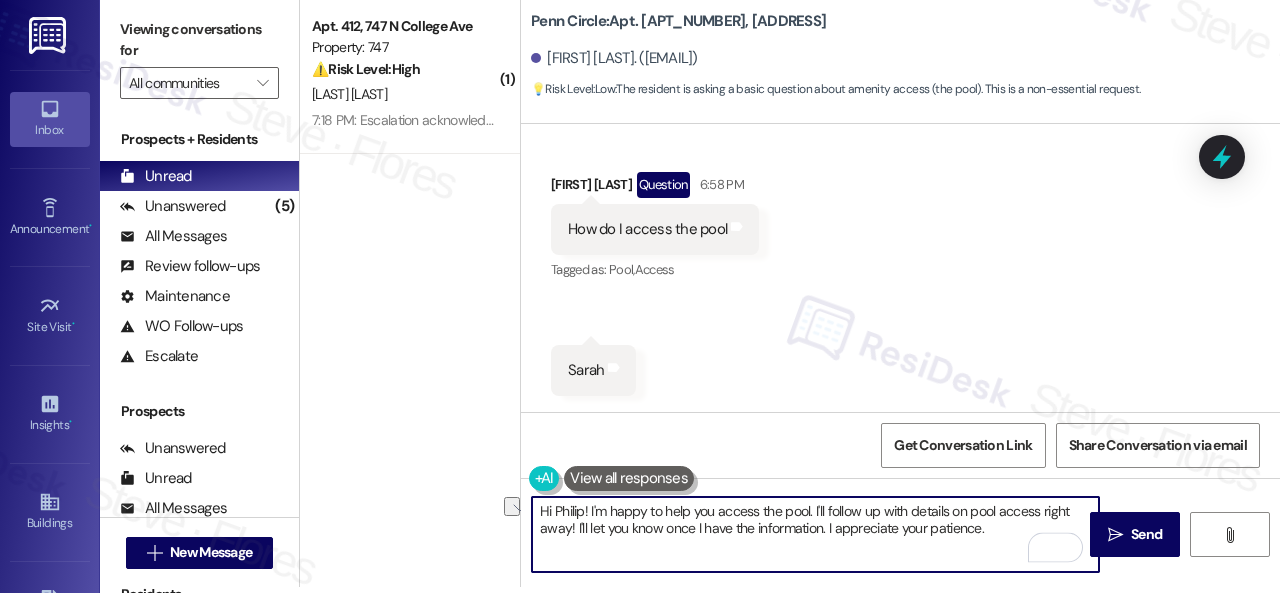 click on "Hi Philip! I'm happy to help you access the pool. I'll follow up with details on pool access right away! I'll let you know once I have the information. I appreciate your patience." at bounding box center [815, 534] 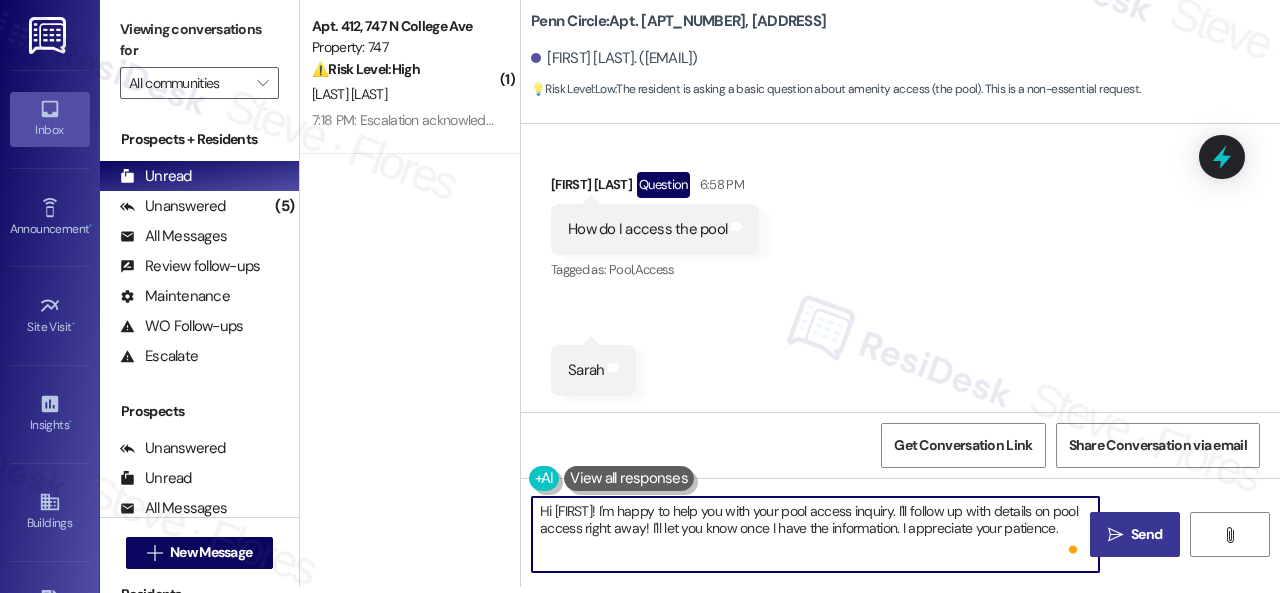 type on "Hi [FIRST]! I'm happy to help you with your pool access inquiry. I'll follow up with details on pool access right away! I'll let you know once I have the information. I appreciate your patience." 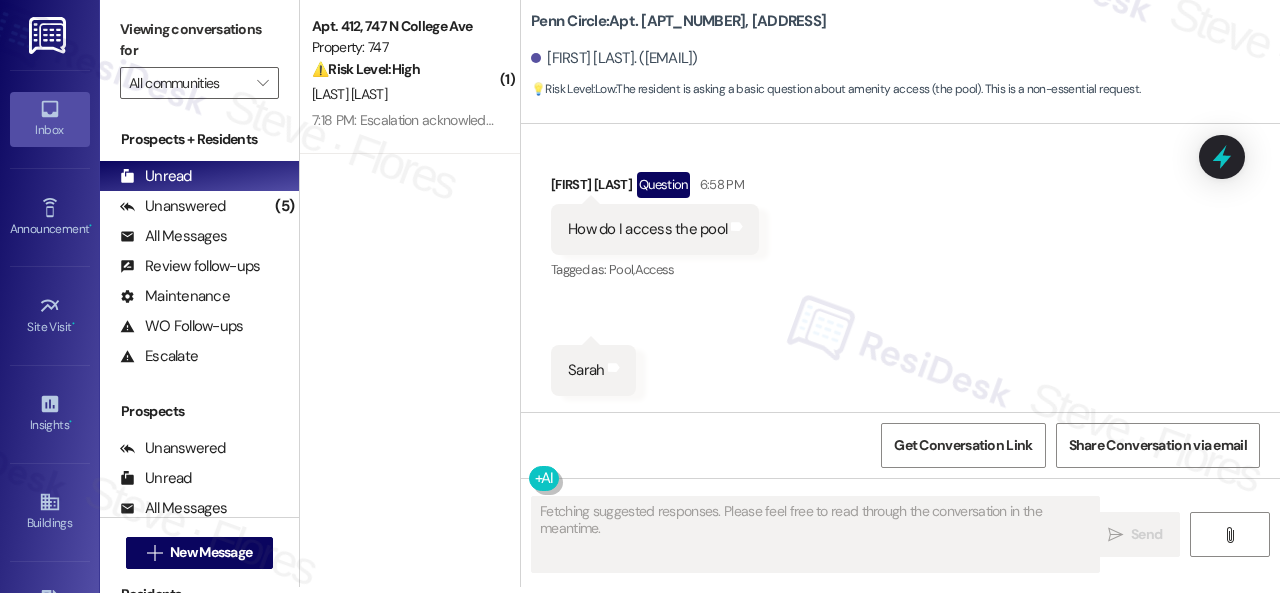 scroll, scrollTop: 0, scrollLeft: 0, axis: both 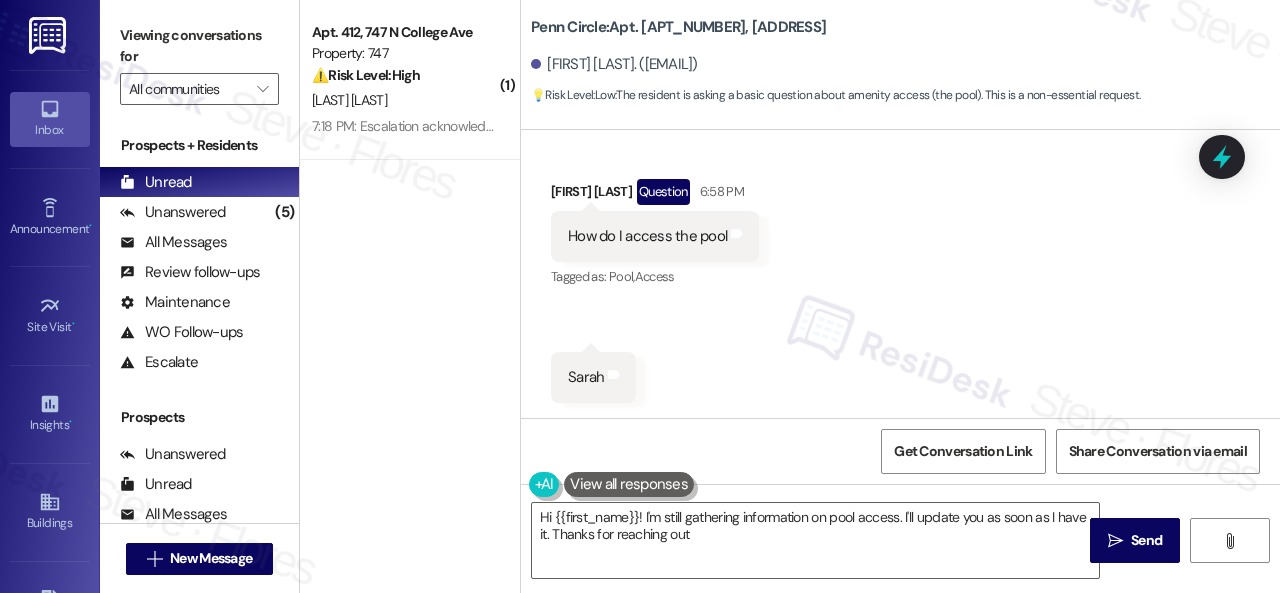 type on "Hi {{first_name}}! I'm still gathering information on pool access. I'll update you as soon as I have it. Thanks for reaching out!" 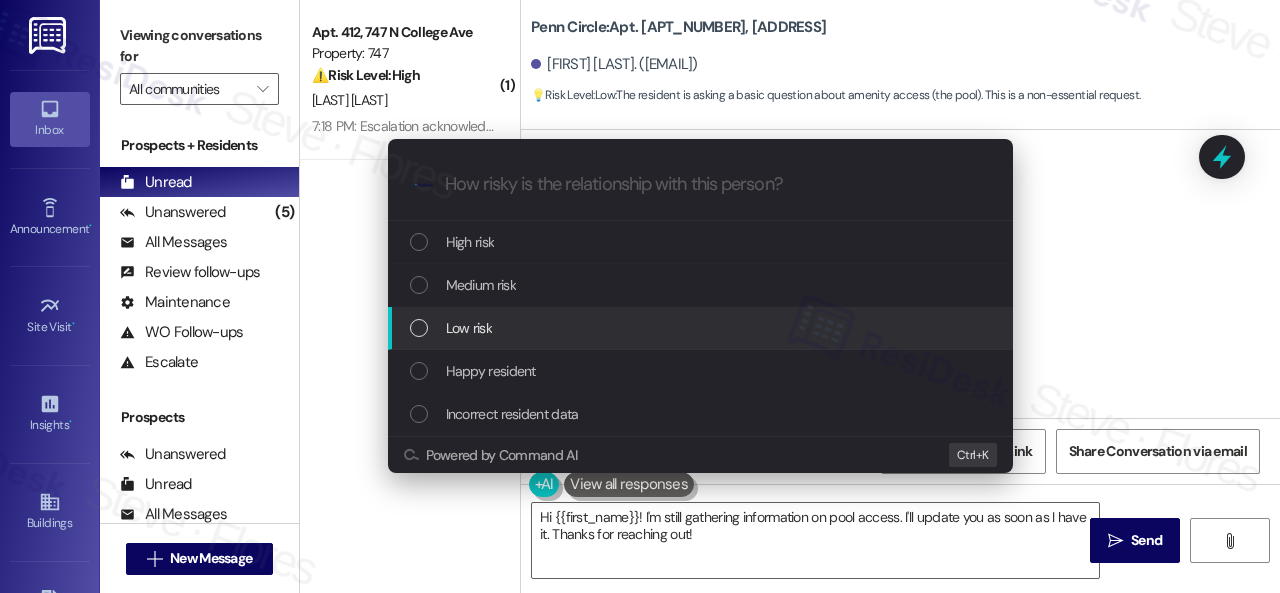 click on "Low risk" at bounding box center (469, 328) 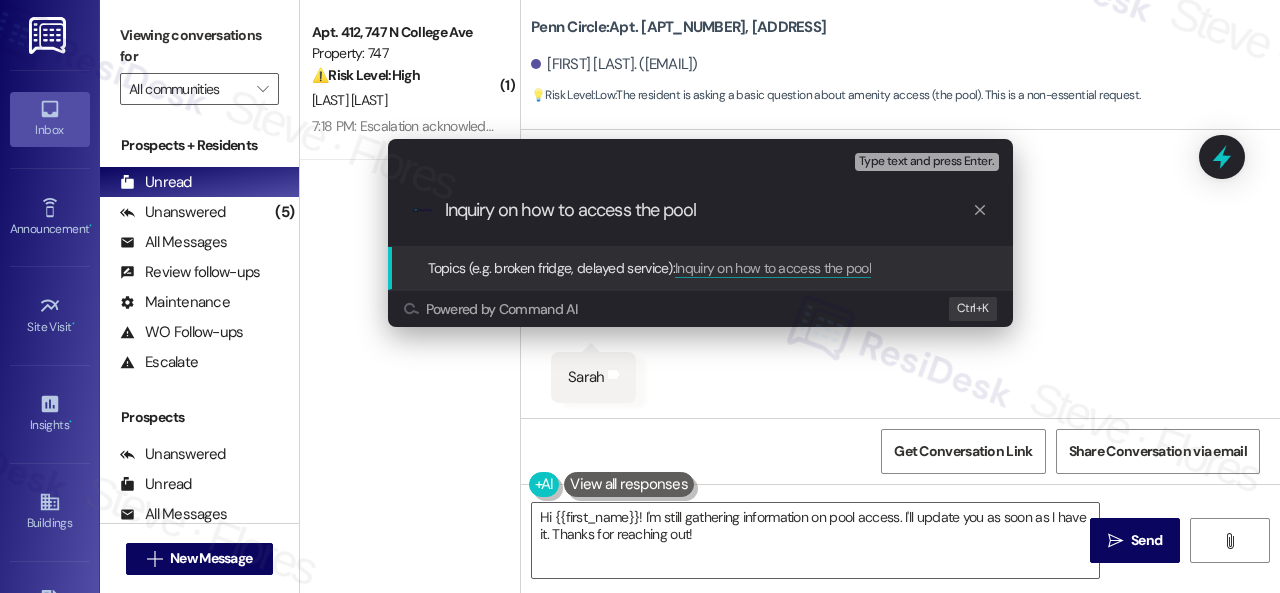 type on "Inquiry on how to access the pool." 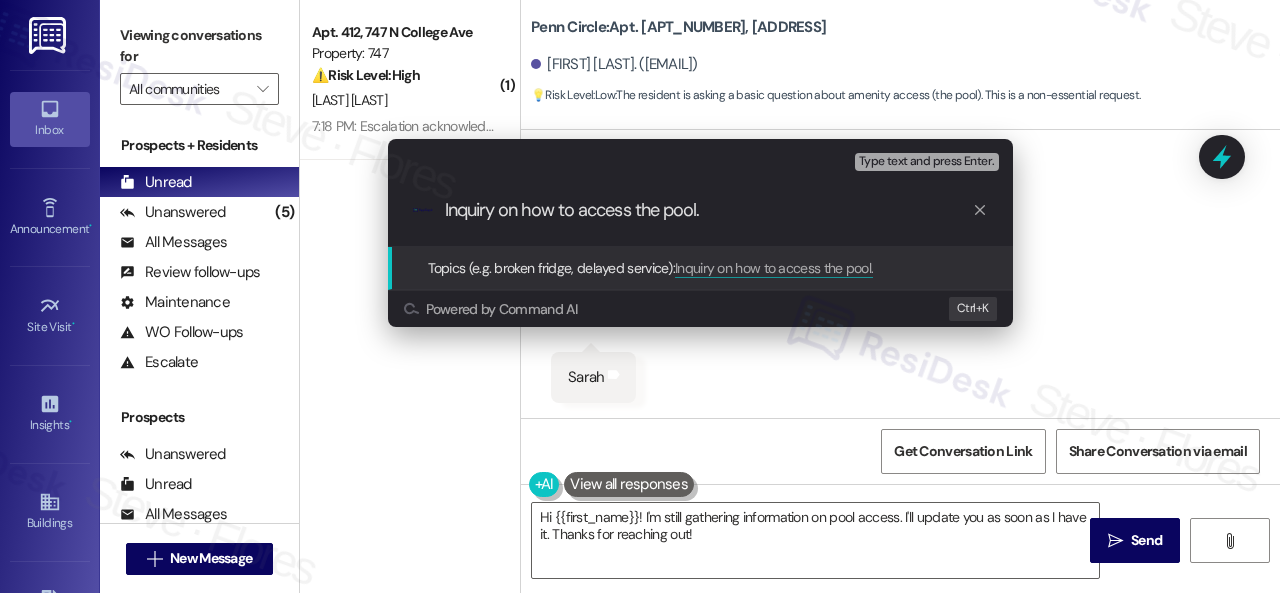 type 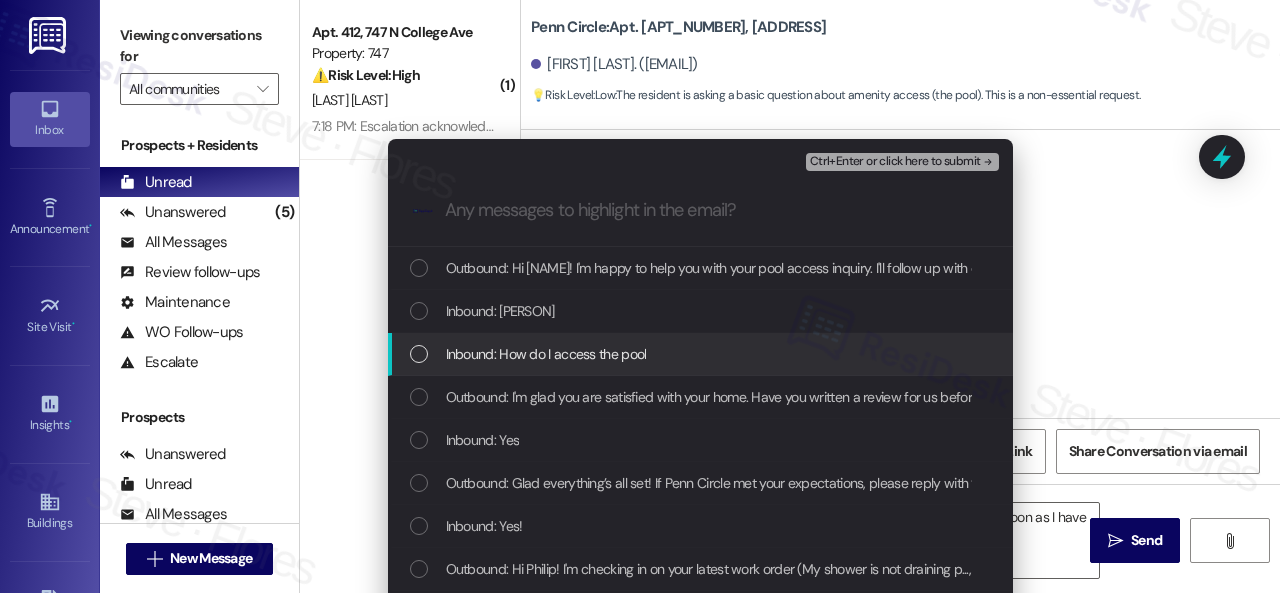 click on "Inbound: How do I access the pool" at bounding box center (546, 354) 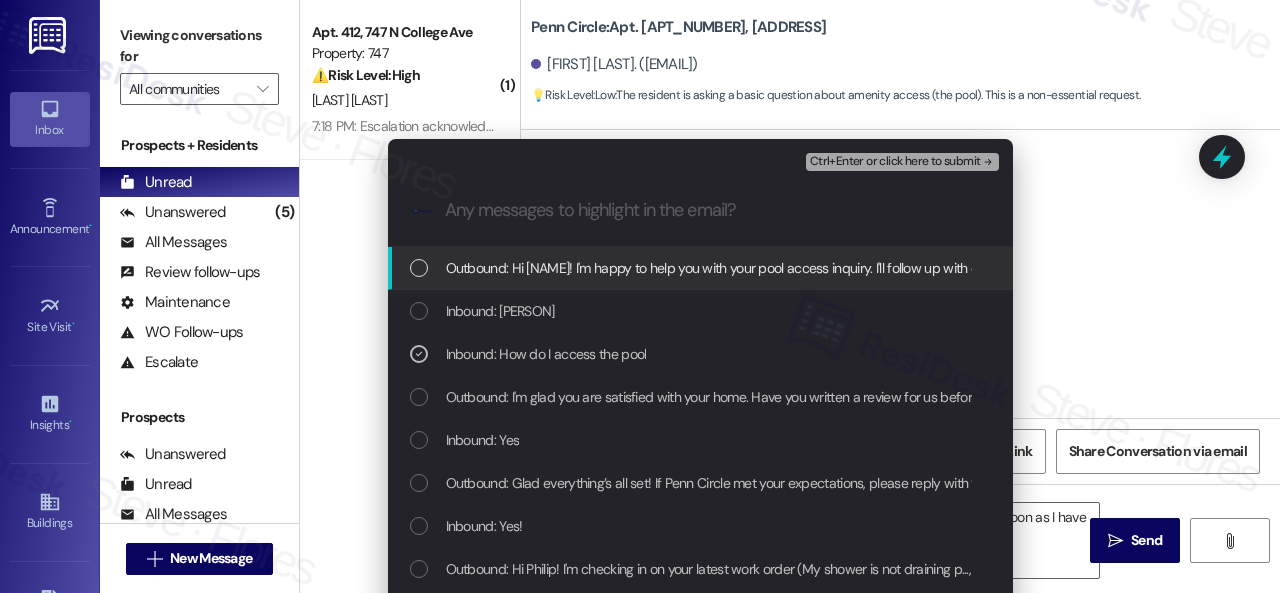 drag, startPoint x: 865, startPoint y: 159, endPoint x: 932, endPoint y: 160, distance: 67.00746 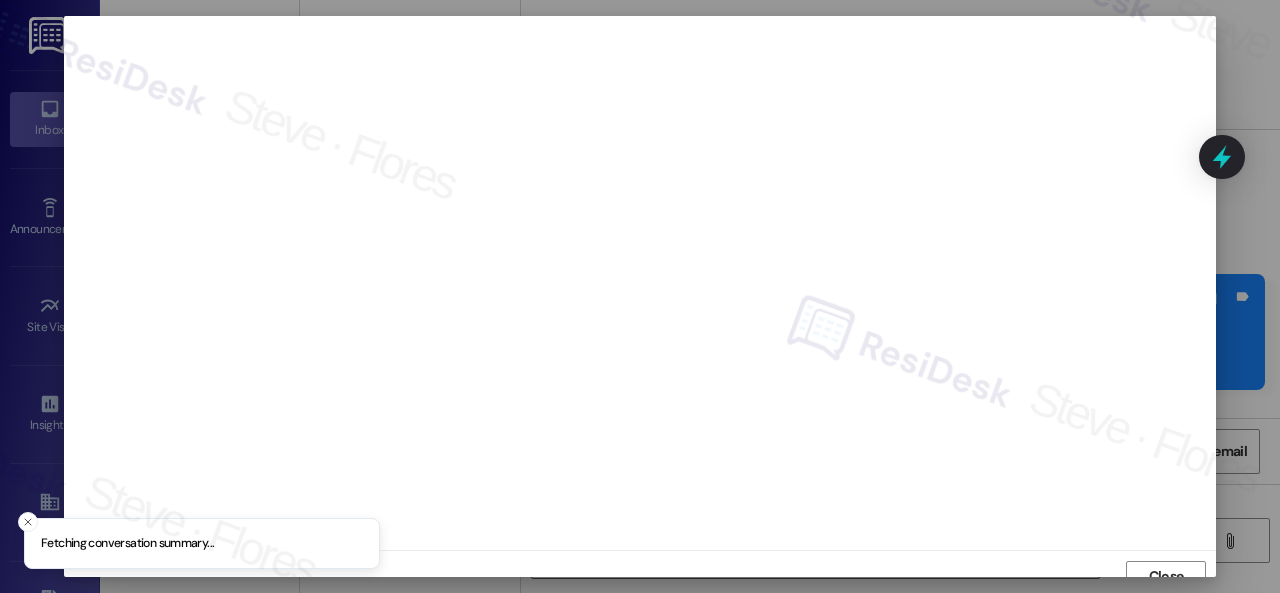 scroll, scrollTop: 2119, scrollLeft: 0, axis: vertical 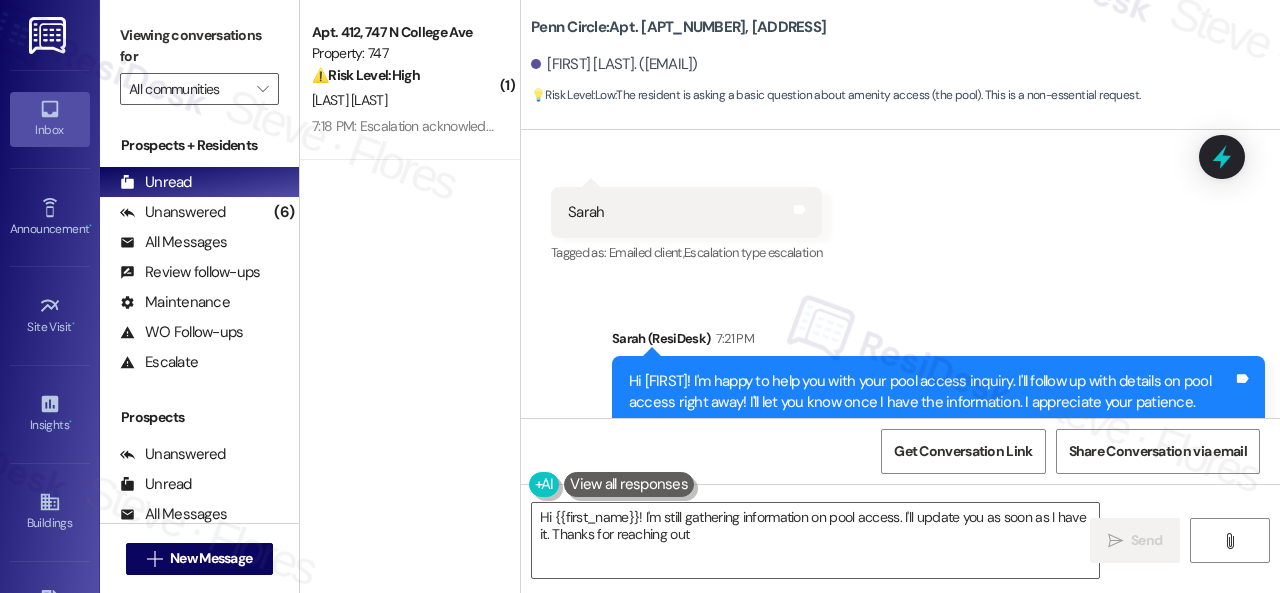 type on "Hi {{first_name}}! I'm still gathering information on pool access. I'll update you as soon as I have it. Thanks for reaching out!" 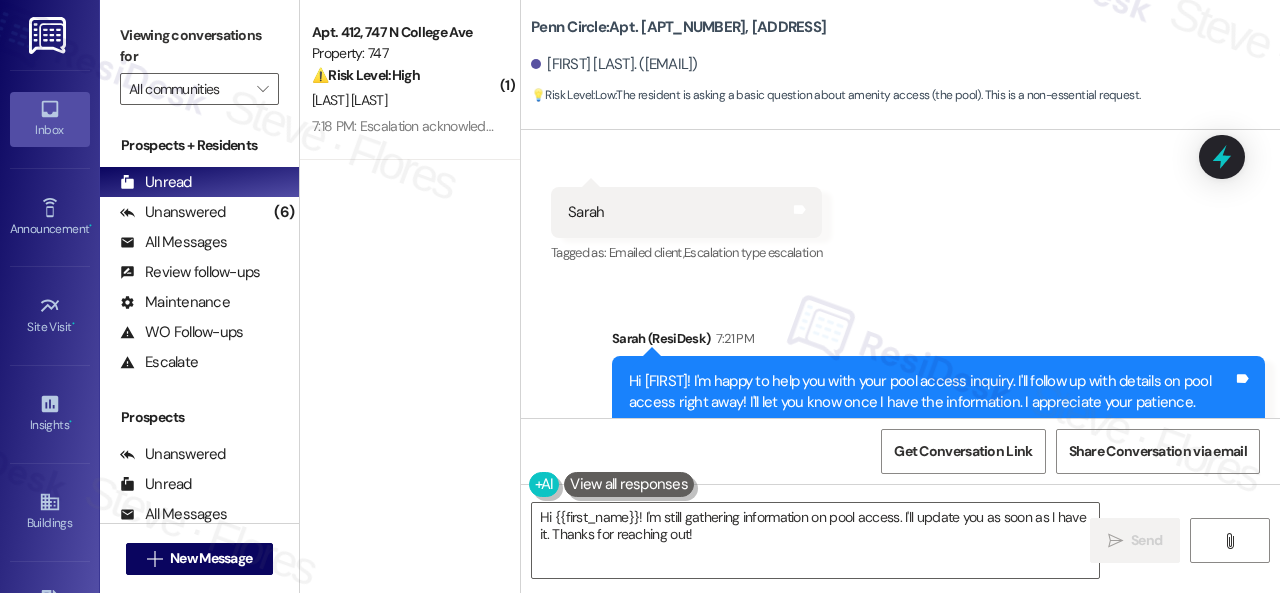 scroll, scrollTop: 2178, scrollLeft: 0, axis: vertical 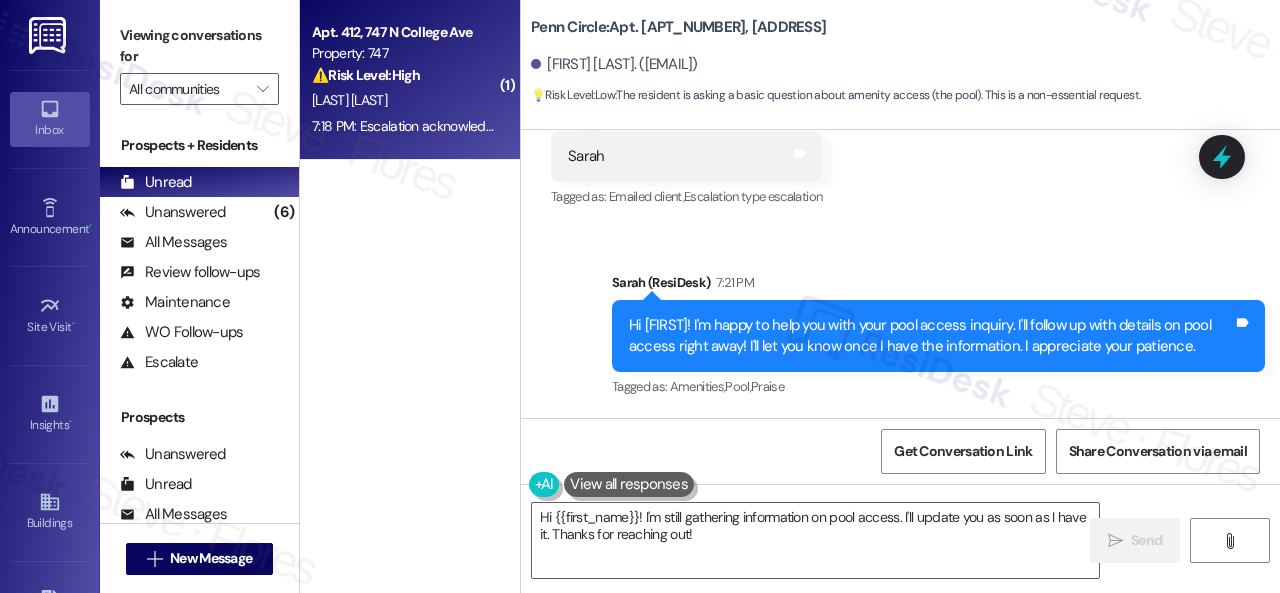click on "[LAST] [LAST]" at bounding box center [404, 100] 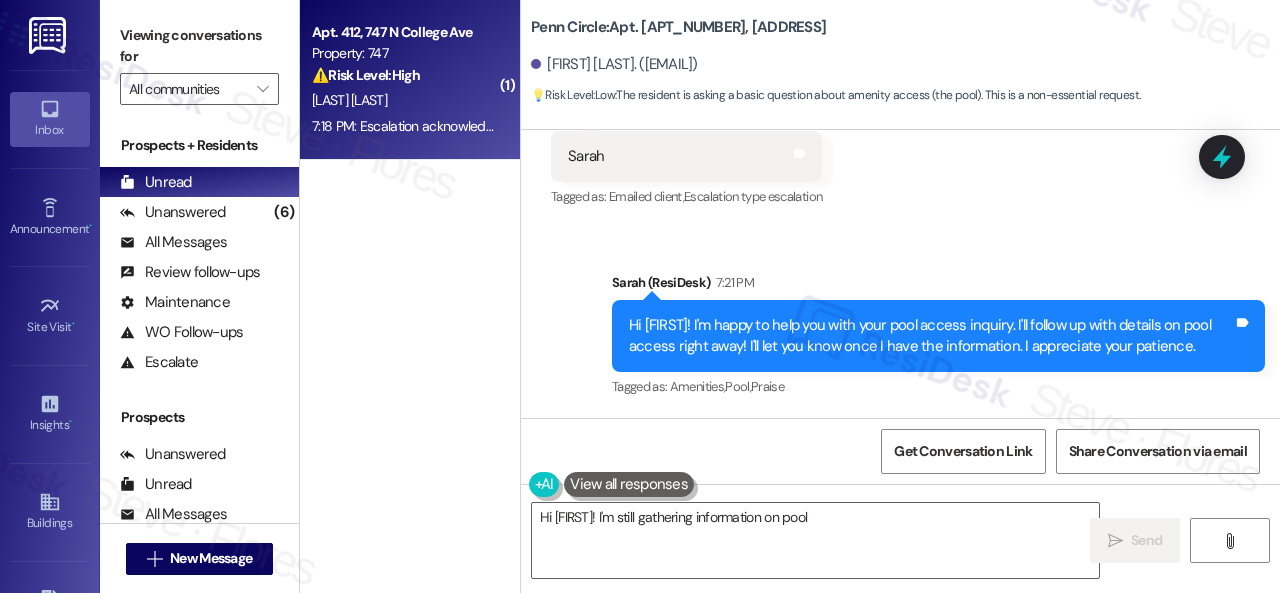 type on "Hi [FIRST]! I'm still gathering information on pool" 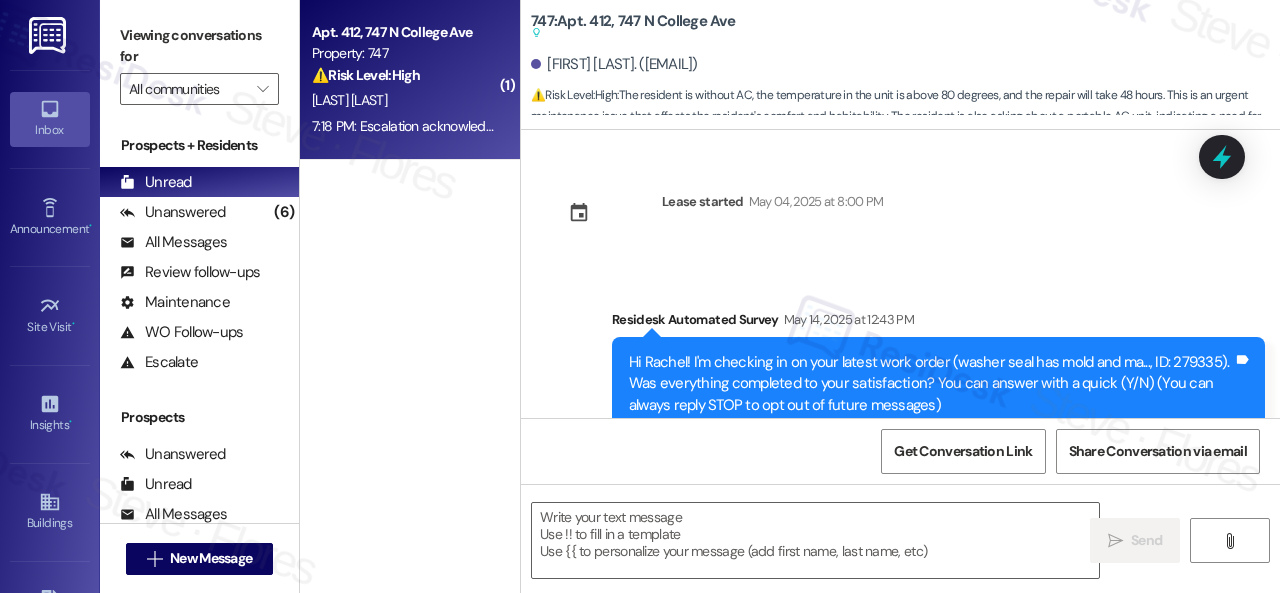 scroll, scrollTop: 8800, scrollLeft: 0, axis: vertical 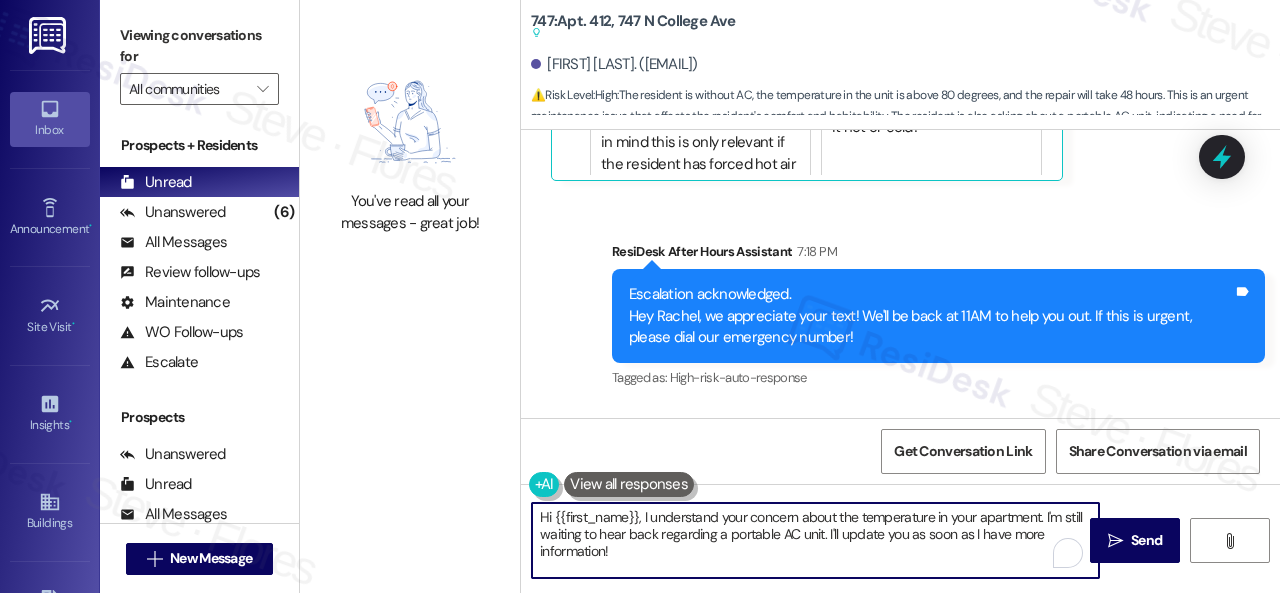 drag, startPoint x: 1046, startPoint y: 515, endPoint x: 480, endPoint y: 505, distance: 566.0883 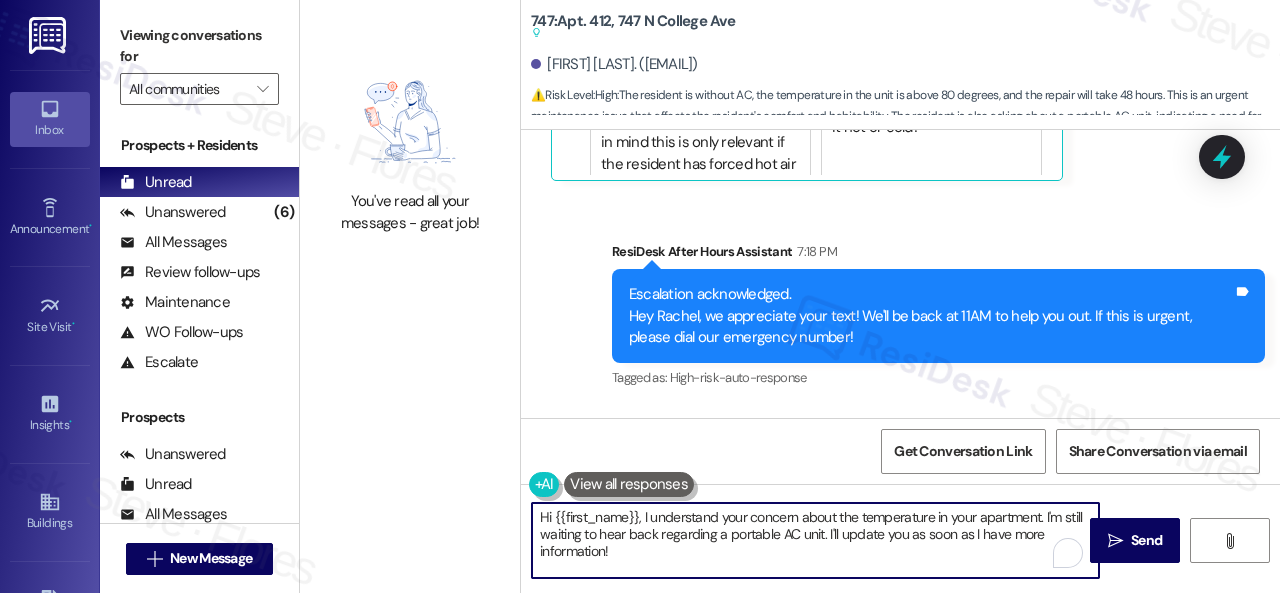 click on "You've read all your messages - great job! 747: Apt. [NUMBER], [NUMBER] [STREET] Suggested actions and notes available for this message and will show as you scroll through. [FIRST] [LAST]. ([EMAIL]) ⚠️ Risk Level: High : The resident is without AC, the temperature in the unit is above 80 degrees, and the repair will take 48 hours. This is an urgent maintenance issue that affects the resident's comfort and habitability. The resident is also asking about a portable AC unit, indicating a need for immediate relief. Lease started [DATE] at [TIME] Survey, sent via SMS ResiDesk Automated Survey [DATE] at [TIME] Hi [NAME]! I'm checking in on your latest work order (washer seal has mold and ma..., ID: [NUMBER]). Was everything completed to your satisfaction? You can answer with a quick (Y/N) (You can always reply STOP to opt out of future messages) Tags and notes Tagged as: Service request review , Click to highlight conversations about Service request review Maintenance" at bounding box center [790, 296] 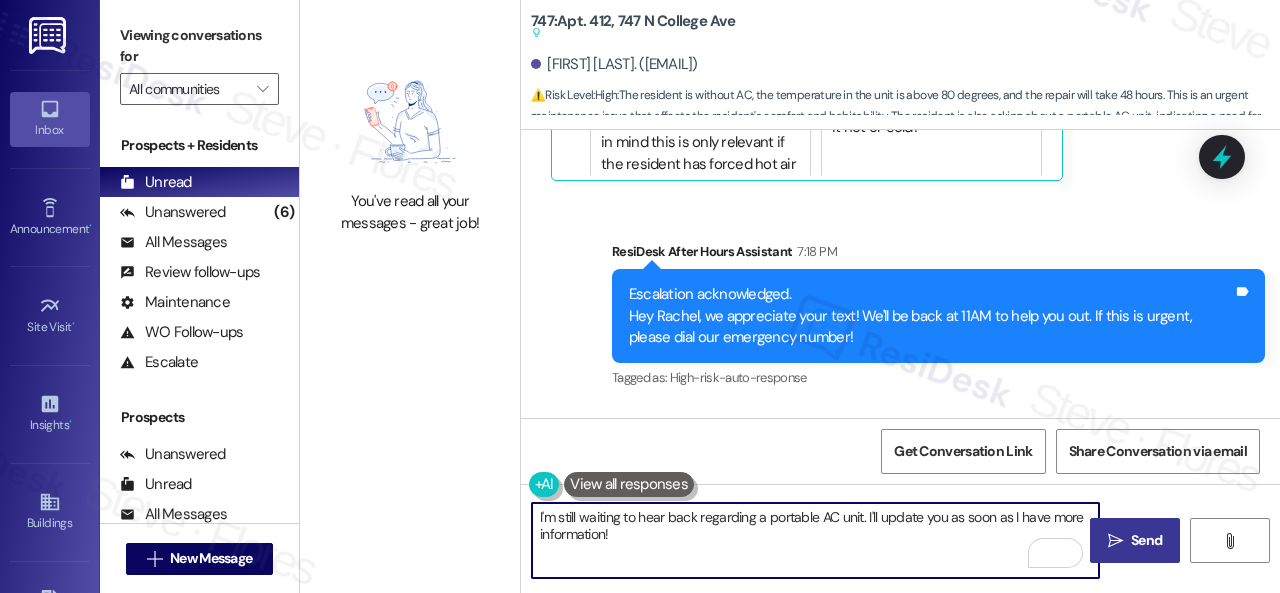 type on "I'm still waiting to hear back regarding a portable AC unit. I'll update you as soon as I have more information!" 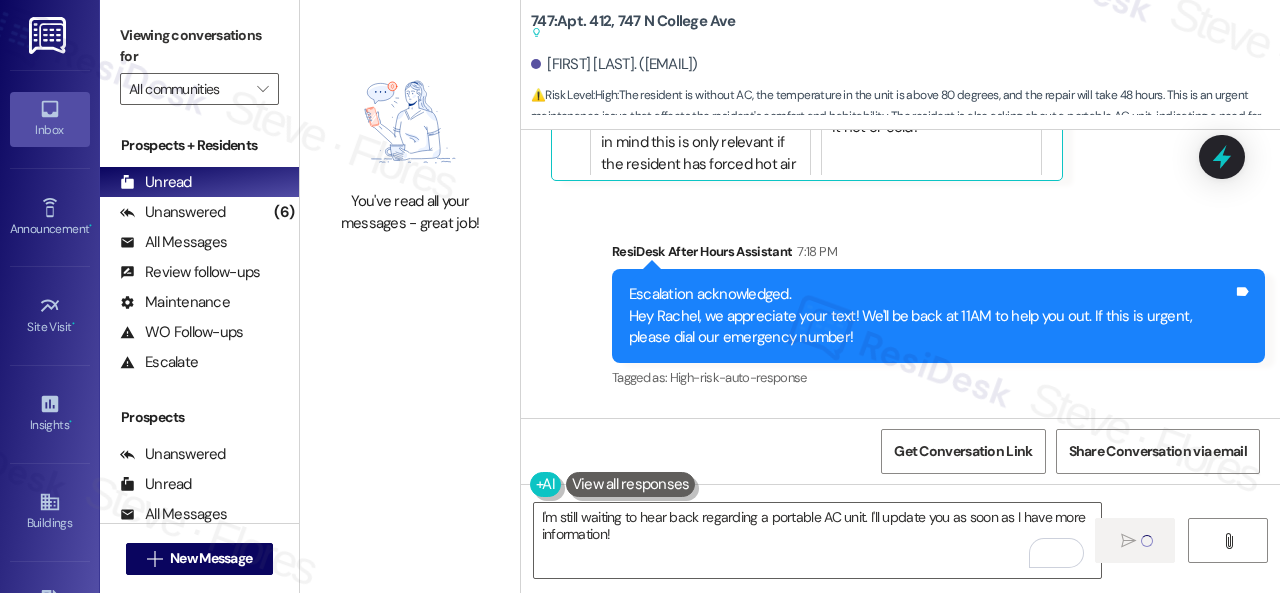 type 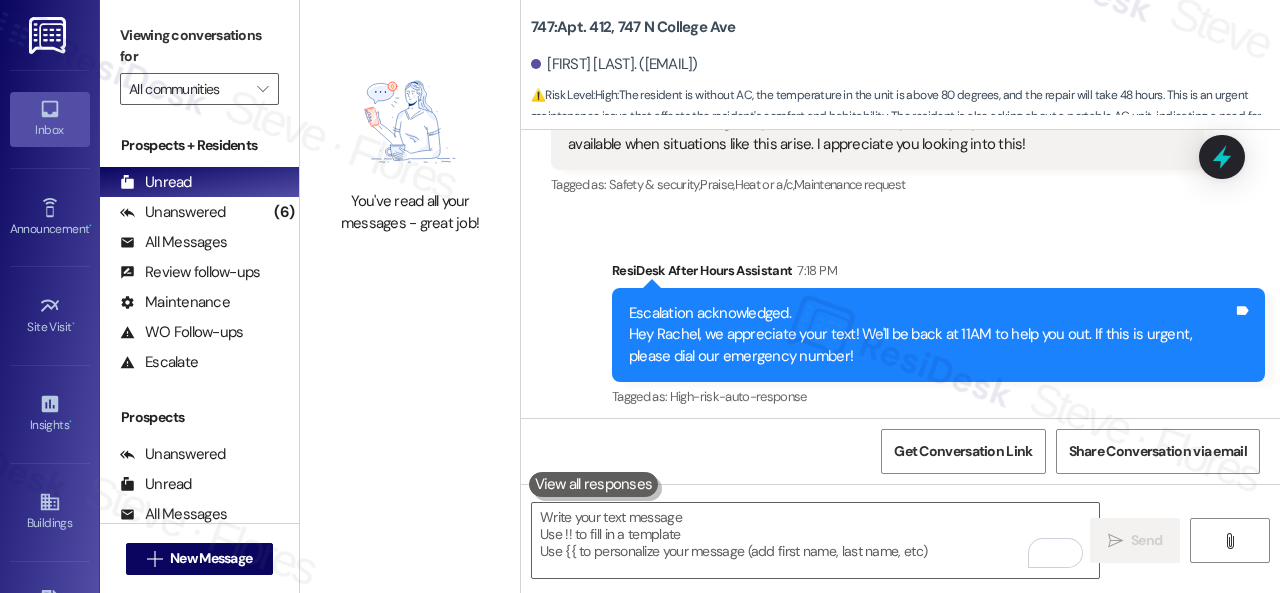 scroll, scrollTop: 7905, scrollLeft: 0, axis: vertical 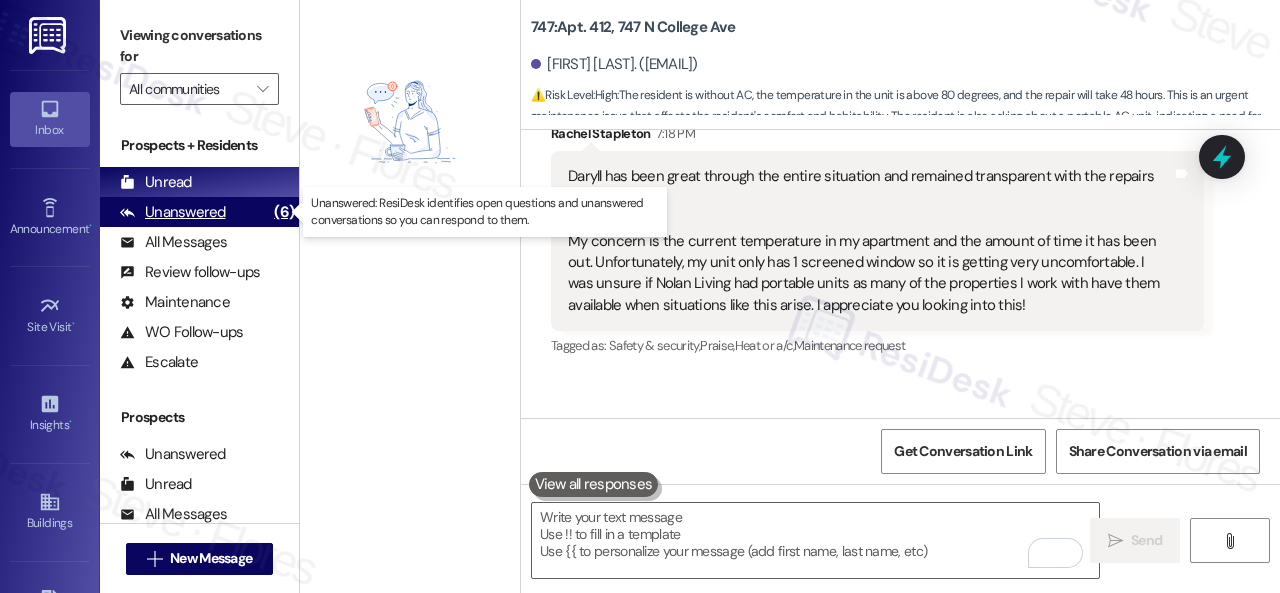 click on "Unanswered (6)" at bounding box center (199, 212) 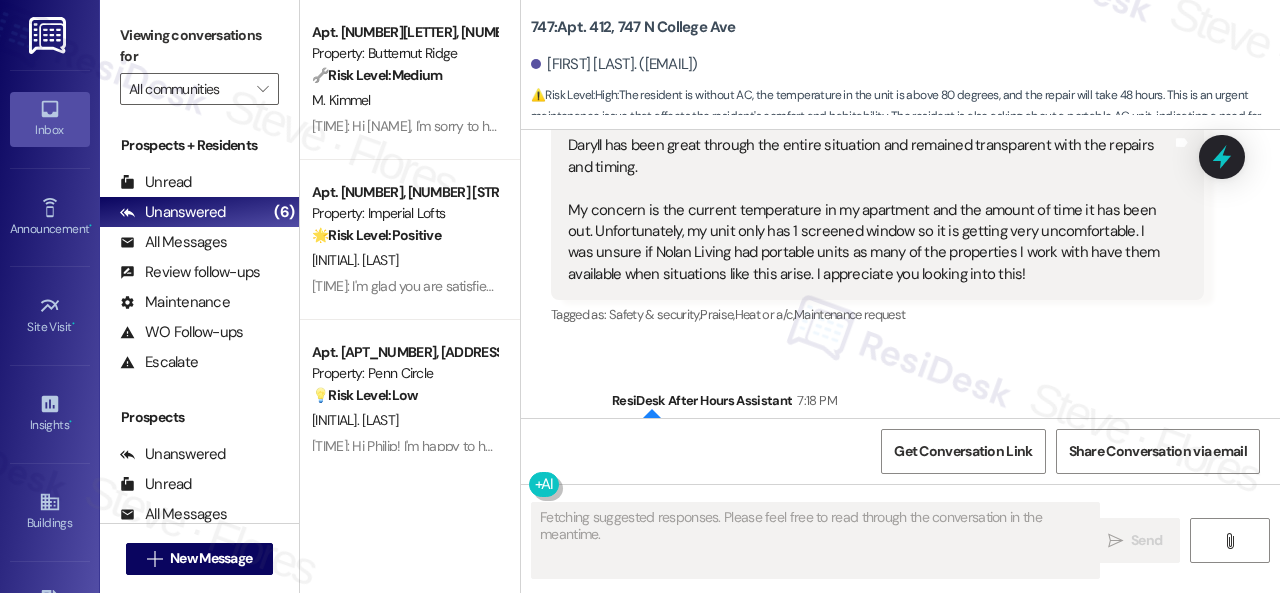 scroll, scrollTop: 7905, scrollLeft: 0, axis: vertical 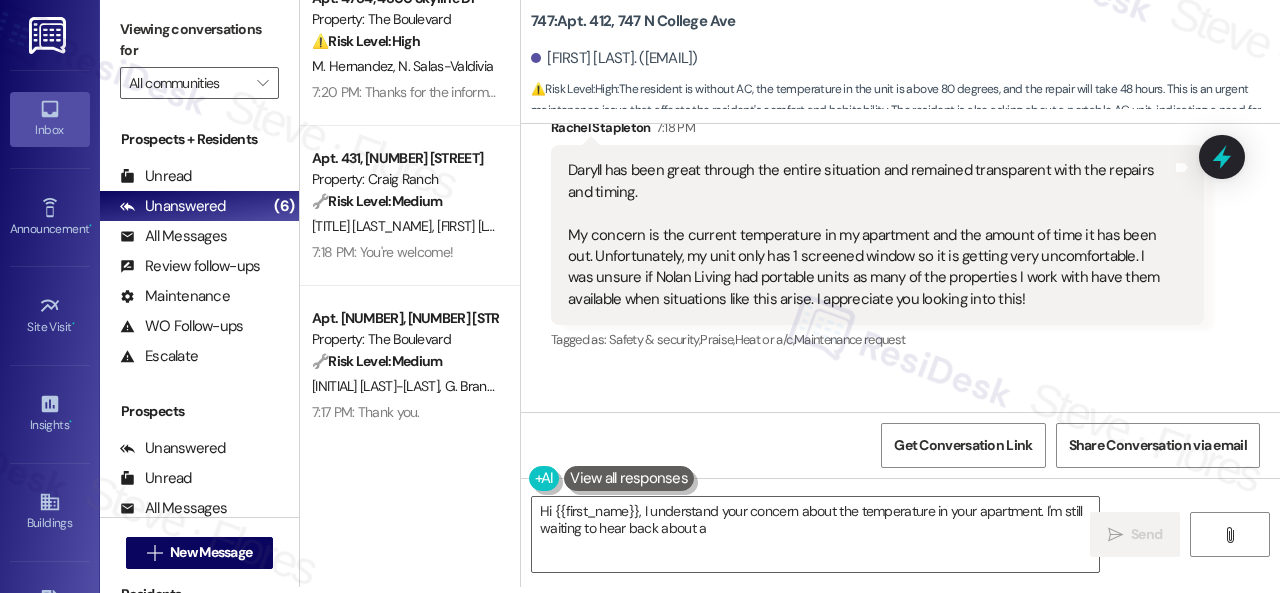 type on "Hi {{first_name}}, I understand your concern about the temperature in your apartment. I'm still waiting to hear back about a portable" 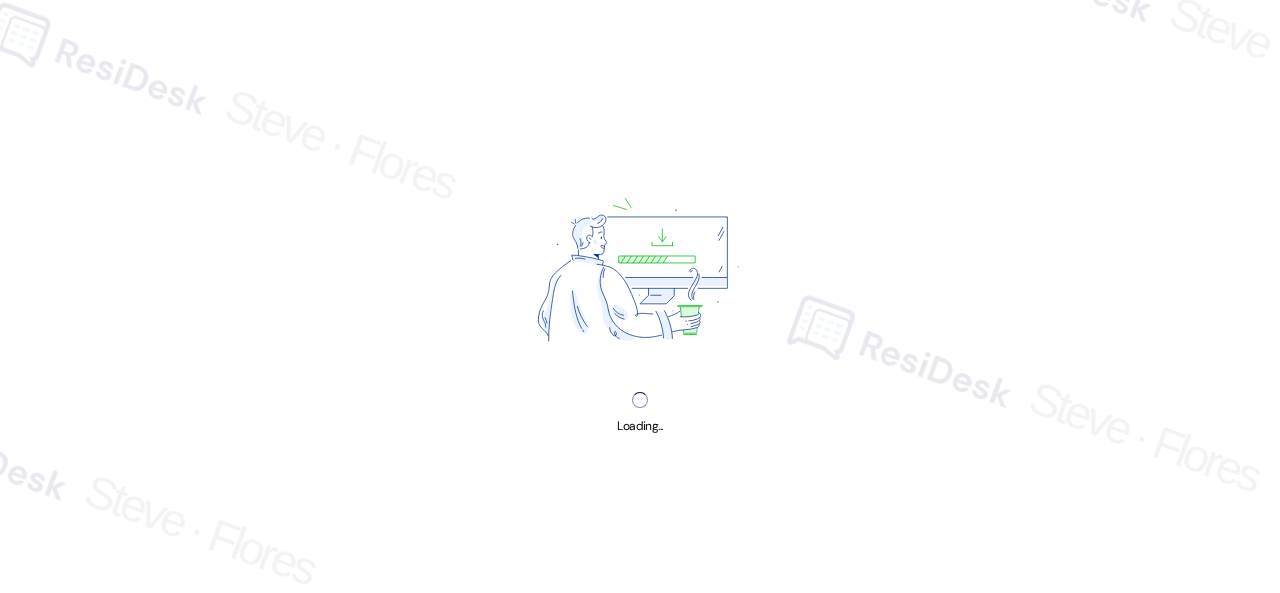 scroll, scrollTop: 0, scrollLeft: 0, axis: both 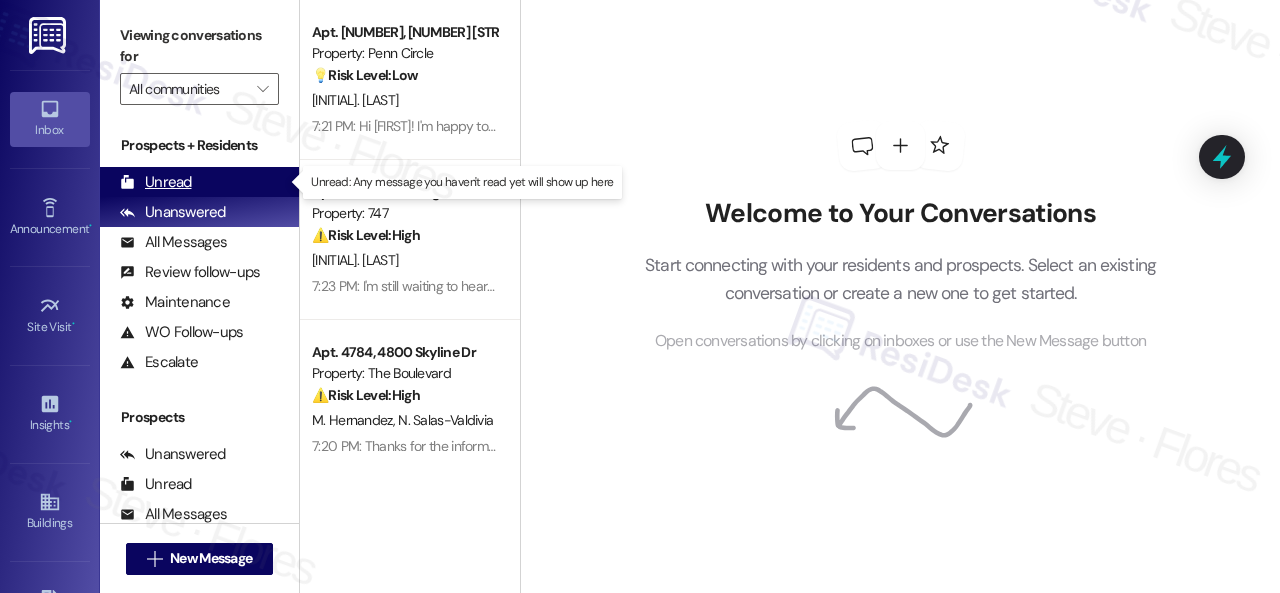 click on "Unread" at bounding box center [156, 182] 